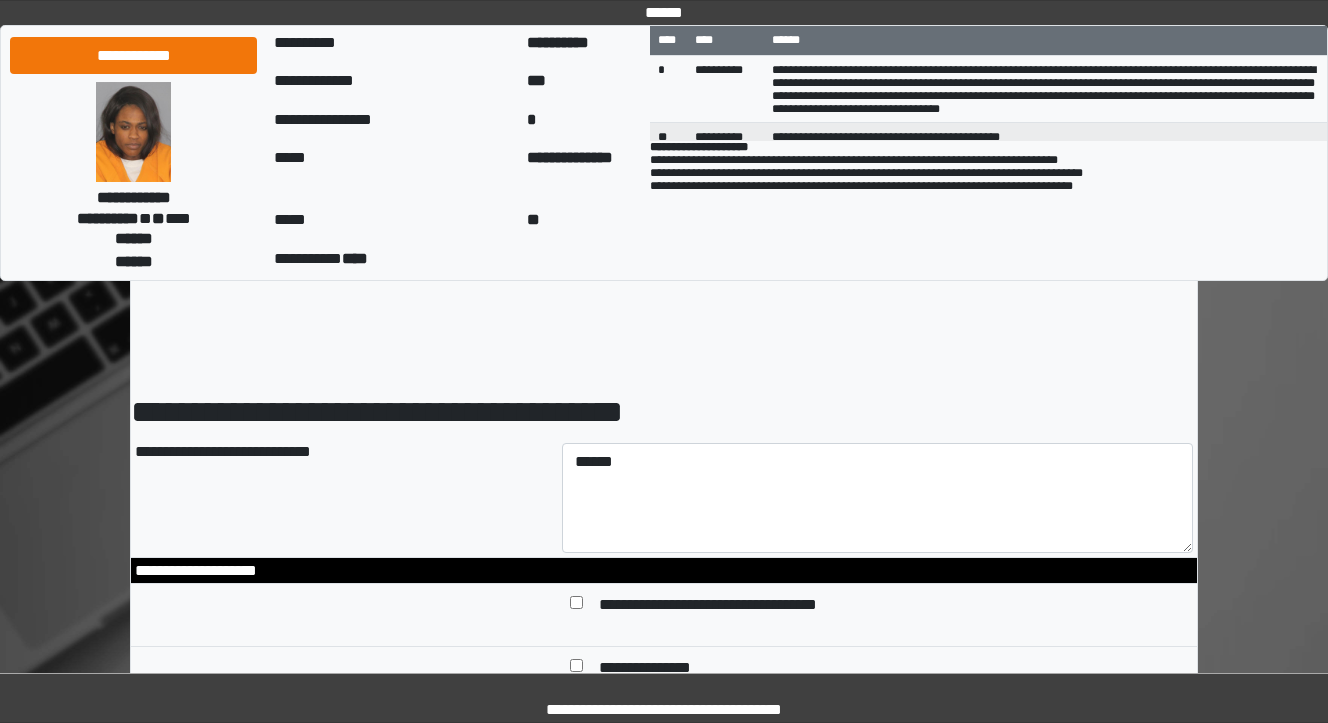 scroll, scrollTop: 0, scrollLeft: 0, axis: both 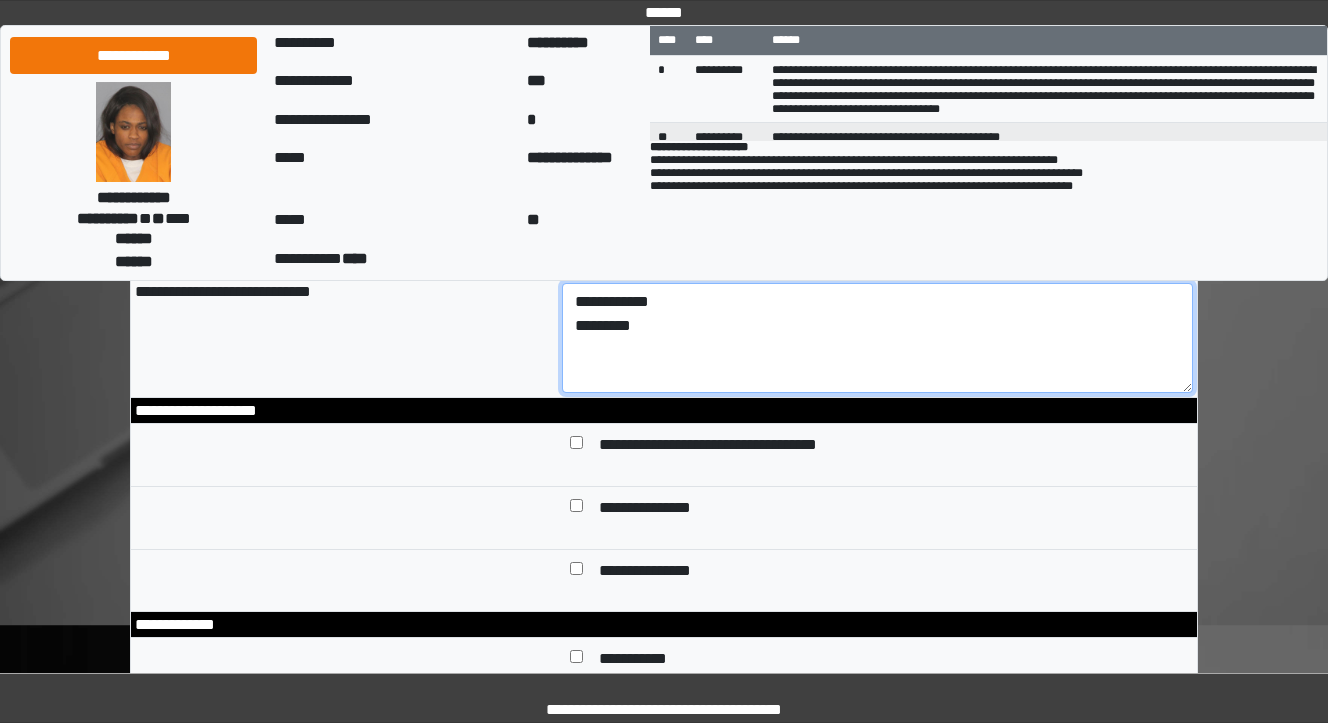 type on "**********" 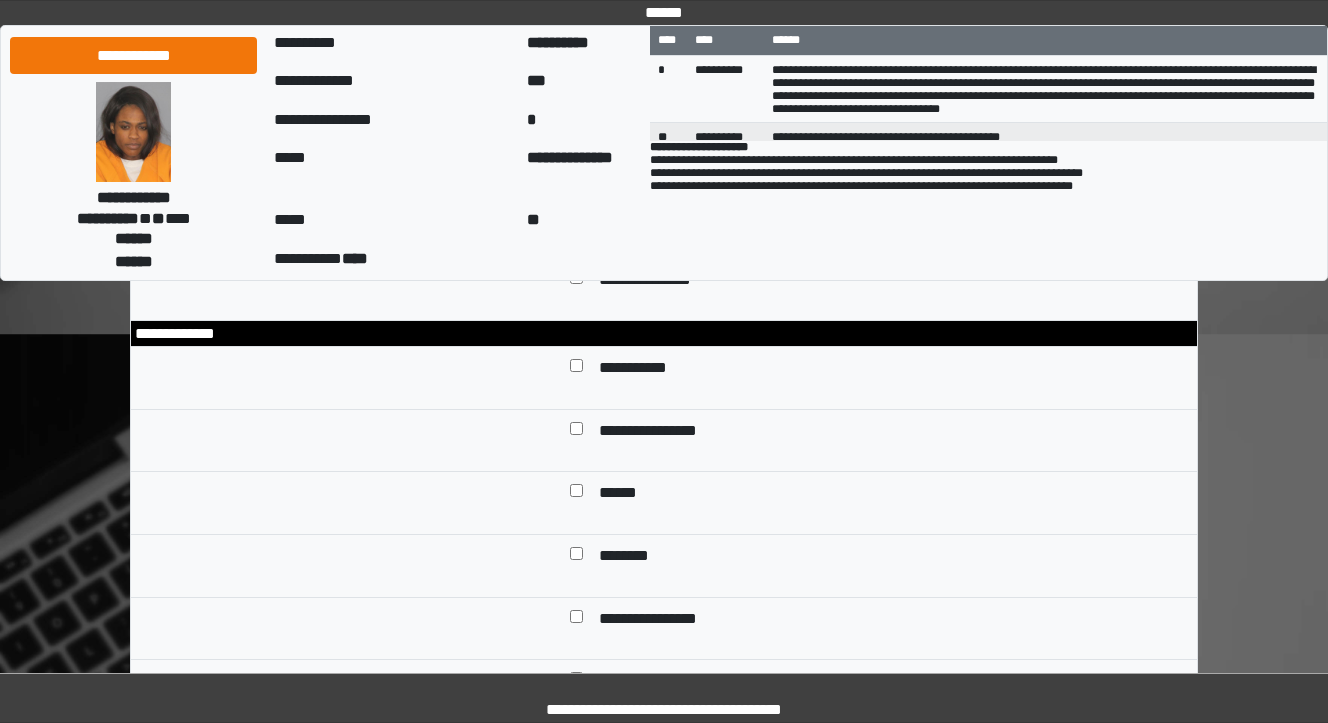scroll, scrollTop: 480, scrollLeft: 0, axis: vertical 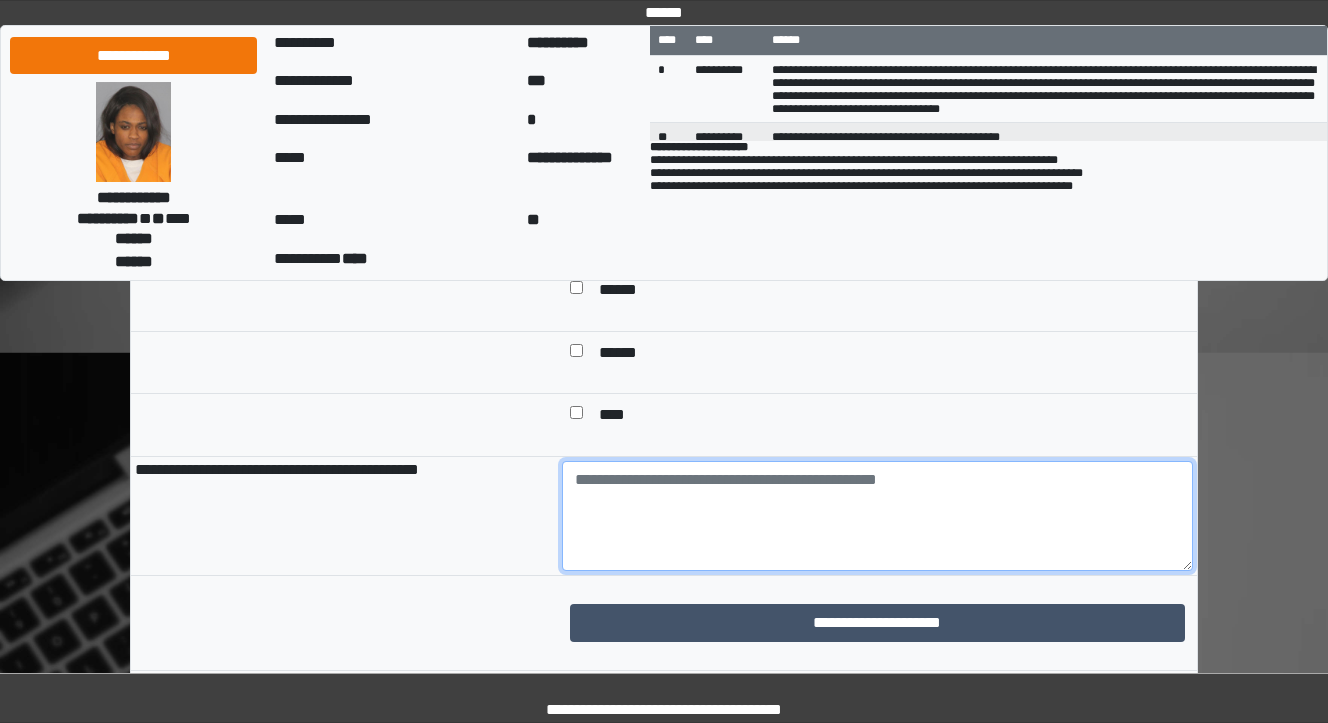 drag, startPoint x: 640, startPoint y: 527, endPoint x: 652, endPoint y: 515, distance: 16.970562 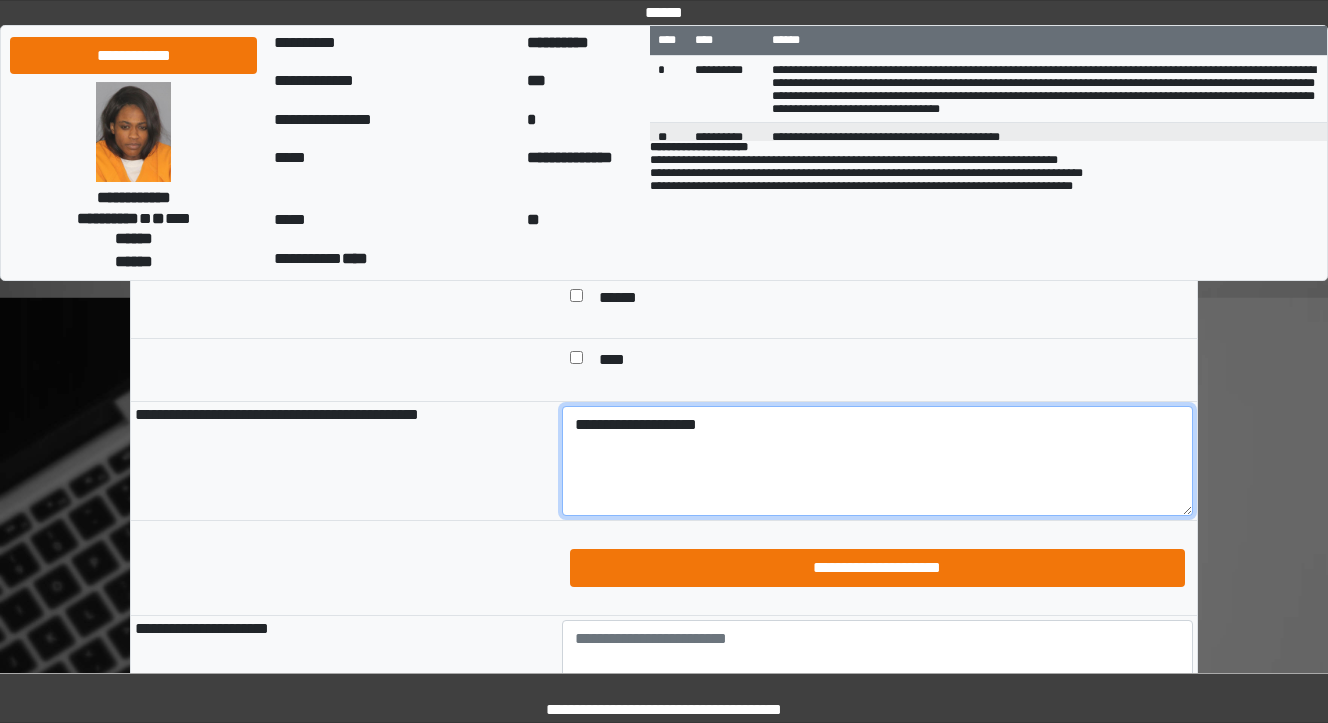 scroll, scrollTop: 1360, scrollLeft: 0, axis: vertical 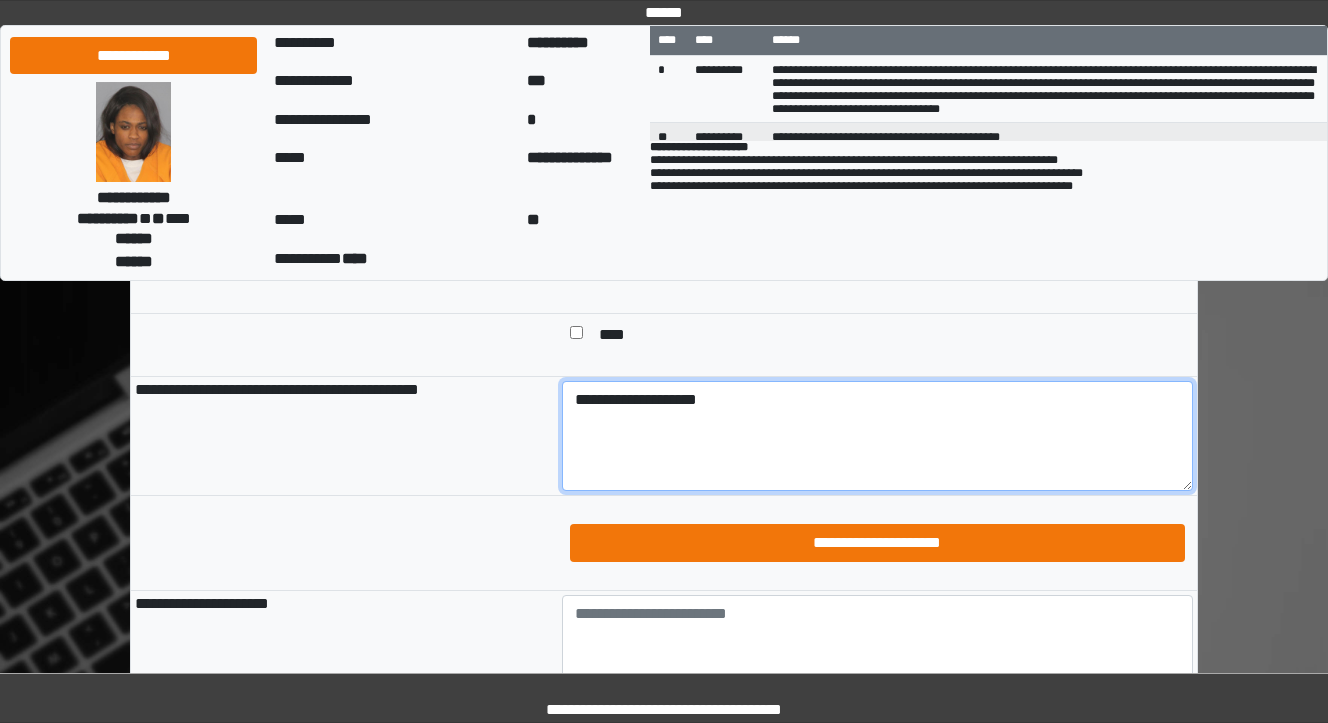 type on "**********" 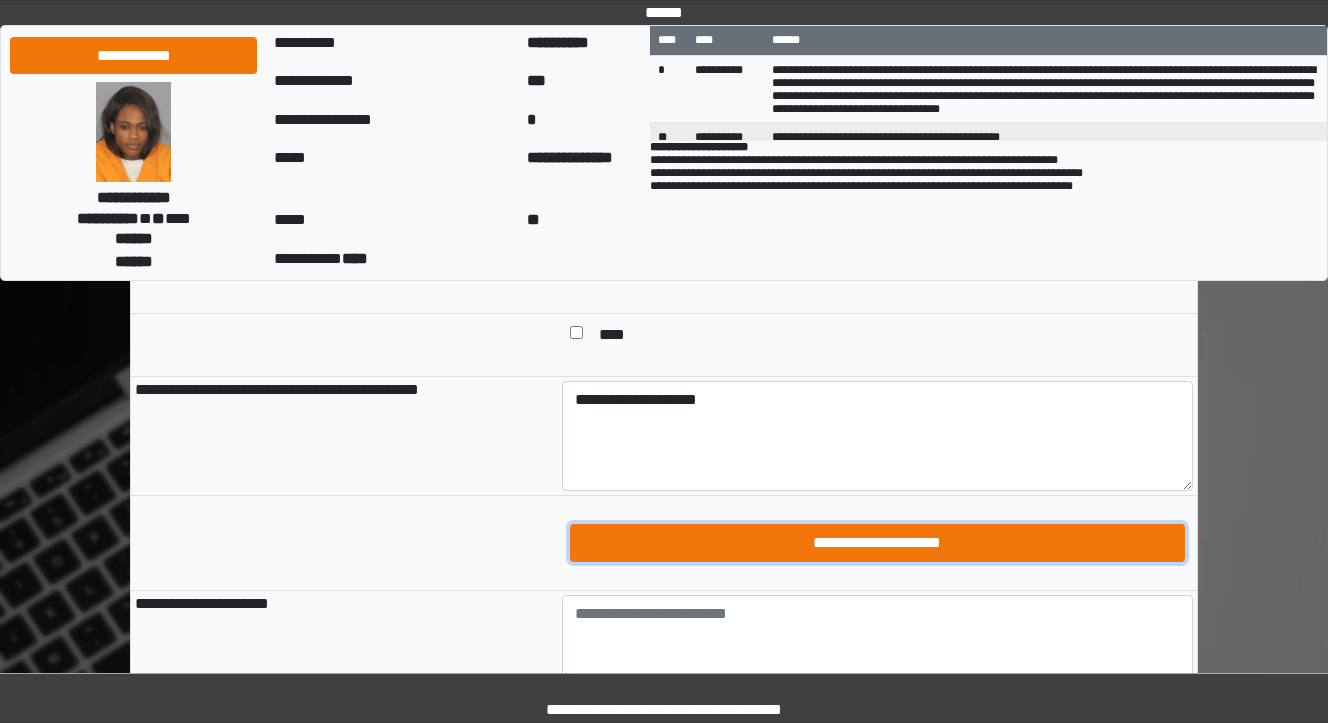 click on "**********" at bounding box center [878, 543] 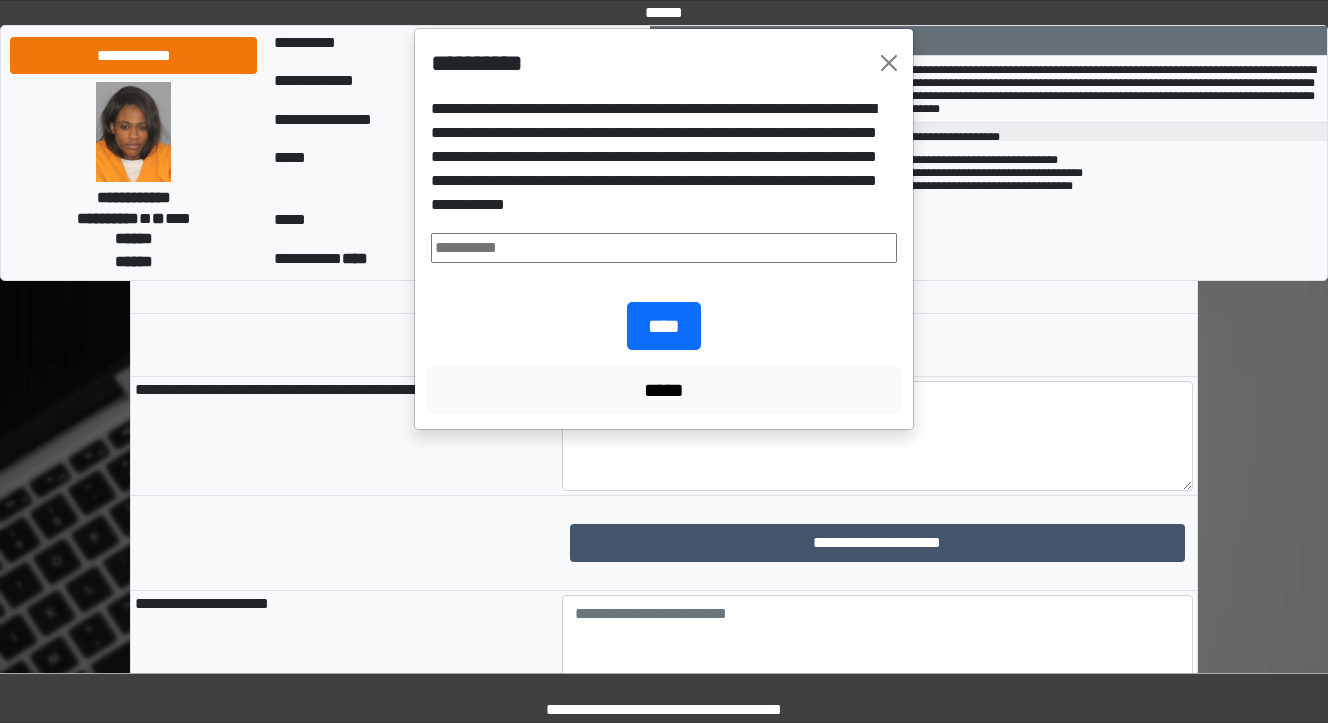click at bounding box center (664, 248) 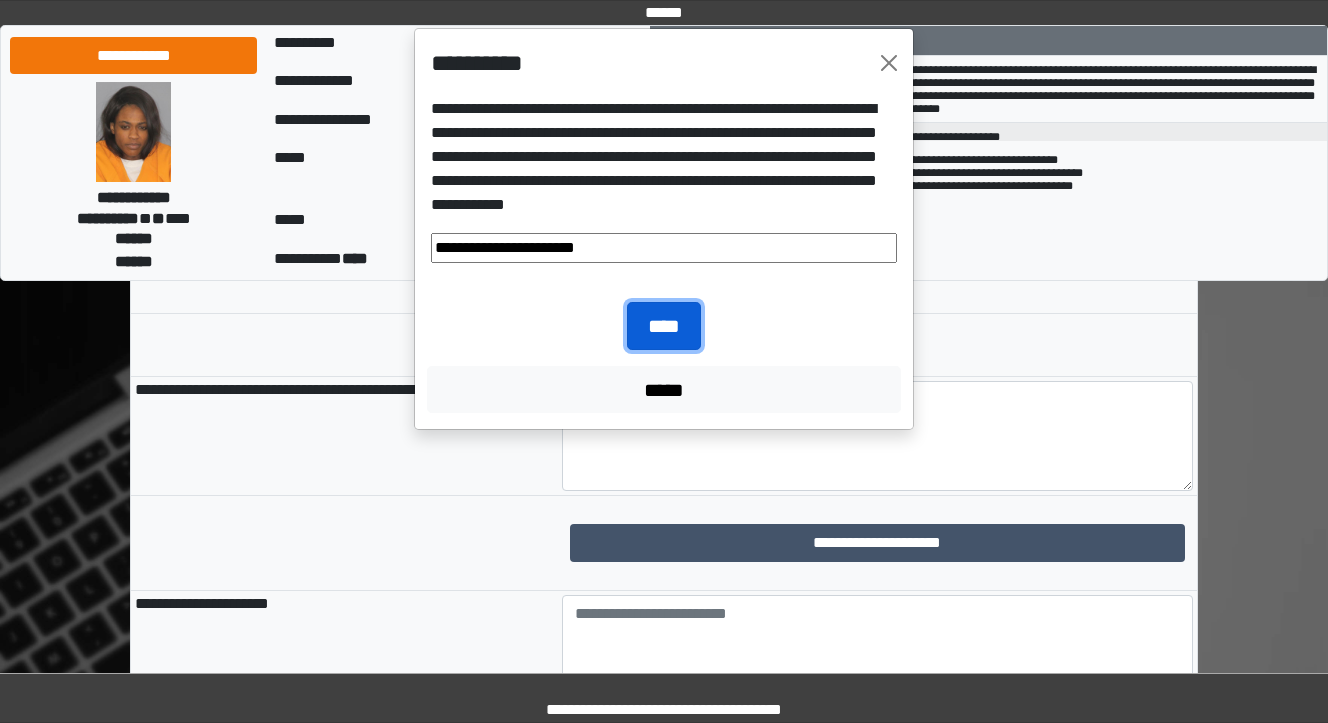 click on "****" at bounding box center [664, 326] 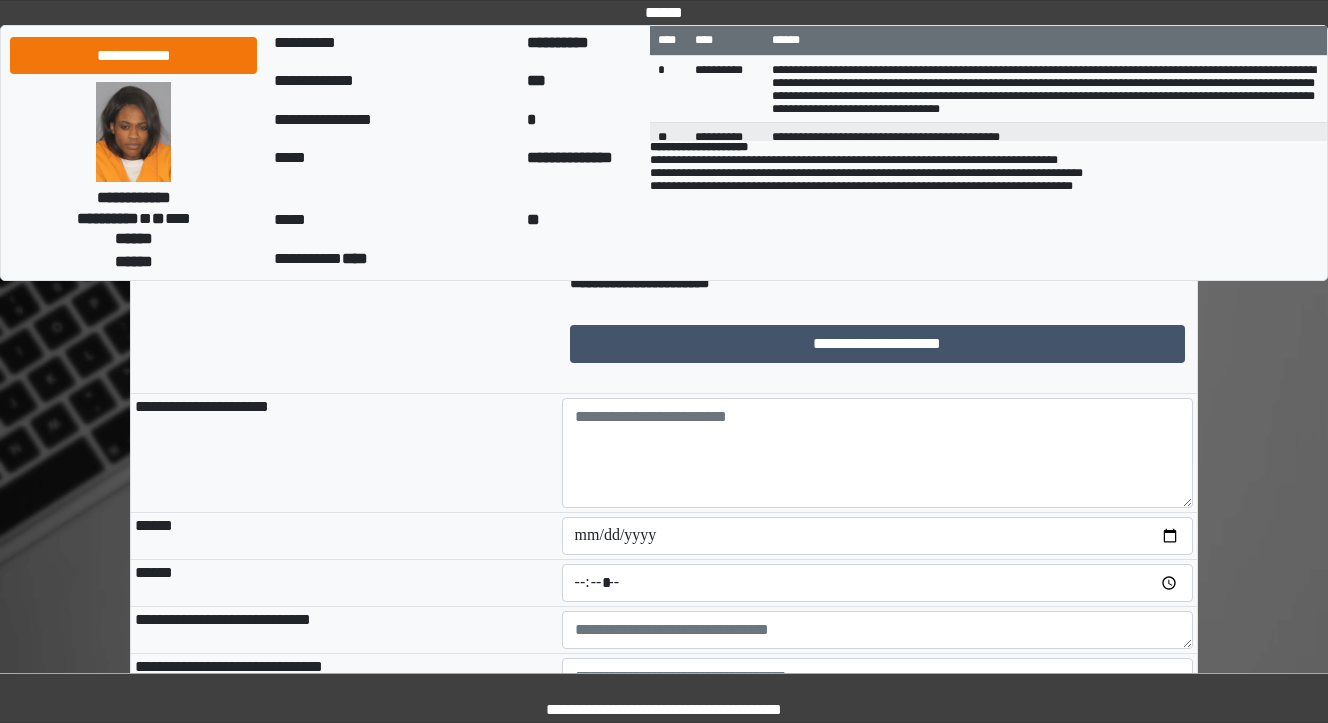 scroll, scrollTop: 1600, scrollLeft: 0, axis: vertical 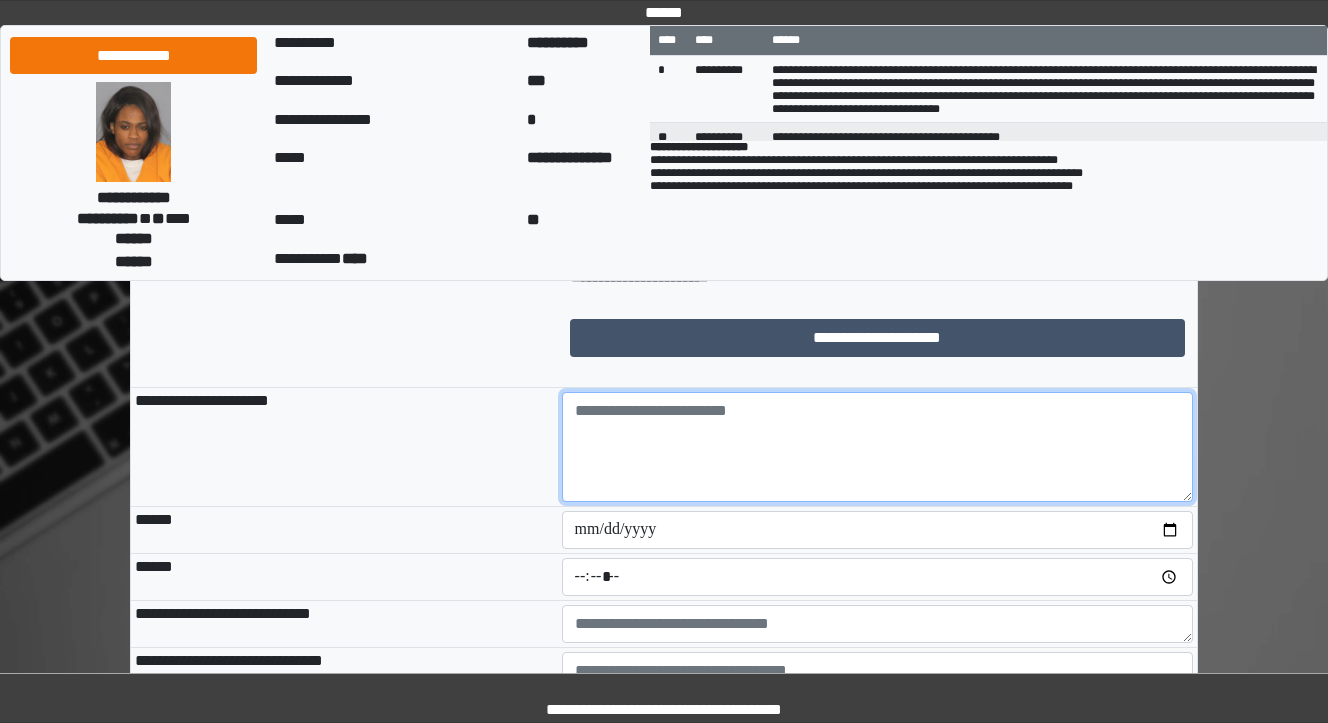 click at bounding box center [878, 447] 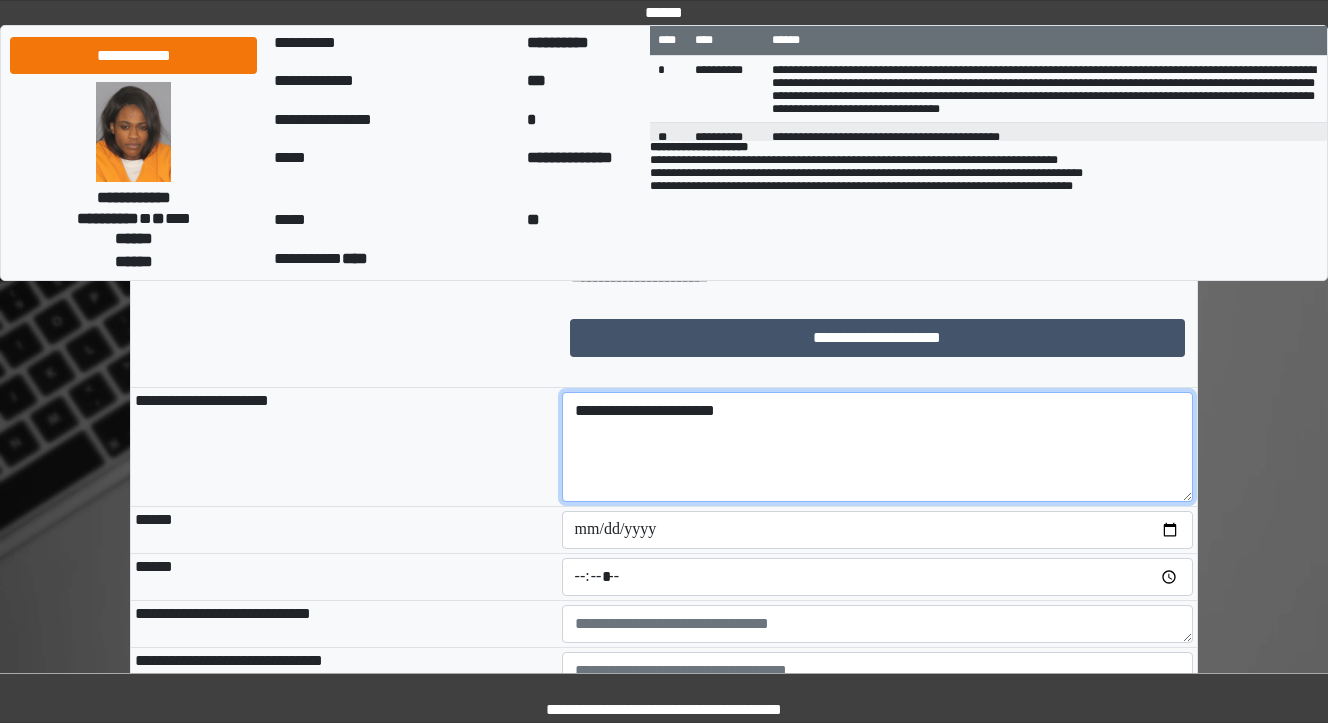 type on "**********" 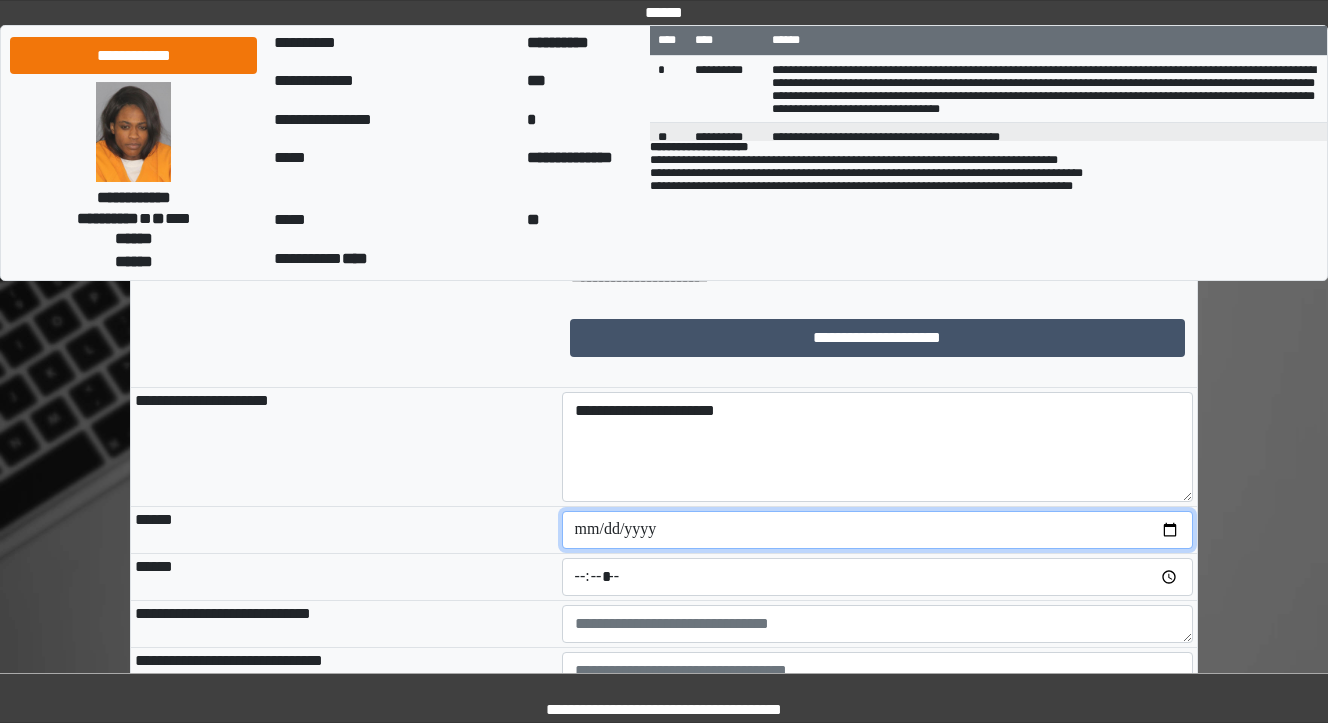 click at bounding box center [878, 530] 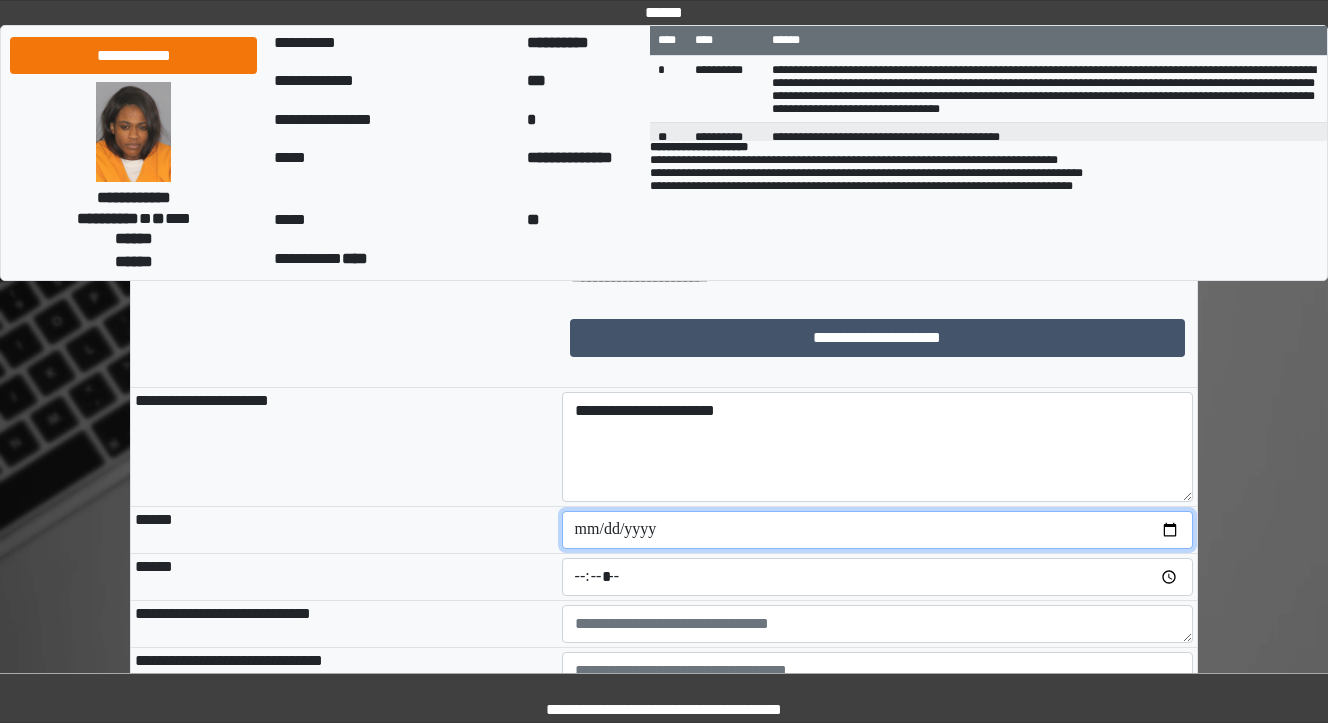 type on "**********" 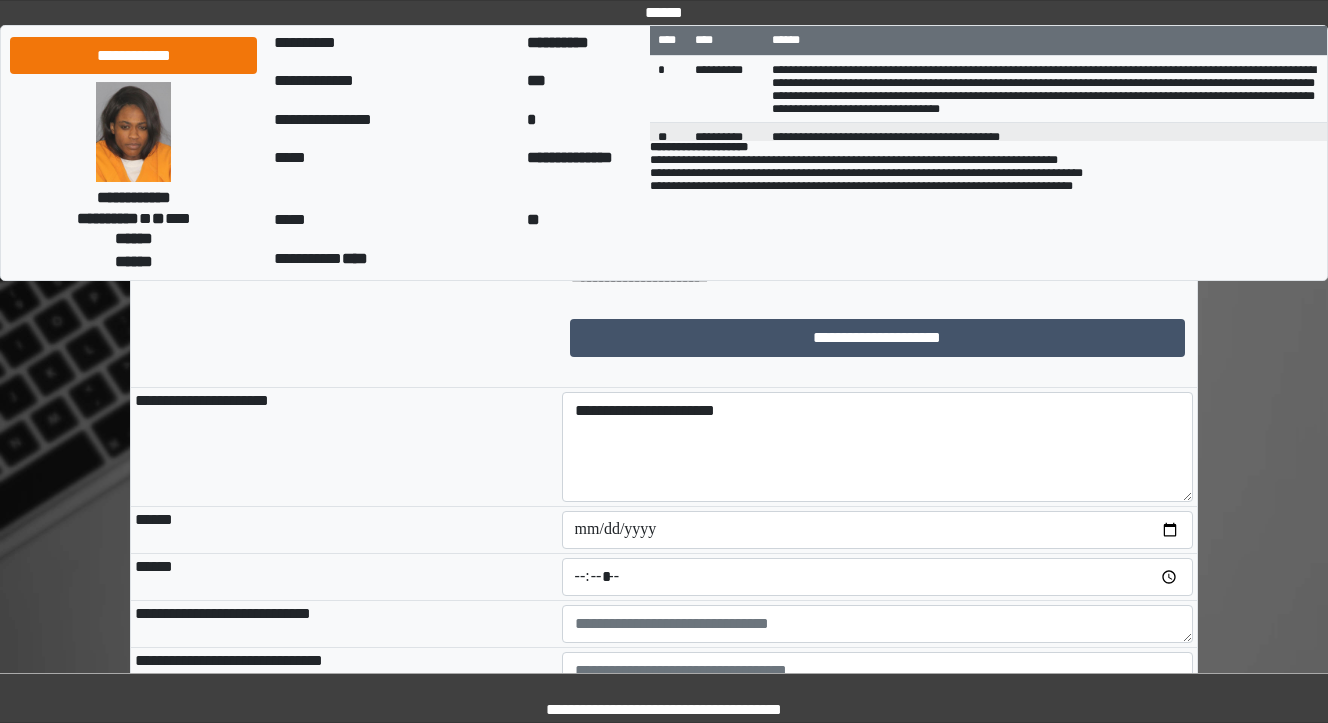 click on "**********" at bounding box center (344, 447) 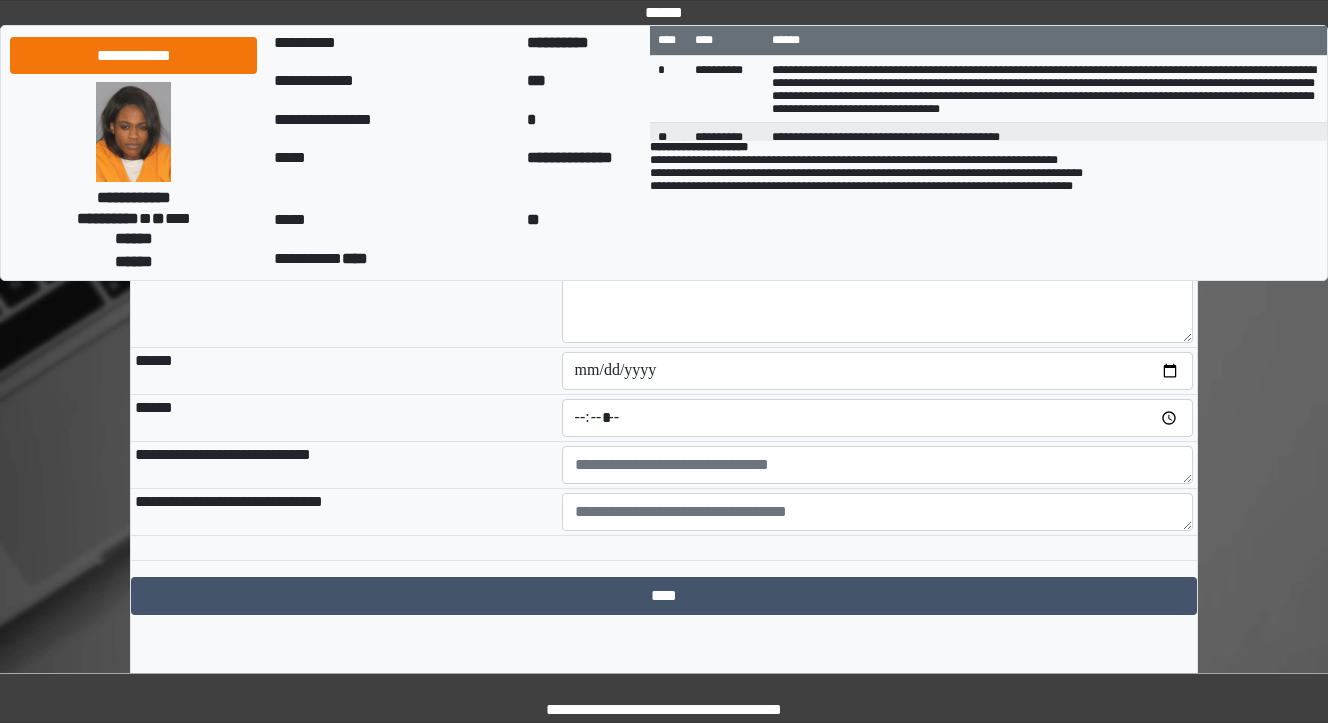scroll, scrollTop: 1760, scrollLeft: 0, axis: vertical 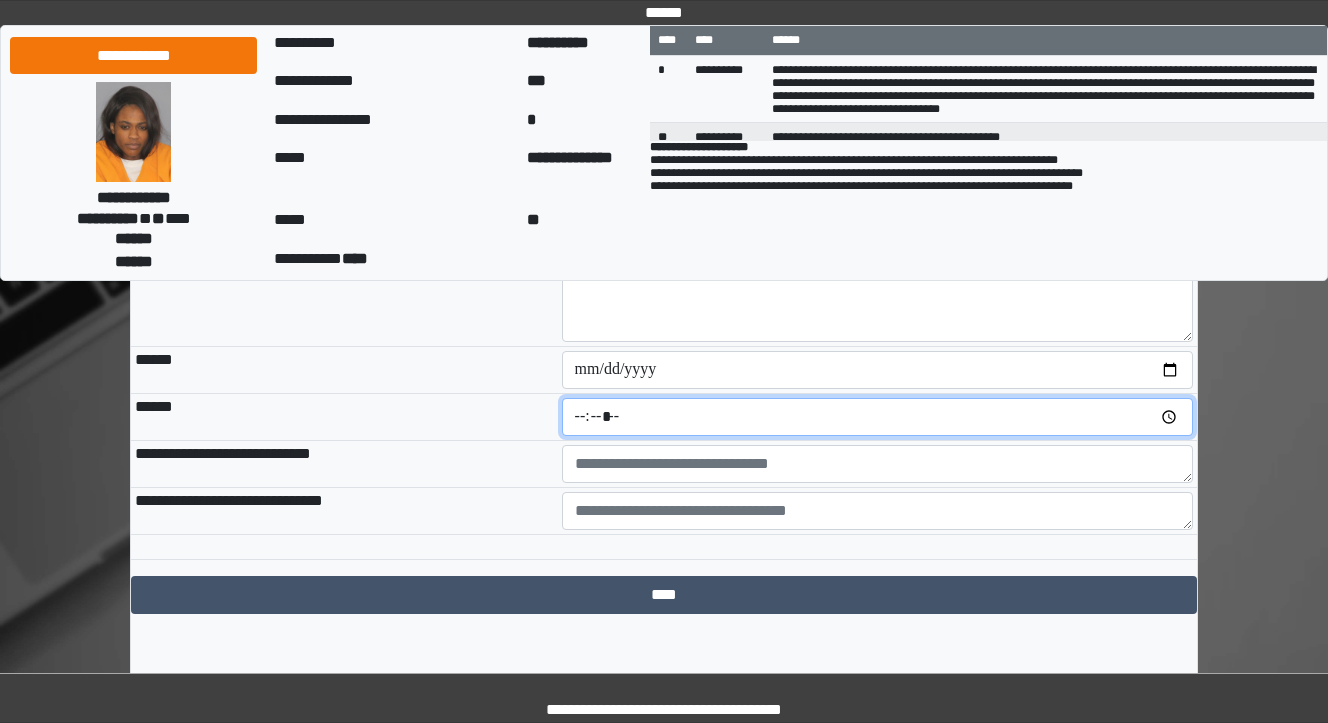 click at bounding box center [878, 417] 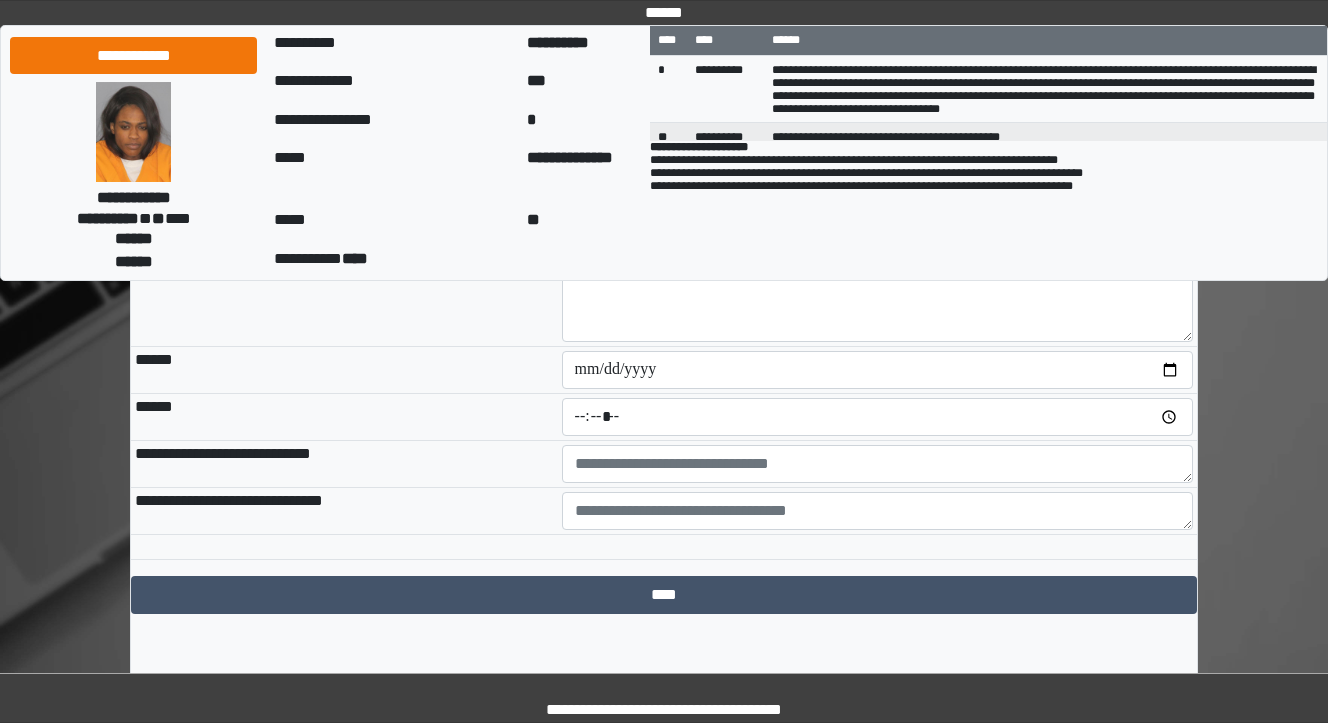 type on "*****" 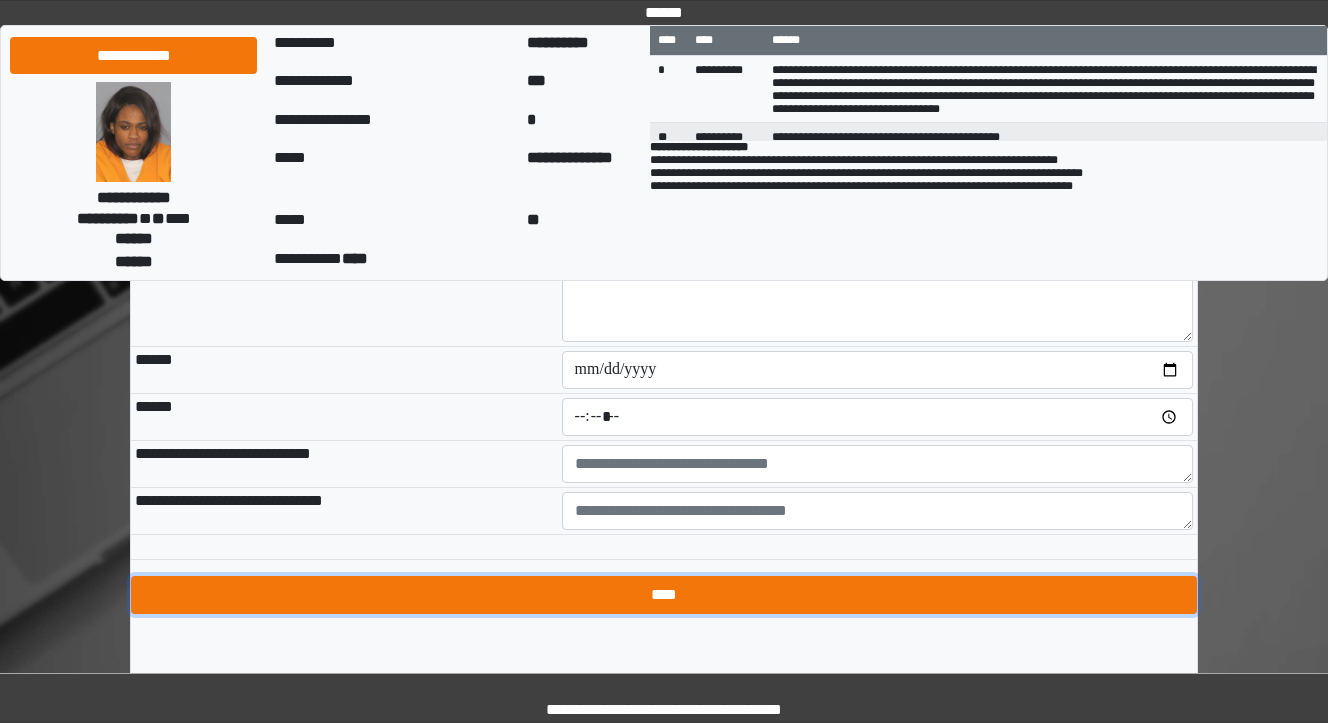 click on "****" at bounding box center [664, 595] 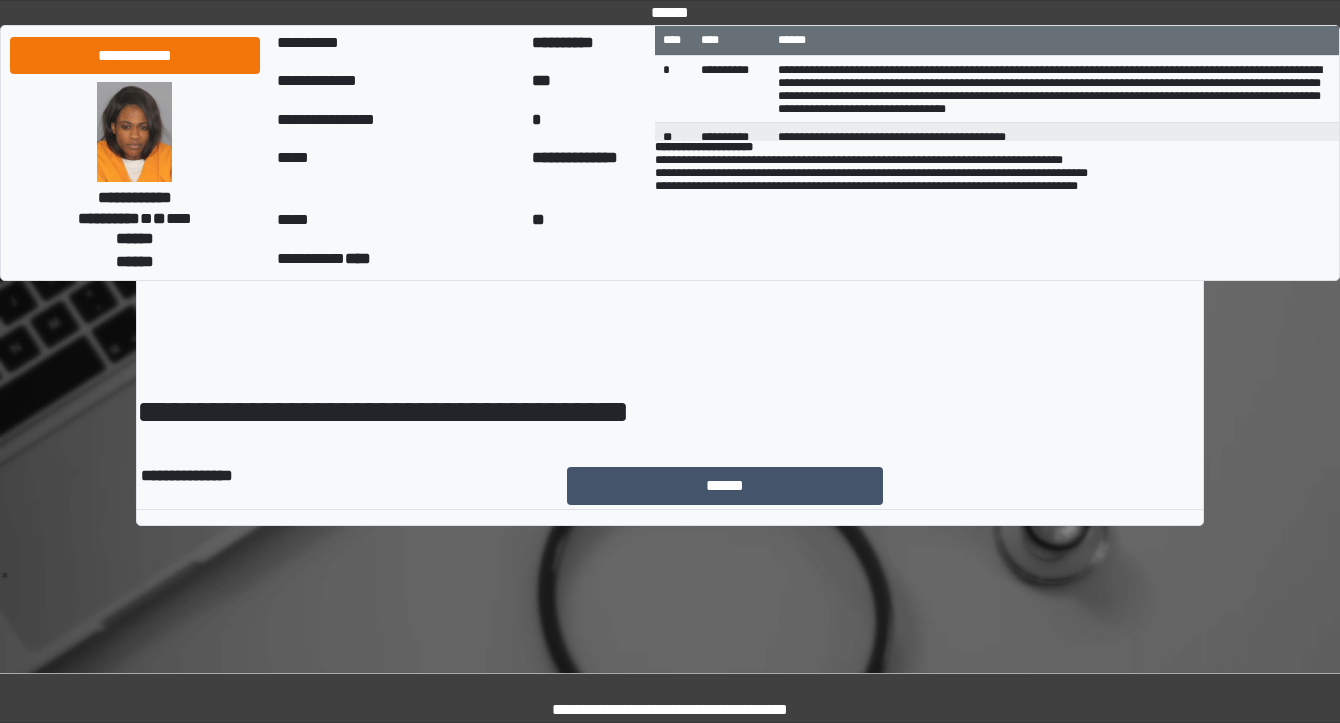 scroll, scrollTop: 0, scrollLeft: 0, axis: both 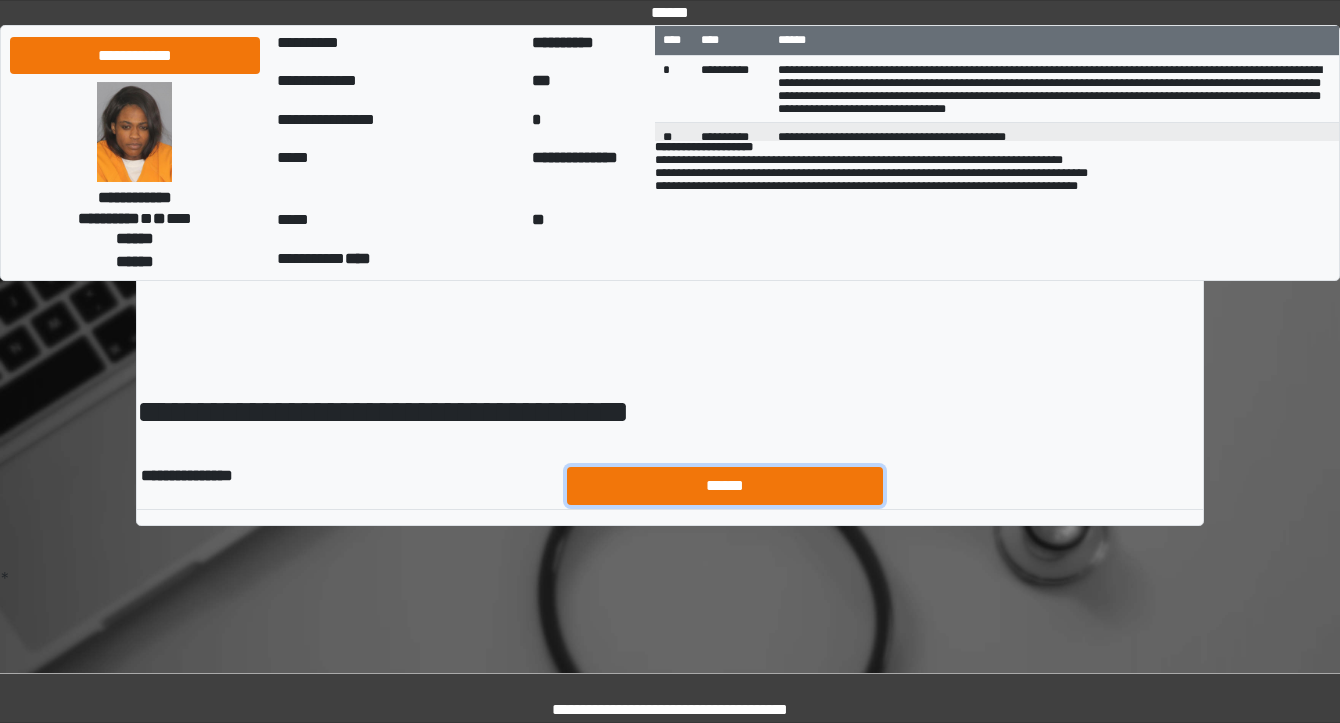 click on "******" at bounding box center (725, 486) 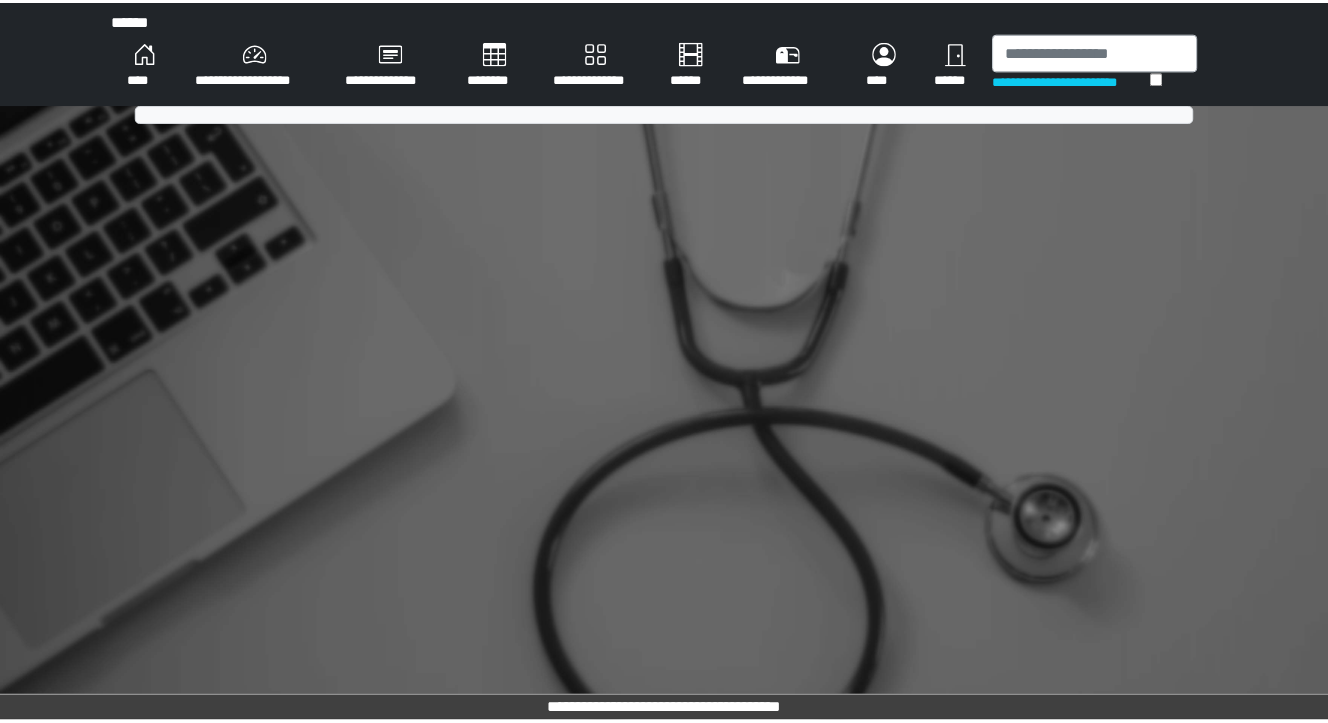 scroll, scrollTop: 0, scrollLeft: 0, axis: both 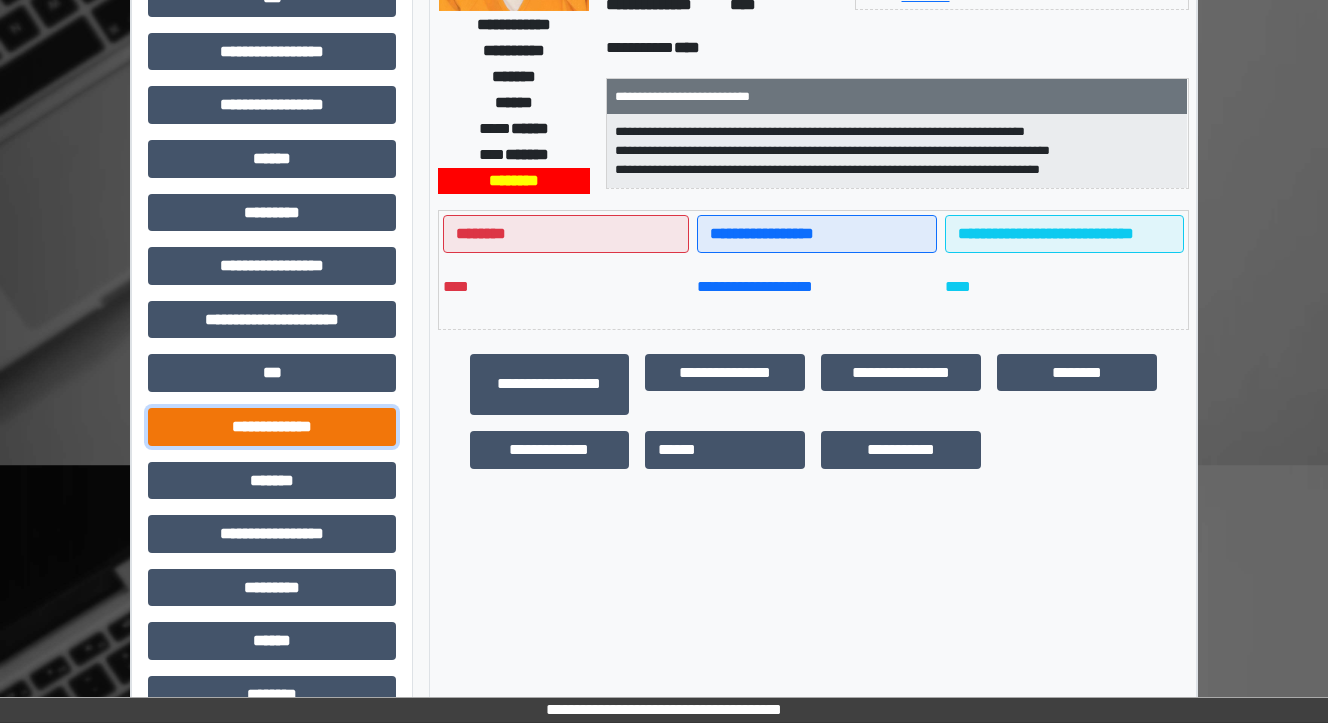 click on "**********" at bounding box center (272, 427) 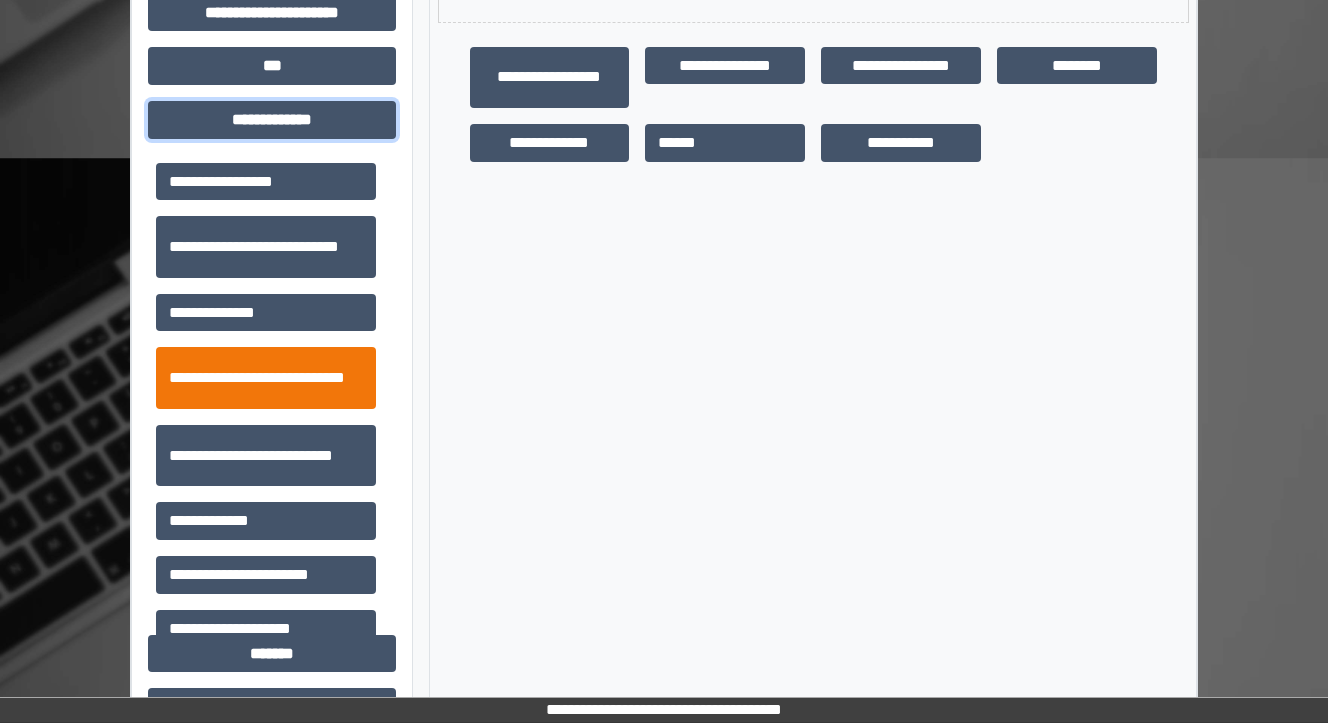 scroll, scrollTop: 640, scrollLeft: 0, axis: vertical 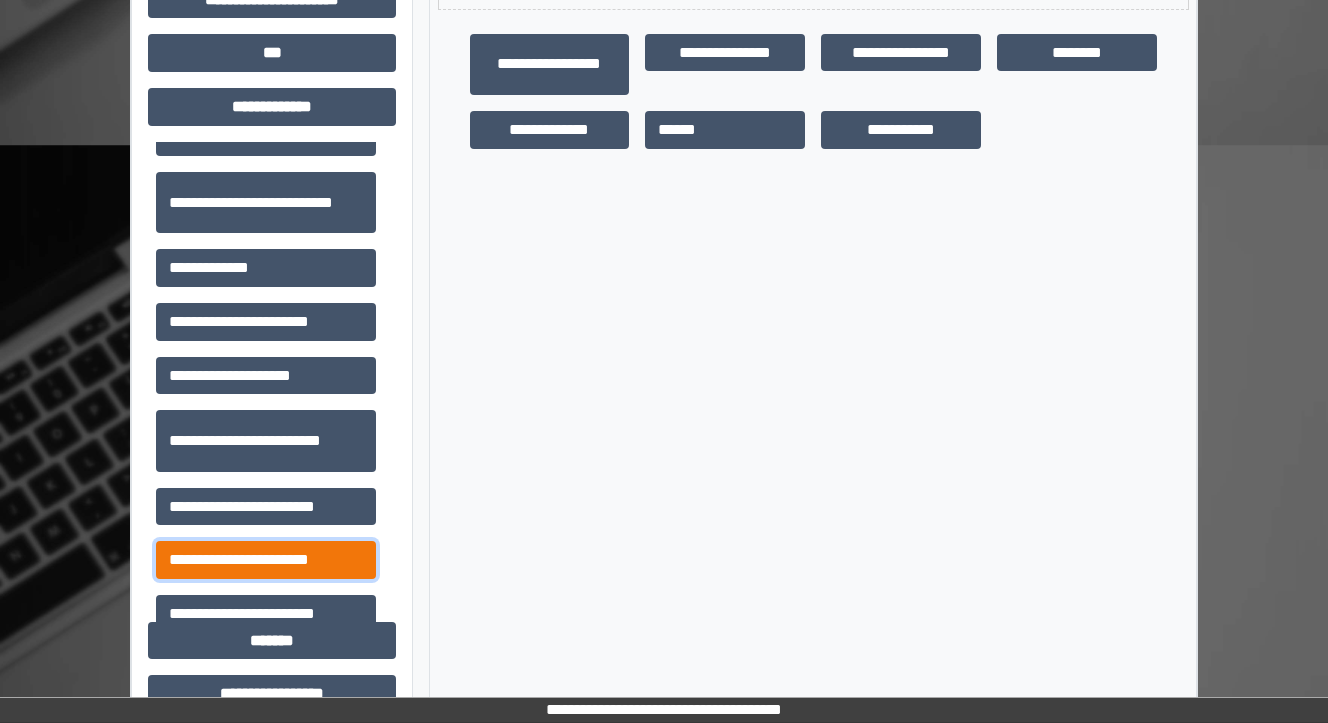 click on "**********" at bounding box center [266, 560] 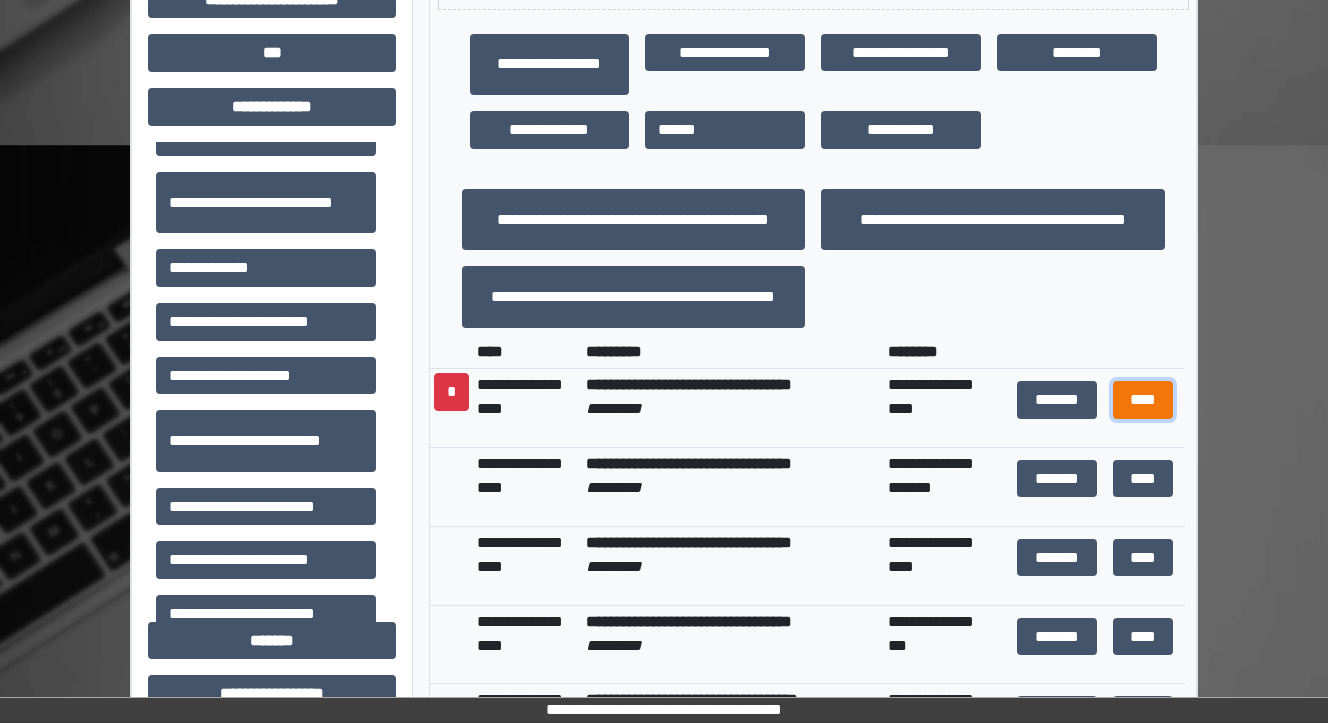 click on "****" at bounding box center (1142, 400) 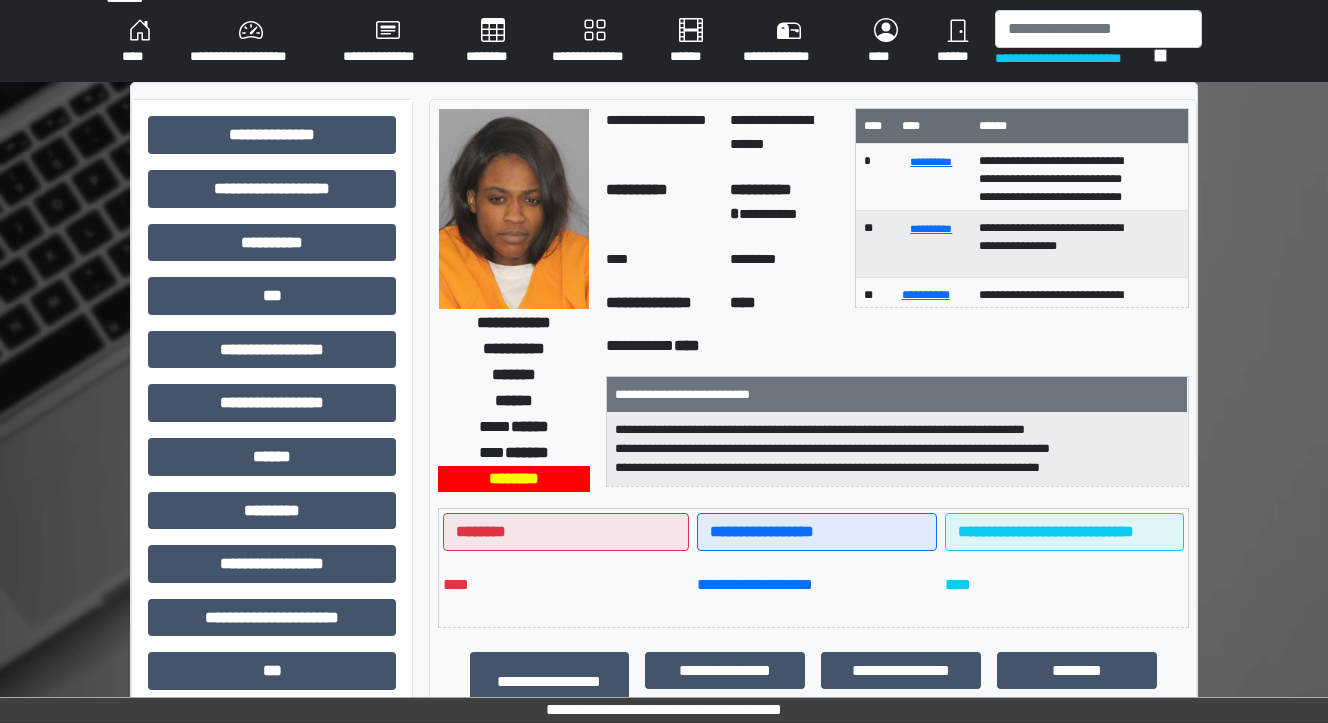 scroll, scrollTop: 0, scrollLeft: 0, axis: both 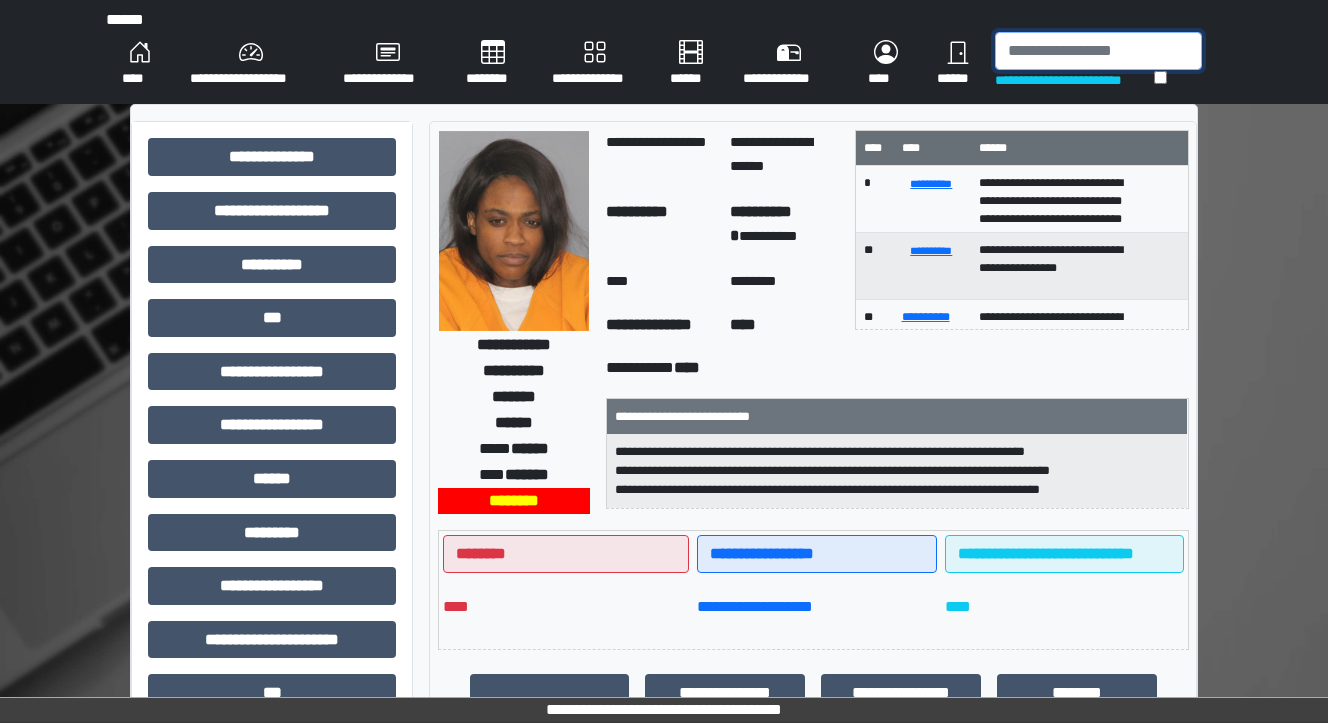 drag, startPoint x: 1043, startPoint y: 48, endPoint x: 1025, endPoint y: 32, distance: 24.083189 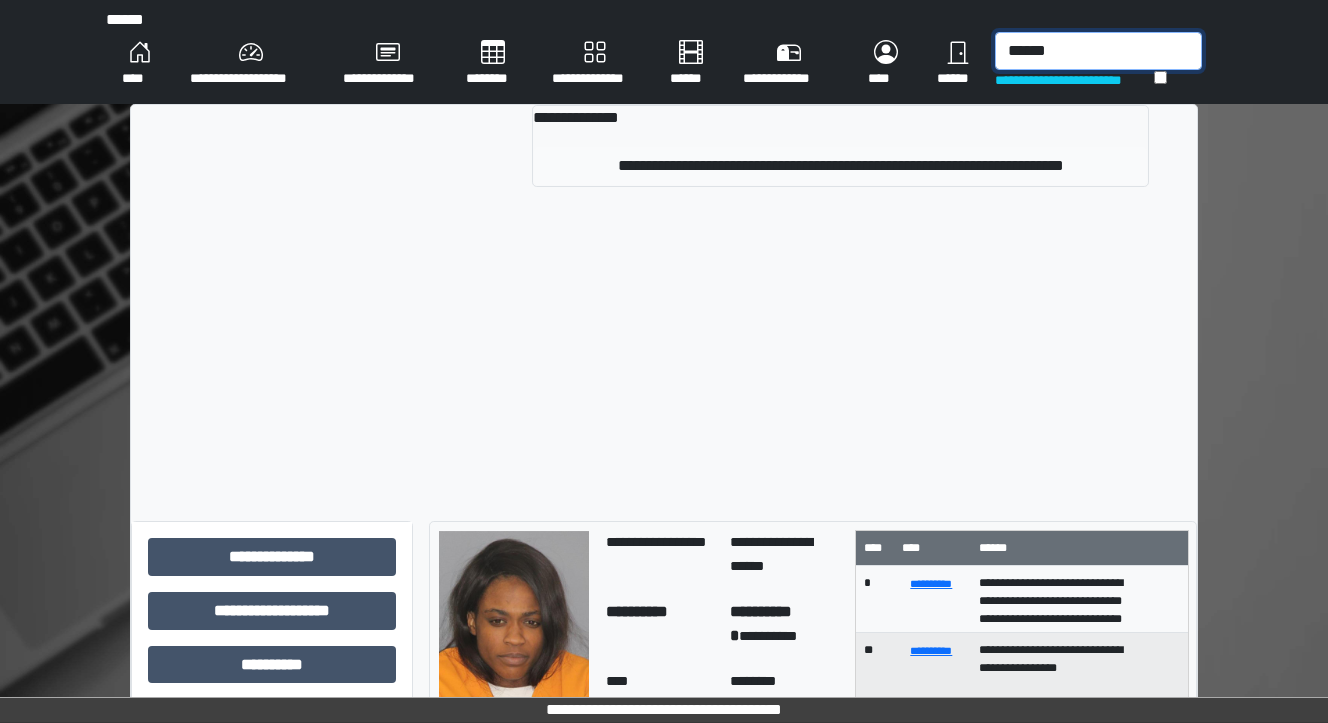 type on "******" 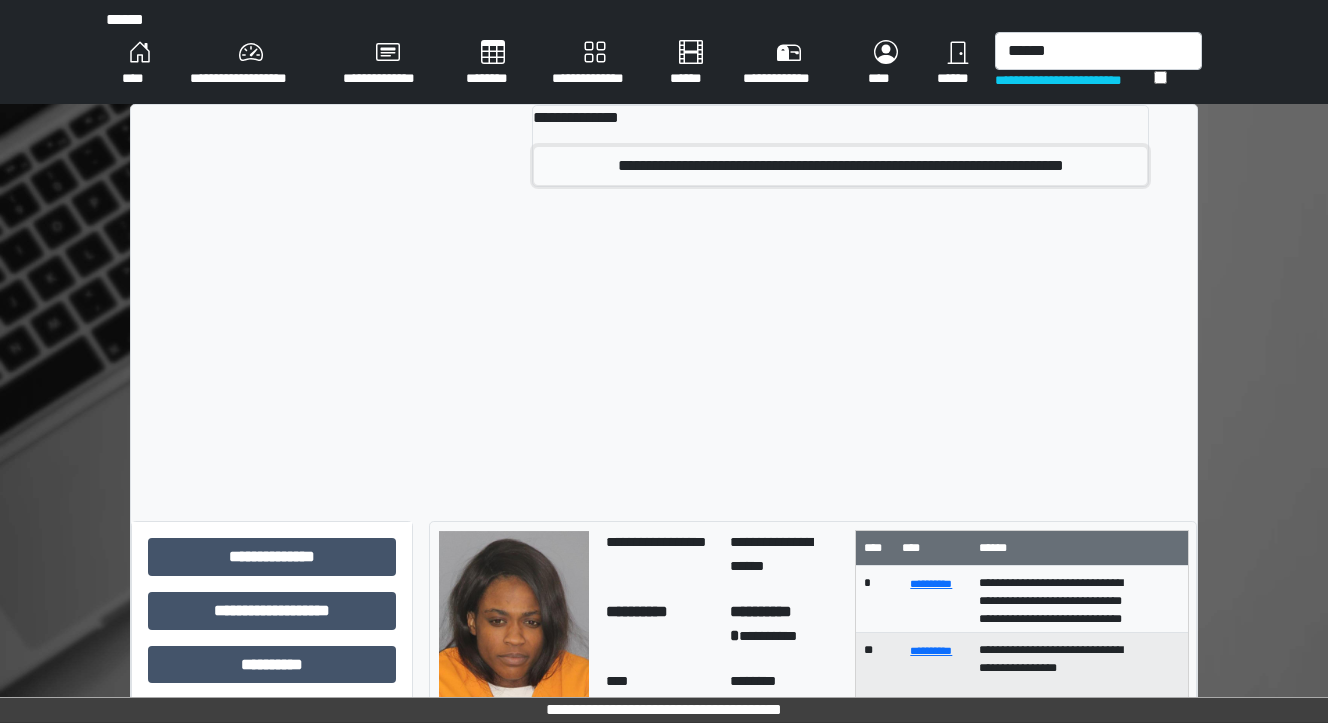 click on "**********" at bounding box center [841, 166] 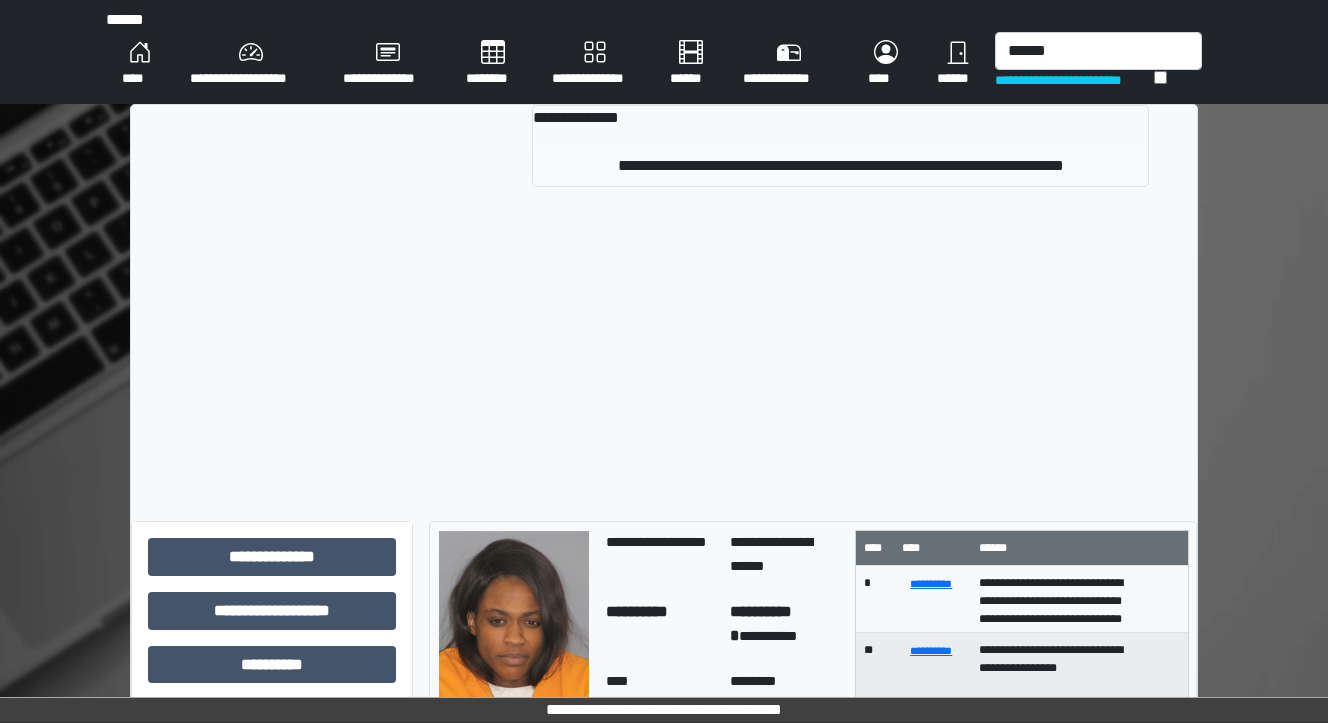 type 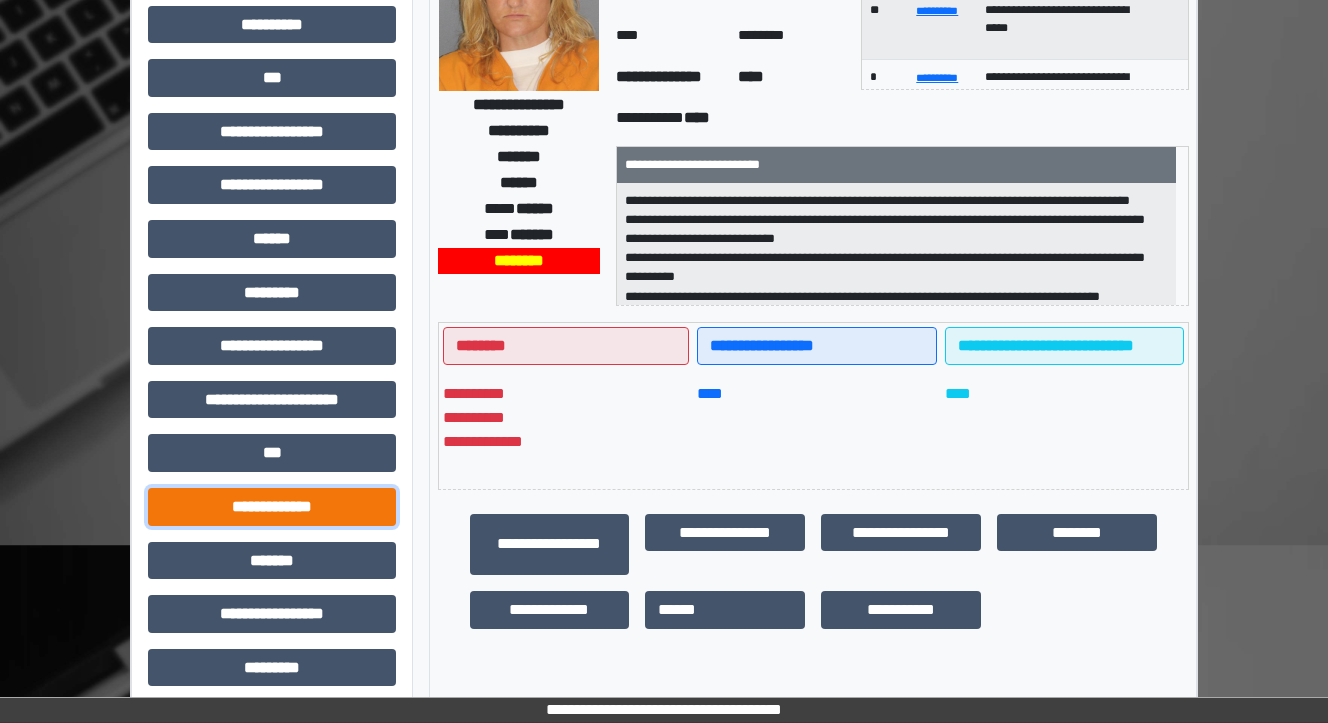 click on "**********" at bounding box center (272, 507) 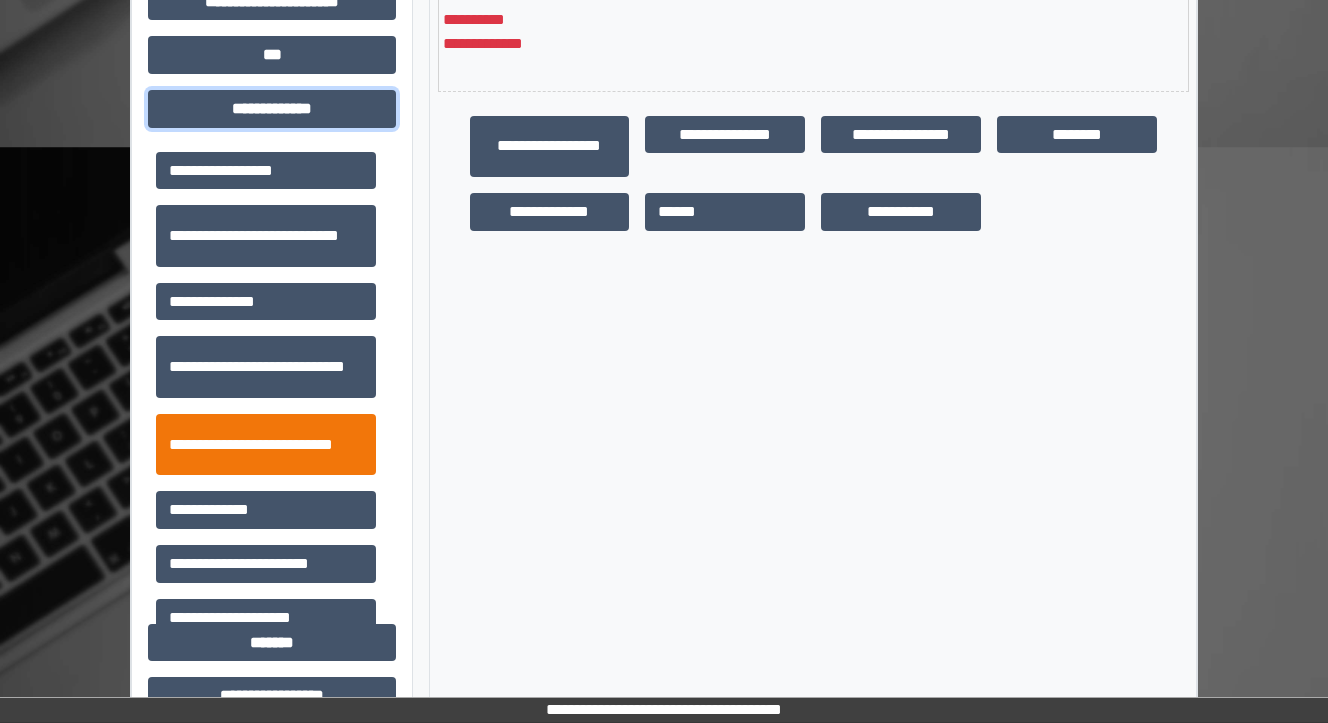scroll, scrollTop: 640, scrollLeft: 0, axis: vertical 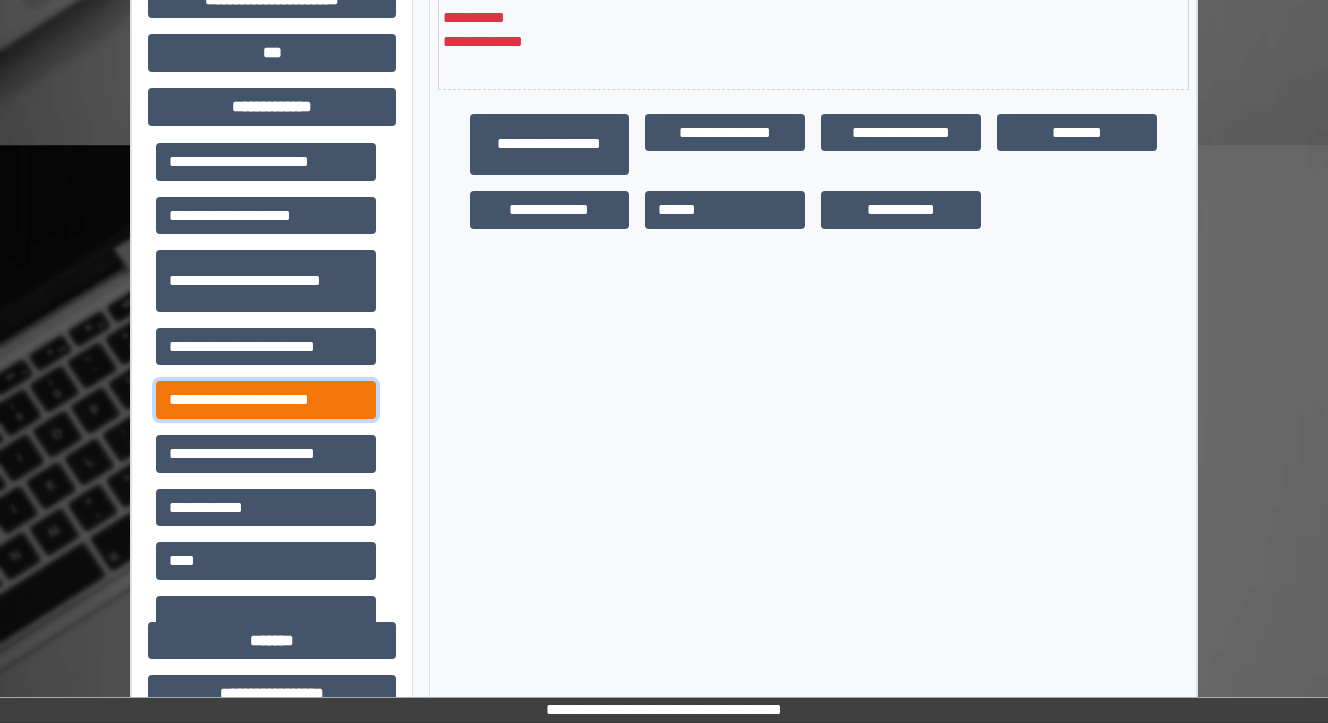 click on "**********" at bounding box center (266, 400) 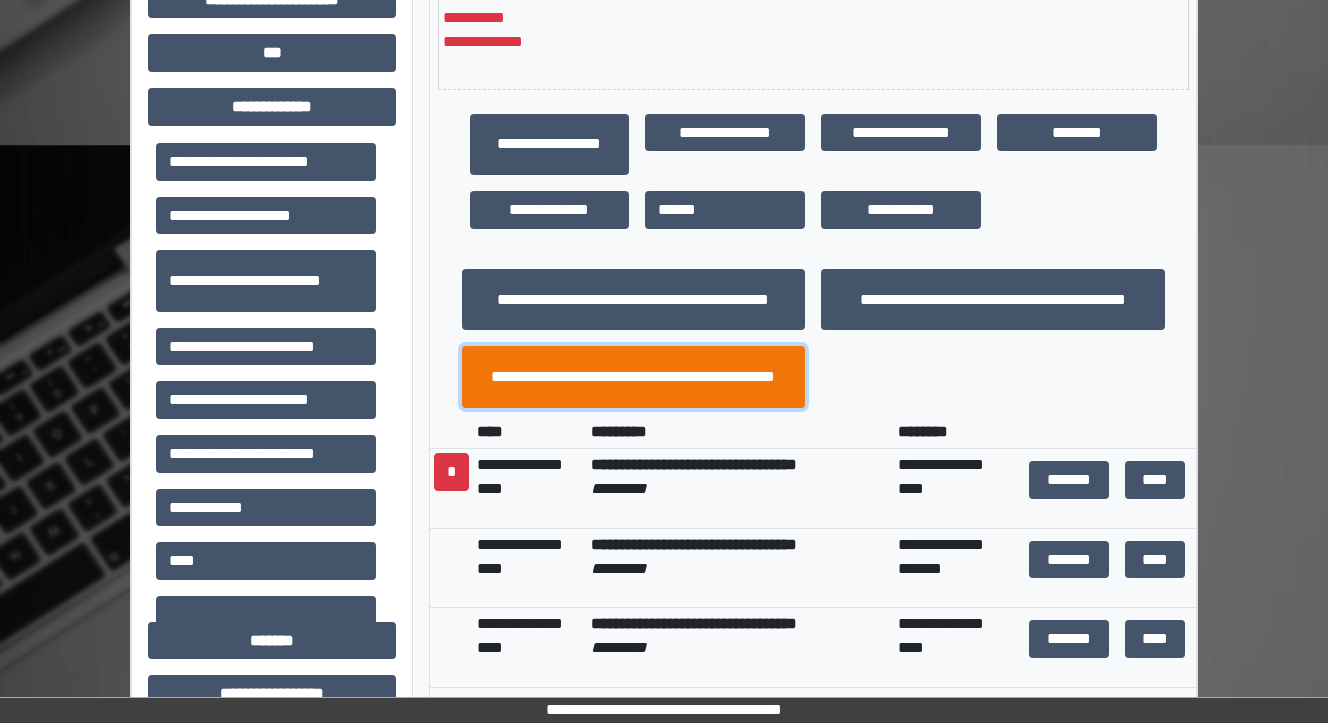 click on "**********" at bounding box center (634, 377) 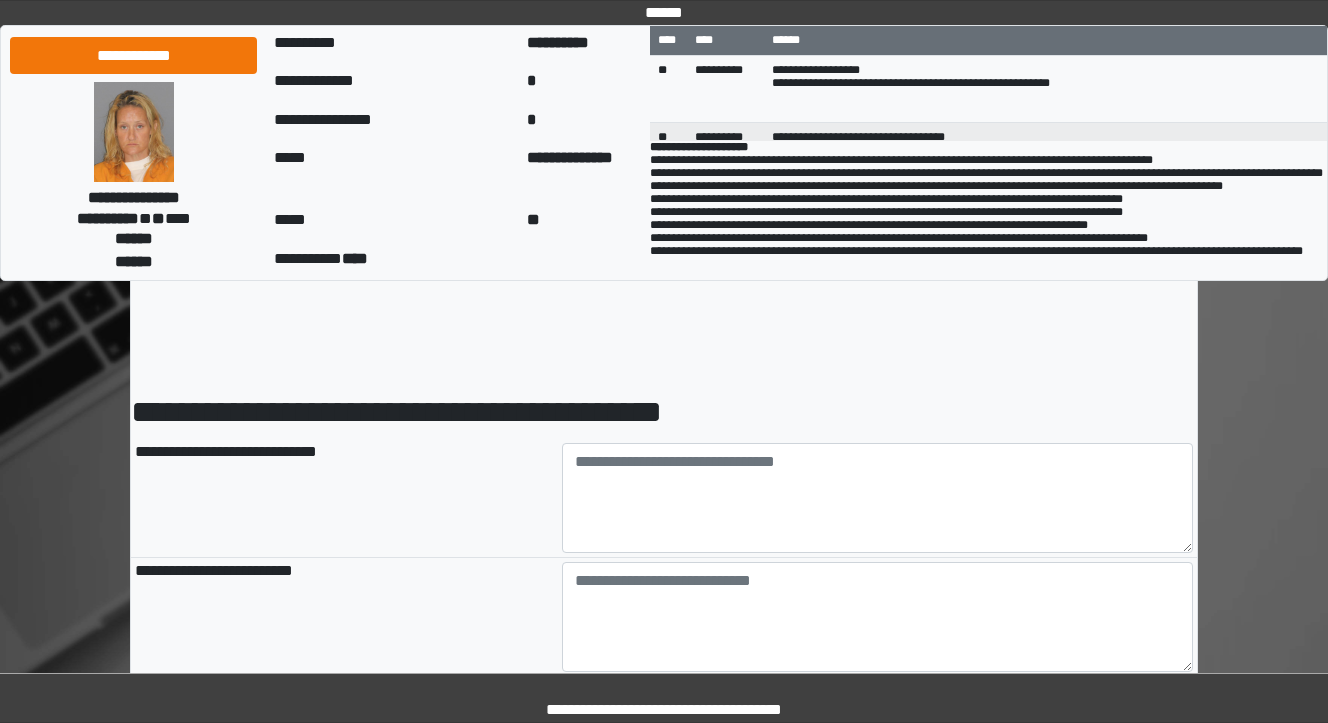 scroll, scrollTop: 0, scrollLeft: 0, axis: both 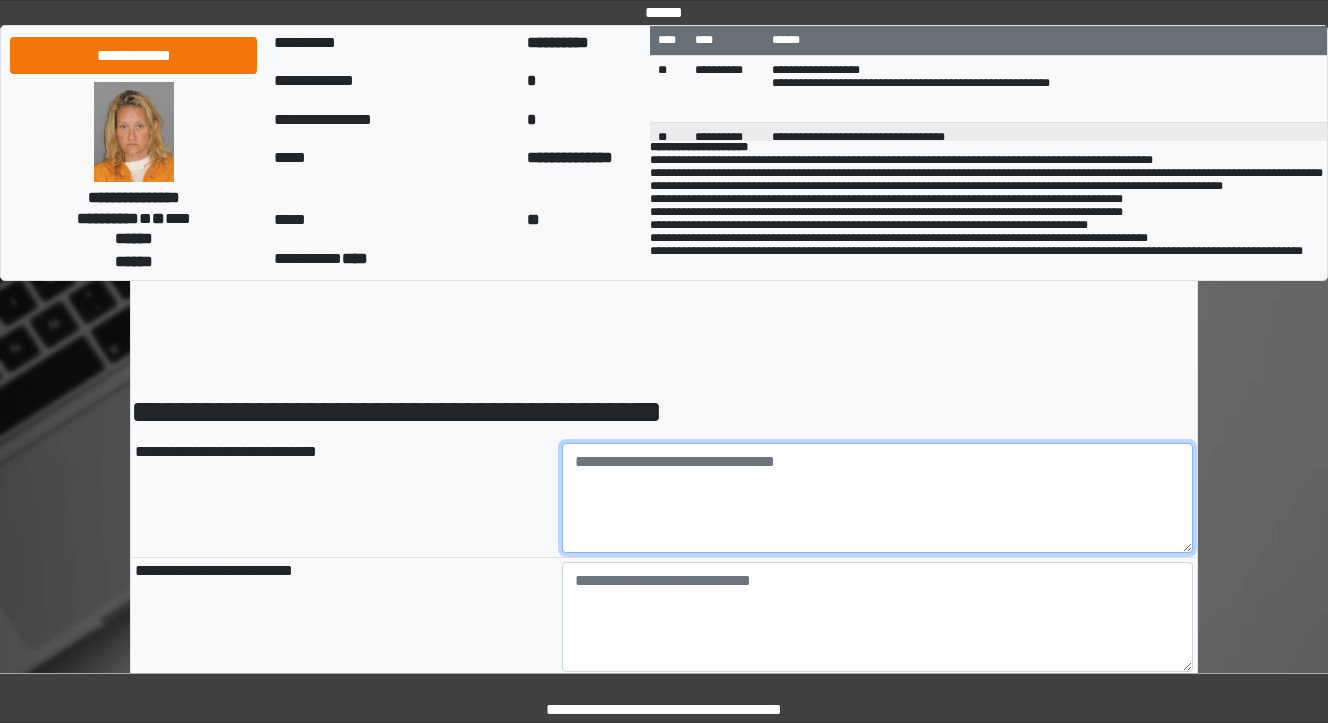 click at bounding box center (878, 498) 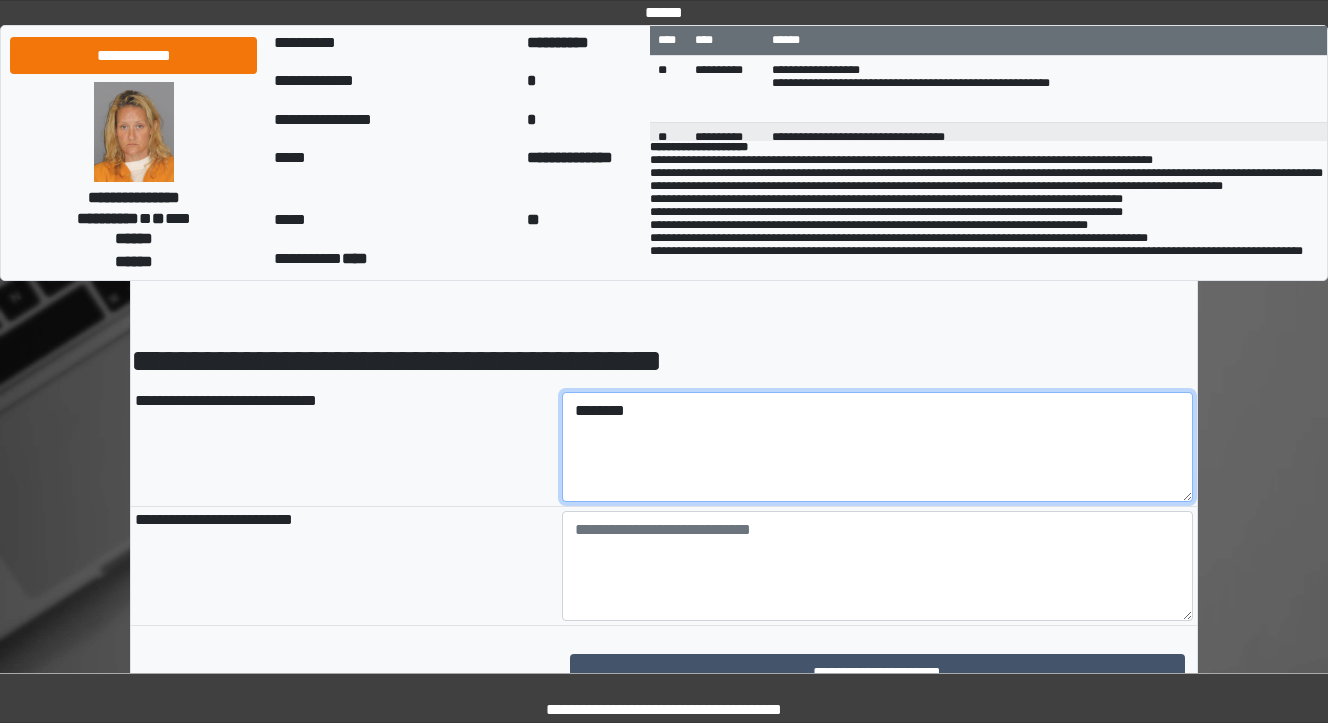 scroll, scrollTop: 80, scrollLeft: 0, axis: vertical 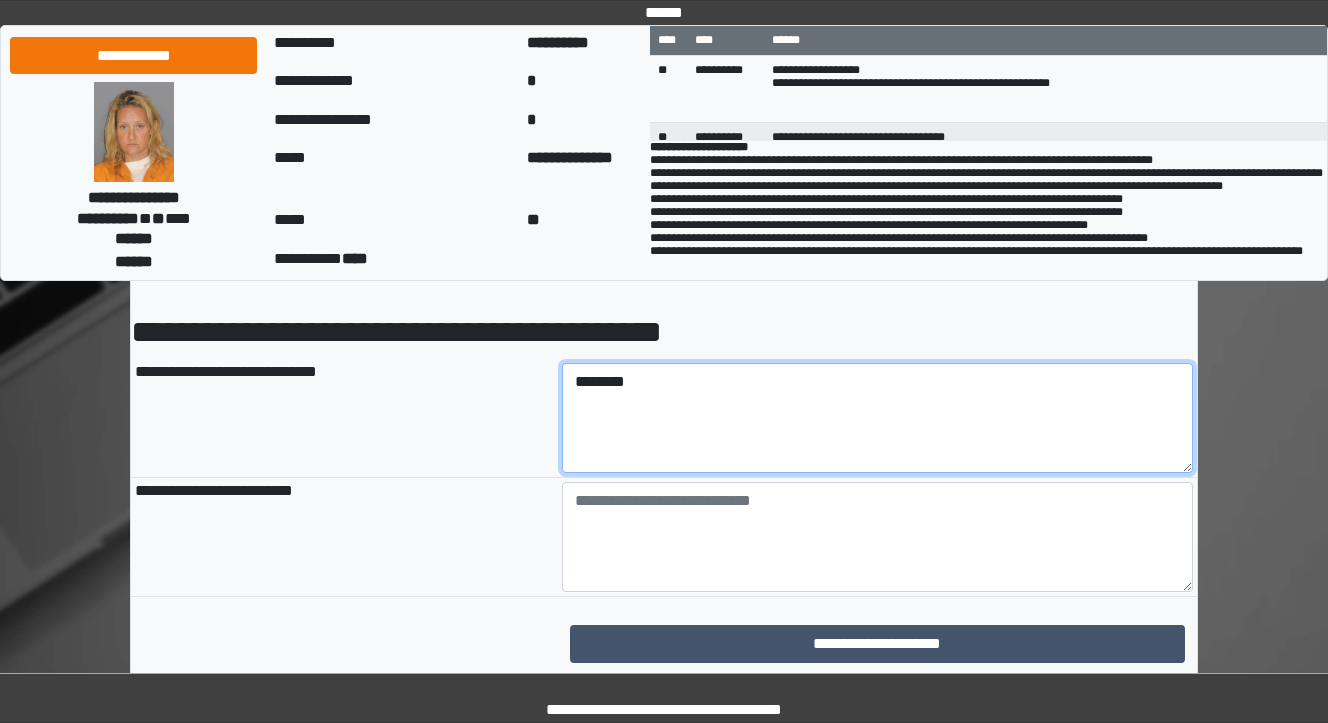 type on "********" 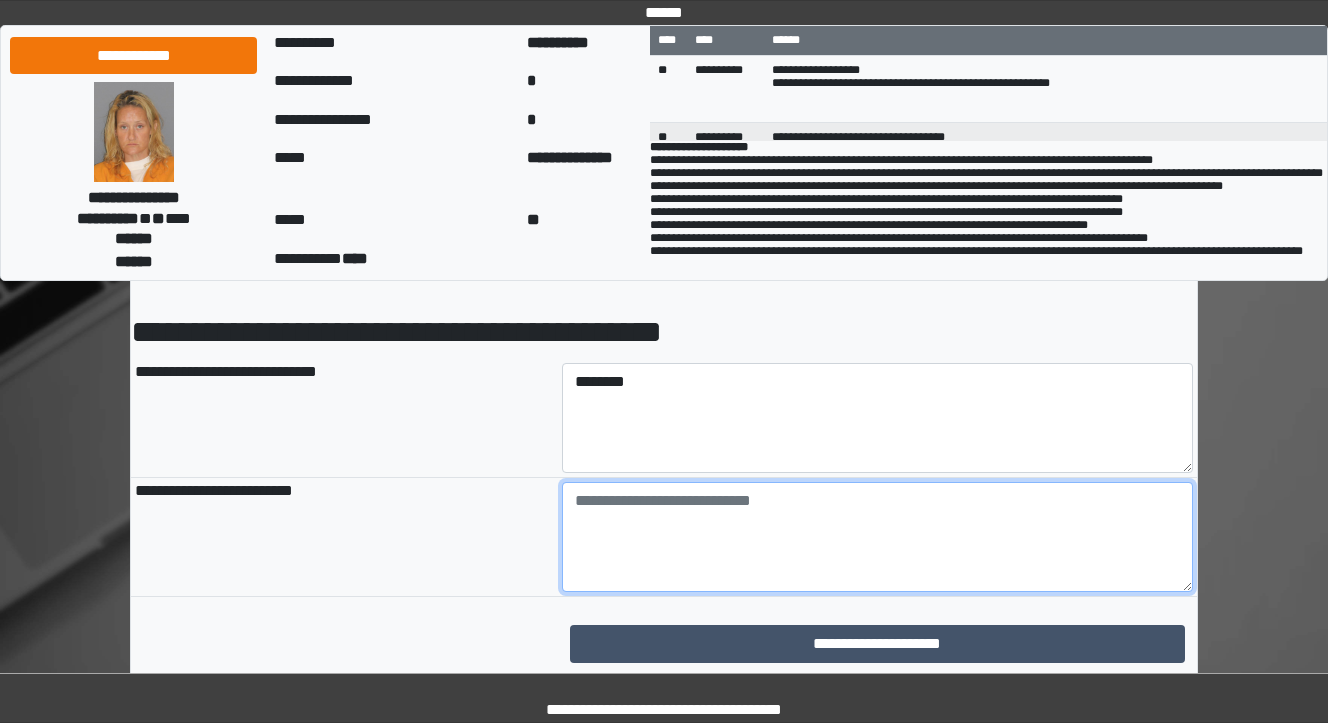click at bounding box center [878, 537] 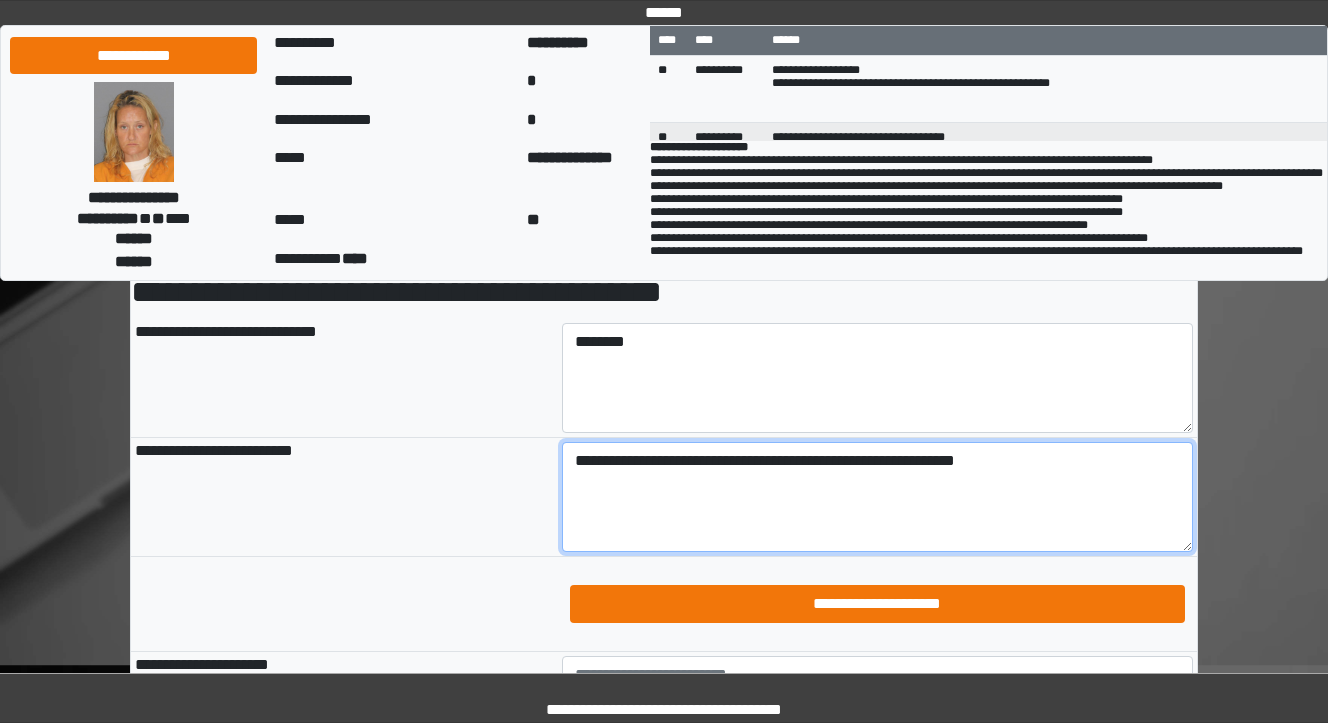scroll, scrollTop: 160, scrollLeft: 0, axis: vertical 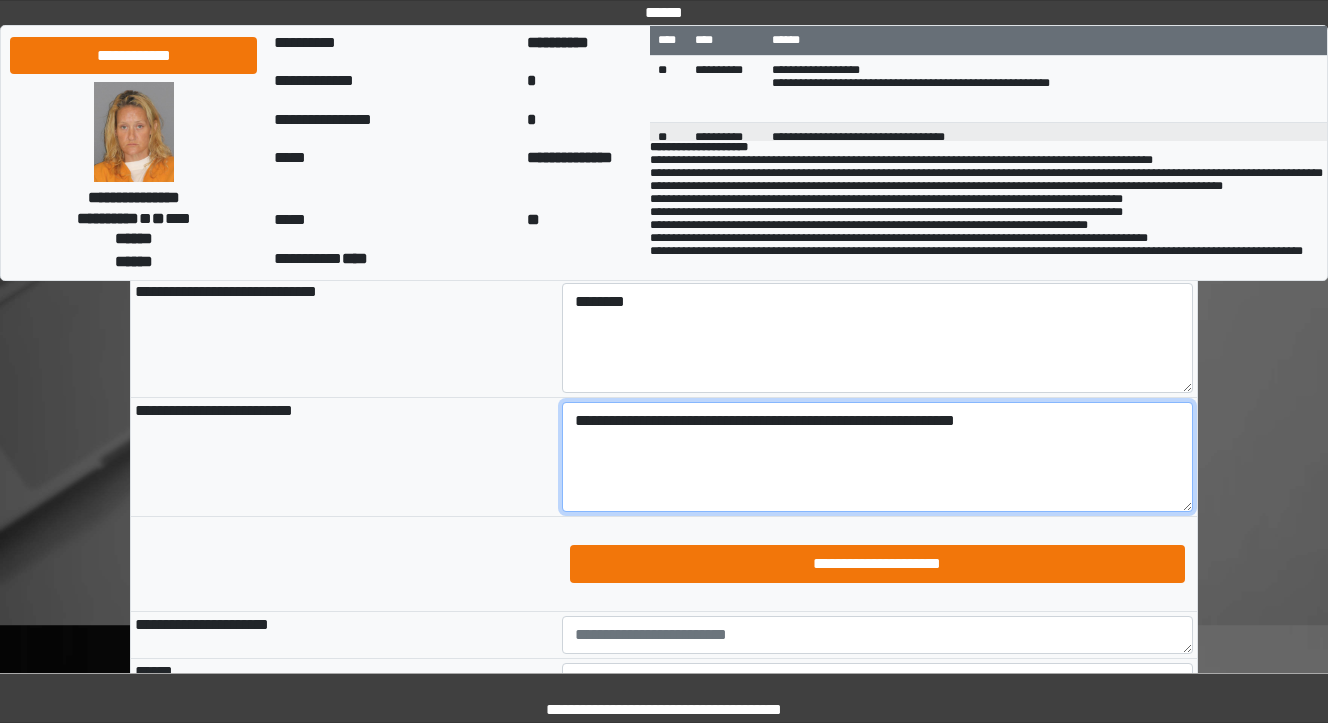type on "**********" 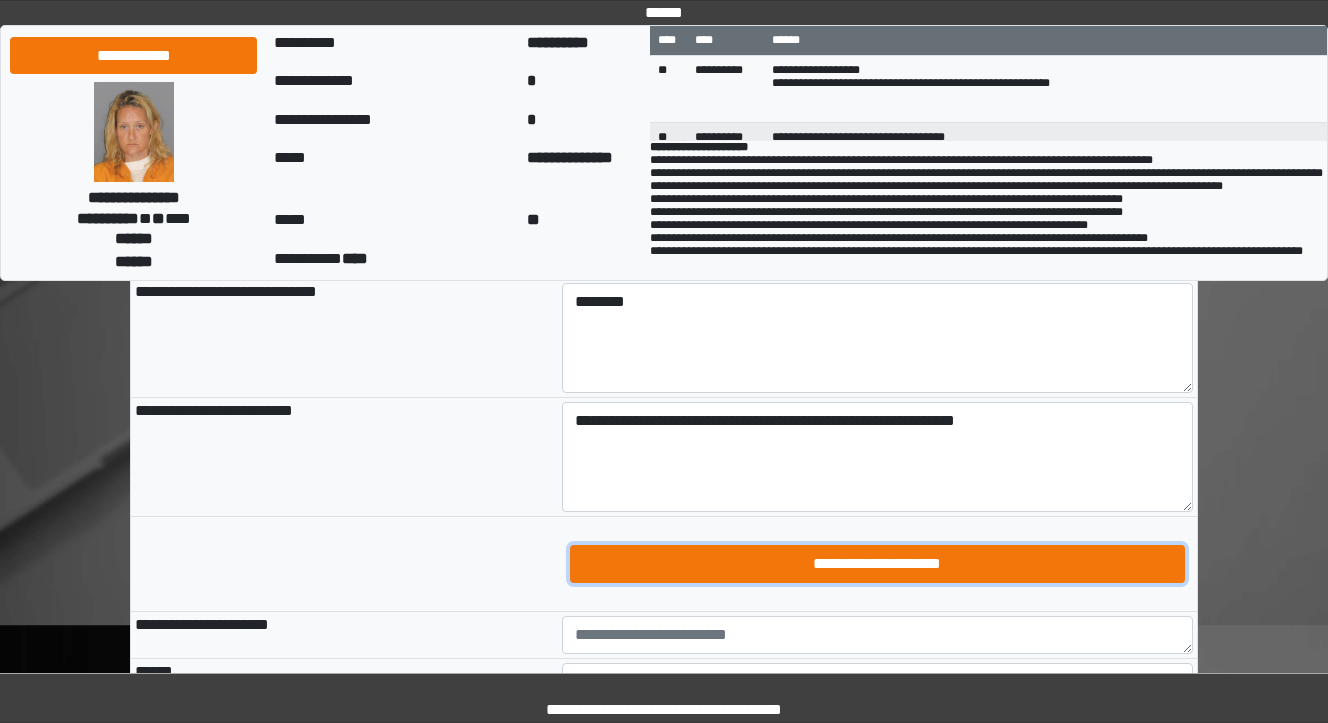 click on "**********" at bounding box center (878, 564) 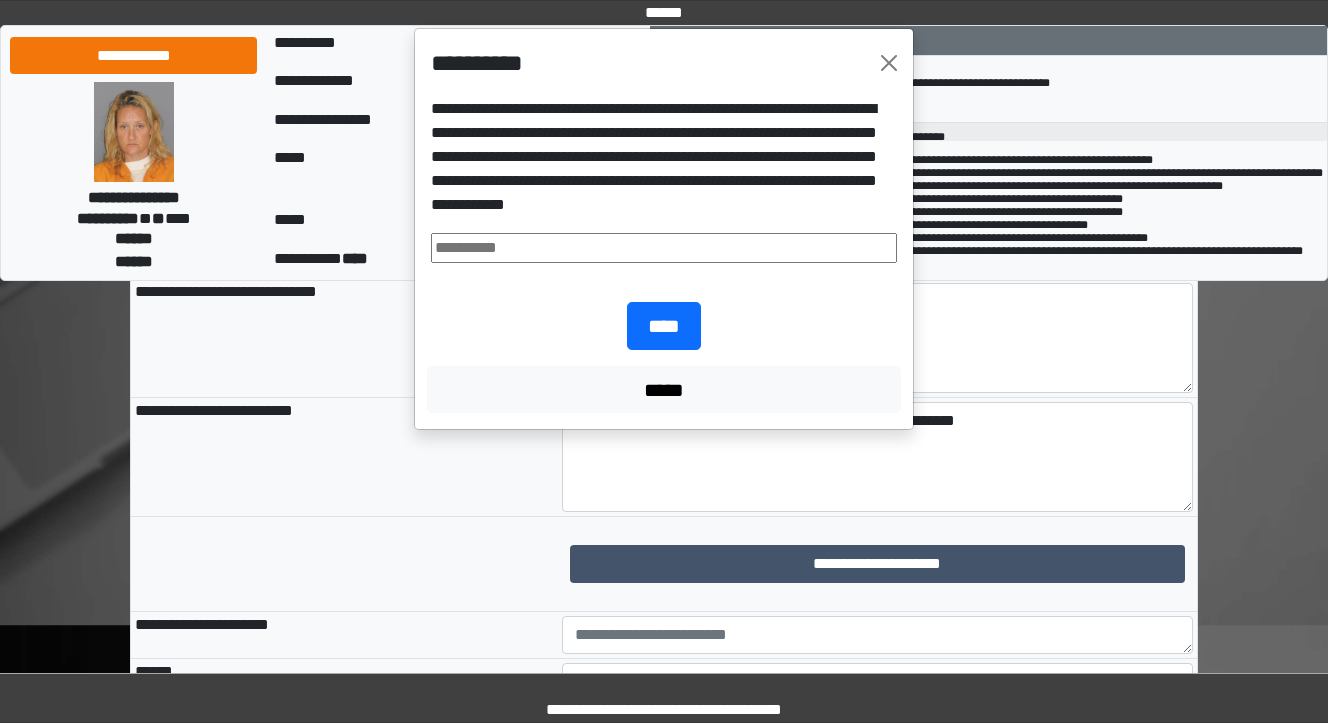 click at bounding box center [664, 248] 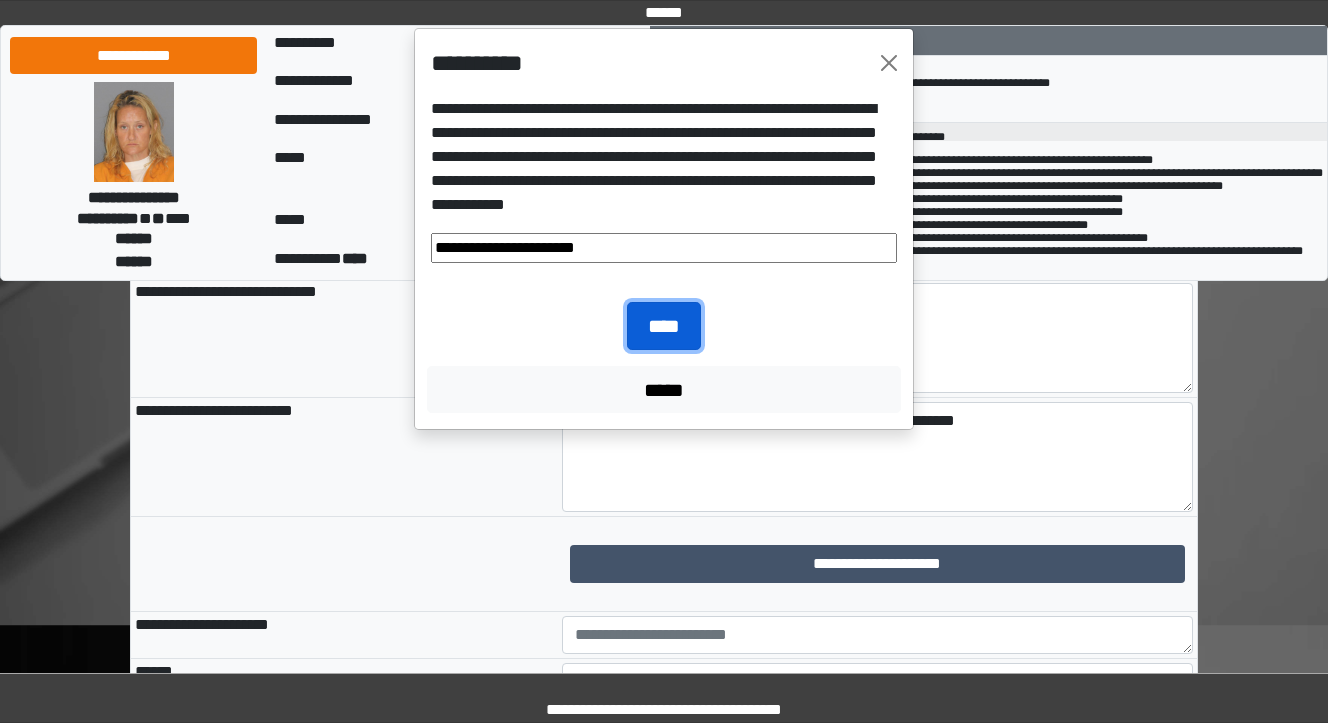click on "****" at bounding box center (664, 326) 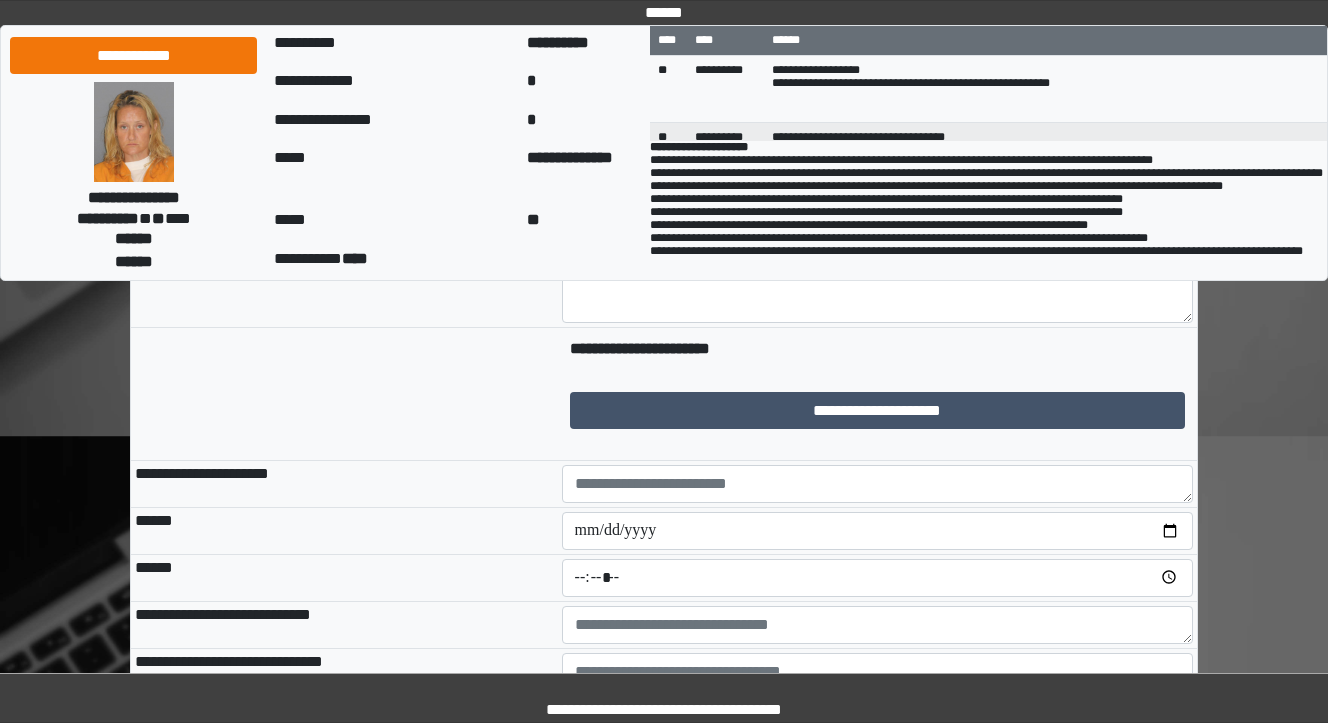 scroll, scrollTop: 400, scrollLeft: 0, axis: vertical 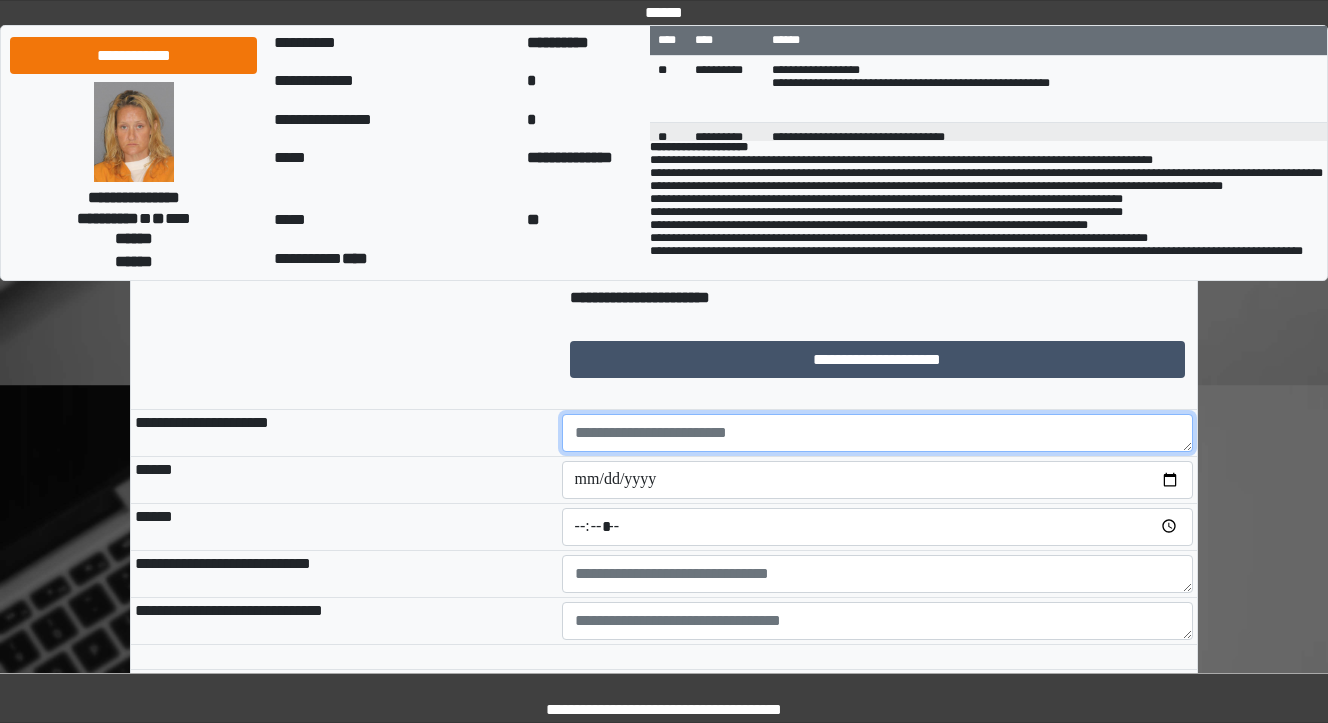 click at bounding box center [878, 433] 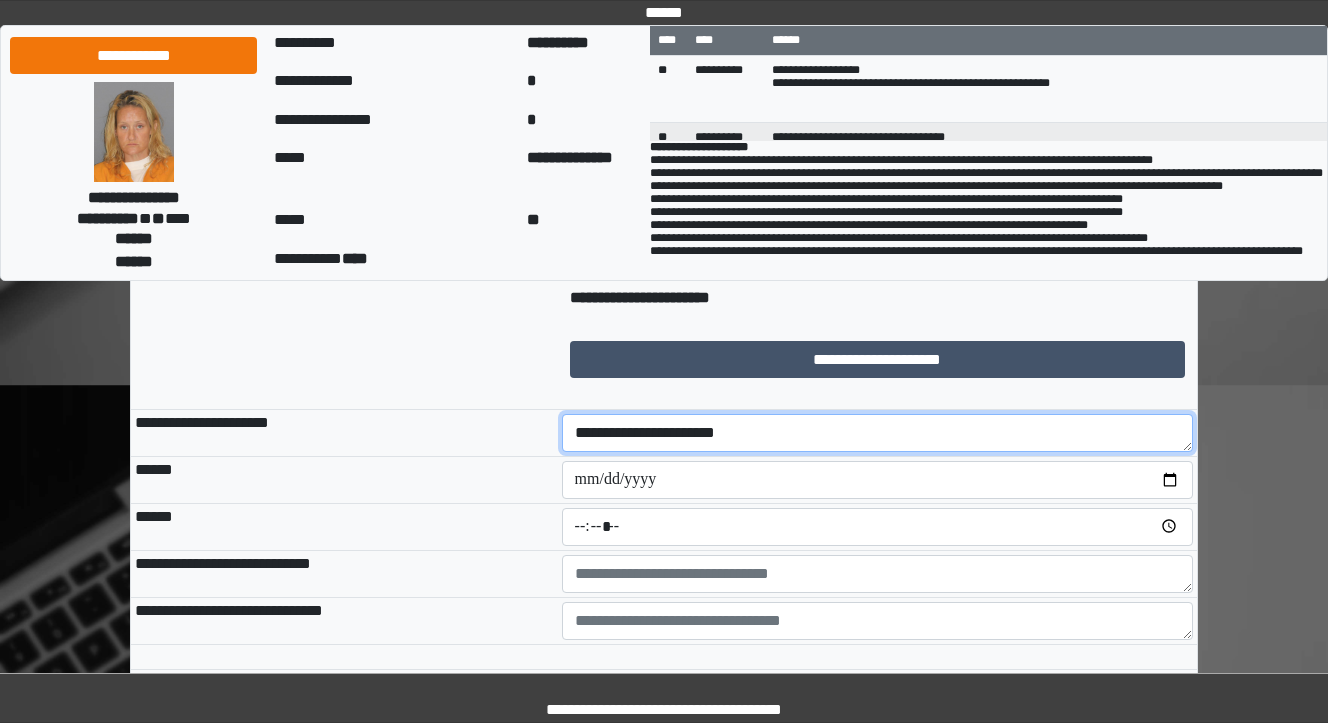 type on "**********" 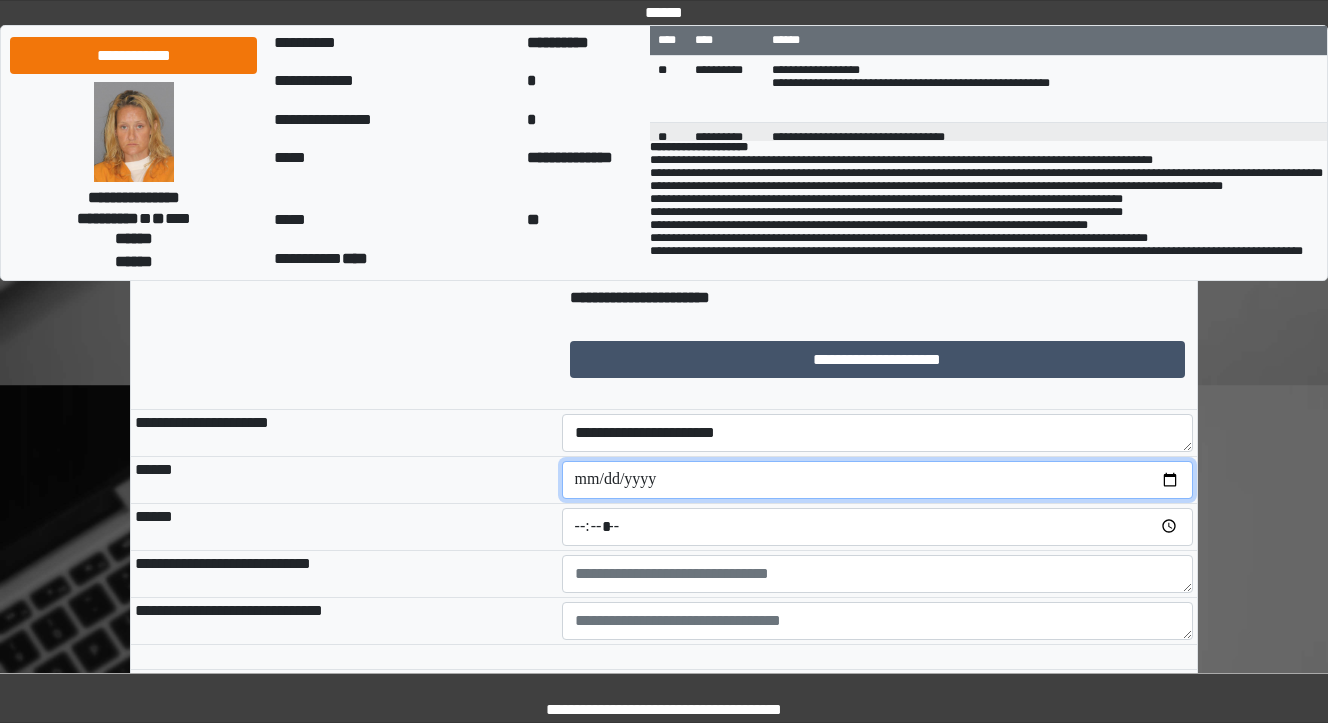 click at bounding box center [878, 480] 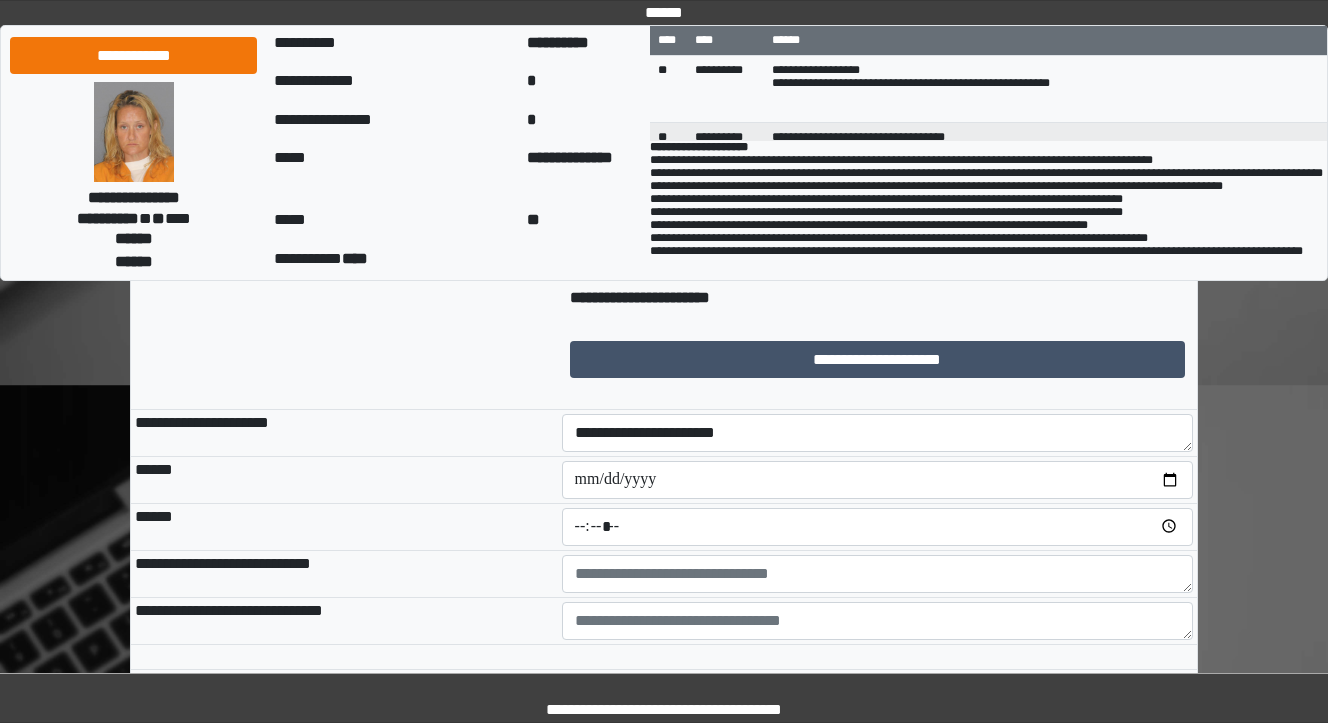 click on "******" at bounding box center (344, 479) 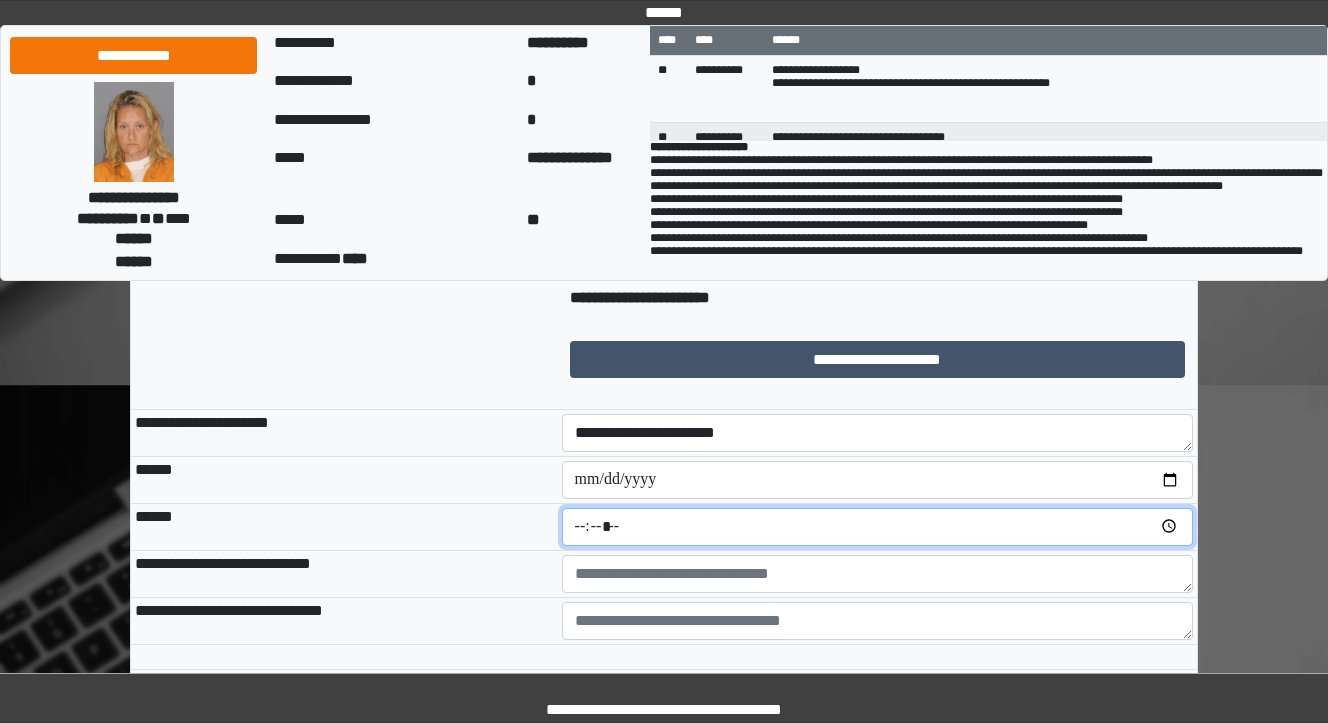 click at bounding box center [878, 527] 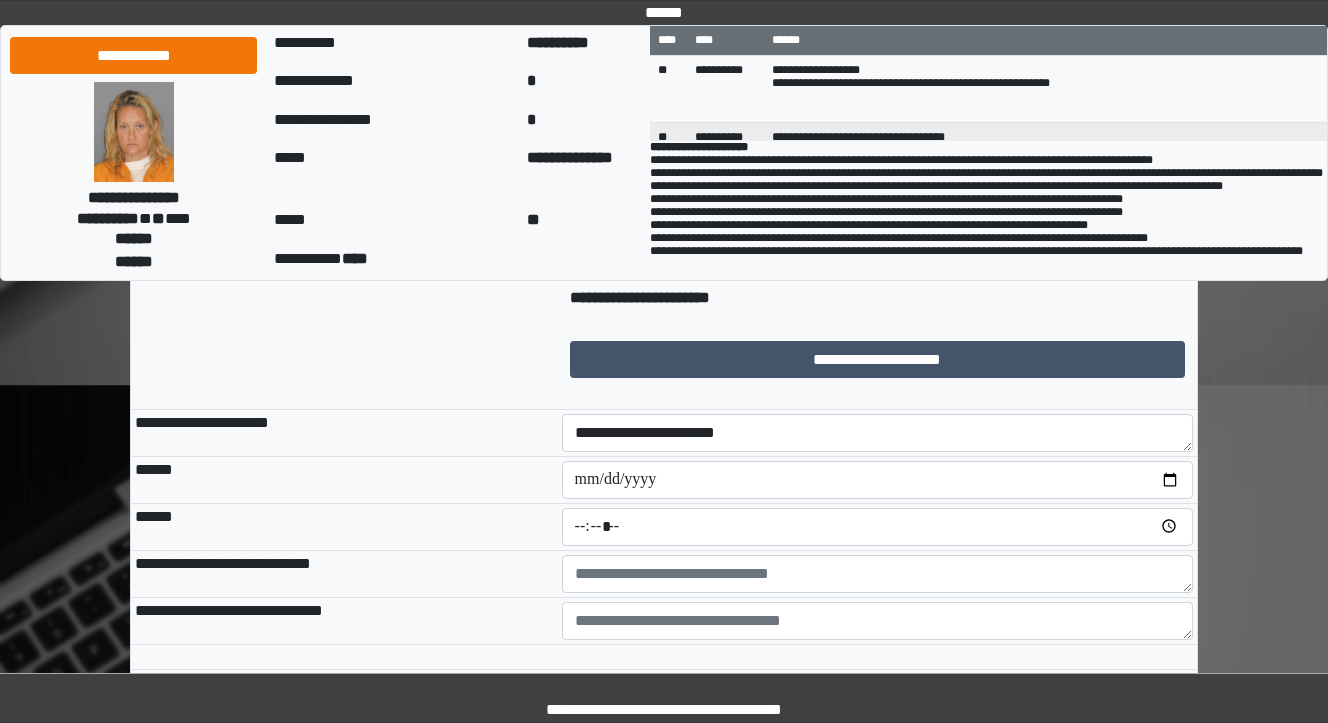 type on "*****" 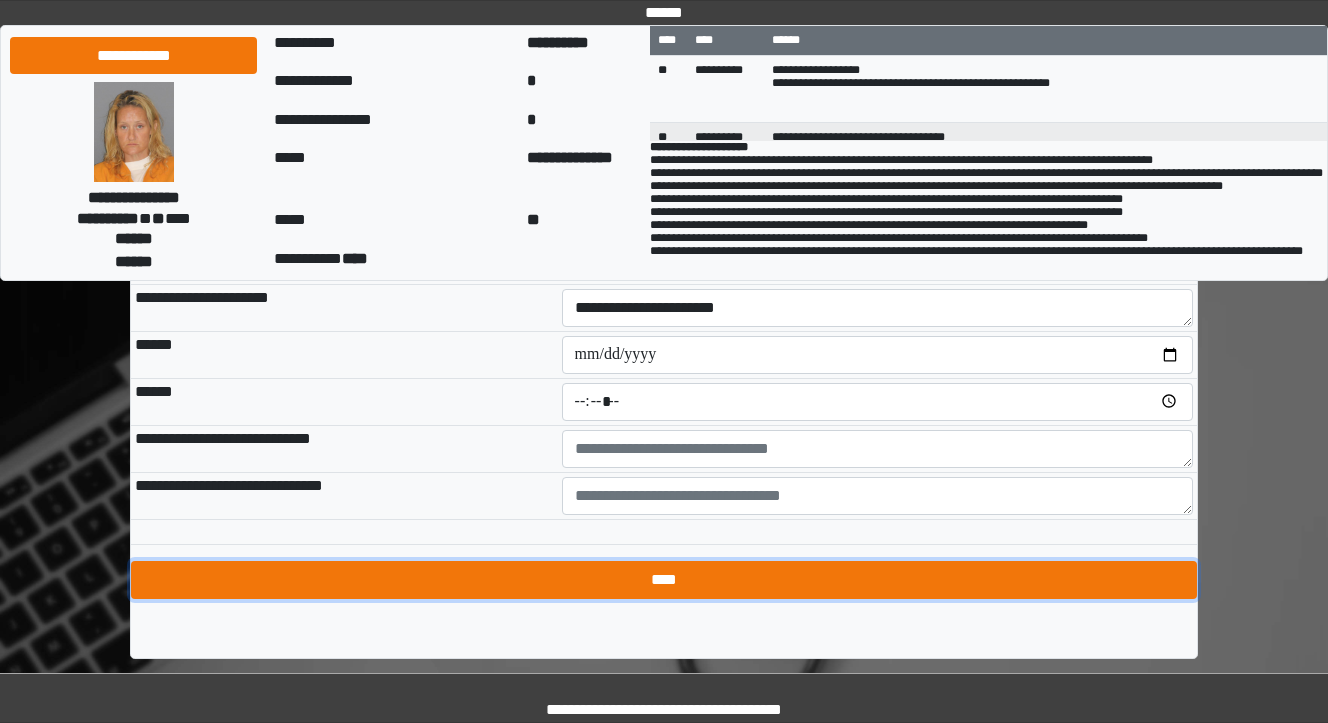 click on "****" at bounding box center (664, 580) 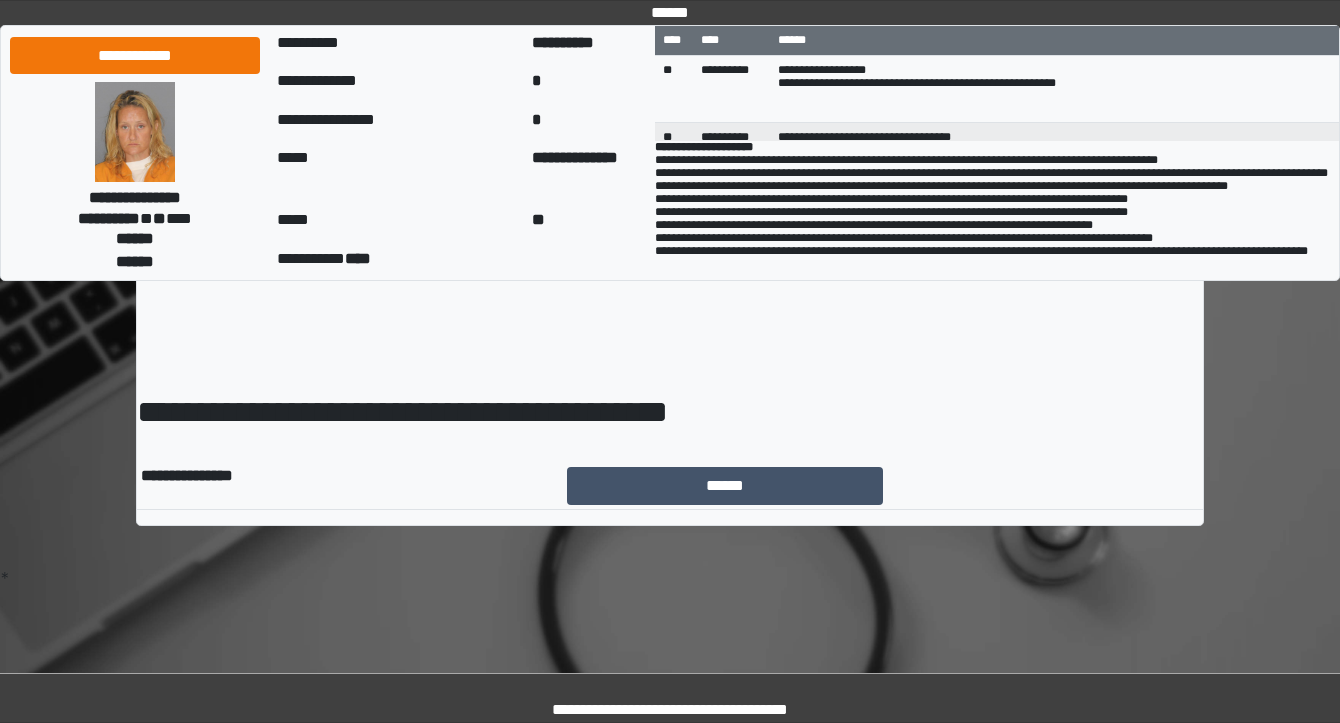 scroll, scrollTop: 0, scrollLeft: 0, axis: both 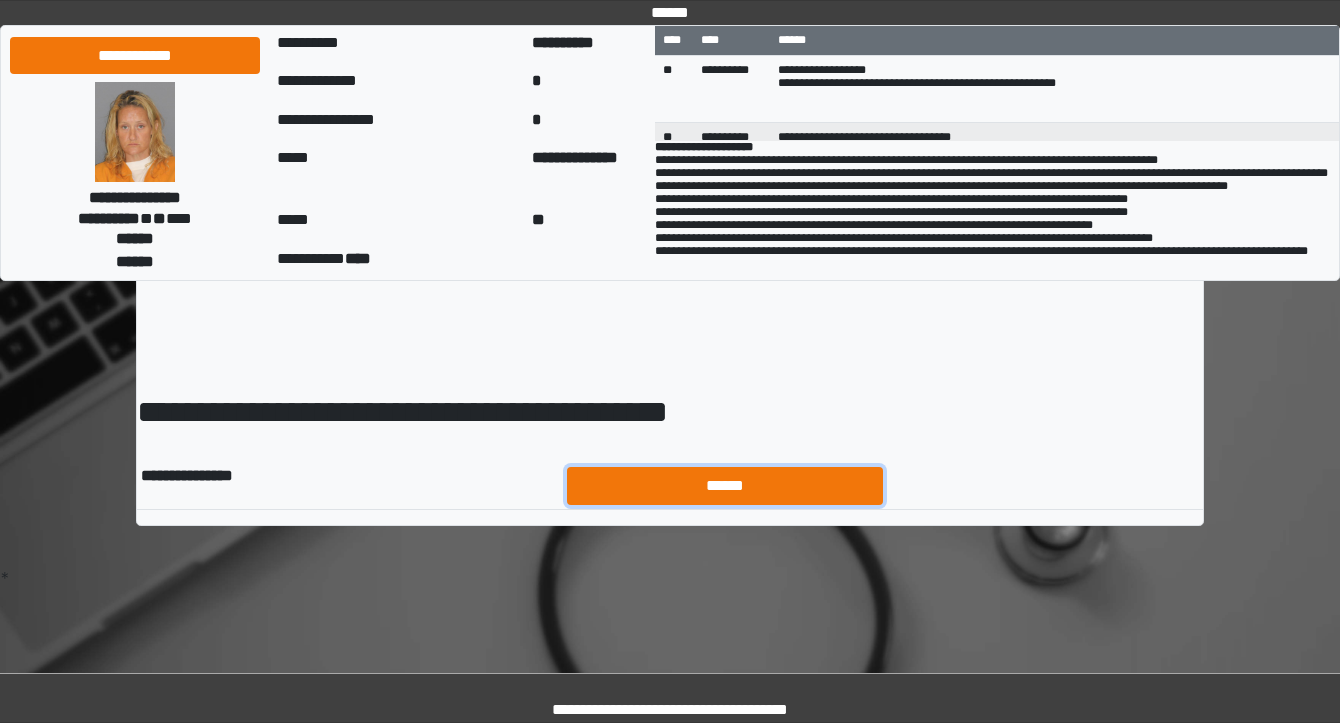 click on "******" at bounding box center [725, 486] 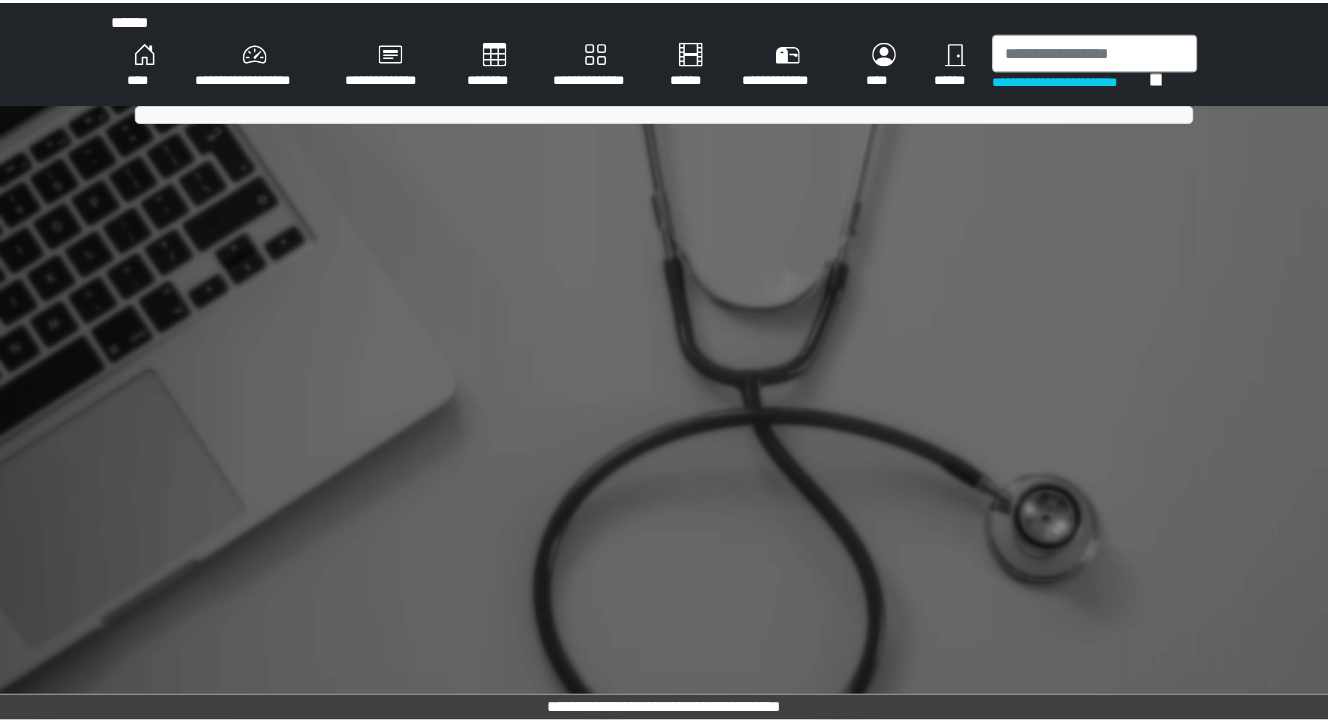 scroll, scrollTop: 0, scrollLeft: 0, axis: both 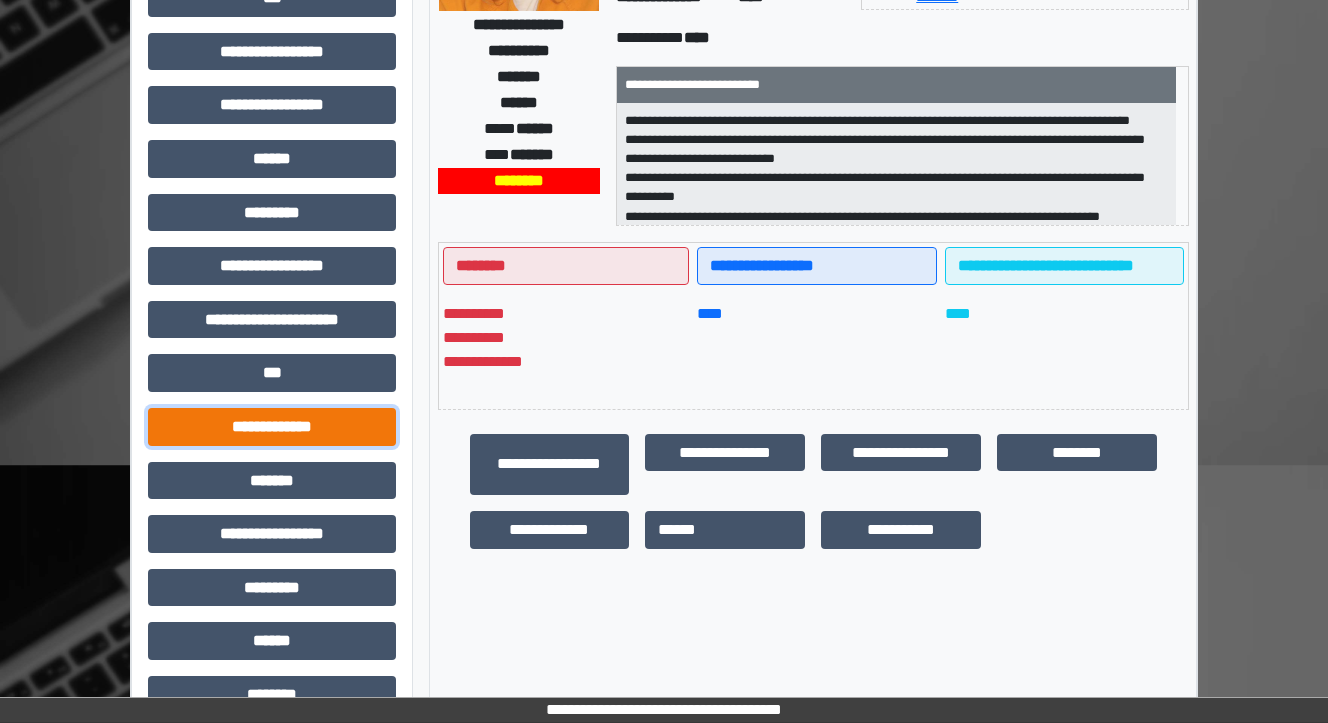 click on "**********" at bounding box center [272, 427] 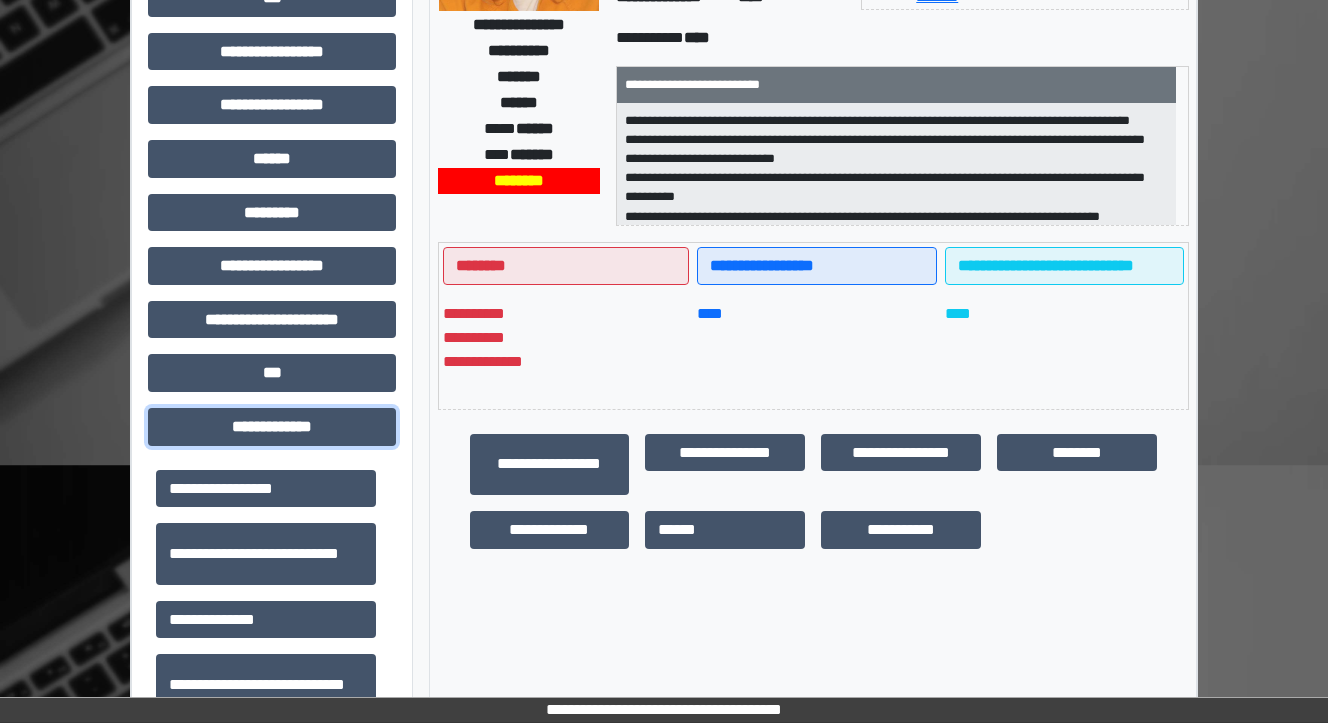scroll, scrollTop: 560, scrollLeft: 0, axis: vertical 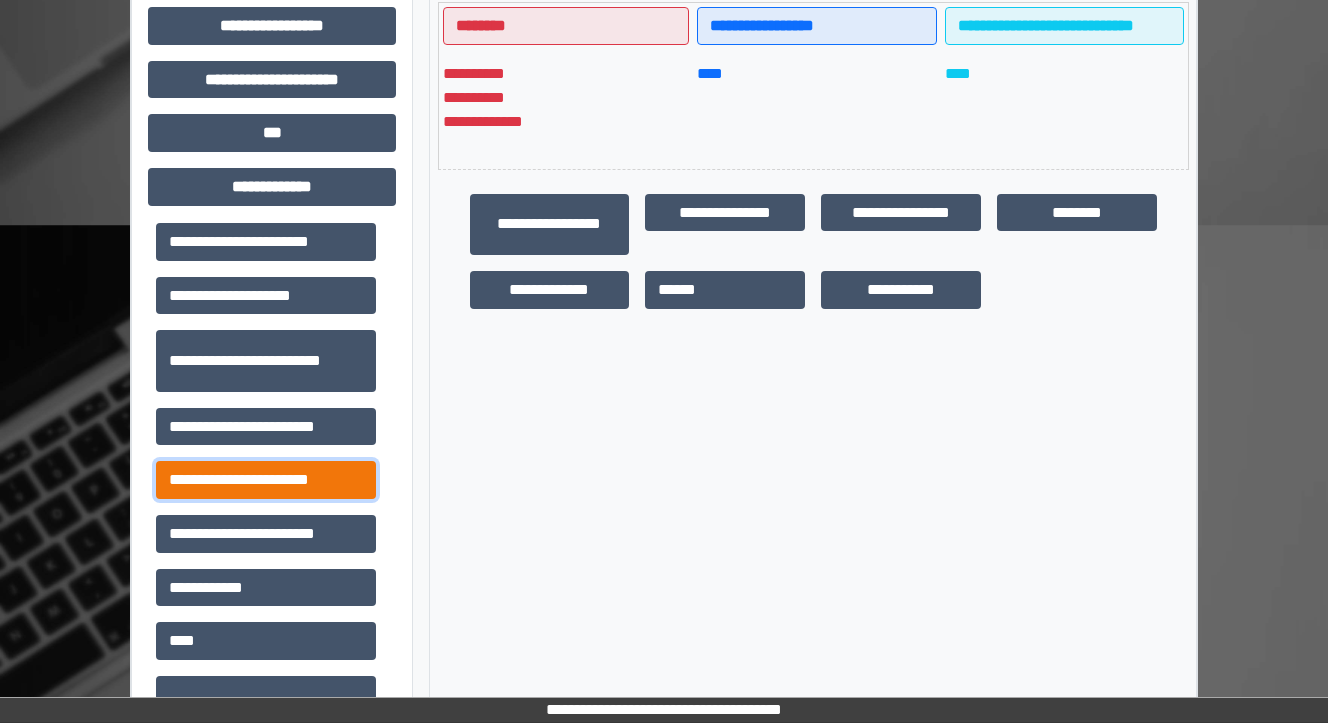 click on "**********" at bounding box center (266, 480) 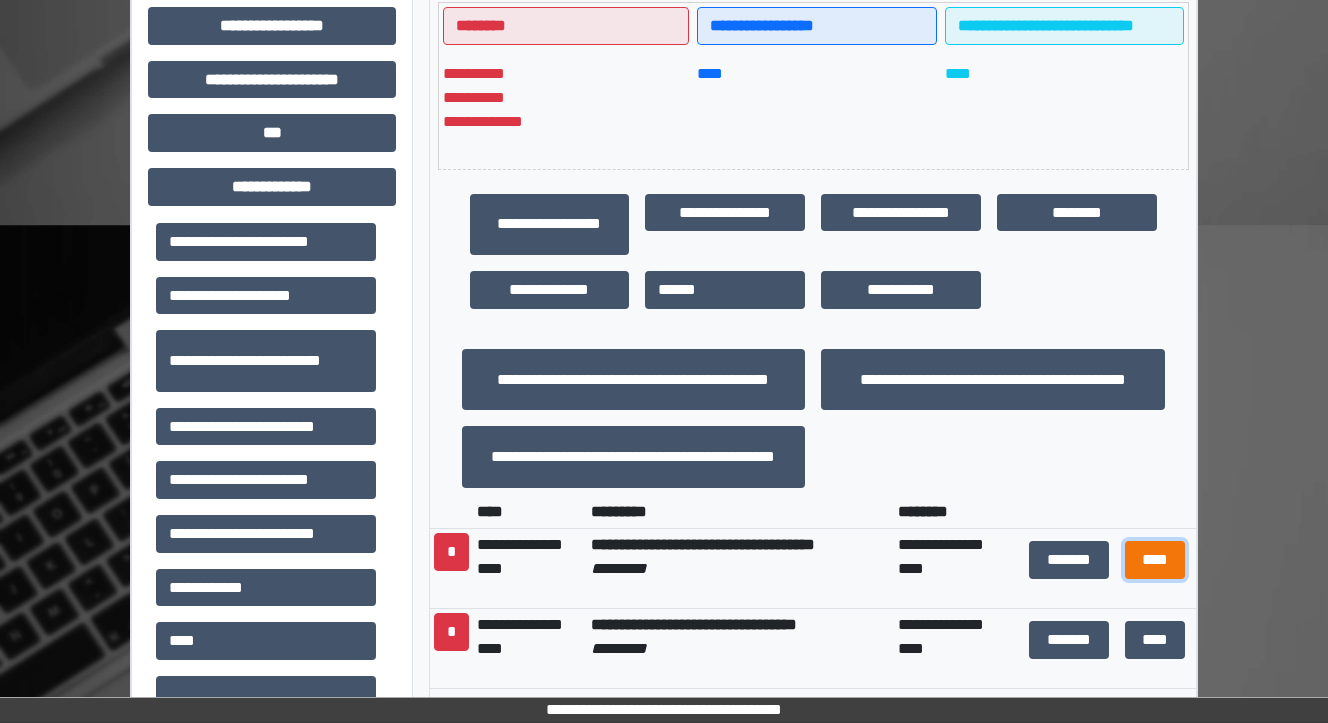 click on "****" at bounding box center [1154, 560] 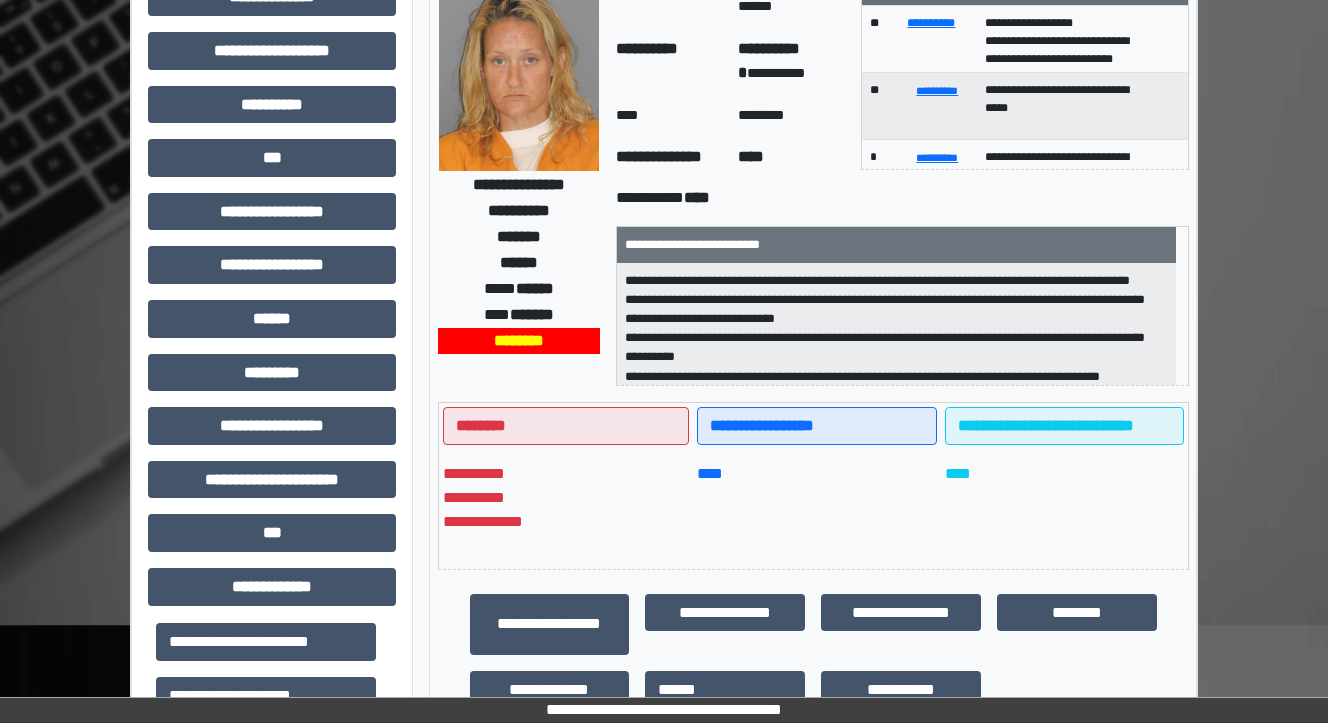 scroll, scrollTop: 0, scrollLeft: 0, axis: both 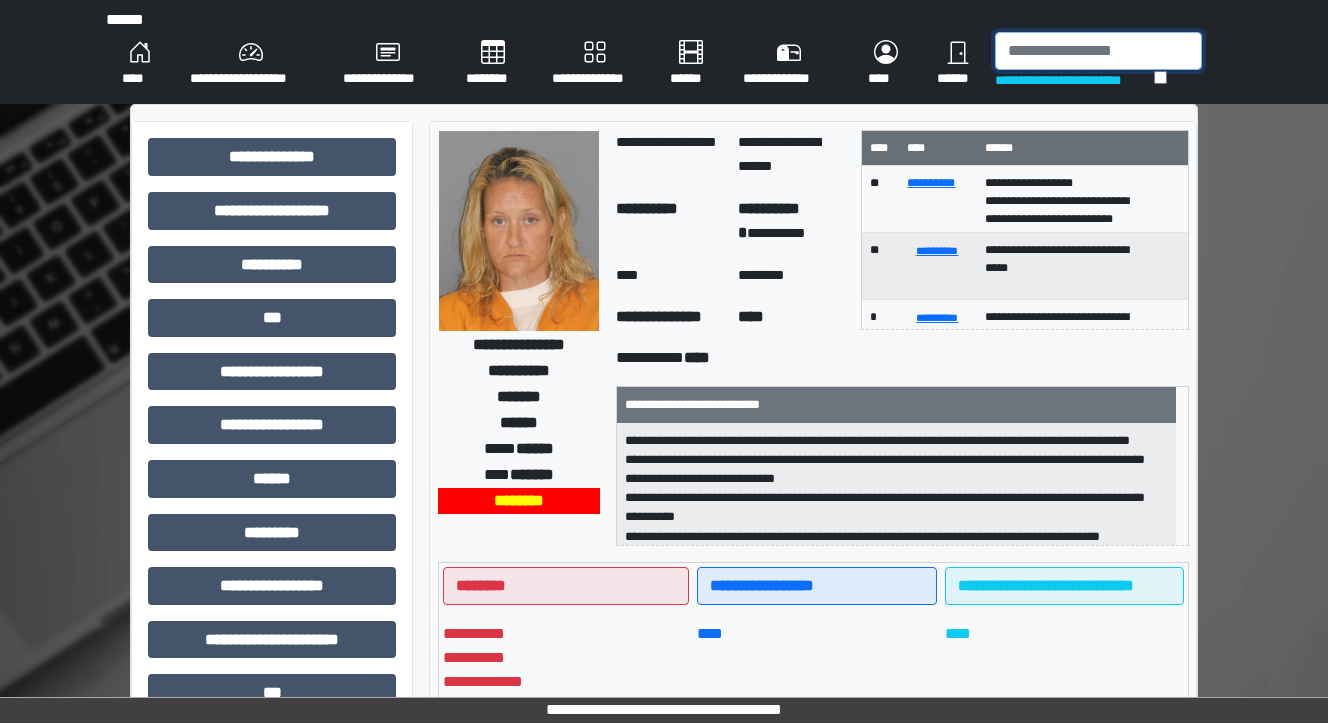 click at bounding box center (1098, 51) 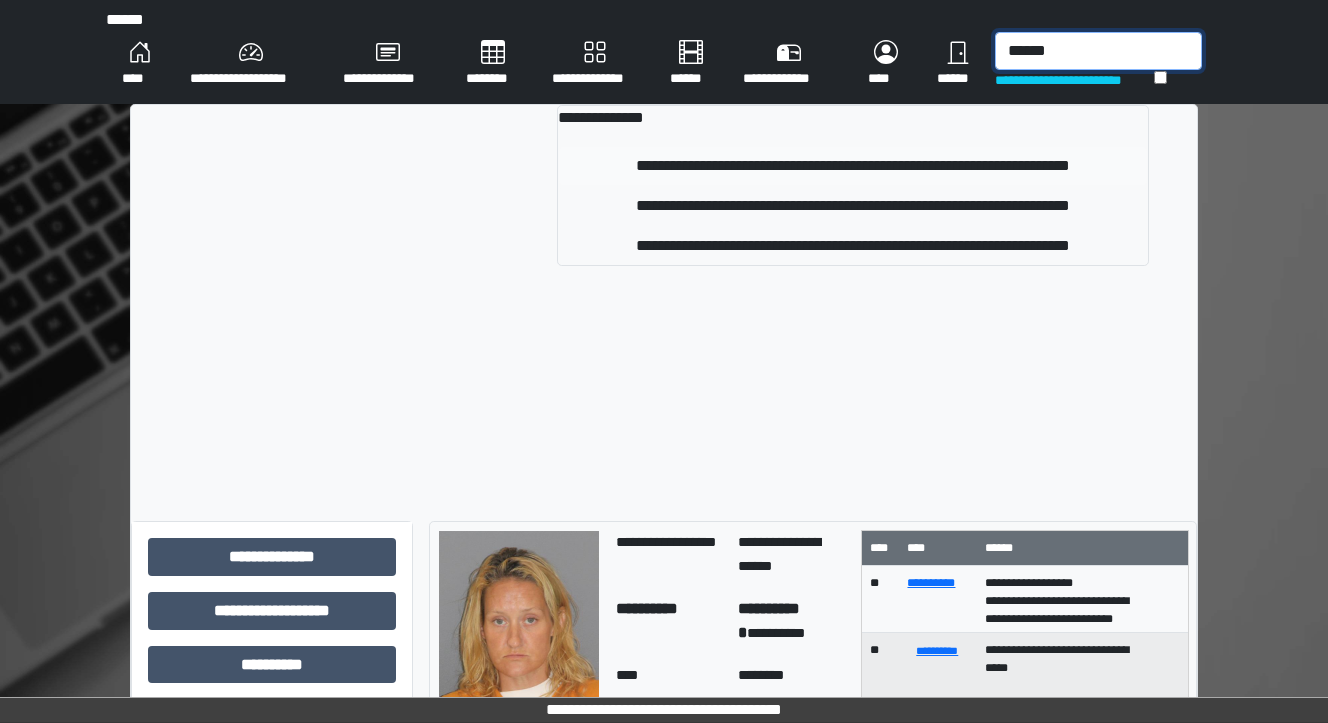 type on "******" 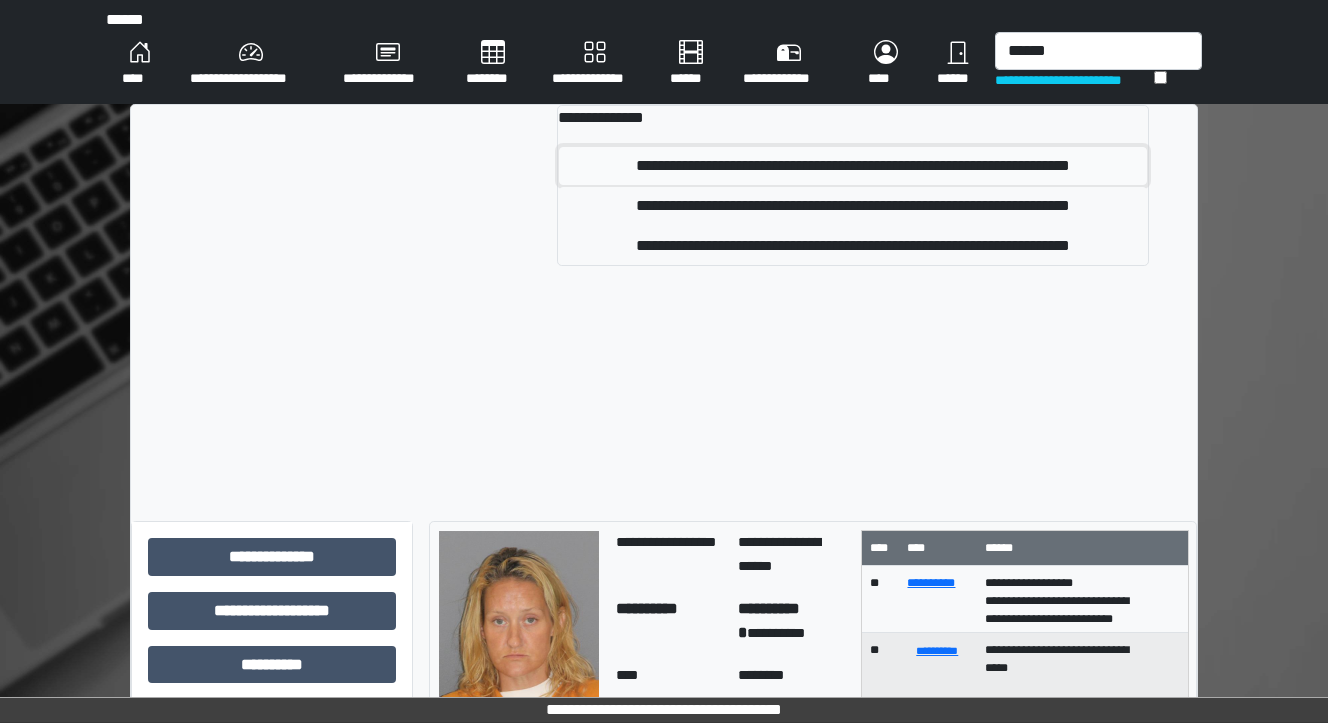 click on "**********" at bounding box center (853, 166) 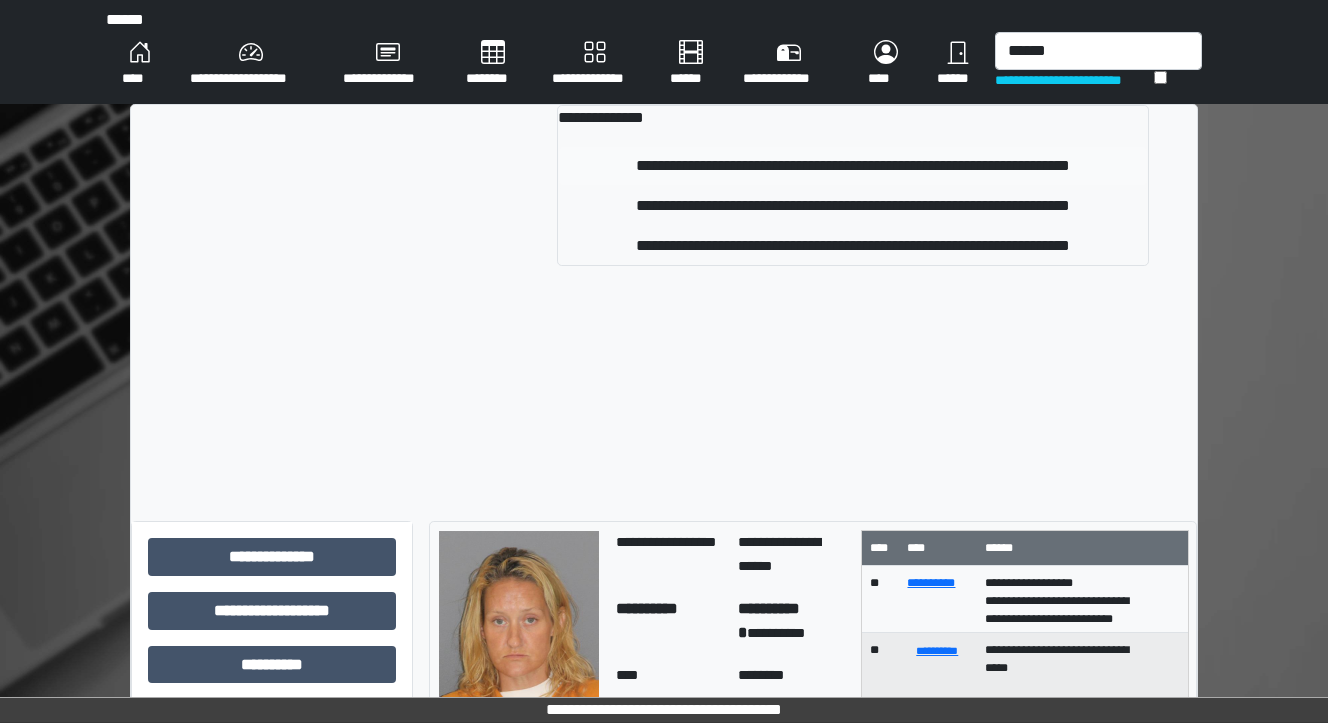 type 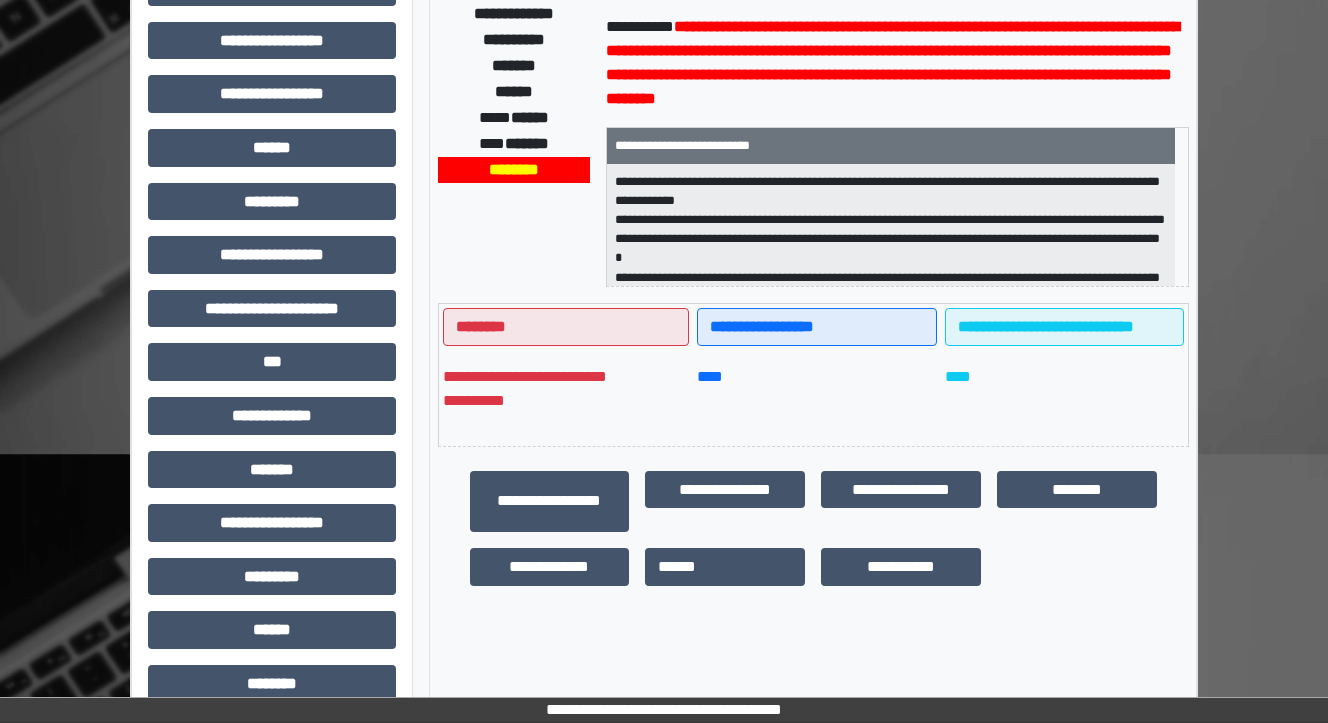 scroll, scrollTop: 467, scrollLeft: 0, axis: vertical 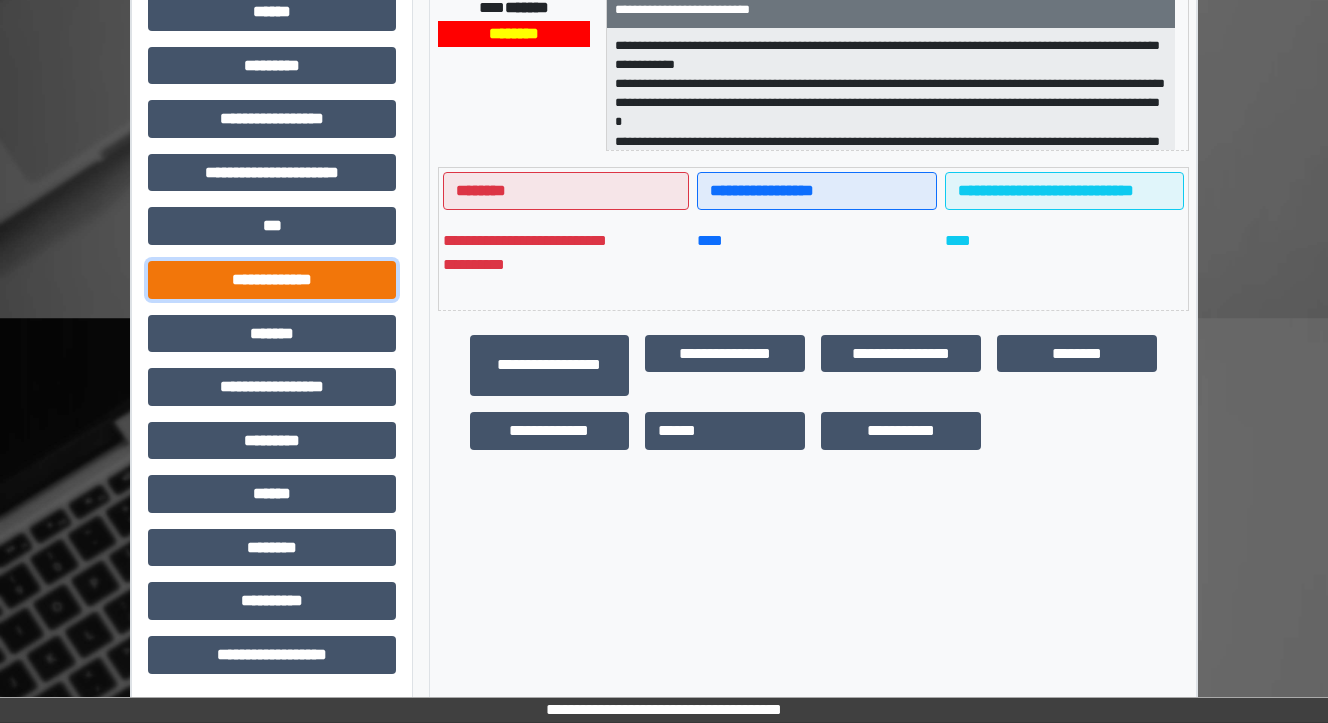 click on "**********" at bounding box center [272, 280] 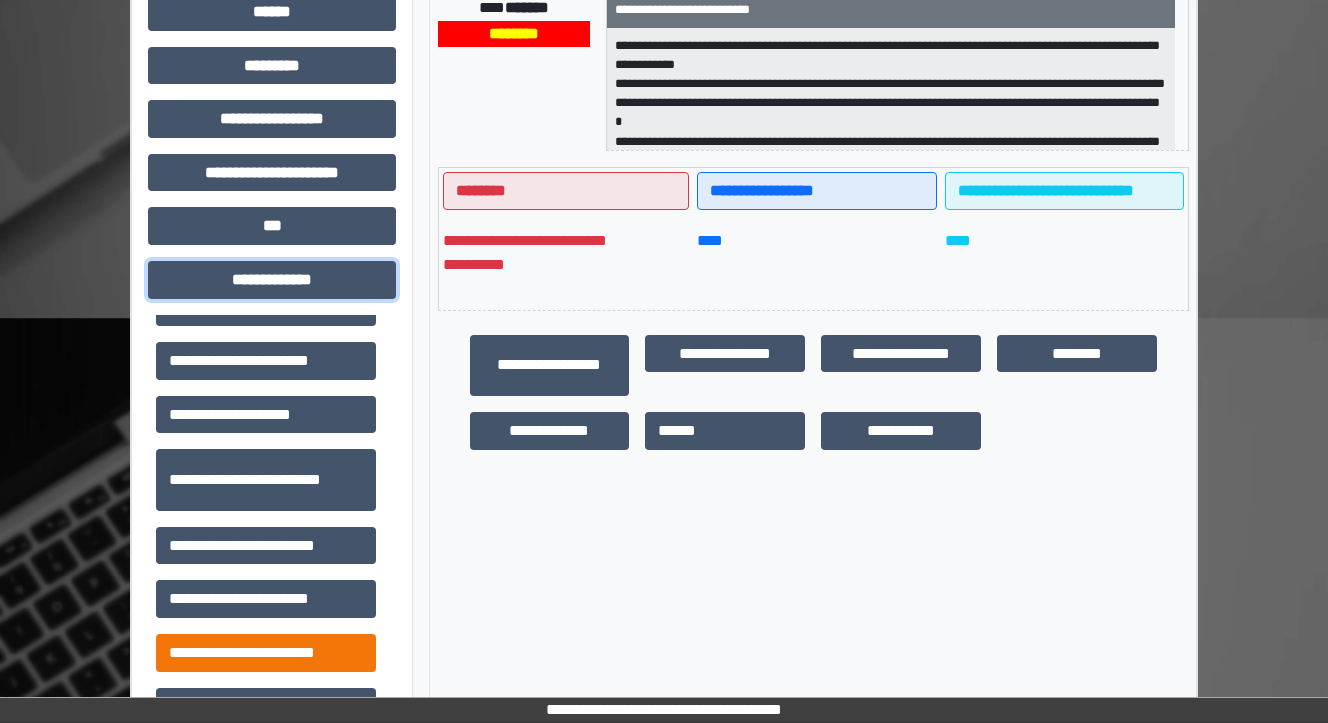 scroll, scrollTop: 400, scrollLeft: 0, axis: vertical 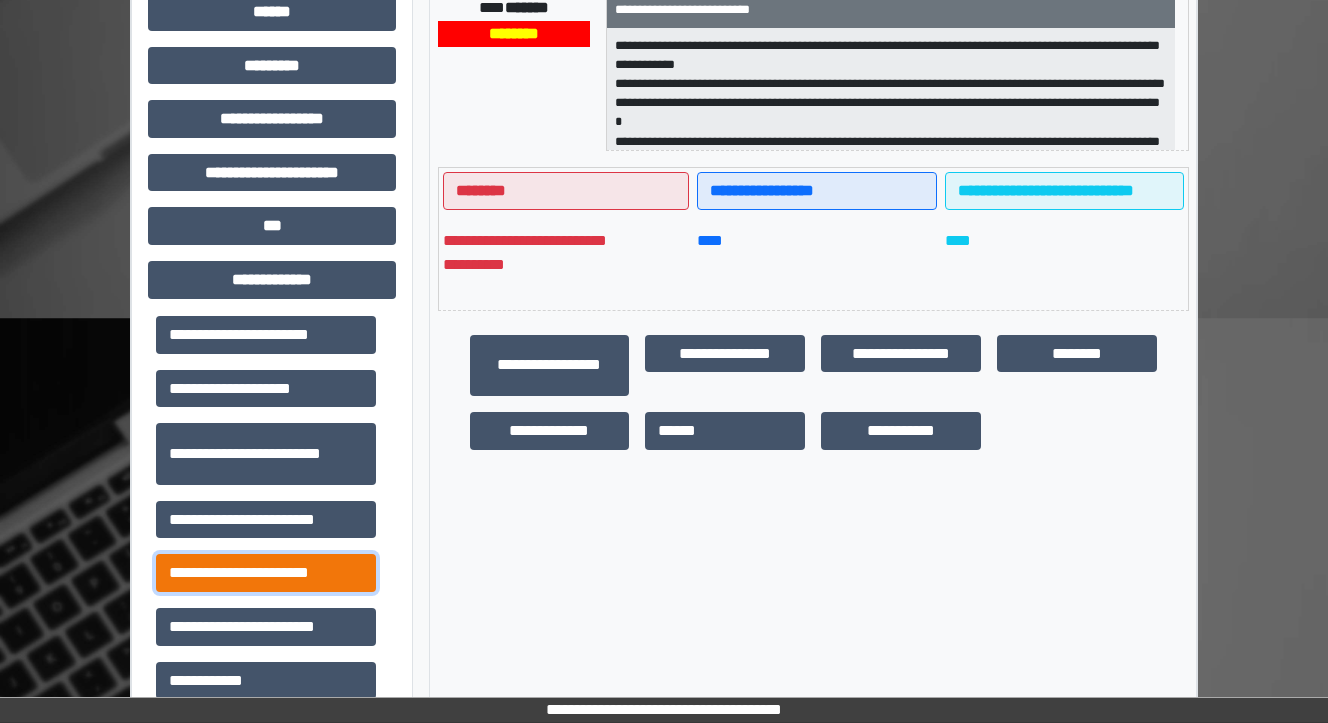 click on "**********" at bounding box center [266, 573] 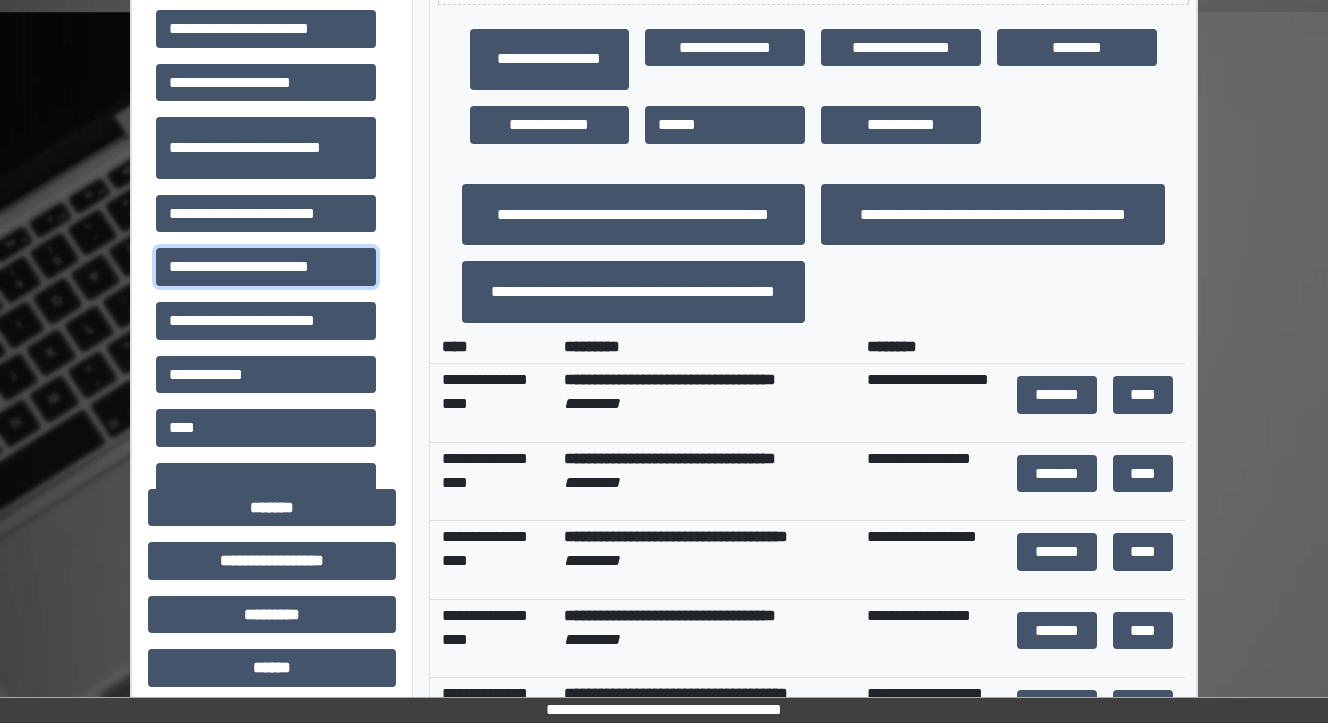 scroll, scrollTop: 787, scrollLeft: 0, axis: vertical 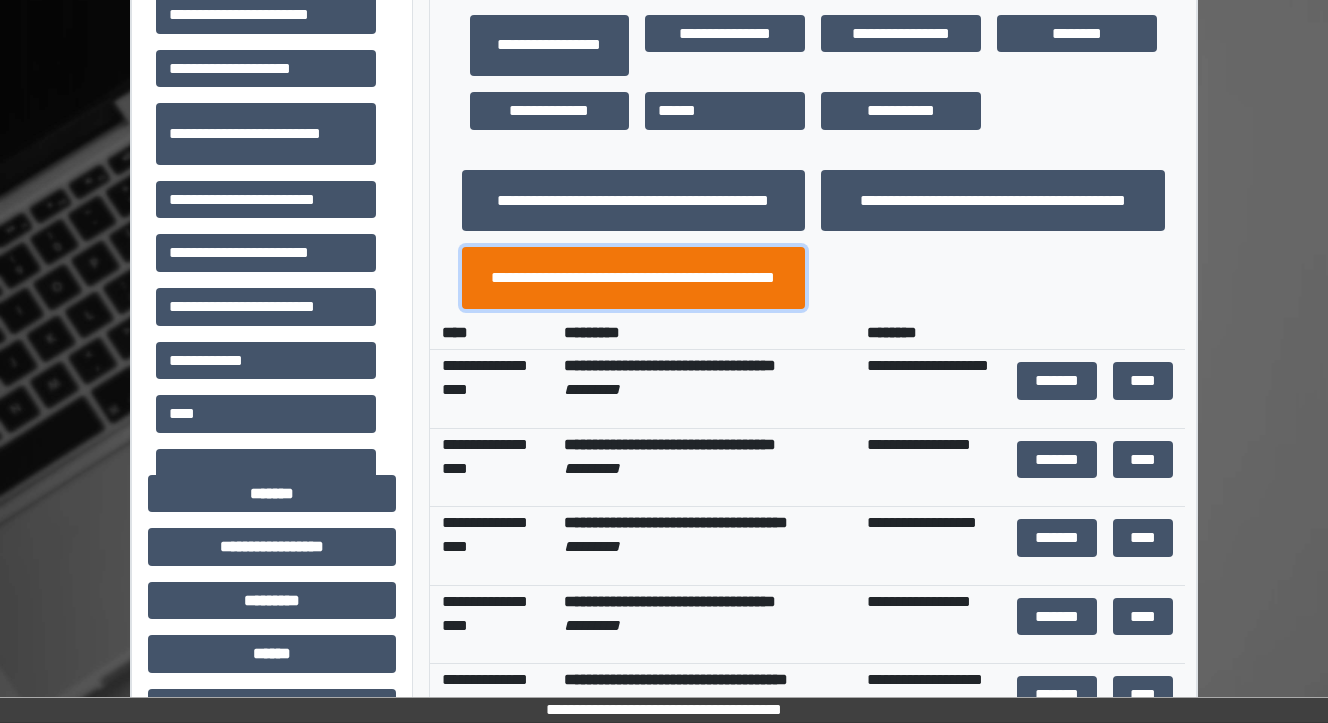 click on "**********" at bounding box center [634, 278] 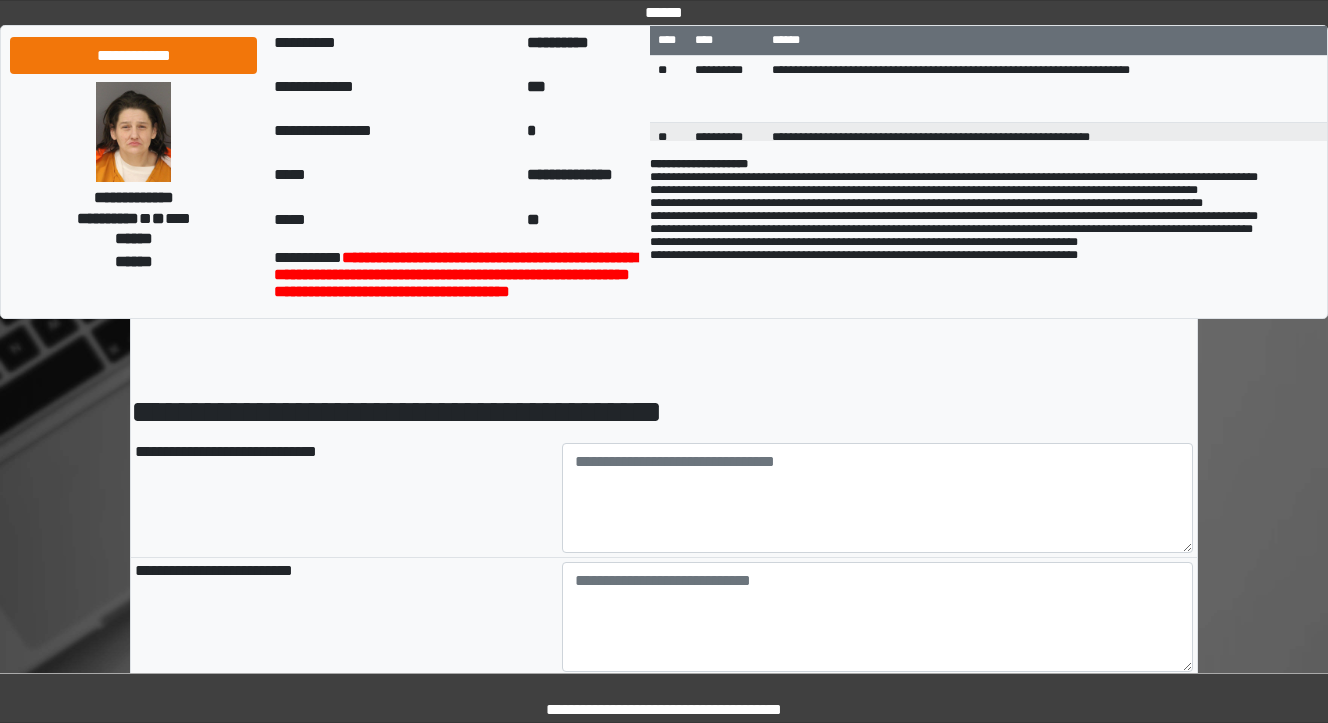 scroll, scrollTop: 0, scrollLeft: 0, axis: both 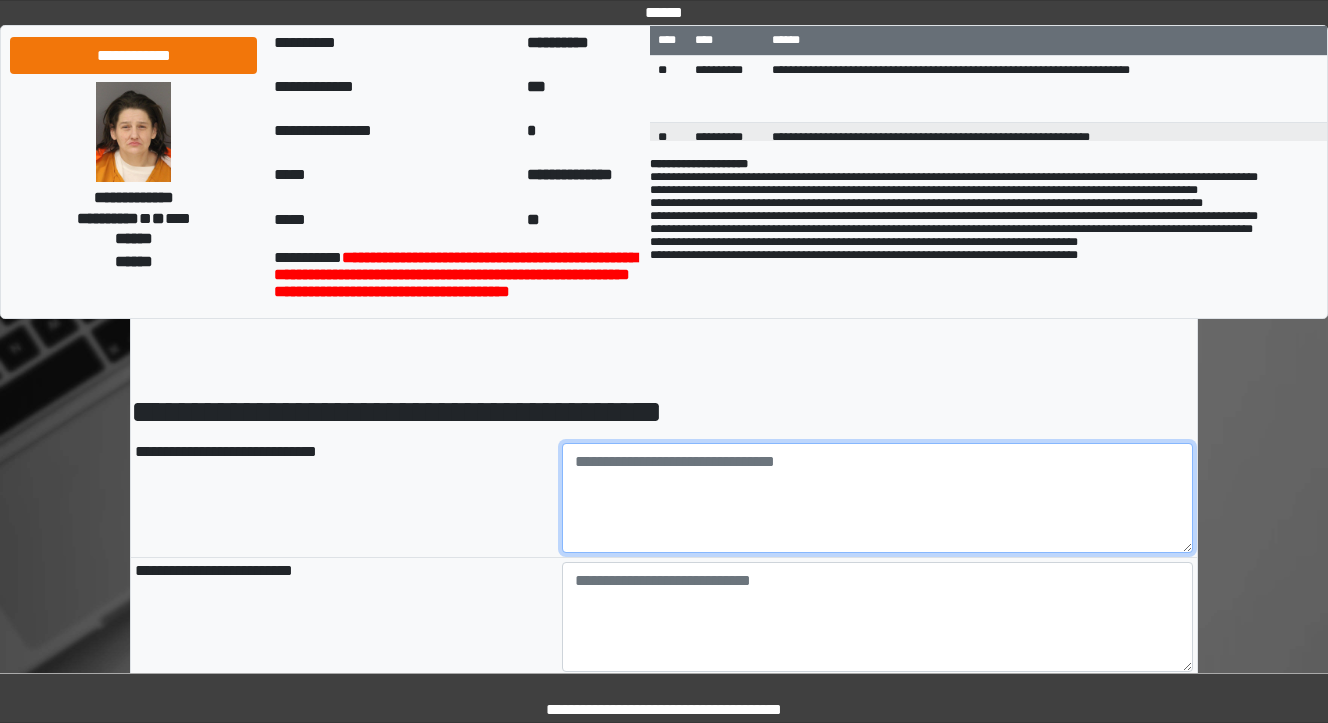 click at bounding box center [878, 498] 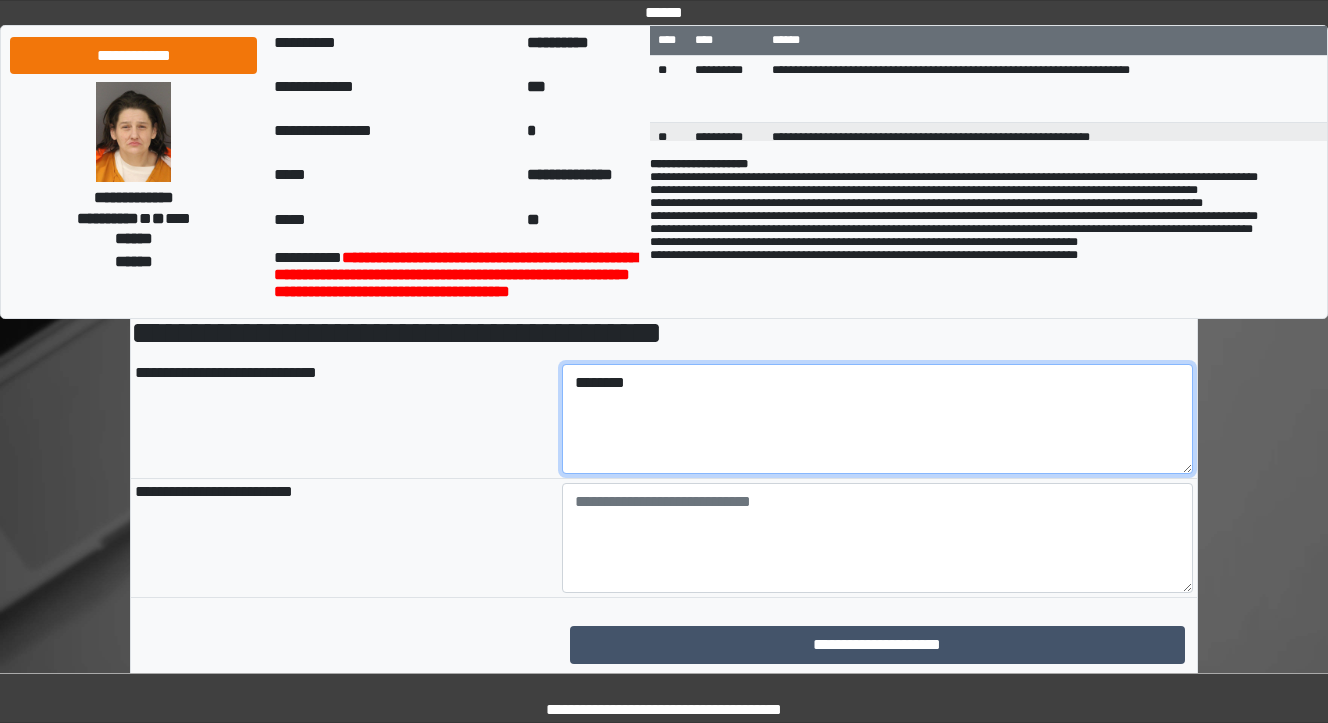 scroll, scrollTop: 80, scrollLeft: 0, axis: vertical 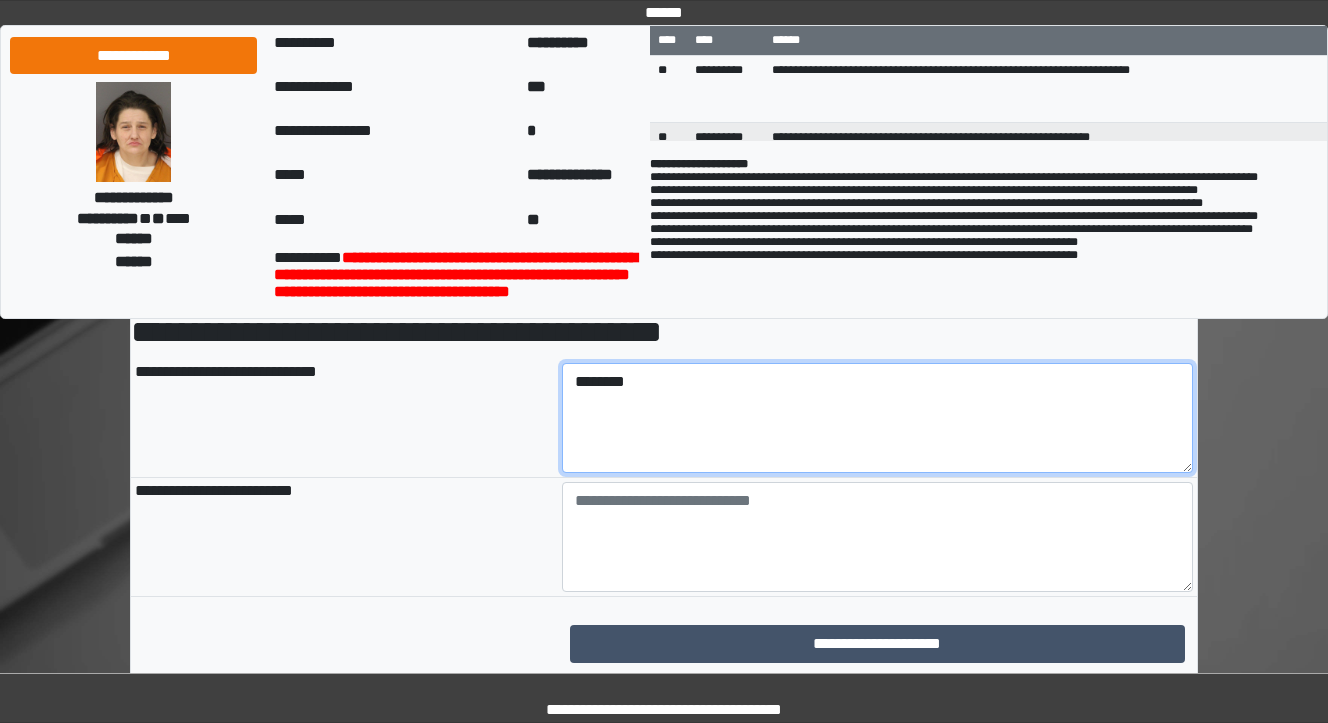 type on "********" 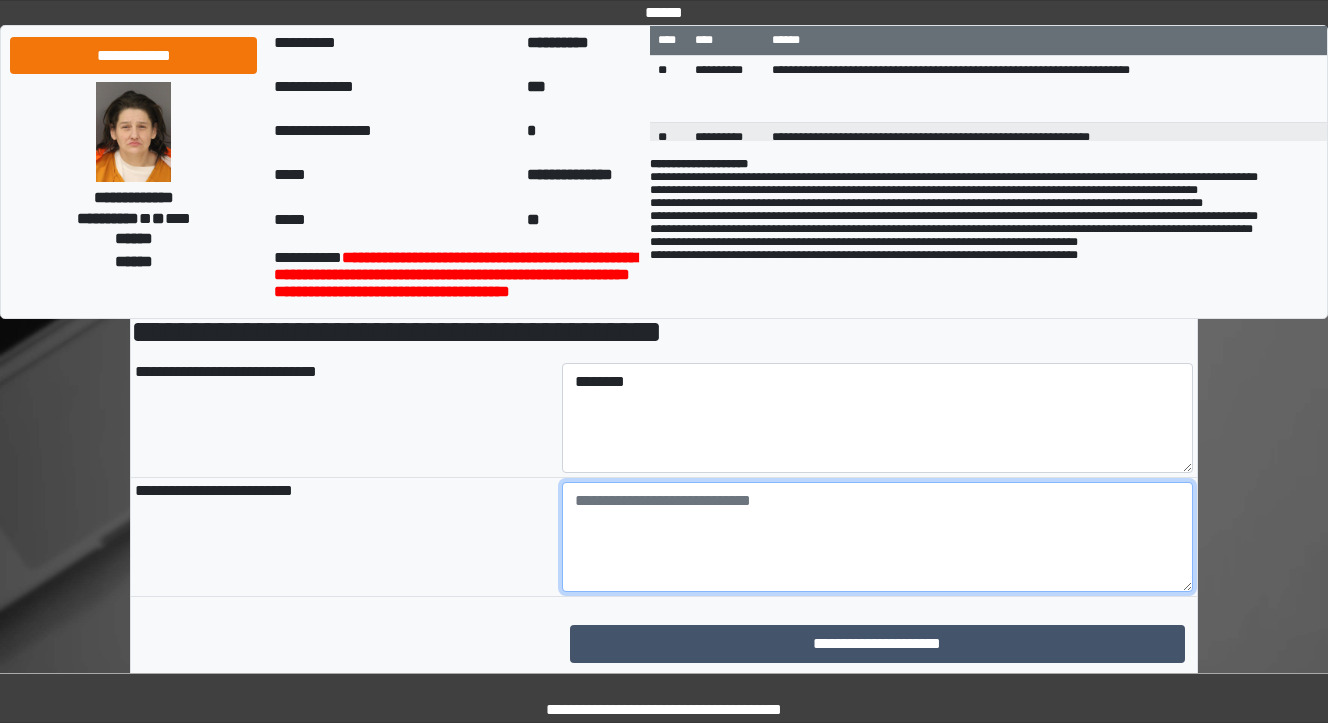 click at bounding box center [878, 537] 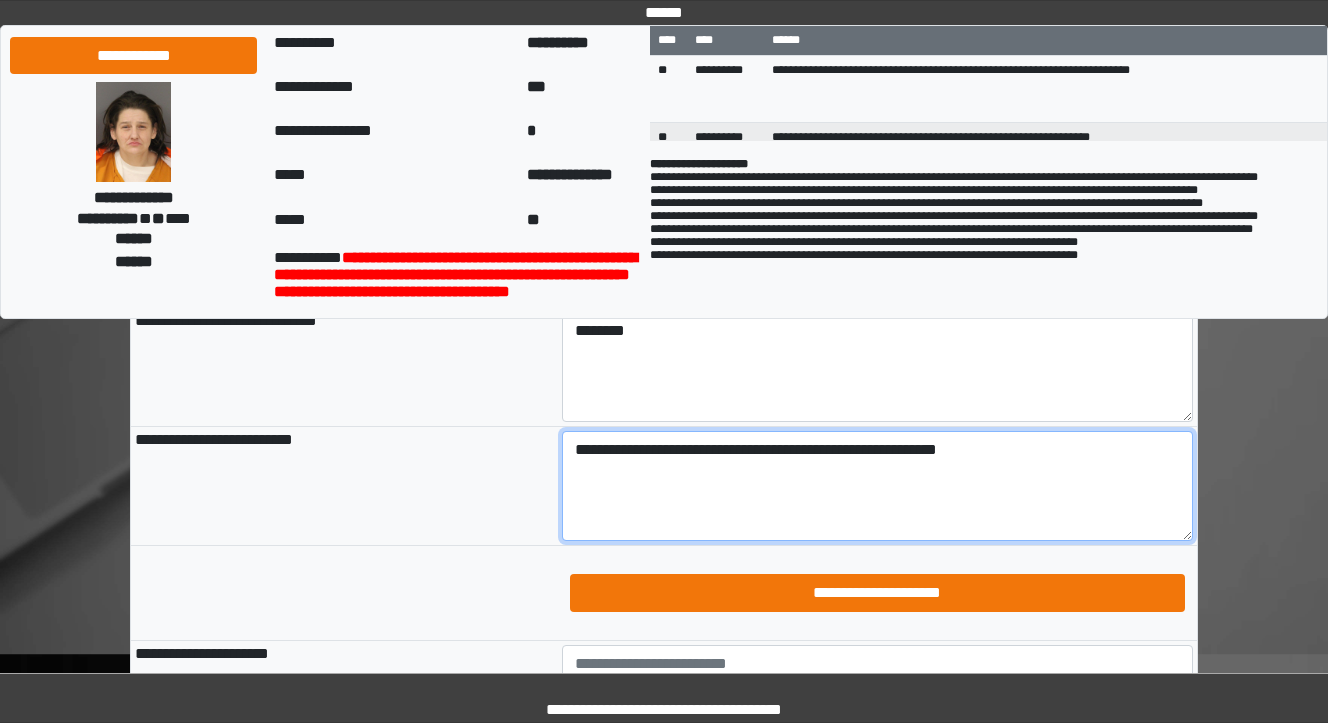 scroll, scrollTop: 160, scrollLeft: 0, axis: vertical 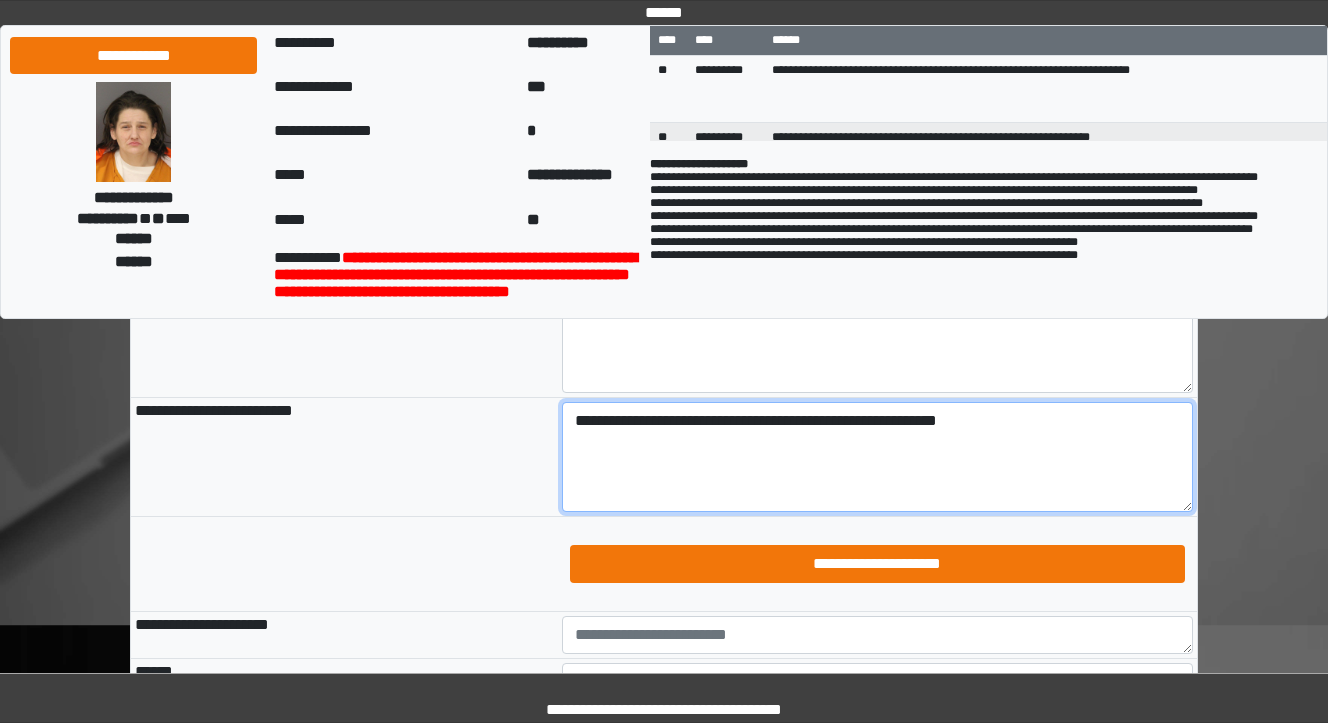 type on "**********" 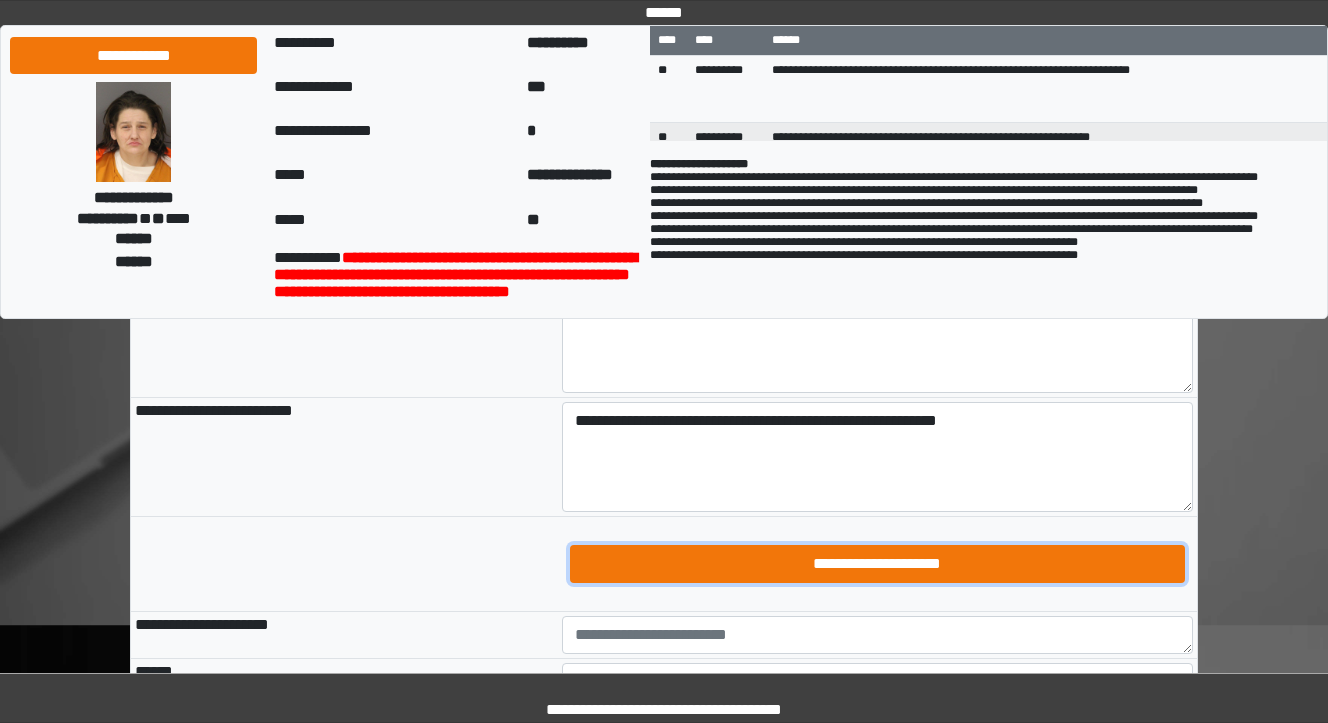 click on "**********" at bounding box center (878, 564) 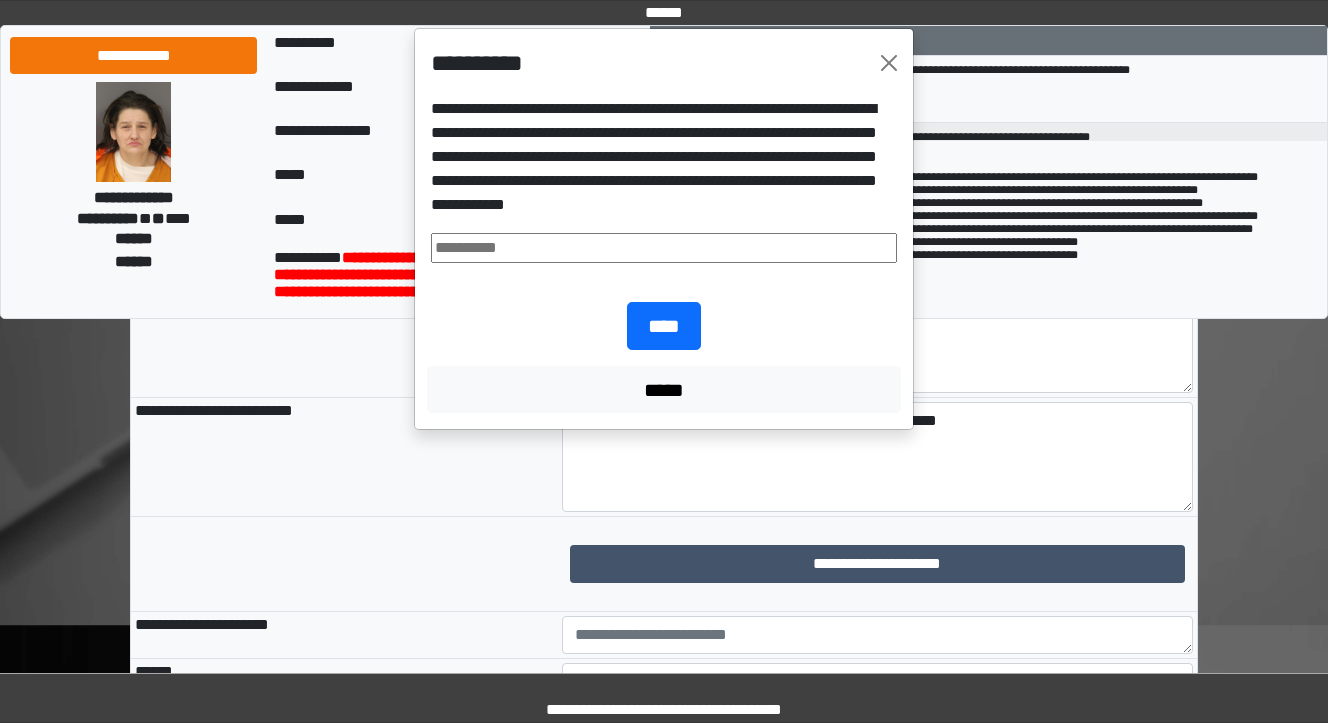 click at bounding box center (664, 248) 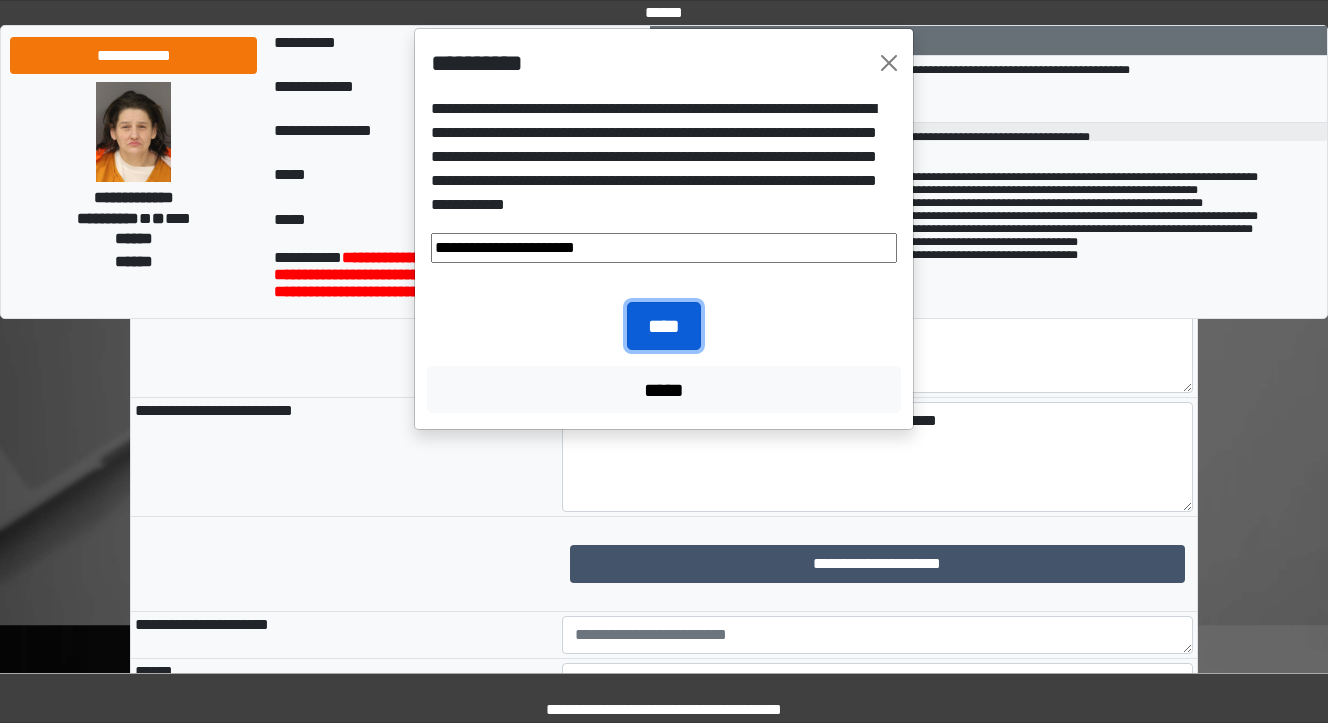 click on "****" at bounding box center (664, 326) 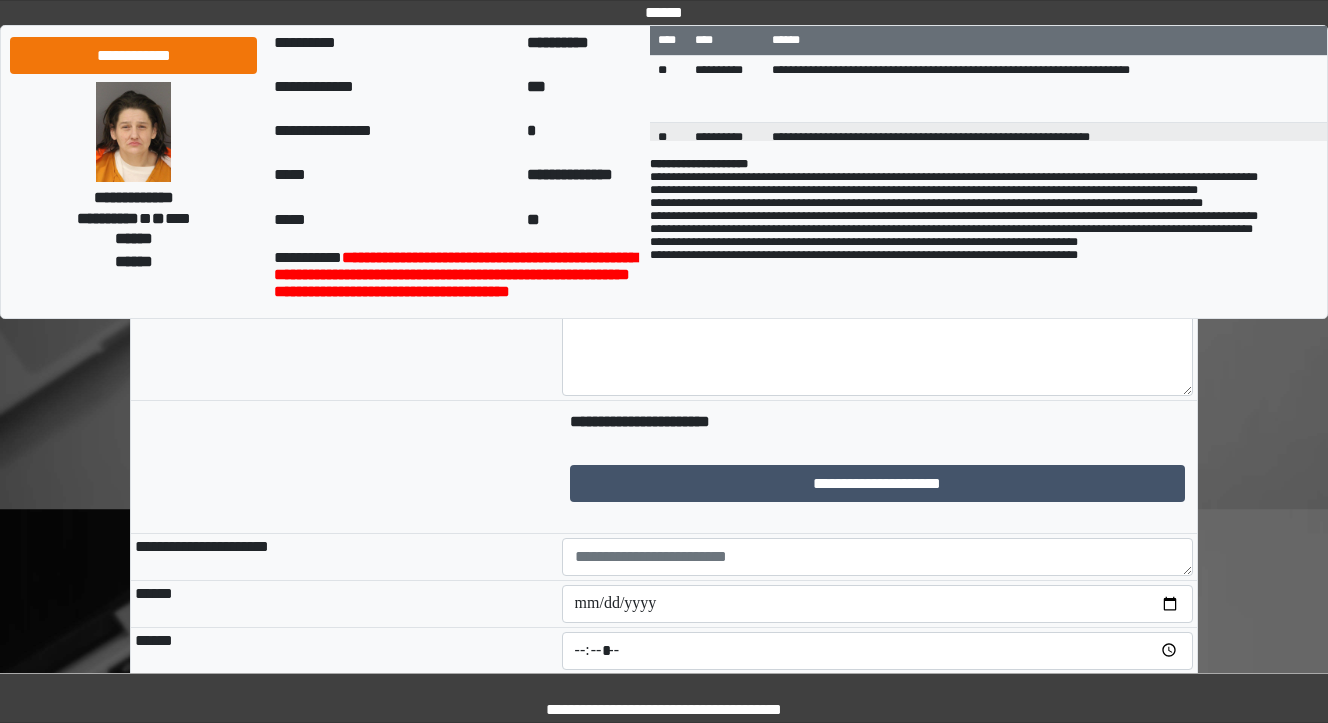 scroll, scrollTop: 400, scrollLeft: 0, axis: vertical 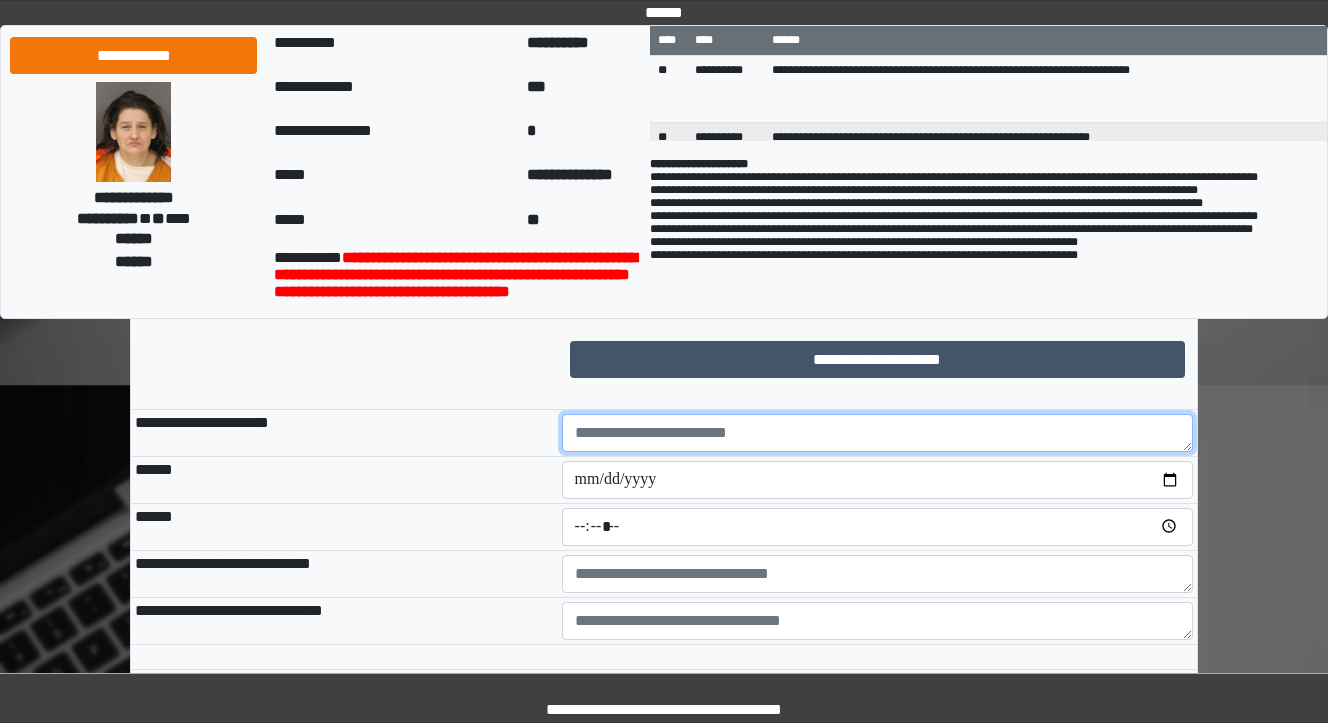 click at bounding box center [878, 433] 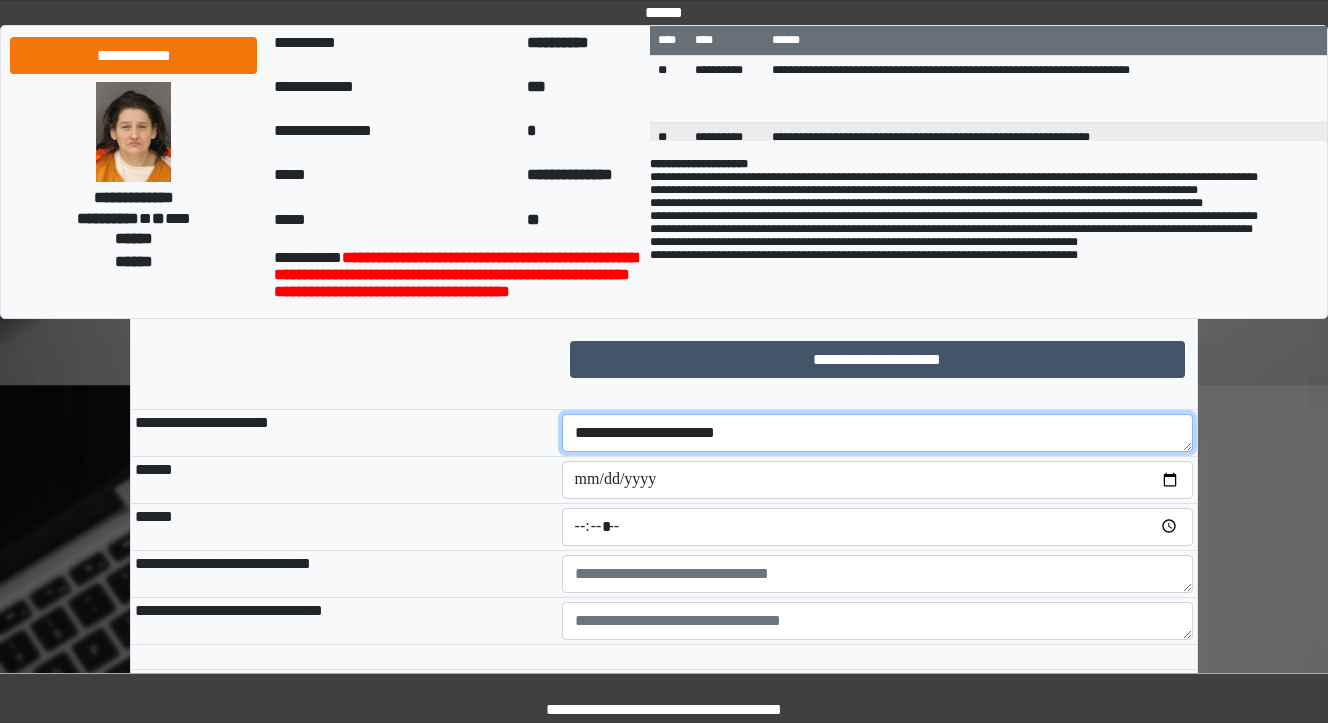 type on "**********" 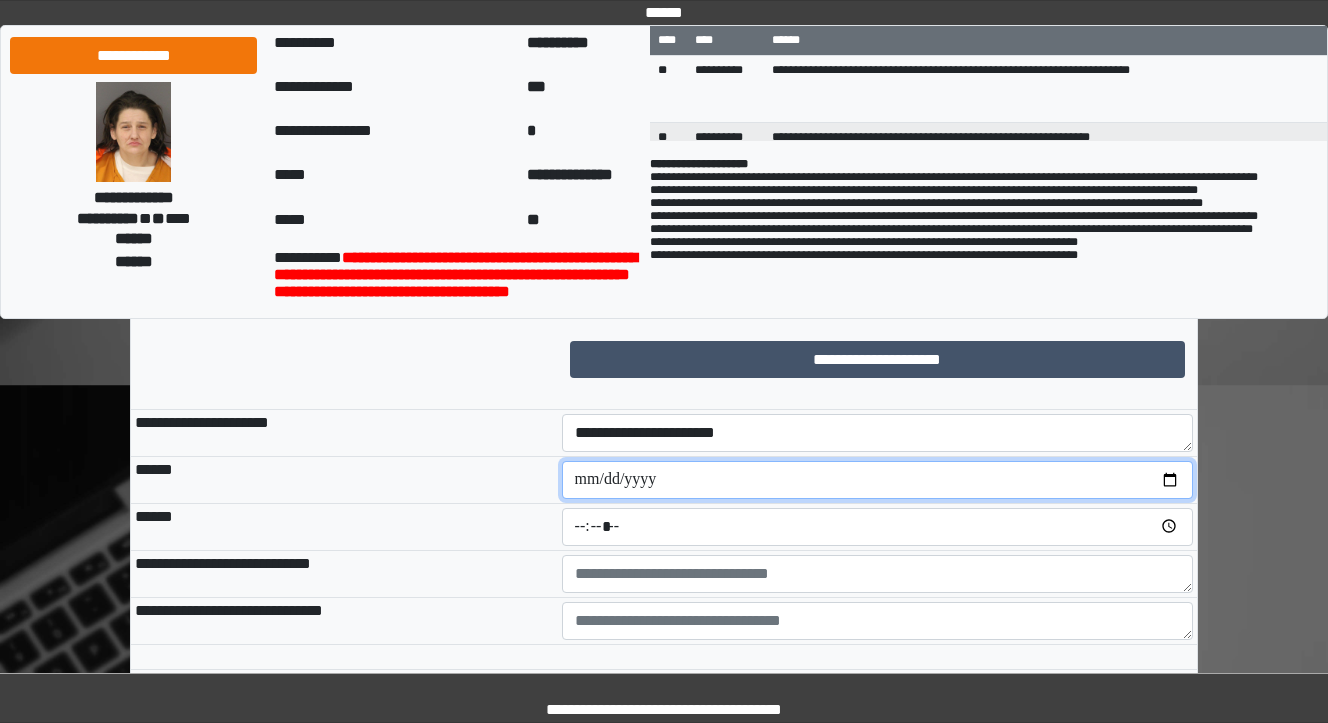 click at bounding box center (878, 480) 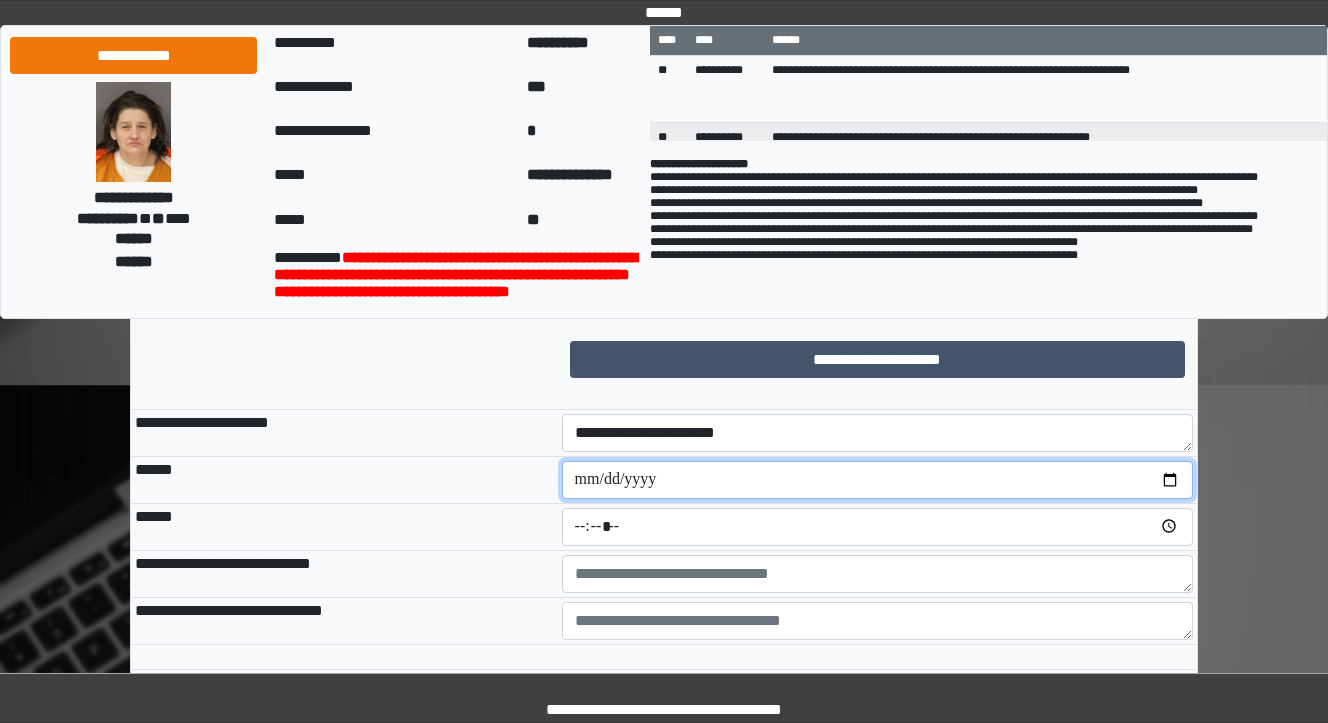 type on "**********" 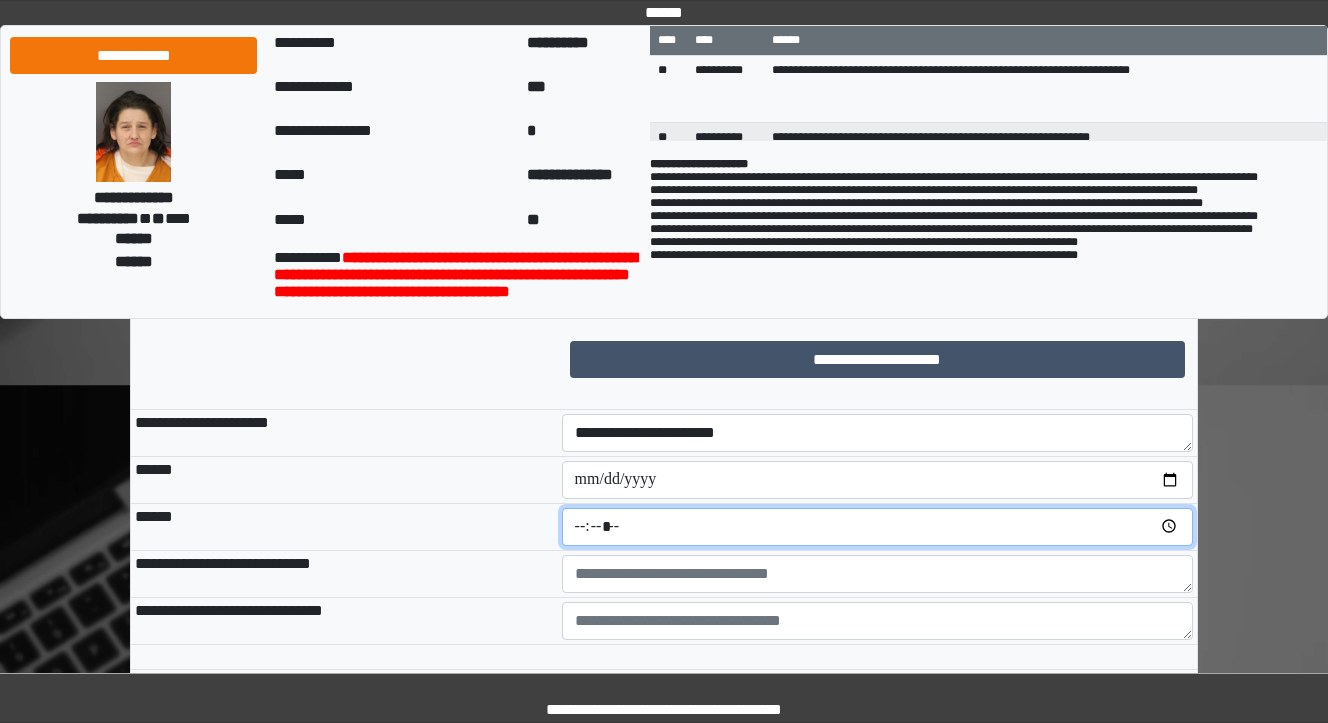 click at bounding box center (878, 527) 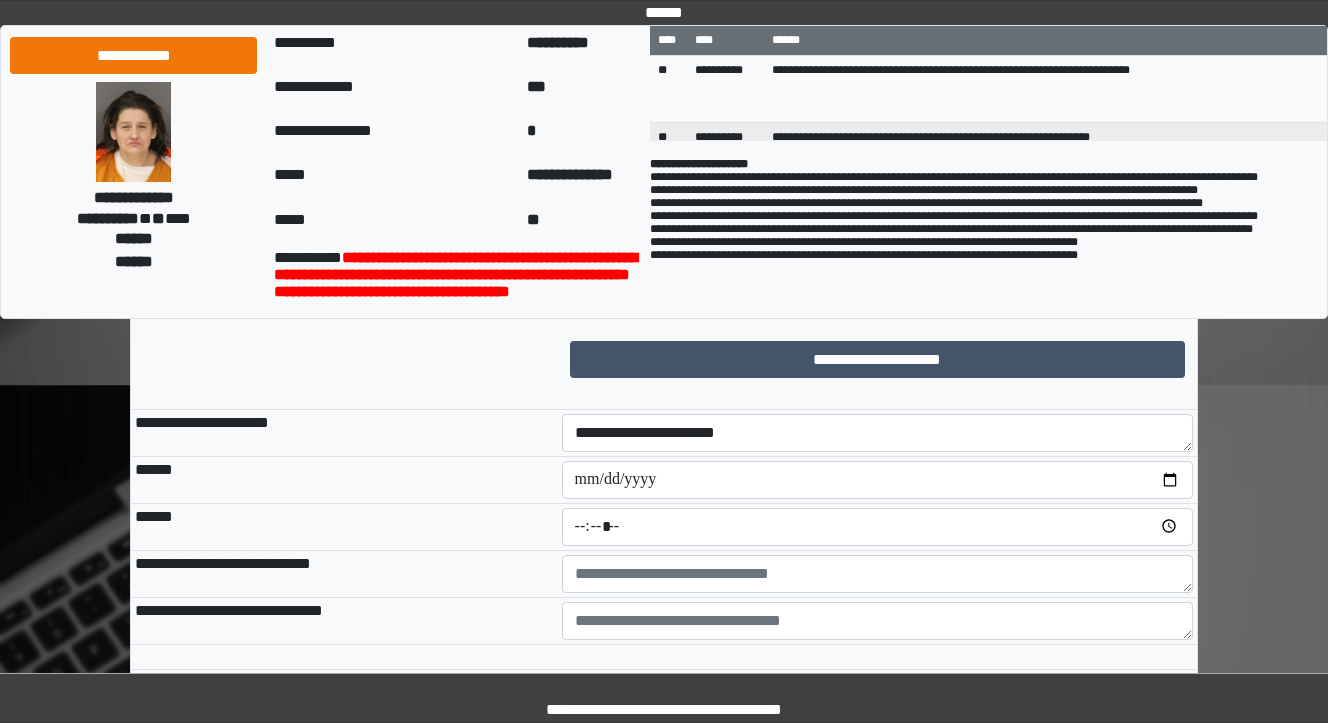 type on "*****" 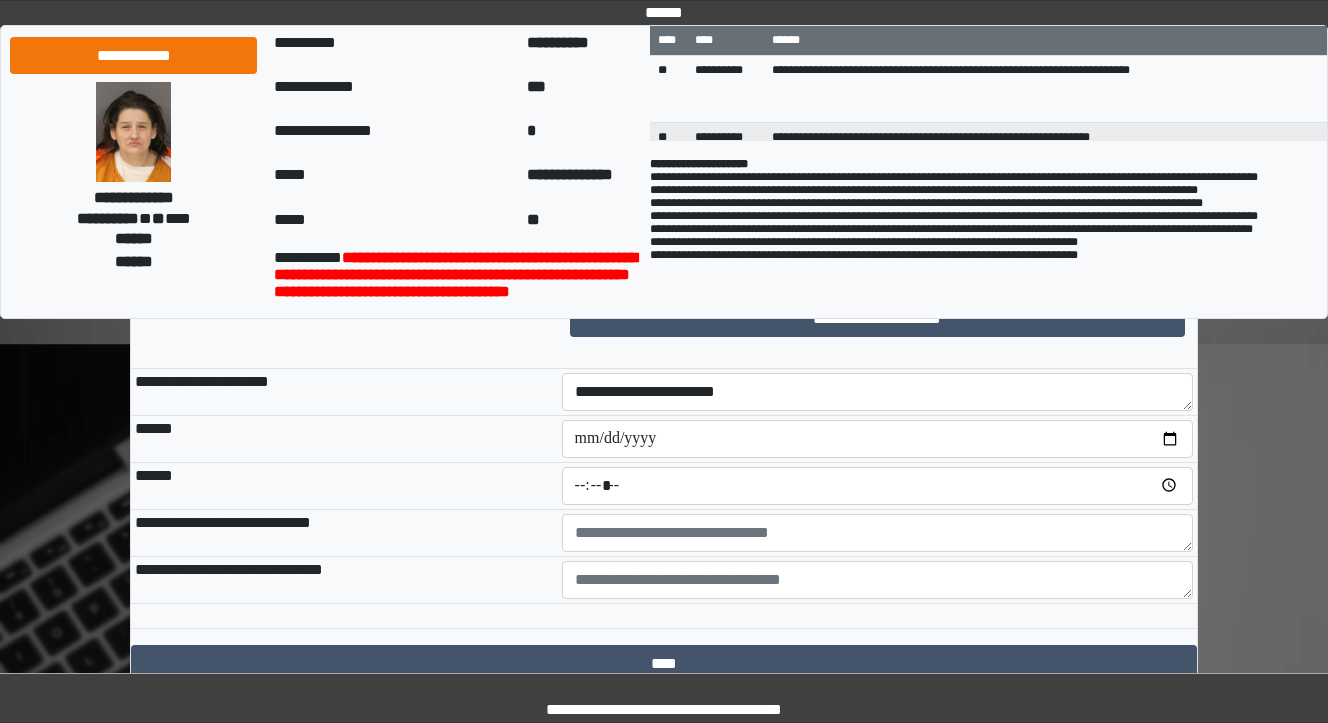 scroll, scrollTop: 525, scrollLeft: 0, axis: vertical 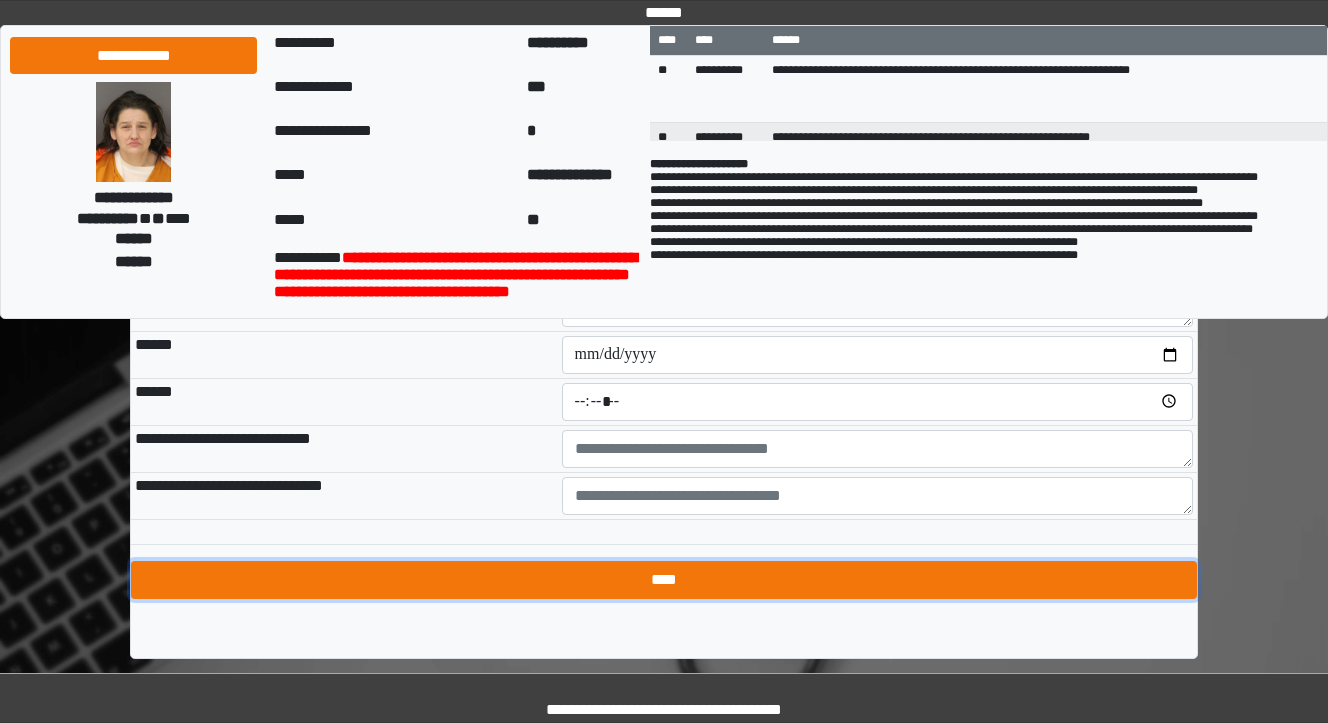 click on "****" at bounding box center [664, 580] 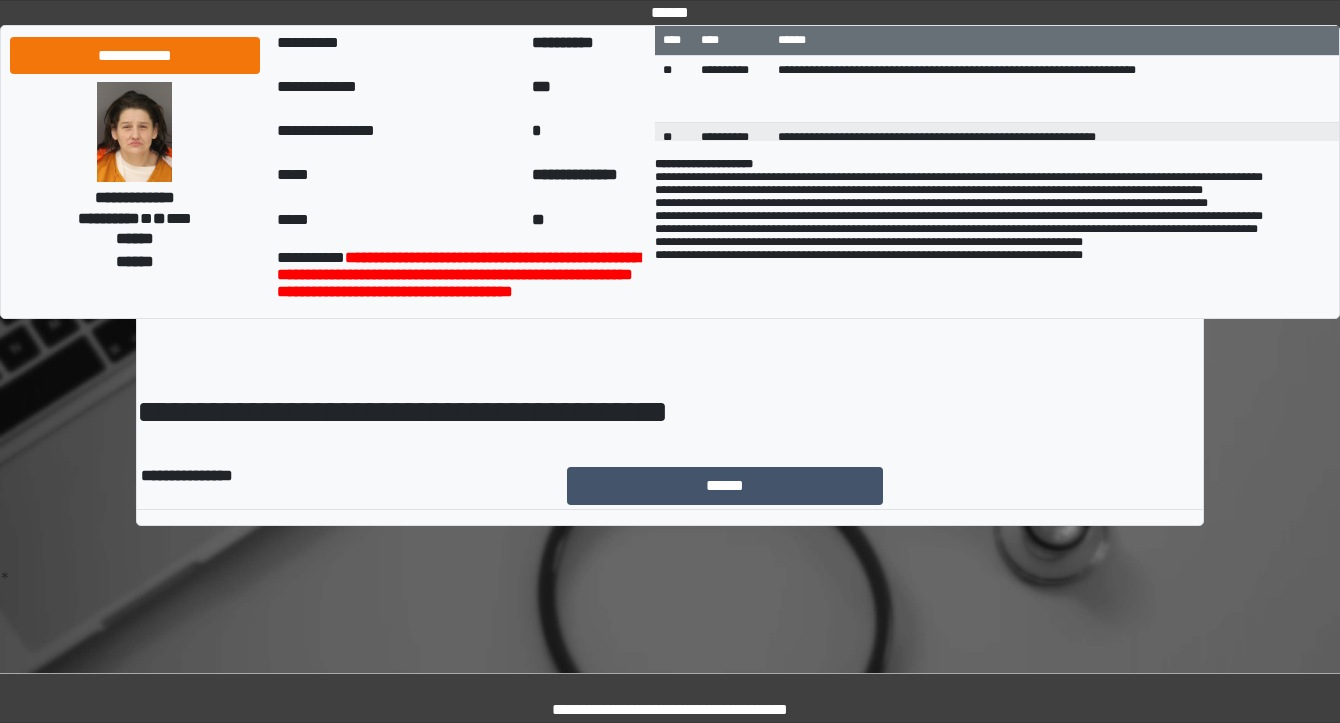 scroll, scrollTop: 0, scrollLeft: 0, axis: both 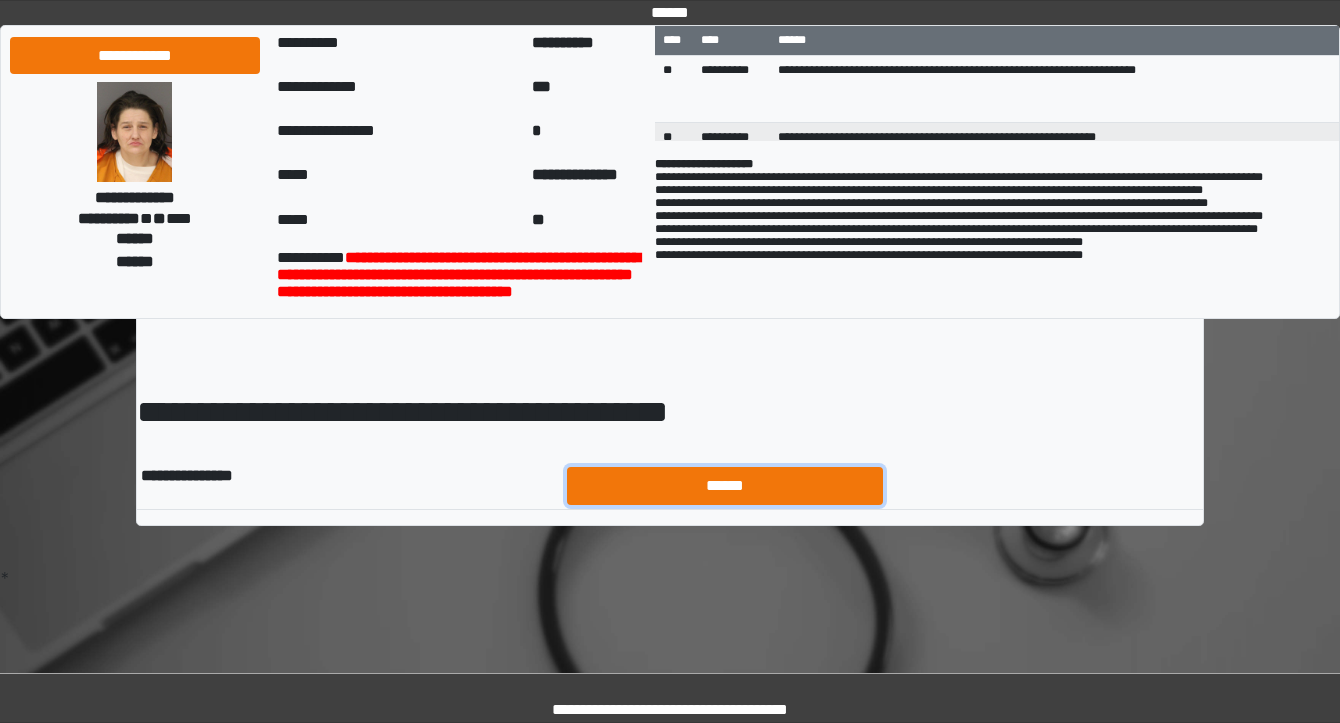 click on "******" at bounding box center [725, 486] 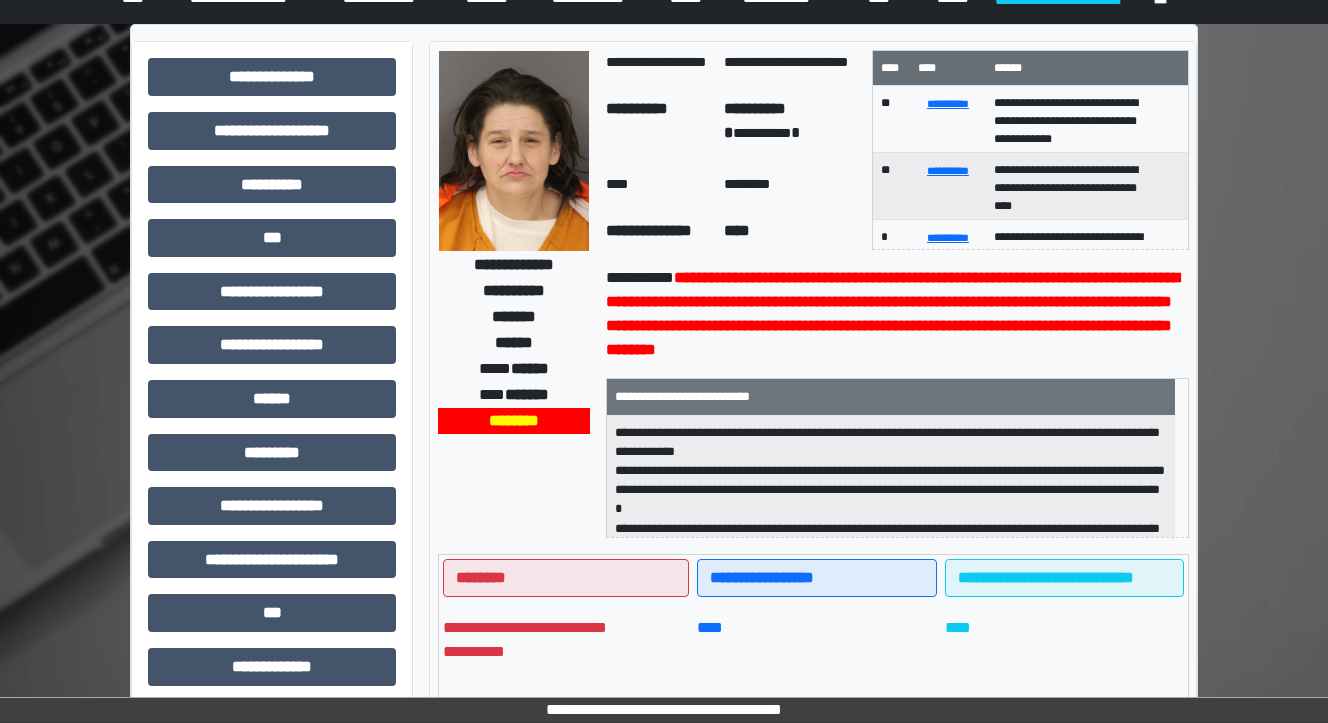 scroll, scrollTop: 320, scrollLeft: 0, axis: vertical 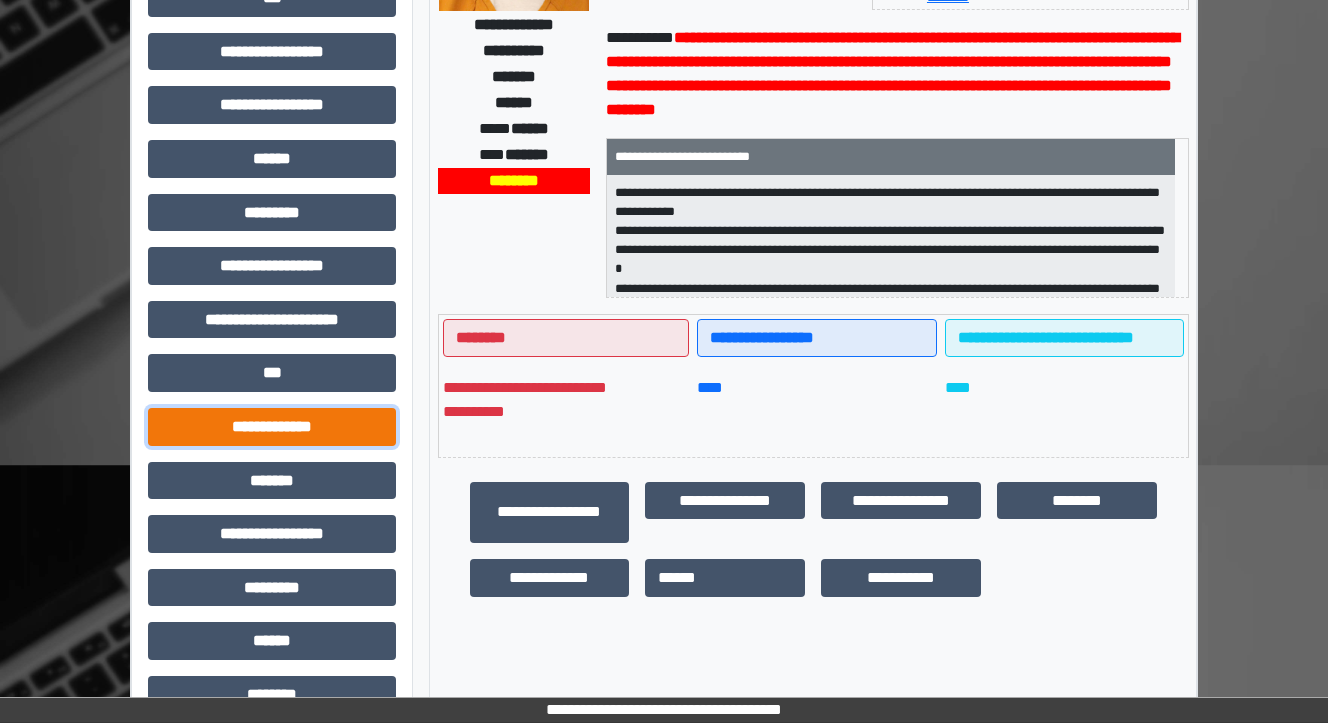 click on "**********" at bounding box center [272, 427] 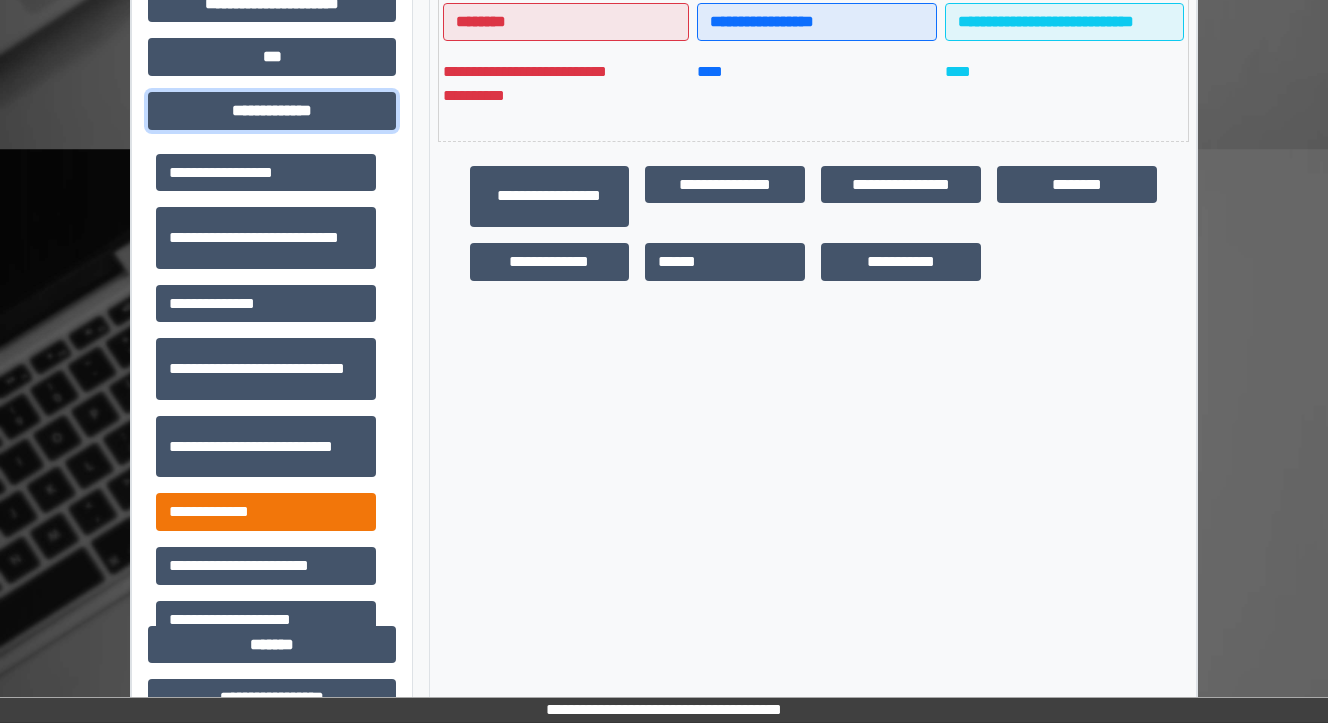 scroll, scrollTop: 640, scrollLeft: 0, axis: vertical 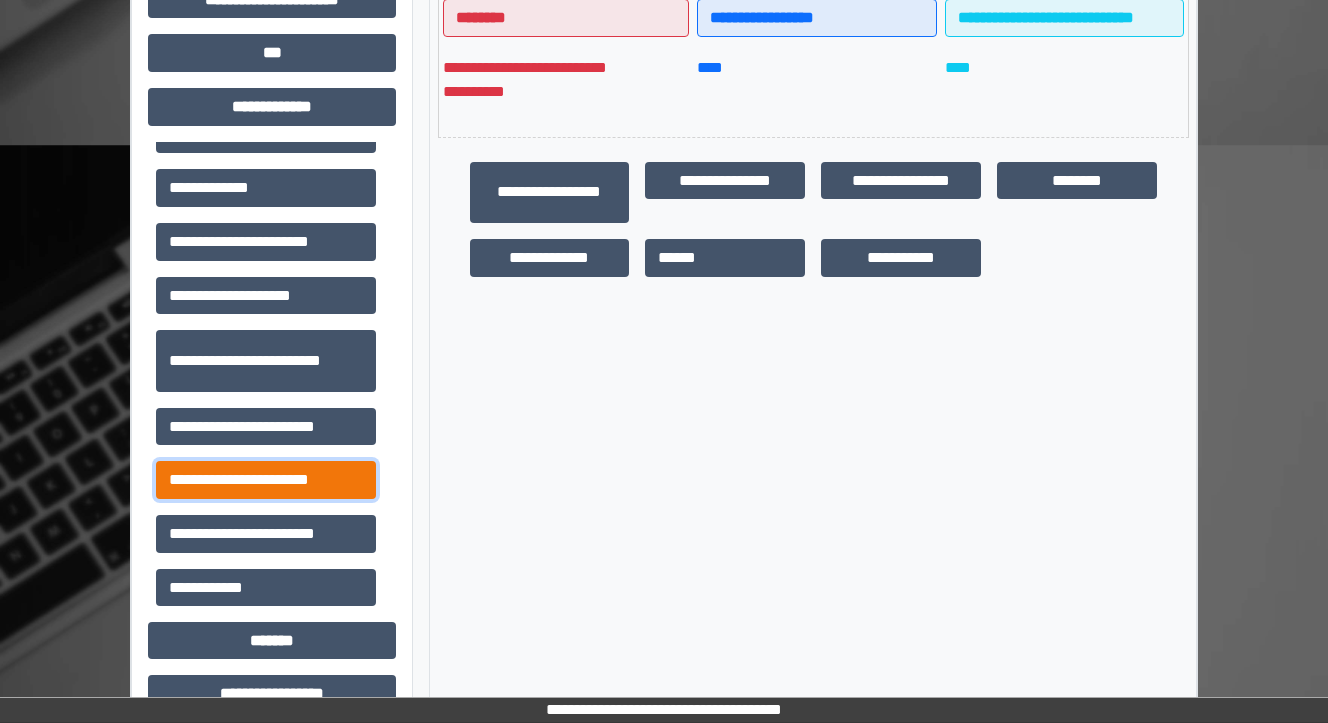click on "**********" at bounding box center (266, 480) 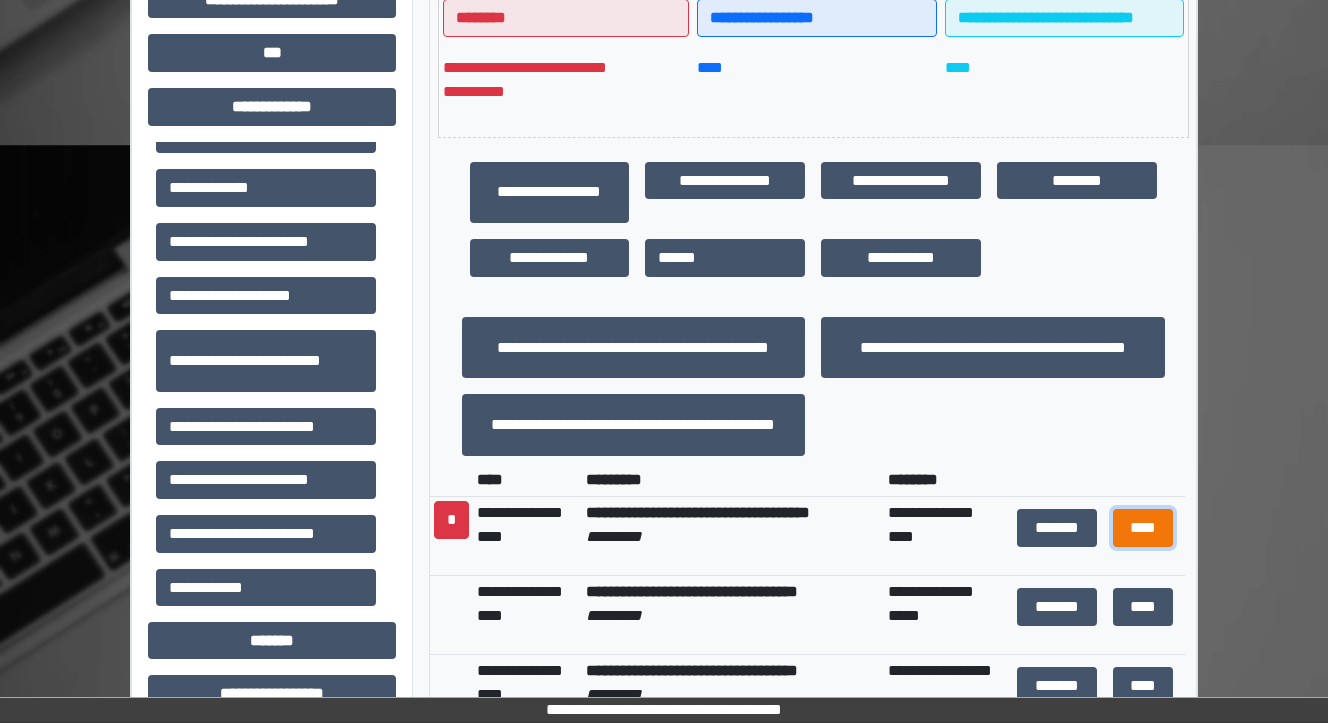 click on "****" at bounding box center (1142, 528) 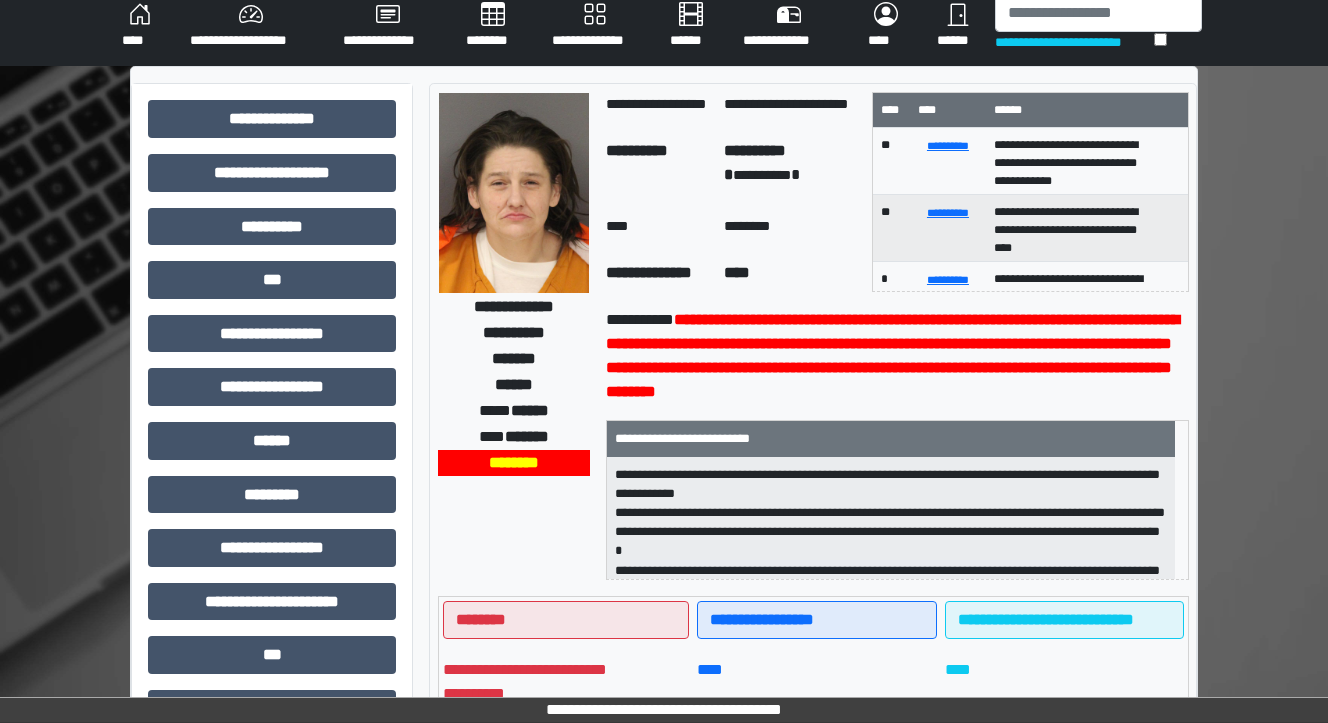 scroll, scrollTop: 0, scrollLeft: 0, axis: both 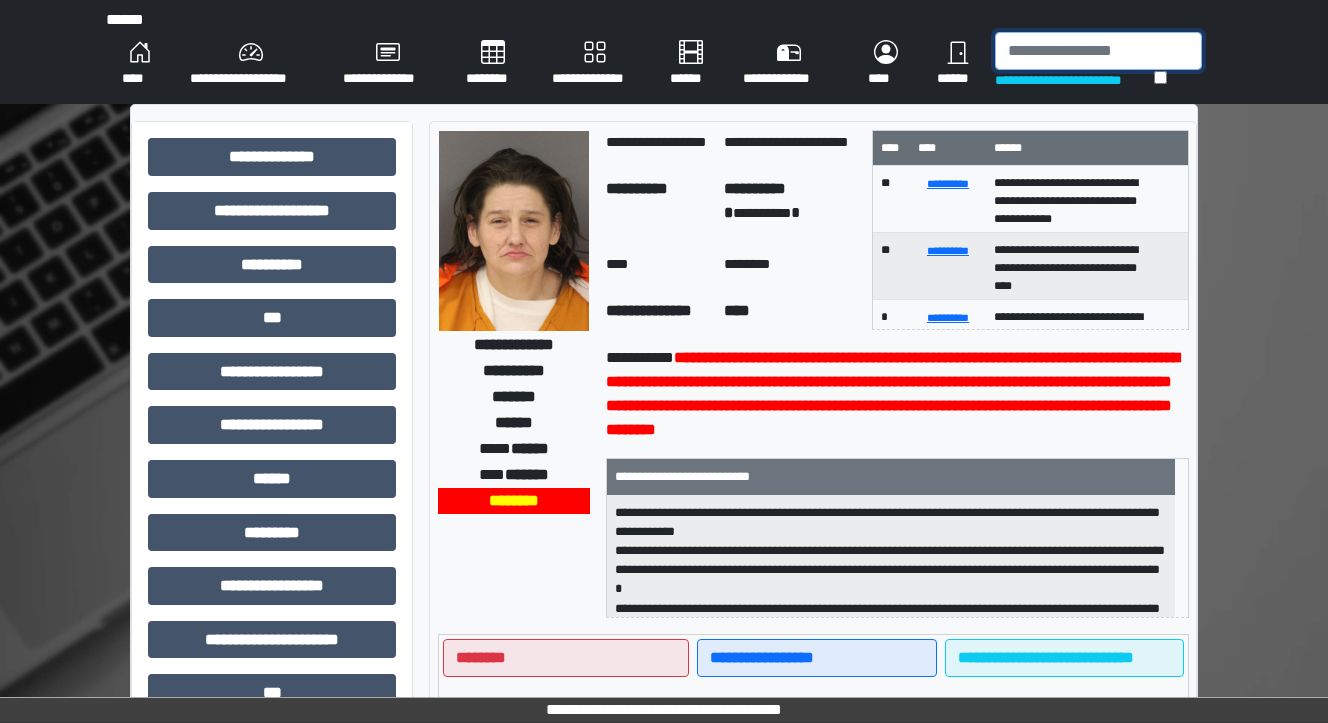 click at bounding box center (1098, 51) 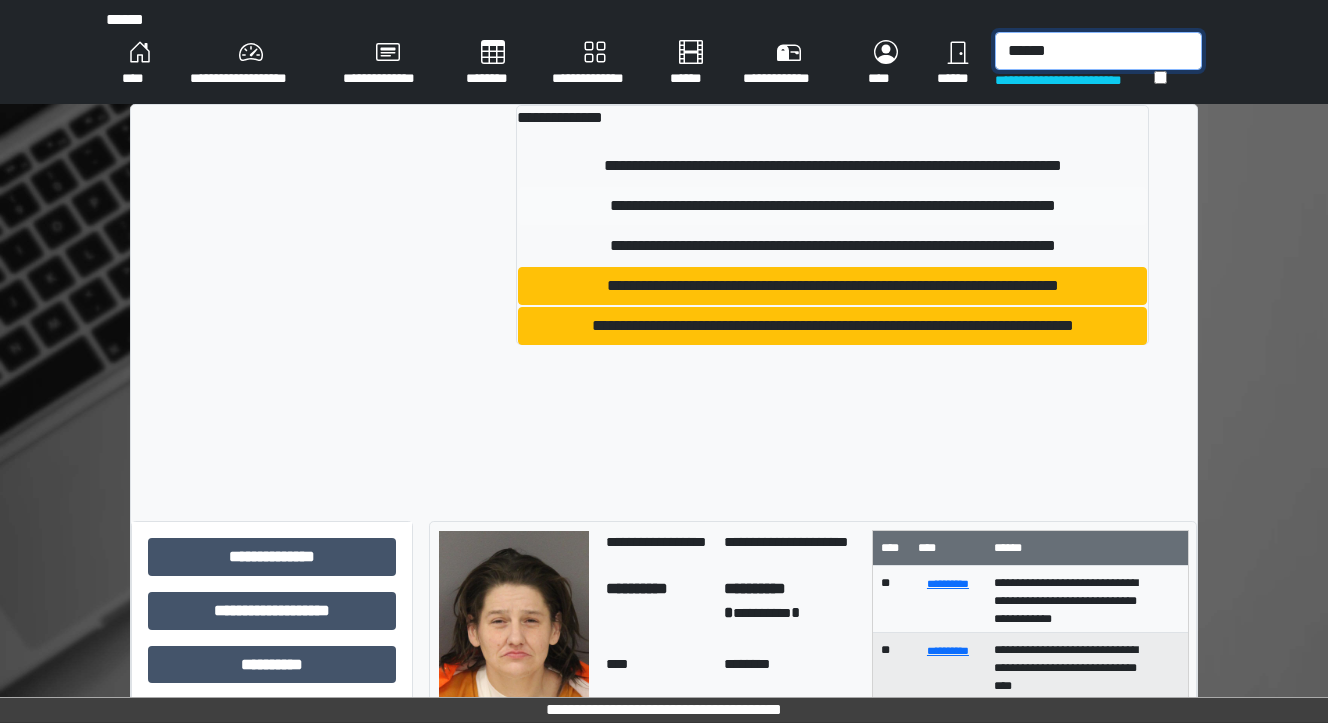 type on "******" 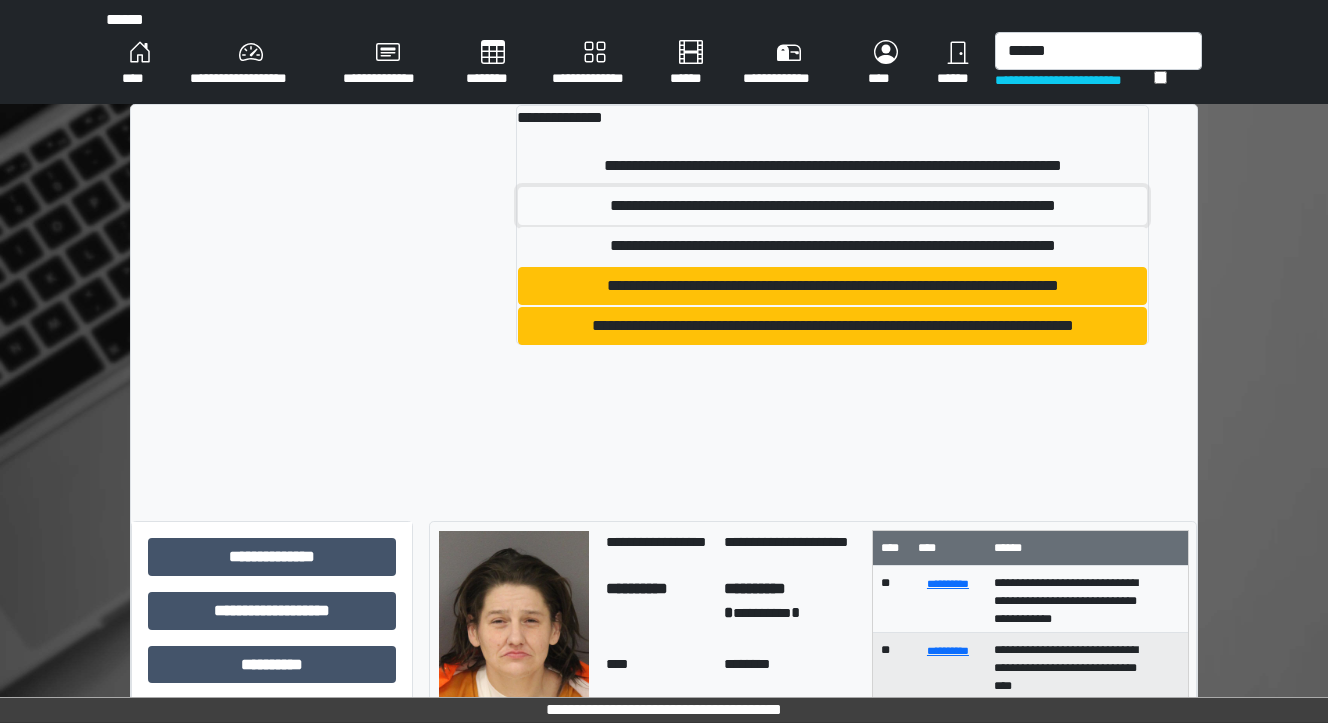 click on "**********" at bounding box center (833, 206) 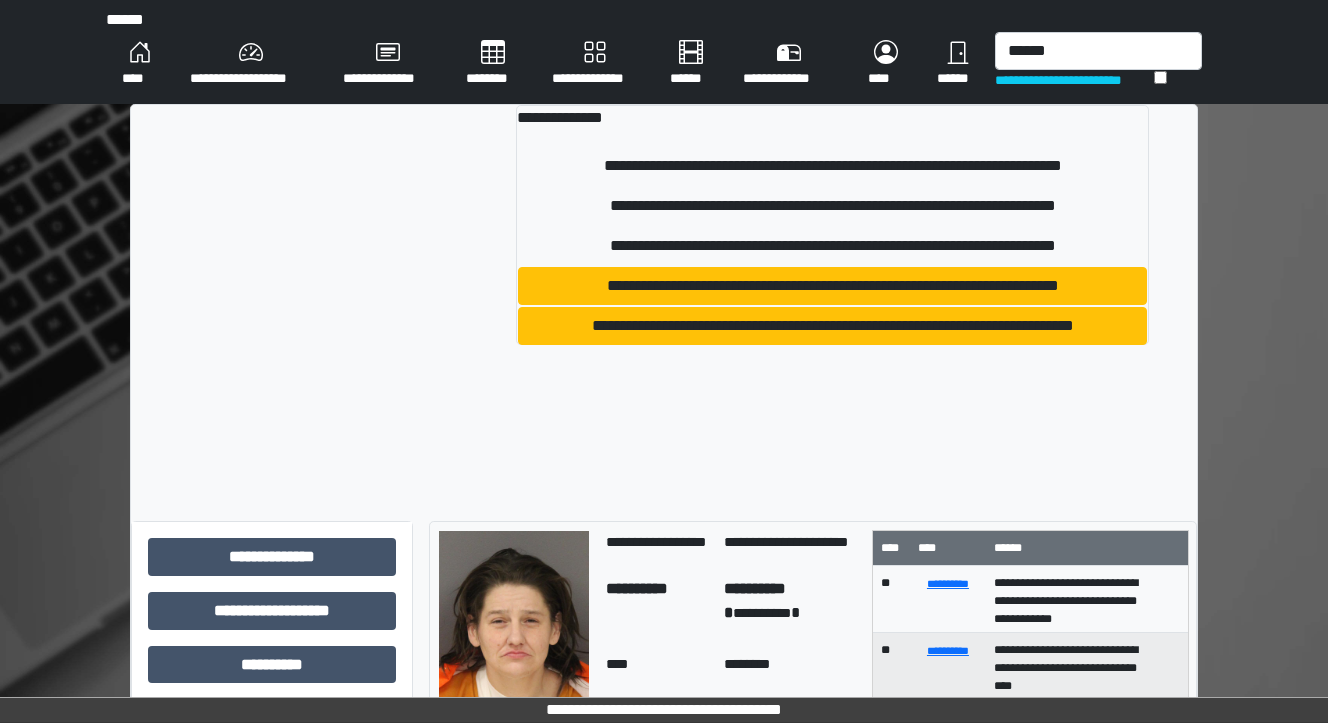 type 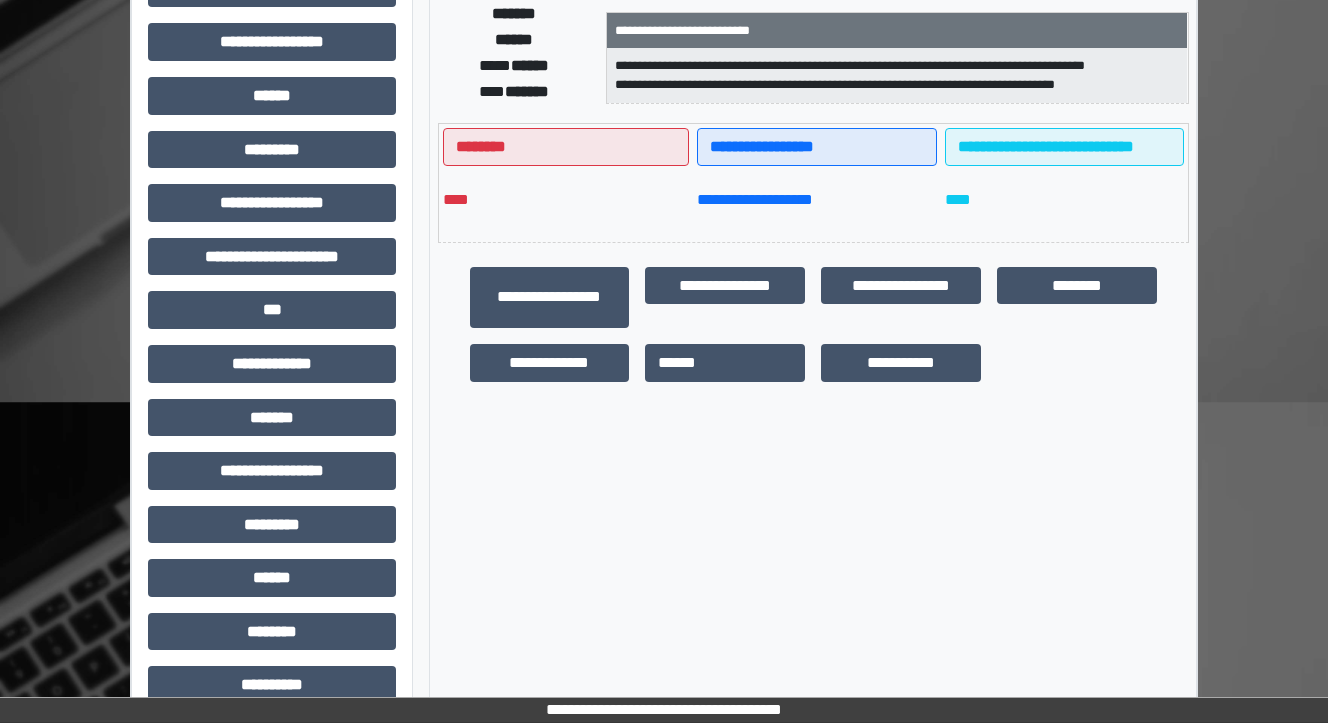 scroll, scrollTop: 400, scrollLeft: 0, axis: vertical 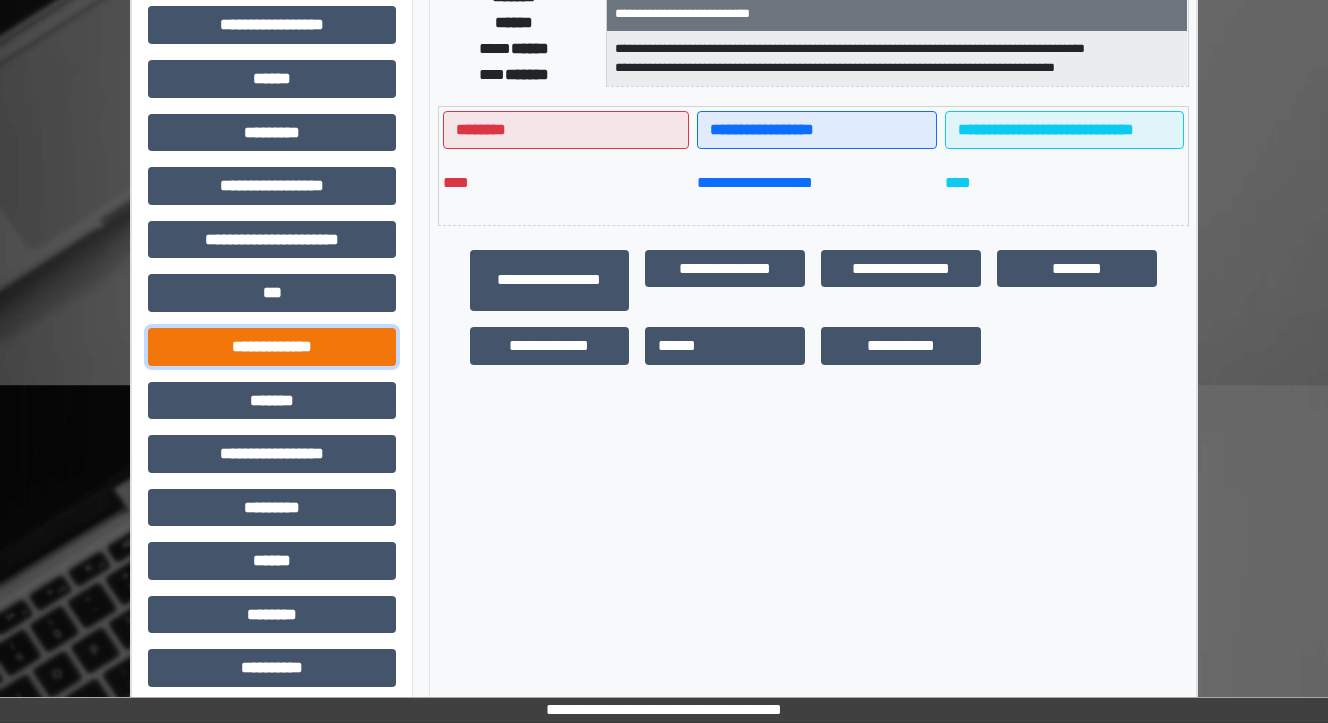 click on "**********" at bounding box center (272, 347) 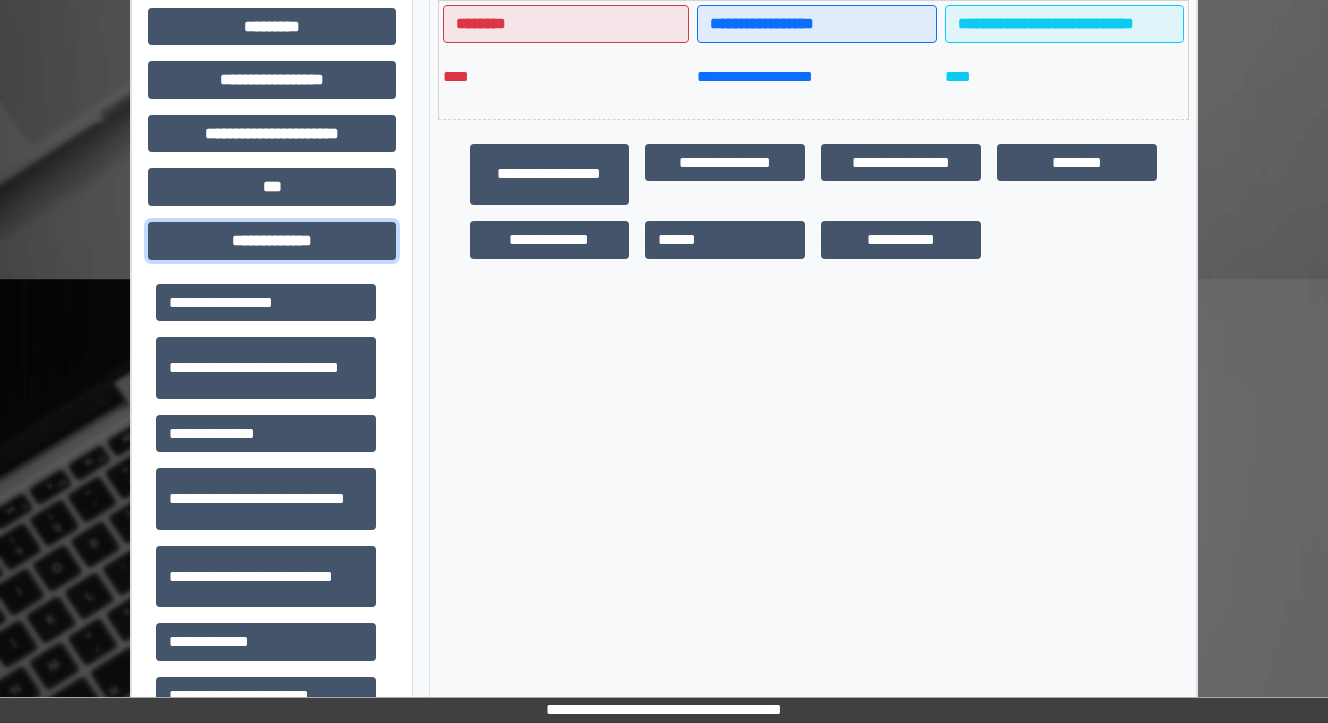 scroll, scrollTop: 640, scrollLeft: 0, axis: vertical 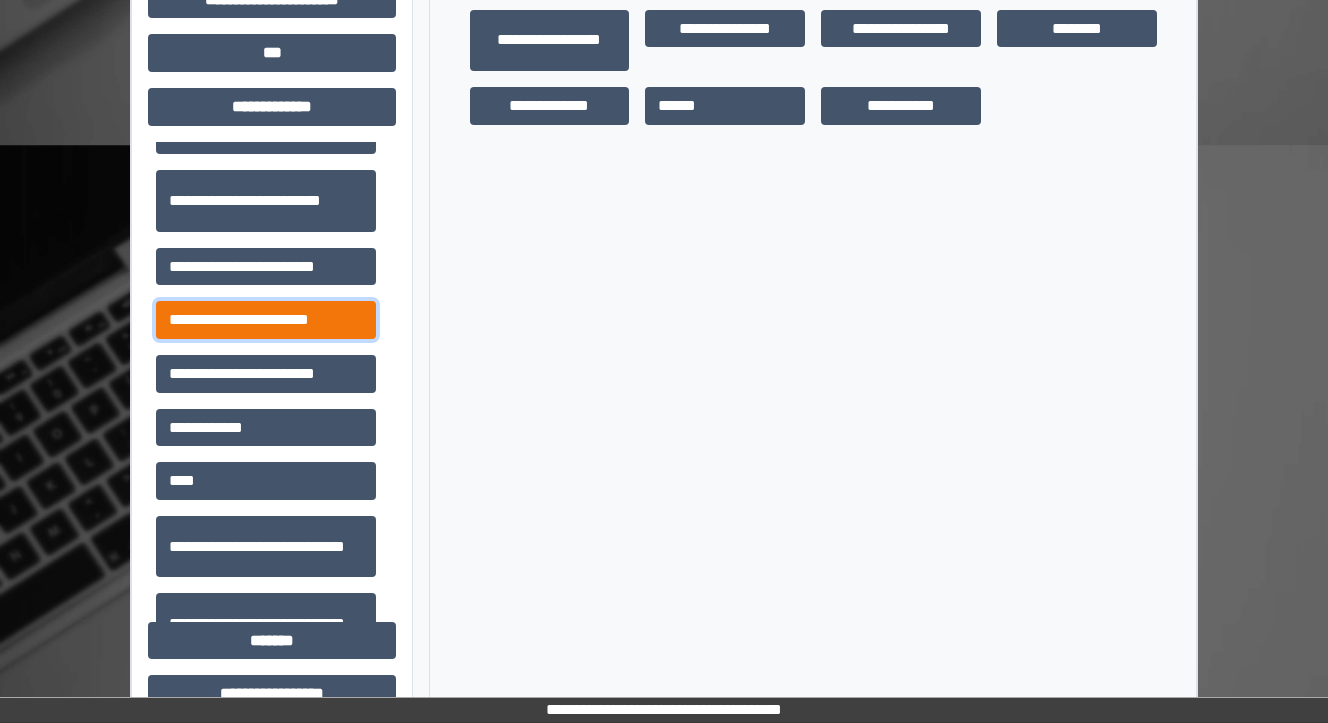 click on "**********" at bounding box center (266, 320) 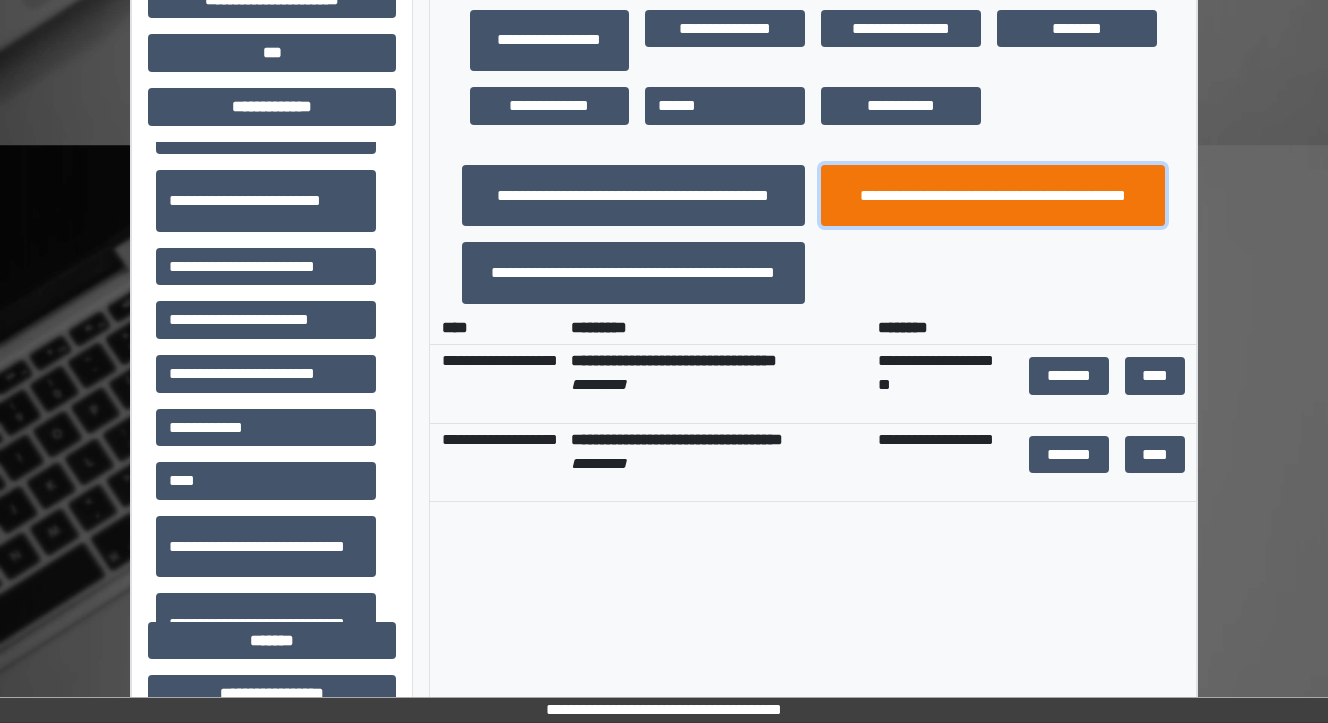 click on "**********" at bounding box center (993, 196) 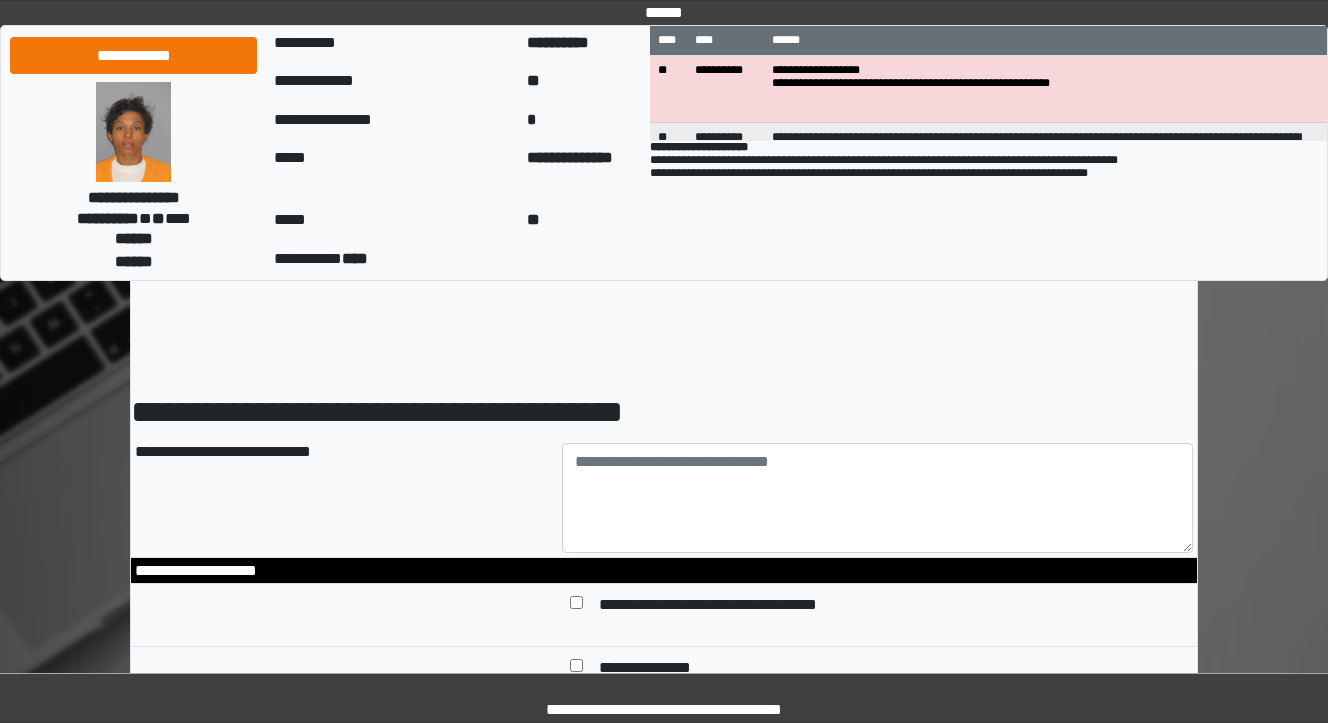 scroll, scrollTop: 0, scrollLeft: 0, axis: both 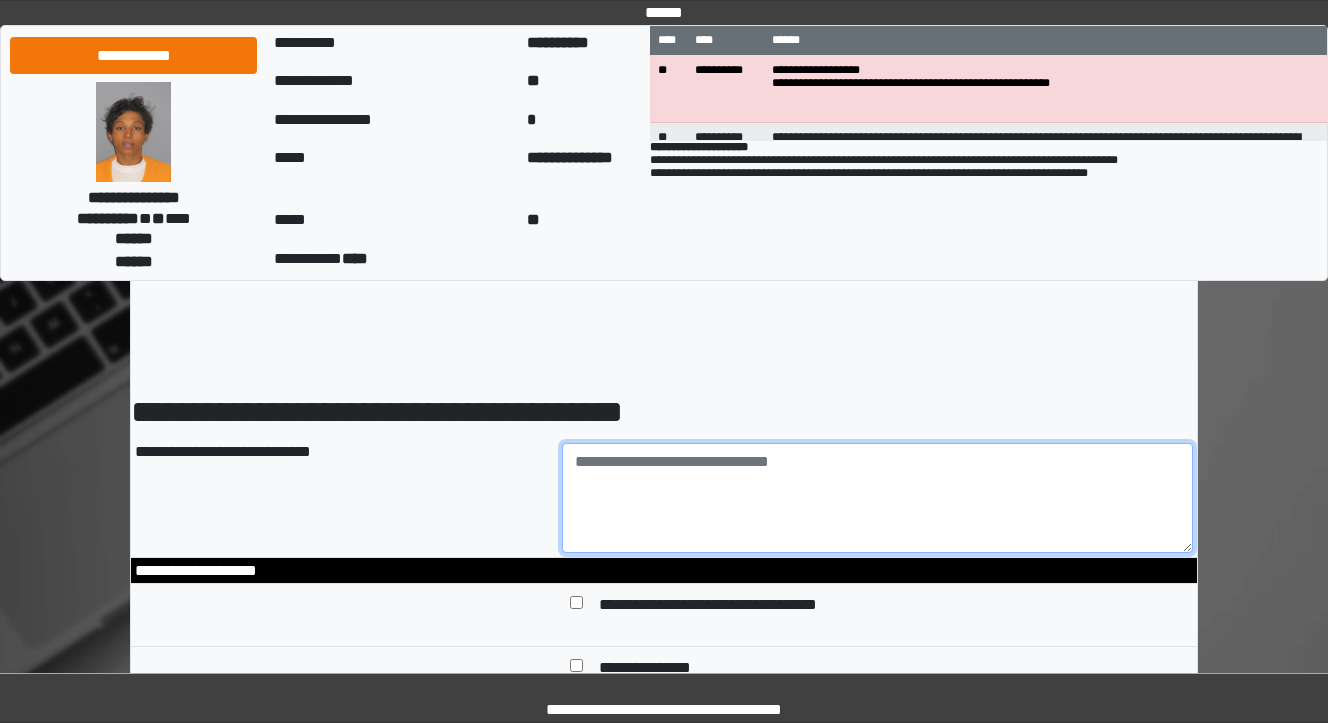 click at bounding box center [878, 498] 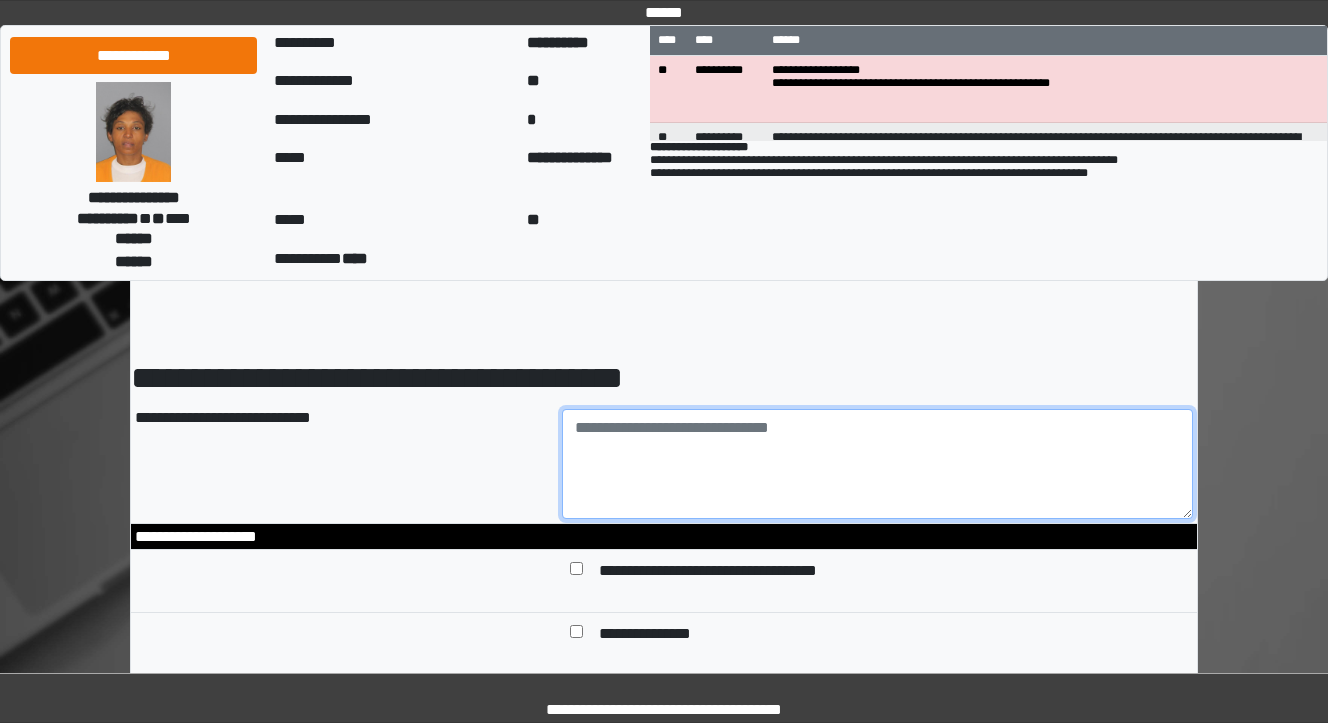scroll, scrollTop: 0, scrollLeft: 0, axis: both 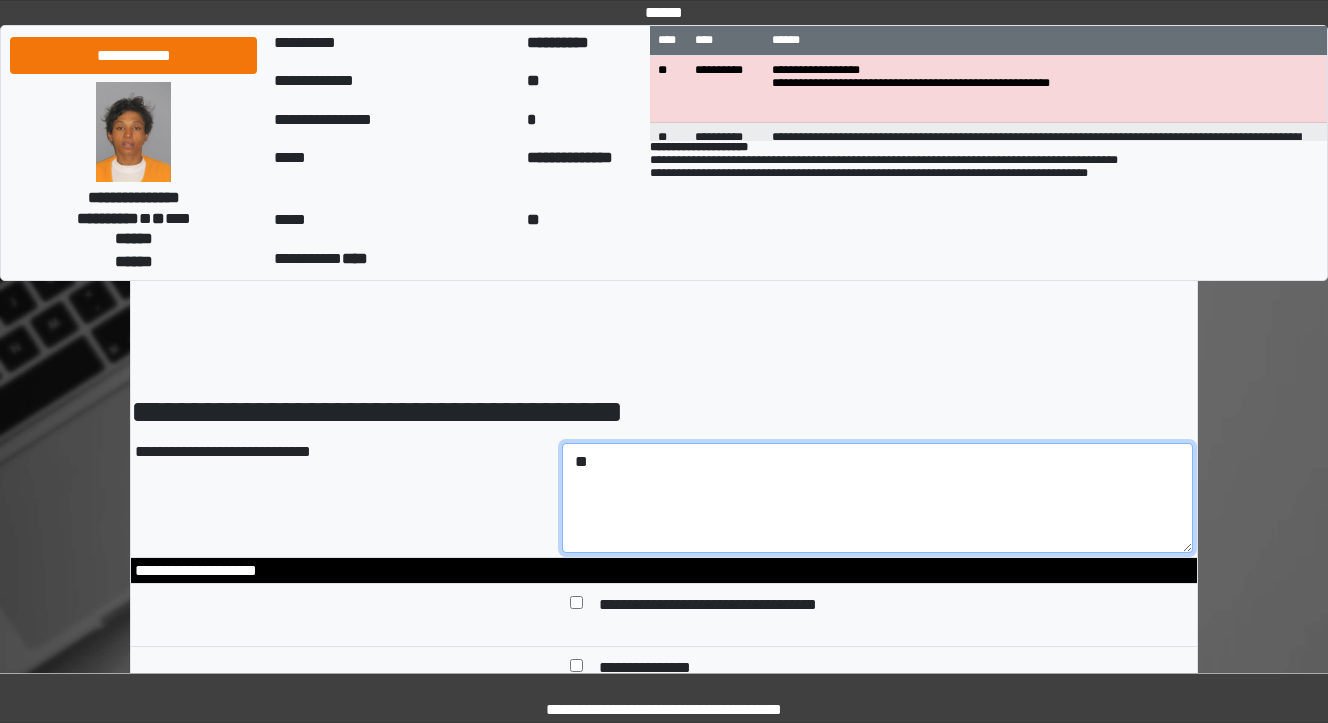 type on "*" 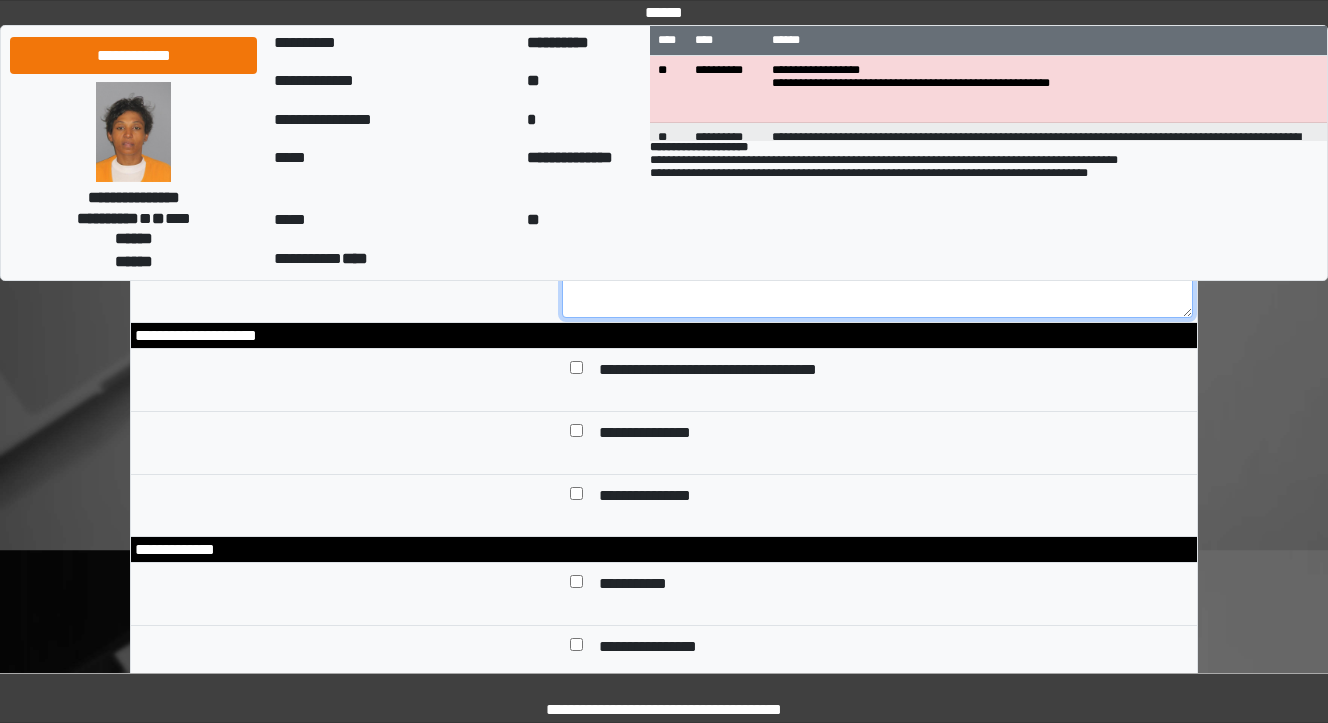 scroll, scrollTop: 240, scrollLeft: 0, axis: vertical 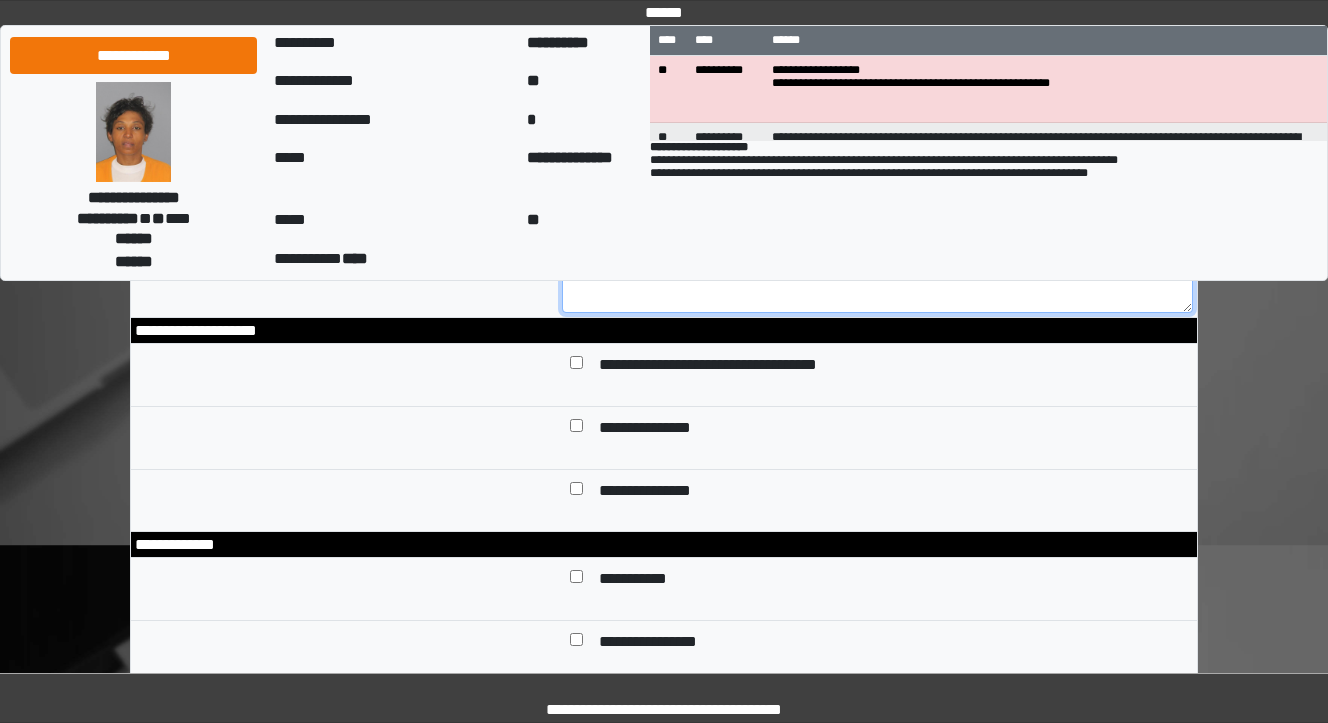 type on "**********" 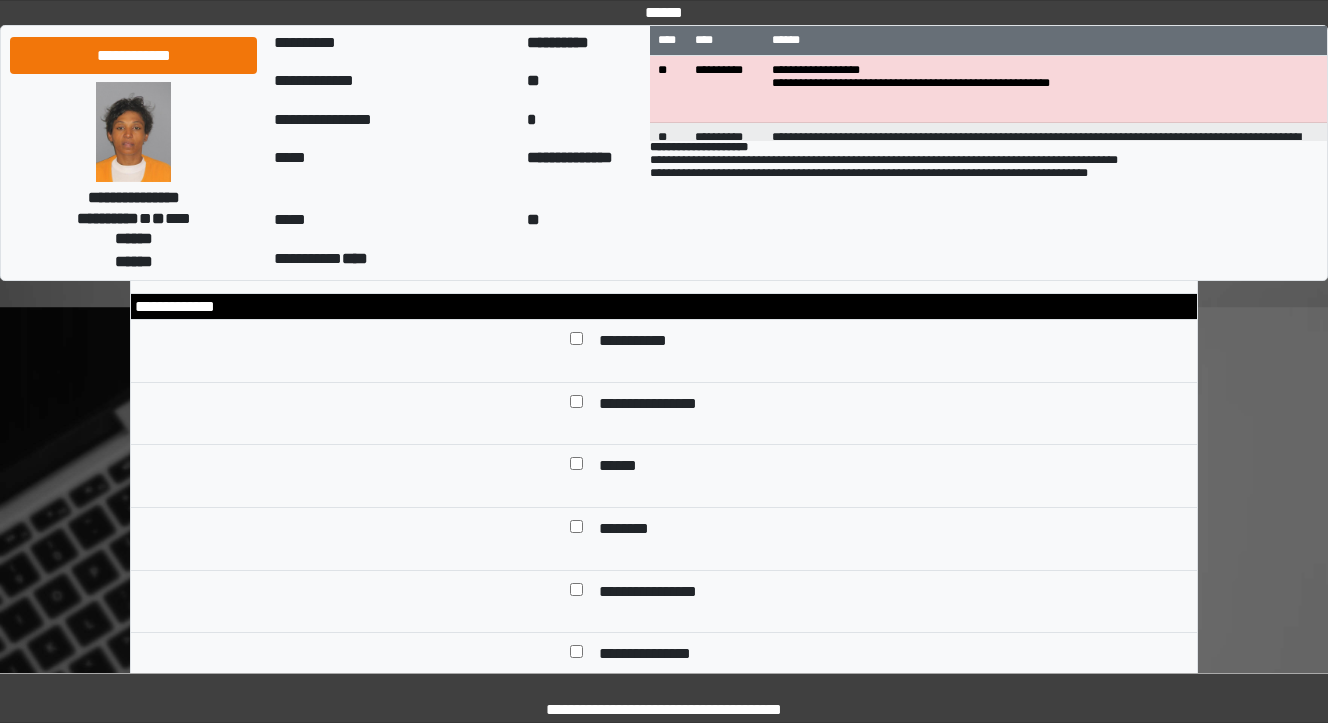 scroll, scrollTop: 480, scrollLeft: 0, axis: vertical 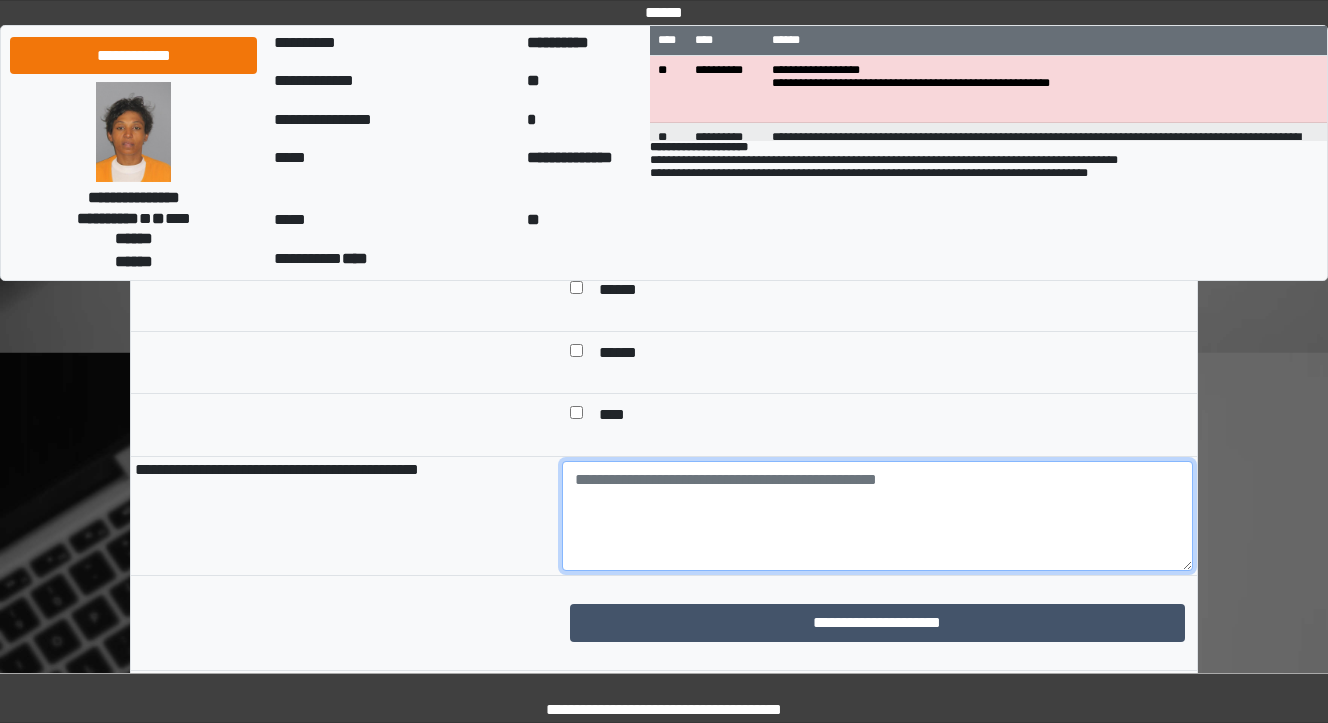 drag, startPoint x: 623, startPoint y: 523, endPoint x: 608, endPoint y: 523, distance: 15 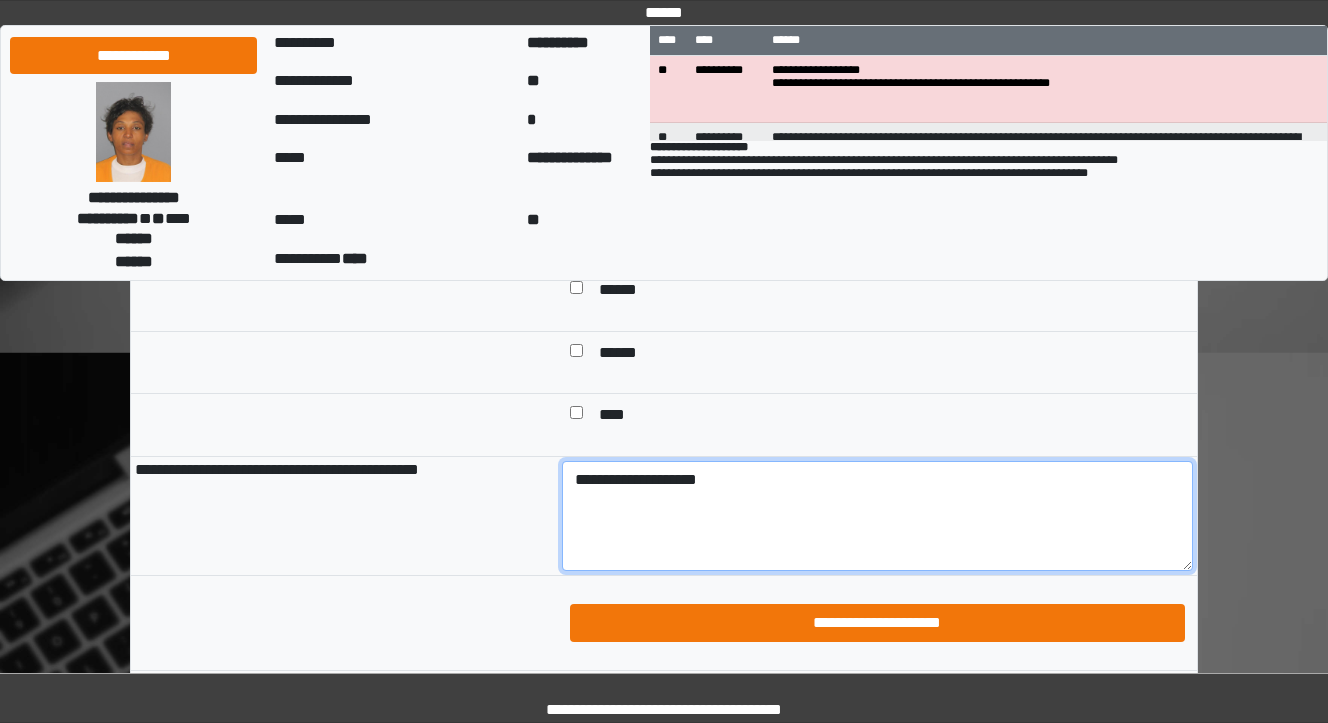 type on "**********" 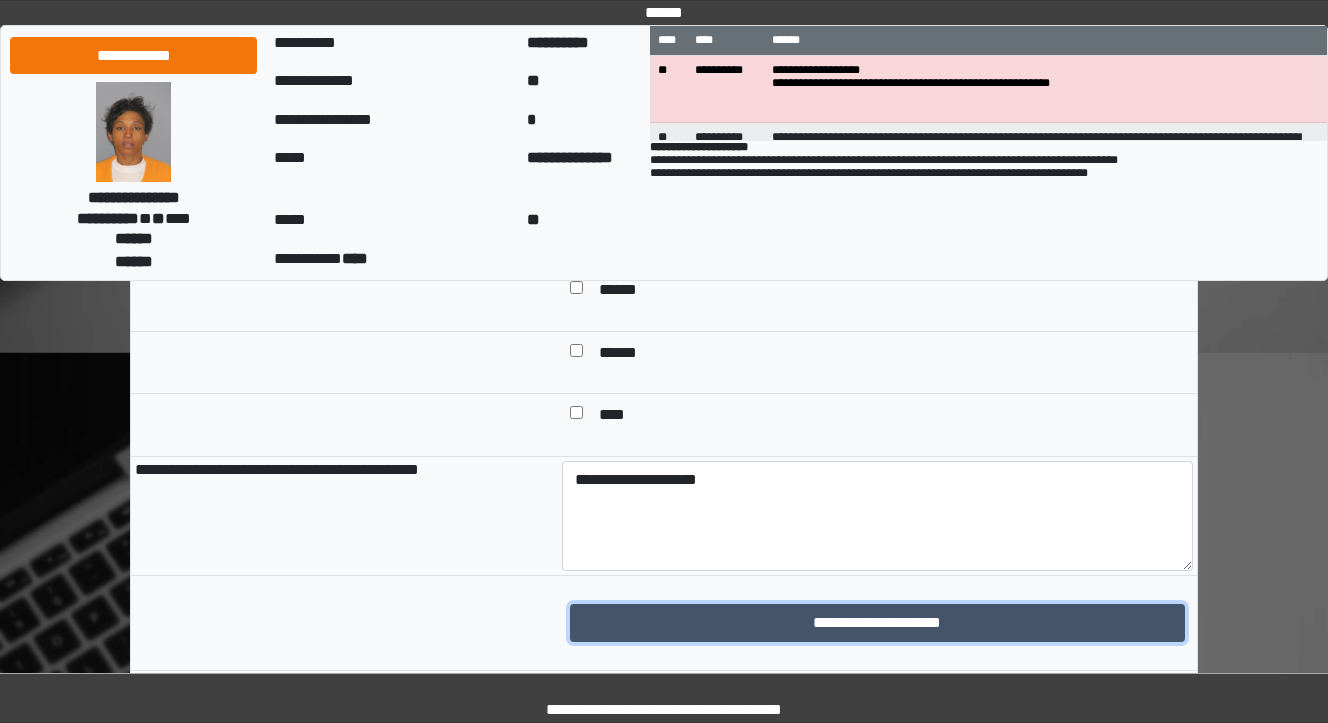 click on "**********" at bounding box center (878, 623) 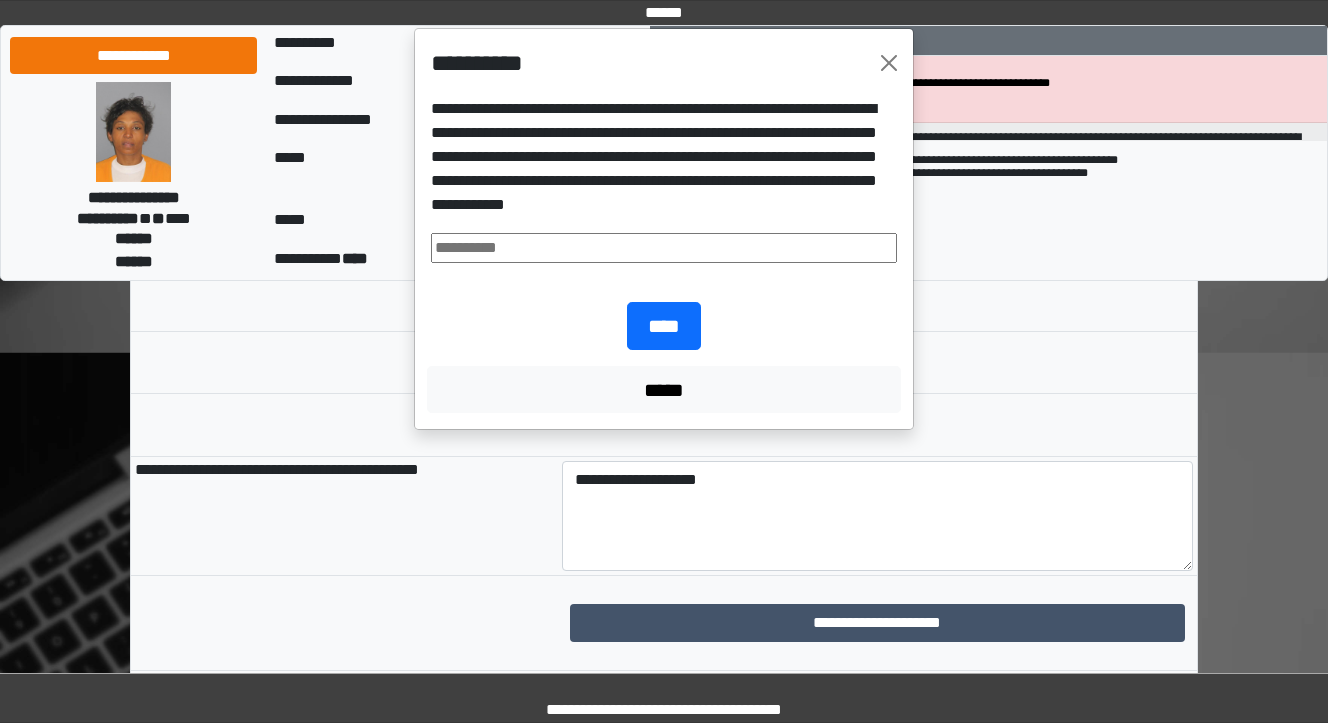 drag, startPoint x: 487, startPoint y: 250, endPoint x: 501, endPoint y: 265, distance: 20.518284 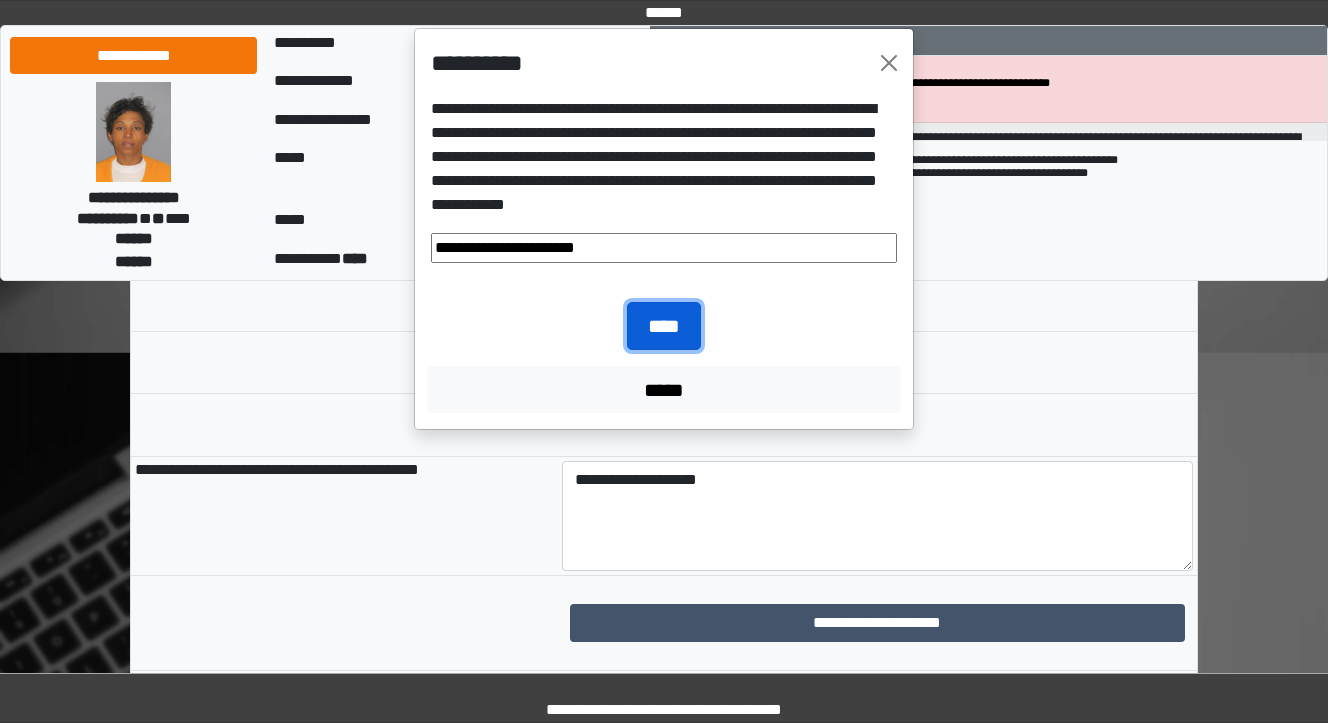 click on "****" at bounding box center [664, 326] 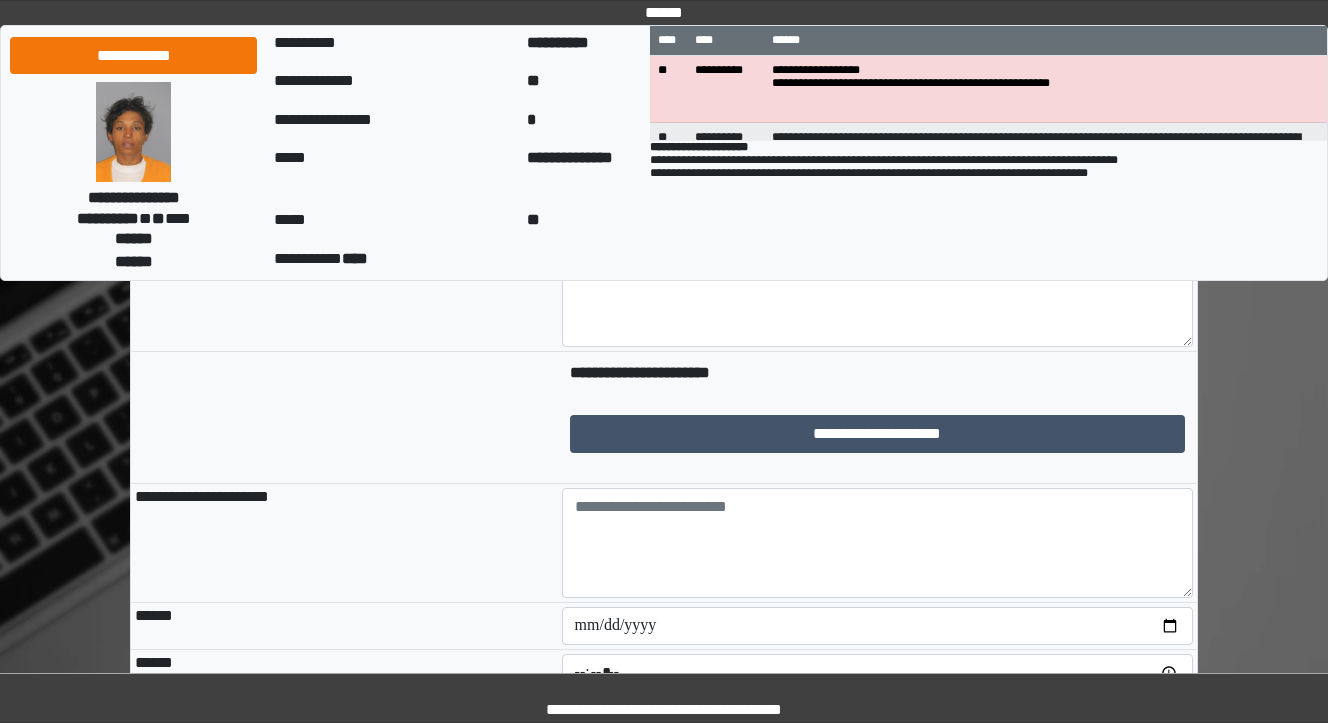 scroll, scrollTop: 1520, scrollLeft: 0, axis: vertical 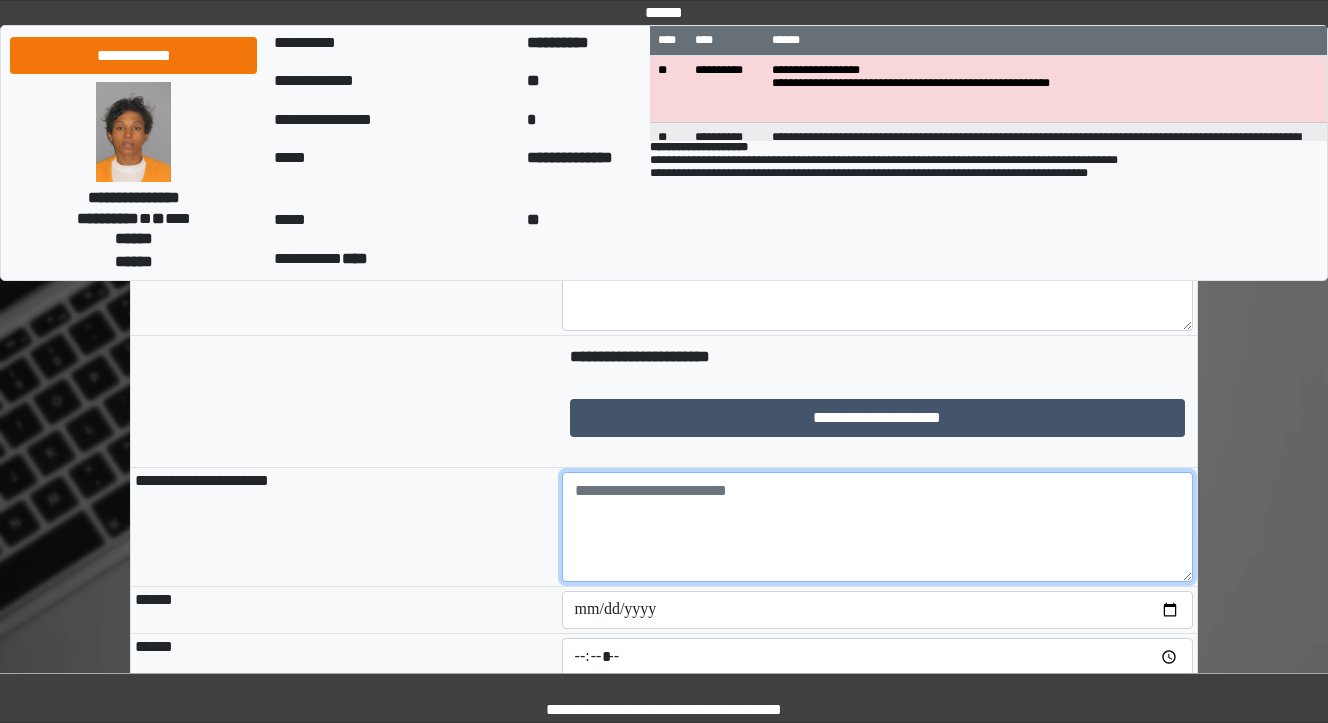click at bounding box center (878, 527) 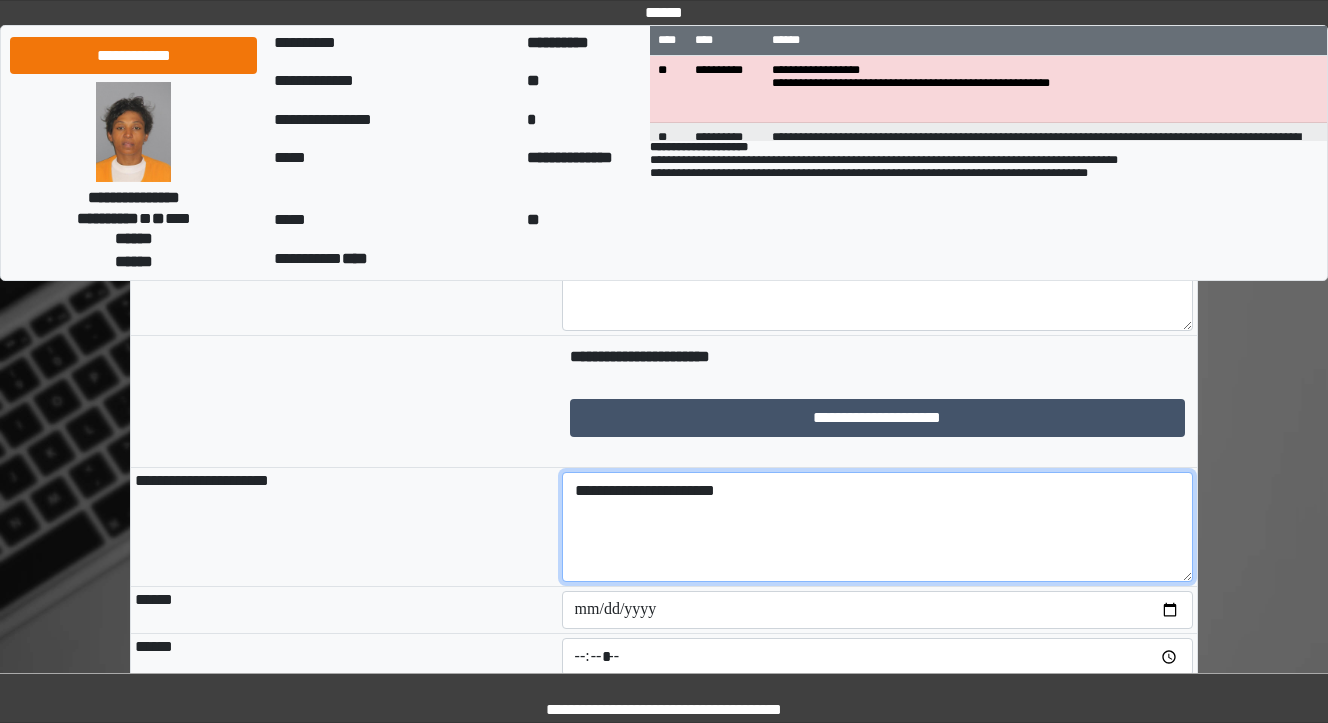 type on "**********" 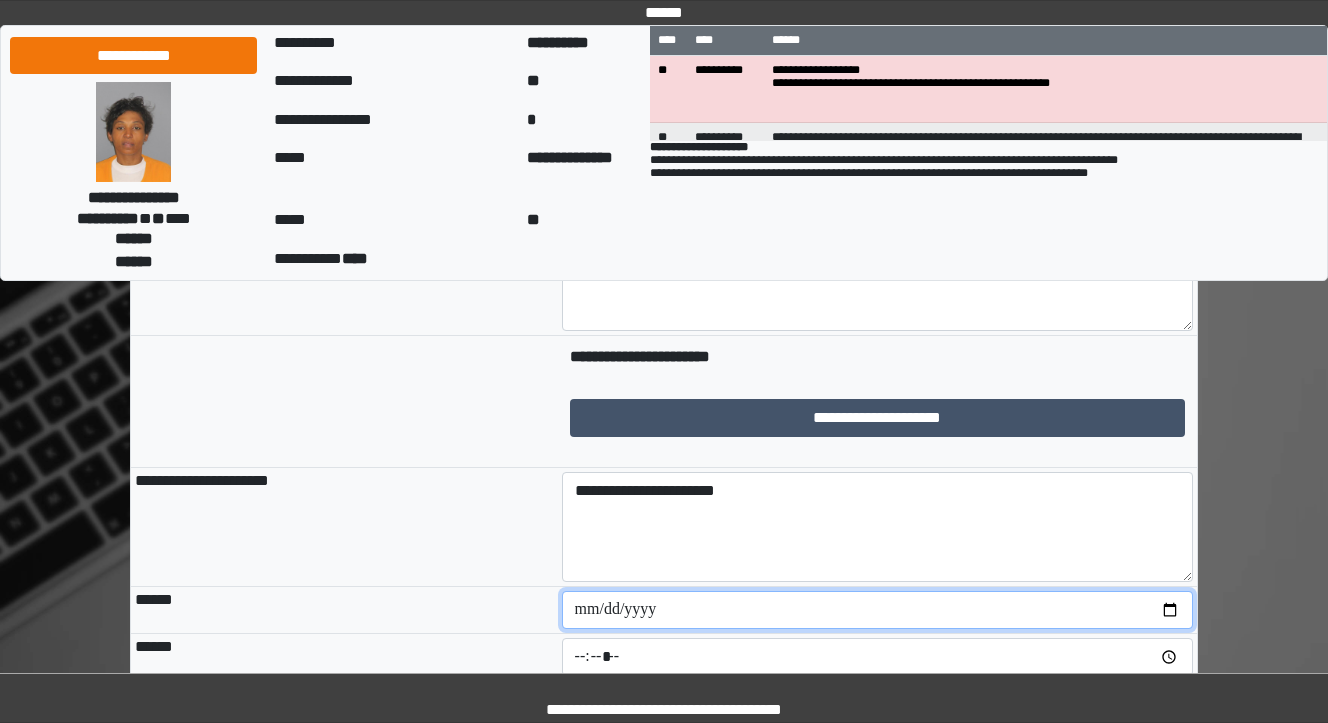 click at bounding box center [878, 610] 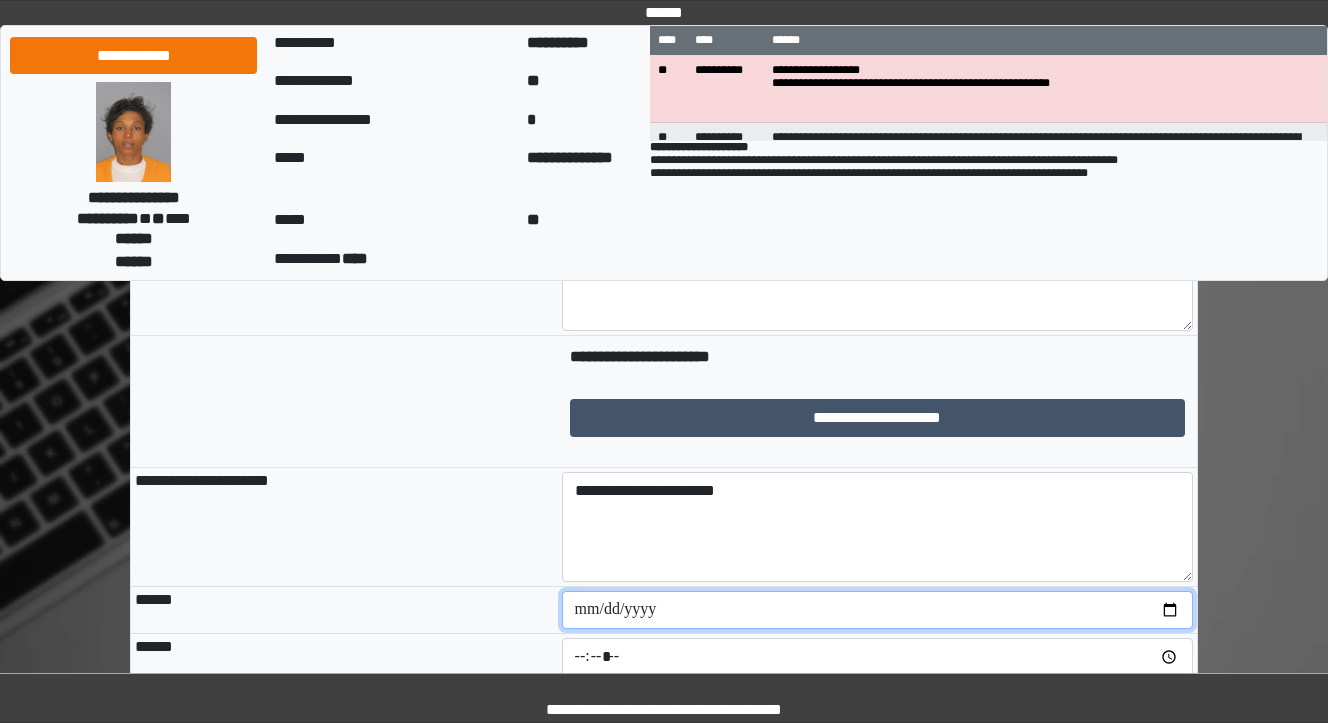 type on "**********" 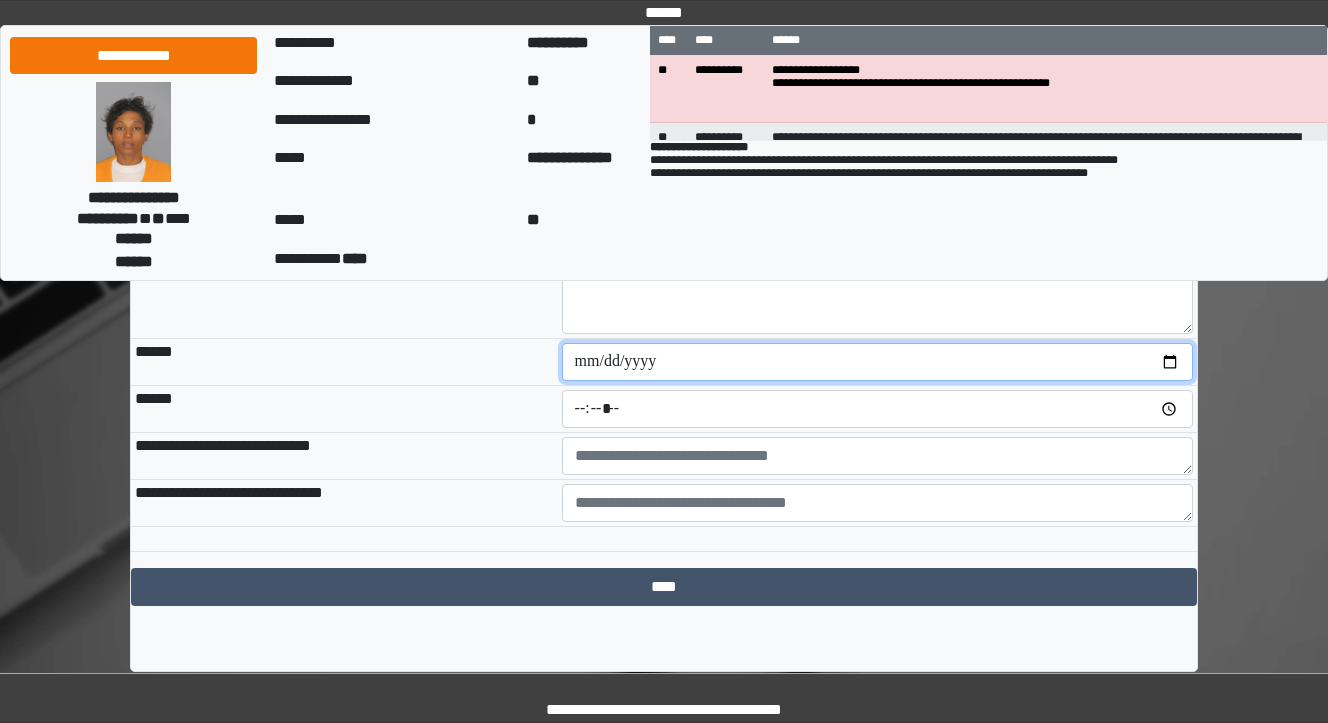 scroll, scrollTop: 1780, scrollLeft: 0, axis: vertical 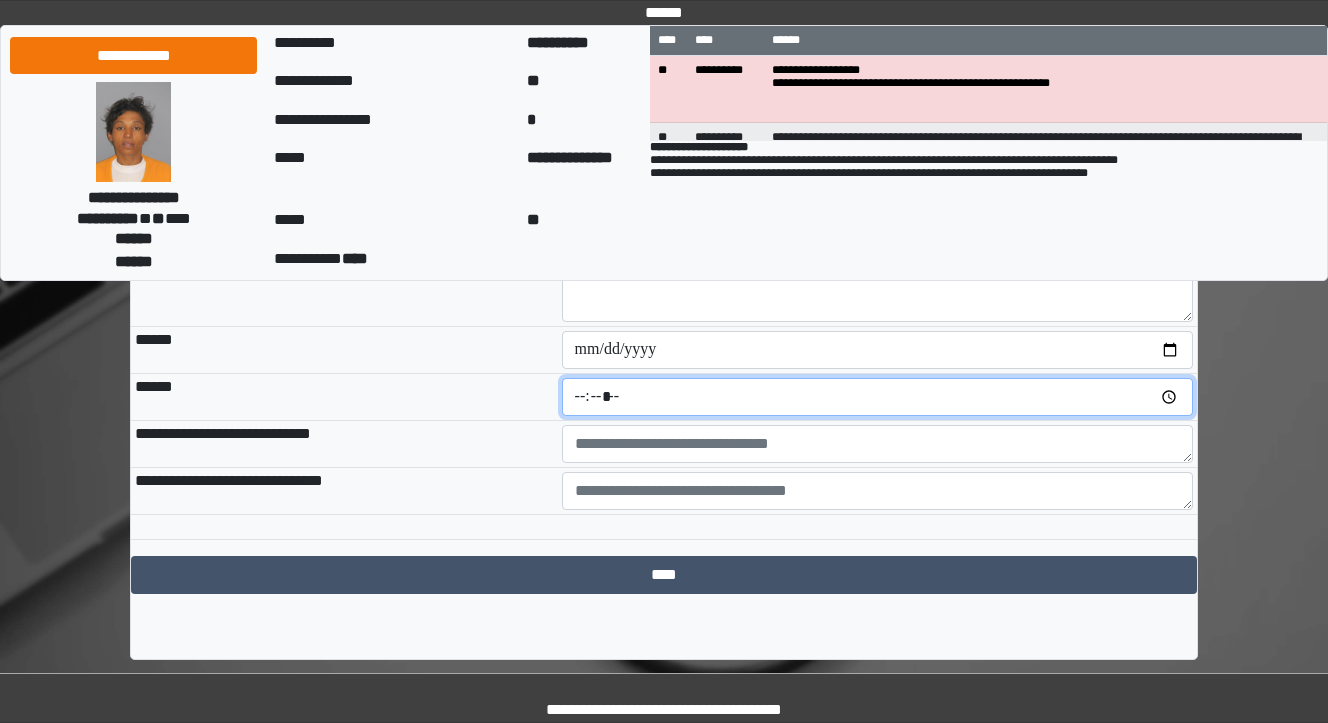 click at bounding box center (878, 397) 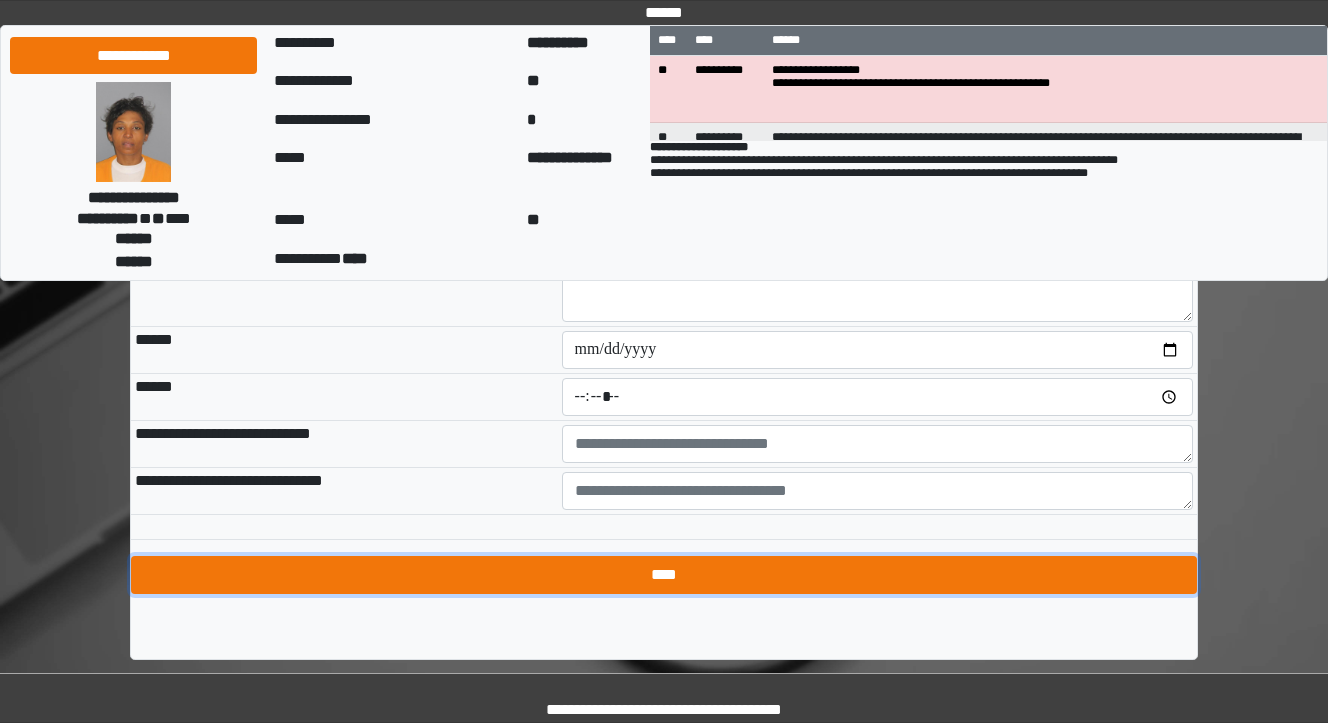 type on "*****" 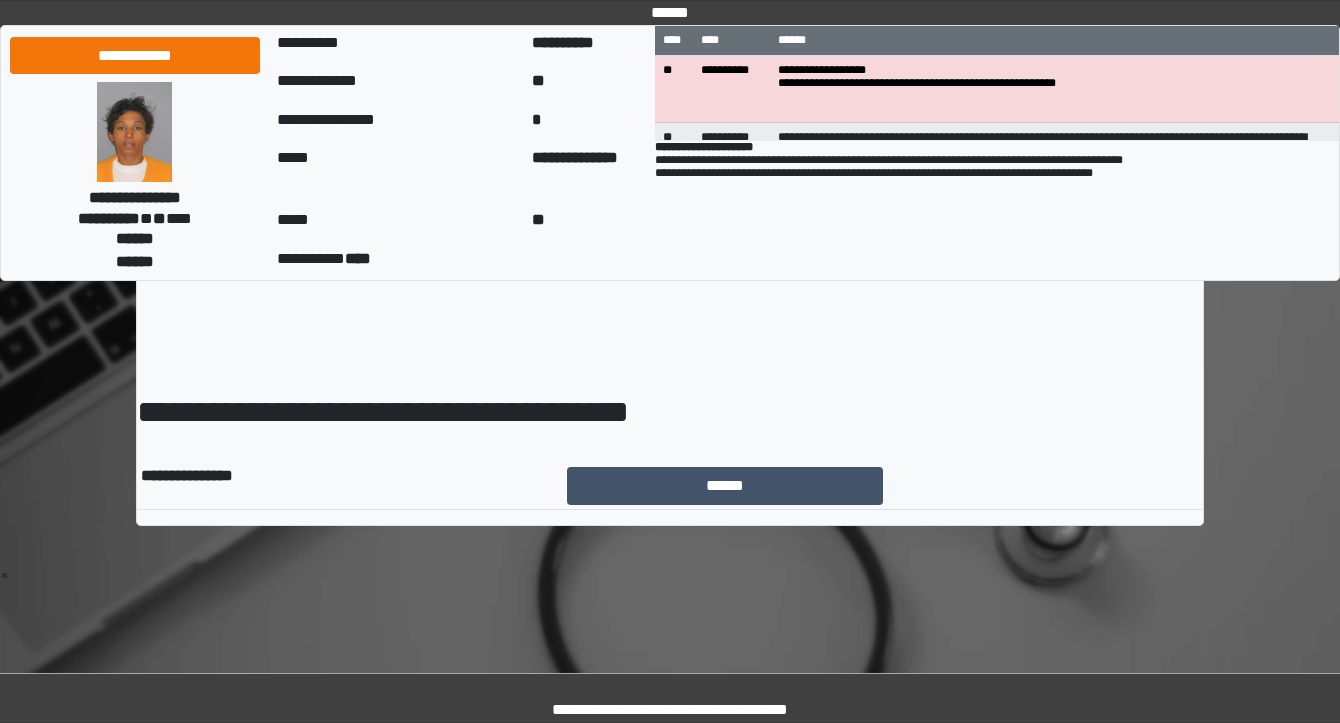 scroll, scrollTop: 0, scrollLeft: 0, axis: both 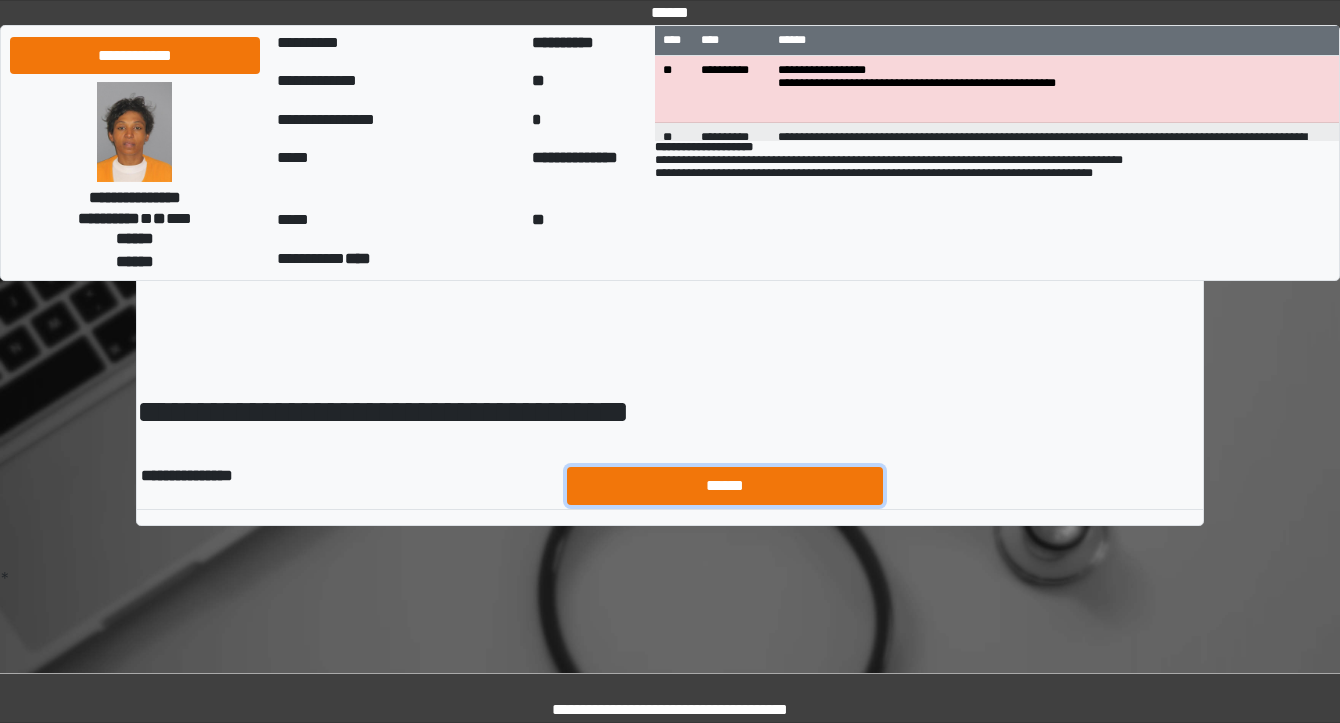 click on "******" at bounding box center [725, 486] 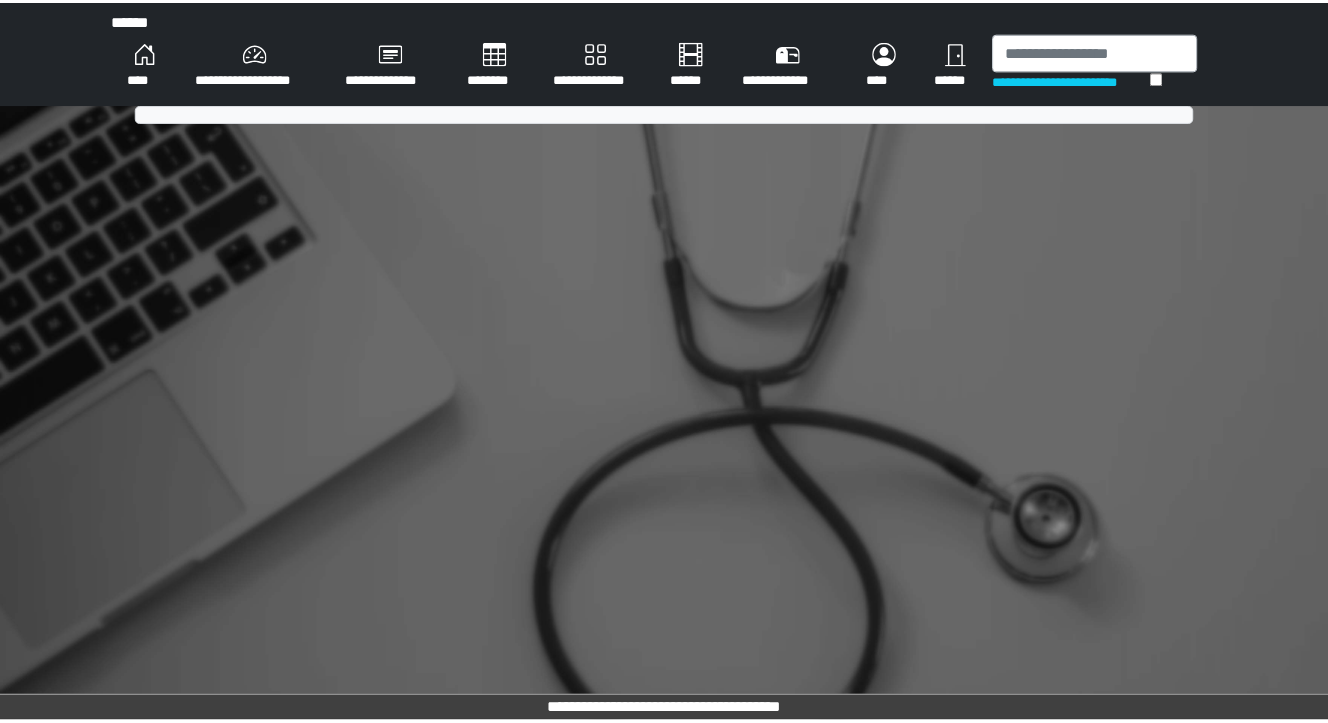 scroll, scrollTop: 0, scrollLeft: 0, axis: both 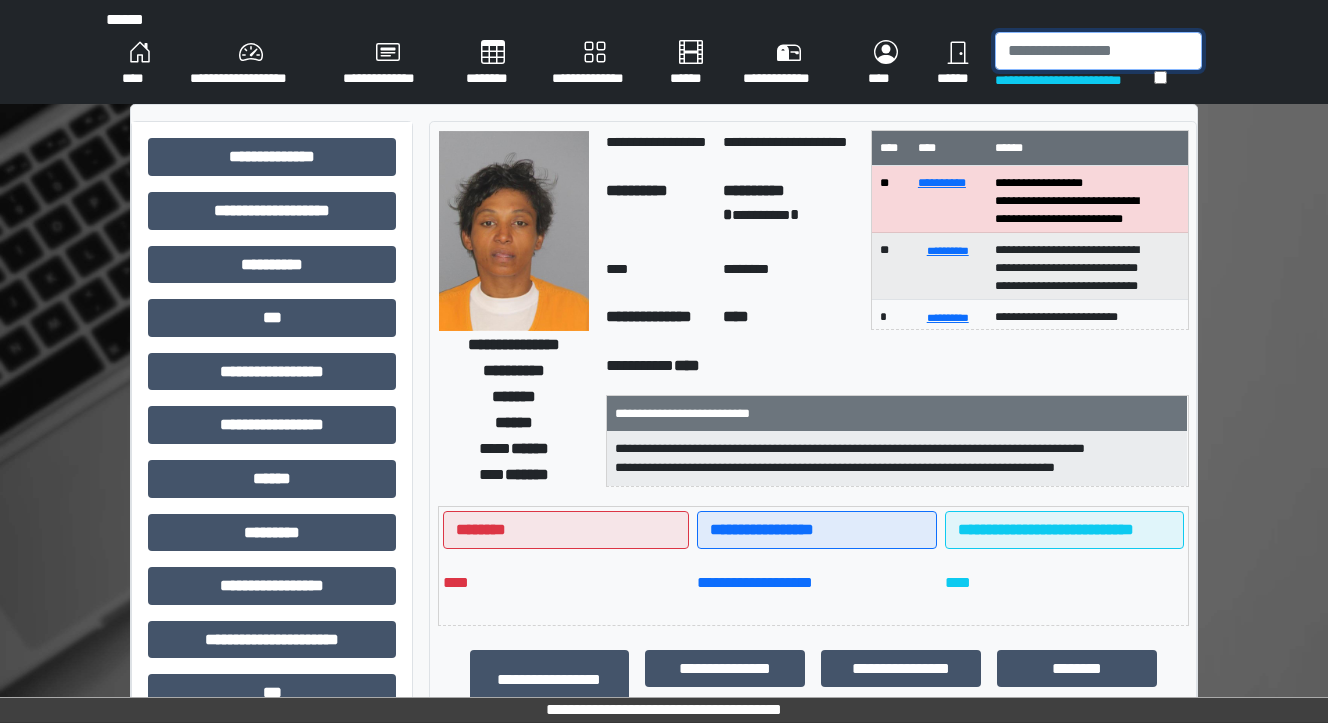 click at bounding box center [1098, 51] 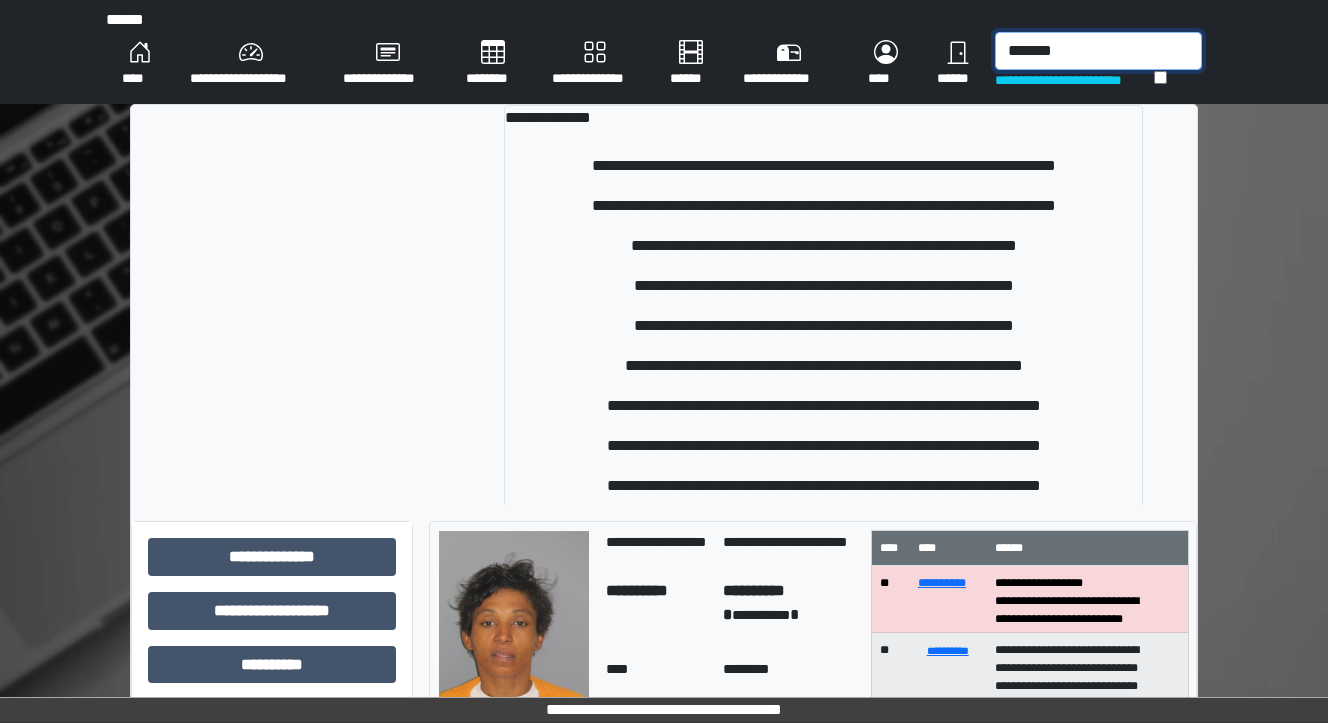 type on "*******" 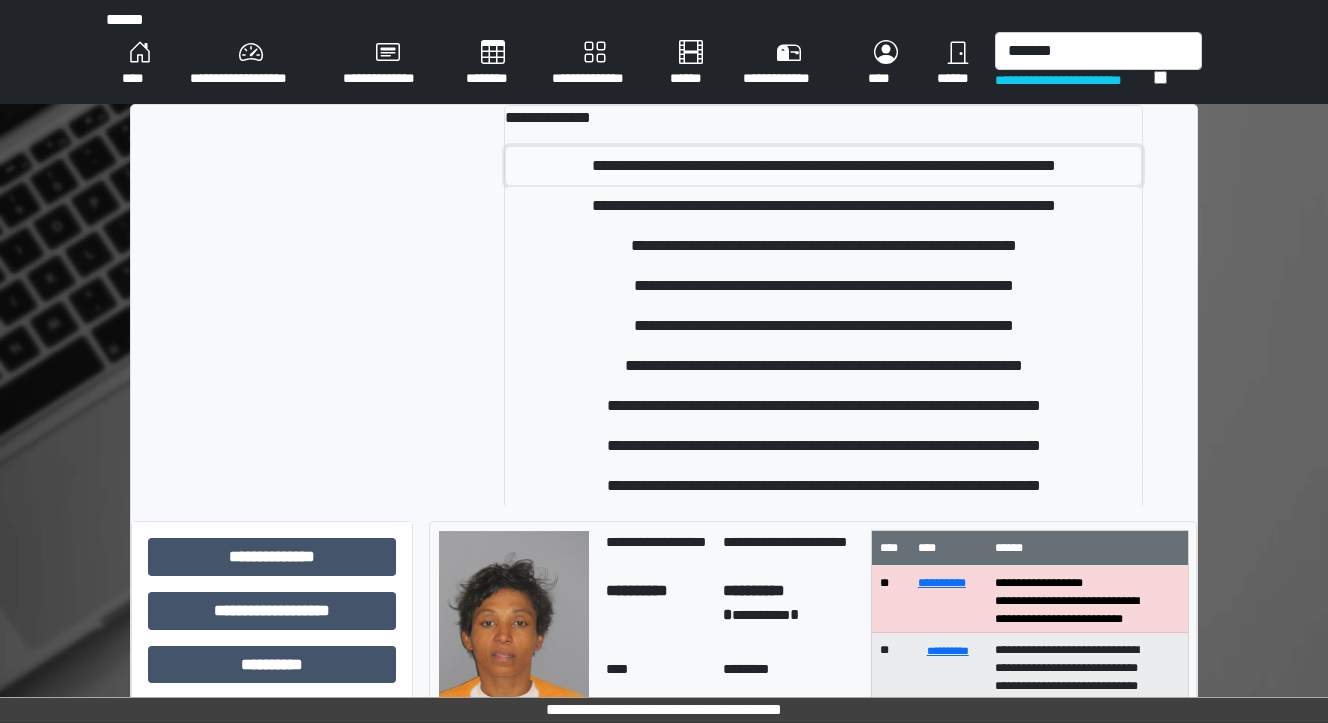 click on "**********" at bounding box center (823, 166) 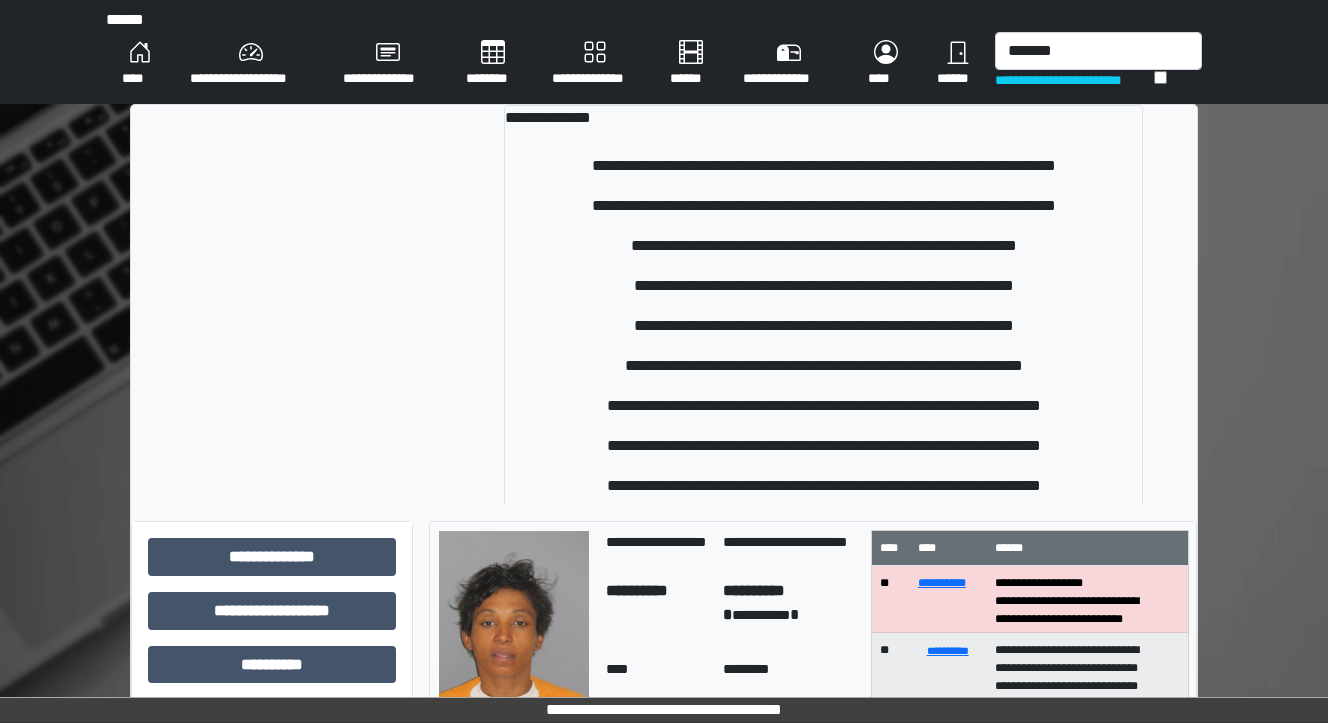 type 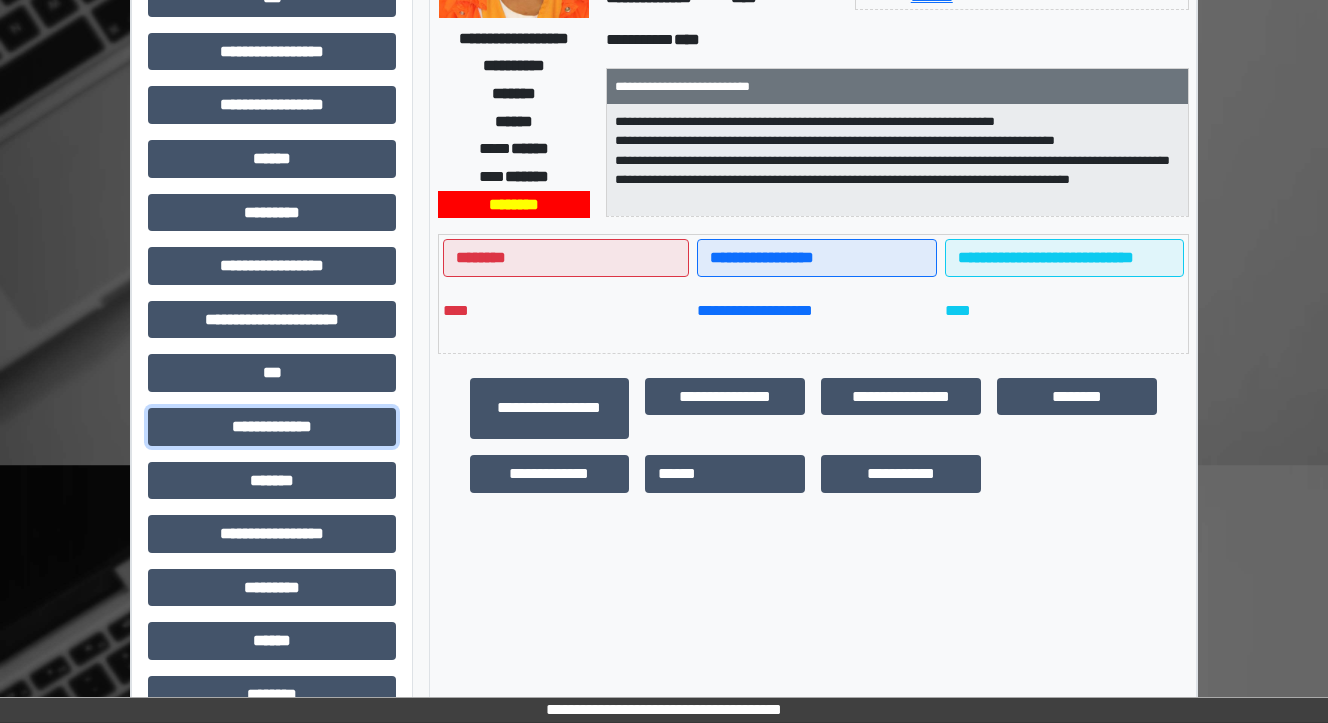 drag, startPoint x: 254, startPoint y: 418, endPoint x: 452, endPoint y: 464, distance: 203.27321 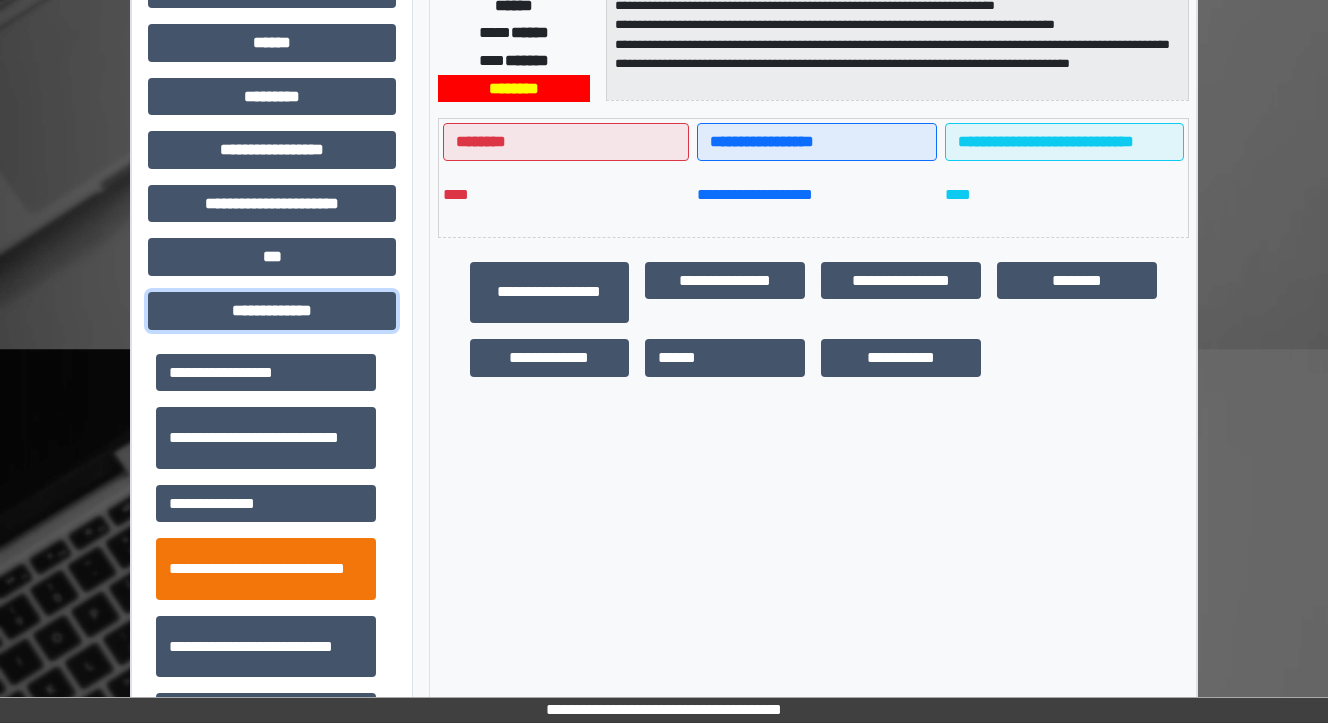 scroll, scrollTop: 560, scrollLeft: 0, axis: vertical 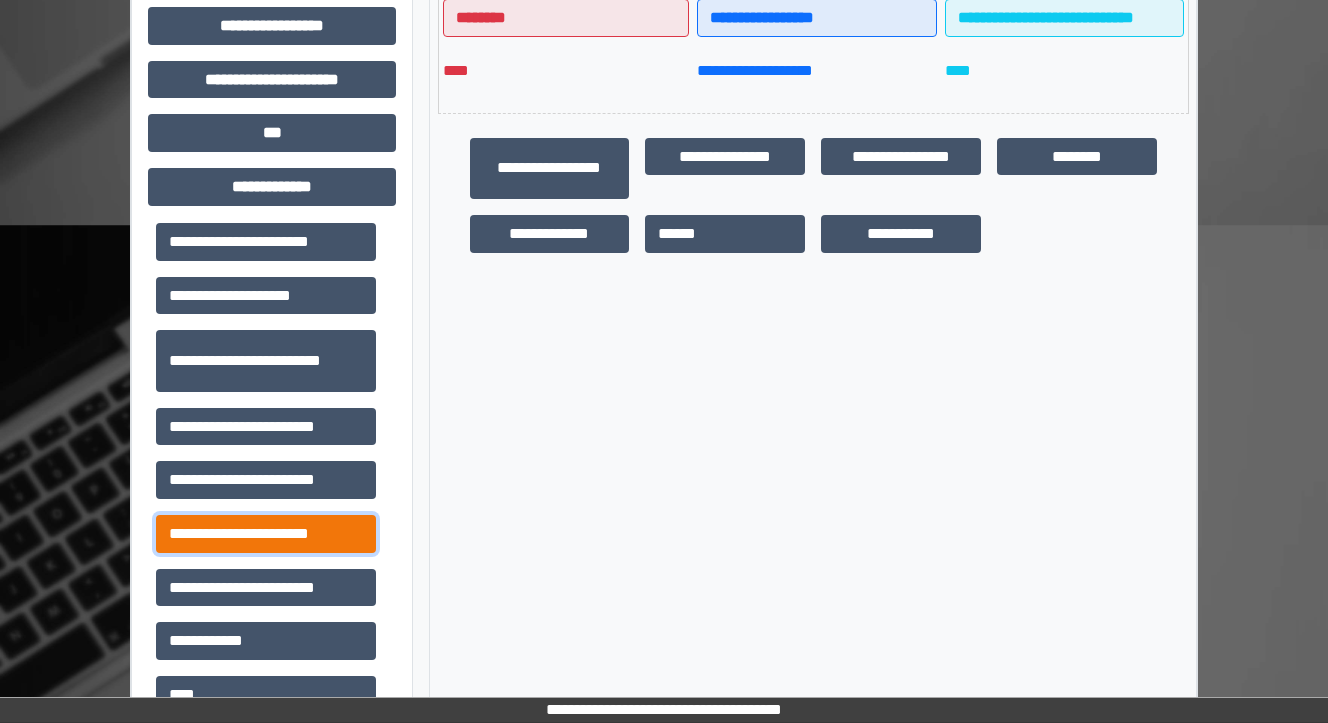 click on "**********" at bounding box center (266, 534) 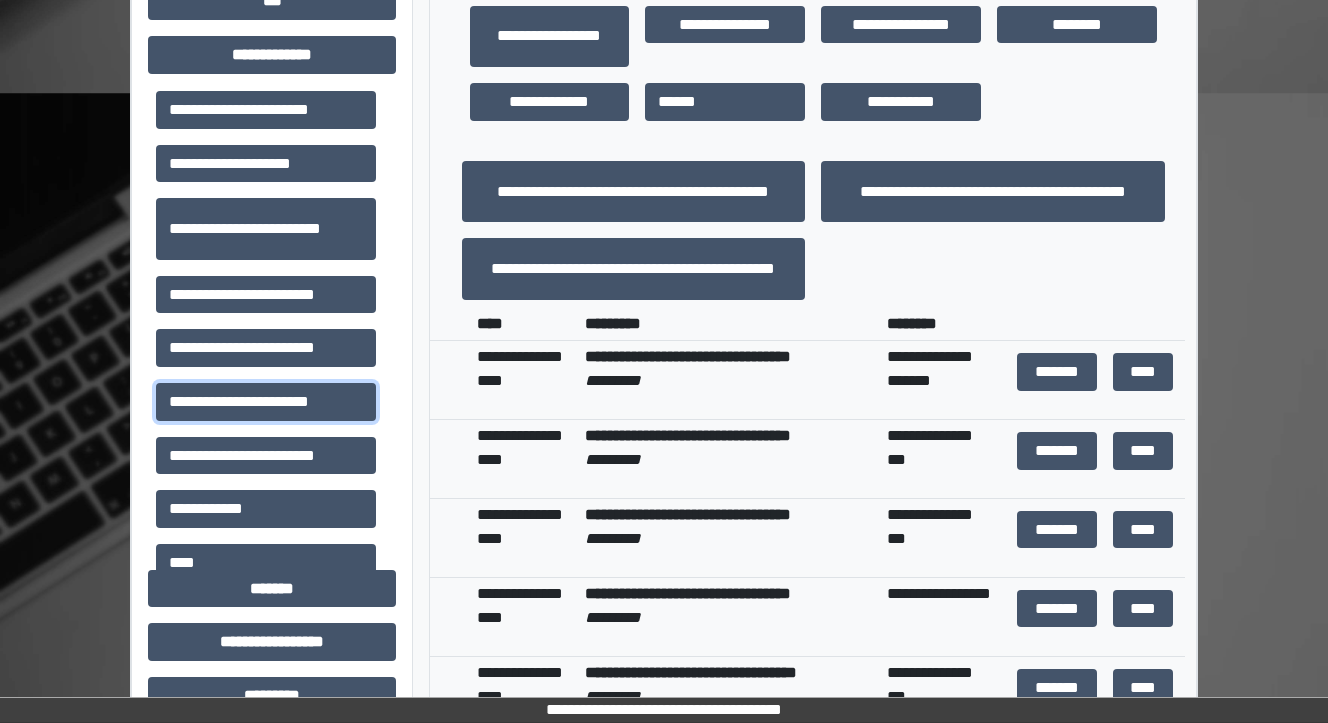 scroll, scrollTop: 720, scrollLeft: 0, axis: vertical 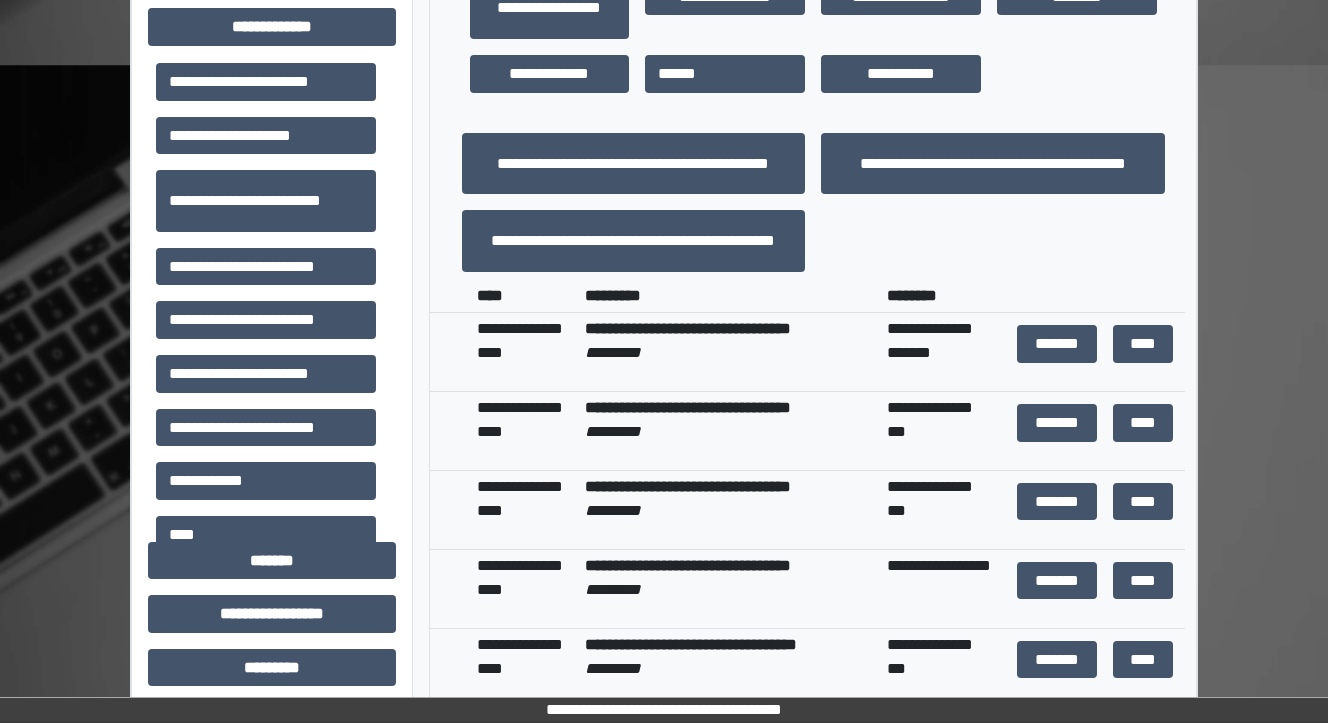 click on "**********" at bounding box center [992, 164] 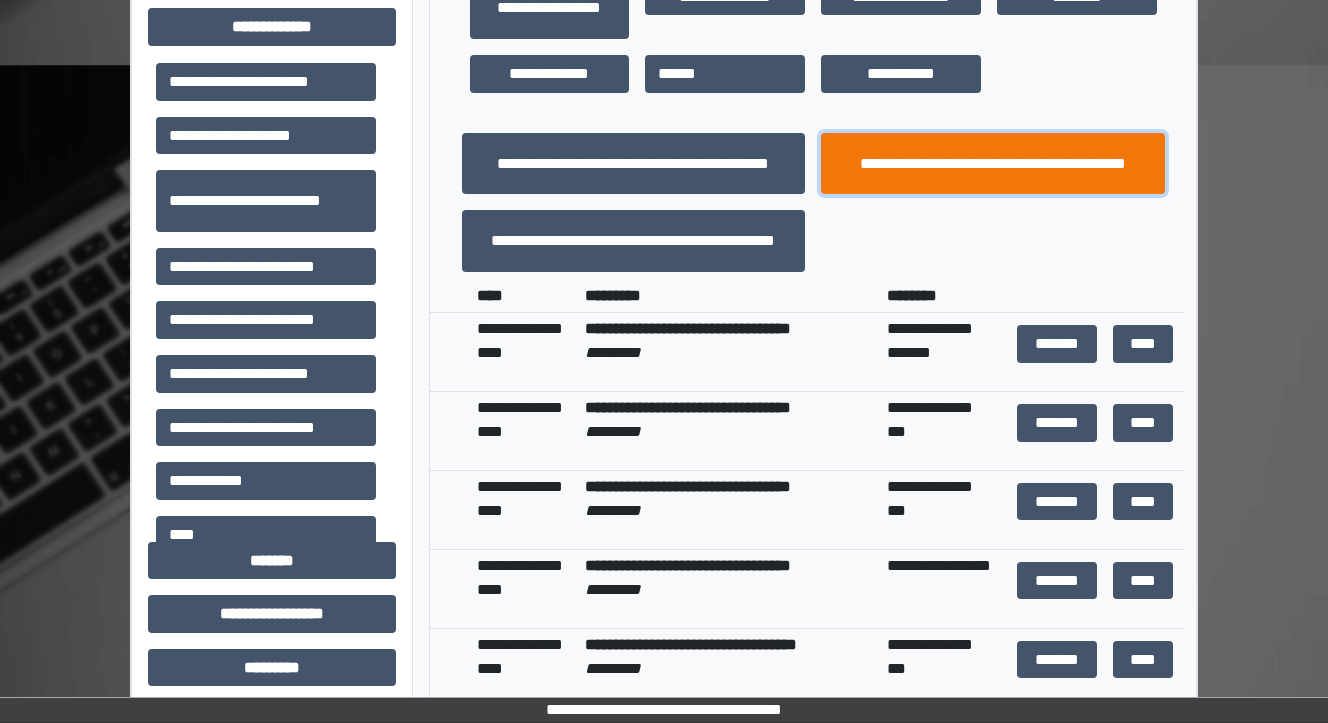 click on "**********" at bounding box center [993, 164] 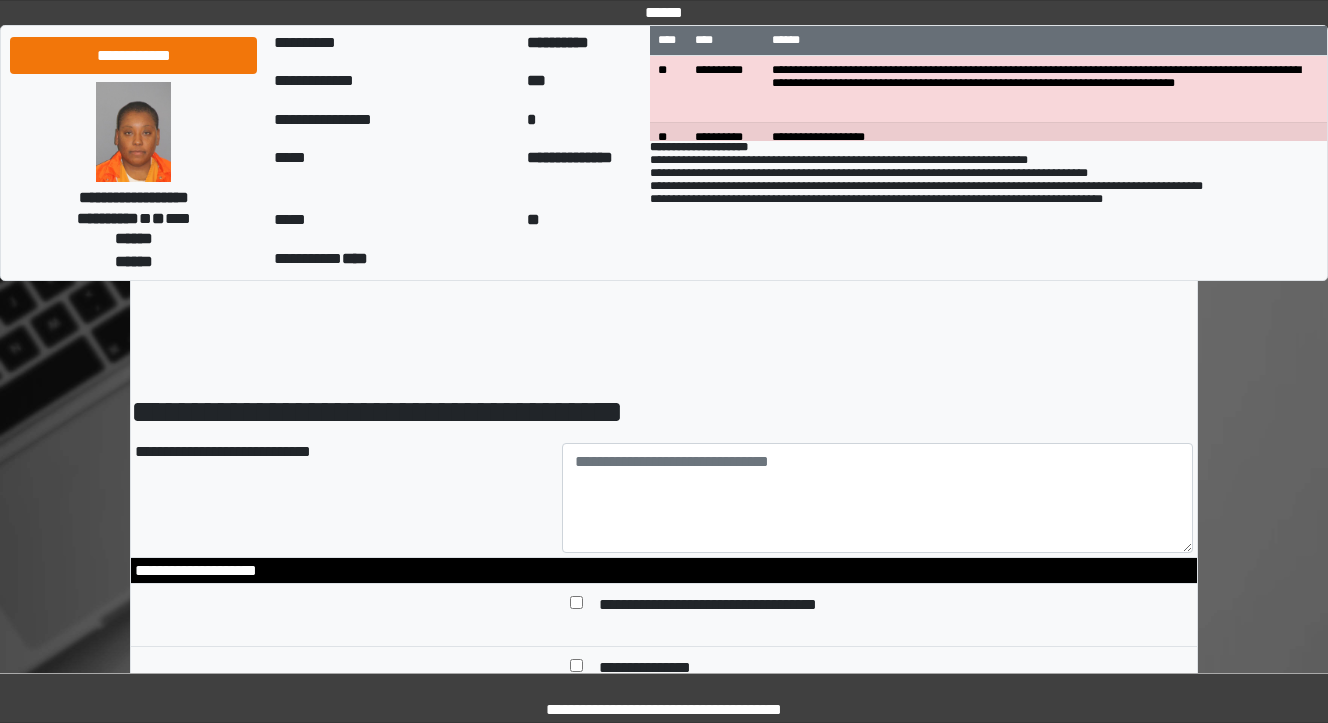 scroll, scrollTop: 0, scrollLeft: 0, axis: both 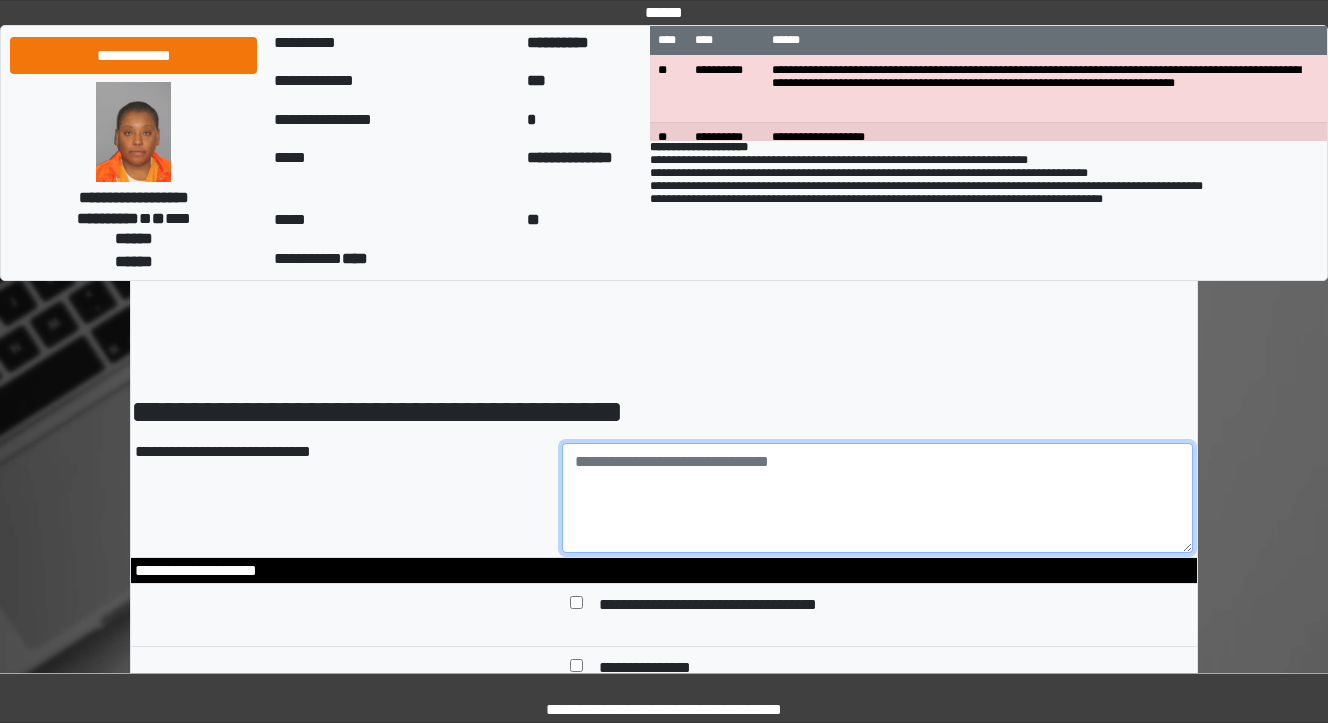 click at bounding box center [878, 498] 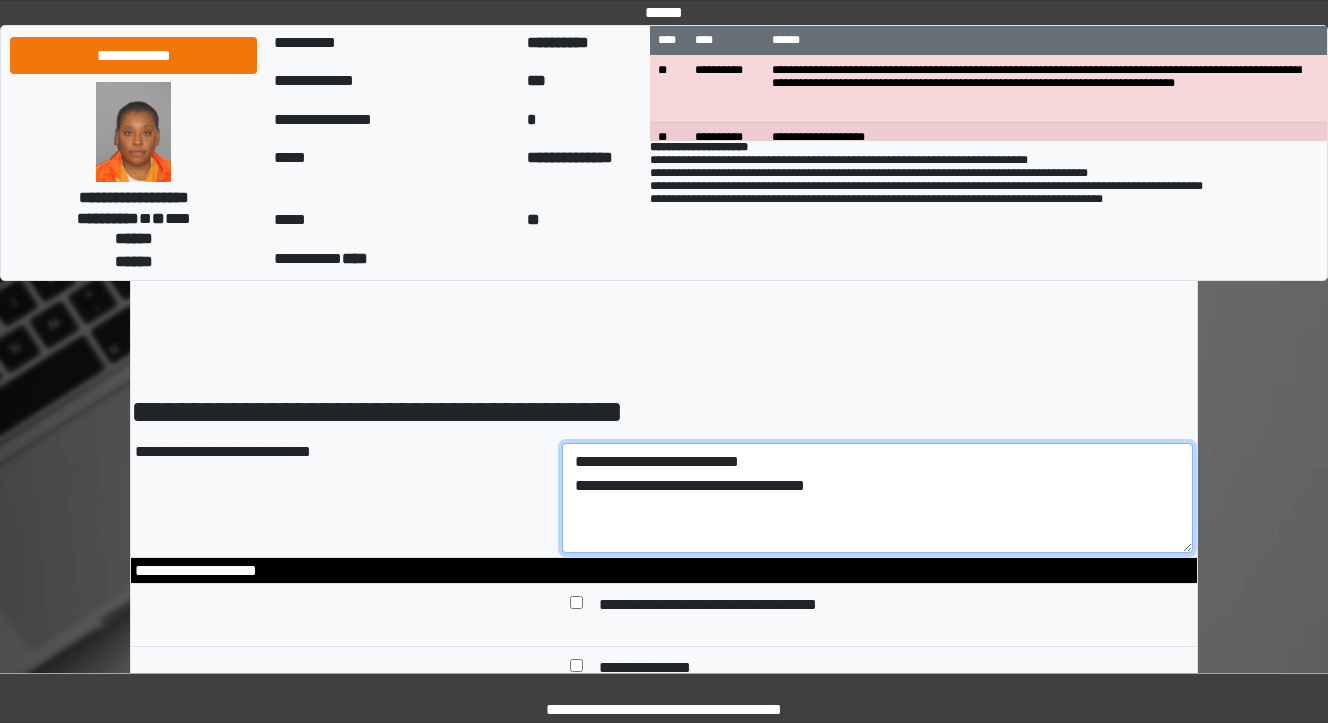 scroll, scrollTop: 240, scrollLeft: 0, axis: vertical 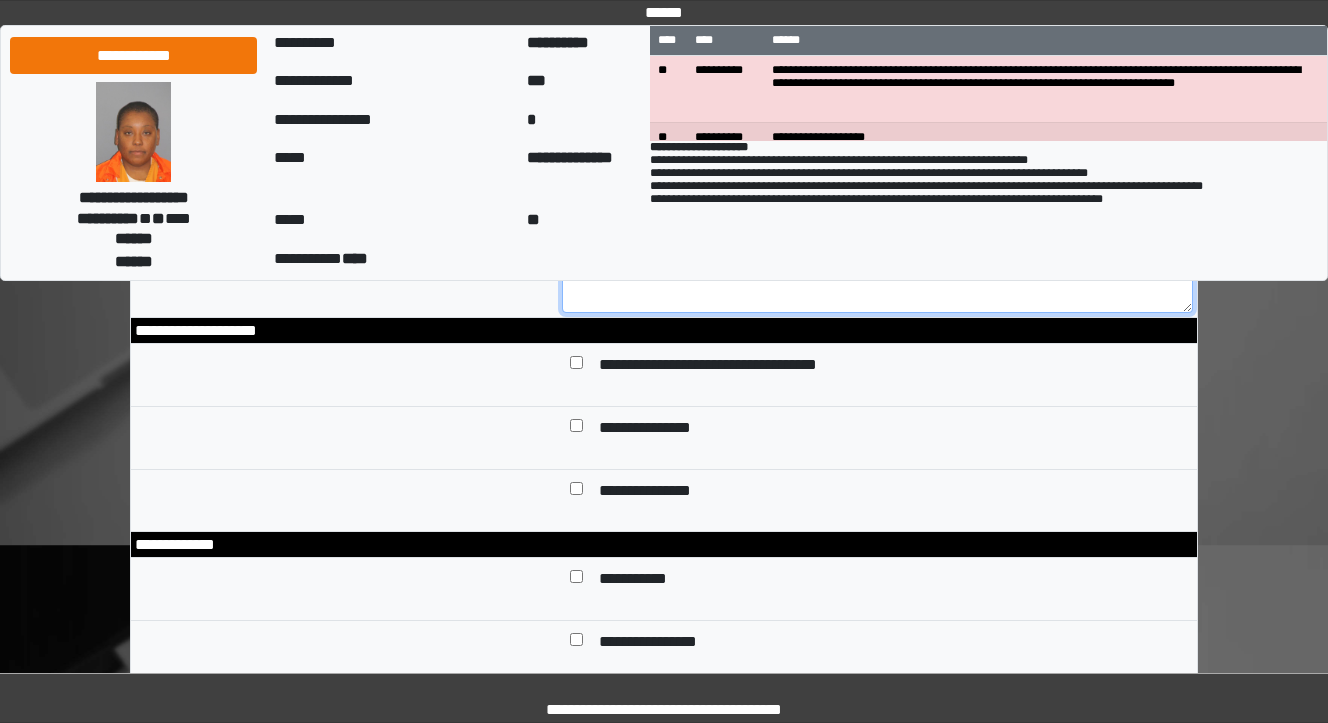 type on "**********" 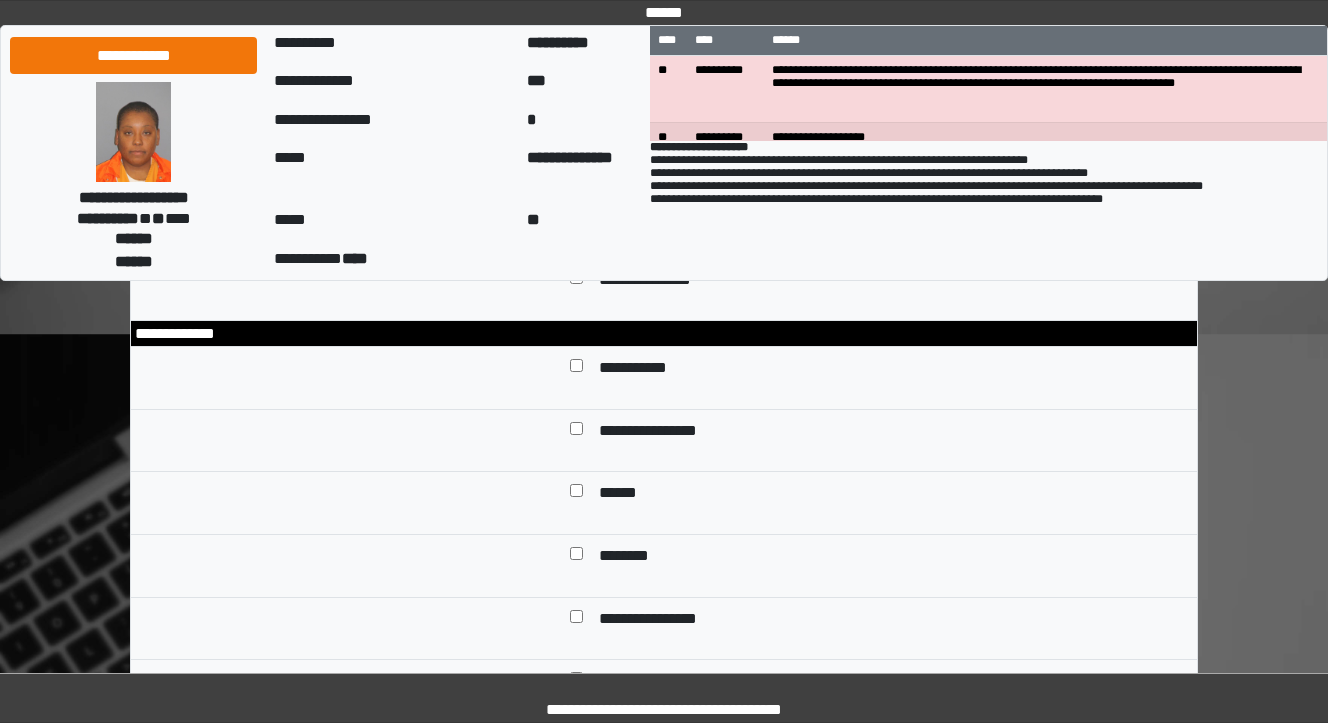 scroll, scrollTop: 480, scrollLeft: 0, axis: vertical 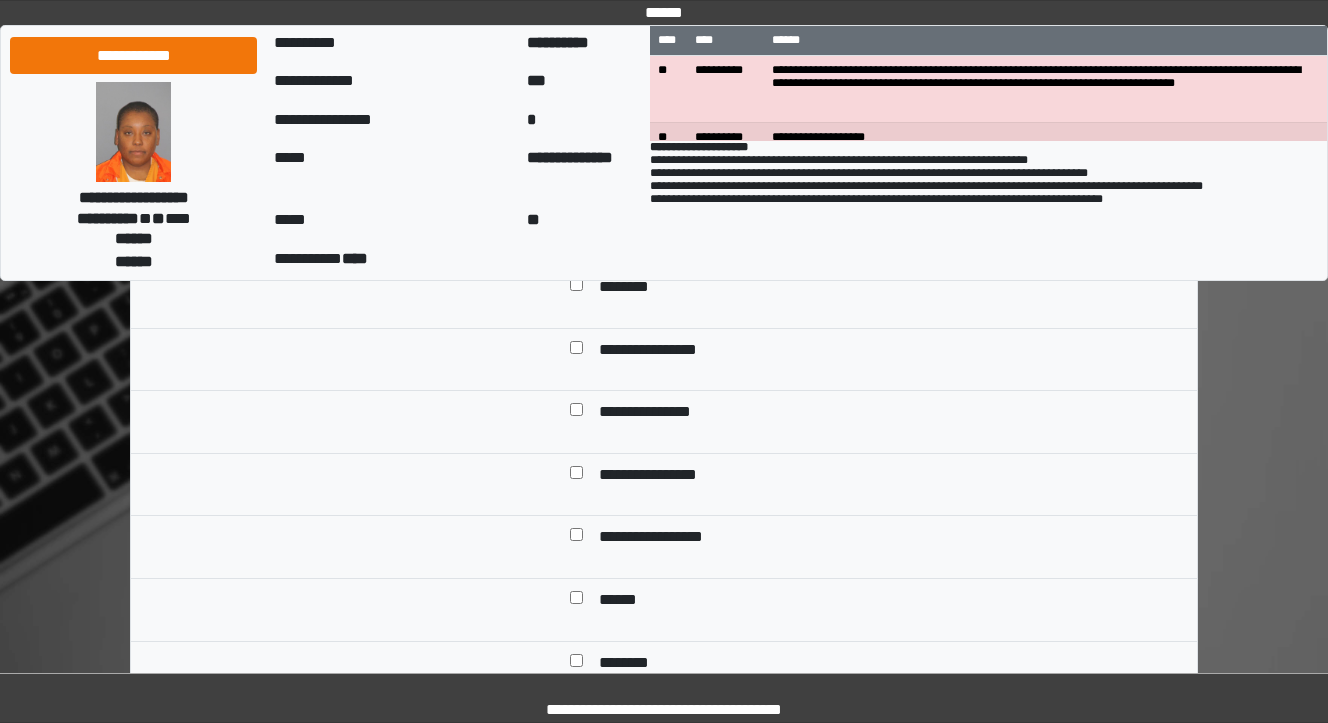 click at bounding box center (576, 477) 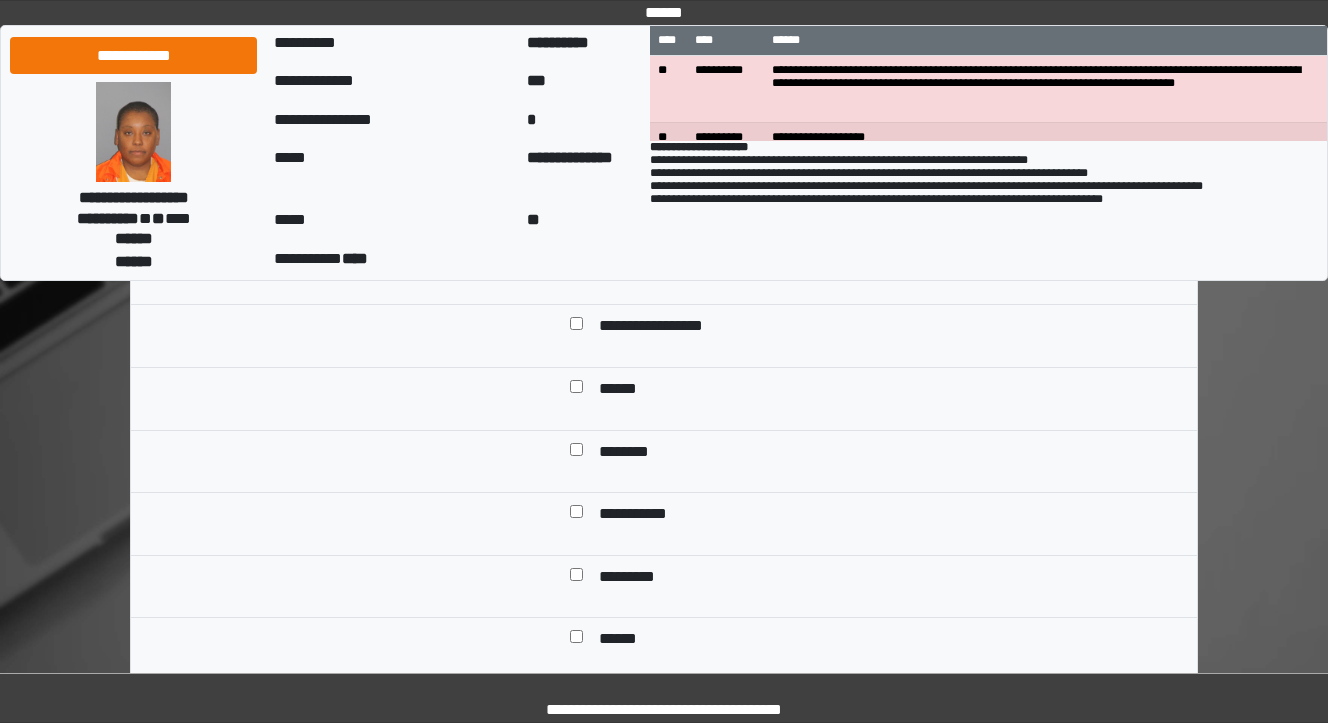 scroll, scrollTop: 960, scrollLeft: 0, axis: vertical 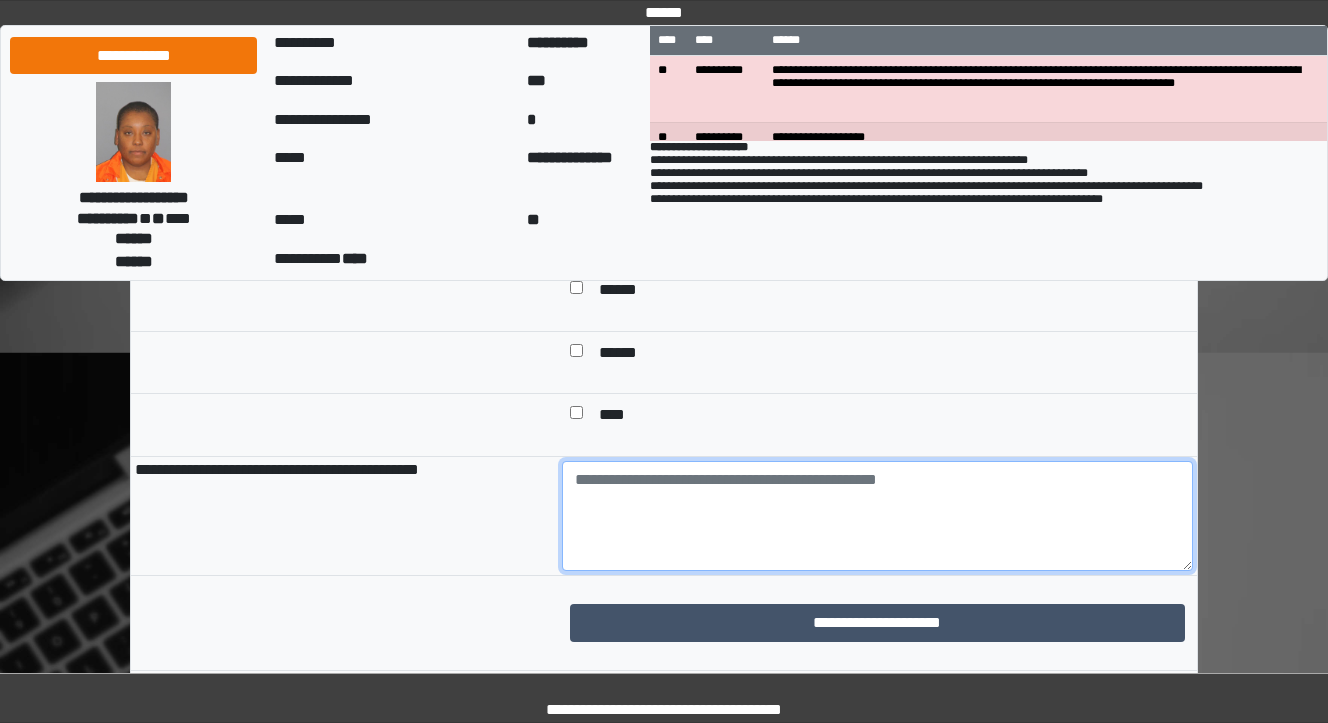 click at bounding box center [878, 516] 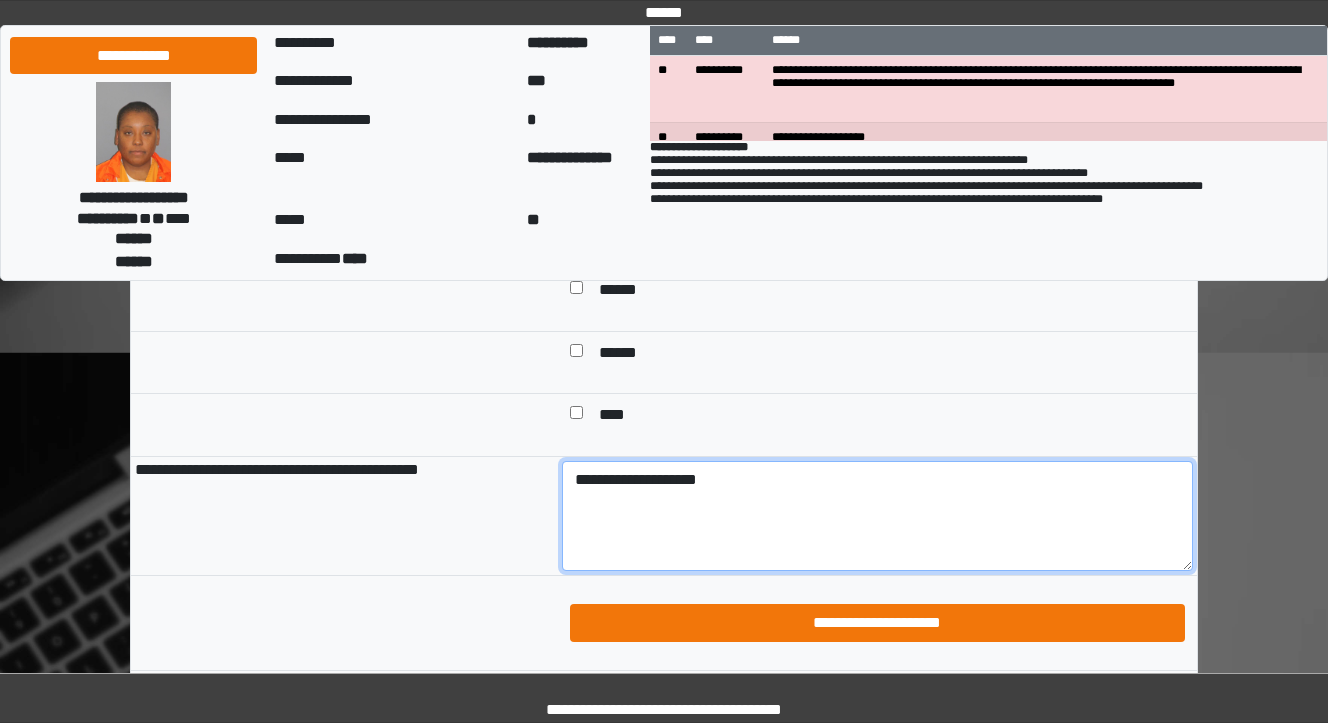 type on "**********" 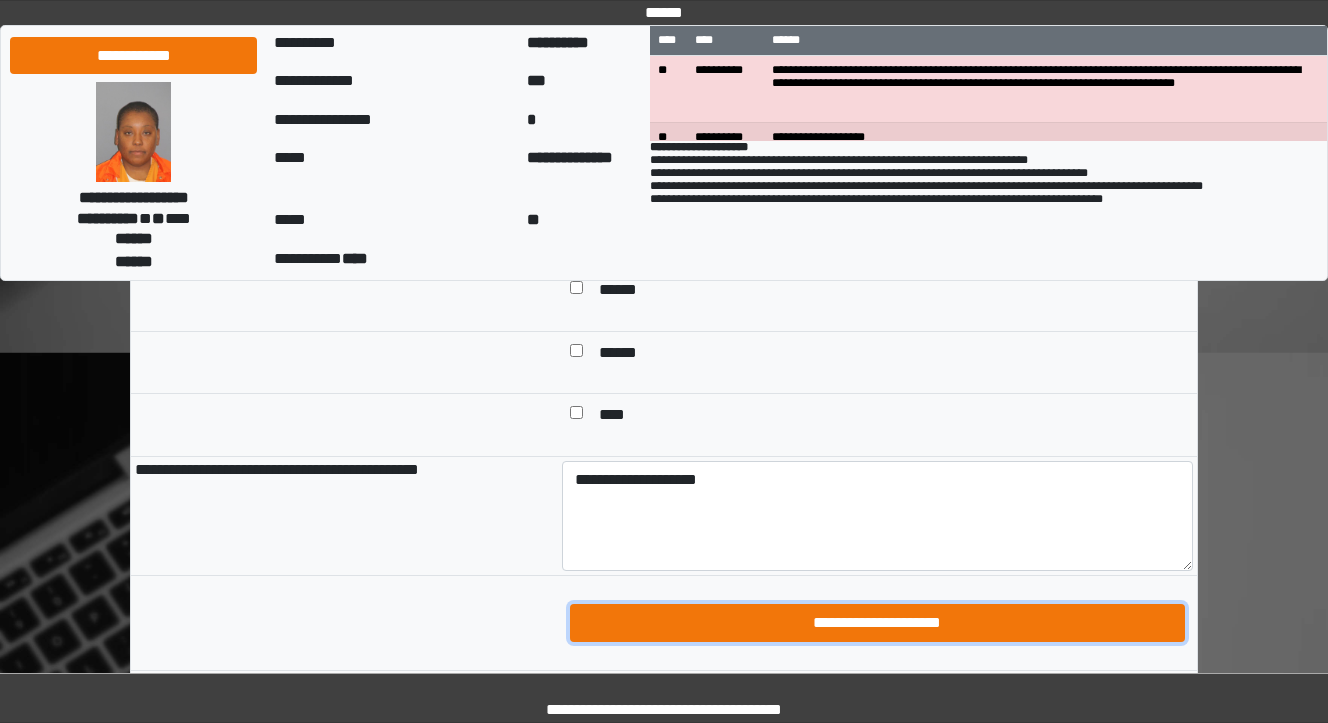 click on "**********" at bounding box center (878, 623) 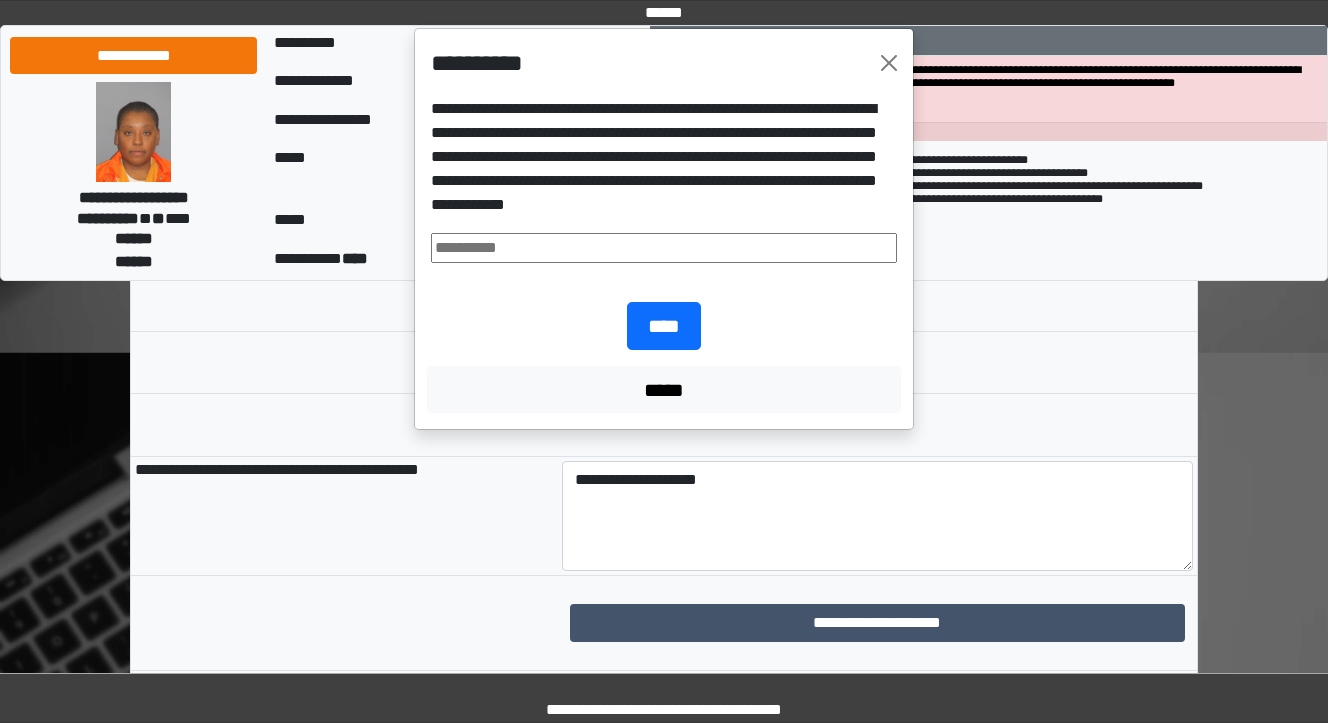 click at bounding box center [664, 248] 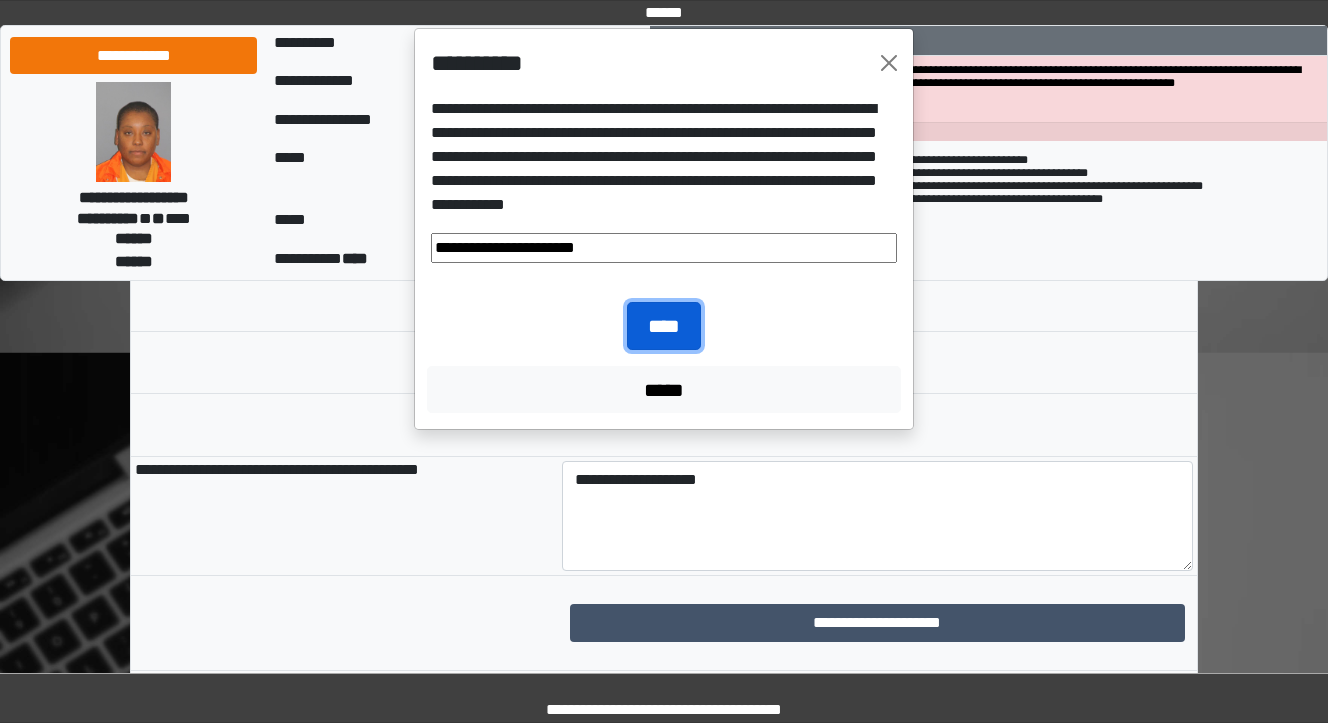 click on "****" at bounding box center [664, 326] 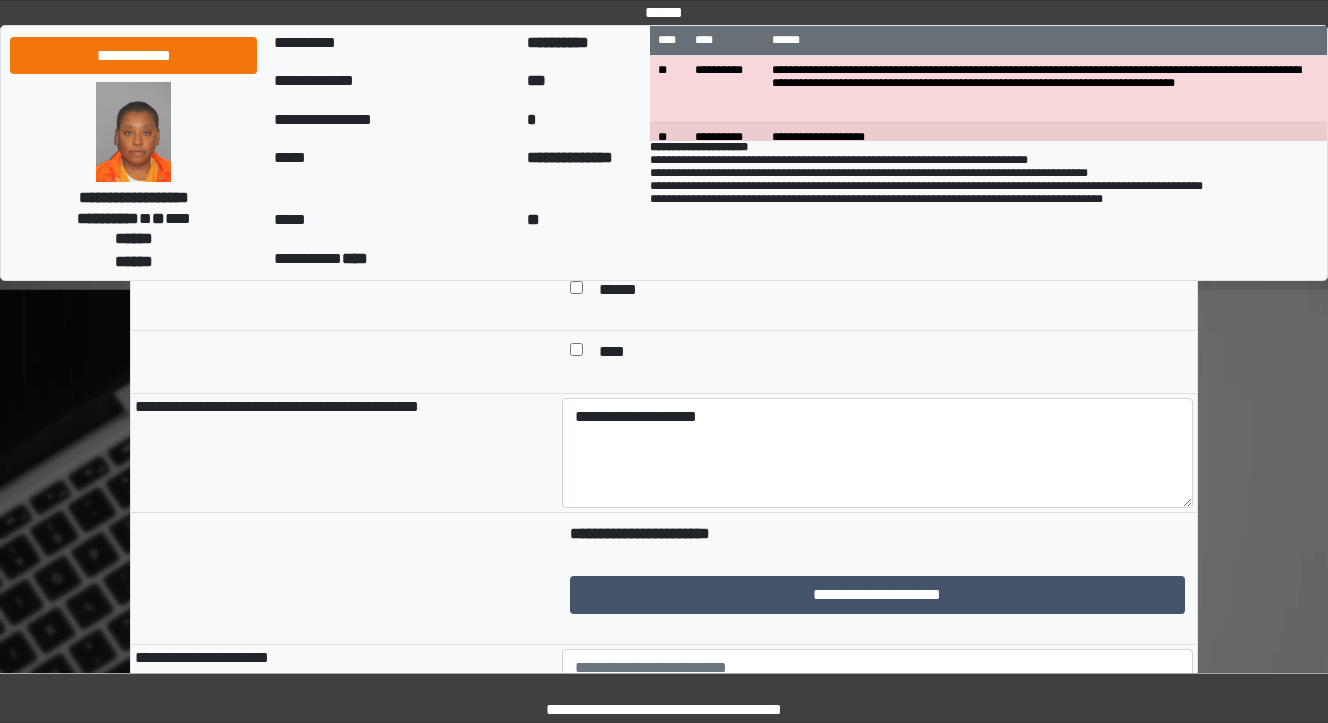 scroll, scrollTop: 1520, scrollLeft: 0, axis: vertical 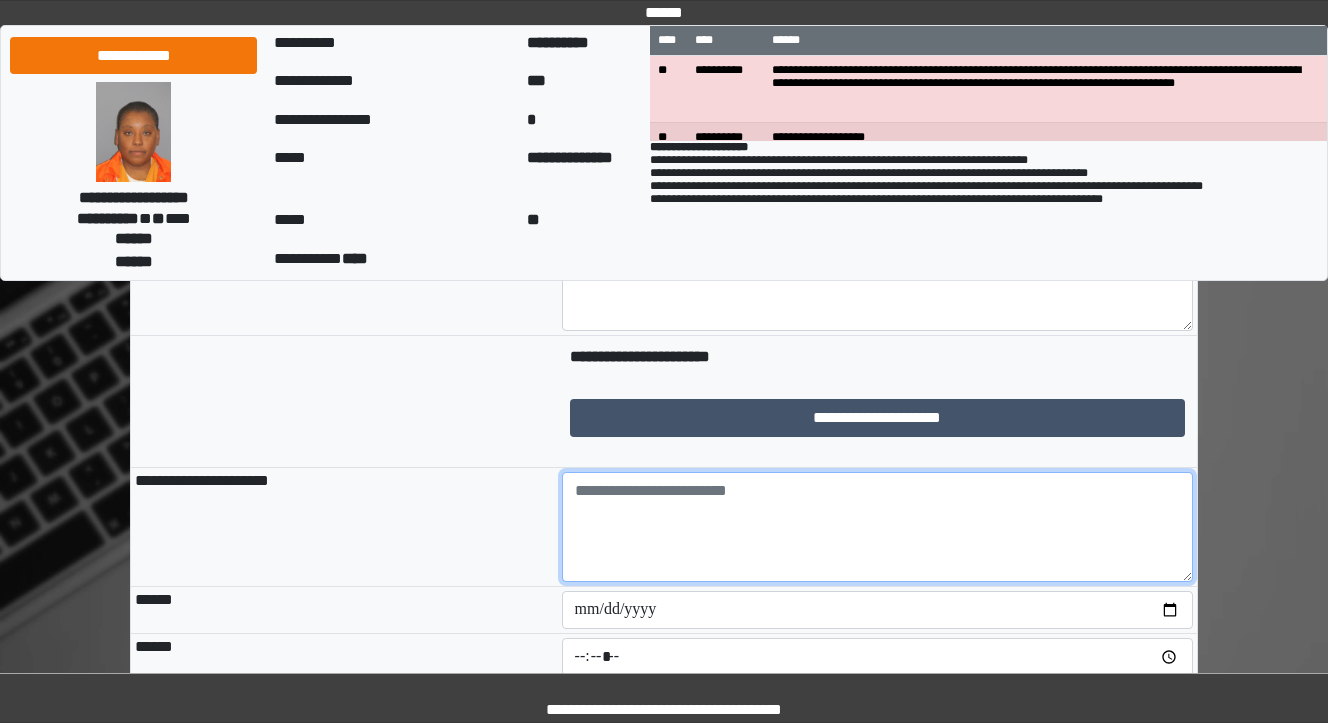 click at bounding box center (878, 527) 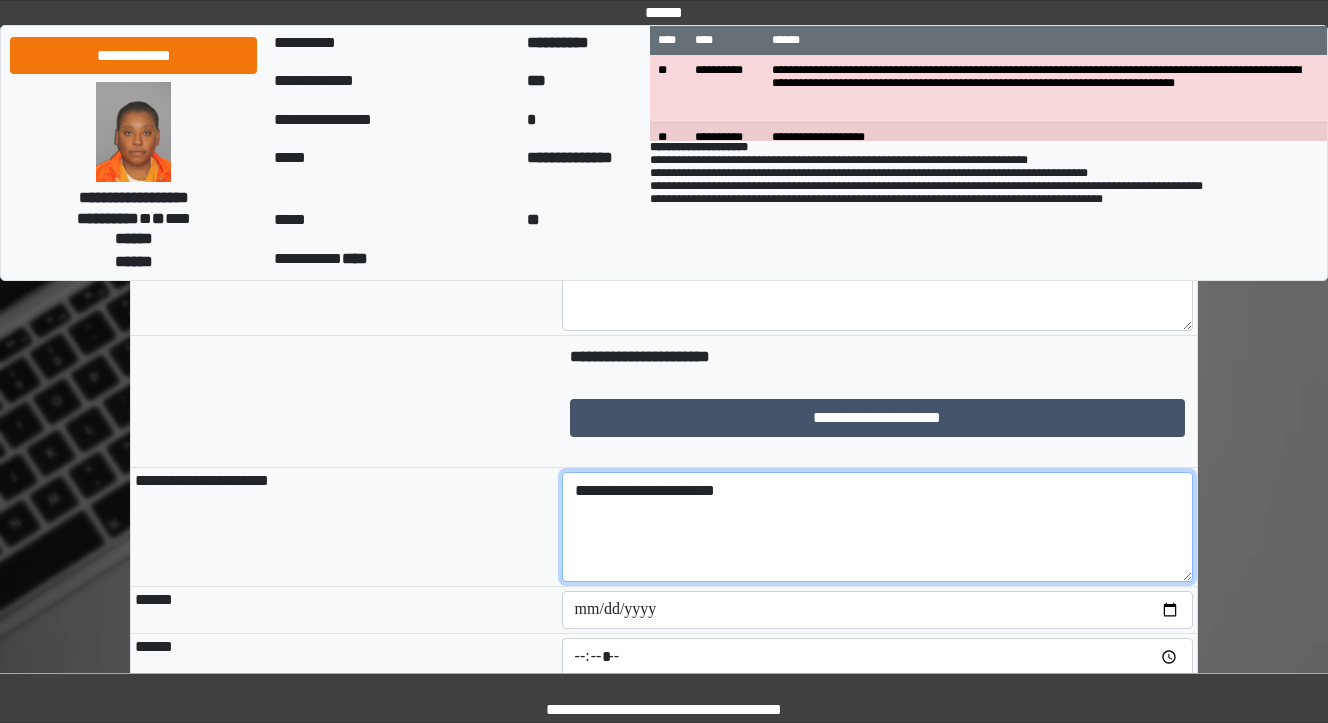 type on "**********" 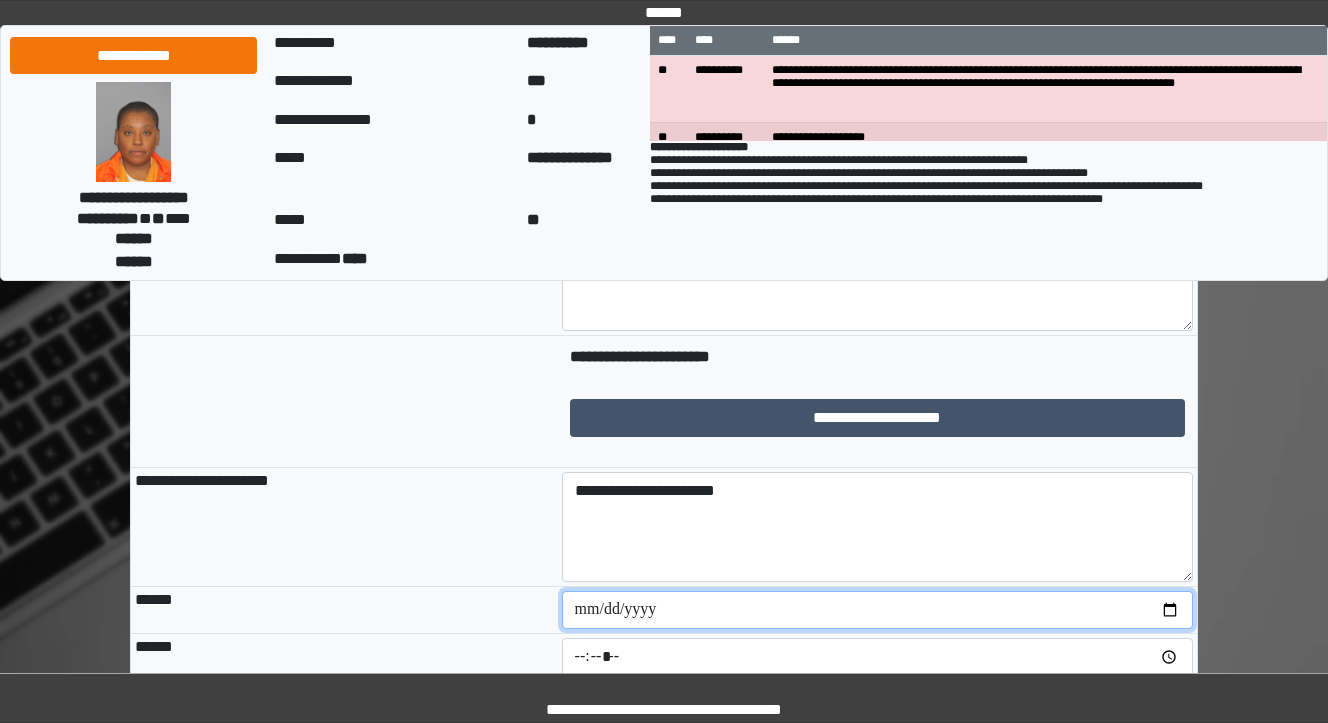 click at bounding box center (878, 610) 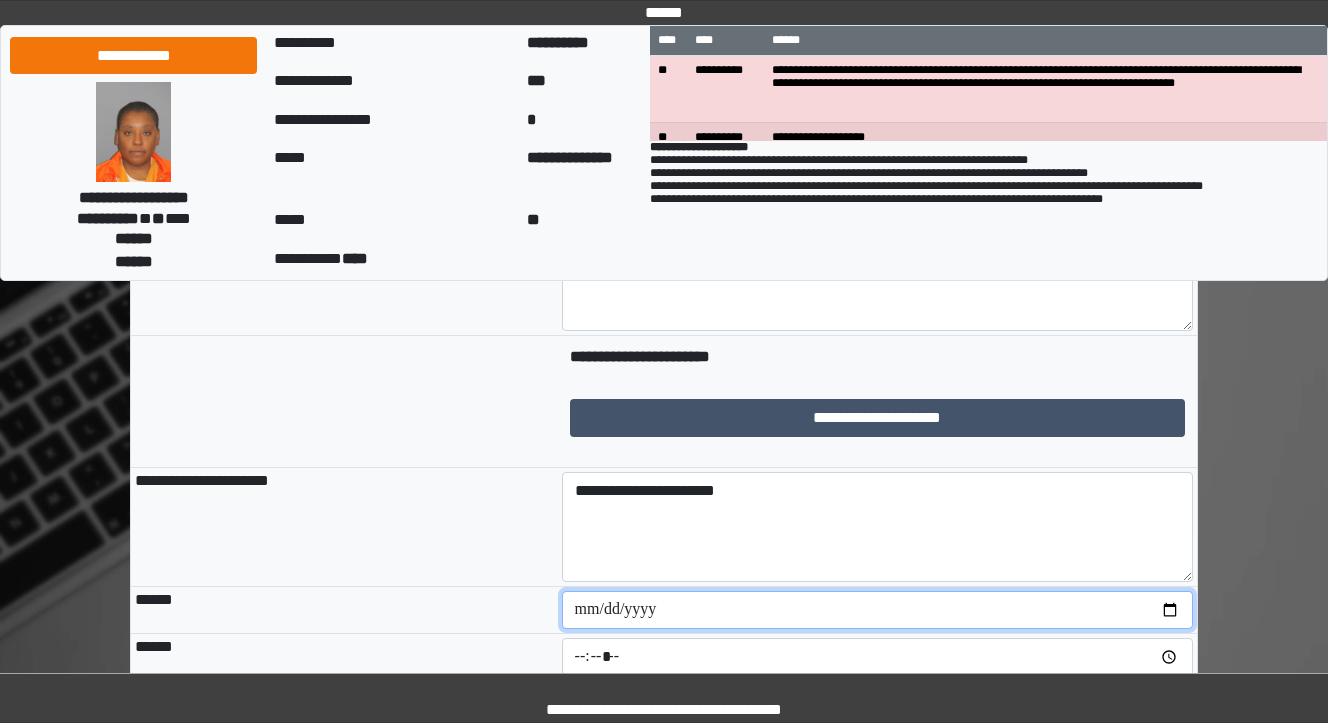 type on "**********" 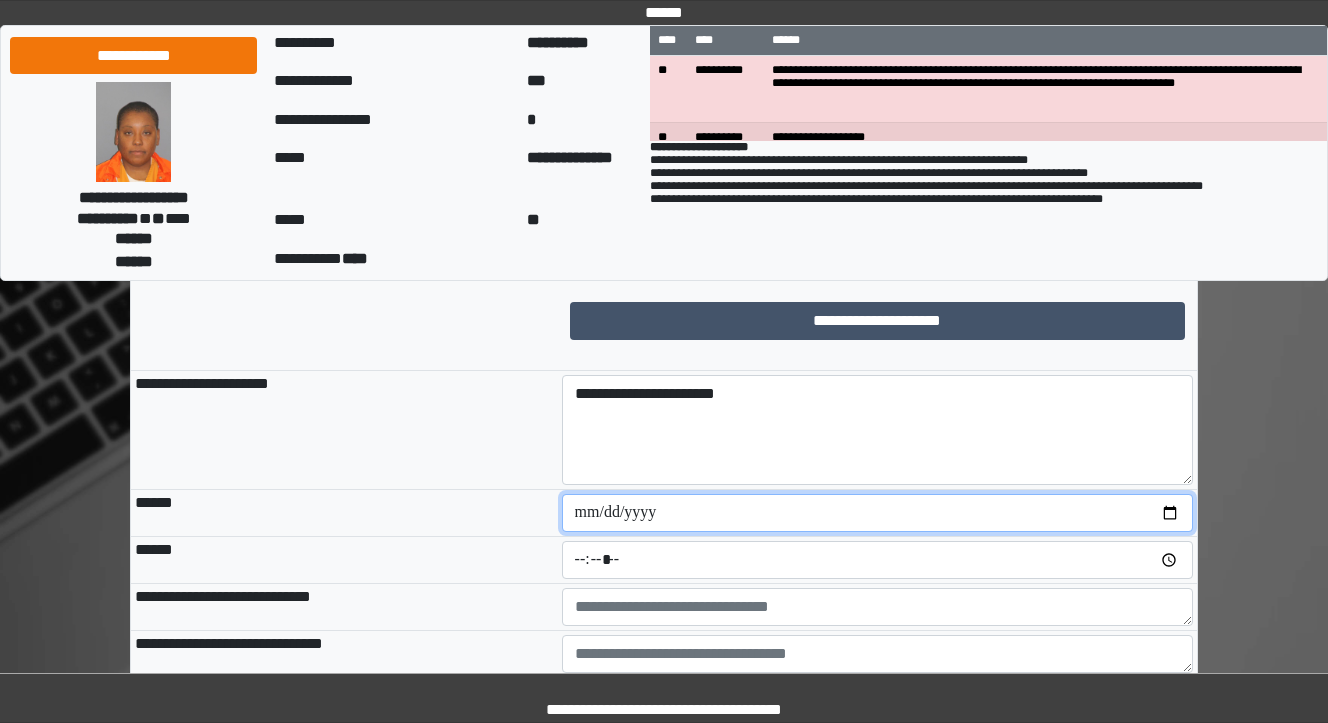 scroll, scrollTop: 1760, scrollLeft: 0, axis: vertical 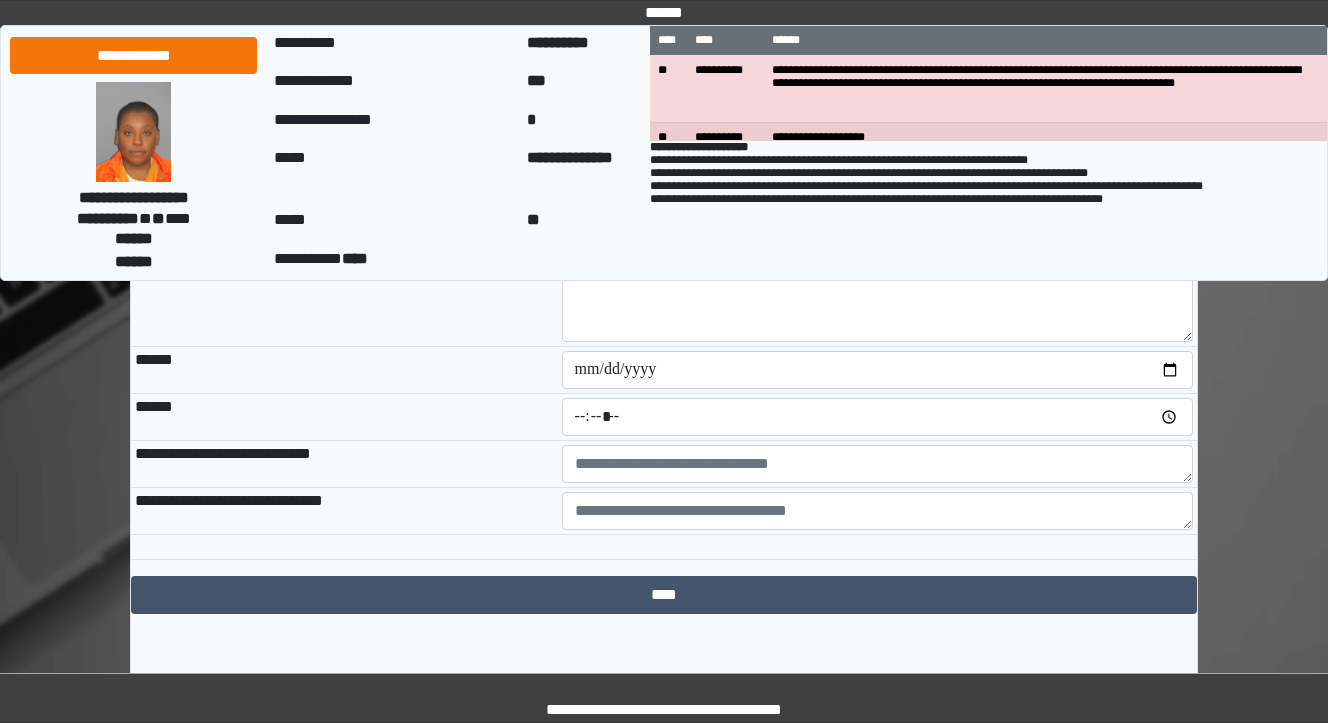 type on "*****" 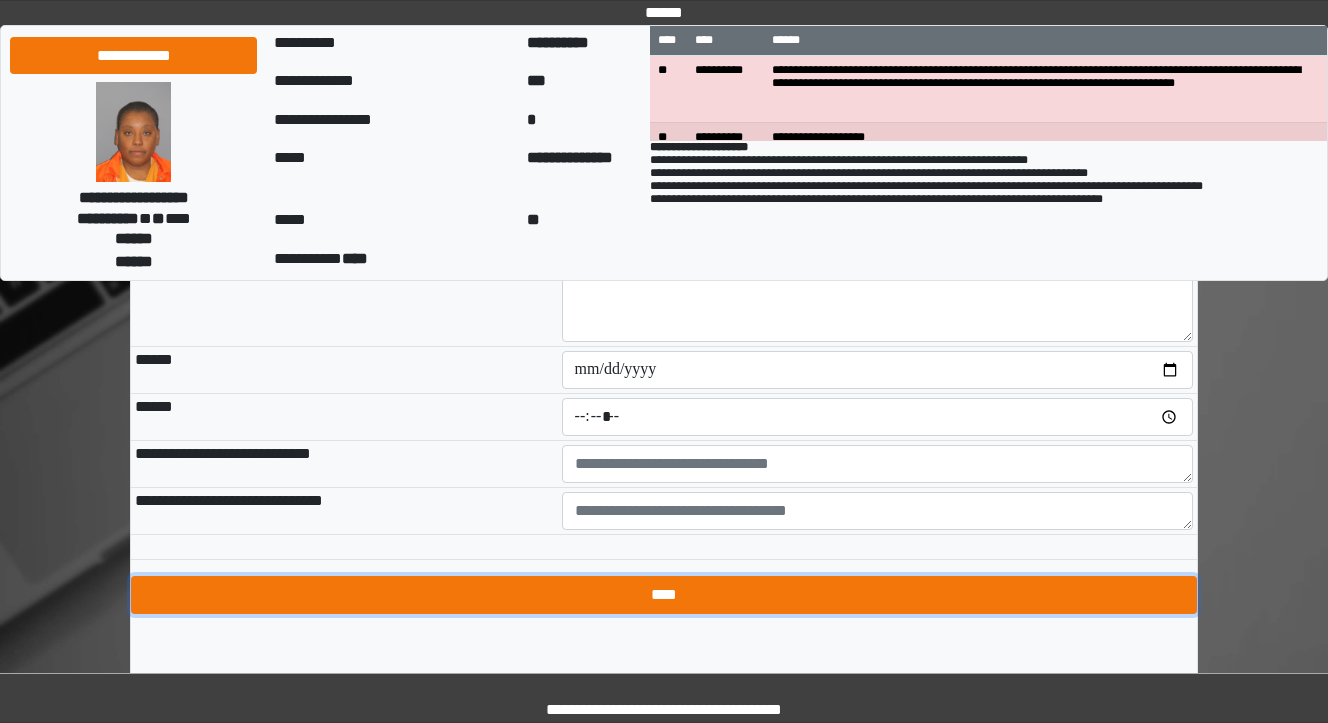 click on "****" at bounding box center (664, 595) 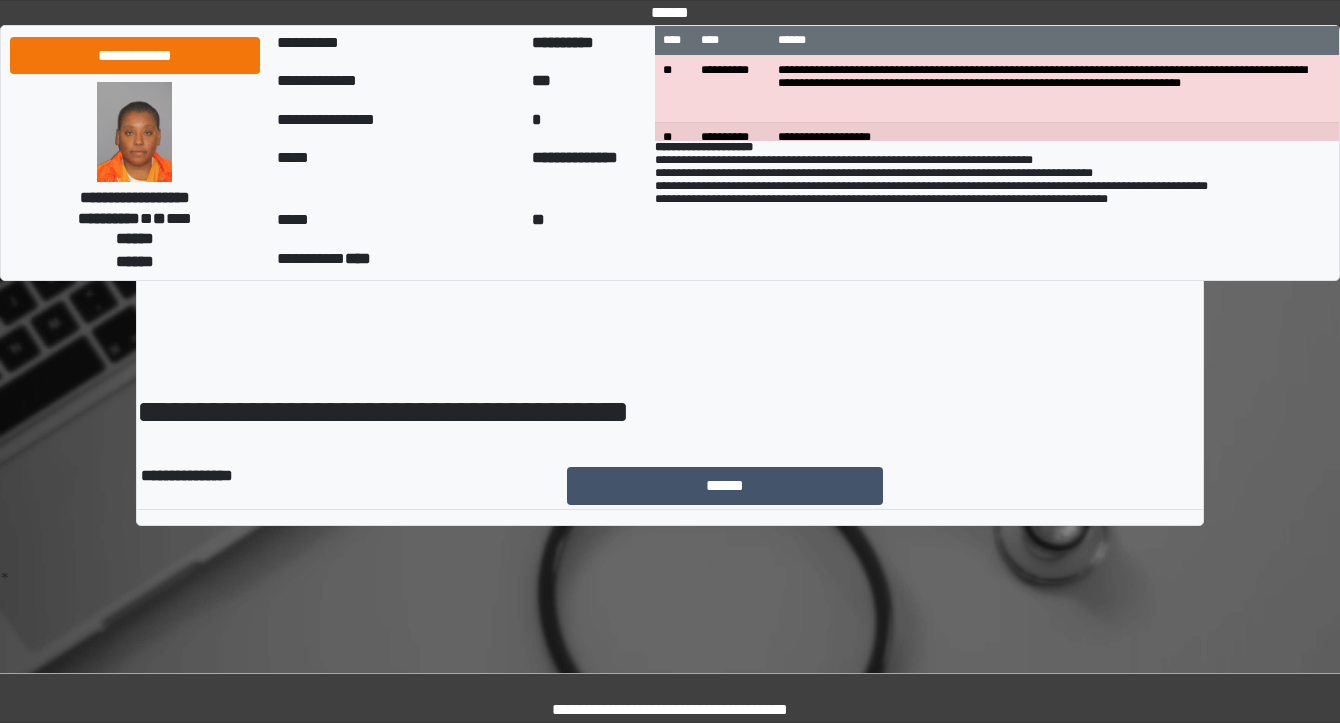 scroll, scrollTop: 0, scrollLeft: 0, axis: both 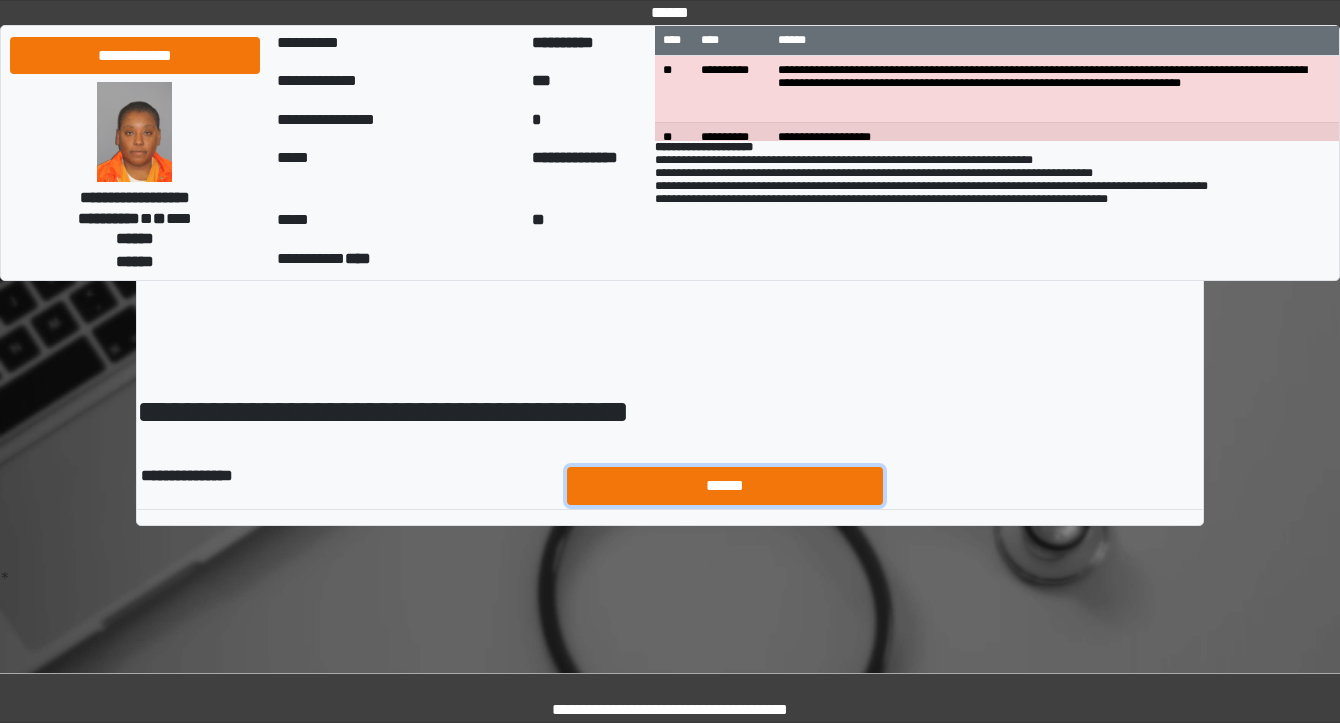 click on "******" at bounding box center [725, 486] 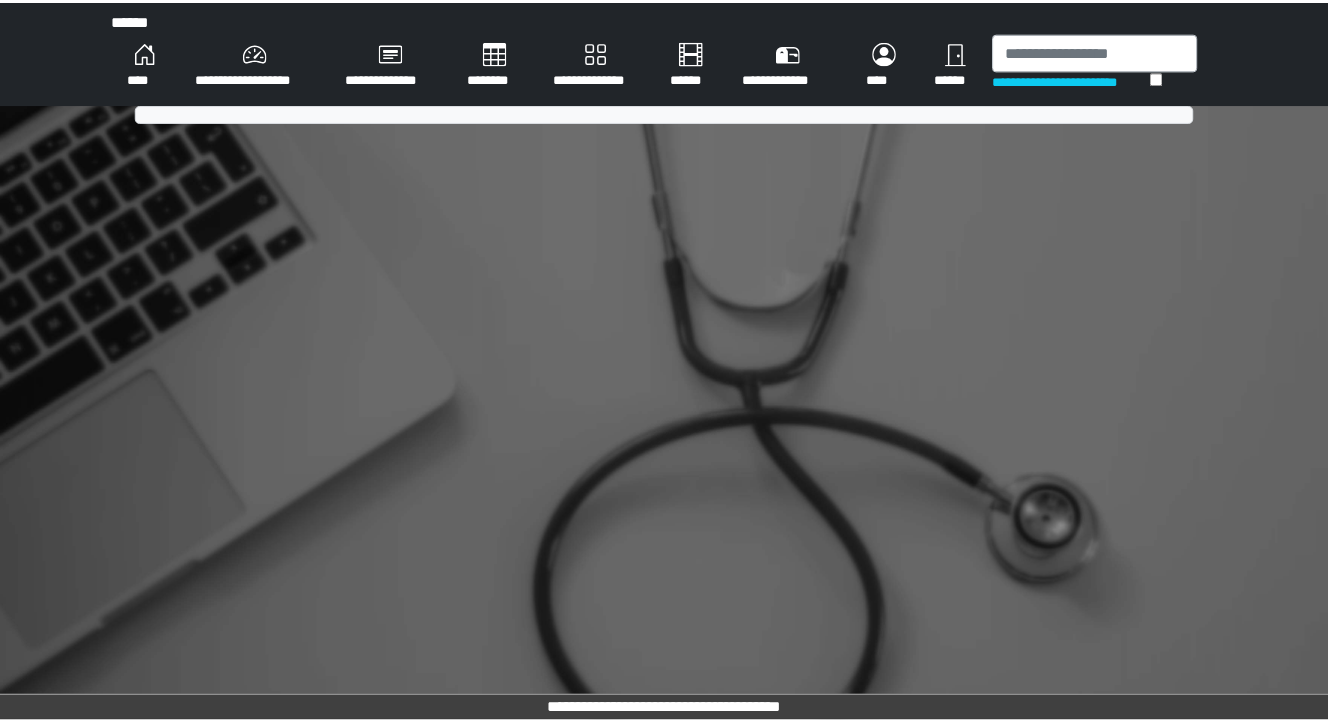scroll, scrollTop: 0, scrollLeft: 0, axis: both 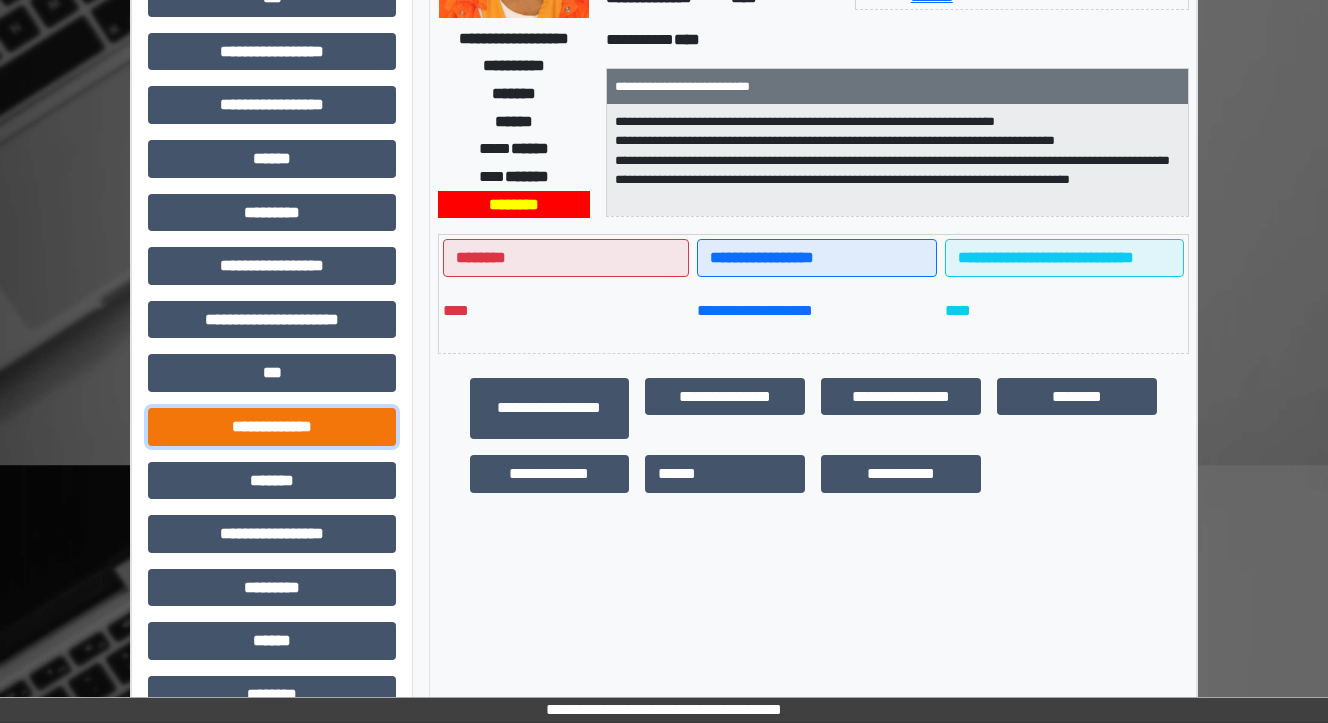 click on "**********" at bounding box center [272, 427] 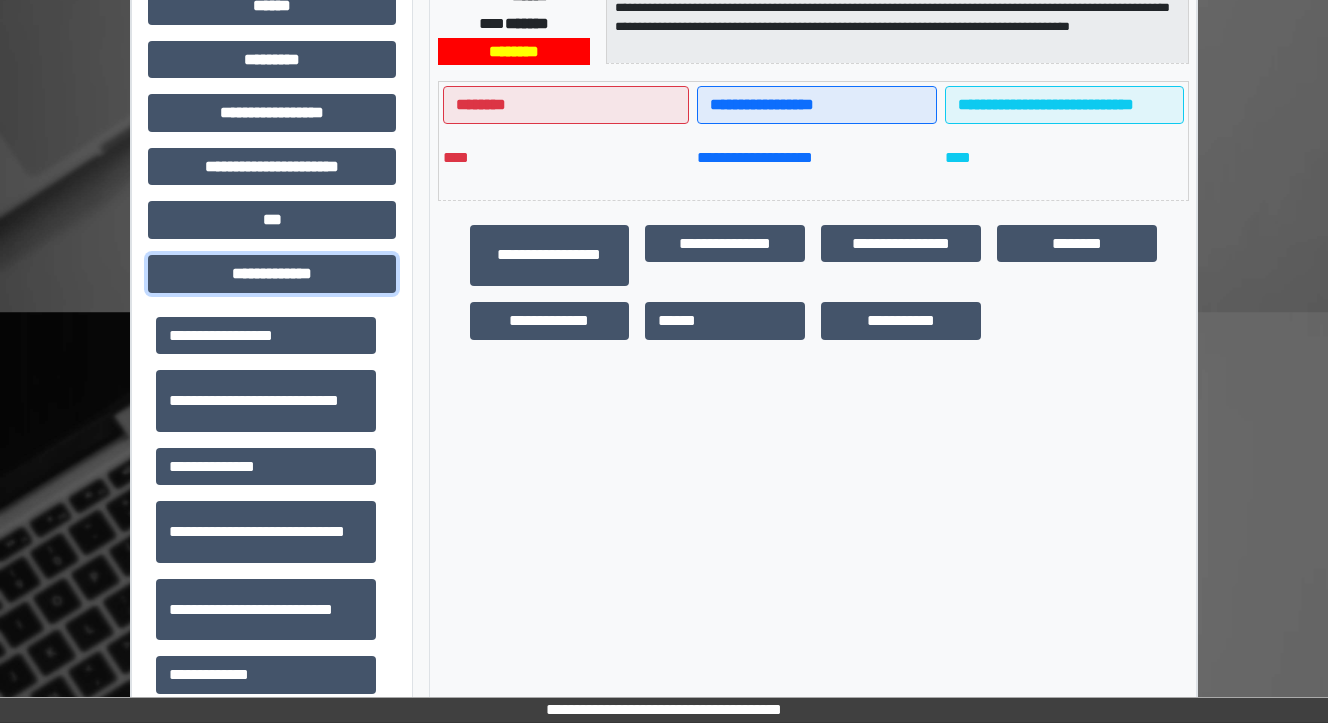 scroll, scrollTop: 640, scrollLeft: 0, axis: vertical 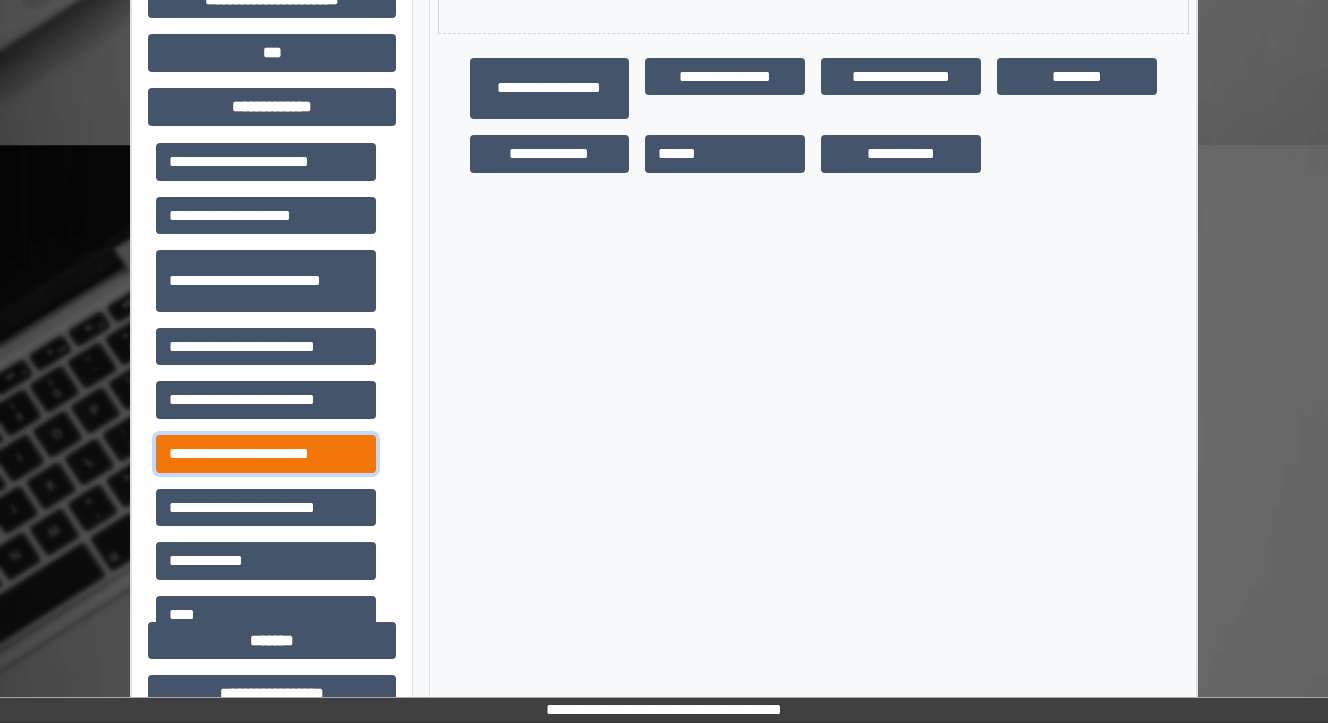 click on "**********" at bounding box center [266, 454] 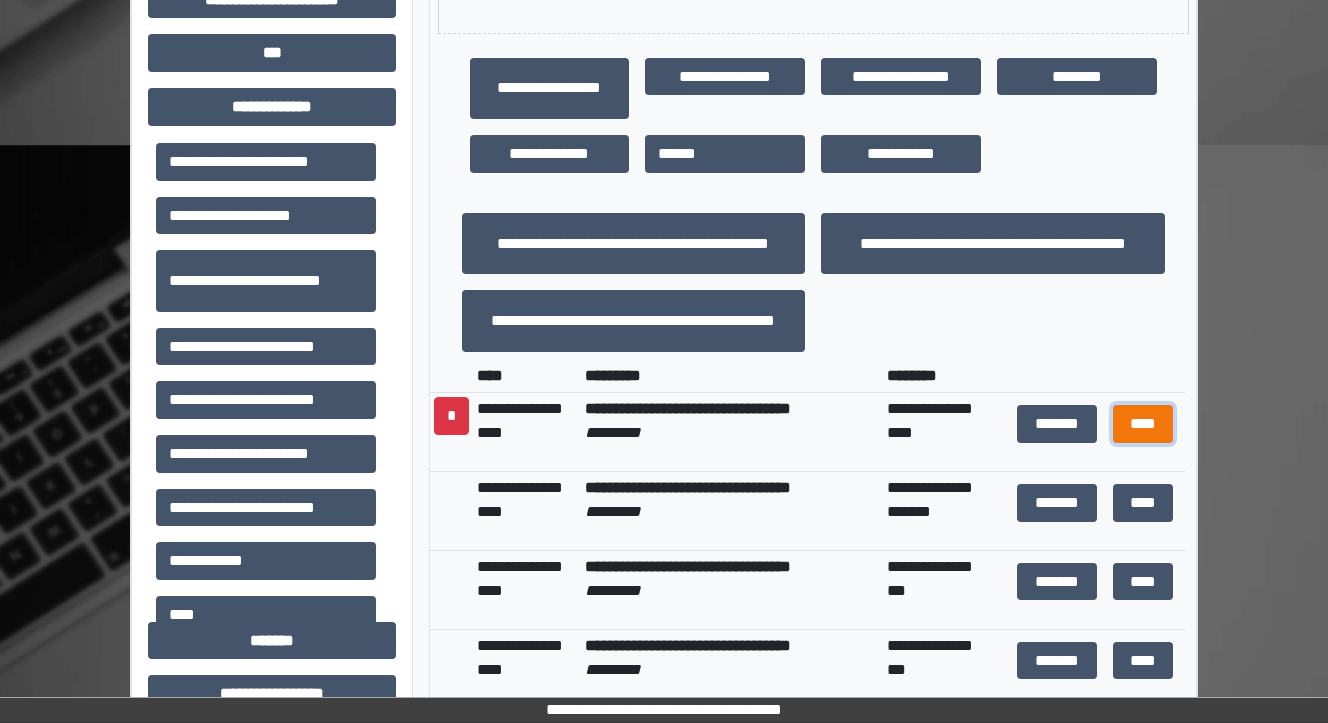 click on "****" at bounding box center (1142, 424) 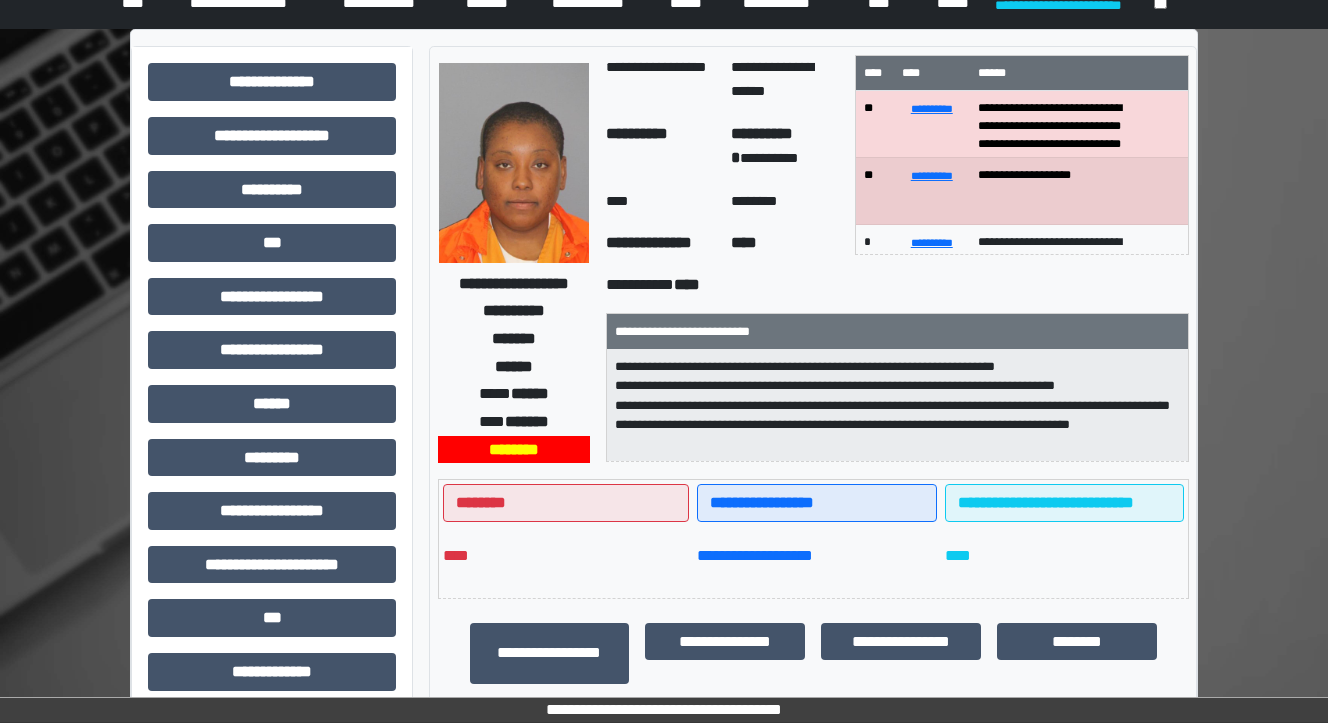 scroll, scrollTop: 0, scrollLeft: 0, axis: both 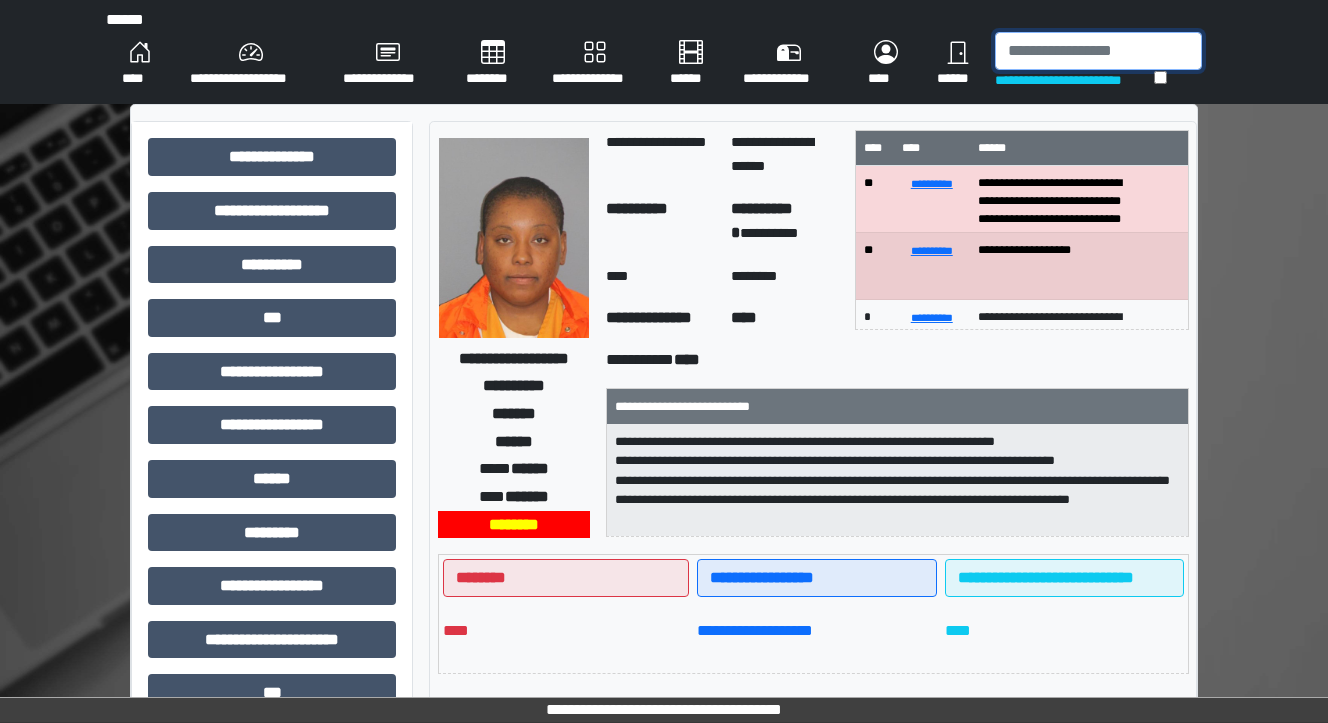 drag, startPoint x: 1010, startPoint y: 53, endPoint x: 1024, endPoint y: 66, distance: 19.104973 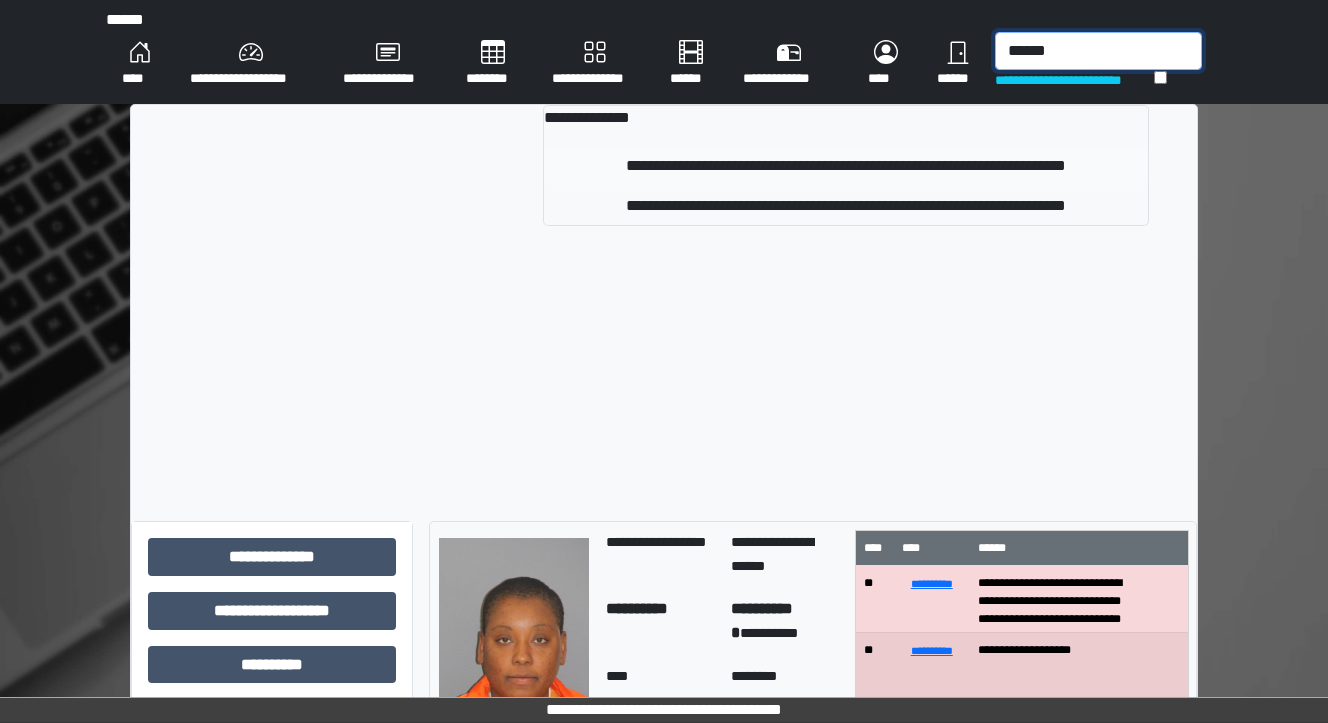 type on "******" 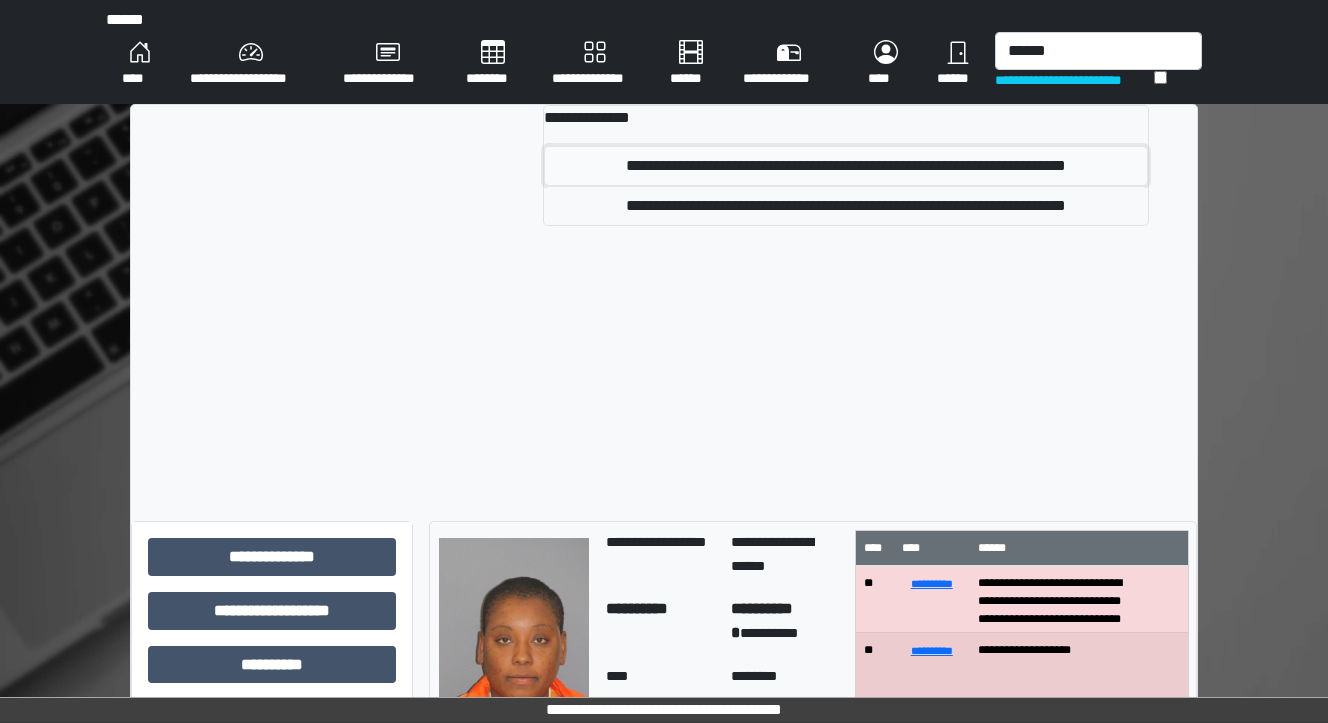 click on "**********" at bounding box center [846, 166] 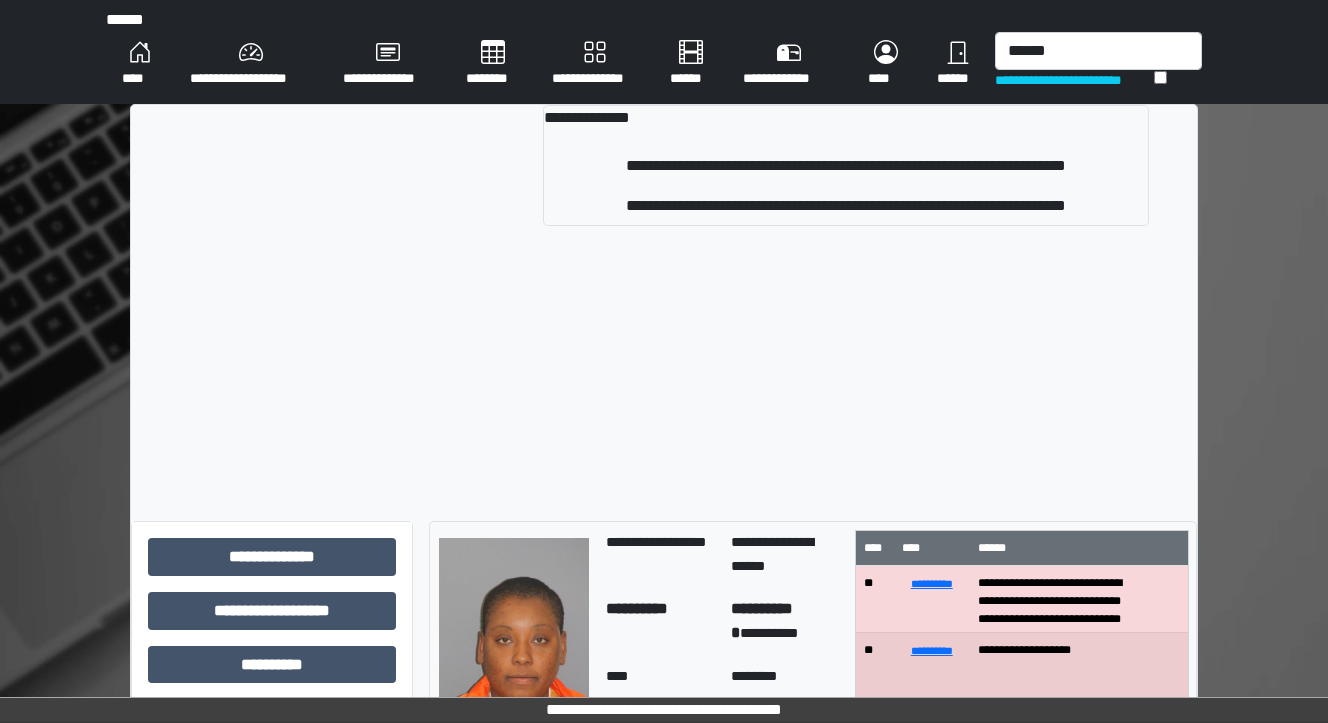 type 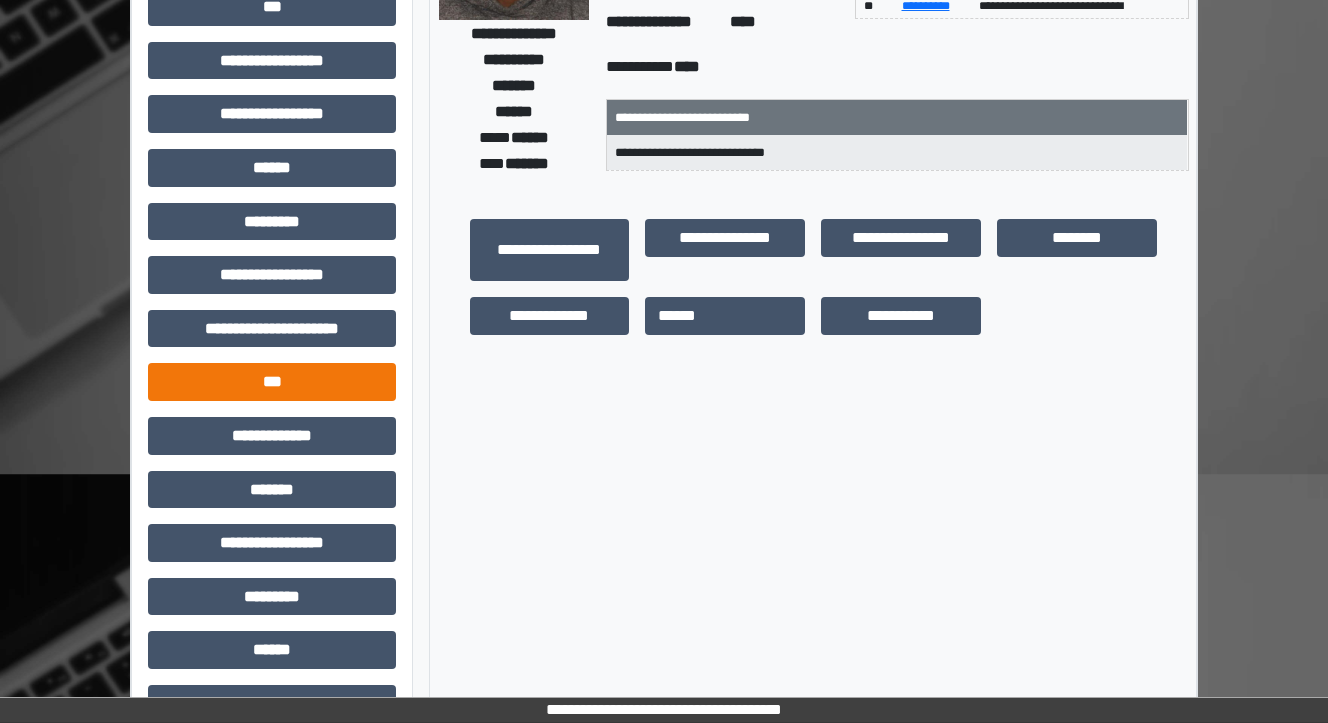 scroll, scrollTop: 320, scrollLeft: 0, axis: vertical 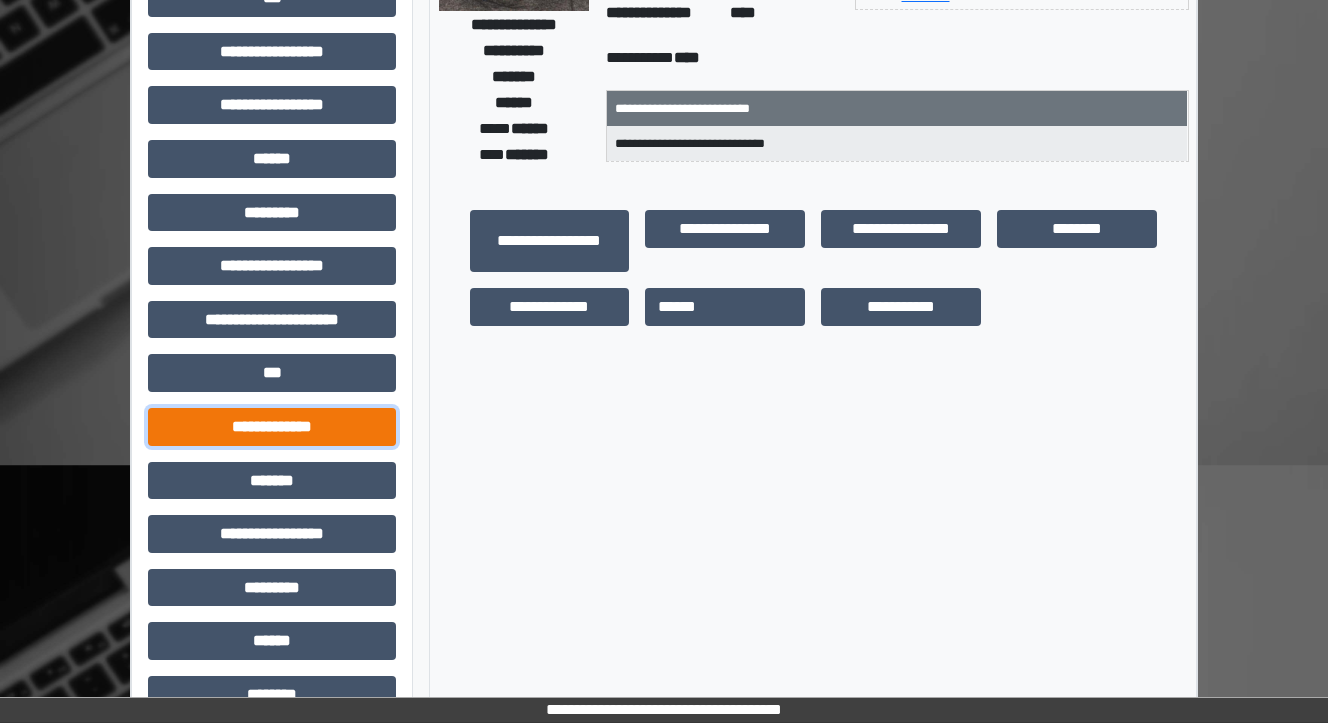 drag, startPoint x: 271, startPoint y: 444, endPoint x: 292, endPoint y: 443, distance: 21.023796 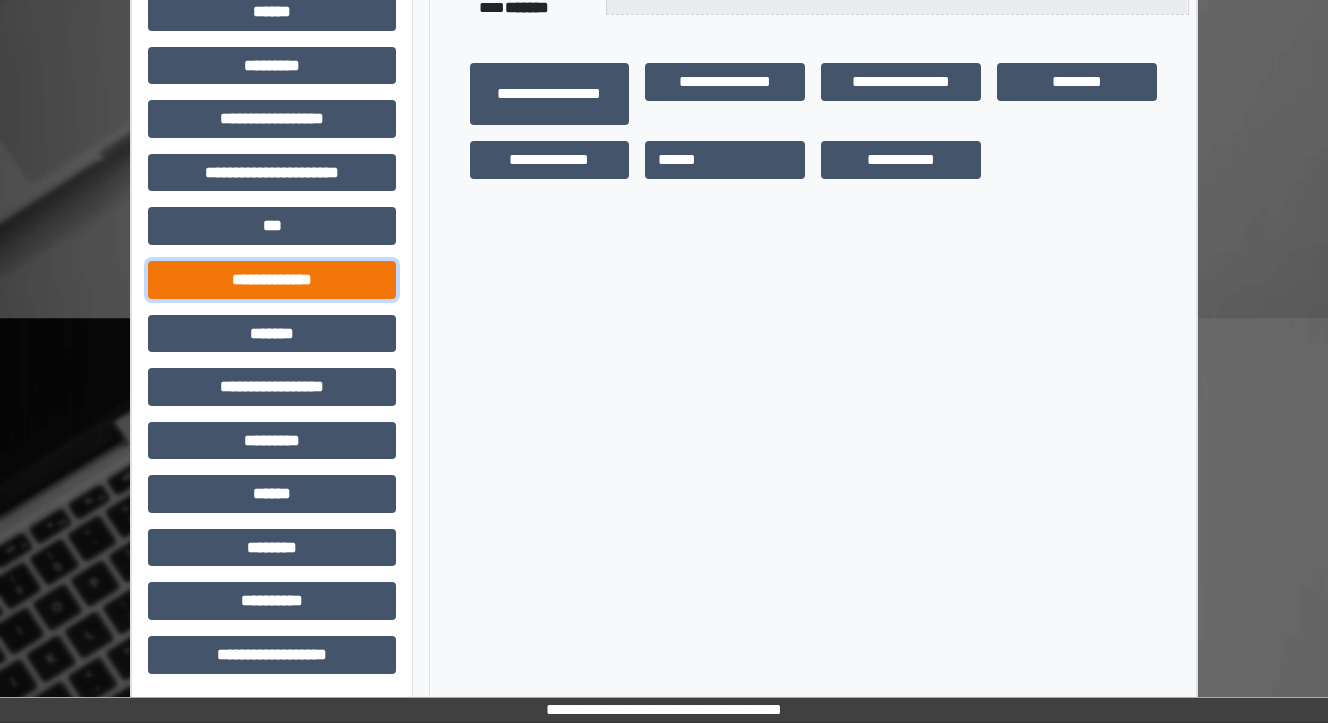 click on "**********" at bounding box center [272, 280] 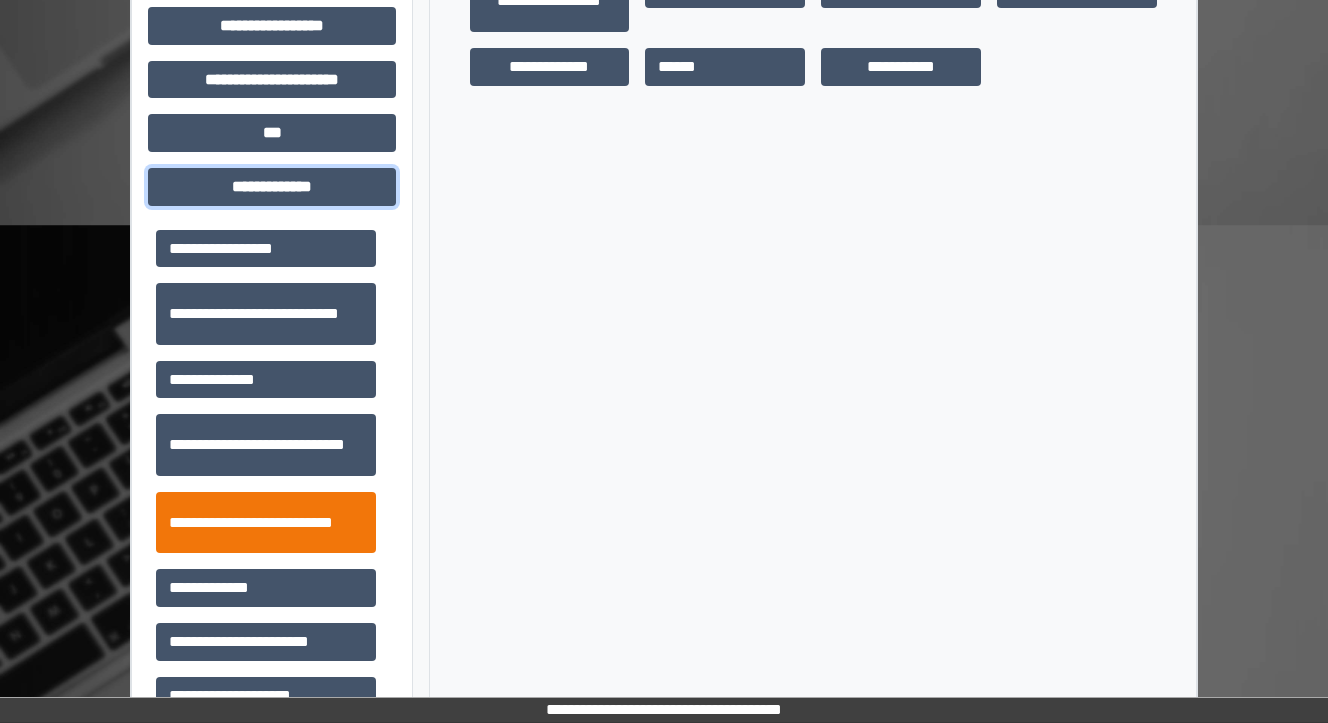scroll, scrollTop: 707, scrollLeft: 0, axis: vertical 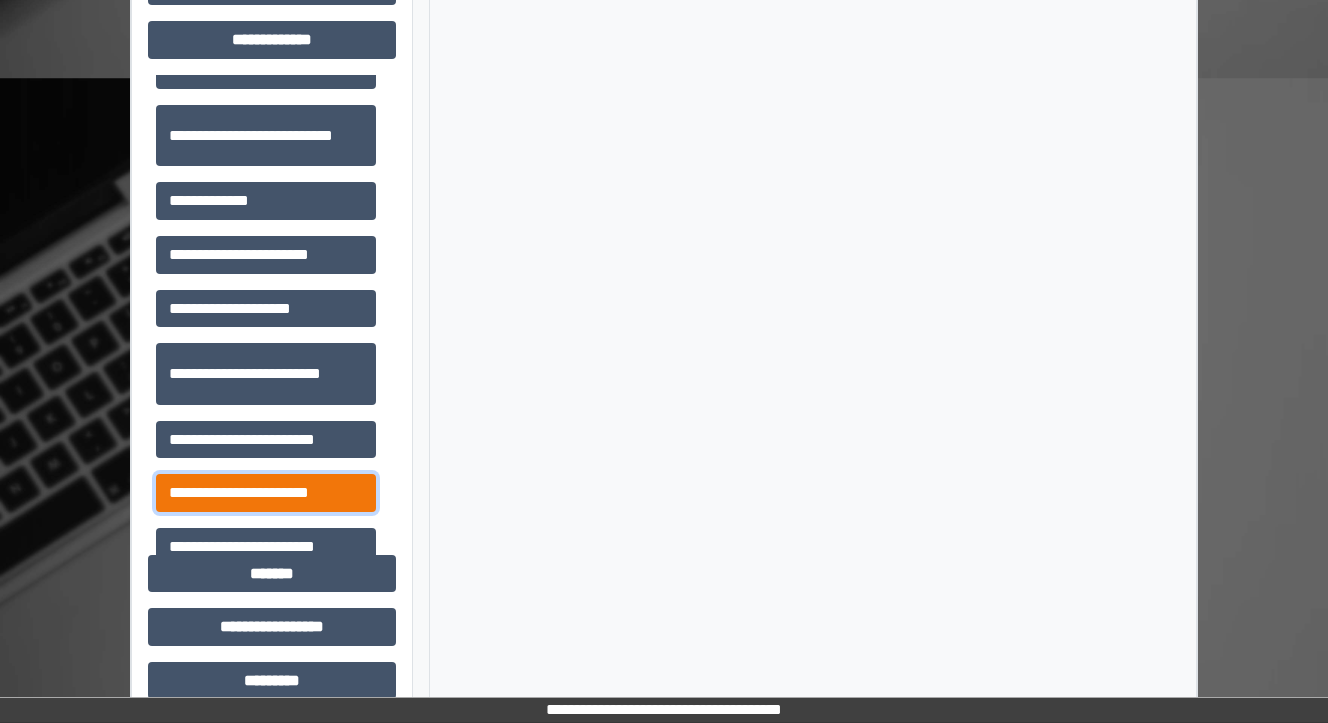 click on "**********" at bounding box center (266, 493) 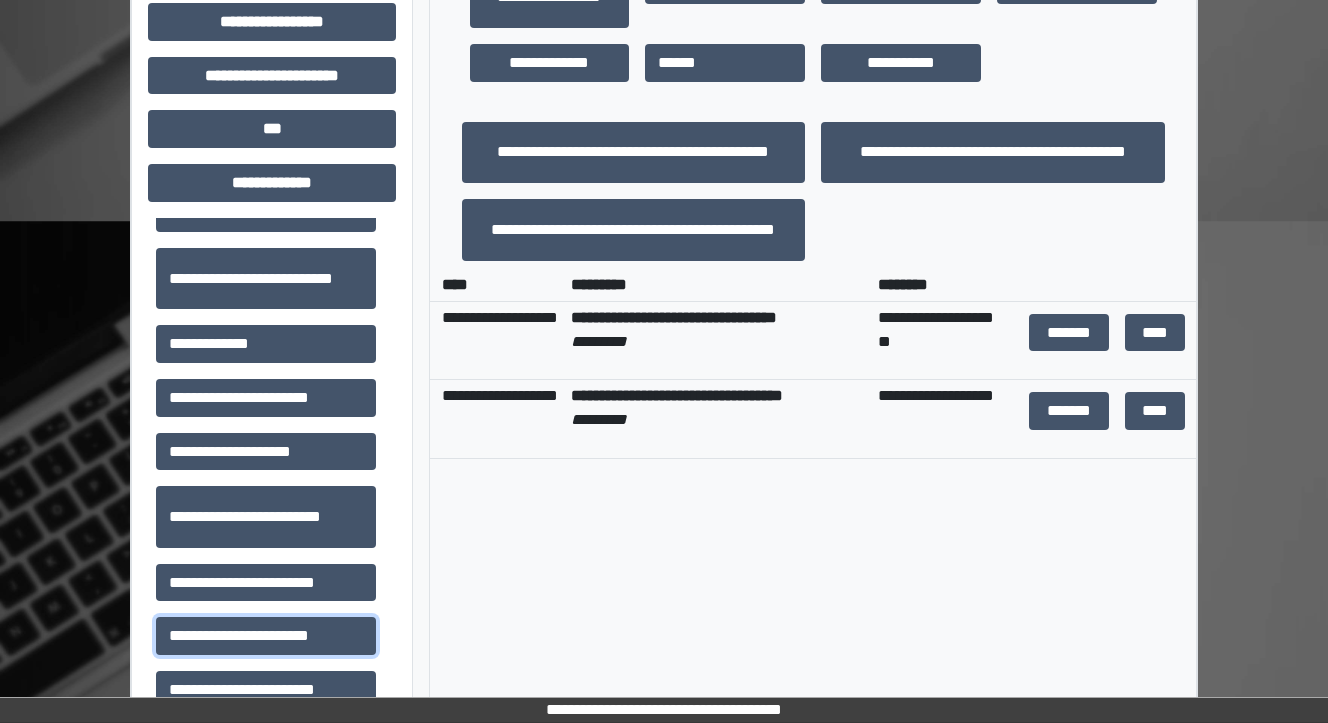 scroll, scrollTop: 387, scrollLeft: 0, axis: vertical 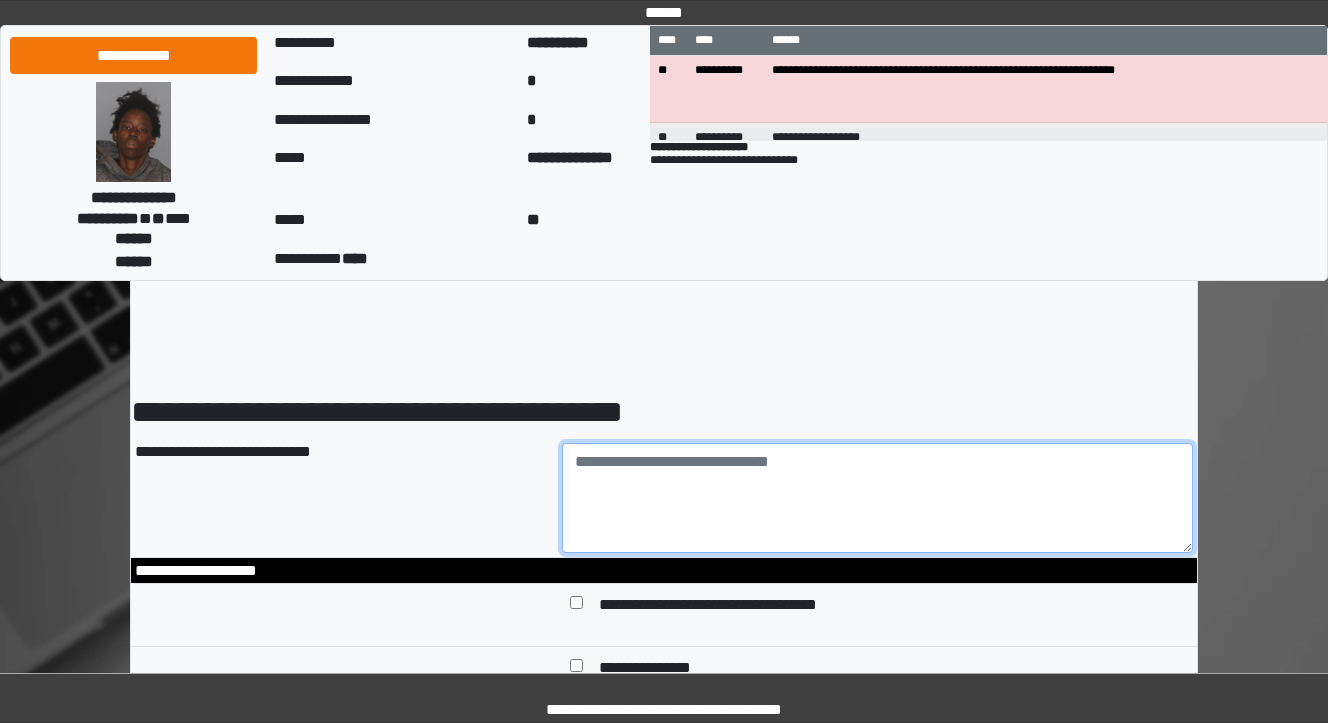 click at bounding box center [878, 498] 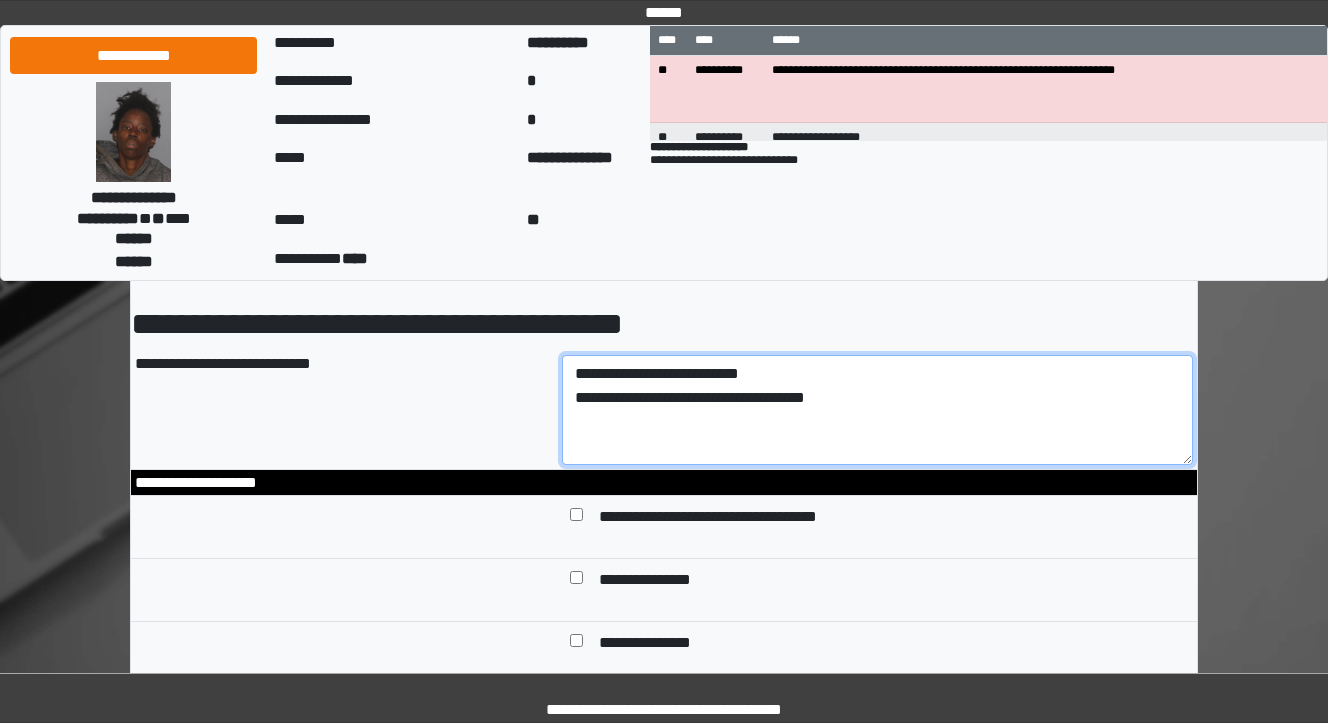 scroll, scrollTop: 240, scrollLeft: 0, axis: vertical 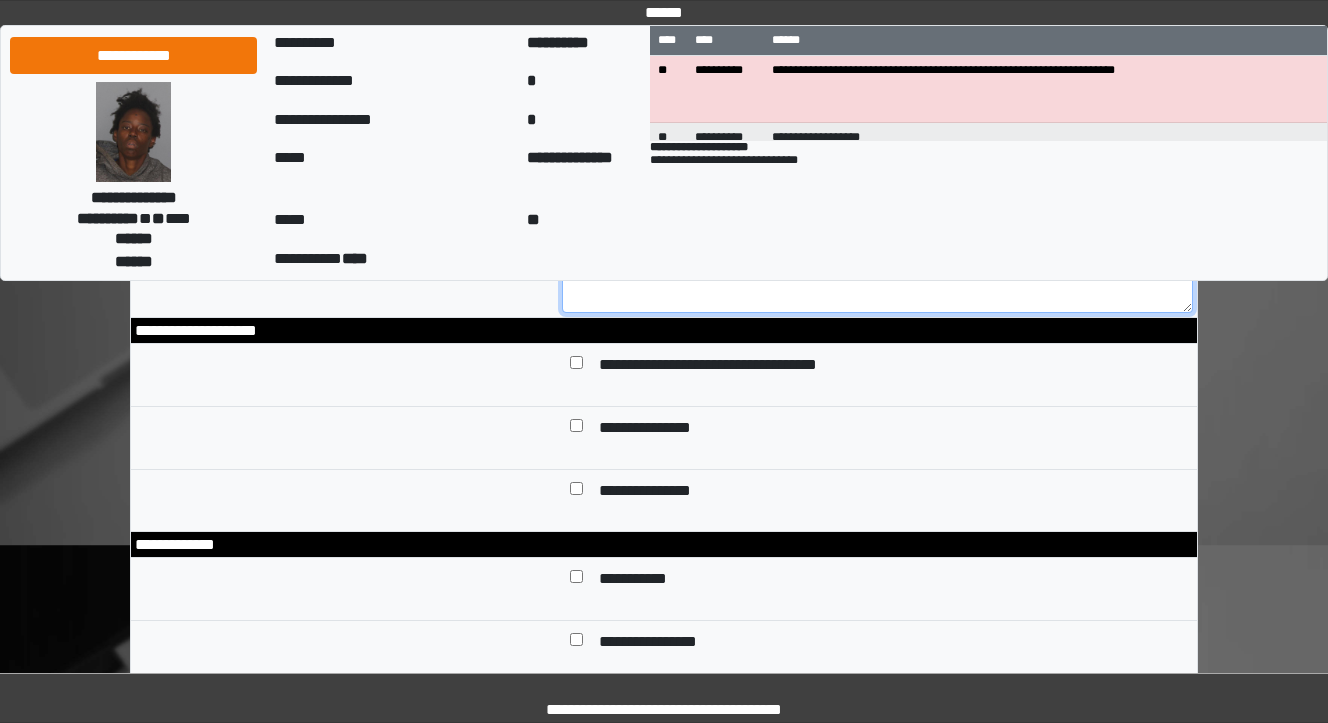 type on "**********" 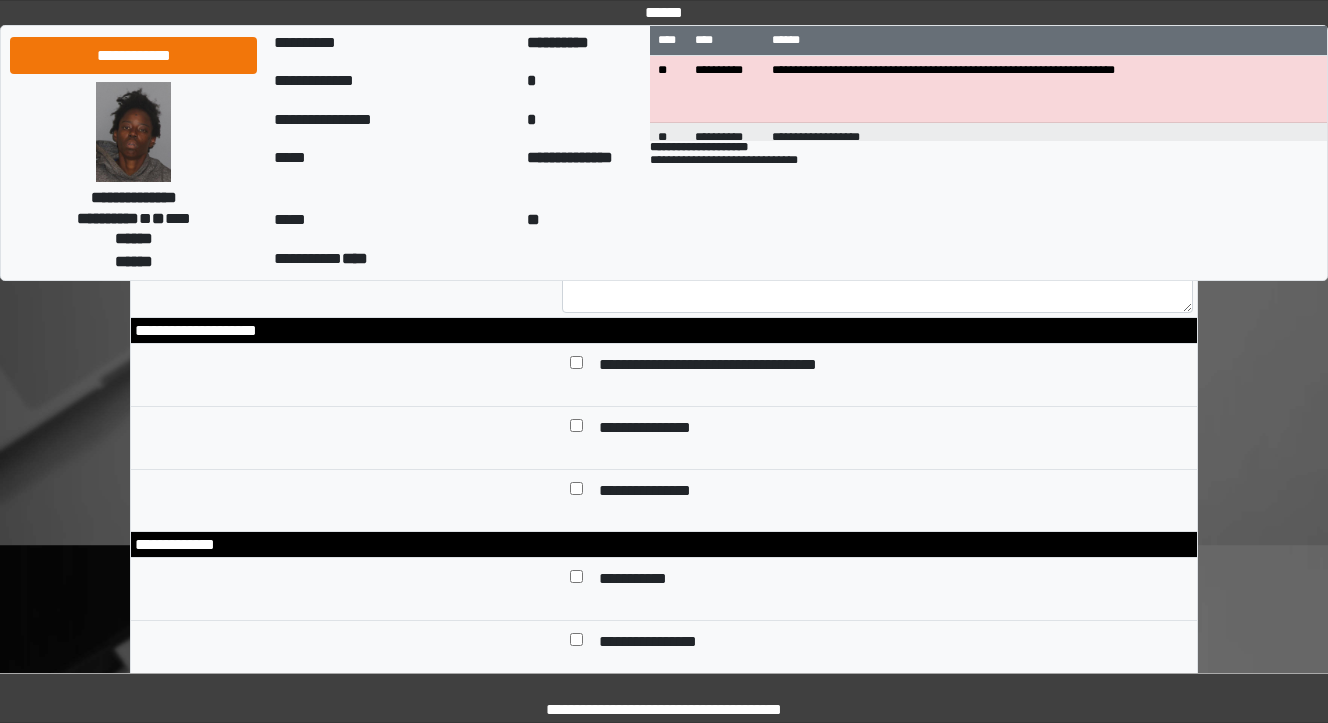 scroll, scrollTop: 400, scrollLeft: 0, axis: vertical 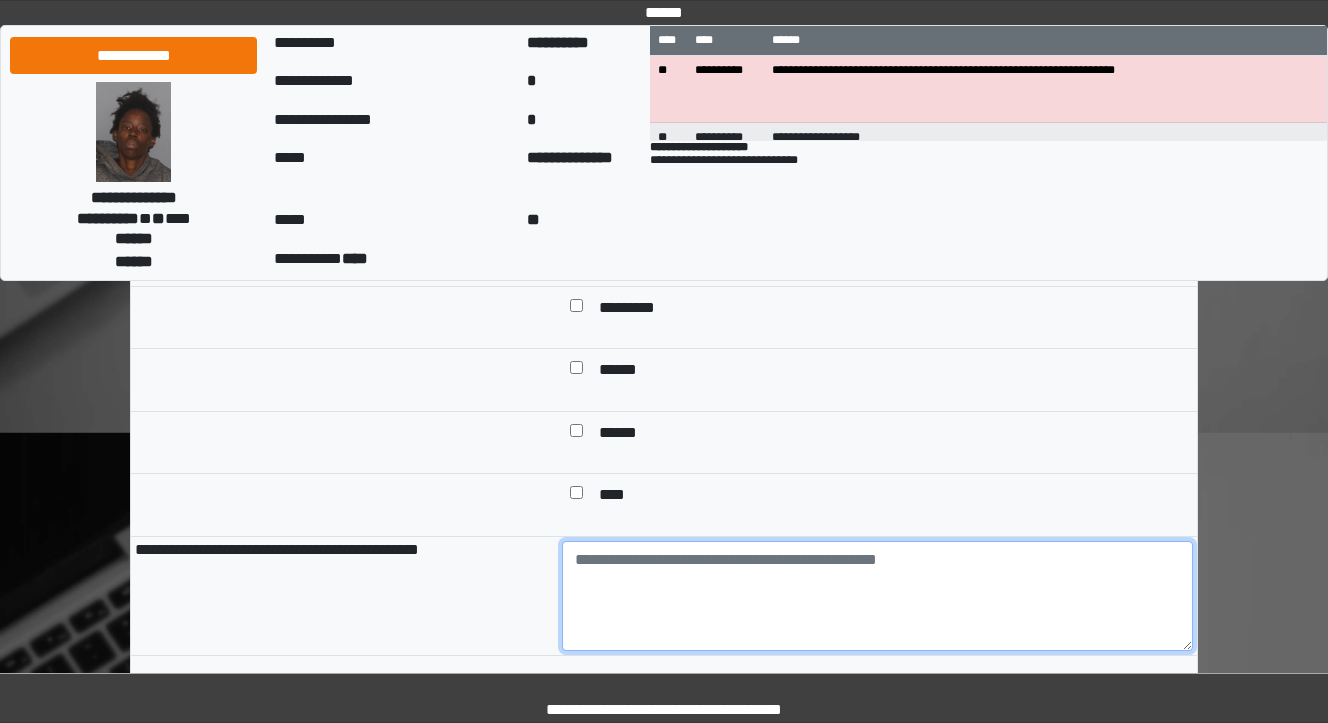 click at bounding box center [878, 596] 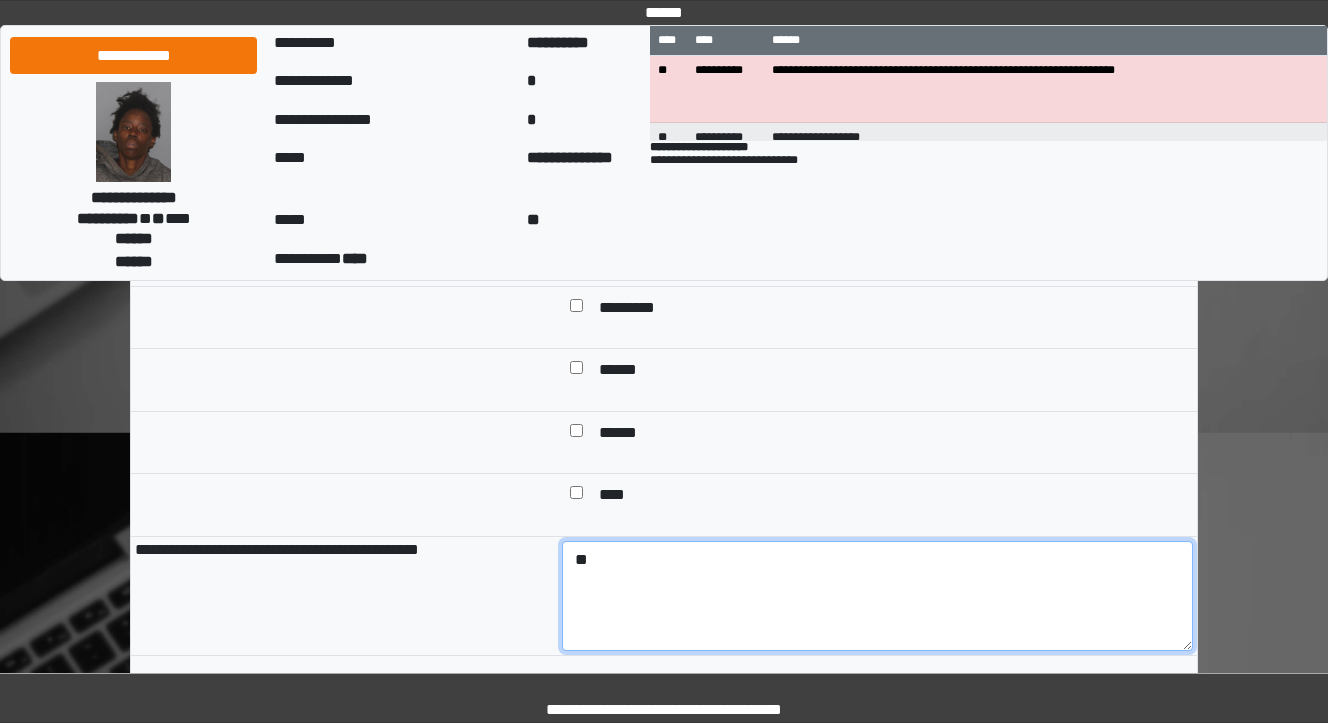 type on "*" 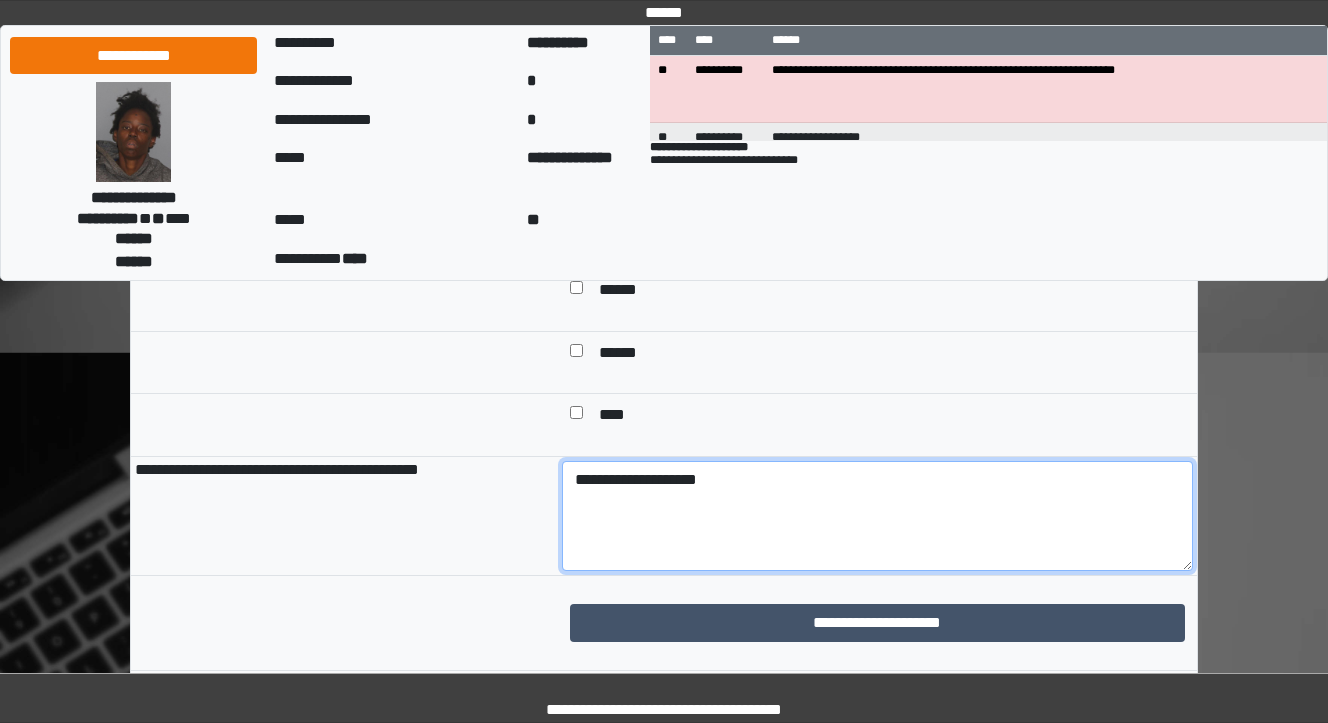 scroll, scrollTop: 1360, scrollLeft: 0, axis: vertical 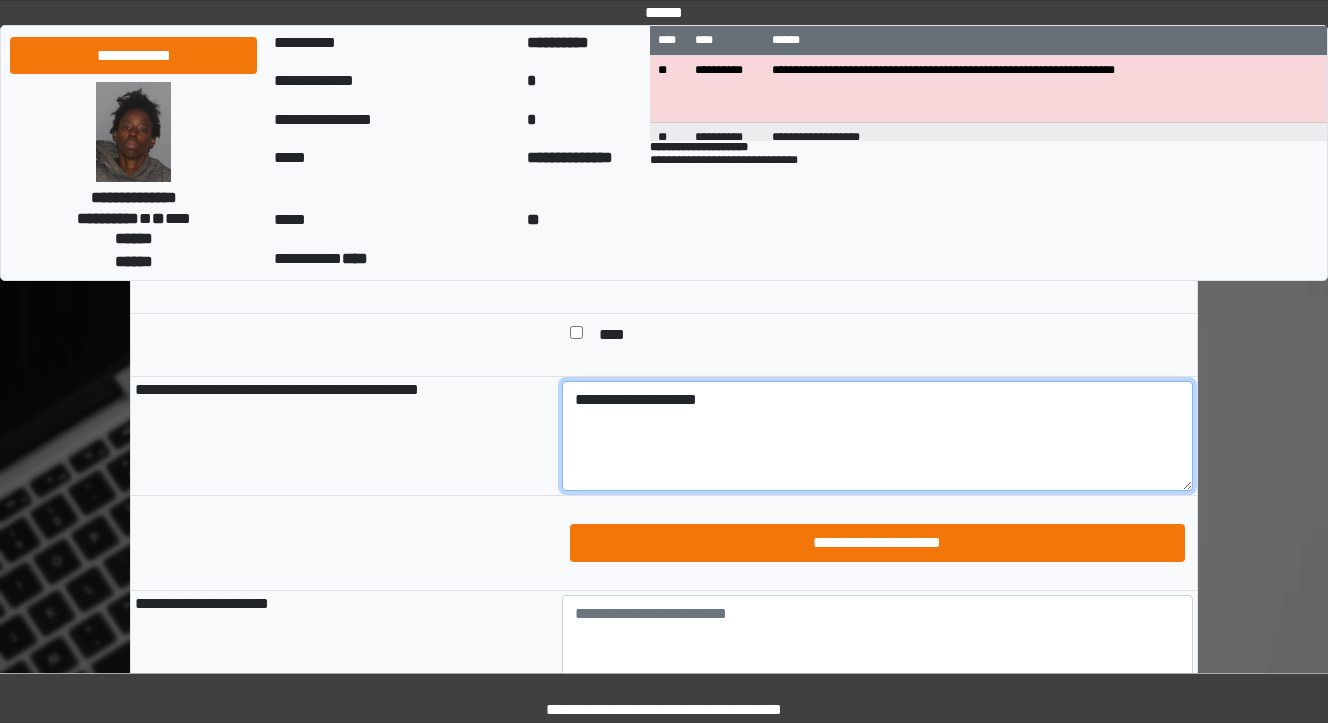 type on "**********" 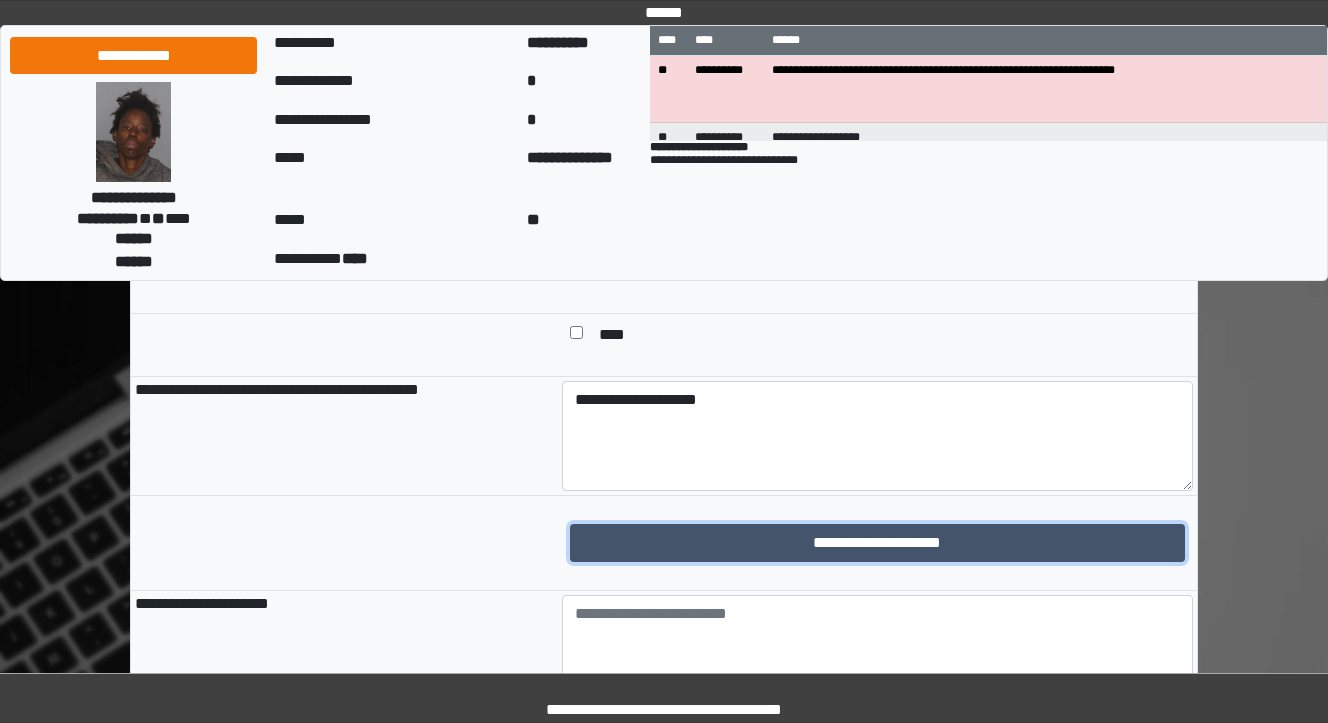 drag, startPoint x: 840, startPoint y: 554, endPoint x: 617, endPoint y: 553, distance: 223.00224 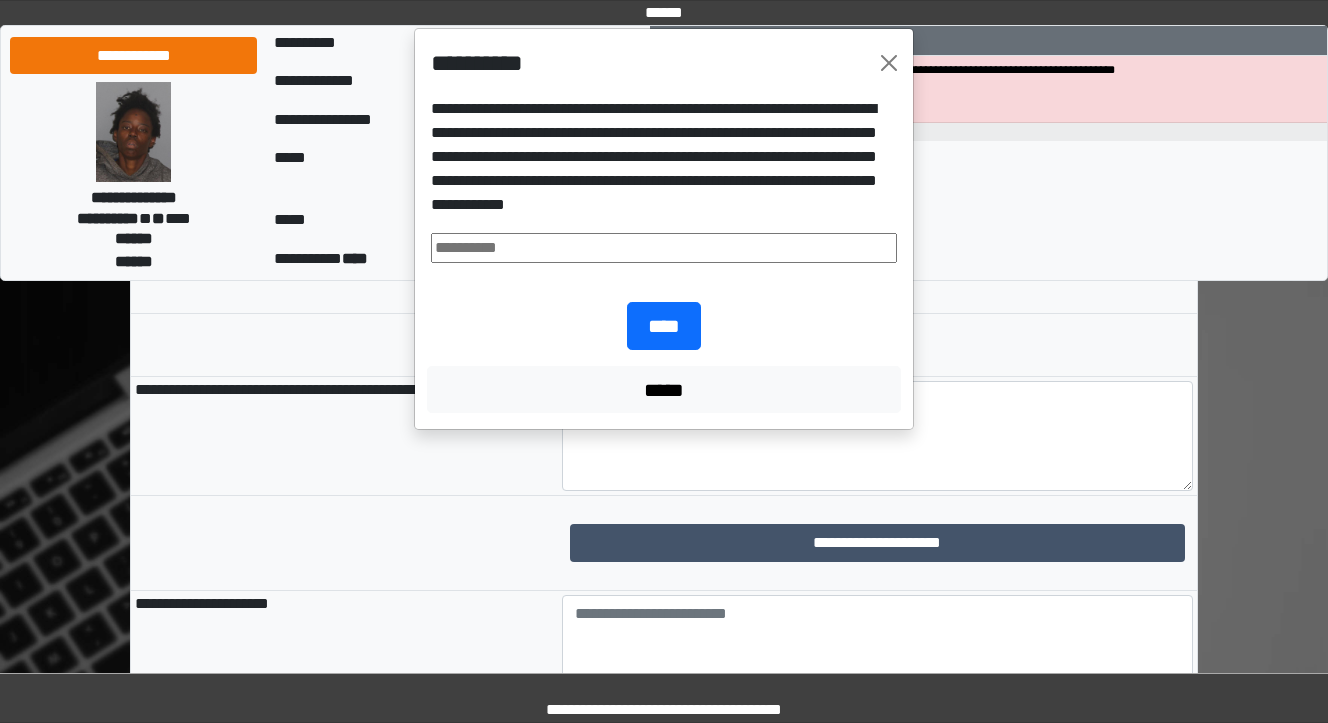 click at bounding box center [664, 248] 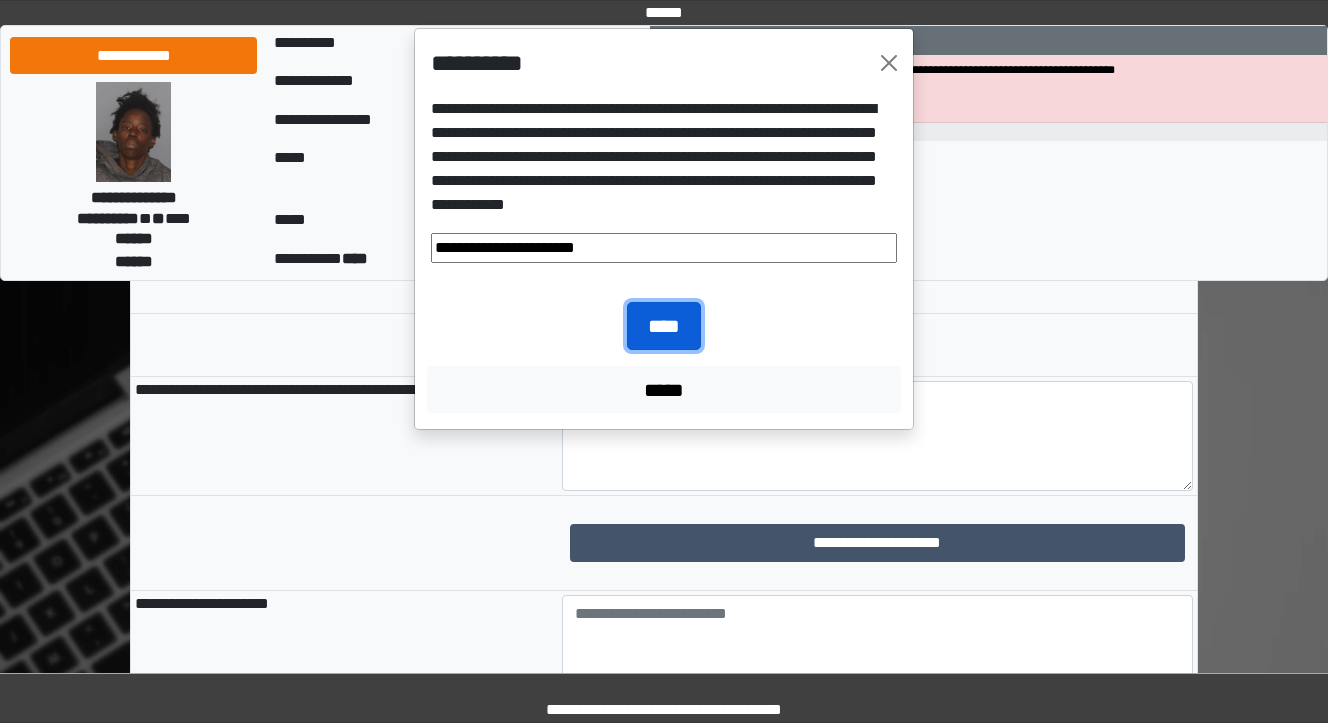 click on "****" at bounding box center [664, 326] 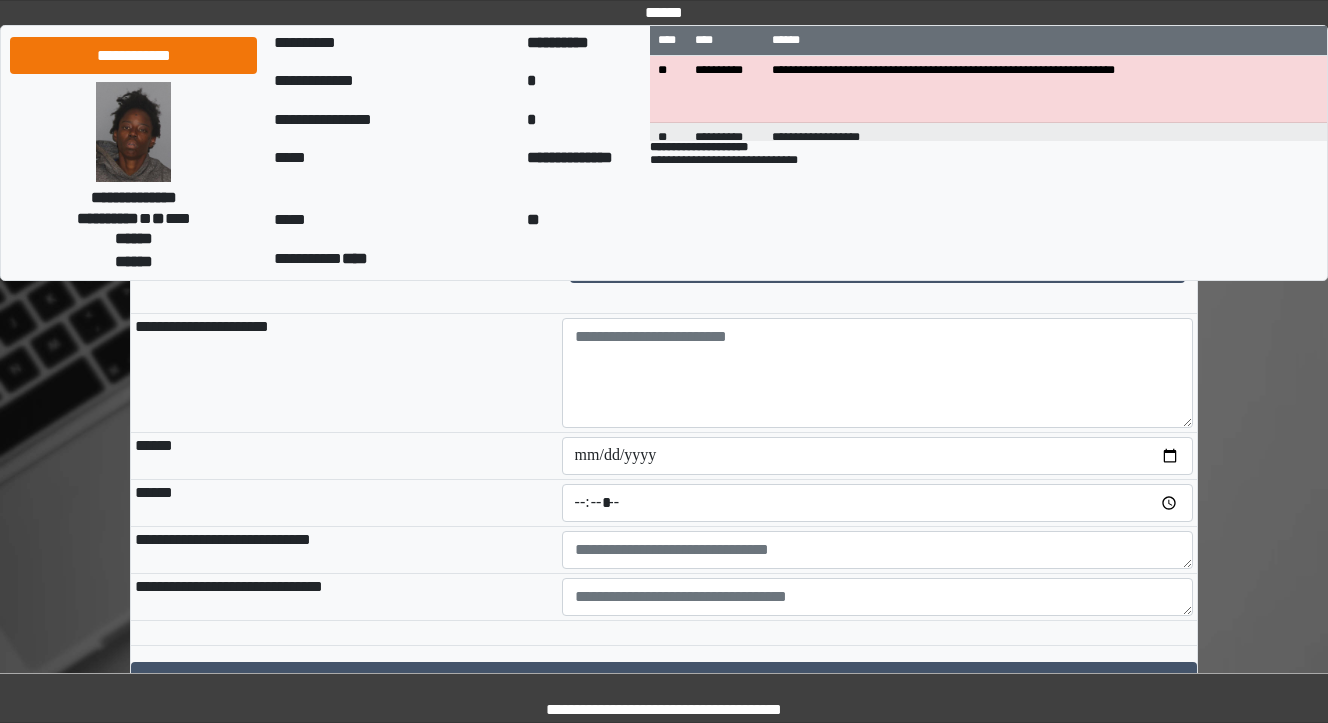 scroll, scrollTop: 1680, scrollLeft: 0, axis: vertical 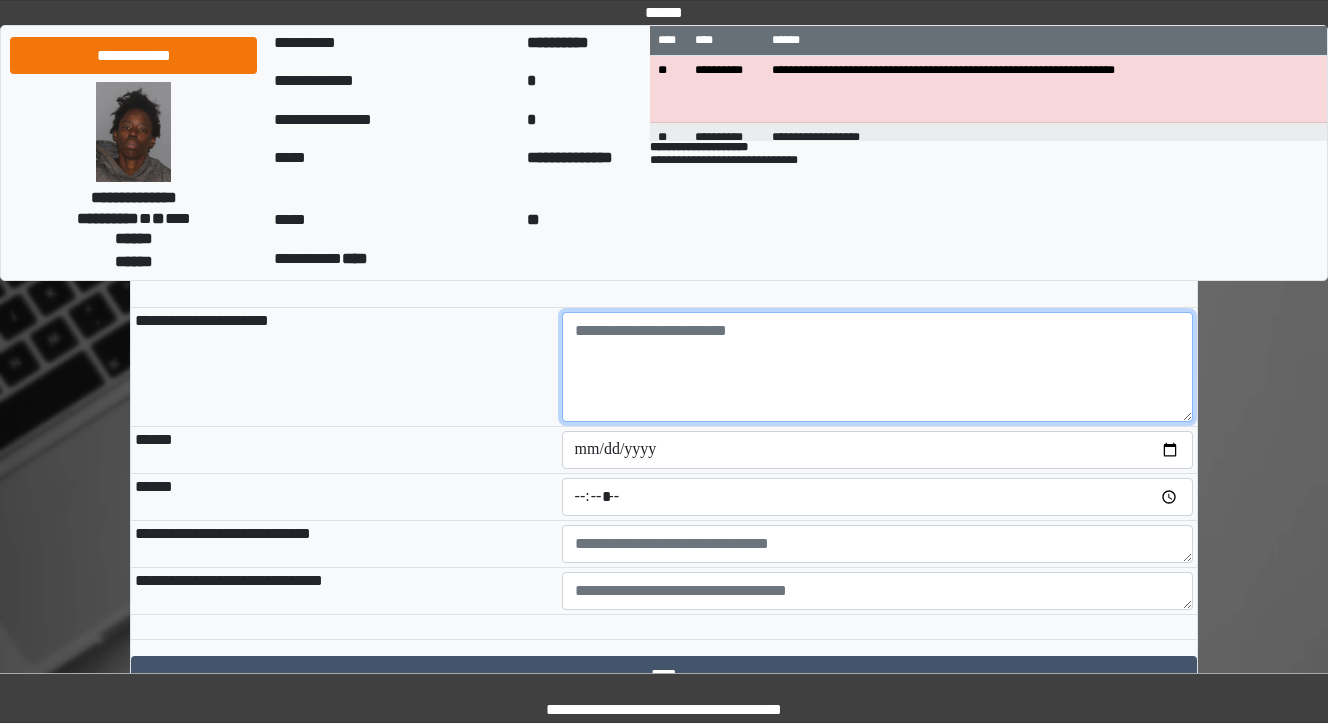 click at bounding box center (878, 367) 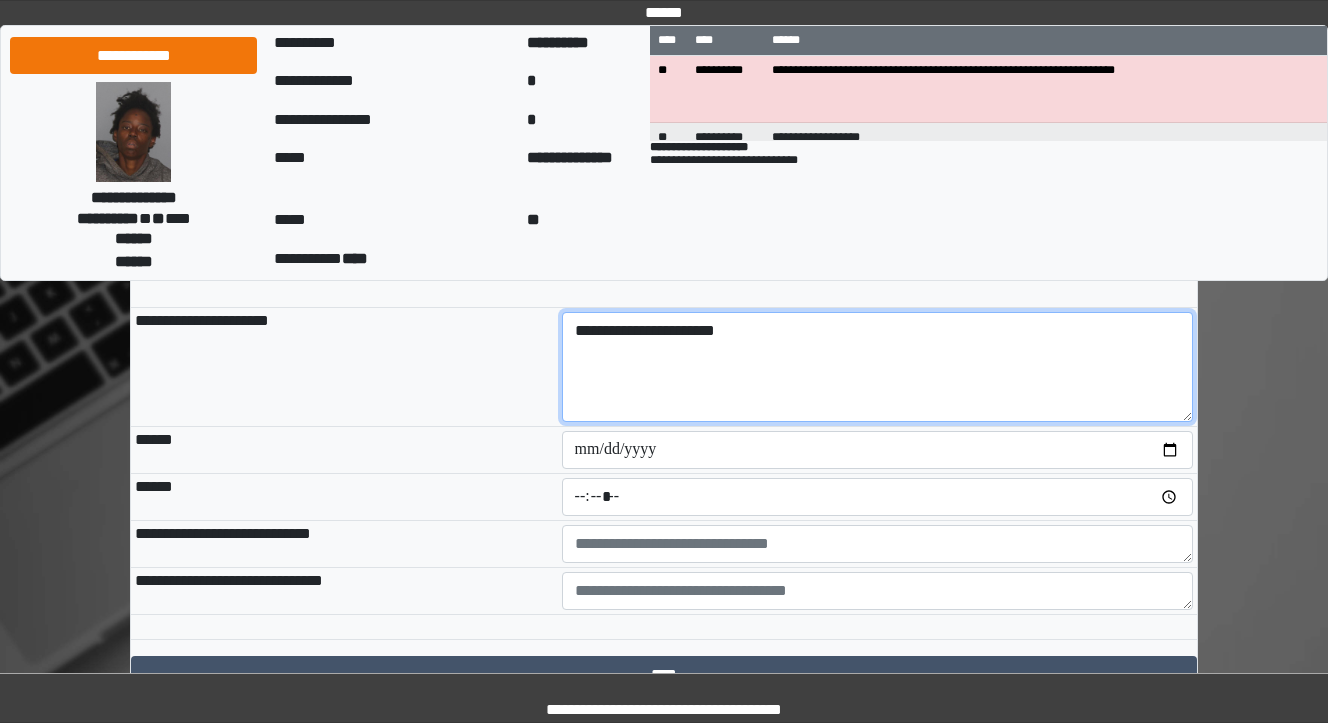 type on "**********" 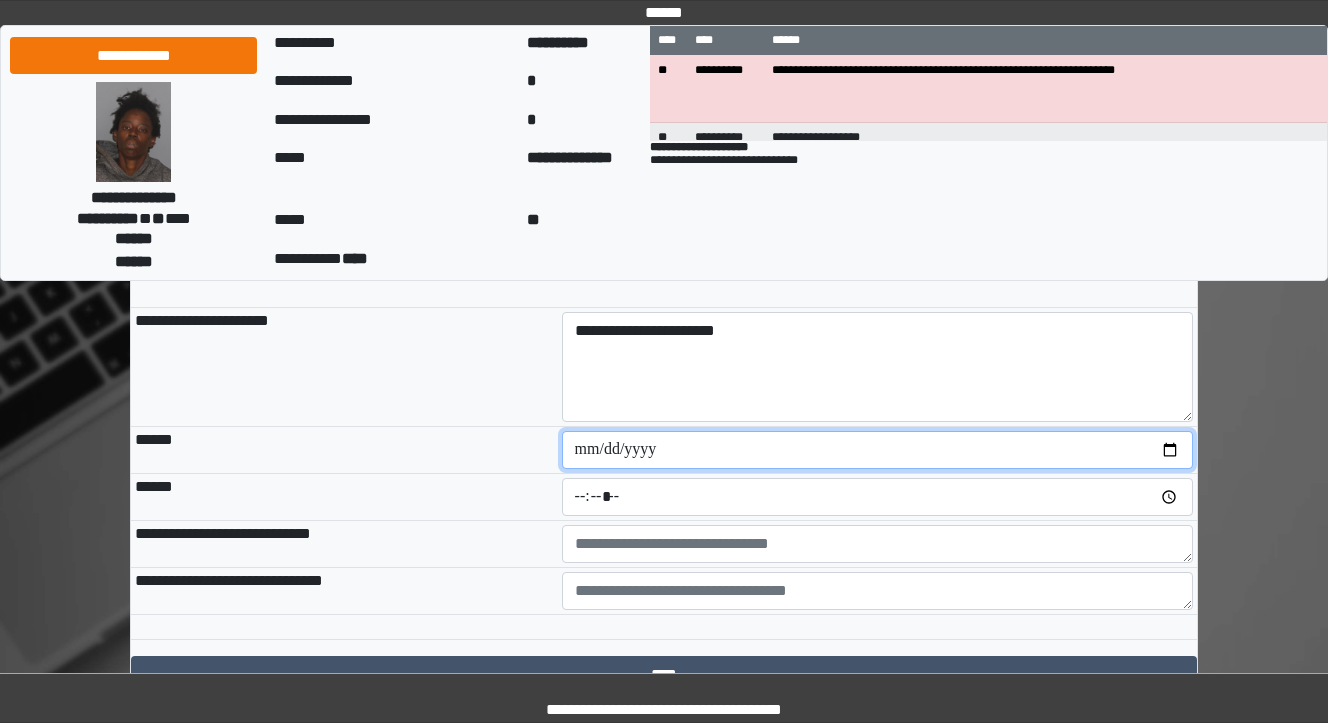 drag, startPoint x: 646, startPoint y: 453, endPoint x: 658, endPoint y: 444, distance: 15 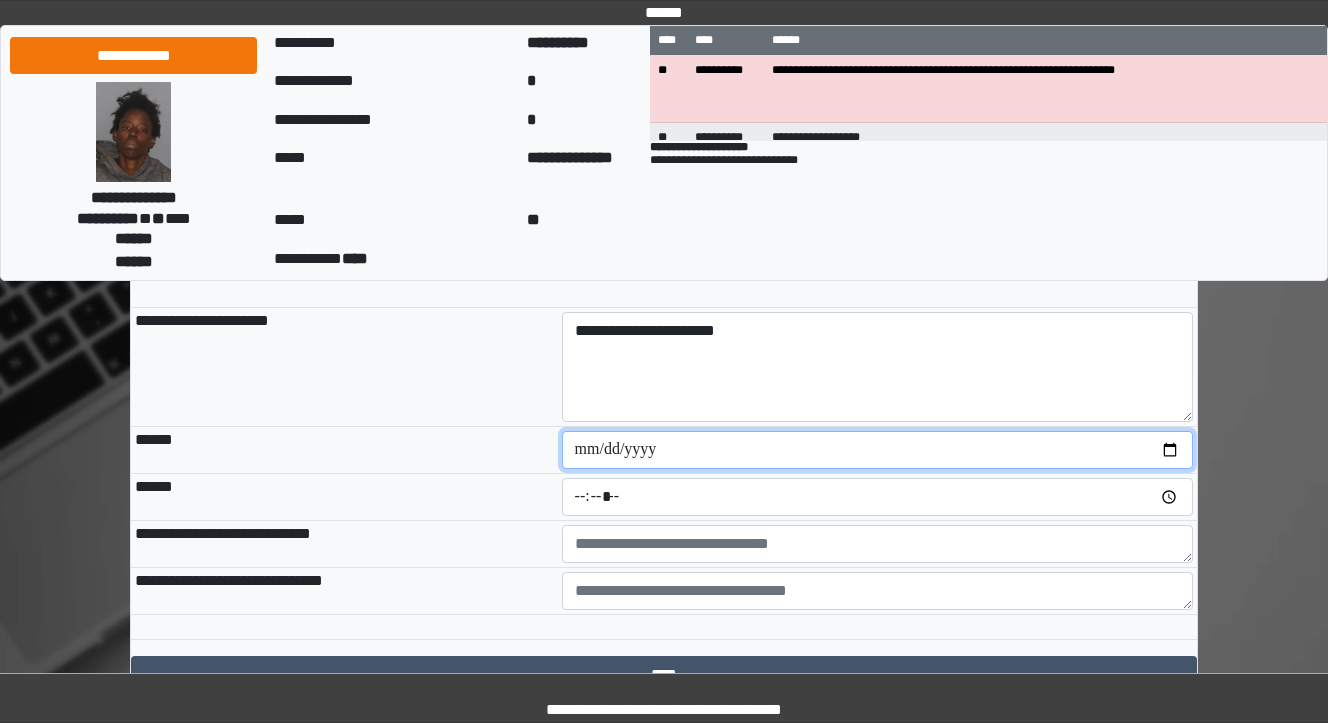 type on "**********" 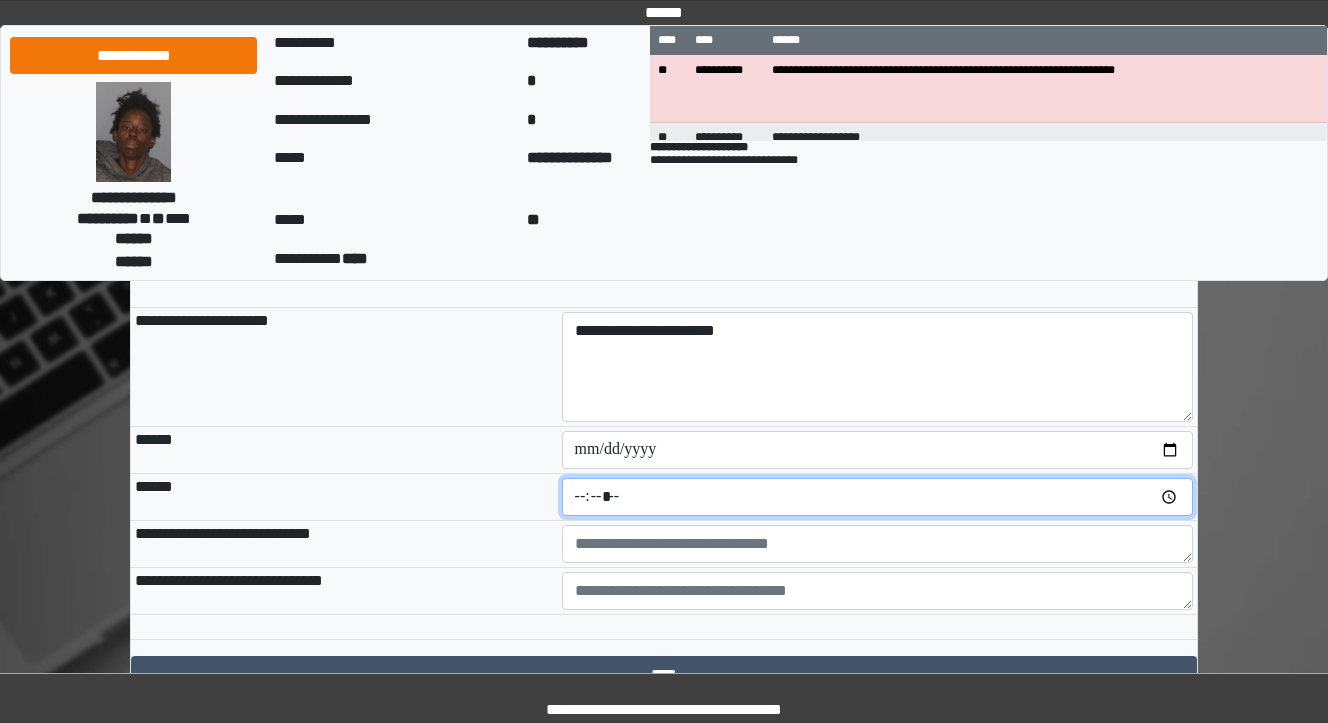 click at bounding box center (878, 497) 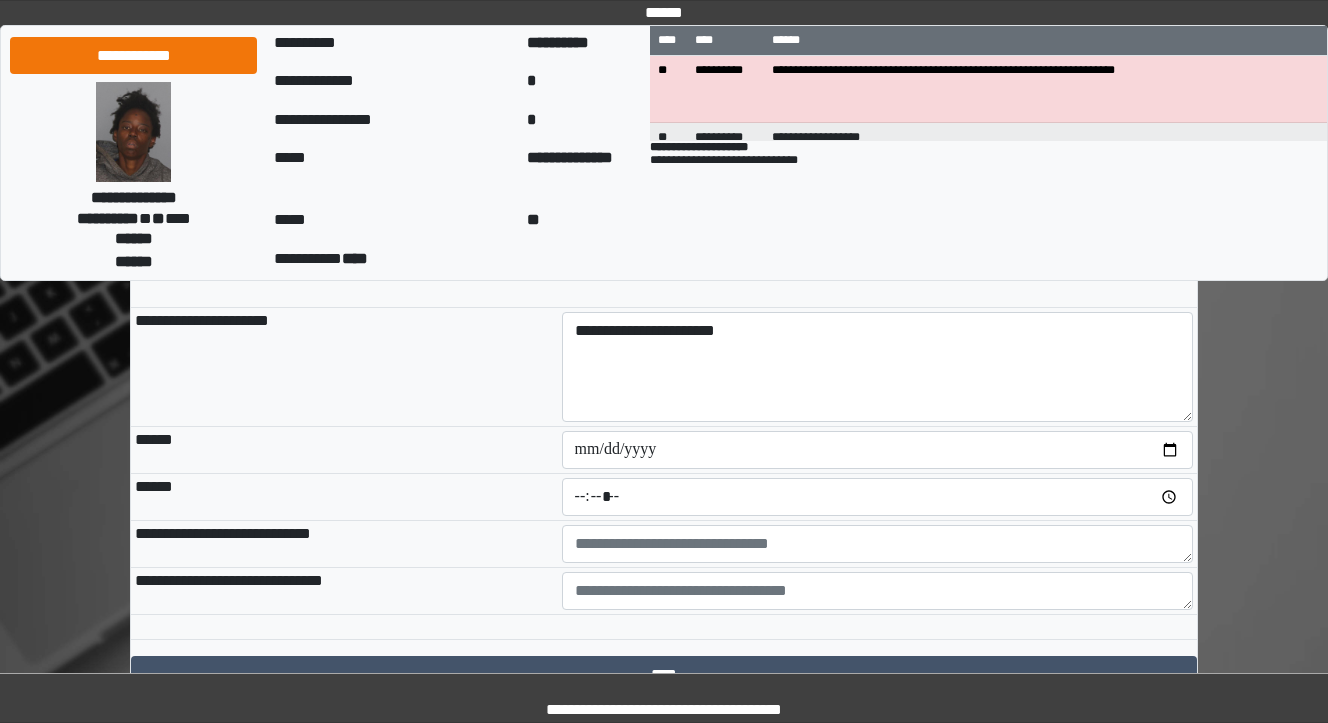 type on "*****" 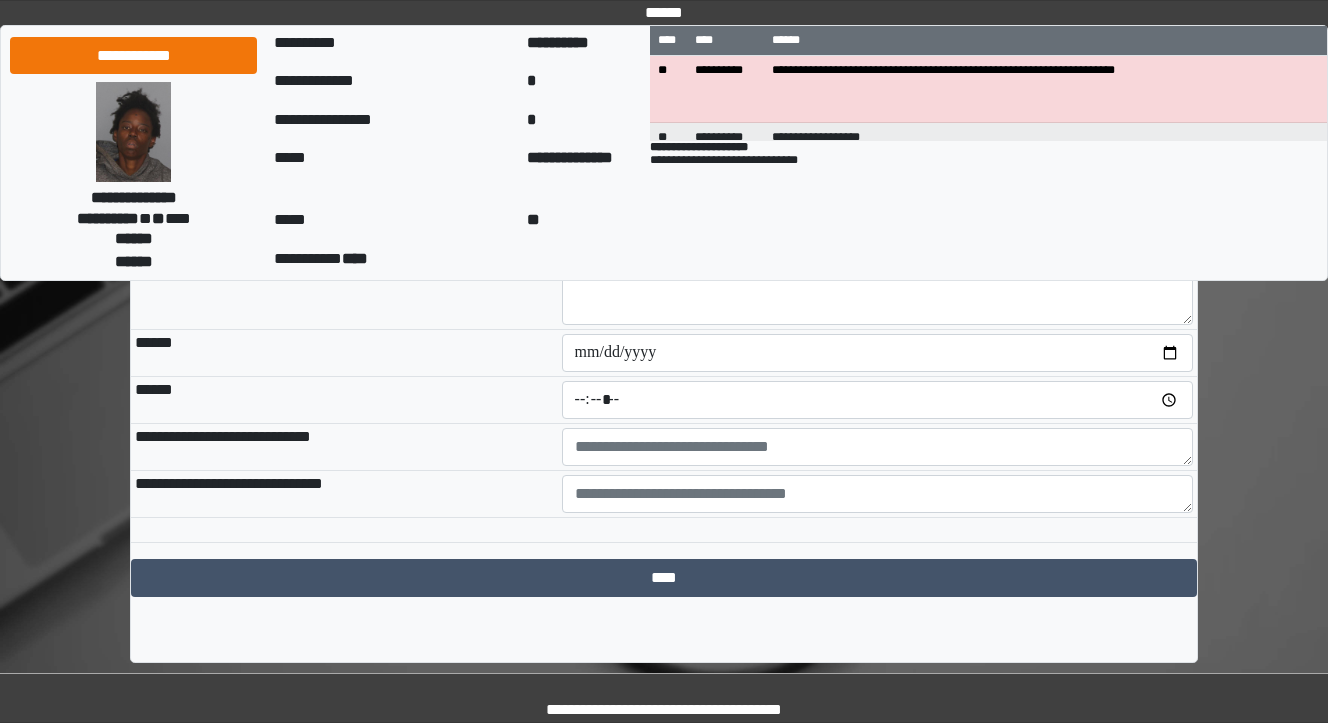scroll, scrollTop: 1780, scrollLeft: 0, axis: vertical 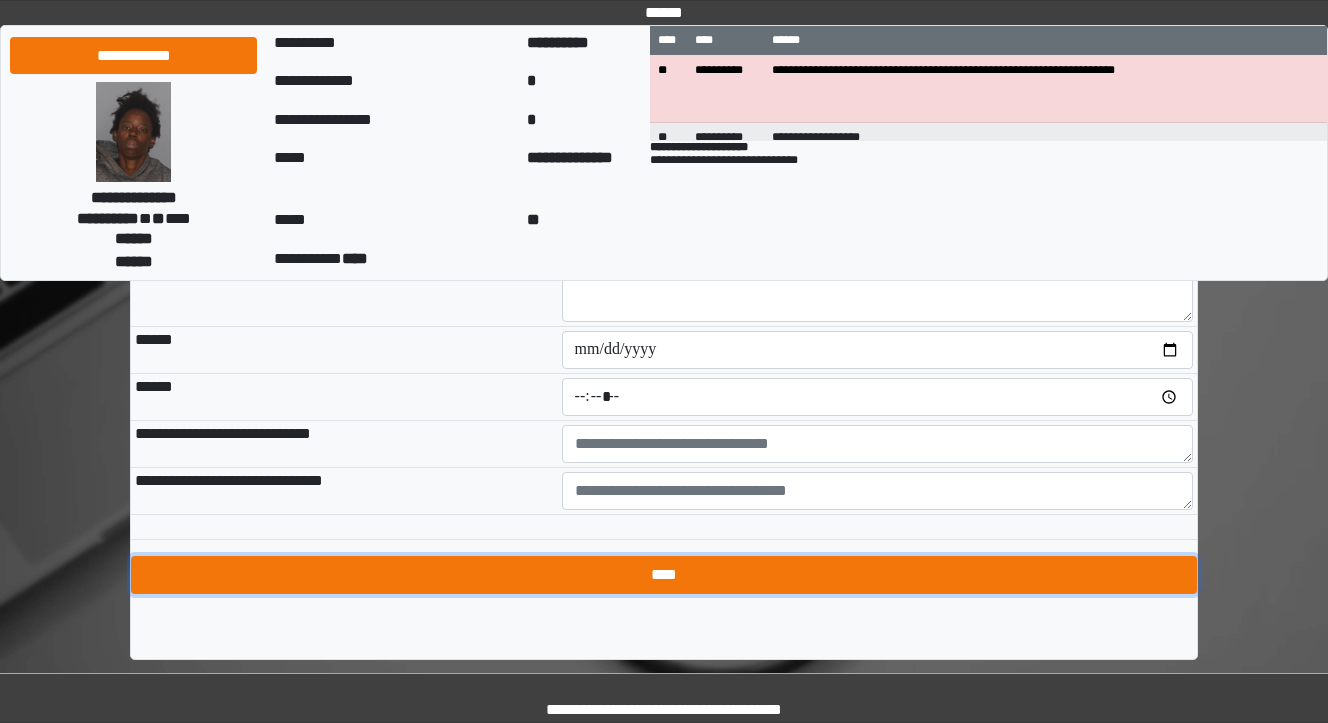 click on "****" at bounding box center [664, 575] 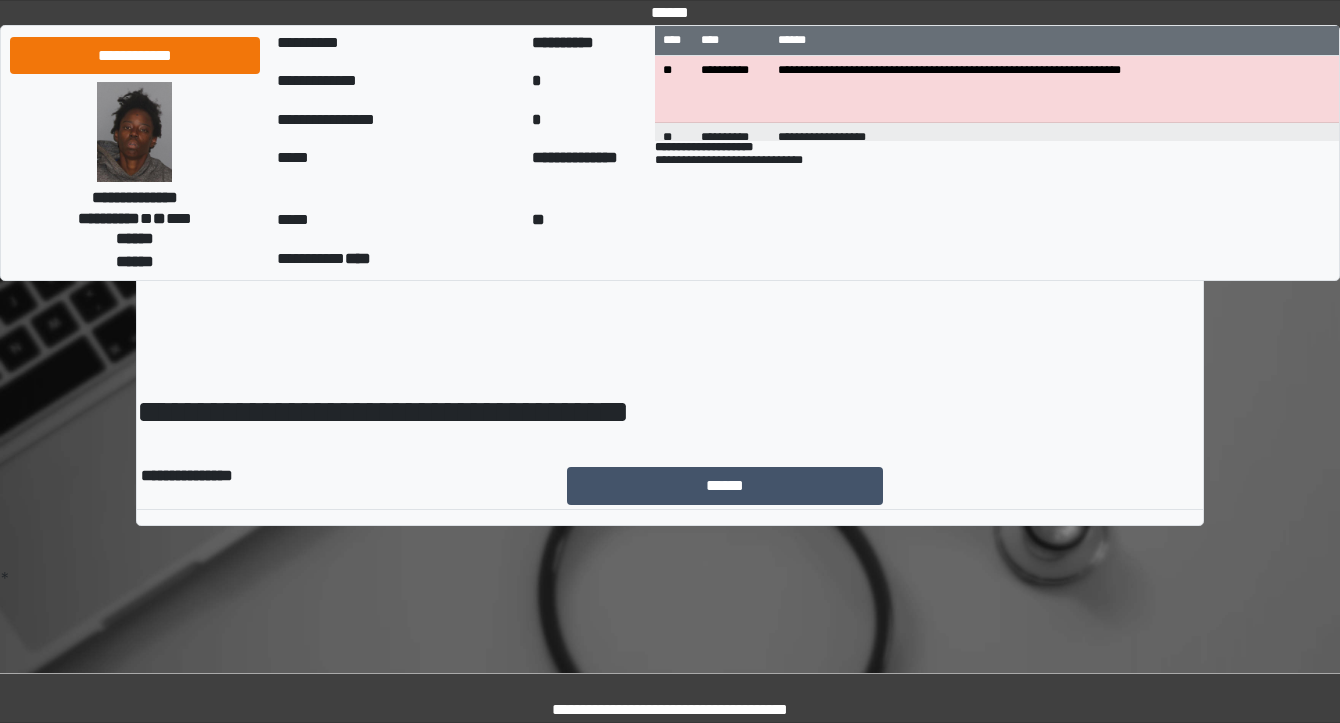 scroll, scrollTop: 0, scrollLeft: 0, axis: both 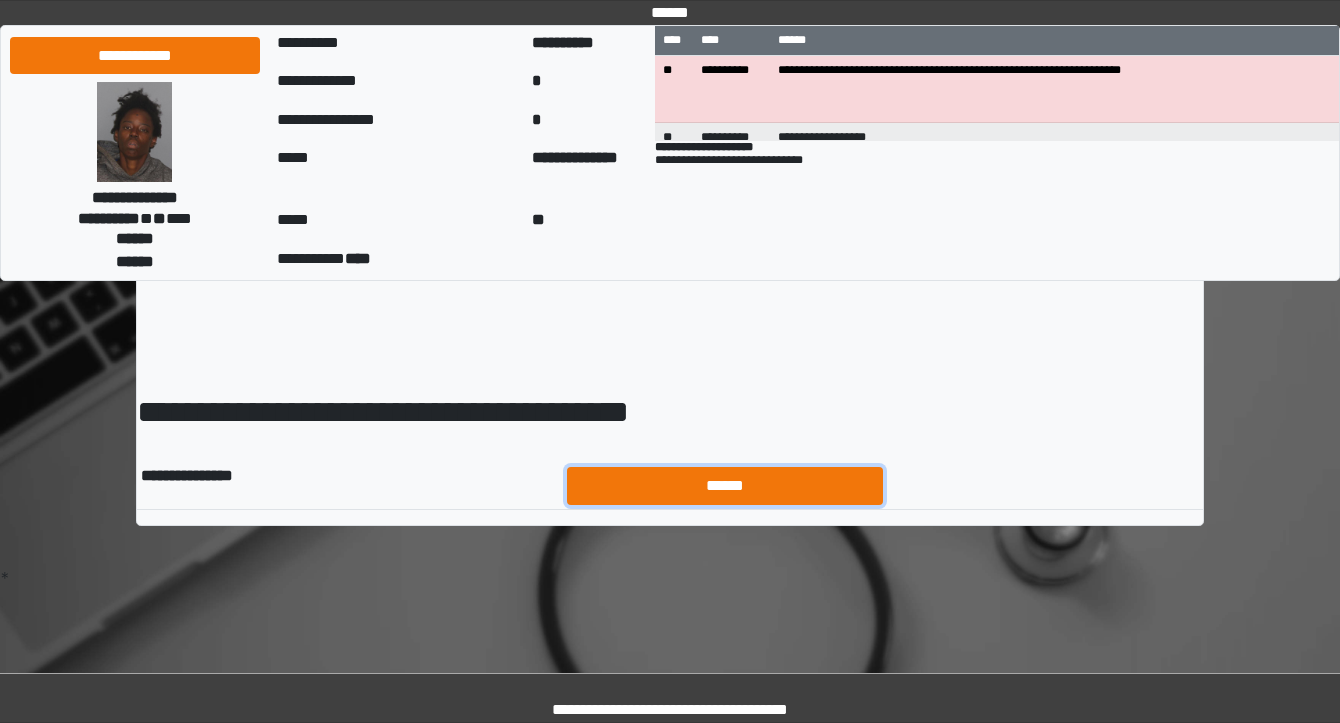 click on "******" at bounding box center (725, 486) 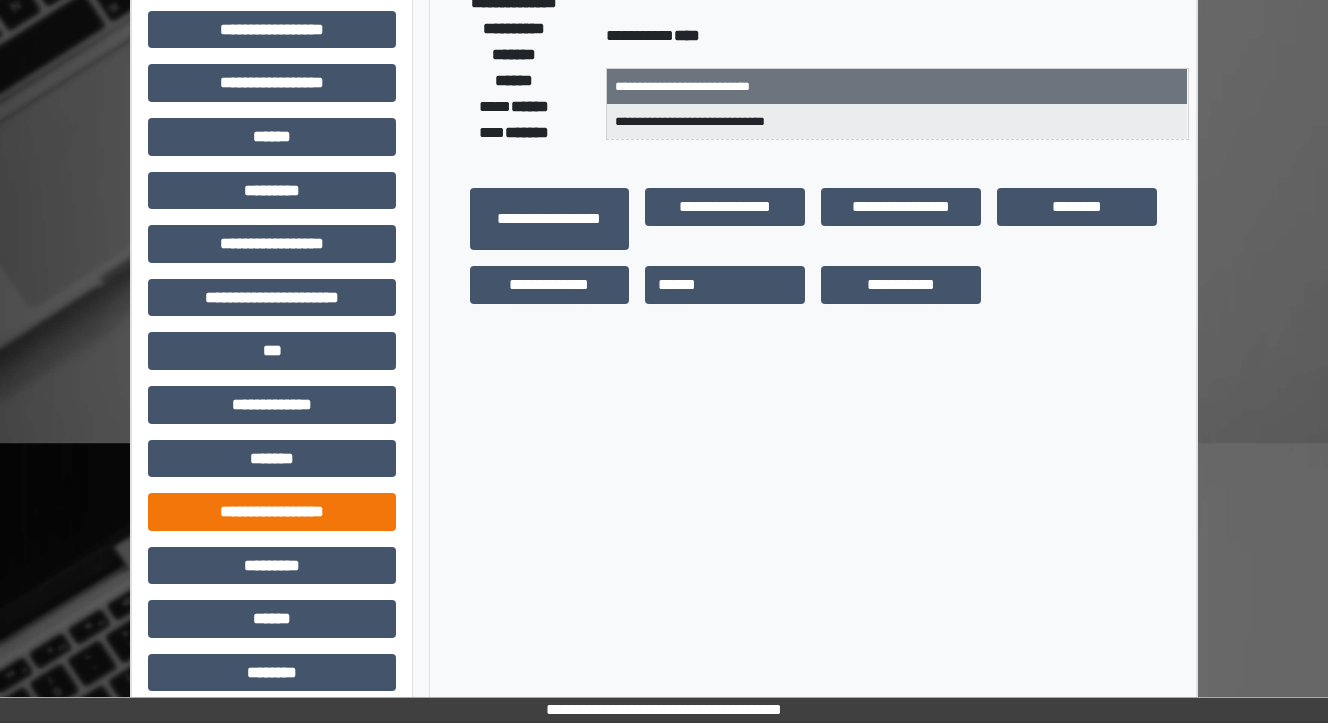 scroll, scrollTop: 400, scrollLeft: 0, axis: vertical 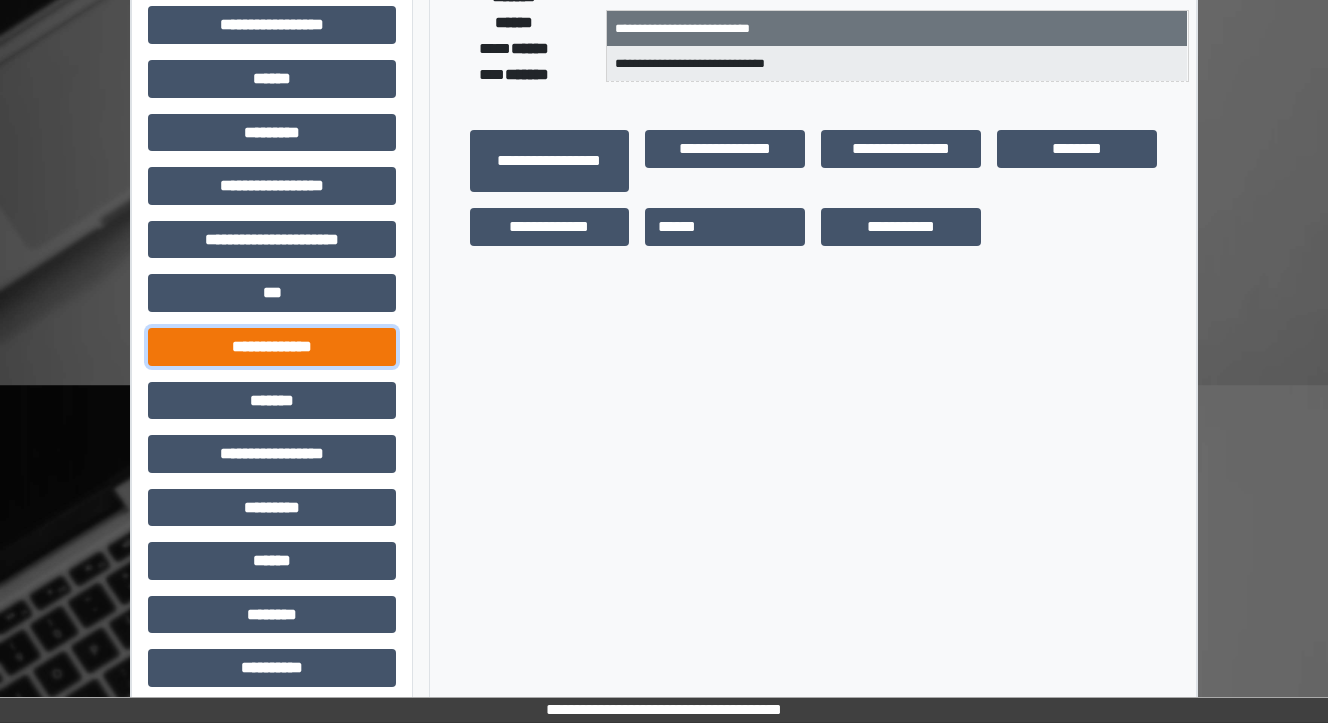 click on "**********" at bounding box center [272, 347] 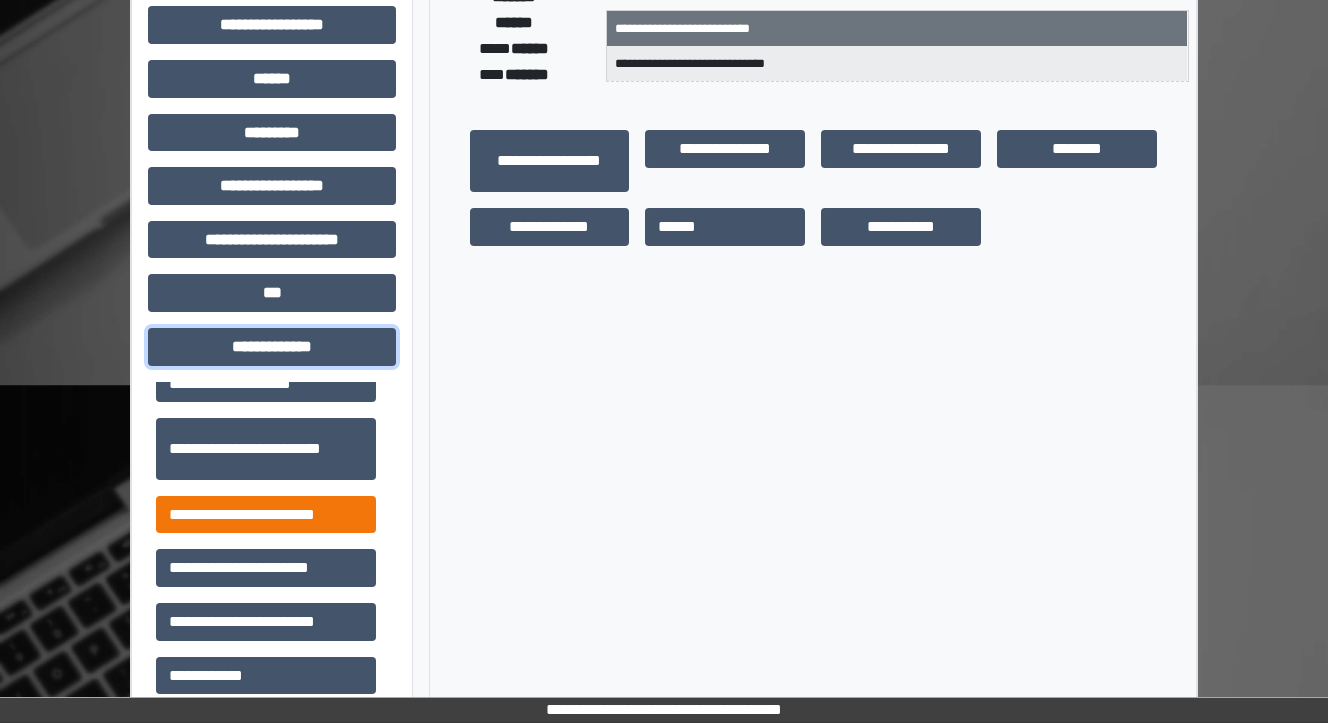 scroll, scrollTop: 480, scrollLeft: 0, axis: vertical 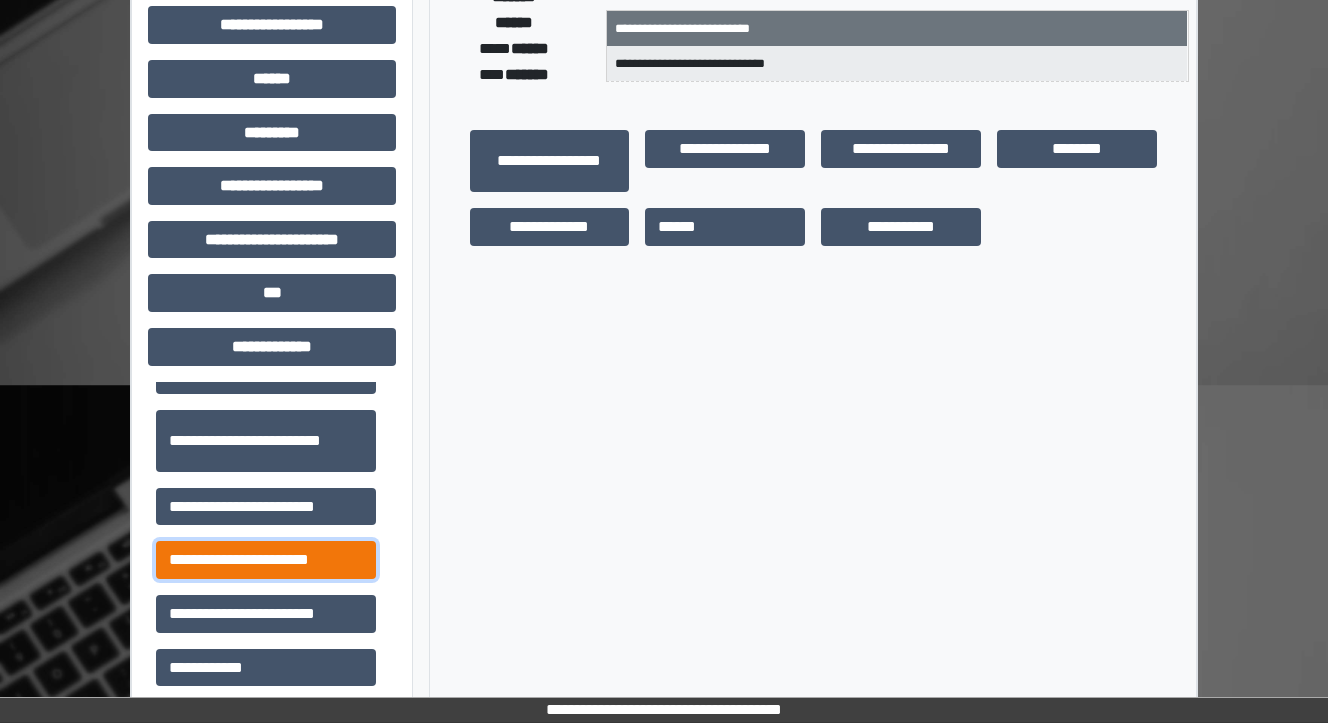 click on "**********" at bounding box center [266, 560] 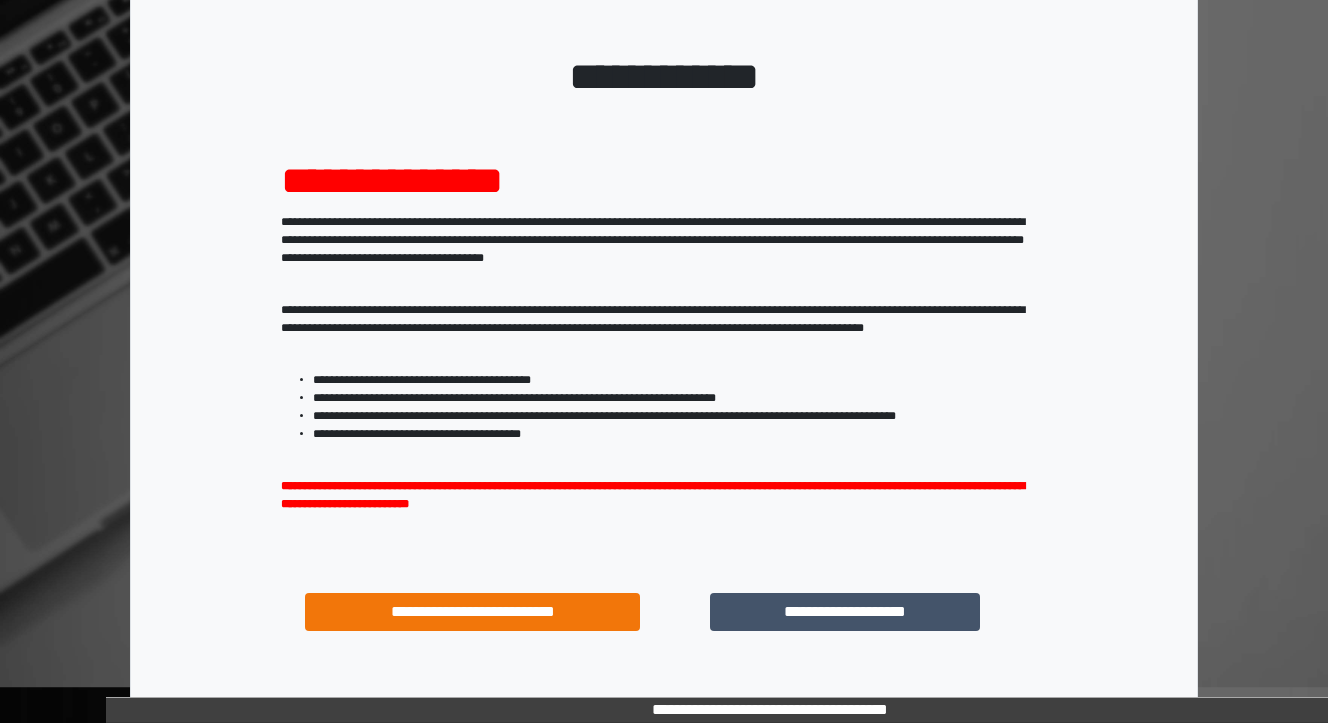 scroll, scrollTop: 204, scrollLeft: 0, axis: vertical 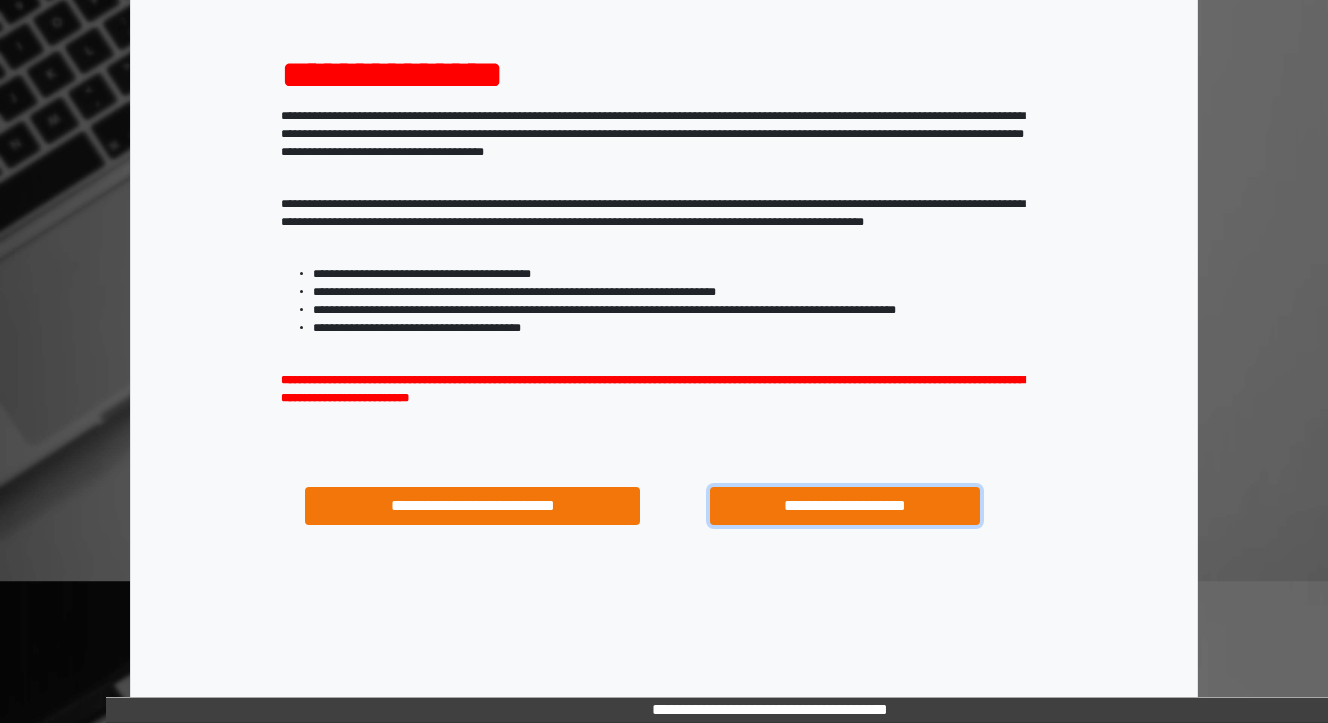 click on "**********" at bounding box center [844, 506] 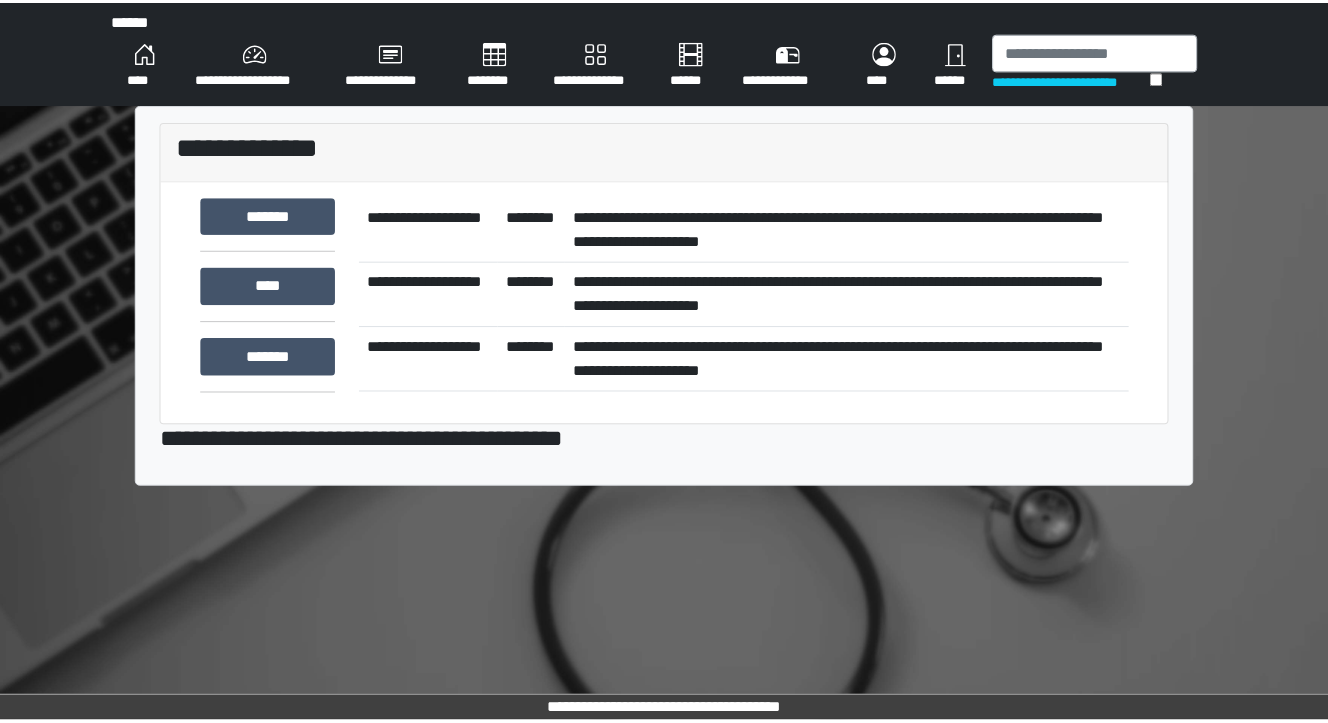 scroll, scrollTop: 0, scrollLeft: 0, axis: both 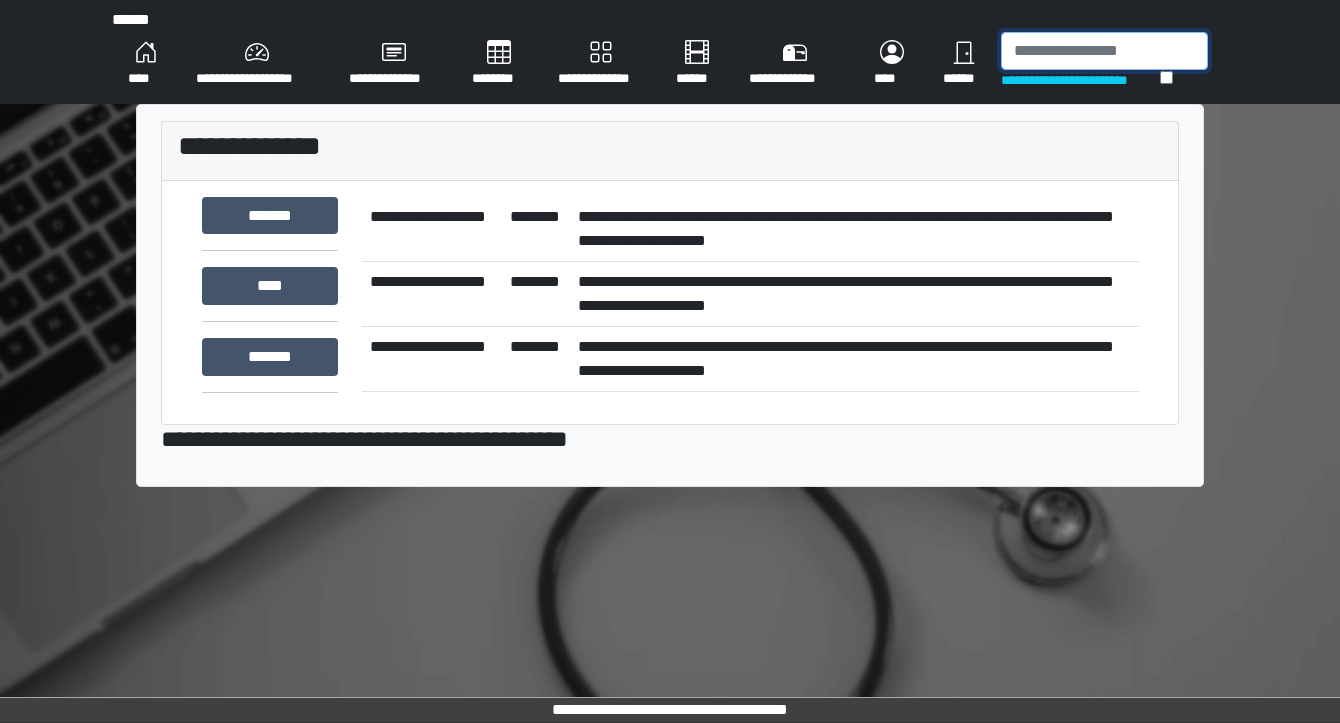 click at bounding box center (1104, 51) 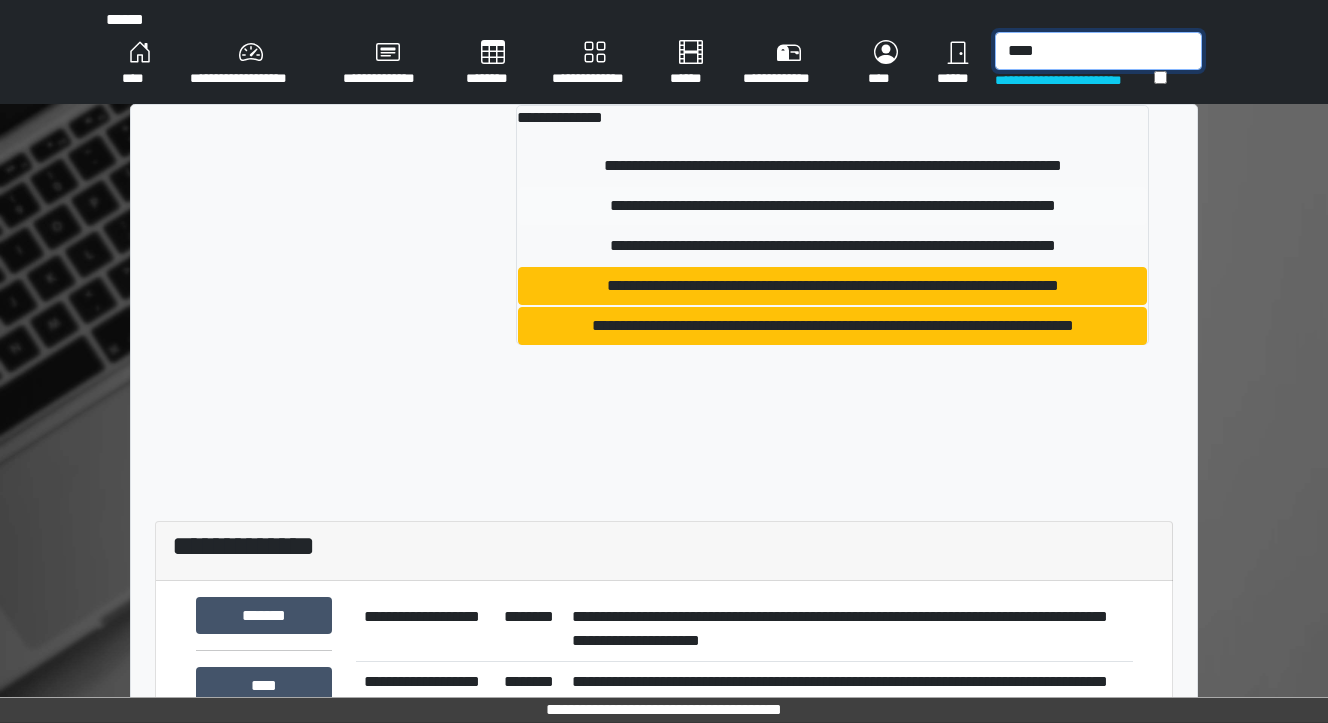 type on "****" 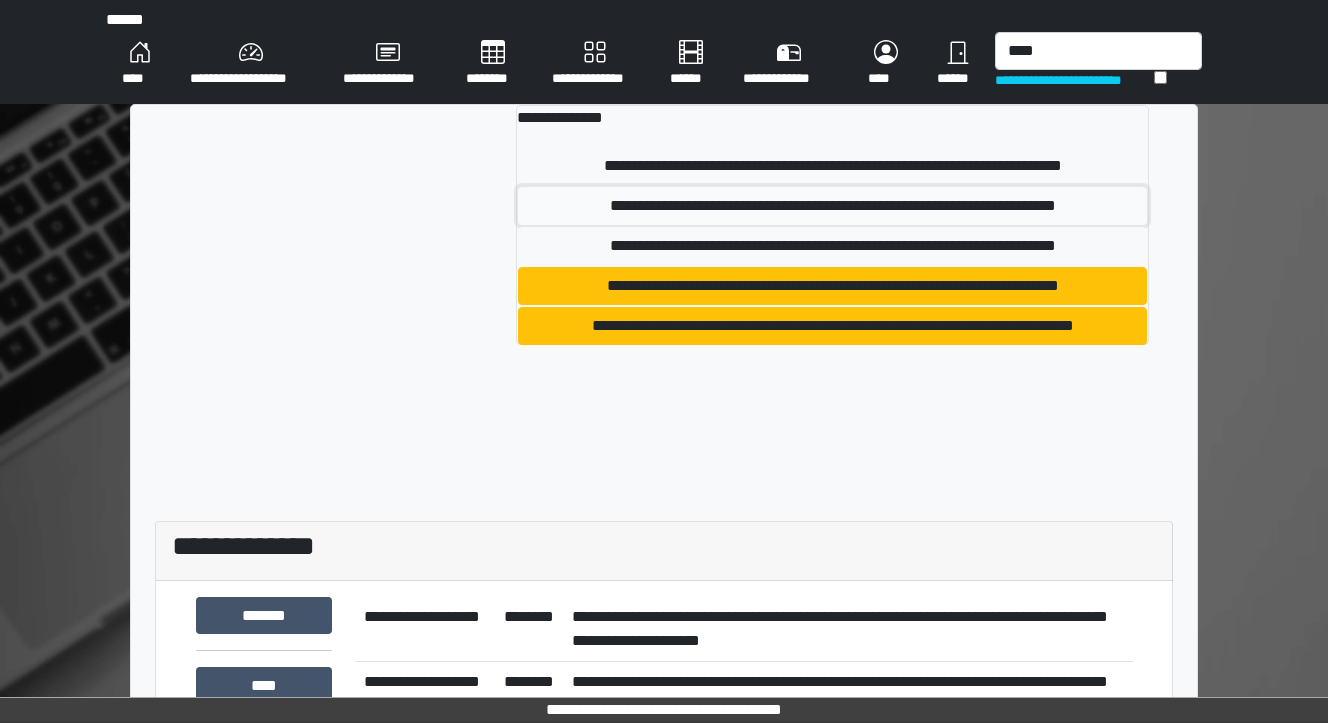 click on "**********" at bounding box center [833, 206] 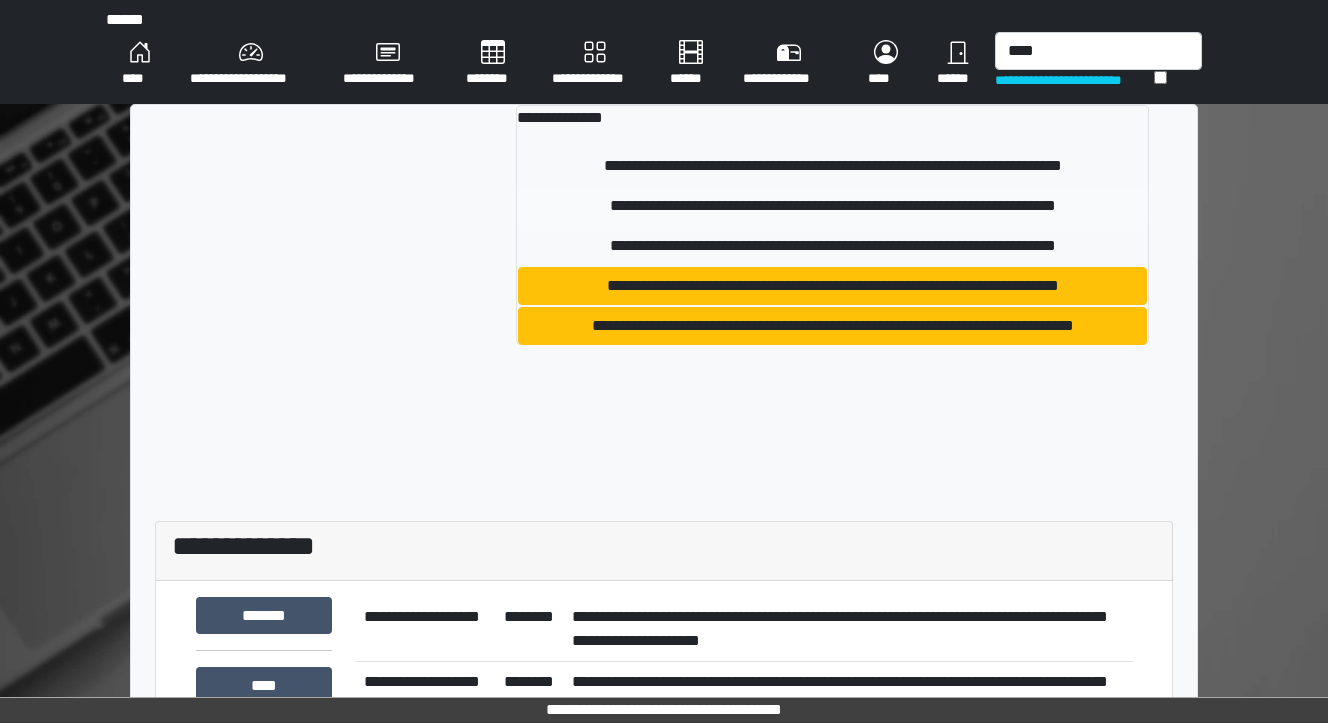 type 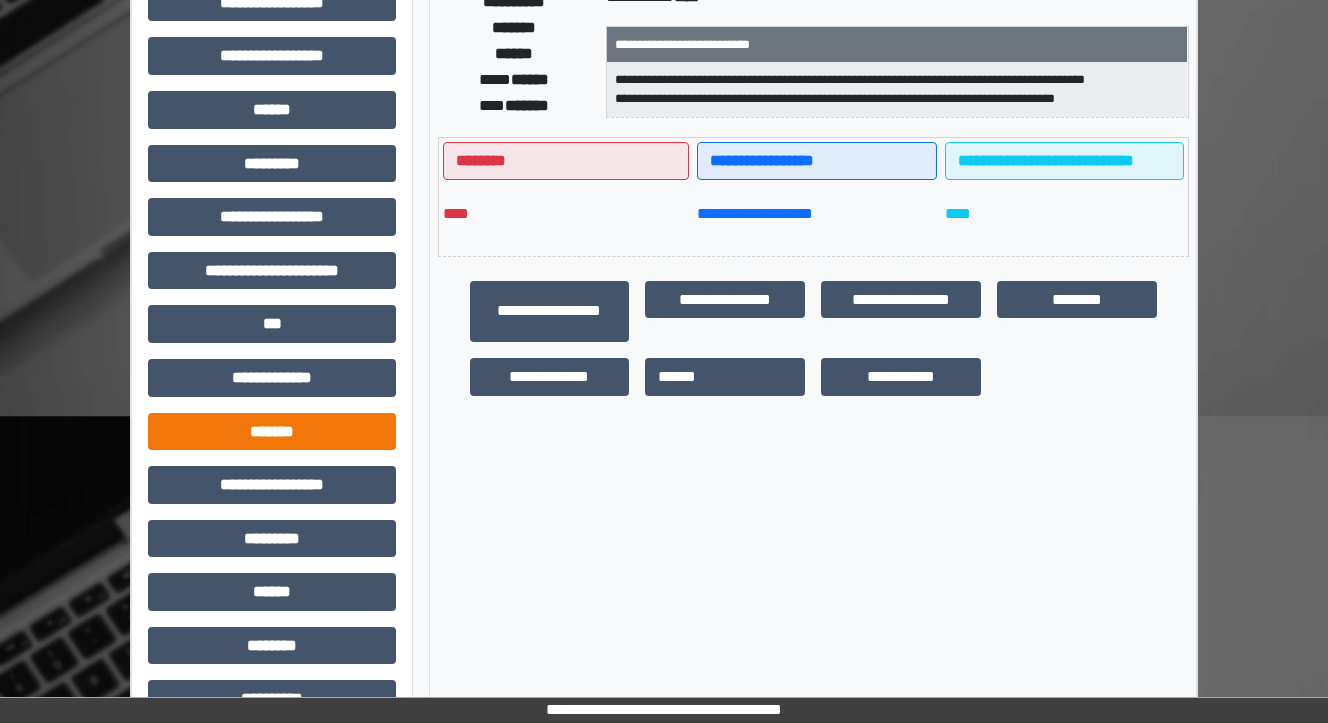 scroll, scrollTop: 400, scrollLeft: 0, axis: vertical 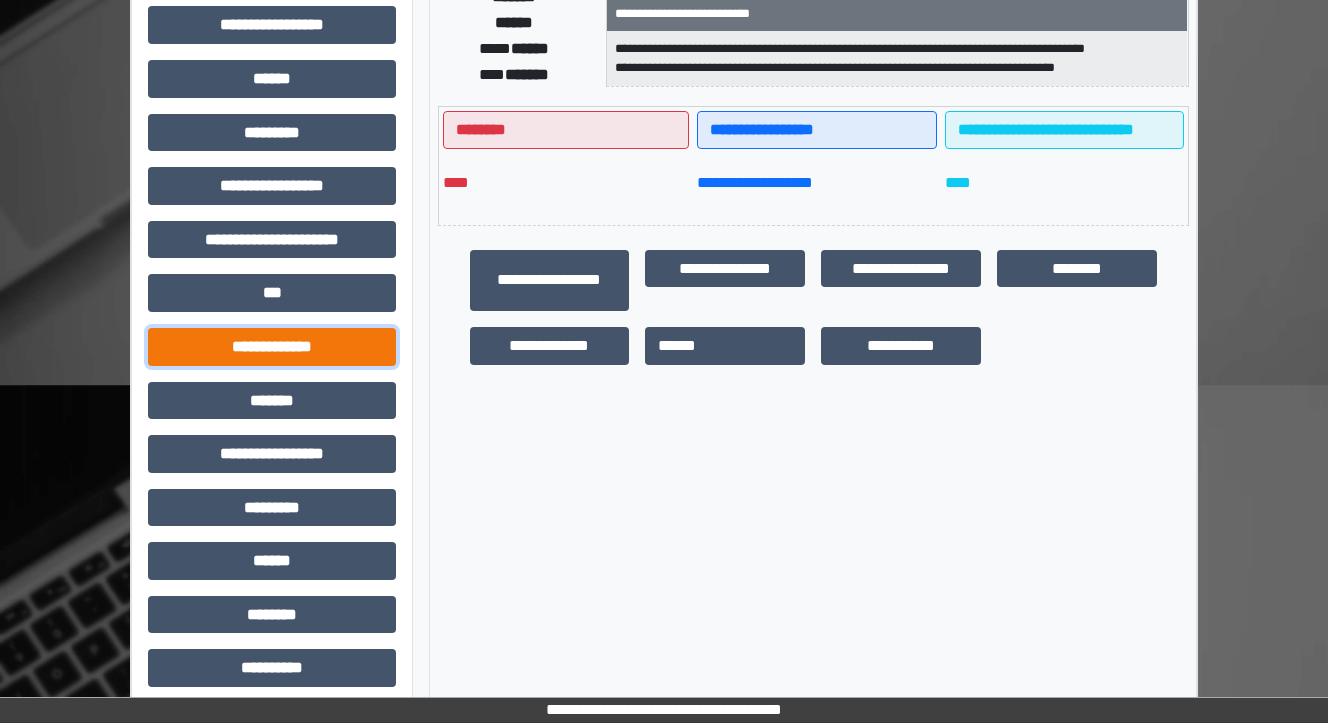 click on "**********" at bounding box center [272, 347] 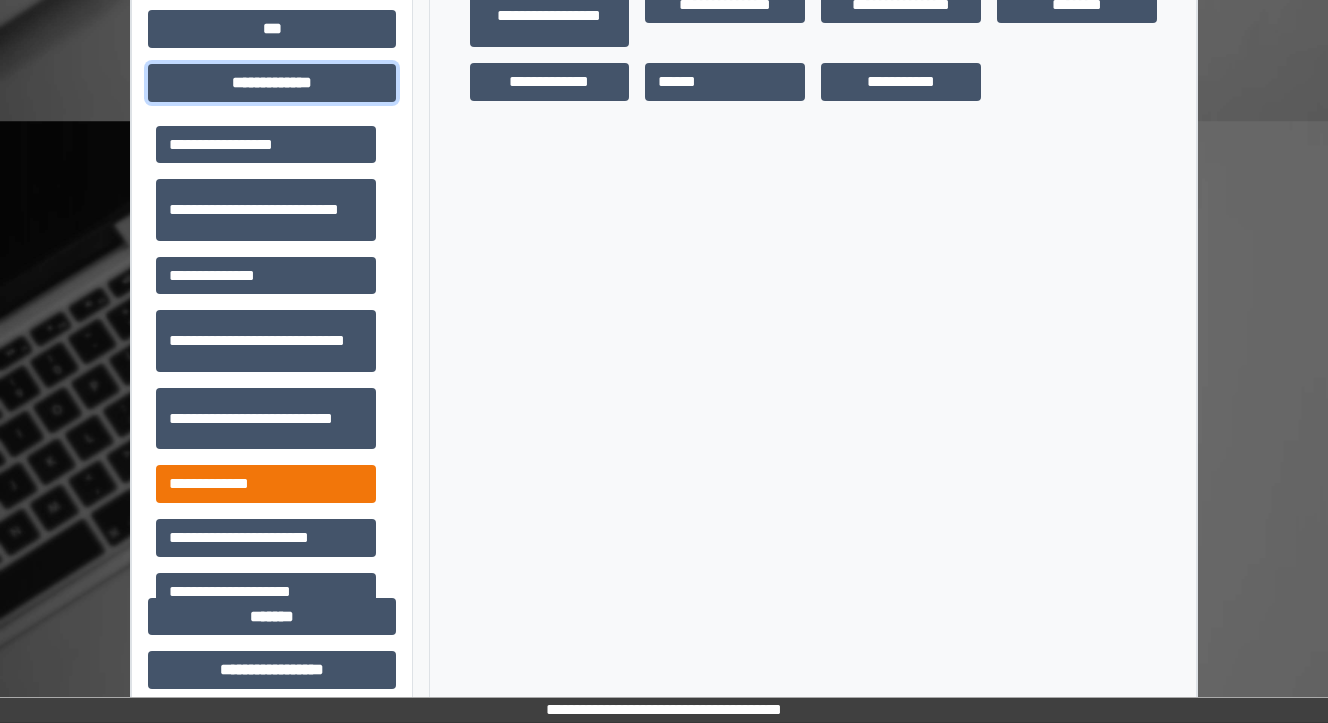 scroll, scrollTop: 720, scrollLeft: 0, axis: vertical 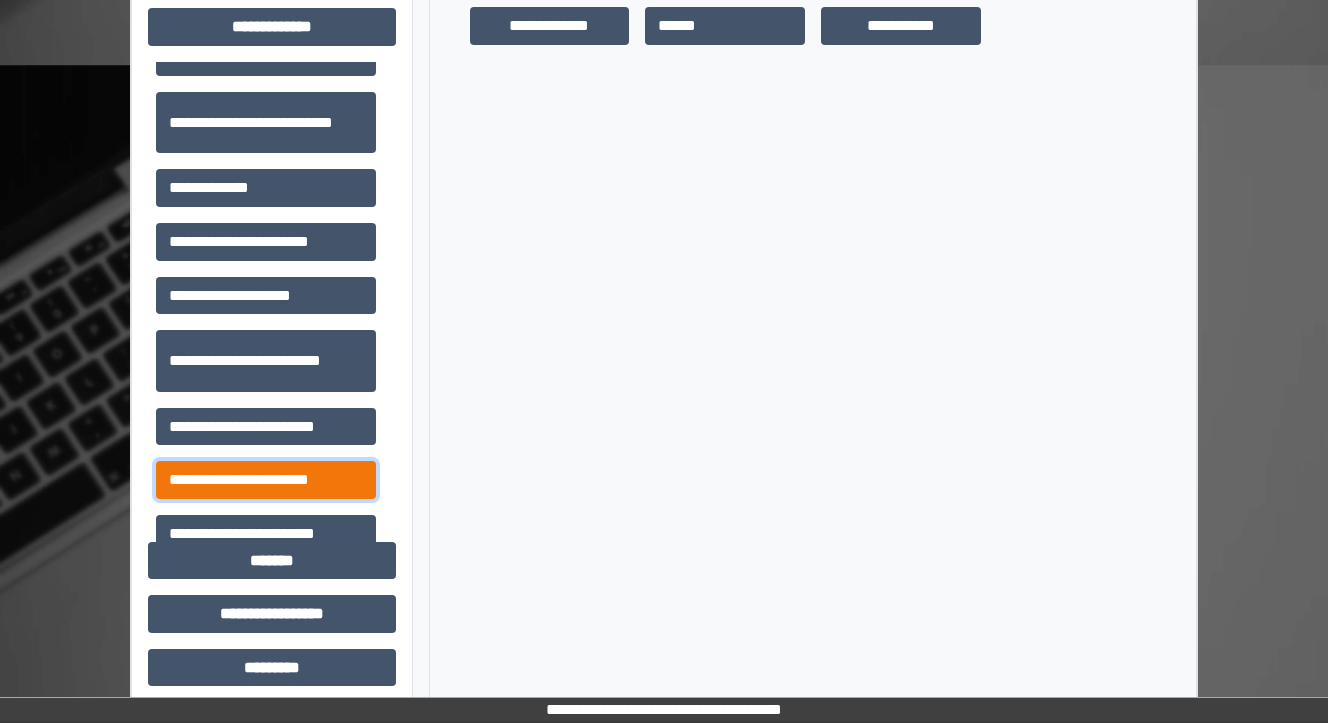 click on "**********" at bounding box center [266, 480] 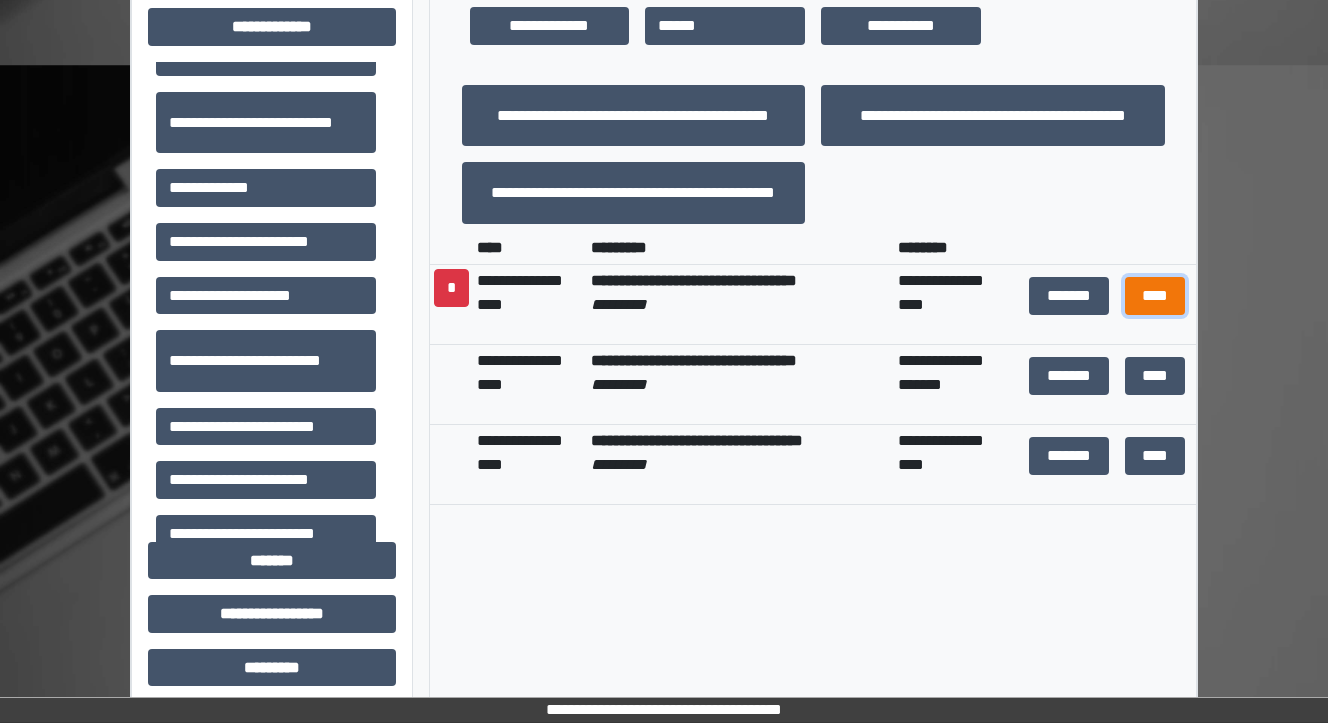 click on "****" at bounding box center (1154, 296) 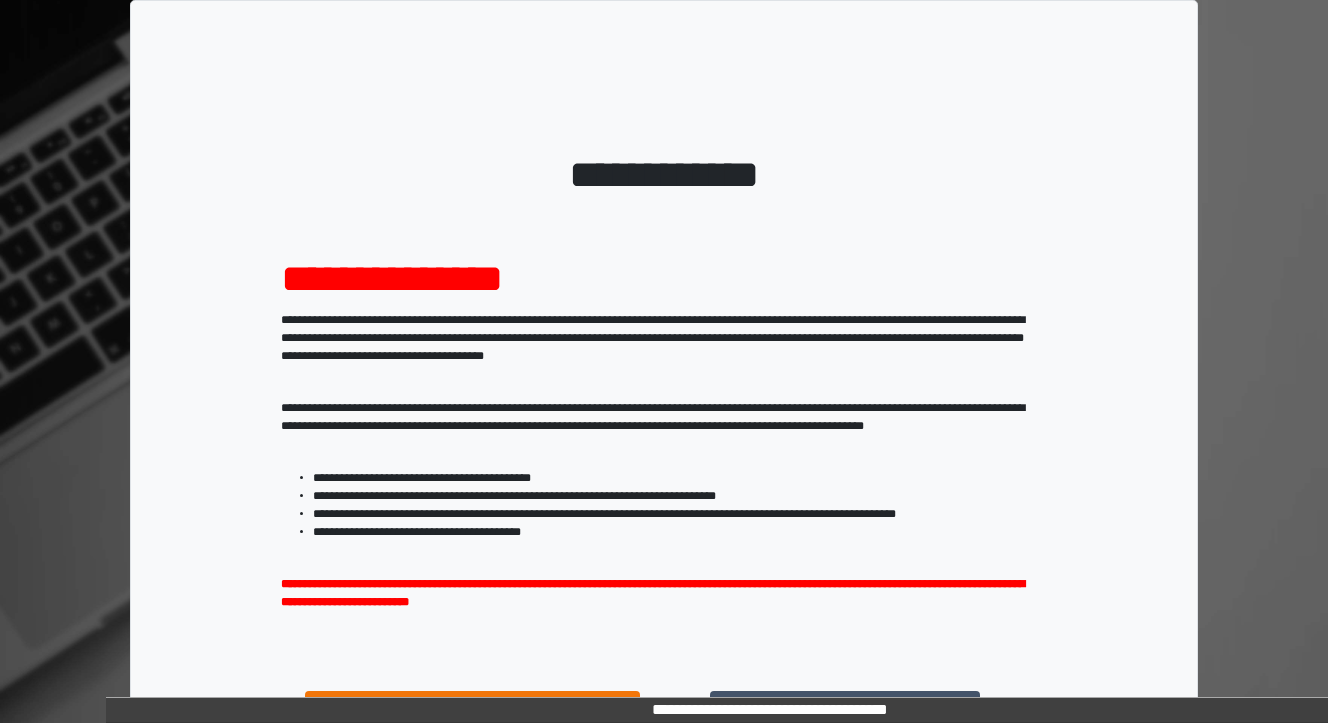 scroll, scrollTop: 204, scrollLeft: 0, axis: vertical 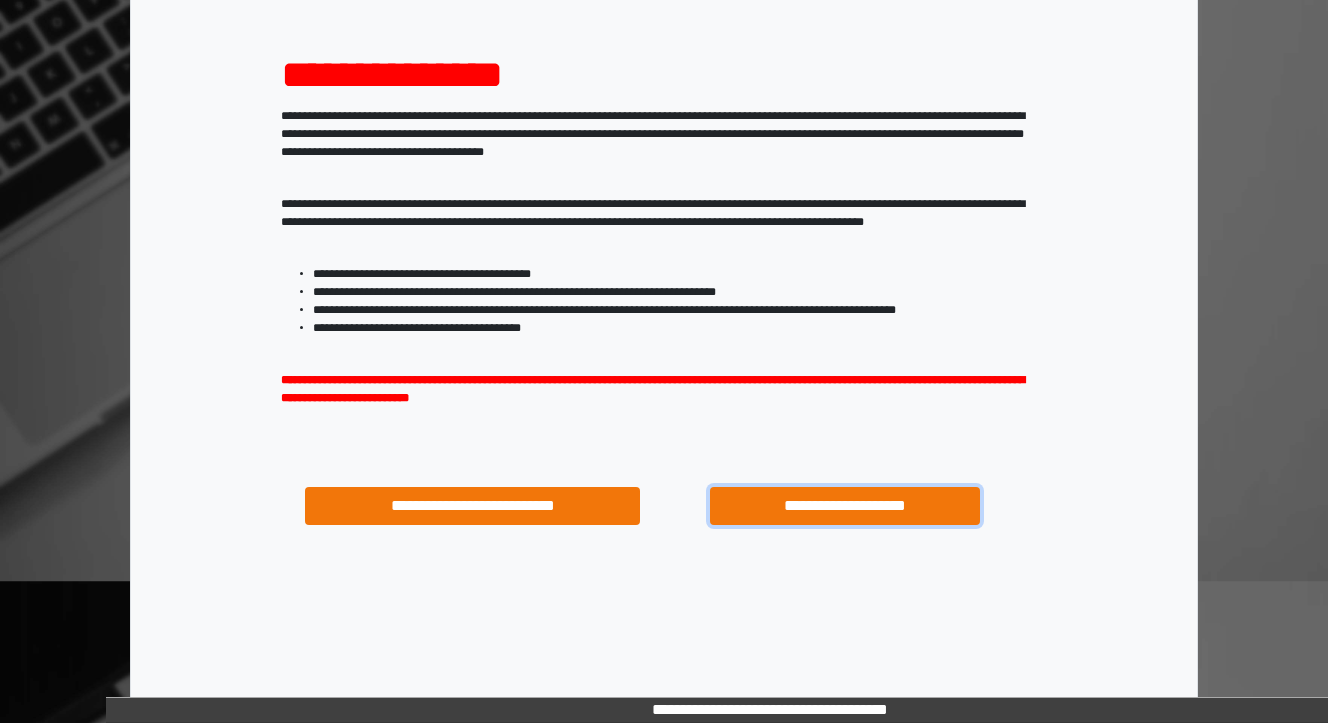 click on "**********" at bounding box center [844, 506] 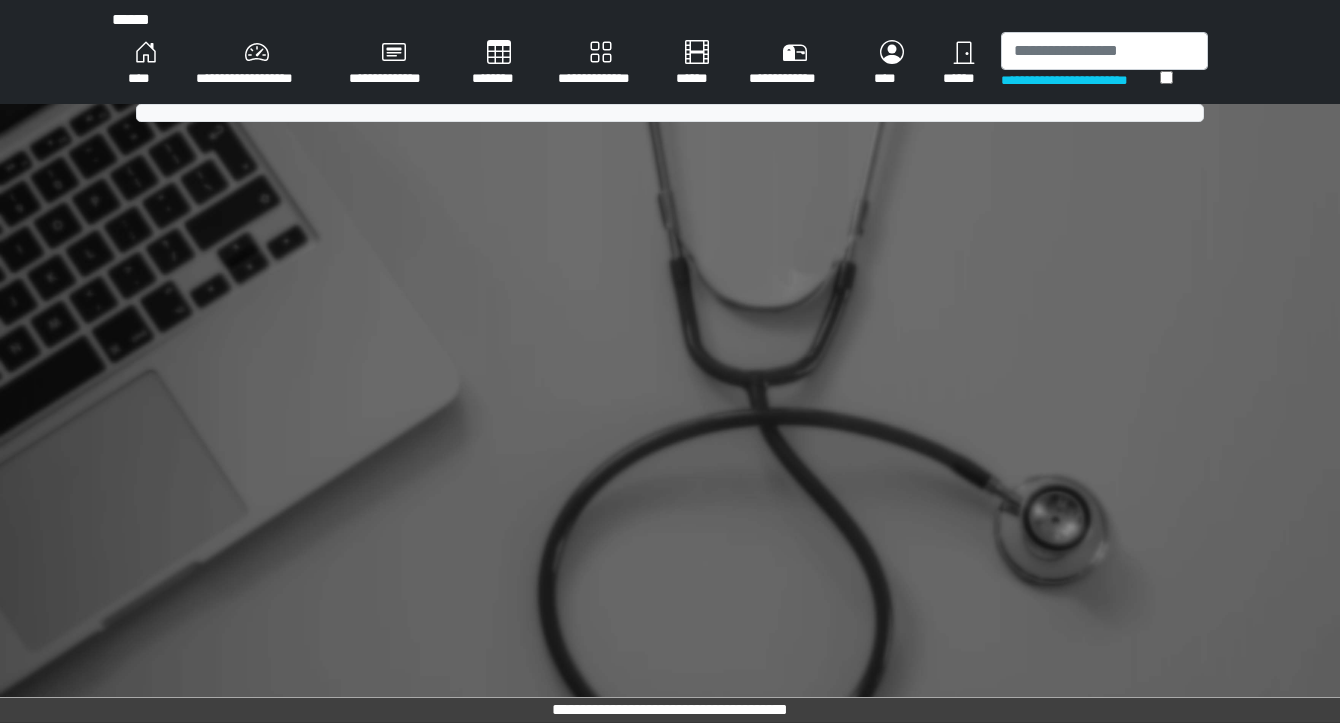 scroll, scrollTop: 0, scrollLeft: 0, axis: both 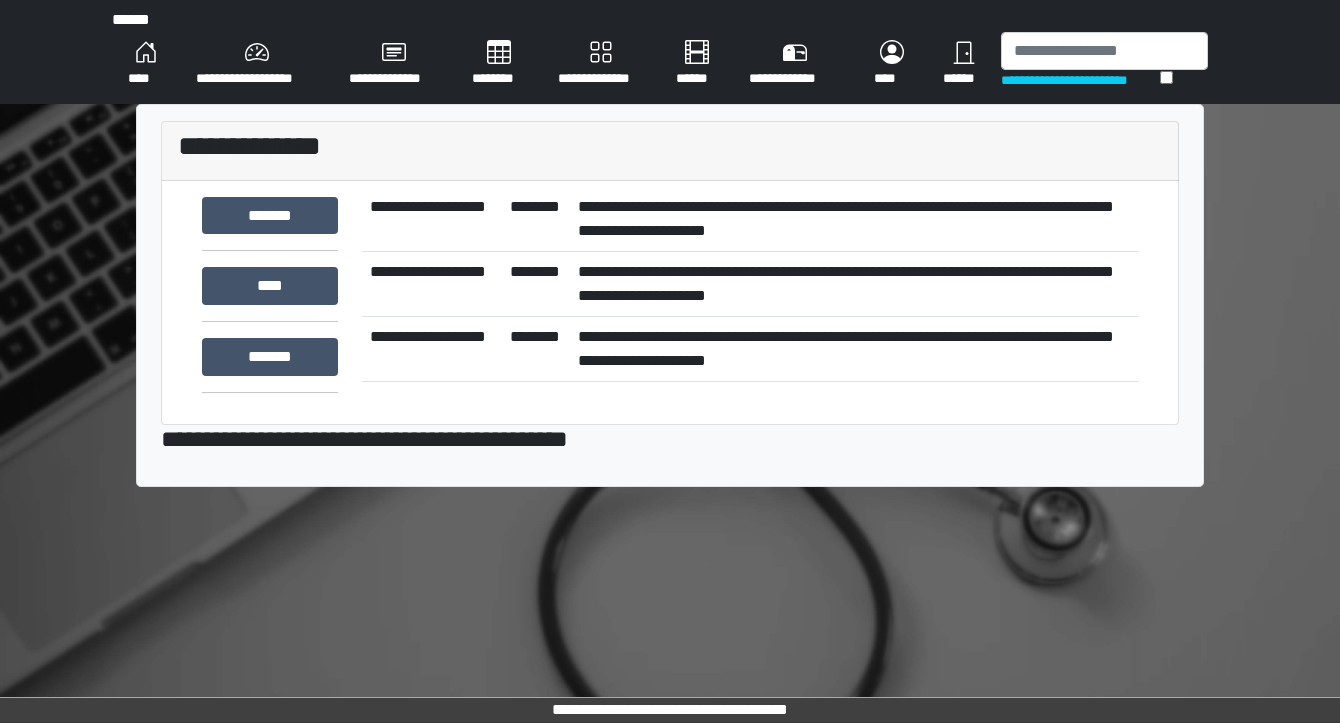 click on "**********" at bounding box center (854, 348) 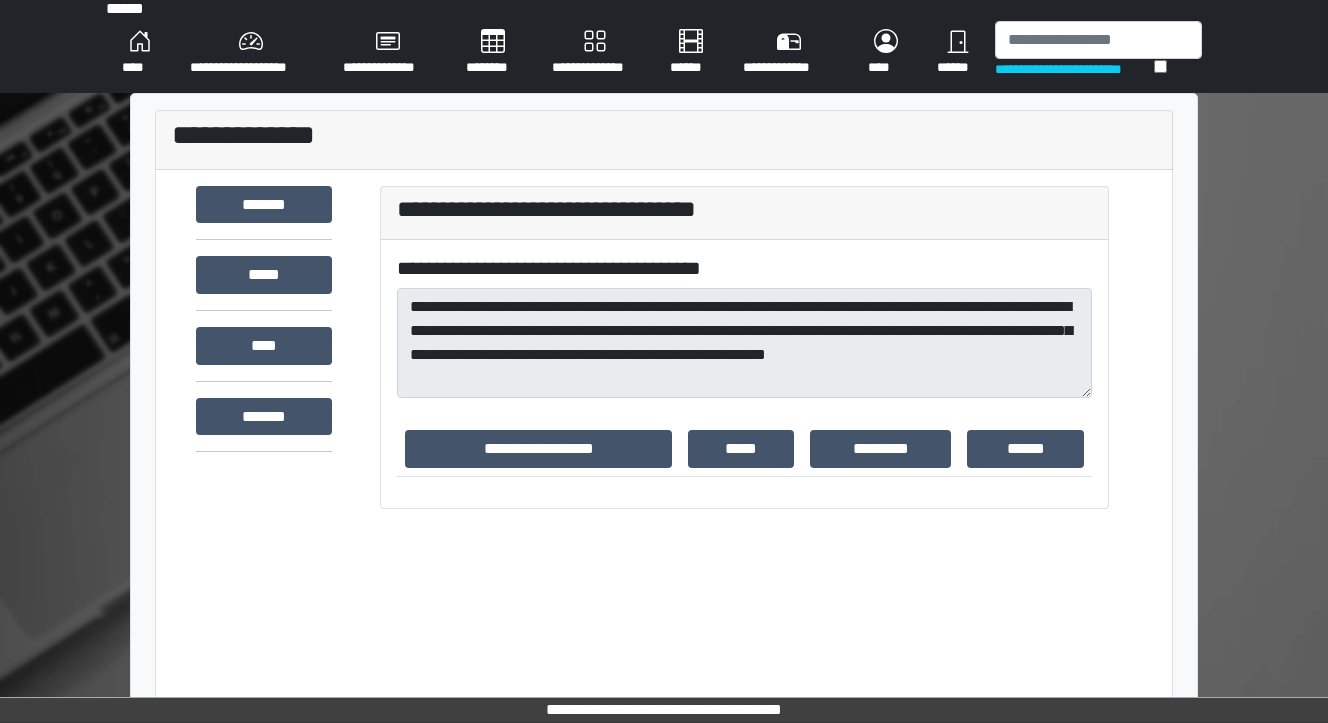 scroll, scrollTop: 0, scrollLeft: 0, axis: both 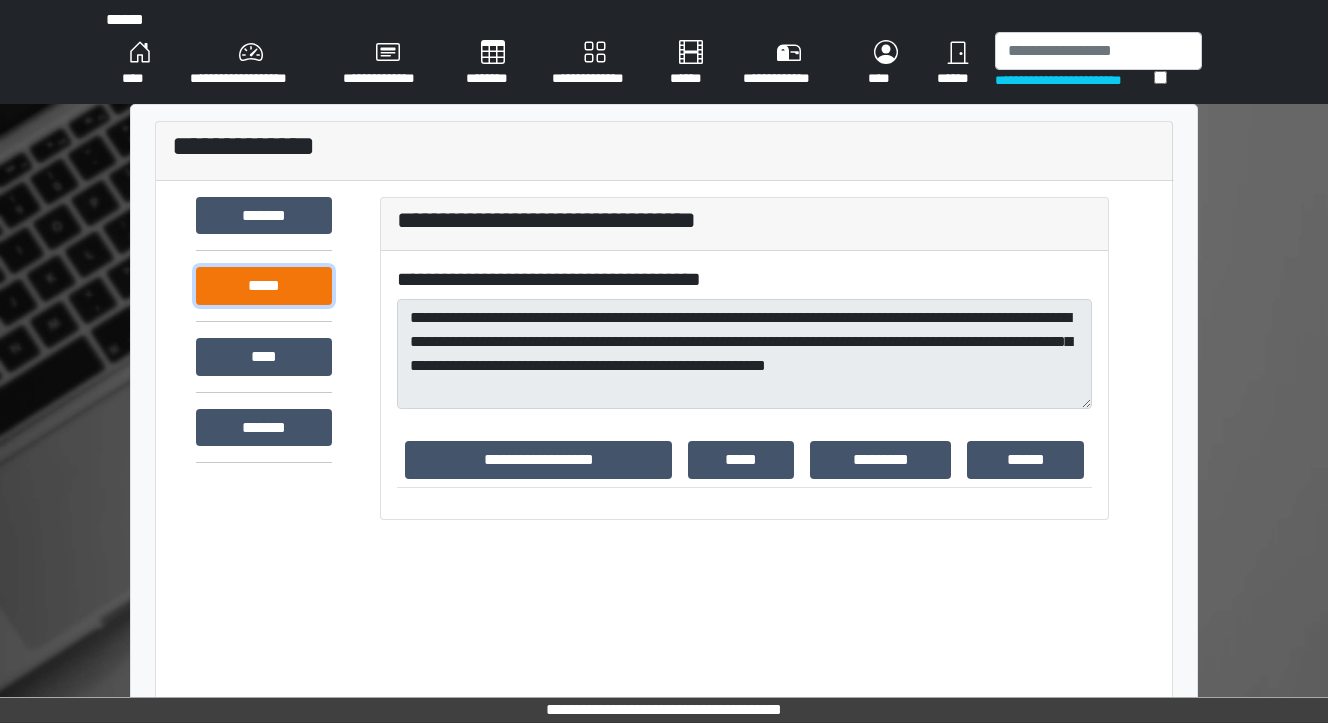 click on "*****" at bounding box center (264, 286) 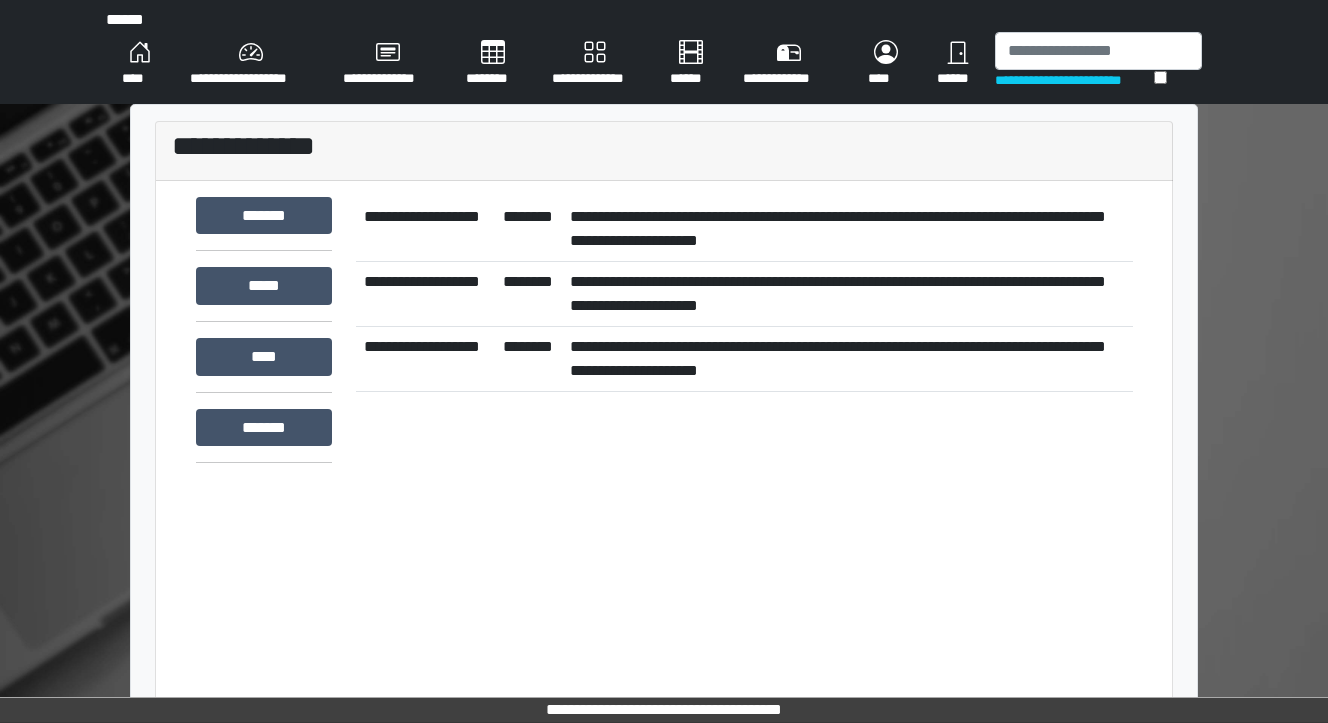 click on "**********" at bounding box center [847, 293] 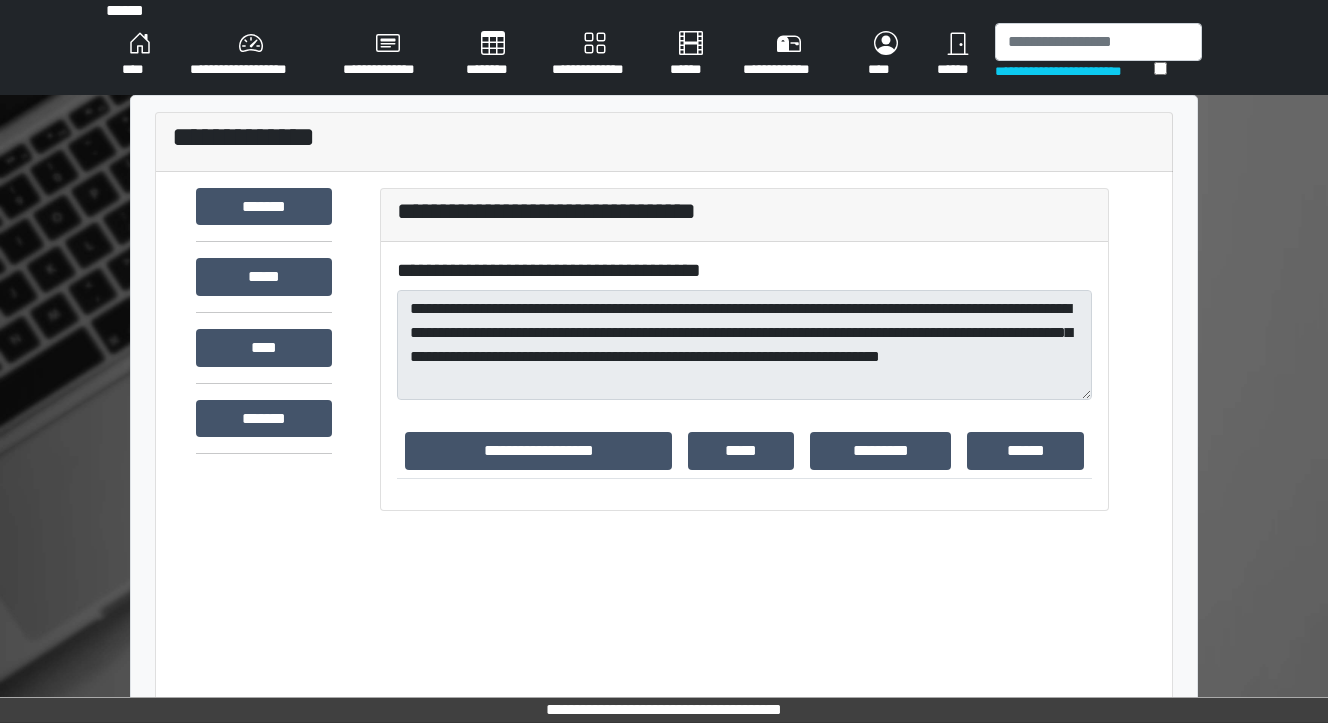 scroll, scrollTop: 0, scrollLeft: 0, axis: both 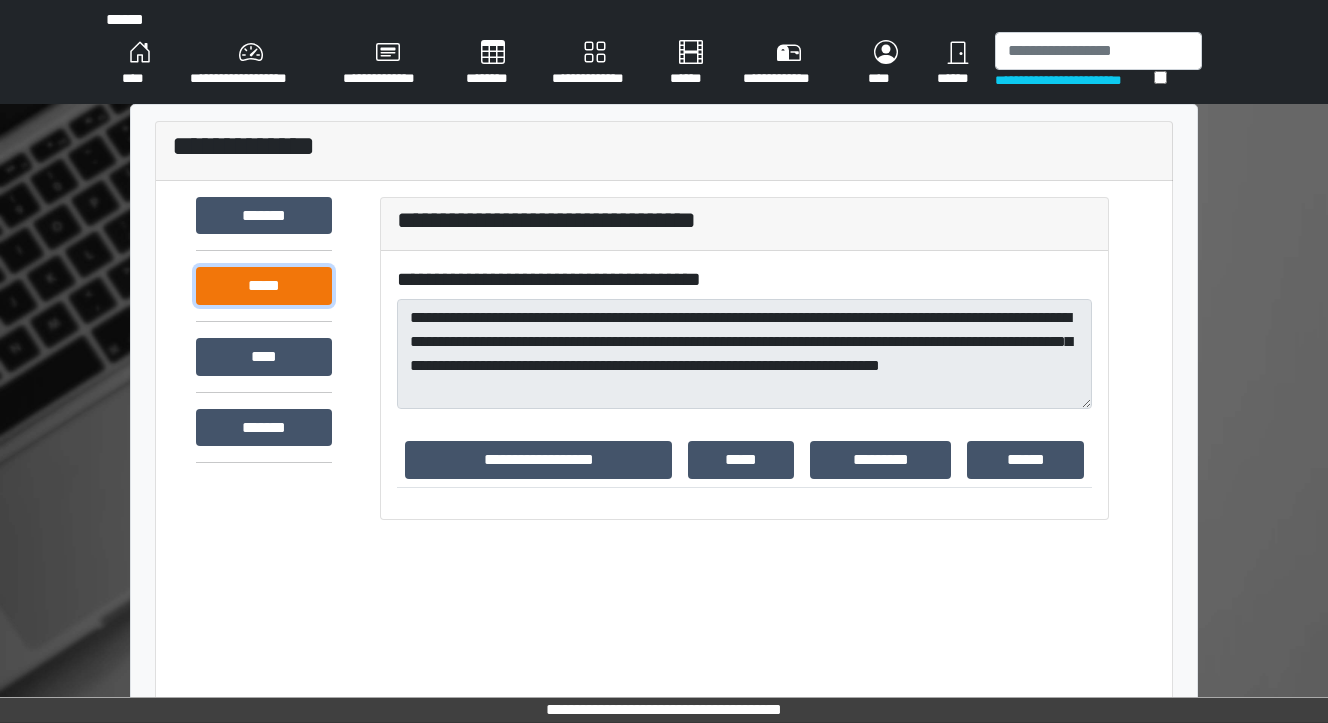 click on "*****" at bounding box center [264, 286] 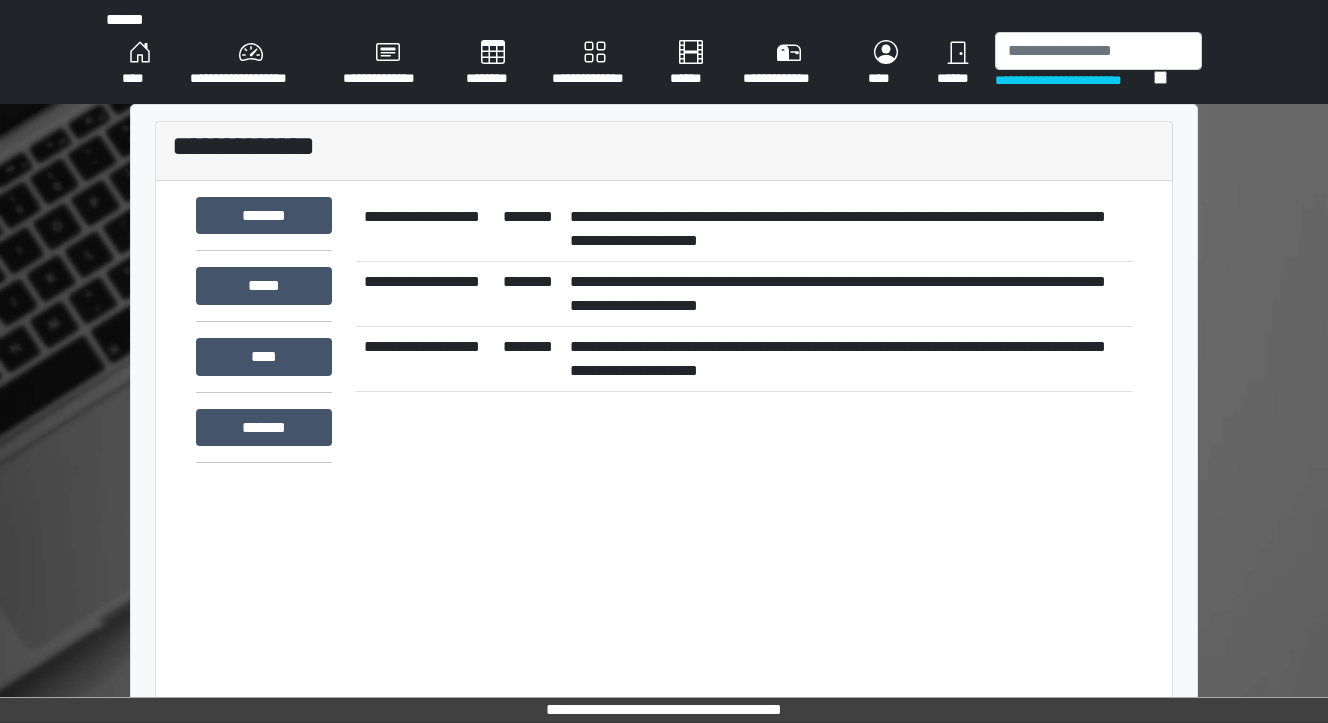 click on "**********" at bounding box center [847, 229] 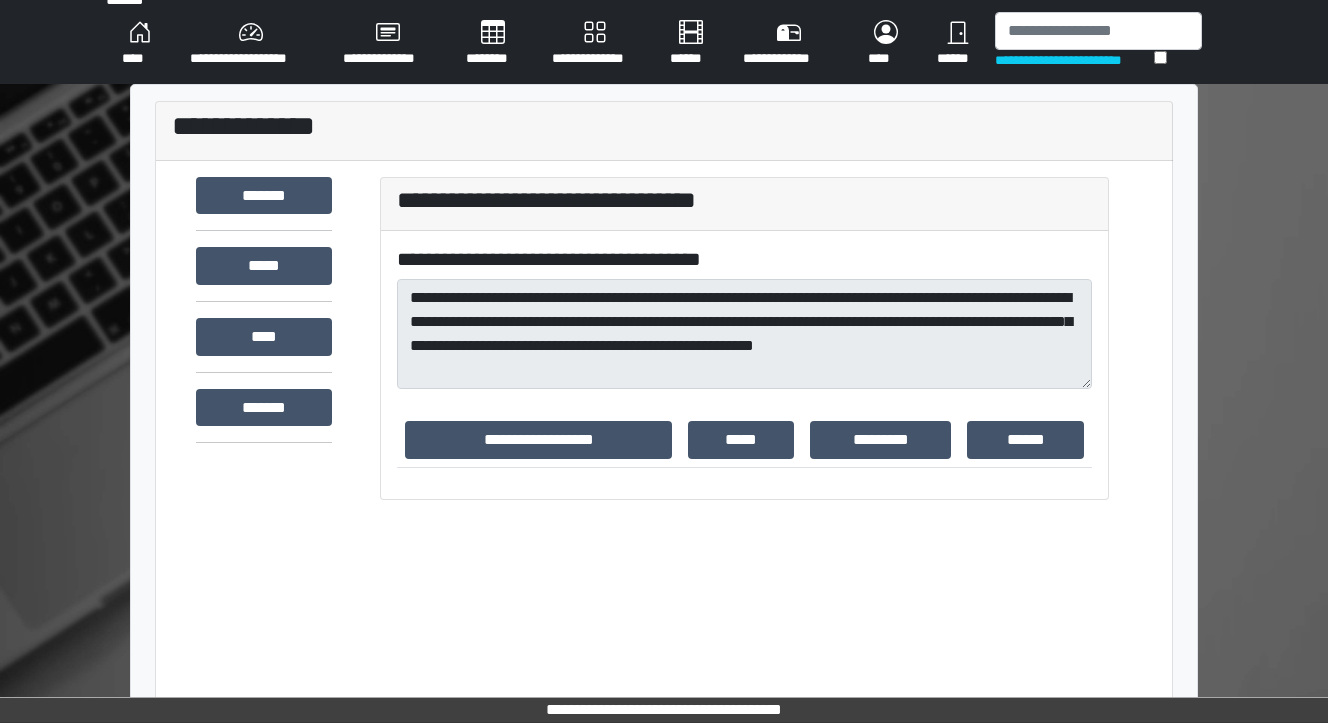 scroll, scrollTop: 32, scrollLeft: 0, axis: vertical 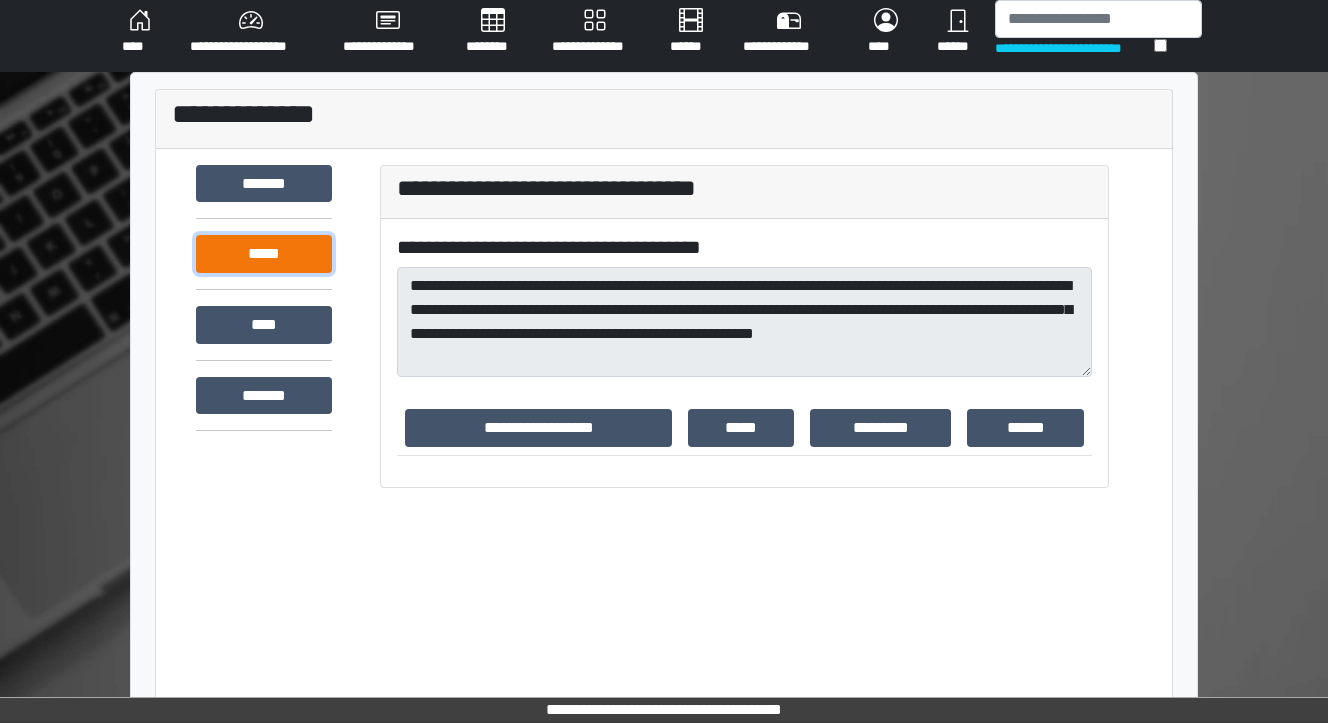 click on "*****" at bounding box center [264, 254] 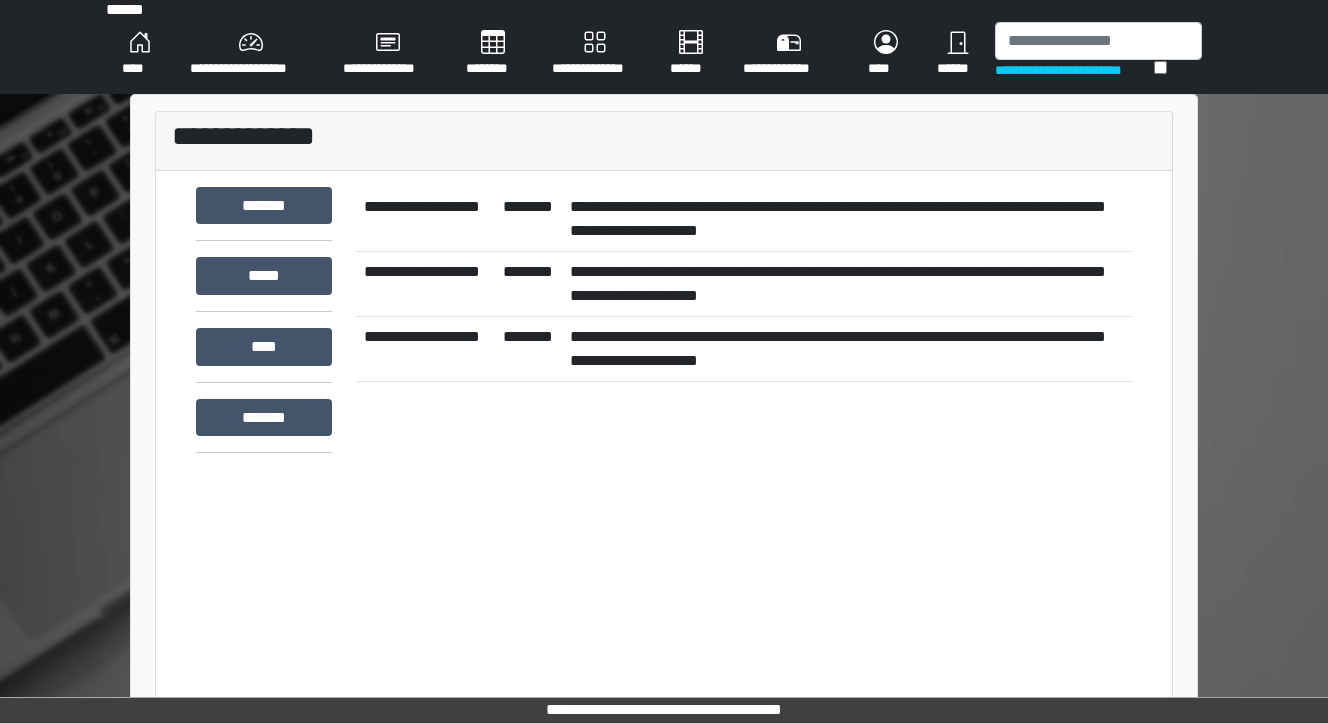 scroll, scrollTop: 0, scrollLeft: 0, axis: both 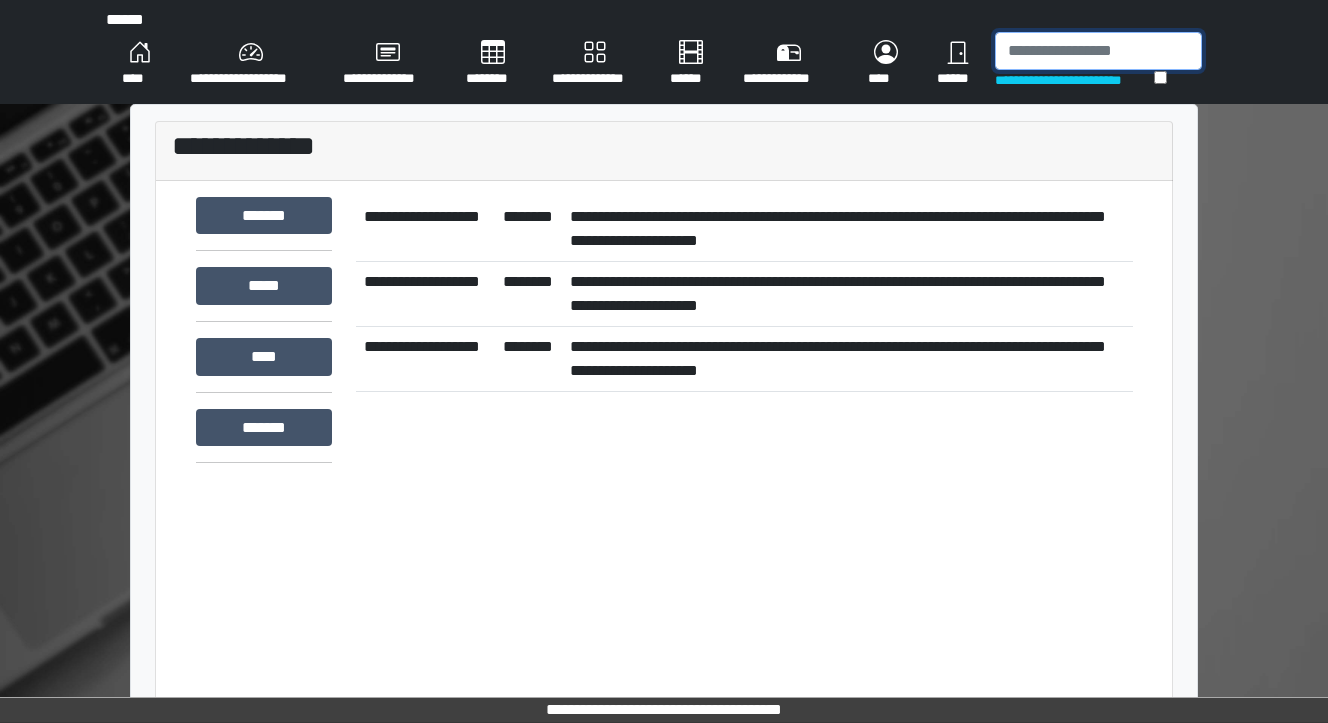 click at bounding box center [1098, 51] 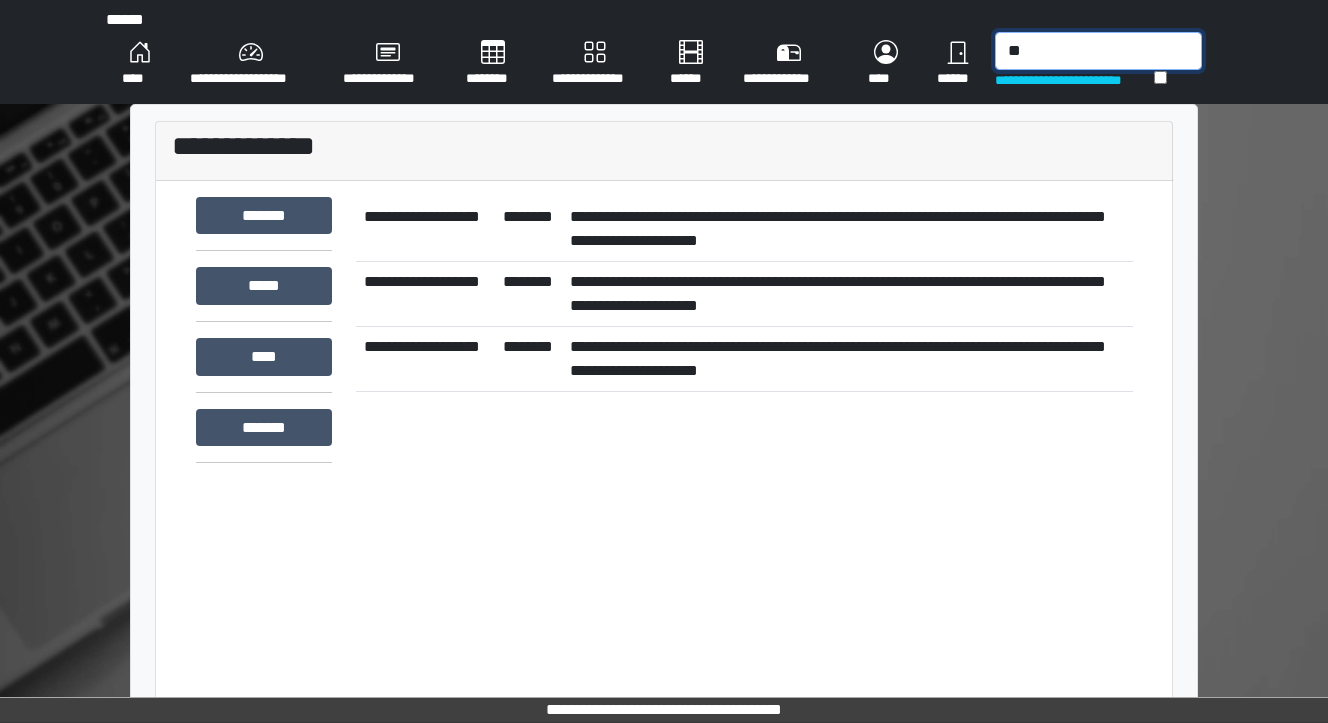 type on "*" 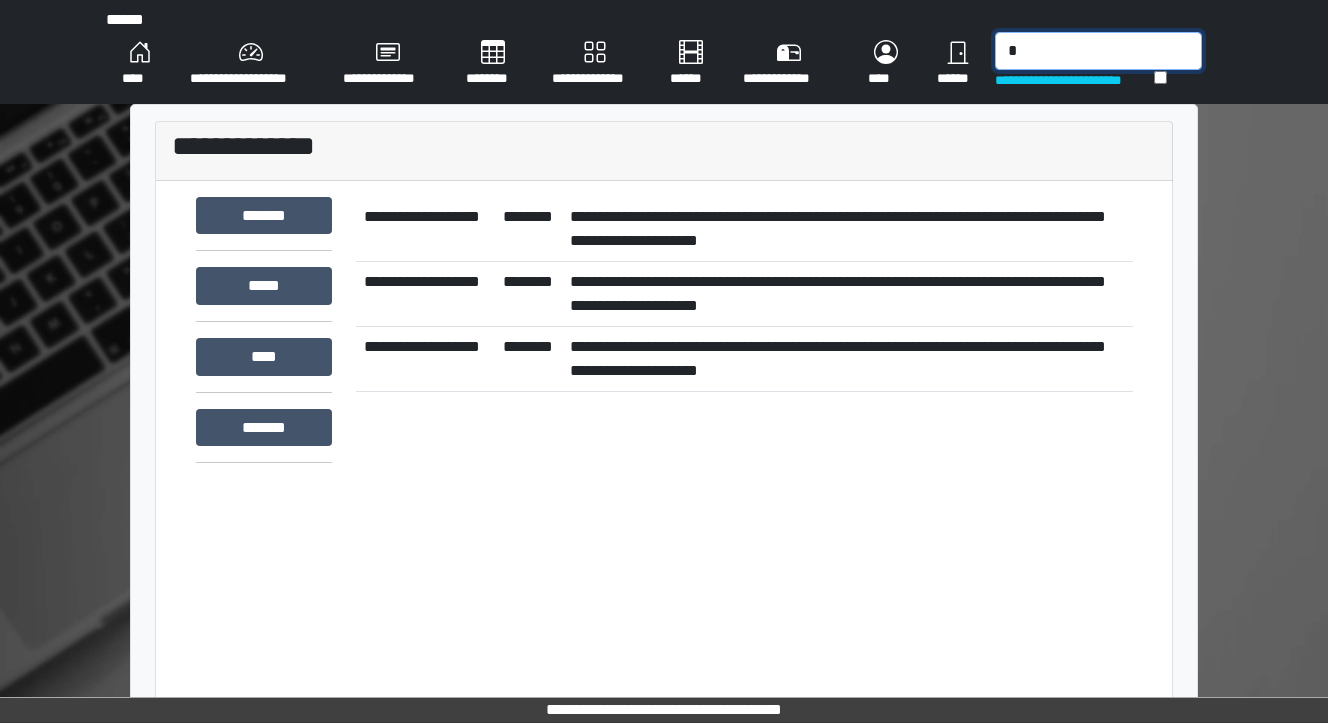 type 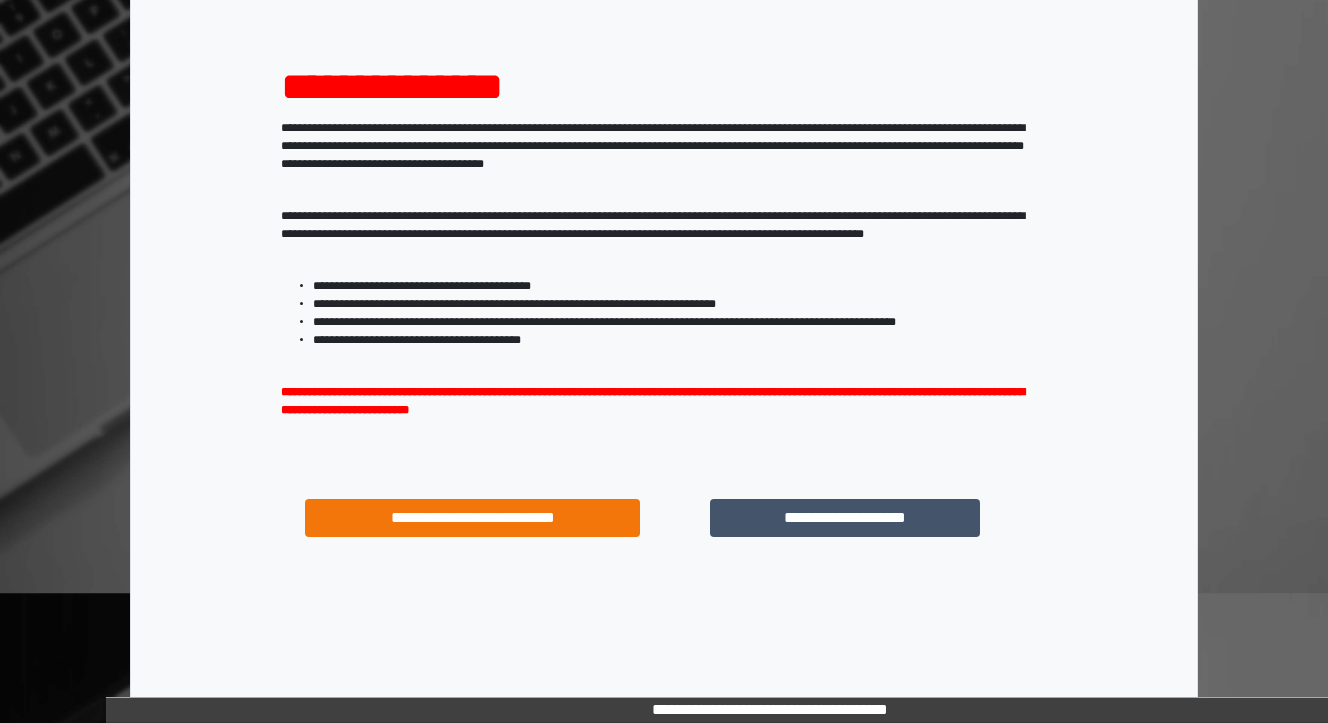 scroll, scrollTop: 204, scrollLeft: 0, axis: vertical 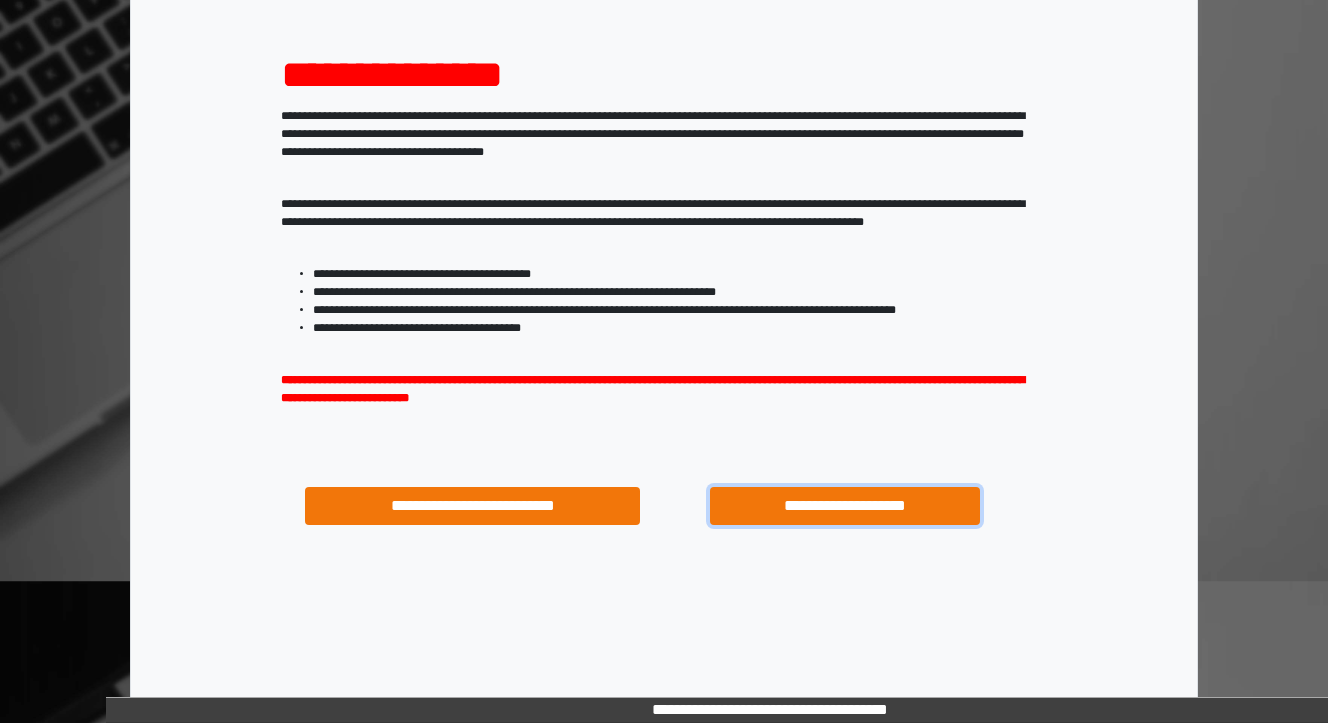 click on "**********" at bounding box center [844, 506] 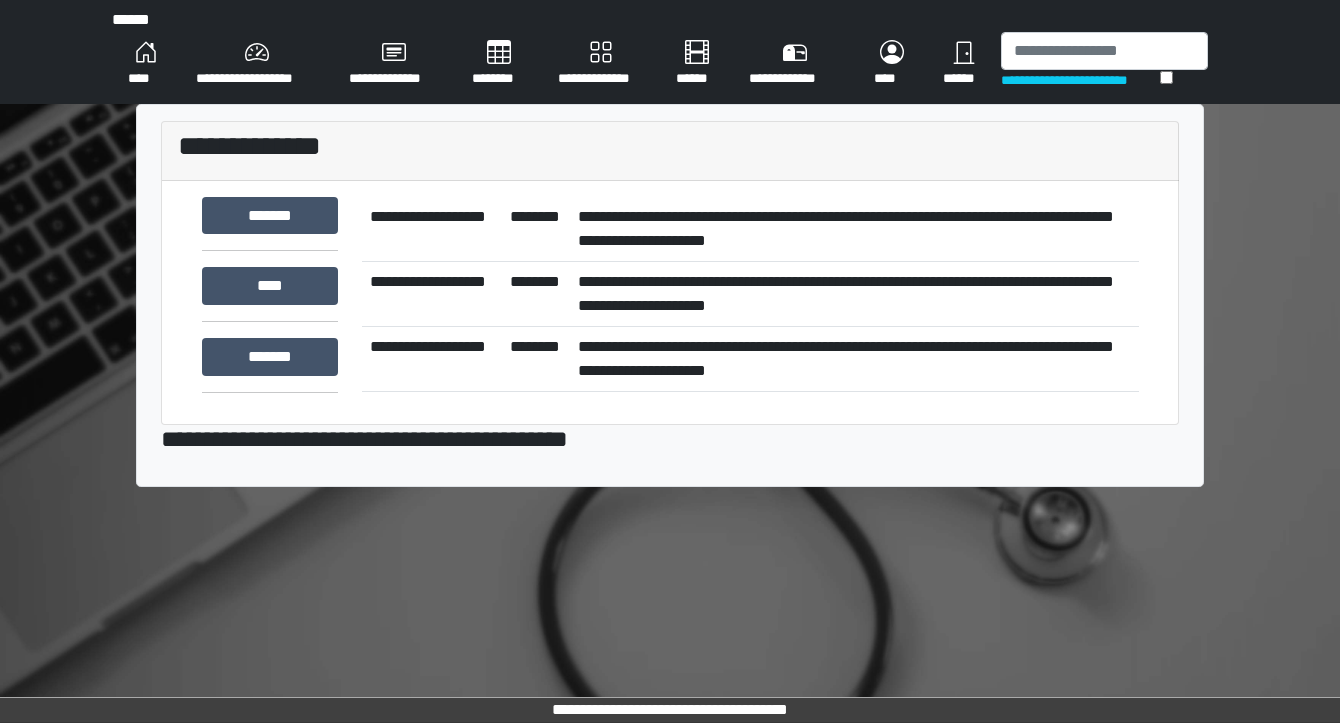 scroll, scrollTop: 0, scrollLeft: 0, axis: both 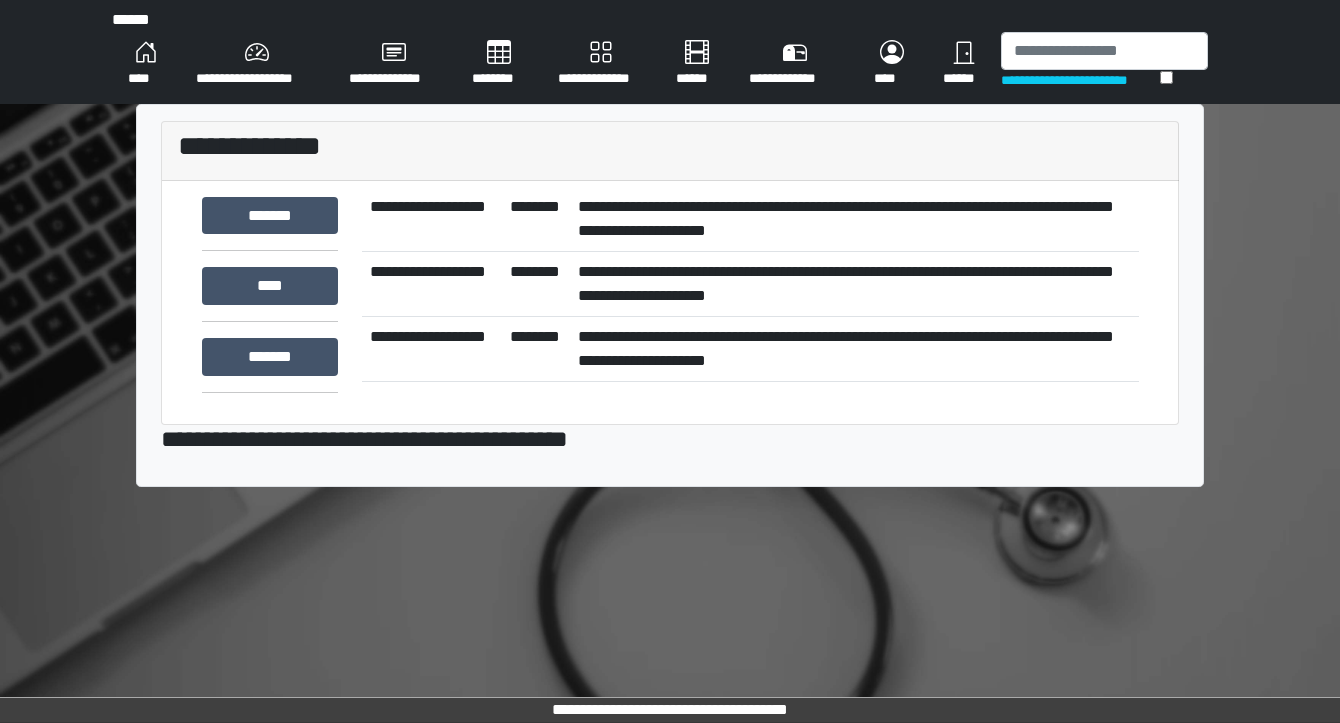 click on "**********" at bounding box center (854, 219) 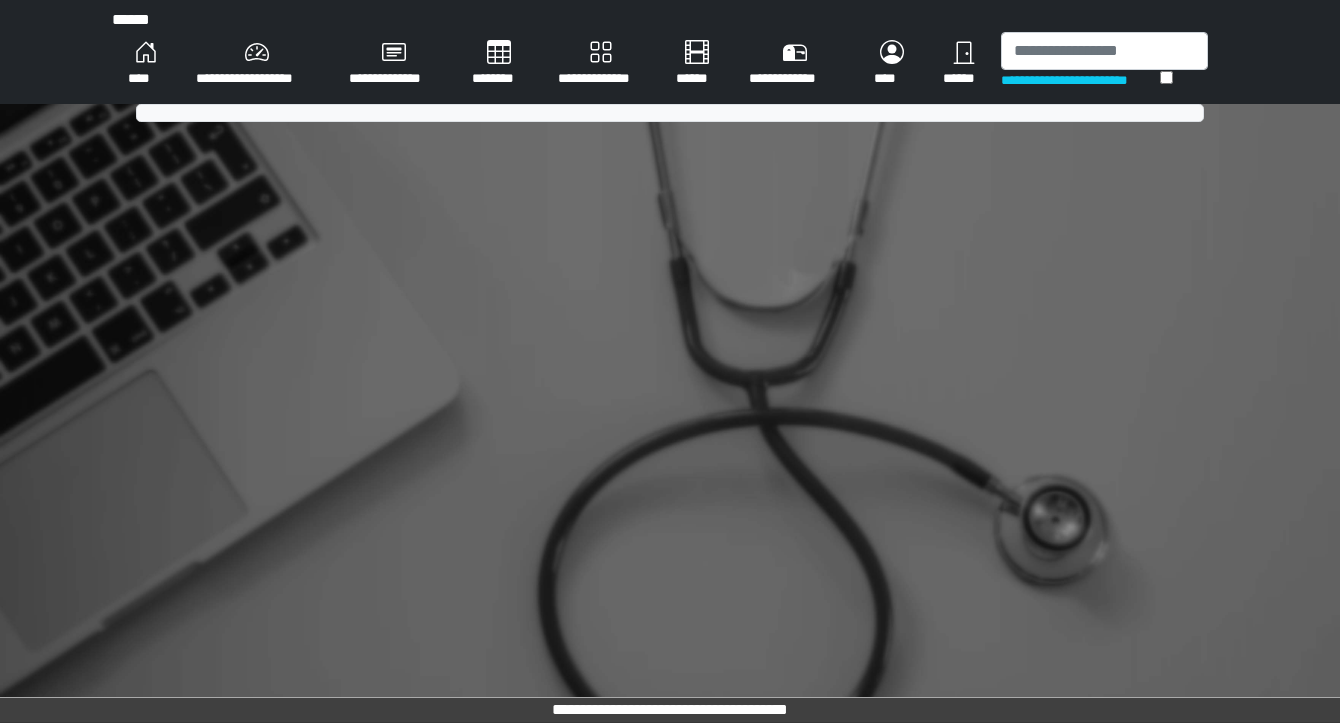 click on "**********" at bounding box center [670, 361] 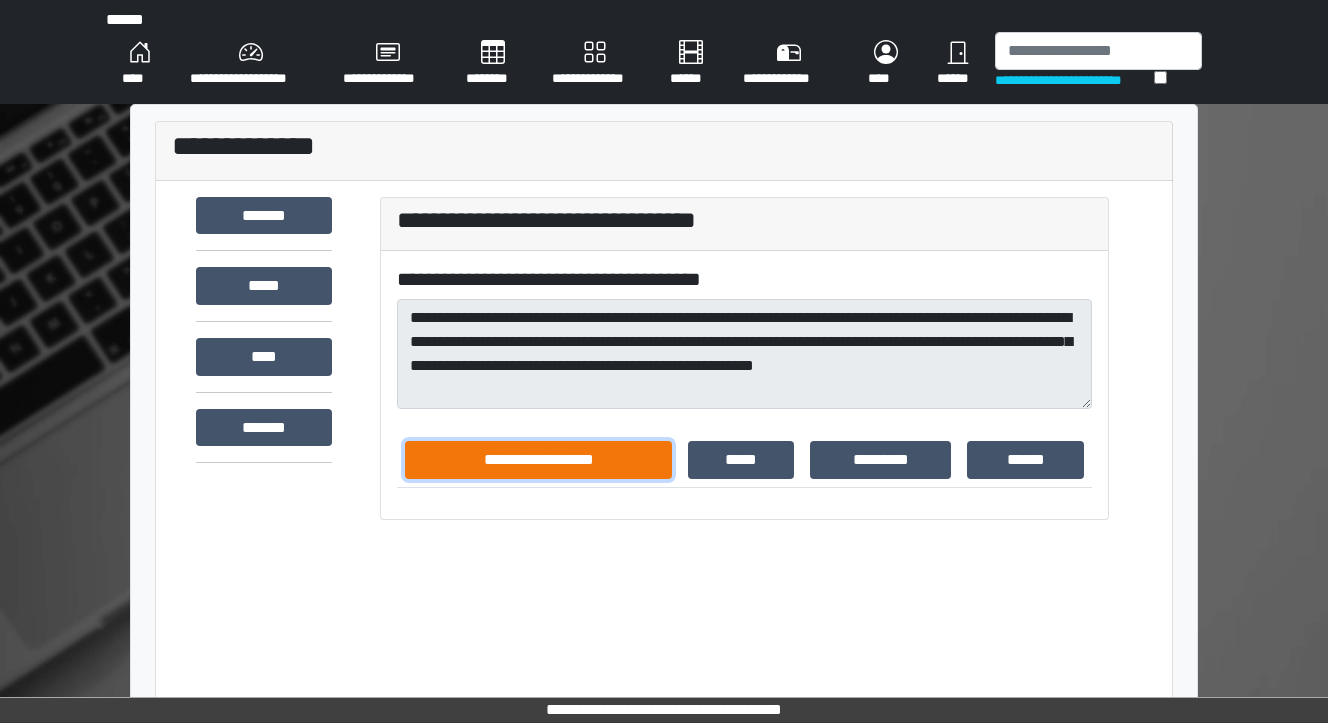 click on "**********" at bounding box center [538, 460] 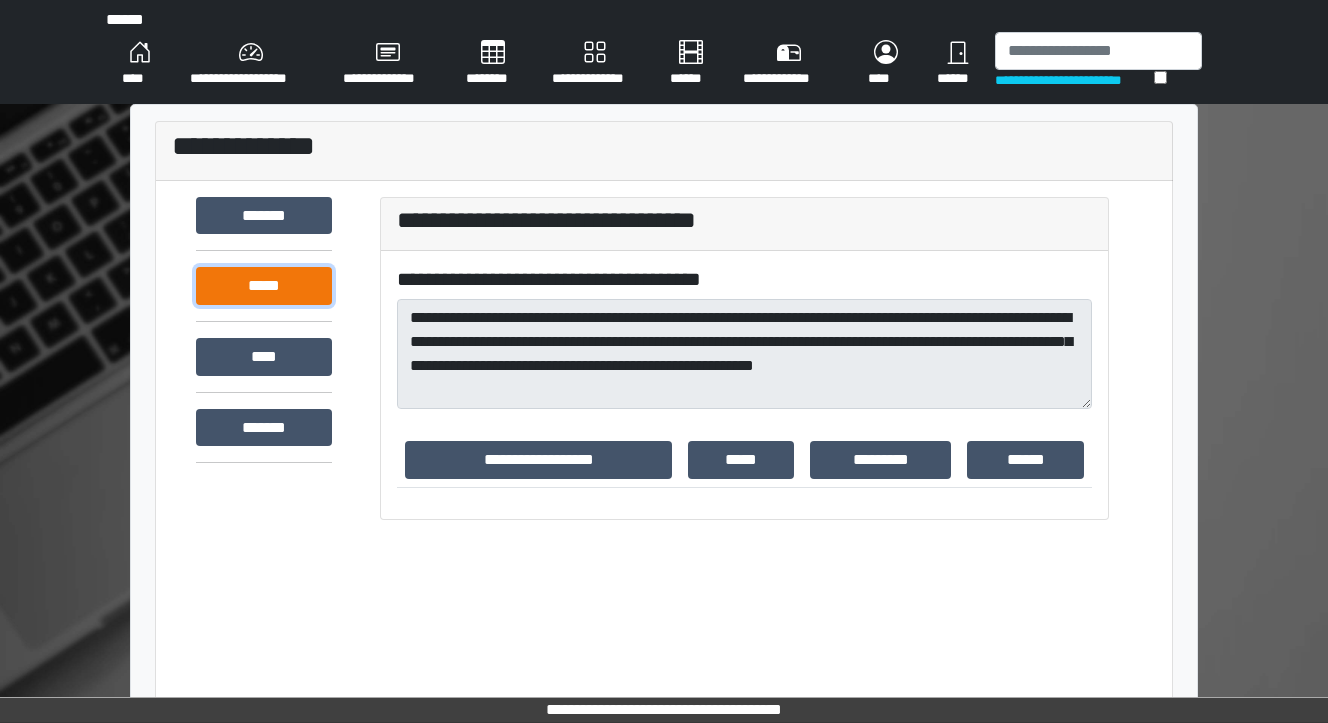 click on "*****" at bounding box center (264, 286) 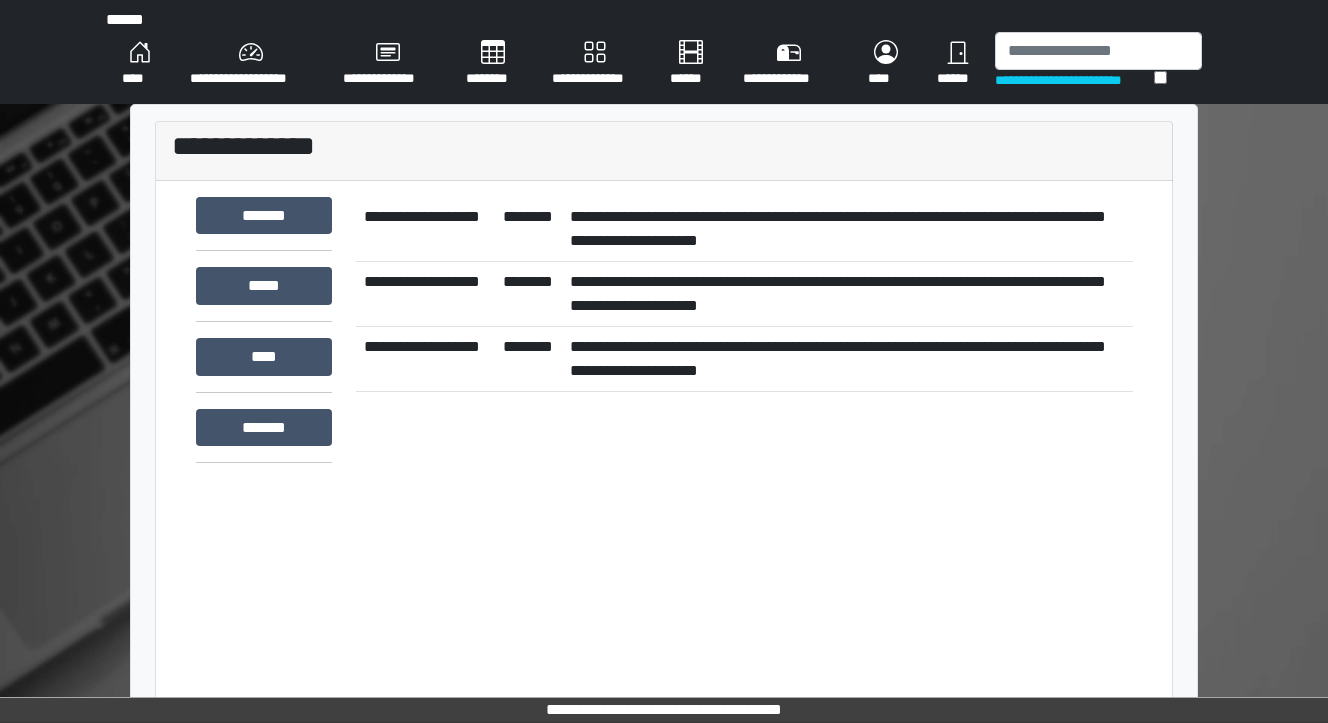 click on "**********" at bounding box center (847, 293) 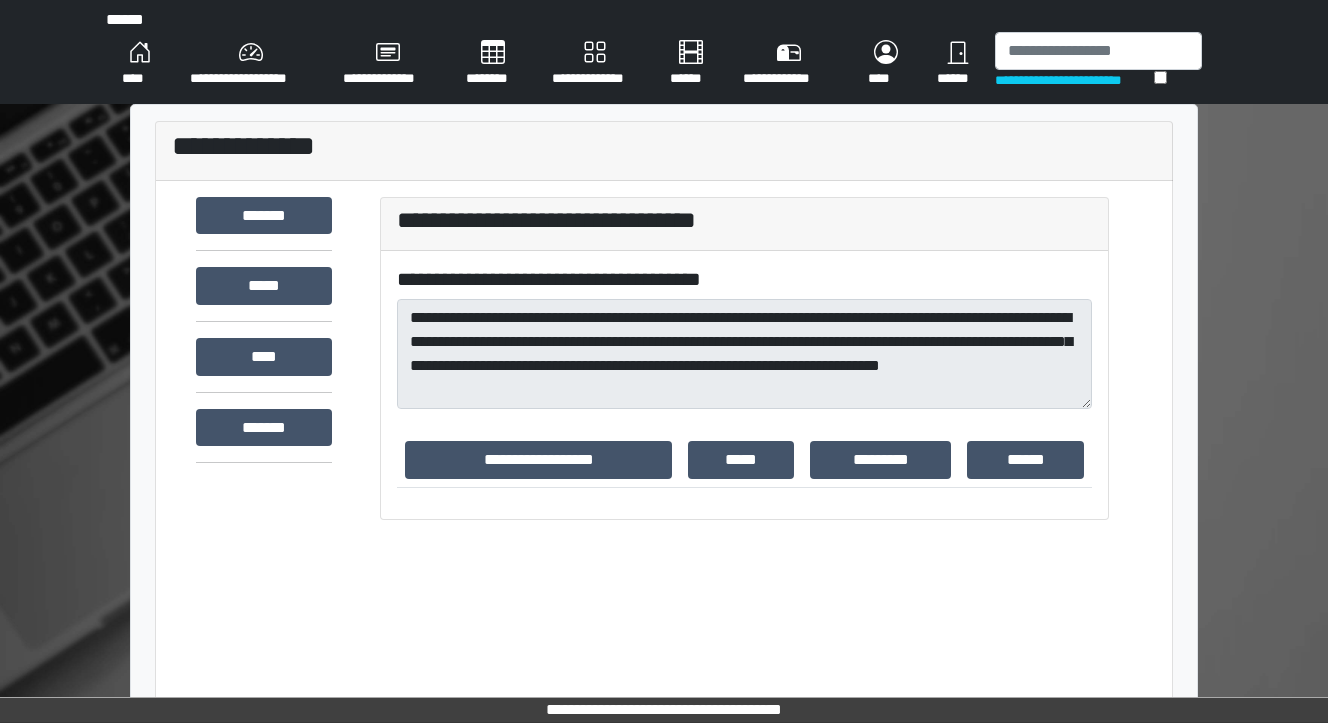 click on "**********" at bounding box center [744, 225] 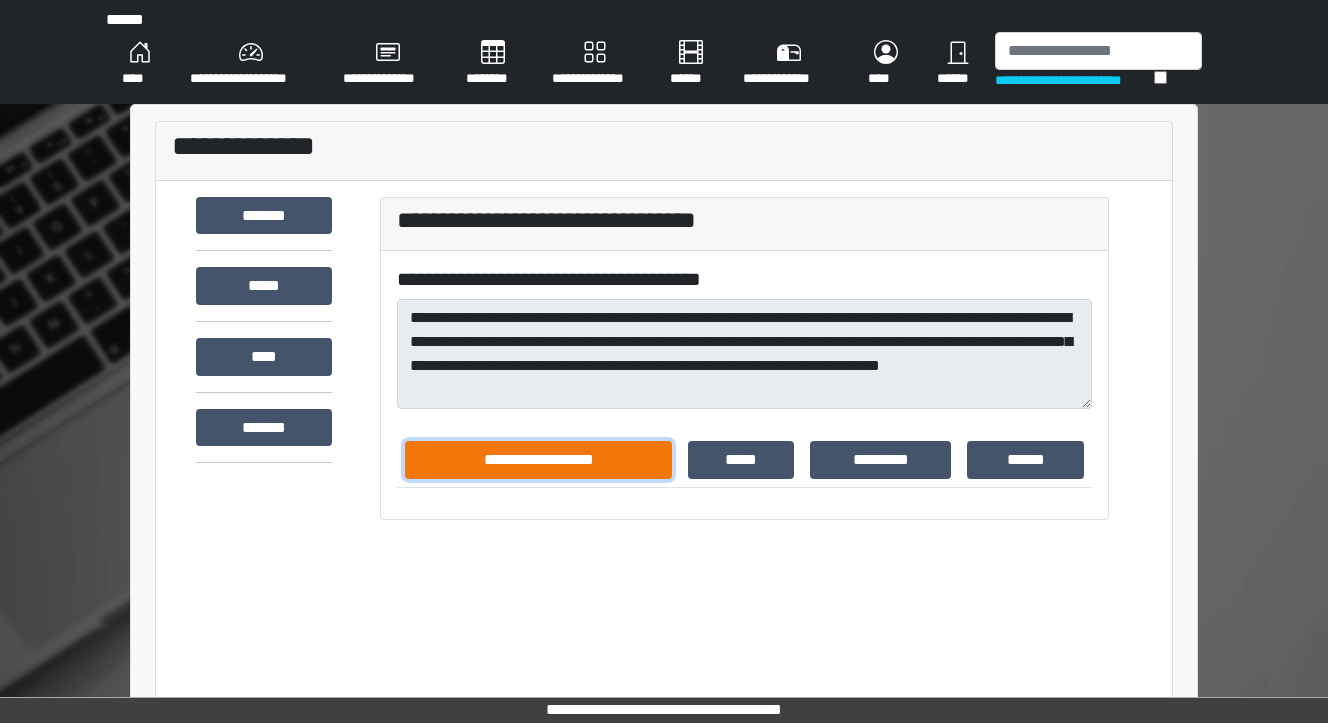 click on "**********" at bounding box center [538, 460] 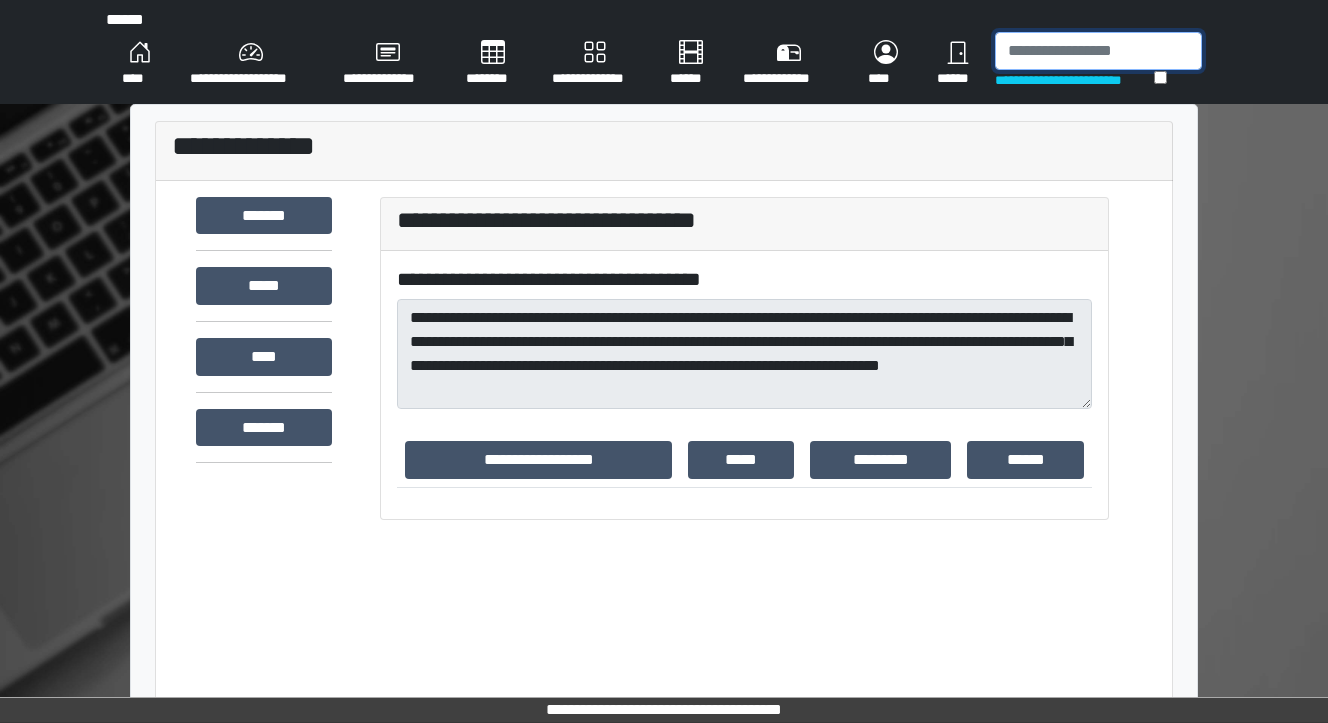 click at bounding box center (1098, 51) 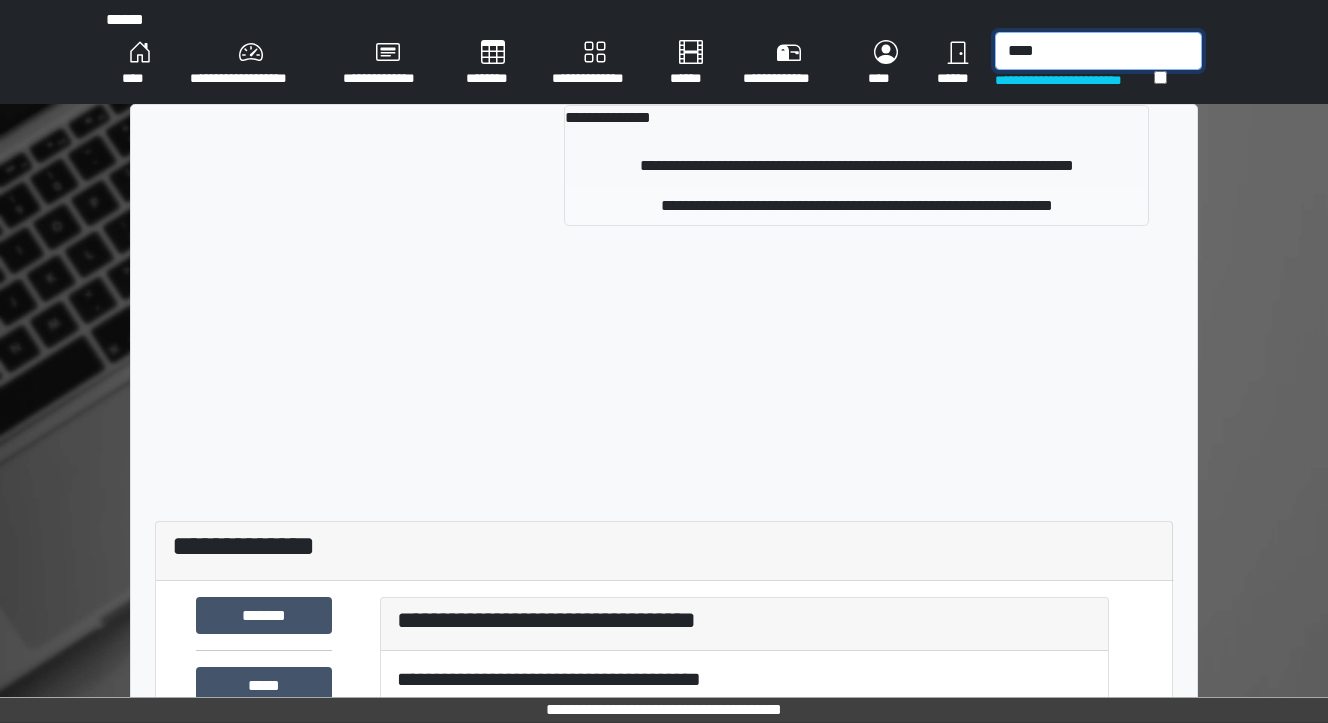 type on "****" 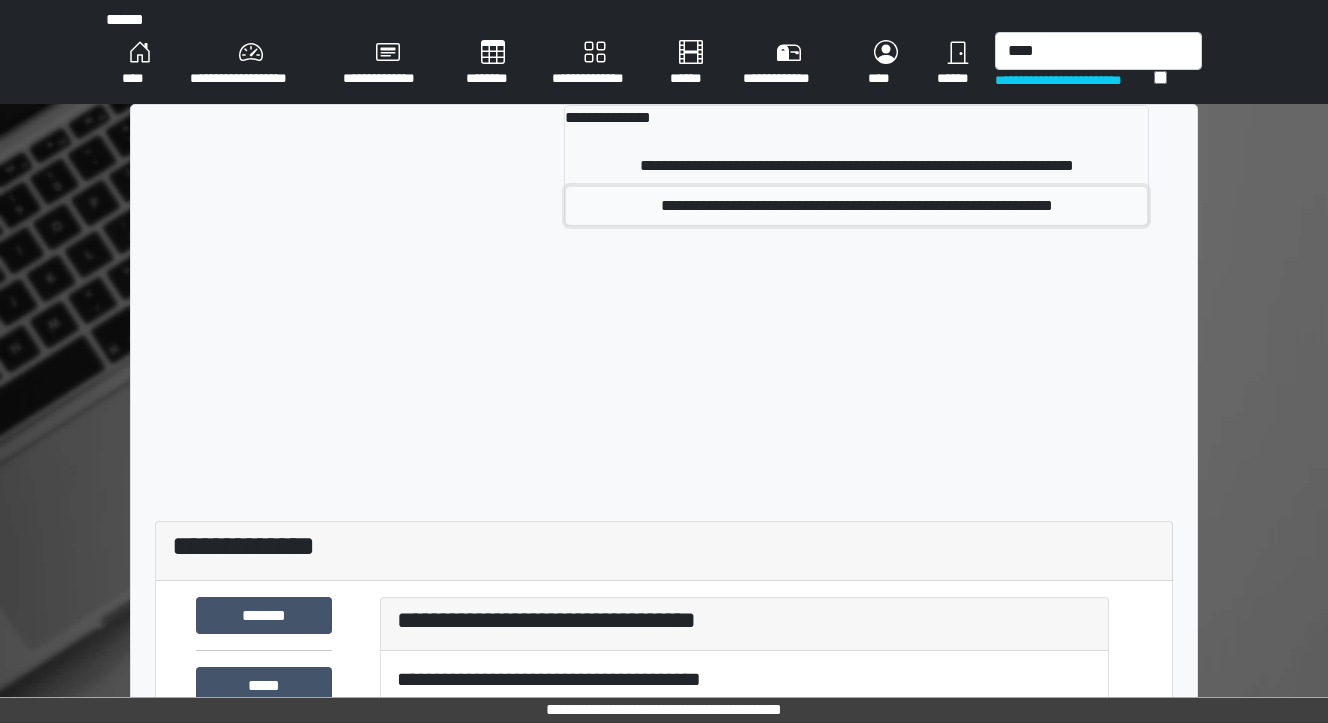 click on "**********" at bounding box center [856, 206] 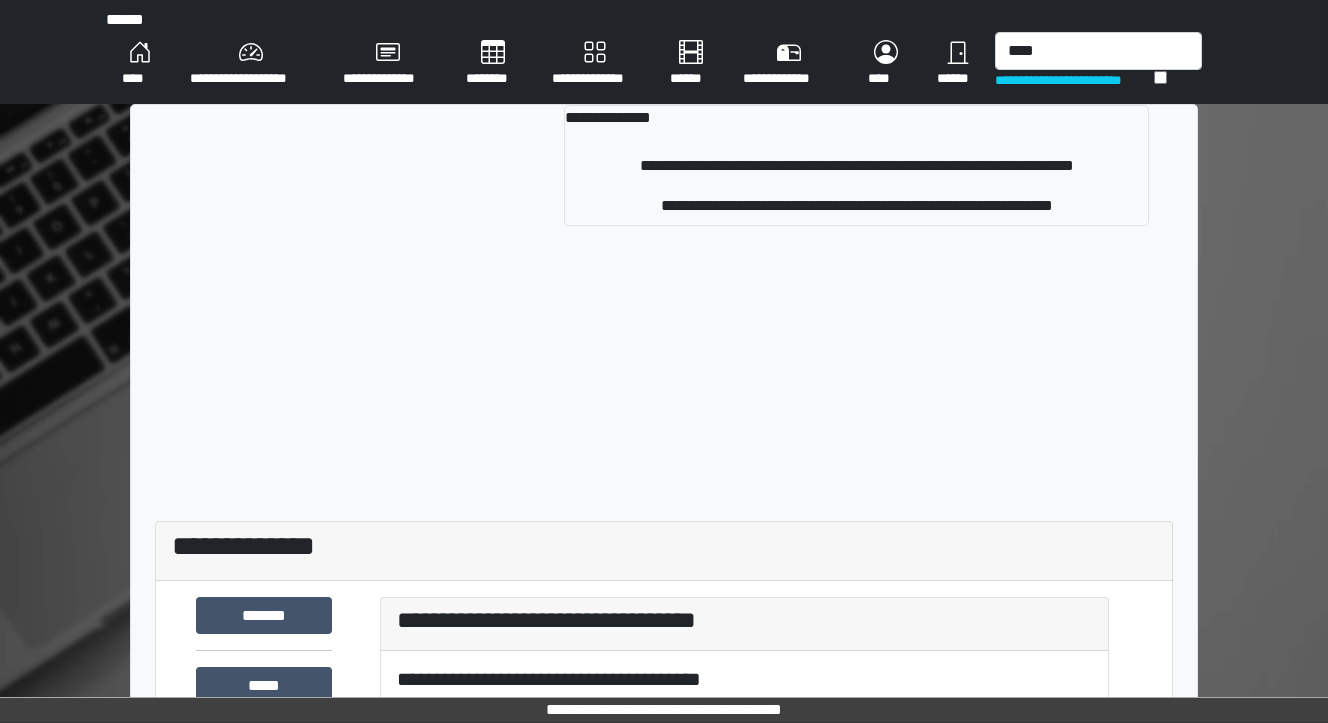 type 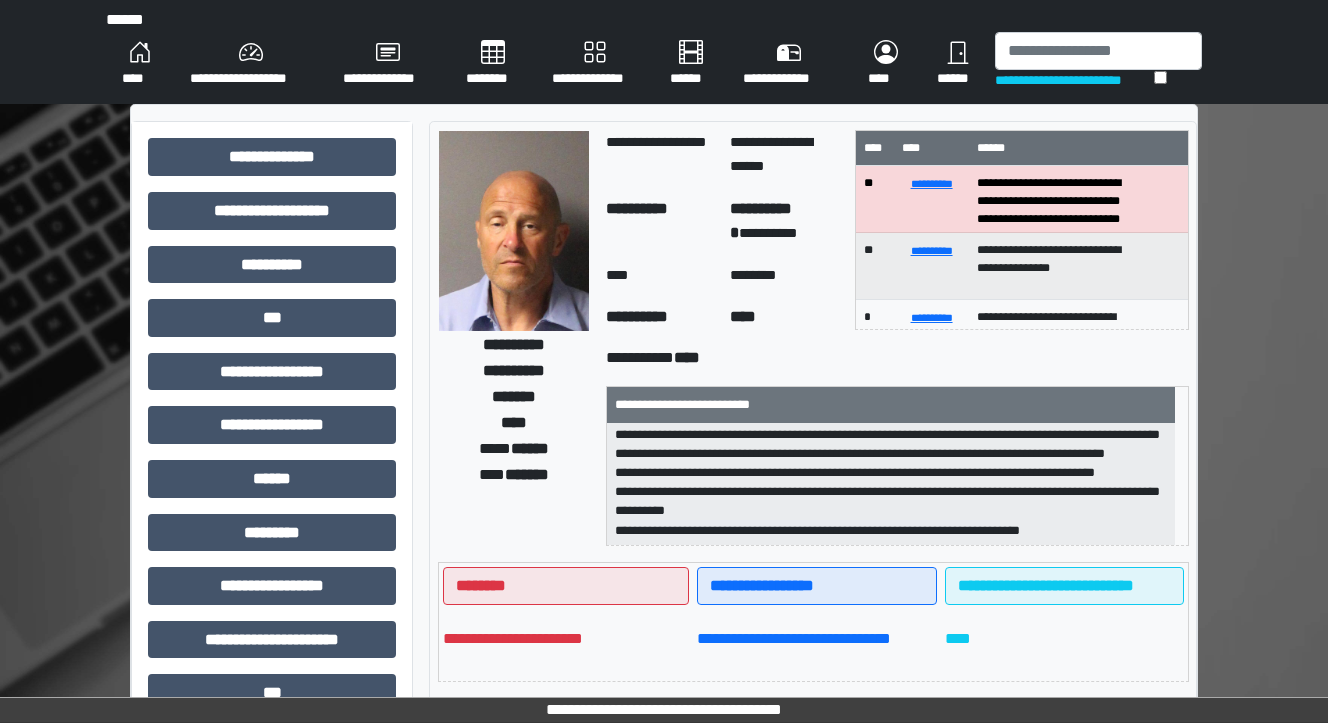 scroll, scrollTop: 371, scrollLeft: 0, axis: vertical 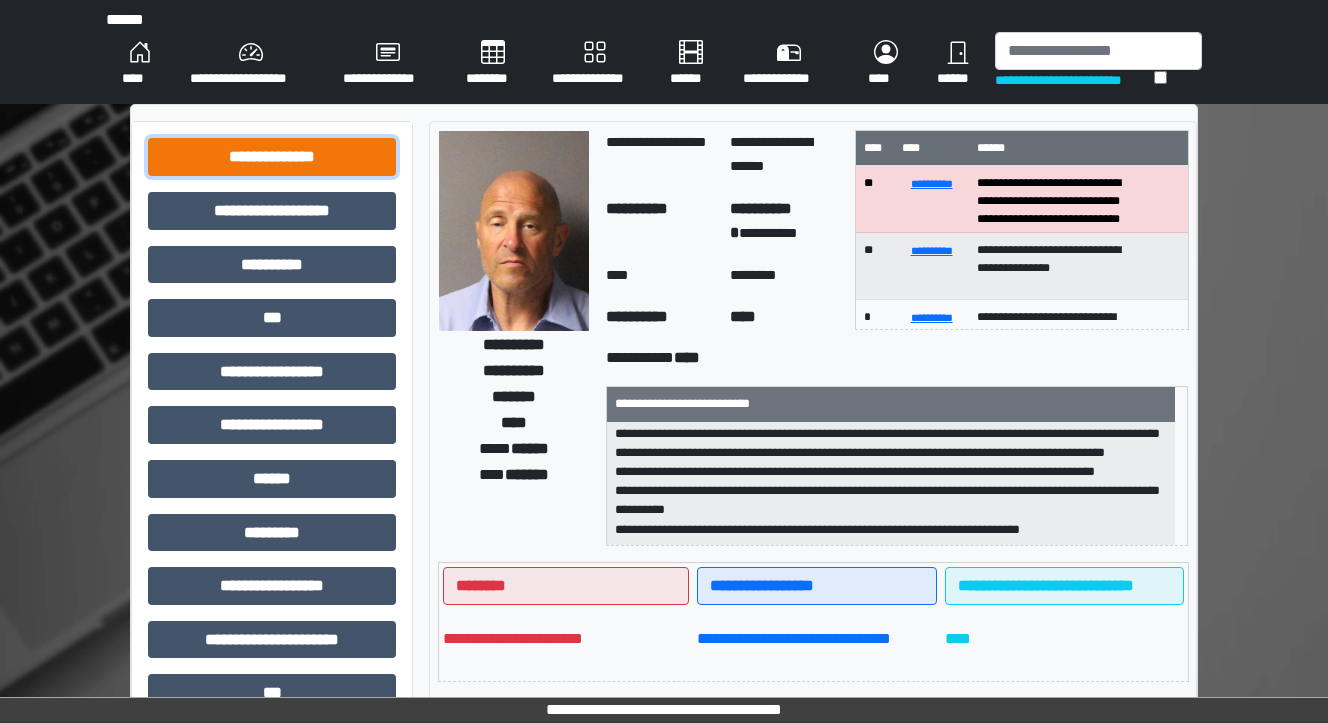 click on "**********" at bounding box center [272, 157] 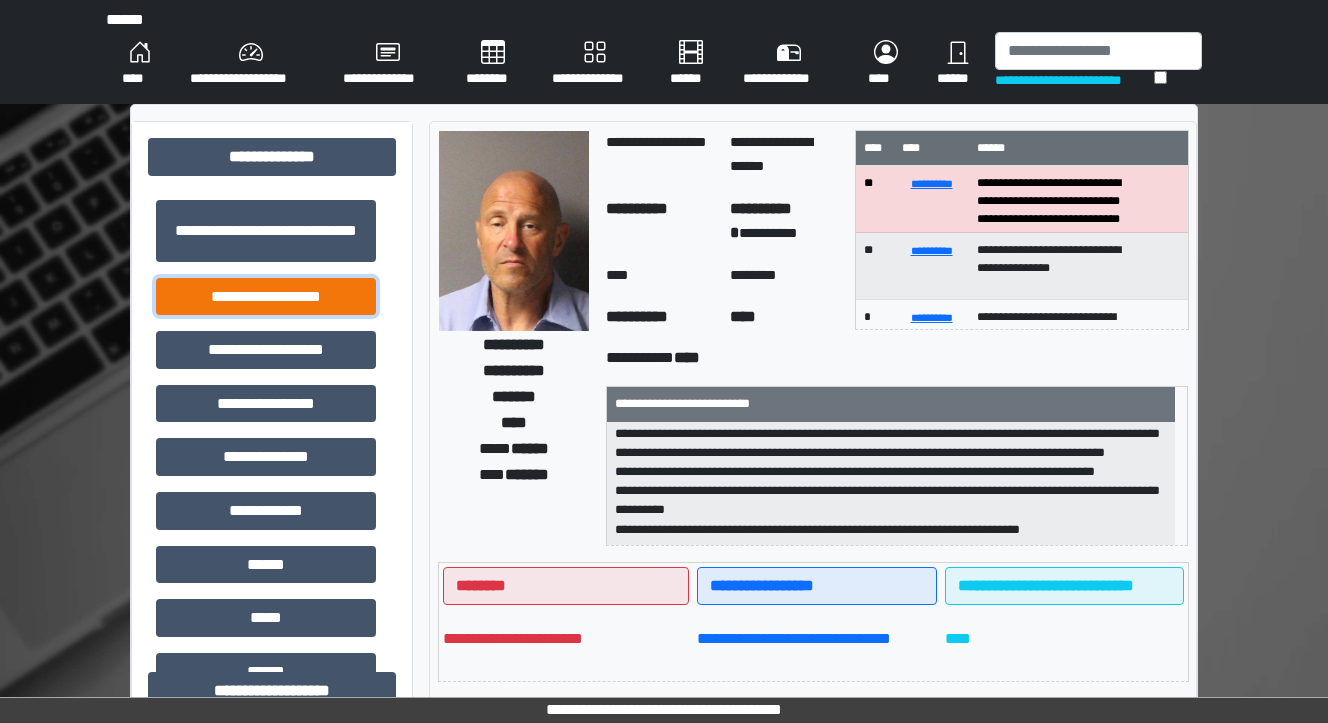 click on "**********" at bounding box center (266, 297) 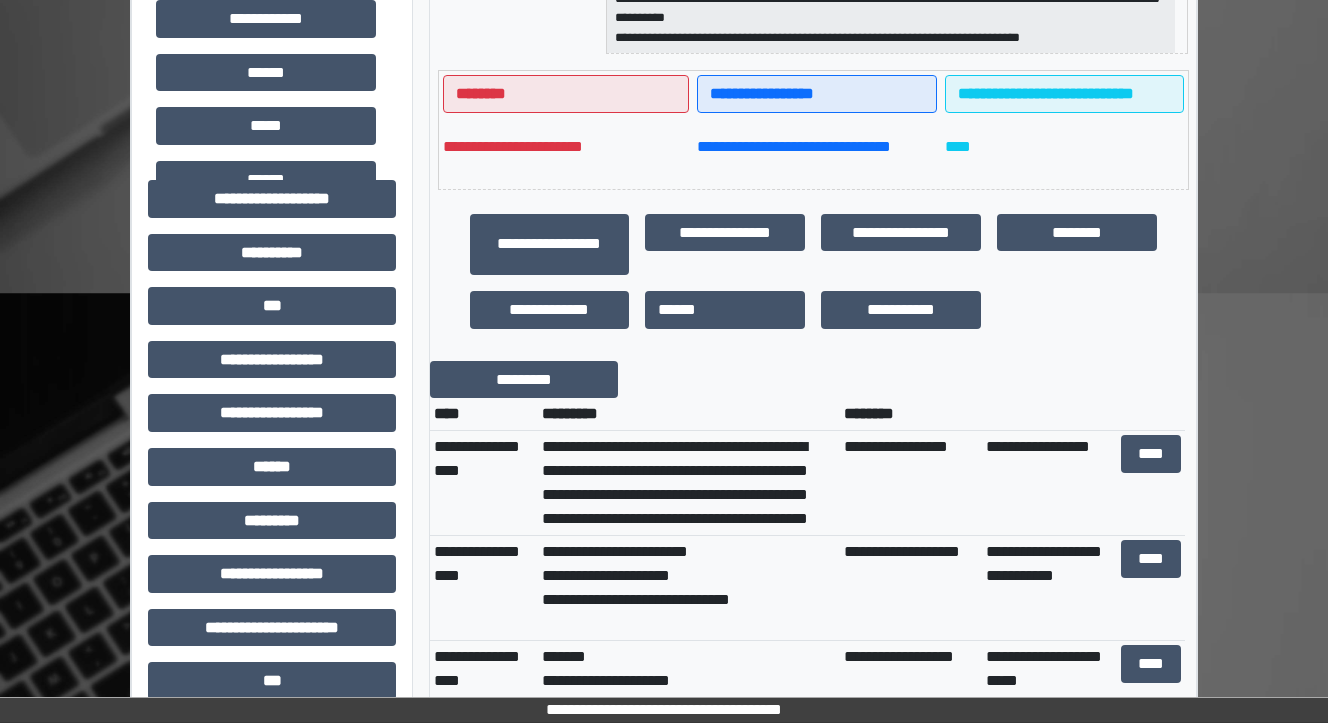 scroll, scrollTop: 560, scrollLeft: 0, axis: vertical 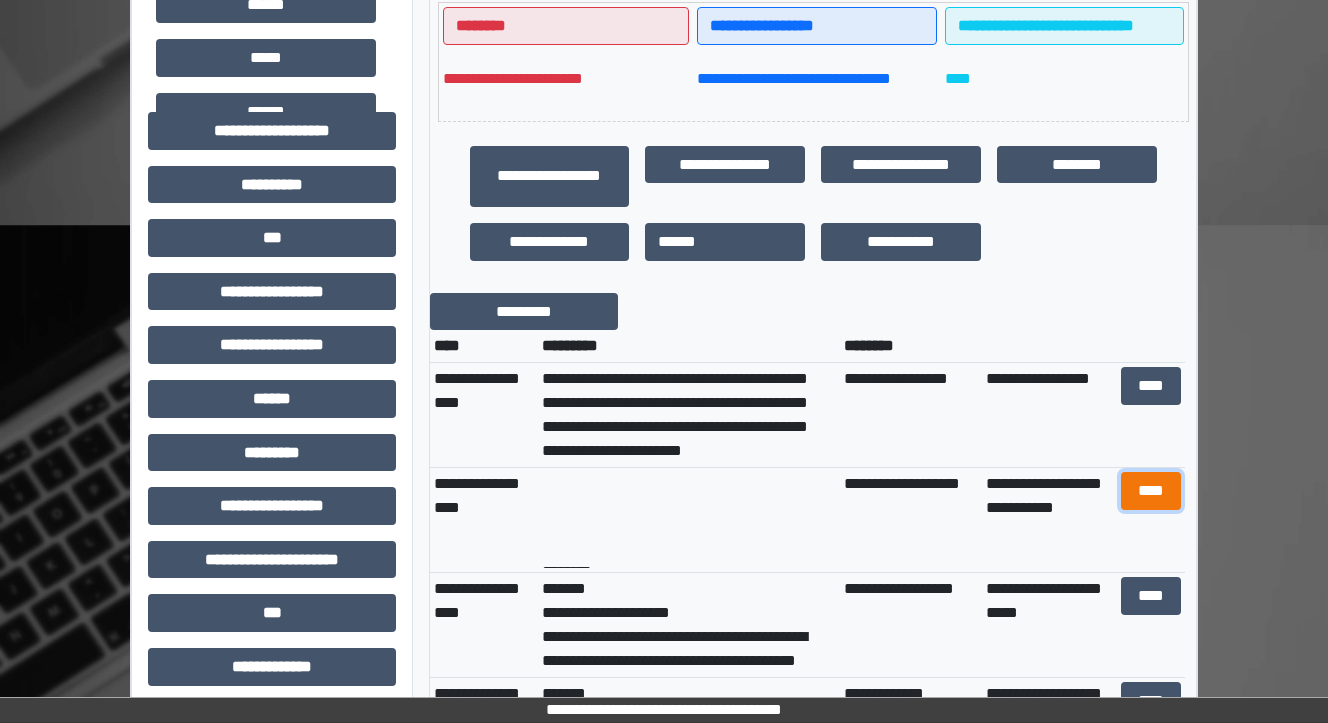 click on "****" at bounding box center [1150, 491] 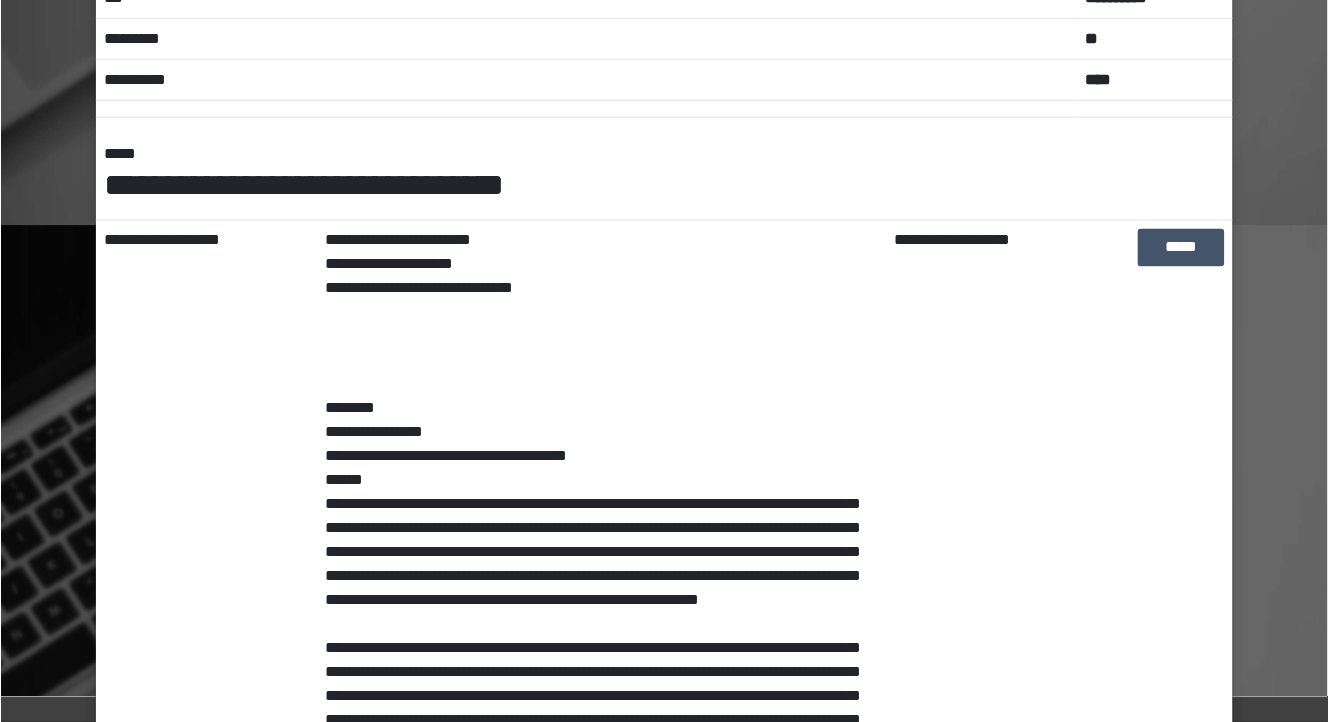 scroll, scrollTop: 240, scrollLeft: 0, axis: vertical 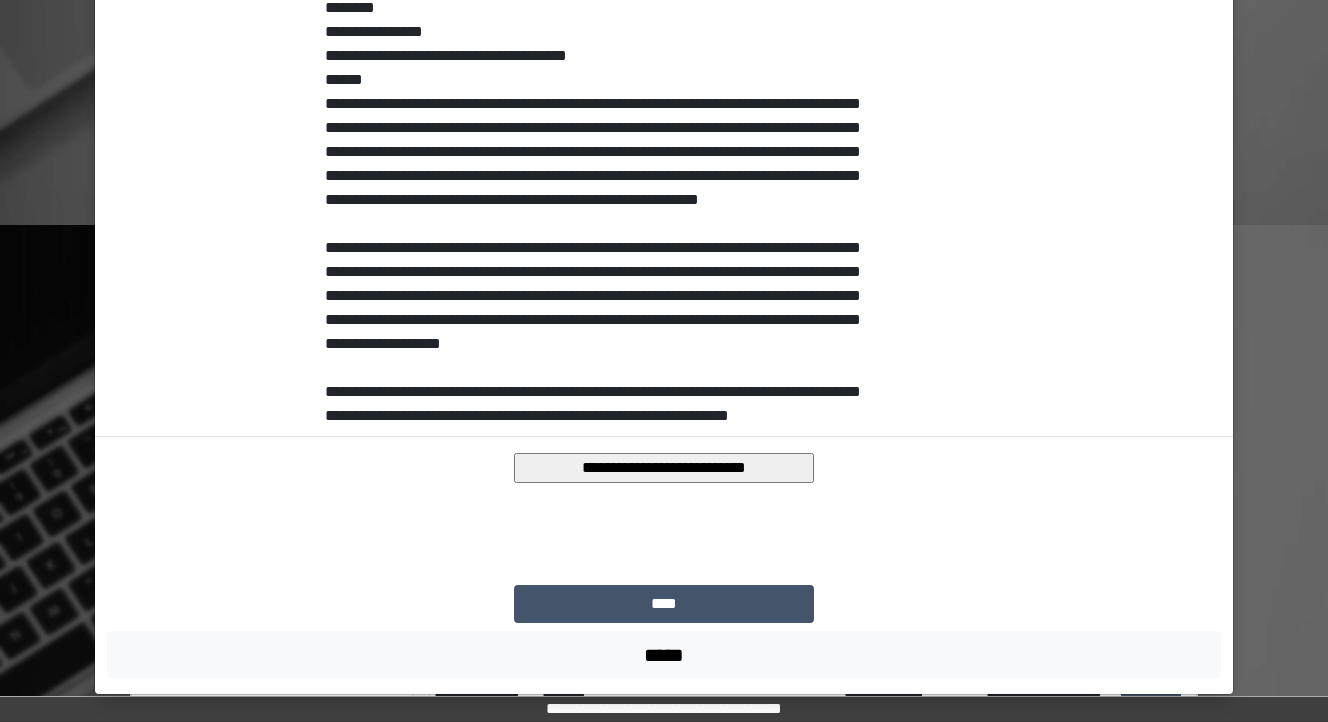 click on "**********" at bounding box center [664, 468] 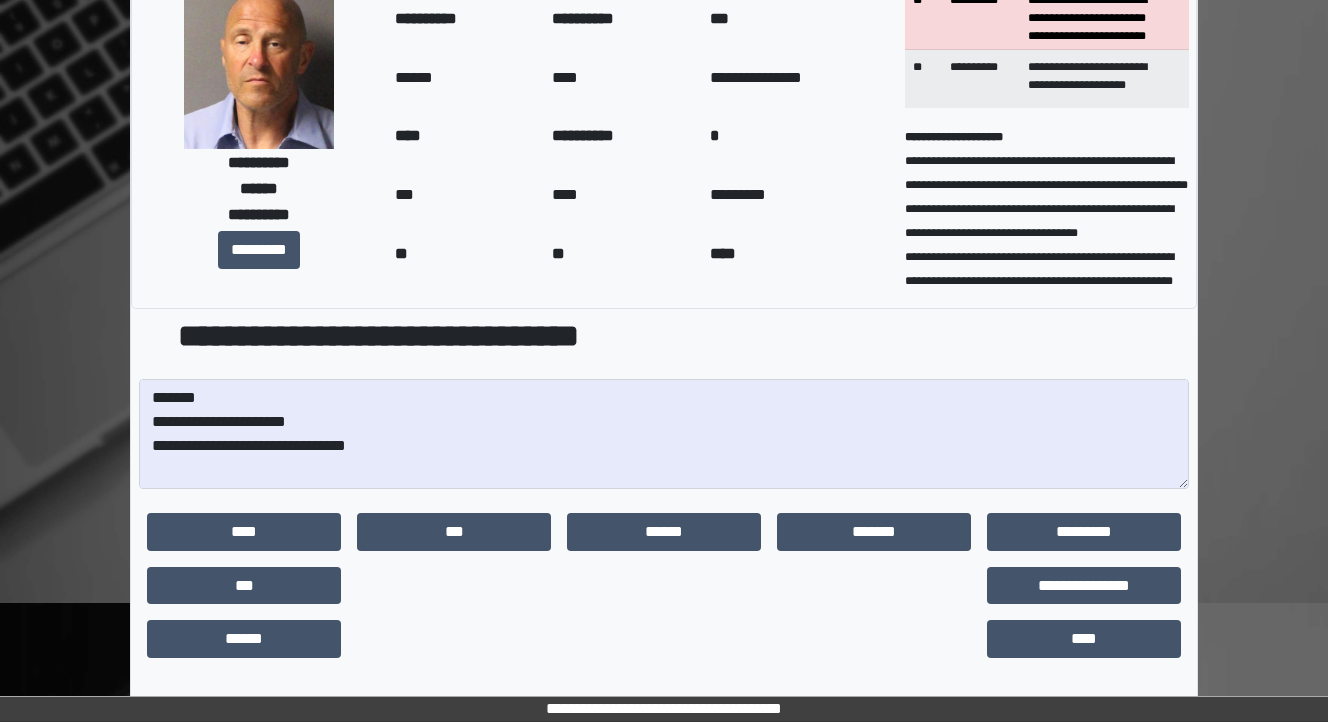 scroll, scrollTop: 182, scrollLeft: 0, axis: vertical 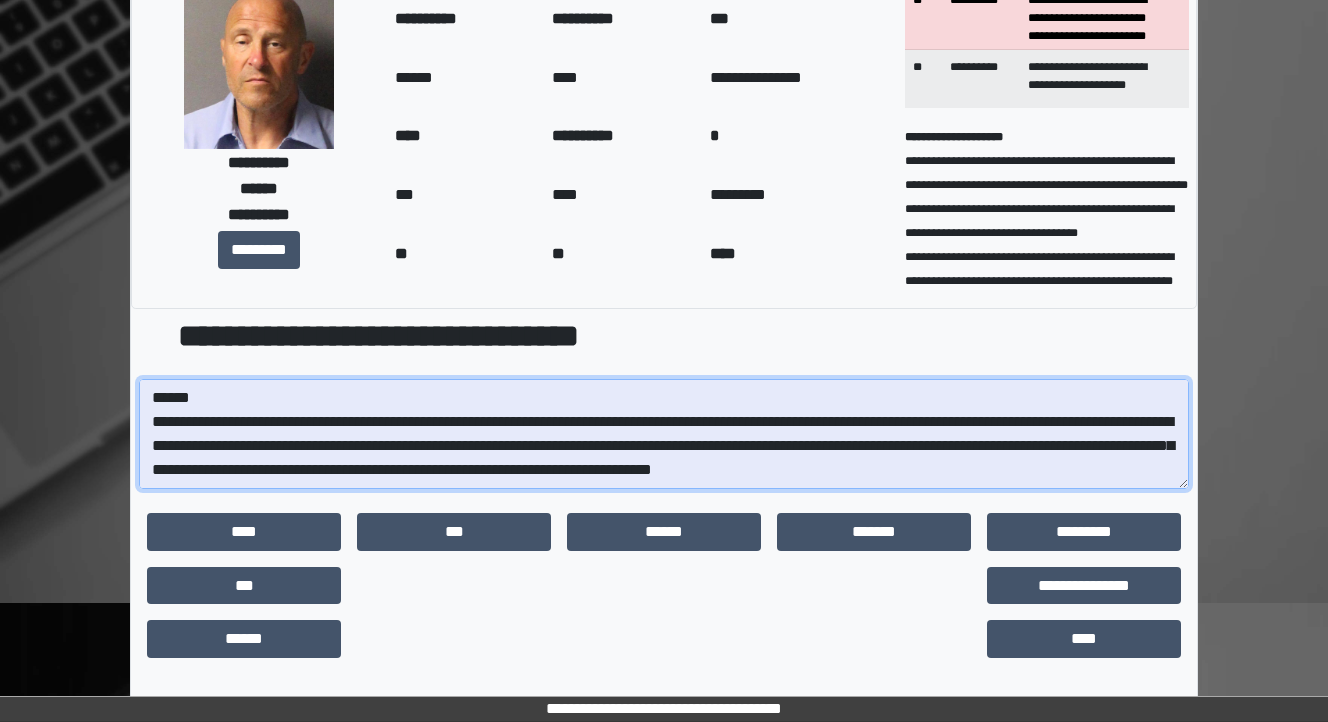 click at bounding box center [664, 434] 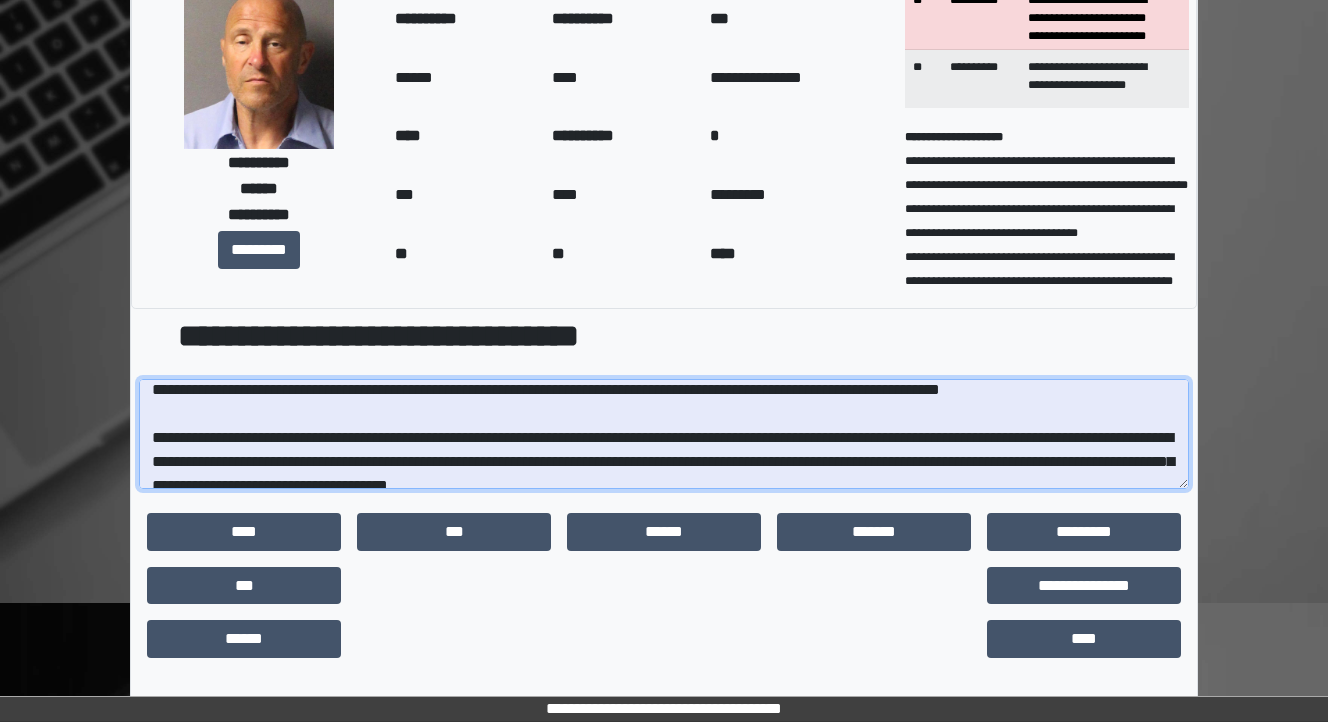 scroll, scrollTop: 240, scrollLeft: 0, axis: vertical 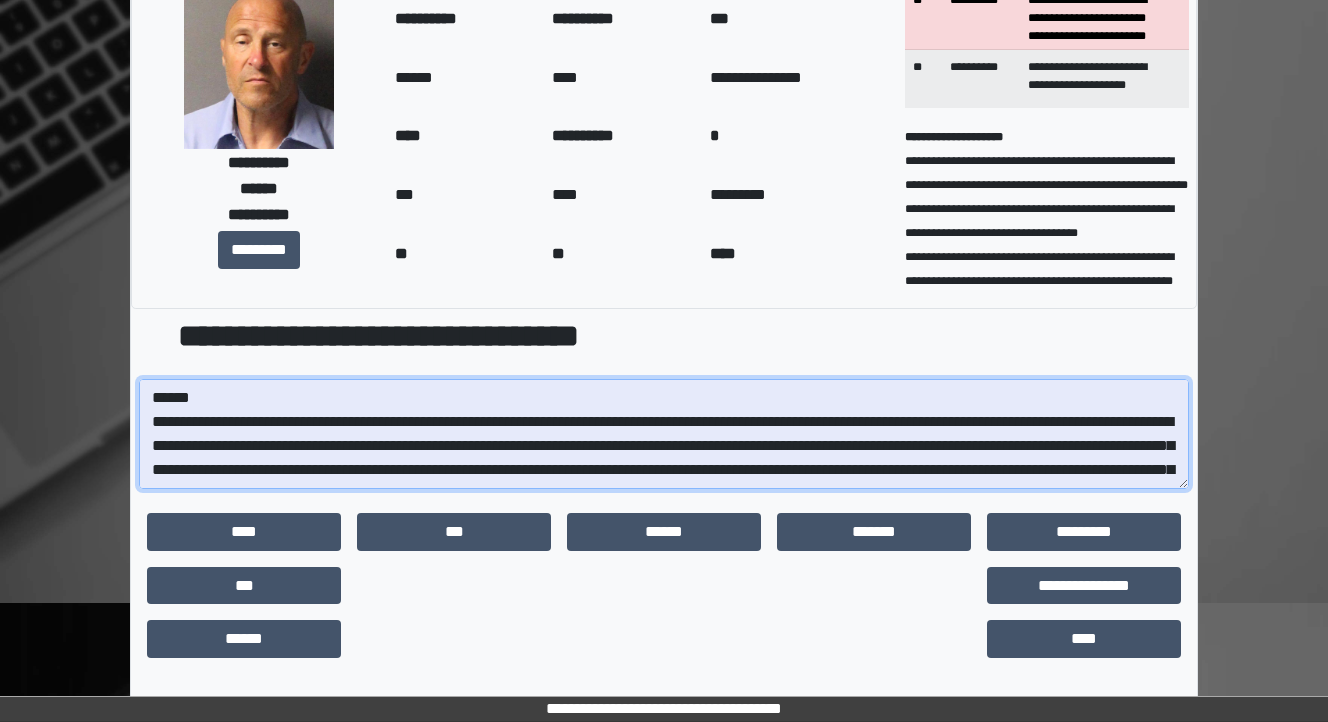 drag, startPoint x: 910, startPoint y: 444, endPoint x: 804, endPoint y: 440, distance: 106.07545 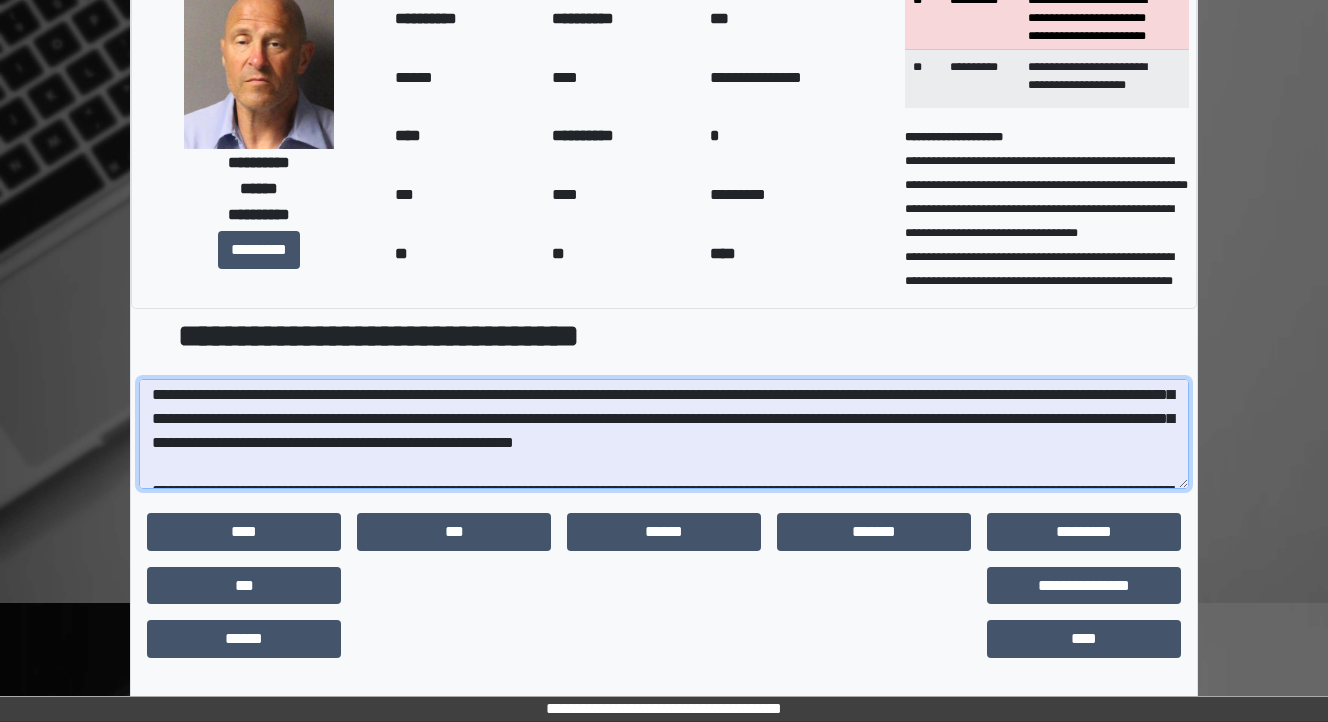 scroll, scrollTop: 320, scrollLeft: 0, axis: vertical 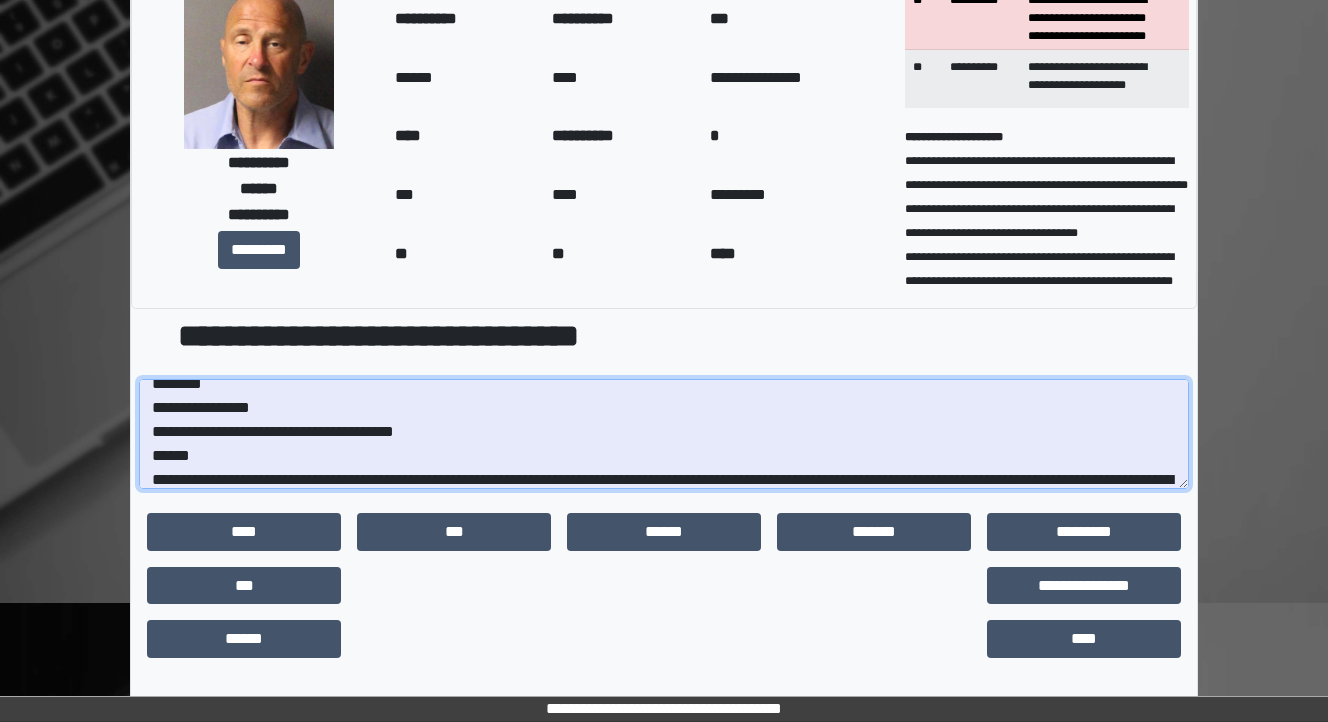 drag, startPoint x: 466, startPoint y: 395, endPoint x: 399, endPoint y: 392, distance: 67.06713 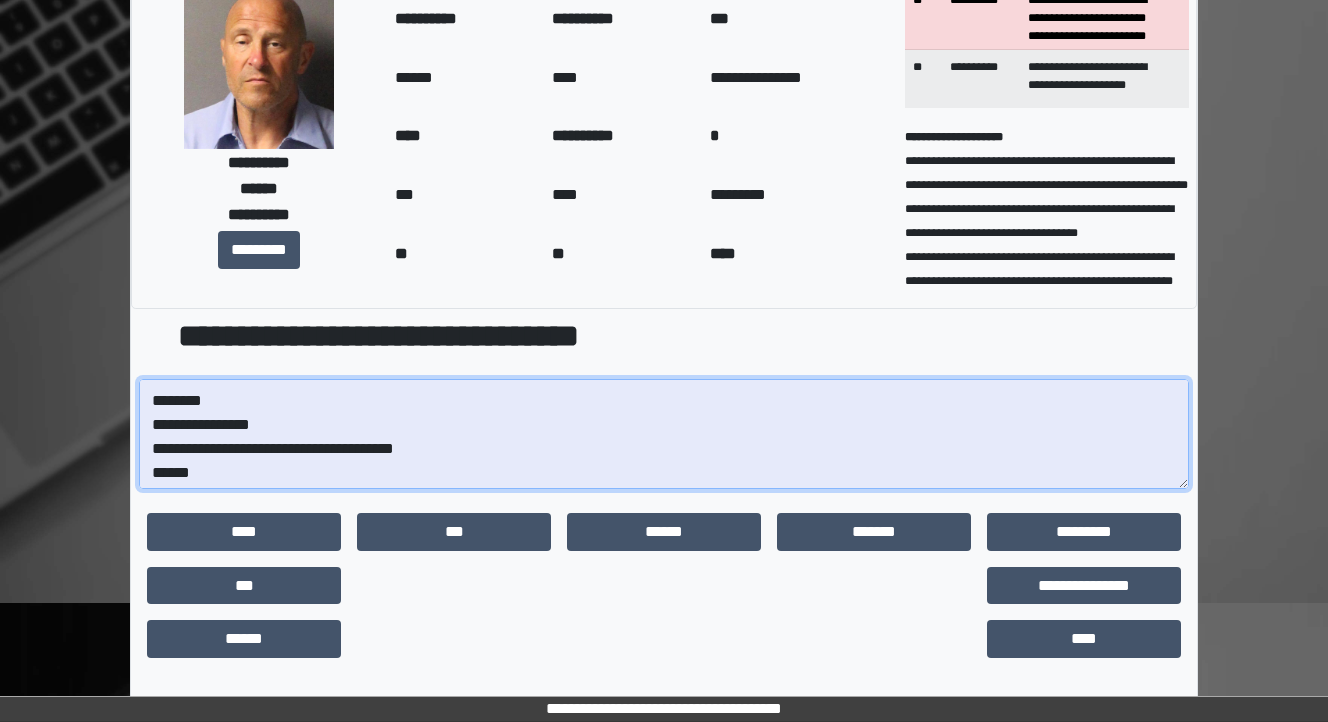 click at bounding box center (664, 434) 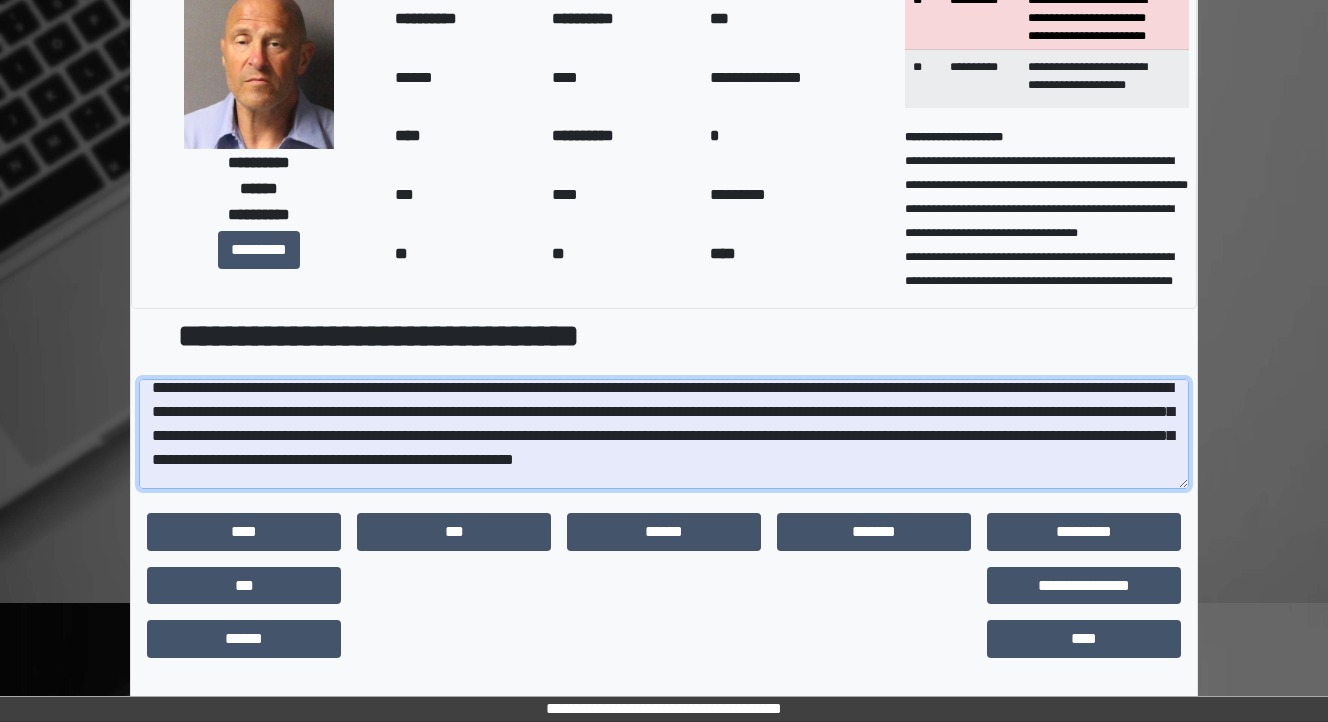 scroll, scrollTop: 245, scrollLeft: 0, axis: vertical 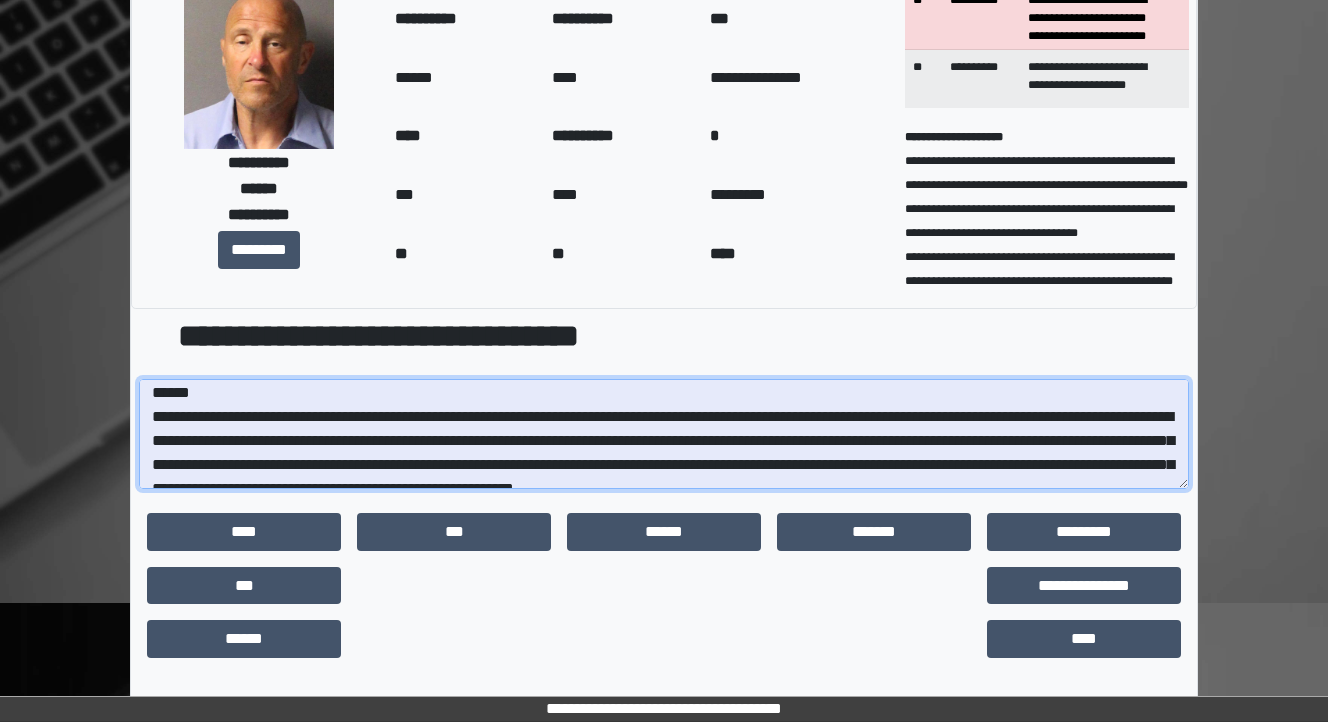 drag, startPoint x: 465, startPoint y: 470, endPoint x: 823, endPoint y: 436, distance: 359.6109 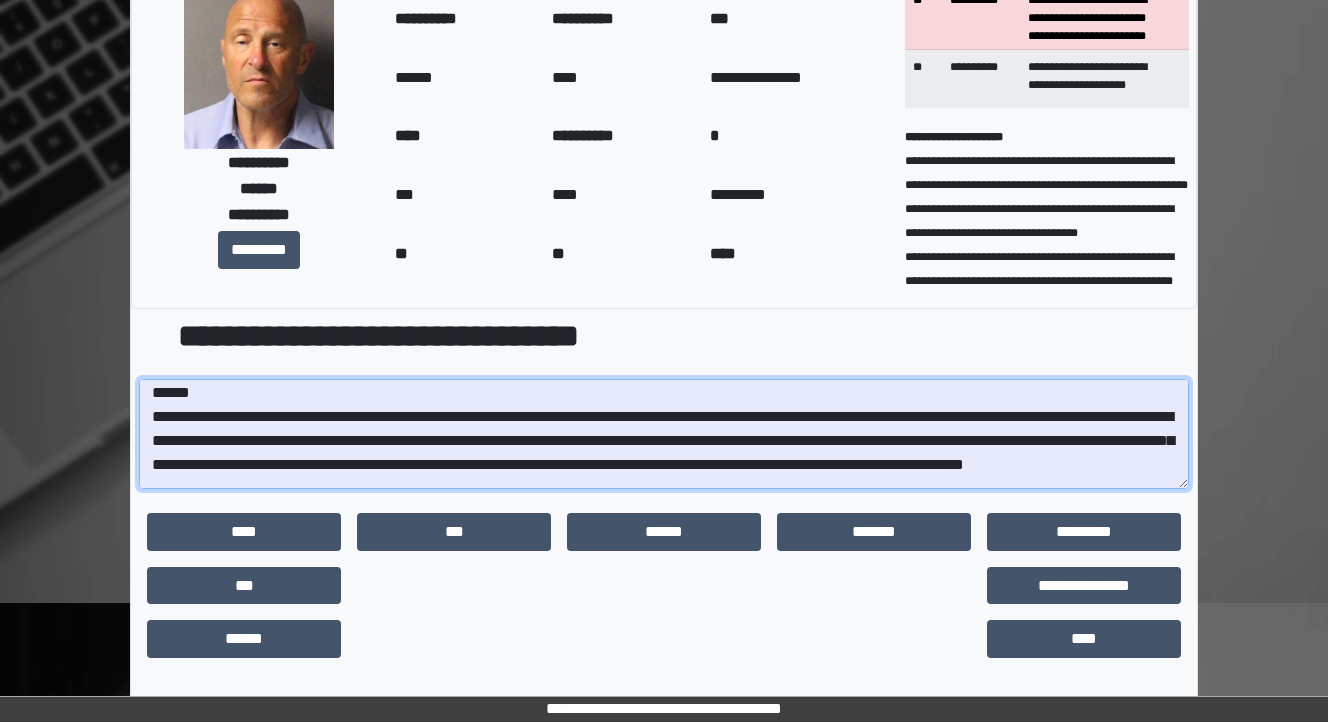 click at bounding box center [664, 434] 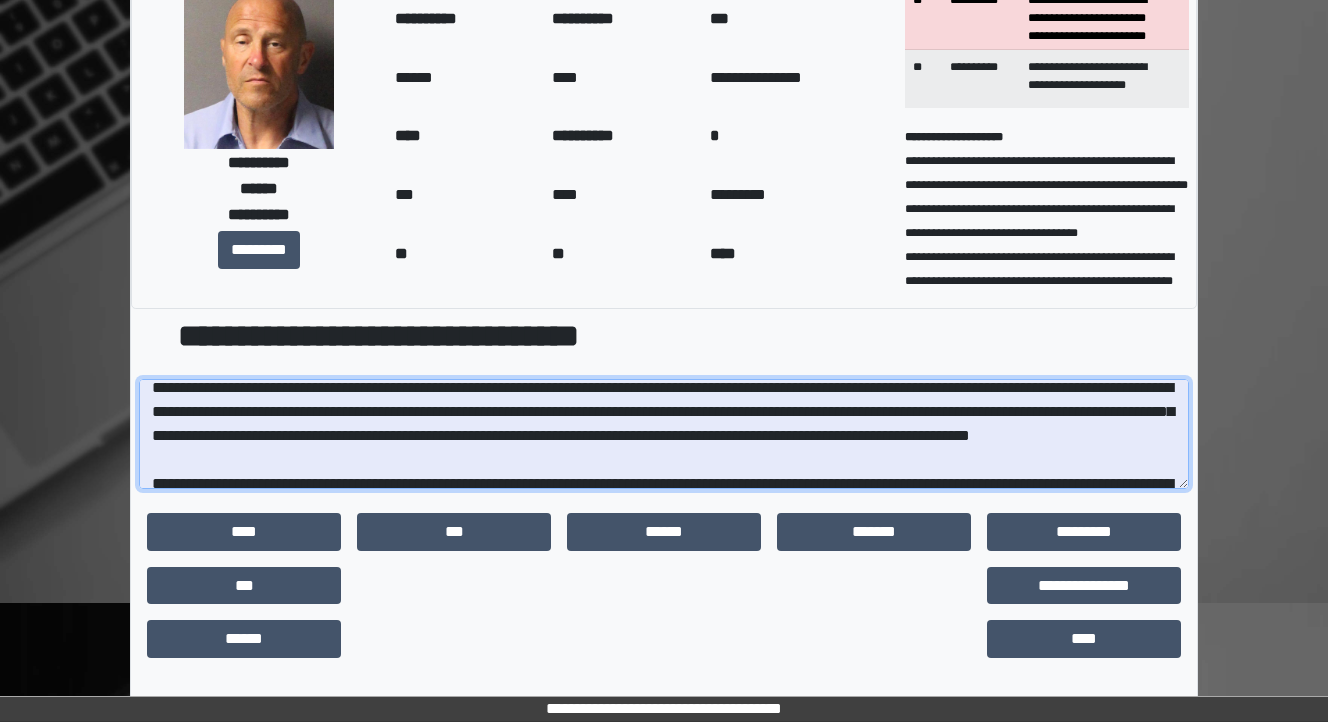 scroll, scrollTop: 245, scrollLeft: 0, axis: vertical 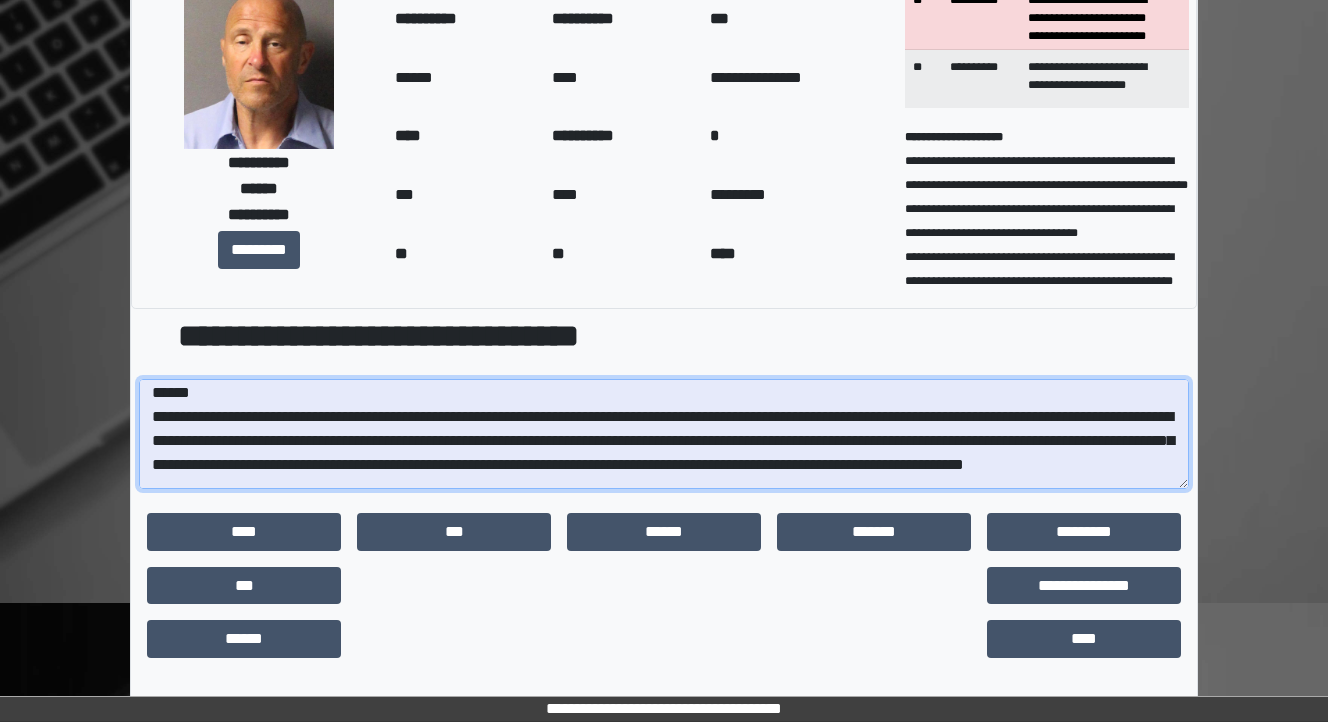 click at bounding box center (664, 434) 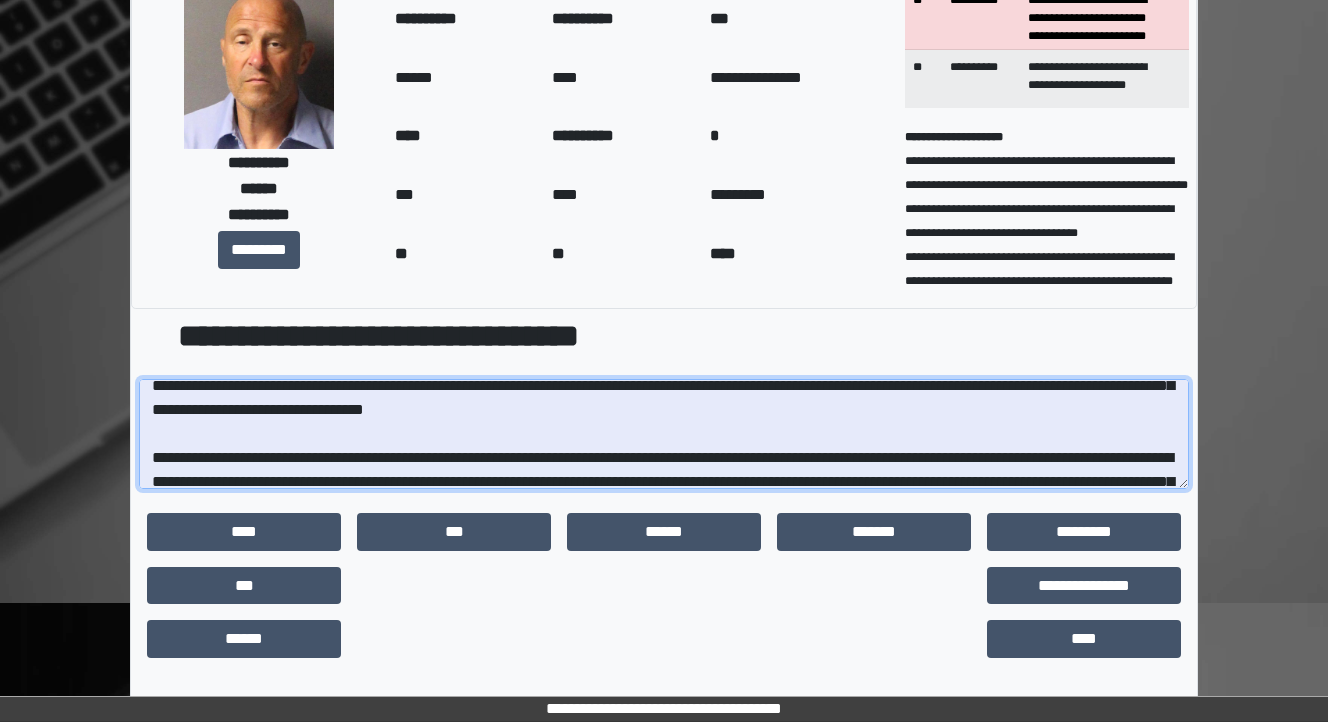 scroll, scrollTop: 325, scrollLeft: 0, axis: vertical 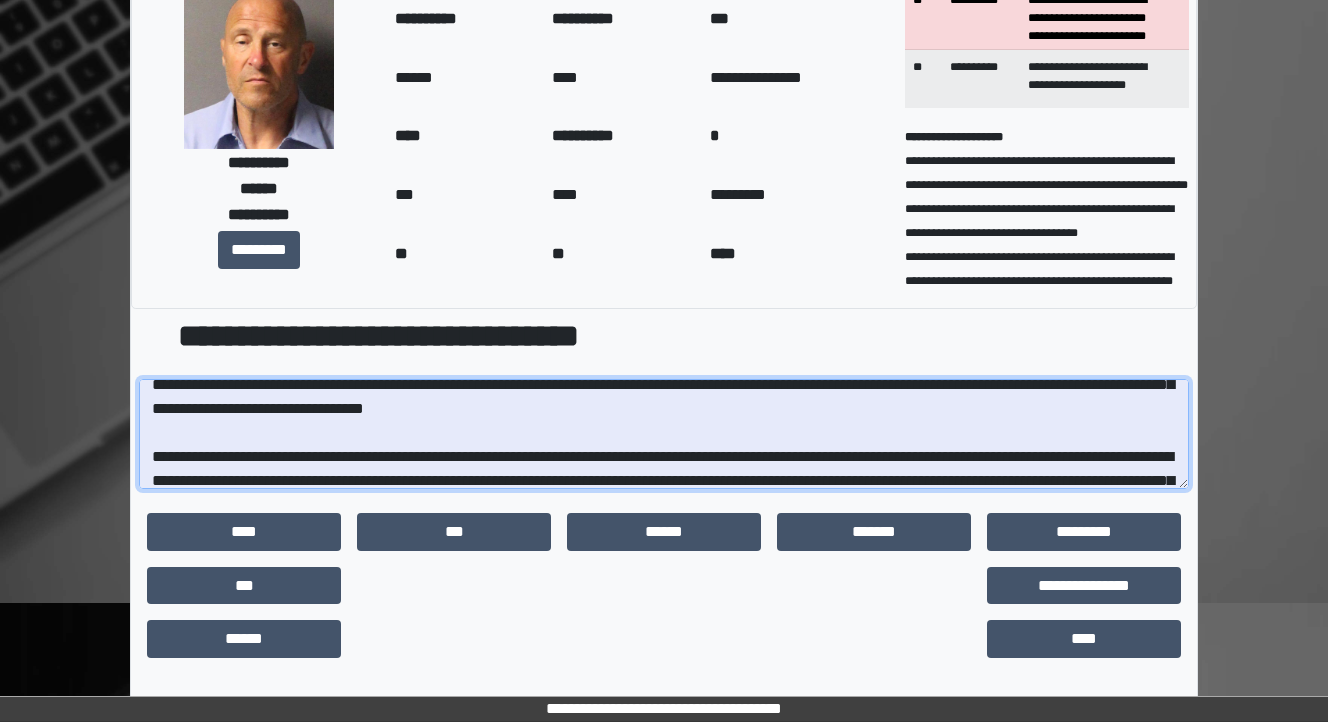 click at bounding box center (664, 434) 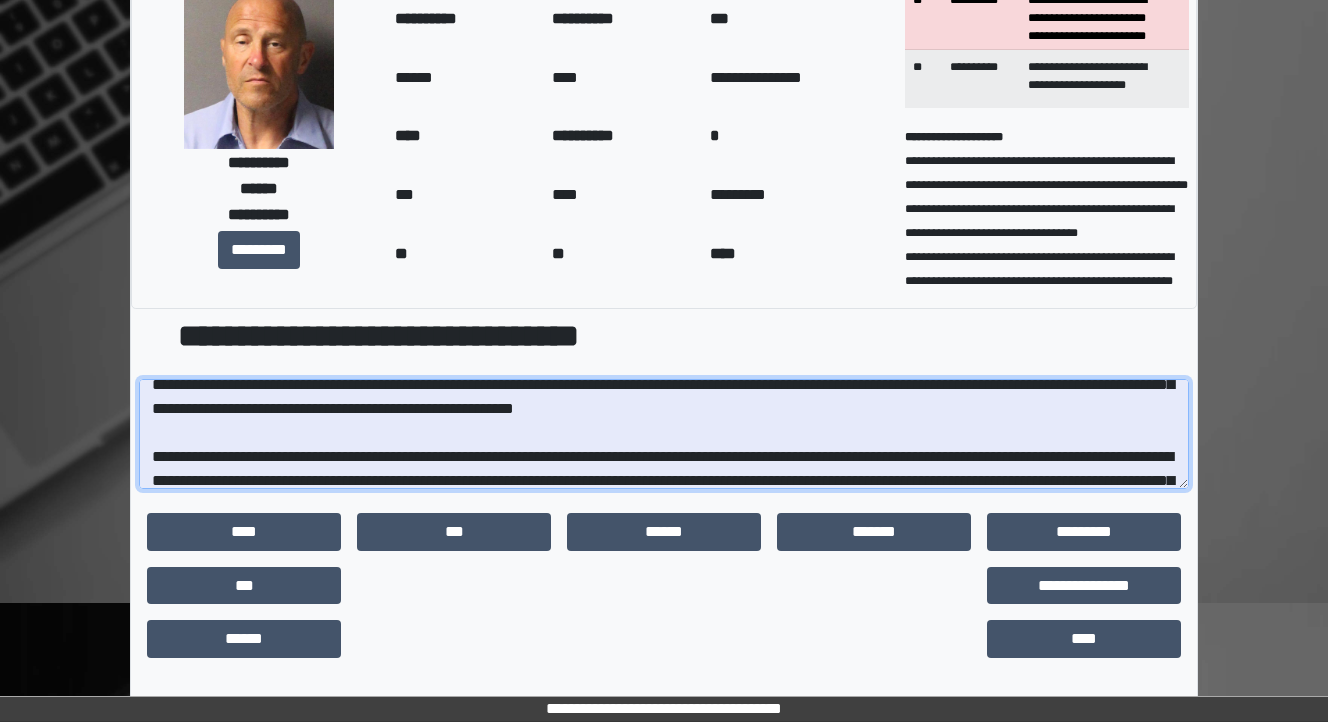 click at bounding box center (664, 434) 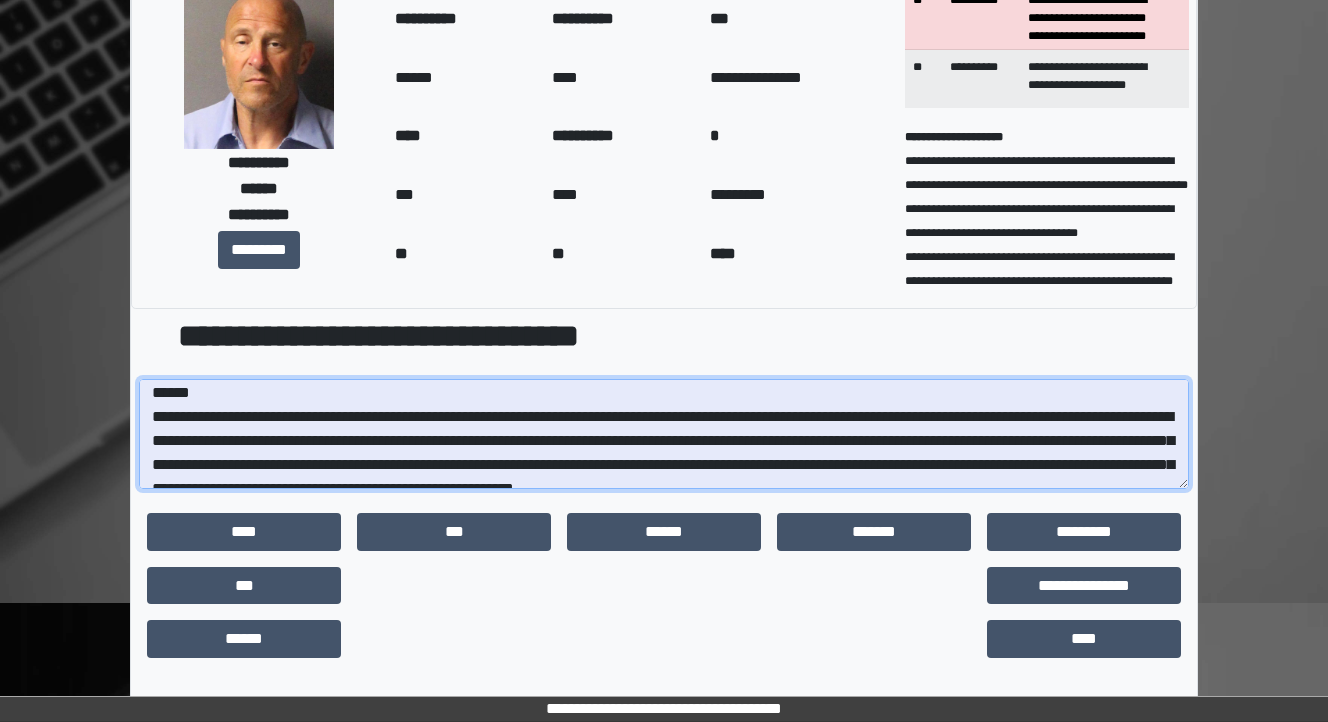 drag, startPoint x: 421, startPoint y: 444, endPoint x: 403, endPoint y: 441, distance: 18.248287 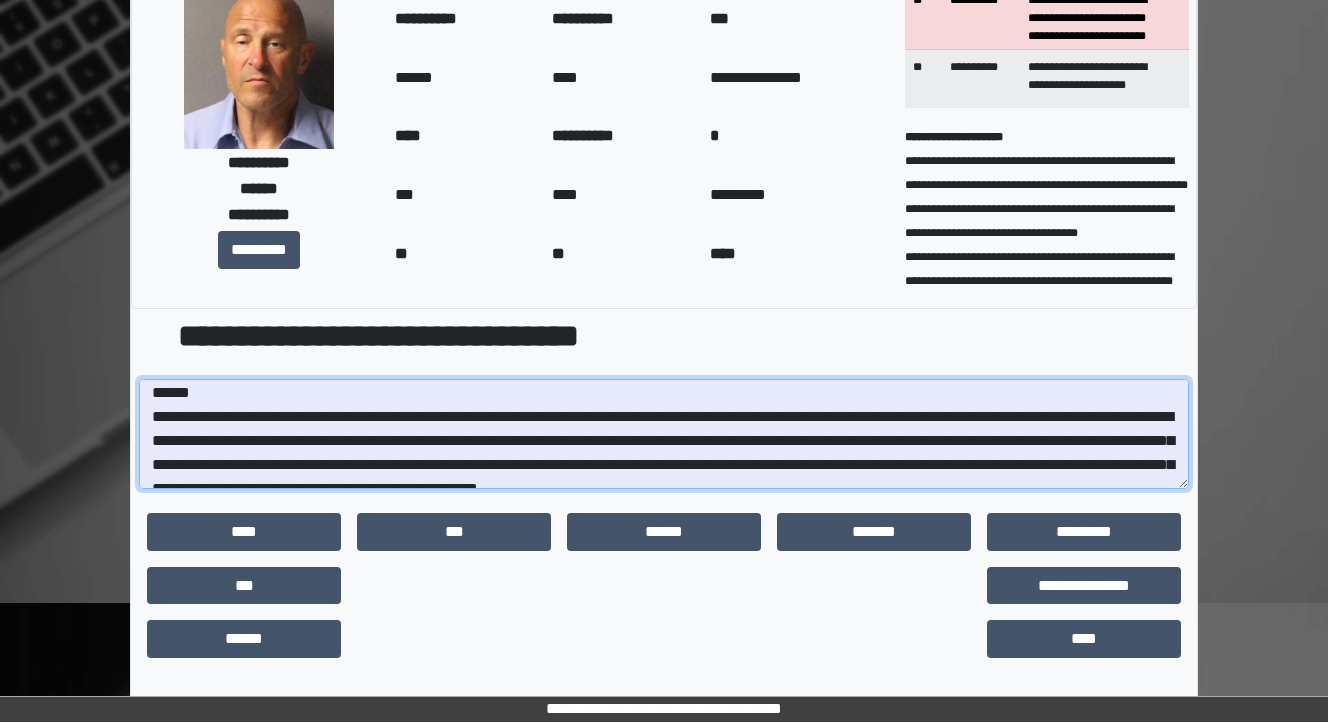 click at bounding box center (664, 434) 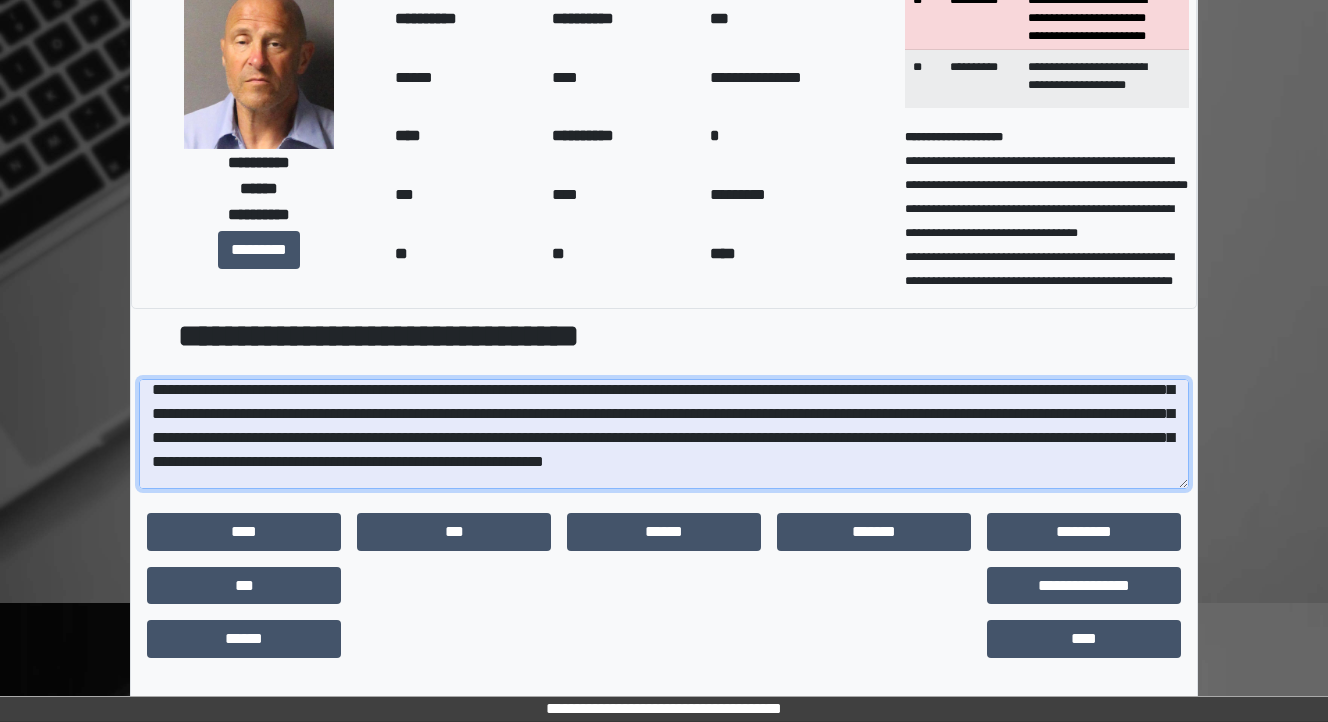 scroll, scrollTop: 325, scrollLeft: 0, axis: vertical 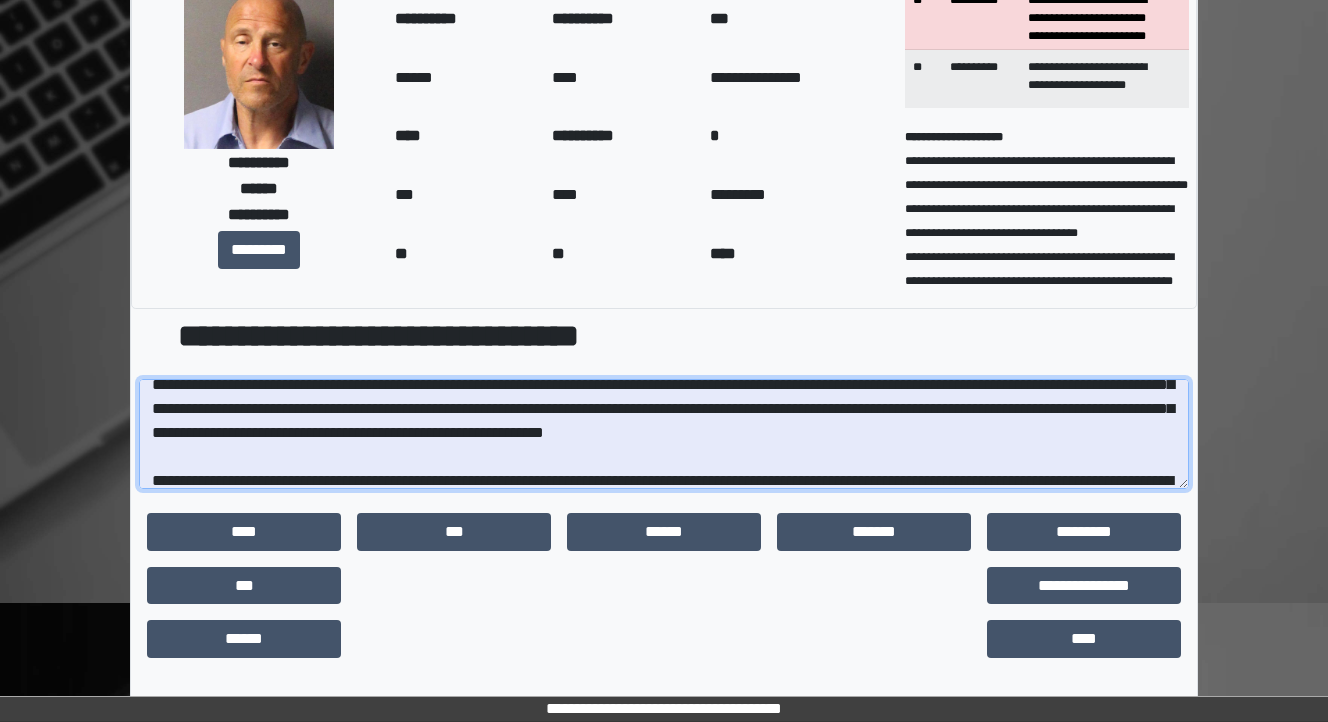 click at bounding box center [664, 434] 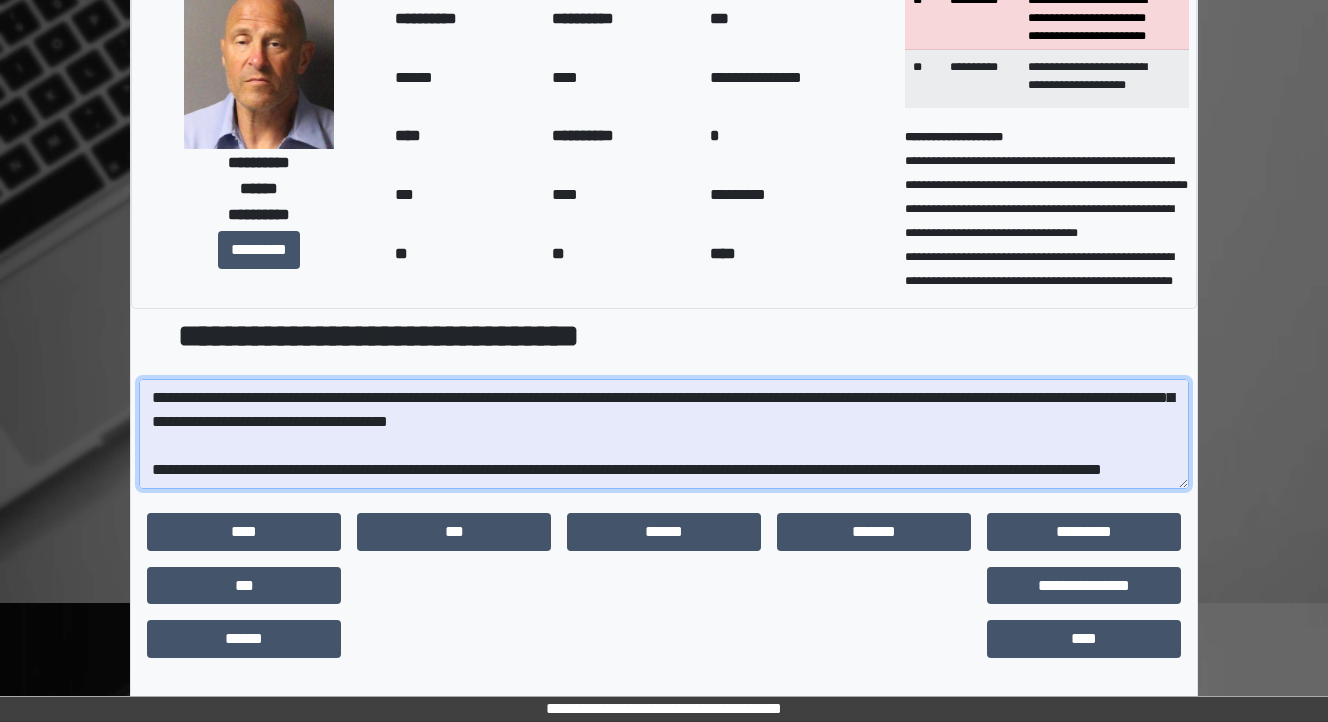scroll, scrollTop: 480, scrollLeft: 0, axis: vertical 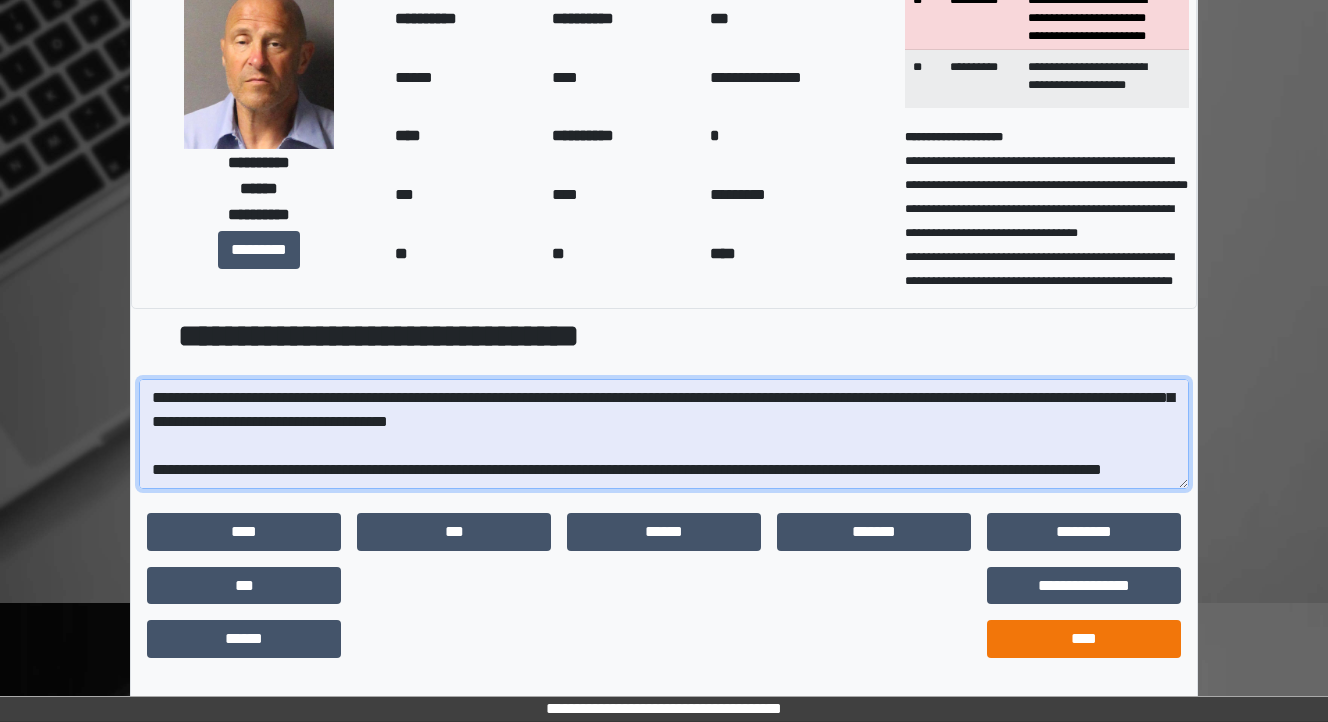 type on "**********" 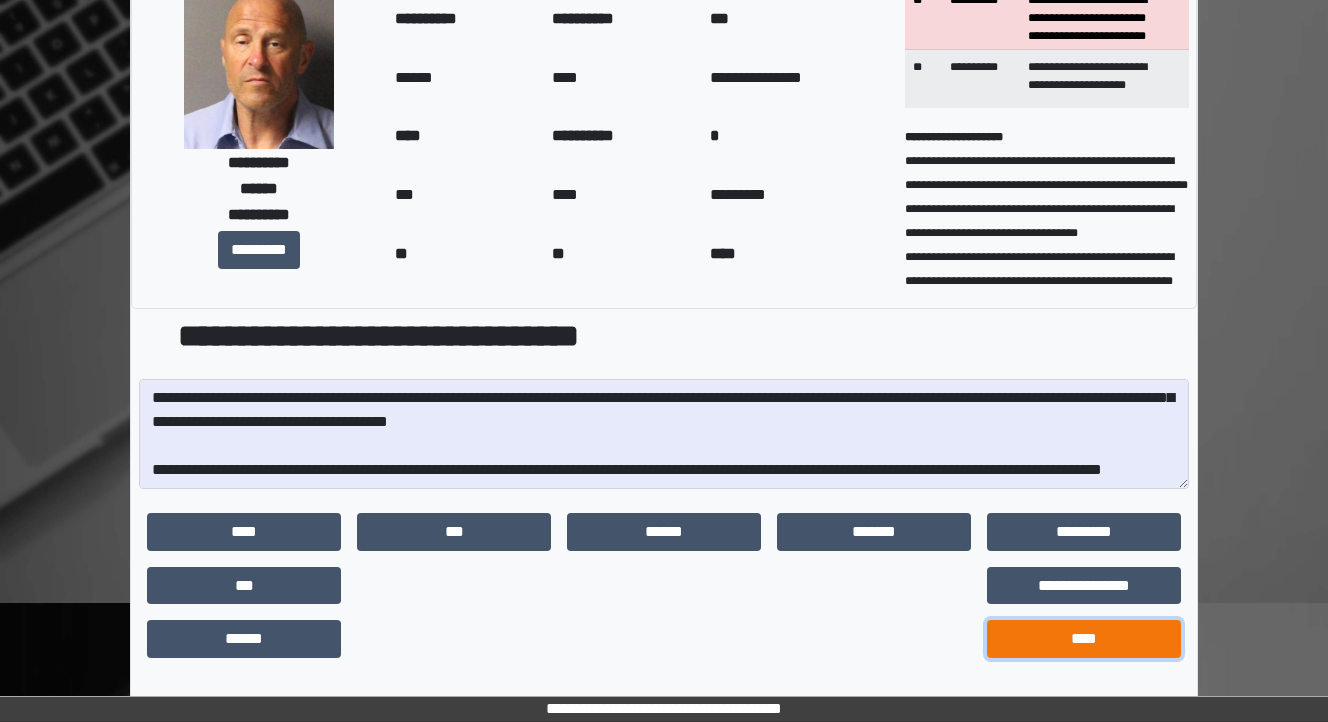 click on "****" at bounding box center [1084, 639] 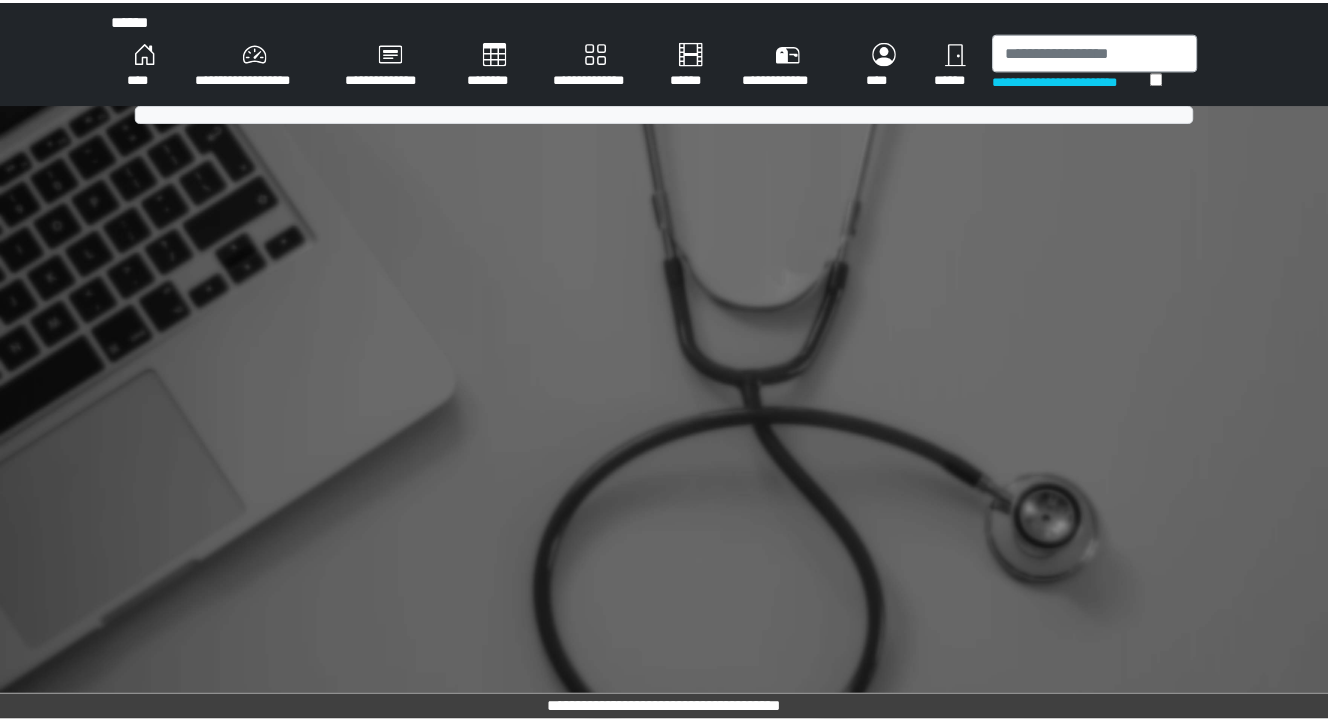 scroll, scrollTop: 0, scrollLeft: 0, axis: both 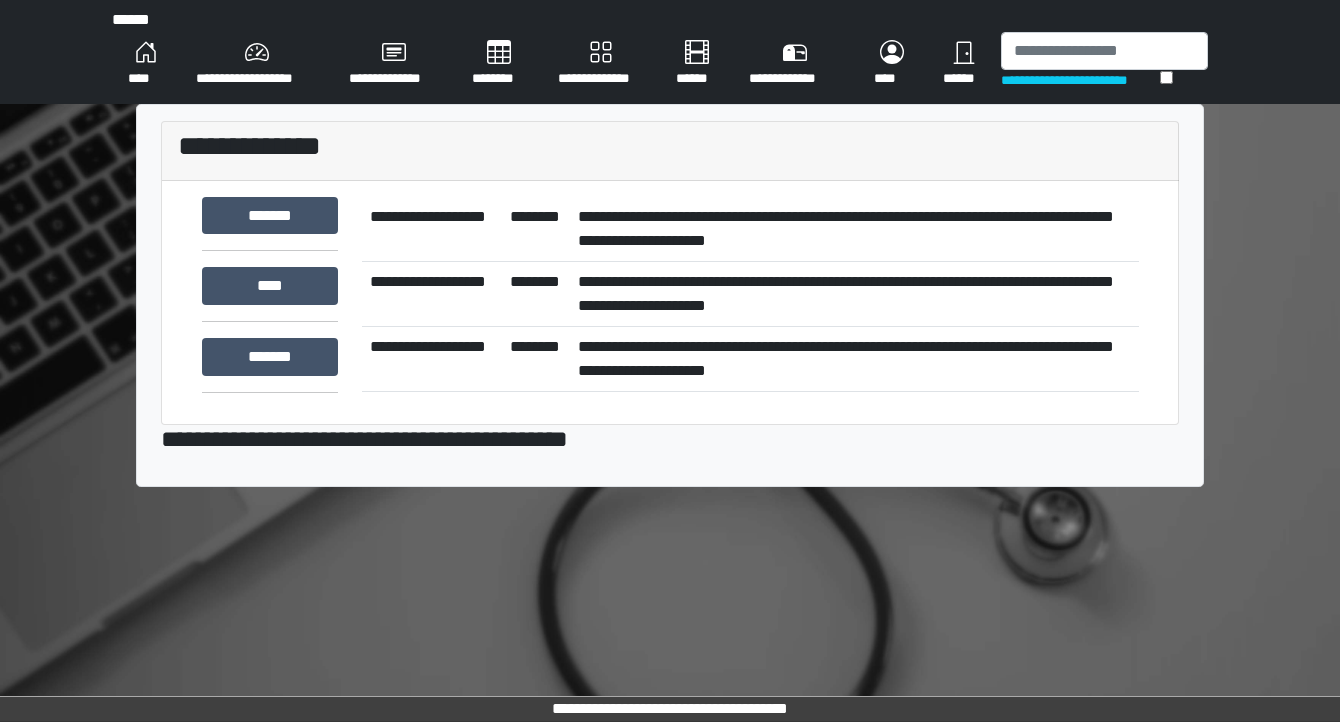 click on "**********" at bounding box center (854, 229) 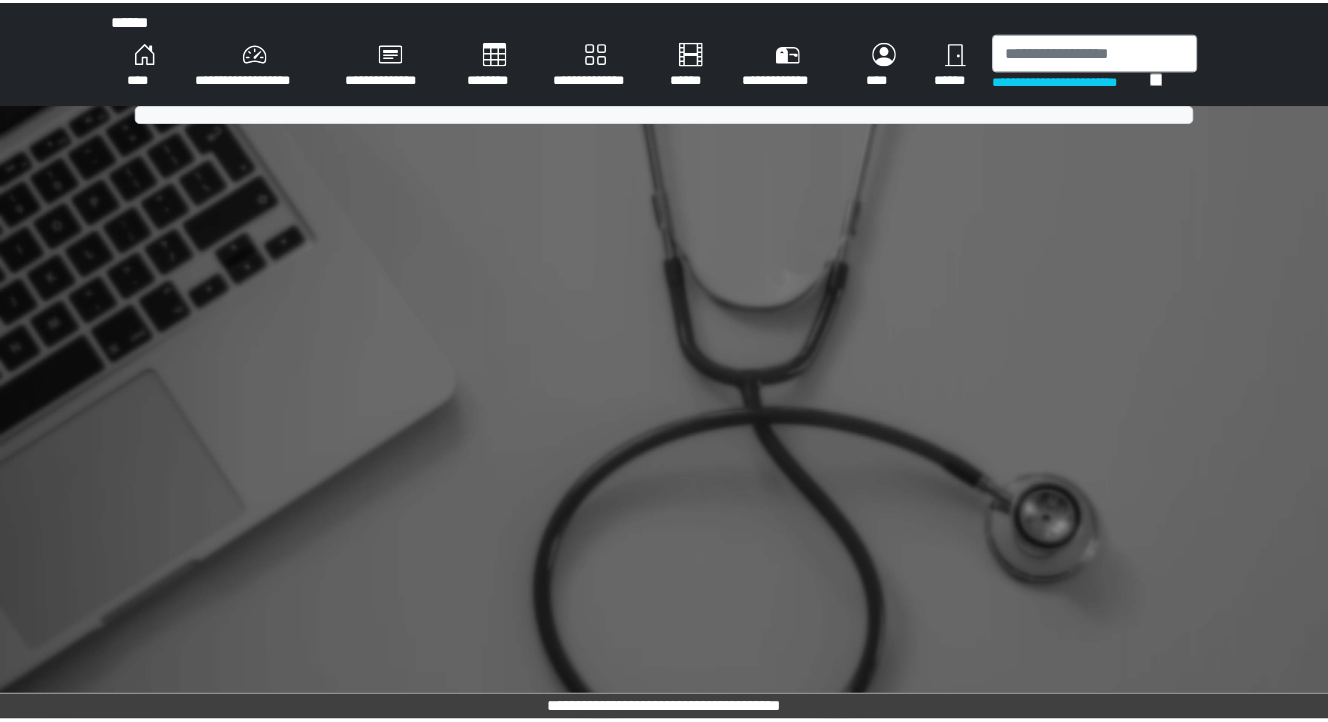 scroll, scrollTop: 0, scrollLeft: 0, axis: both 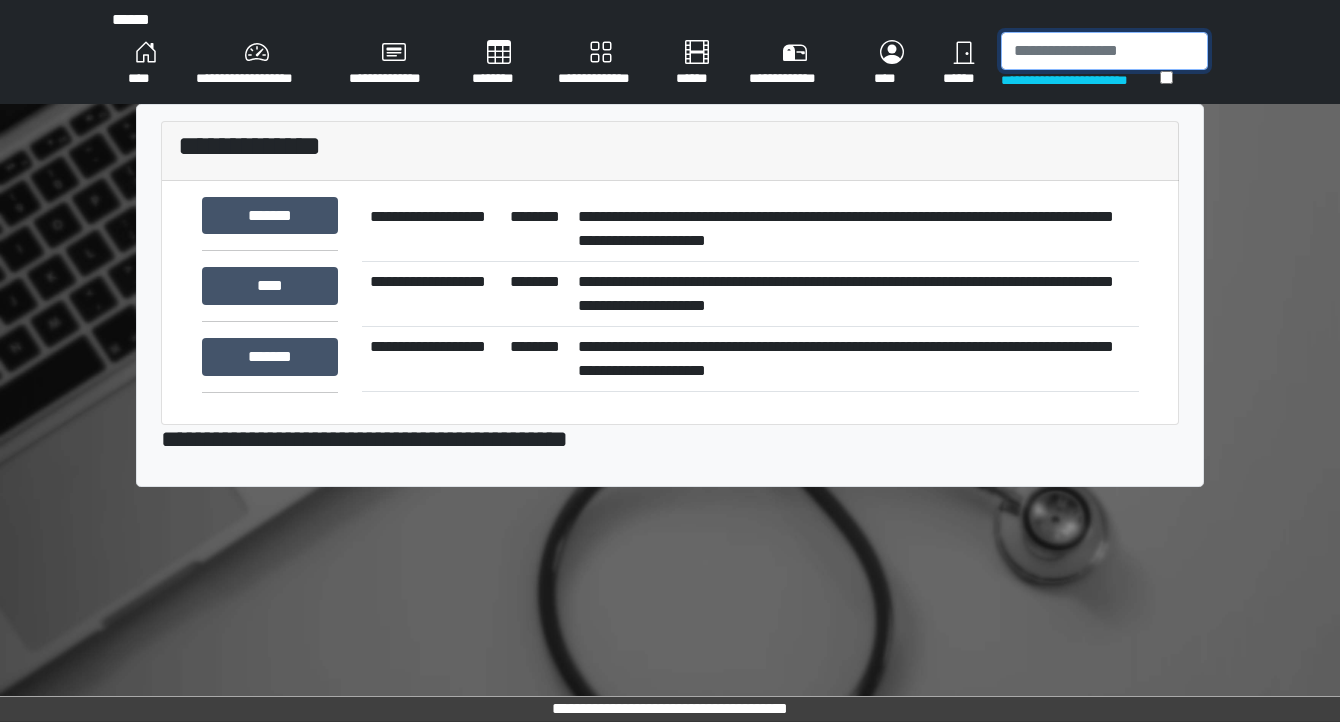 click at bounding box center (1104, 51) 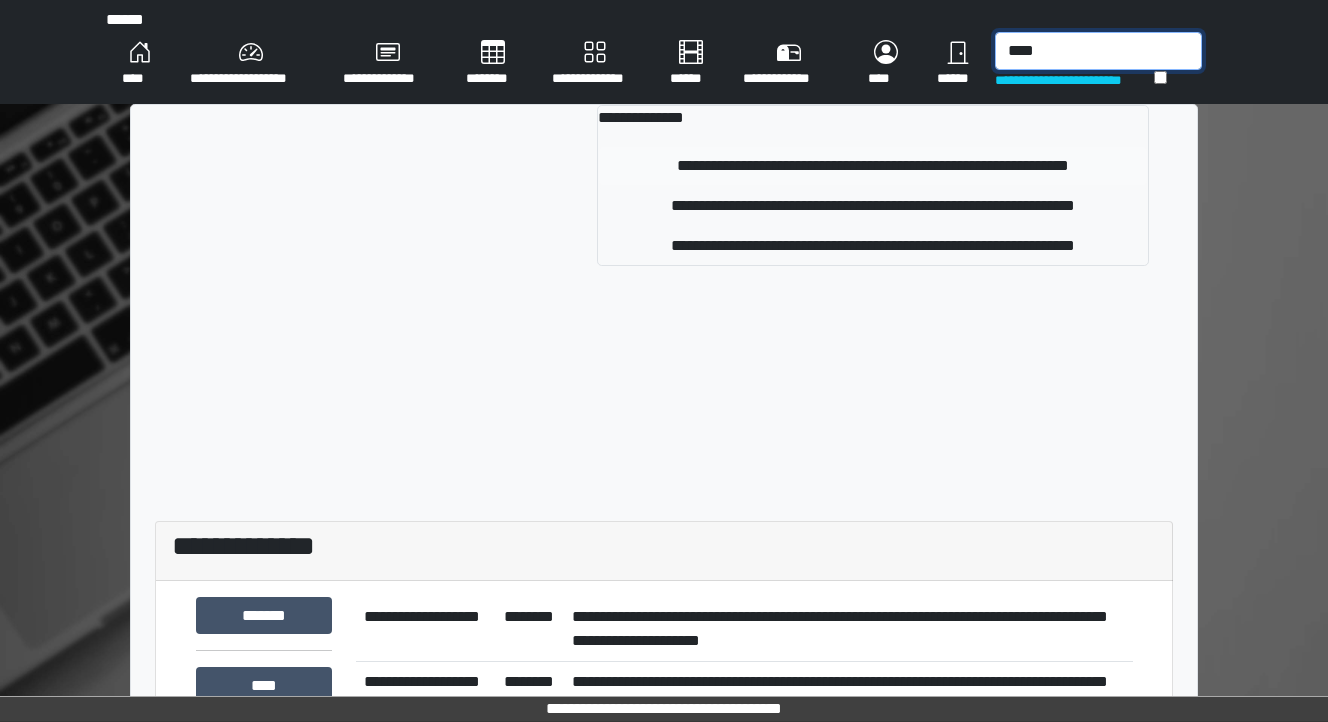 type on "****" 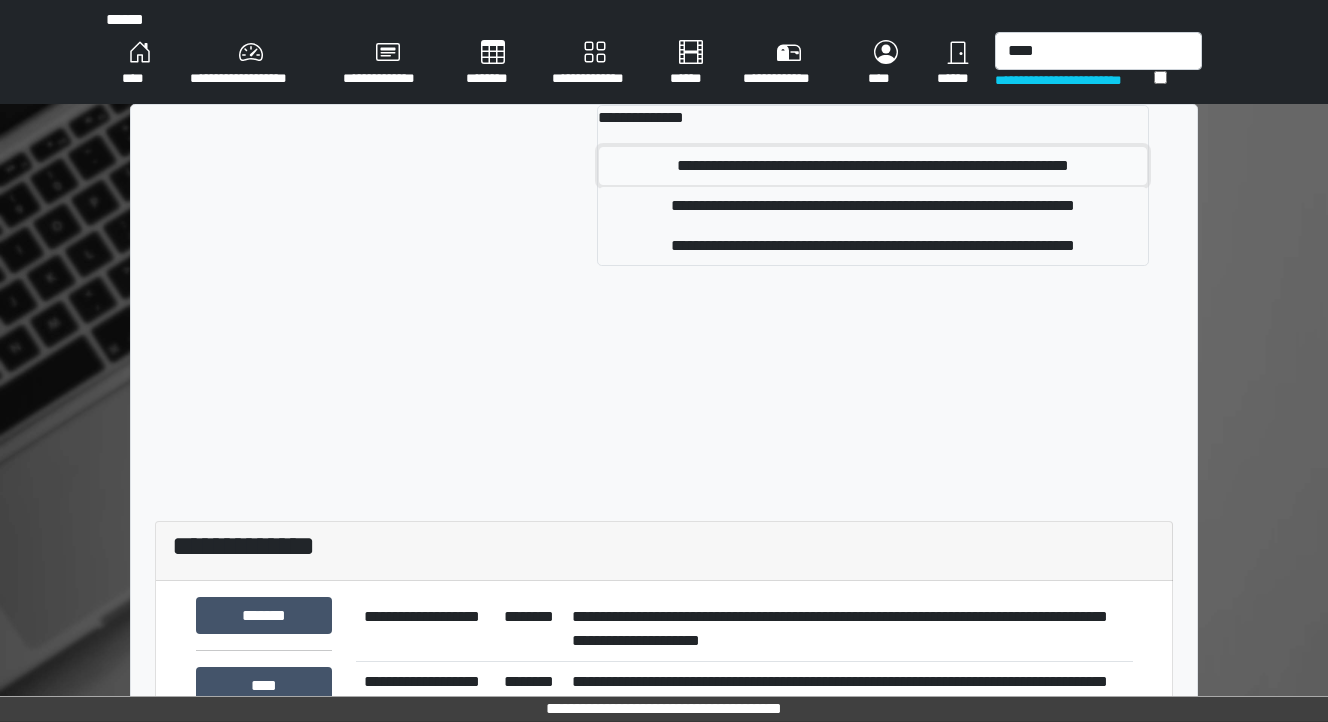 click on "**********" at bounding box center [873, 166] 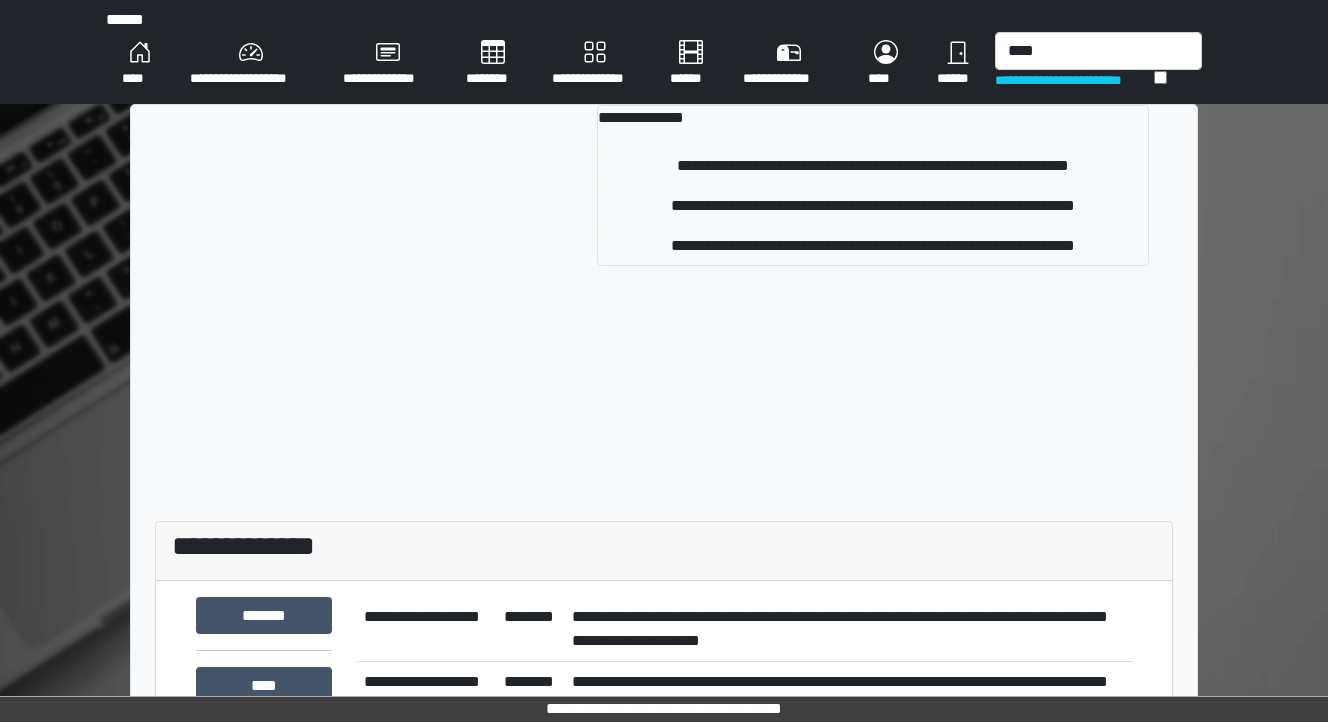 type 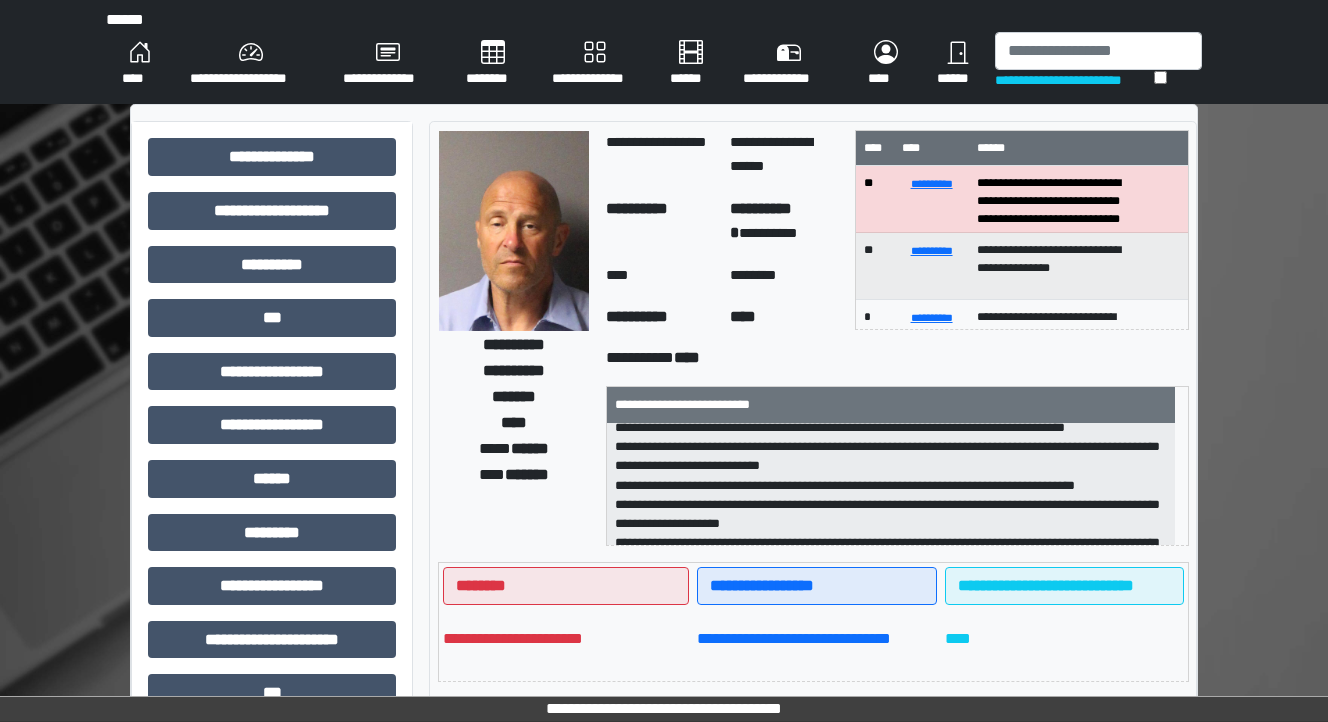 scroll, scrollTop: 80, scrollLeft: 0, axis: vertical 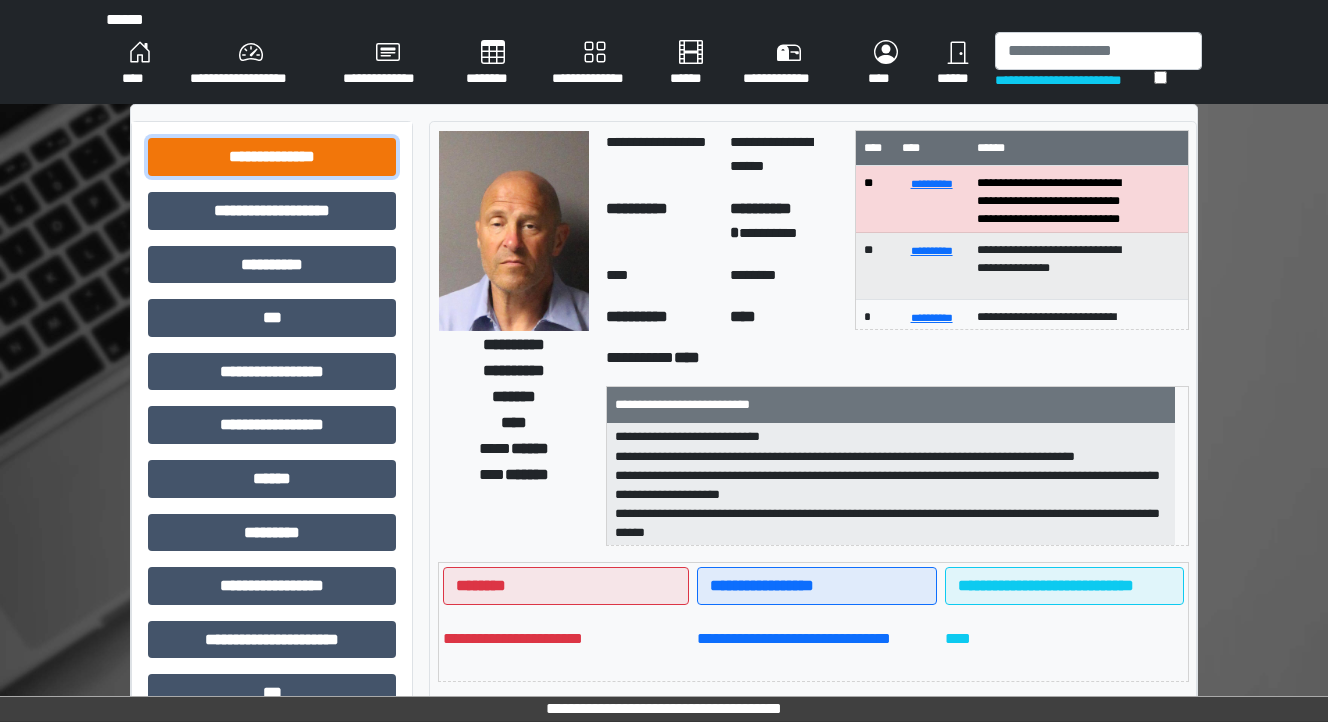 click on "**********" at bounding box center (272, 157) 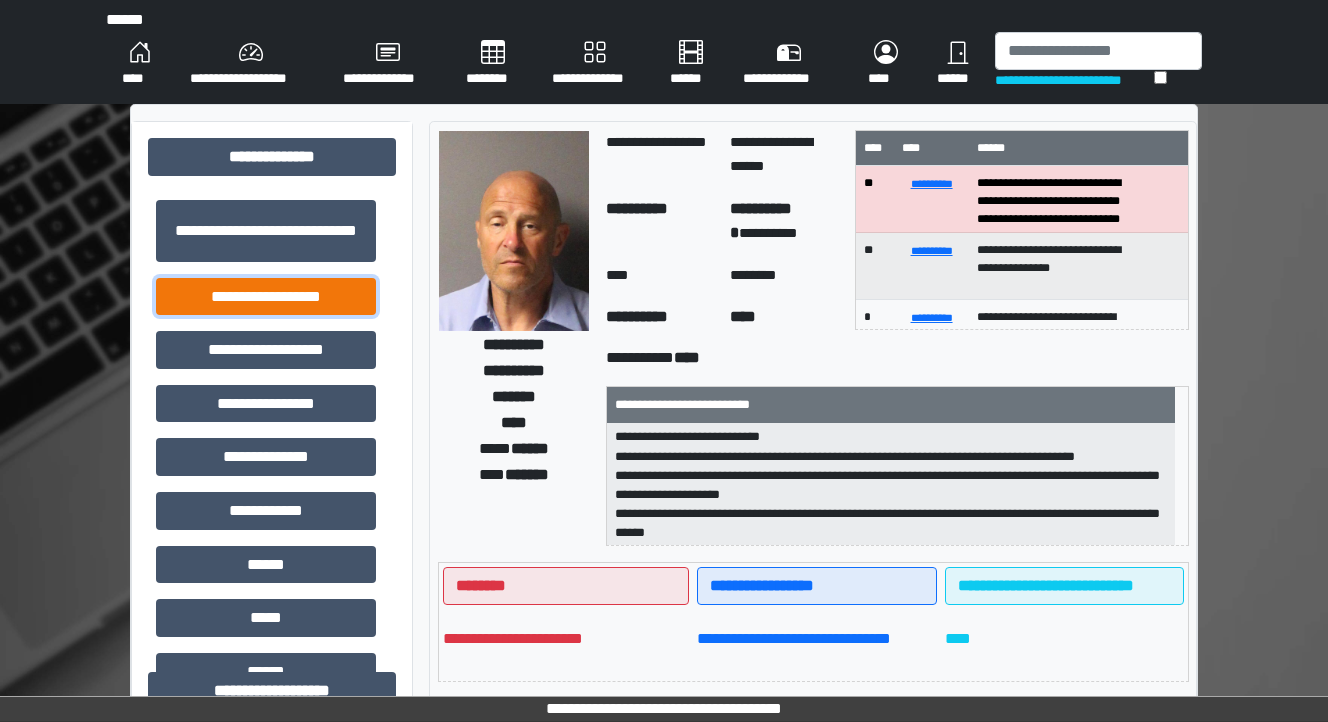click on "**********" at bounding box center (266, 297) 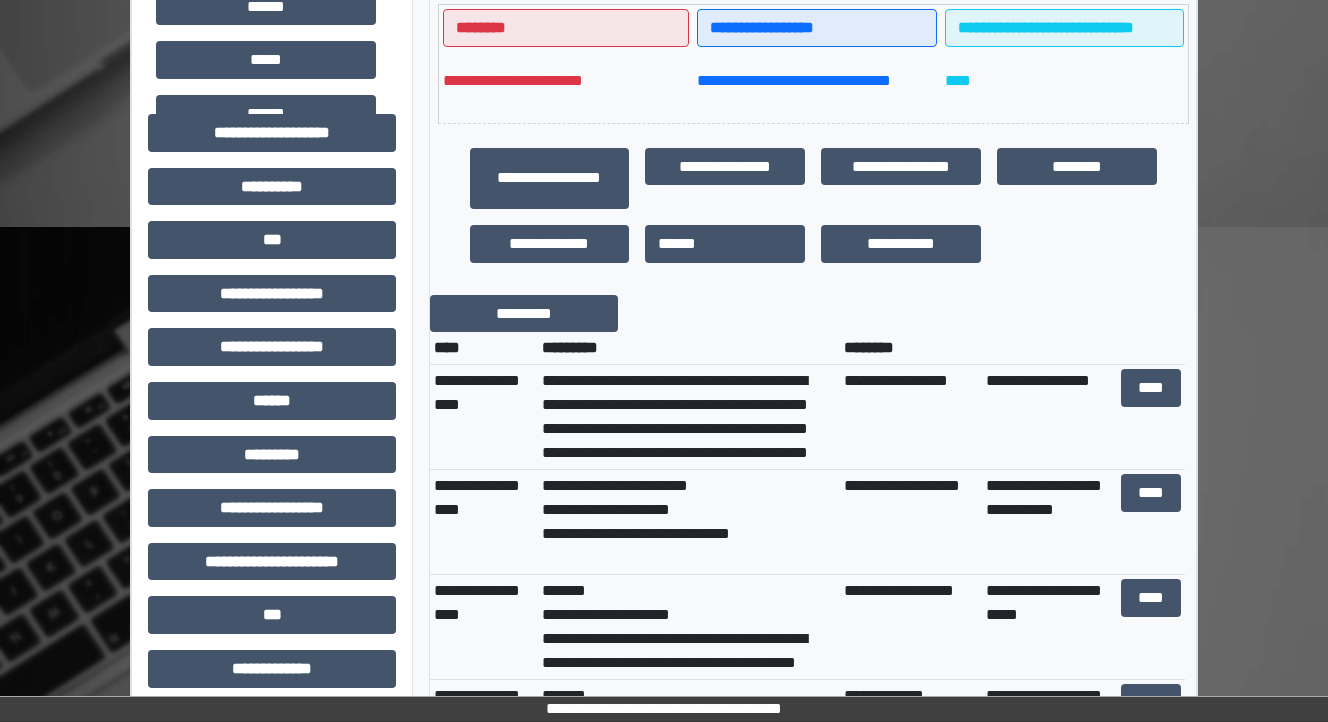 scroll, scrollTop: 560, scrollLeft: 0, axis: vertical 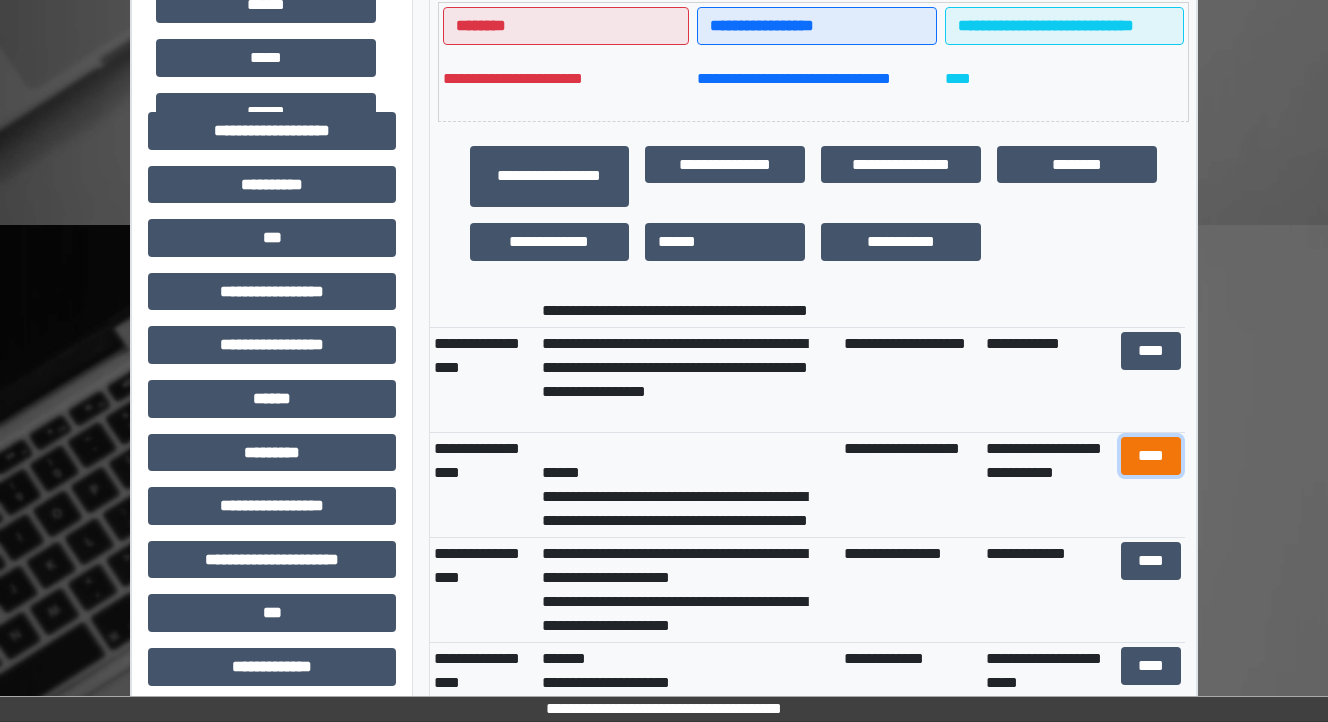 click on "****" at bounding box center [1150, 456] 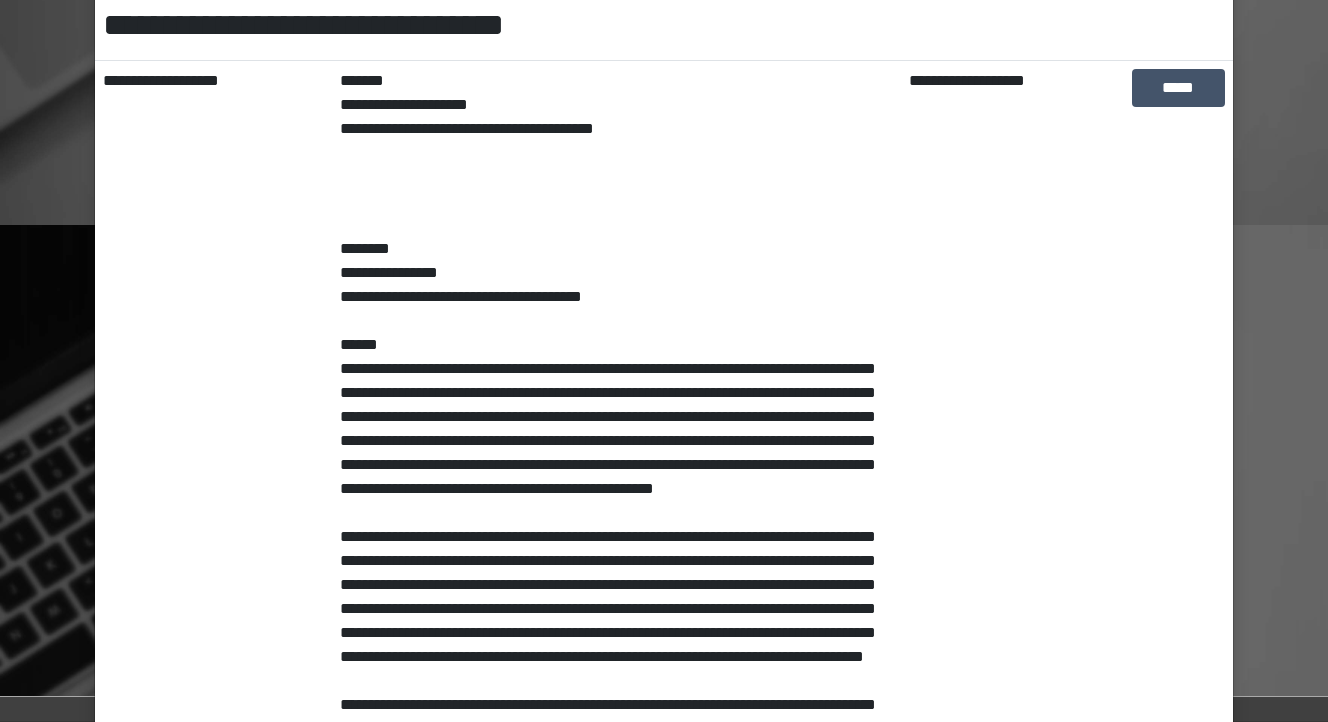 scroll, scrollTop: 320, scrollLeft: 0, axis: vertical 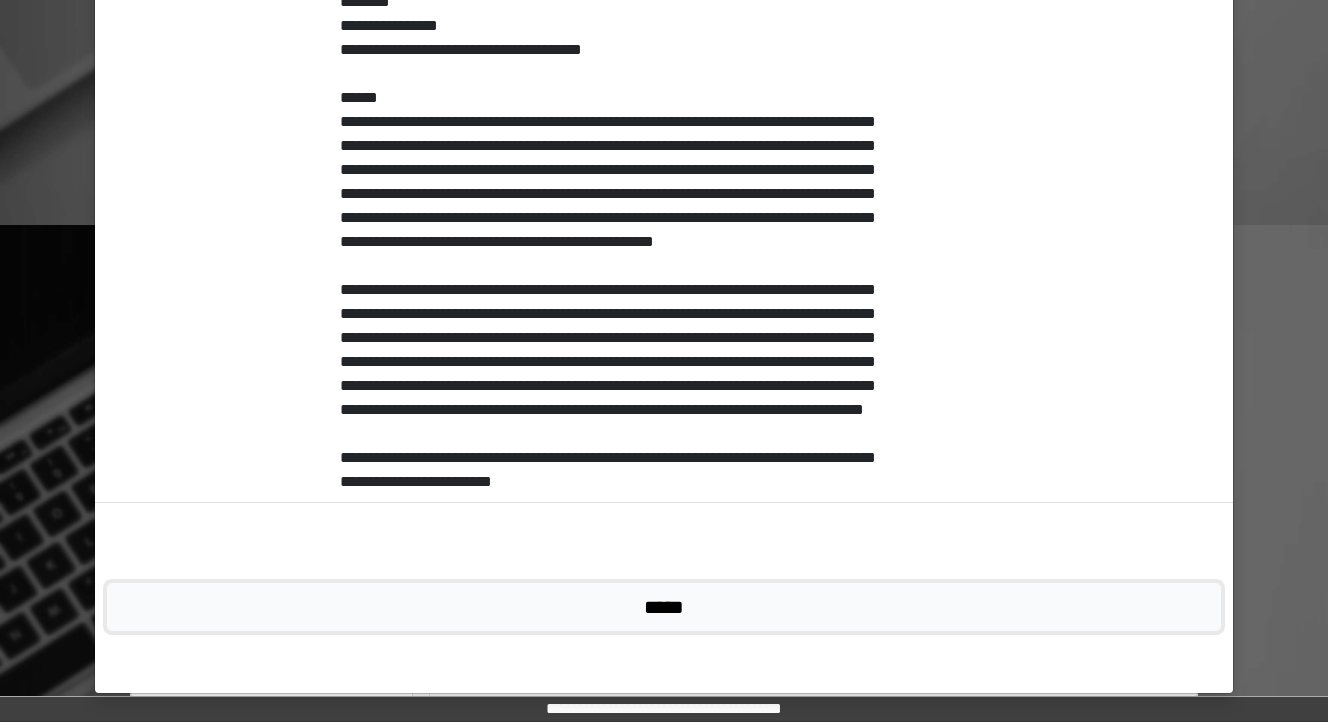 click on "*****" at bounding box center (664, 607) 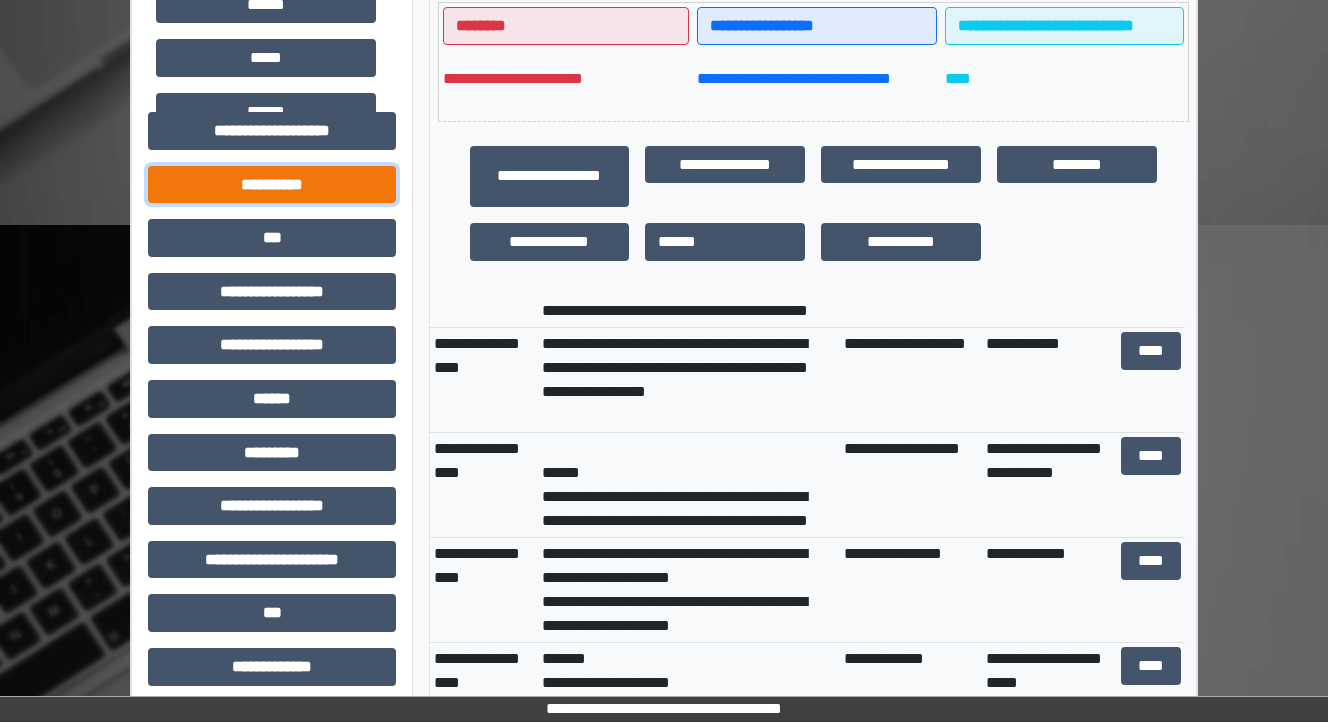 click on "**********" at bounding box center (272, 185) 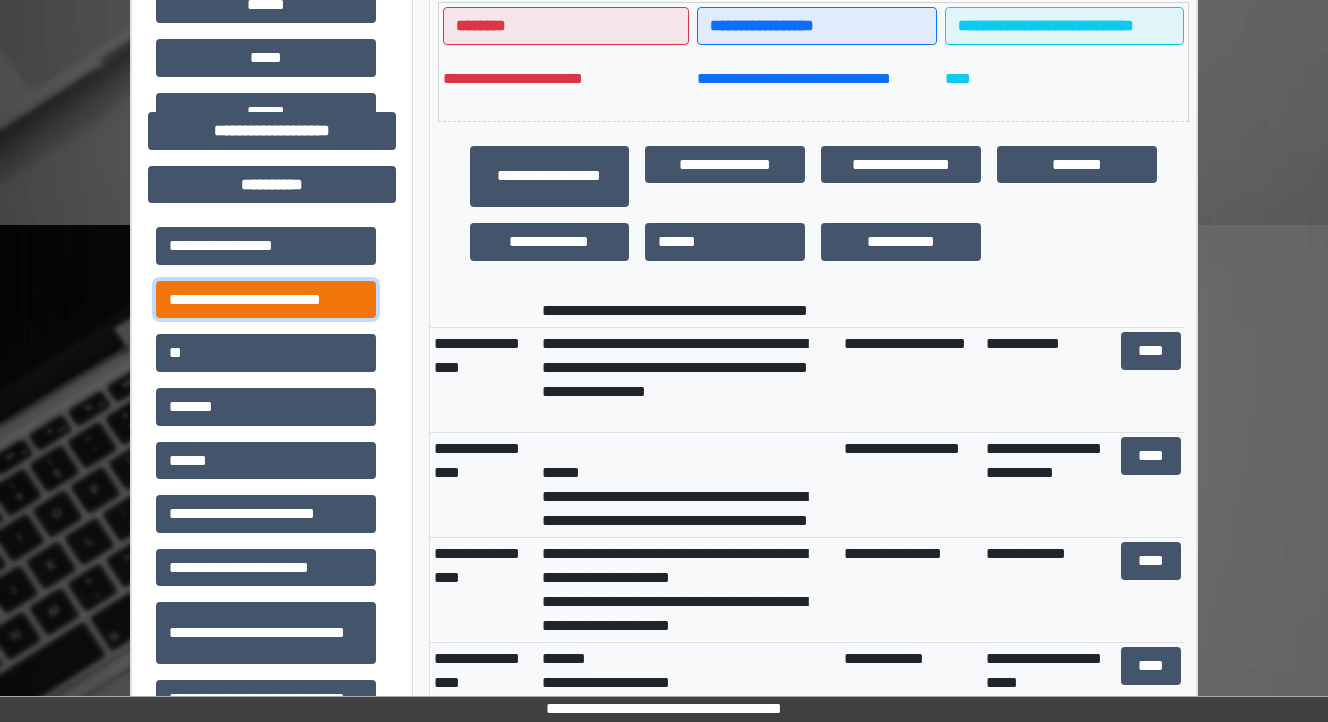 click on "**********" at bounding box center (266, 300) 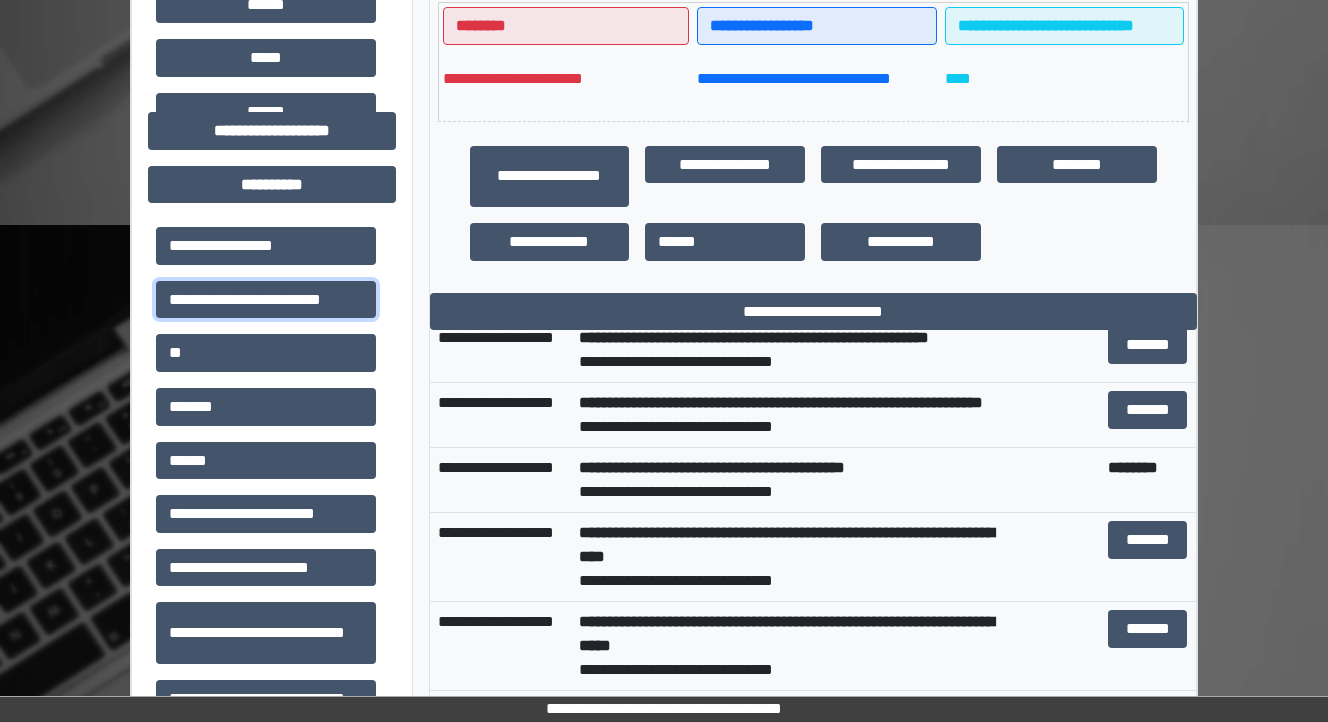 scroll, scrollTop: 1037, scrollLeft: 0, axis: vertical 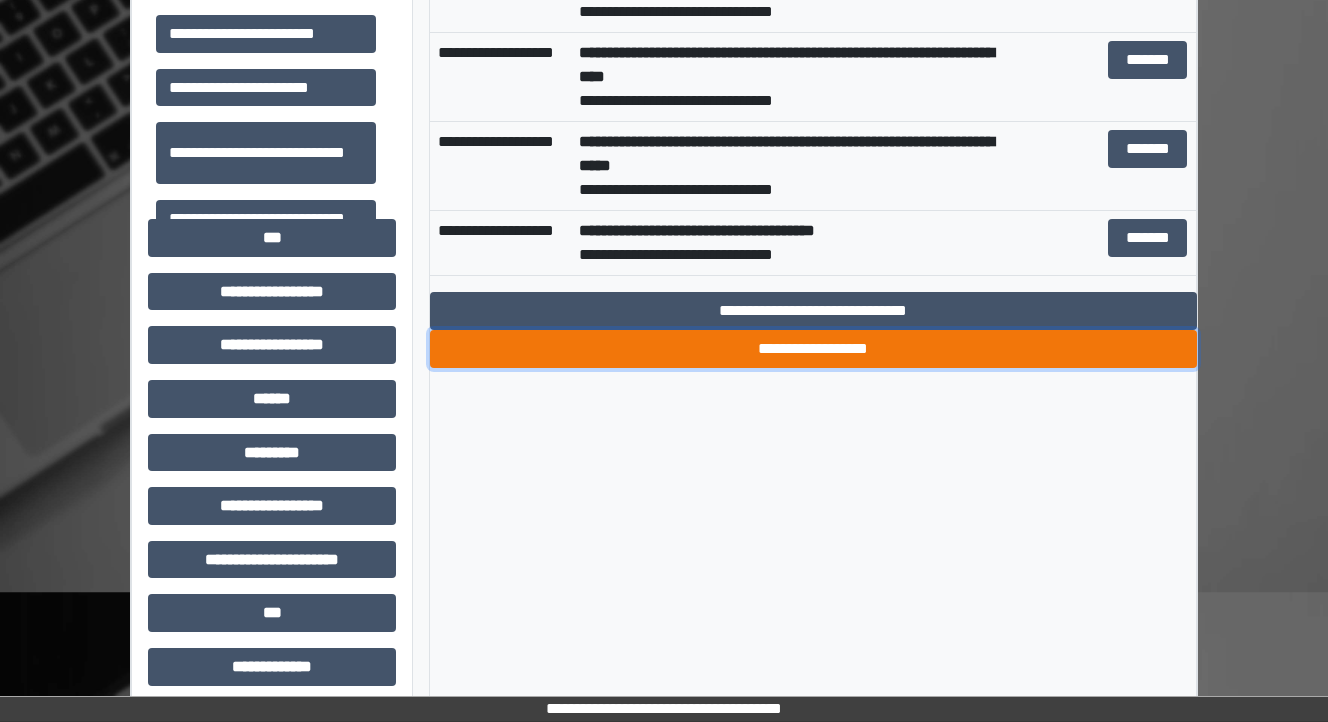 click on "**********" at bounding box center [813, 349] 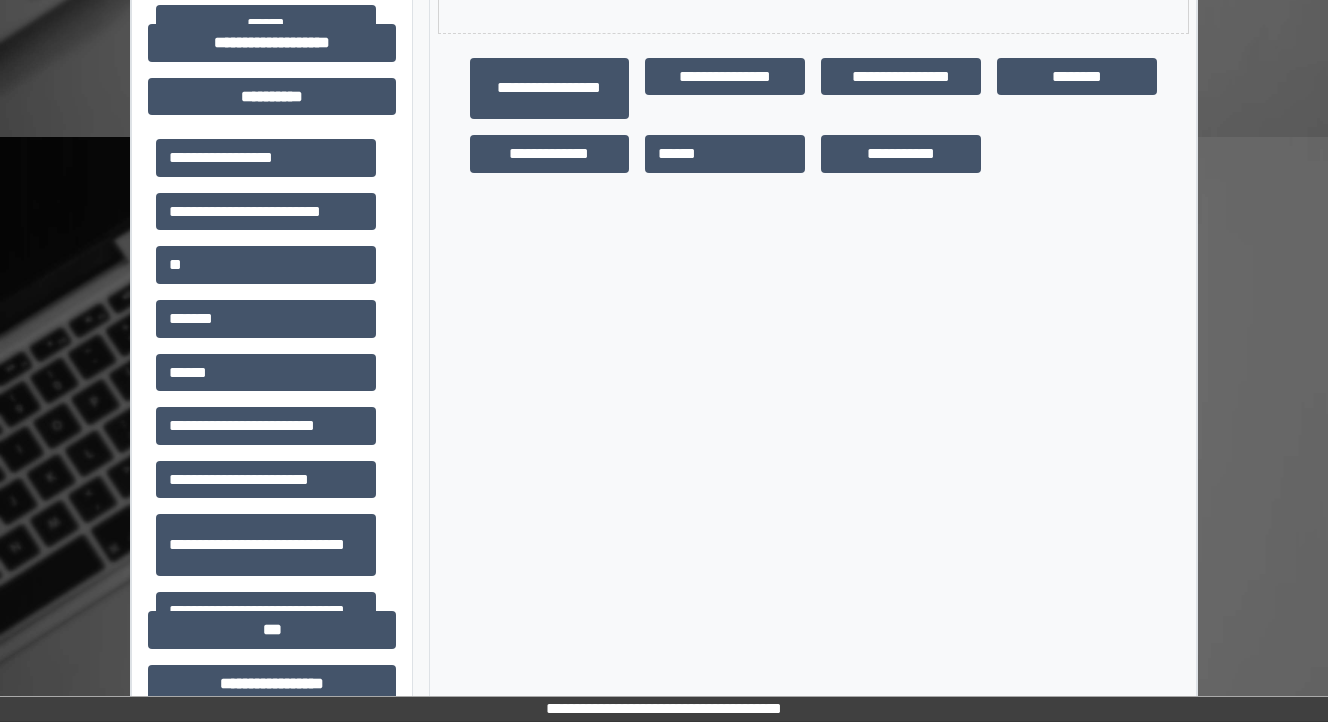 scroll, scrollTop: 560, scrollLeft: 0, axis: vertical 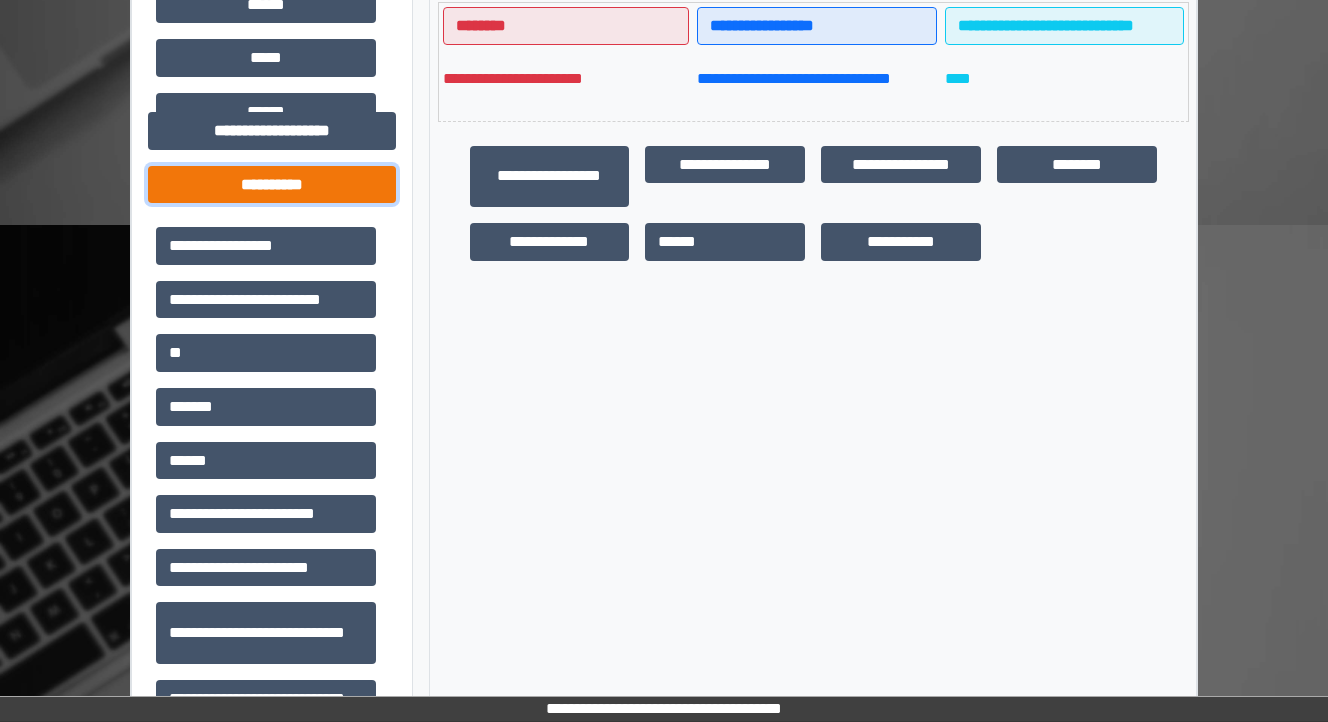 click on "**********" at bounding box center (272, 185) 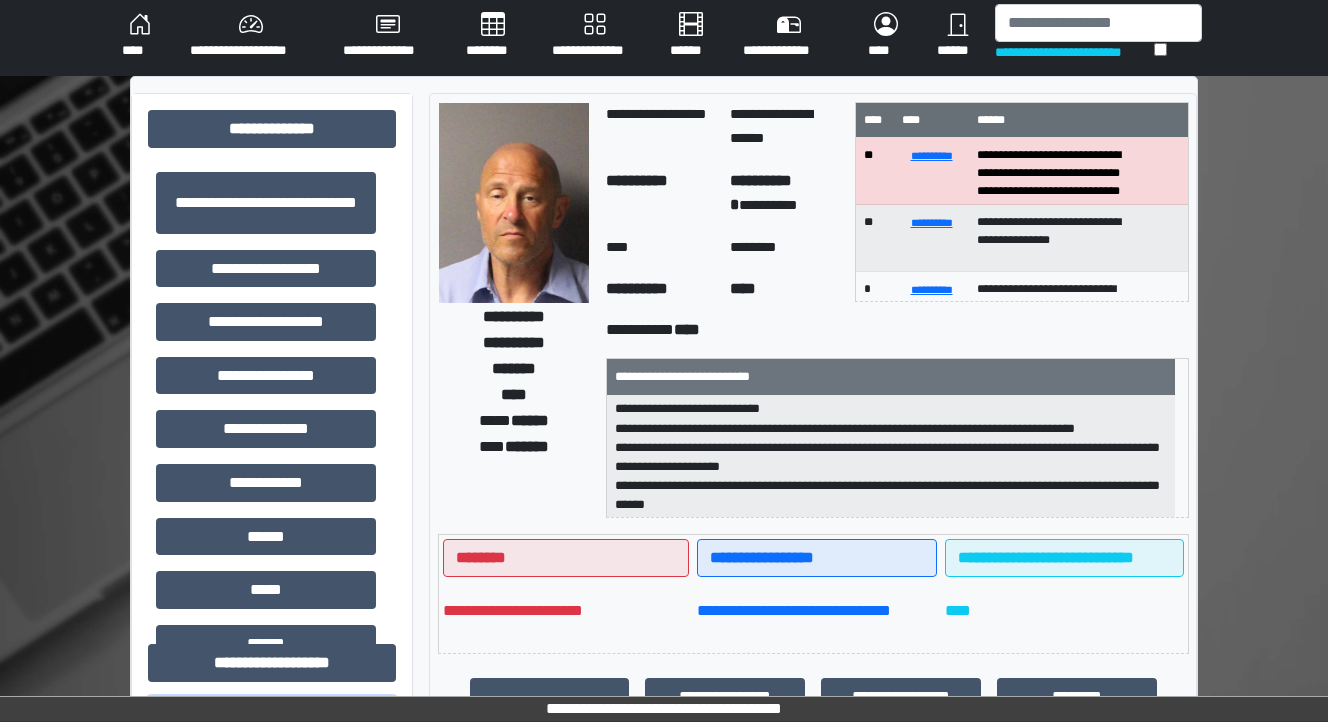 scroll, scrollTop: 0, scrollLeft: 0, axis: both 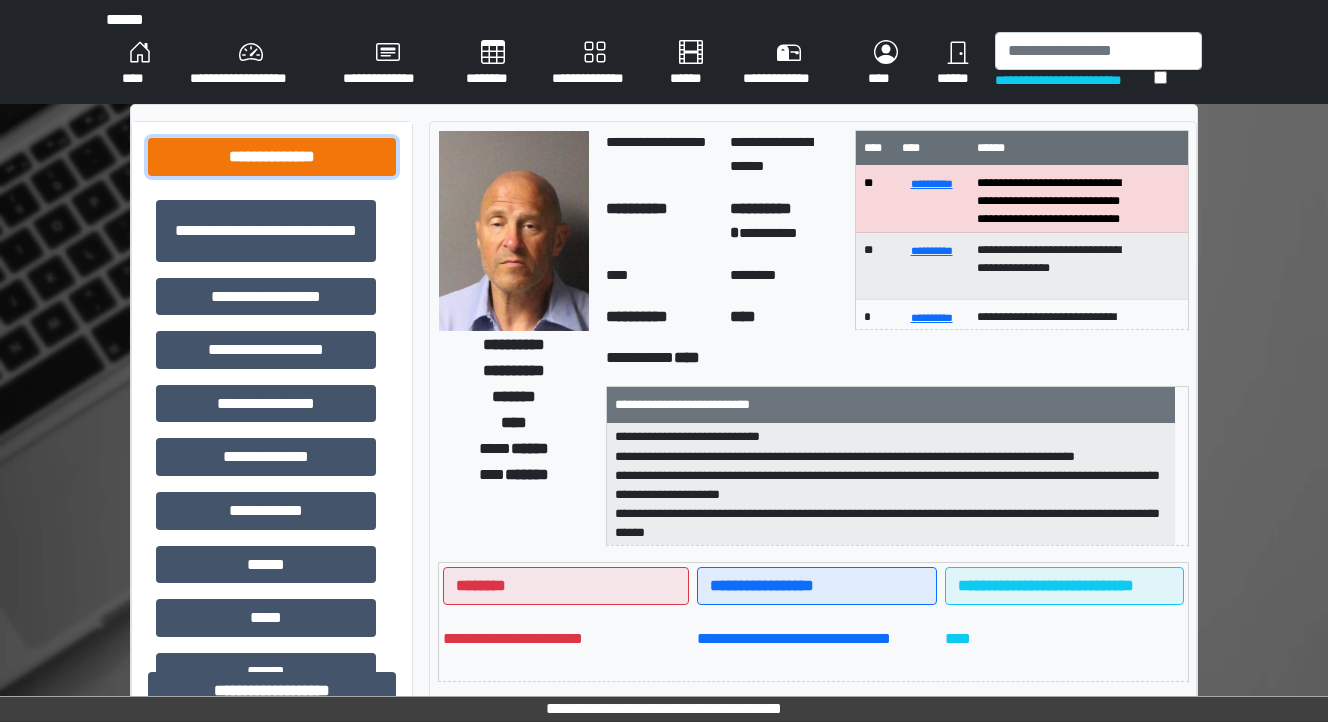 click on "**********" at bounding box center (272, 157) 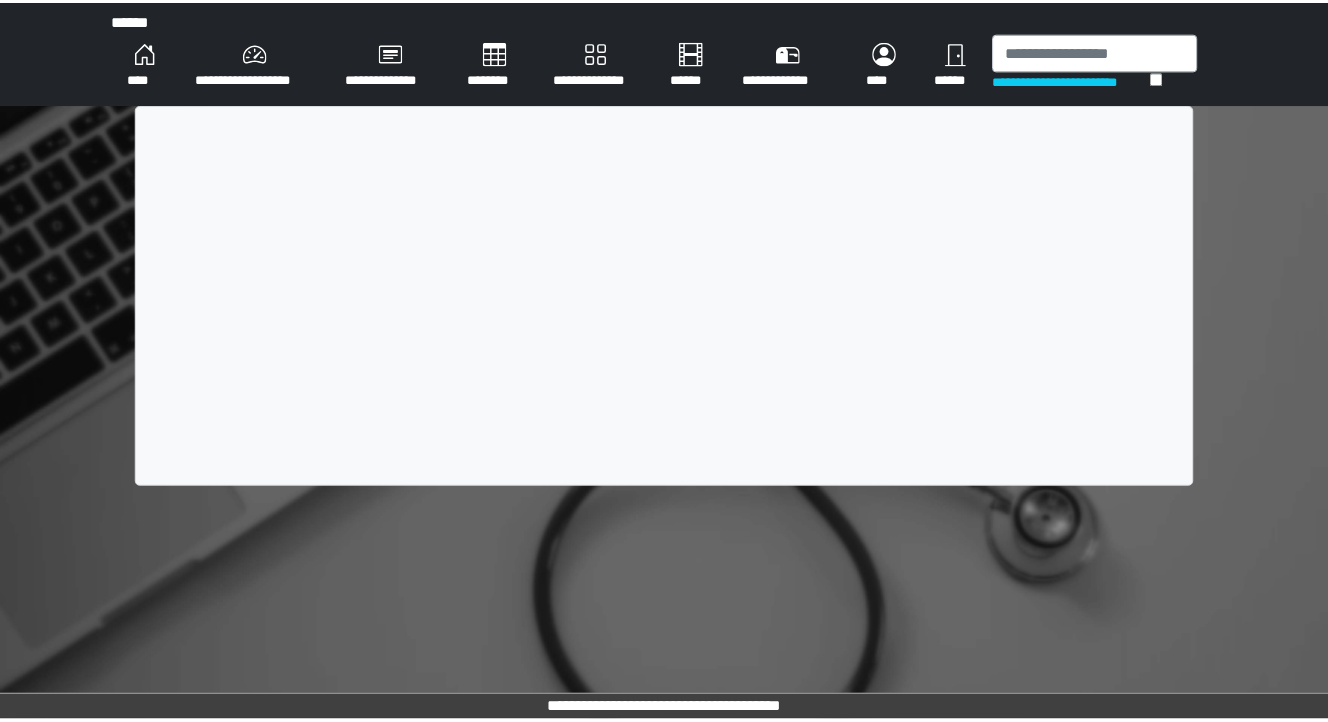 scroll, scrollTop: 0, scrollLeft: 0, axis: both 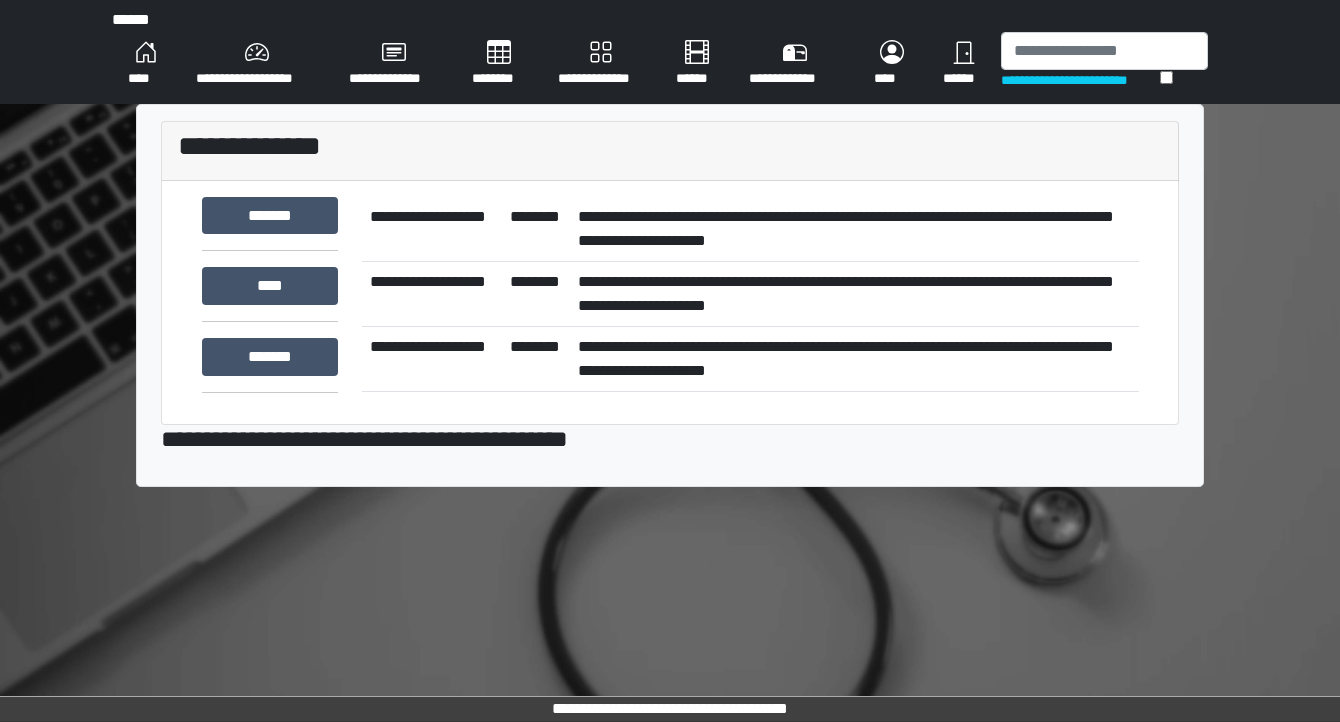 click on "**********" at bounding box center (854, 229) 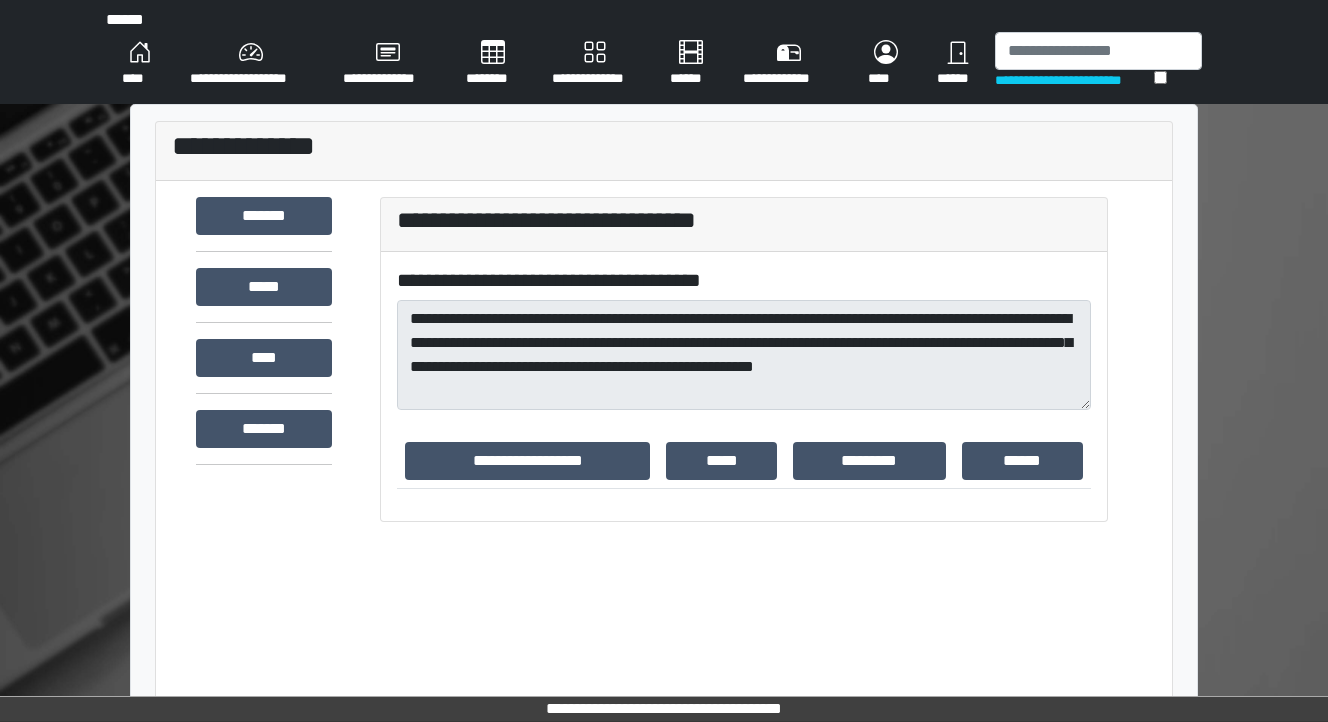 click on "**********" at bounding box center (744, 220) 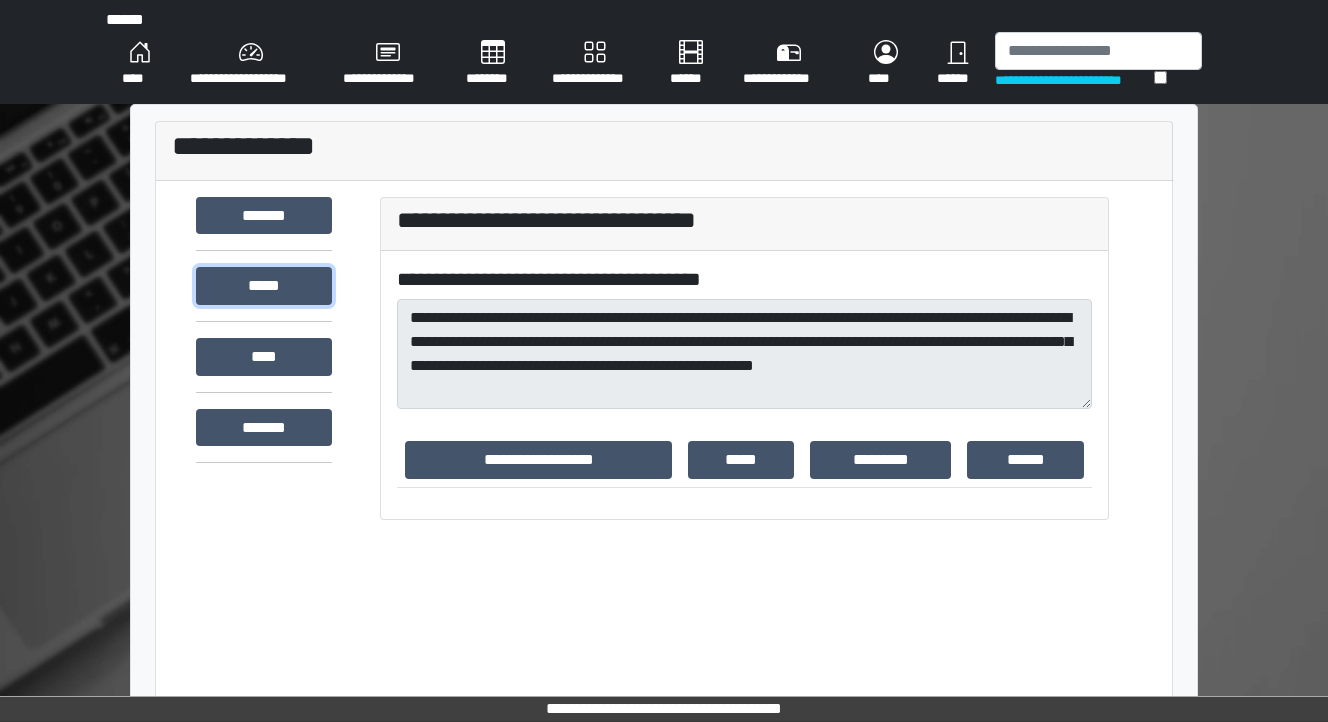 click on "*****" at bounding box center (264, 286) 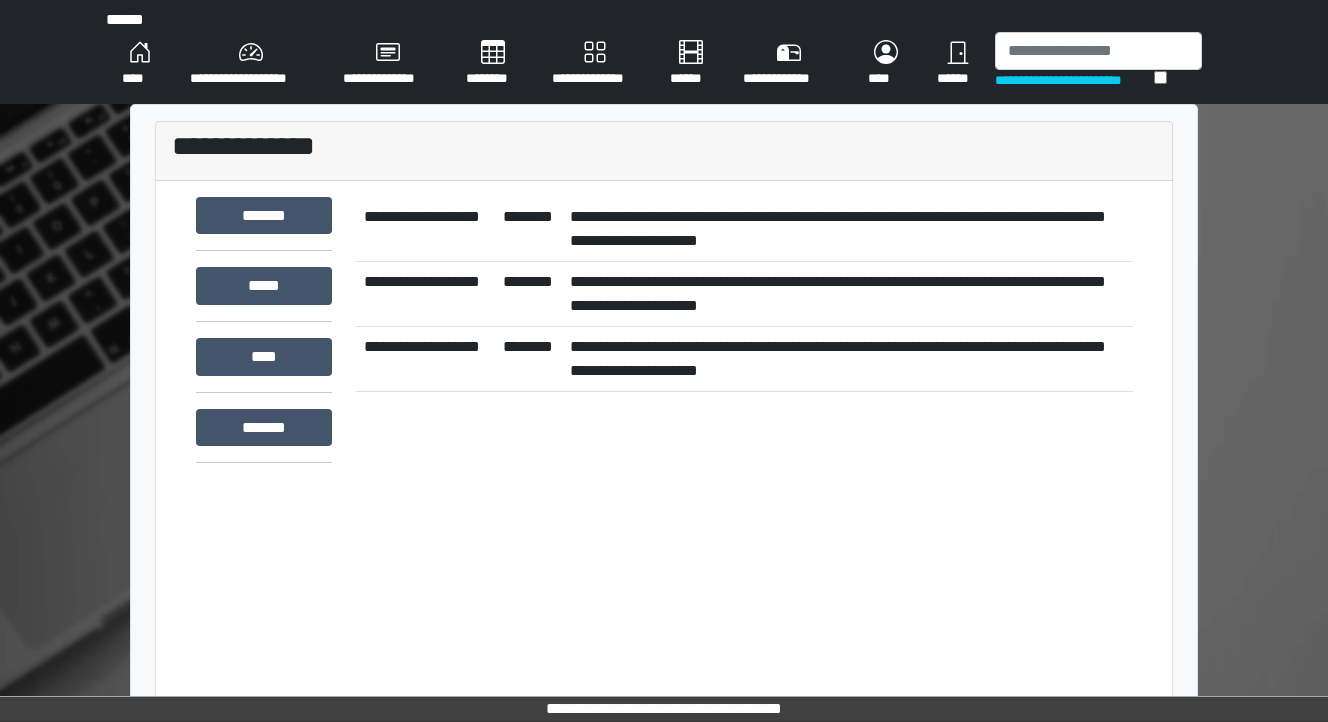 click on "**********" at bounding box center [847, 293] 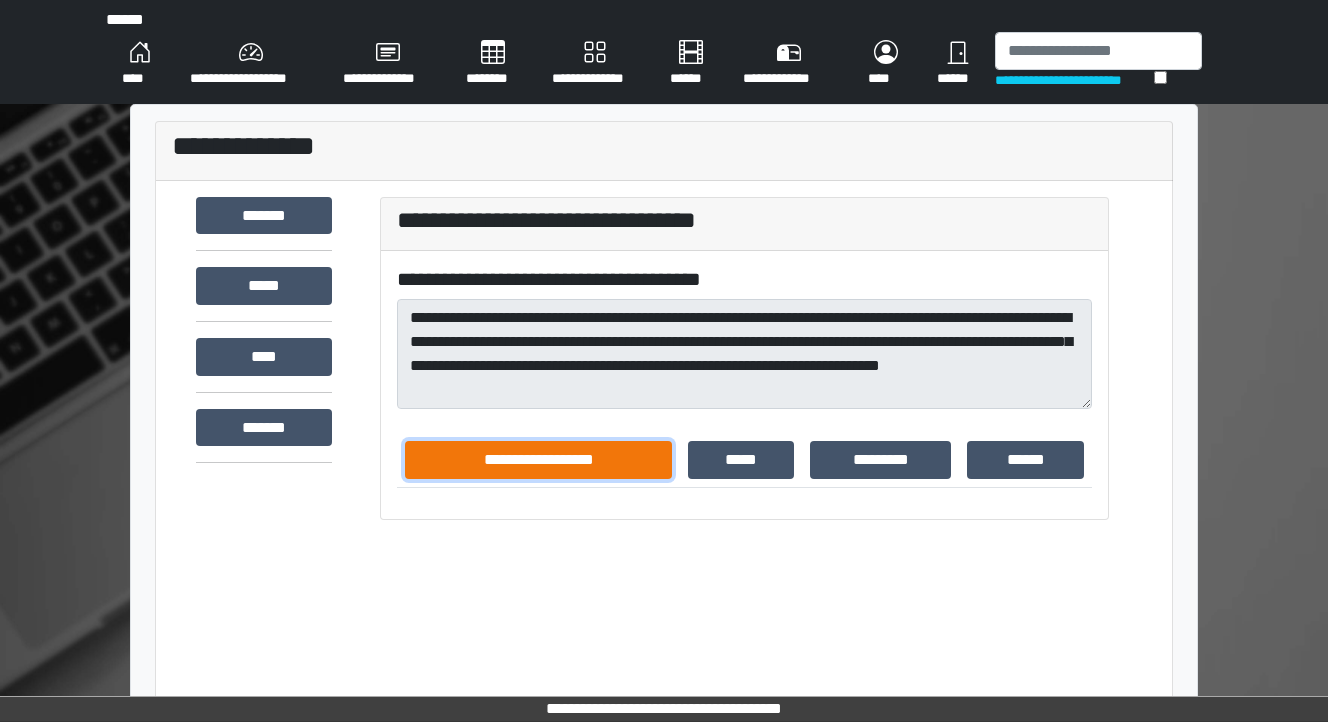 click on "**********" at bounding box center [538, 460] 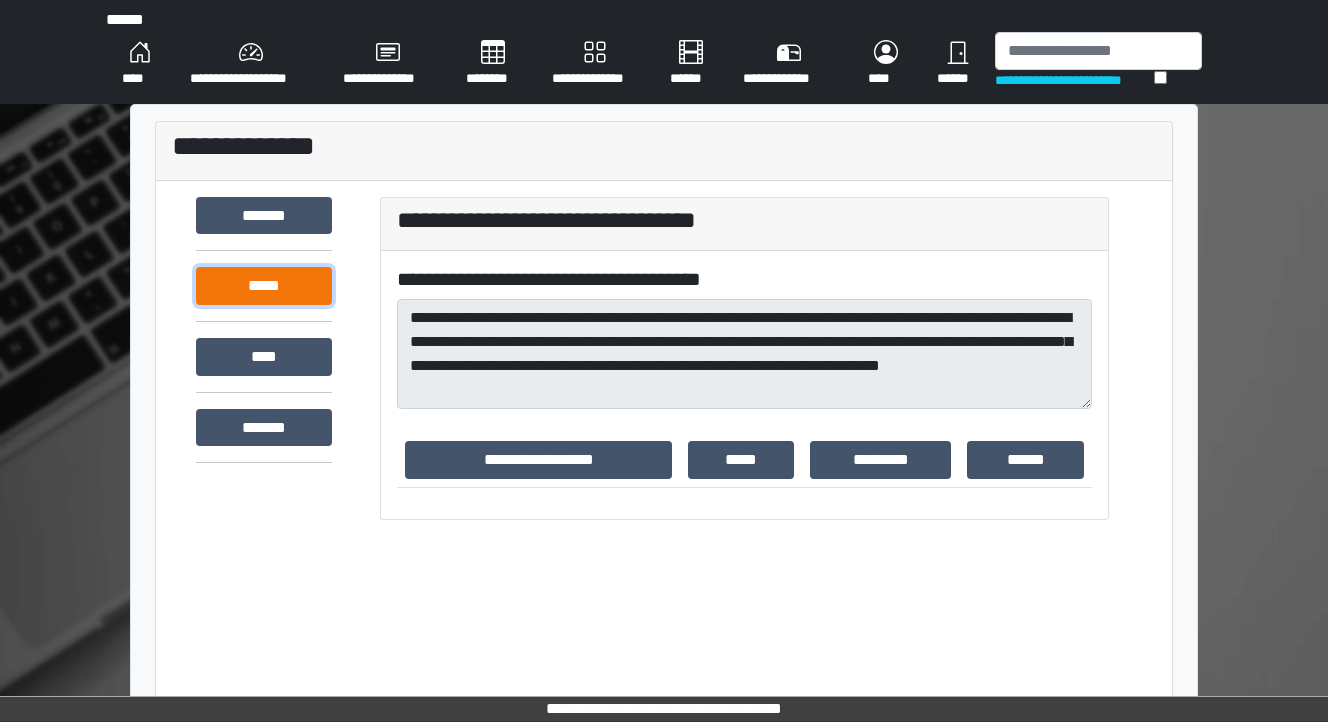 click on "*****" at bounding box center [264, 286] 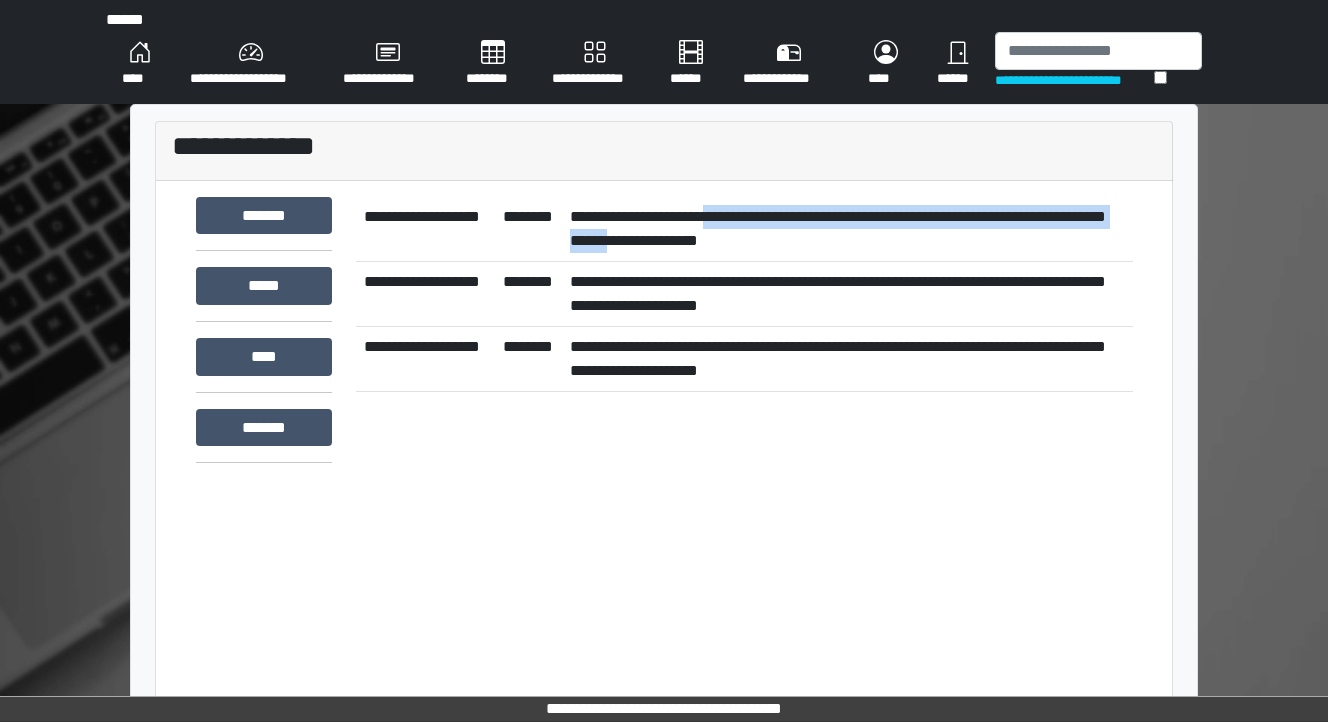 click on "**********" at bounding box center [847, 229] 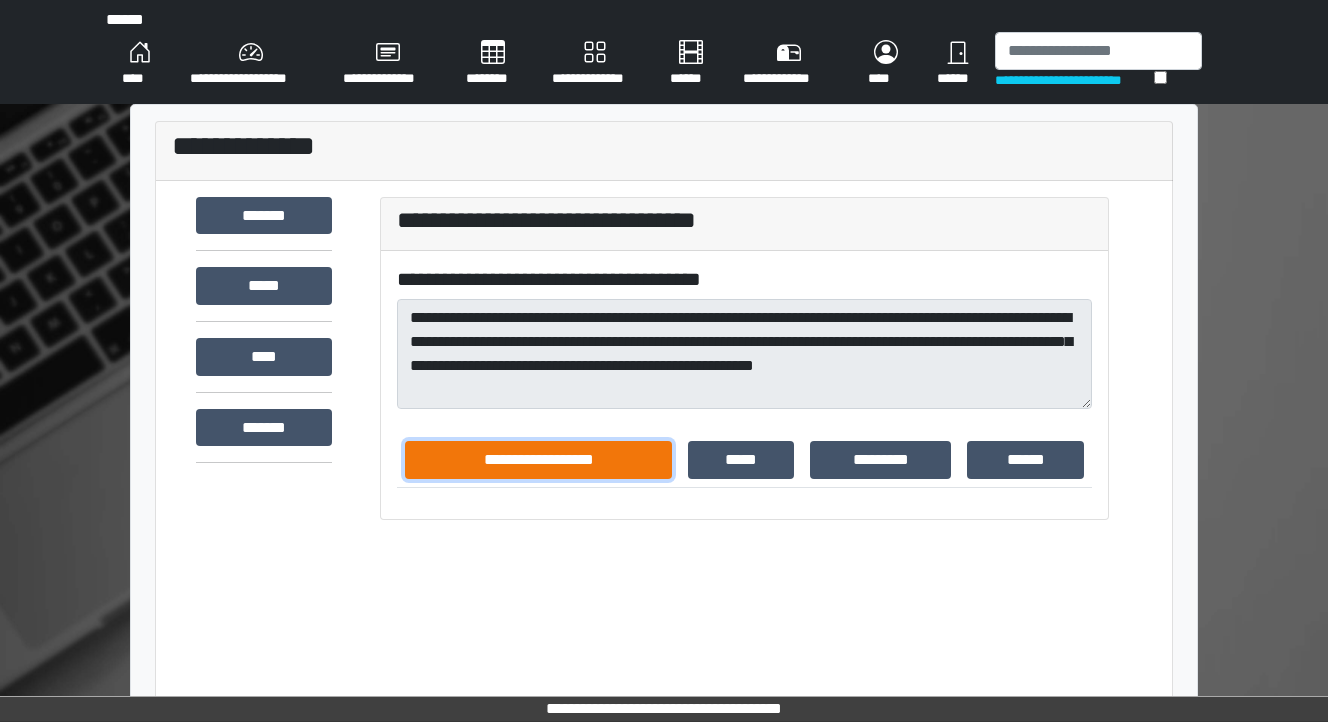click on "**********" at bounding box center [538, 460] 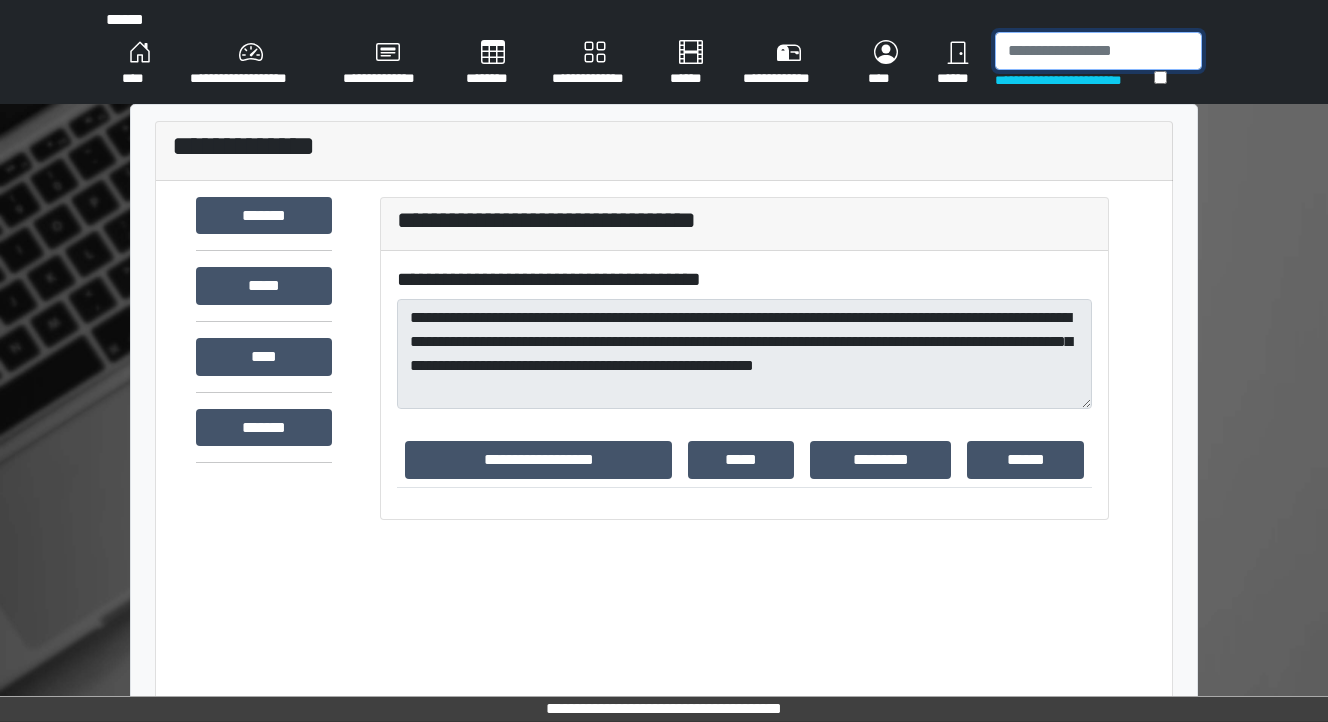 click at bounding box center [1098, 51] 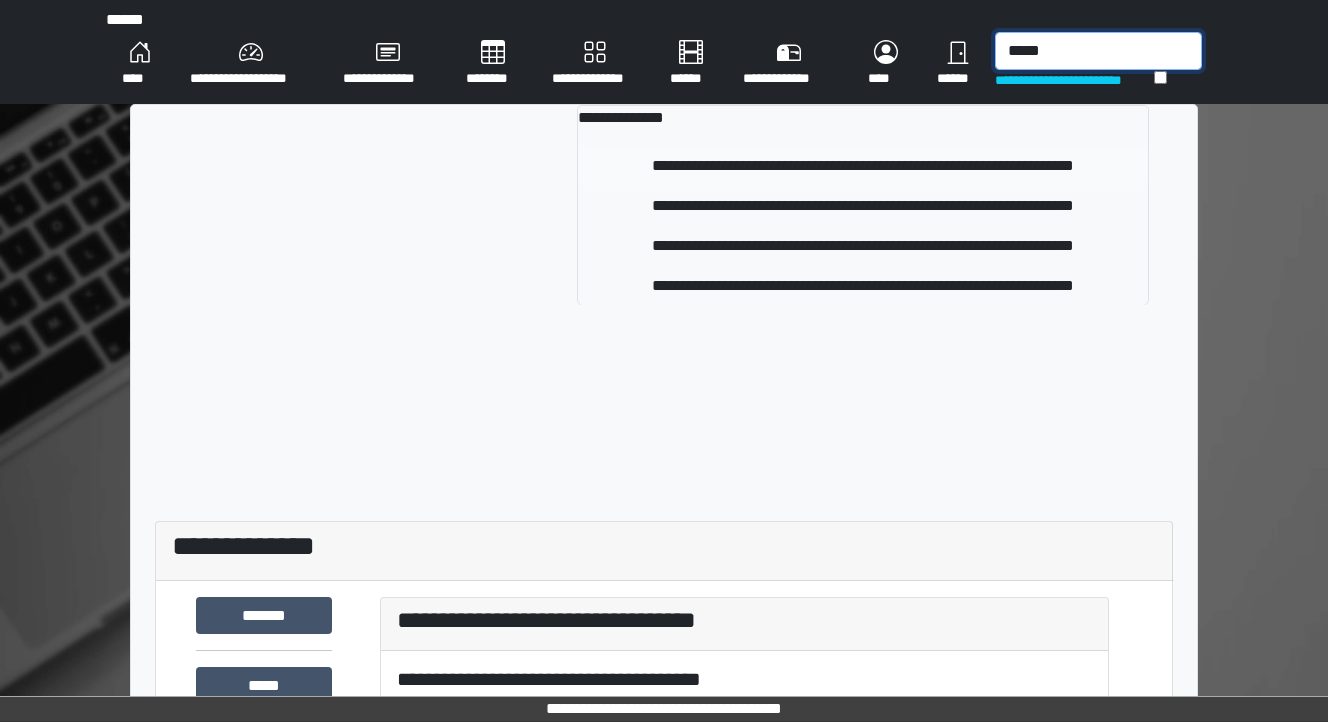 type on "*****" 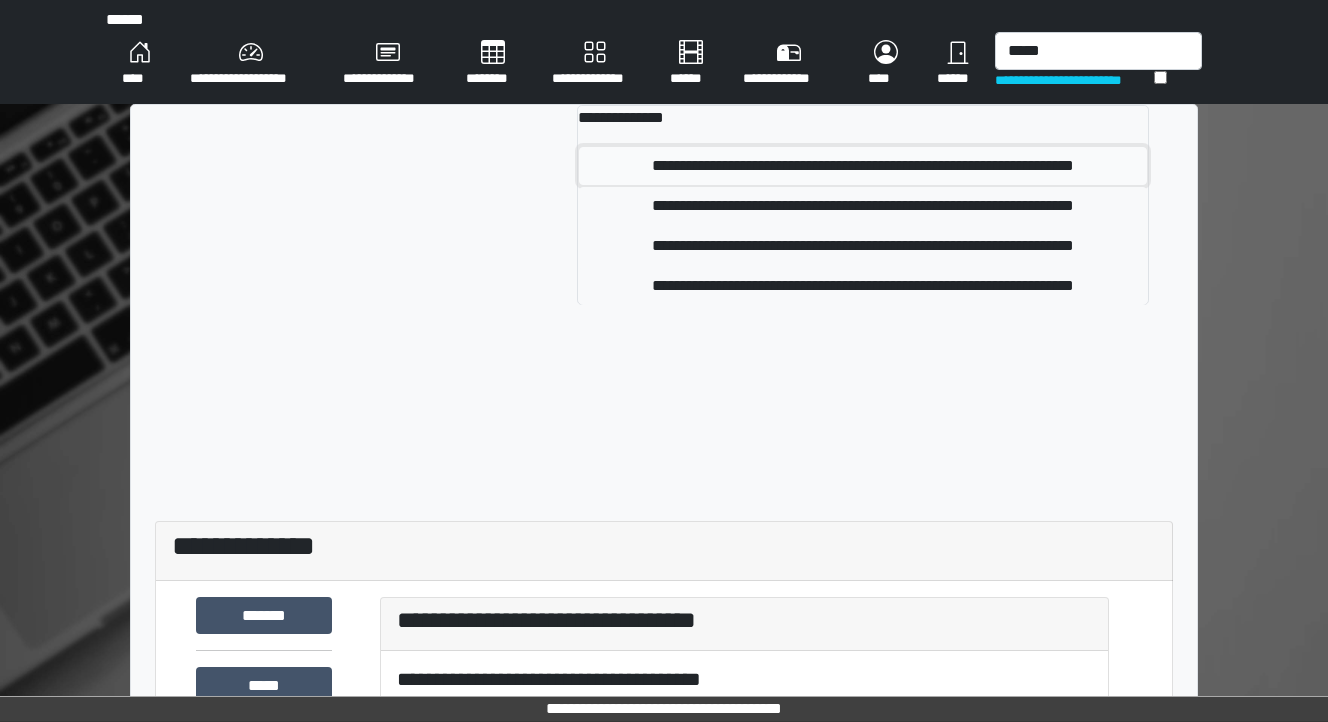 click on "**********" at bounding box center (863, 166) 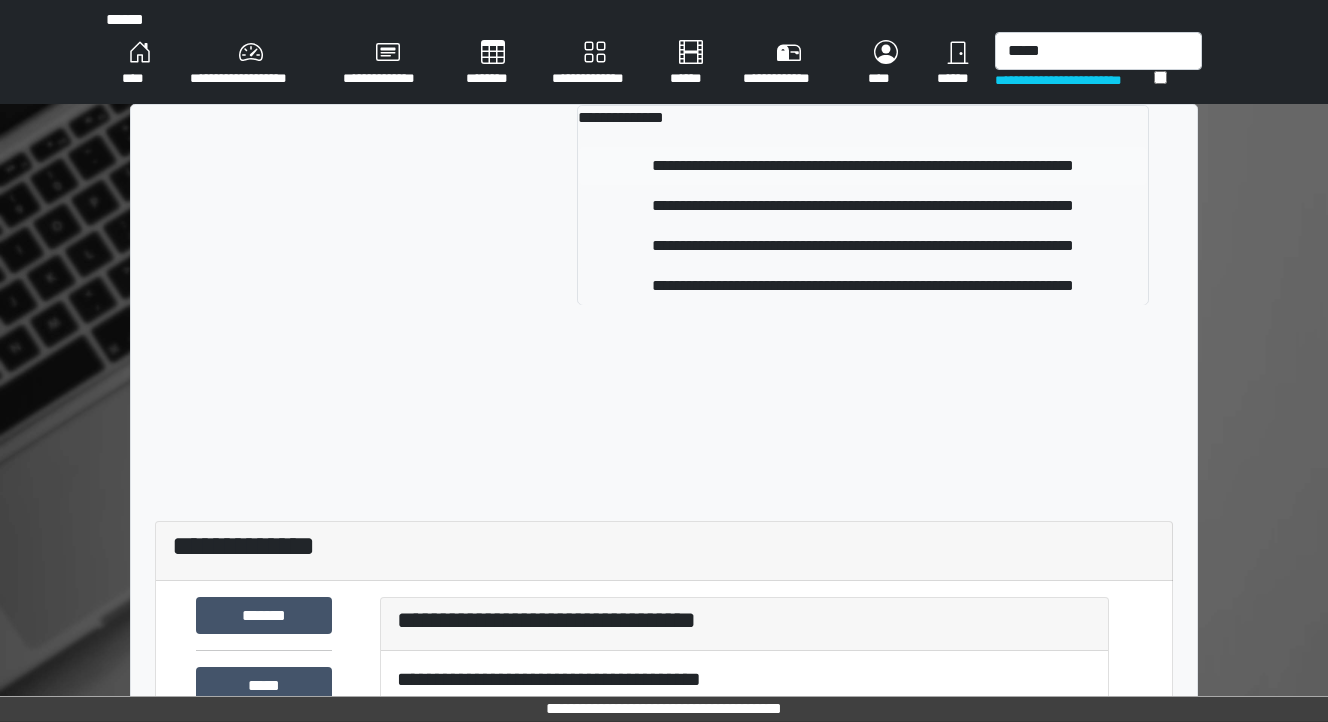type 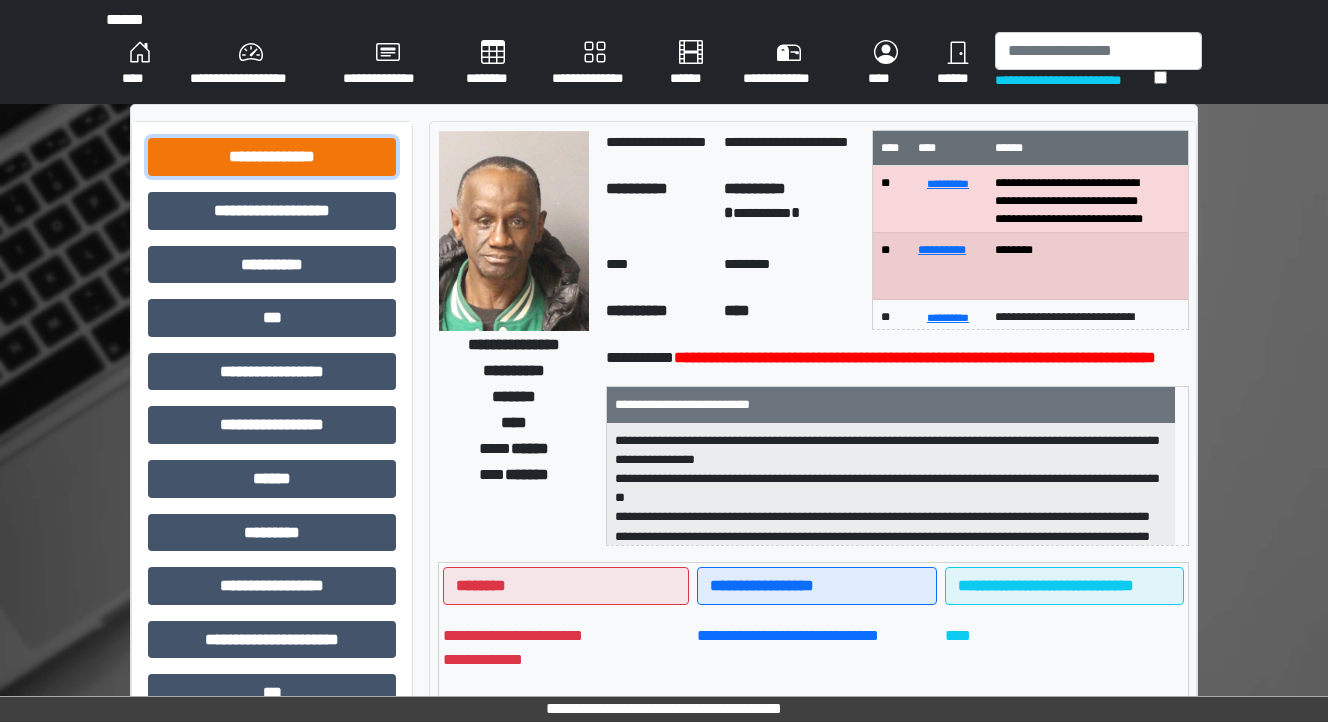click on "**********" at bounding box center (272, 157) 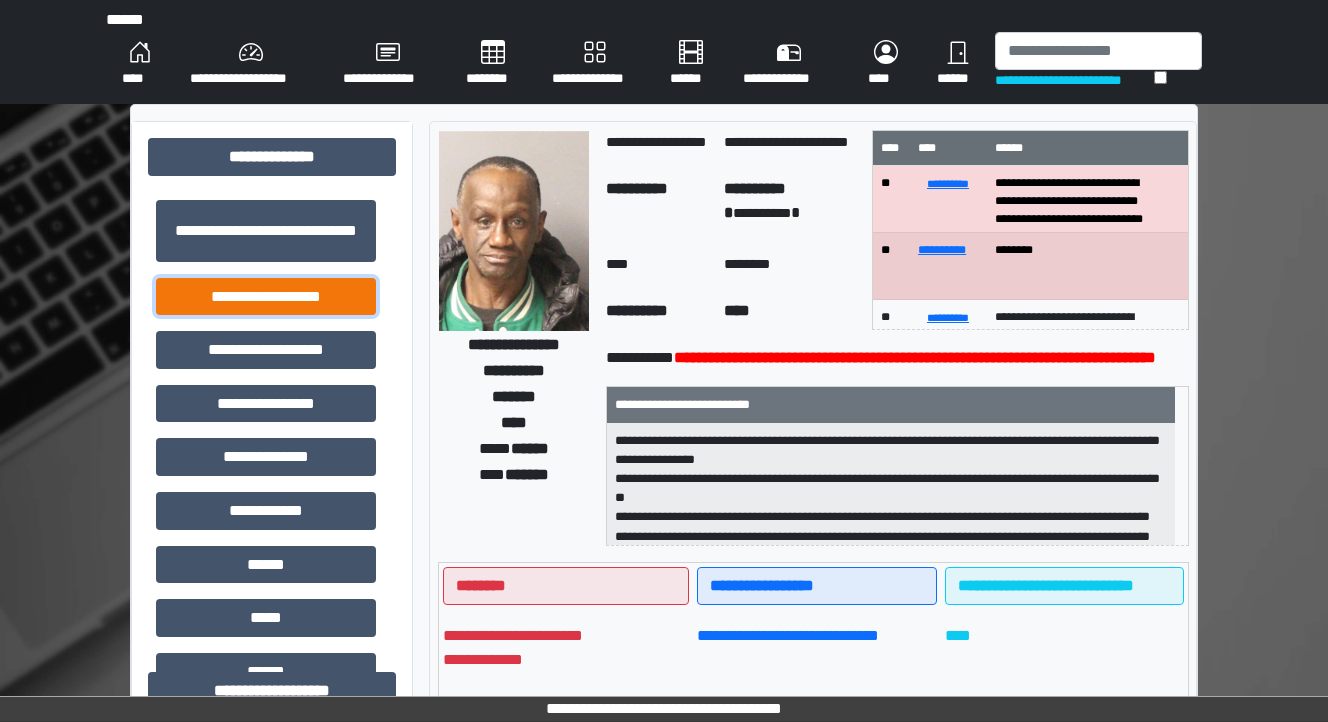 click on "**********" at bounding box center [266, 297] 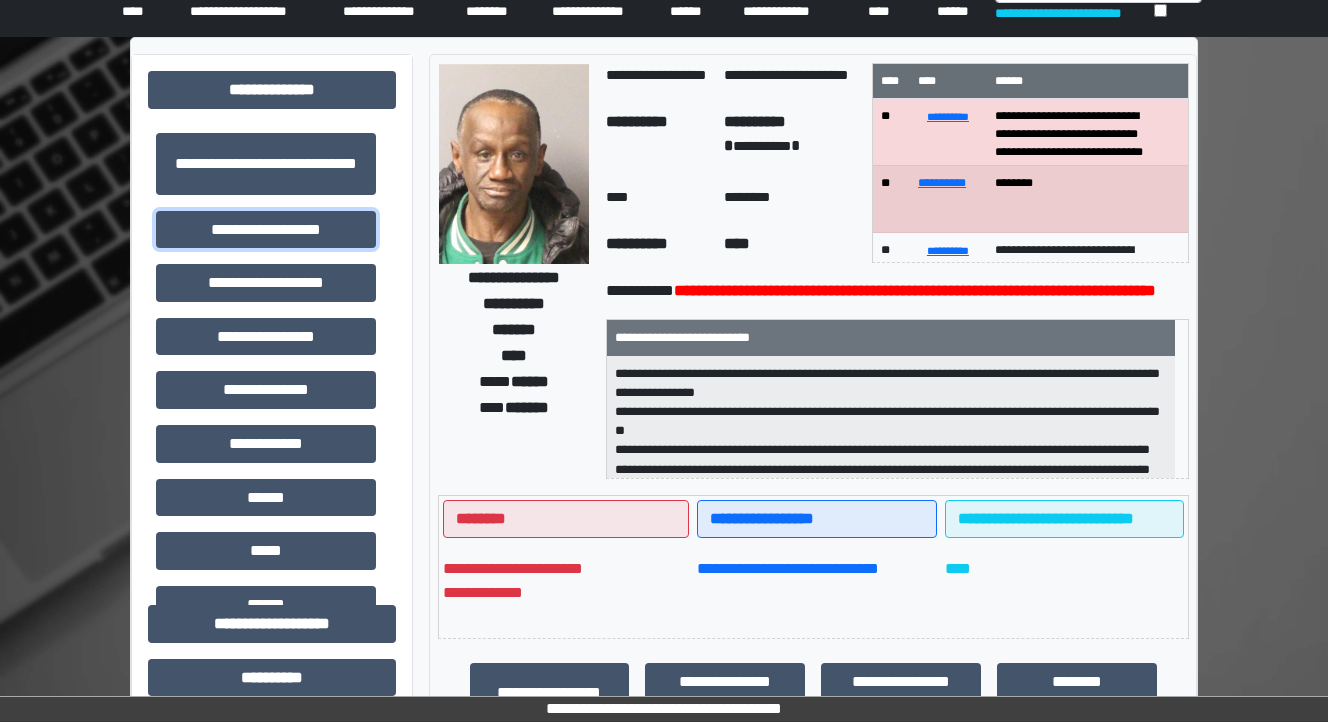 scroll, scrollTop: 160, scrollLeft: 0, axis: vertical 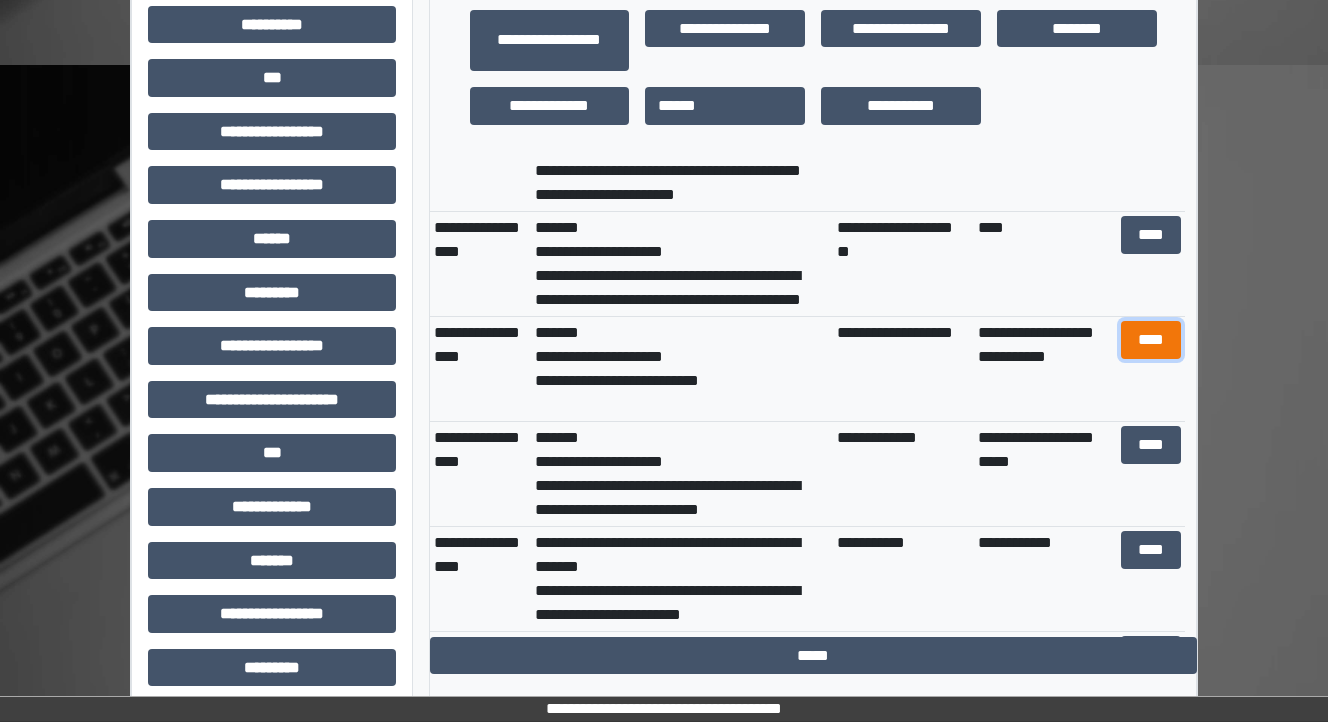 click on "****" at bounding box center (1150, 340) 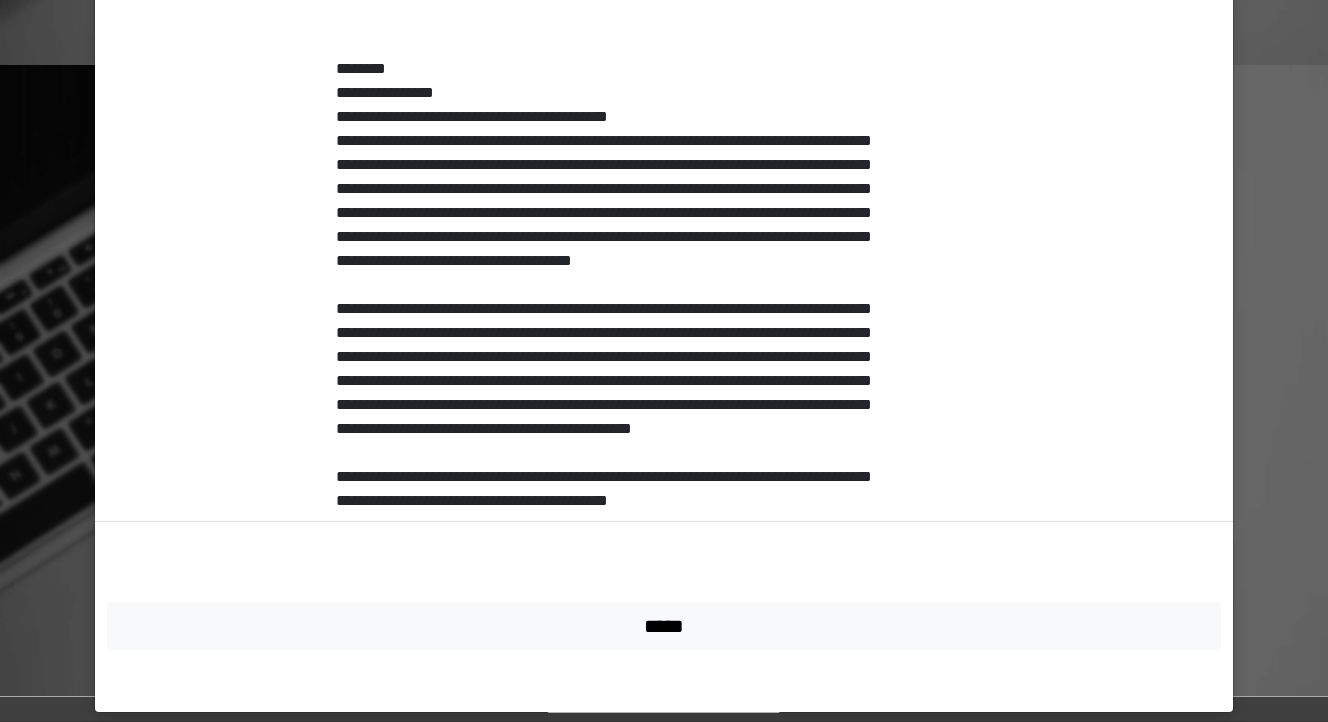 scroll, scrollTop: 519, scrollLeft: 0, axis: vertical 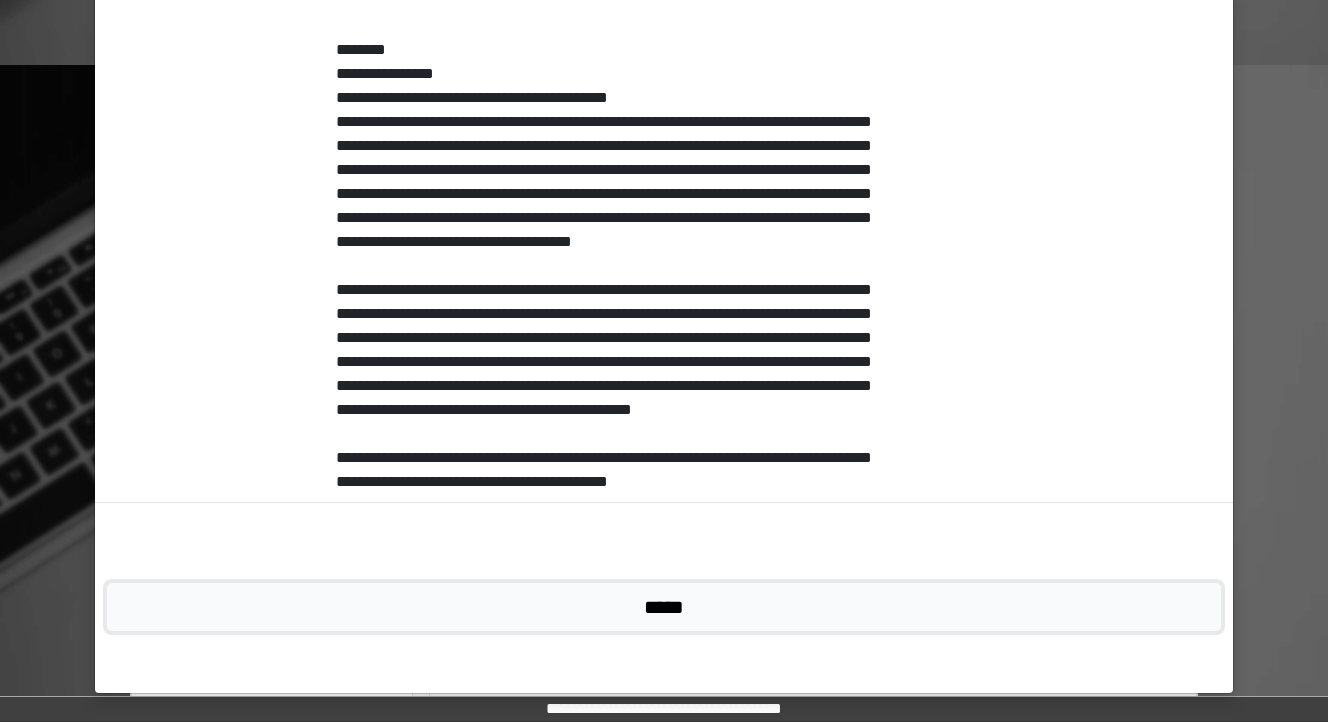click on "*****" at bounding box center (664, 607) 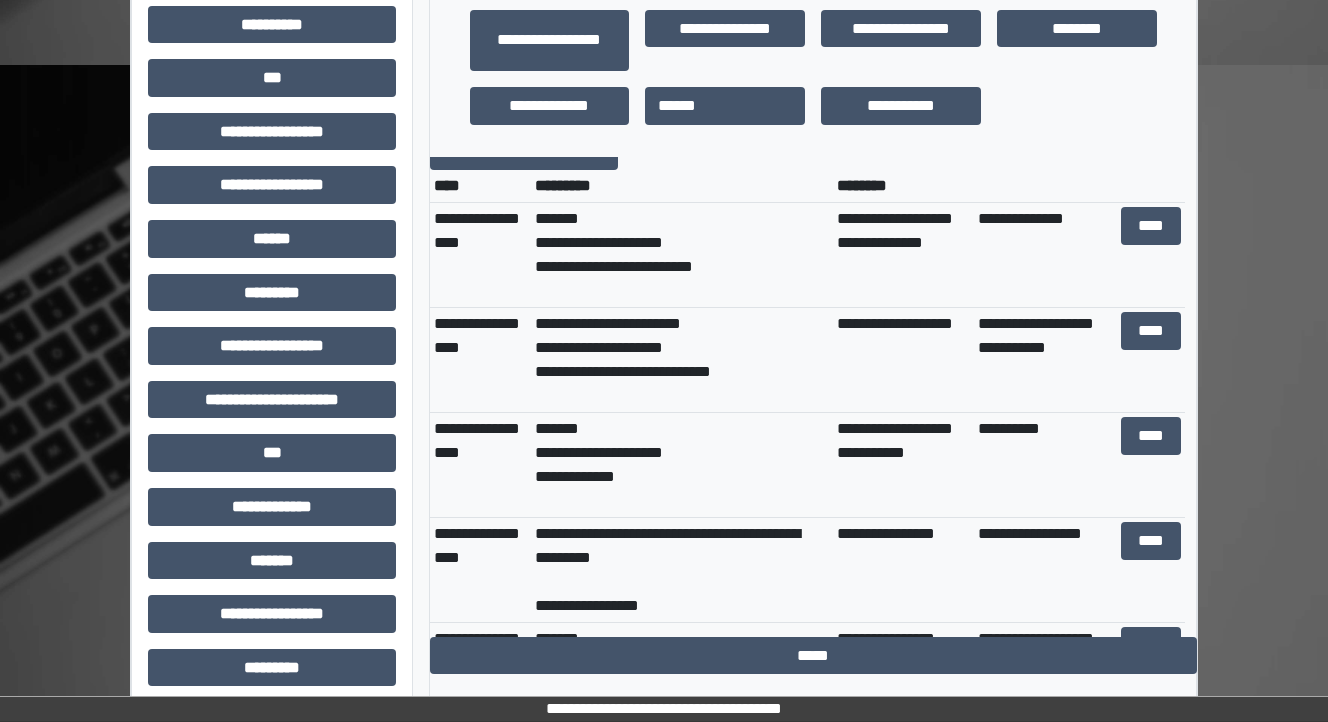 scroll, scrollTop: 0, scrollLeft: 0, axis: both 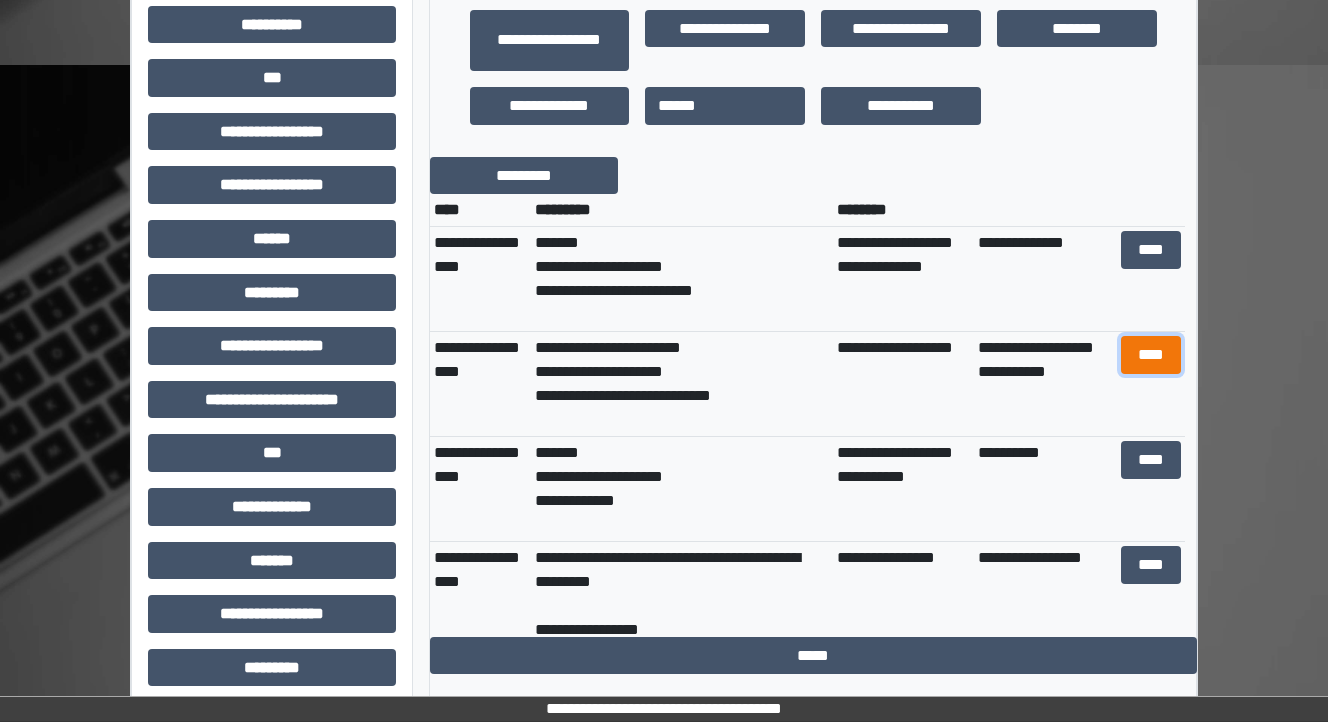 click on "****" at bounding box center (1150, 355) 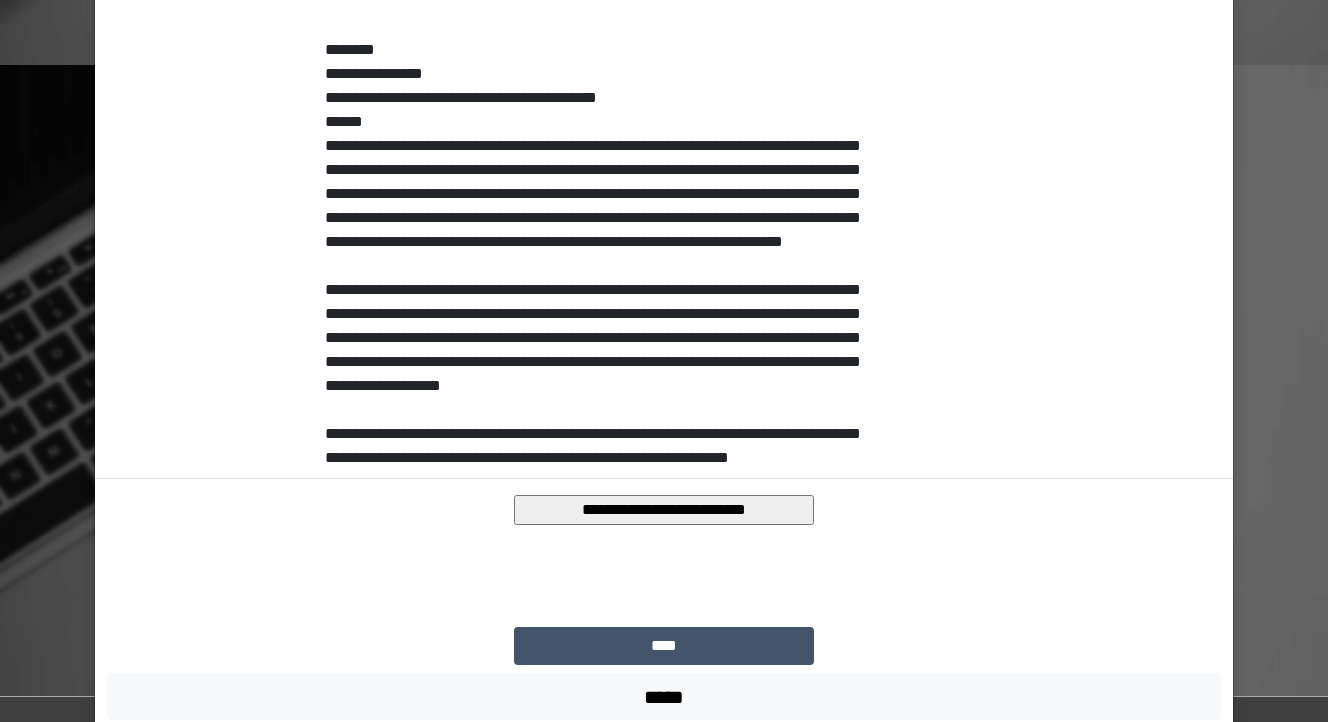click on "**********" at bounding box center [664, 510] 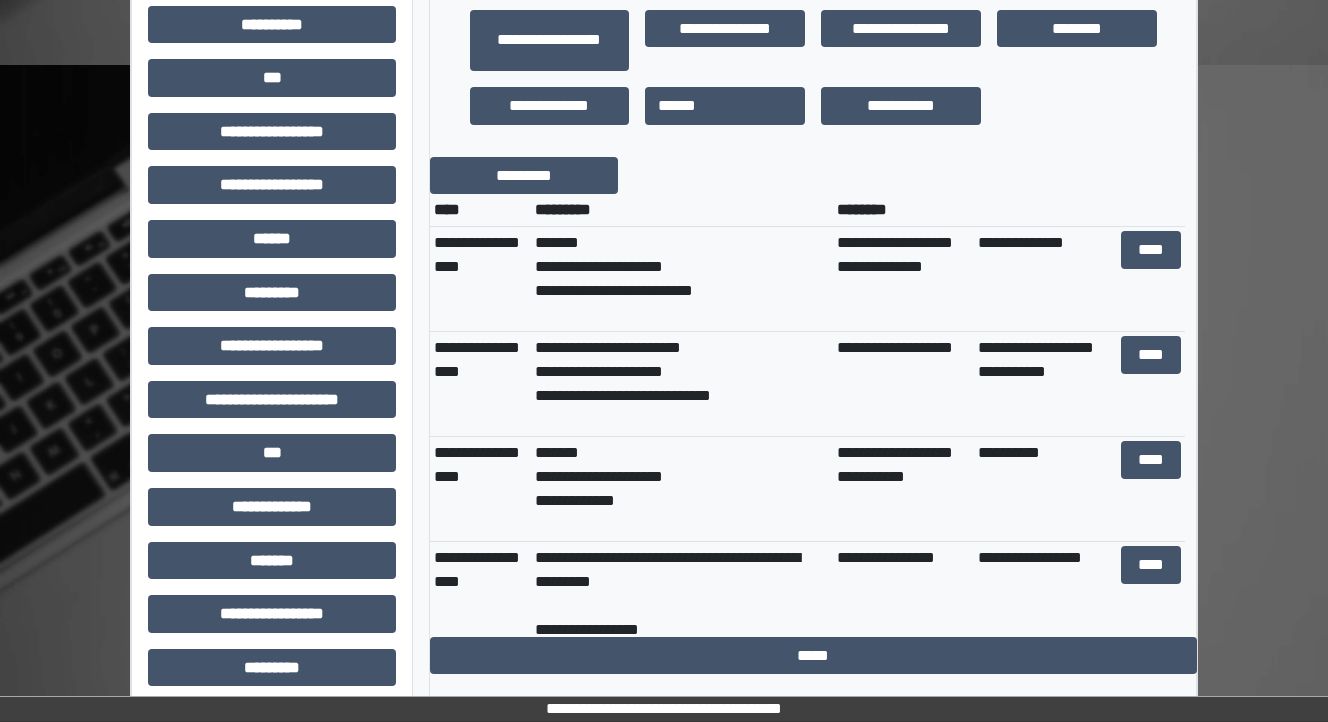 scroll, scrollTop: 182, scrollLeft: 0, axis: vertical 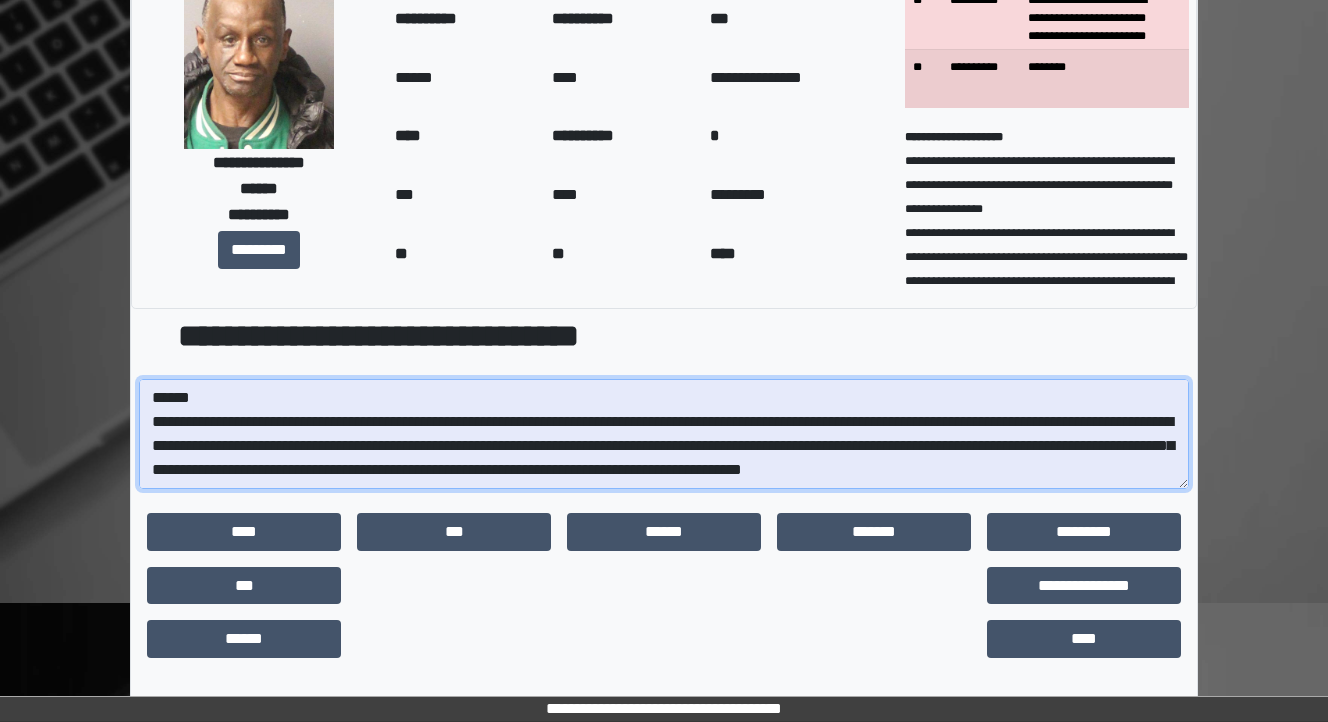 click at bounding box center (664, 434) 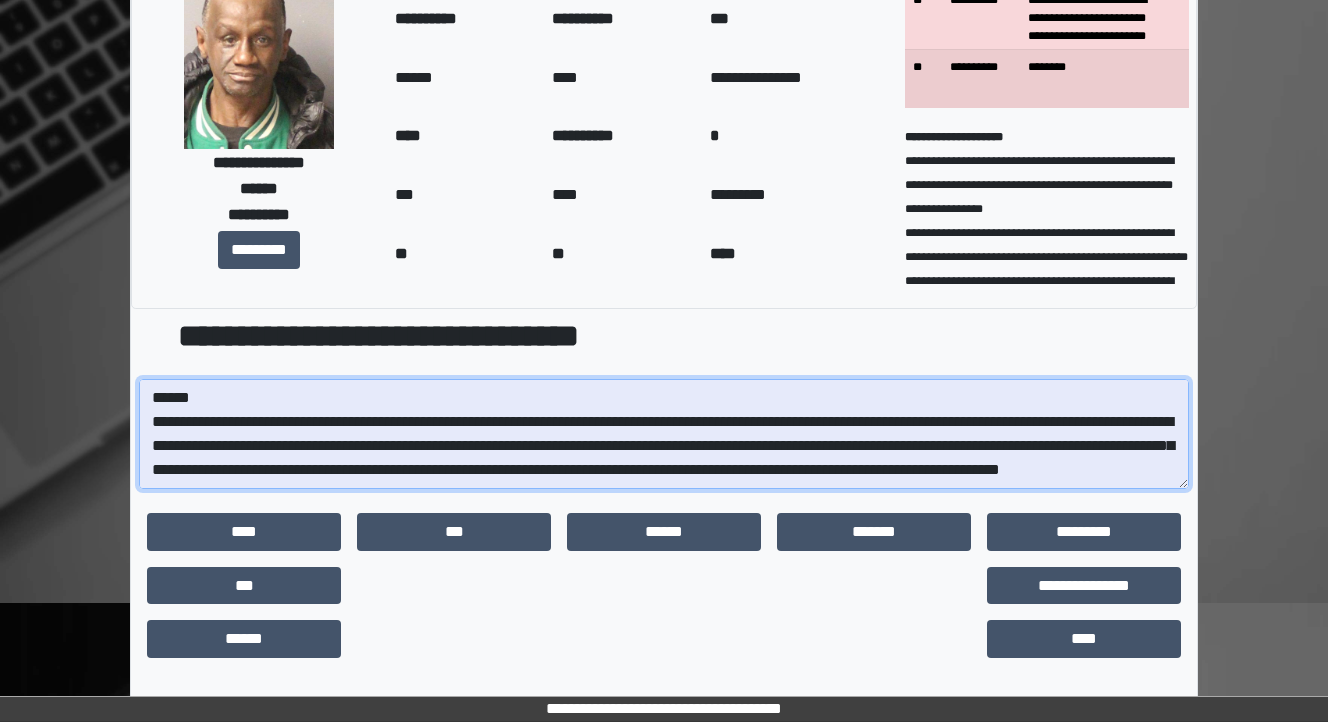 click at bounding box center (664, 434) 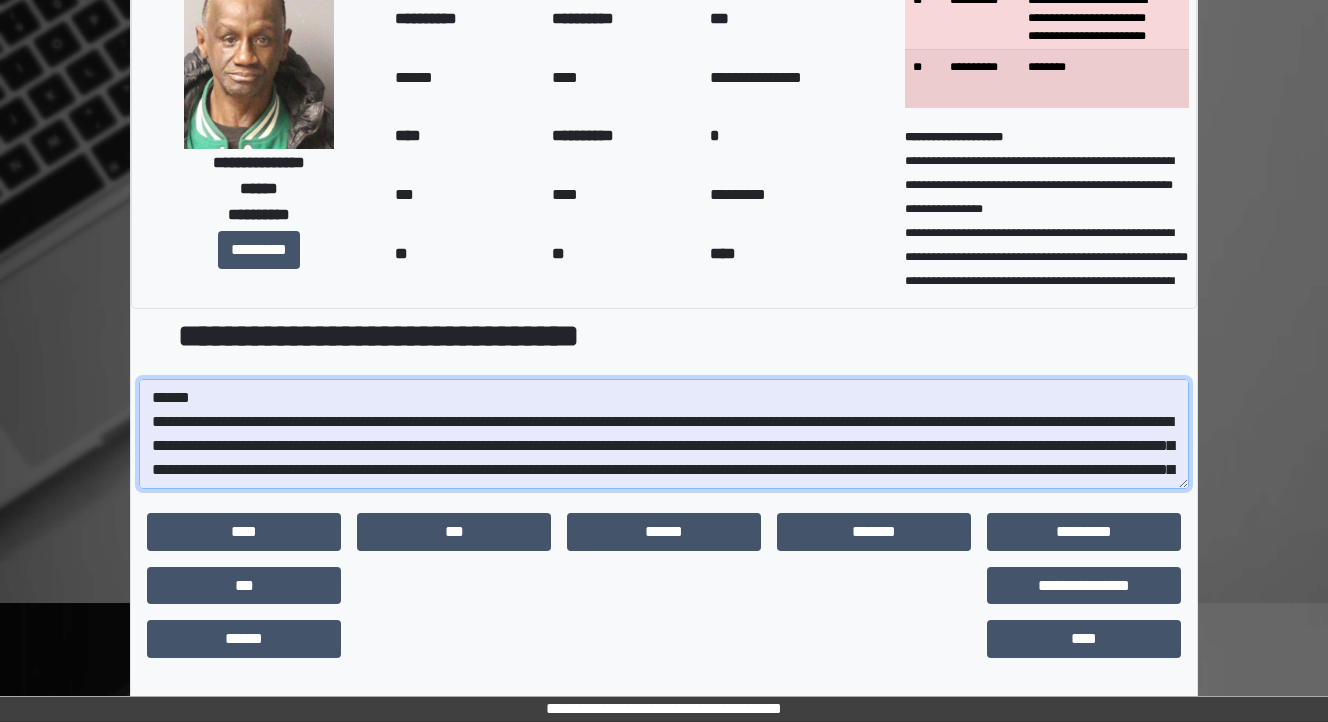 click at bounding box center (664, 434) 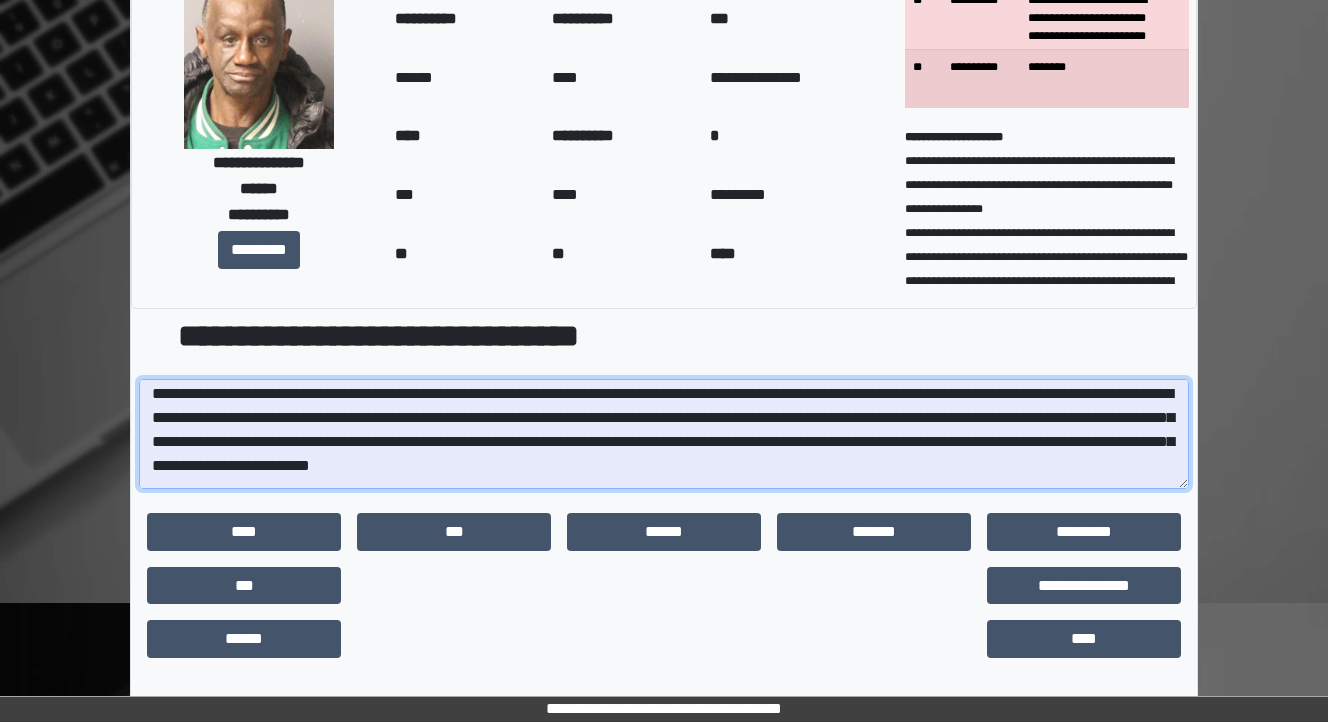 scroll, scrollTop: 240, scrollLeft: 0, axis: vertical 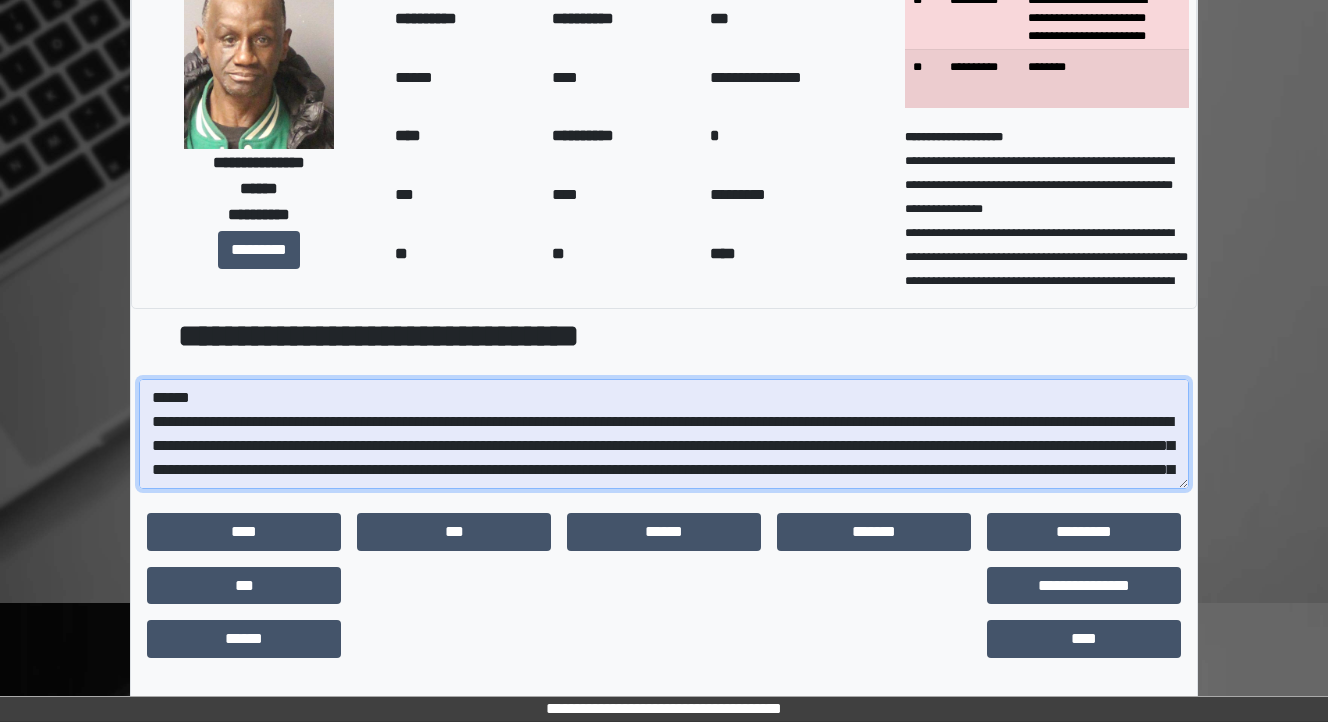 click at bounding box center [664, 434] 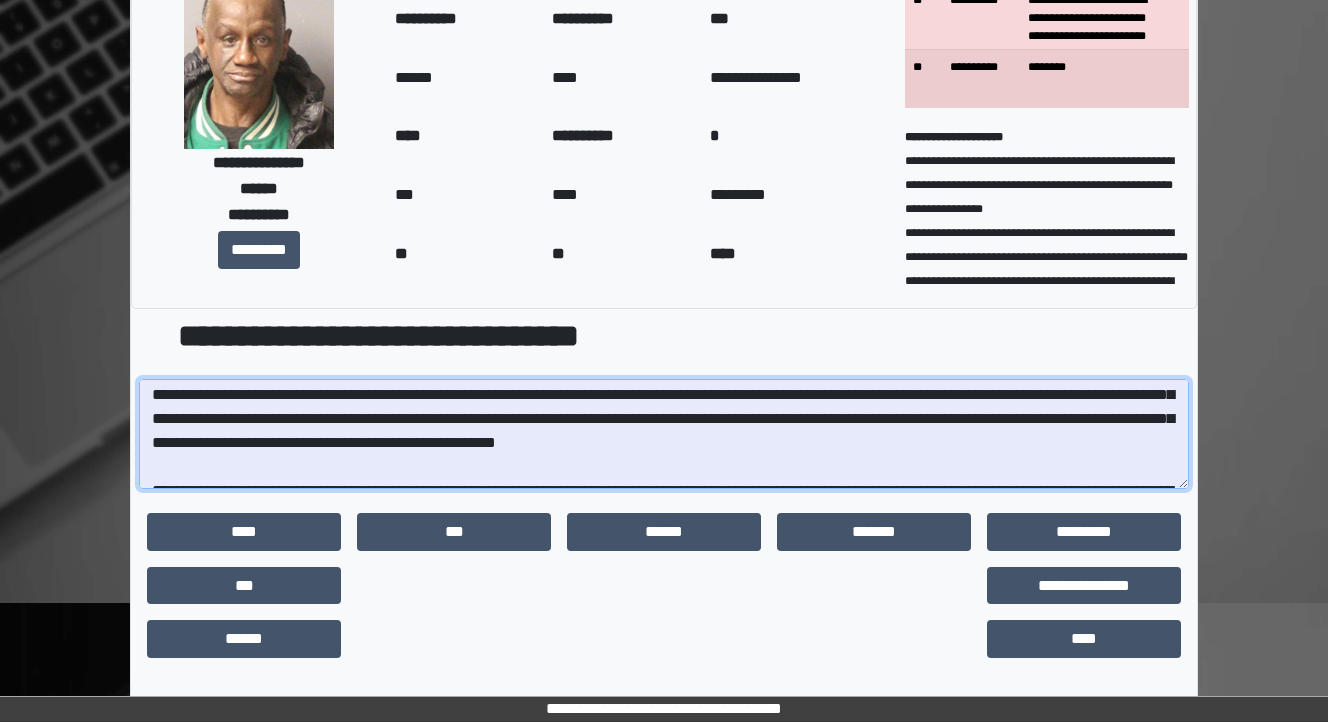 scroll, scrollTop: 320, scrollLeft: 0, axis: vertical 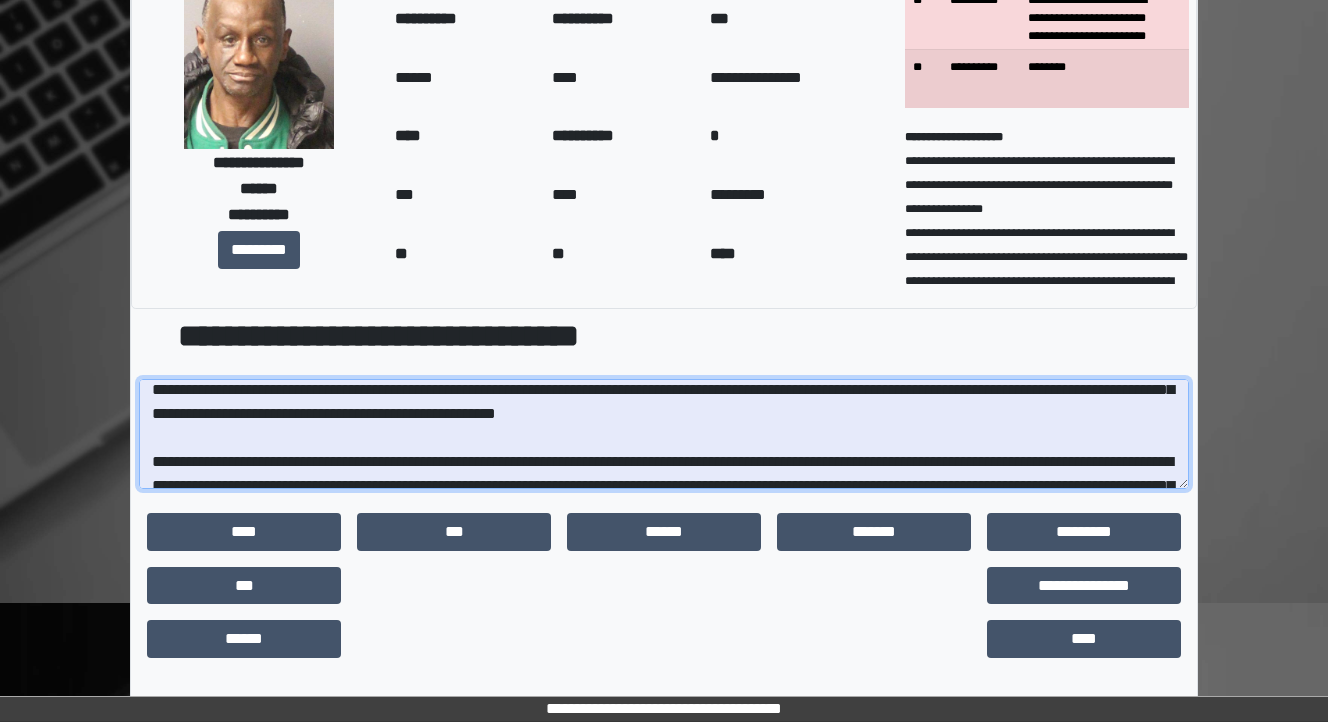 click at bounding box center [664, 434] 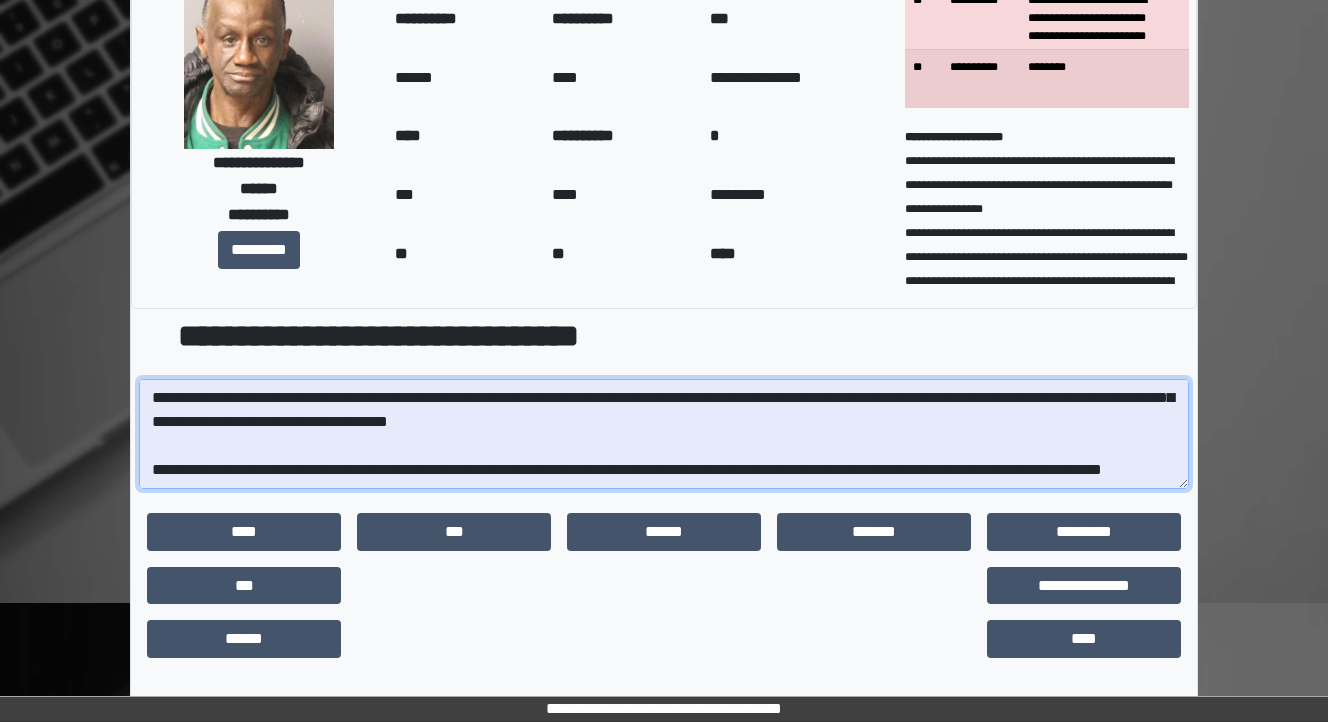 scroll, scrollTop: 432, scrollLeft: 0, axis: vertical 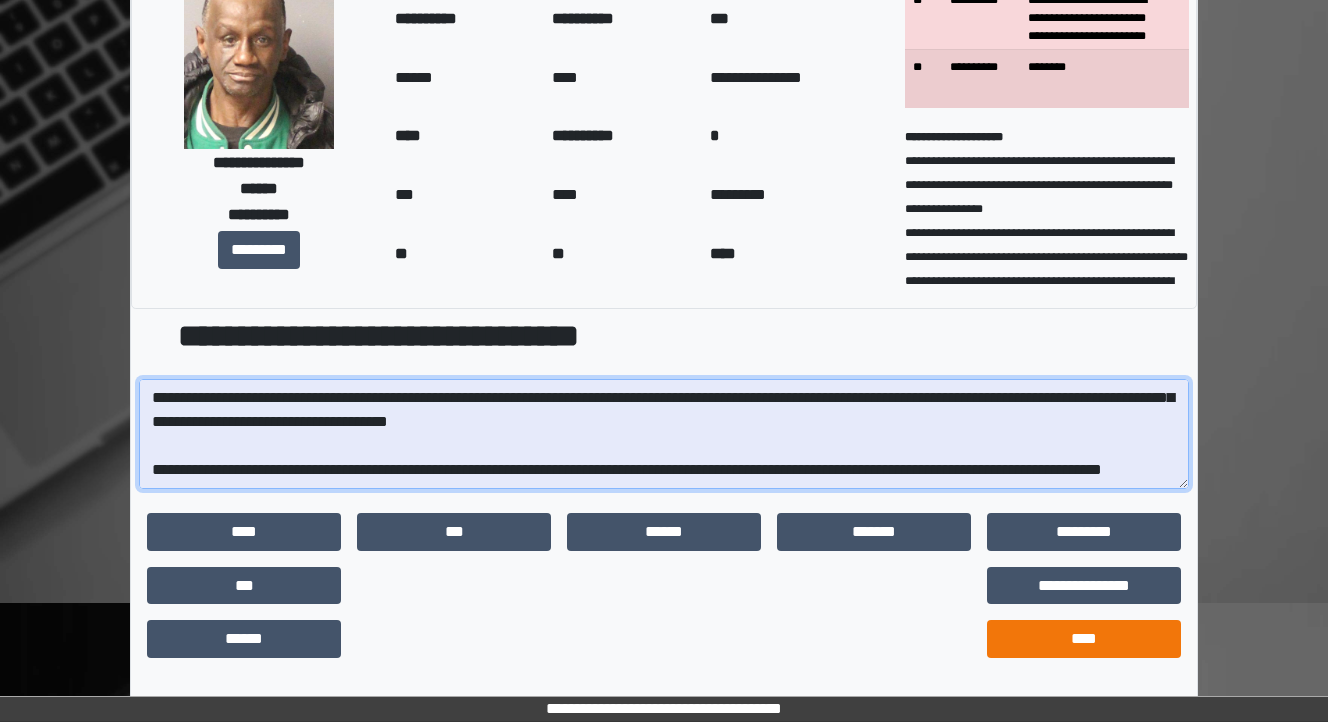 type on "**********" 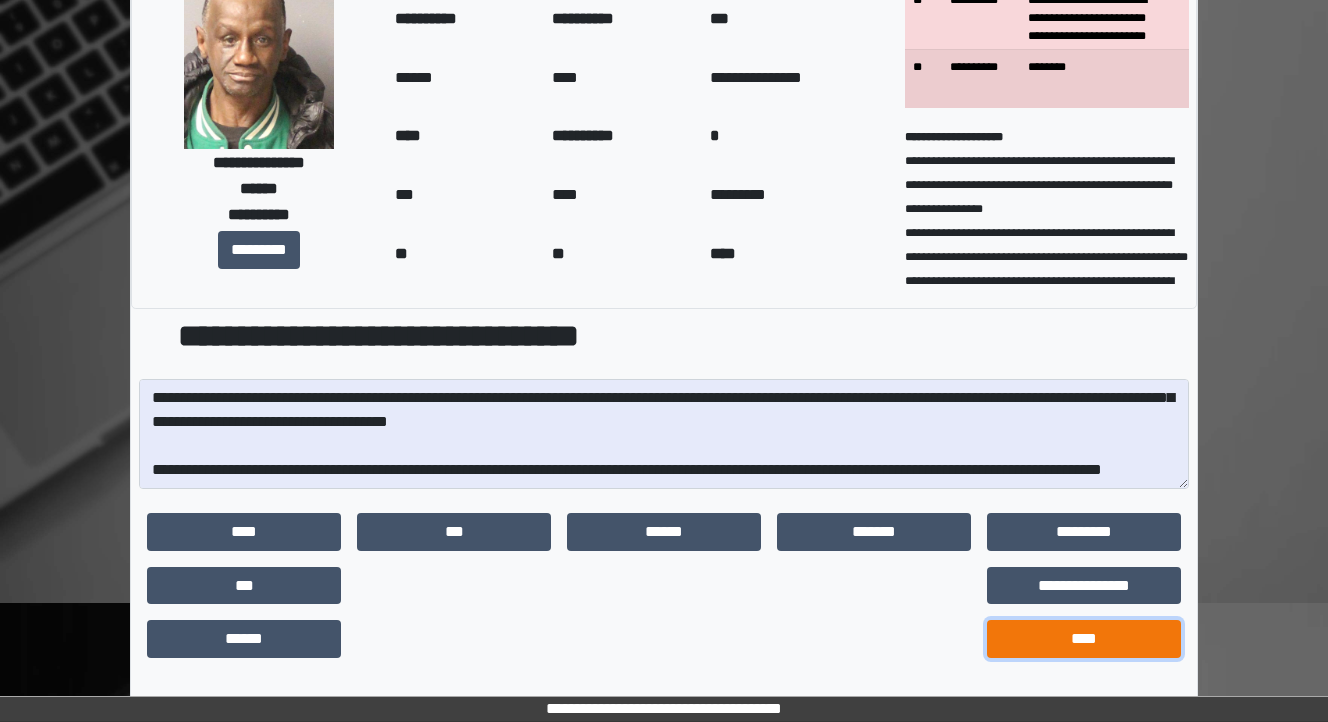 click on "****" at bounding box center [1084, 639] 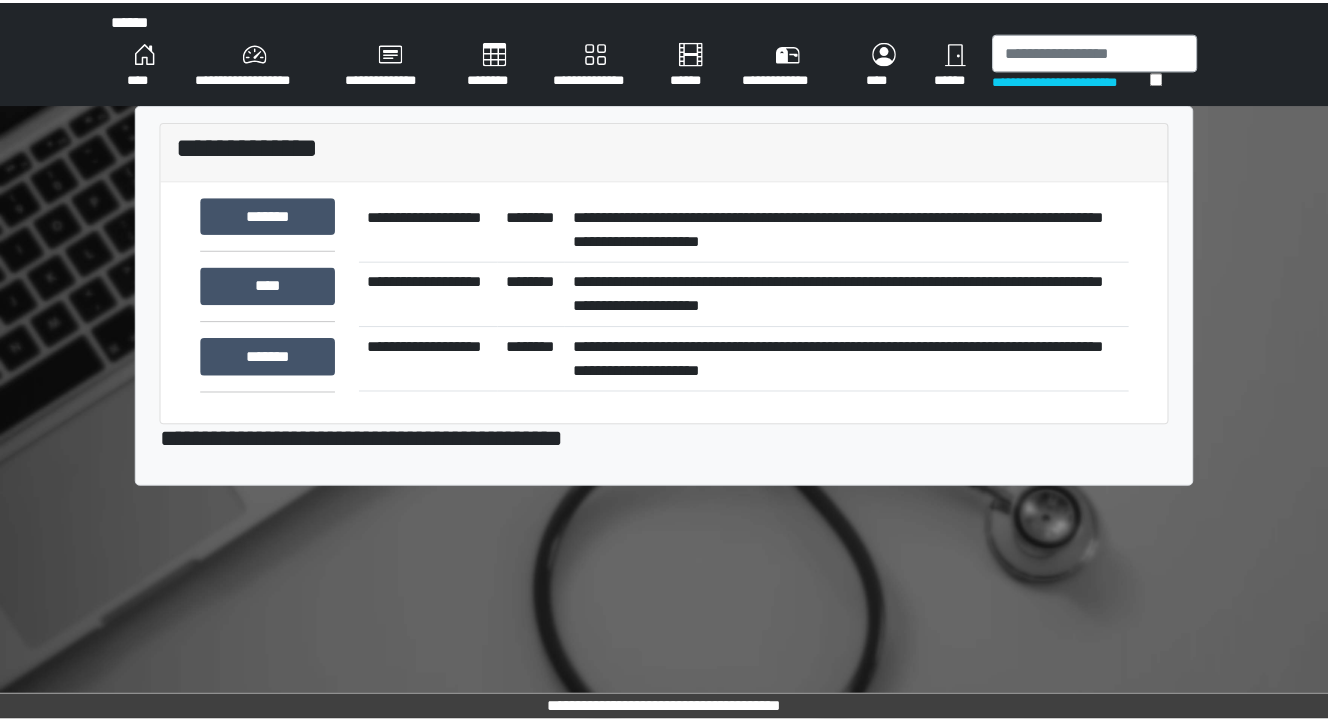 scroll, scrollTop: 0, scrollLeft: 0, axis: both 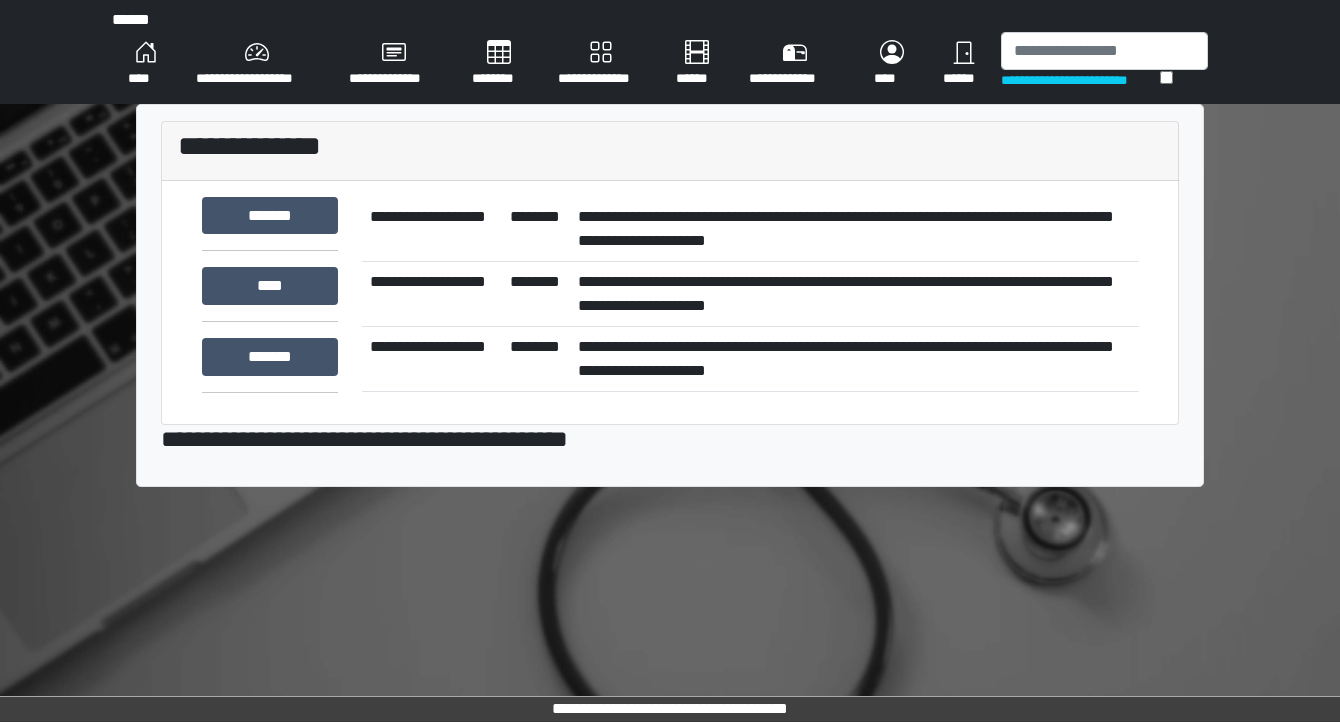 click on "**********" at bounding box center (854, 358) 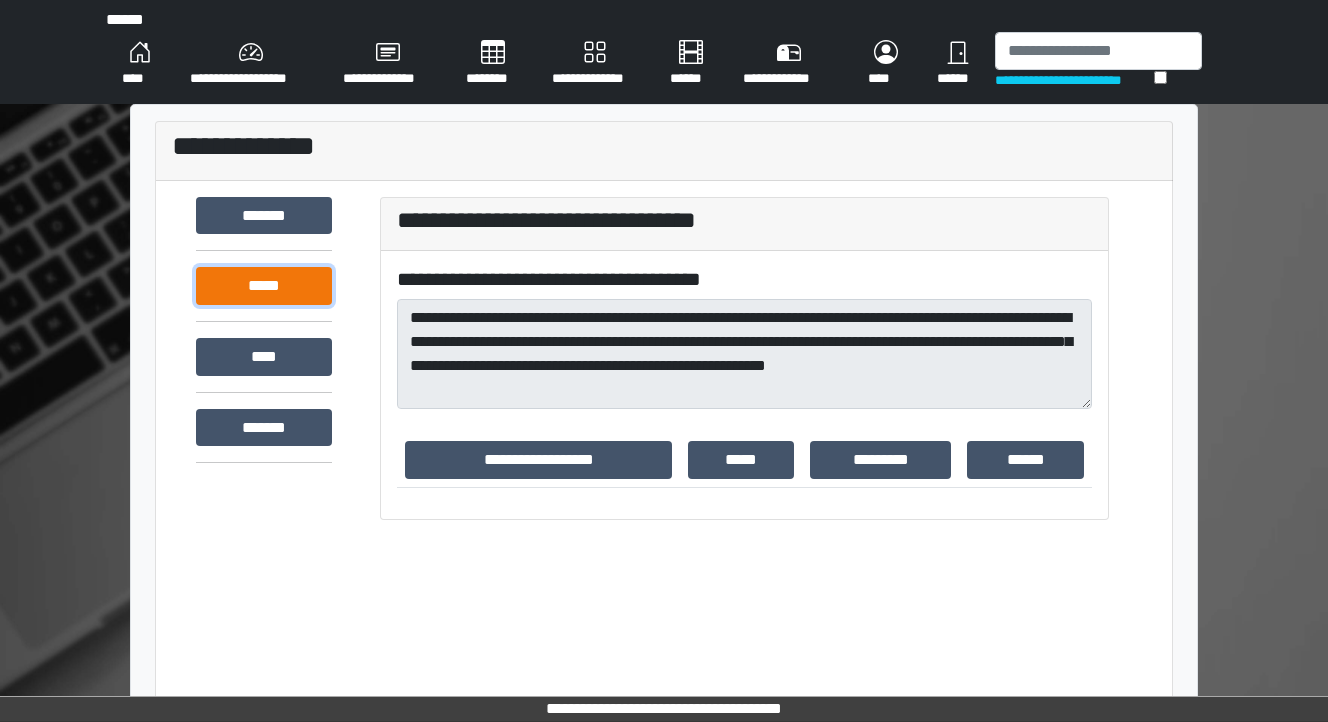 click on "*****" at bounding box center [264, 286] 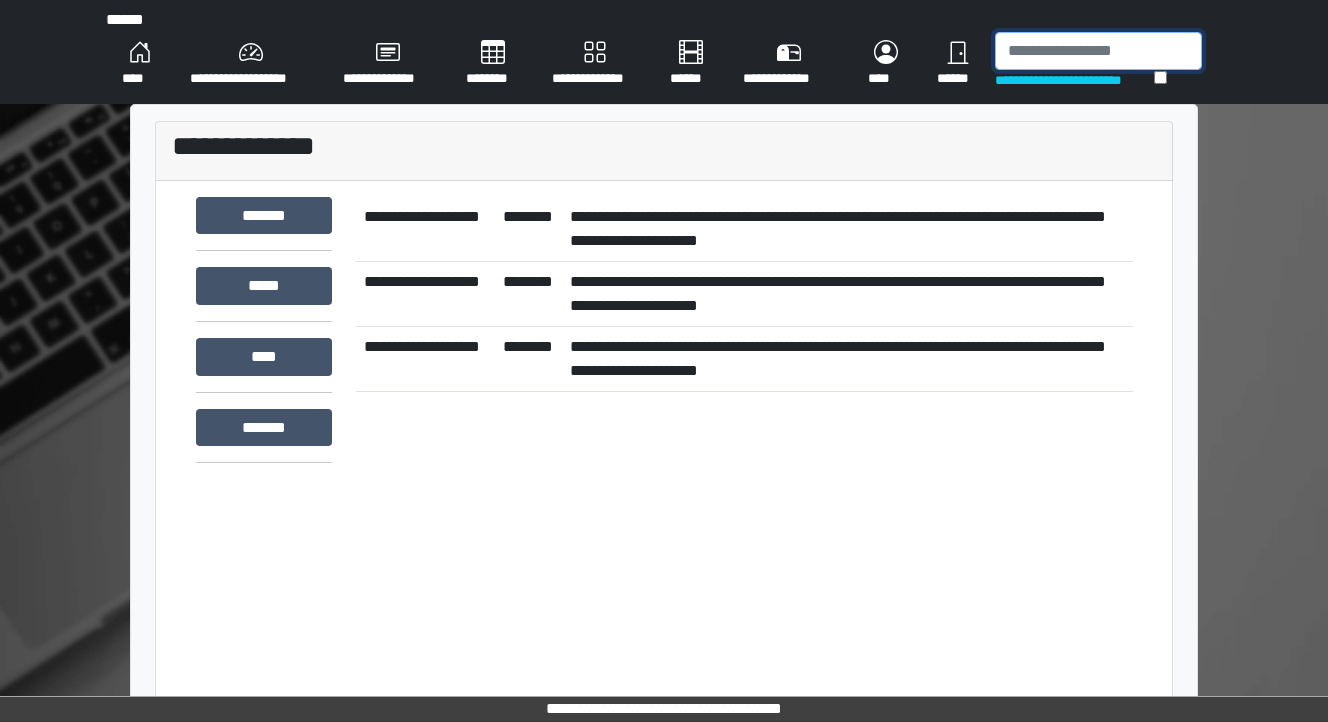 click at bounding box center [1098, 51] 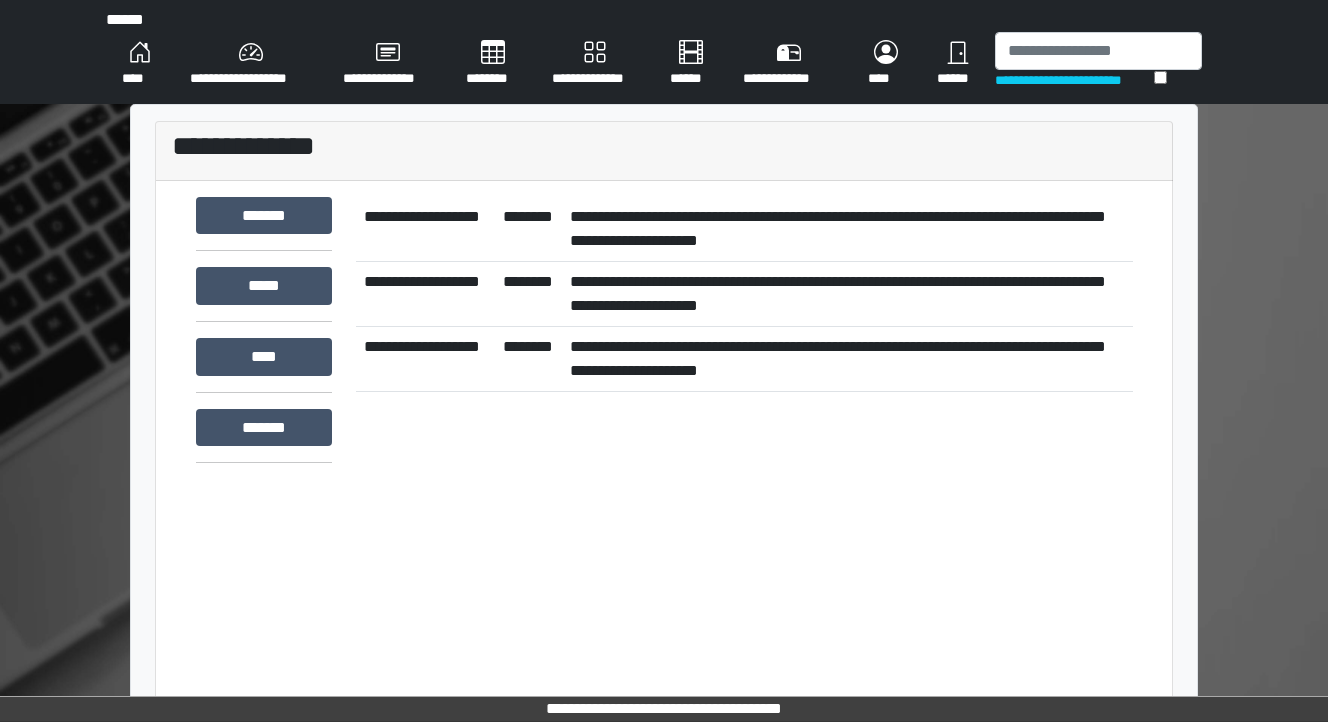 click on "********" at bounding box center [528, 229] 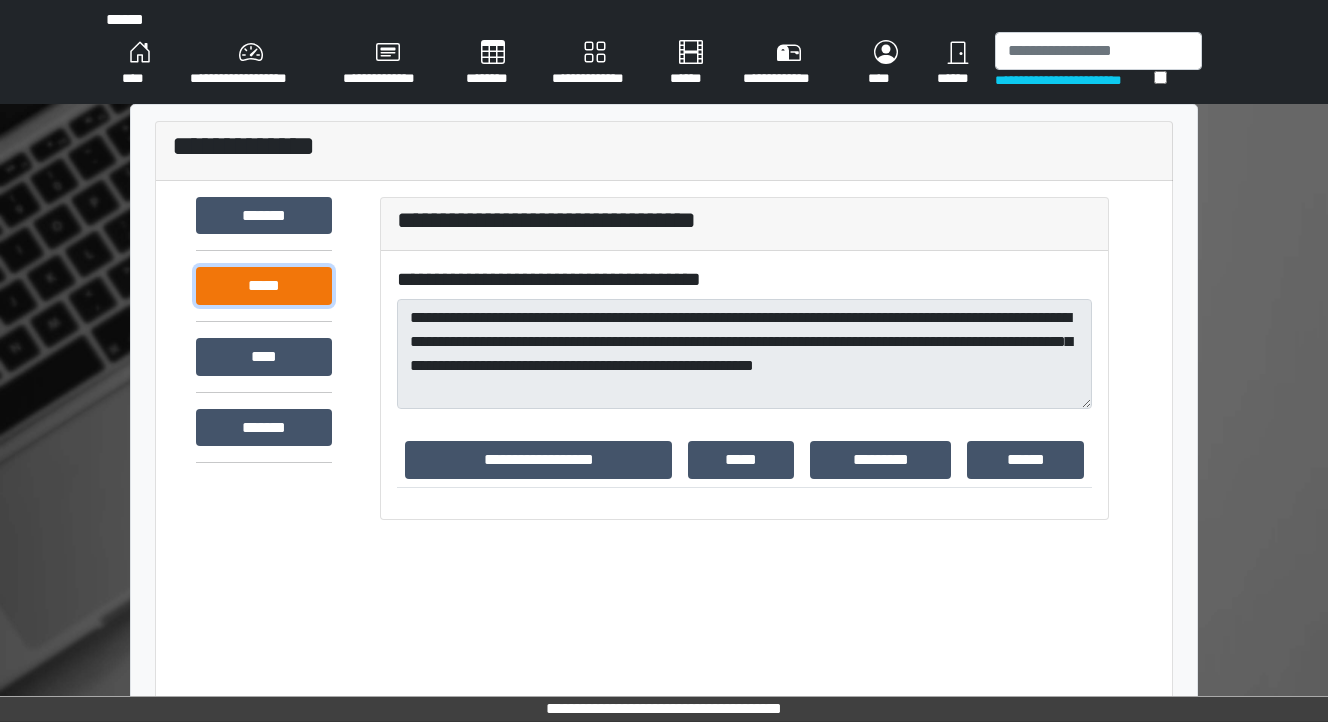 click on "*****" at bounding box center (264, 286) 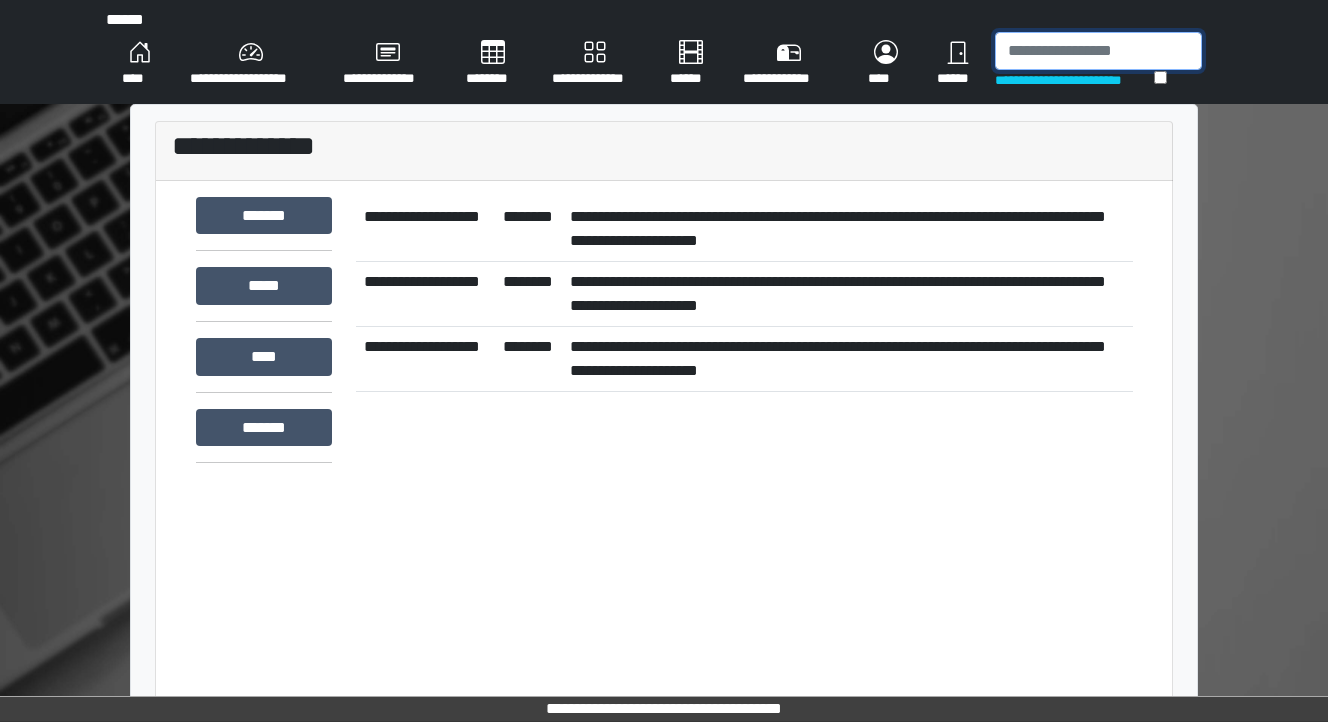 click at bounding box center [1098, 51] 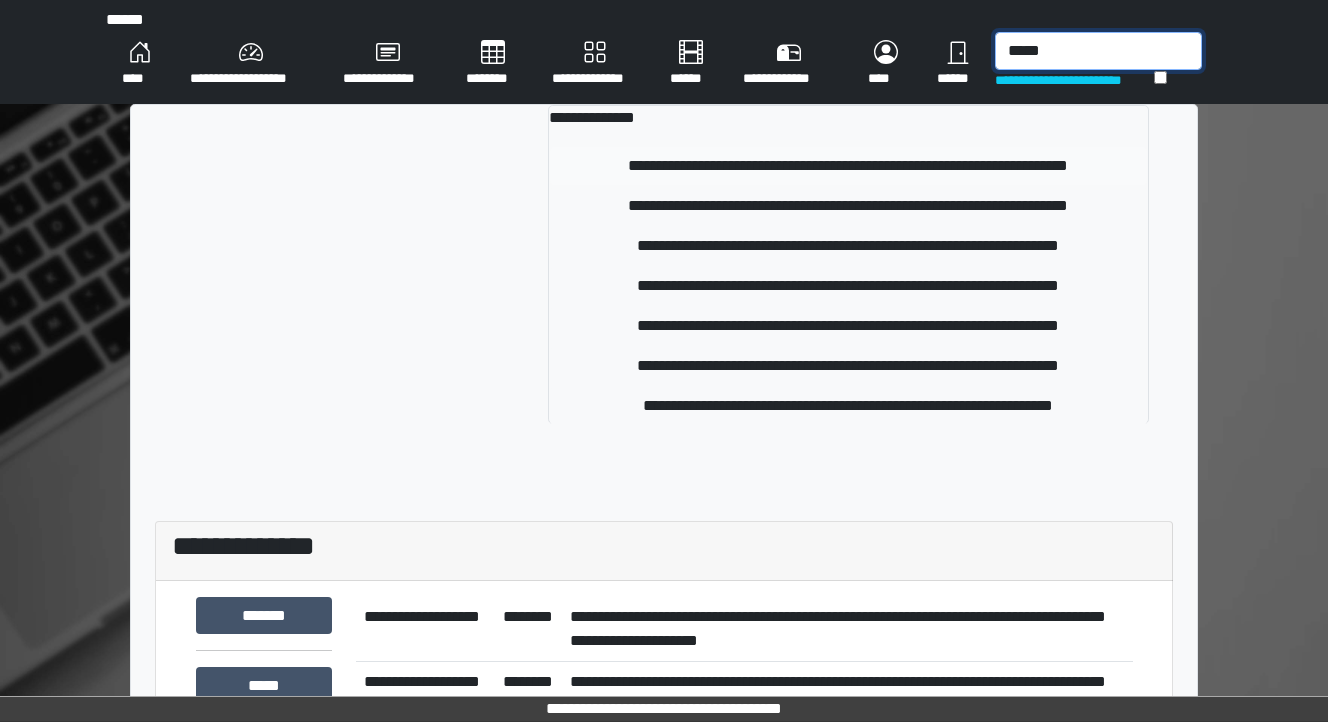 type on "*****" 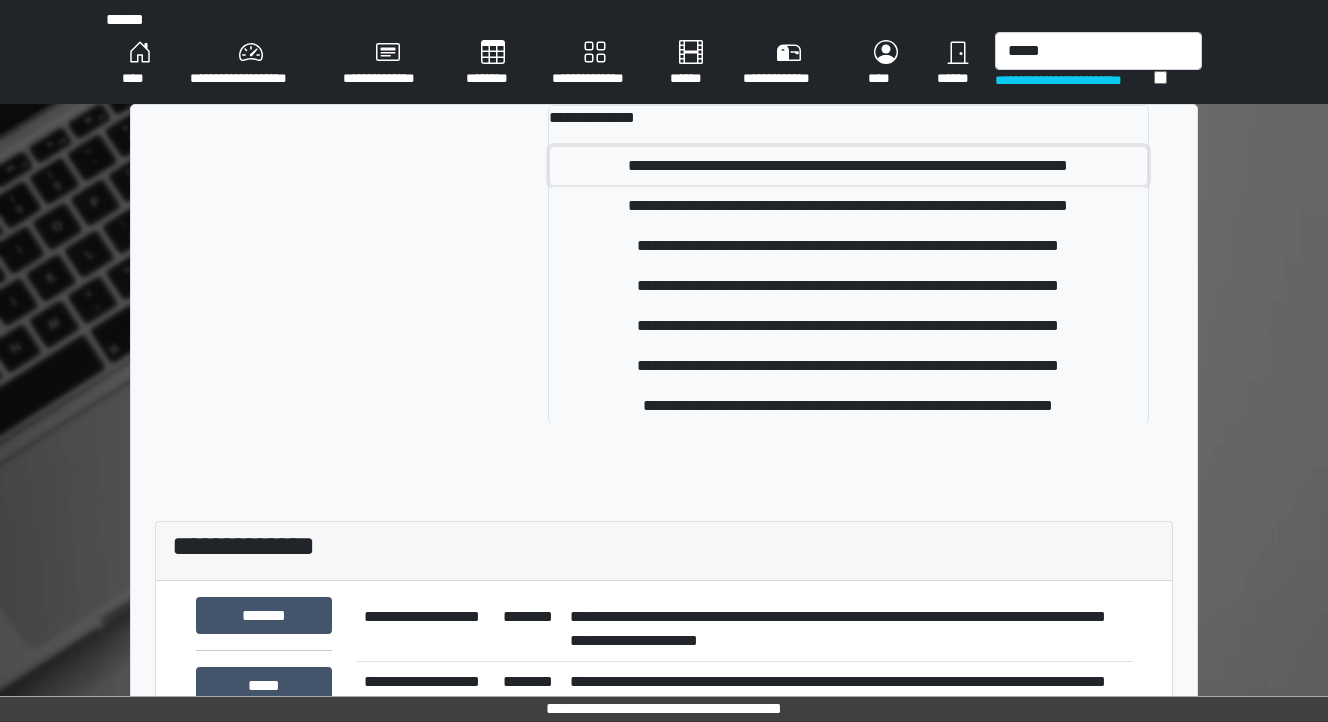 click on "**********" at bounding box center [849, 166] 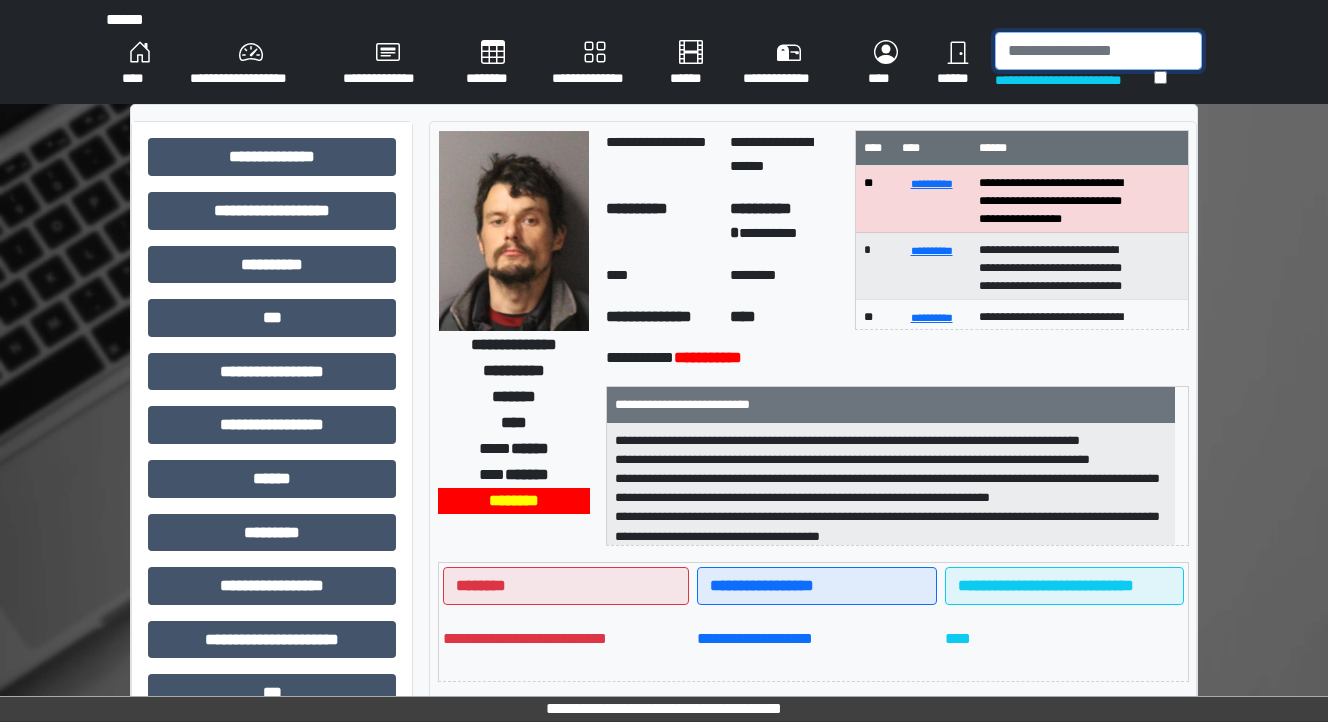 click at bounding box center (1098, 51) 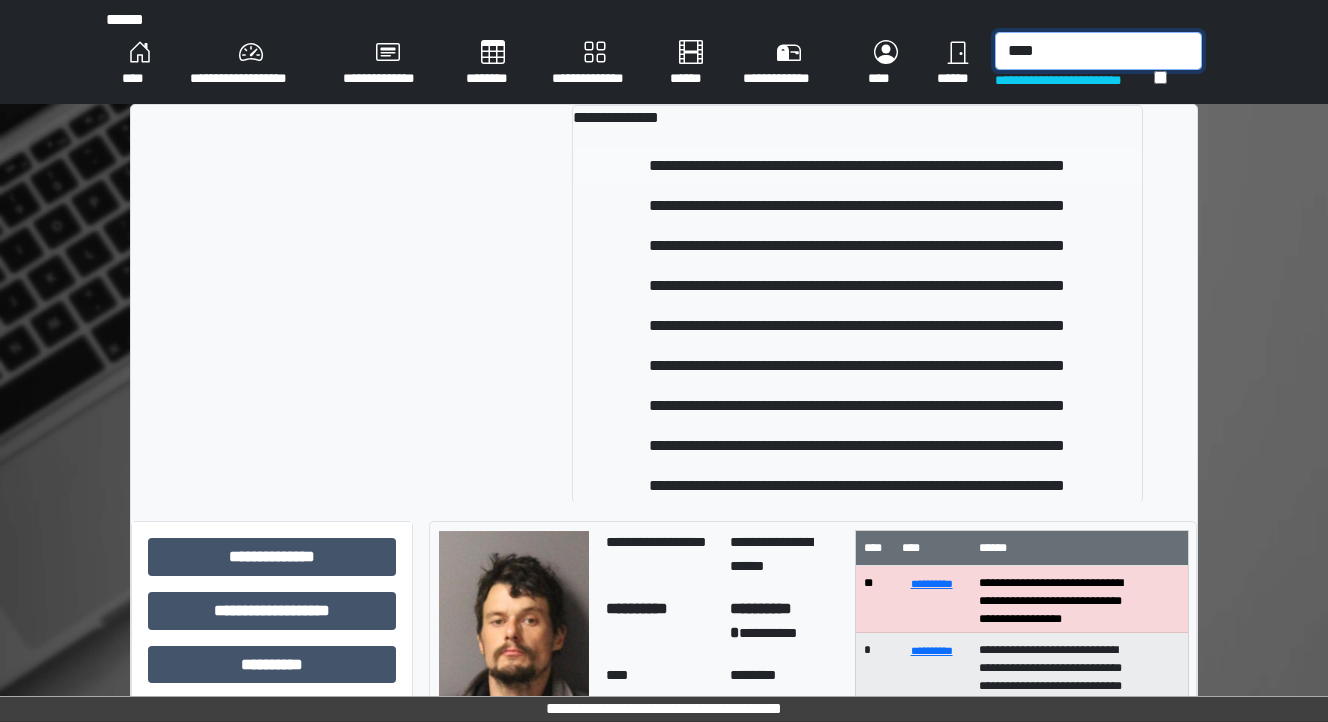 type on "****" 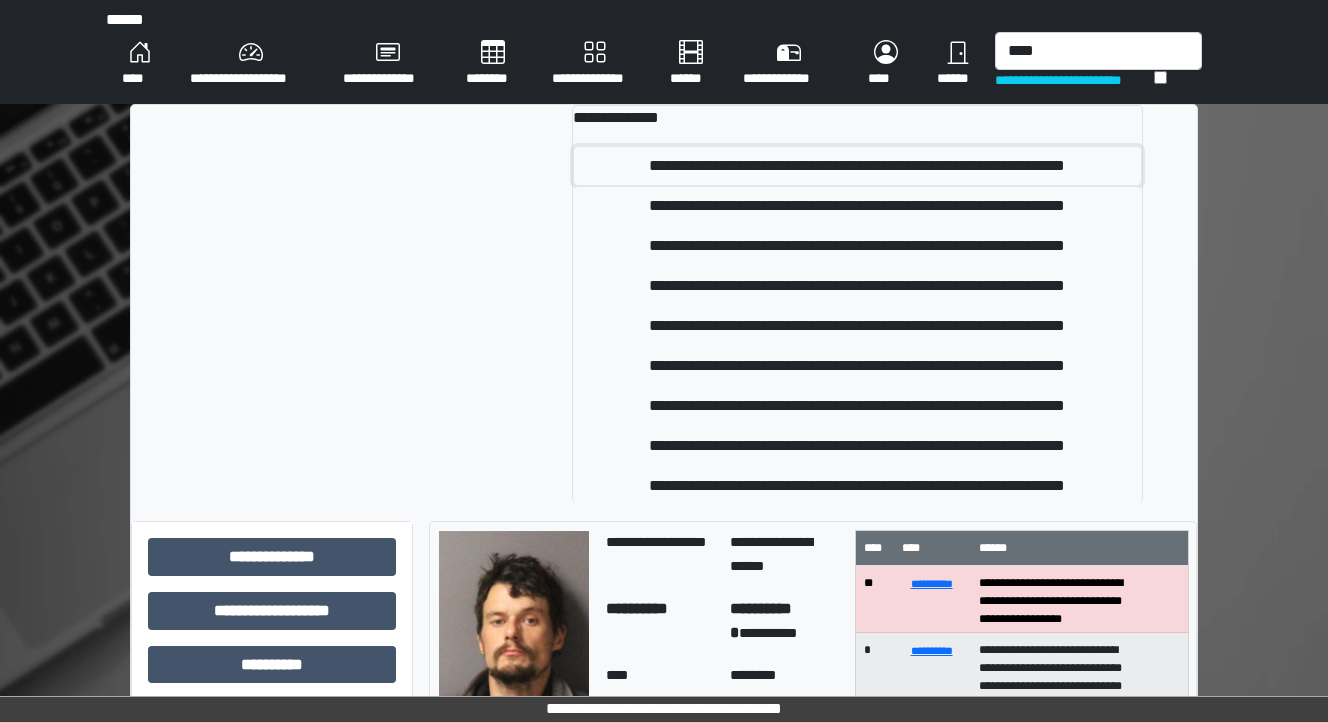 click on "**********" at bounding box center (858, 166) 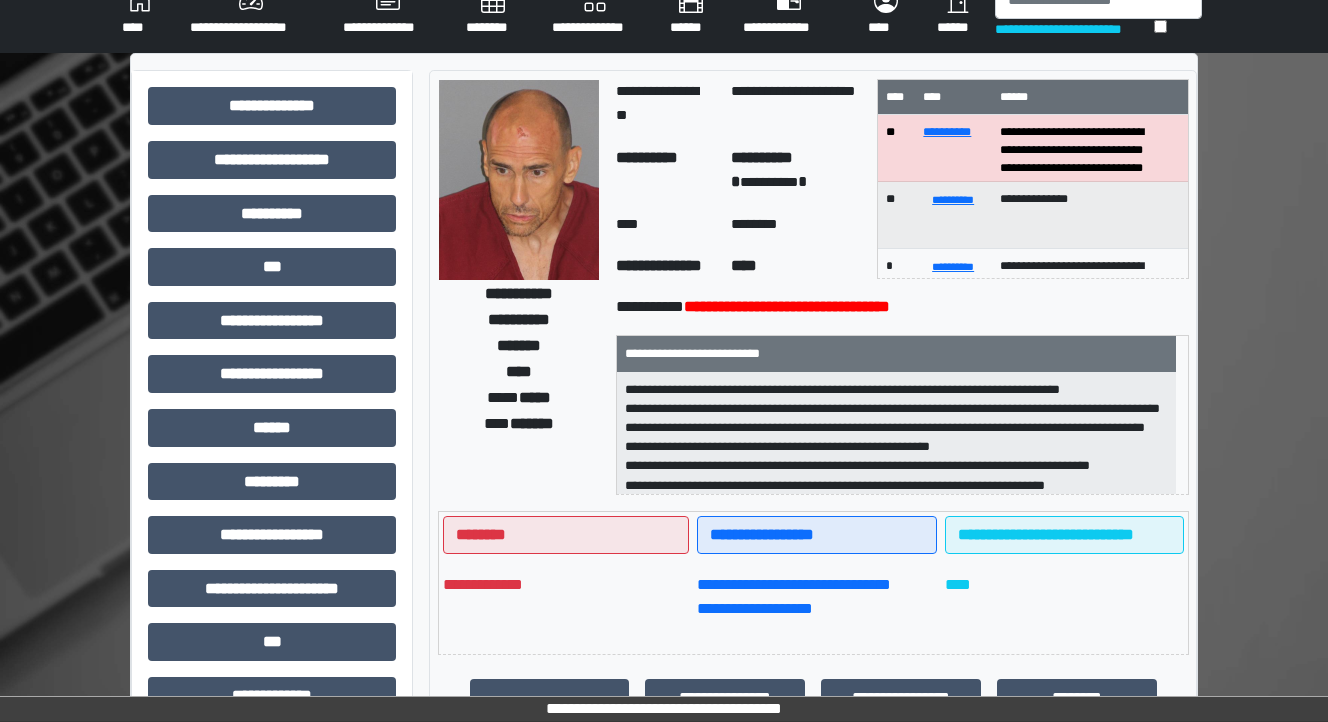 scroll, scrollTop: 0, scrollLeft: 0, axis: both 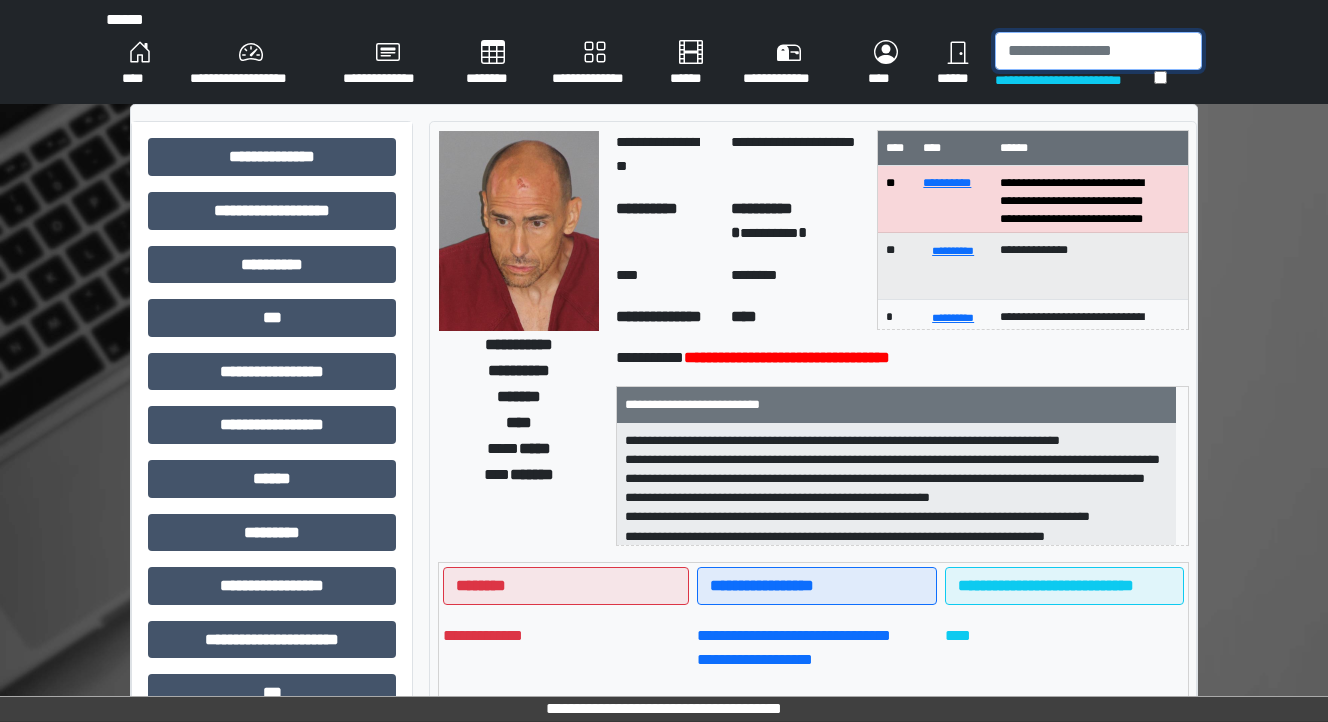 click at bounding box center [1098, 51] 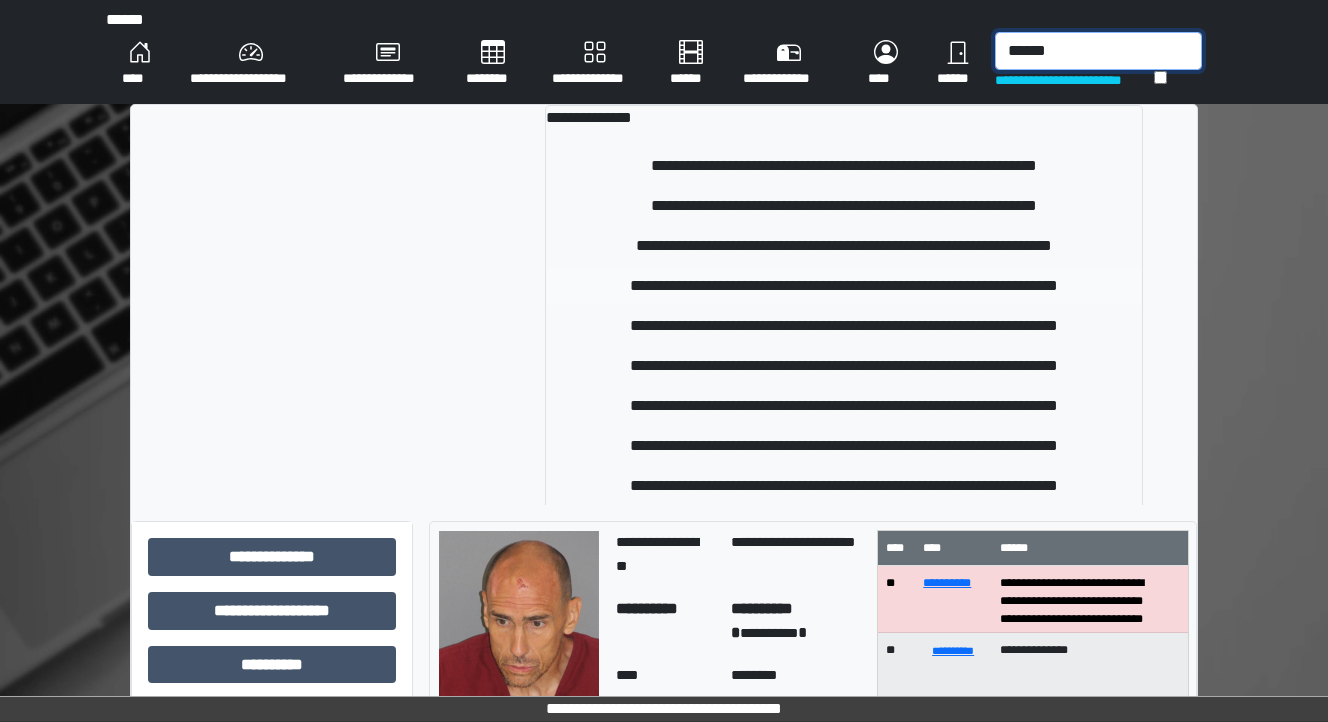 type on "******" 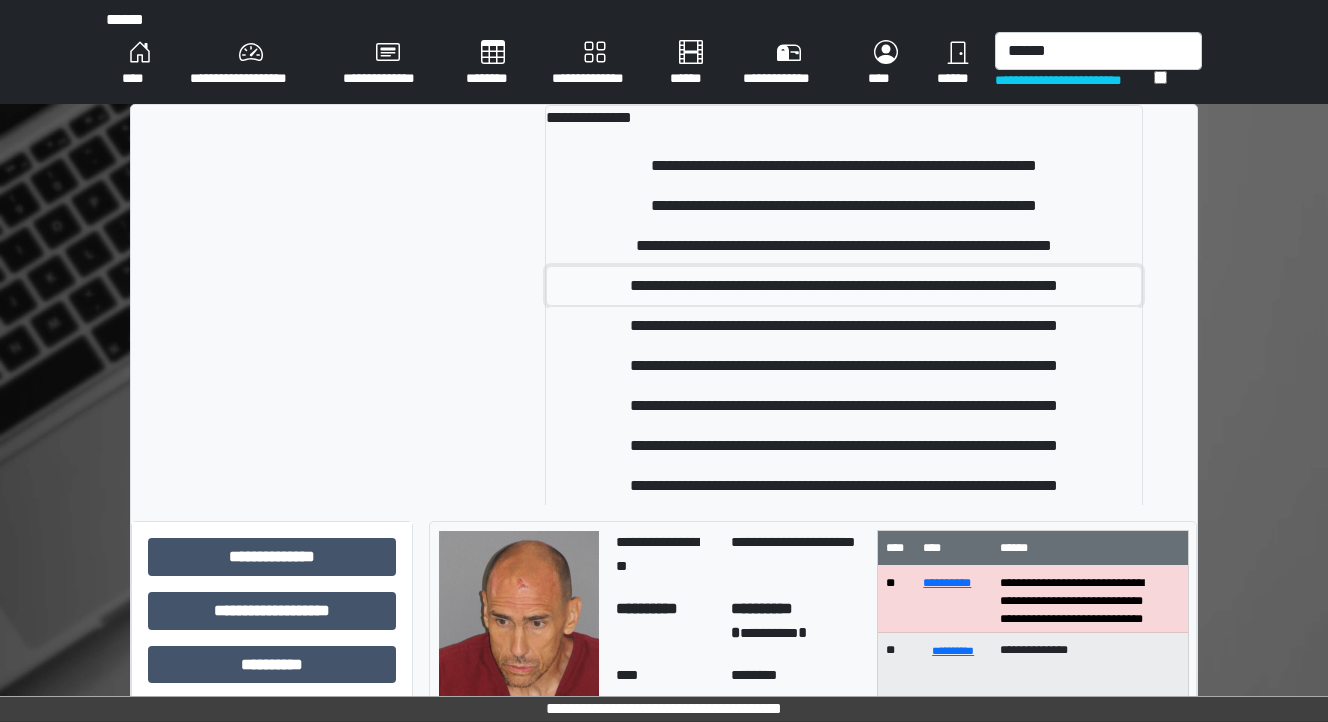 click on "**********" at bounding box center (844, 286) 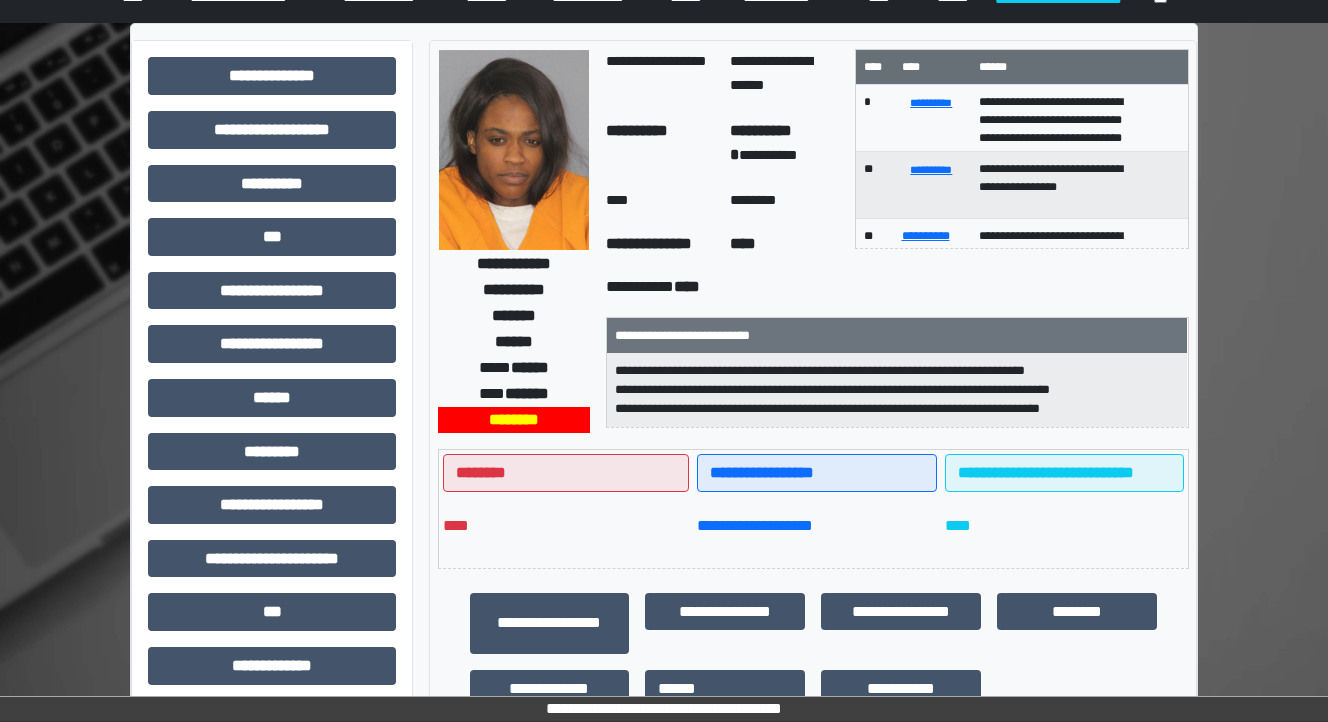 scroll, scrollTop: 0, scrollLeft: 0, axis: both 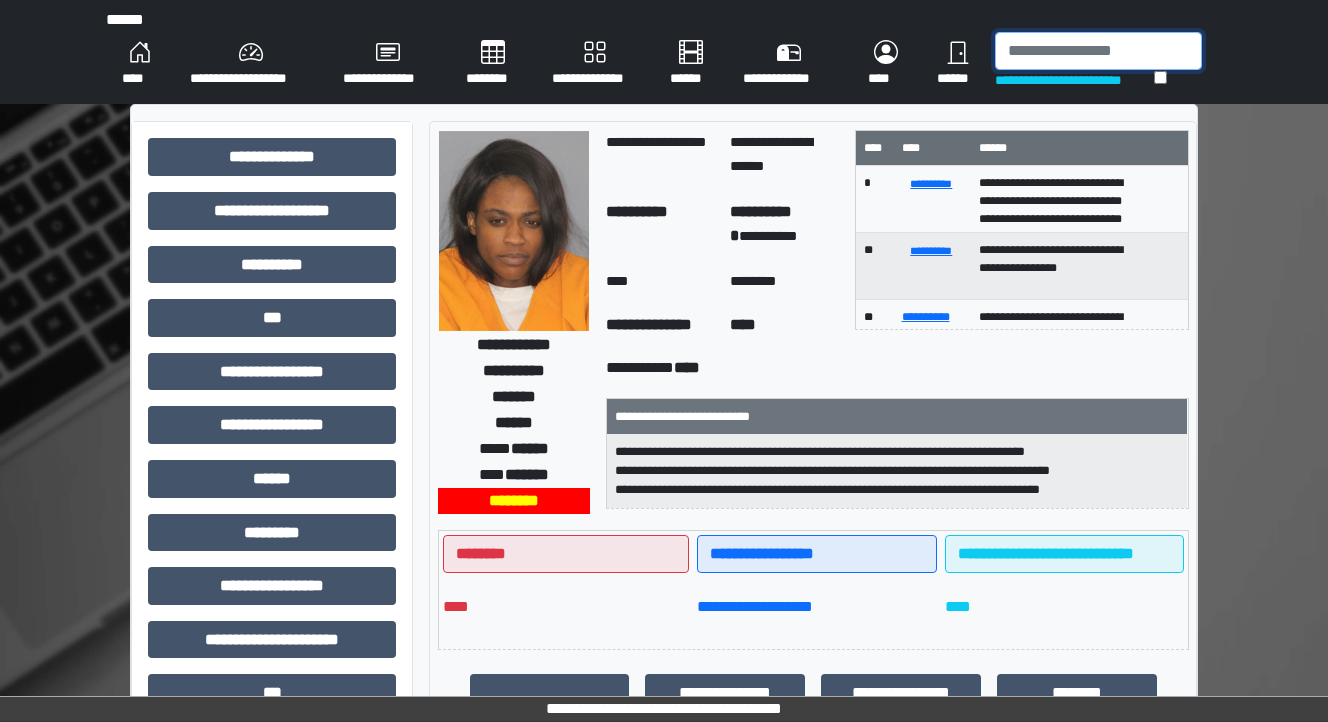 click at bounding box center (1098, 51) 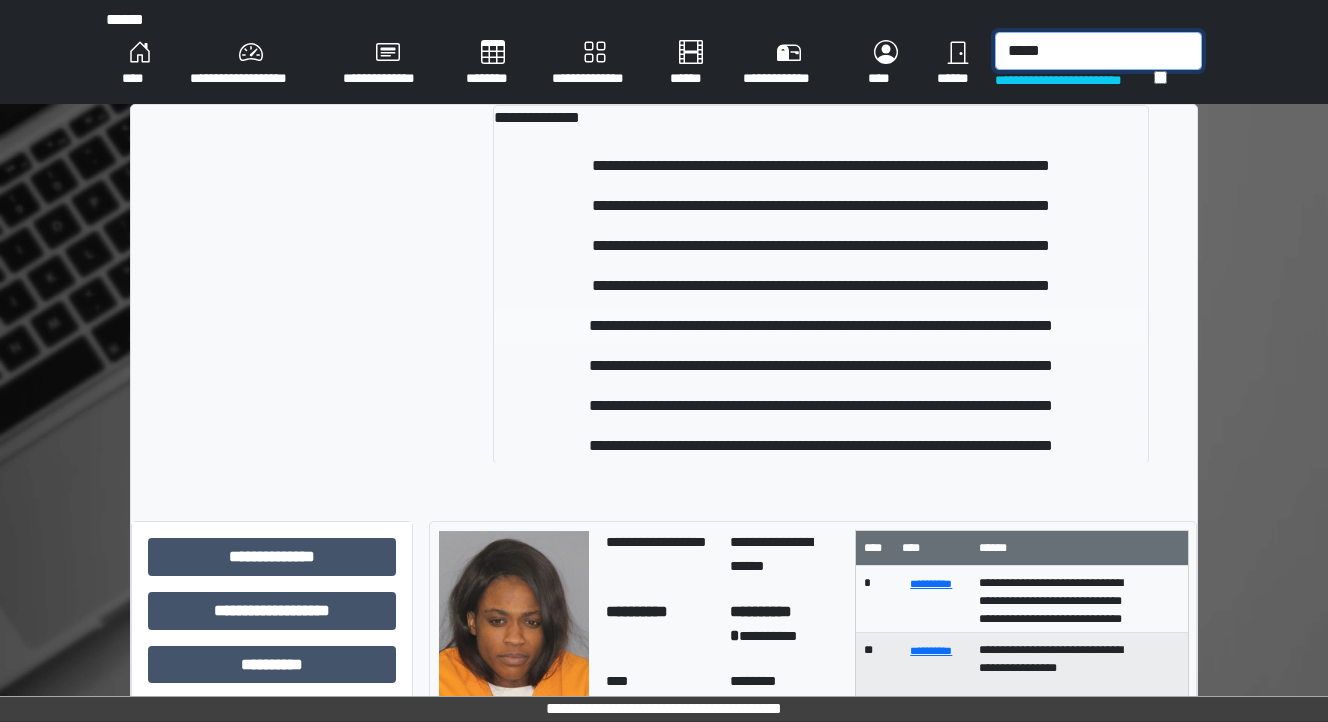 type on "*****" 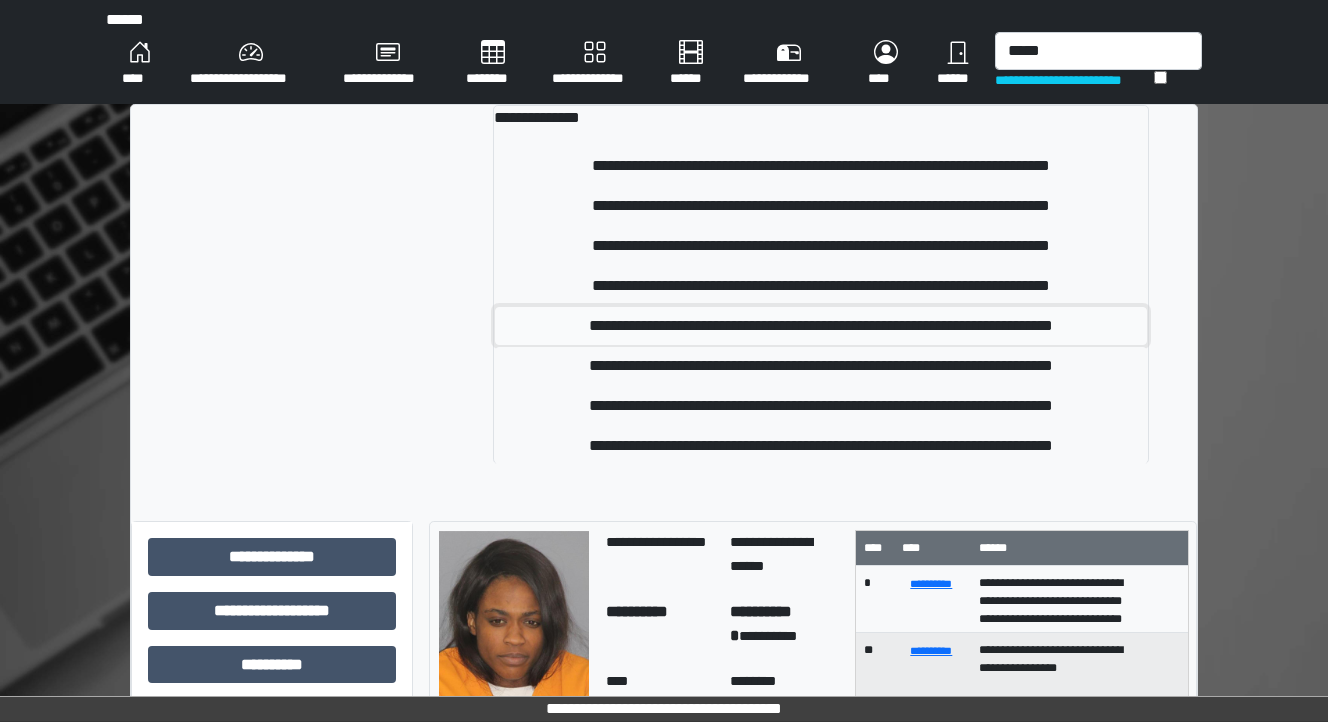 click on "**********" at bounding box center (821, 326) 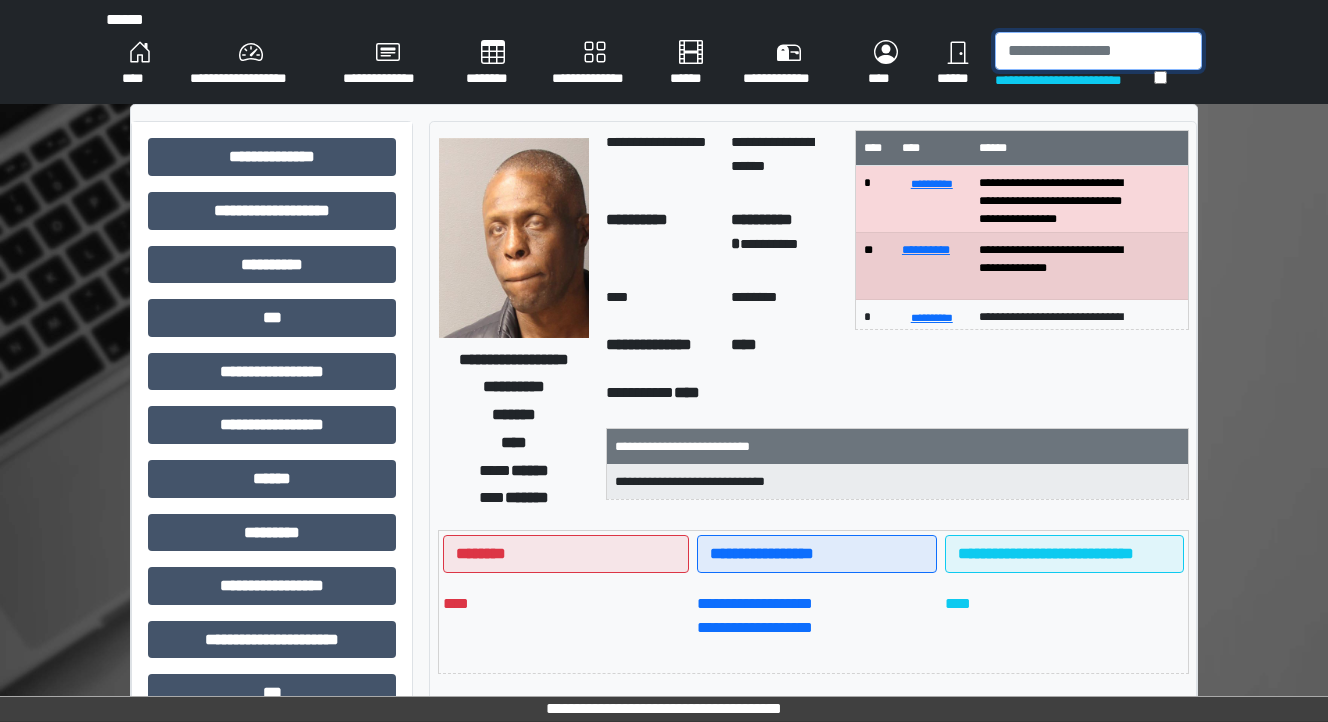 click at bounding box center (1098, 51) 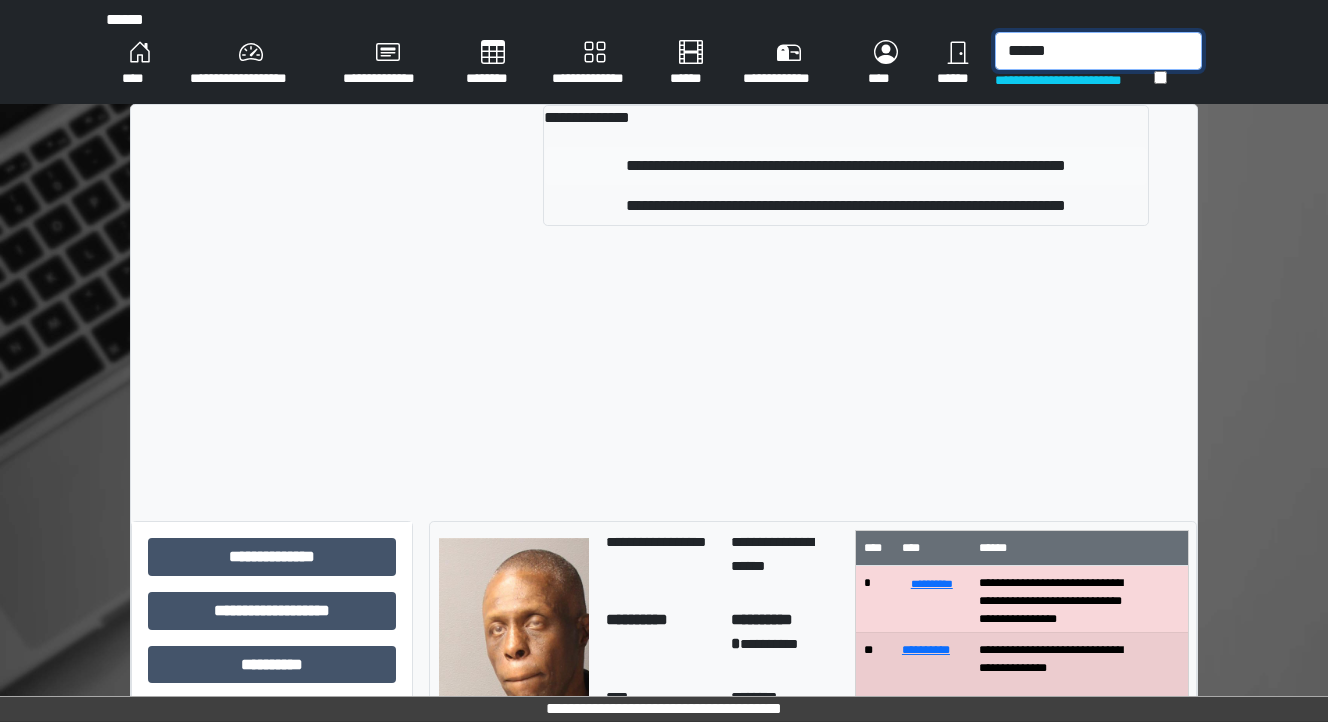 type on "******" 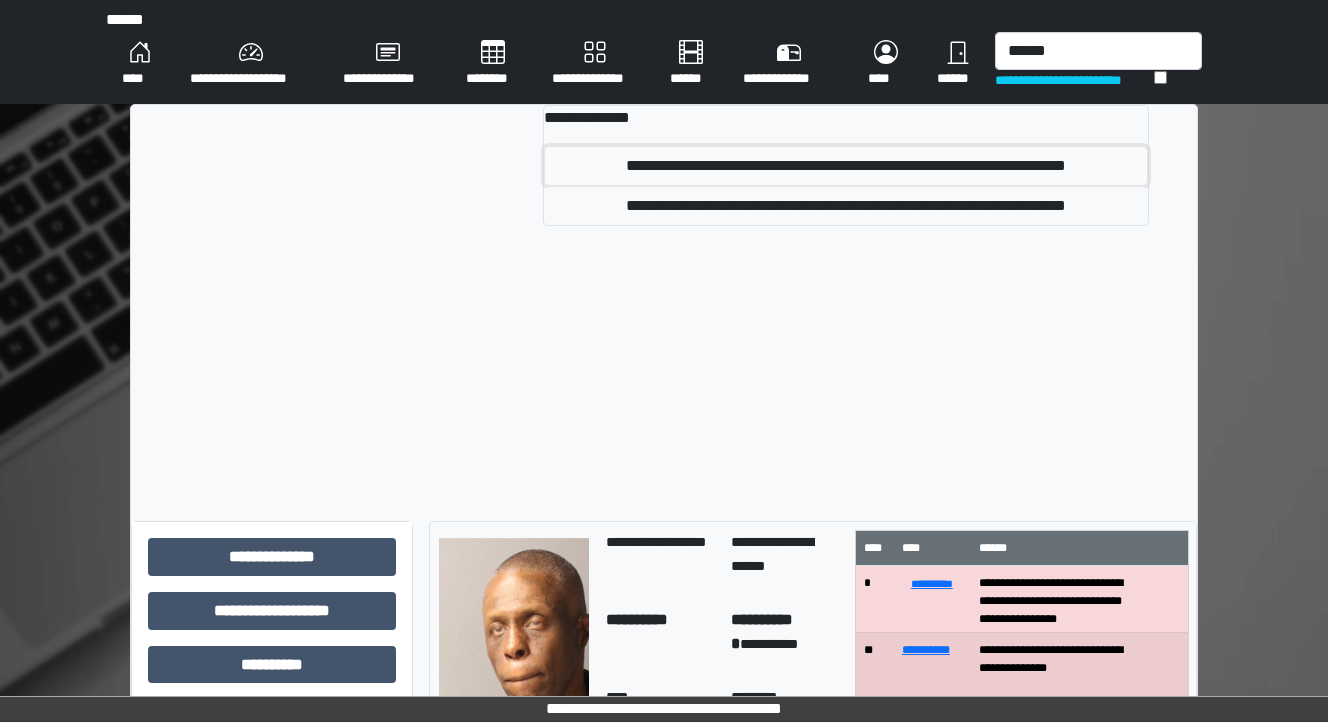 click on "**********" at bounding box center (846, 166) 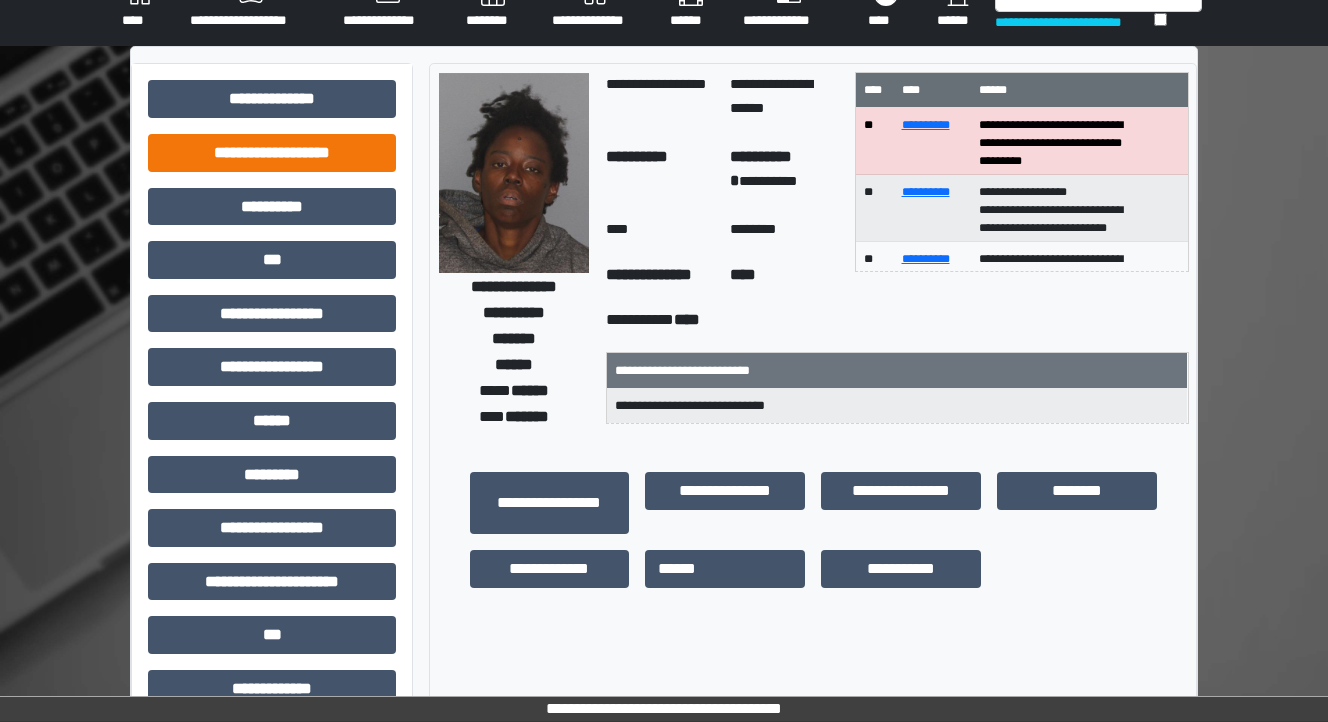 scroll, scrollTop: 0, scrollLeft: 0, axis: both 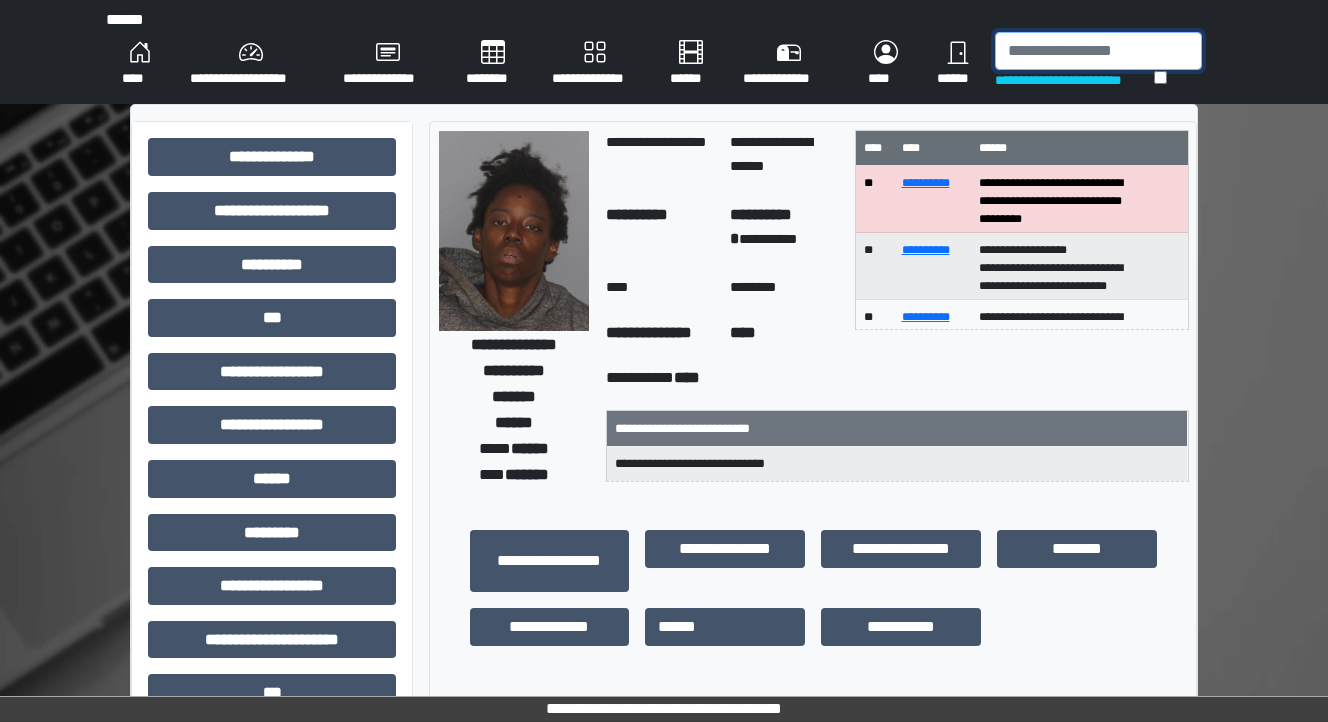 drag, startPoint x: 1032, startPoint y: 46, endPoint x: 1010, endPoint y: 51, distance: 22.561028 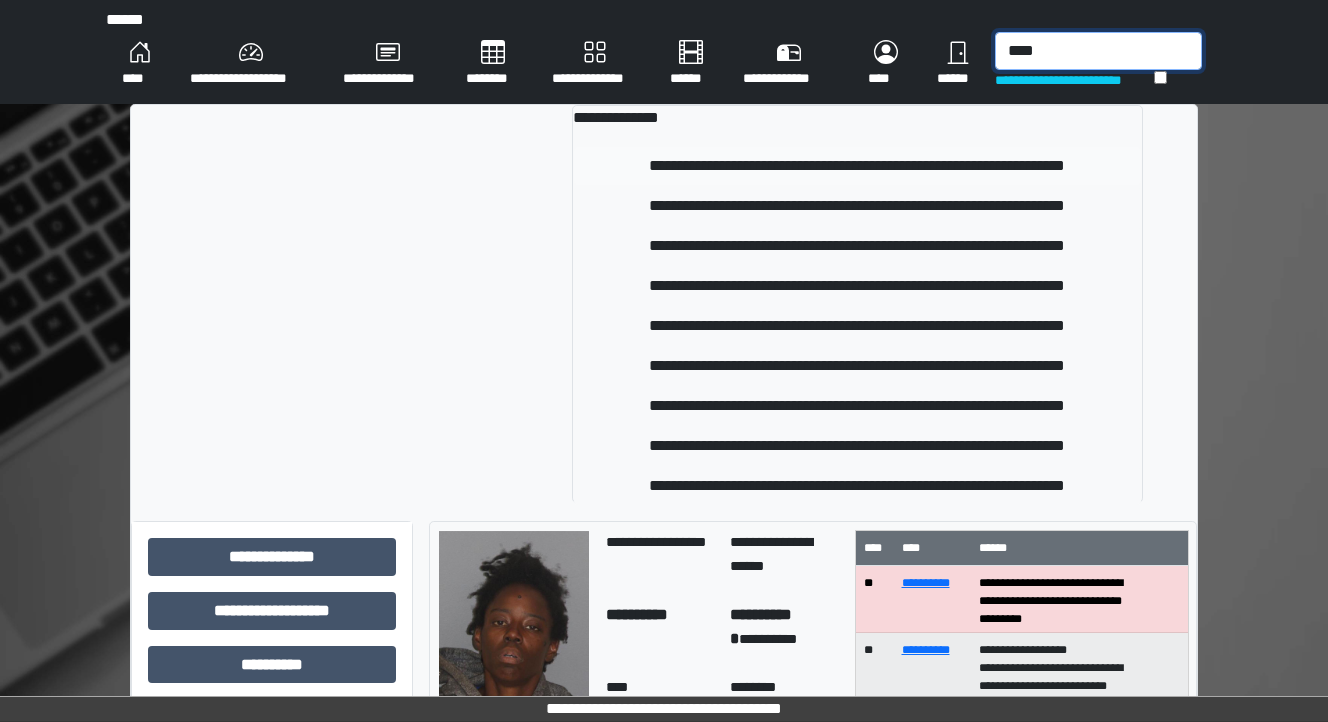 type on "****" 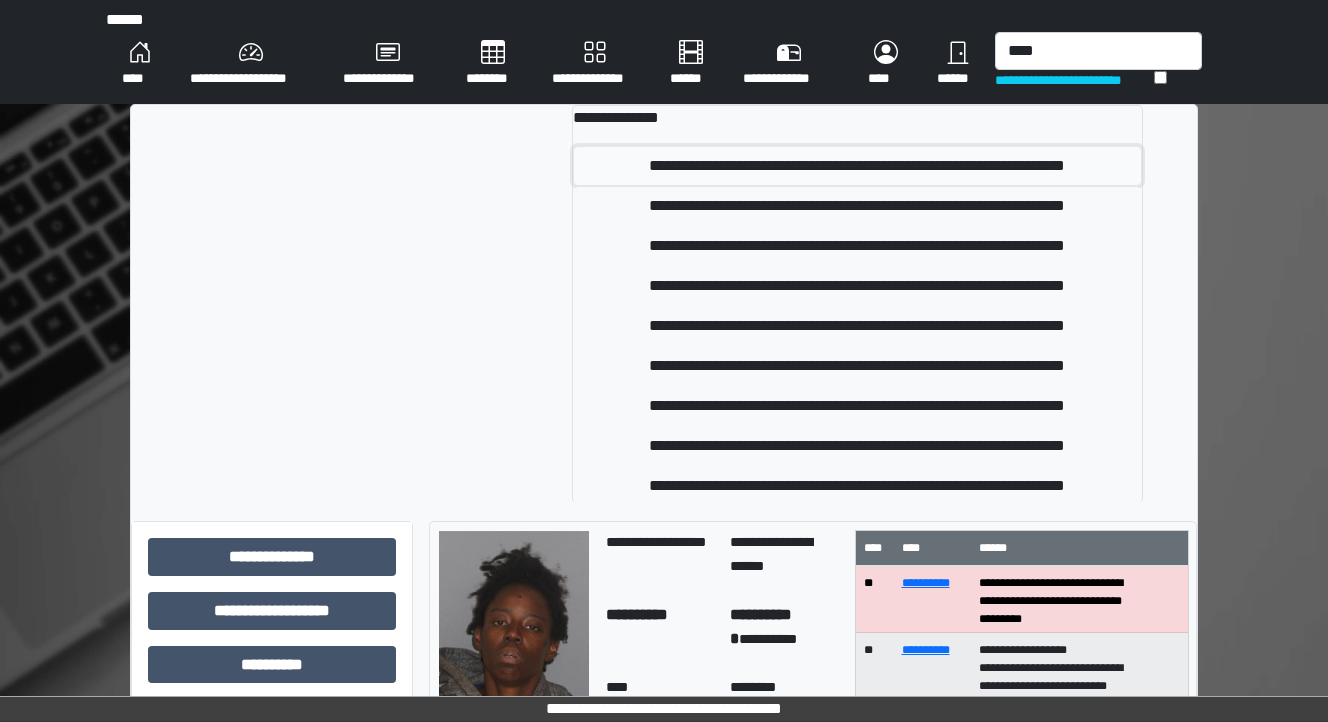 click on "**********" at bounding box center (858, 166) 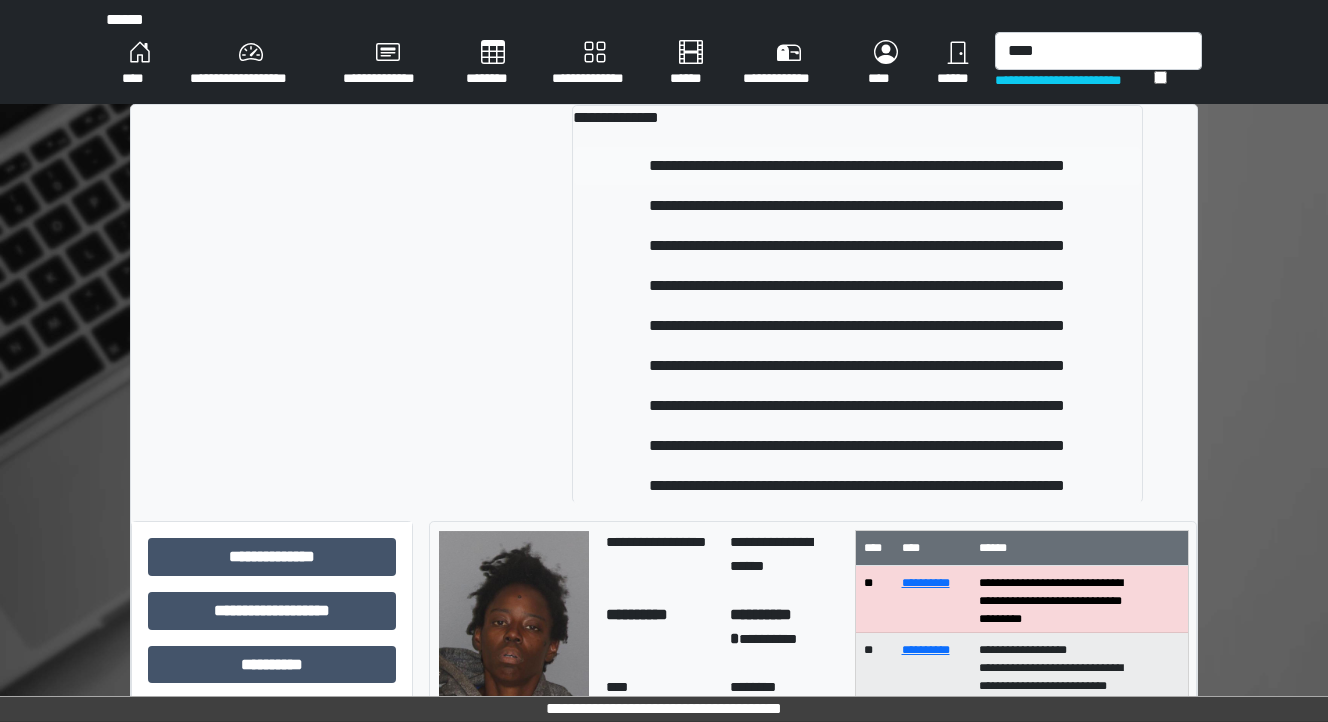 type 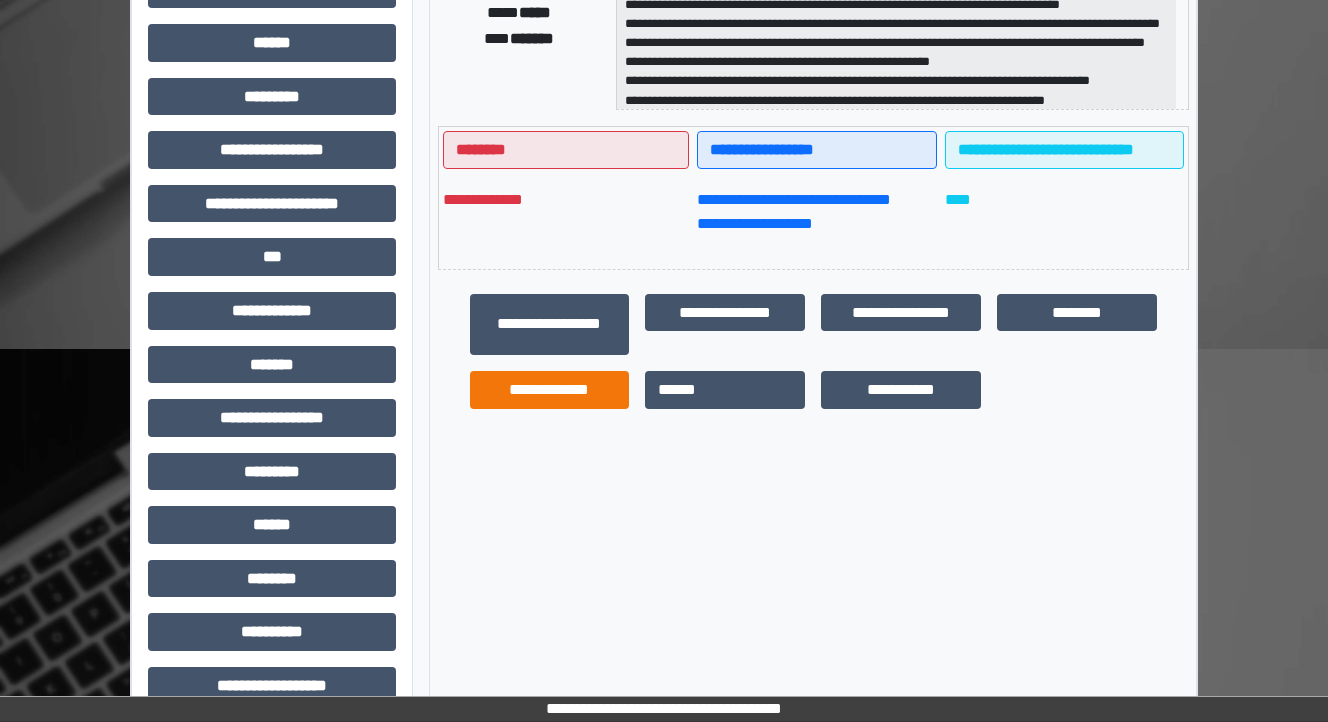 scroll, scrollTop: 468, scrollLeft: 0, axis: vertical 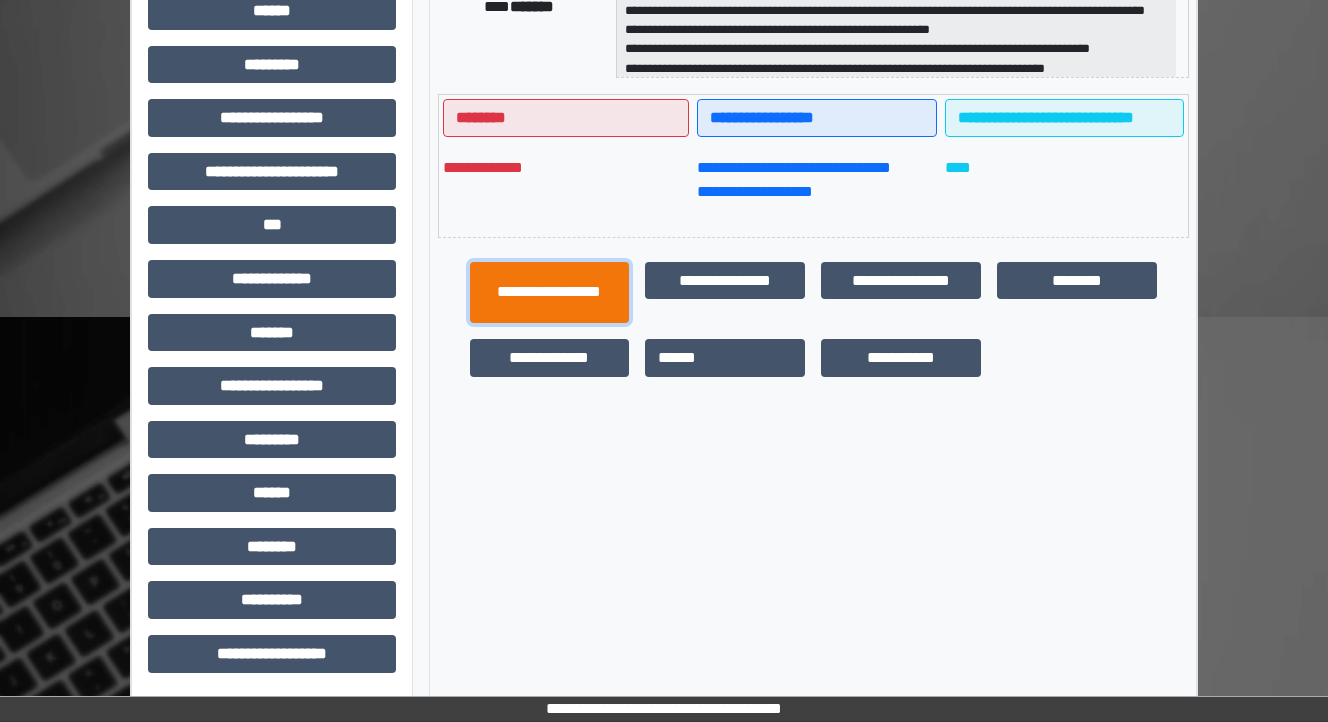 click on "**********" at bounding box center (550, 293) 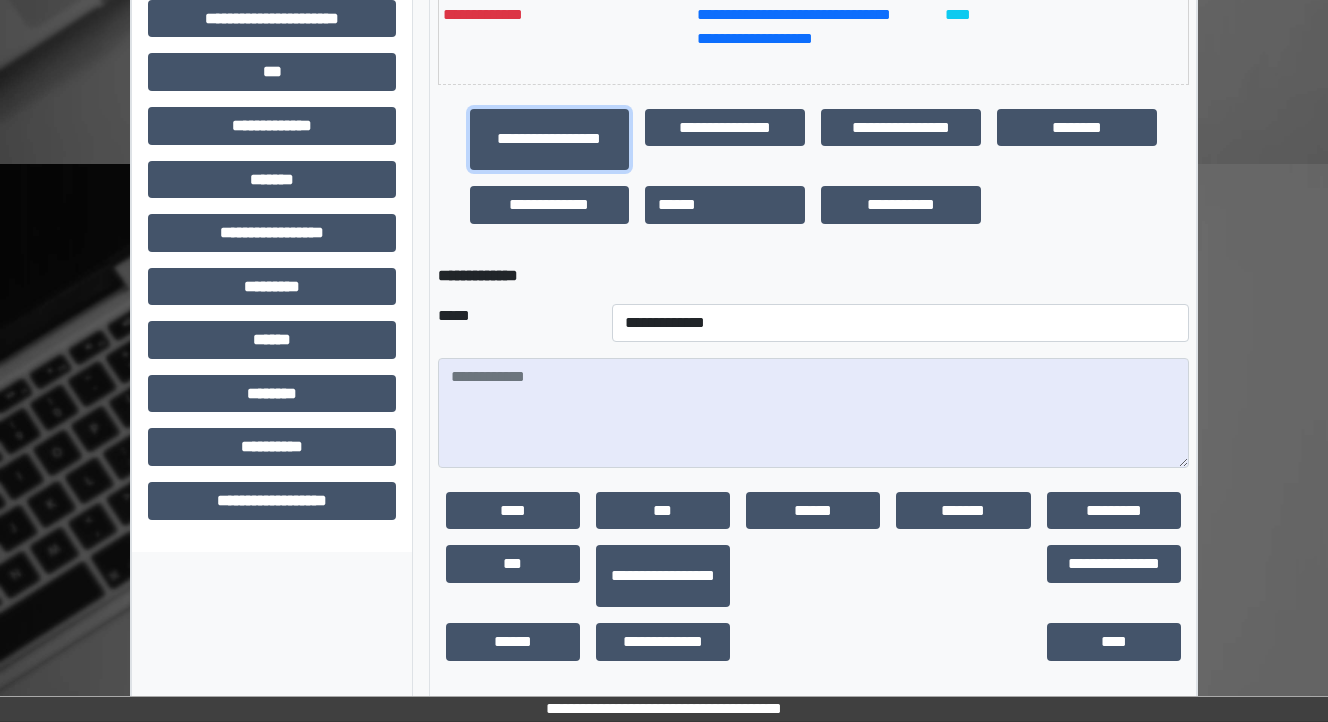 scroll, scrollTop: 628, scrollLeft: 0, axis: vertical 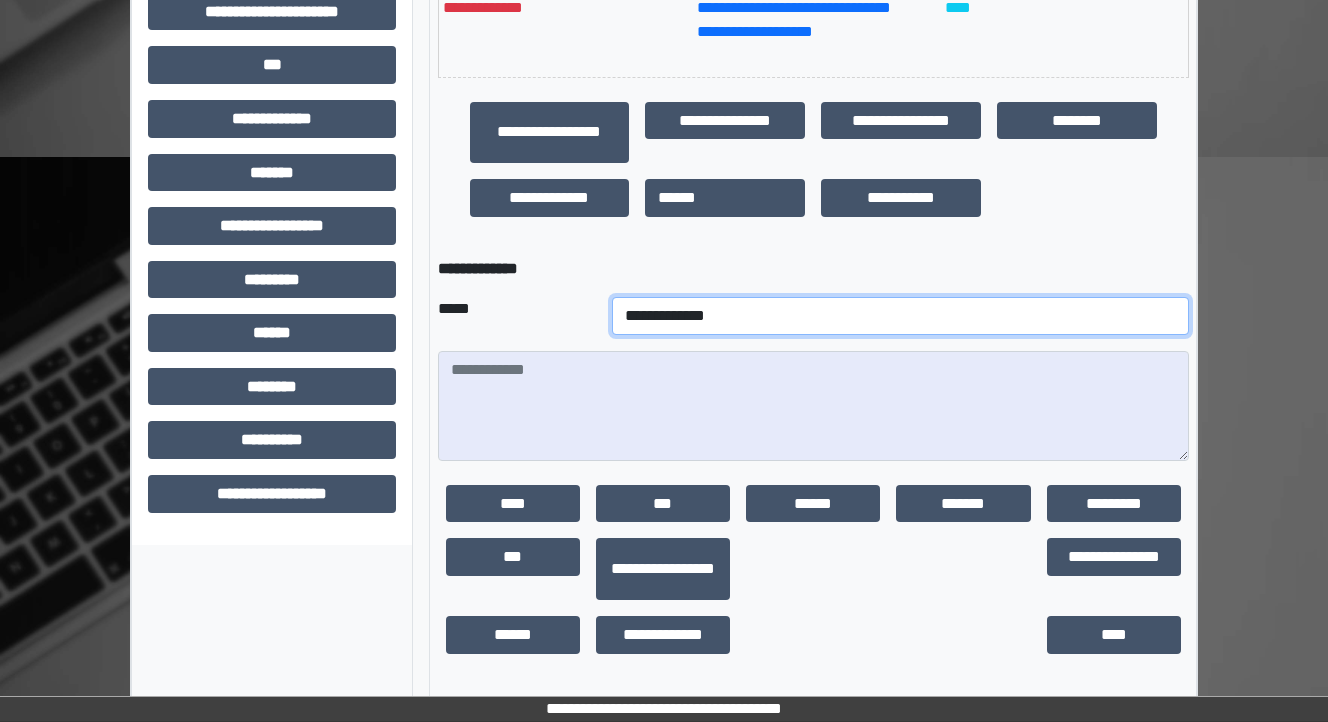 click on "**********" at bounding box center [900, 316] 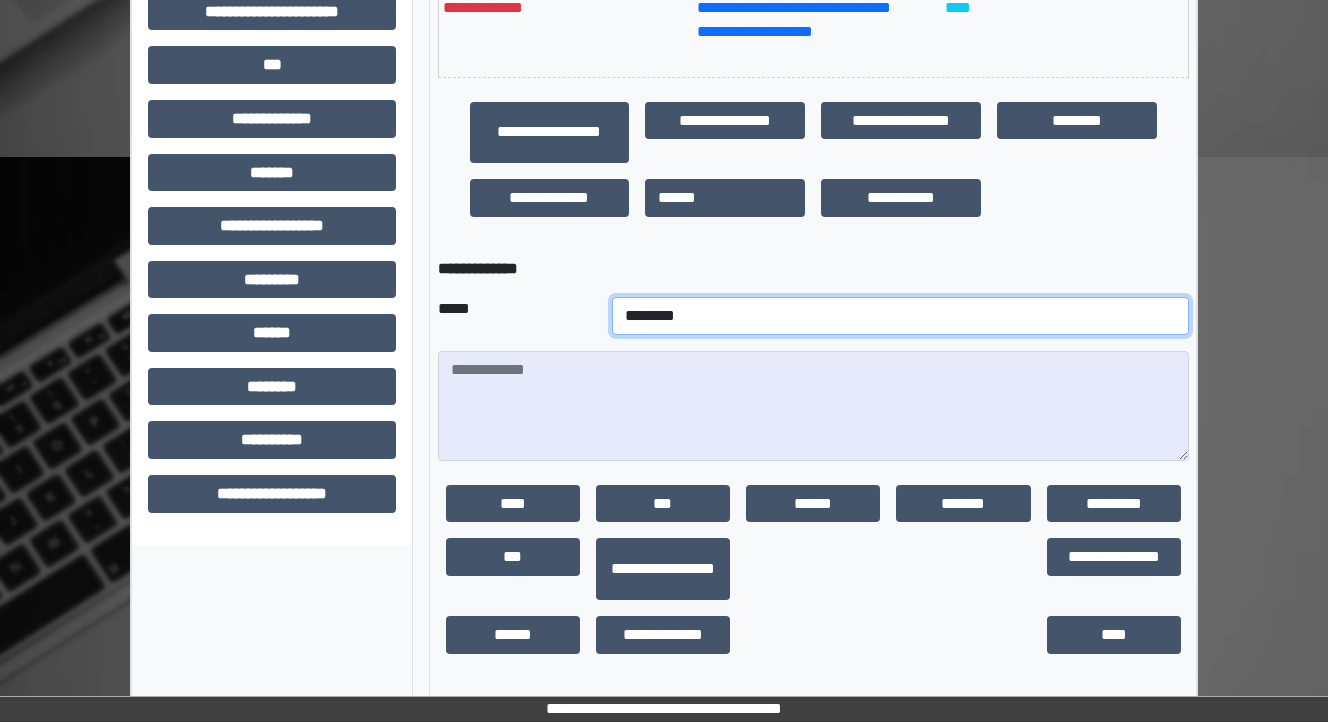 click on "**********" at bounding box center [900, 316] 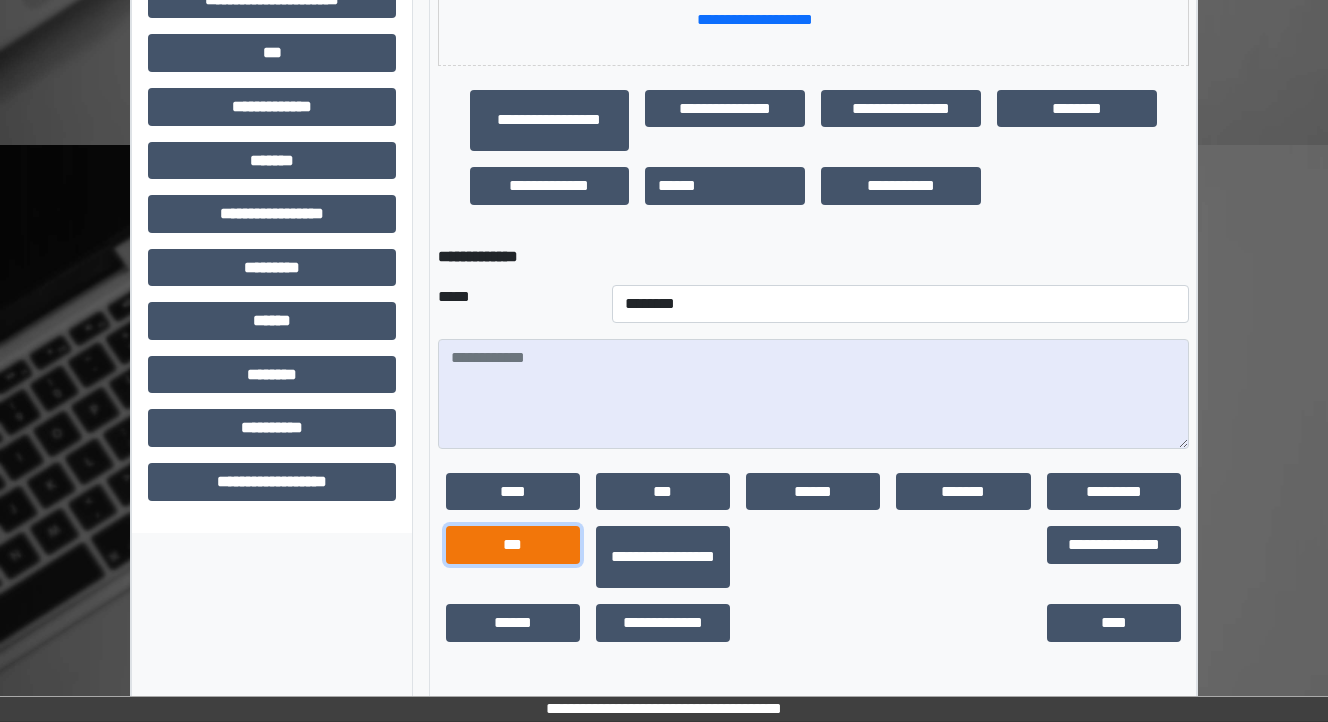 click on "***" at bounding box center [513, 545] 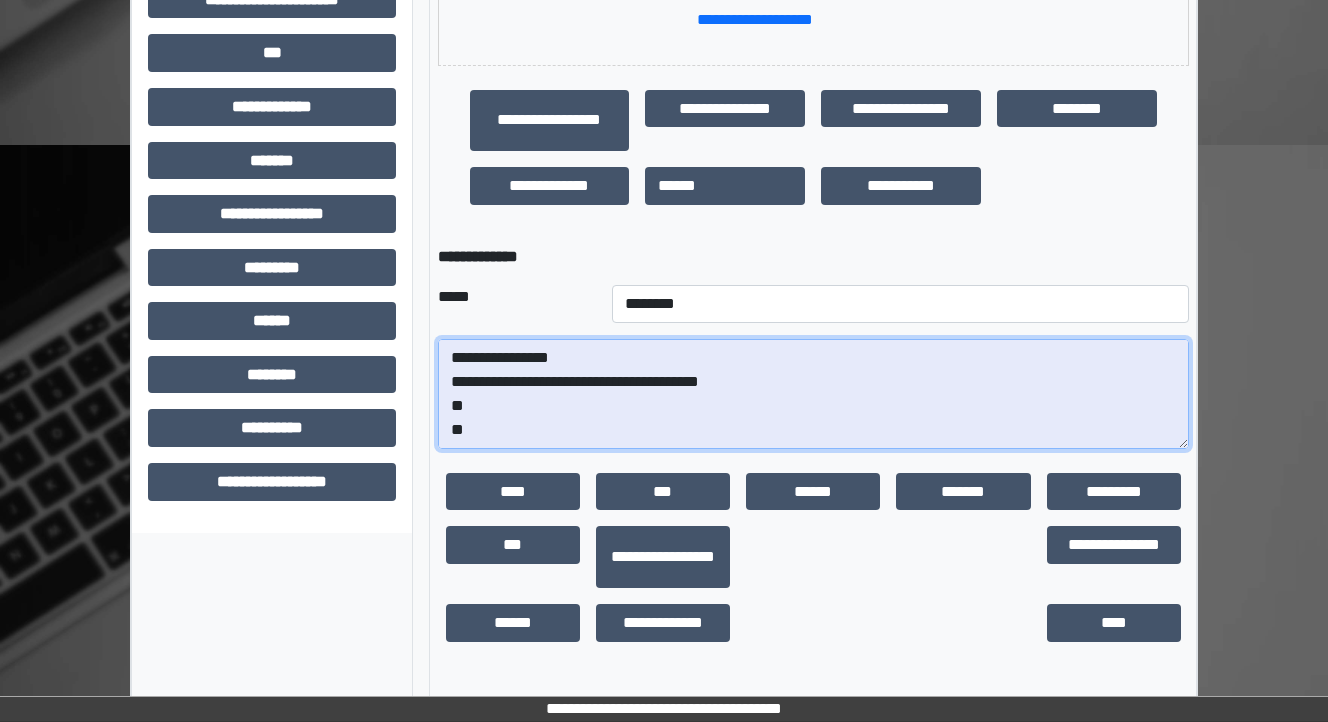 click on "**********" at bounding box center (813, 394) 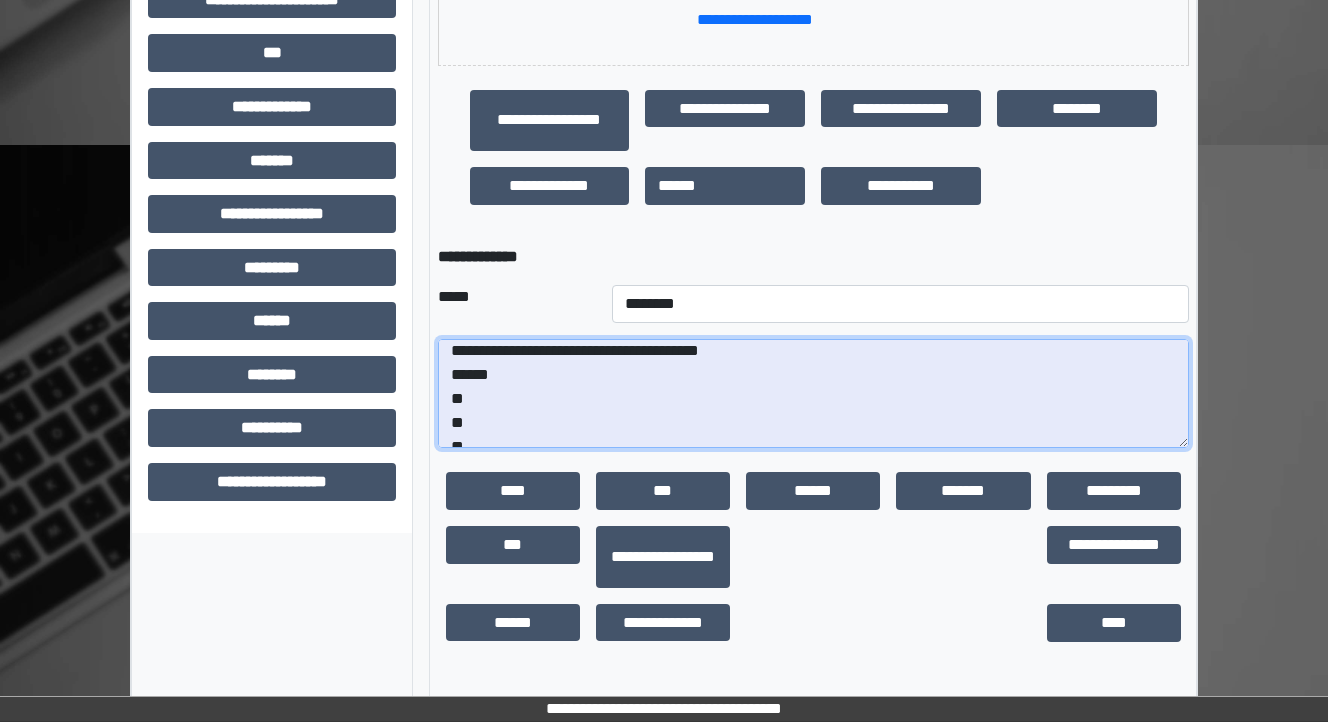 scroll, scrollTop: 48, scrollLeft: 0, axis: vertical 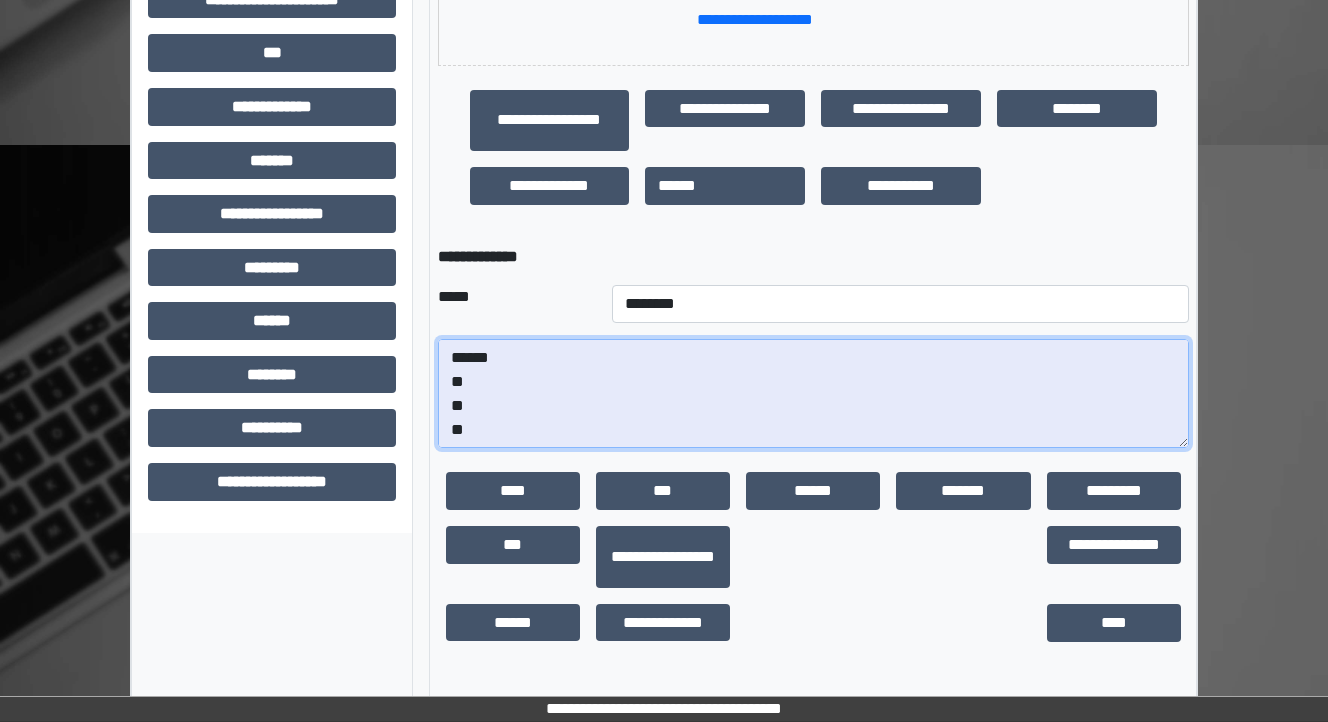 click on "**********" at bounding box center [813, 394] 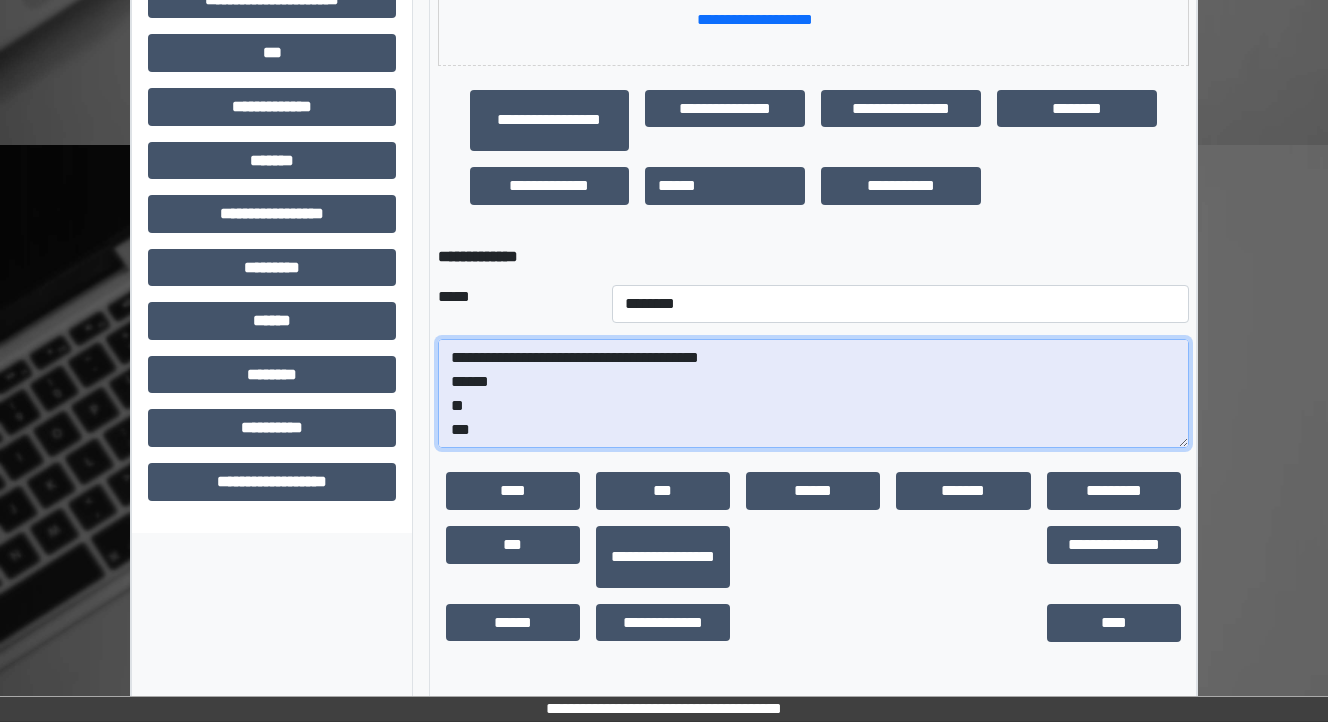 click on "**********" at bounding box center (813, 394) 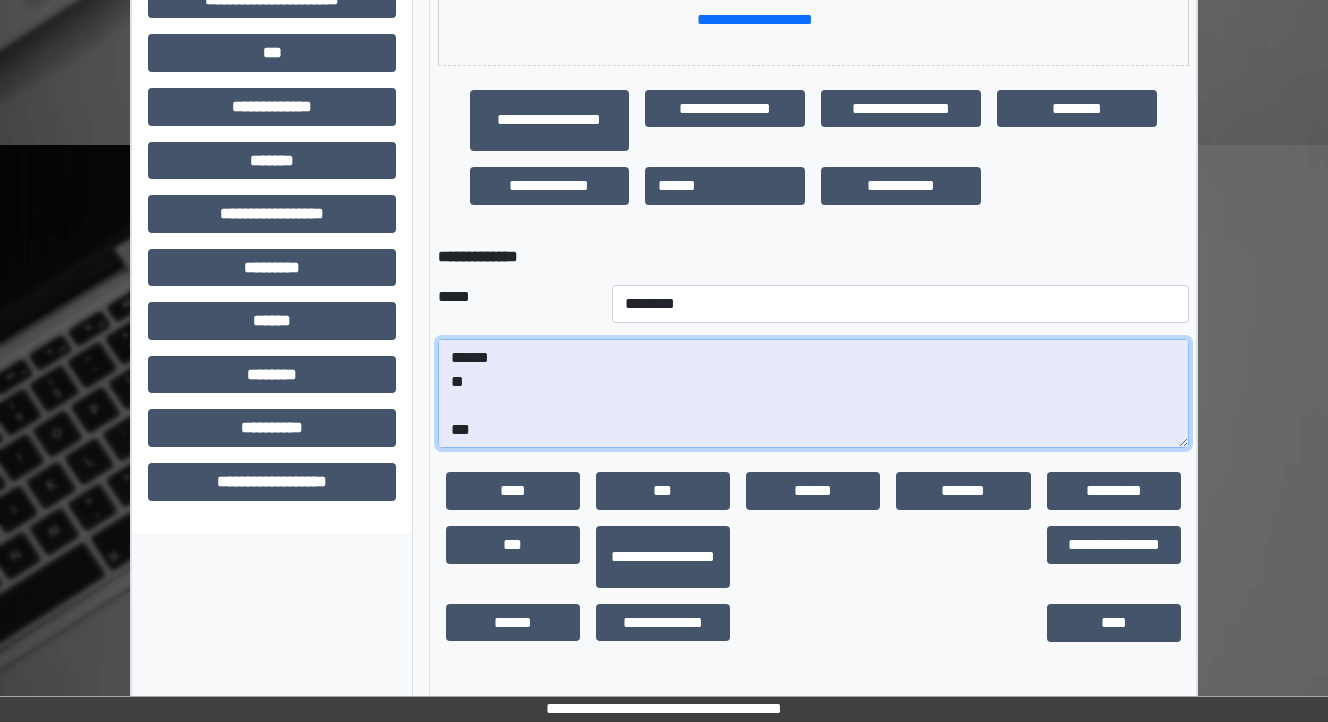 click on "**********" at bounding box center [813, 394] 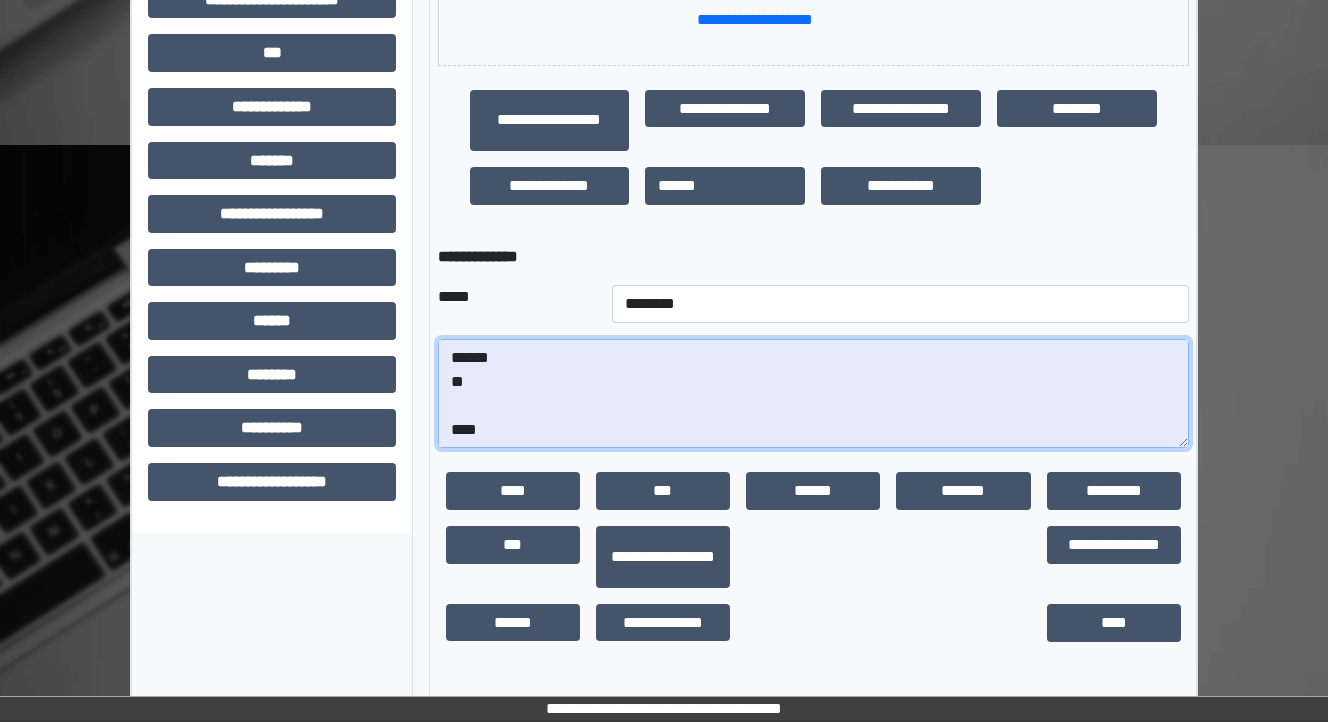paste on "**********" 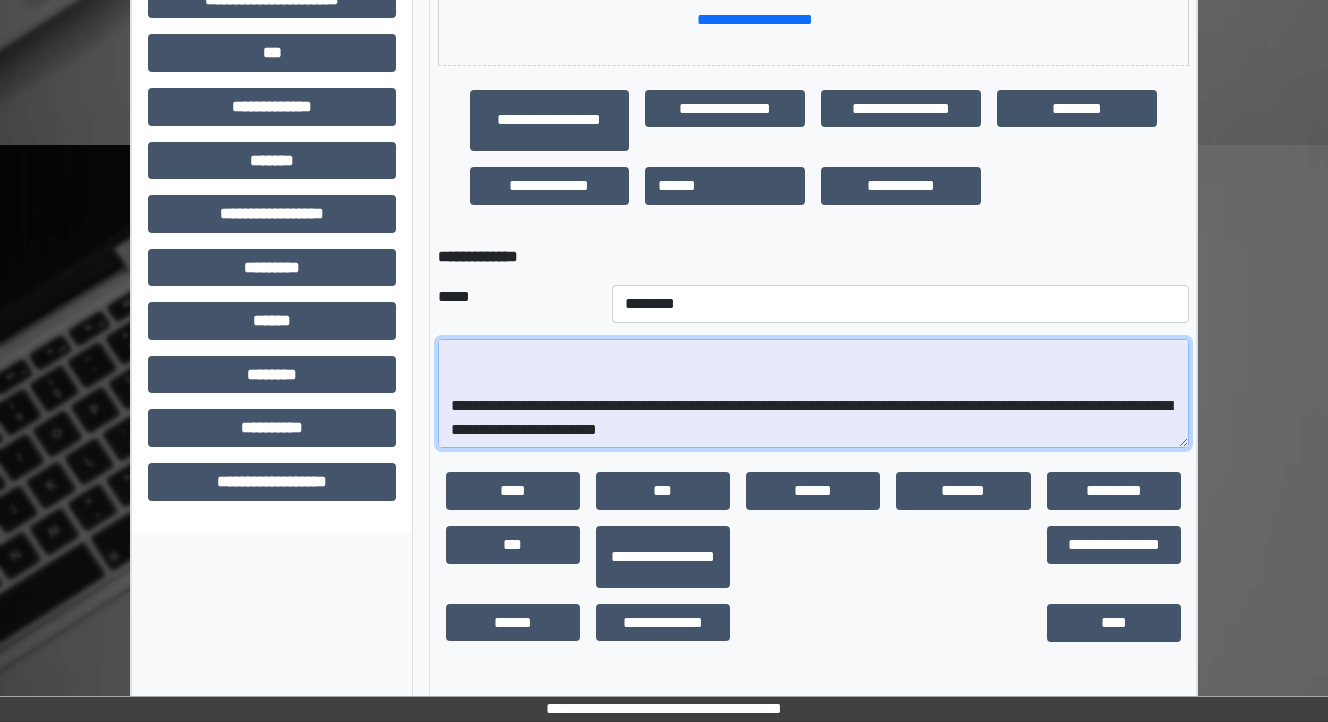 scroll, scrollTop: 288, scrollLeft: 0, axis: vertical 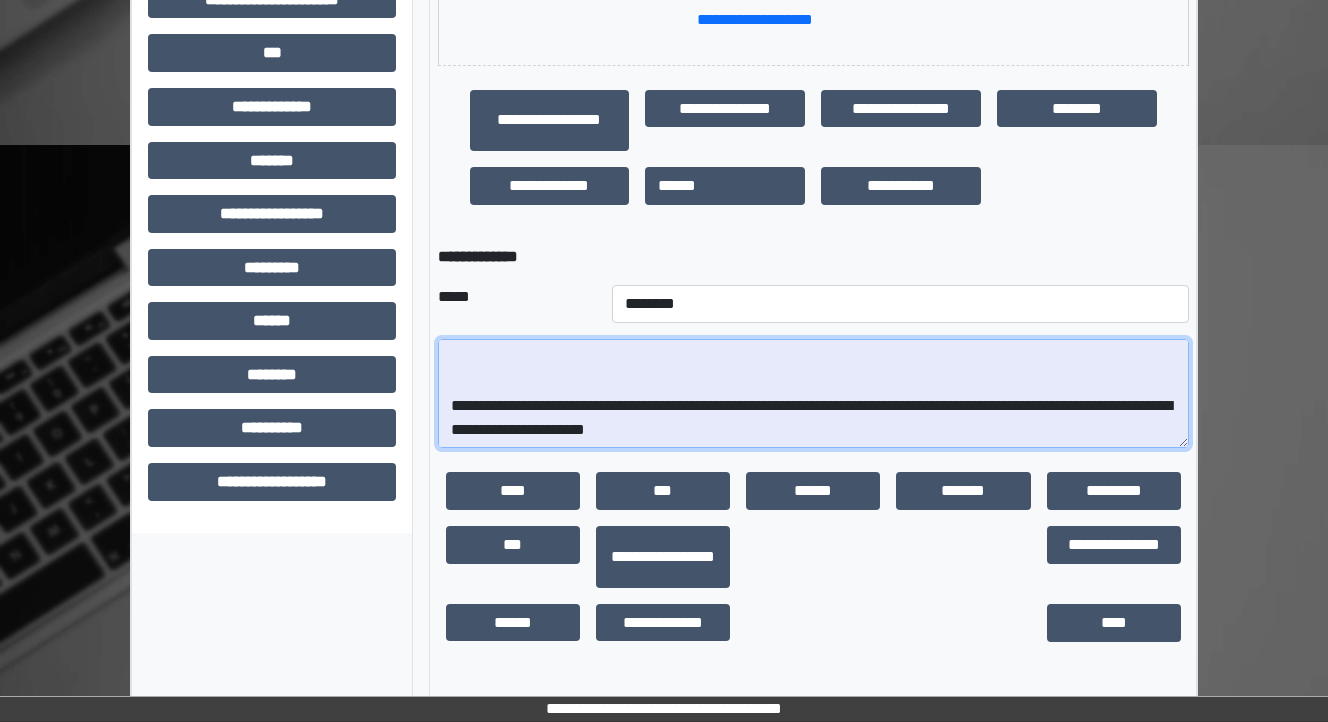 click on "**********" at bounding box center (813, 394) 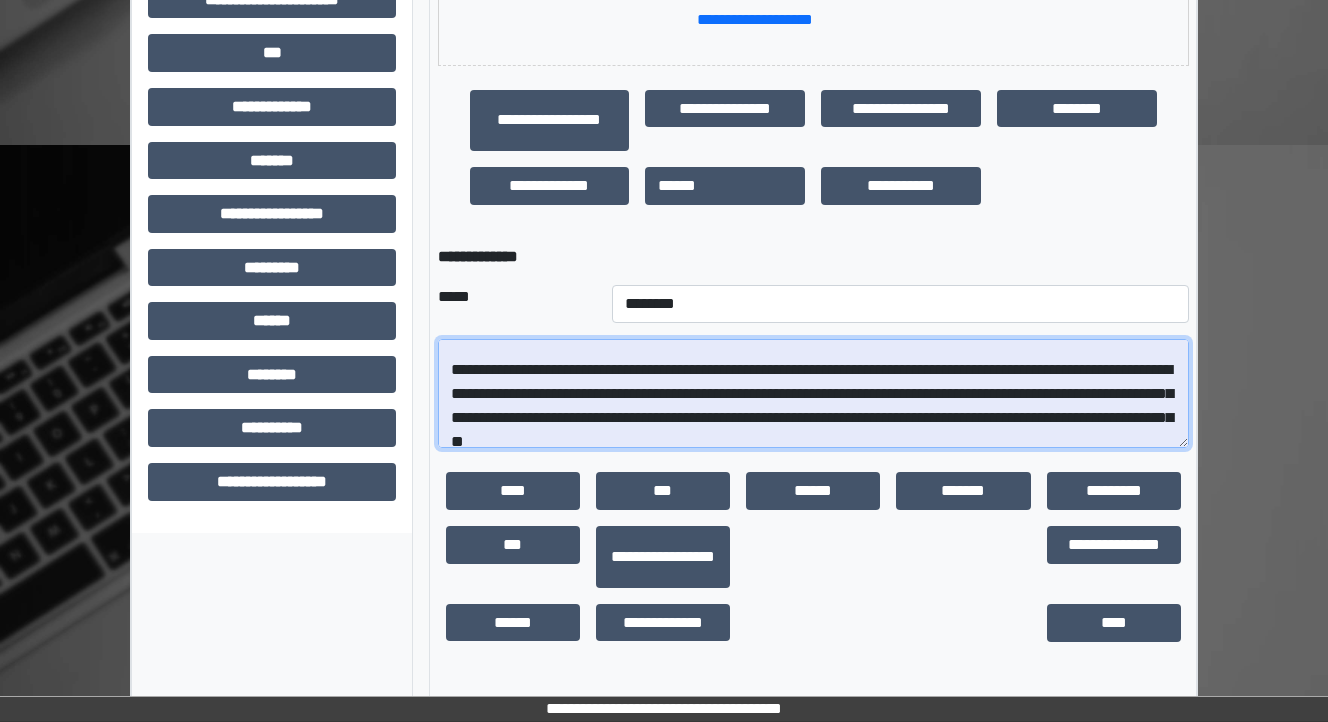 scroll, scrollTop: 80, scrollLeft: 0, axis: vertical 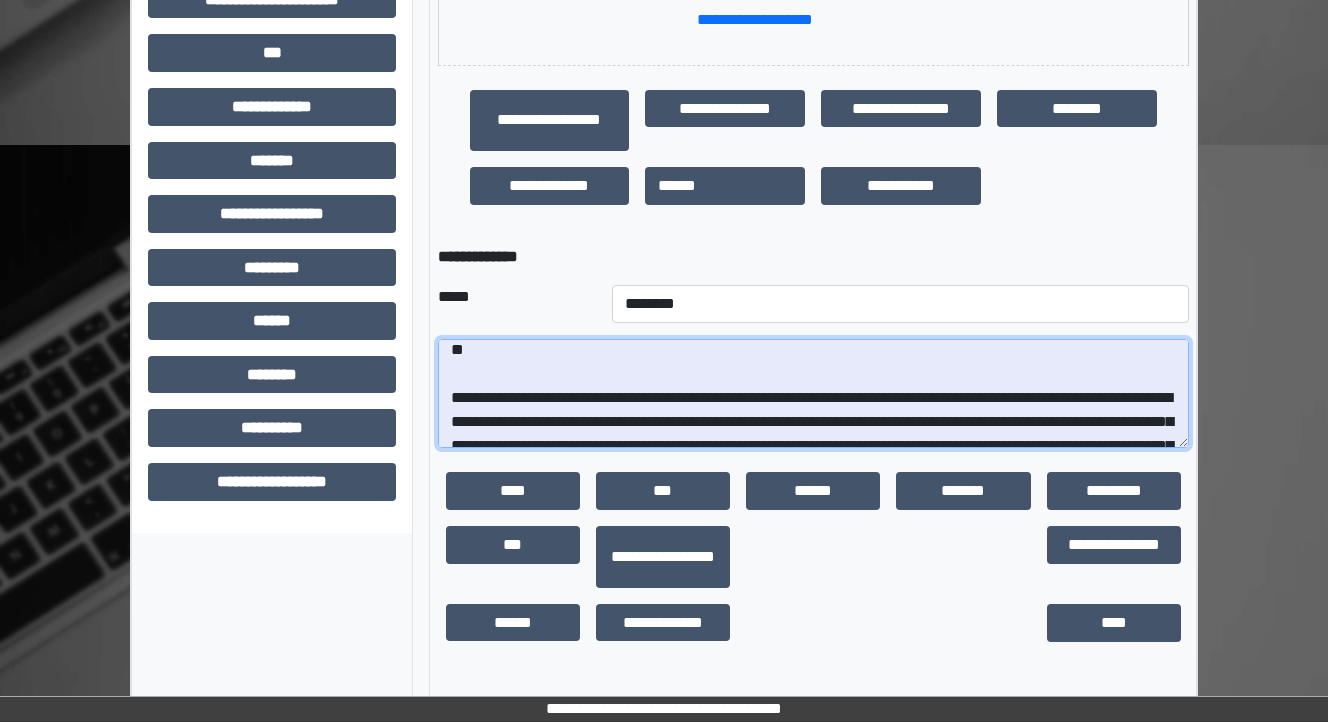 drag, startPoint x: 483, startPoint y: 413, endPoint x: 463, endPoint y: 414, distance: 20.024984 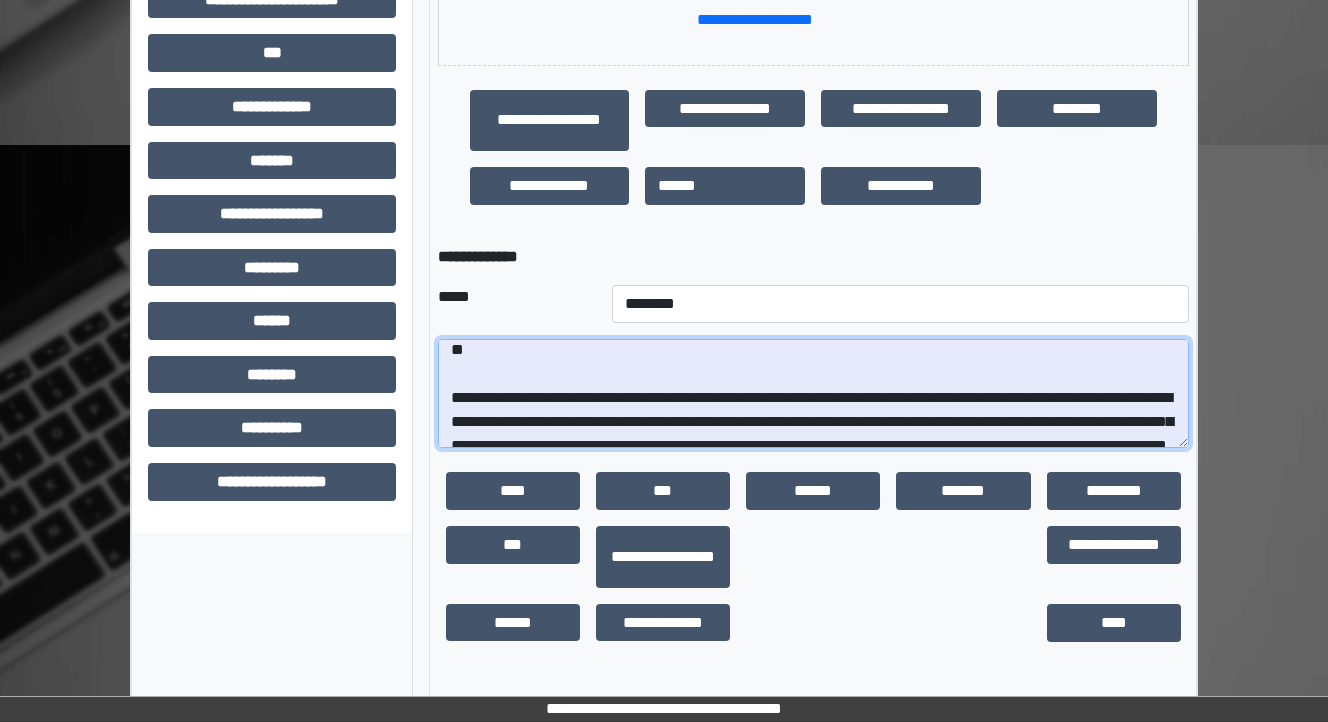 drag, startPoint x: 732, startPoint y: 437, endPoint x: 471, endPoint y: 411, distance: 262.2918 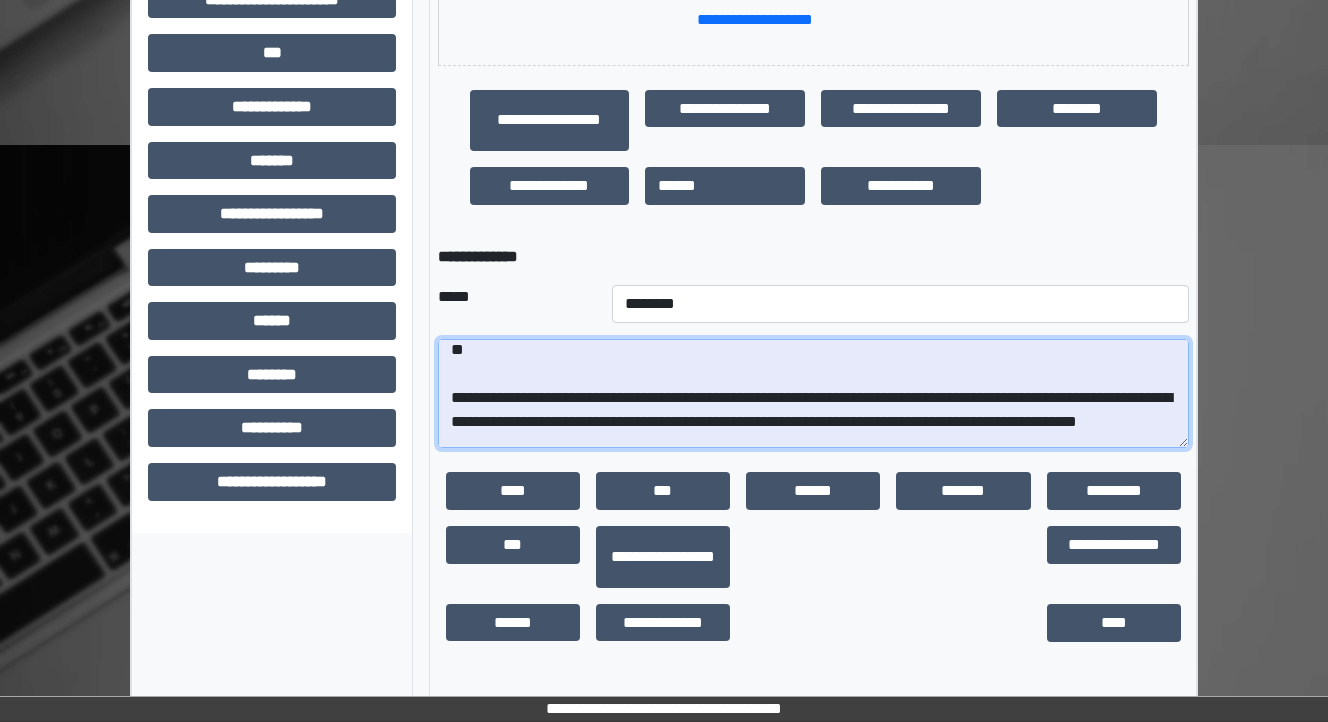 click on "**********" at bounding box center (813, 394) 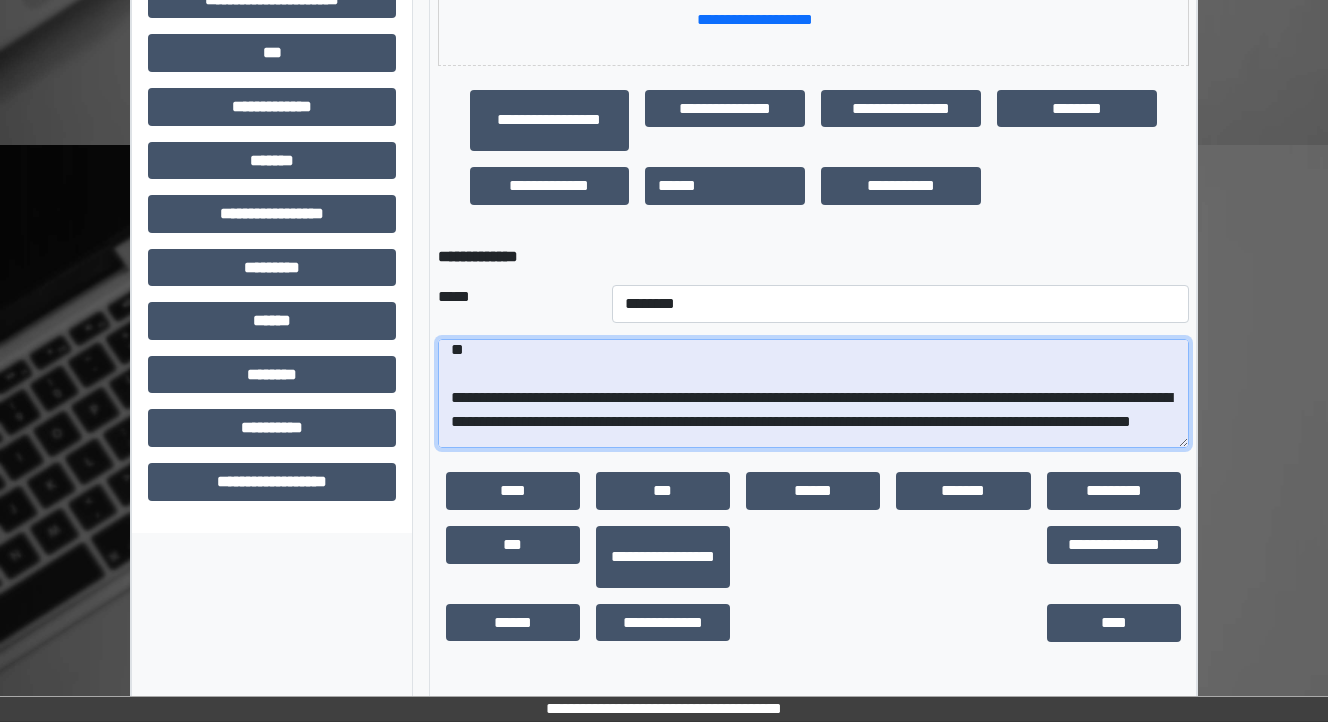 click on "**********" at bounding box center (813, 394) 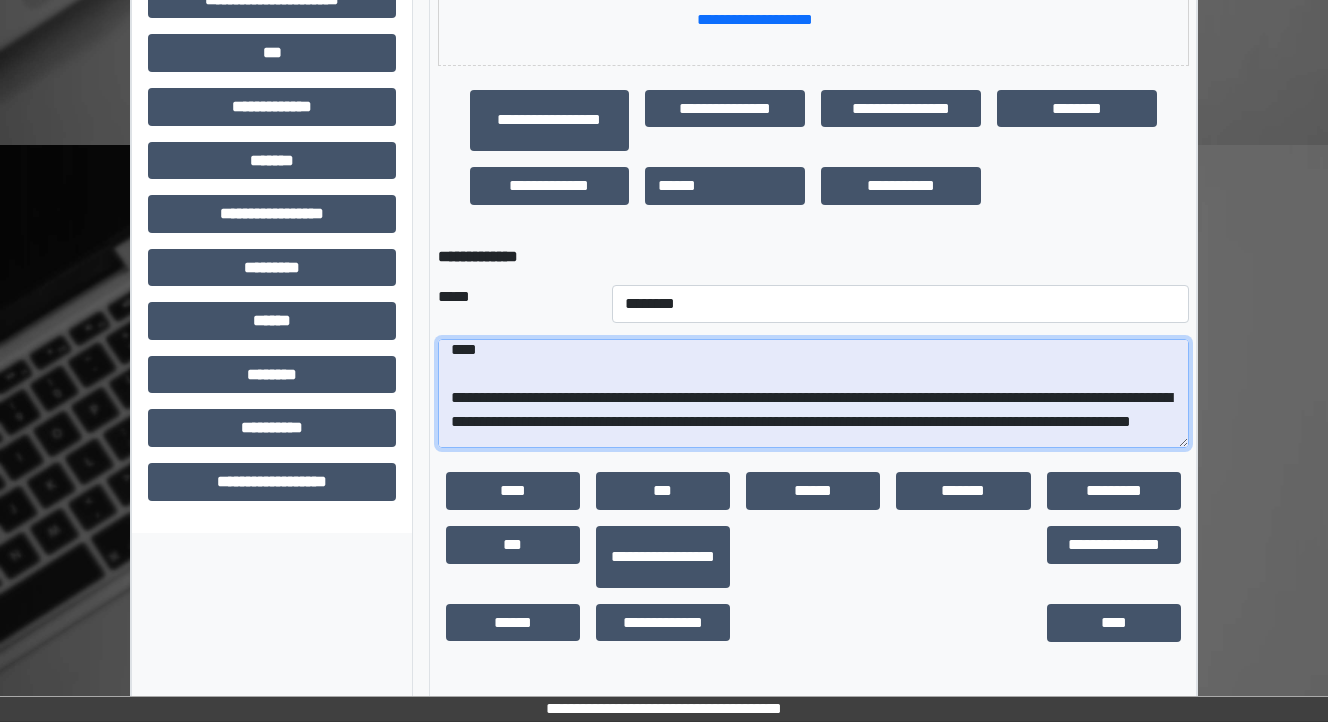 scroll, scrollTop: 79, scrollLeft: 0, axis: vertical 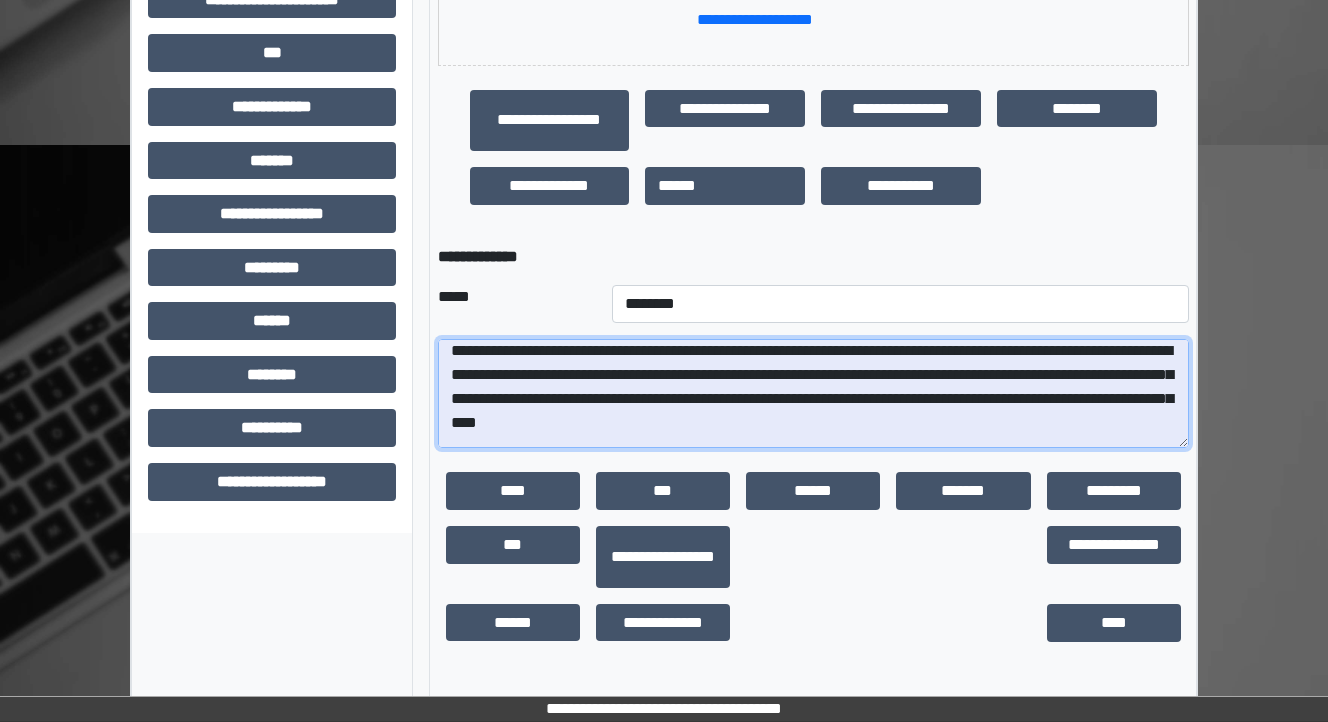 drag, startPoint x: 476, startPoint y: 419, endPoint x: 969, endPoint y: 427, distance: 493.0649 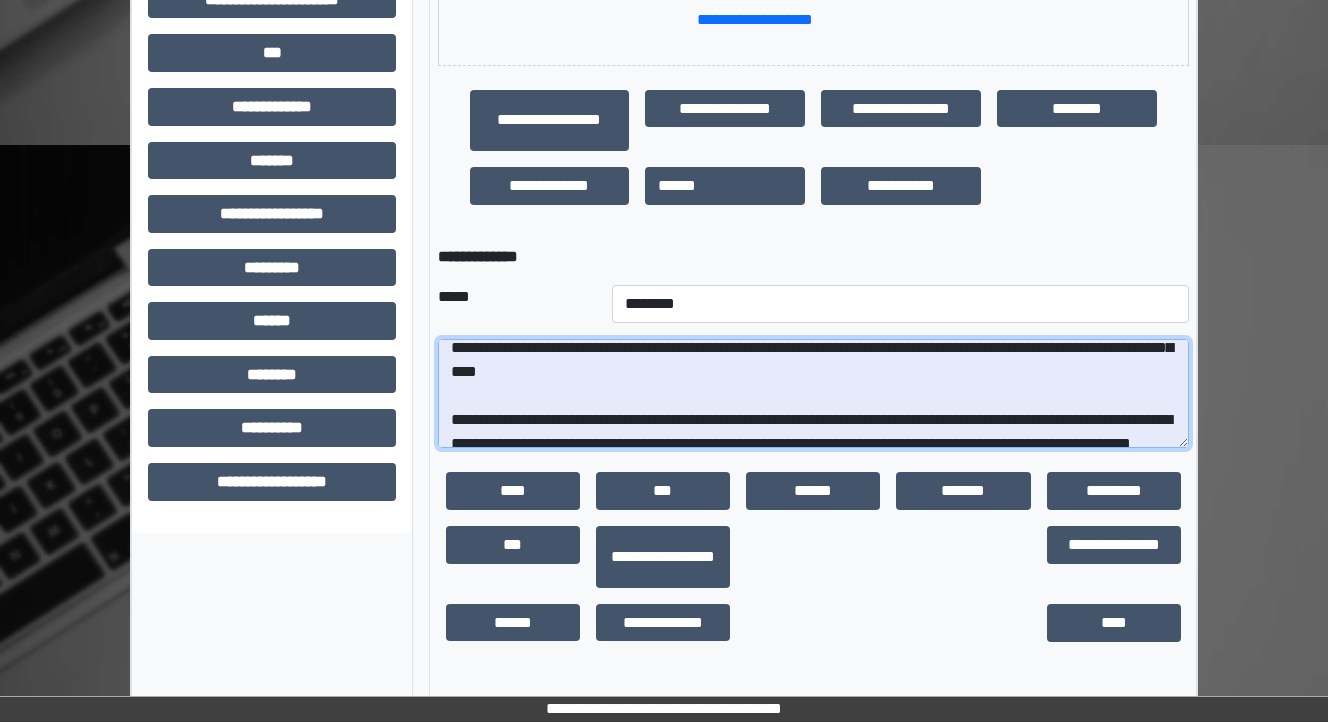 scroll, scrollTop: 159, scrollLeft: 0, axis: vertical 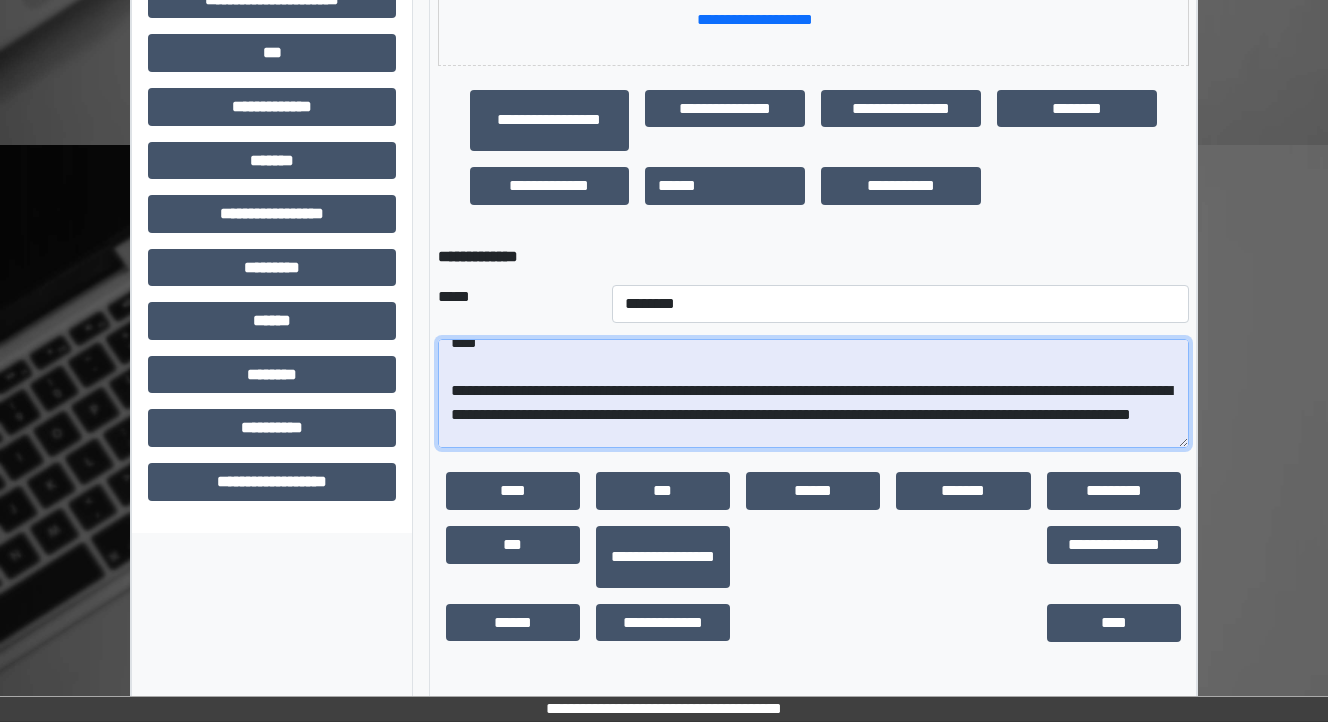 click on "**********" at bounding box center (813, 394) 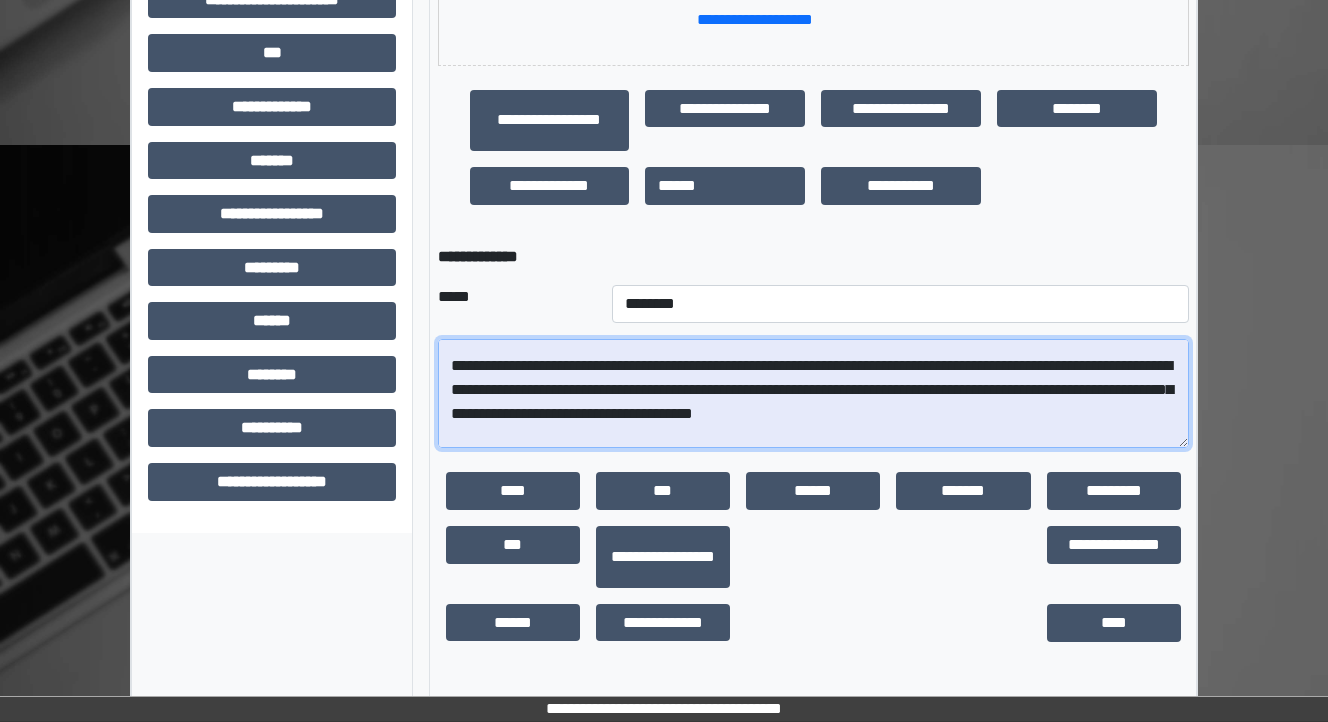 scroll, scrollTop: 159, scrollLeft: 0, axis: vertical 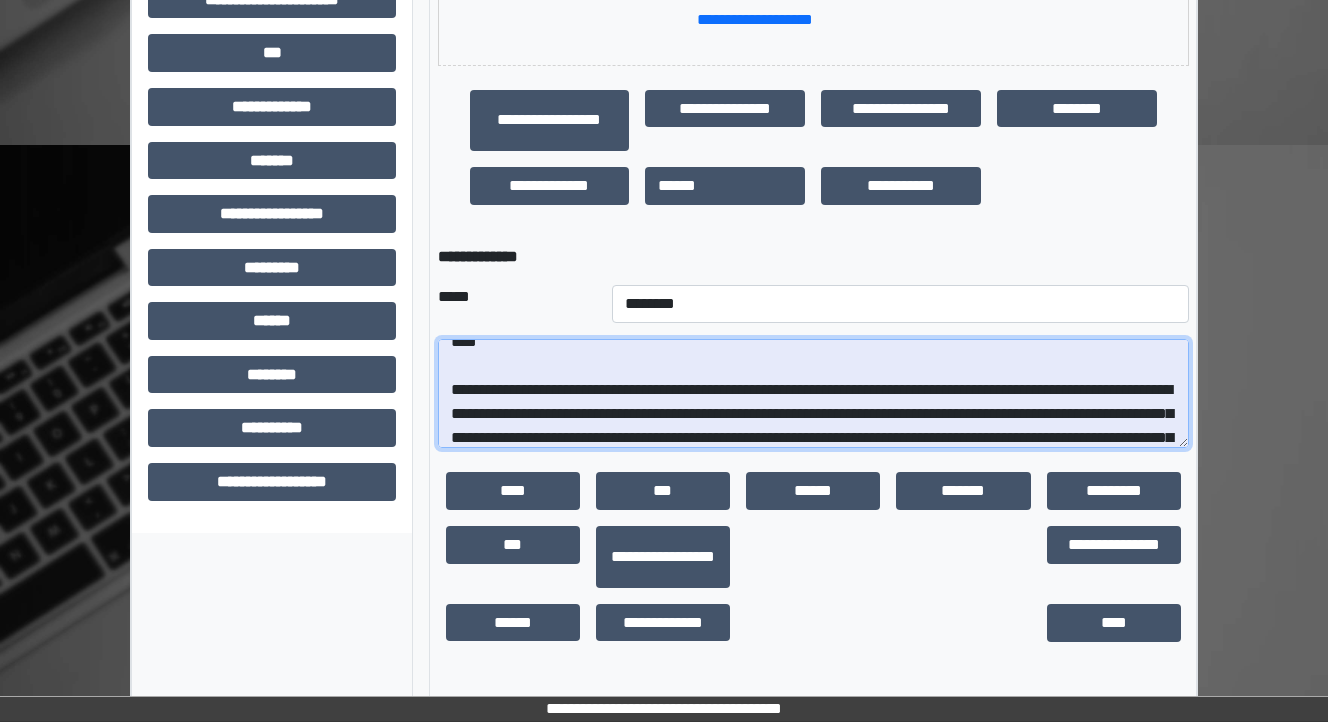 drag, startPoint x: 1066, startPoint y: 406, endPoint x: 1042, endPoint y: 404, distance: 24.083189 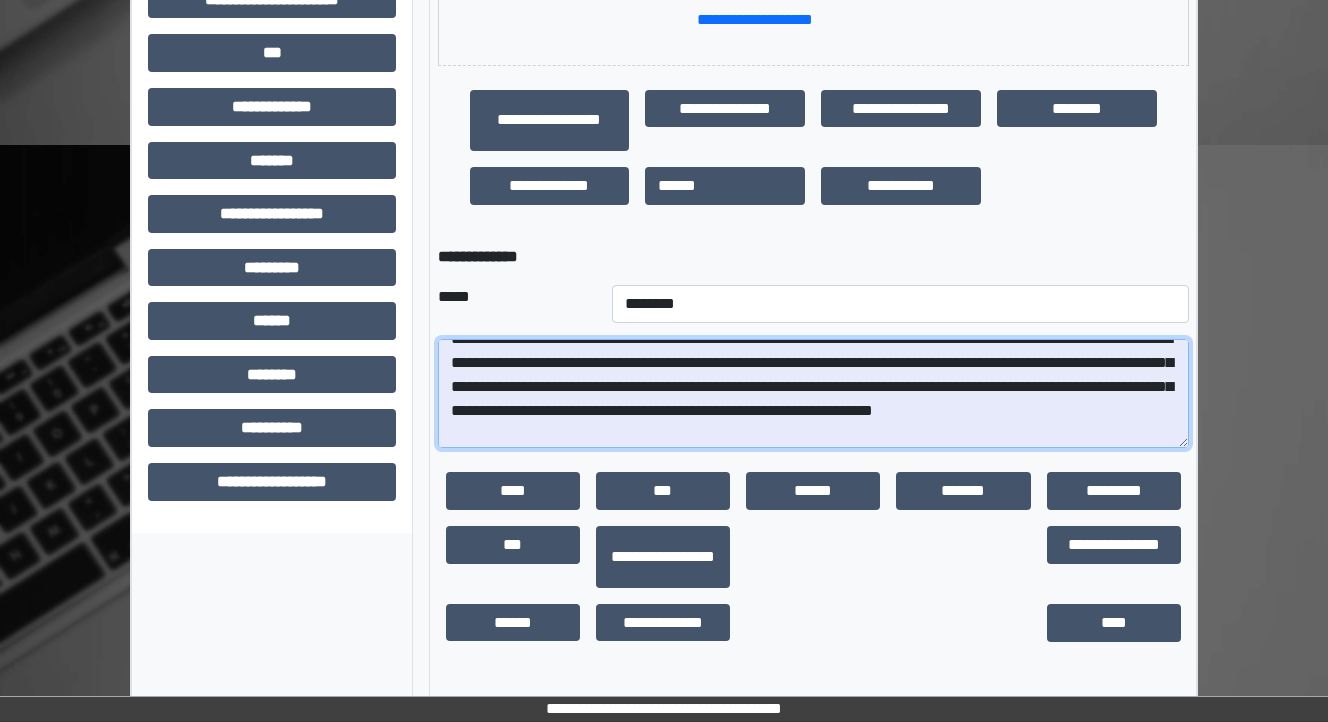 scroll, scrollTop: 240, scrollLeft: 0, axis: vertical 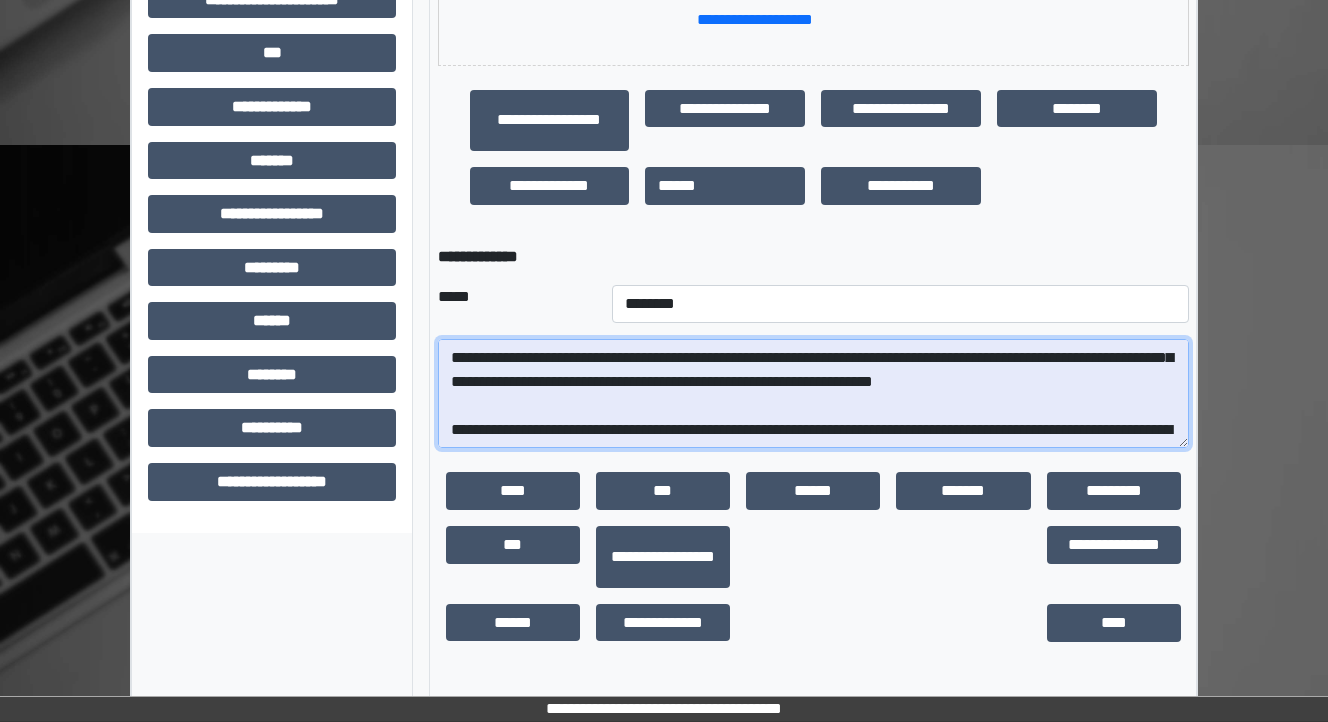 click on "**********" at bounding box center (813, 394) 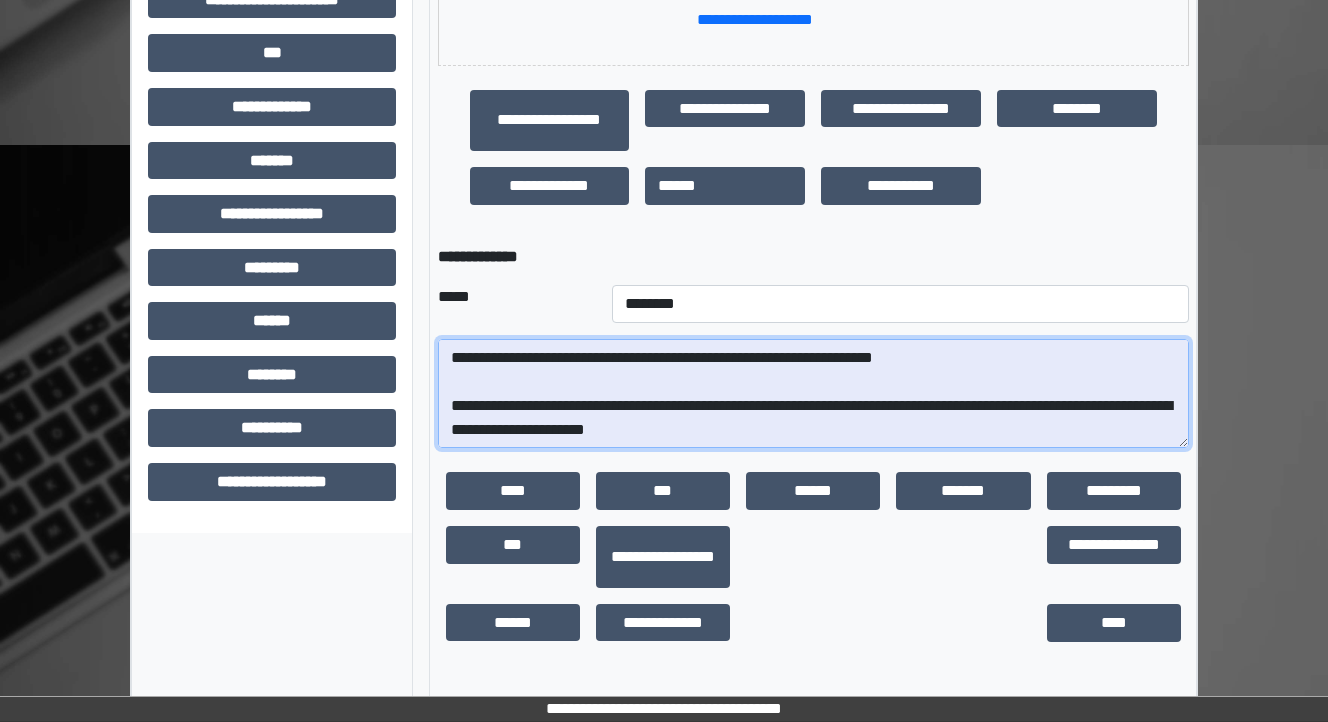 scroll, scrollTop: 288, scrollLeft: 0, axis: vertical 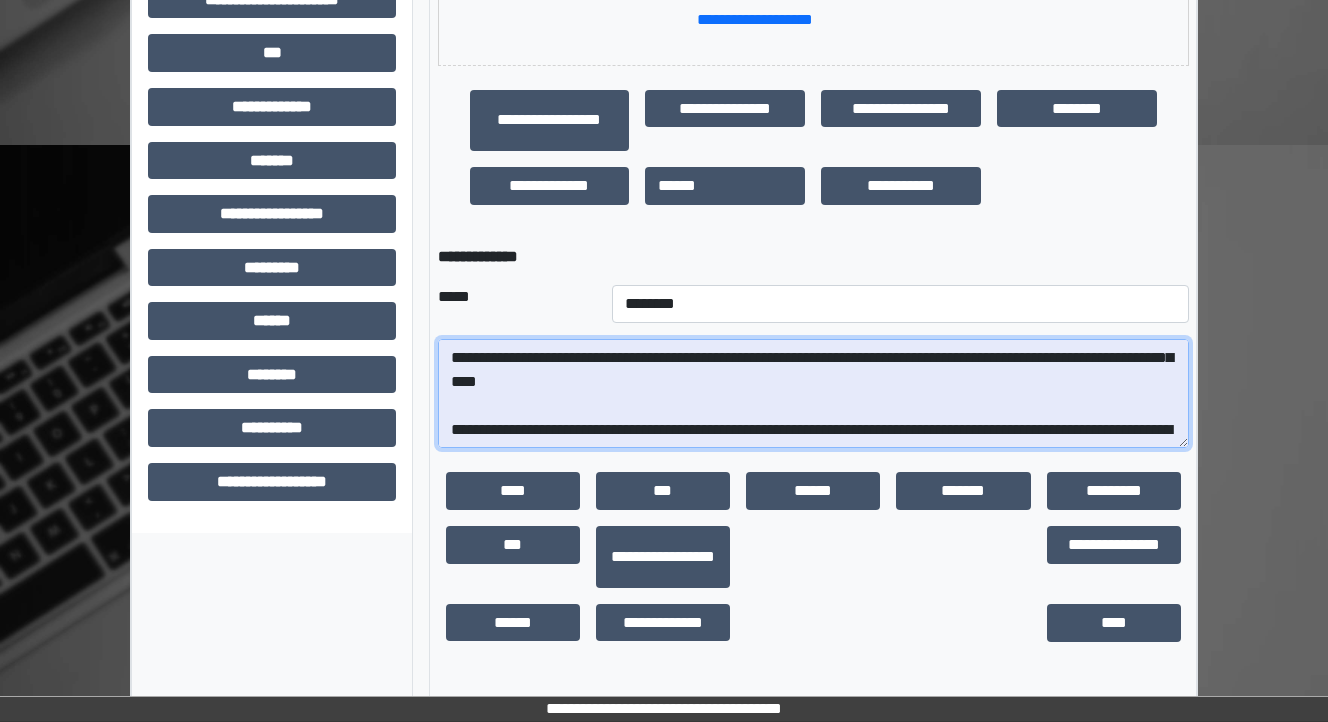 click on "**********" at bounding box center (813, 394) 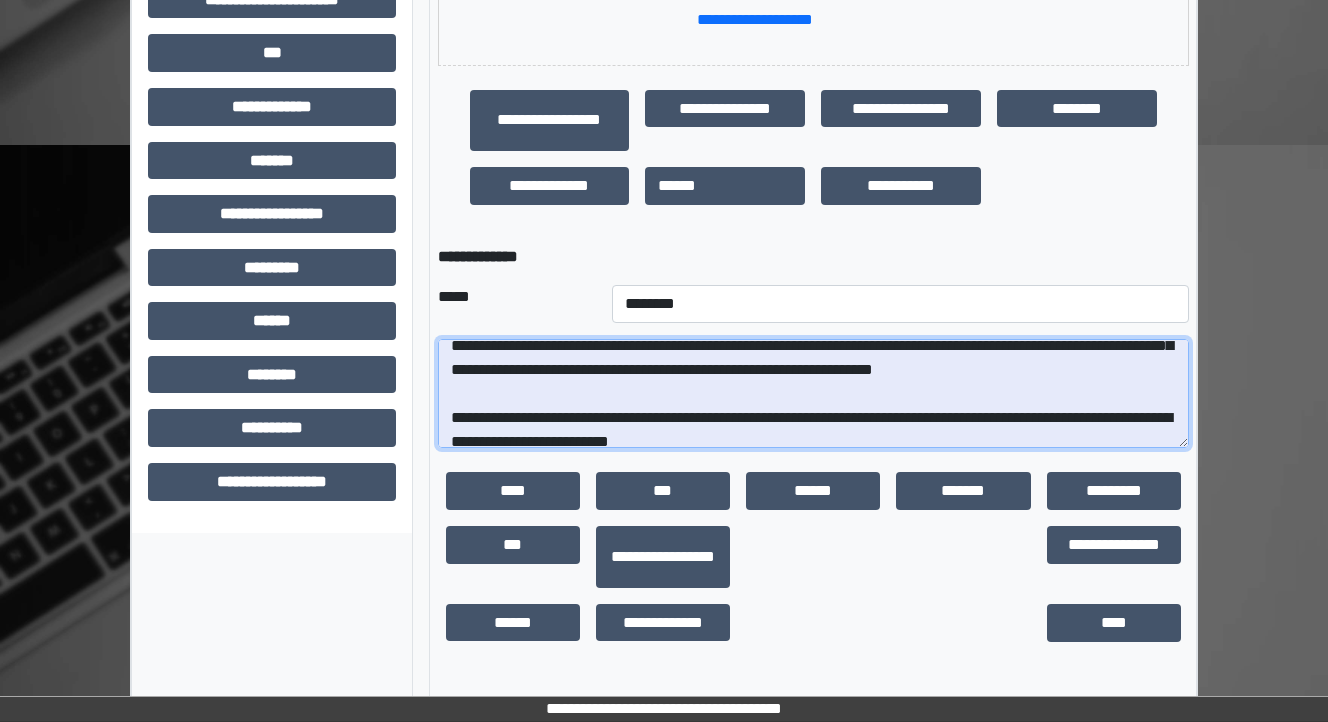 scroll, scrollTop: 280, scrollLeft: 0, axis: vertical 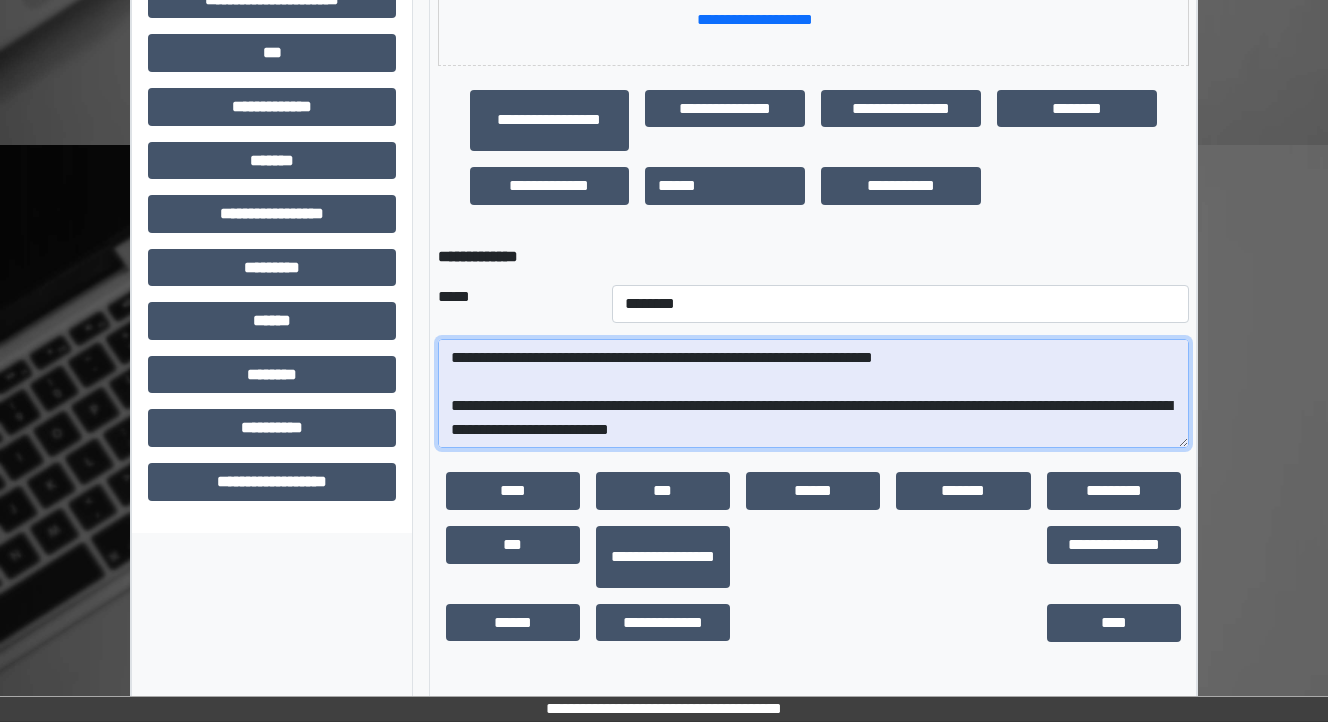 click on "**********" at bounding box center [813, 394] 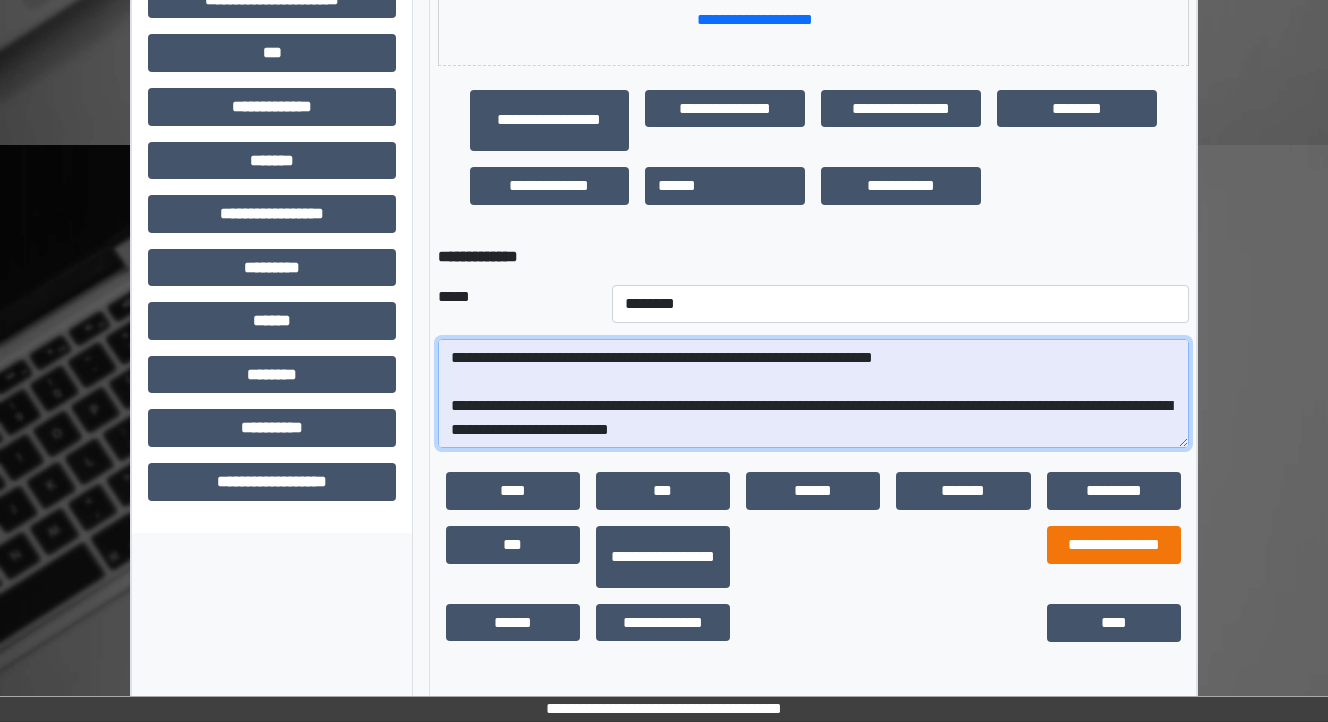 scroll, scrollTop: 288, scrollLeft: 0, axis: vertical 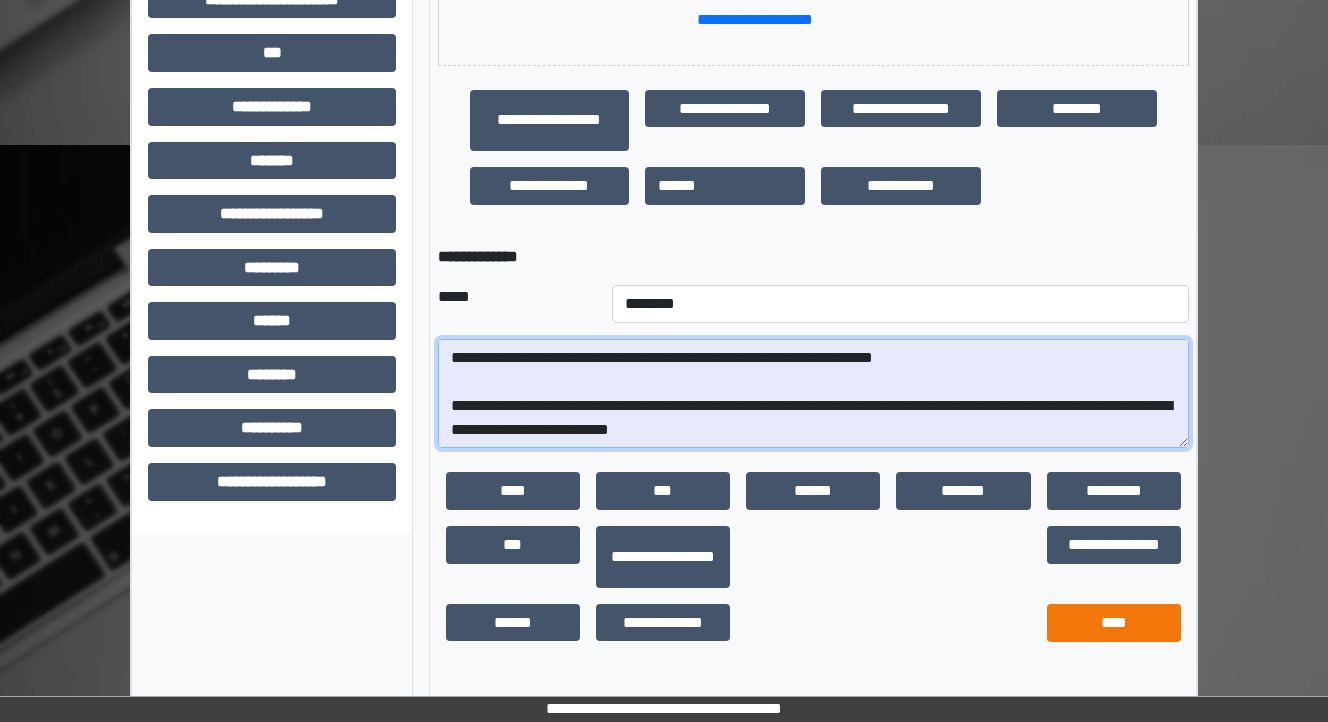 type on "**********" 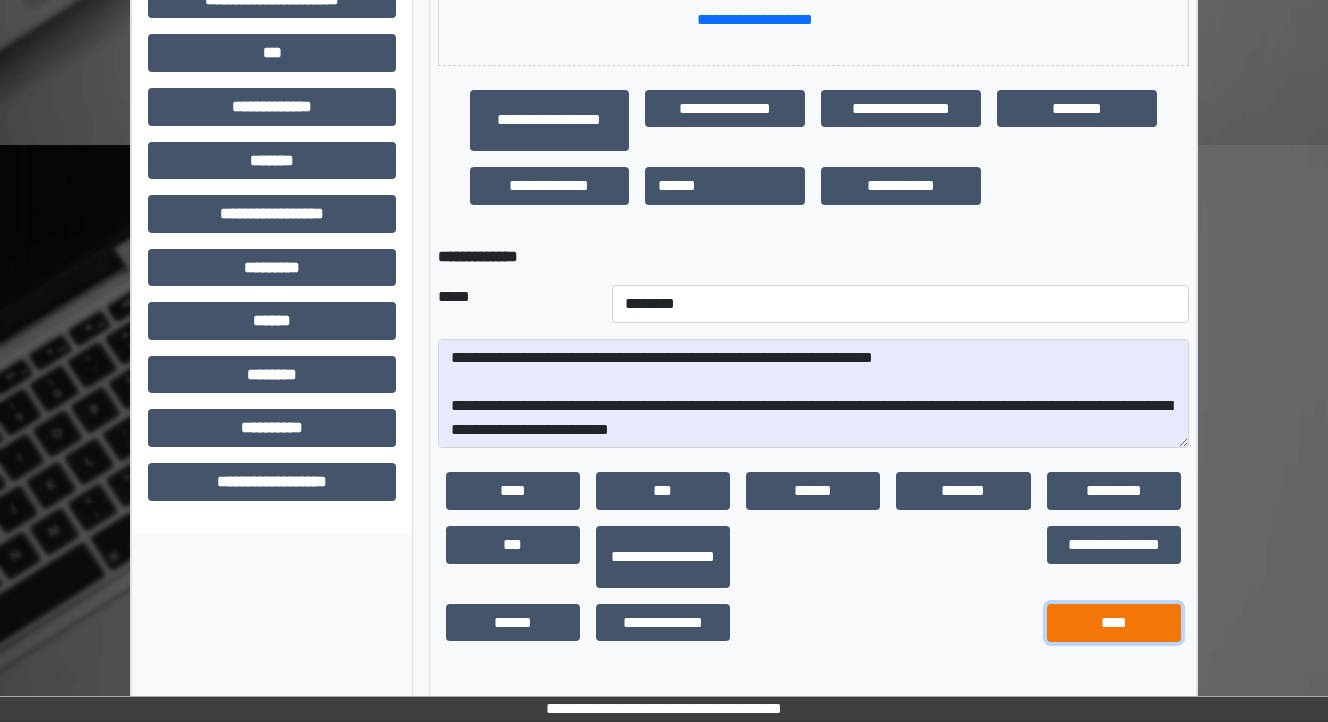 click on "****" at bounding box center [1114, 623] 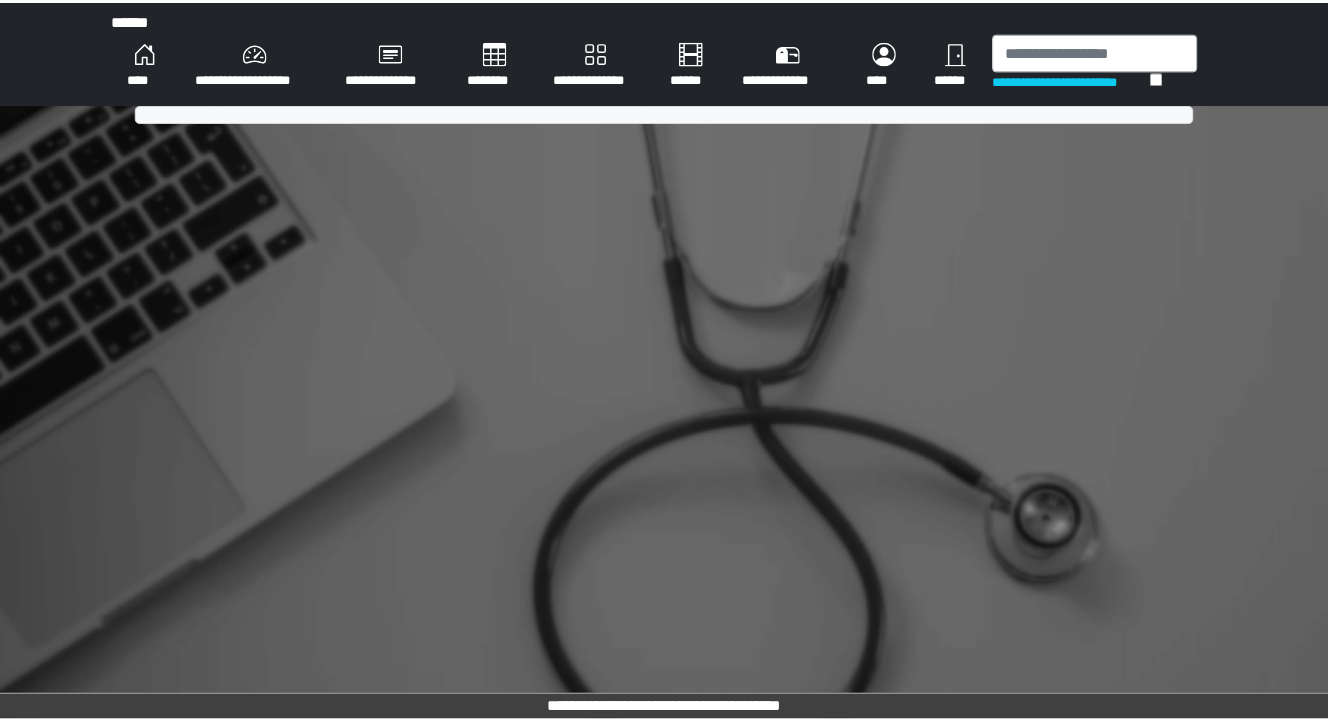 scroll, scrollTop: 0, scrollLeft: 0, axis: both 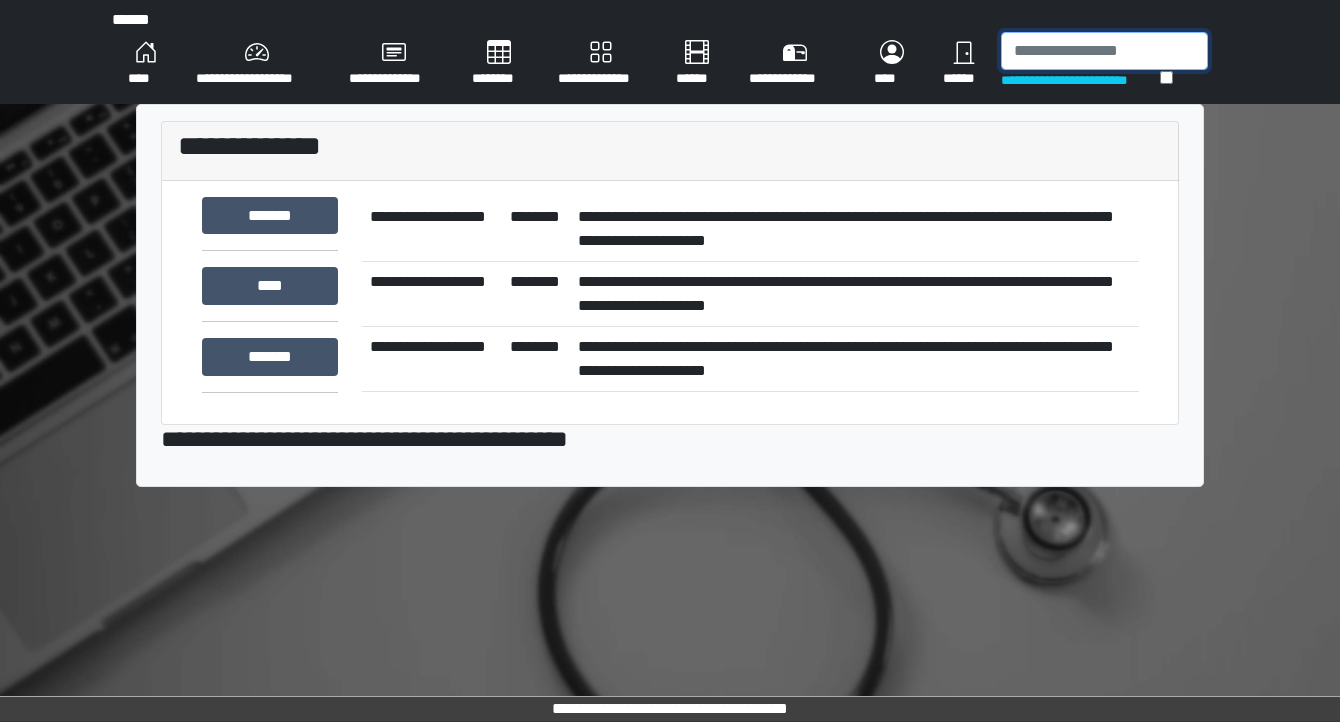 drag, startPoint x: 1027, startPoint y: 61, endPoint x: 1017, endPoint y: 60, distance: 10.049875 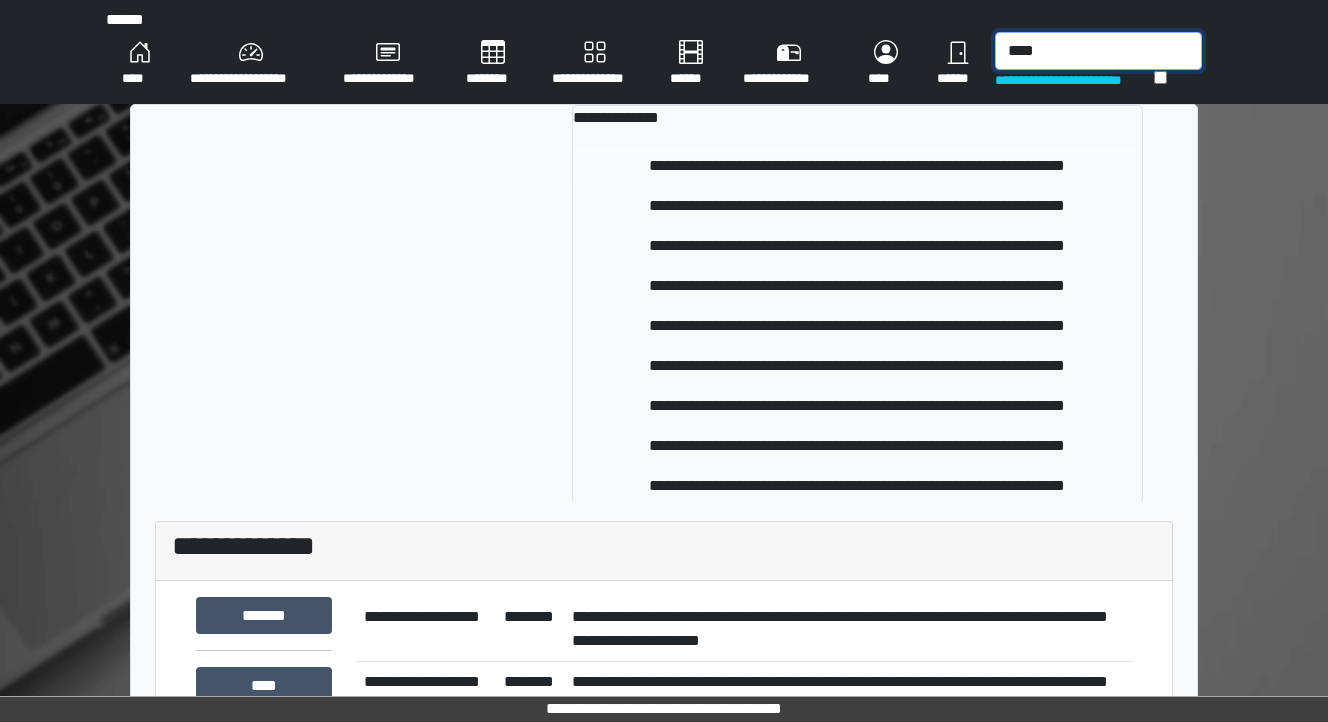 type on "****" 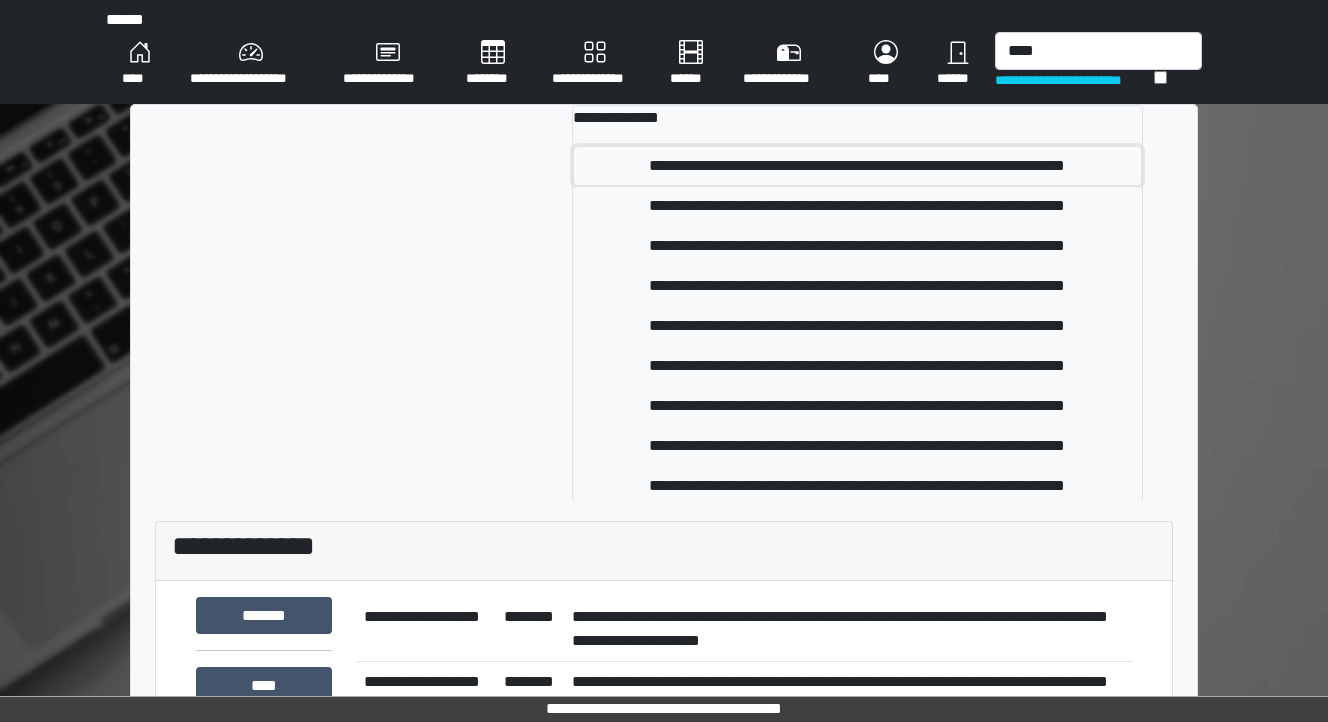 click on "**********" at bounding box center [858, 166] 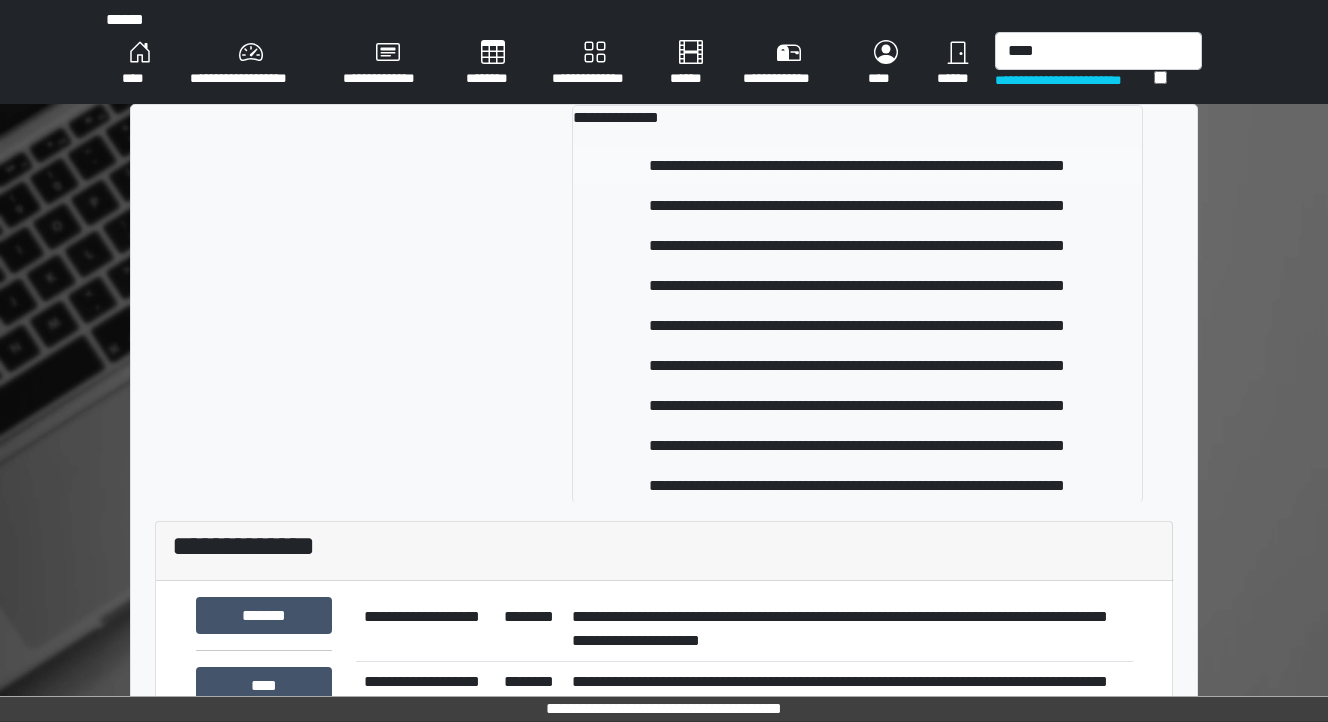 type 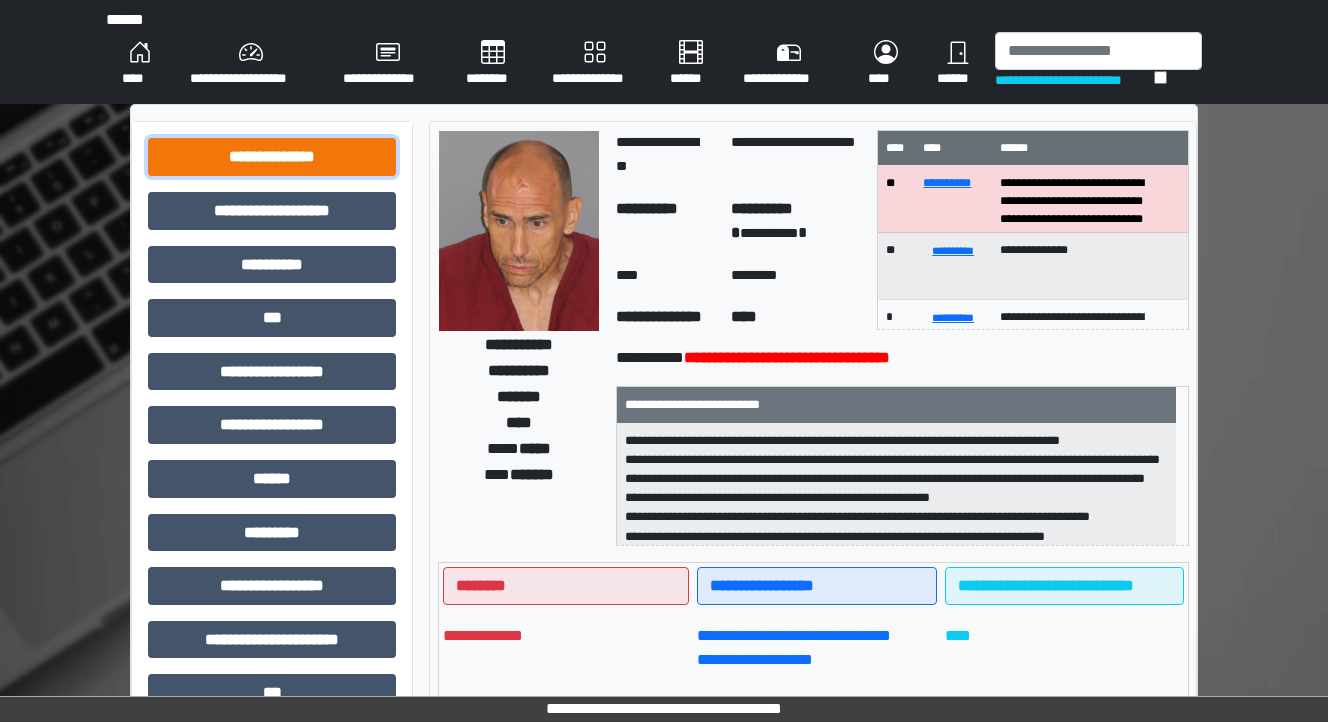 click on "**********" at bounding box center [272, 157] 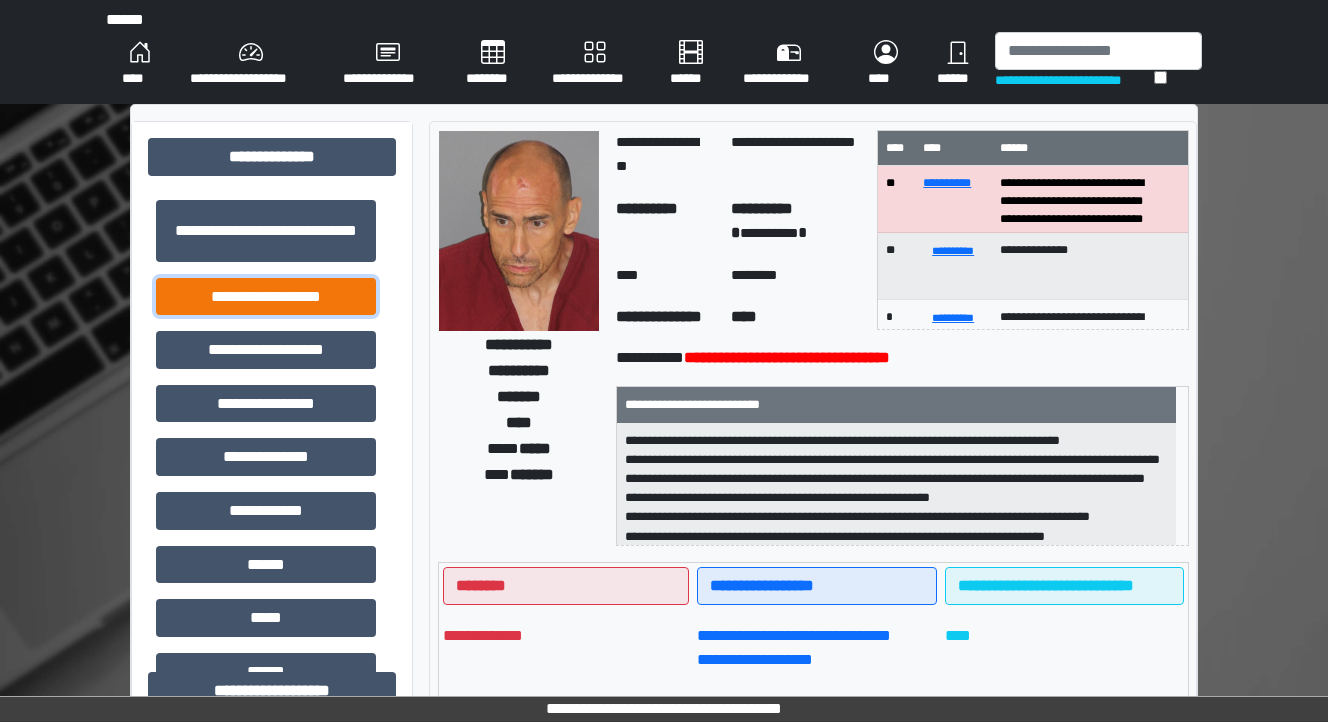 click on "**********" at bounding box center [266, 297] 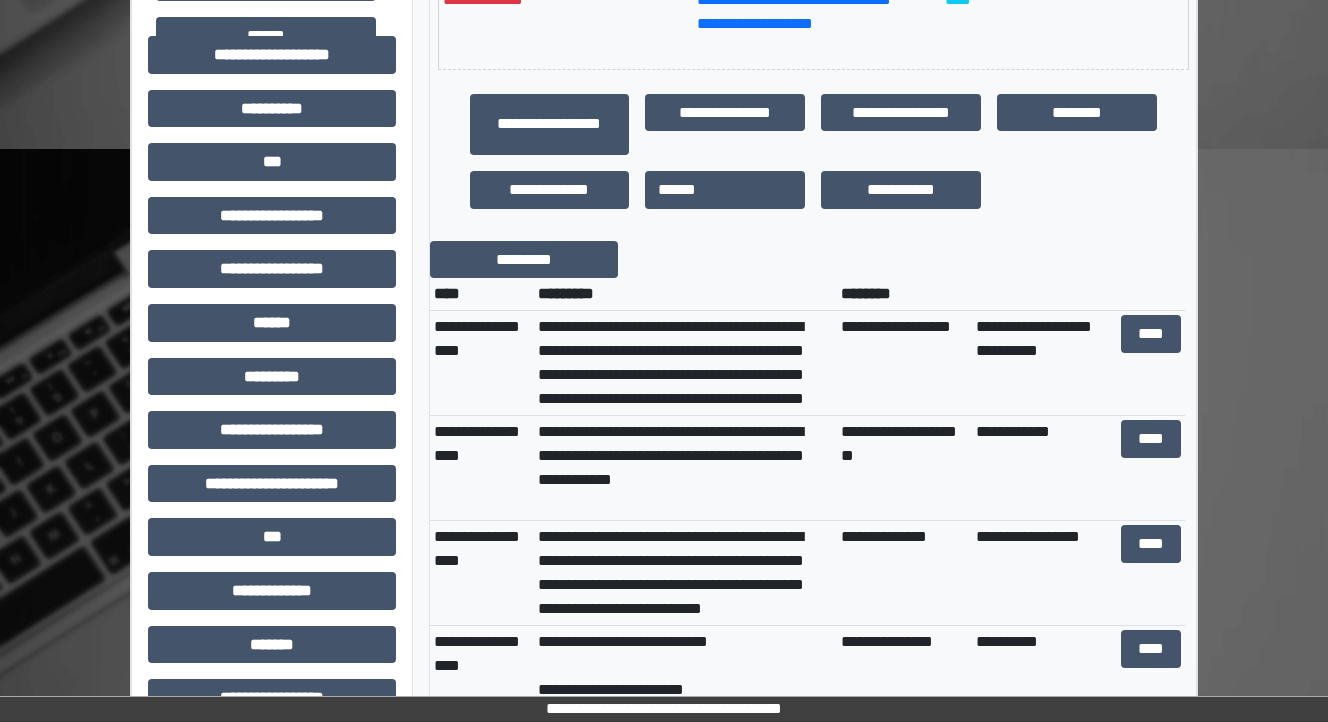 scroll, scrollTop: 640, scrollLeft: 0, axis: vertical 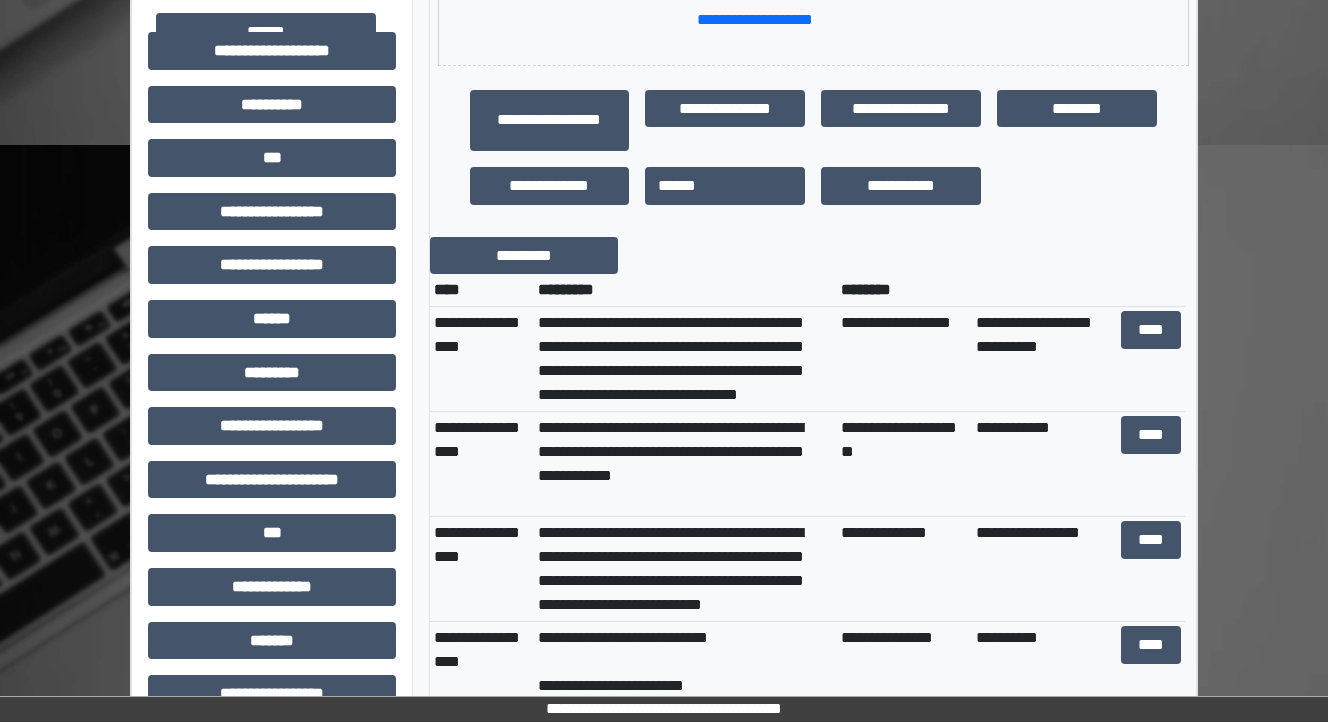 click on "**********" at bounding box center (813, 477) 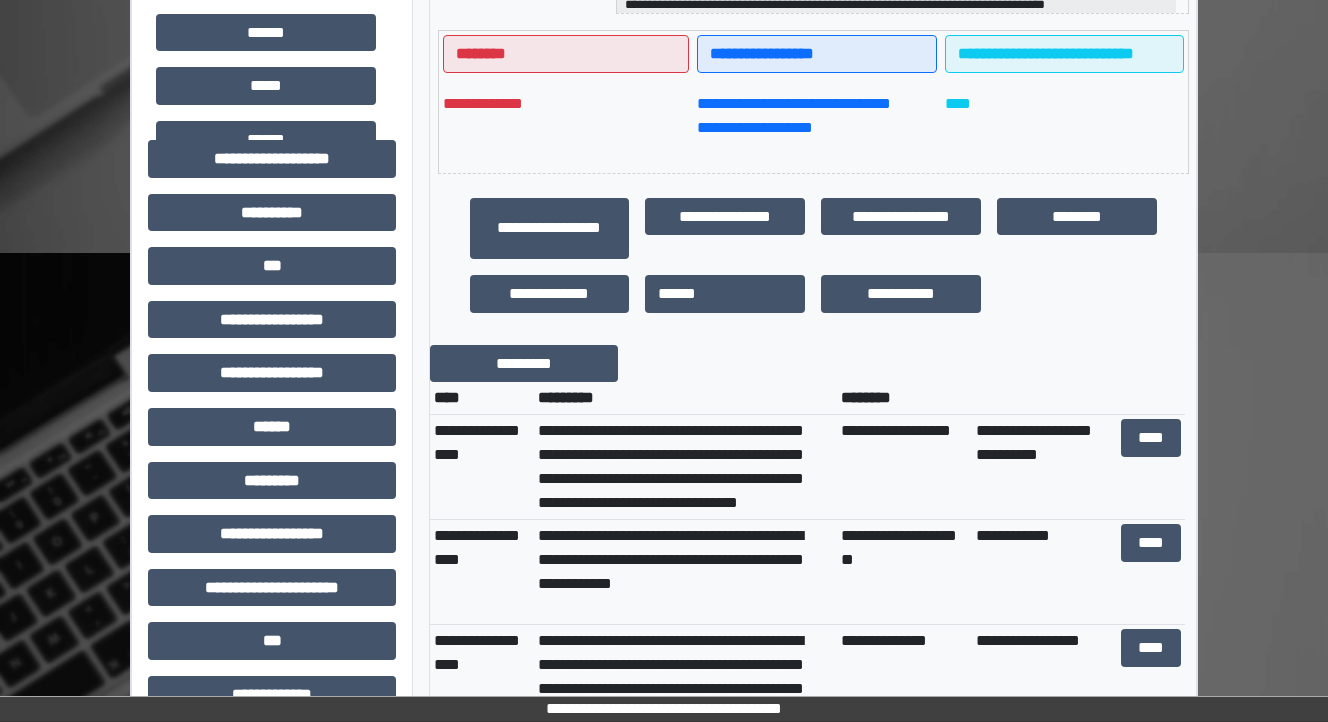 scroll, scrollTop: 560, scrollLeft: 0, axis: vertical 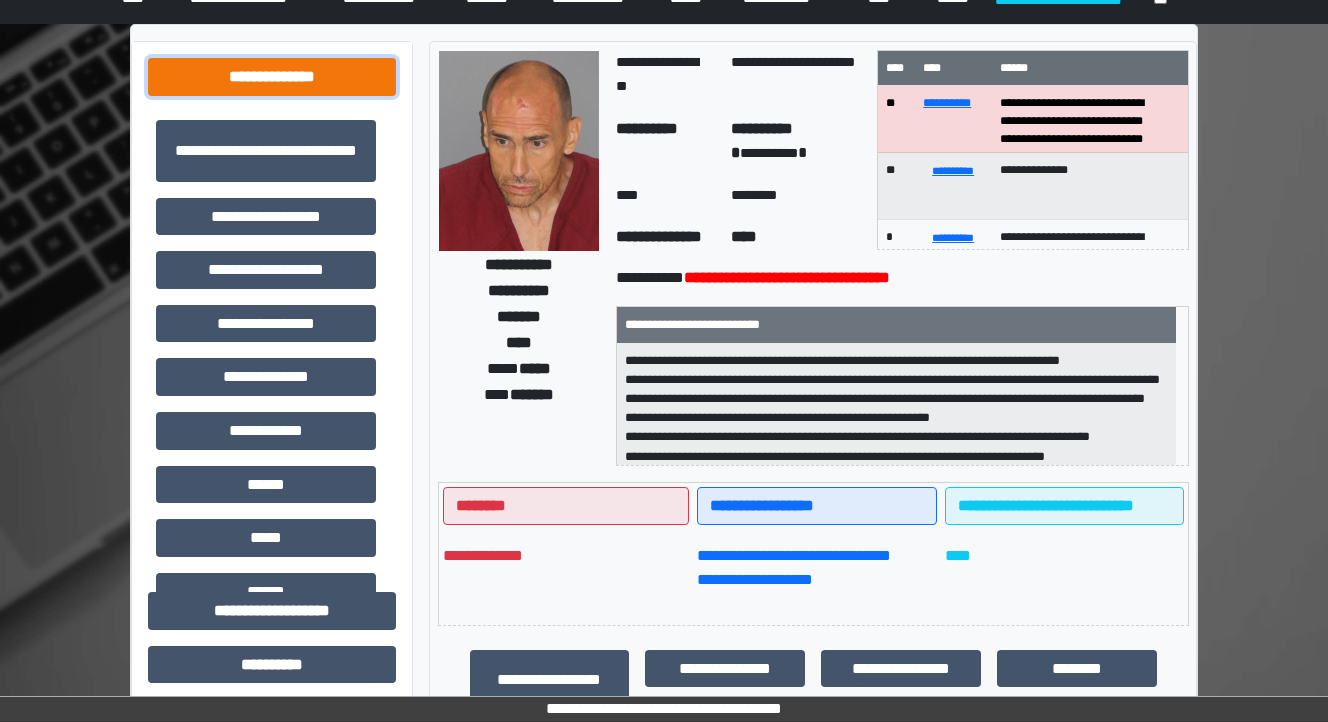 click on "**********" at bounding box center (272, 77) 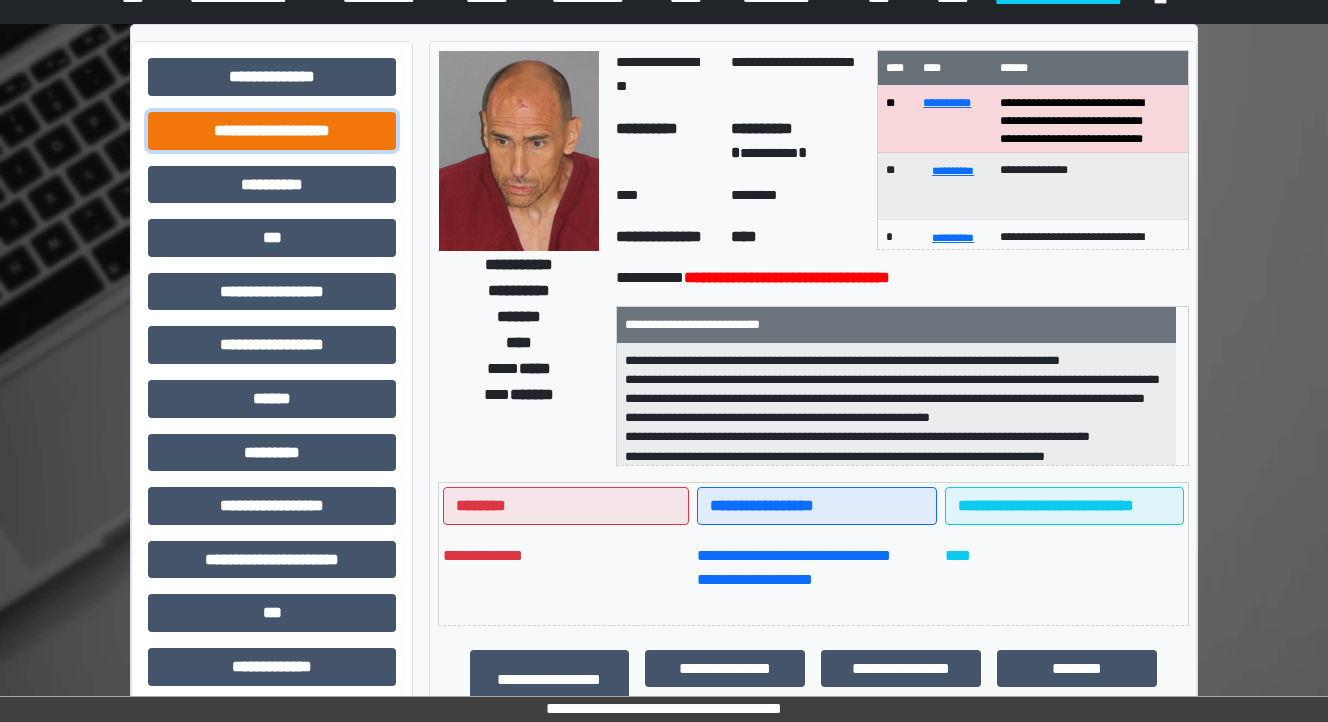 click on "**********" at bounding box center [272, 131] 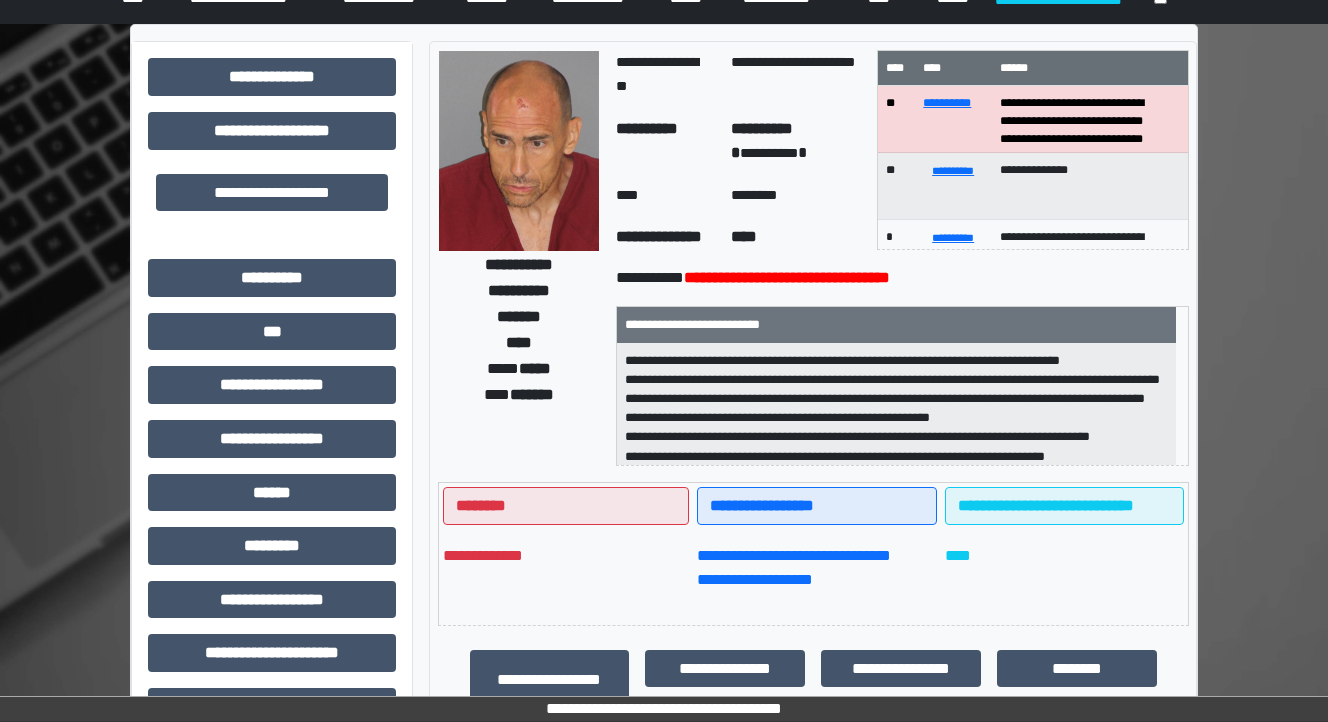 click on "**********" at bounding box center (272, 193) 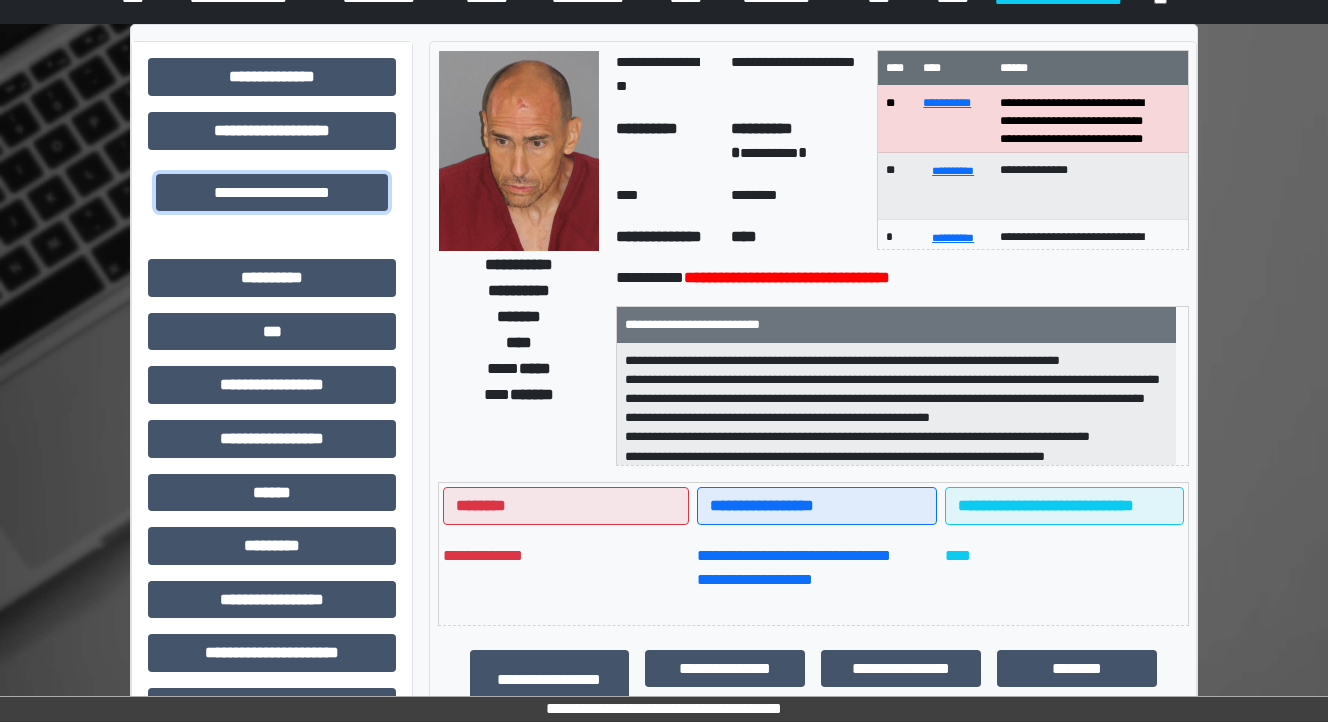 drag, startPoint x: 222, startPoint y: 187, endPoint x: 299, endPoint y: 224, distance: 85.42833 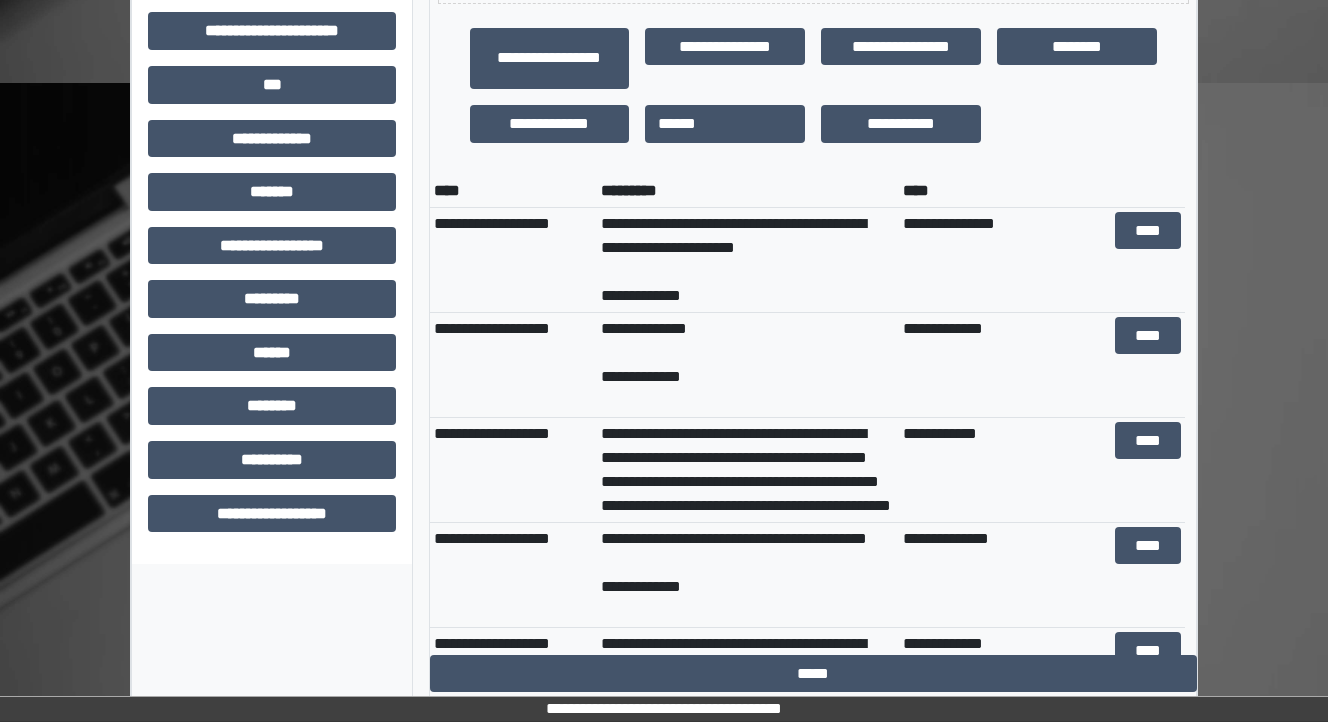 scroll, scrollTop: 705, scrollLeft: 0, axis: vertical 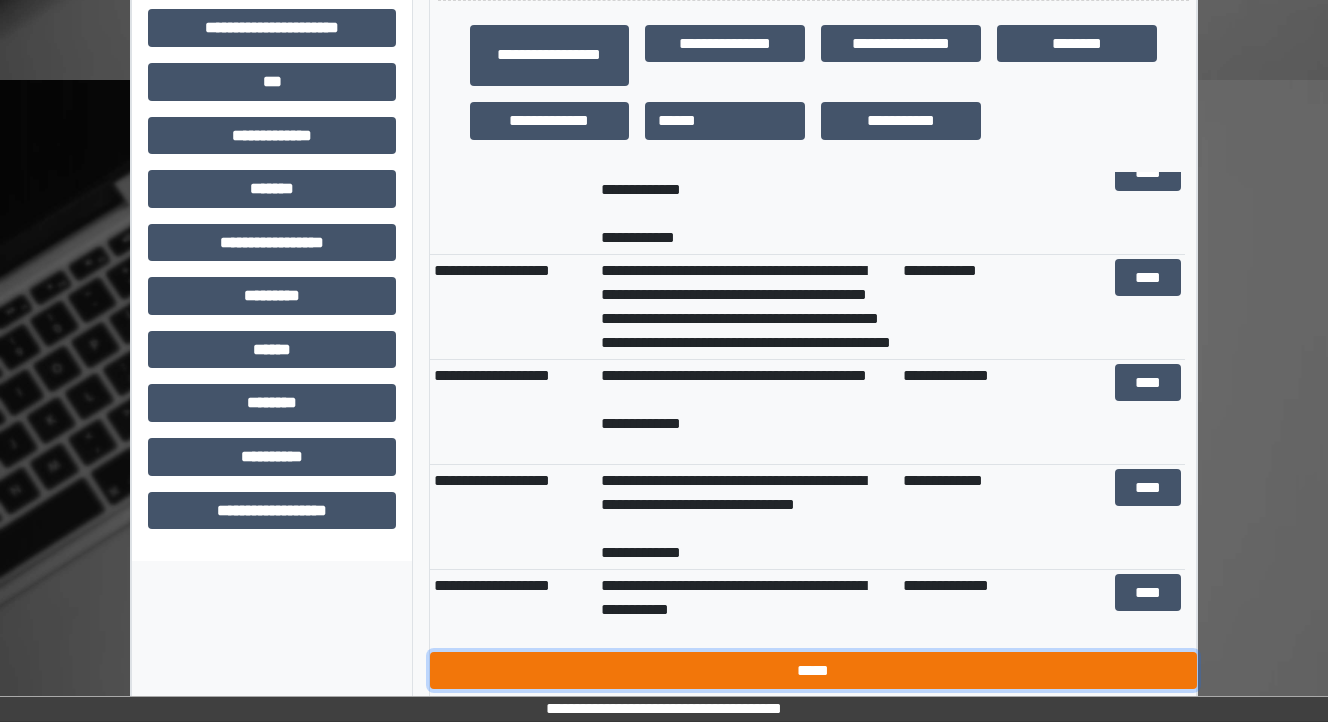 click on "*****" at bounding box center (813, 671) 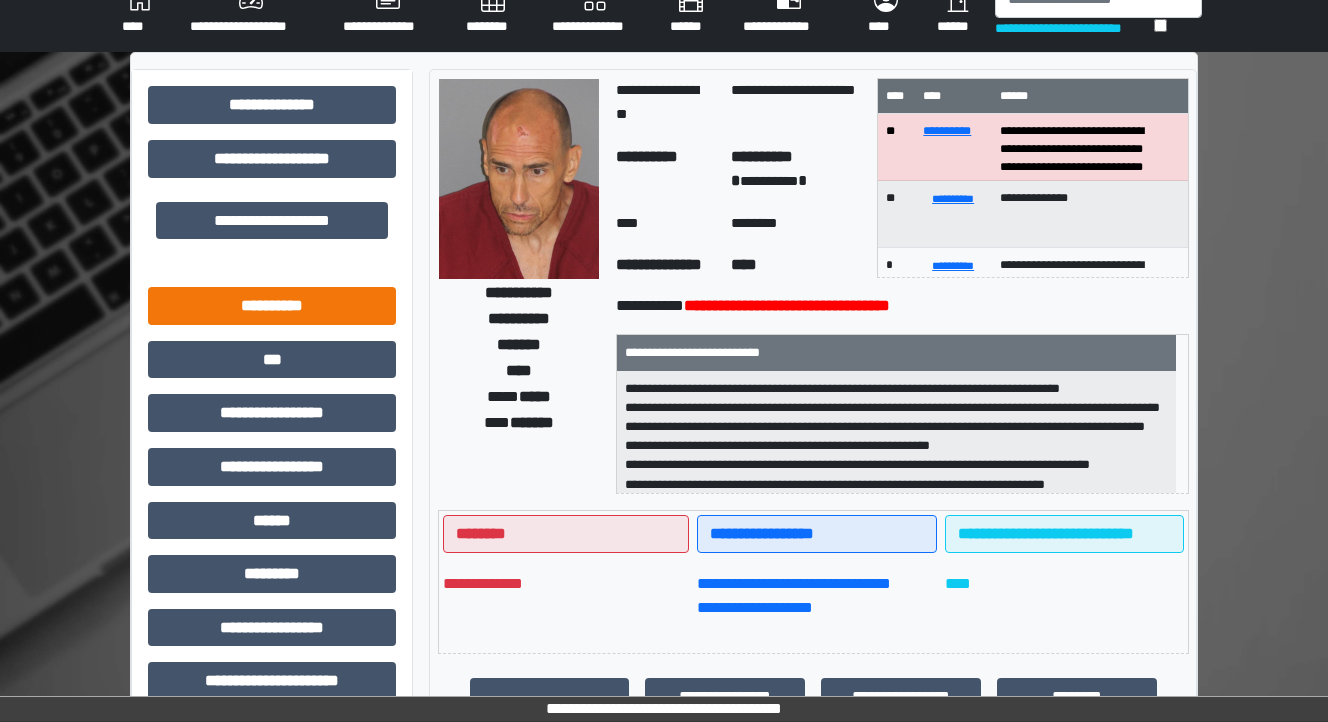scroll, scrollTop: 0, scrollLeft: 0, axis: both 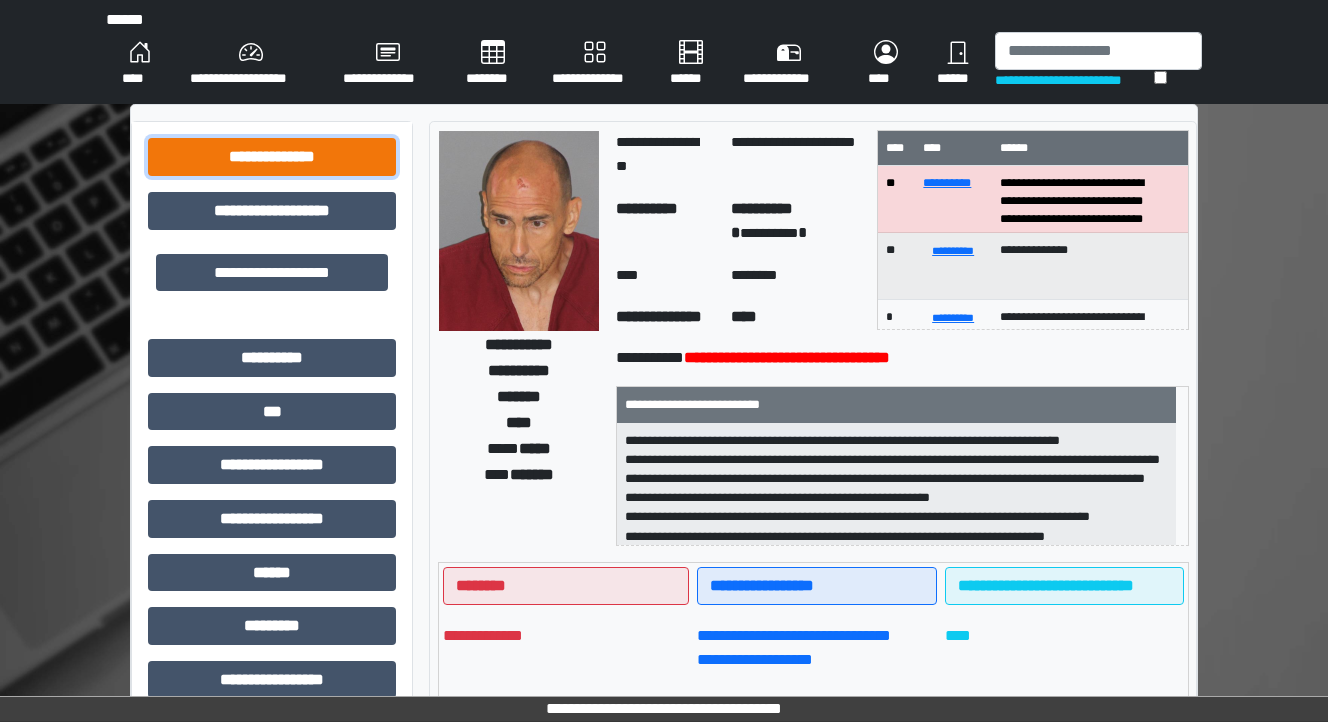 click on "**********" at bounding box center (272, 157) 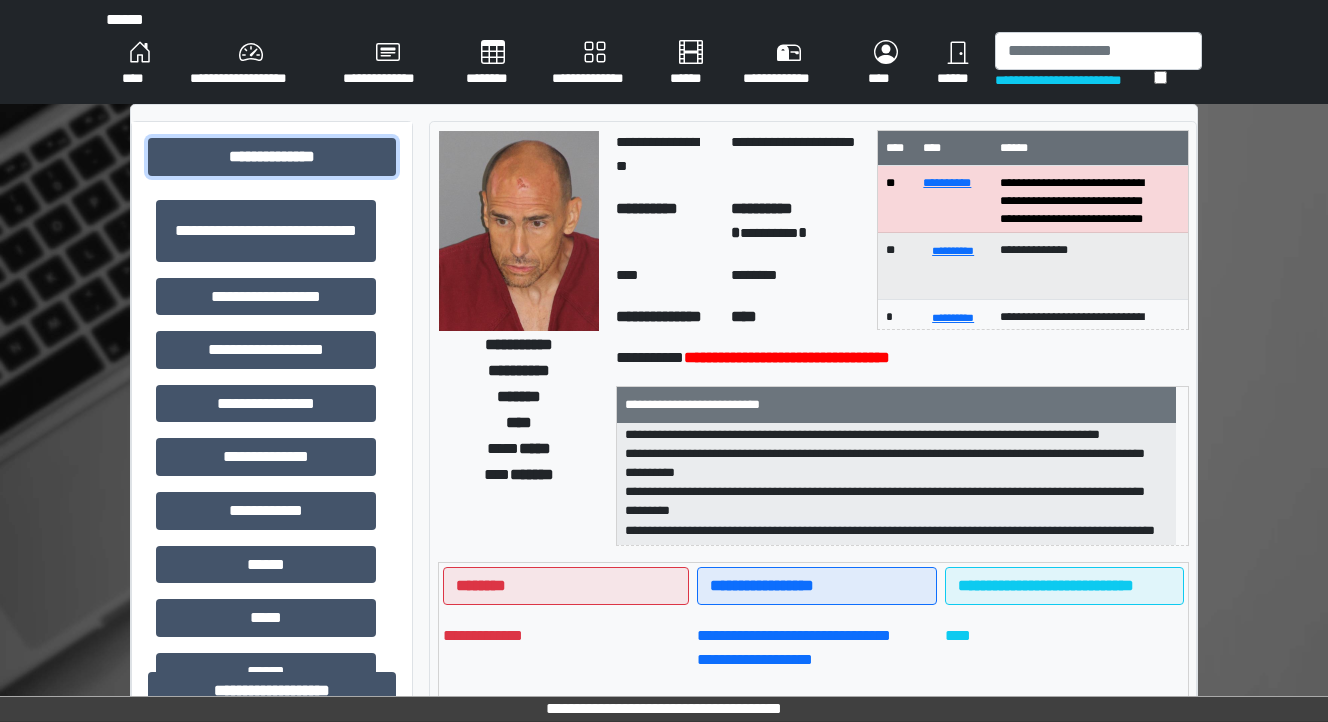 scroll, scrollTop: 160, scrollLeft: 0, axis: vertical 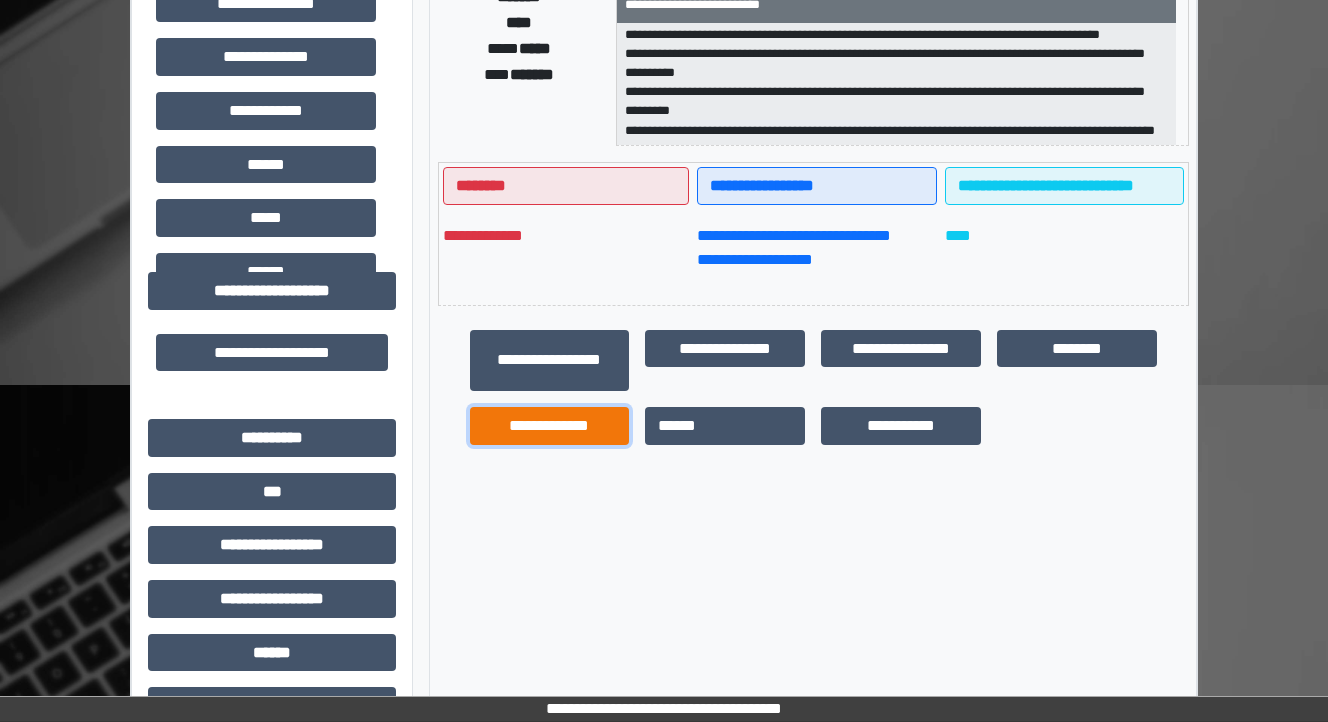 click on "**********" at bounding box center (550, 426) 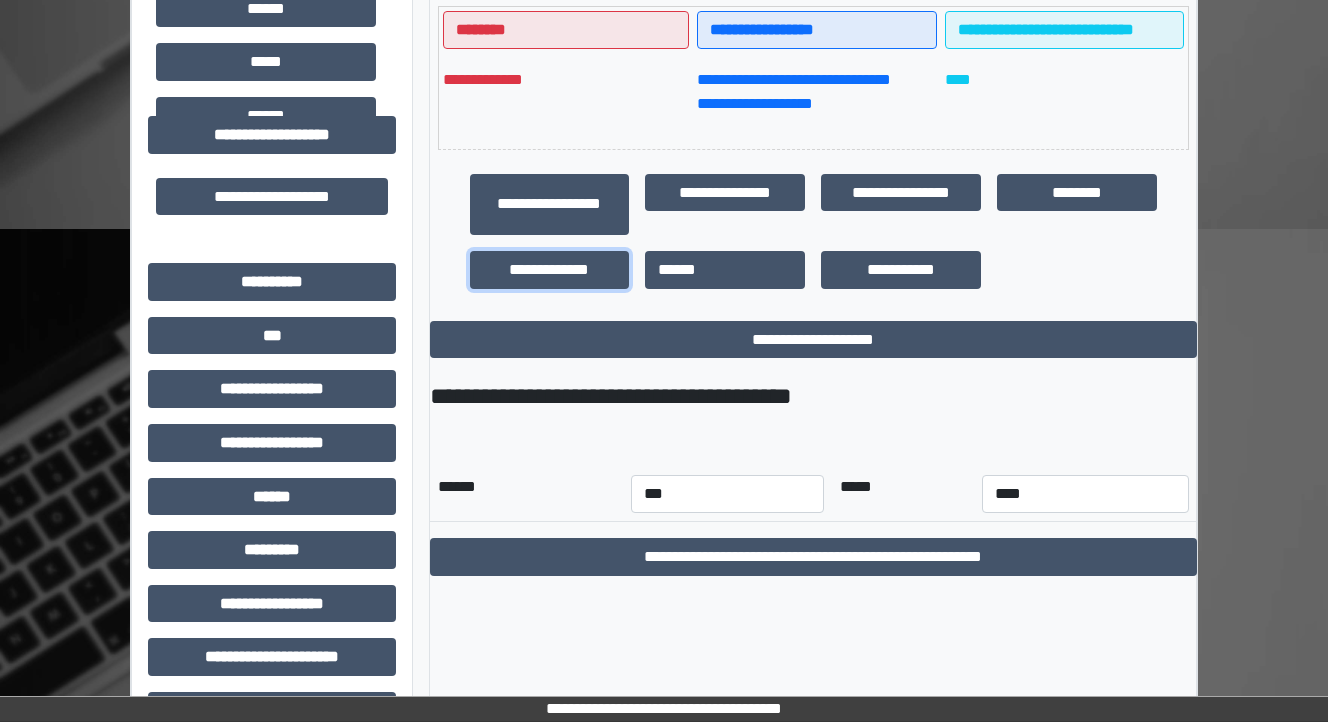scroll, scrollTop: 800, scrollLeft: 0, axis: vertical 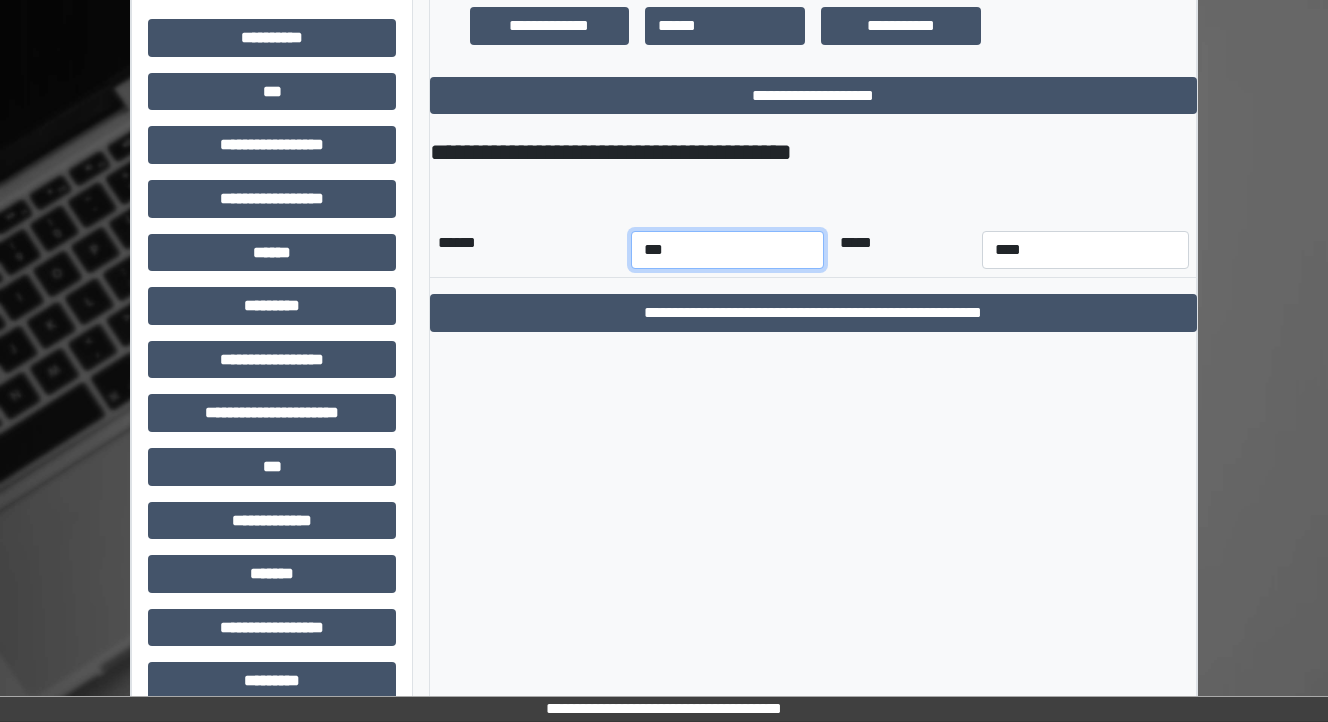 click on "***
***
***
***
***
***
***
***
***
***
***
***" at bounding box center [727, 250] 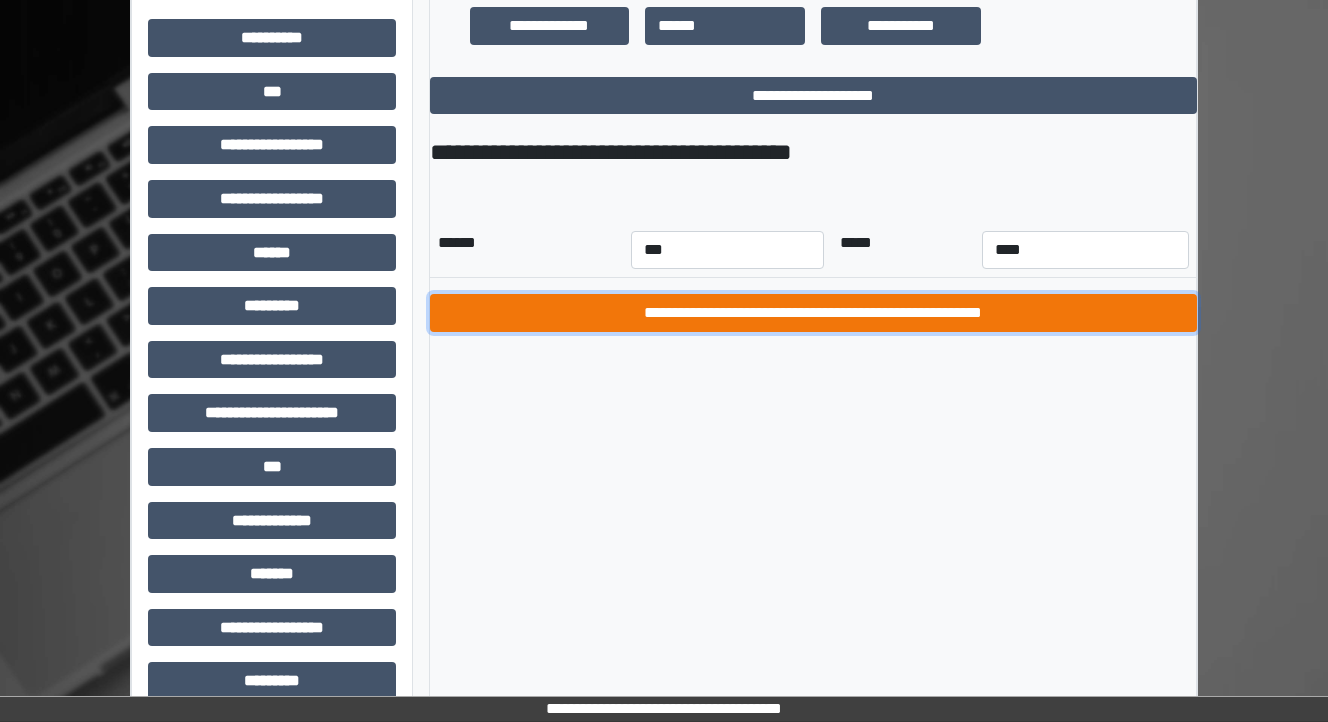 click on "**********" at bounding box center (813, 313) 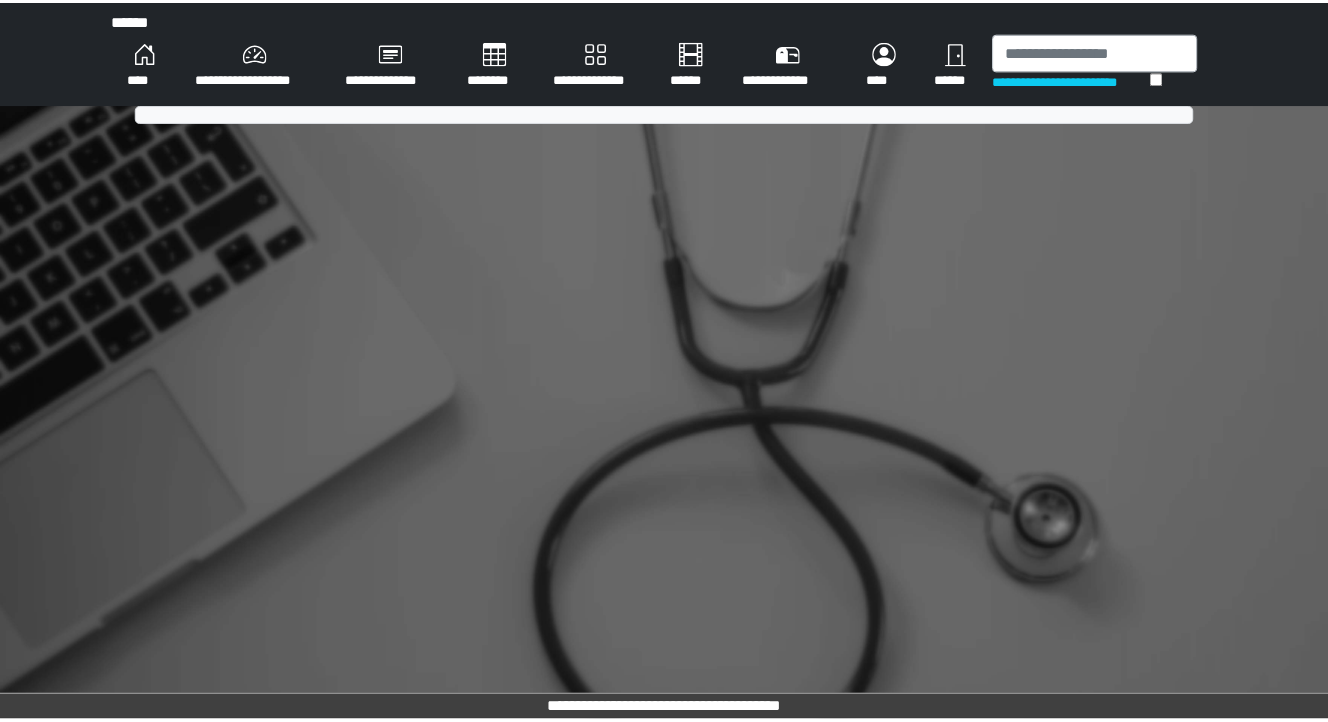scroll, scrollTop: 0, scrollLeft: 0, axis: both 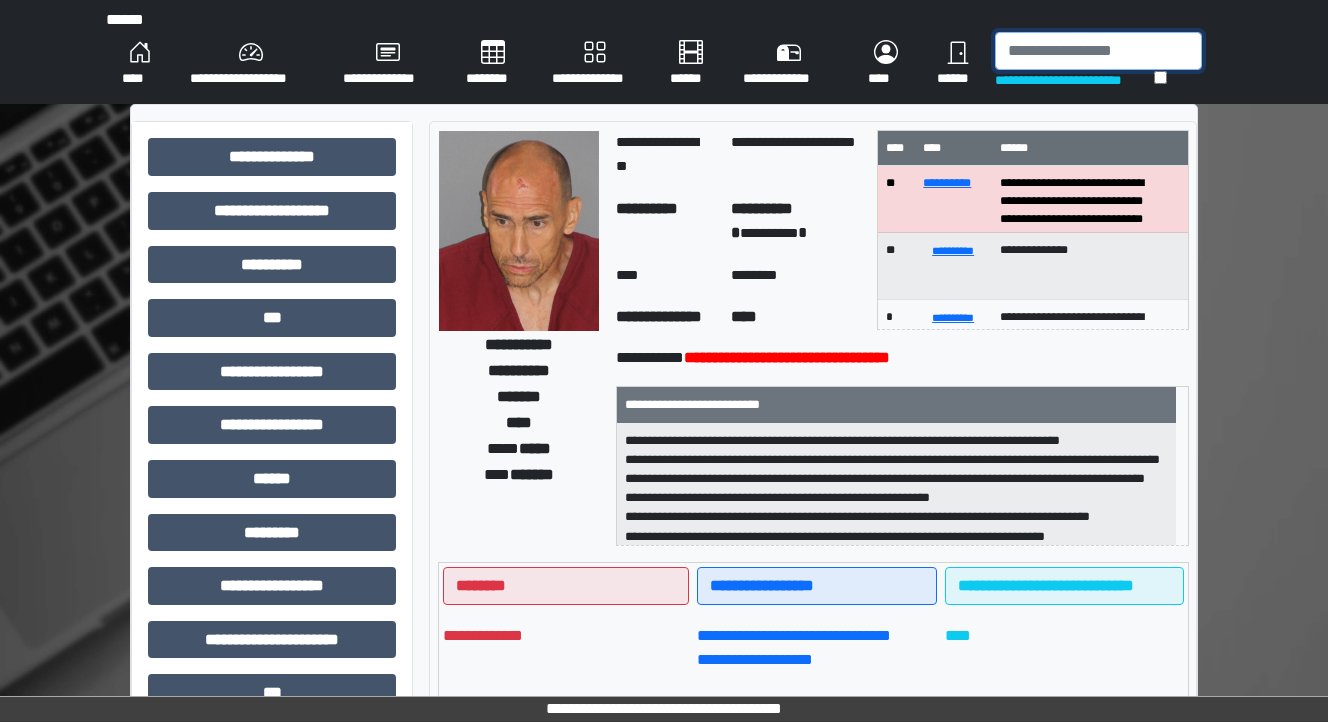click at bounding box center (1098, 51) 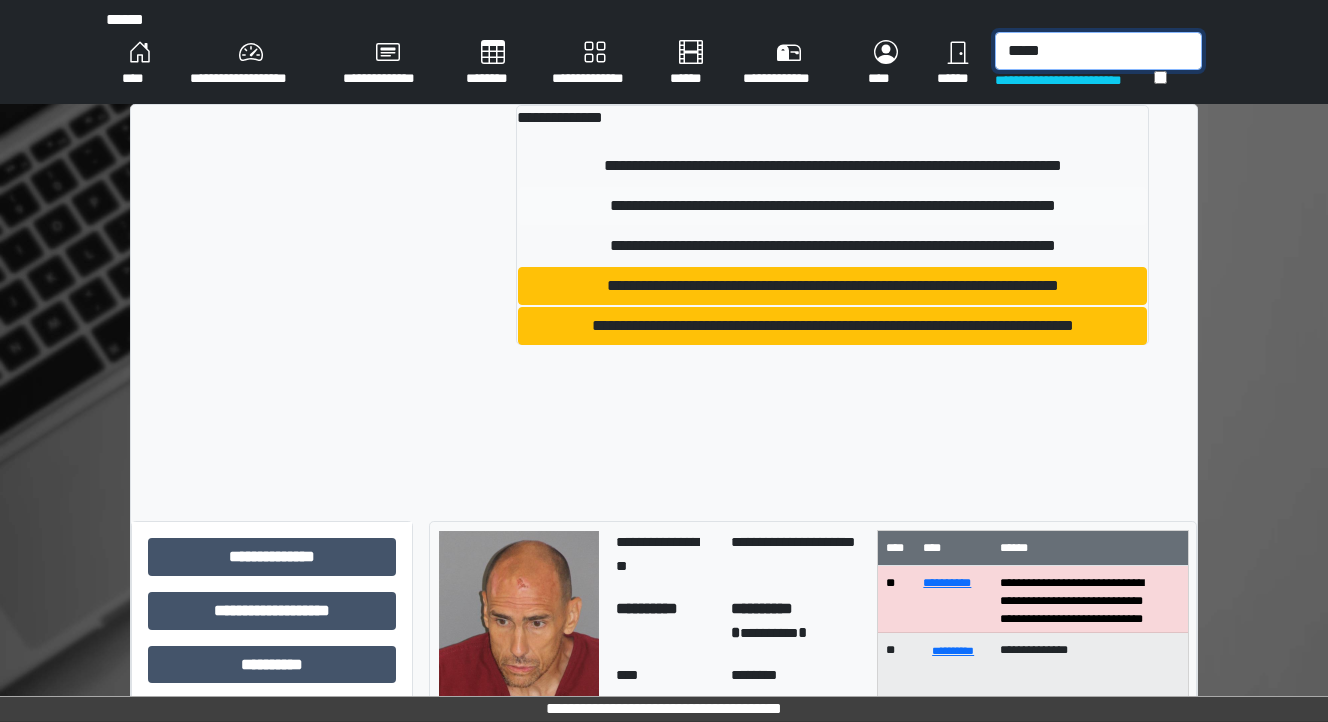 type on "*****" 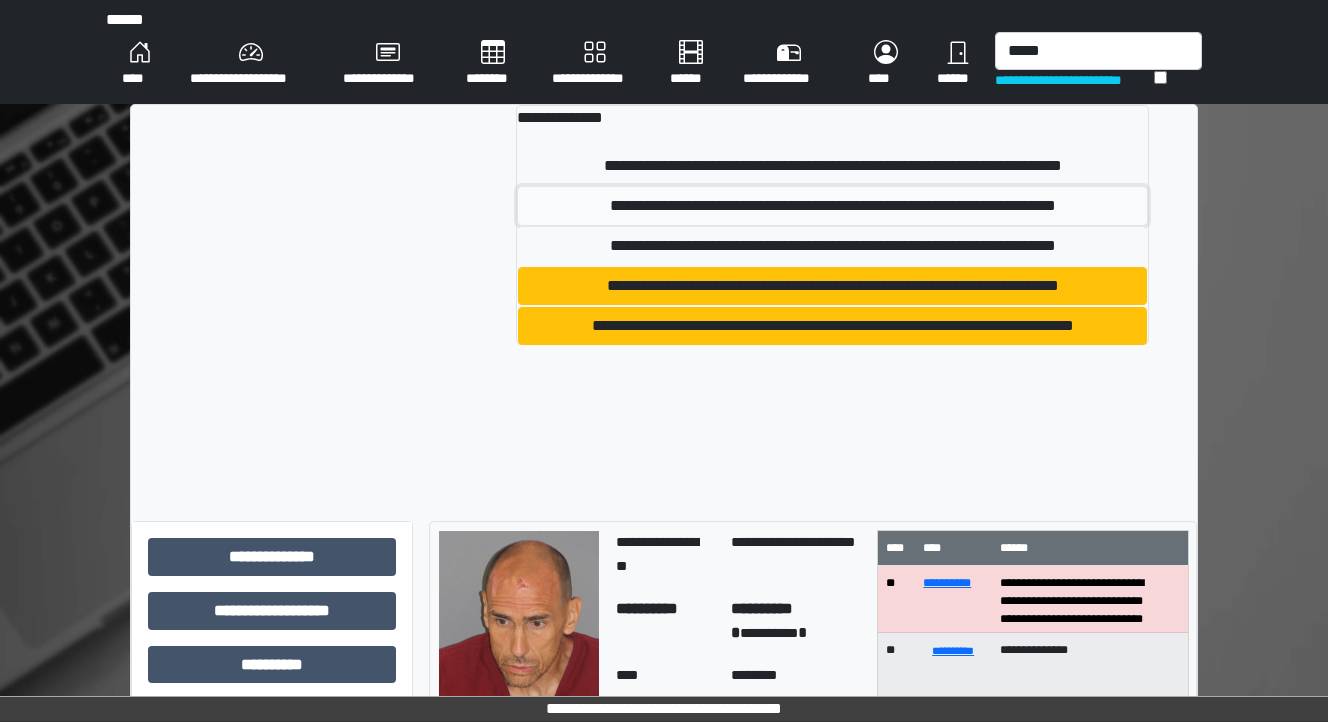 click on "**********" at bounding box center [833, 206] 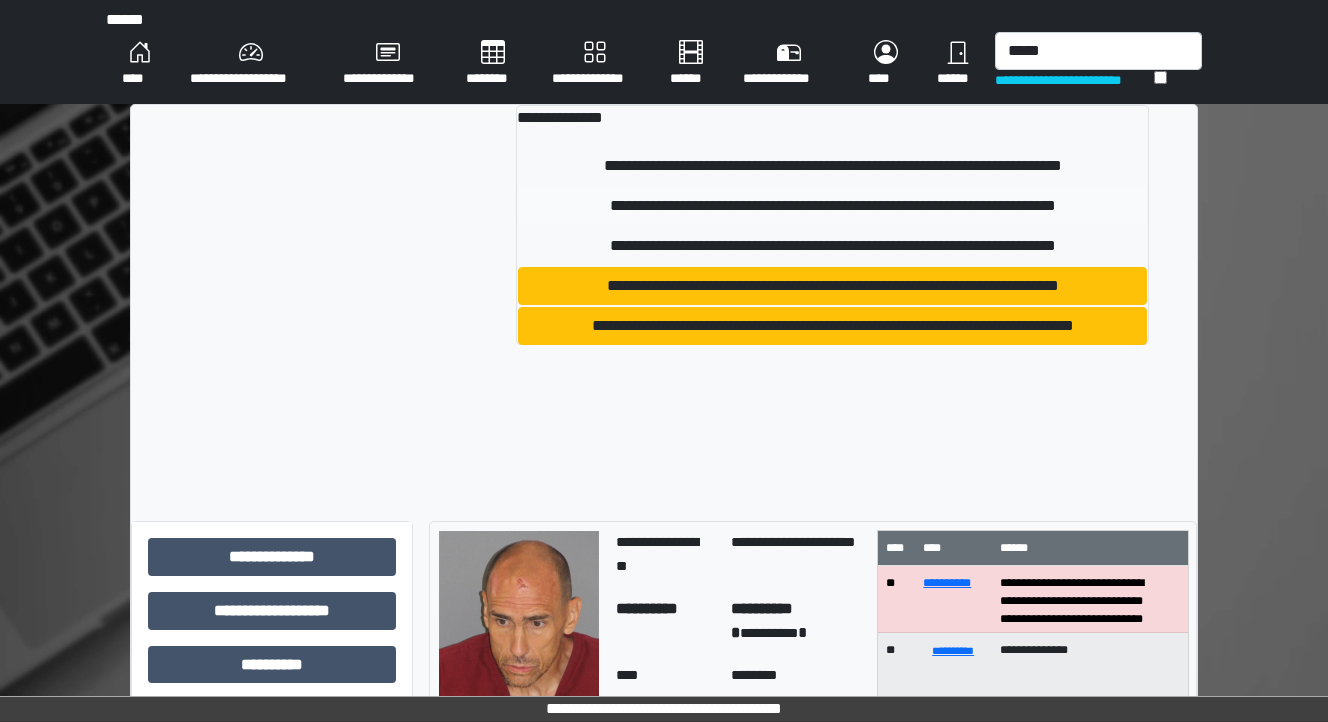 type 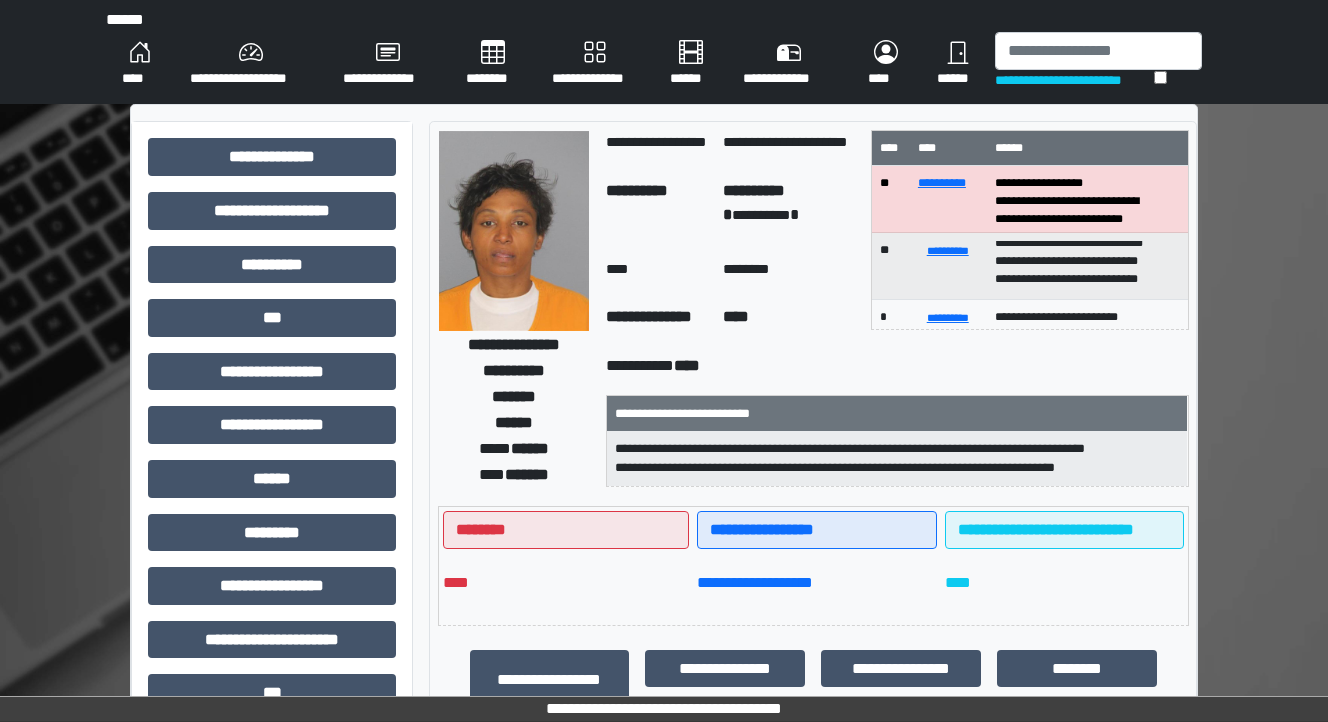 scroll, scrollTop: 80, scrollLeft: 0, axis: vertical 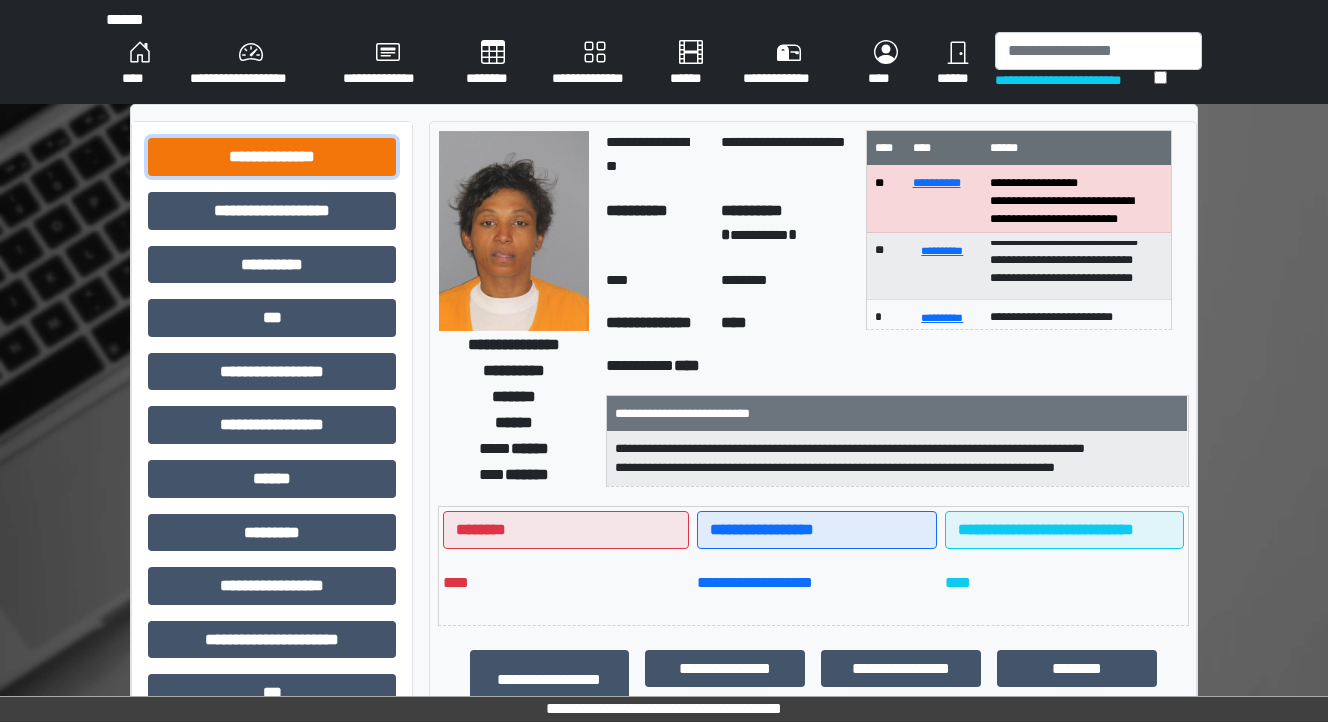 click on "**********" at bounding box center (272, 157) 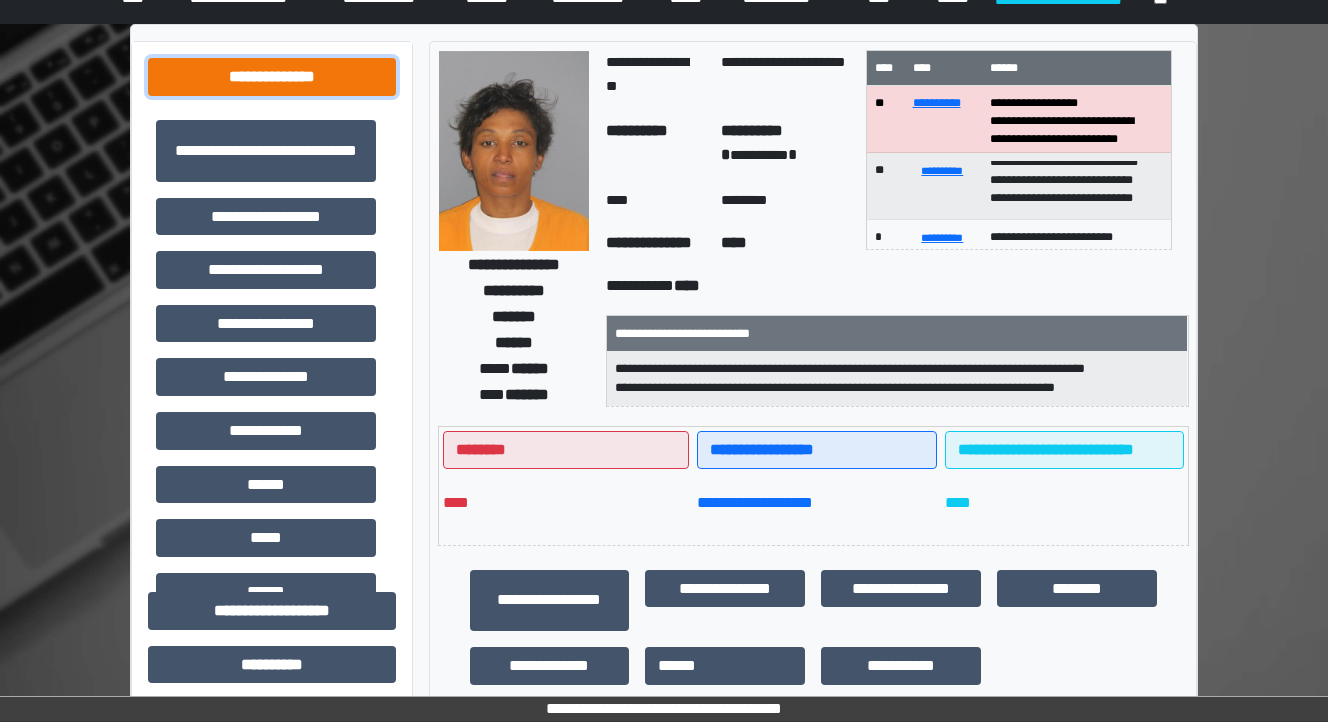 click on "**********" at bounding box center (272, 77) 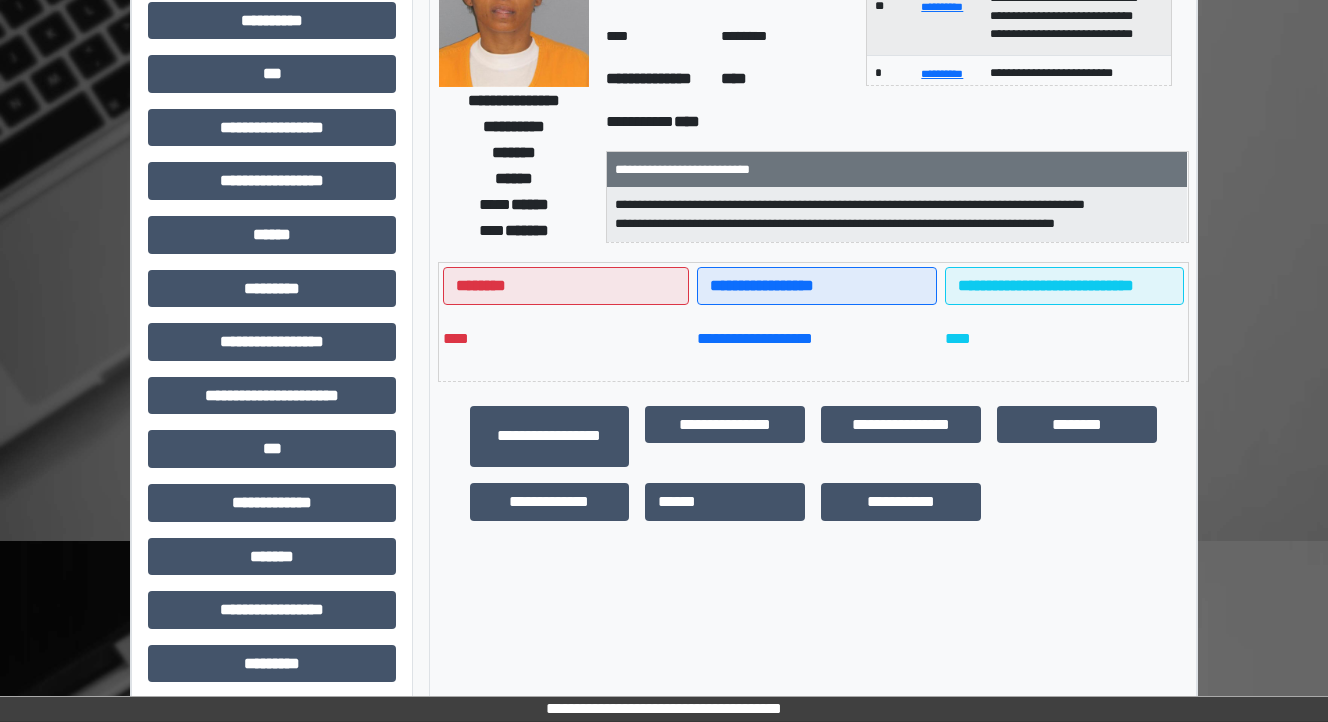 scroll, scrollTop: 400, scrollLeft: 0, axis: vertical 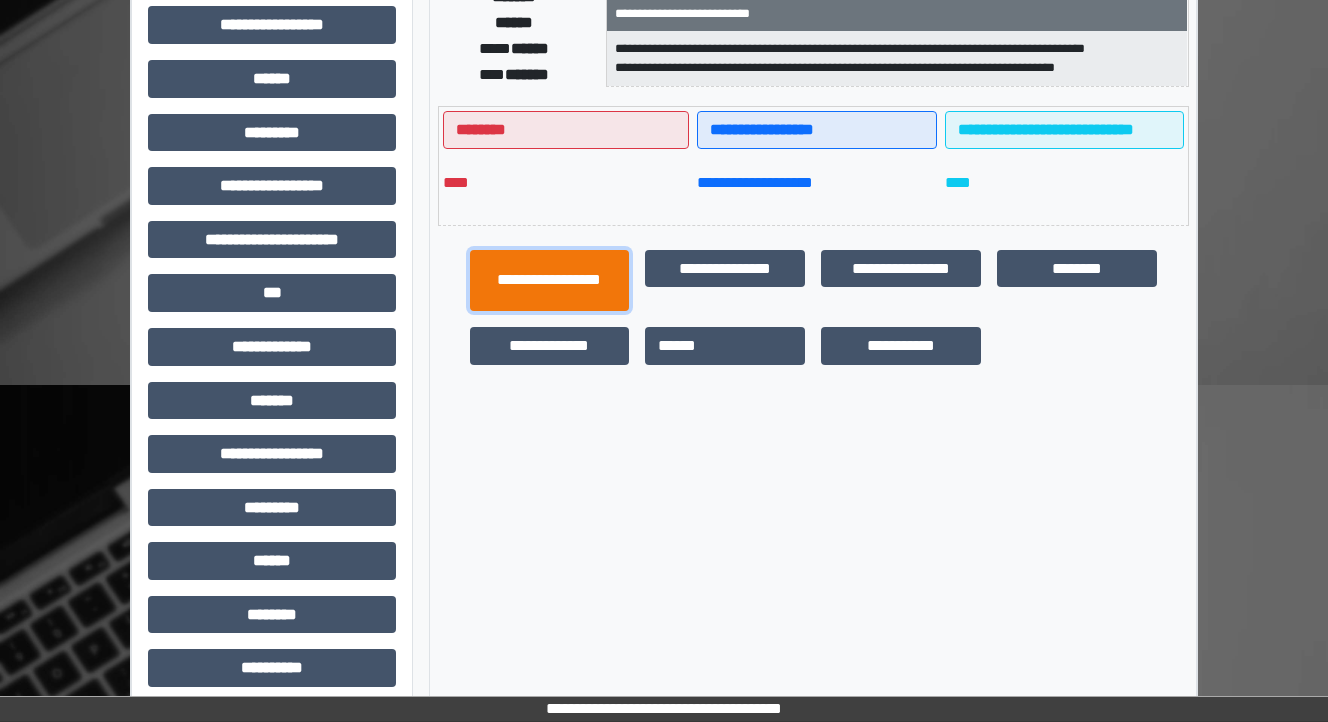 click on "**********" at bounding box center [550, 281] 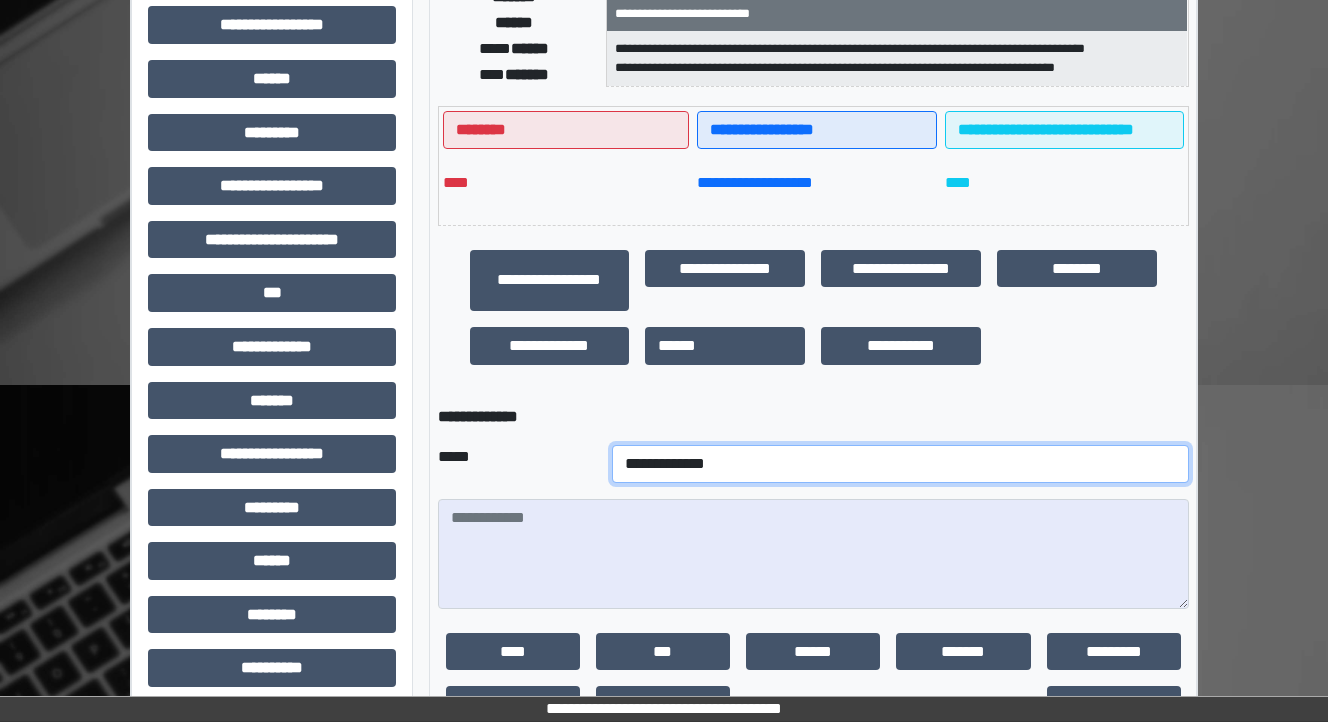 click on "**********" at bounding box center (900, 464) 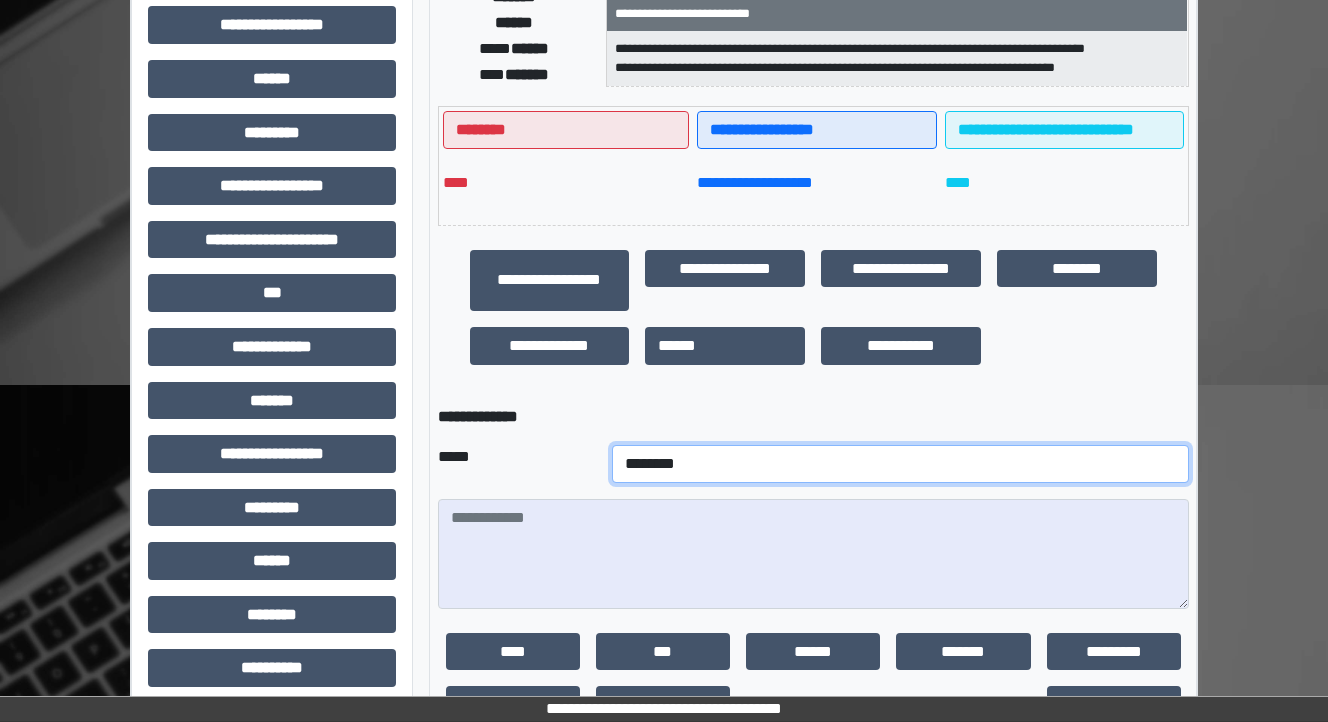 click on "**********" at bounding box center [900, 464] 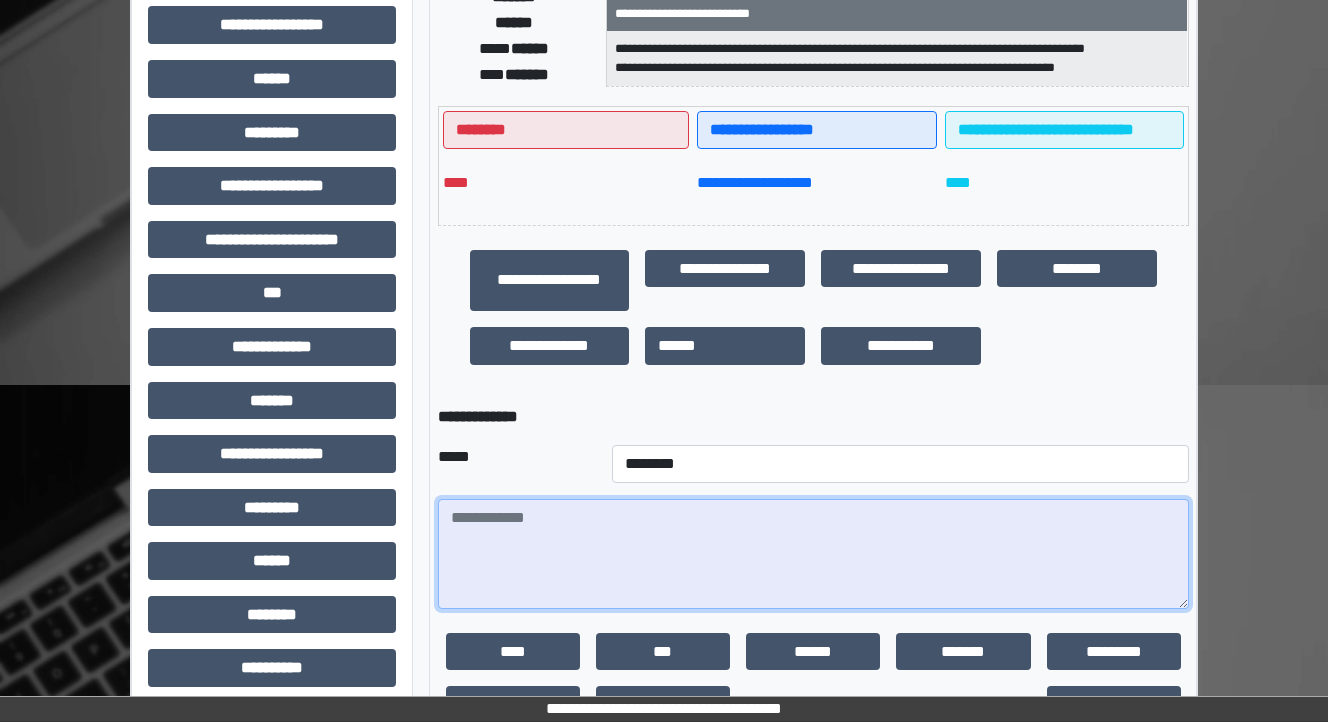 click at bounding box center [813, 554] 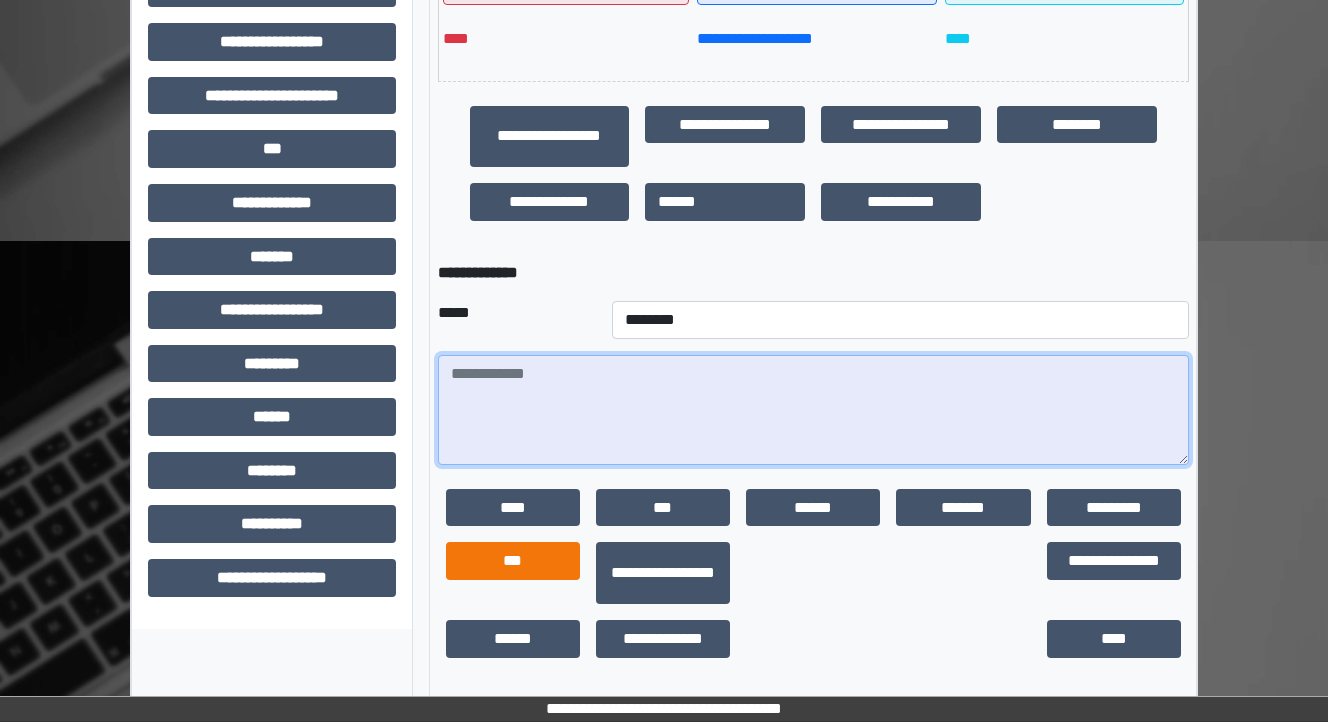 scroll, scrollTop: 547, scrollLeft: 0, axis: vertical 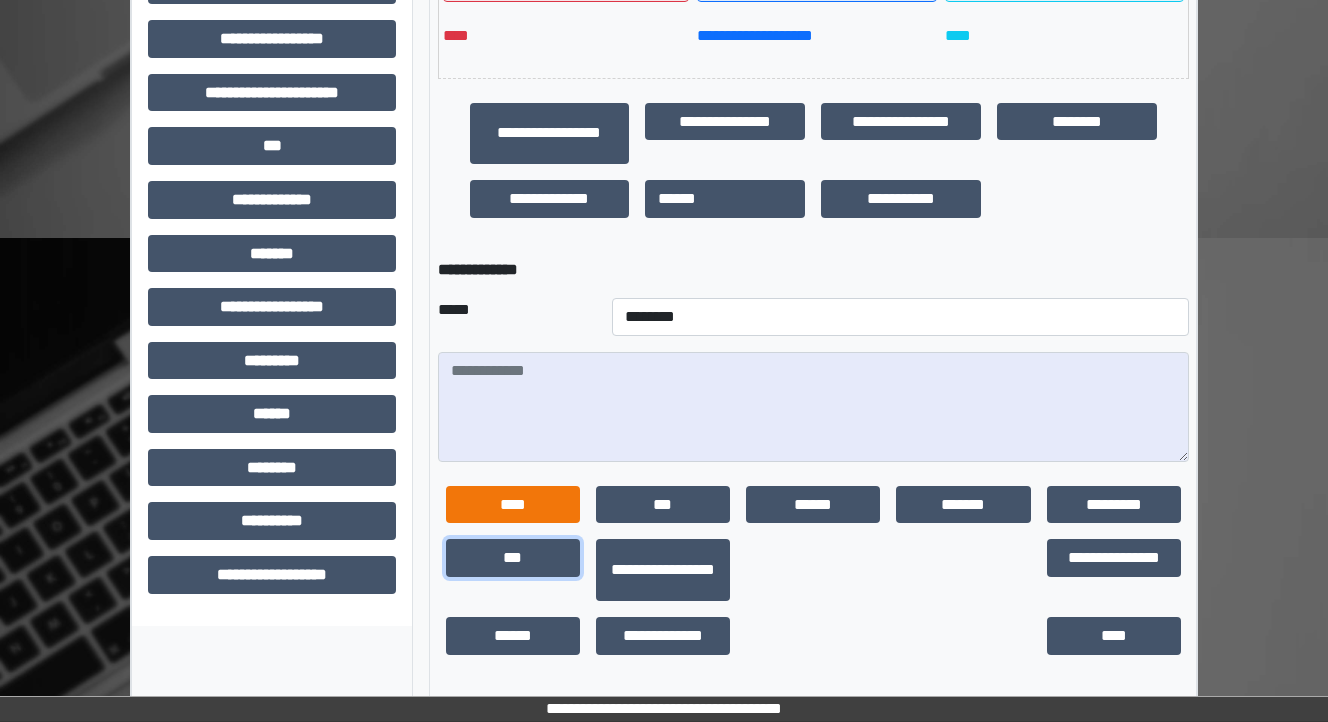 drag, startPoint x: 525, startPoint y: 555, endPoint x: 576, endPoint y: 524, distance: 59.682495 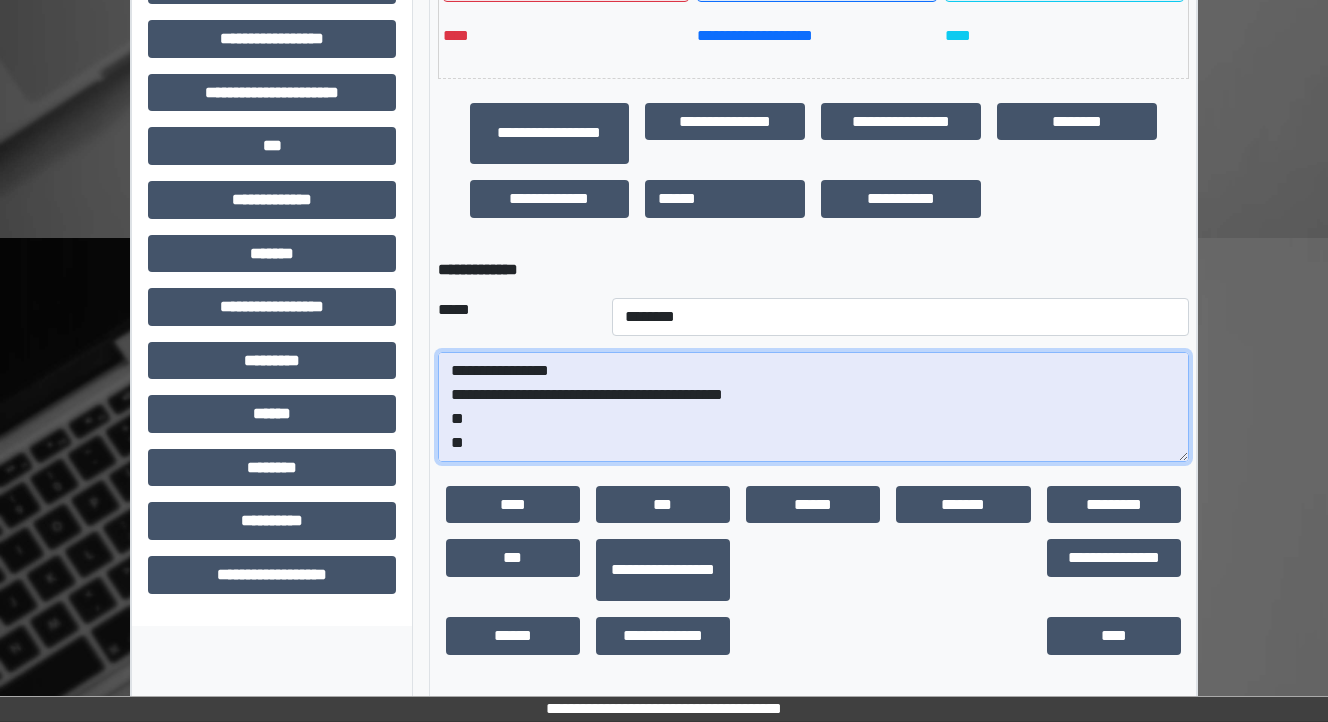 click on "**********" at bounding box center [813, 407] 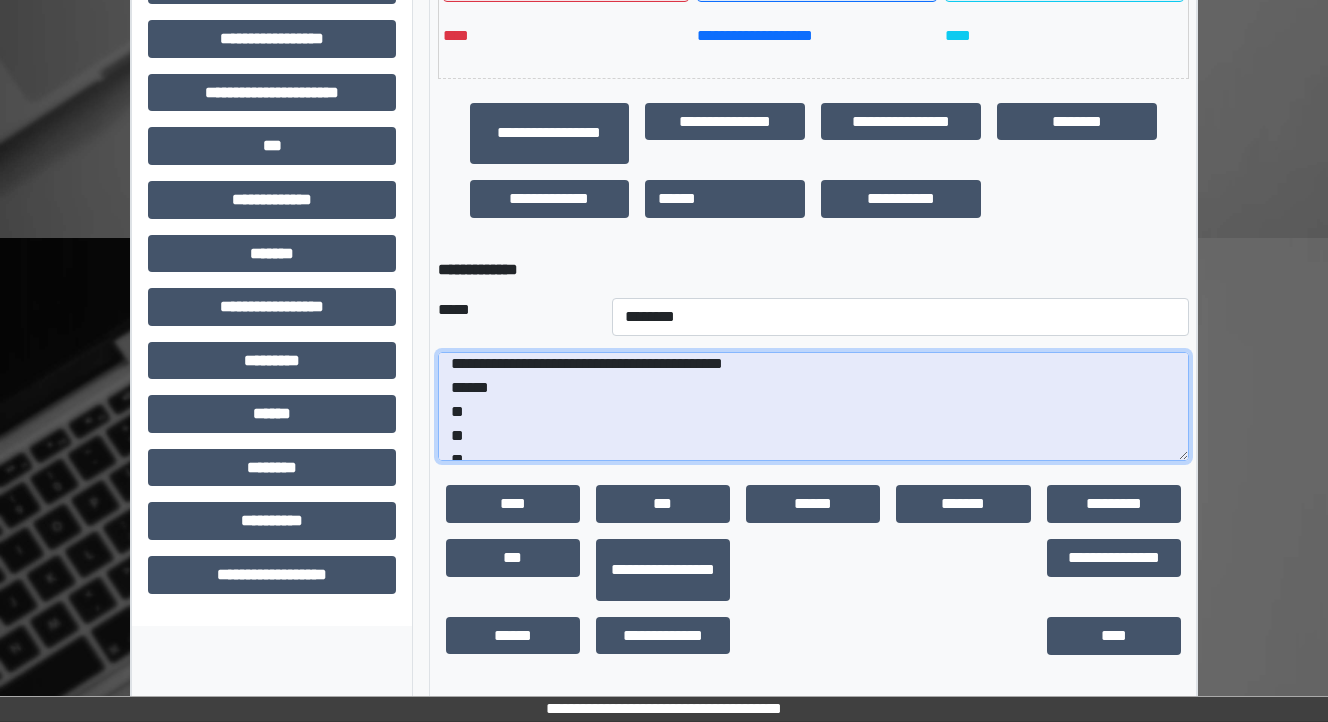 scroll, scrollTop: 48, scrollLeft: 0, axis: vertical 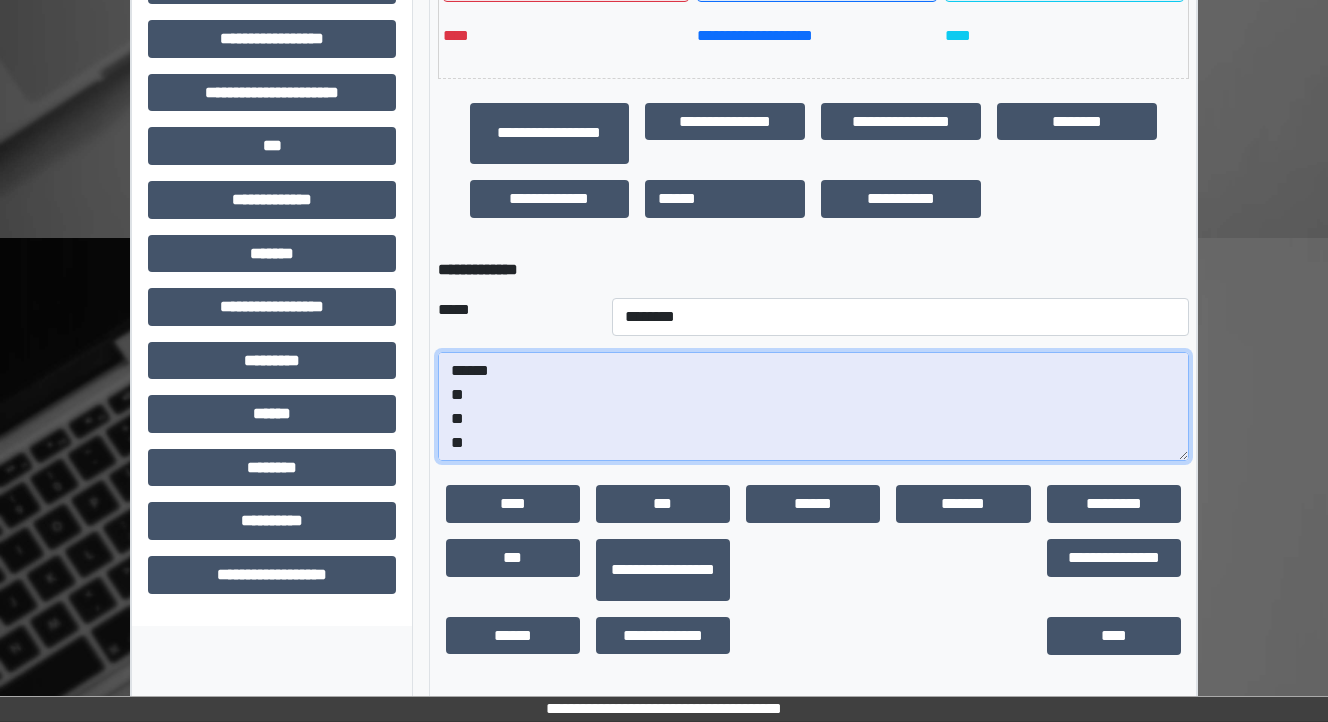 drag, startPoint x: 470, startPoint y: 445, endPoint x: 433, endPoint y: 420, distance: 44.65423 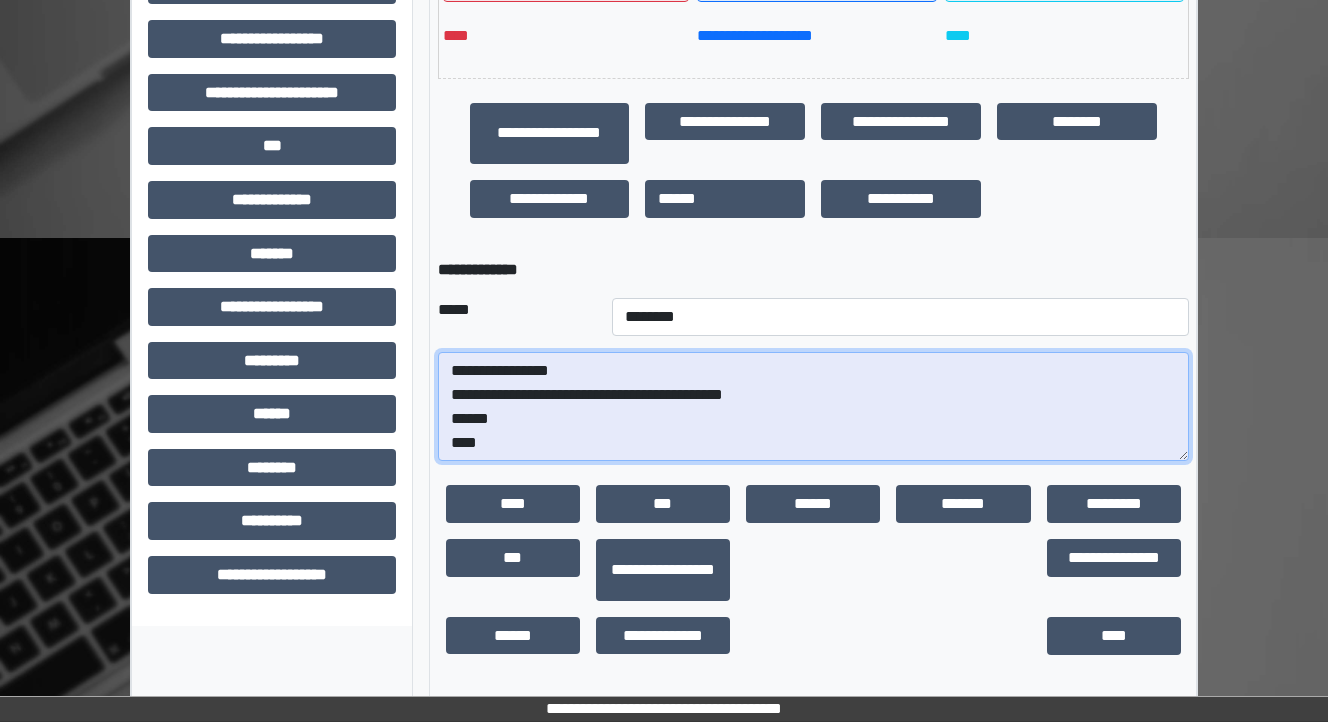 scroll, scrollTop: 48, scrollLeft: 0, axis: vertical 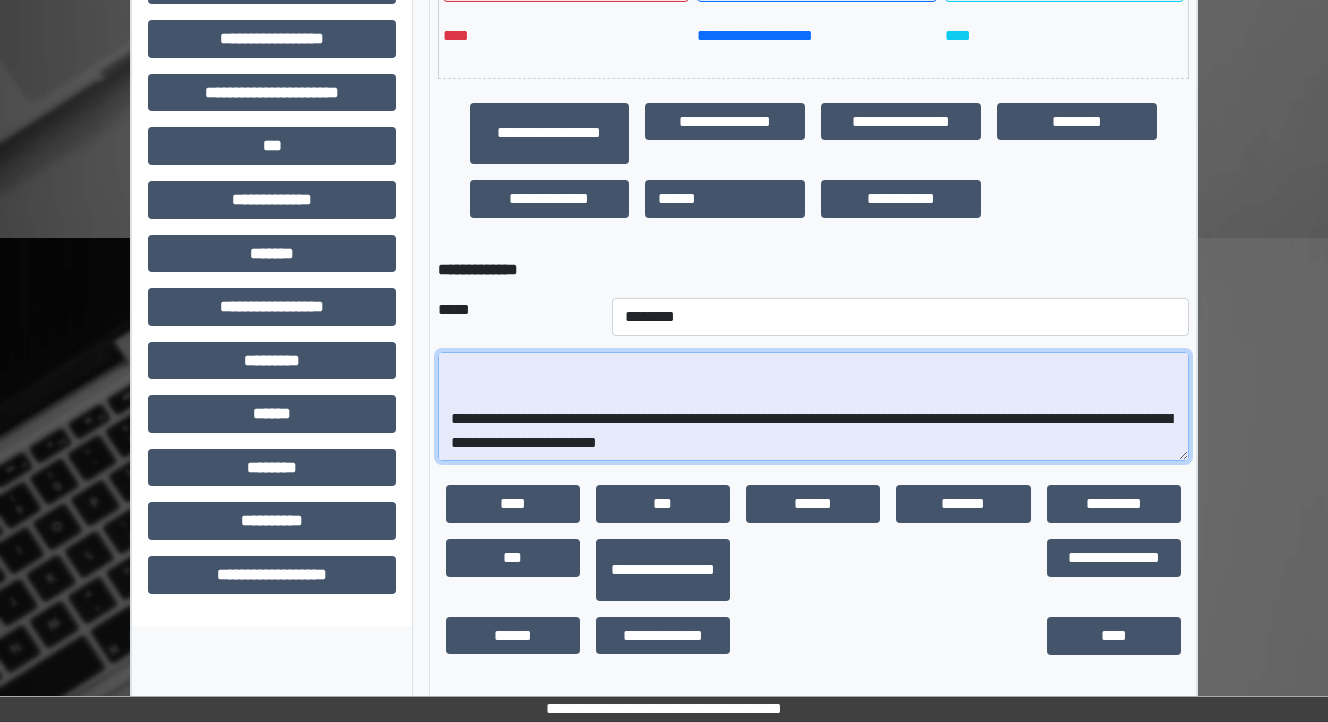 click on "**********" at bounding box center [813, 407] 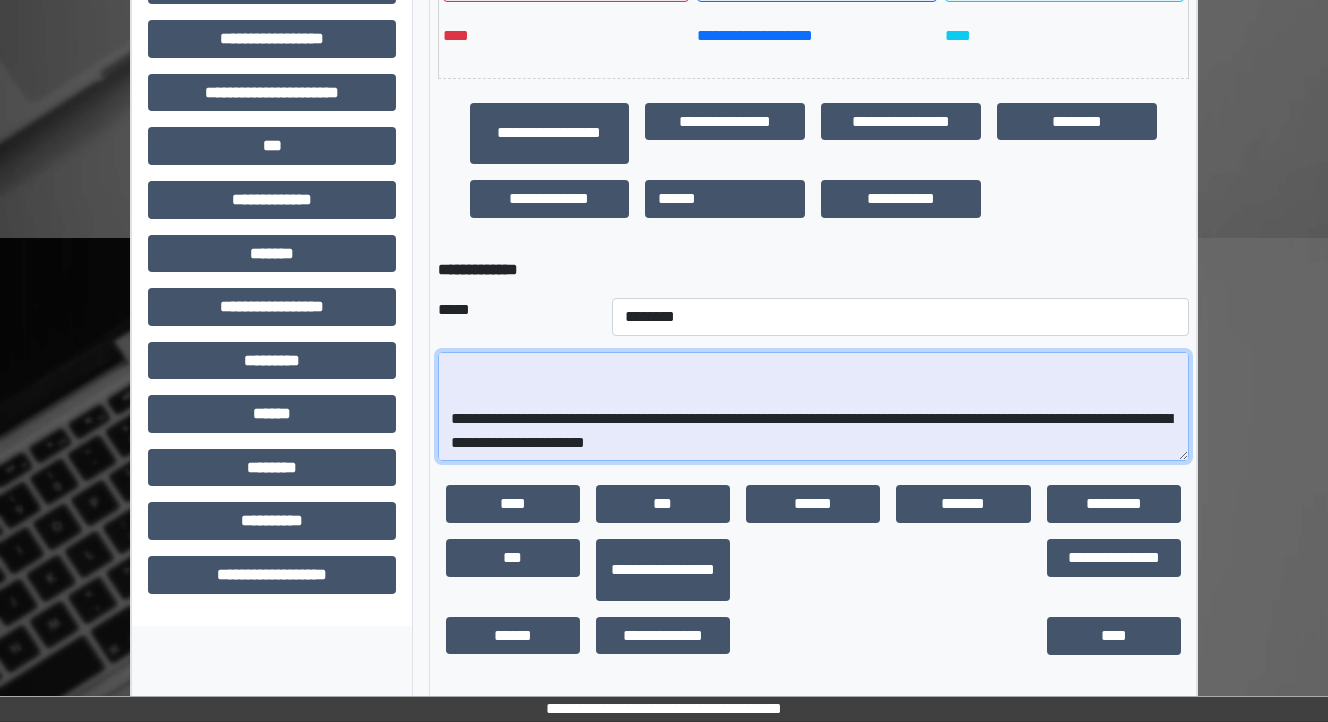 scroll, scrollTop: 216, scrollLeft: 0, axis: vertical 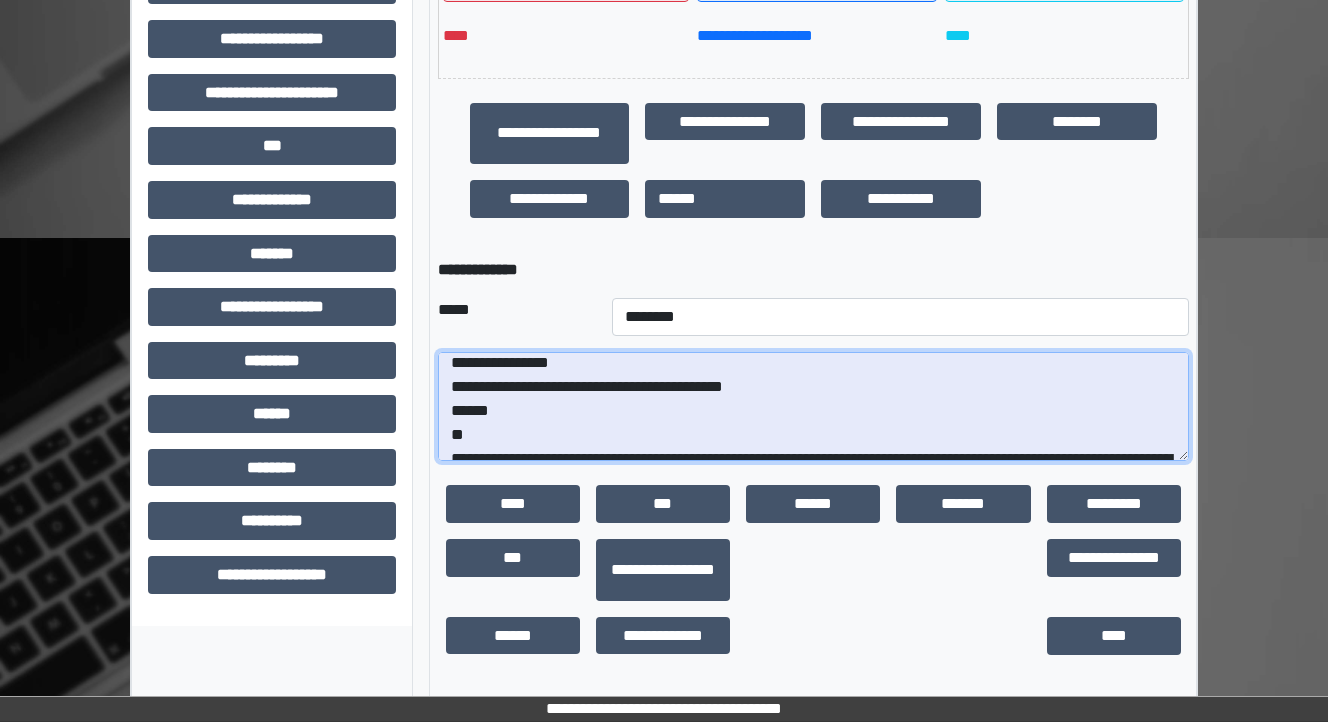 click on "**********" at bounding box center [813, 407] 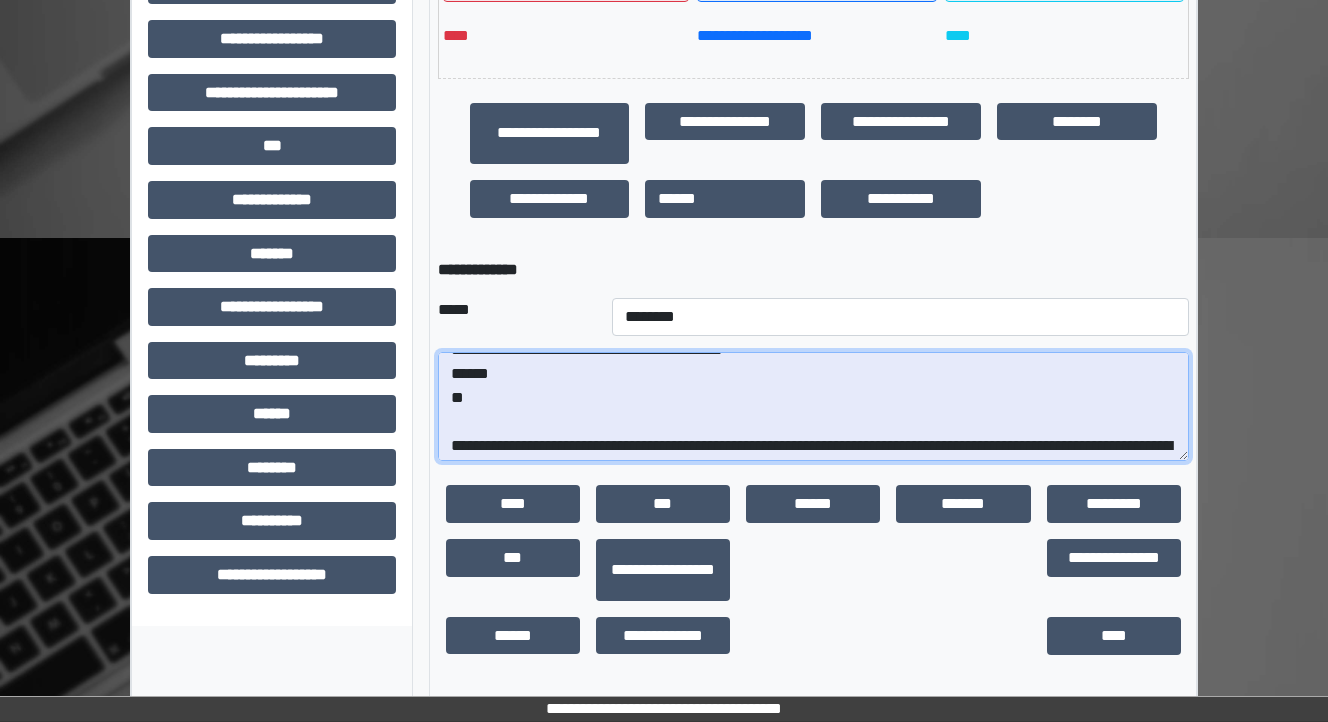 scroll, scrollTop: 16, scrollLeft: 0, axis: vertical 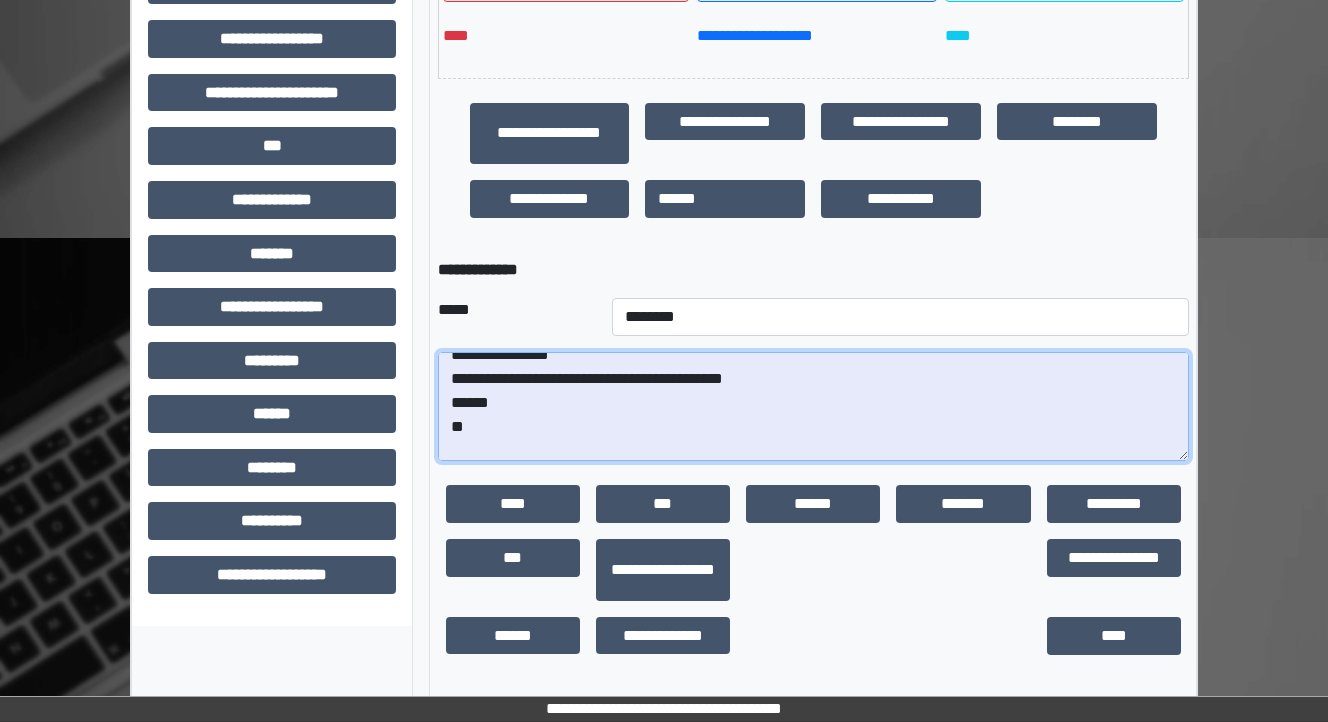 click on "**********" at bounding box center (813, 407) 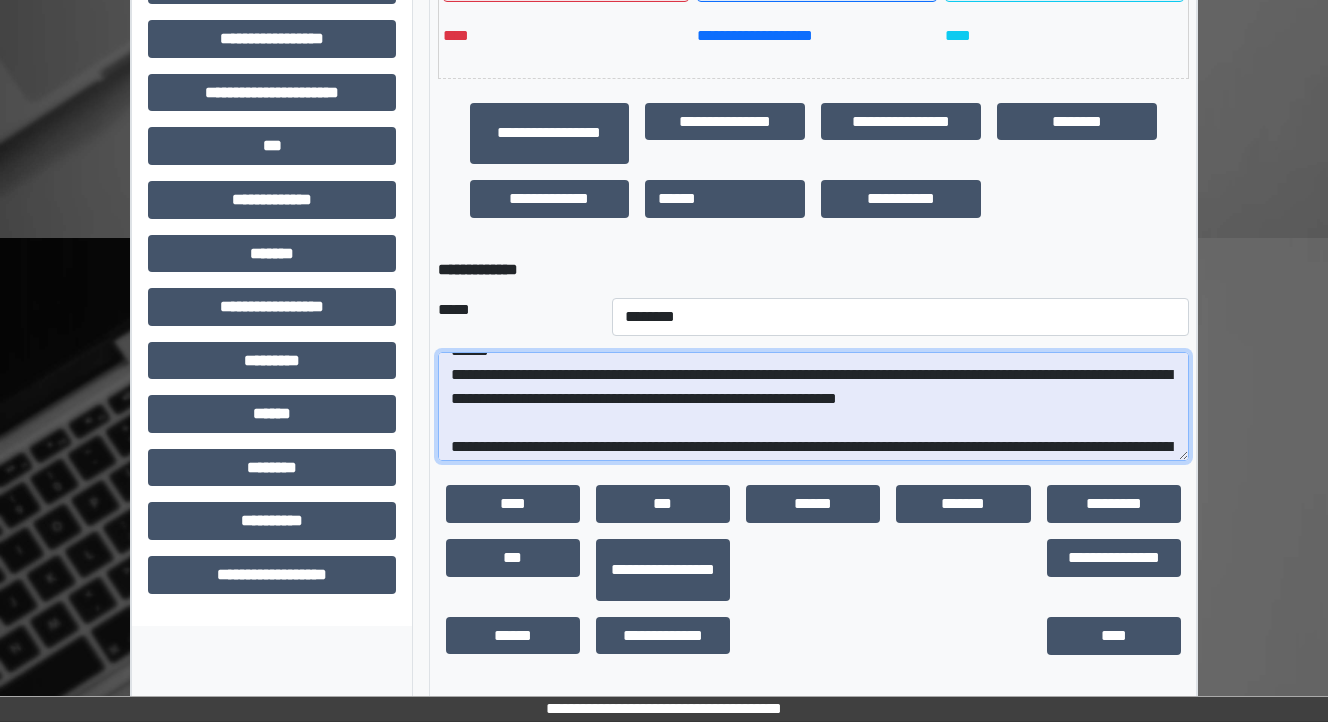 scroll, scrollTop: 96, scrollLeft: 0, axis: vertical 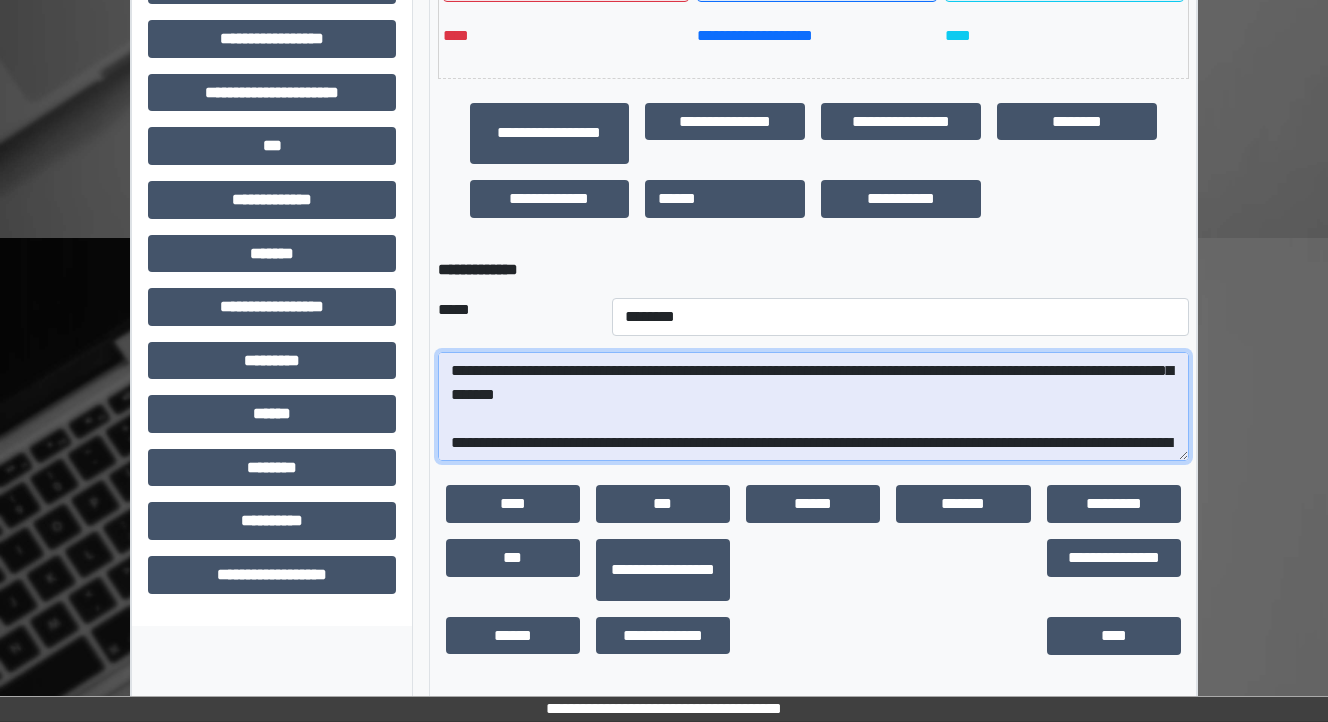 click on "**********" at bounding box center [813, 407] 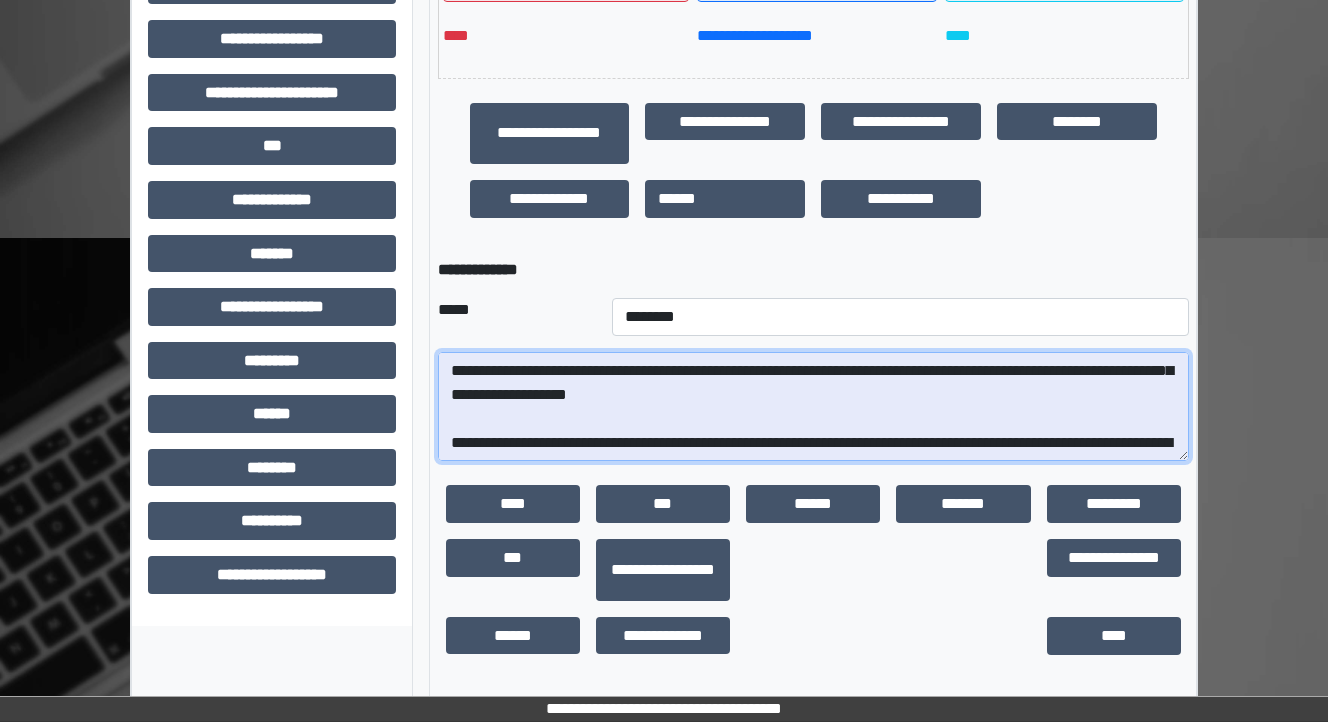 click on "**********" at bounding box center (813, 407) 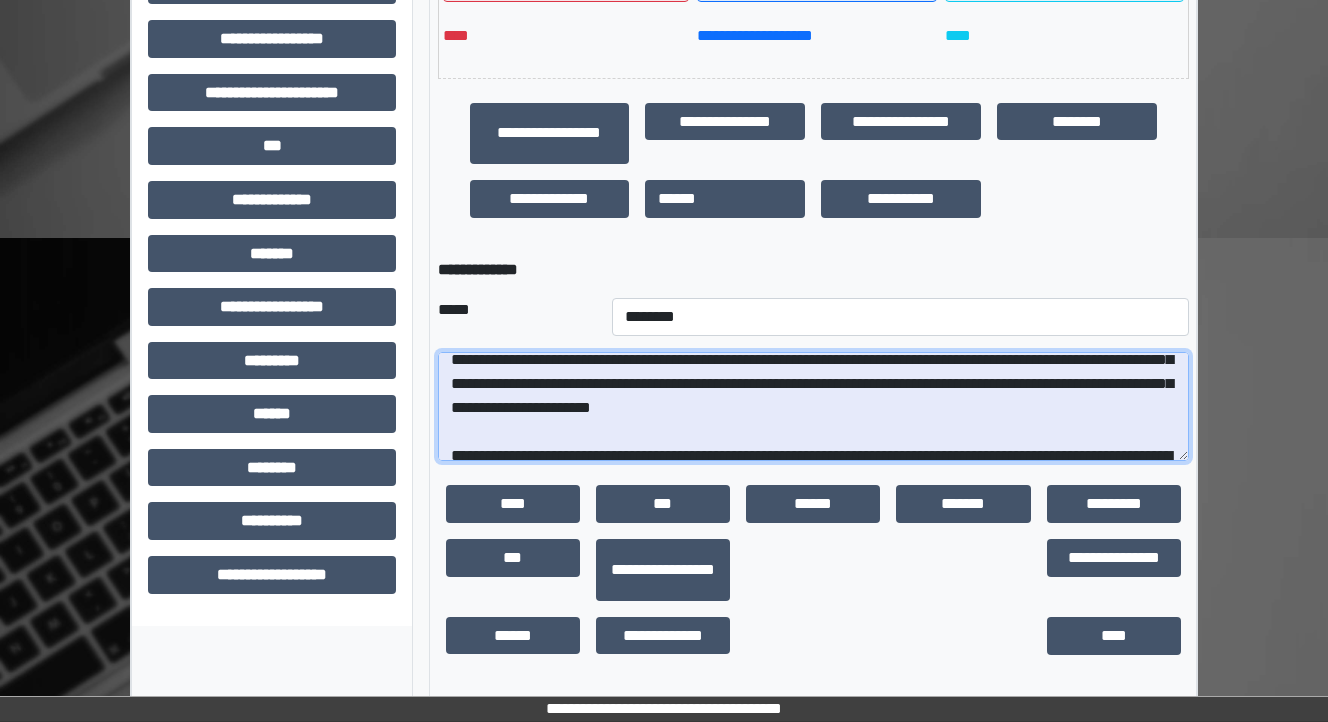 scroll, scrollTop: 112, scrollLeft: 0, axis: vertical 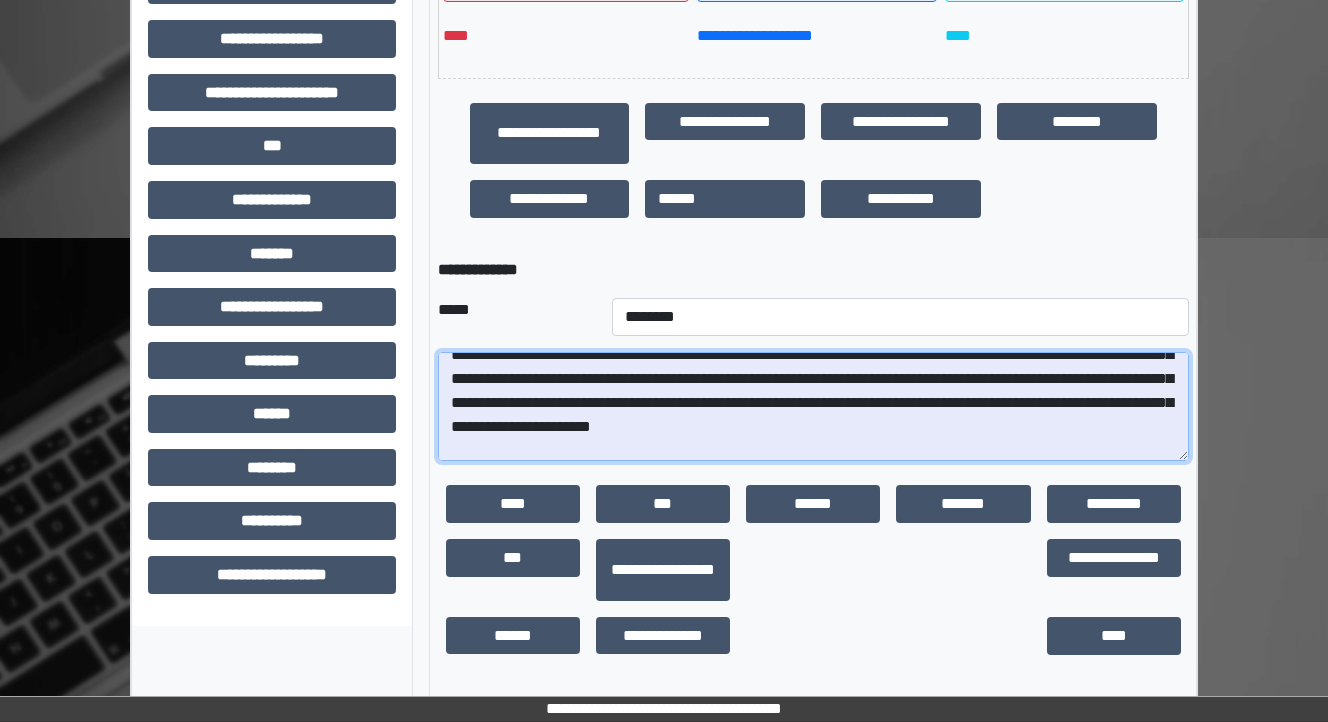 click at bounding box center [813, 407] 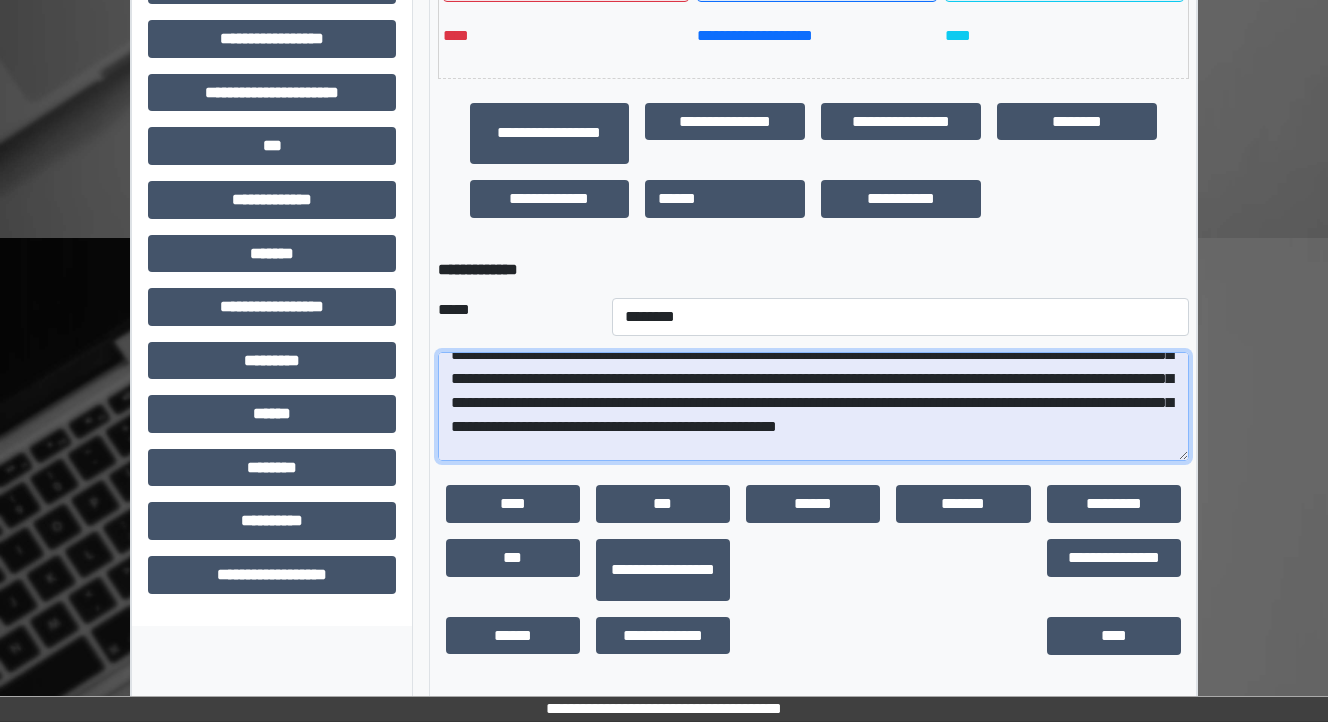 drag, startPoint x: 720, startPoint y: 453, endPoint x: 908, endPoint y: 422, distance: 190.53871 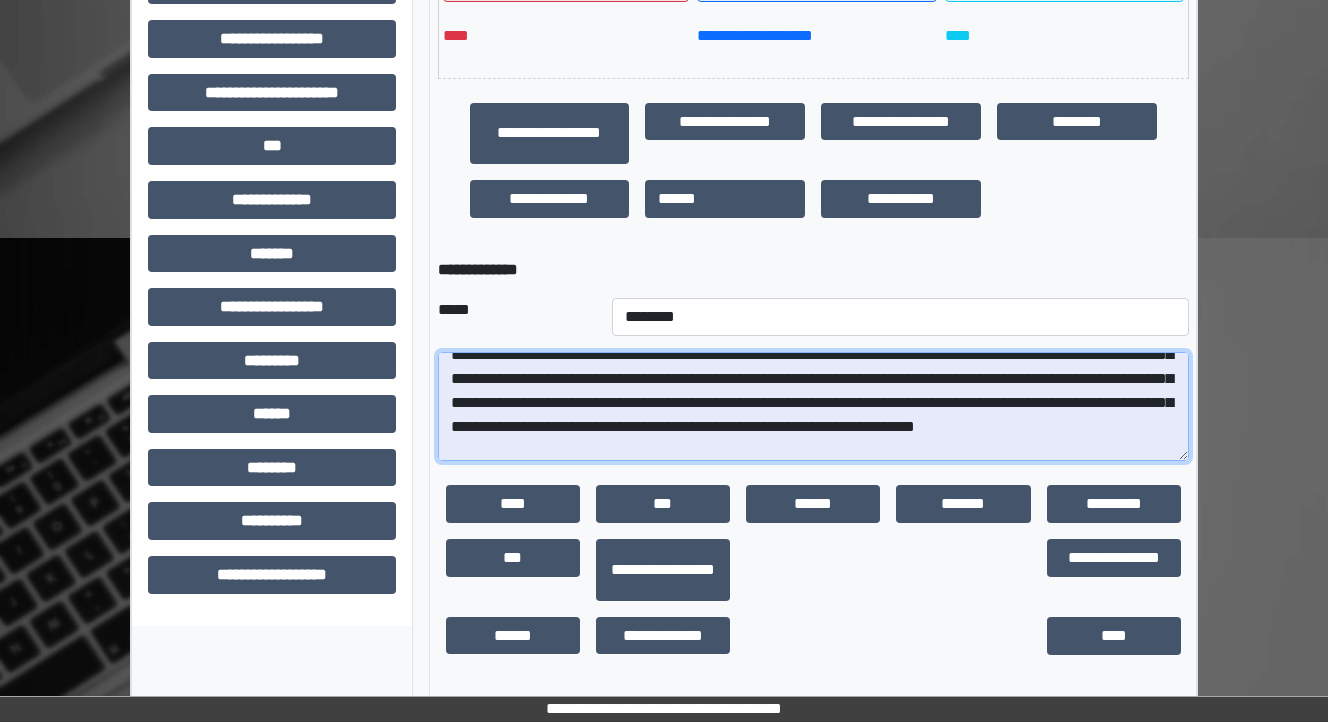 scroll, scrollTop: 56, scrollLeft: 0, axis: vertical 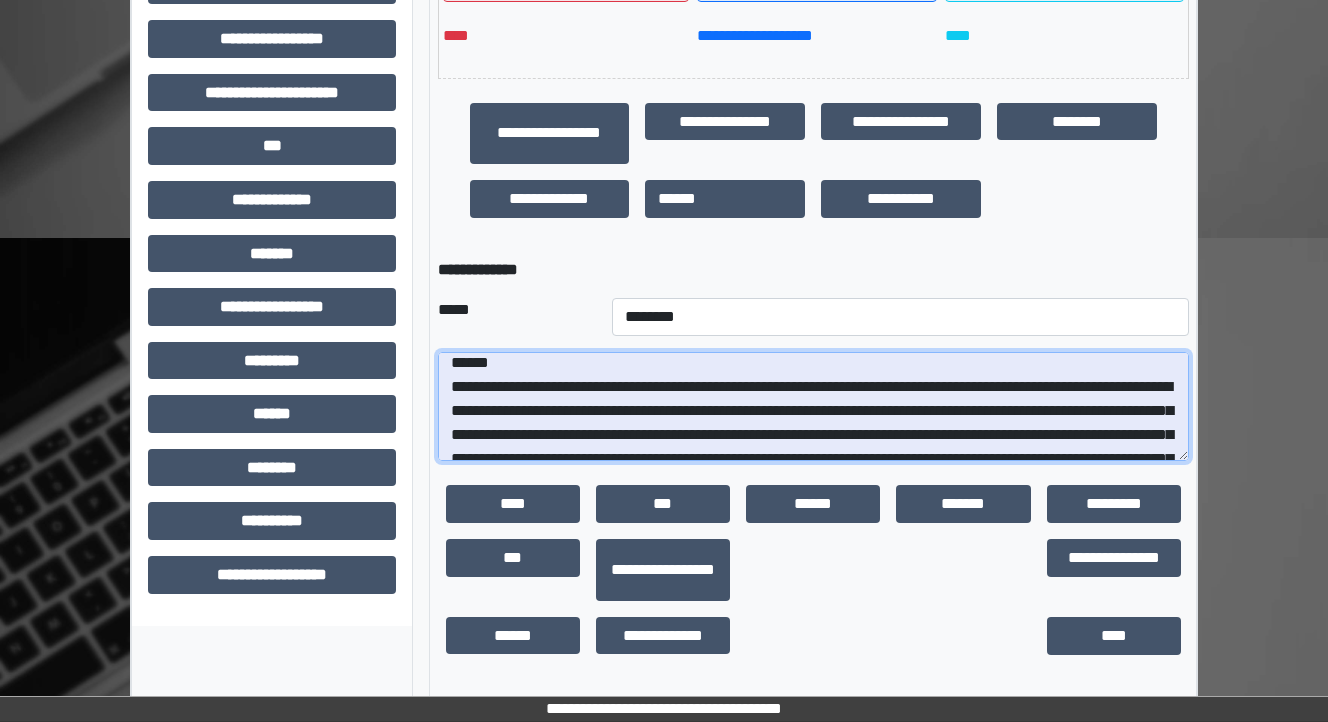 click at bounding box center [813, 407] 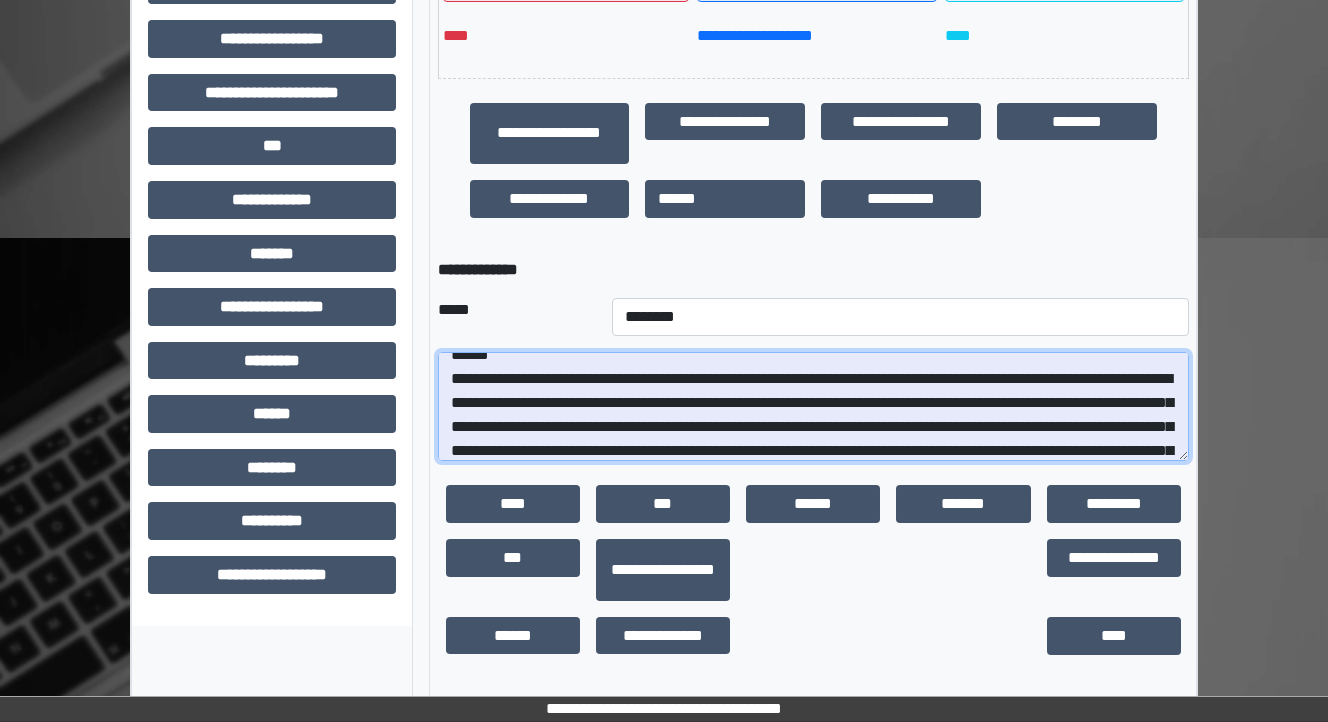 click at bounding box center (813, 407) 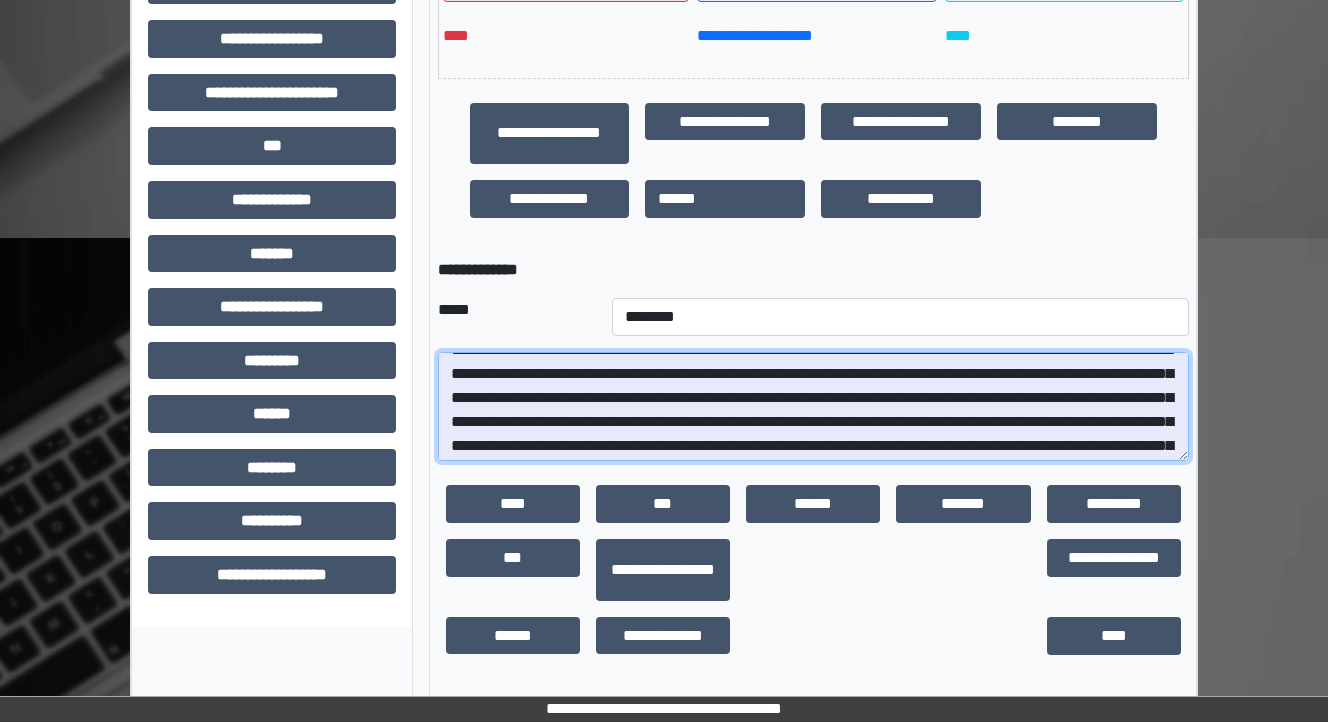 scroll, scrollTop: 64, scrollLeft: 0, axis: vertical 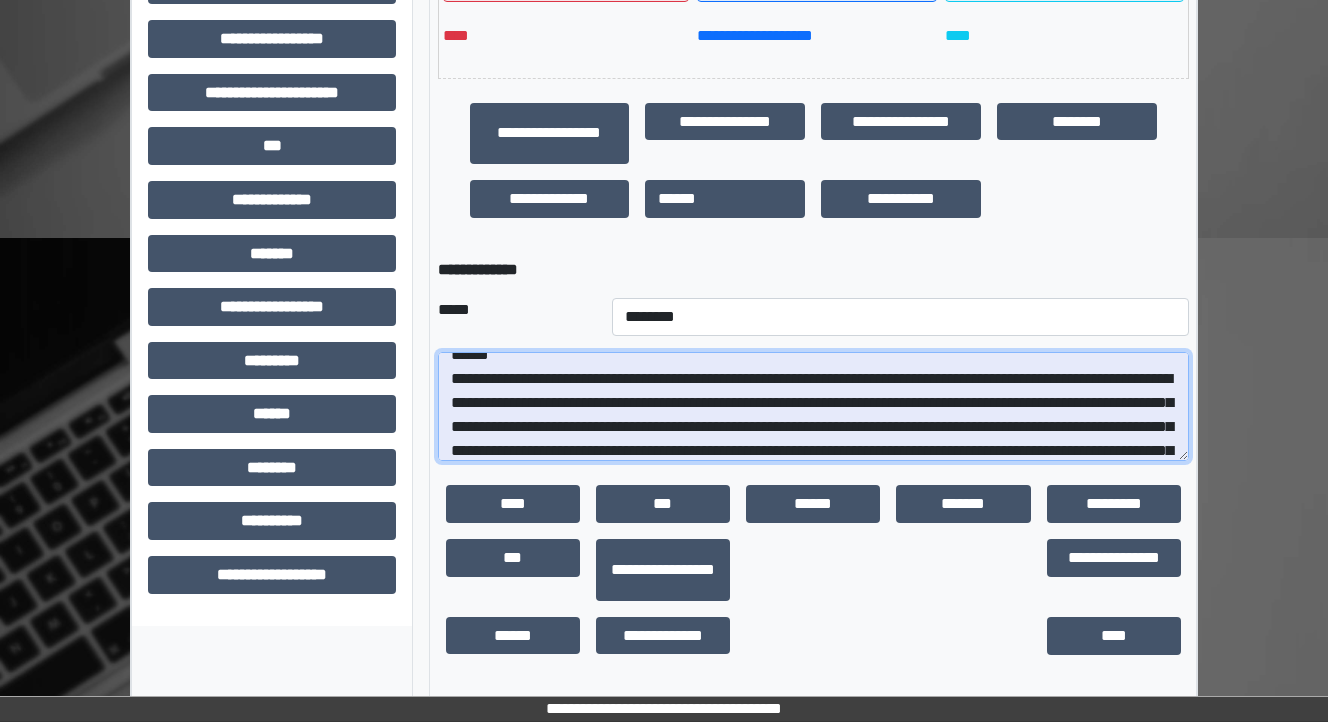 drag, startPoint x: 1068, startPoint y: 428, endPoint x: 984, endPoint y: 434, distance: 84.21401 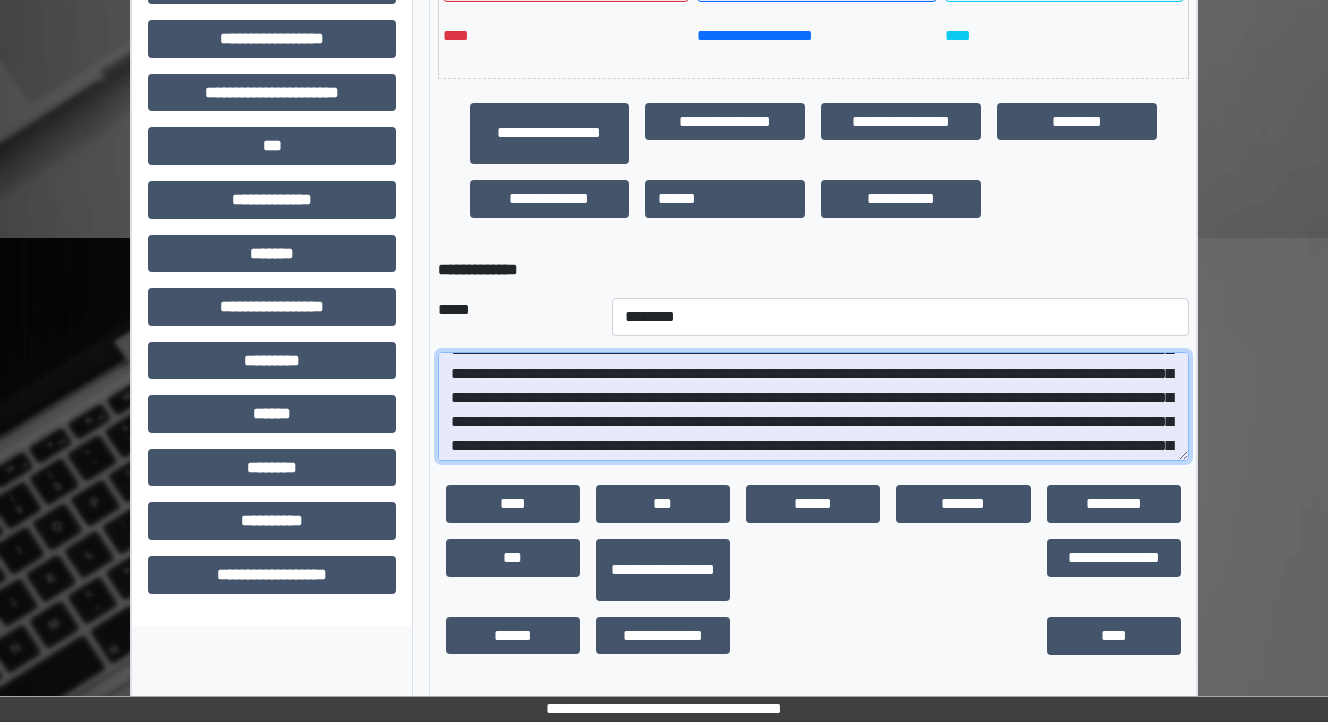 scroll, scrollTop: 144, scrollLeft: 0, axis: vertical 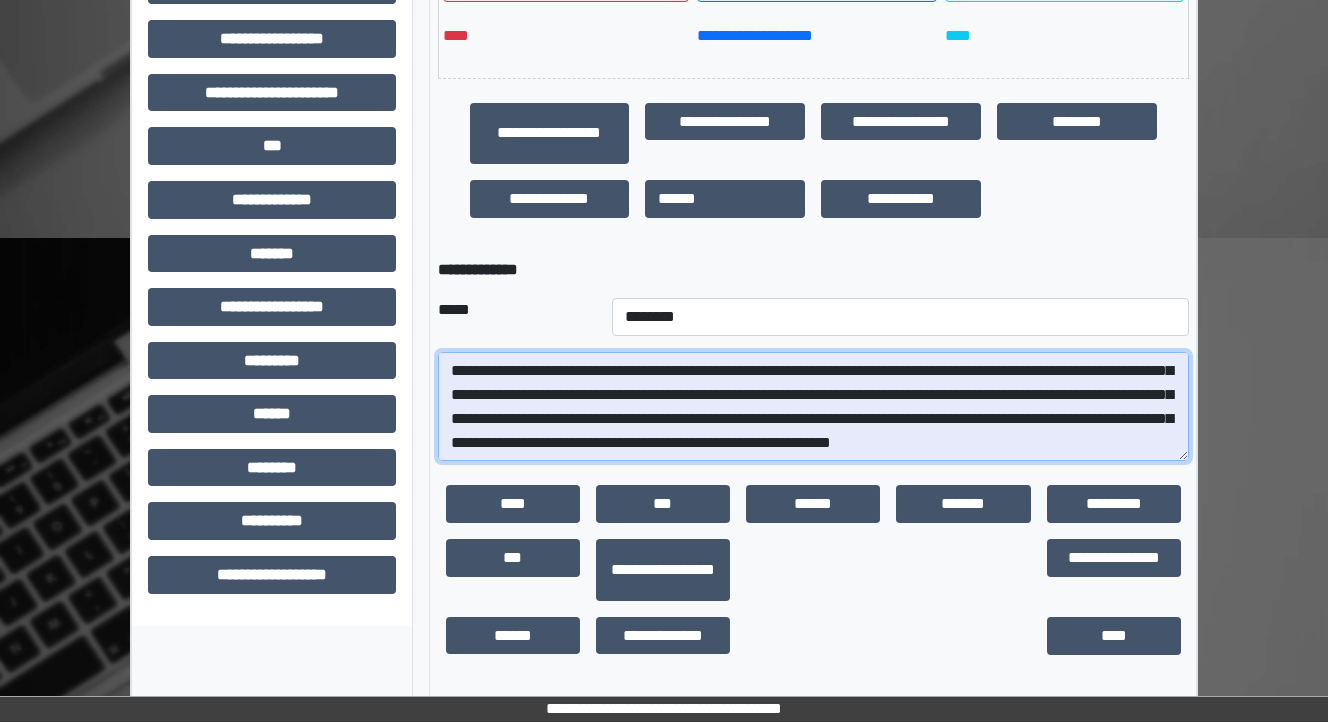 click at bounding box center (813, 407) 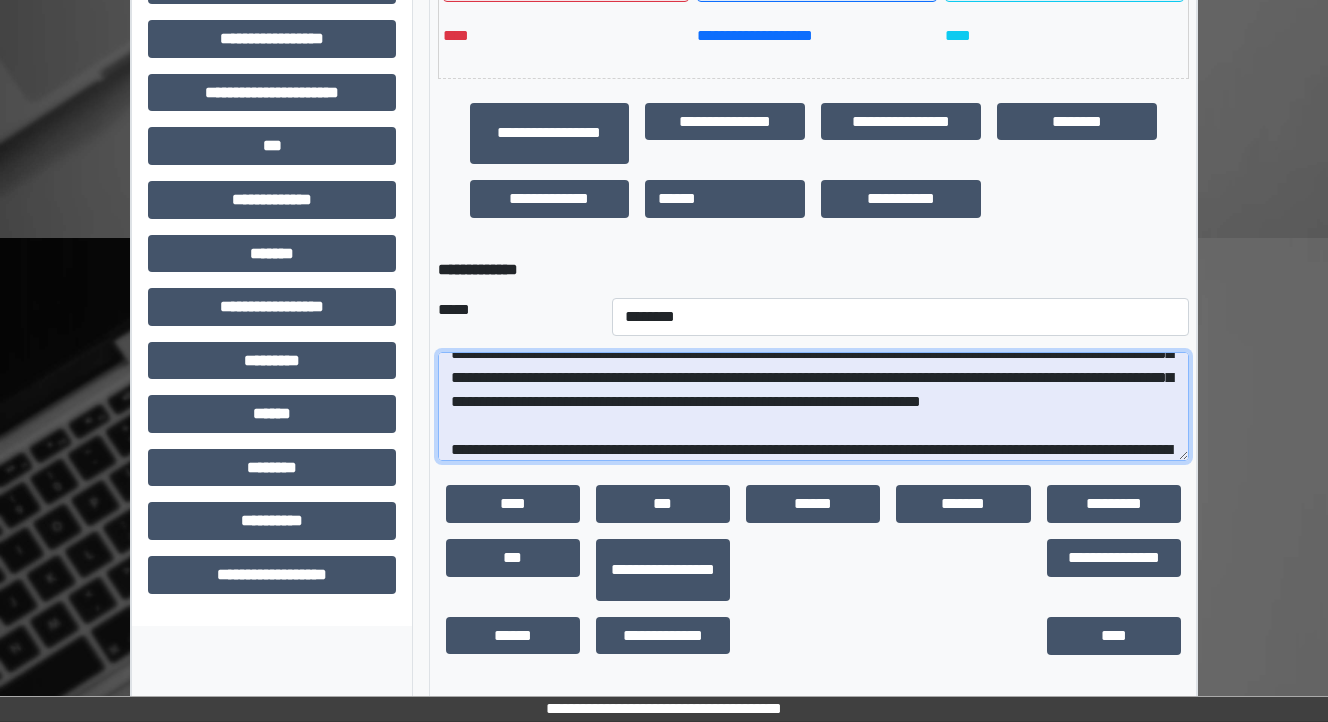 scroll, scrollTop: 224, scrollLeft: 0, axis: vertical 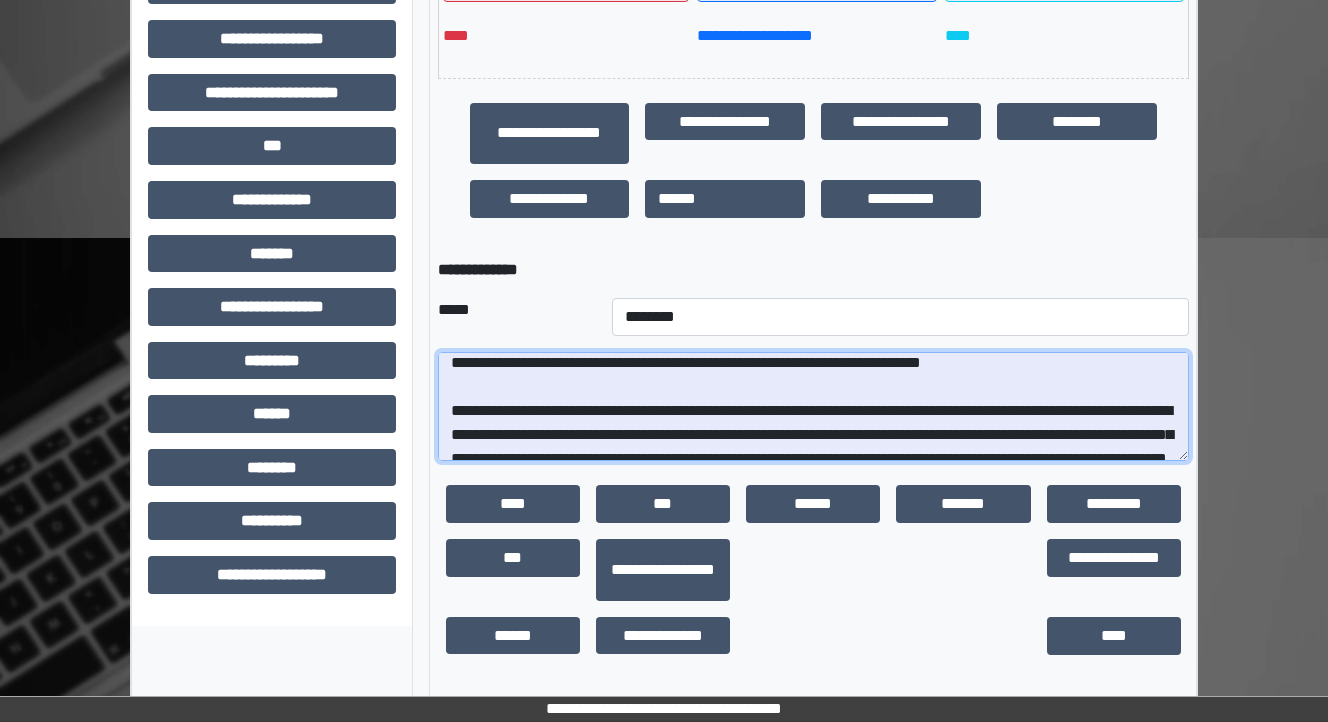 click at bounding box center [813, 407] 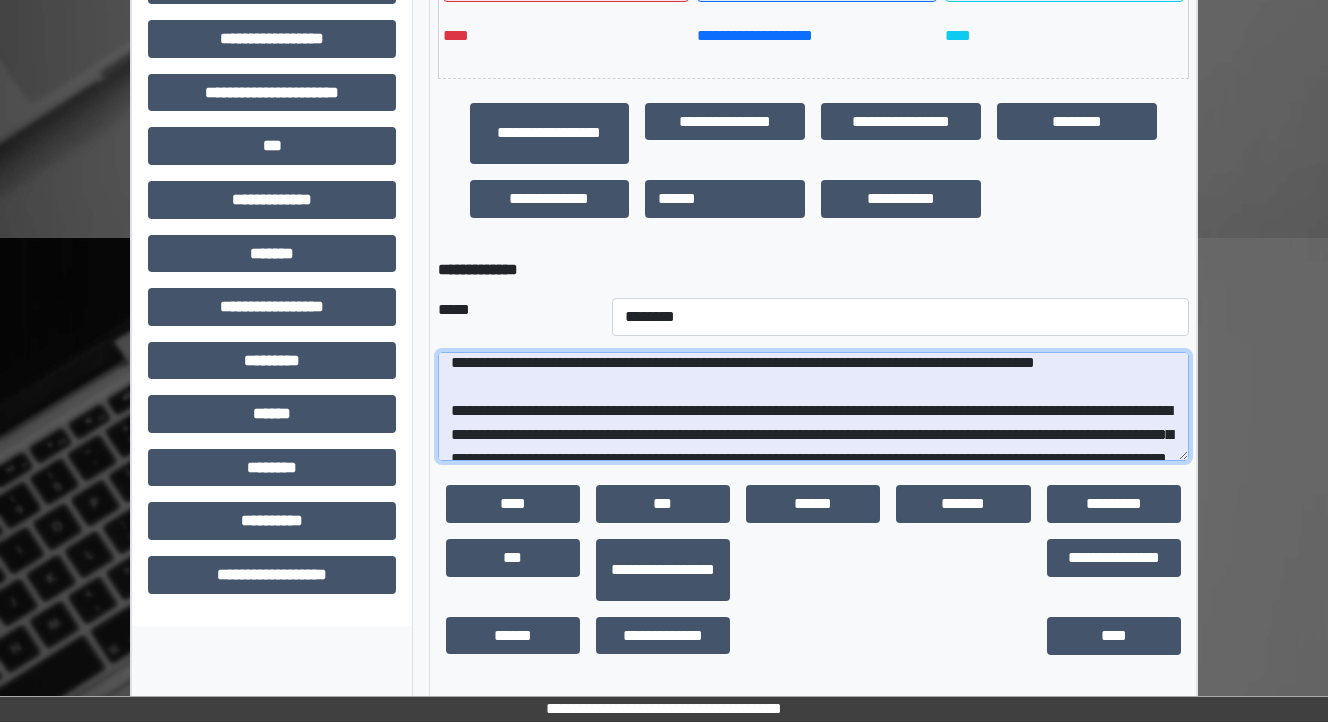 click at bounding box center (813, 407) 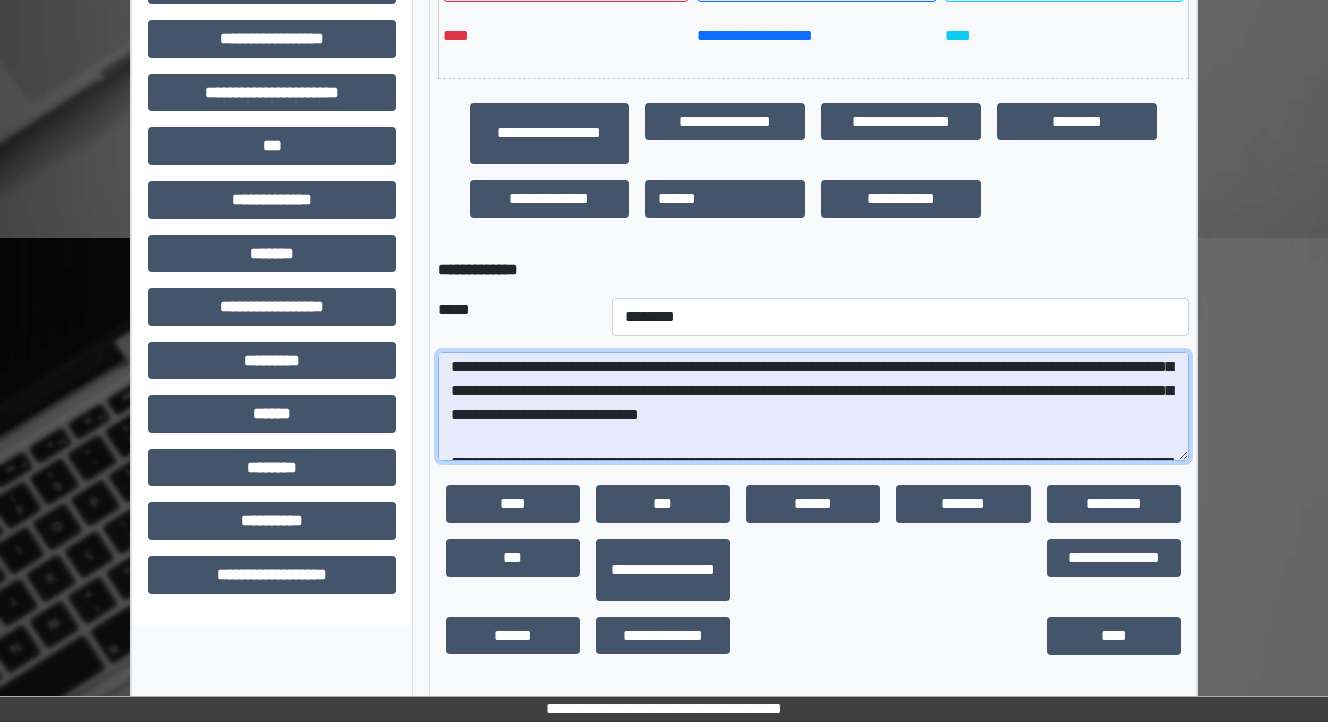 scroll, scrollTop: 224, scrollLeft: 0, axis: vertical 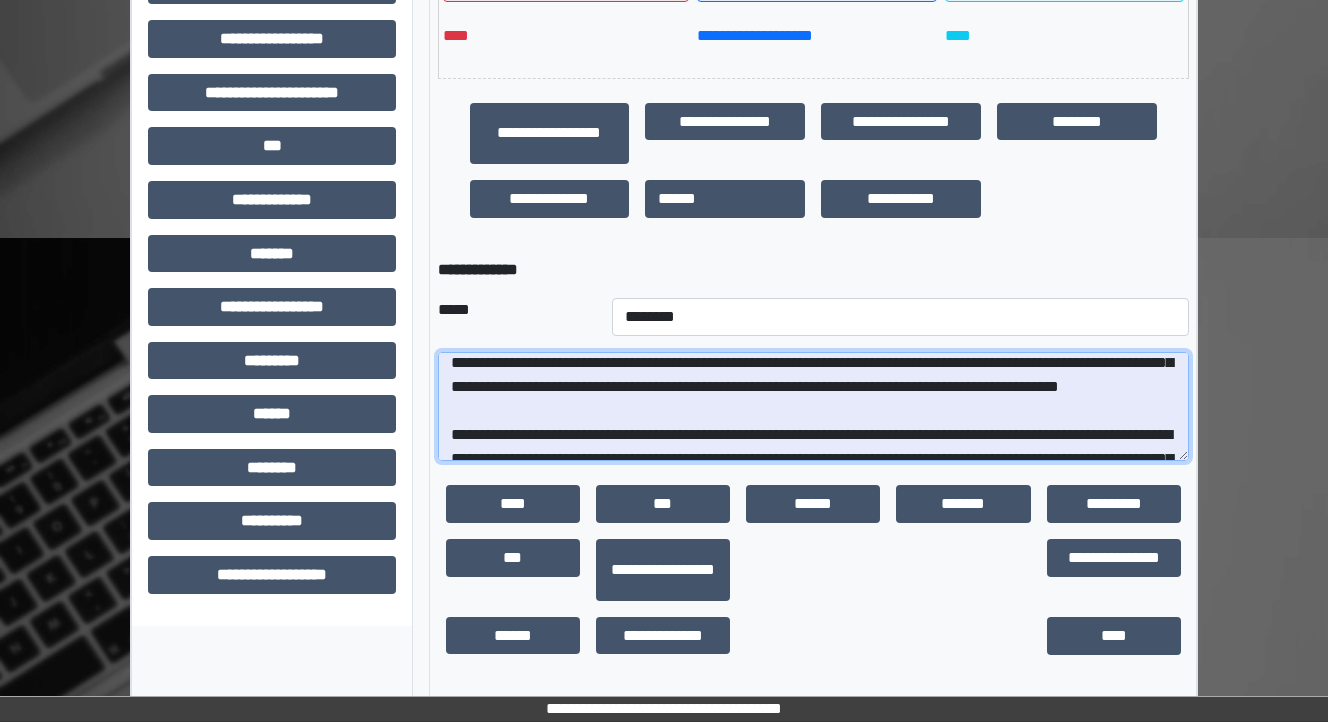 drag, startPoint x: 1028, startPoint y: 413, endPoint x: 530, endPoint y: 412, distance: 498.001 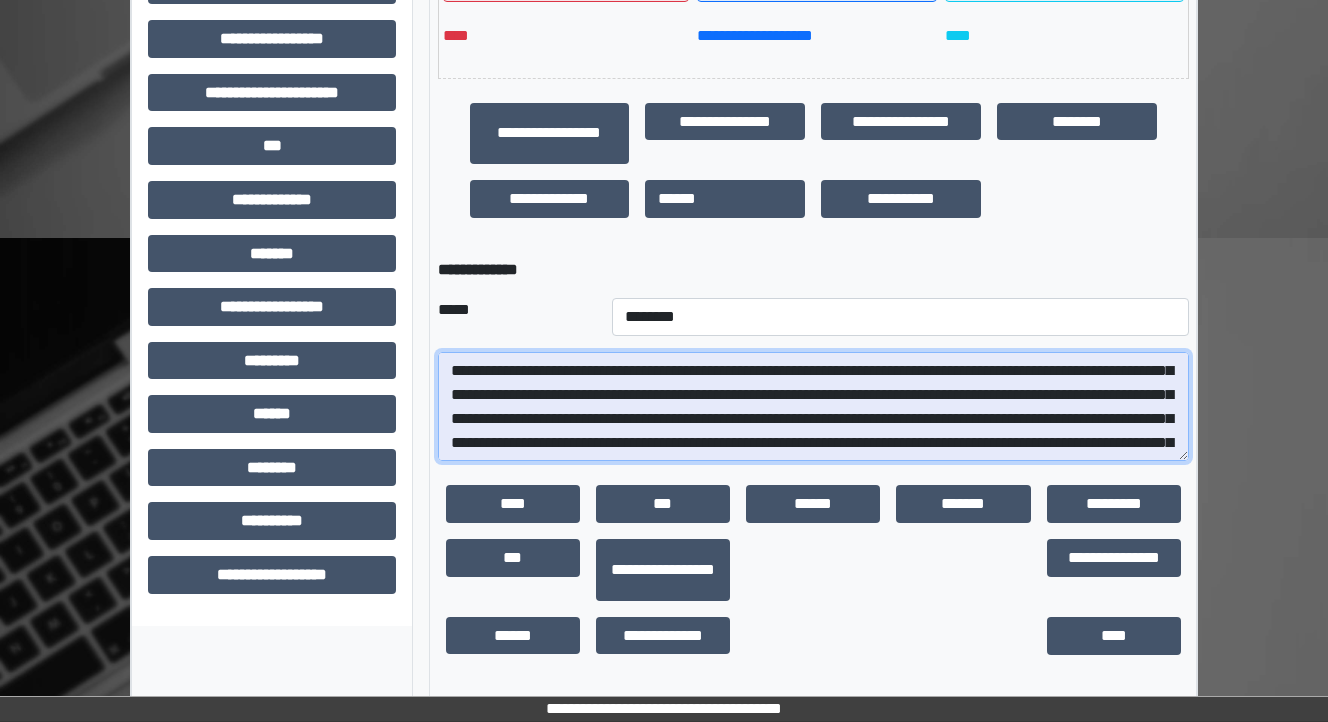 scroll, scrollTop: 64, scrollLeft: 0, axis: vertical 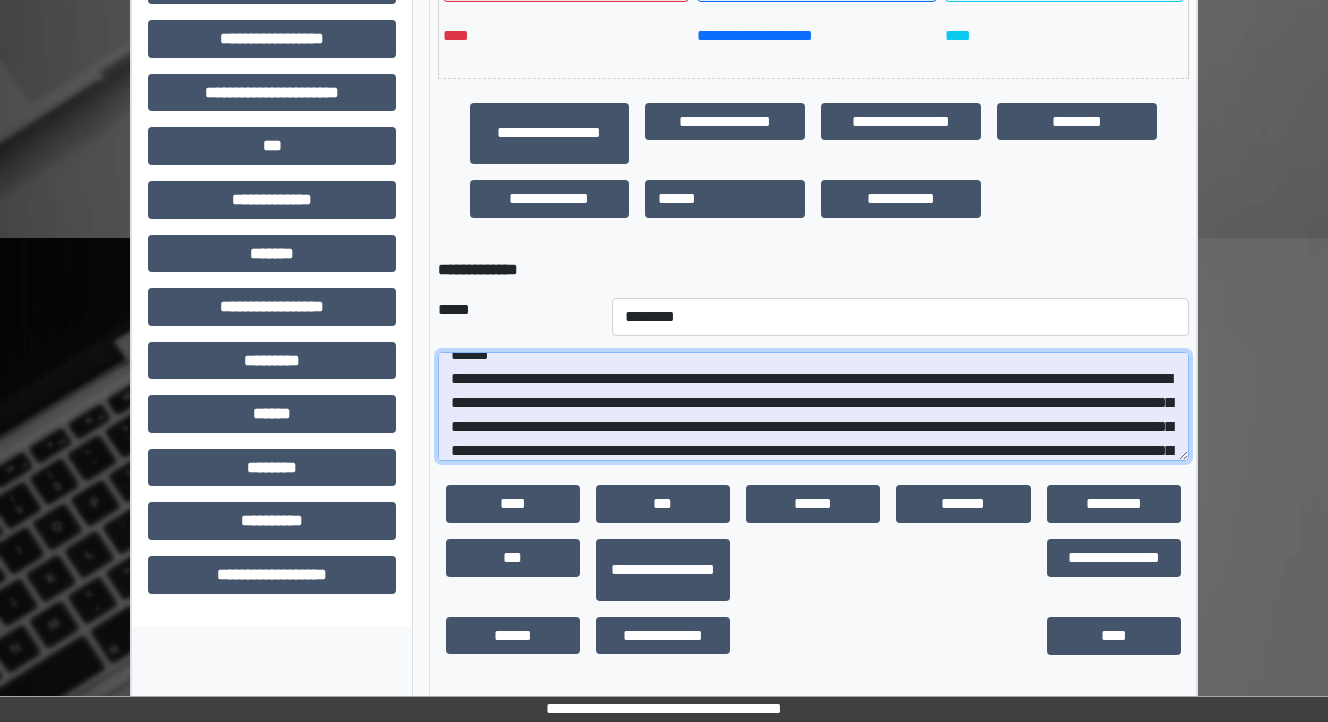 click at bounding box center (813, 407) 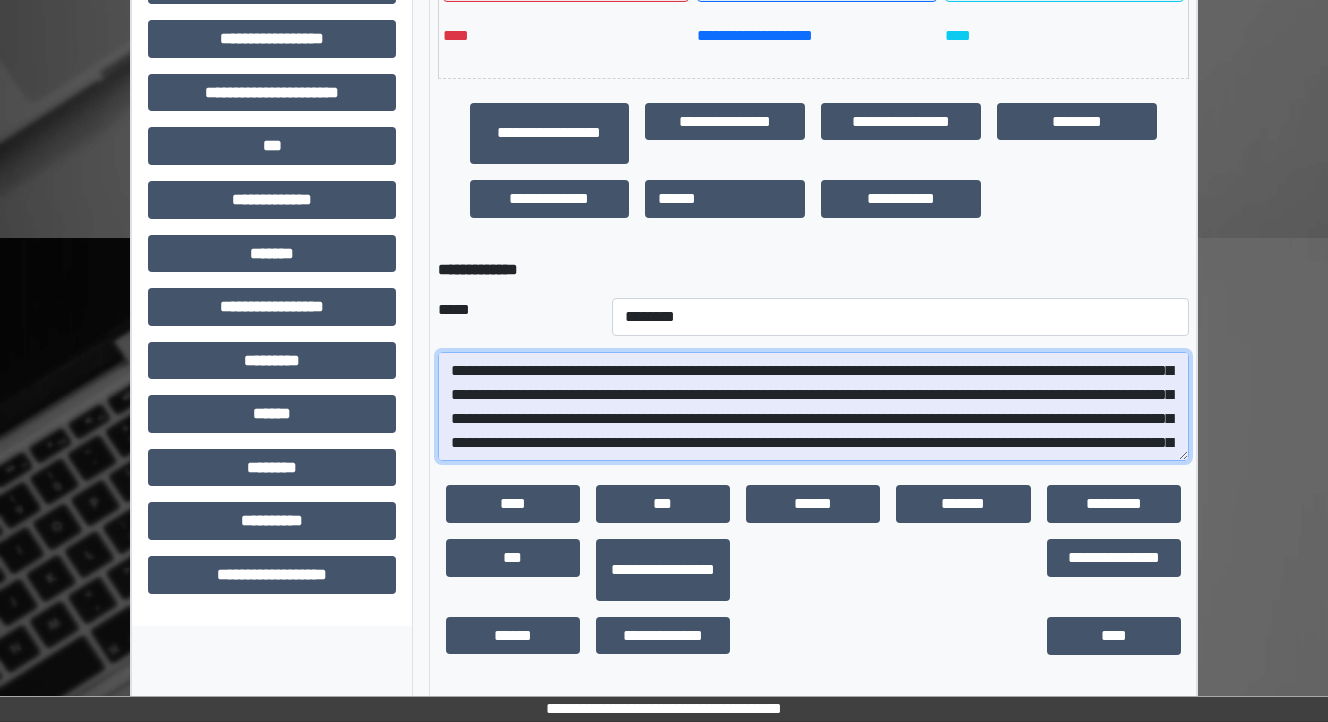 scroll, scrollTop: 224, scrollLeft: 0, axis: vertical 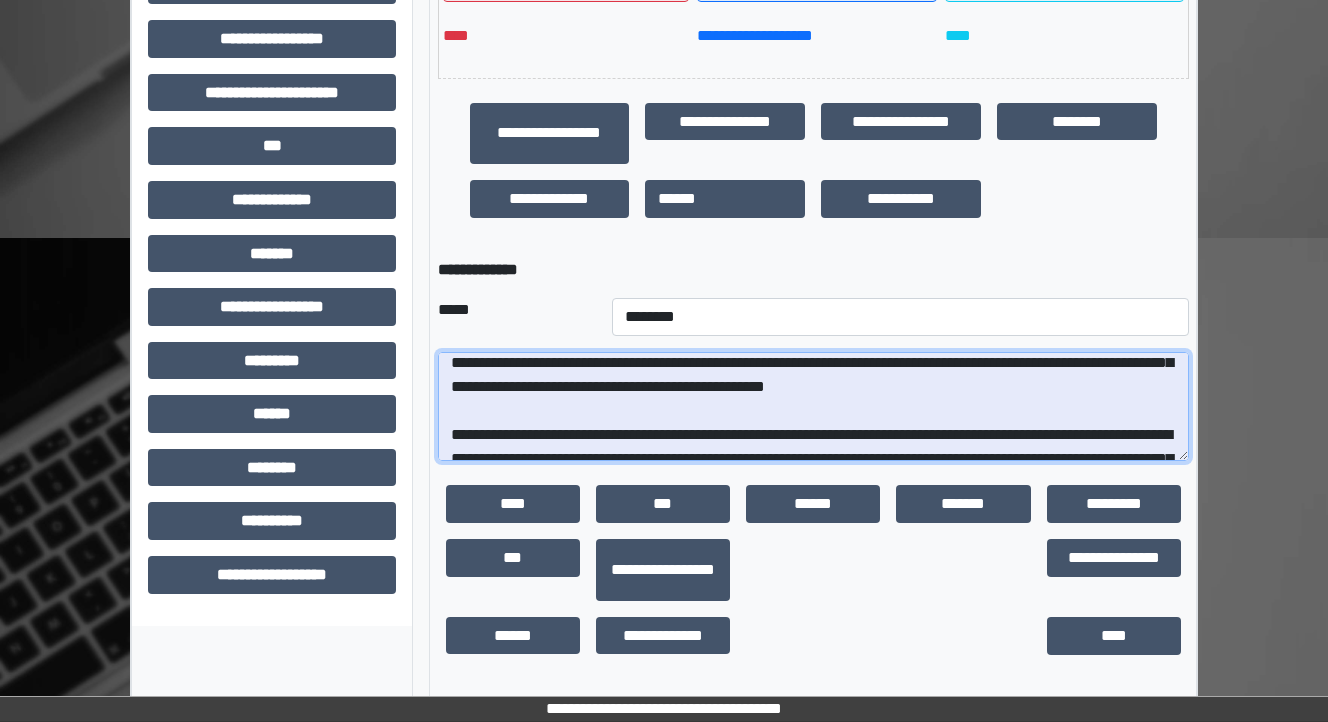 drag, startPoint x: 599, startPoint y: 416, endPoint x: 884, endPoint y: 386, distance: 286.5746 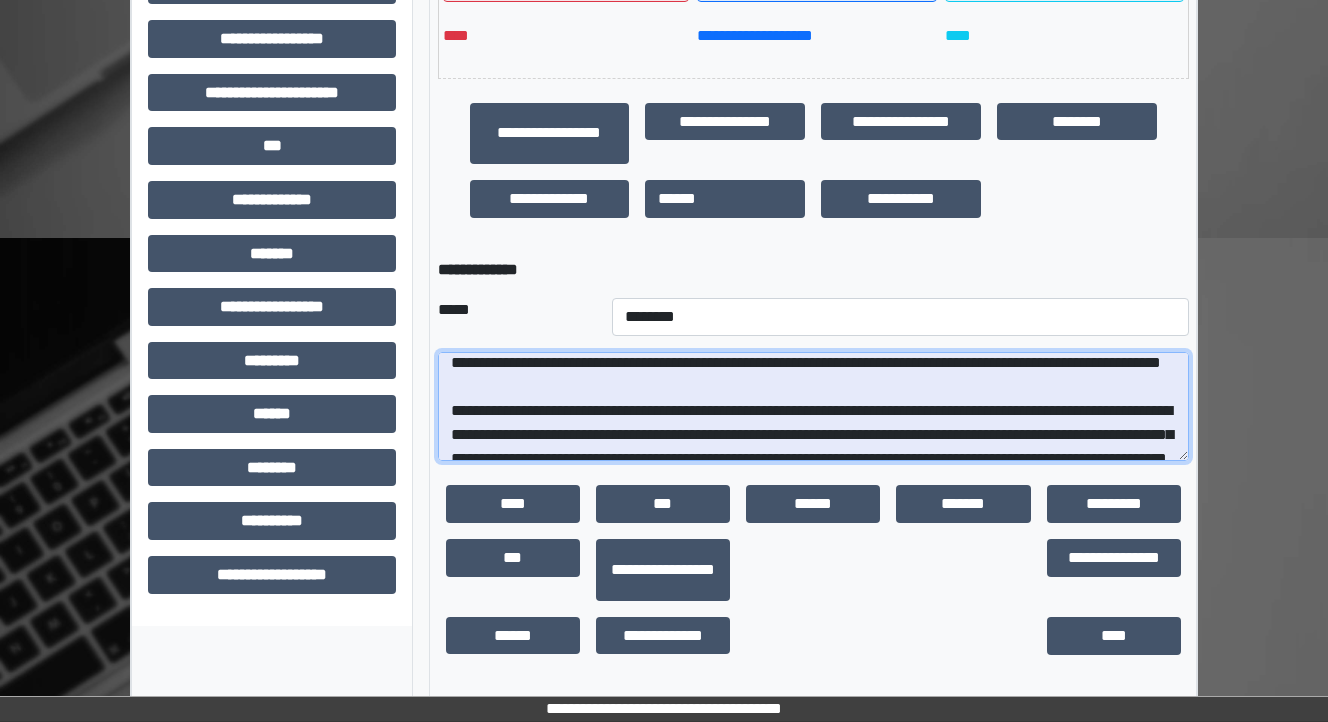 click at bounding box center (813, 407) 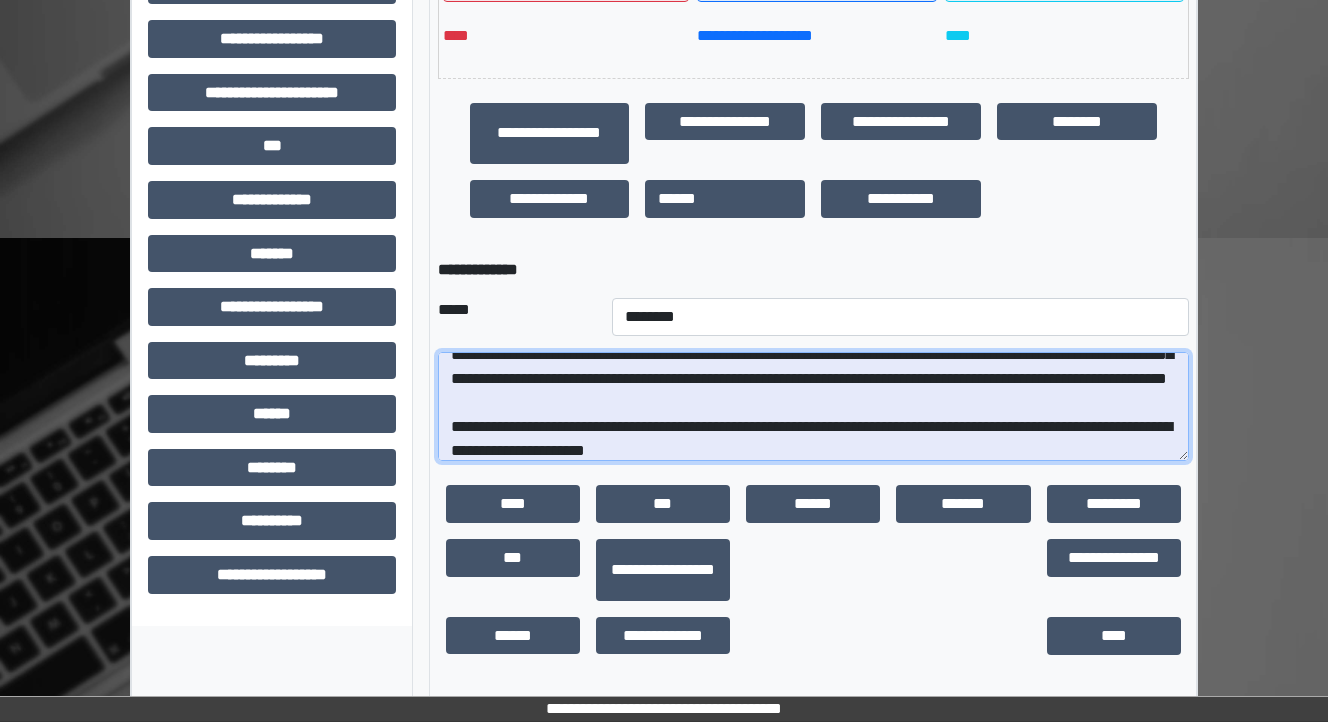 drag, startPoint x: 892, startPoint y: 382, endPoint x: 640, endPoint y: 376, distance: 252.07141 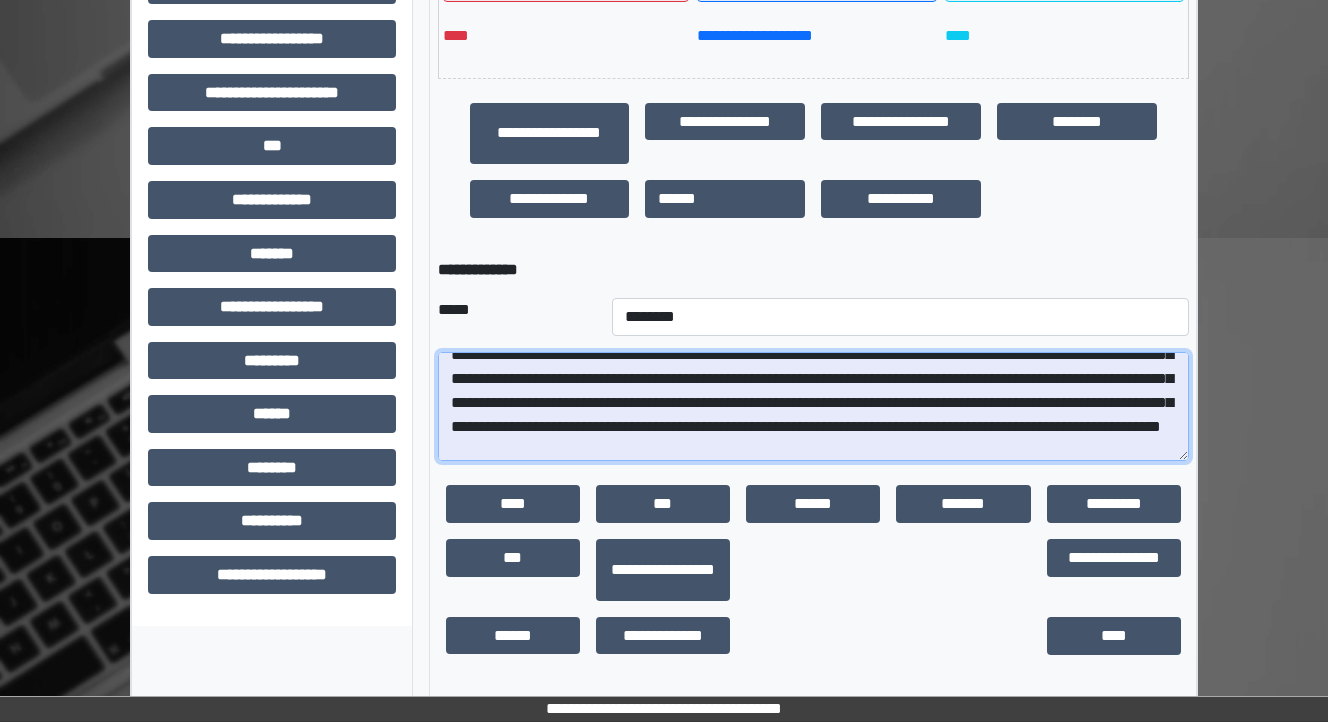 scroll, scrollTop: 0, scrollLeft: 0, axis: both 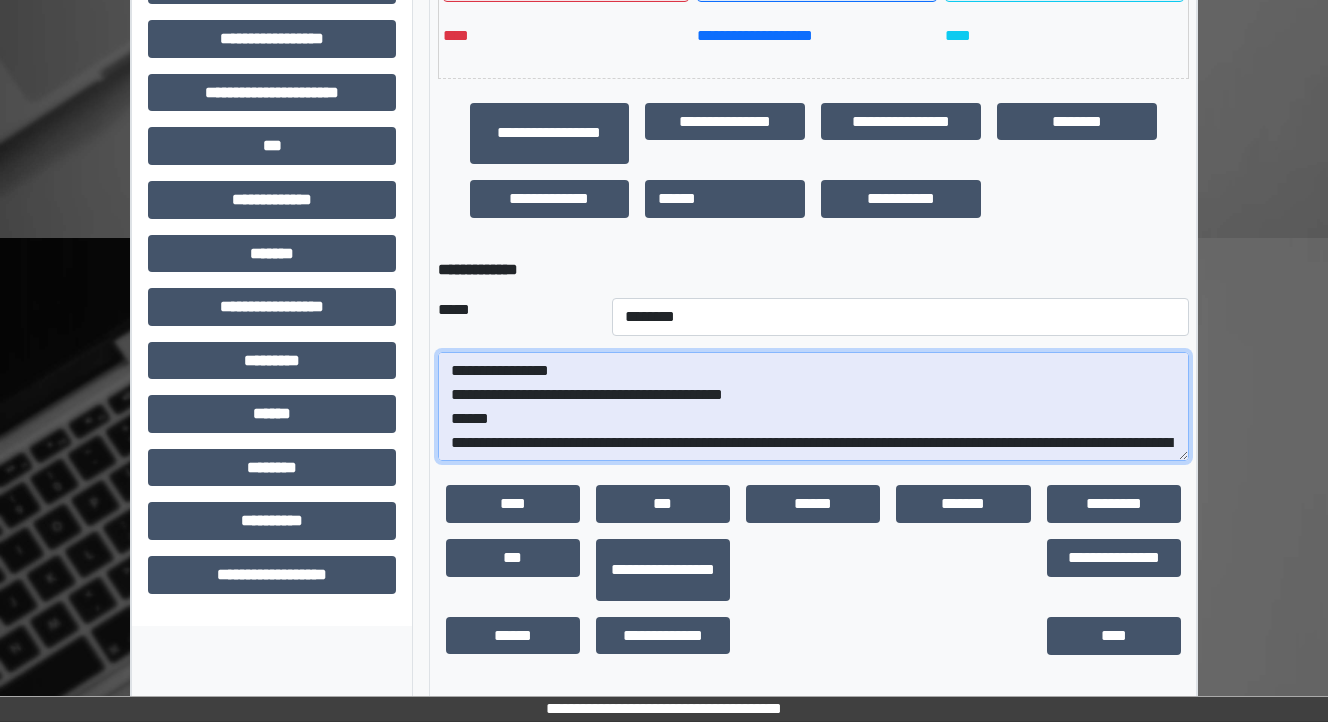 drag, startPoint x: 484, startPoint y: 406, endPoint x: 954, endPoint y: 359, distance: 472.34415 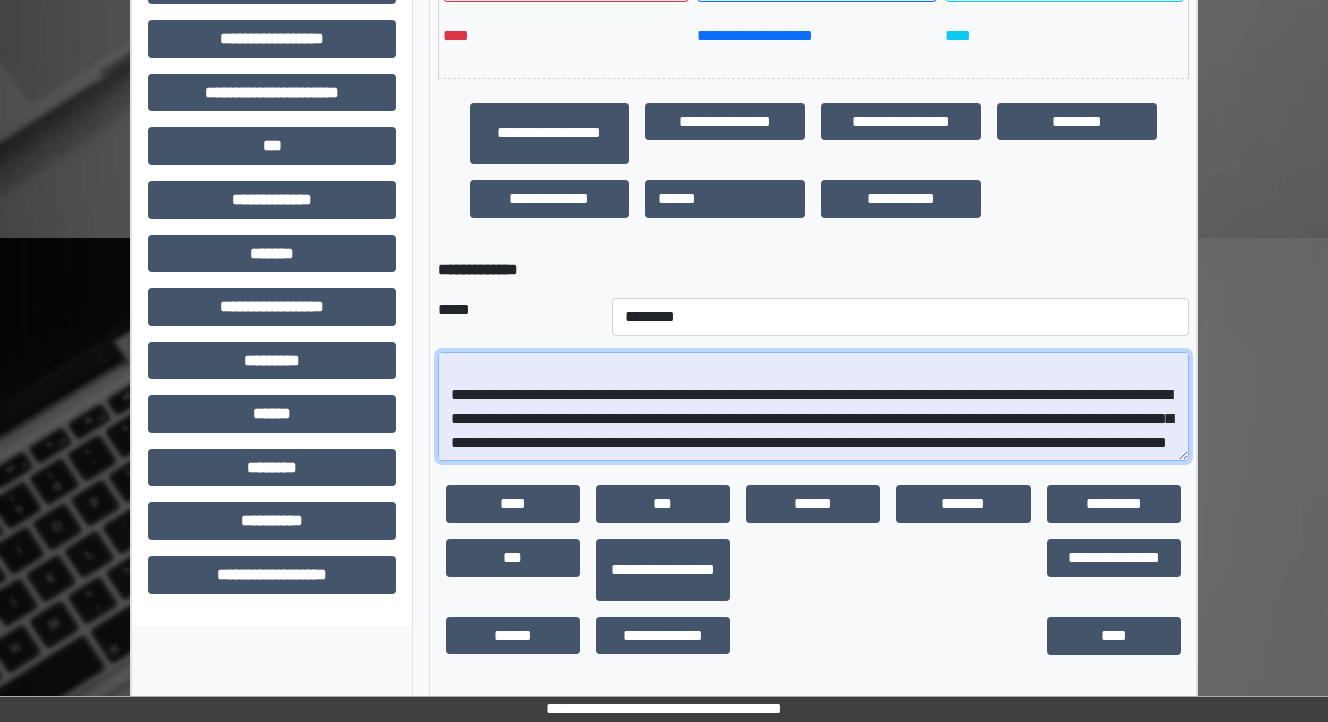 scroll, scrollTop: 320, scrollLeft: 0, axis: vertical 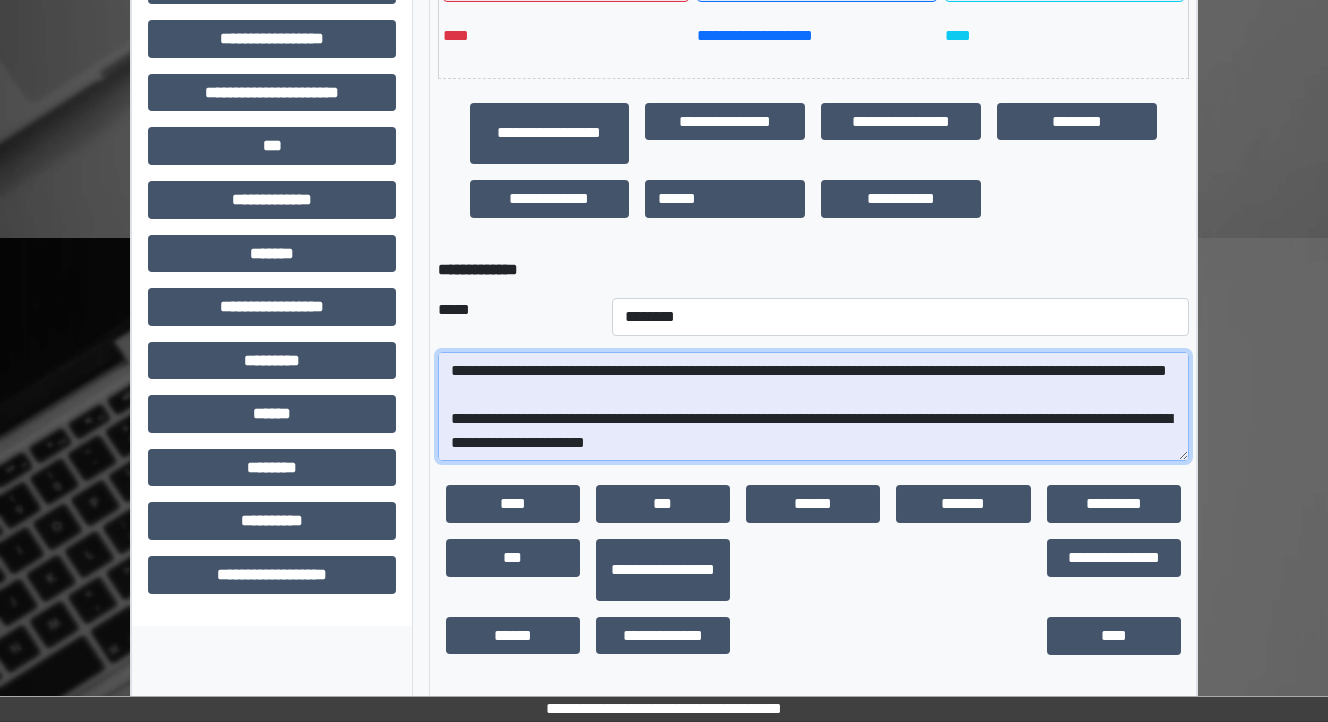 click at bounding box center (813, 407) 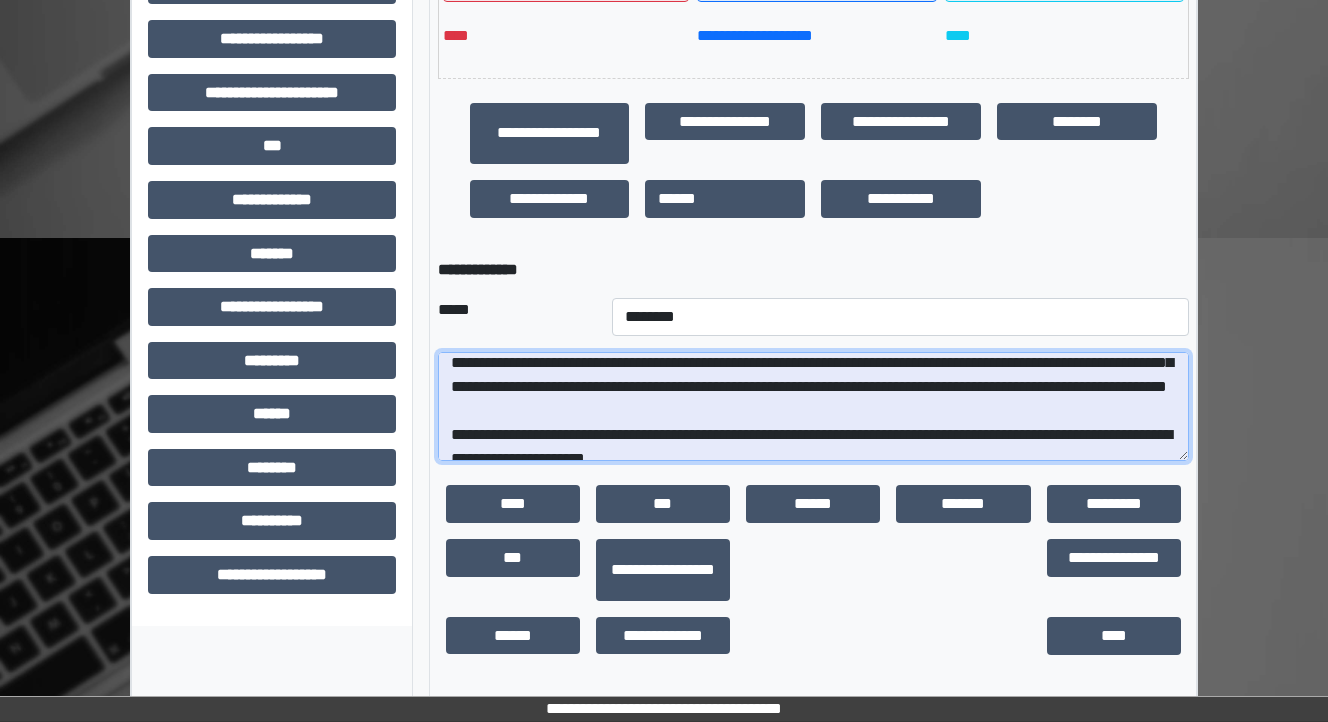 drag, startPoint x: 1091, startPoint y: 368, endPoint x: 1007, endPoint y: 368, distance: 84 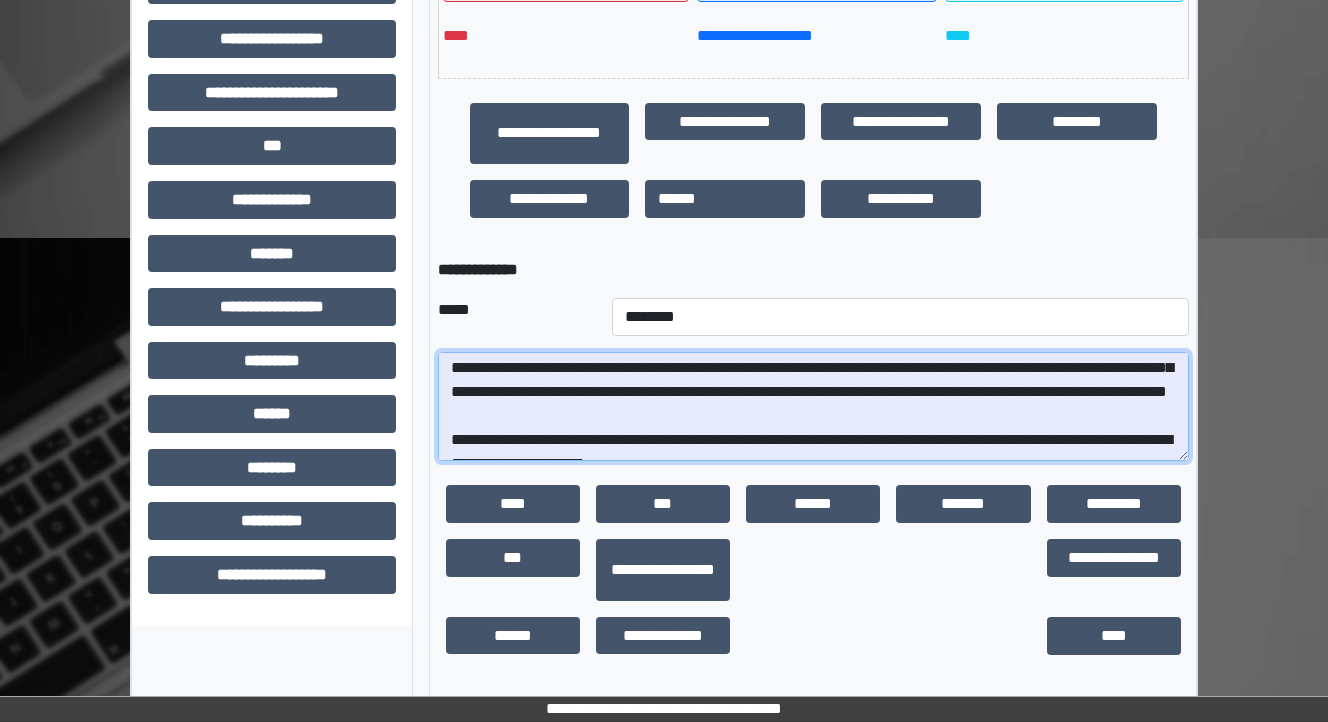 click at bounding box center [813, 407] 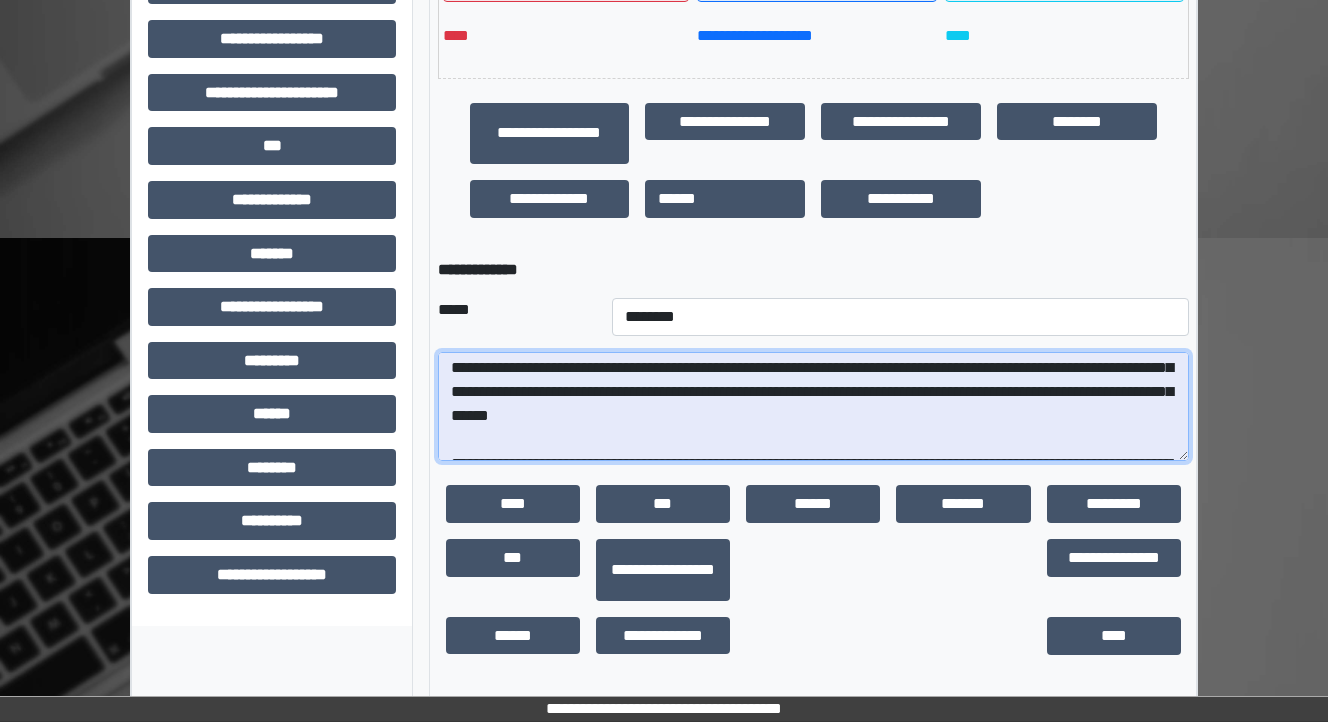 drag, startPoint x: 585, startPoint y: 420, endPoint x: 492, endPoint y: 421, distance: 93.00538 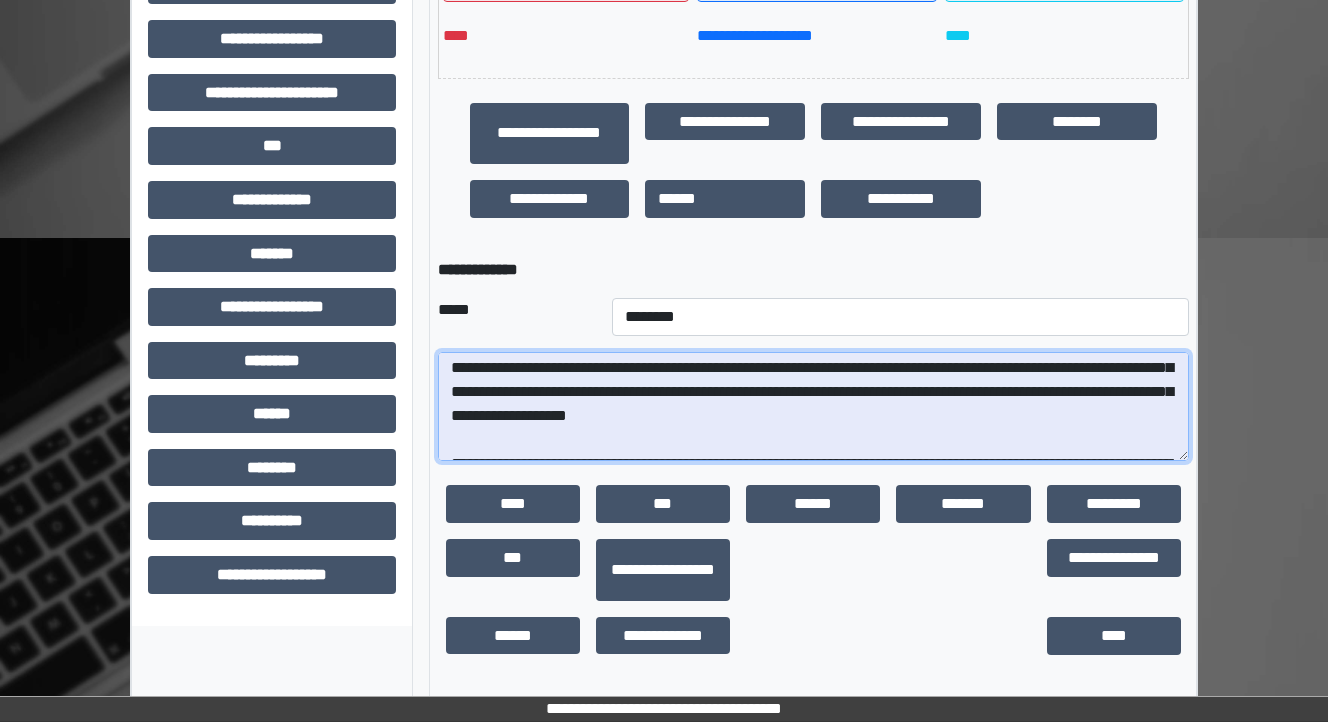 click at bounding box center [813, 407] 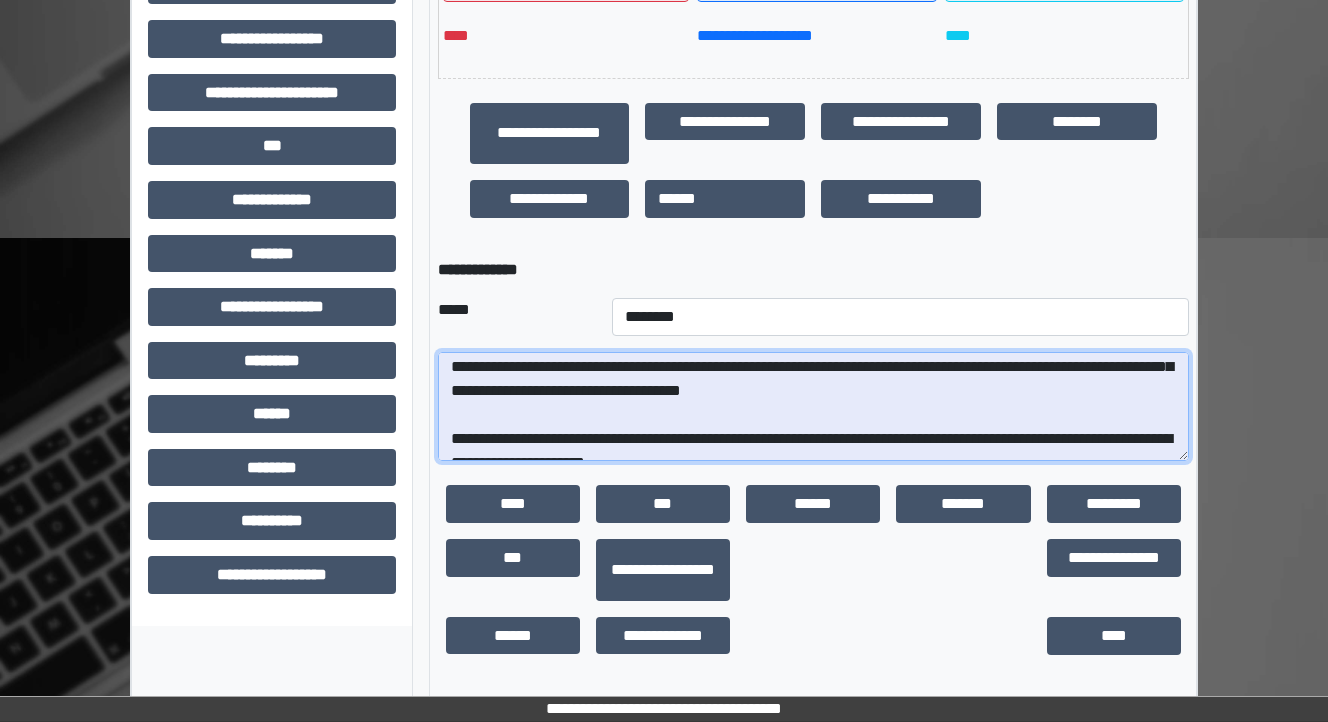 scroll, scrollTop: 291, scrollLeft: 0, axis: vertical 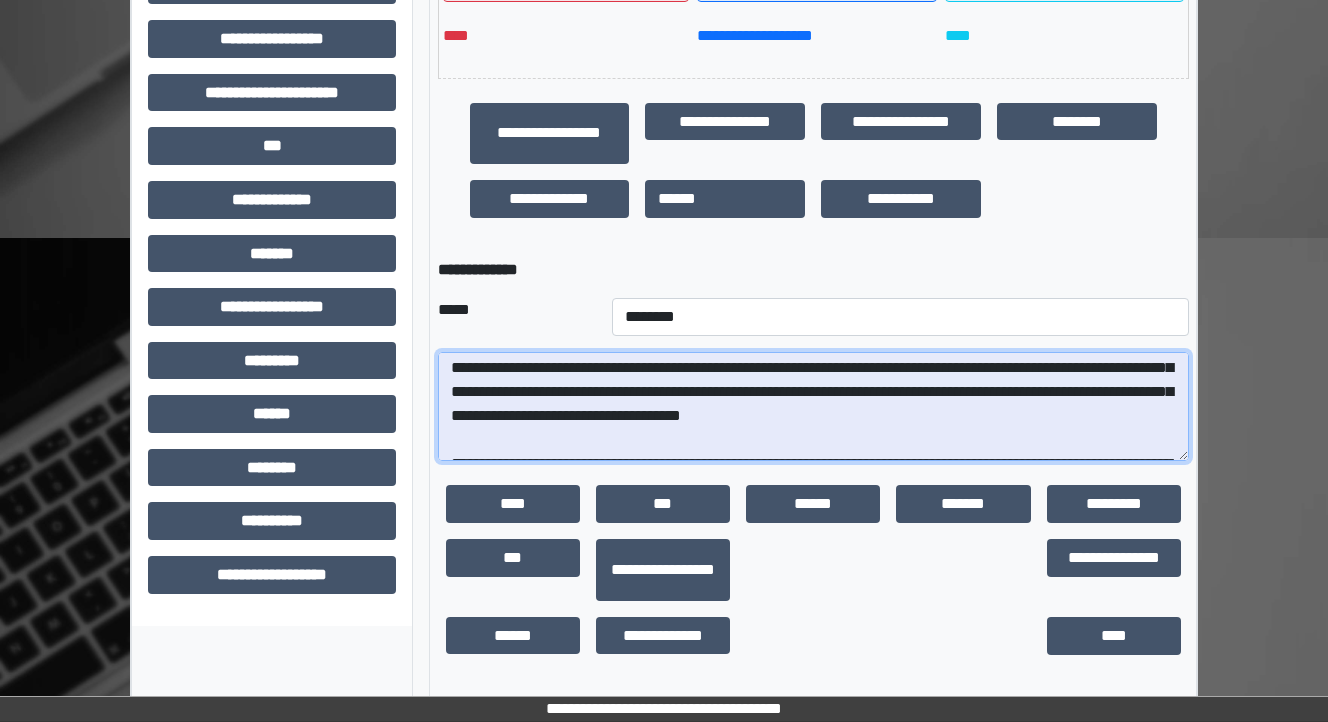 drag, startPoint x: 948, startPoint y: 421, endPoint x: 905, endPoint y: 420, distance: 43.011627 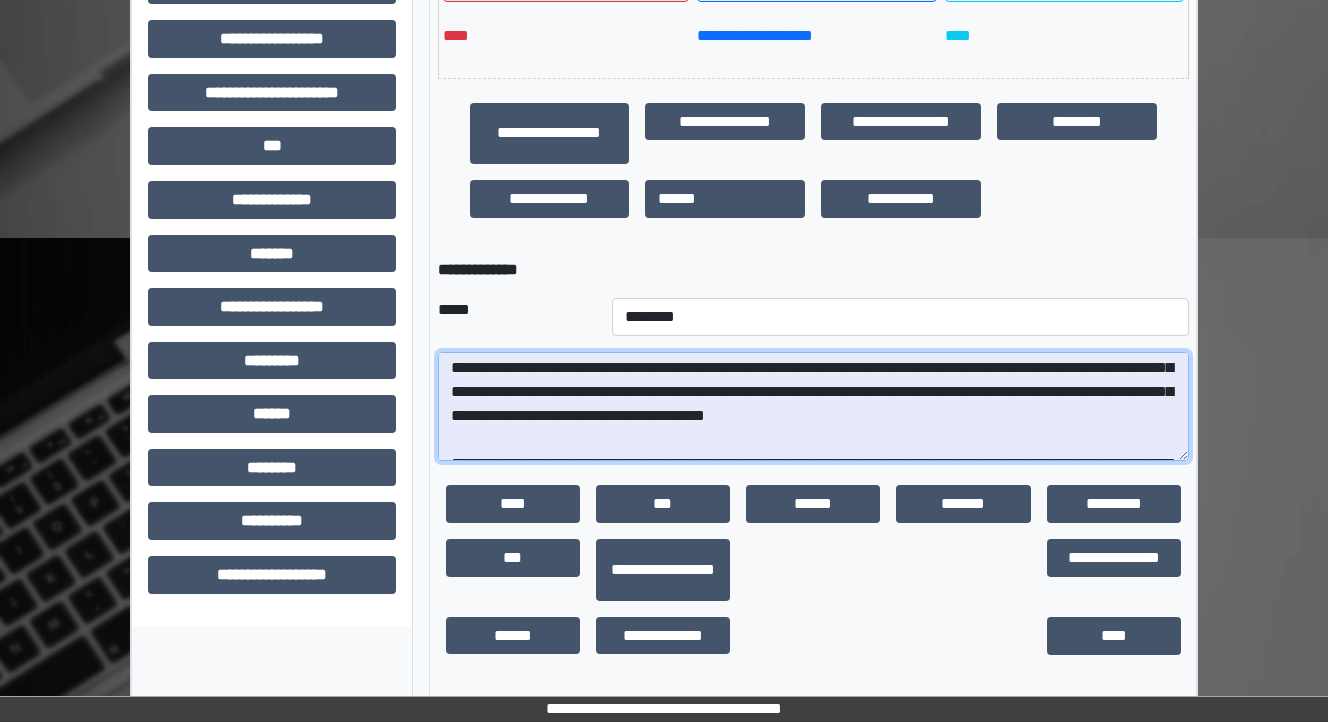 scroll, scrollTop: 371, scrollLeft: 0, axis: vertical 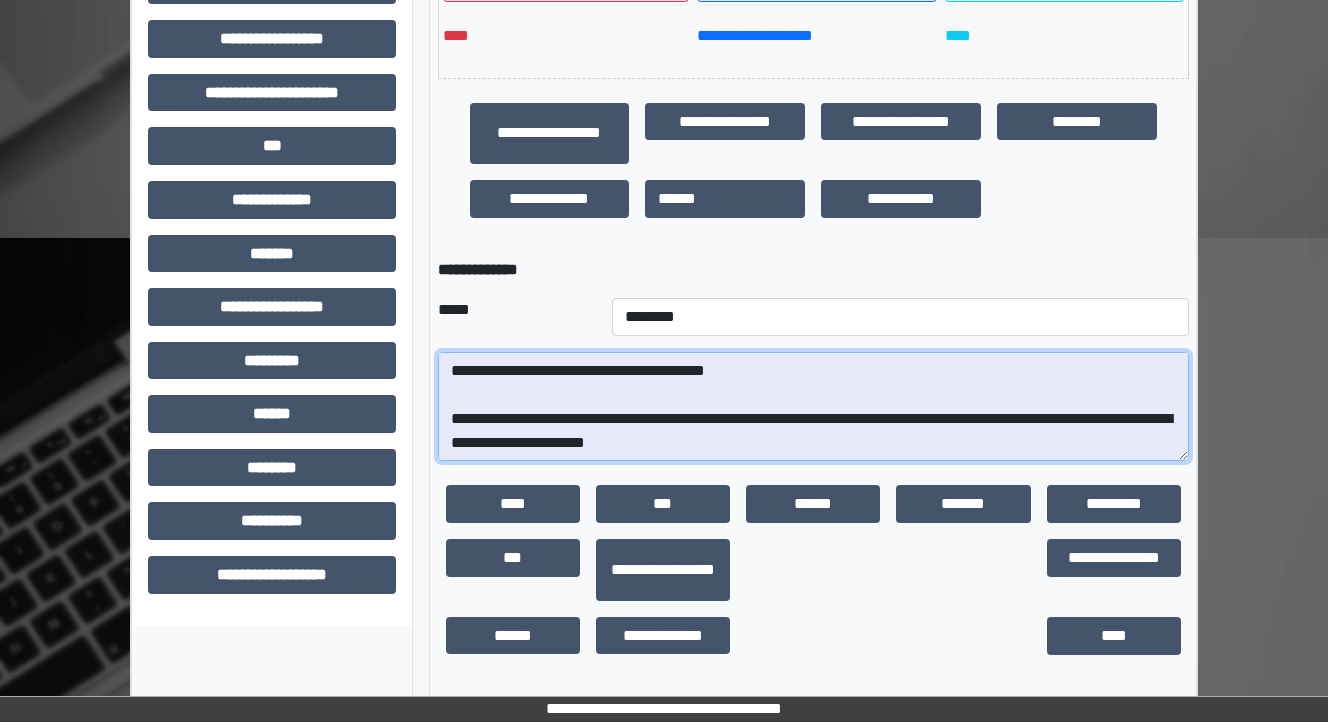 click at bounding box center [813, 407] 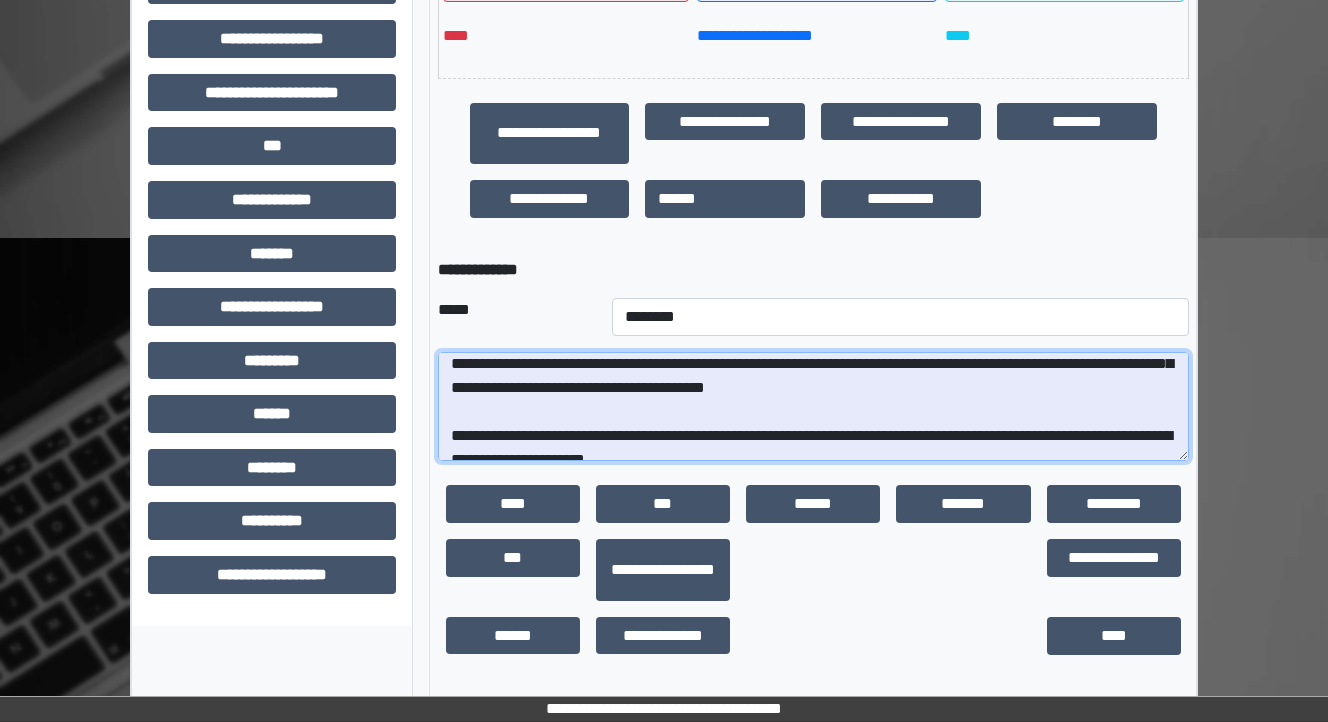 scroll, scrollTop: 291, scrollLeft: 0, axis: vertical 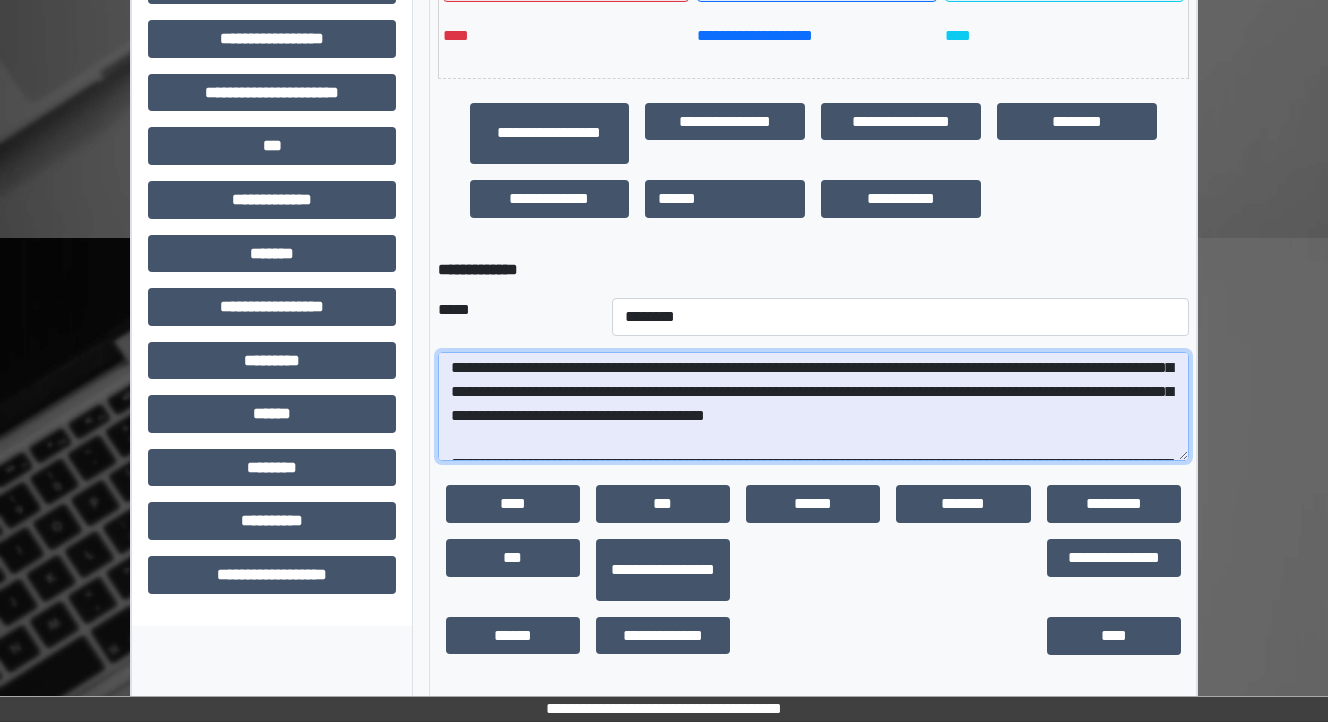 click at bounding box center (813, 407) 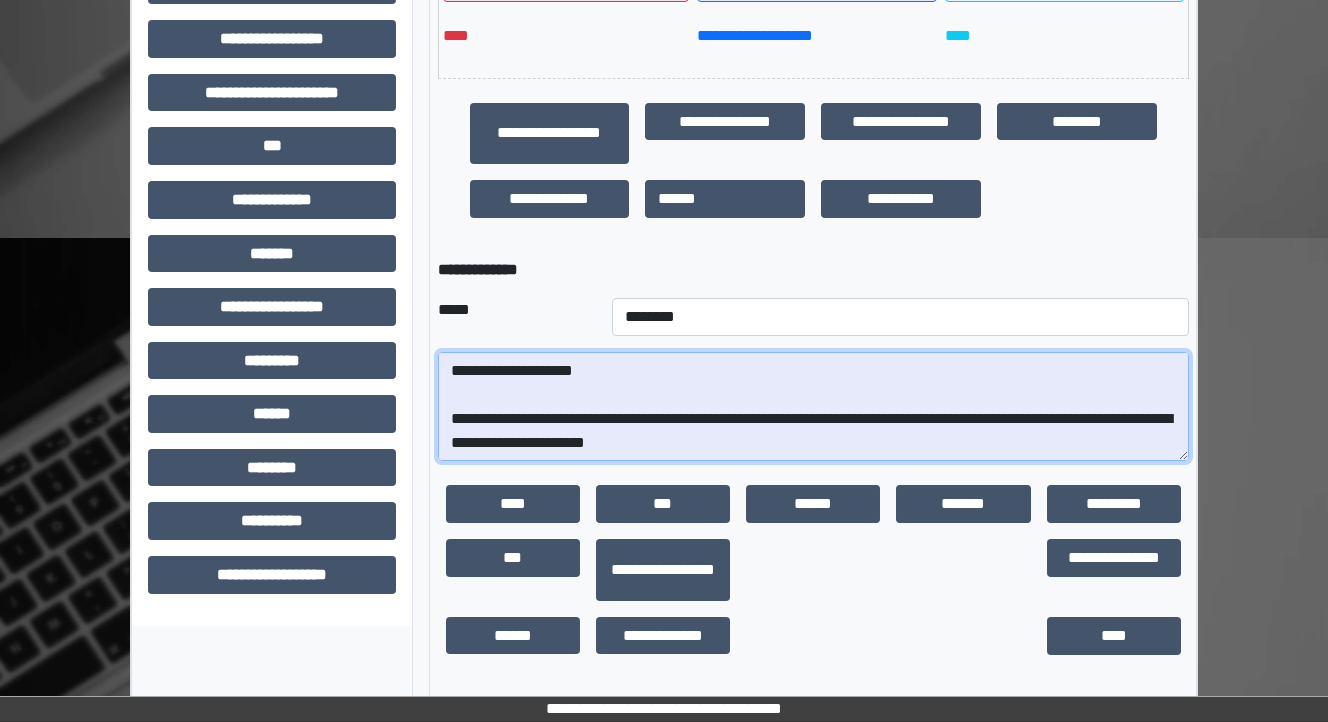 scroll, scrollTop: 291, scrollLeft: 0, axis: vertical 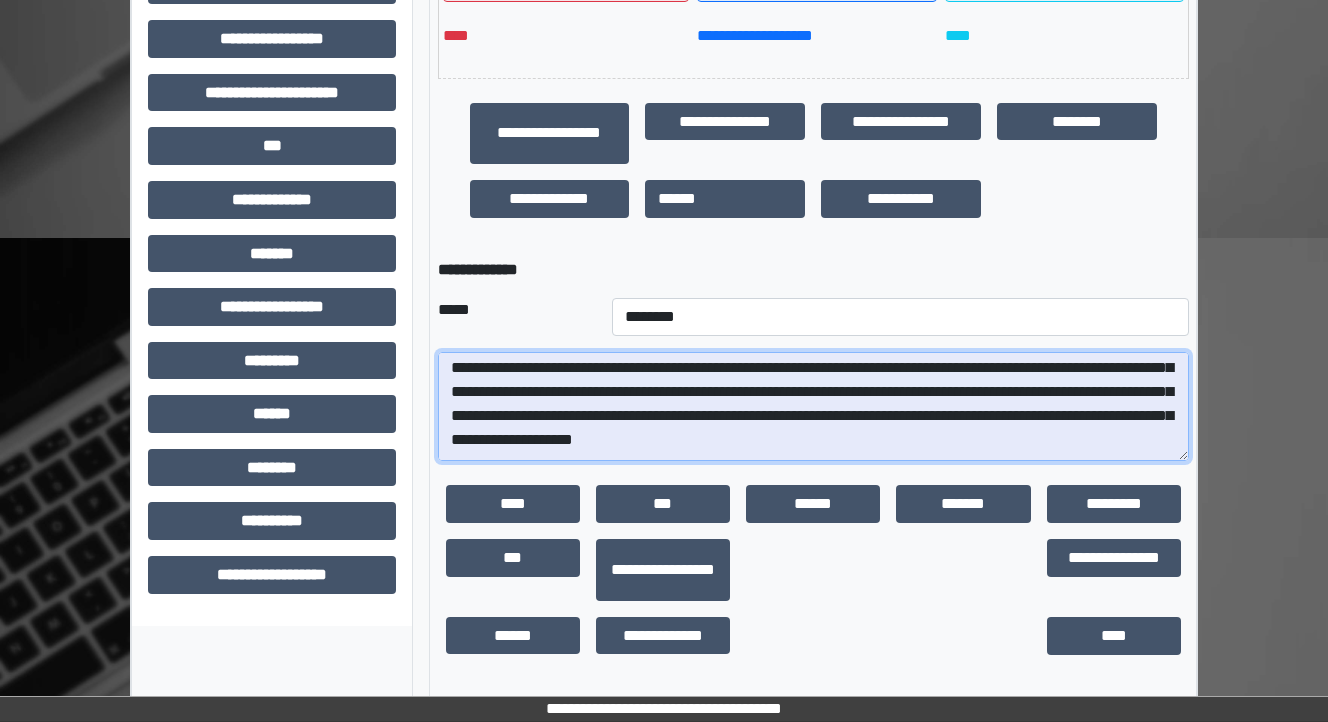 click at bounding box center (813, 407) 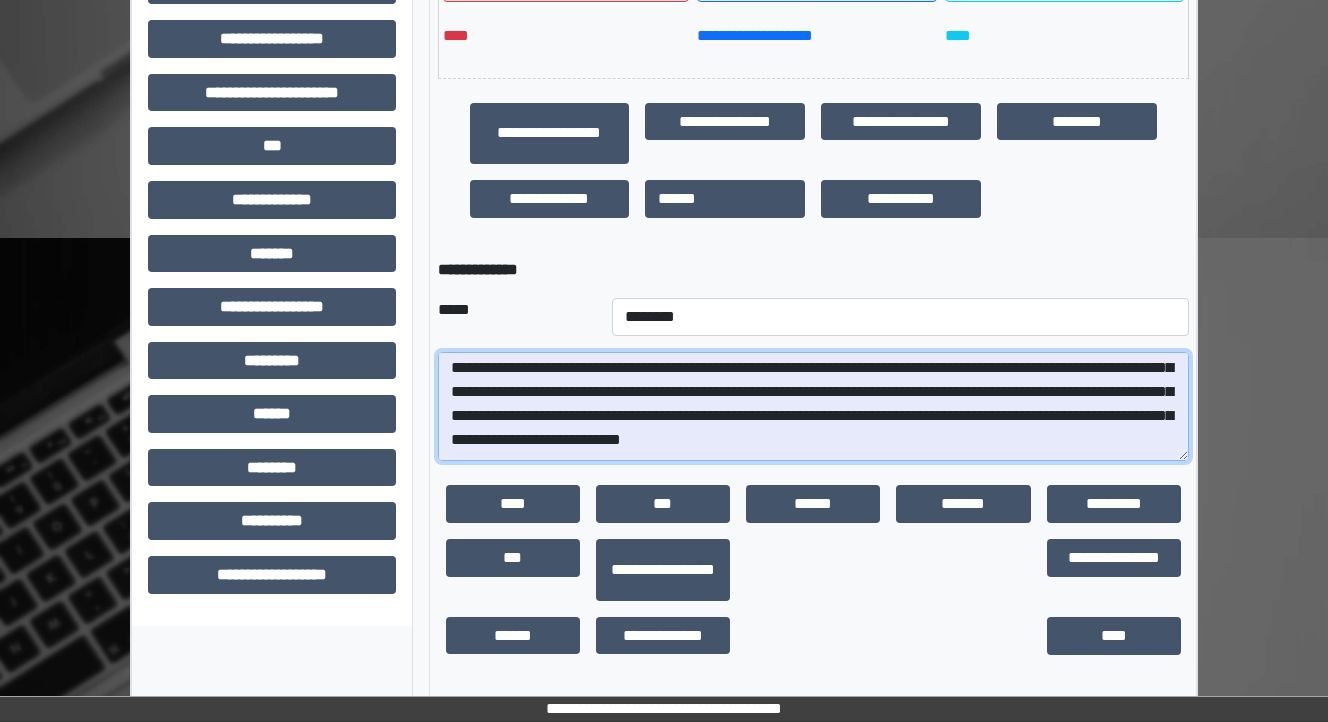 click at bounding box center [813, 407] 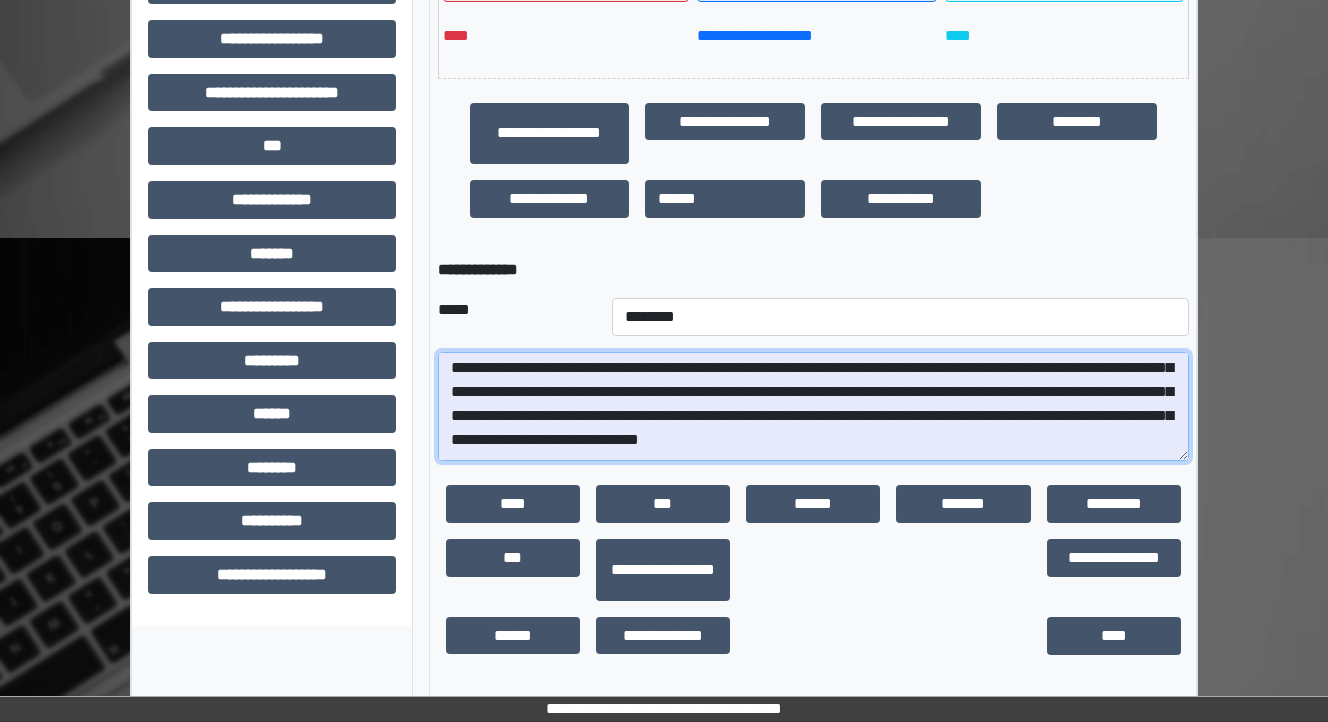 scroll, scrollTop: 304, scrollLeft: 0, axis: vertical 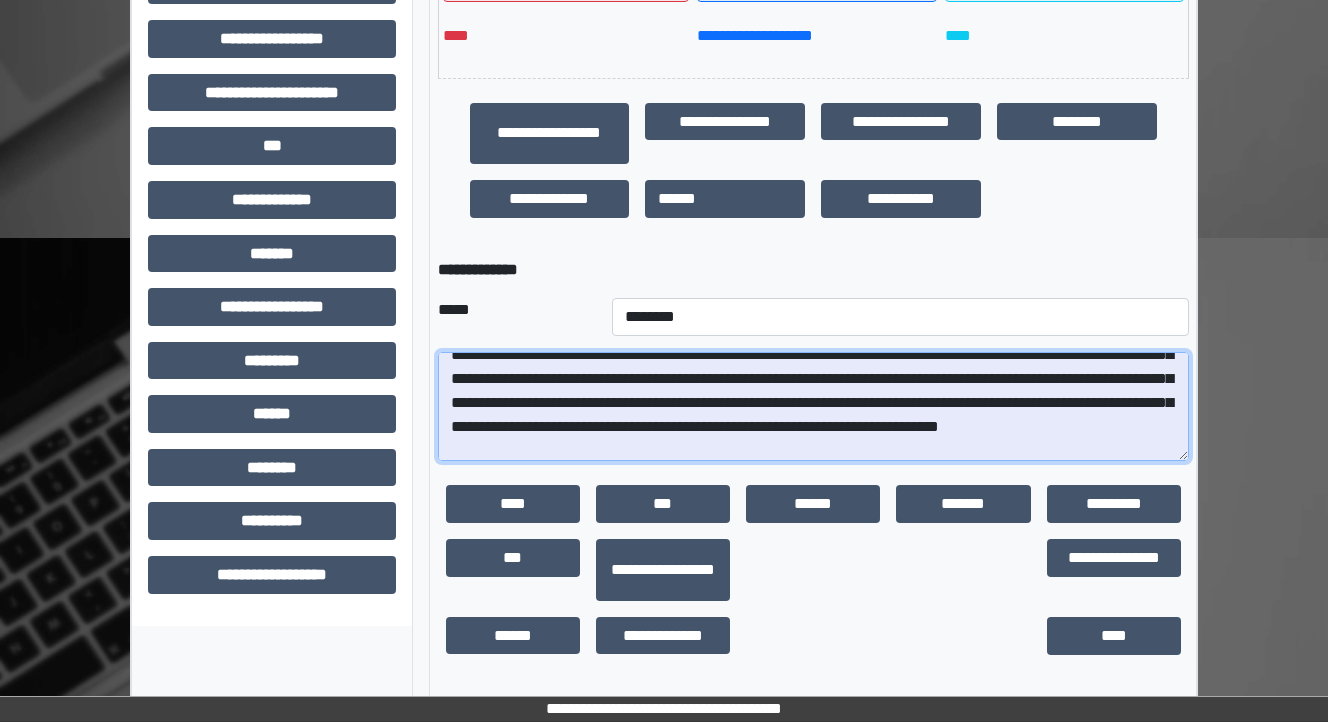 click at bounding box center (813, 407) 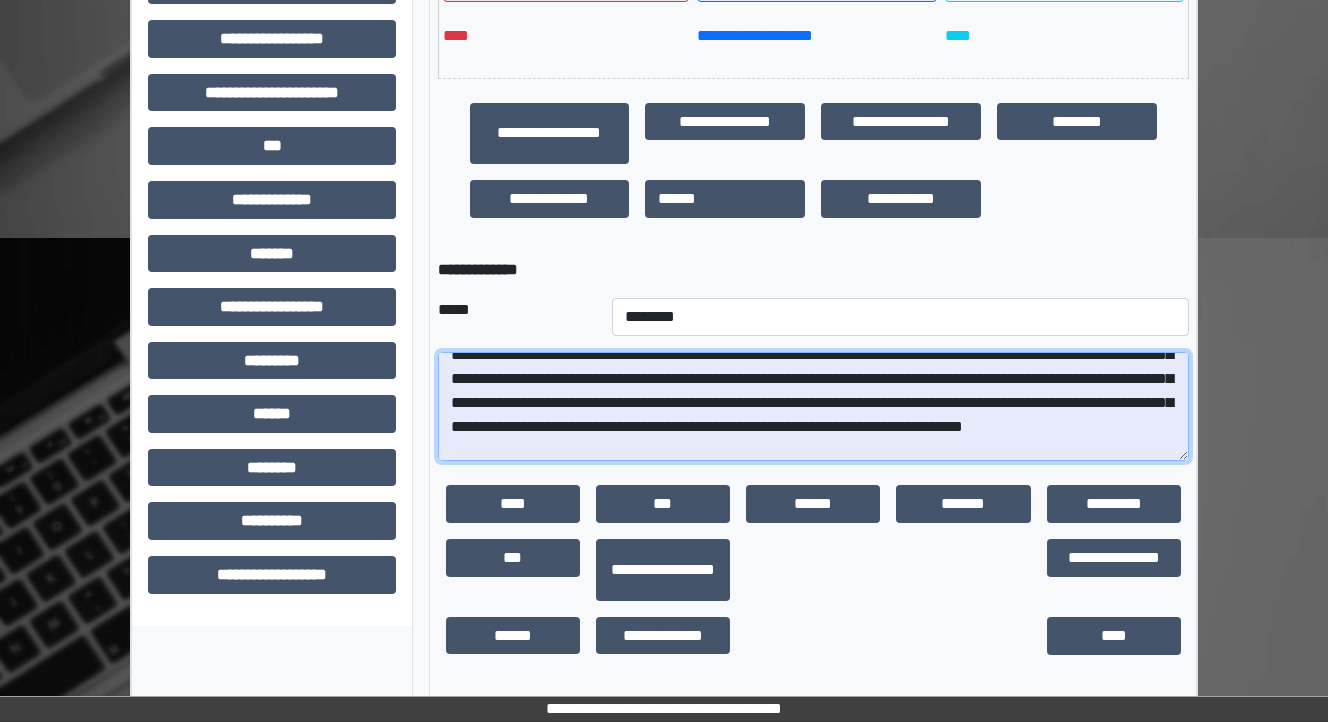 scroll, scrollTop: 384, scrollLeft: 0, axis: vertical 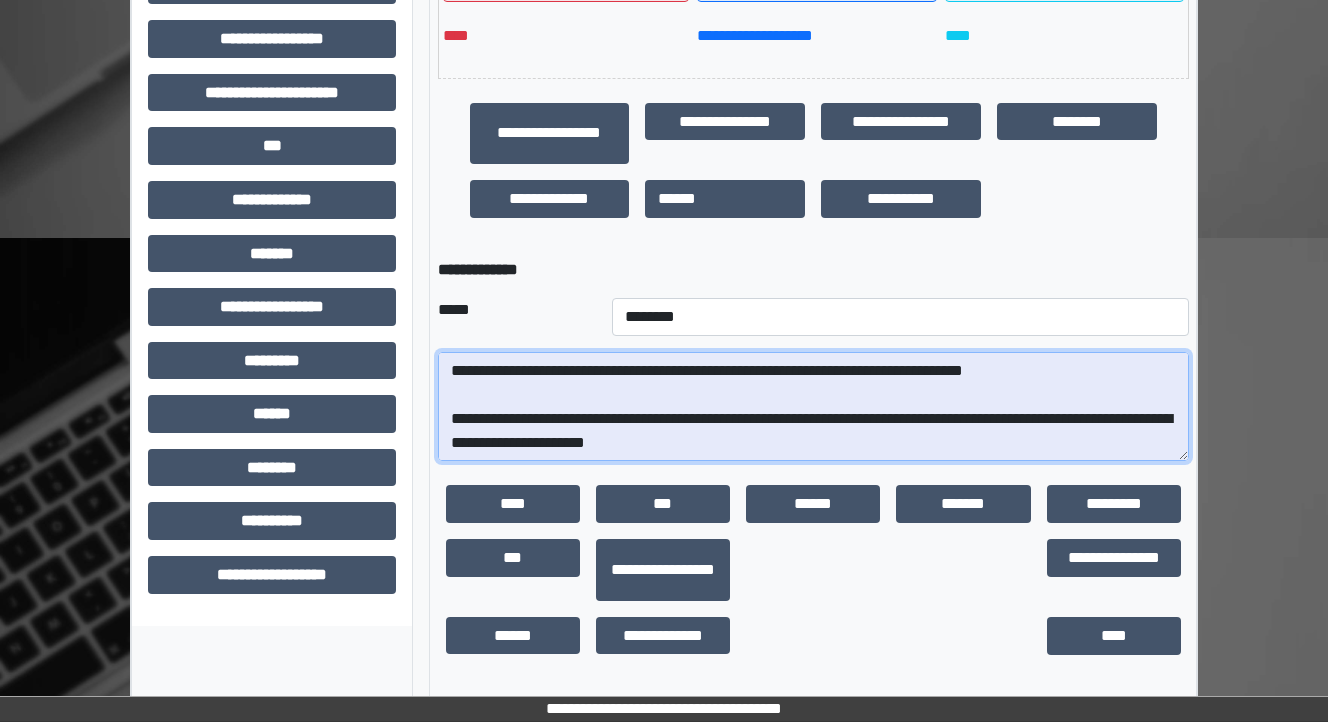 click at bounding box center [813, 407] 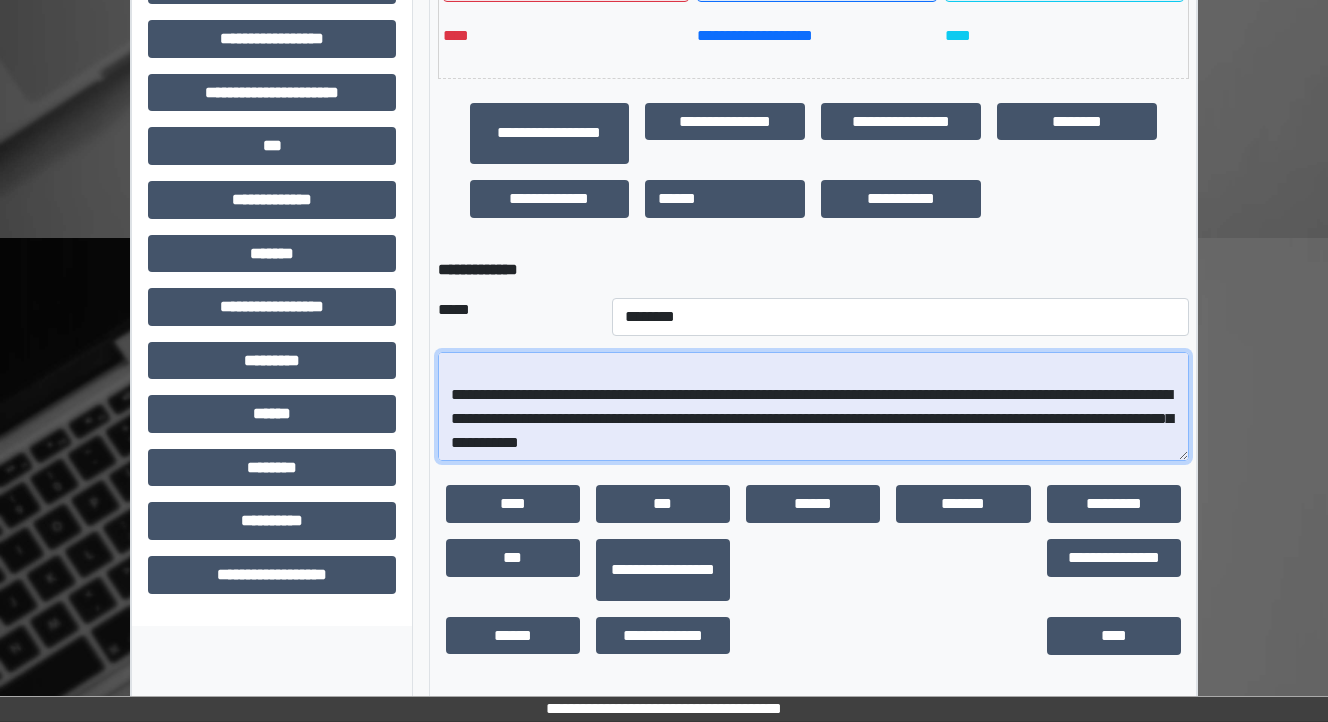 scroll, scrollTop: 456, scrollLeft: 0, axis: vertical 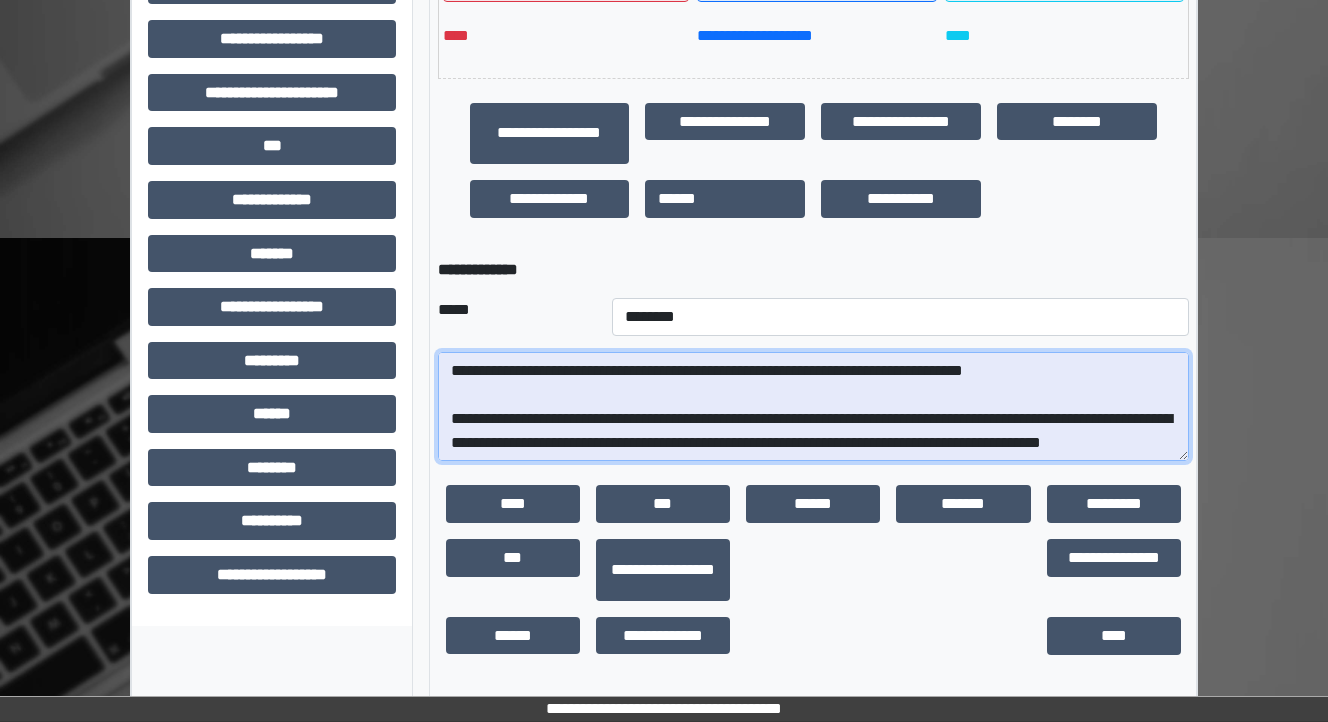 click at bounding box center (813, 407) 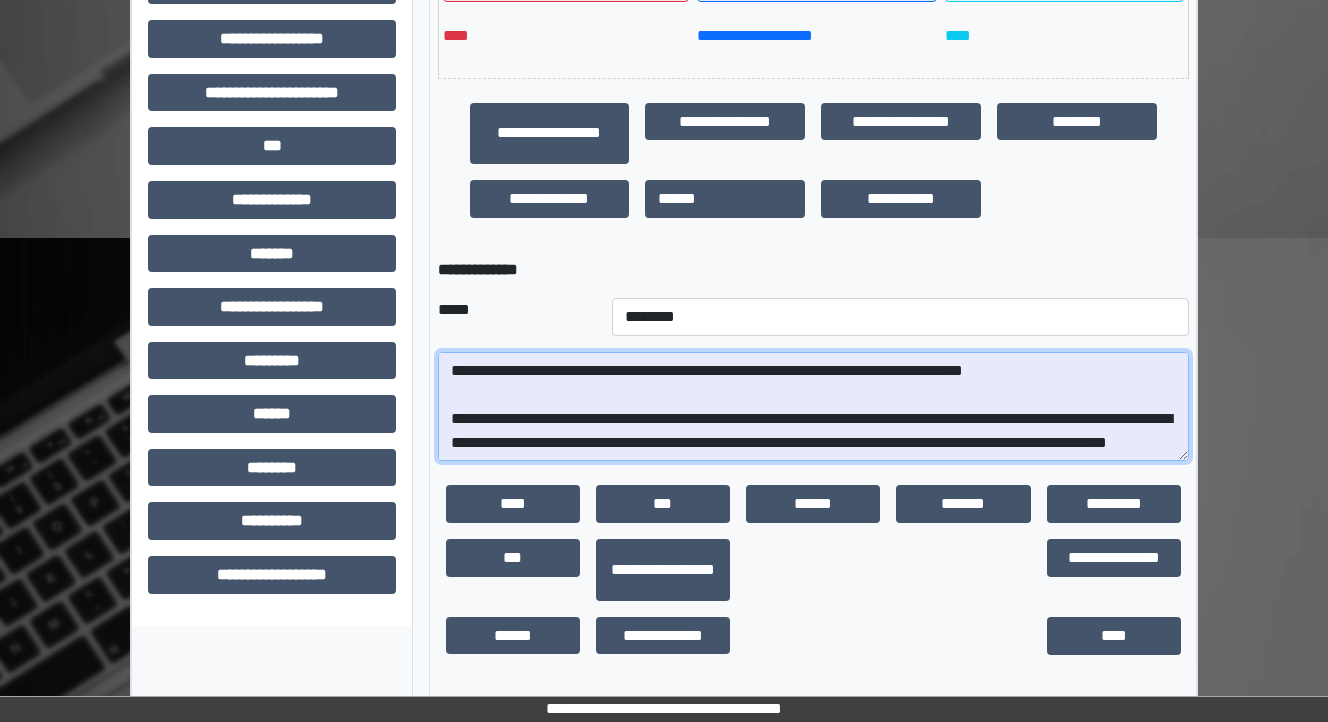 click at bounding box center (813, 407) 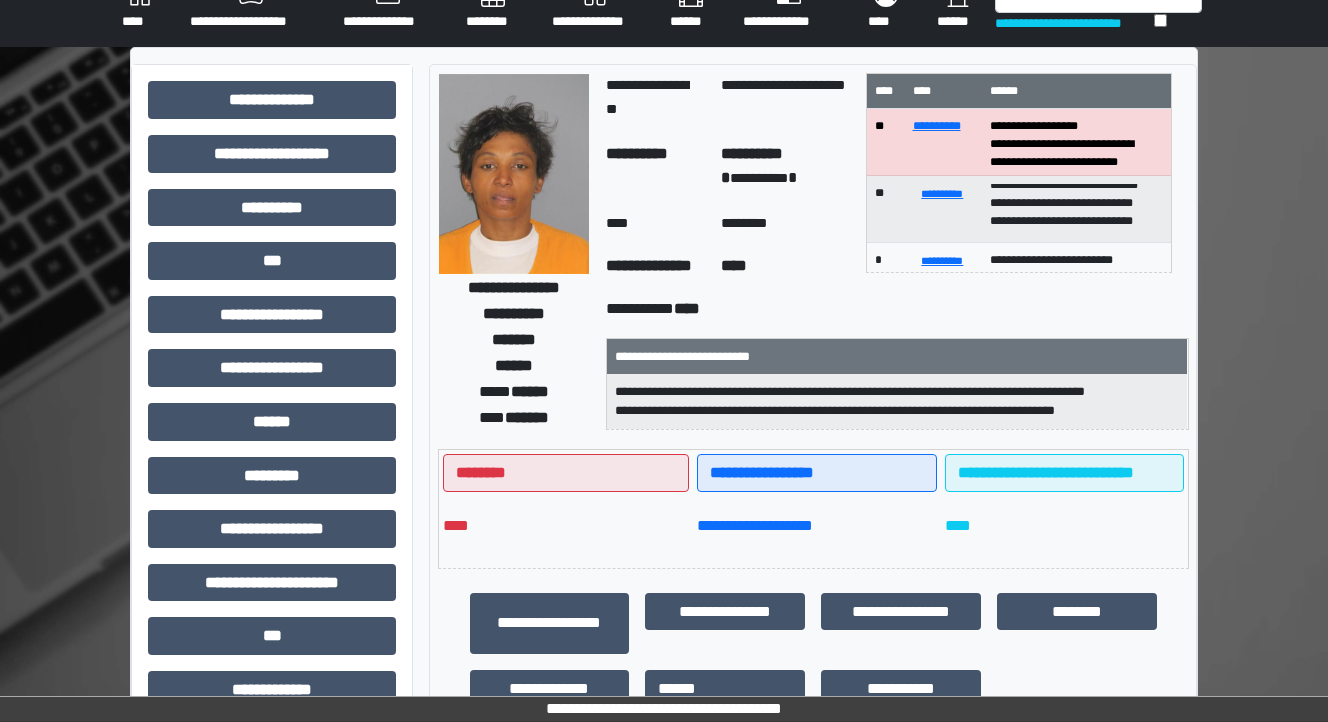 scroll, scrollTop: 0, scrollLeft: 0, axis: both 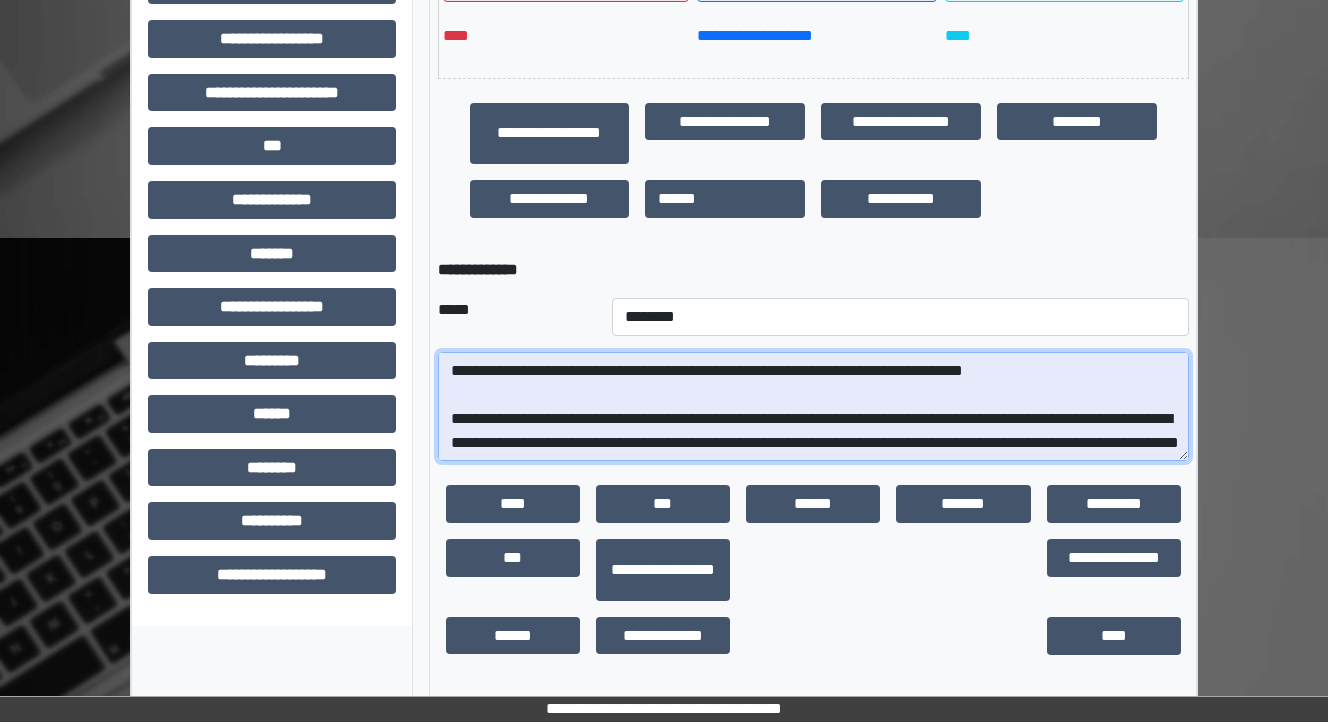 click at bounding box center (813, 407) 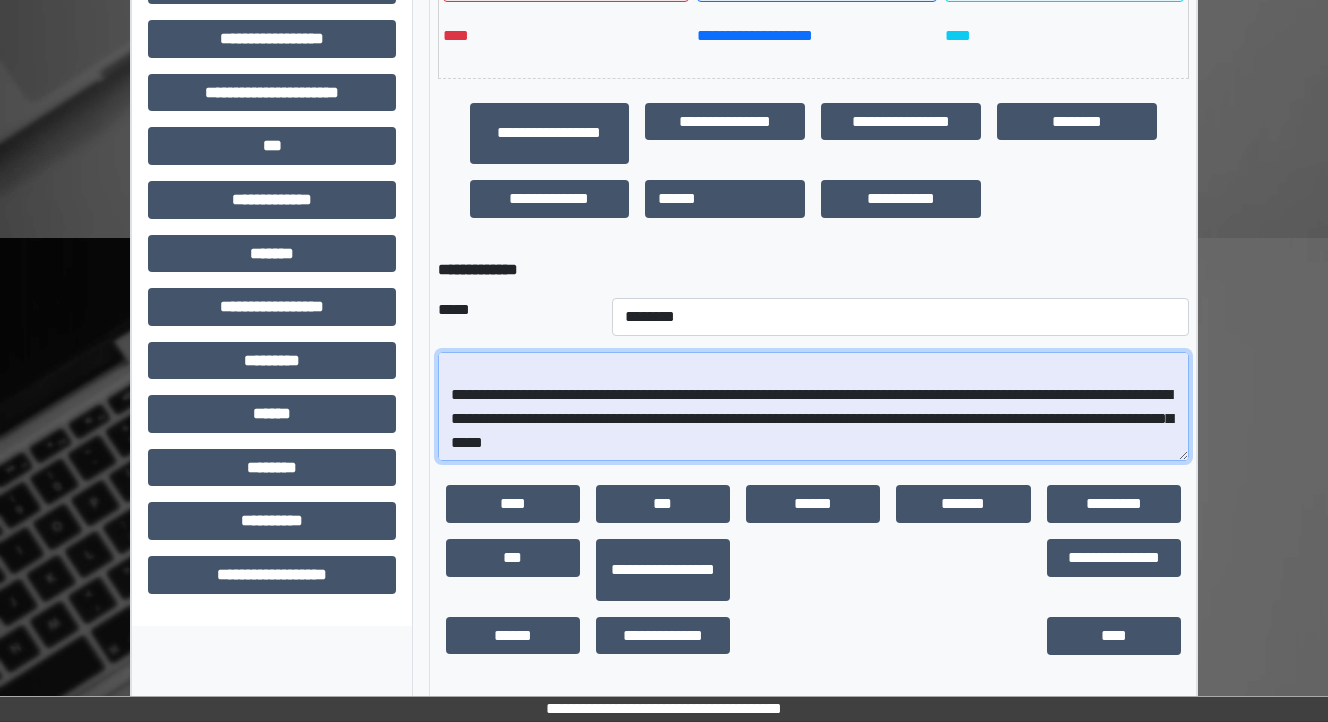 click at bounding box center [813, 407] 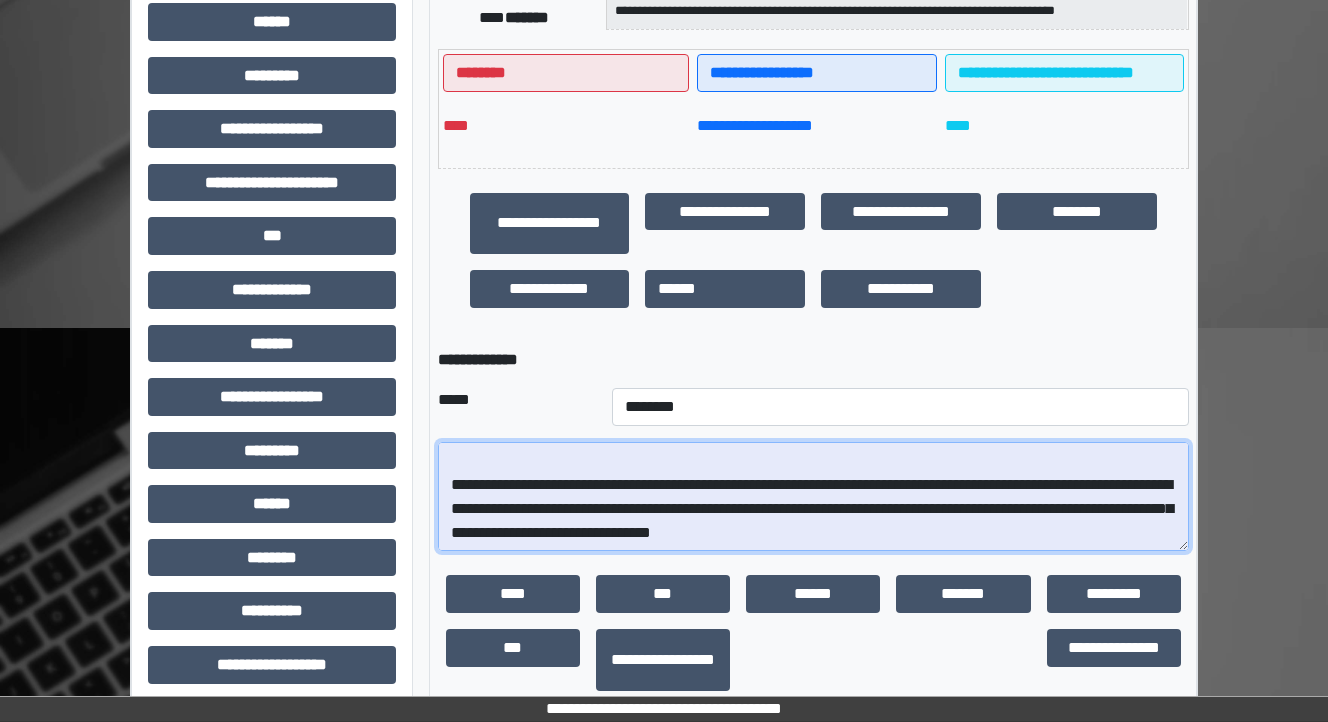 scroll, scrollTop: 547, scrollLeft: 0, axis: vertical 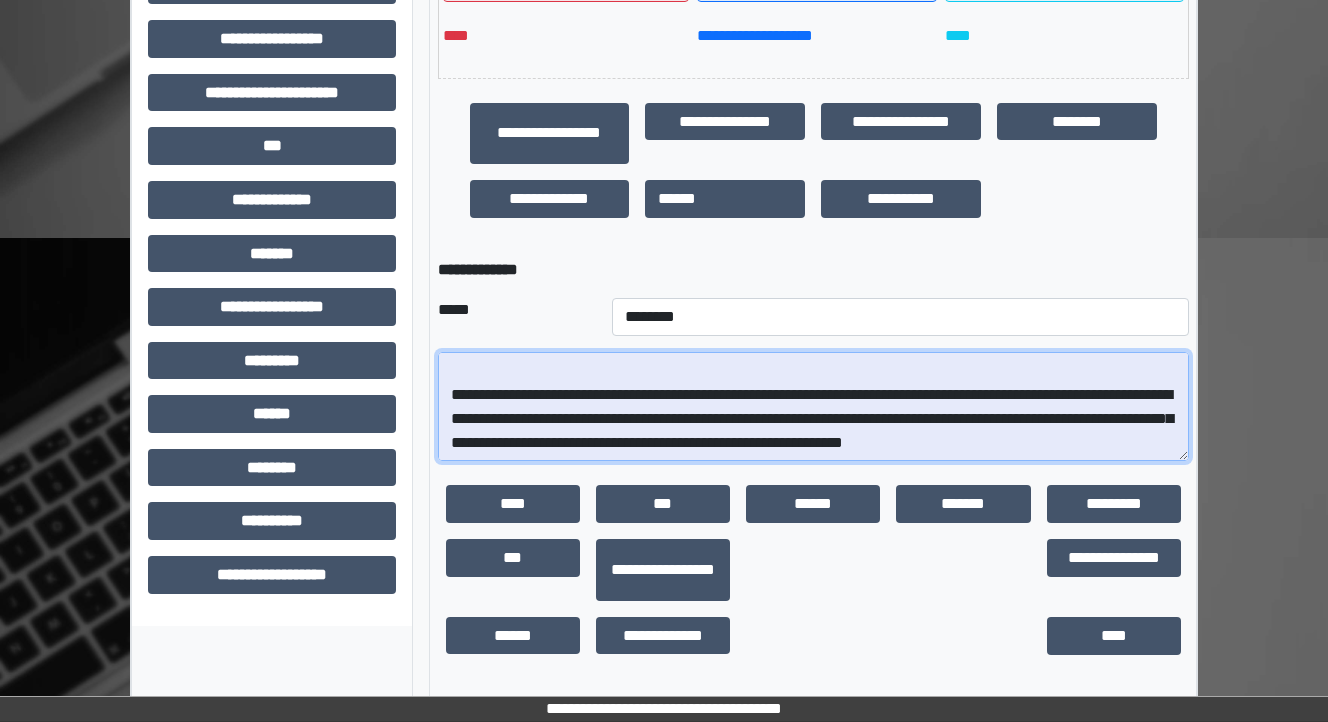 click at bounding box center (813, 407) 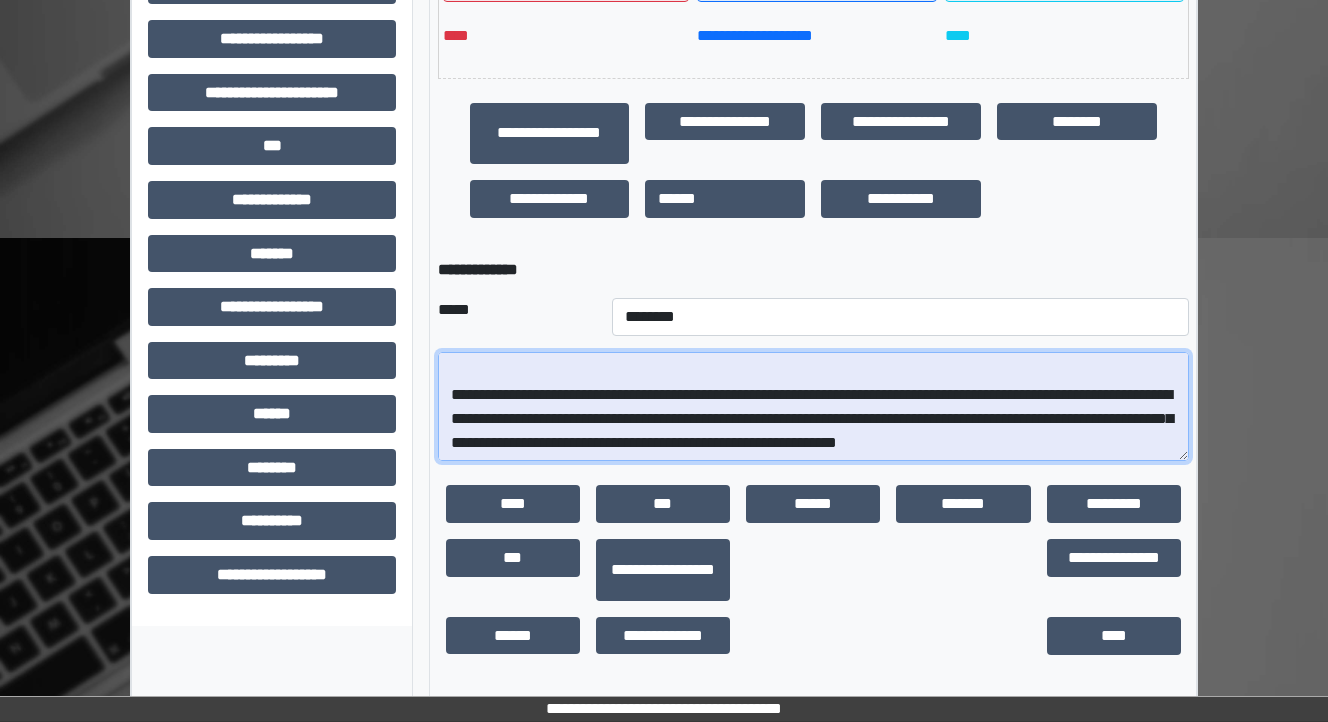 scroll, scrollTop: 480, scrollLeft: 0, axis: vertical 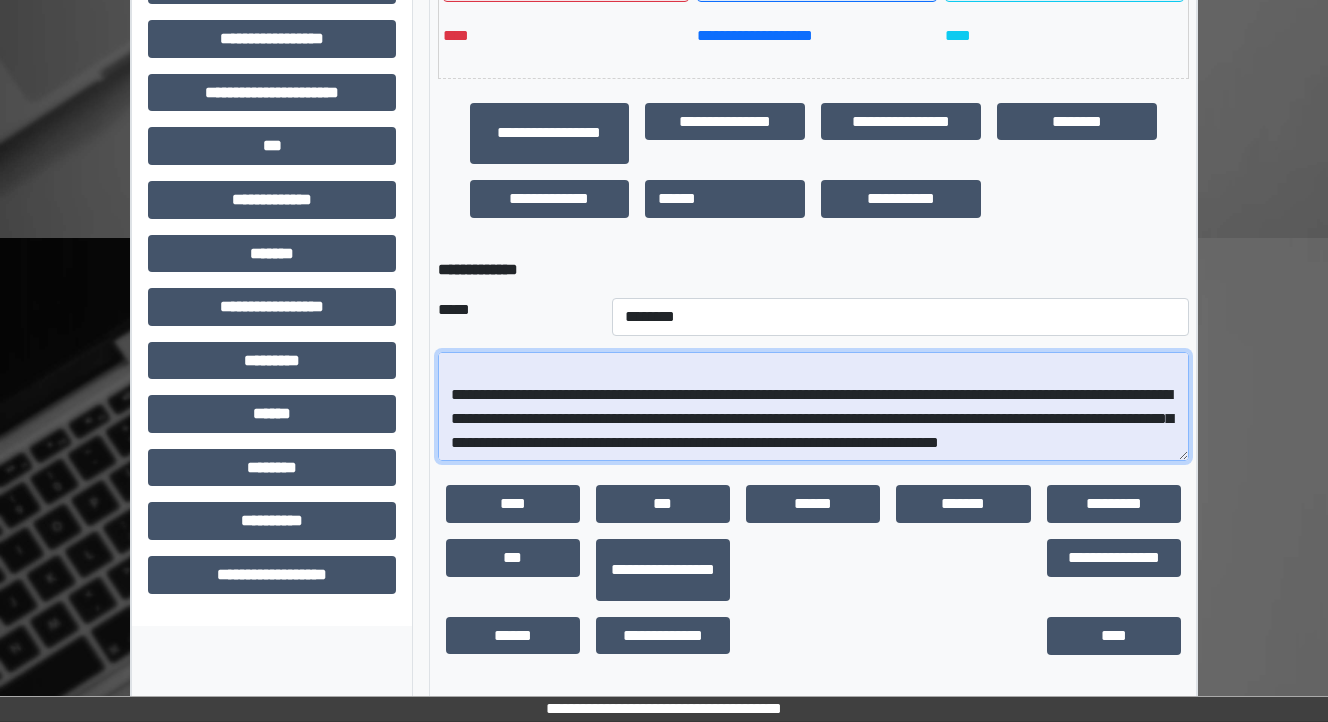 drag, startPoint x: 695, startPoint y: 437, endPoint x: 631, endPoint y: 400, distance: 73.92564 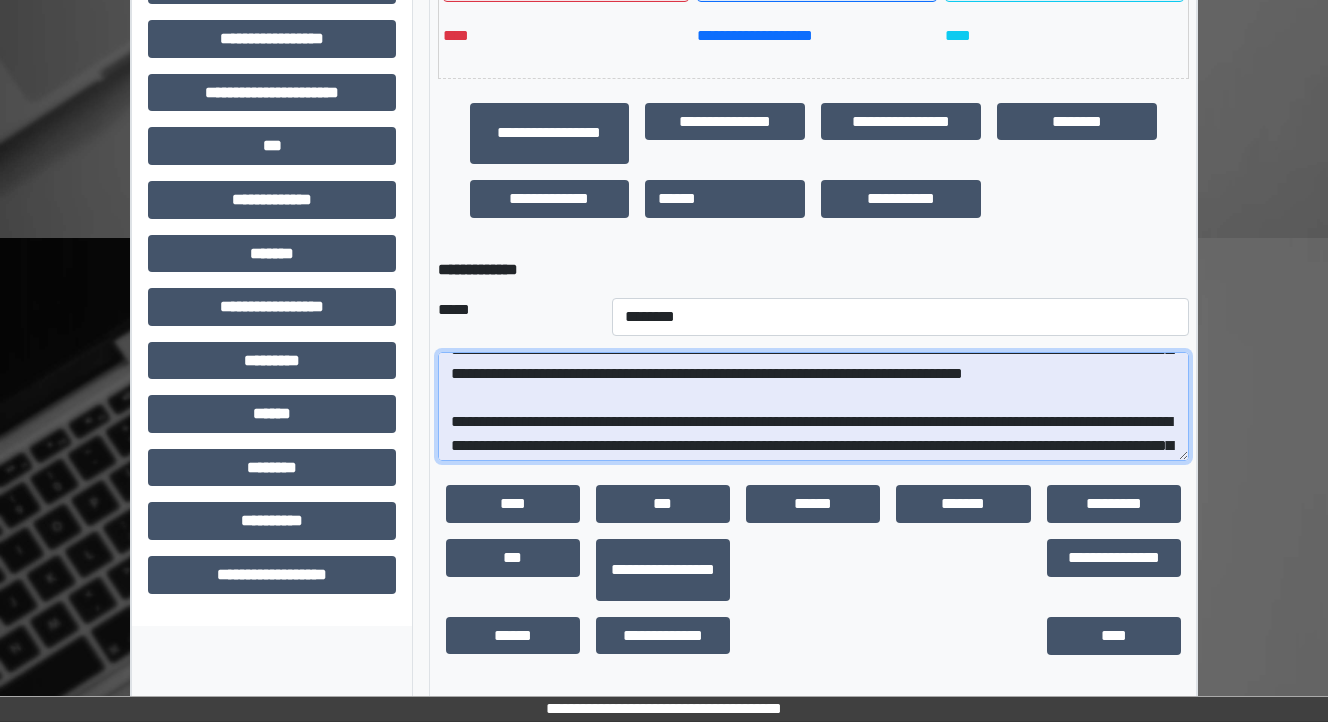 scroll, scrollTop: 480, scrollLeft: 0, axis: vertical 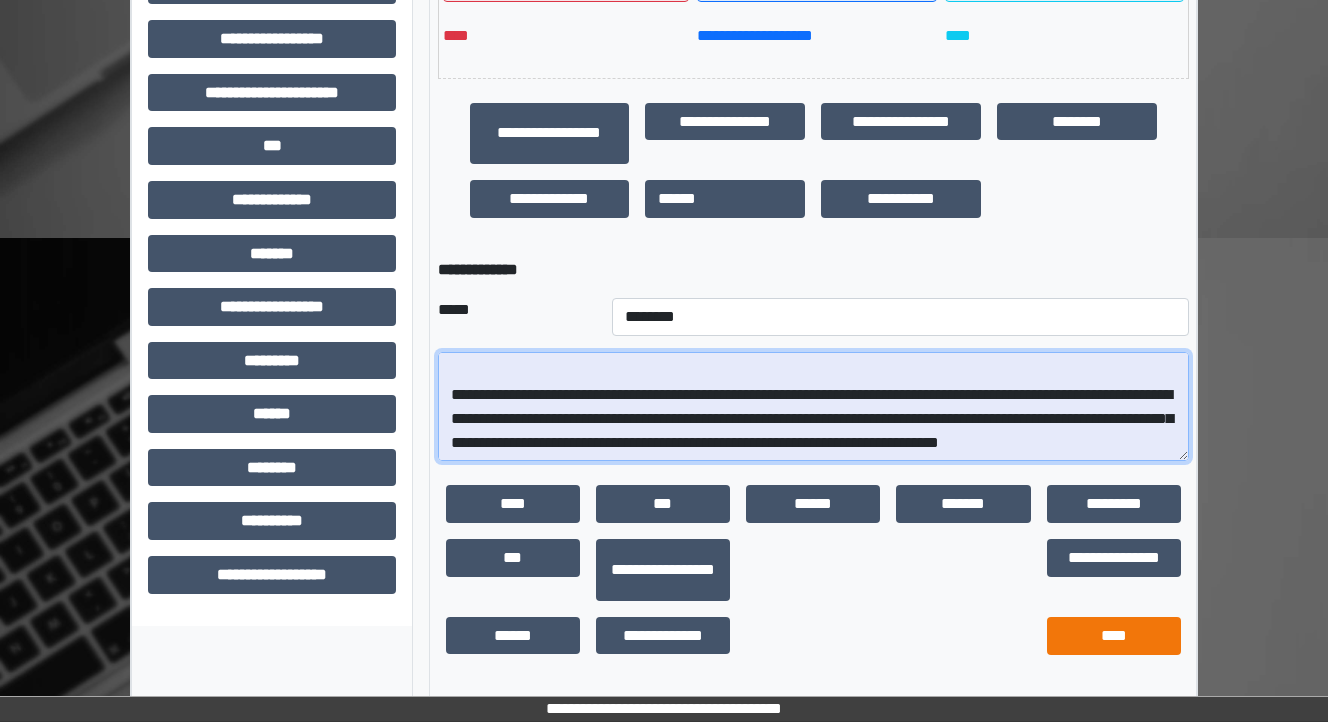 type on "**********" 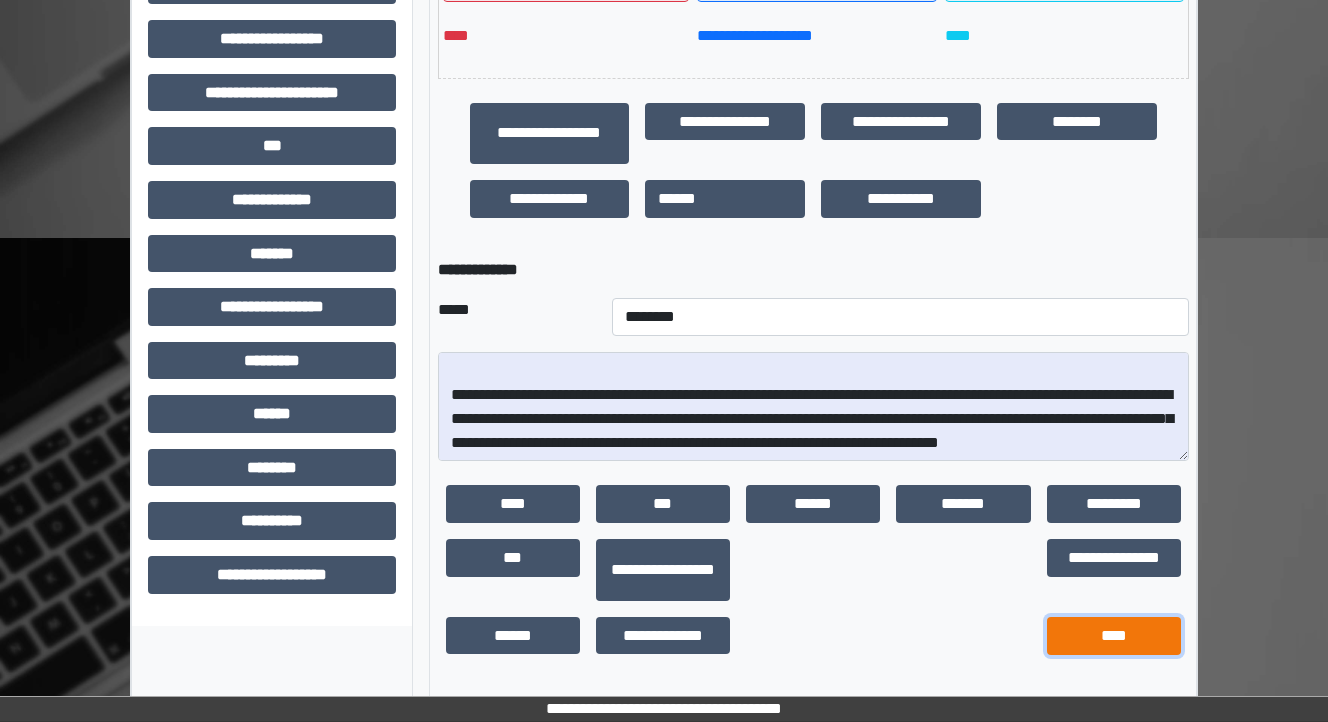 click on "****" at bounding box center [1114, 636] 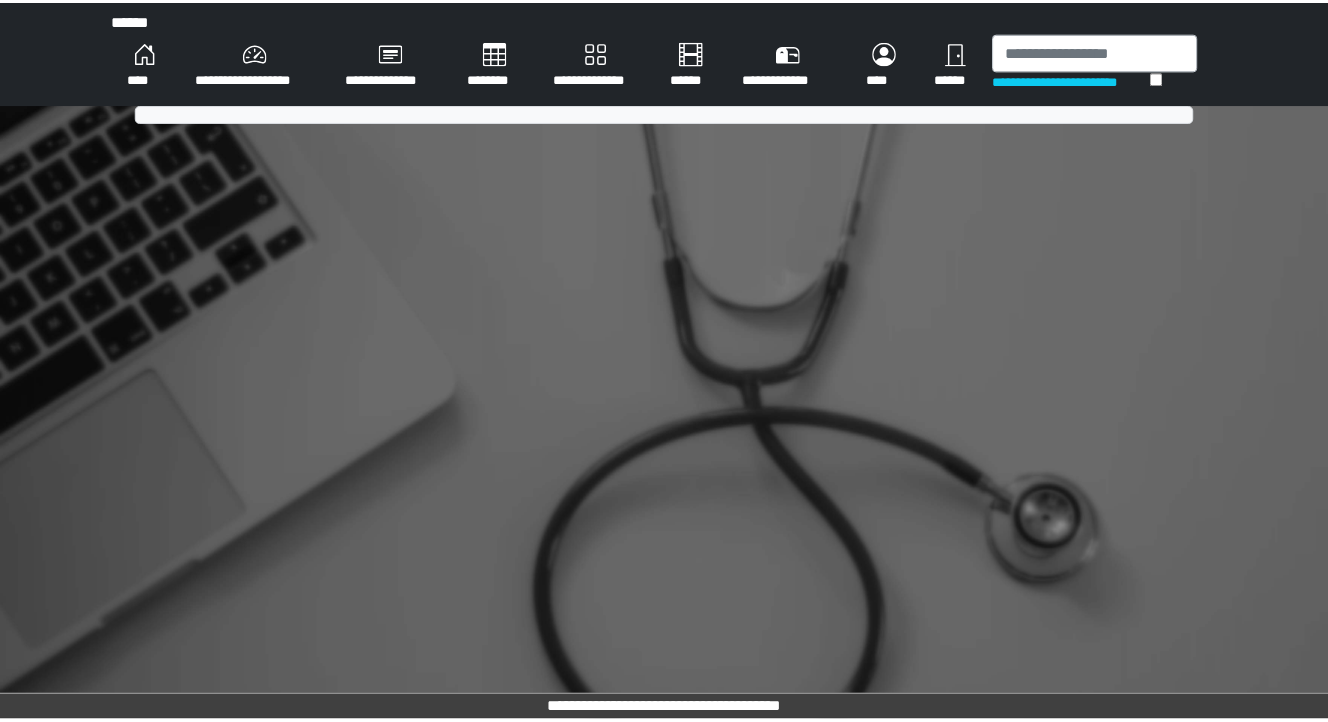 scroll, scrollTop: 0, scrollLeft: 0, axis: both 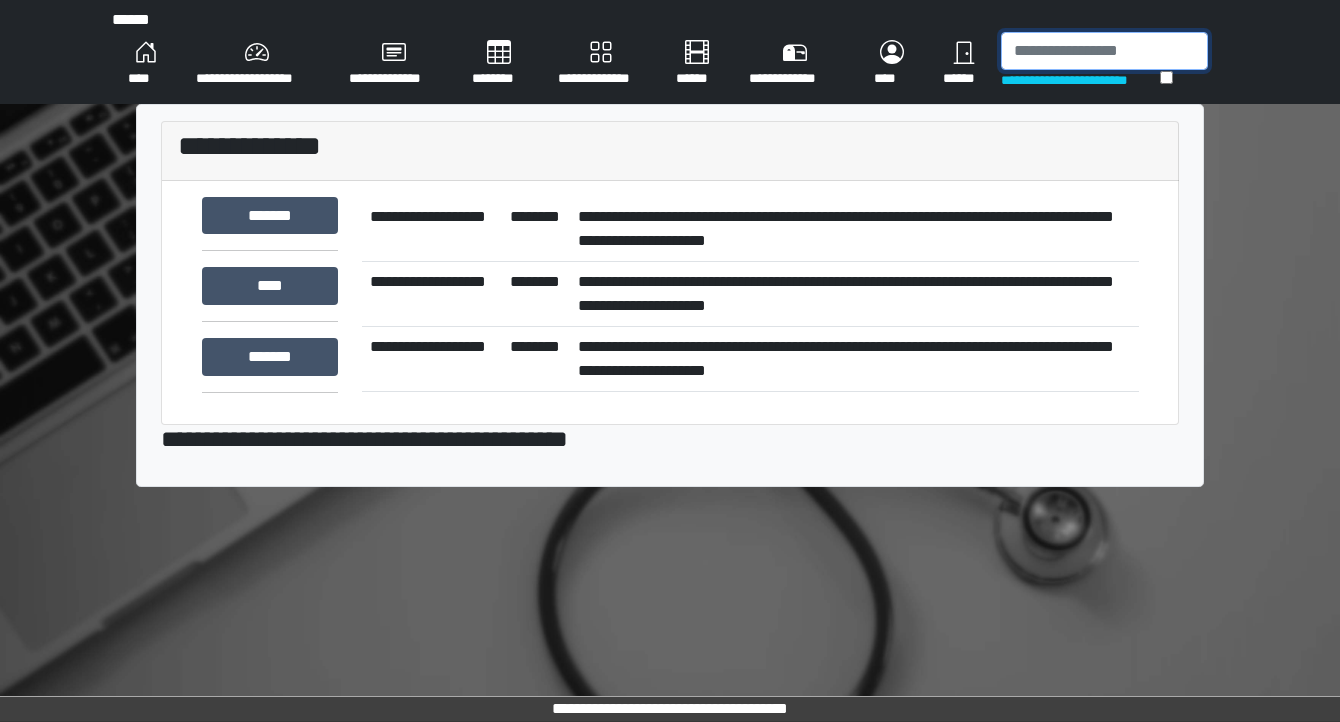 click at bounding box center [1104, 51] 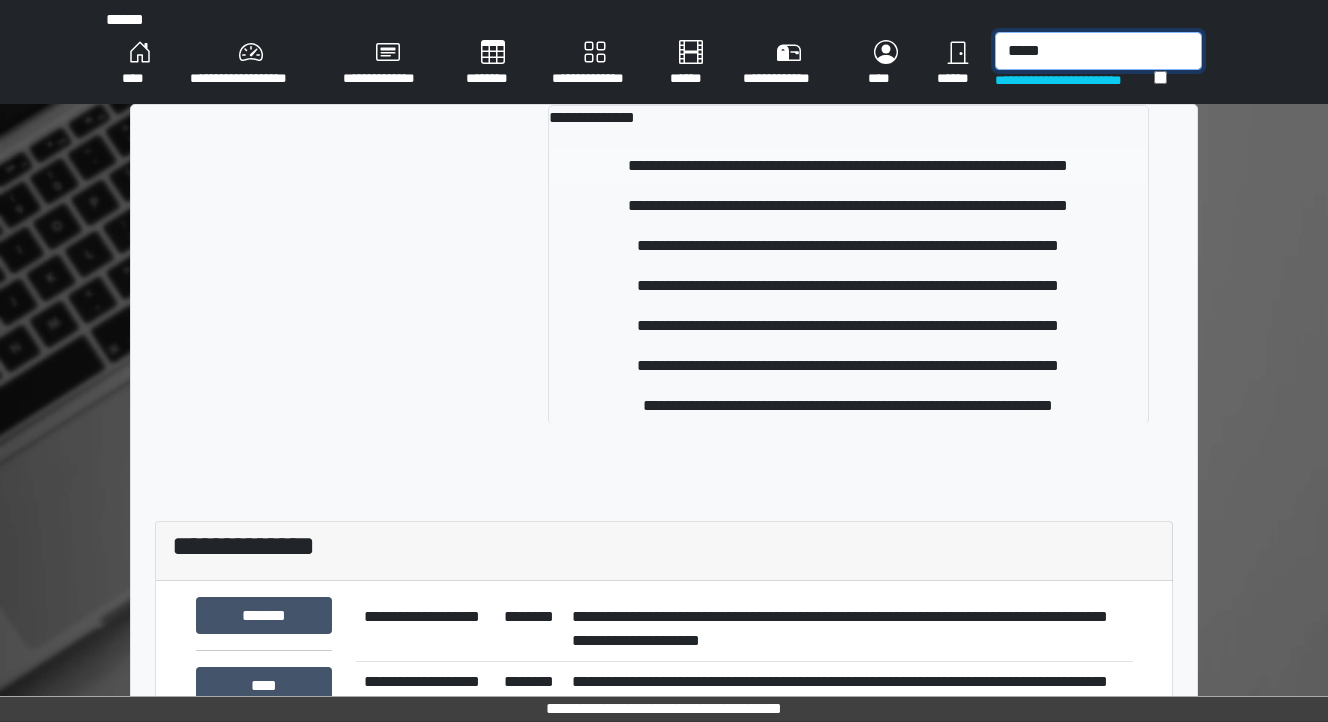 type on "*****" 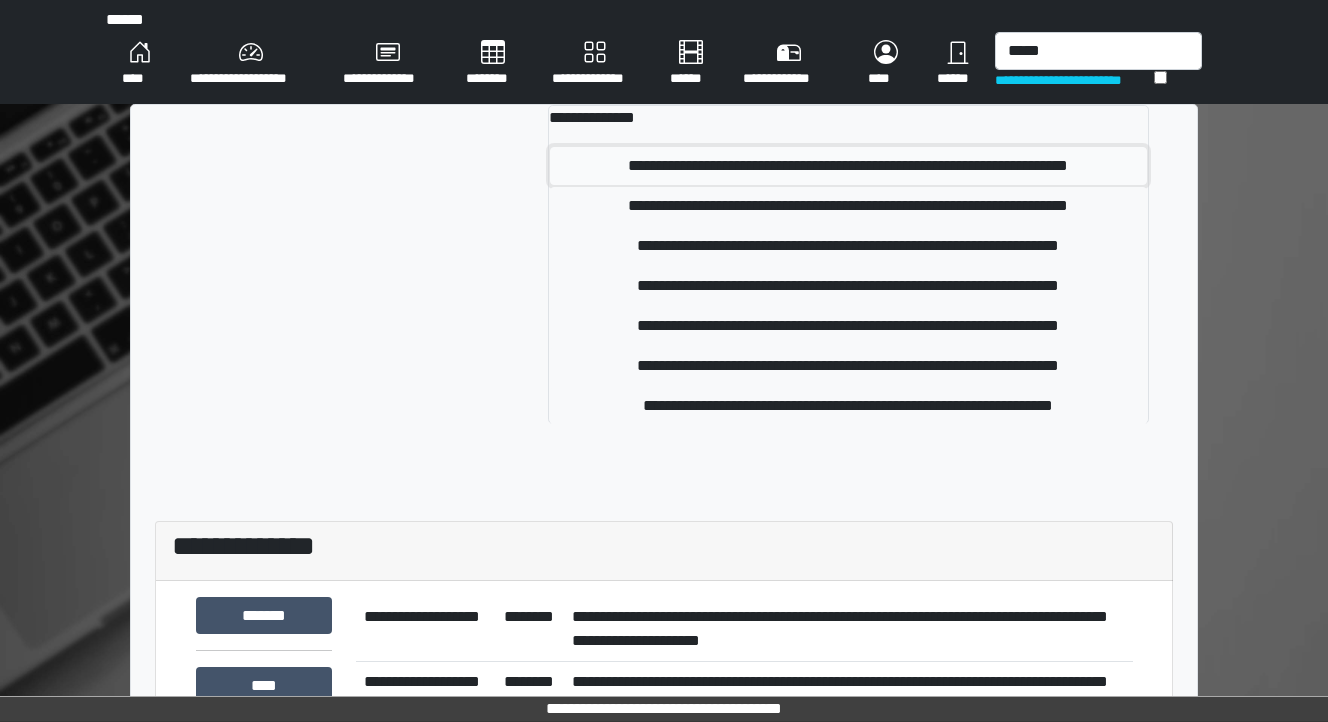 click on "**********" at bounding box center (849, 166) 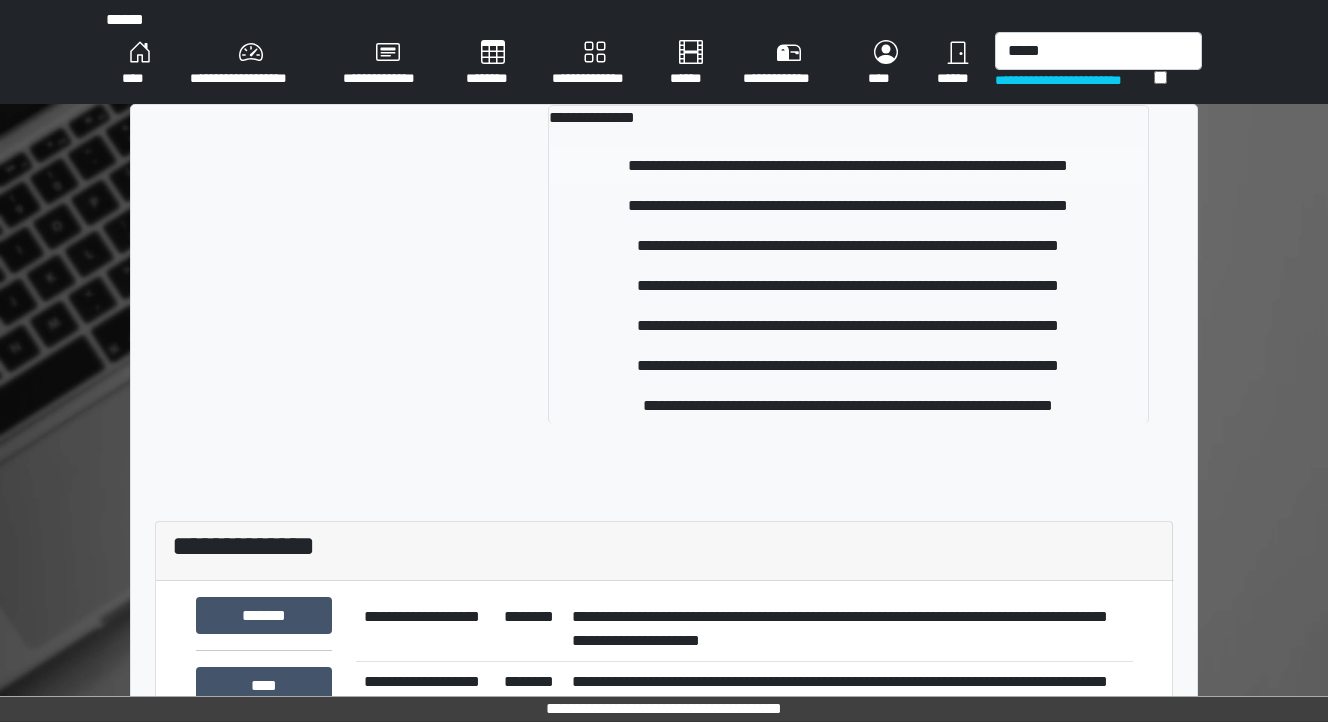 type 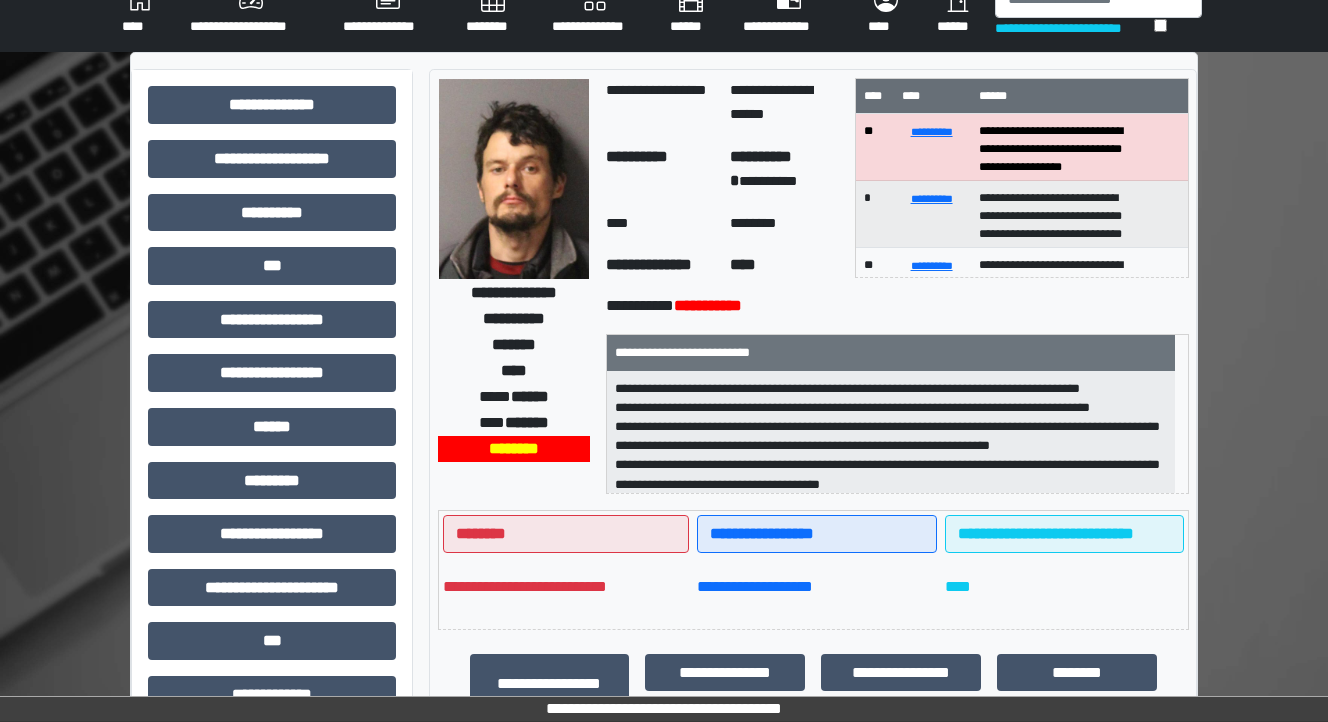 scroll, scrollTop: 80, scrollLeft: 0, axis: vertical 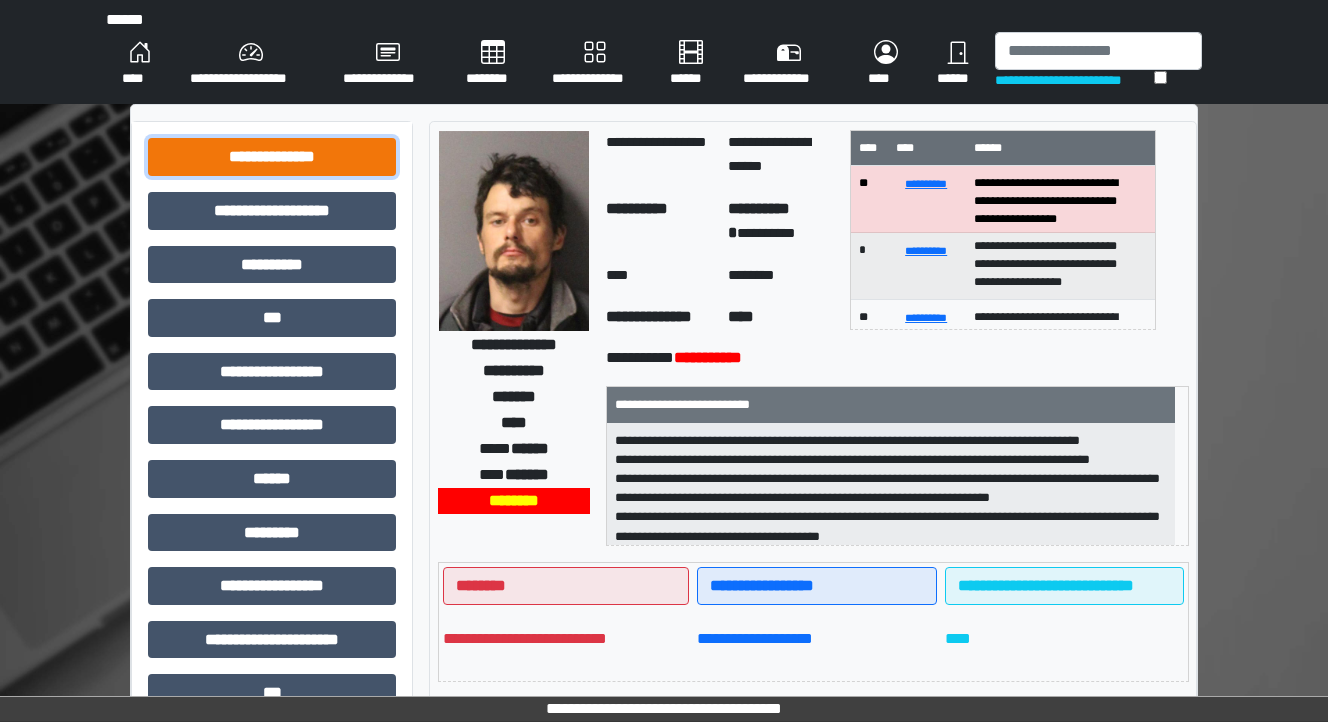 click on "**********" at bounding box center (272, 157) 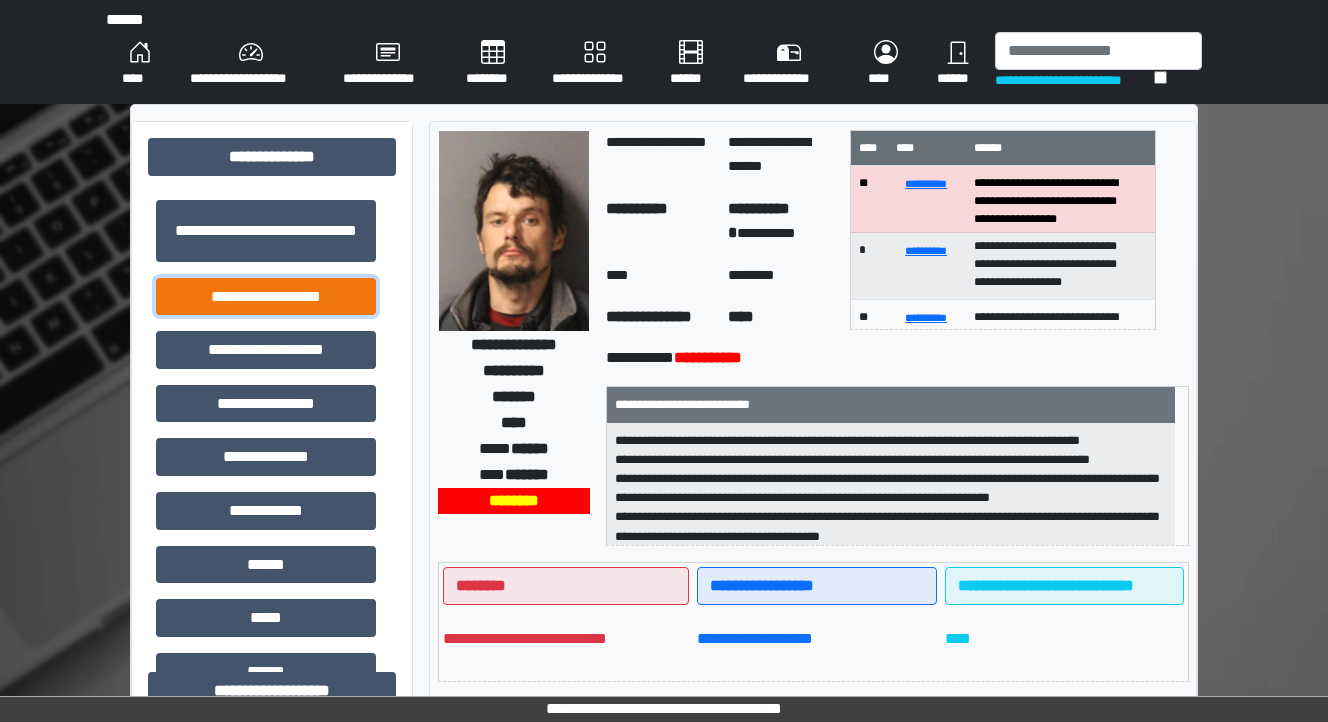 click on "**********" at bounding box center (266, 297) 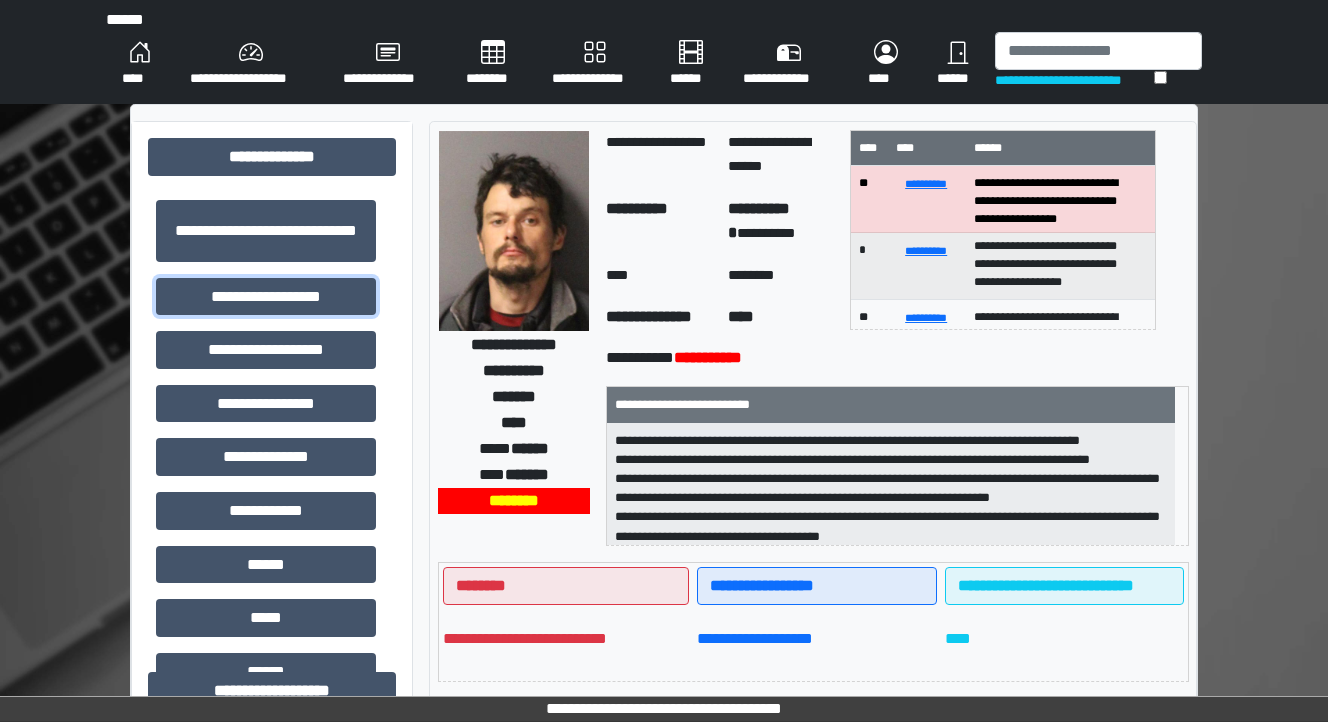 scroll, scrollTop: 1, scrollLeft: 0, axis: vertical 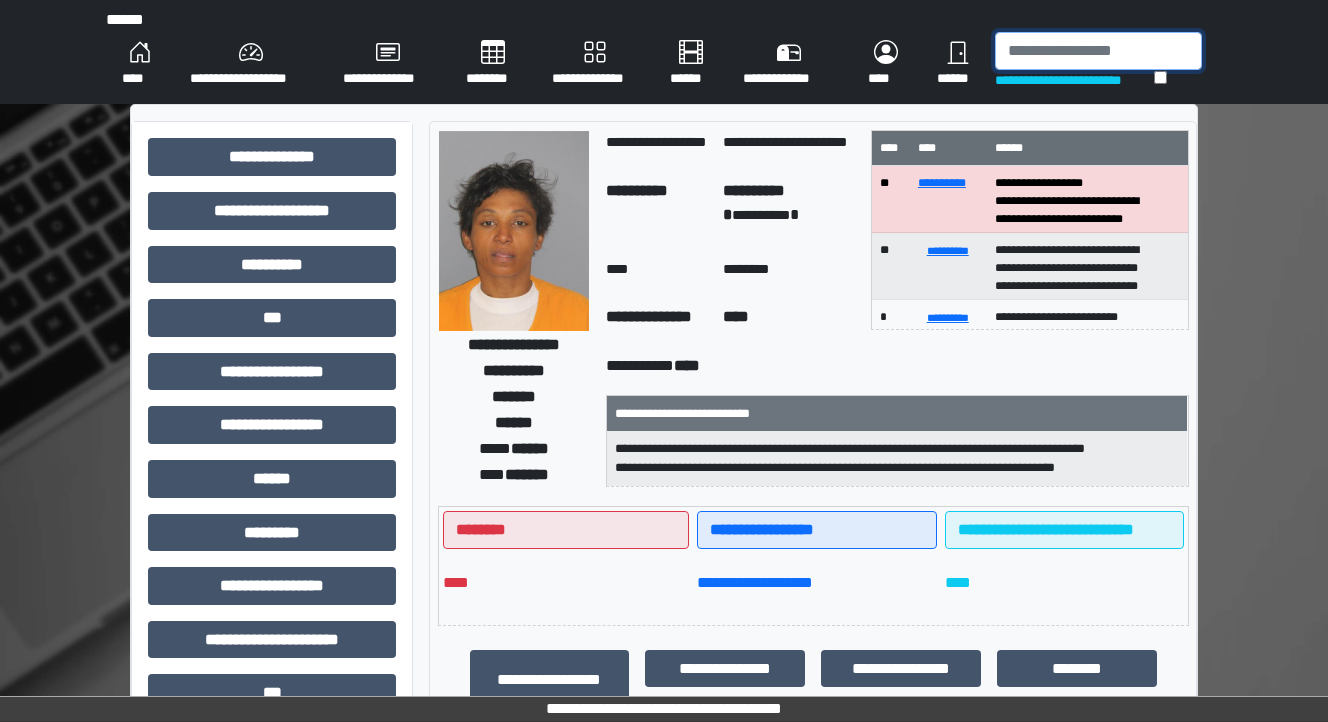 click at bounding box center (1098, 51) 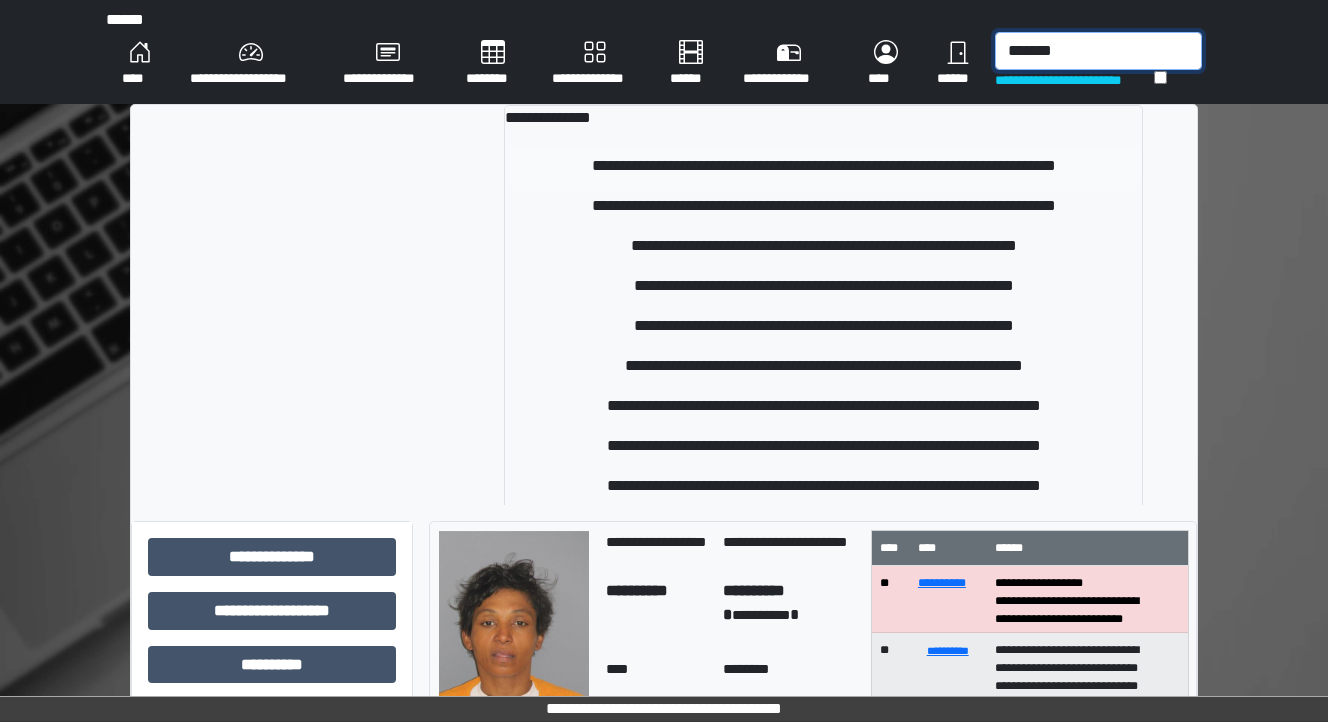 type on "*******" 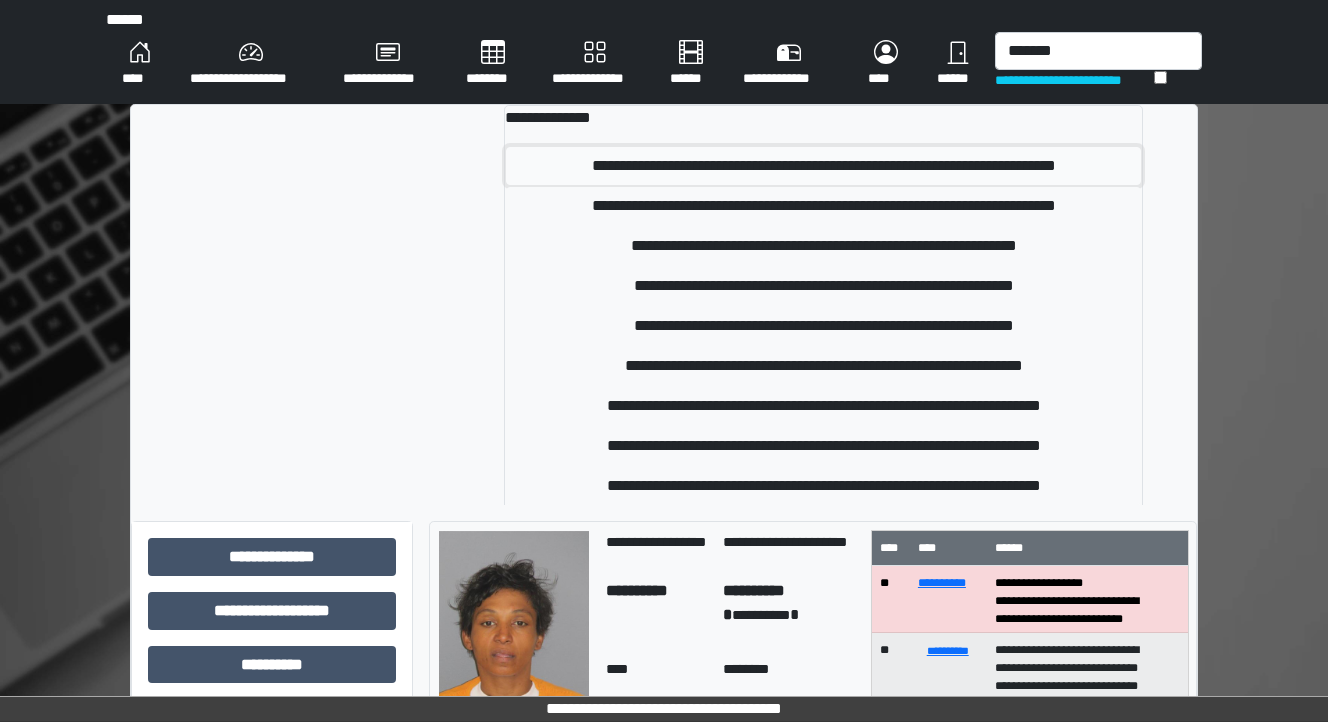 click on "**********" at bounding box center [823, 166] 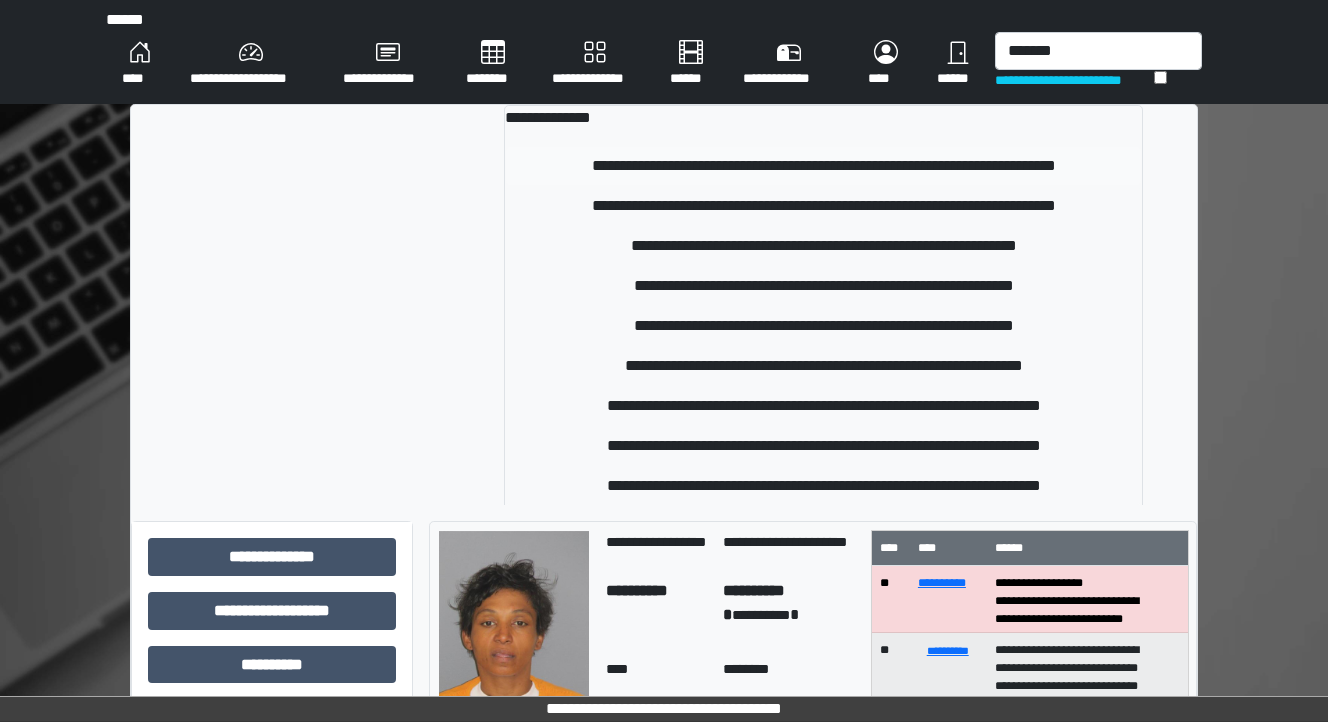 type 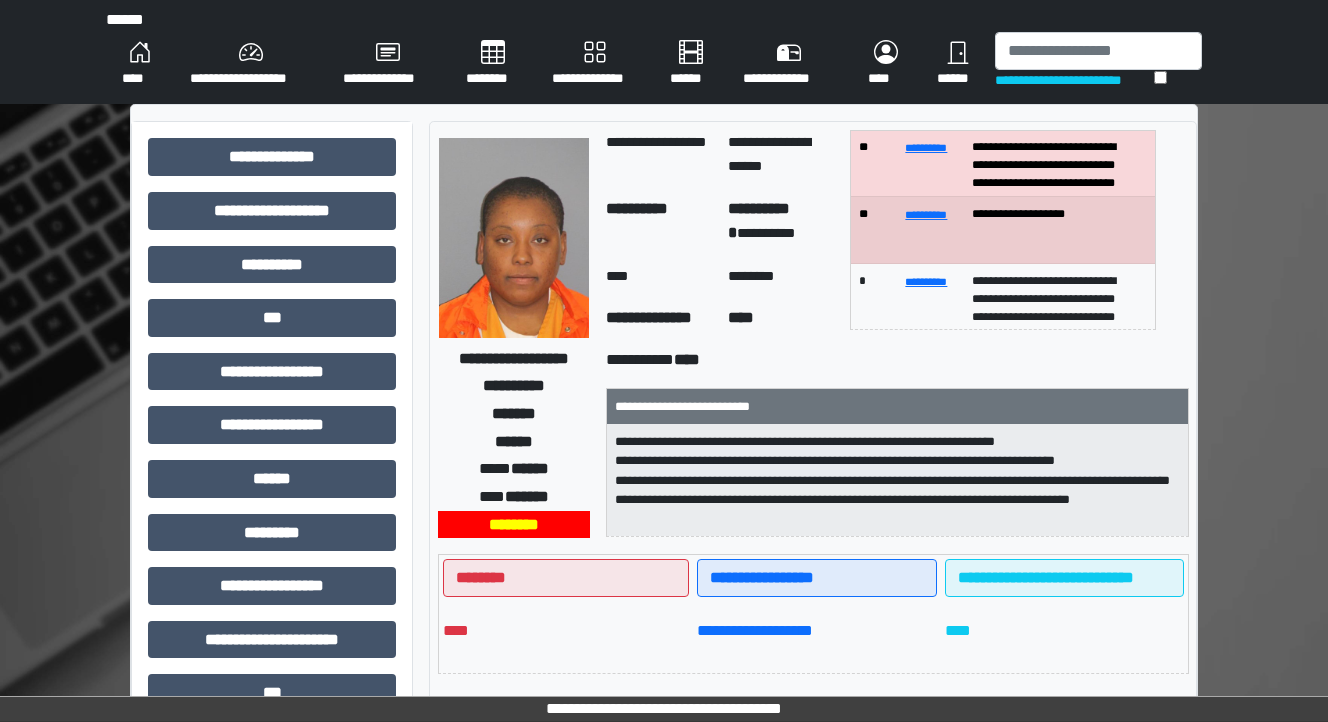 scroll, scrollTop: 0, scrollLeft: 0, axis: both 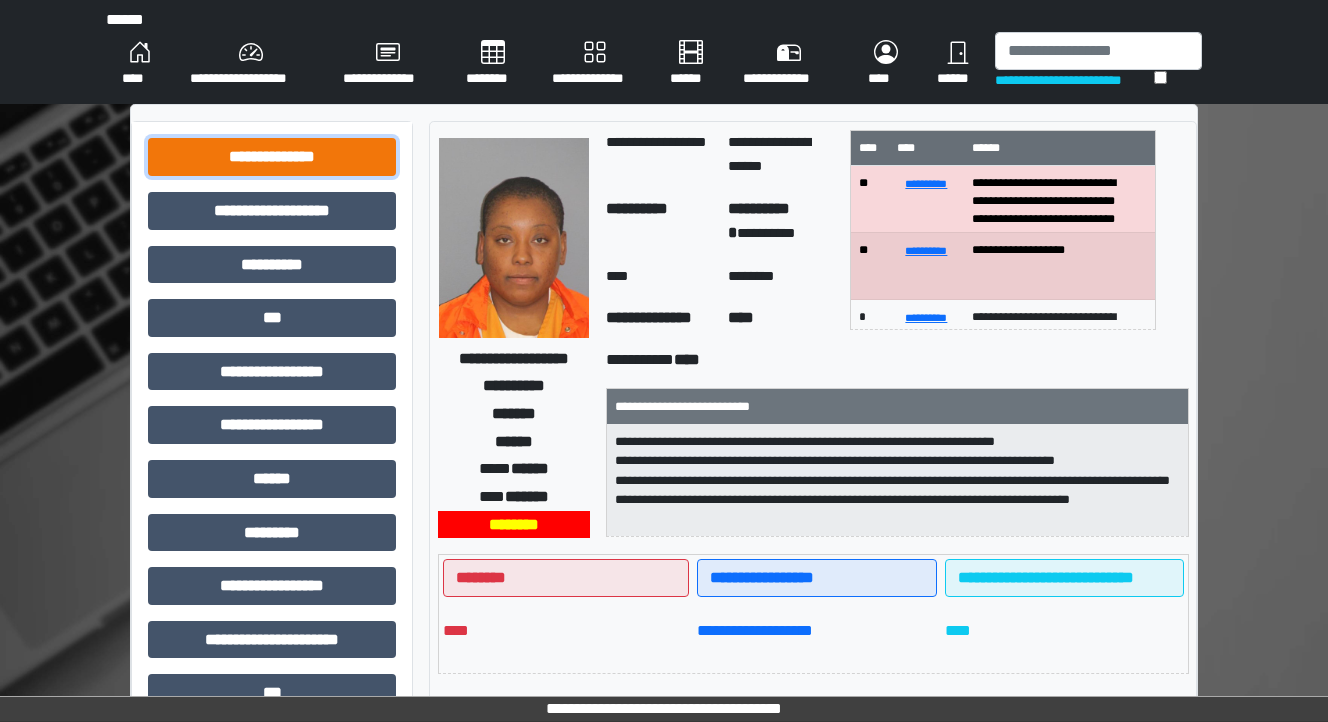 click on "**********" at bounding box center [272, 157] 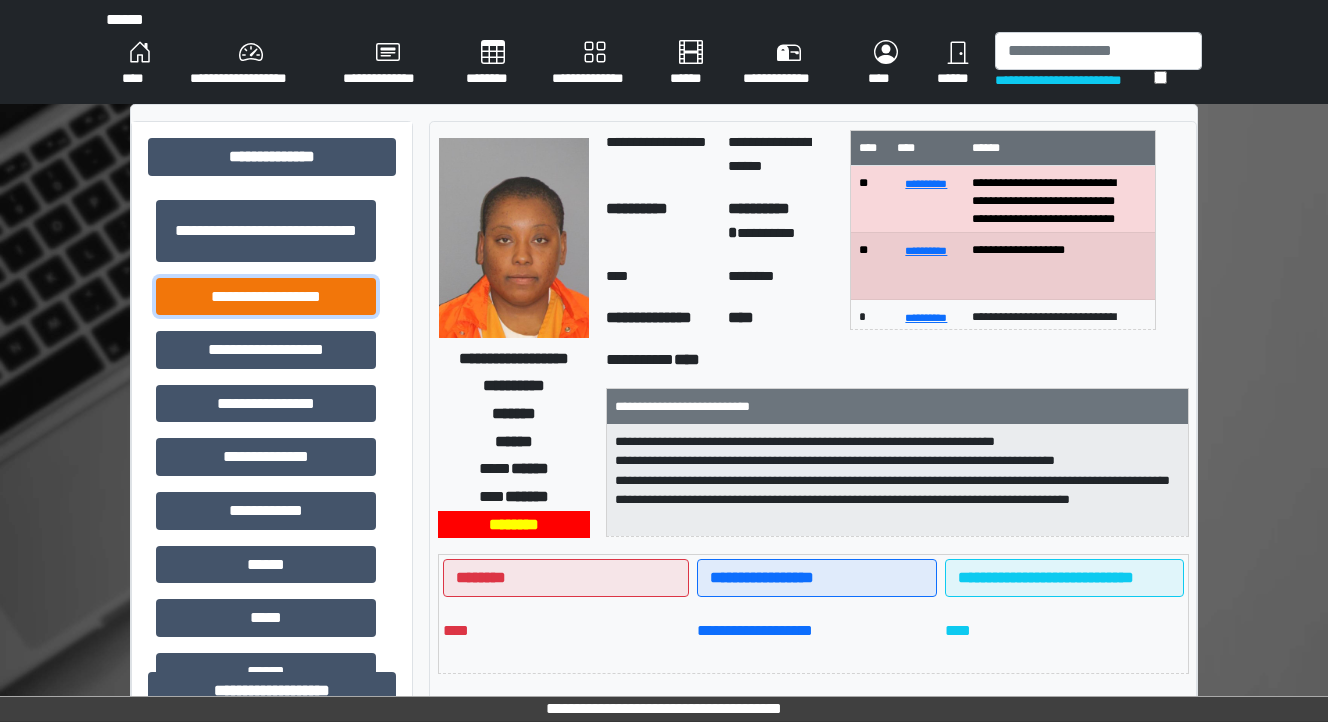 click on "**********" at bounding box center [266, 297] 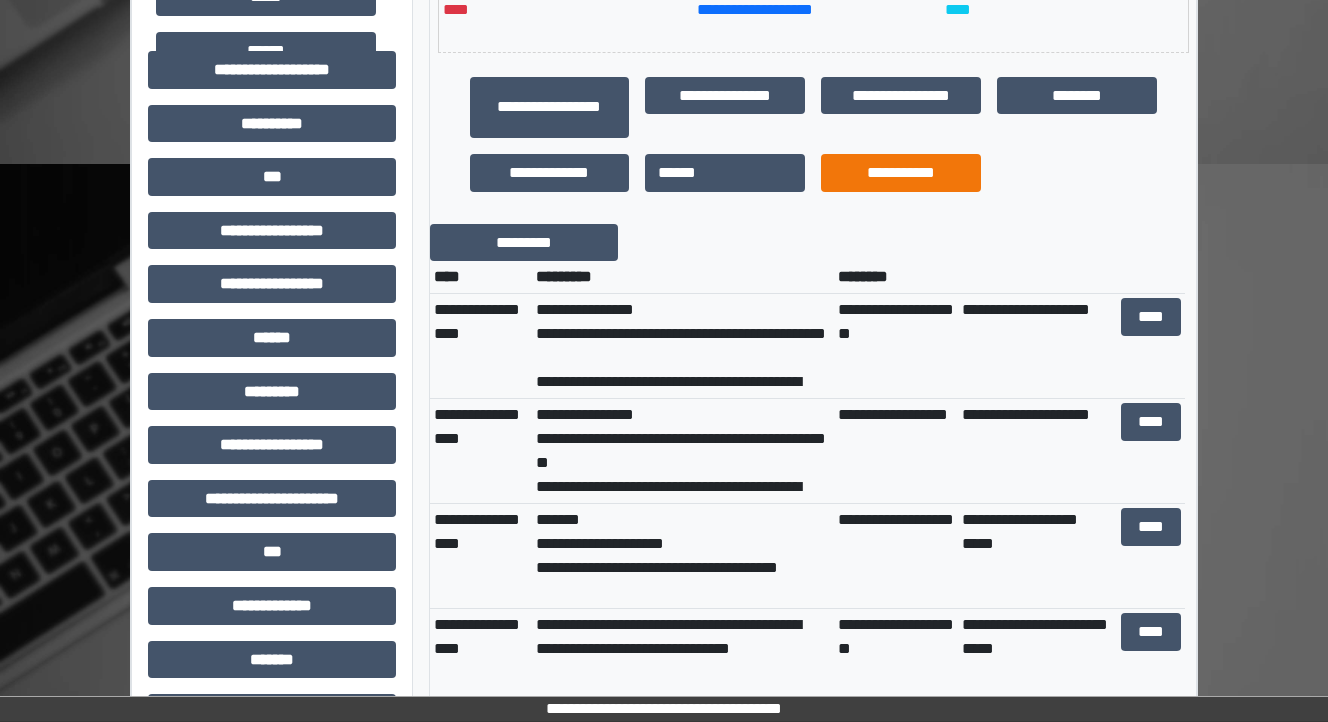 scroll, scrollTop: 640, scrollLeft: 0, axis: vertical 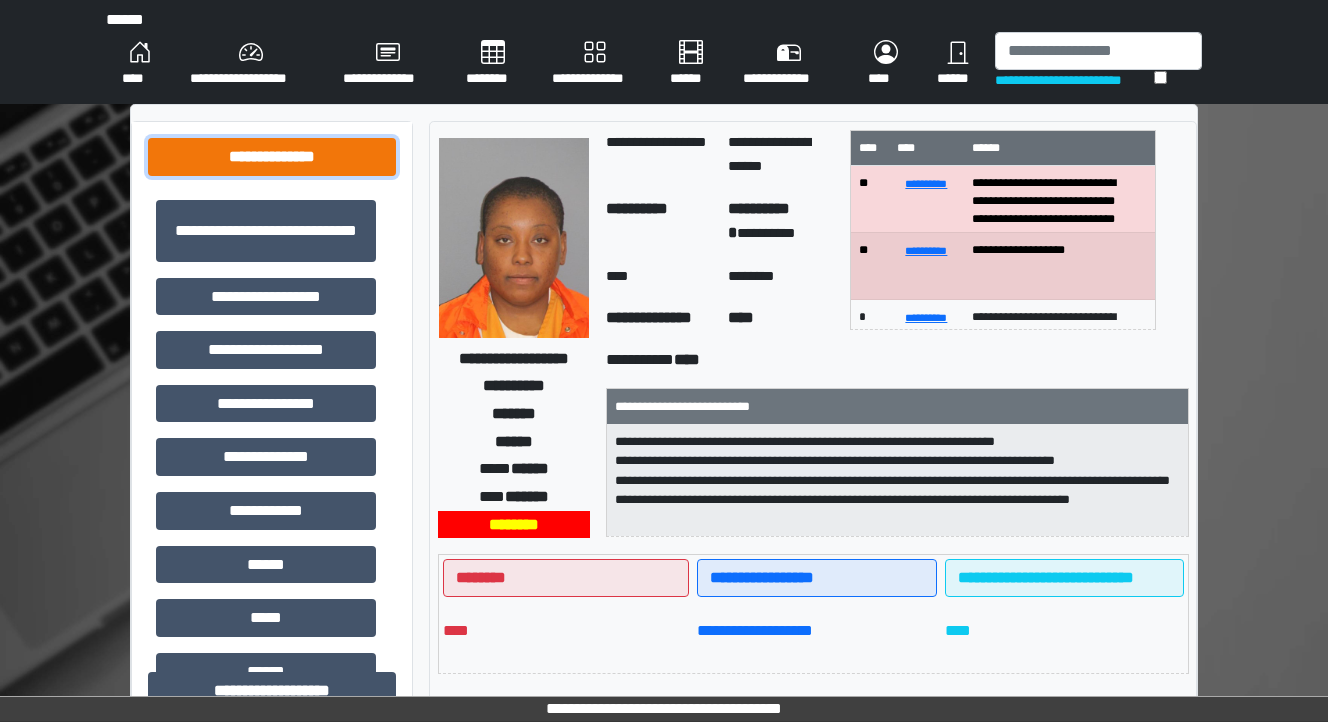 click on "**********" at bounding box center (272, 157) 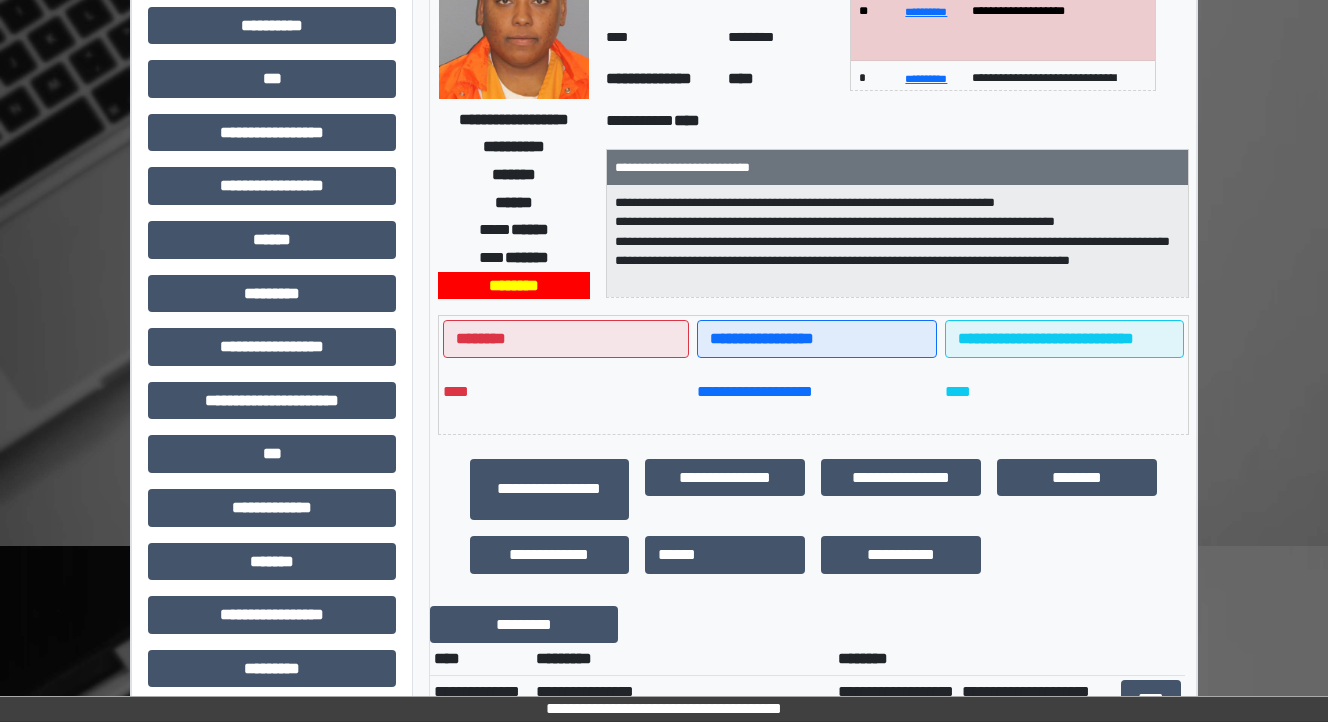 scroll, scrollTop: 80, scrollLeft: 0, axis: vertical 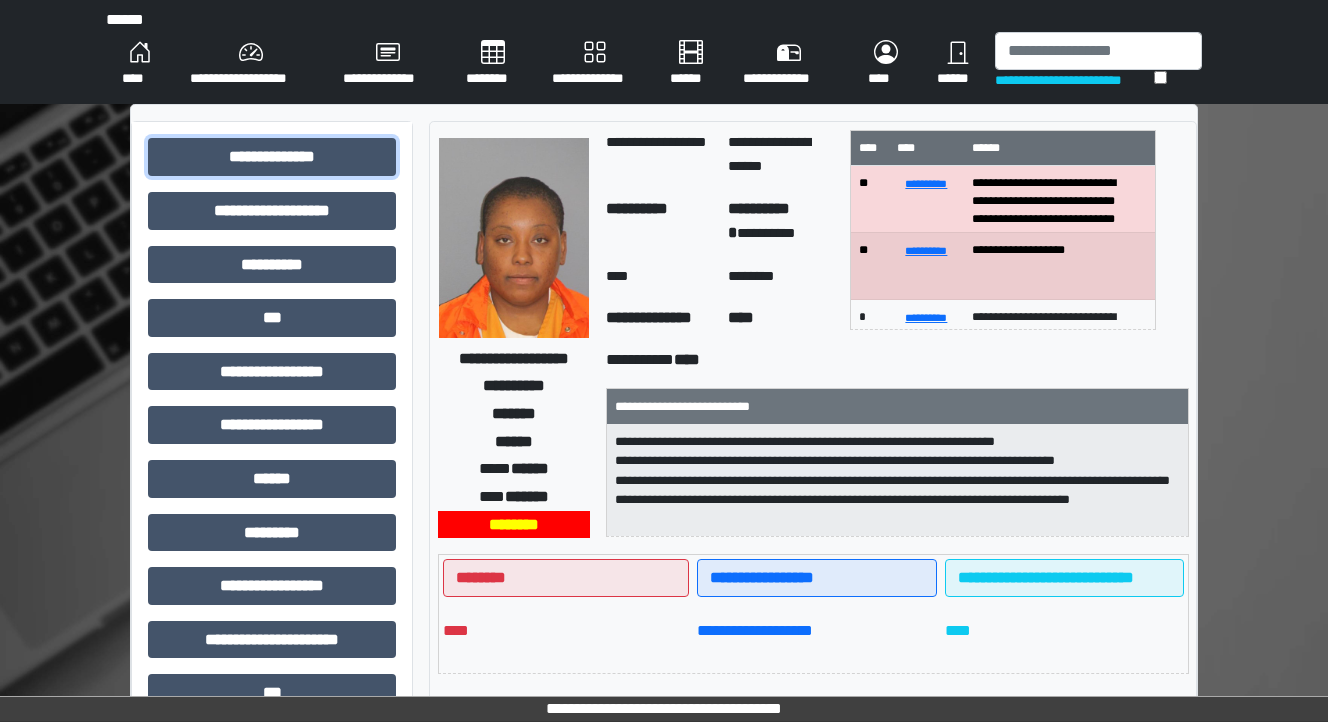 type 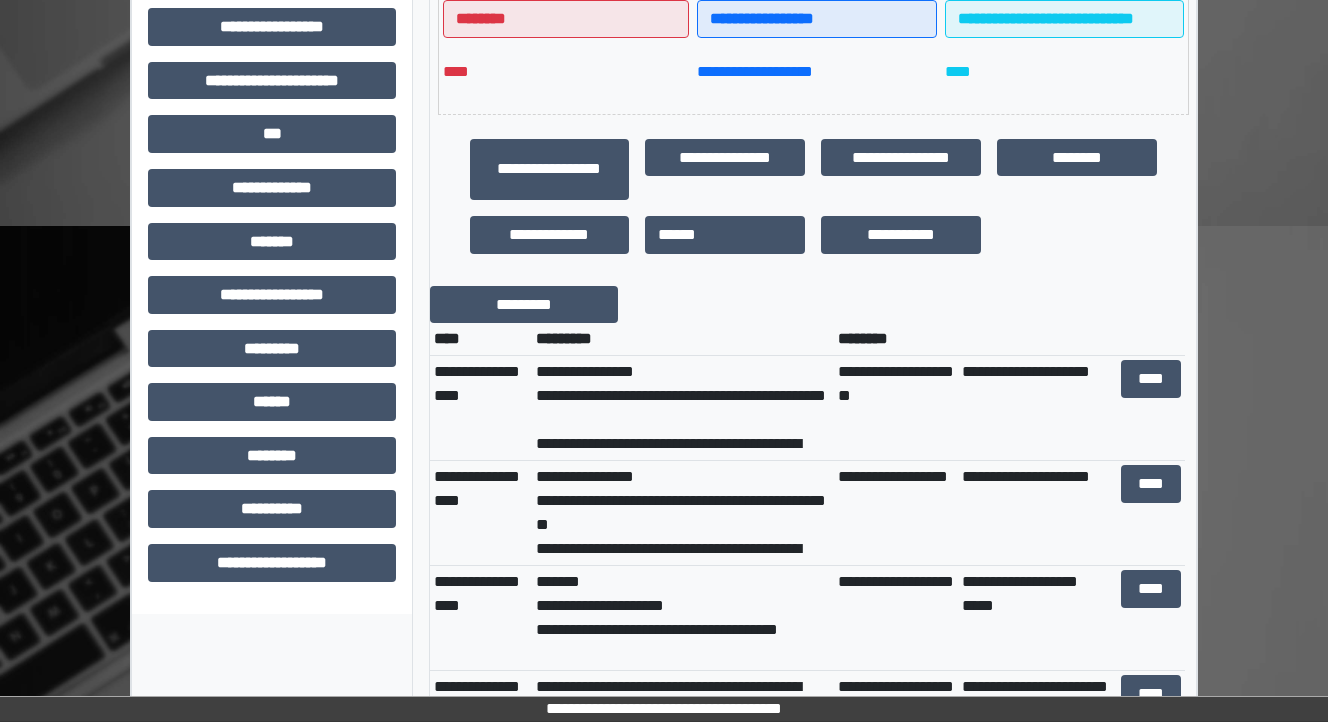 scroll, scrollTop: 560, scrollLeft: 0, axis: vertical 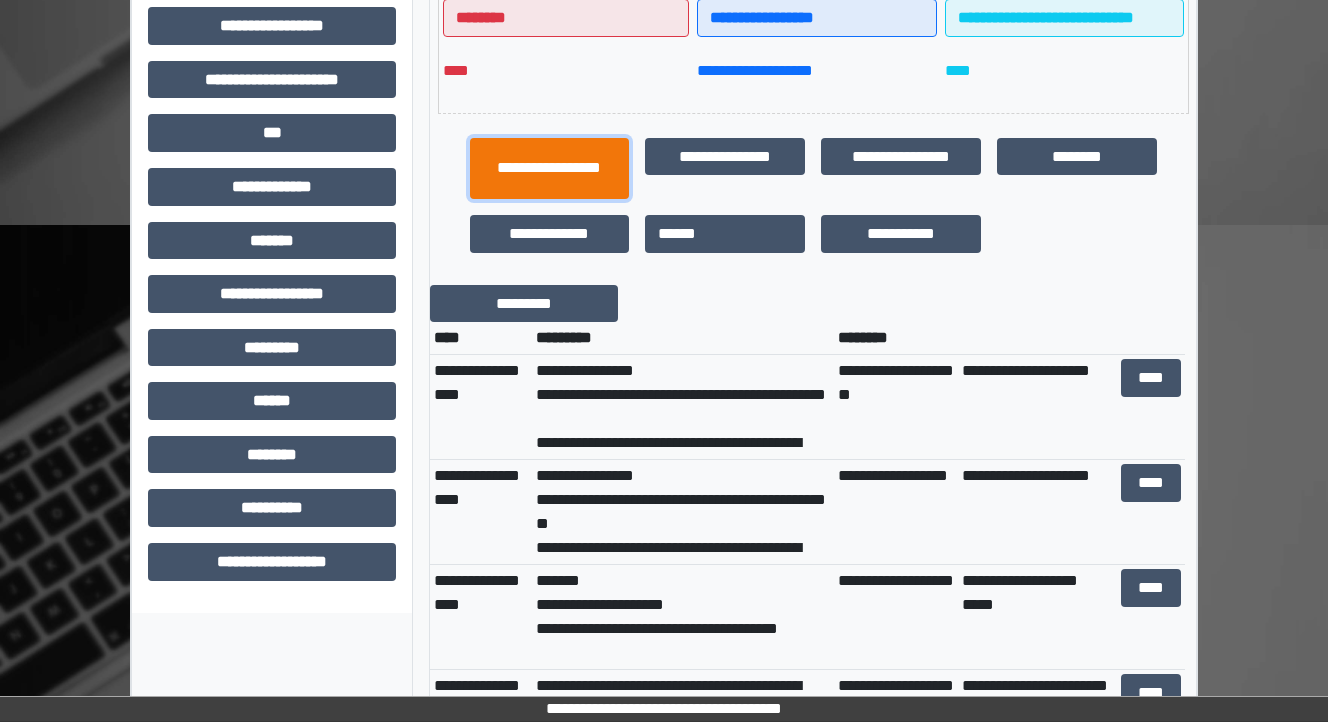 click on "**********" at bounding box center (550, 169) 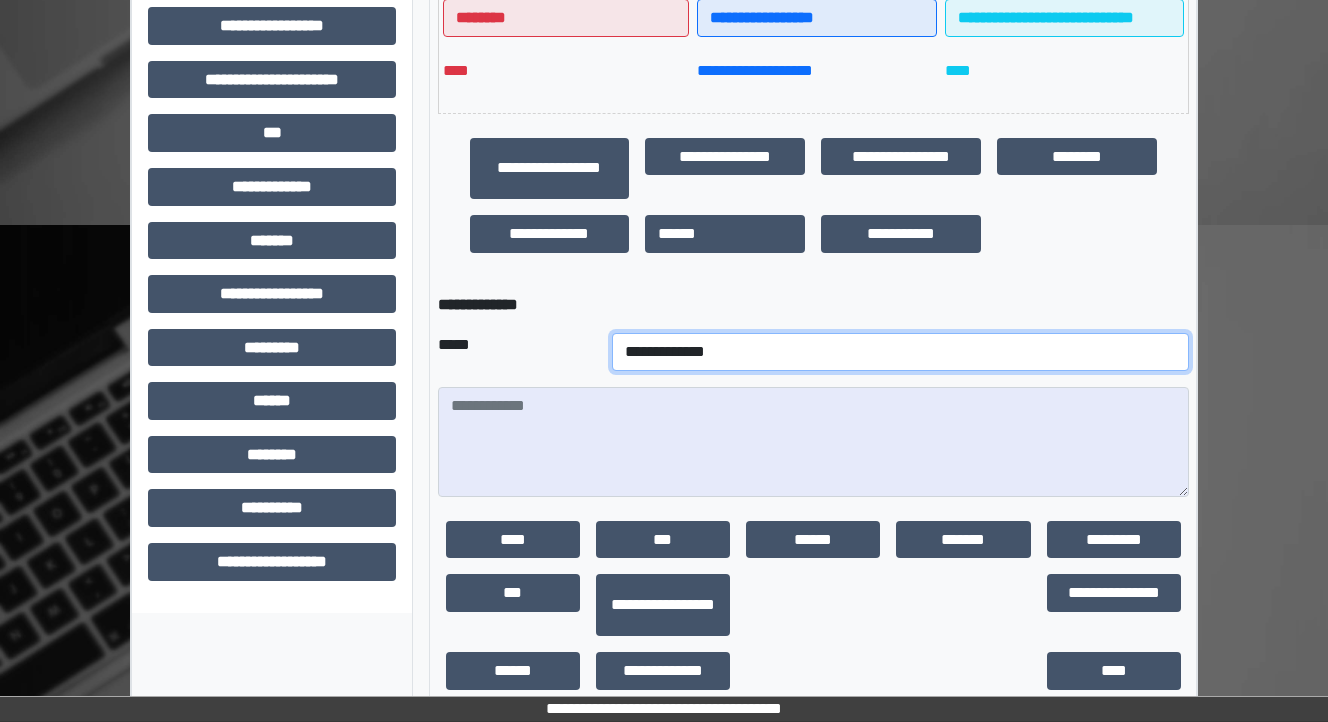 click on "**********" at bounding box center (900, 352) 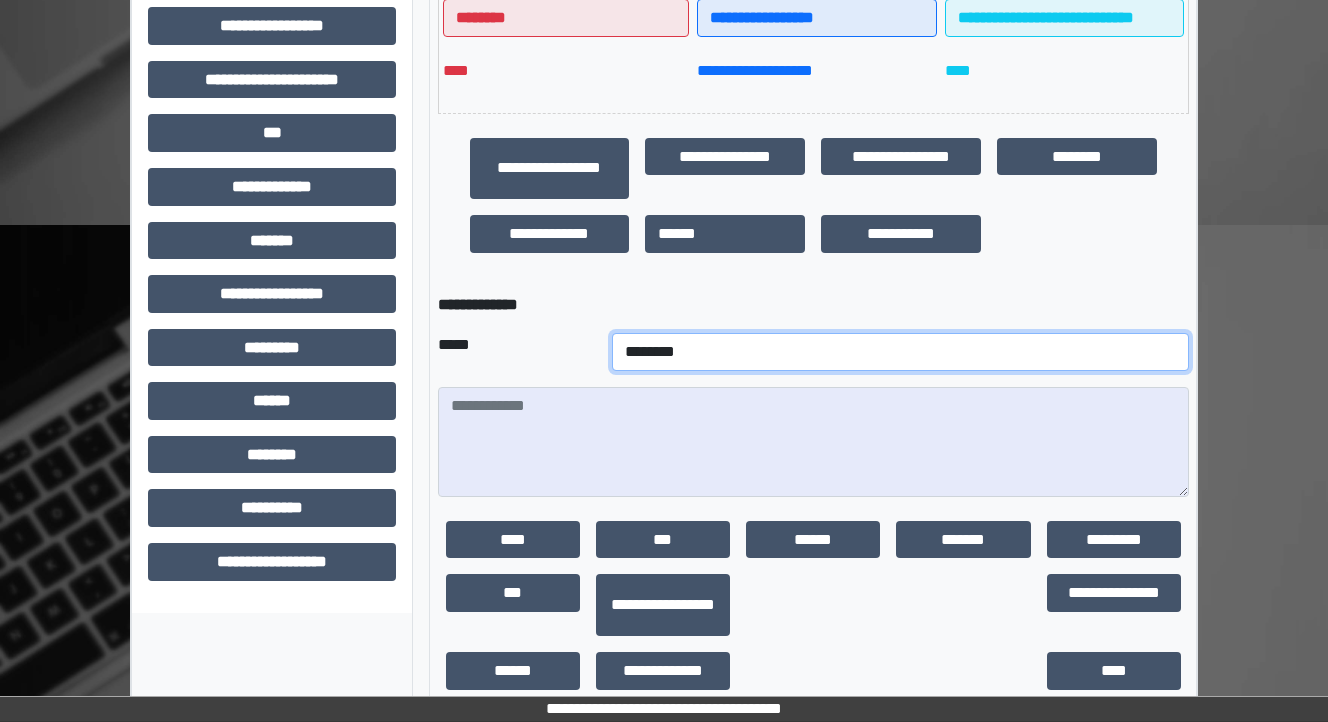 click on "**********" at bounding box center (900, 352) 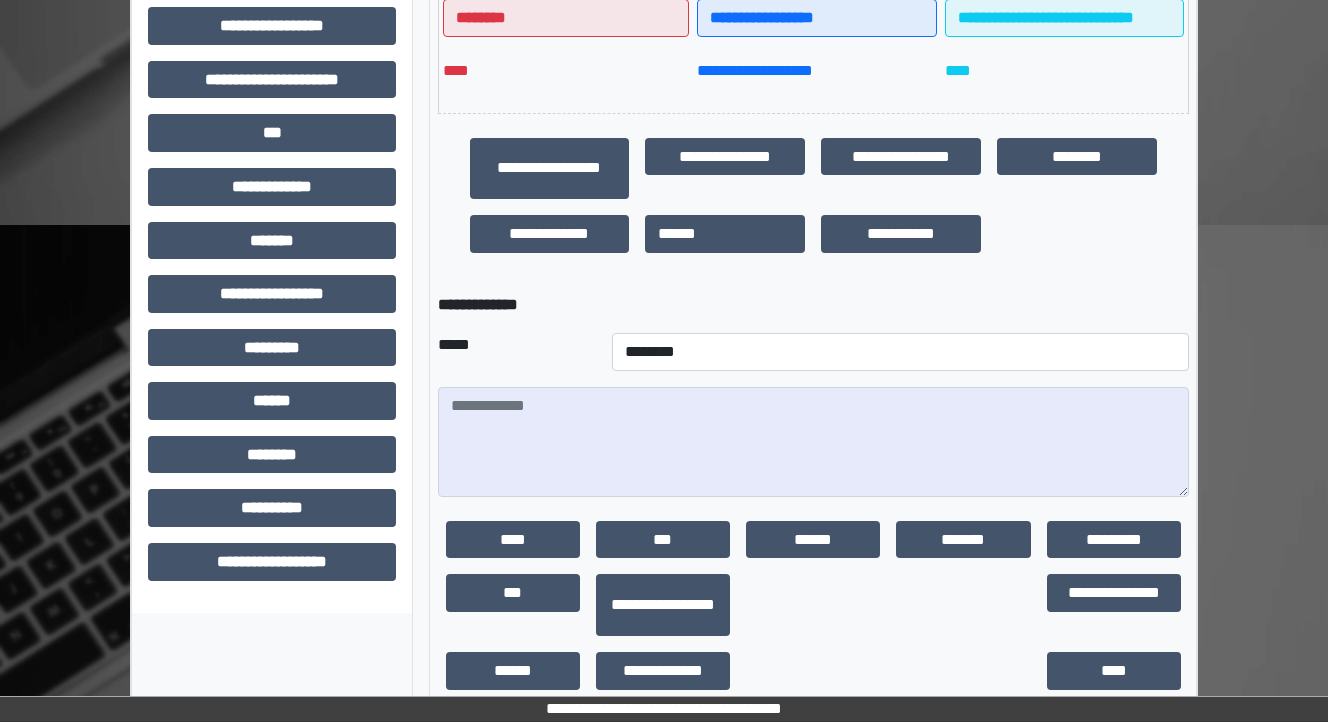 click at bounding box center (813, 442) 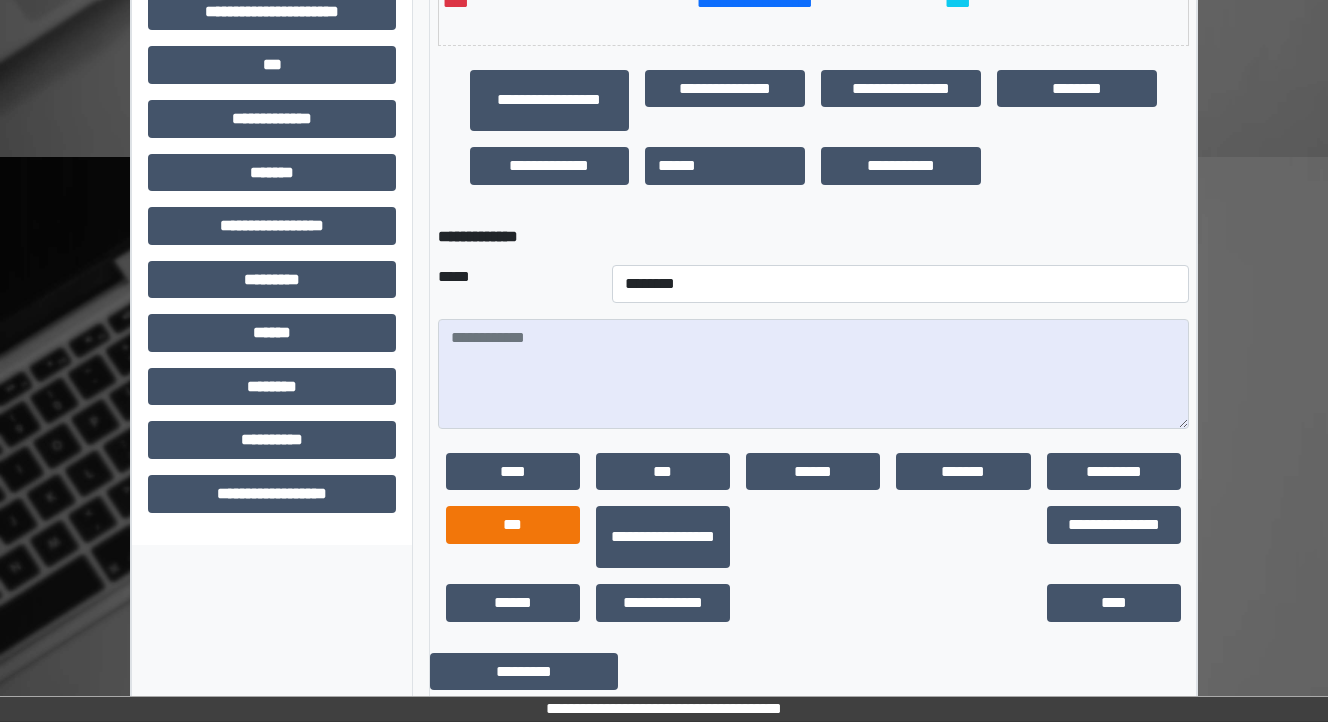 scroll, scrollTop: 720, scrollLeft: 0, axis: vertical 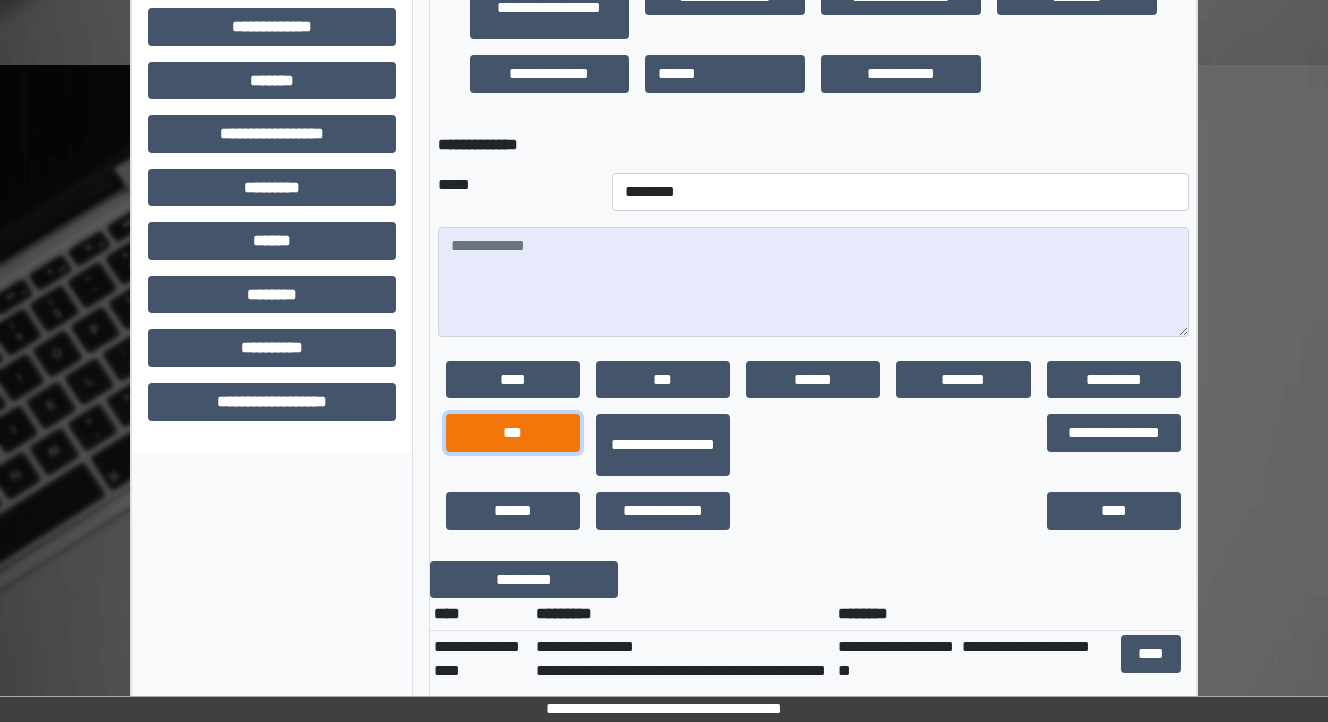 click on "***" at bounding box center [513, 433] 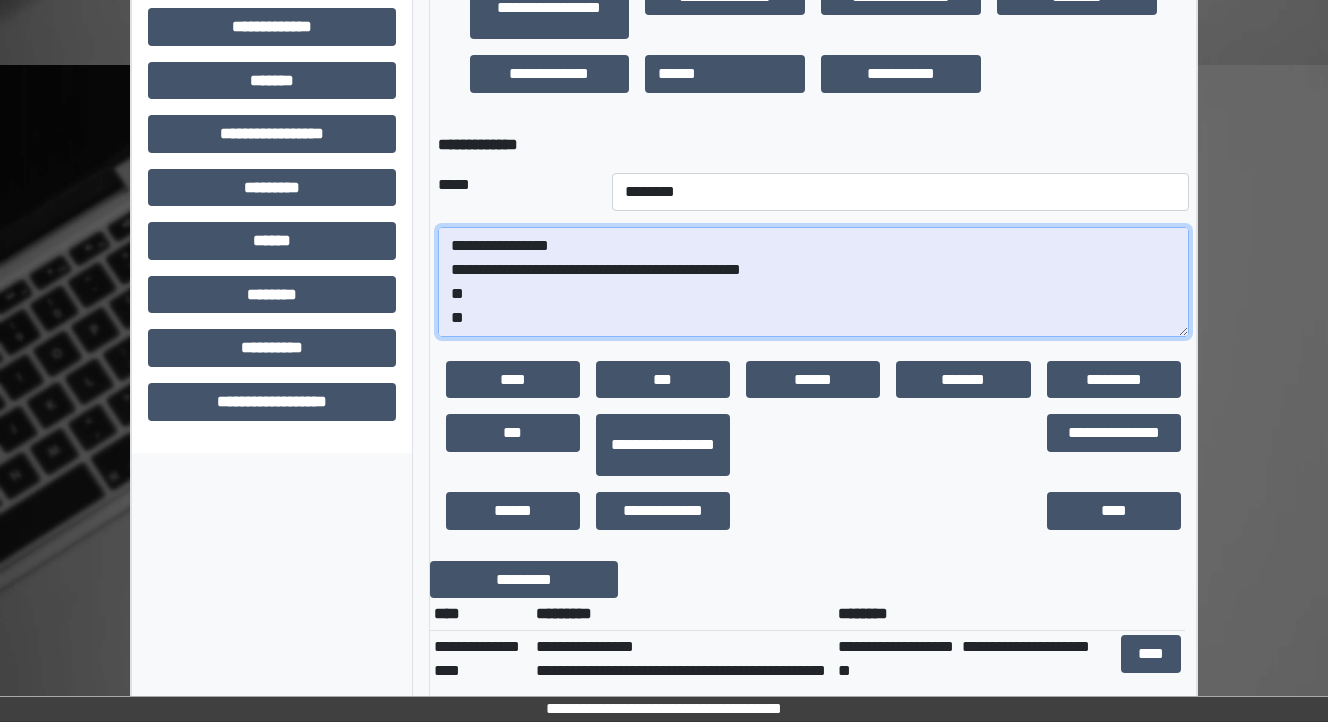 click on "**********" at bounding box center (813, 282) 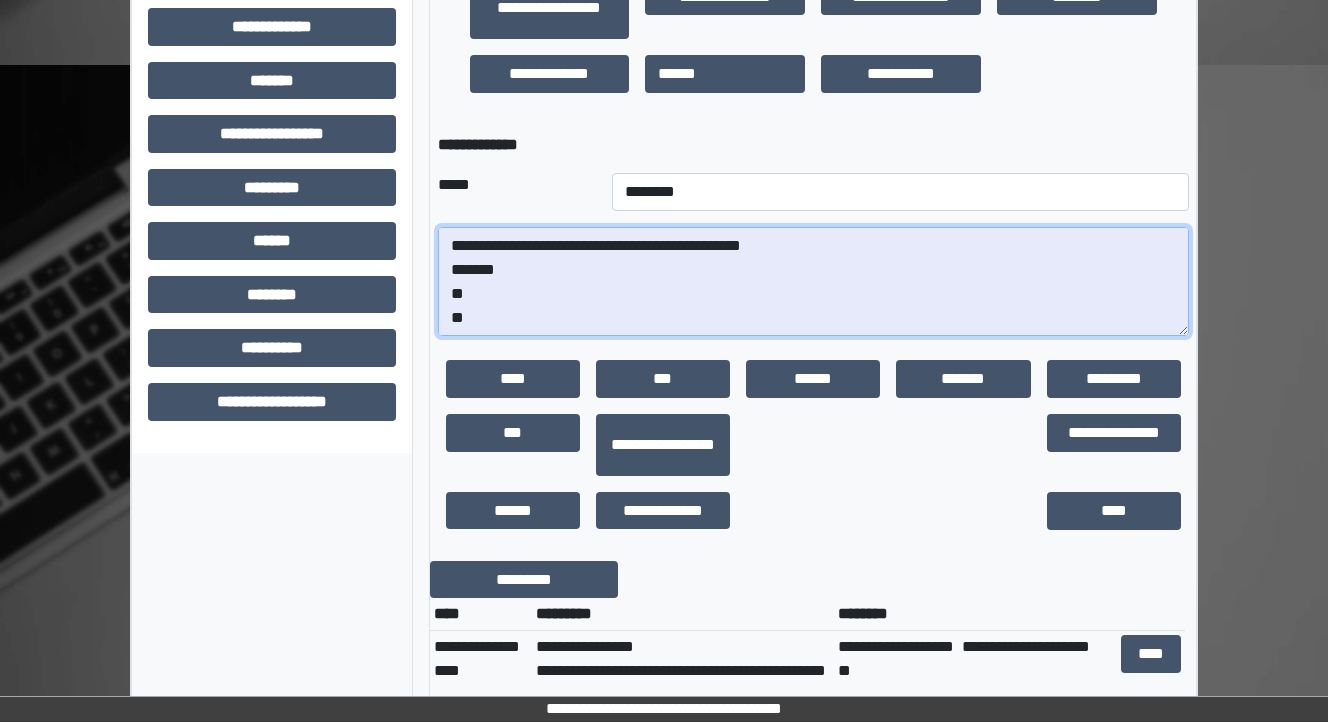 scroll, scrollTop: 48, scrollLeft: 0, axis: vertical 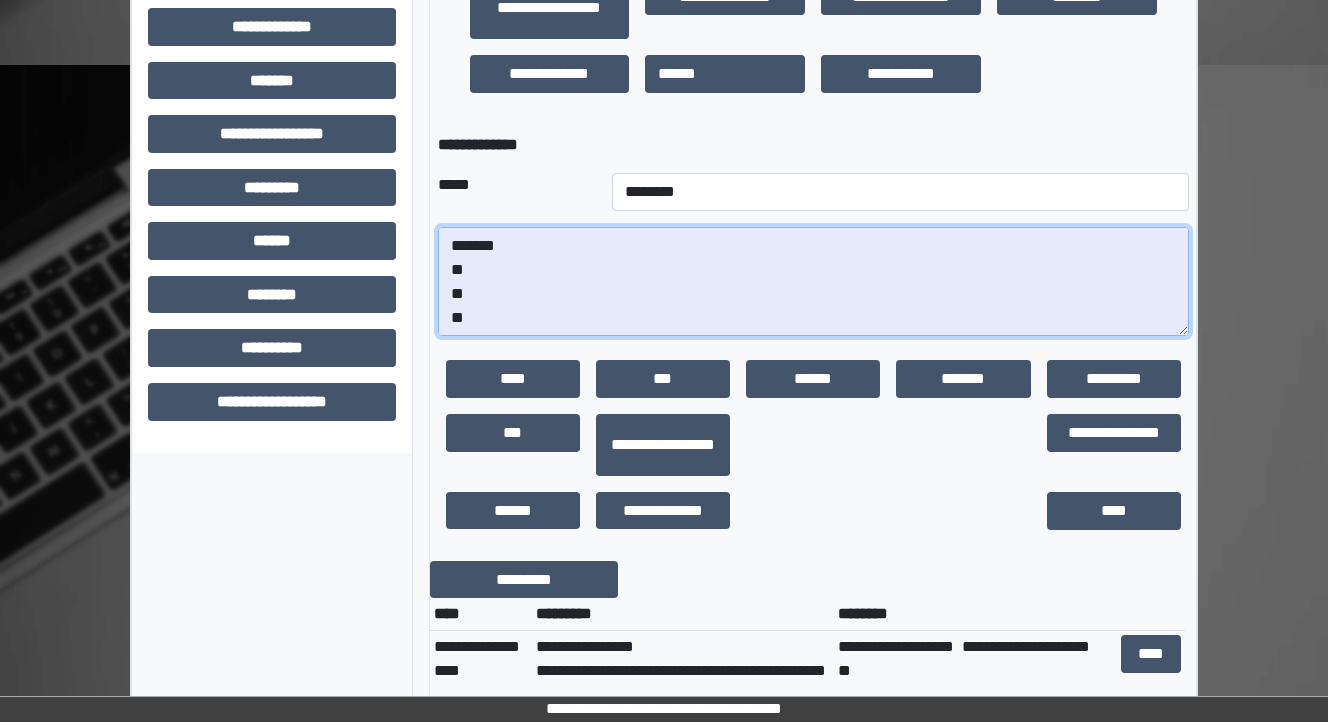 drag, startPoint x: 463, startPoint y: 325, endPoint x: 439, endPoint y: 308, distance: 29.410883 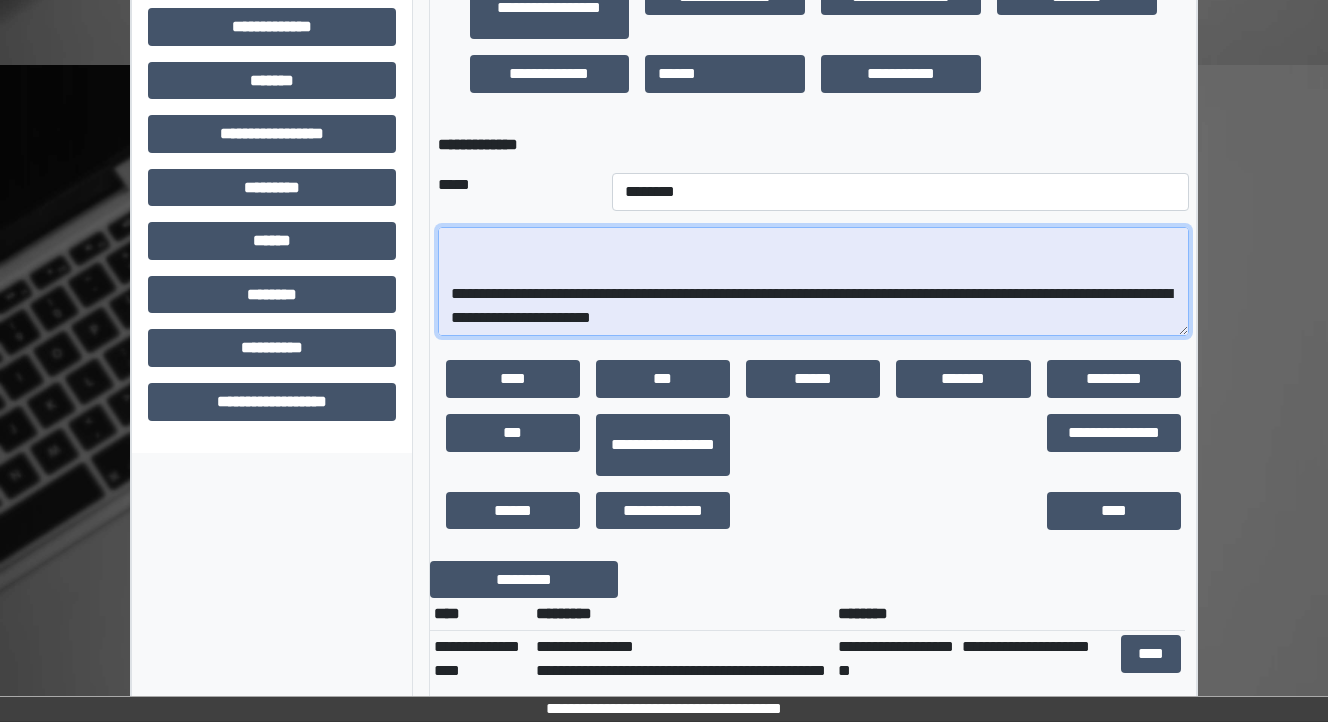 scroll, scrollTop: 240, scrollLeft: 0, axis: vertical 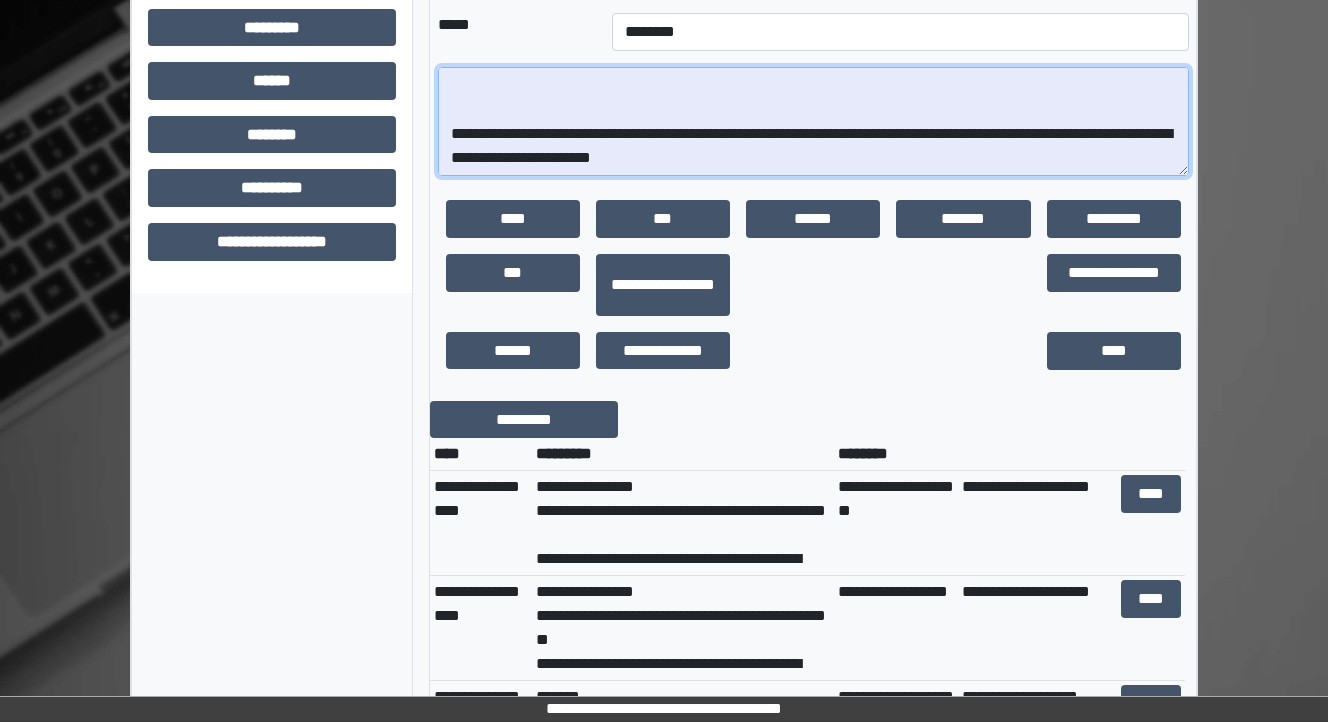 click on "**********" at bounding box center [813, 122] 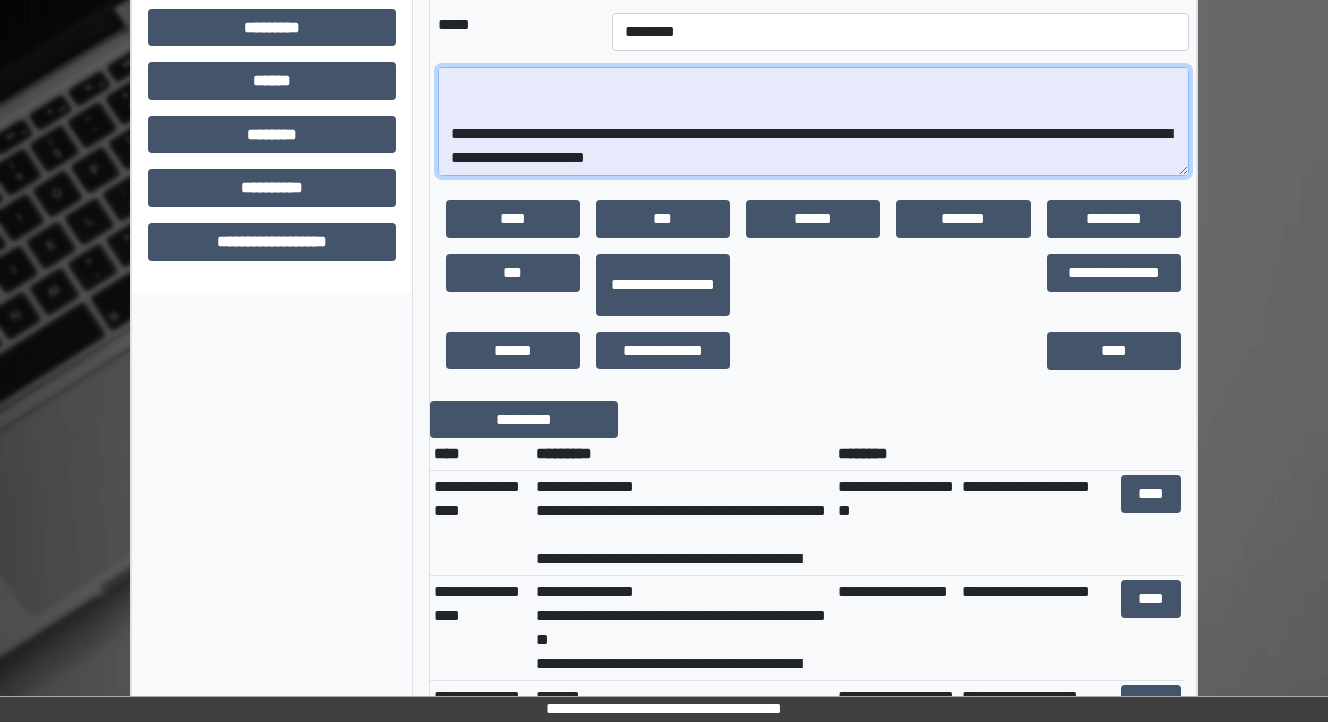 scroll, scrollTop: 216, scrollLeft: 0, axis: vertical 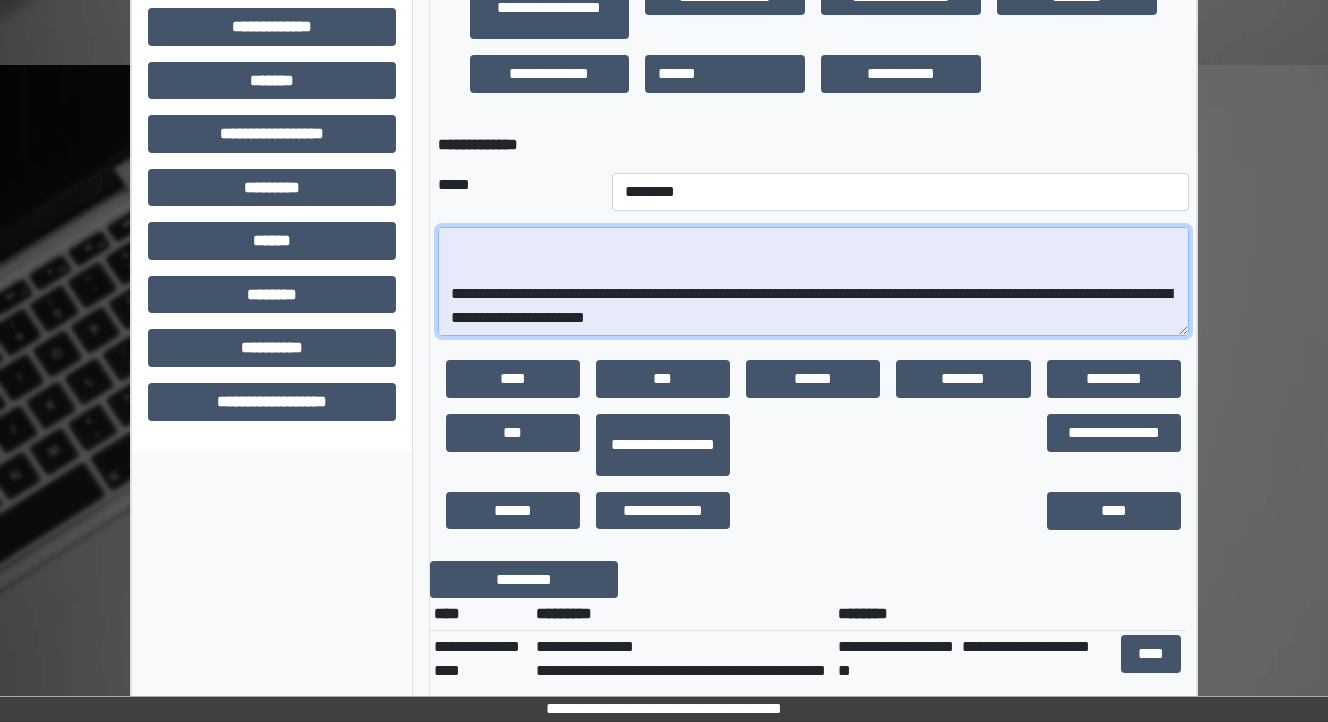 click on "**********" at bounding box center [813, 282] 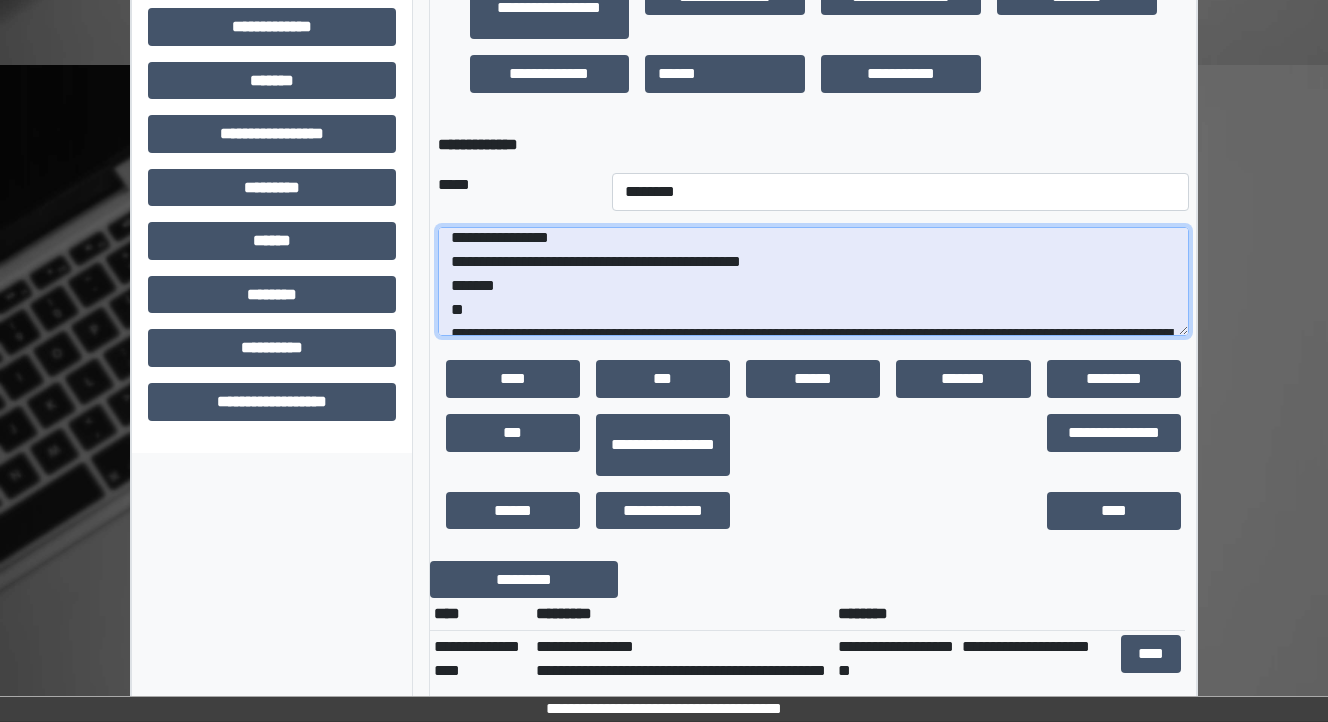 scroll, scrollTop: 8, scrollLeft: 0, axis: vertical 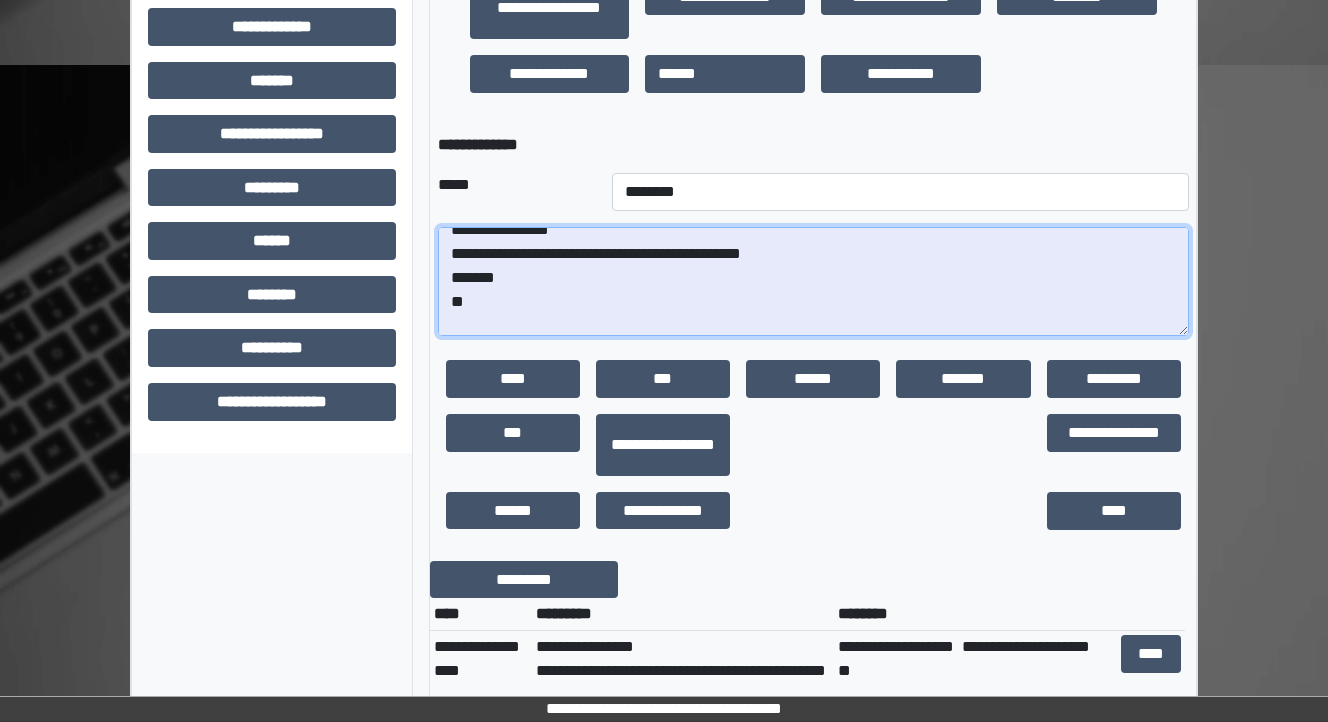 click on "**********" at bounding box center (813, 282) 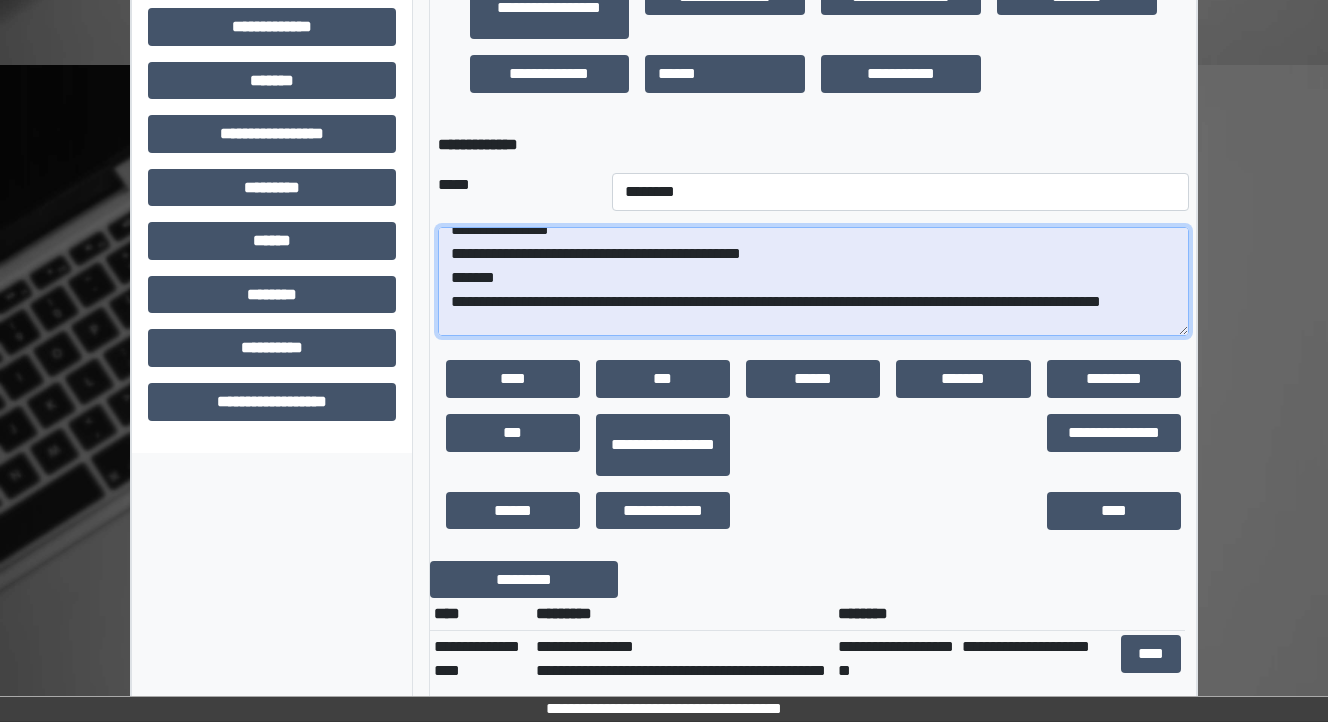 click on "**********" at bounding box center [813, 282] 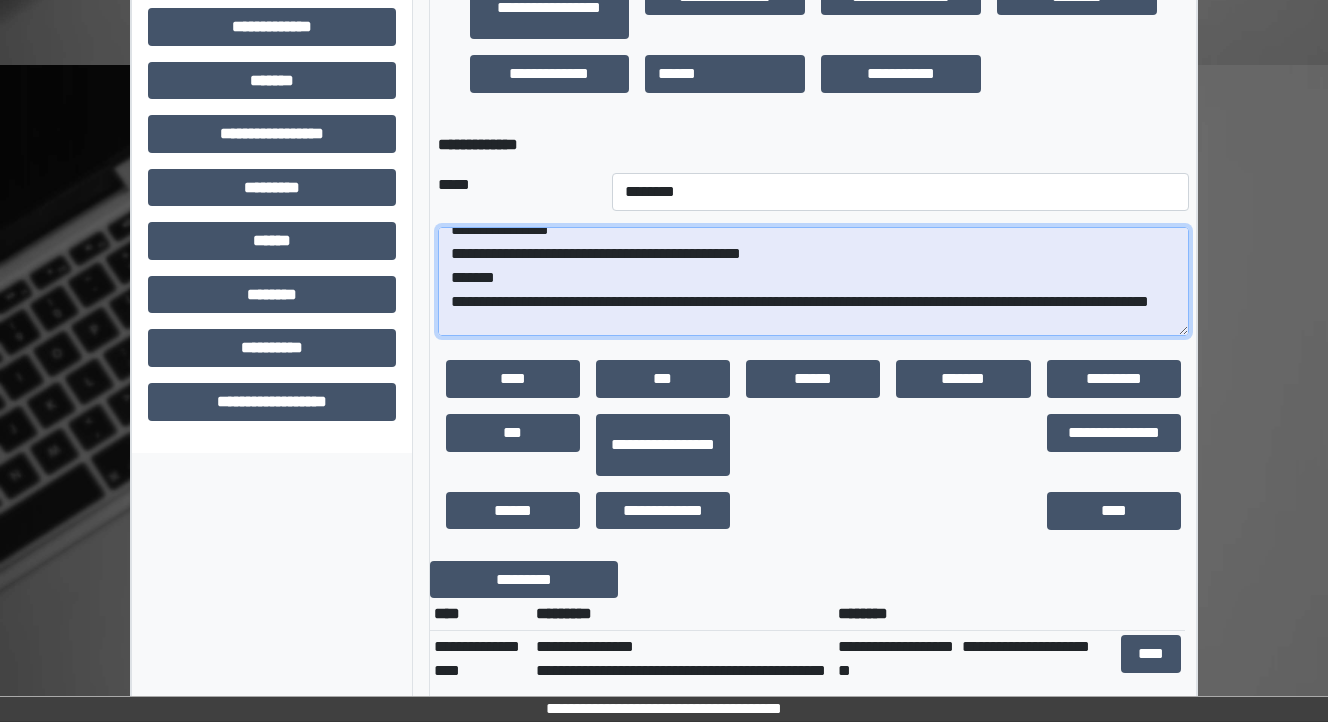 click on "**********" at bounding box center (813, 282) 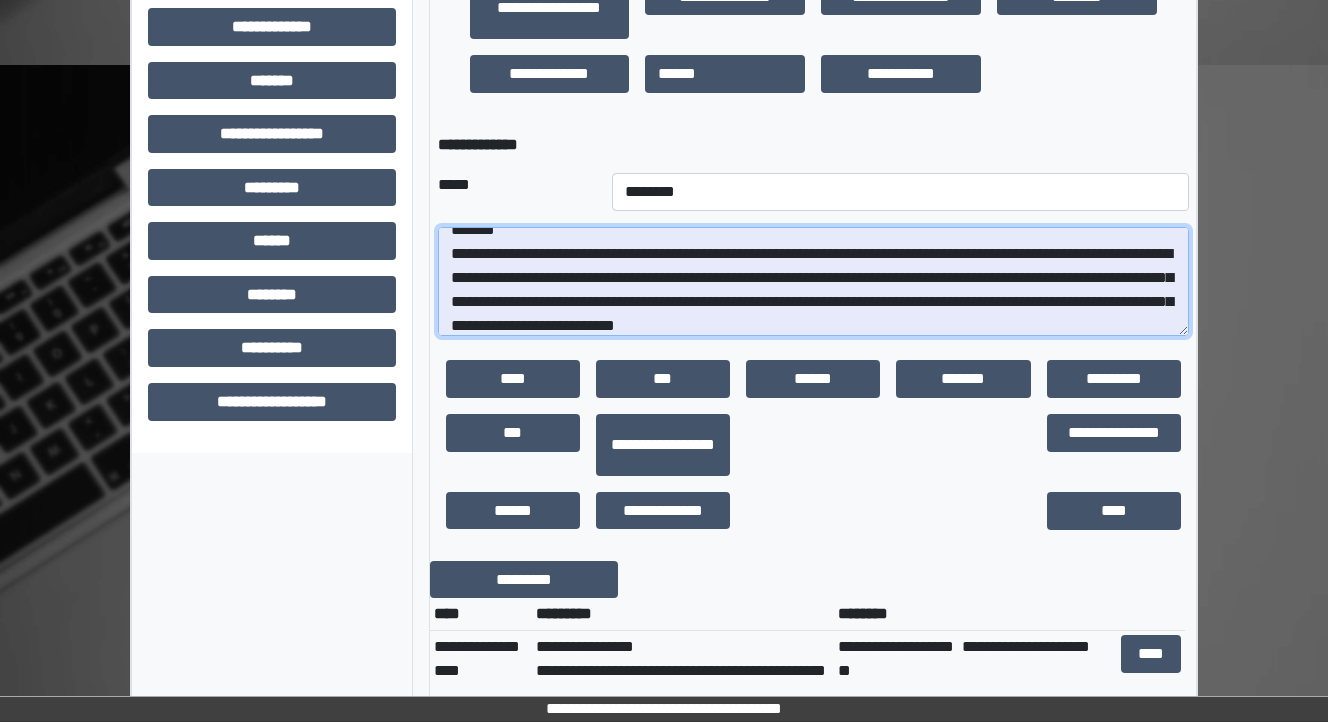 scroll, scrollTop: 88, scrollLeft: 0, axis: vertical 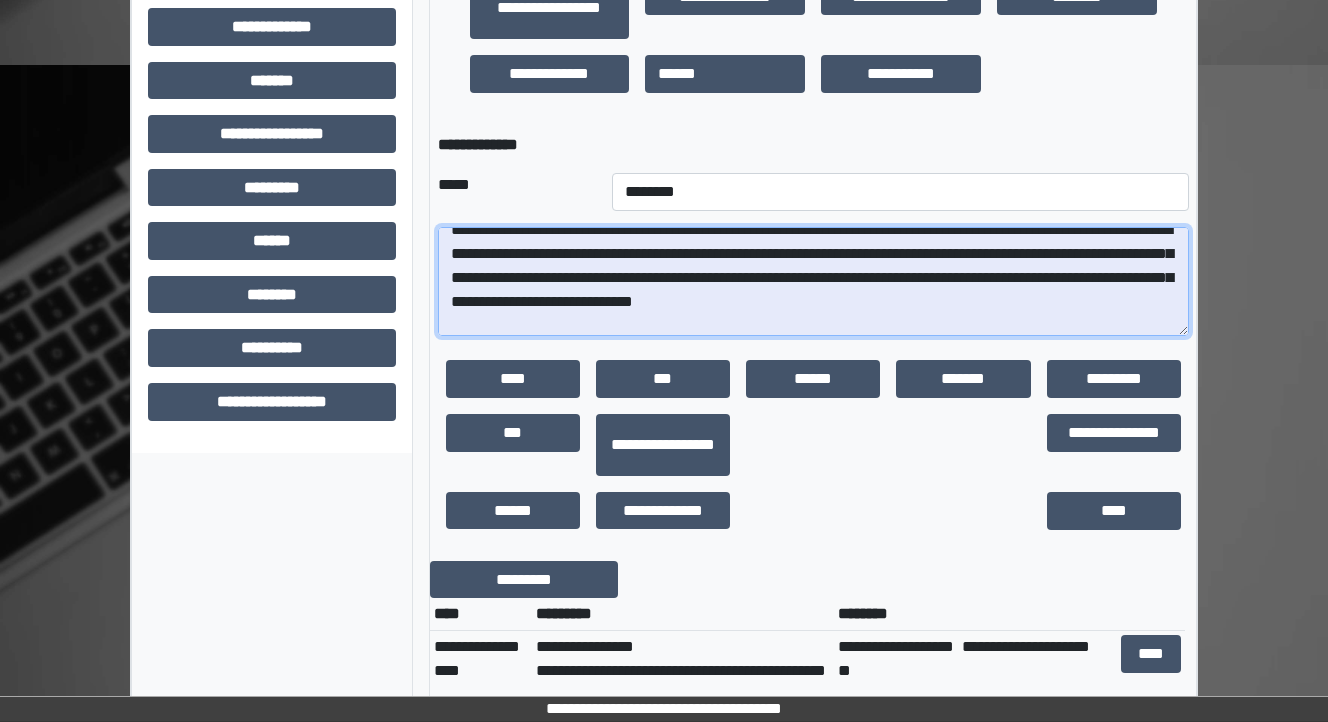 drag, startPoint x: 924, startPoint y: 315, endPoint x: 872, endPoint y: 315, distance: 52 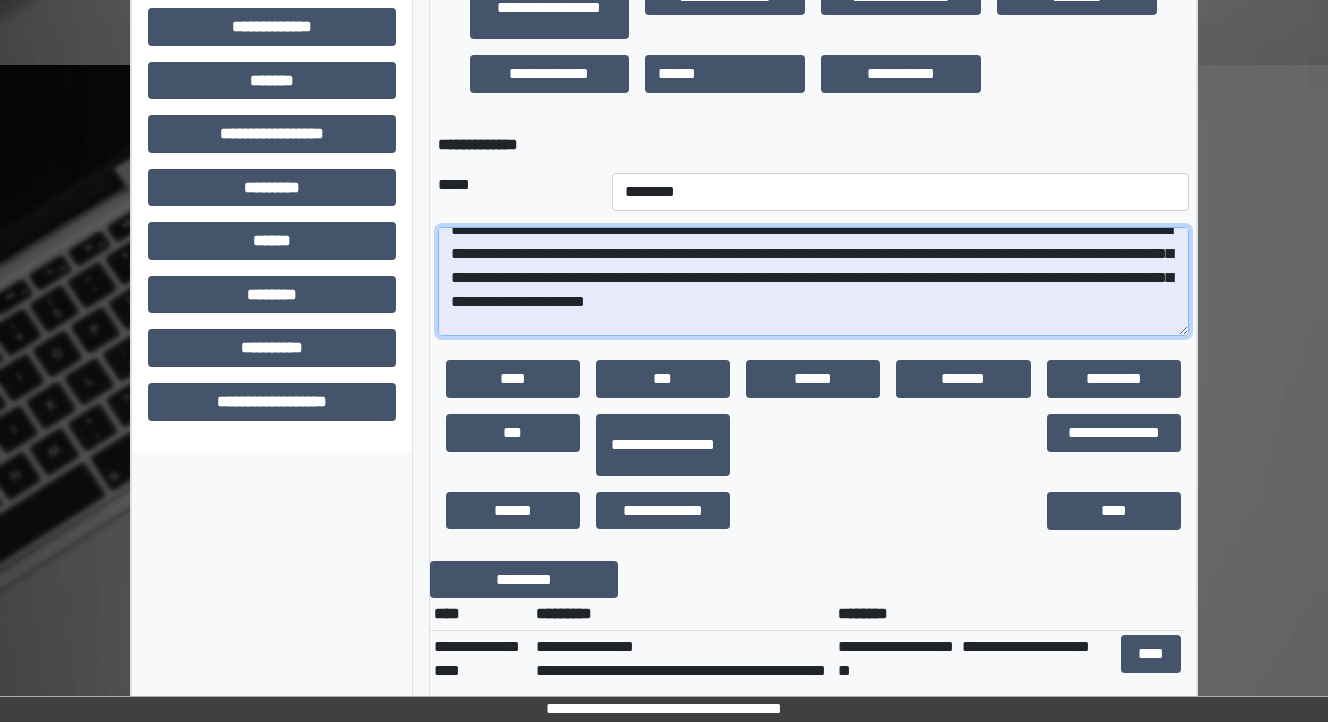 click on "**********" at bounding box center [813, 282] 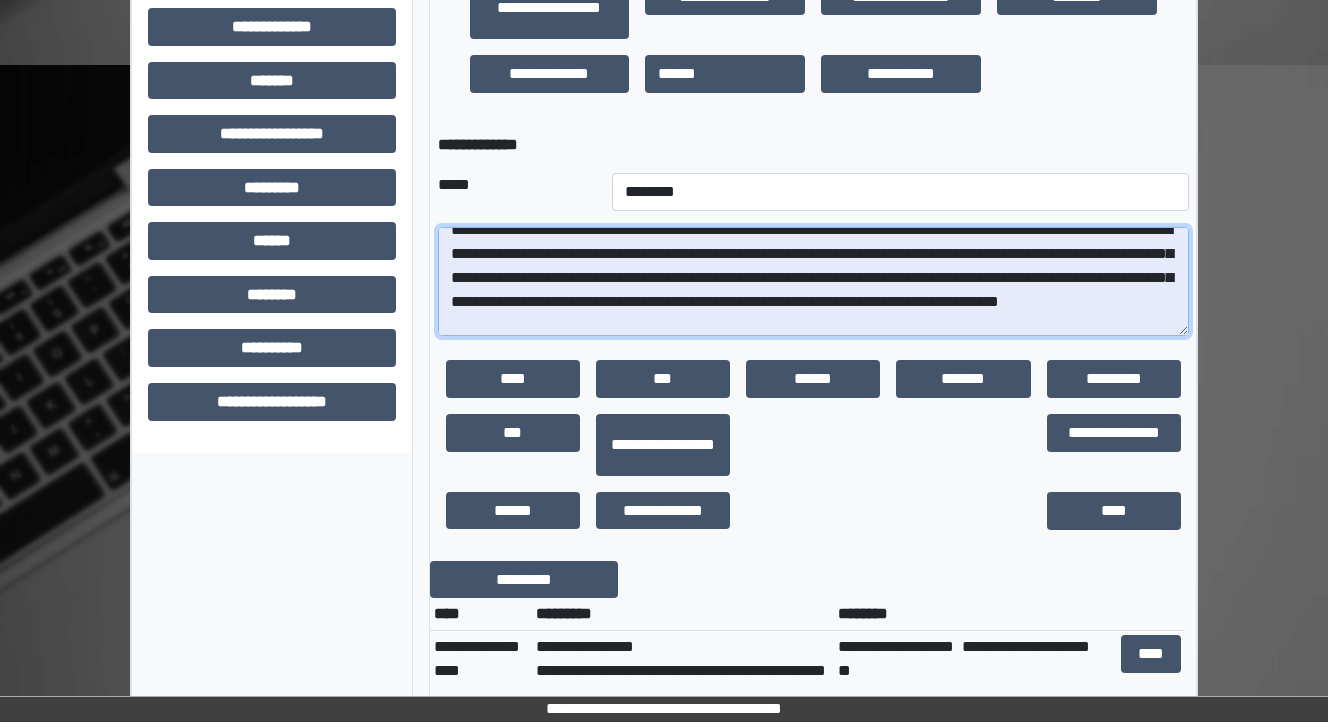 click at bounding box center (813, 282) 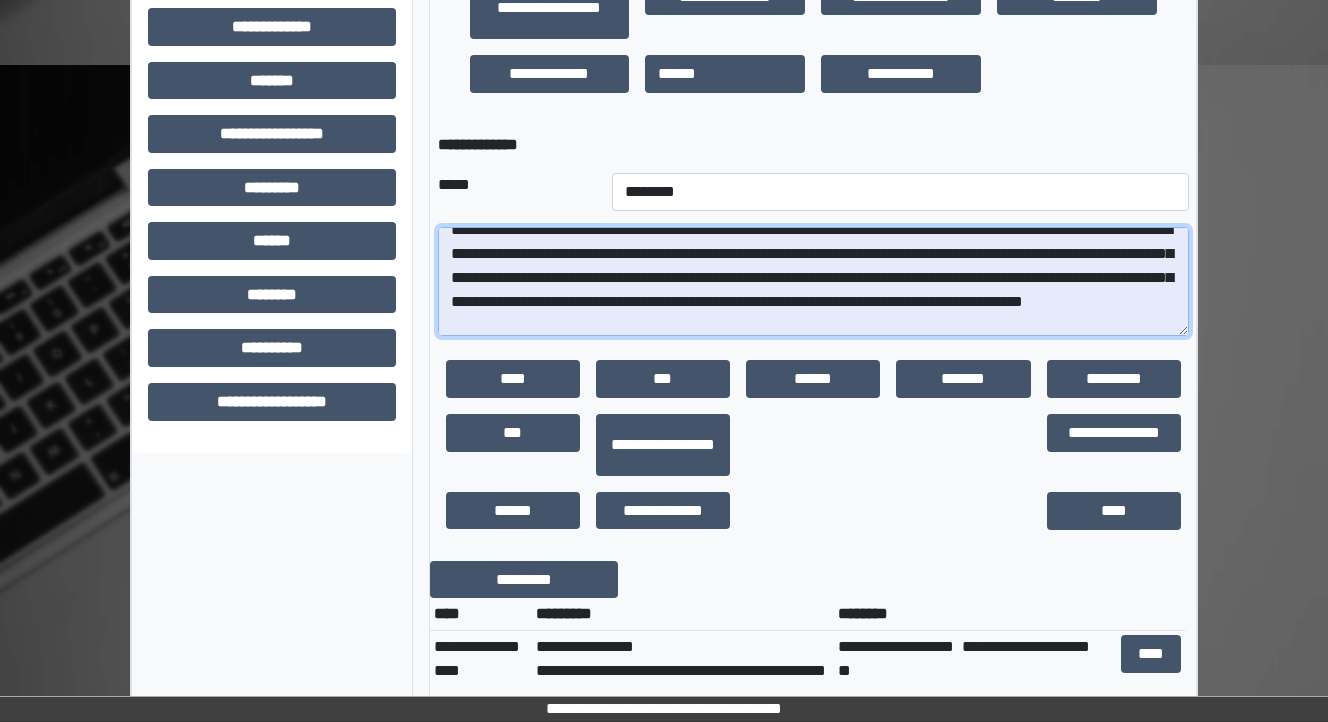click at bounding box center (813, 282) 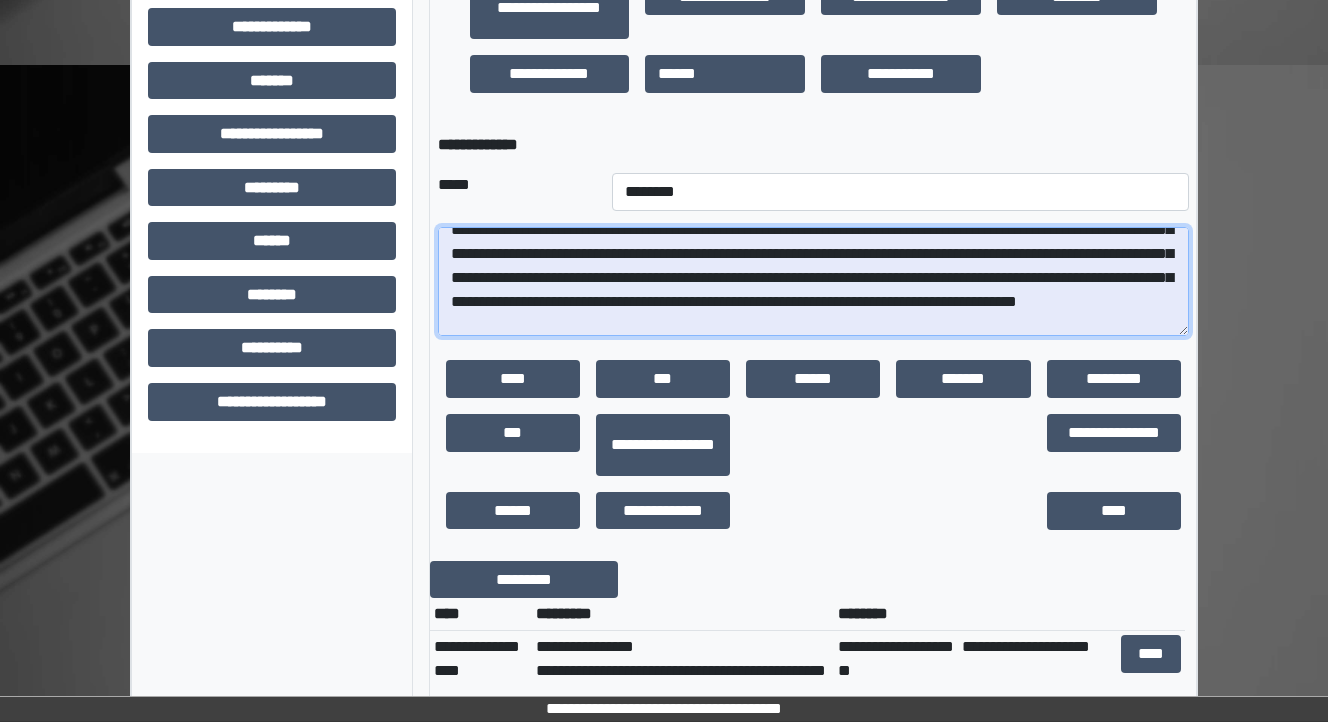 scroll, scrollTop: 136, scrollLeft: 0, axis: vertical 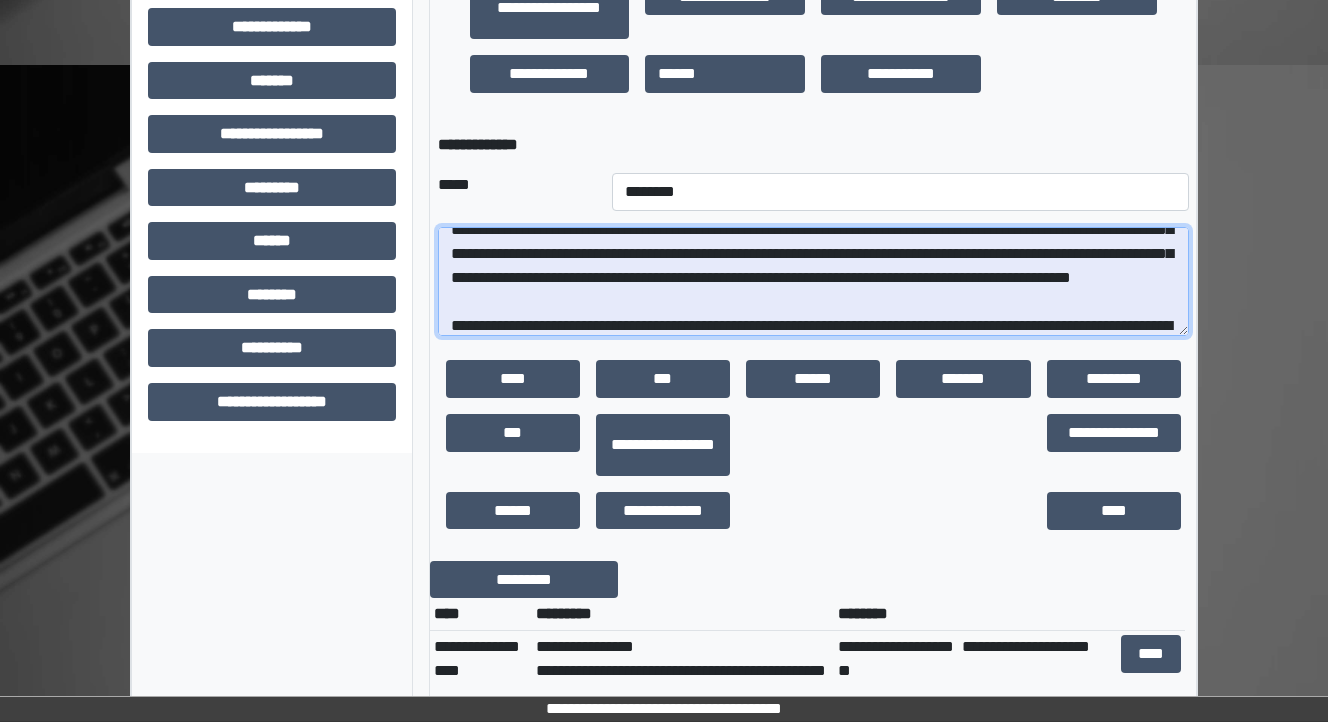 click at bounding box center (813, 282) 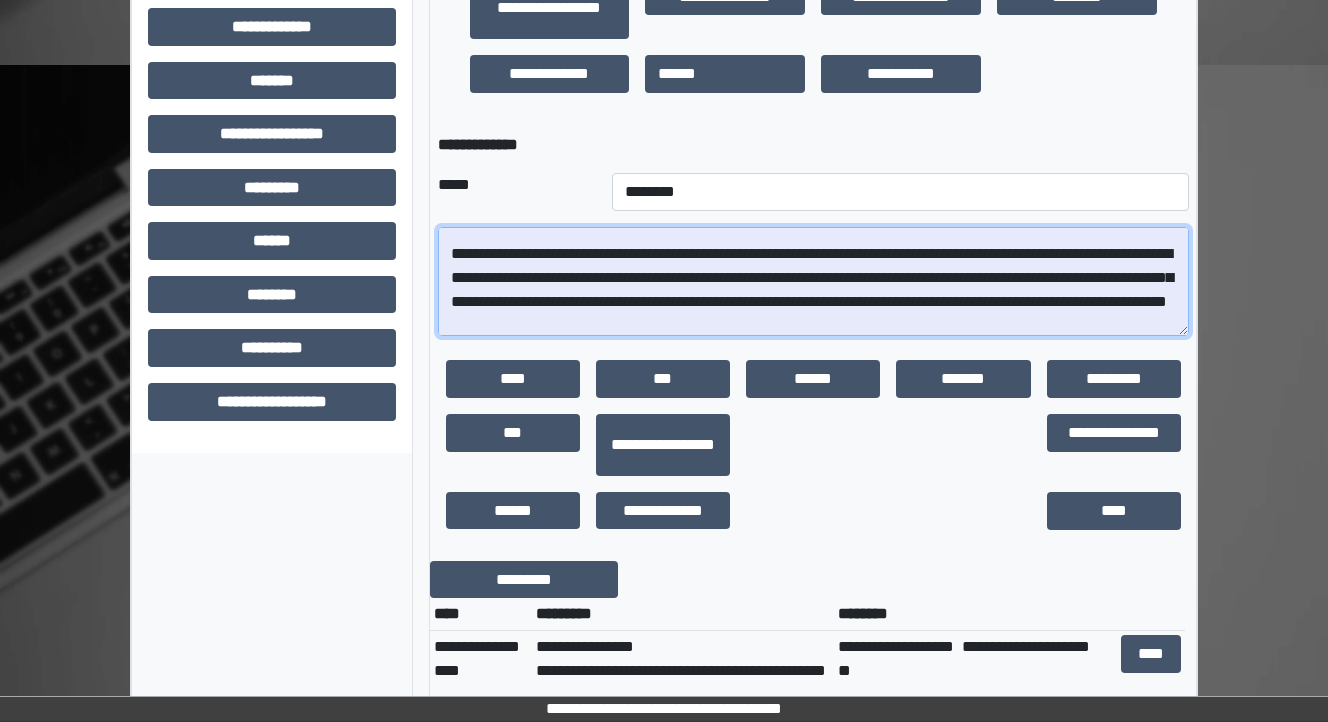 scroll, scrollTop: 288, scrollLeft: 0, axis: vertical 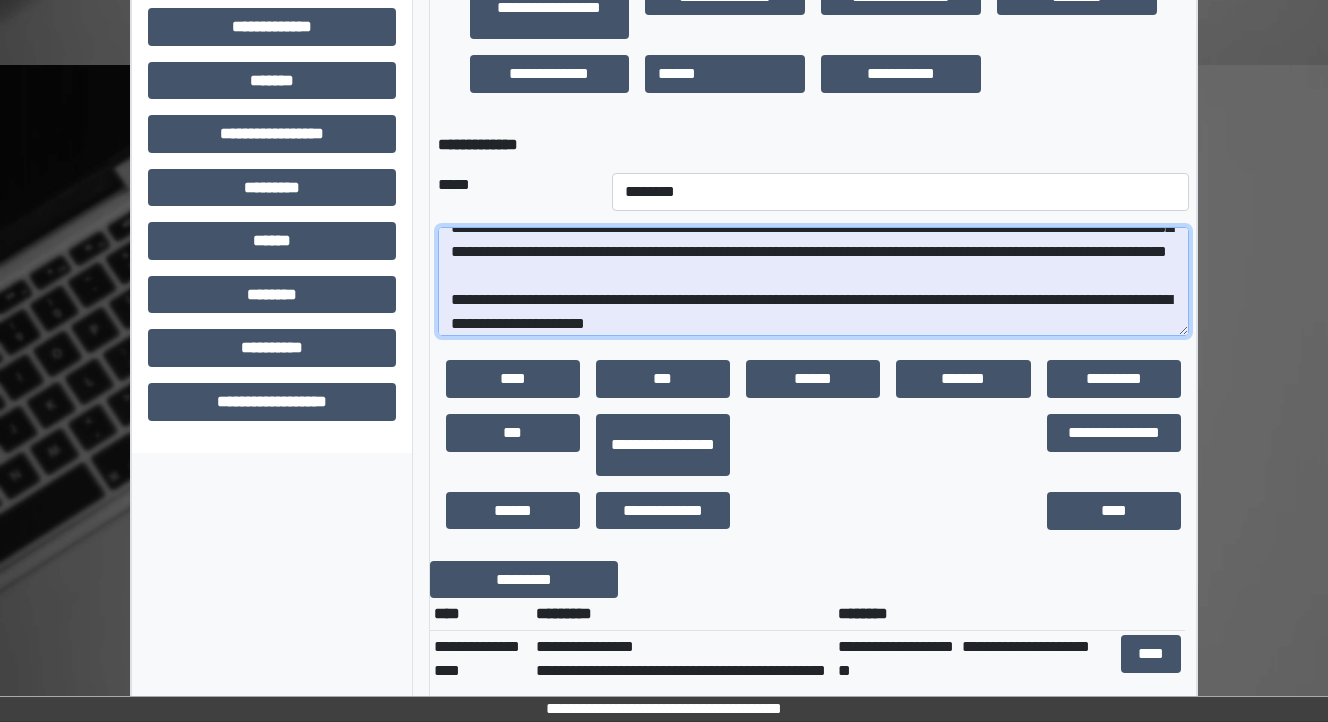 drag, startPoint x: 477, startPoint y: 338, endPoint x: 456, endPoint y: 338, distance: 21 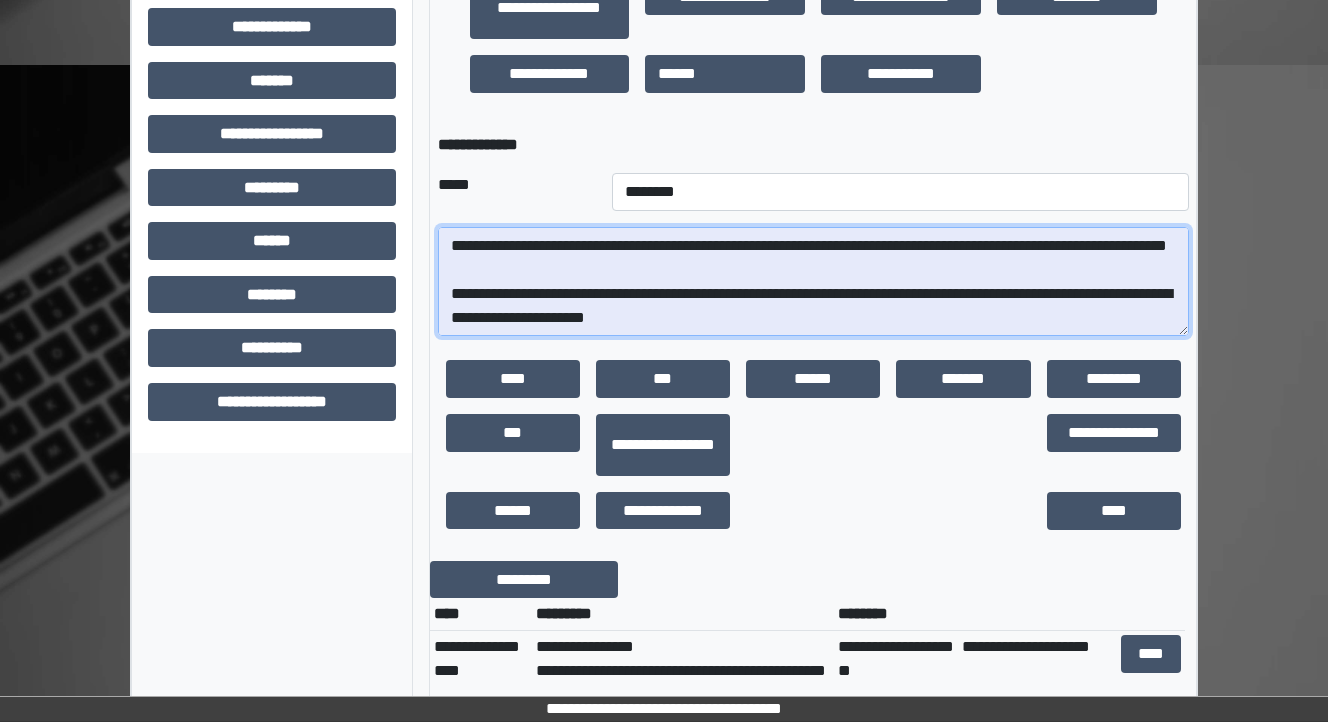 drag, startPoint x: 994, startPoint y: 320, endPoint x: 984, endPoint y: 322, distance: 10.198039 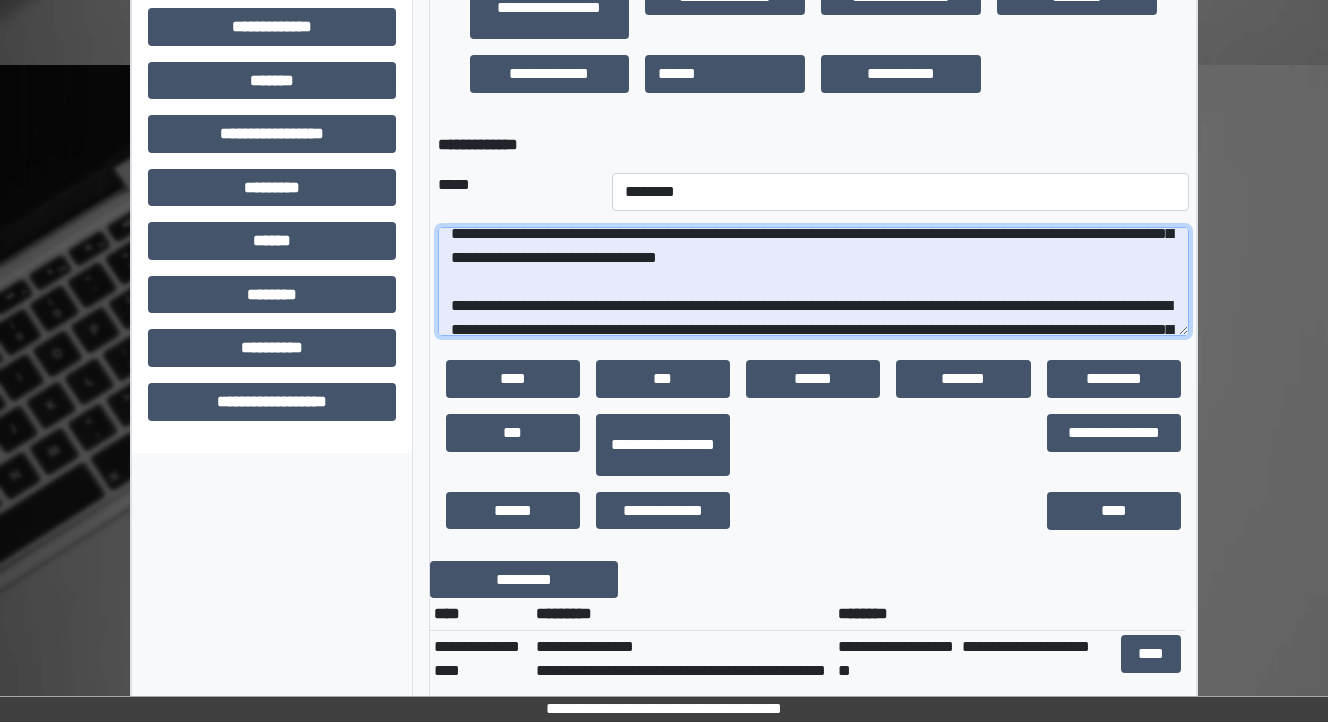 scroll, scrollTop: 208, scrollLeft: 0, axis: vertical 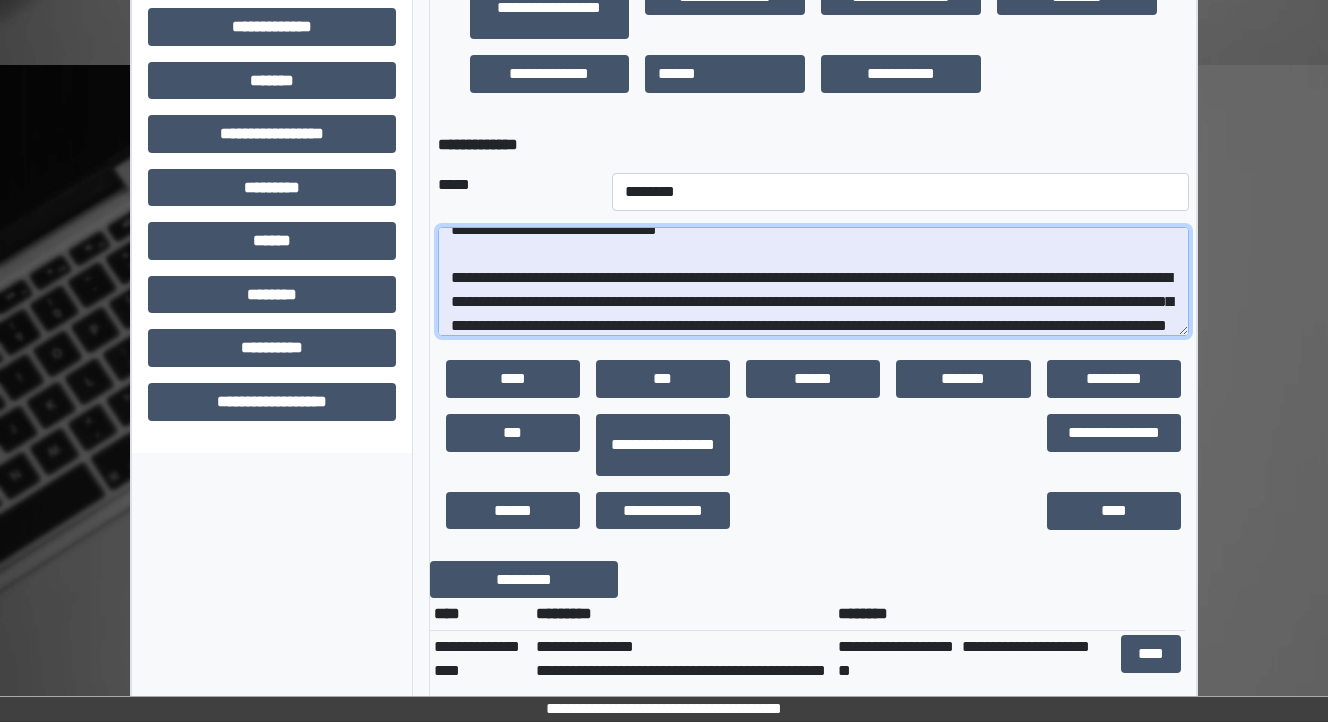 click at bounding box center (813, 282) 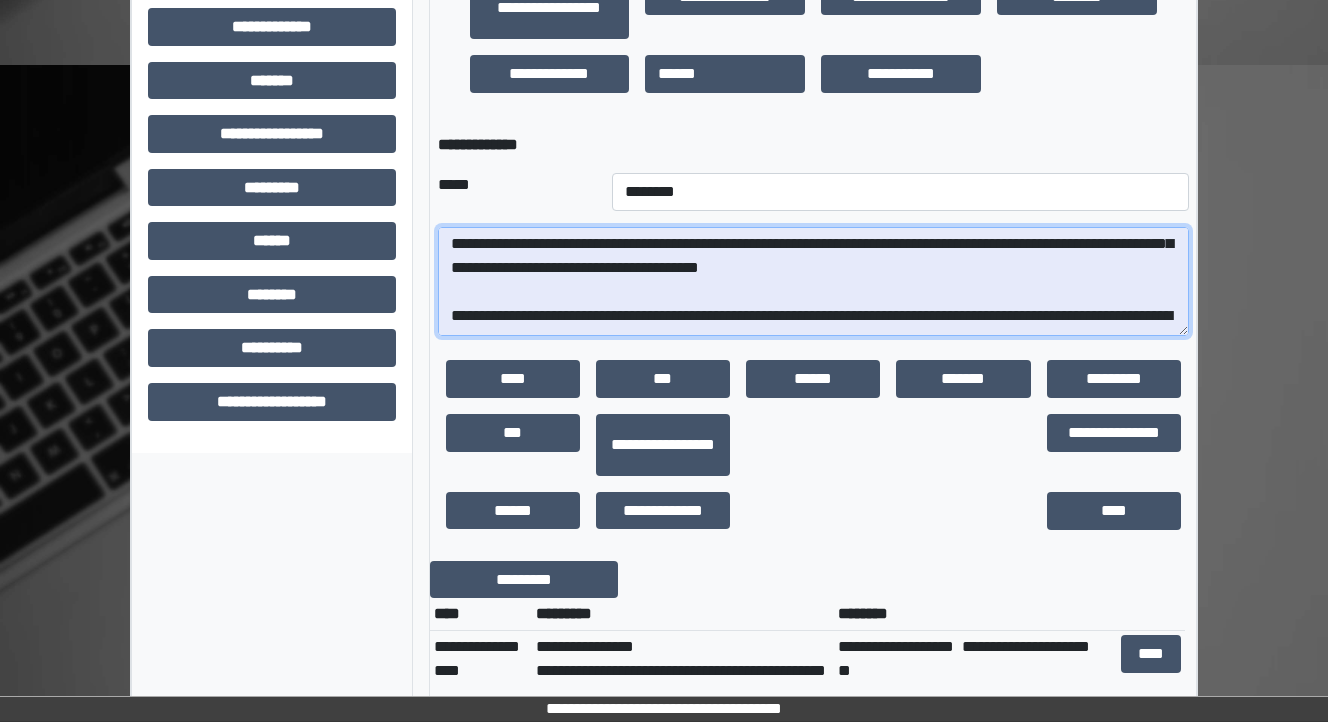 scroll, scrollTop: 199, scrollLeft: 0, axis: vertical 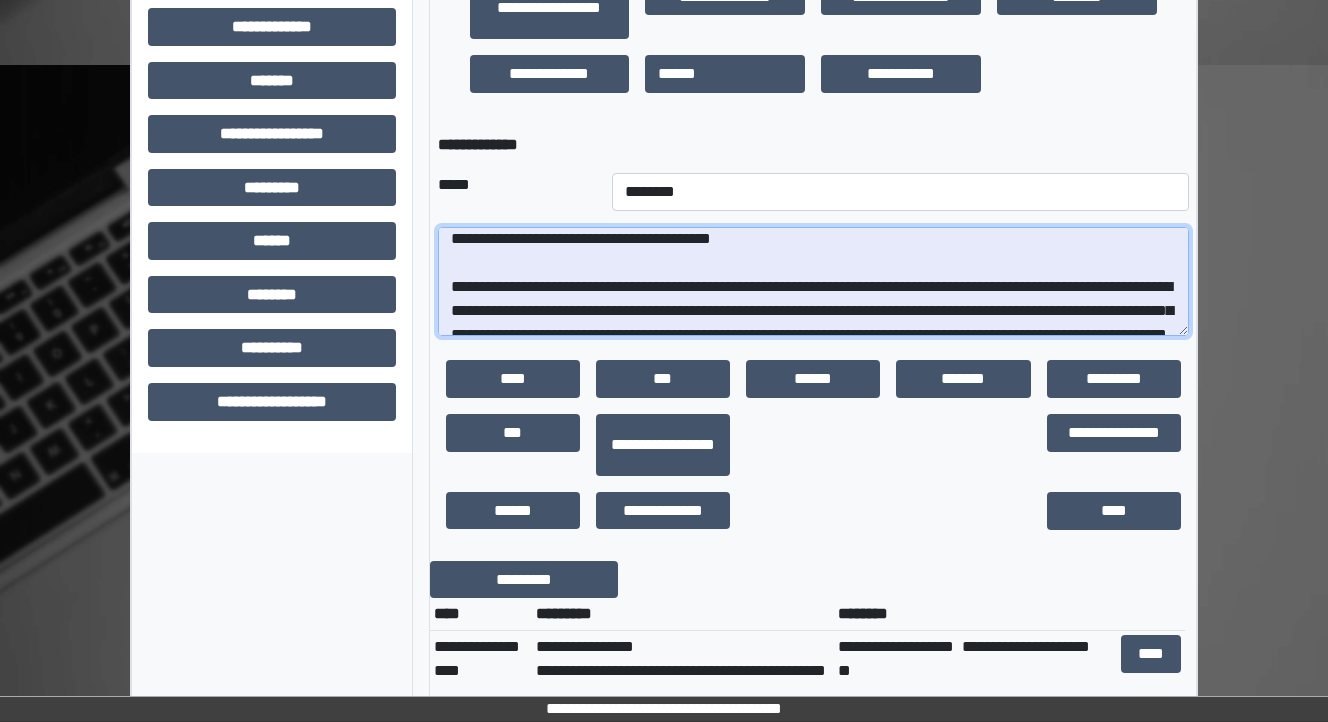 click at bounding box center (813, 282) 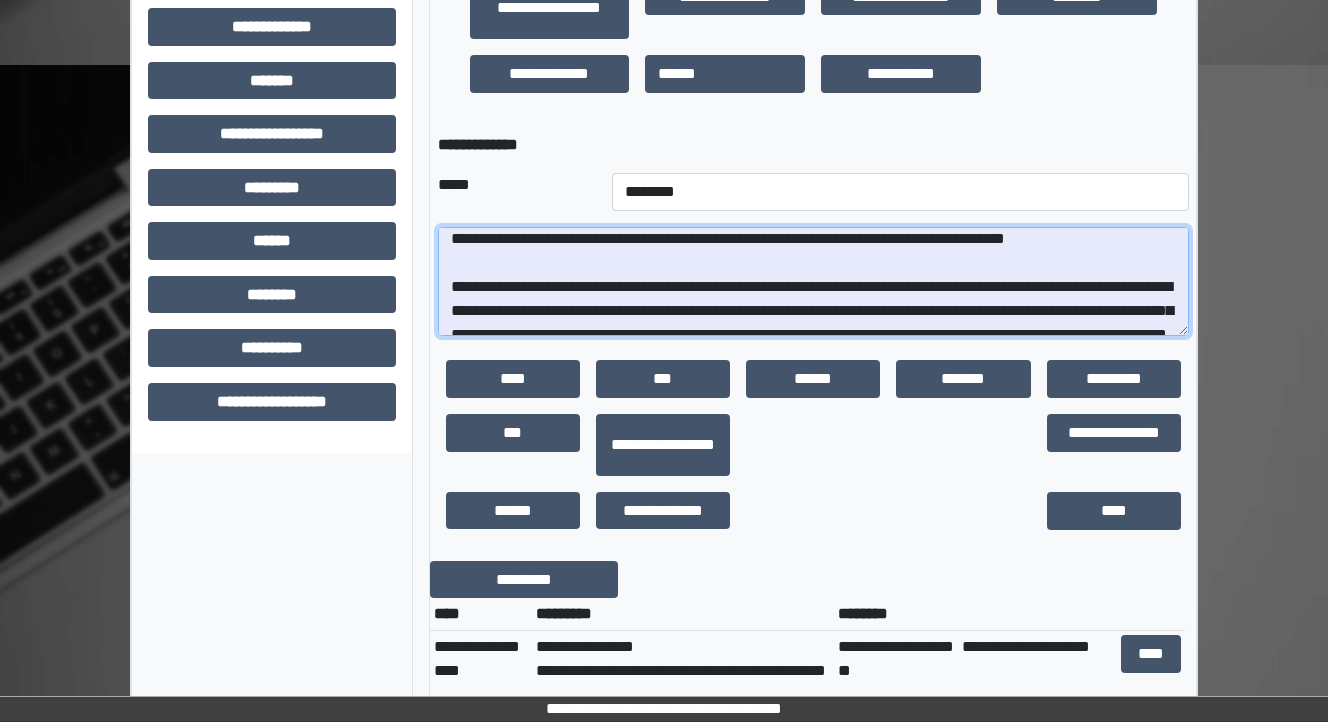 click at bounding box center [813, 282] 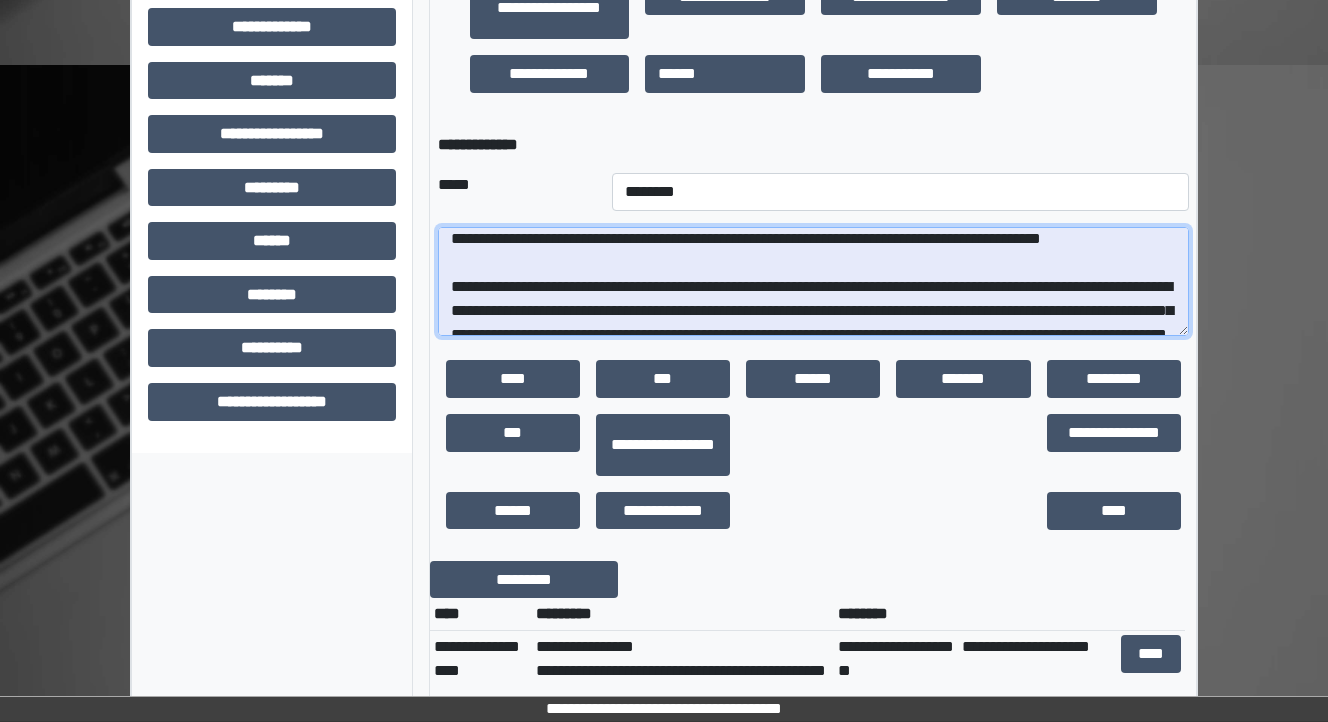click at bounding box center [813, 282] 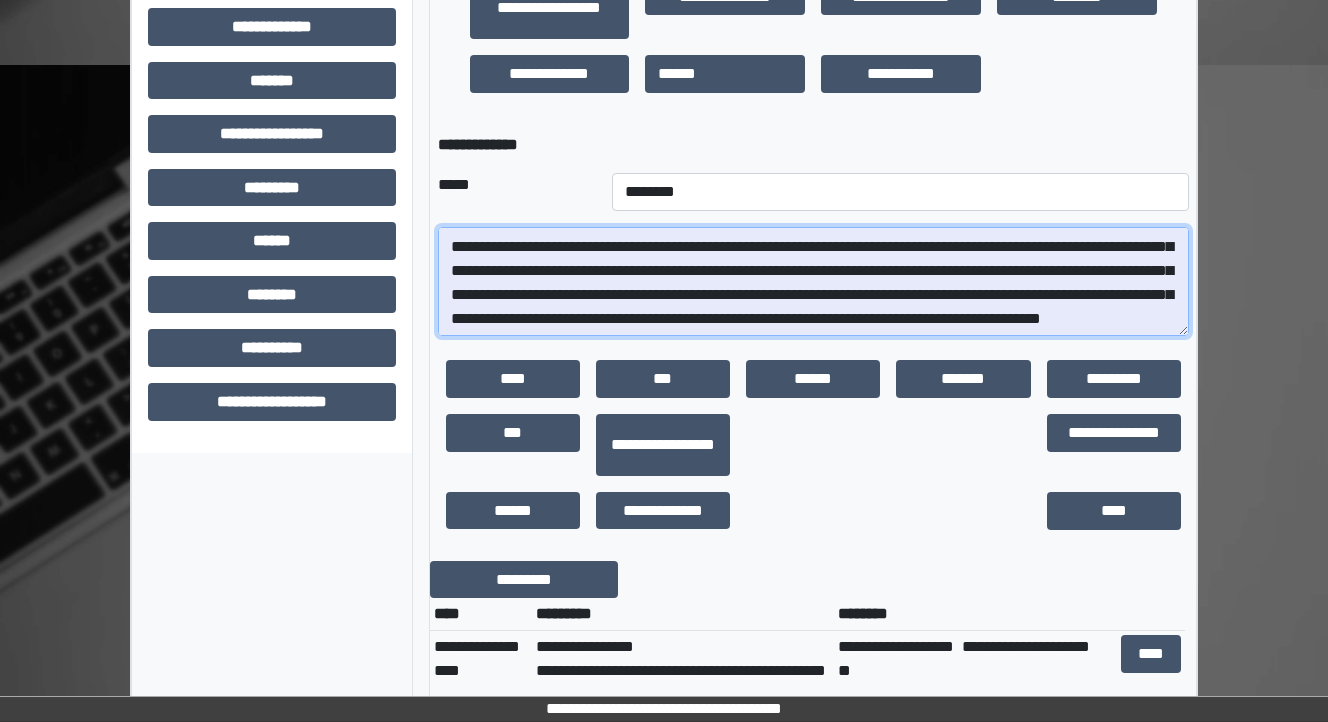 click at bounding box center (813, 282) 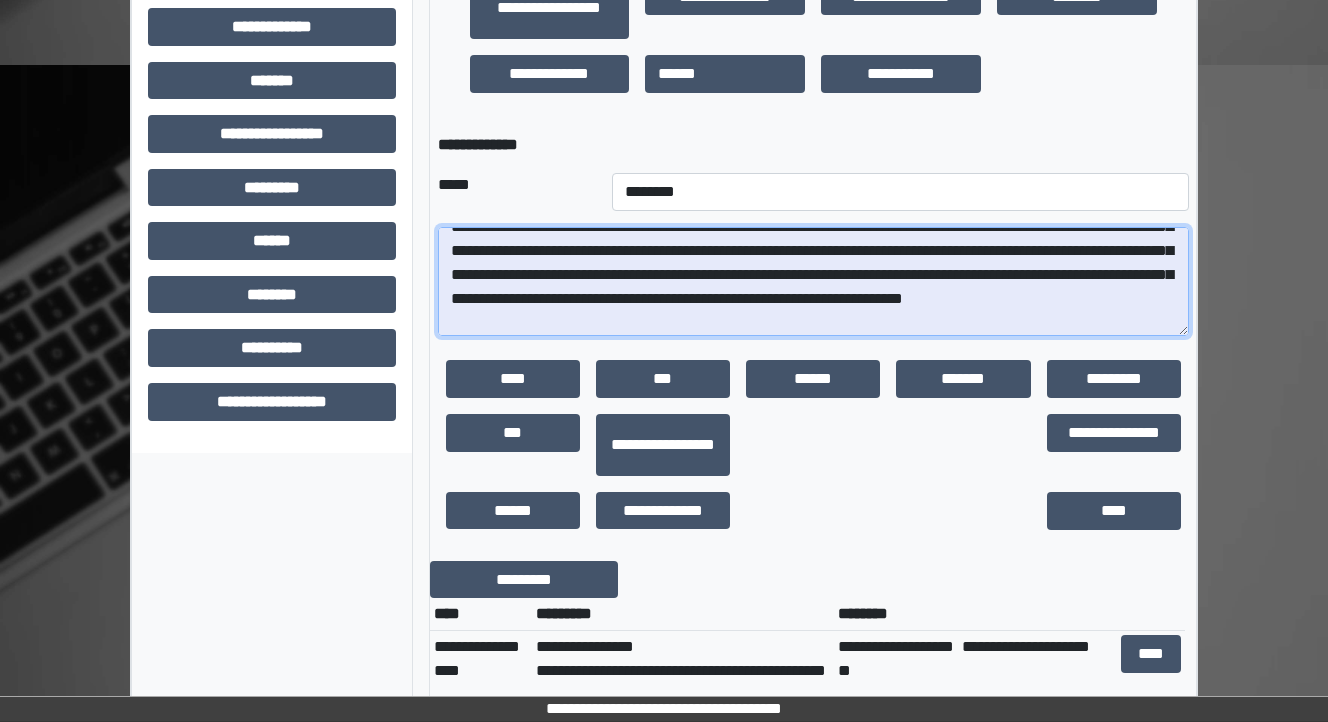 scroll, scrollTop: 199, scrollLeft: 0, axis: vertical 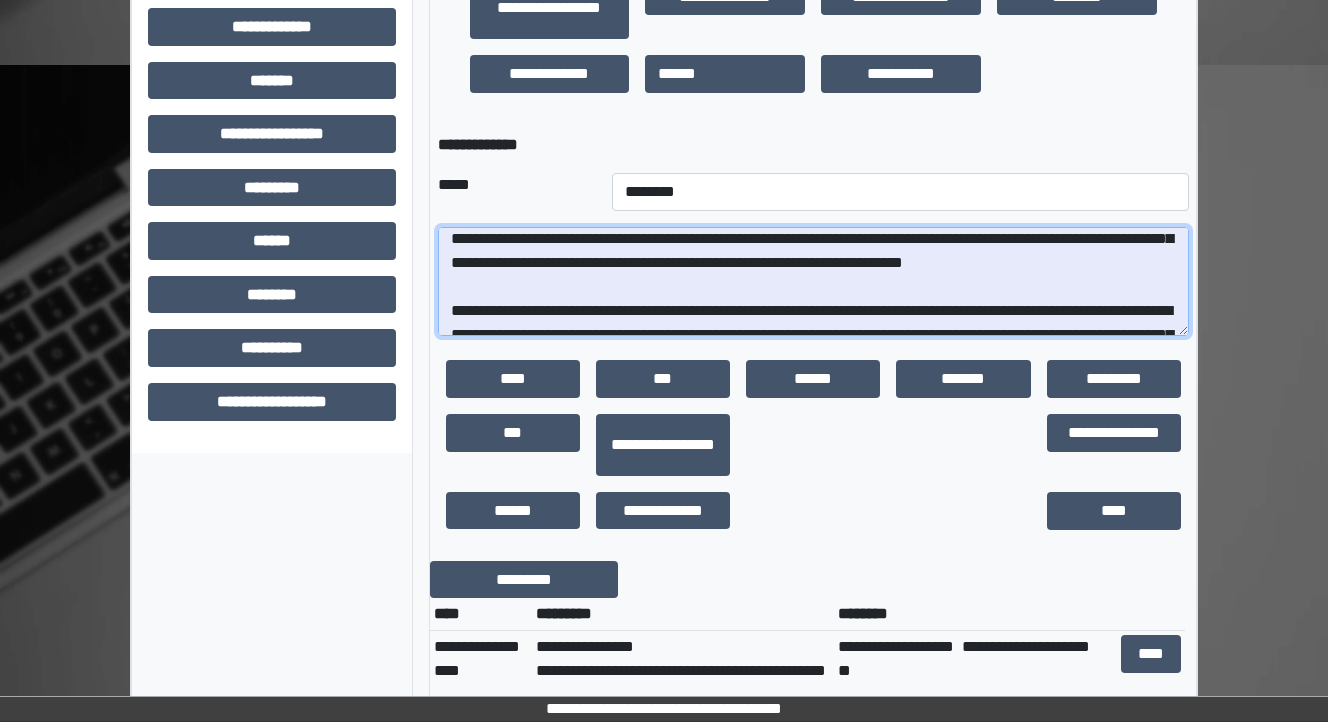 click at bounding box center [813, 282] 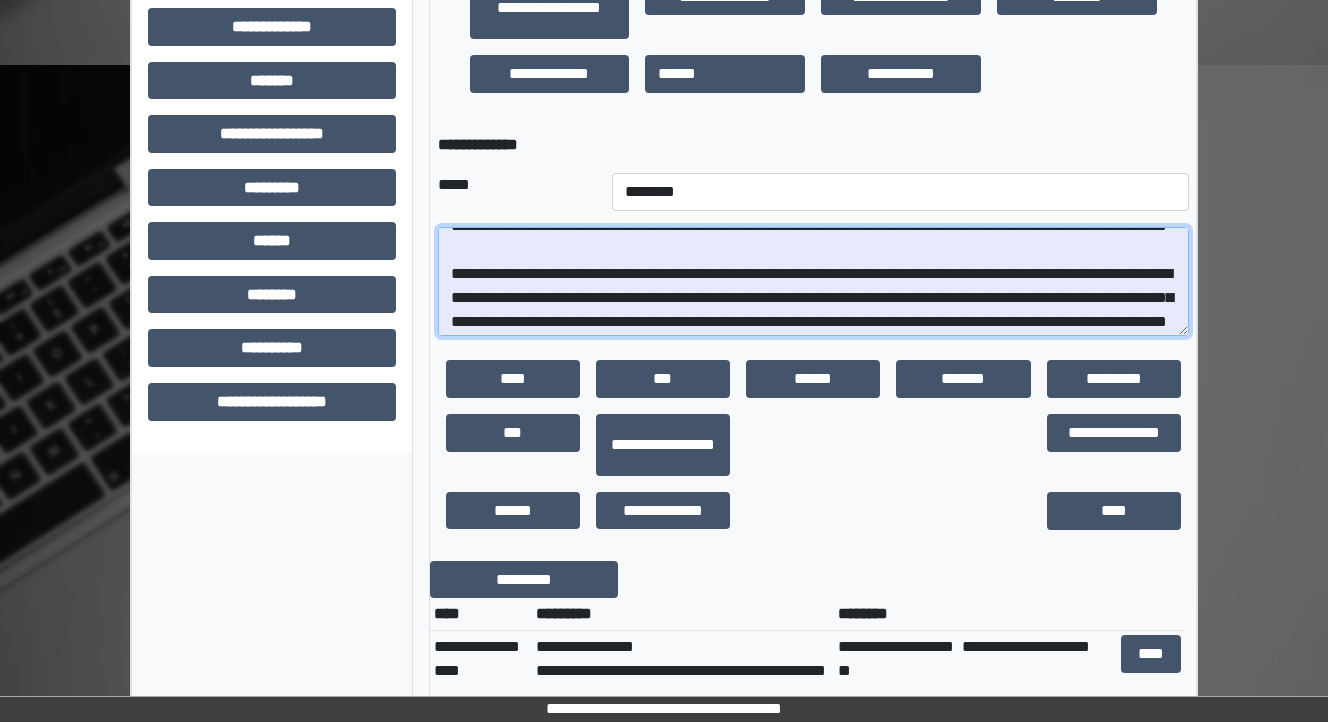 scroll, scrollTop: 288, scrollLeft: 0, axis: vertical 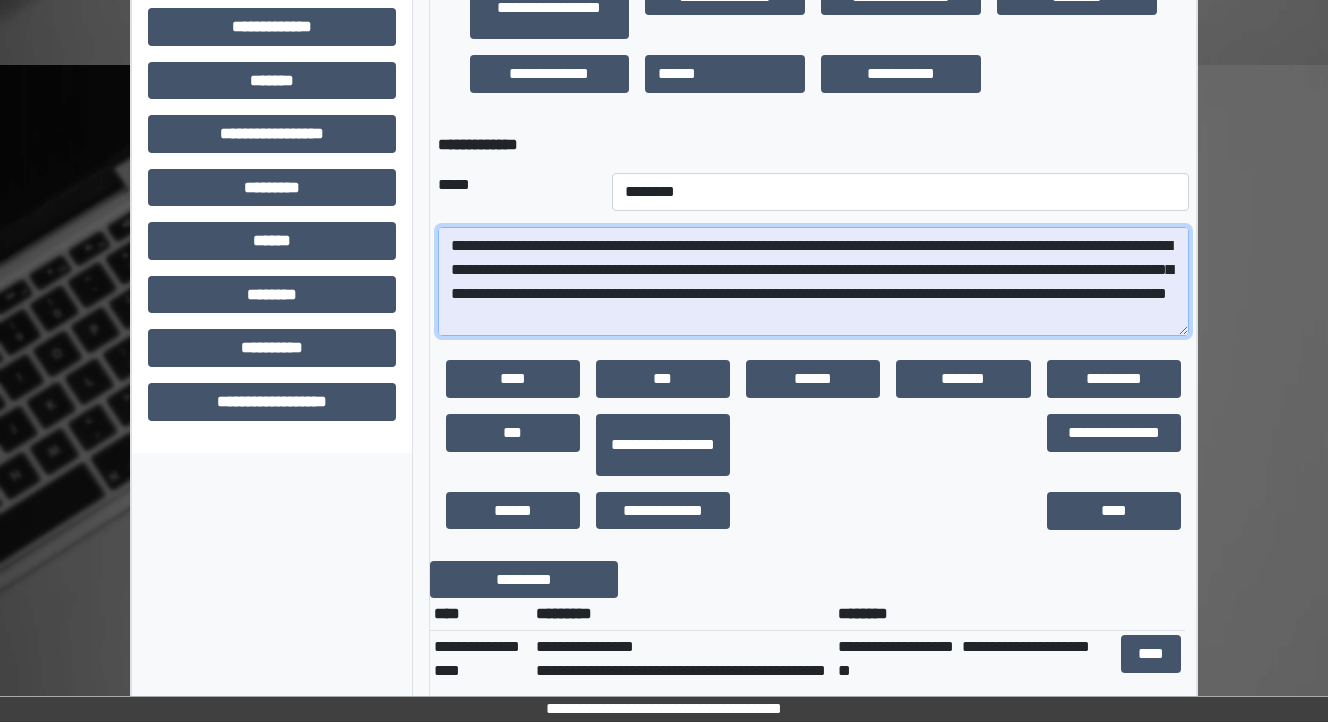 click at bounding box center (813, 282) 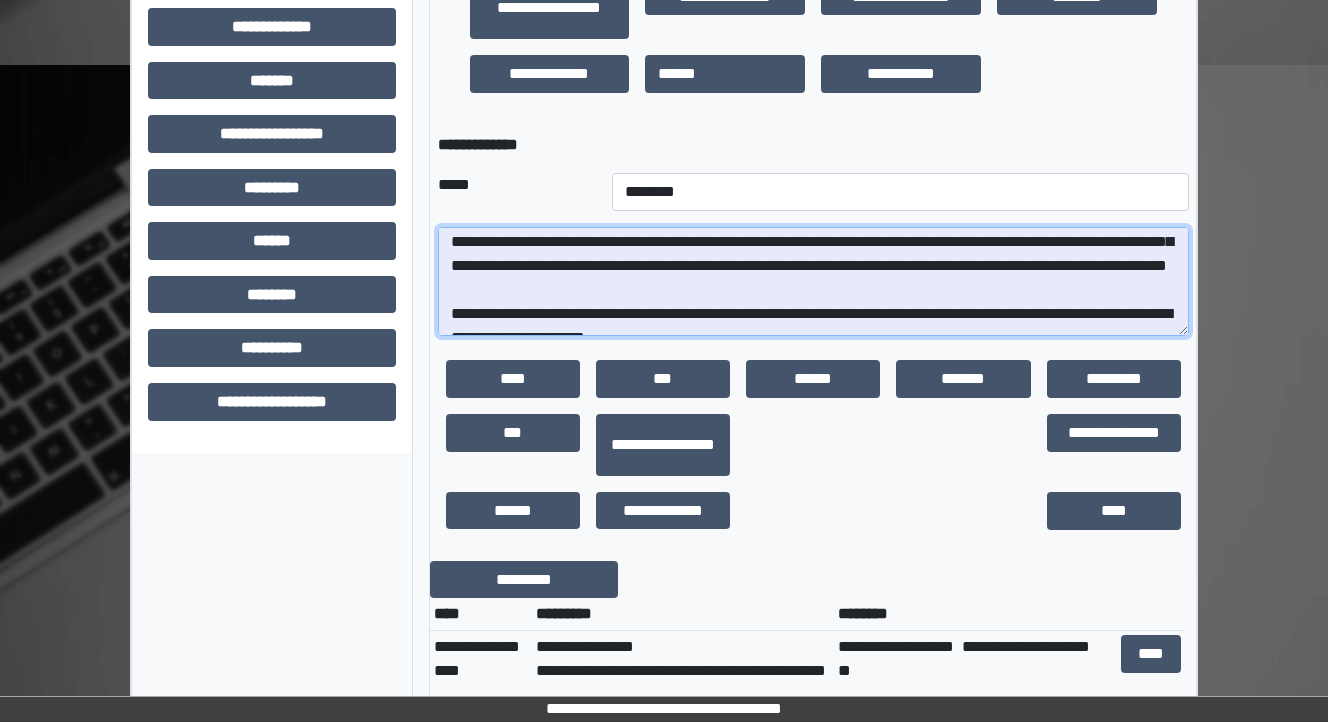 scroll, scrollTop: 368, scrollLeft: 0, axis: vertical 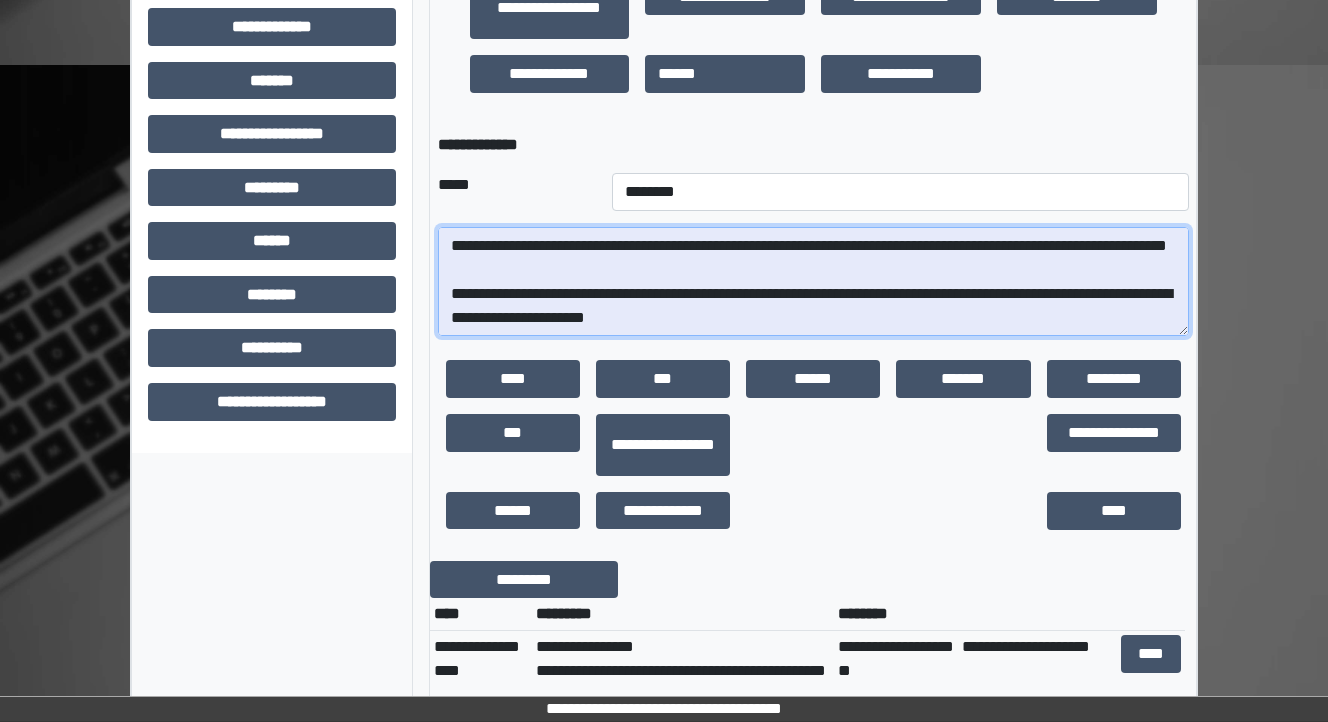click at bounding box center (813, 282) 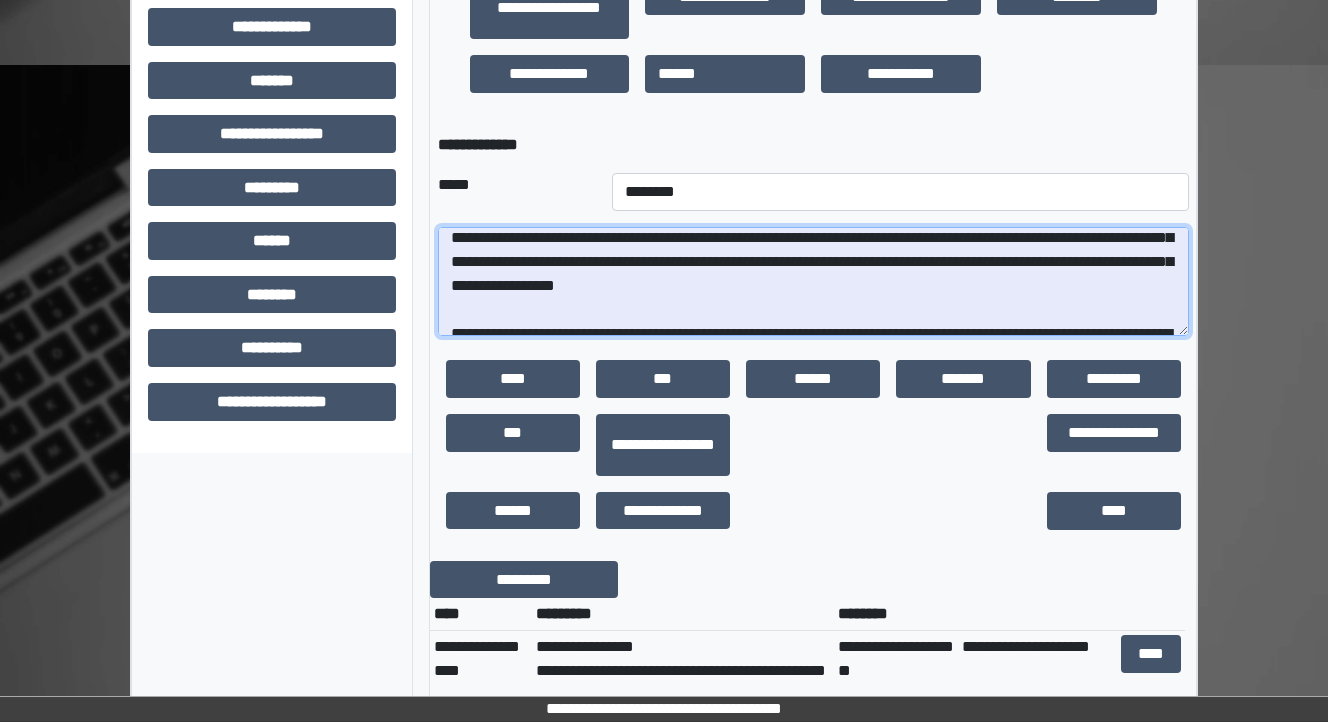 click at bounding box center [813, 282] 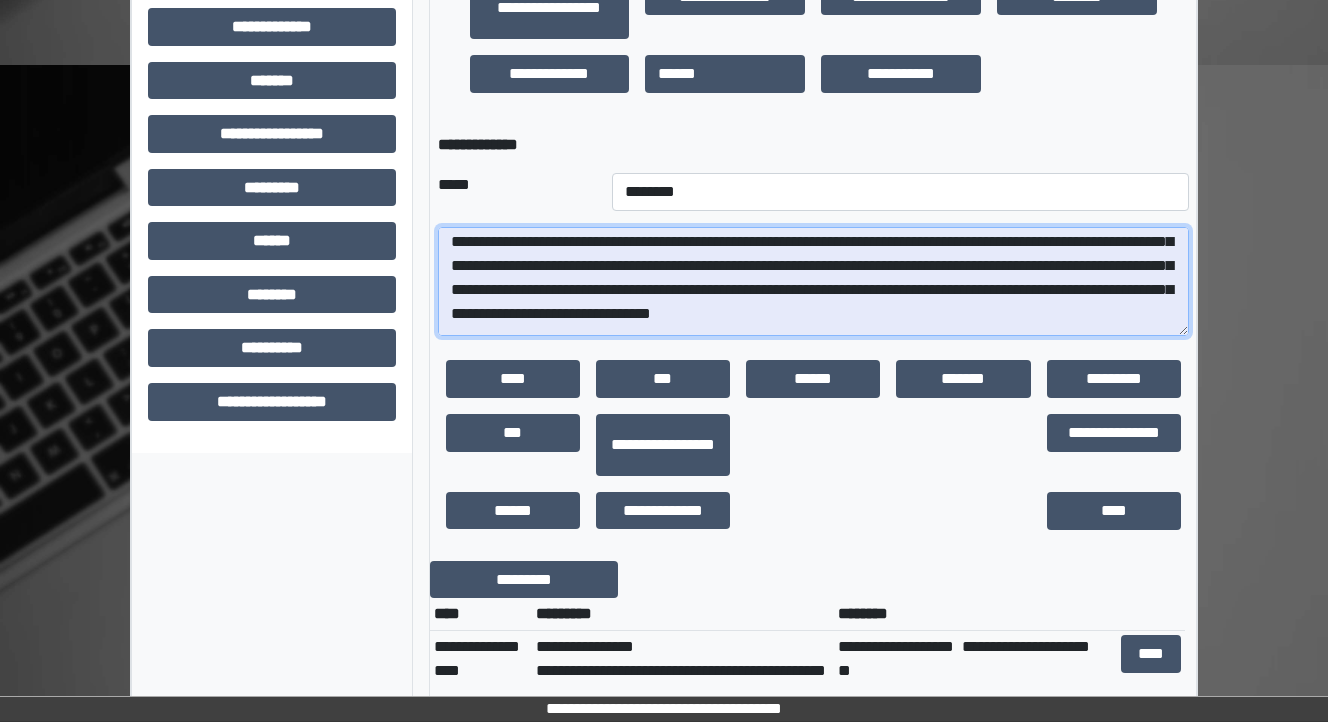 scroll, scrollTop: 368, scrollLeft: 0, axis: vertical 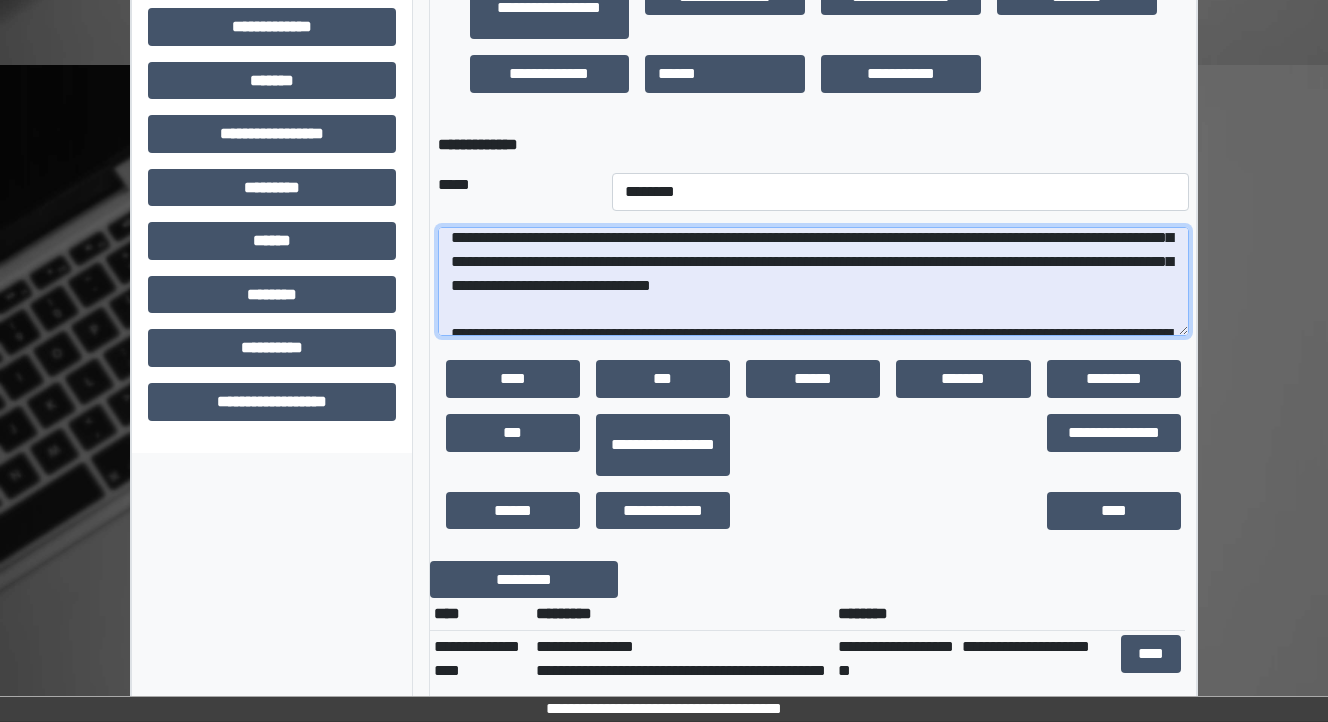 click at bounding box center [813, 282] 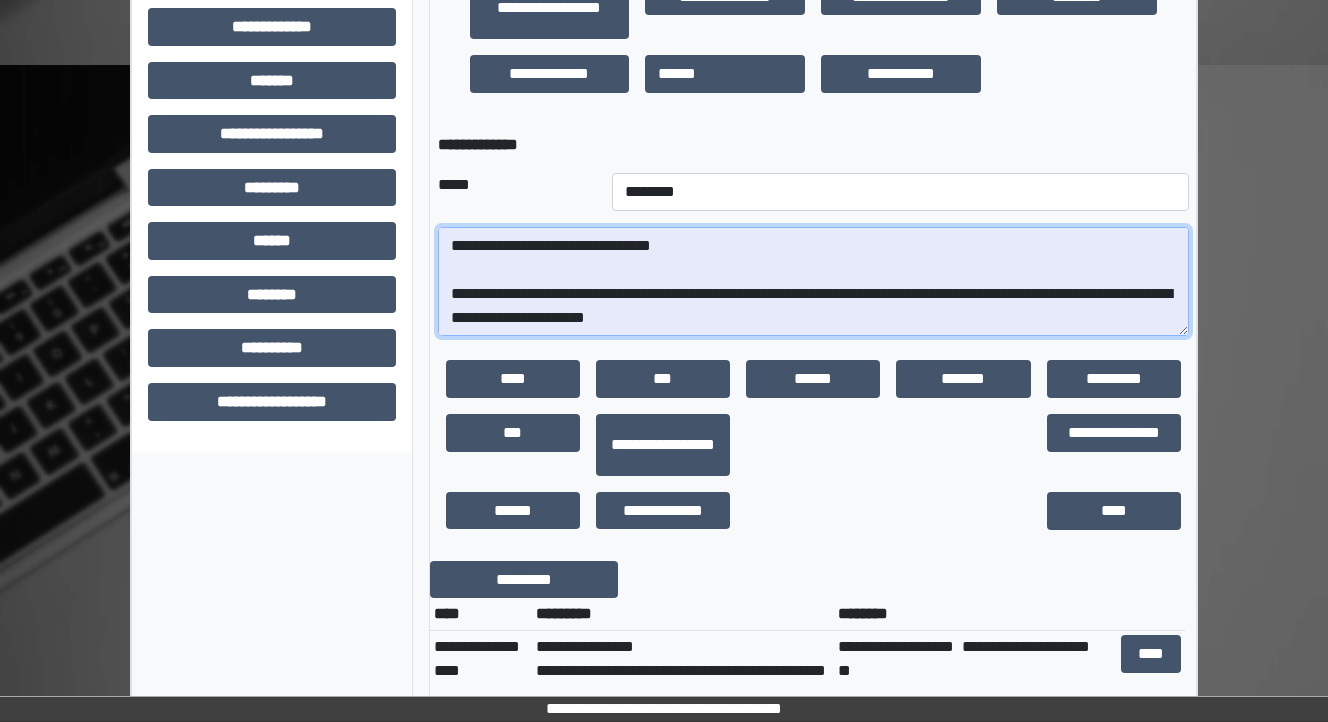 scroll, scrollTop: 448, scrollLeft: 0, axis: vertical 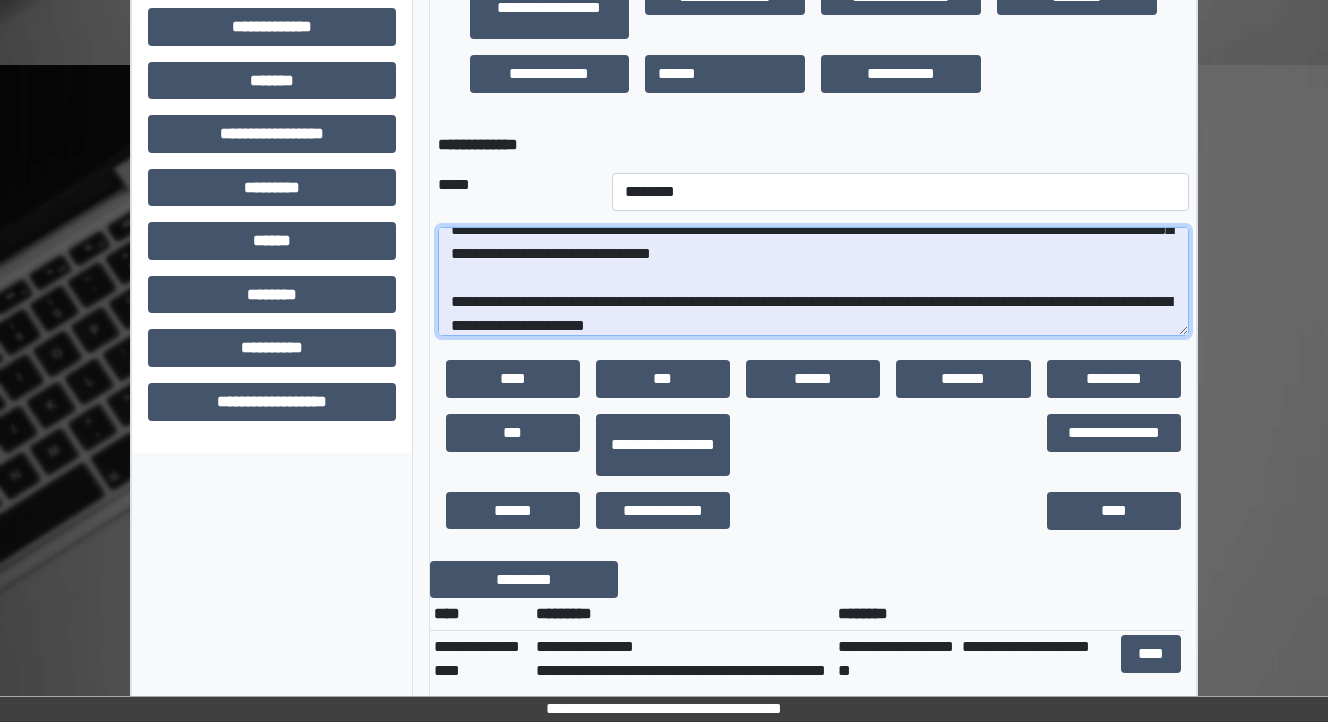 click at bounding box center [813, 282] 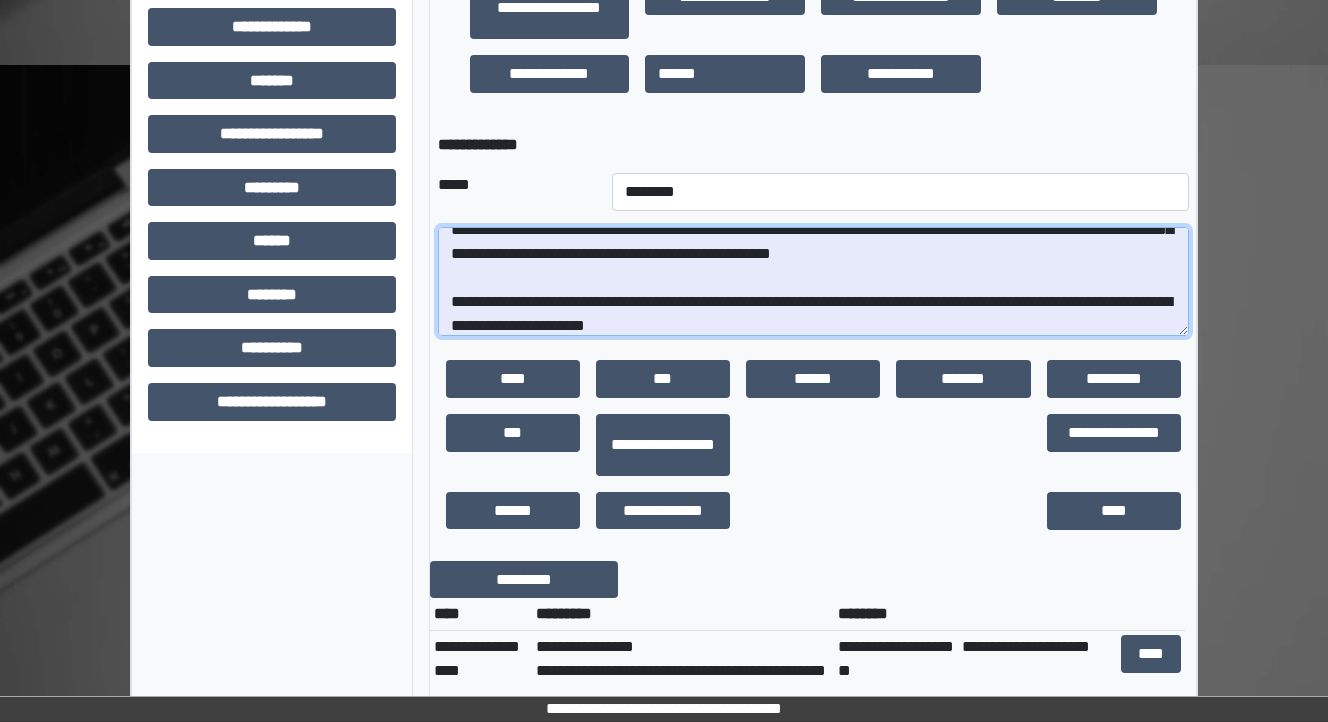 click at bounding box center (813, 282) 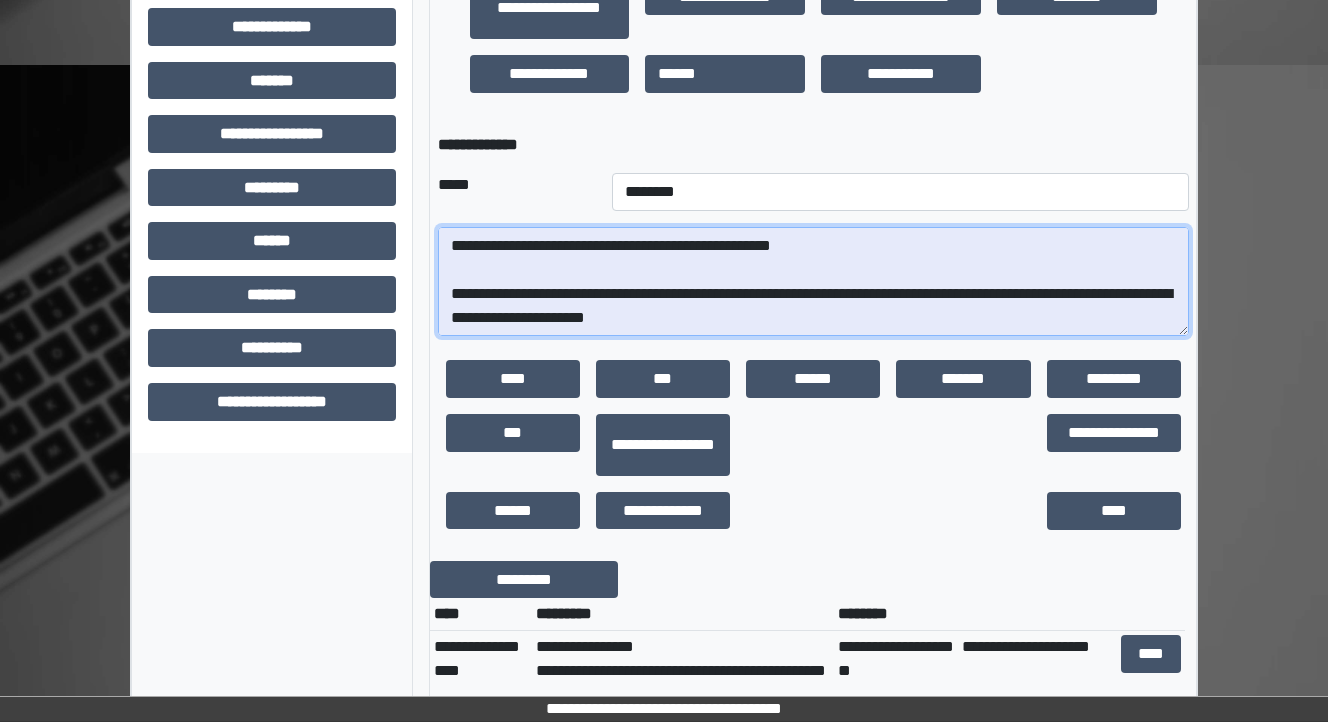 scroll, scrollTop: 480, scrollLeft: 0, axis: vertical 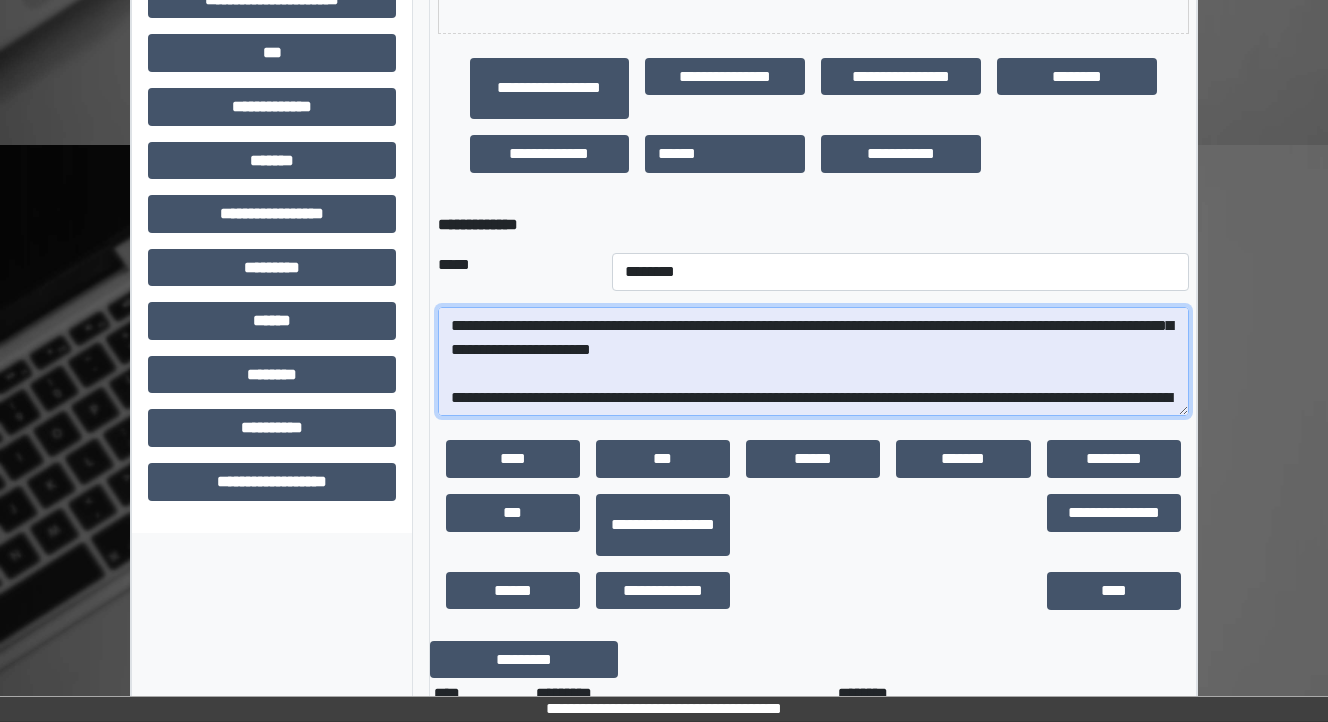 click at bounding box center [813, 362] 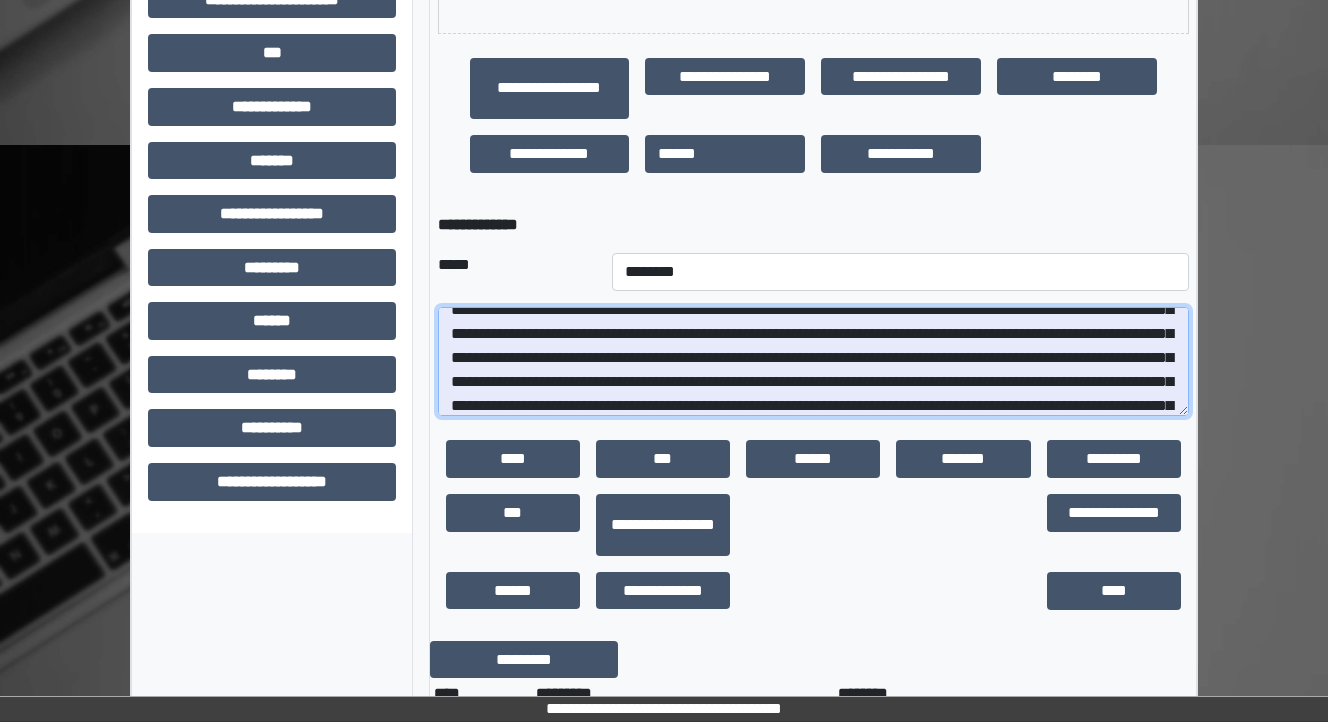 scroll, scrollTop: 80, scrollLeft: 0, axis: vertical 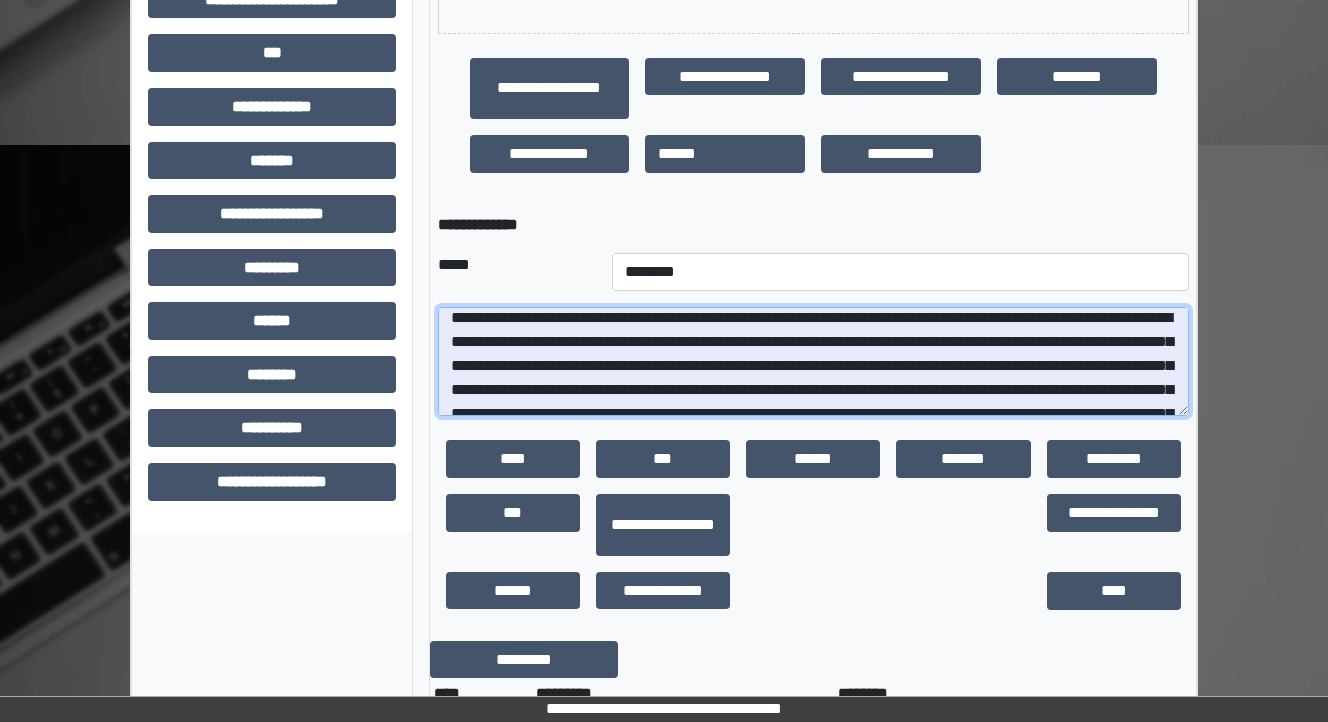 click at bounding box center (813, 362) 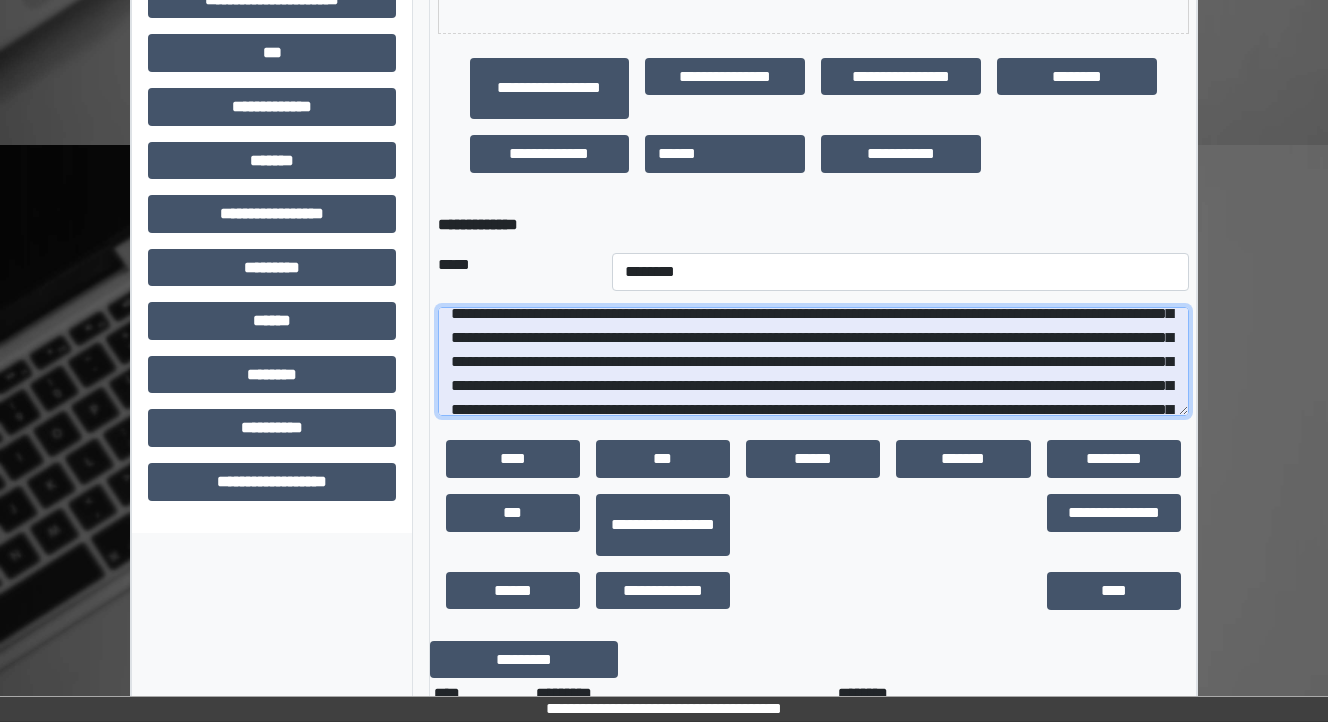 scroll, scrollTop: 80, scrollLeft: 0, axis: vertical 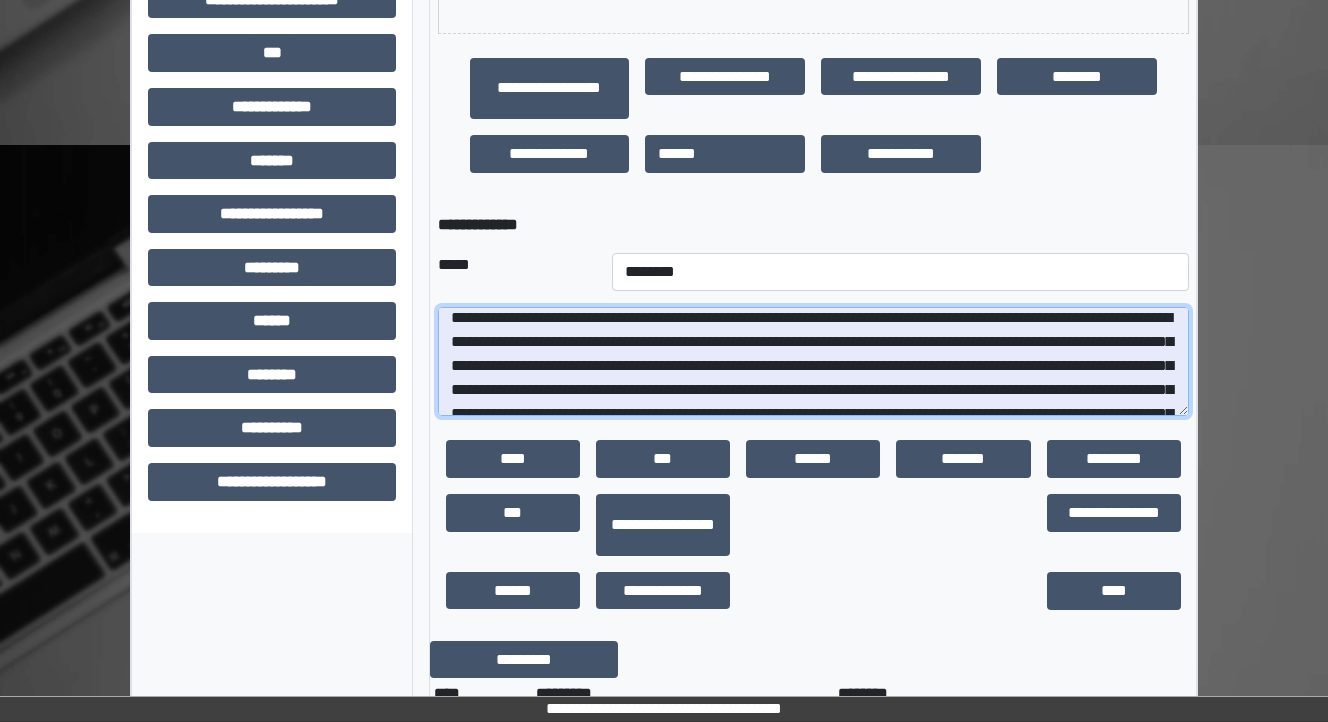 click at bounding box center [813, 362] 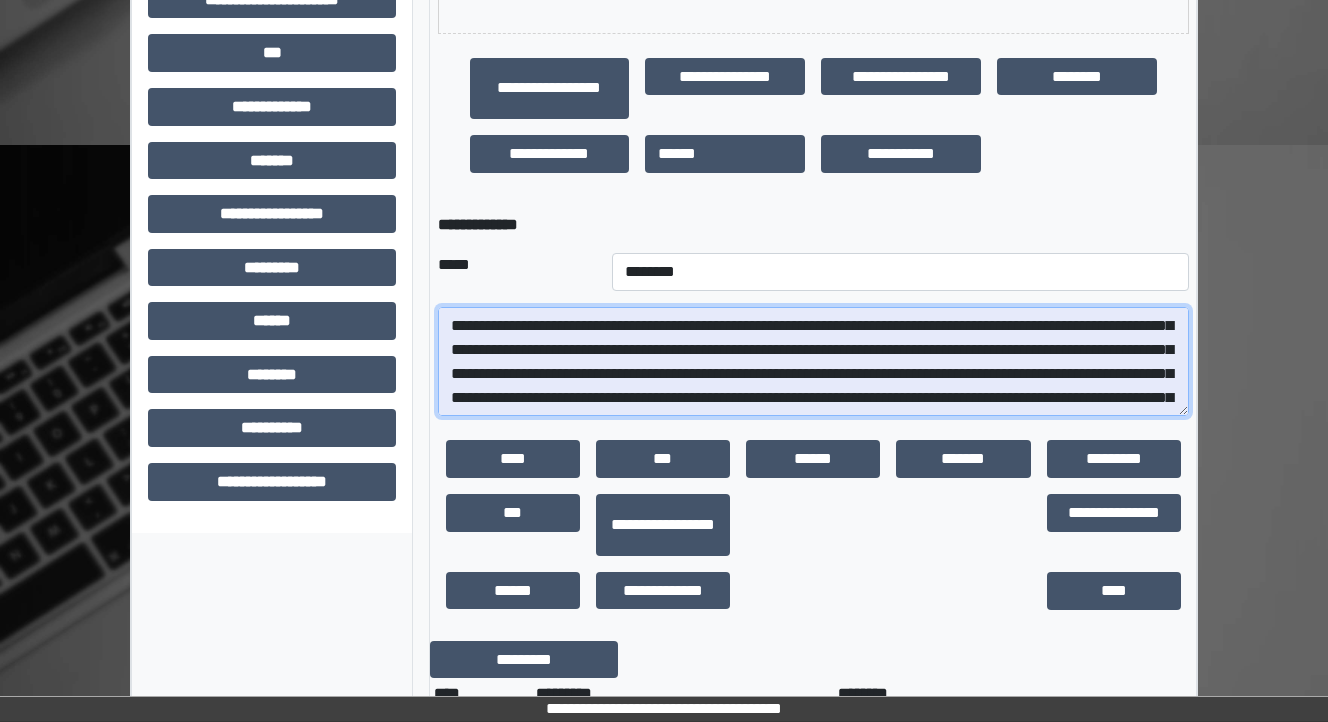 scroll, scrollTop: 248, scrollLeft: 0, axis: vertical 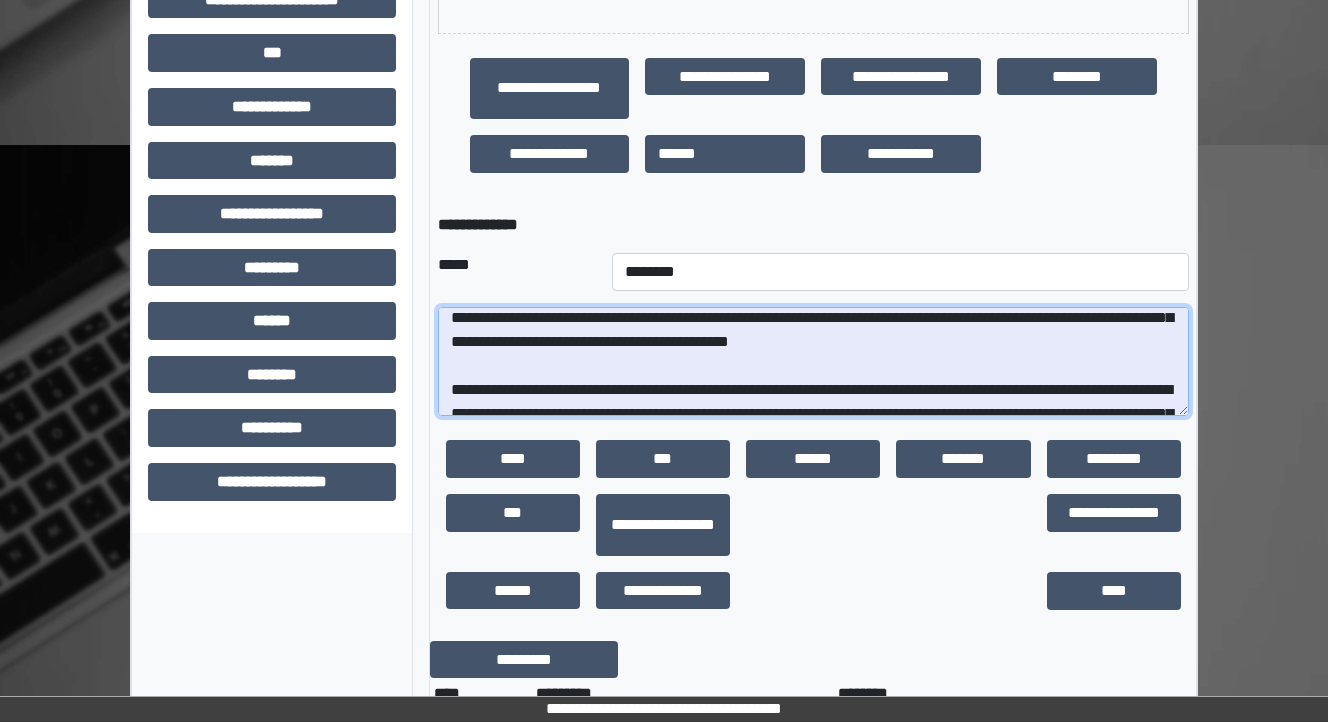 click at bounding box center [813, 362] 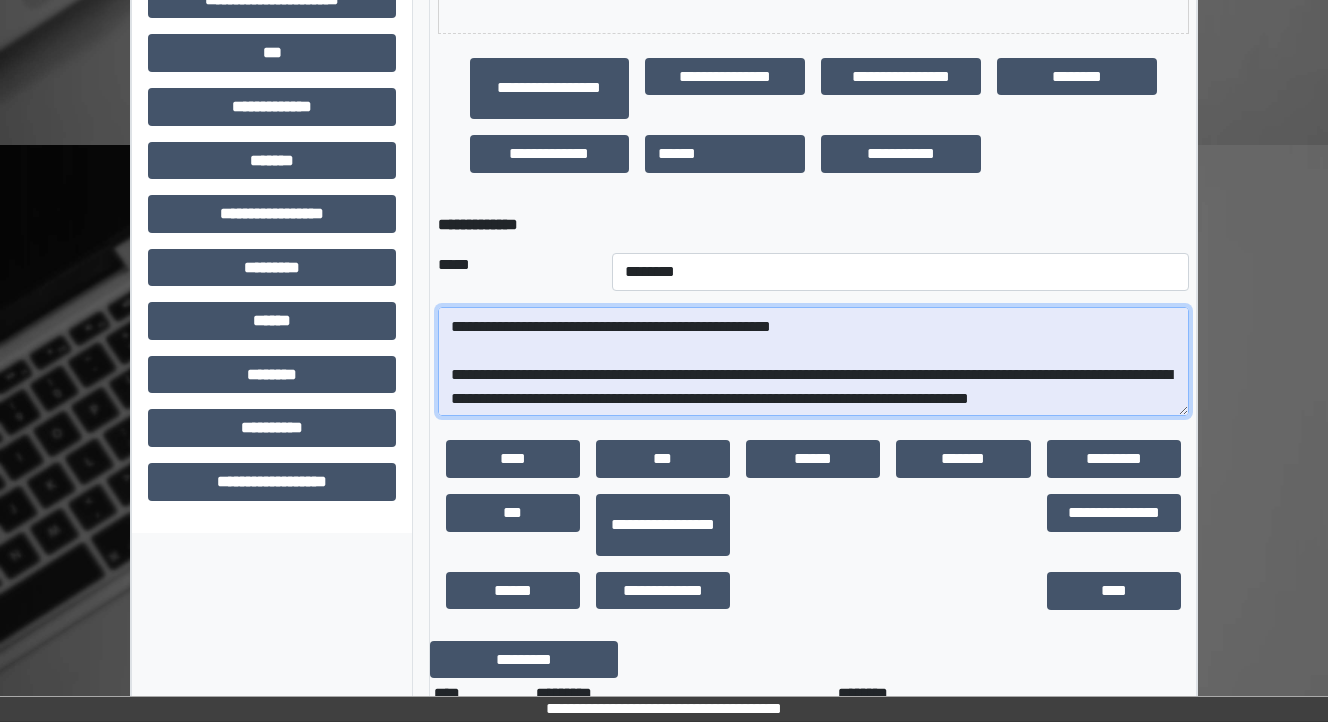scroll, scrollTop: 408, scrollLeft: 0, axis: vertical 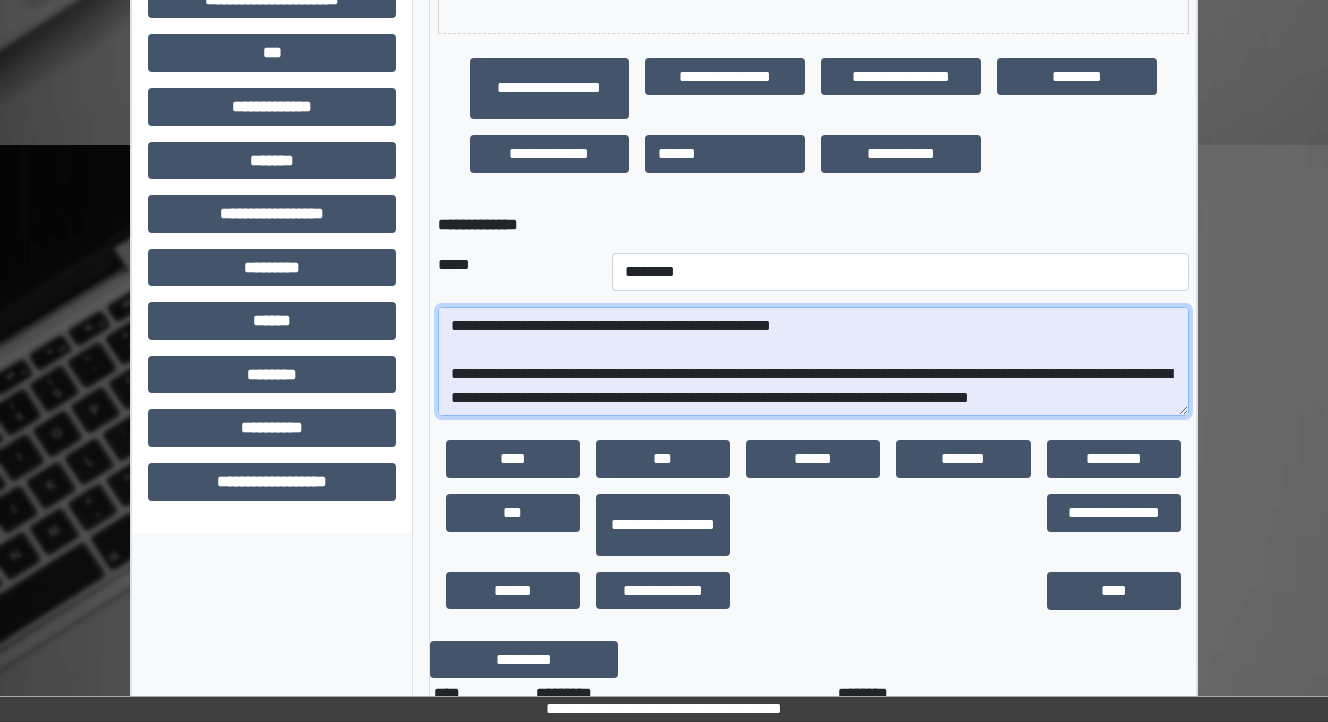click at bounding box center [813, 362] 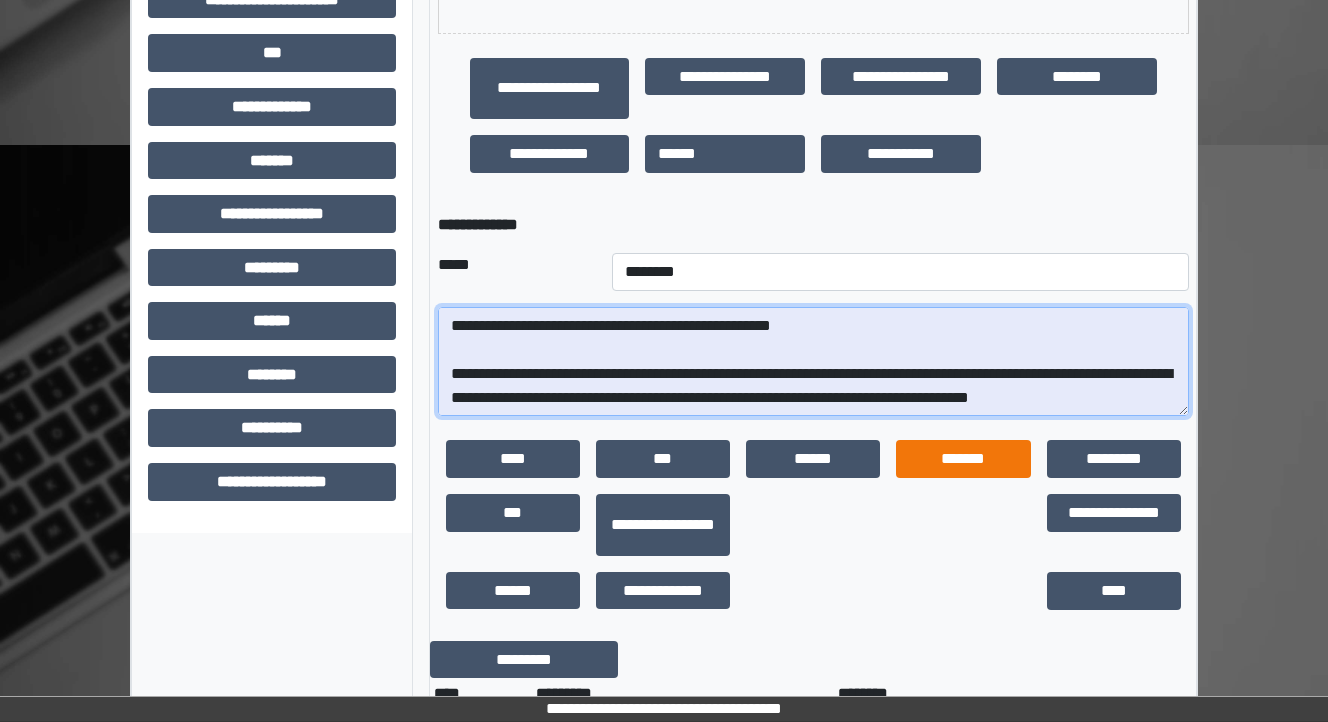 scroll, scrollTop: 504, scrollLeft: 0, axis: vertical 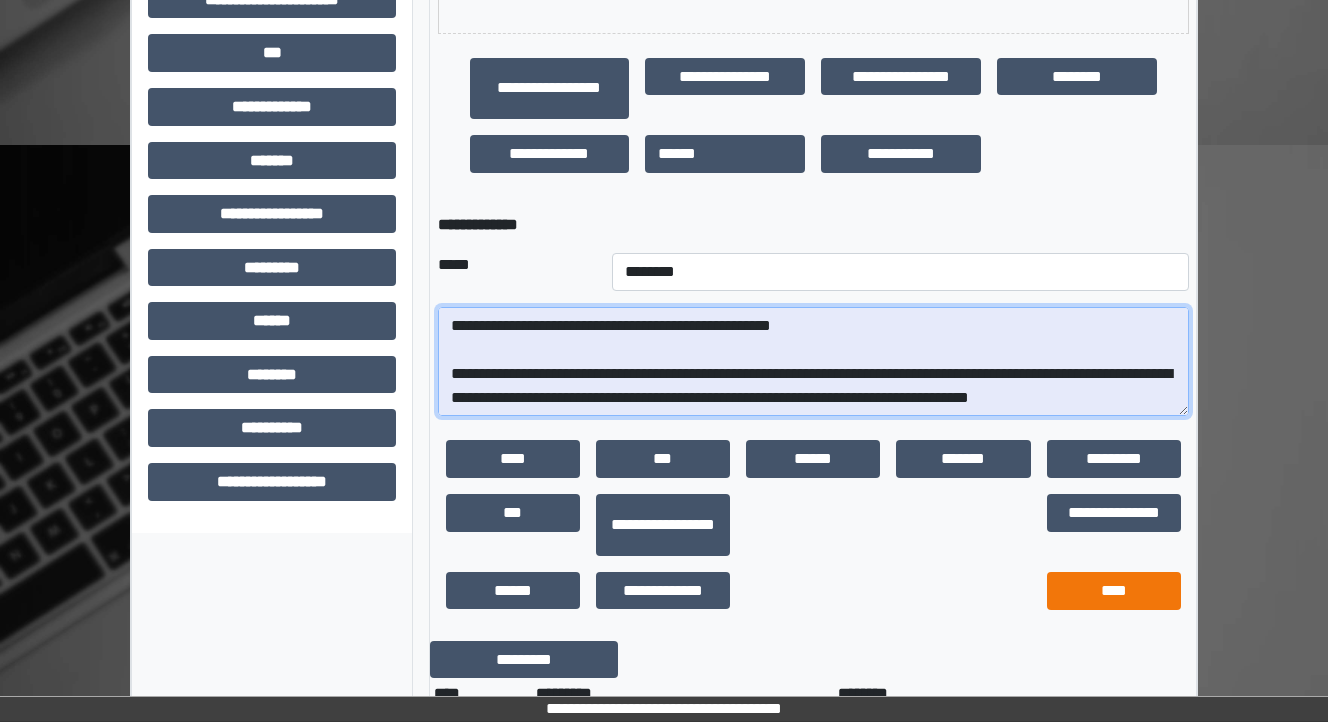 type on "**********" 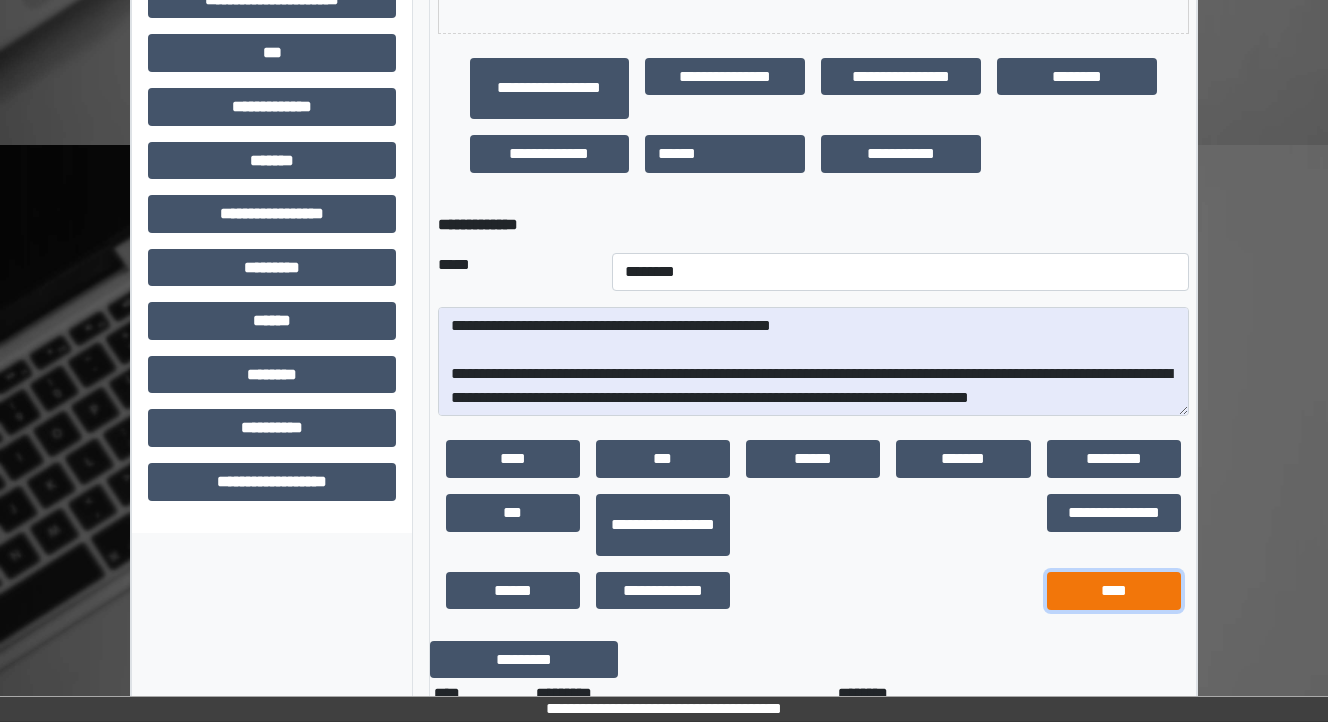 click on "****" at bounding box center [1114, 591] 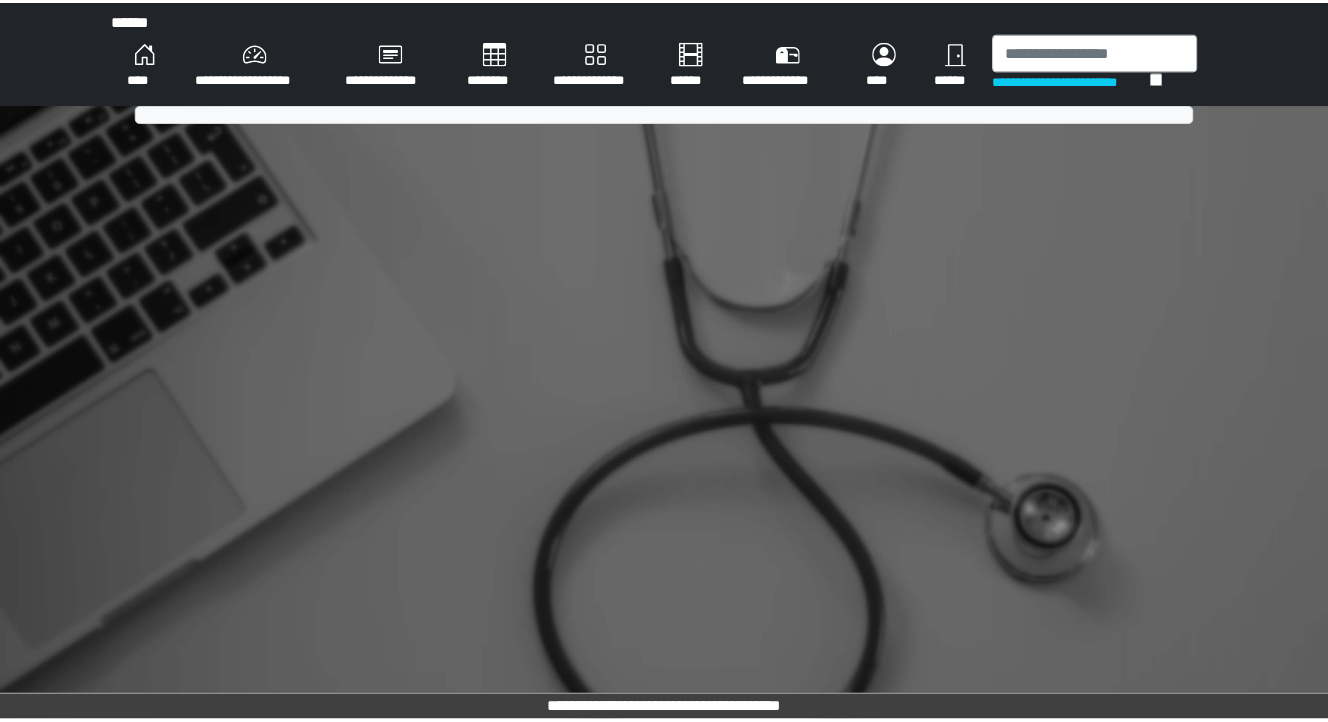 scroll, scrollTop: 0, scrollLeft: 0, axis: both 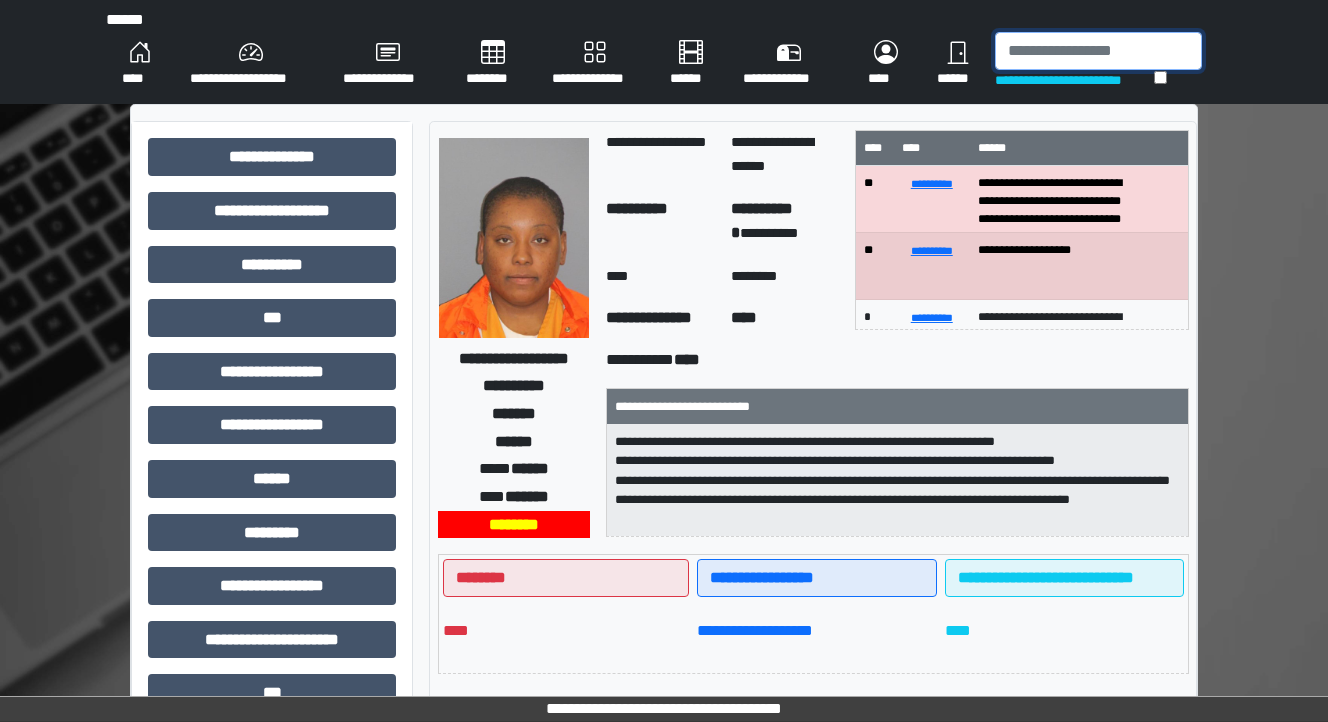 click at bounding box center (1098, 51) 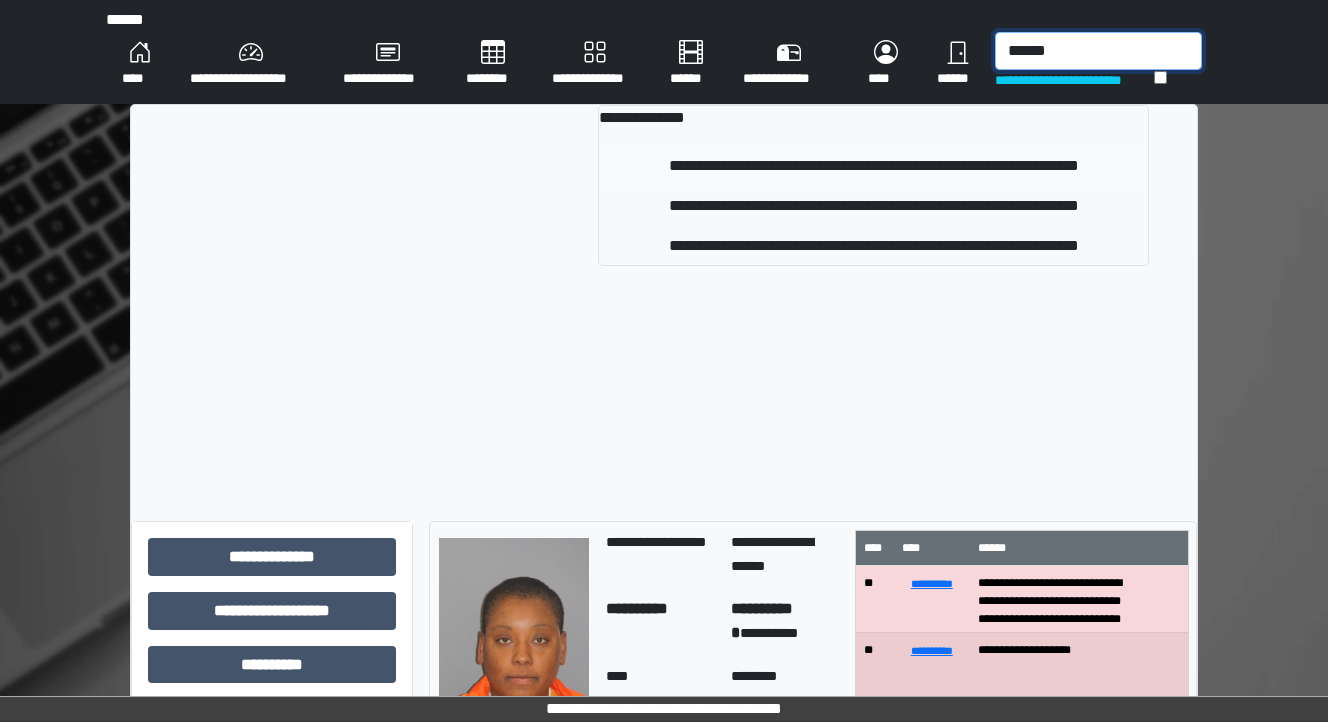 type on "******" 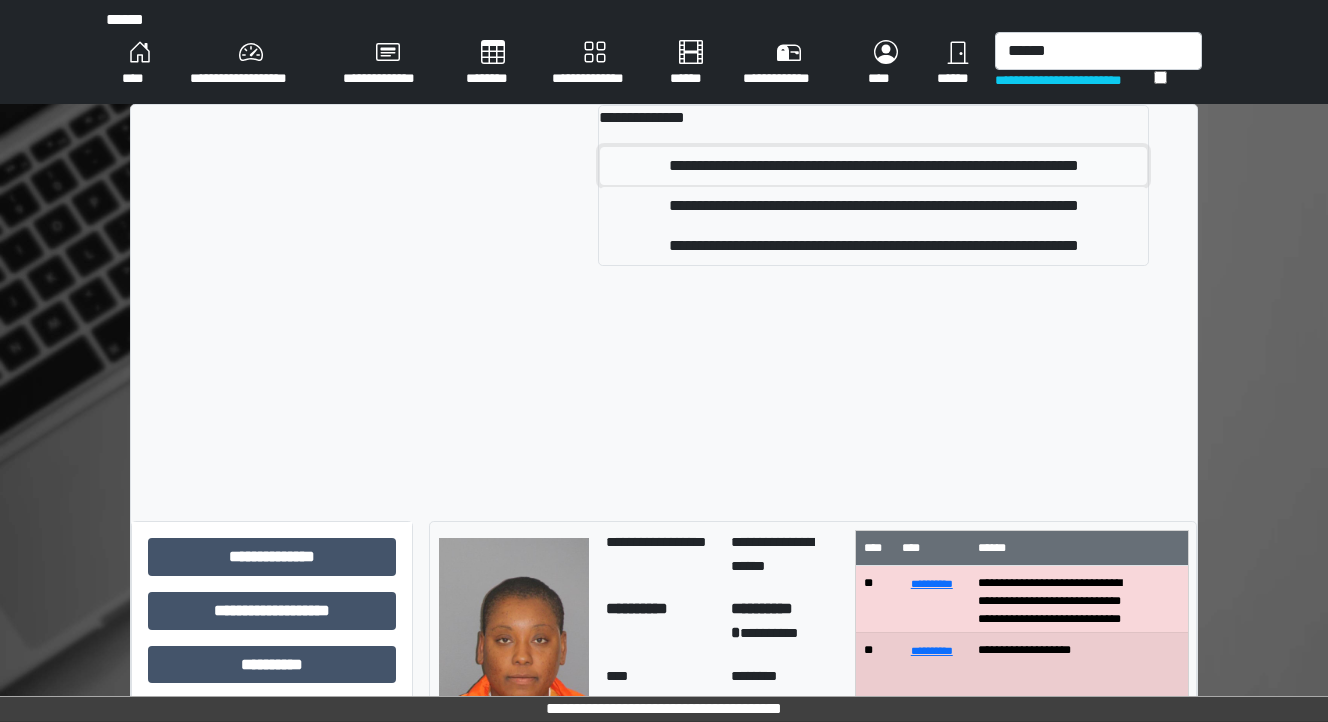 click on "**********" at bounding box center [874, 166] 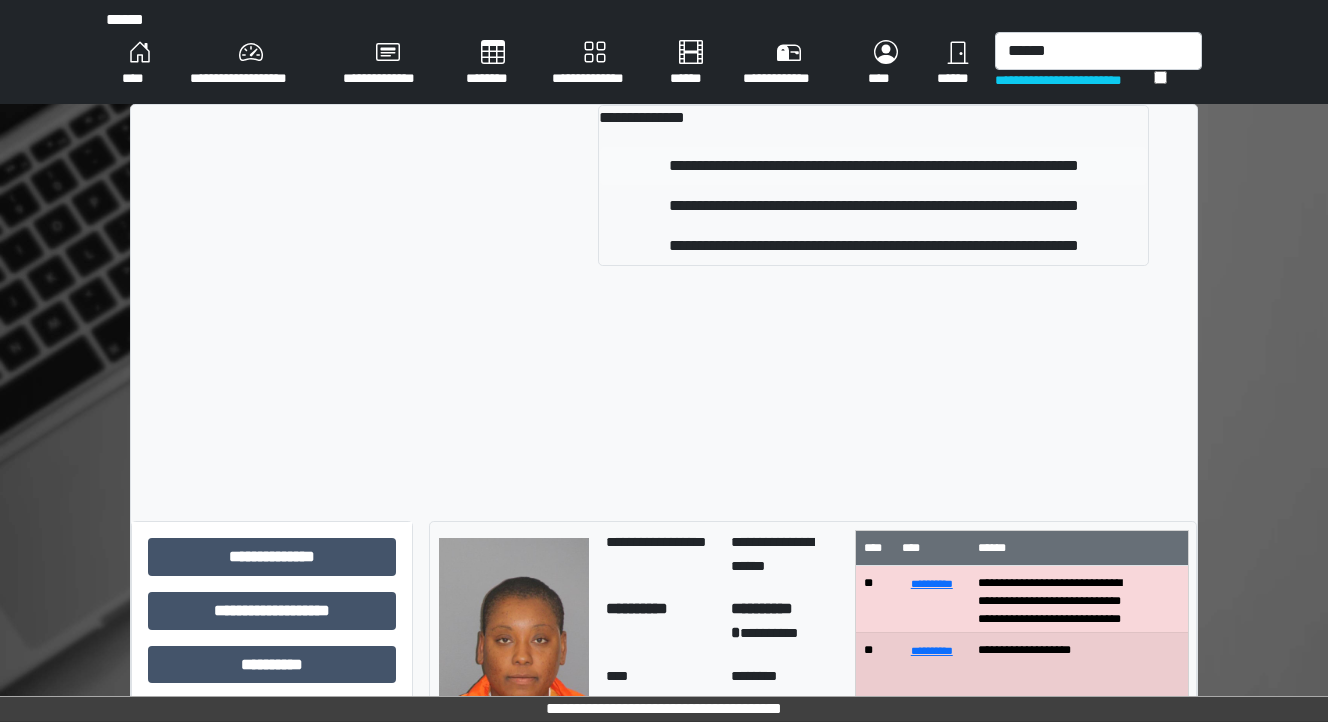type 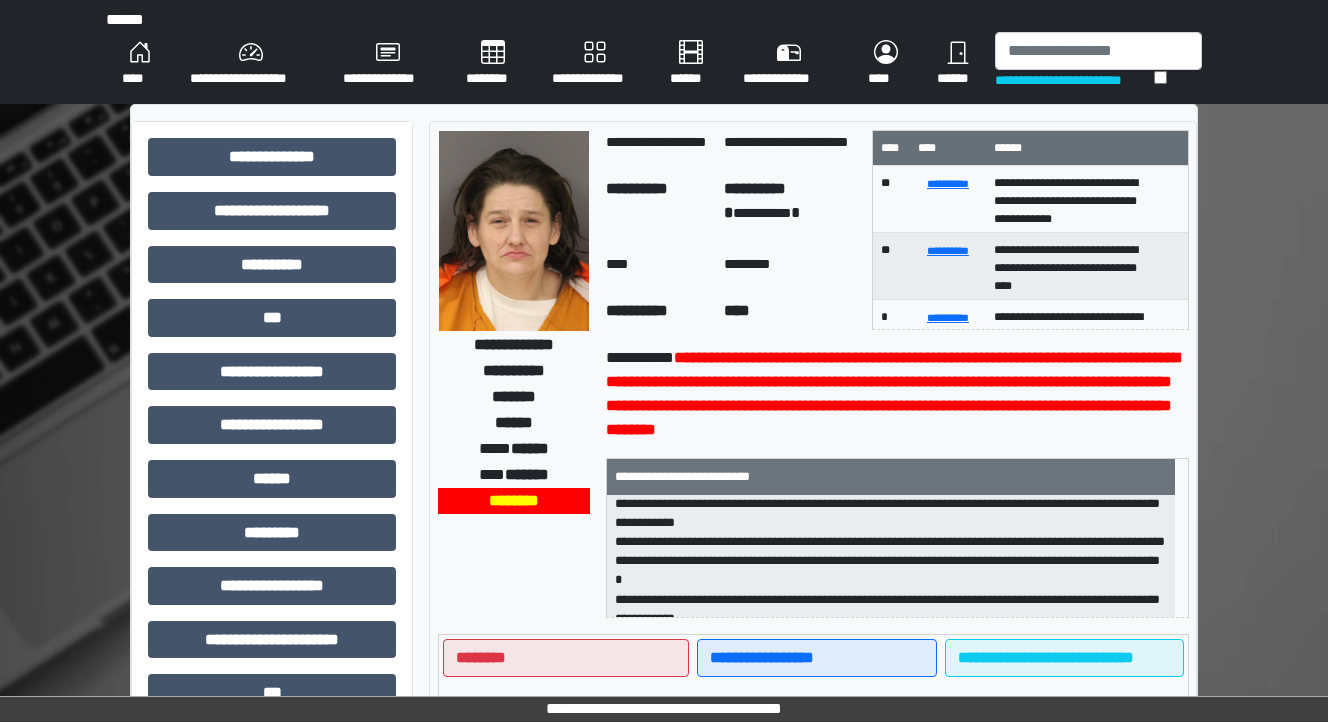 scroll, scrollTop: 0, scrollLeft: 0, axis: both 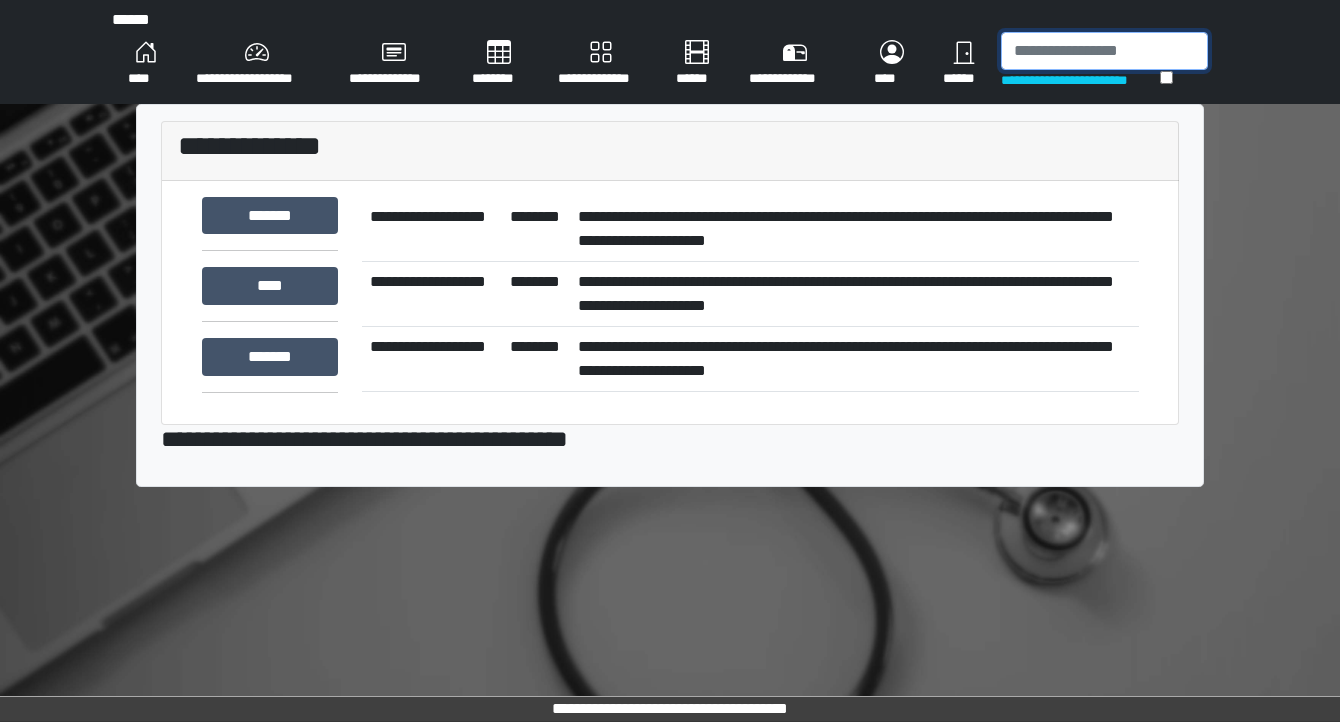 click at bounding box center (1104, 51) 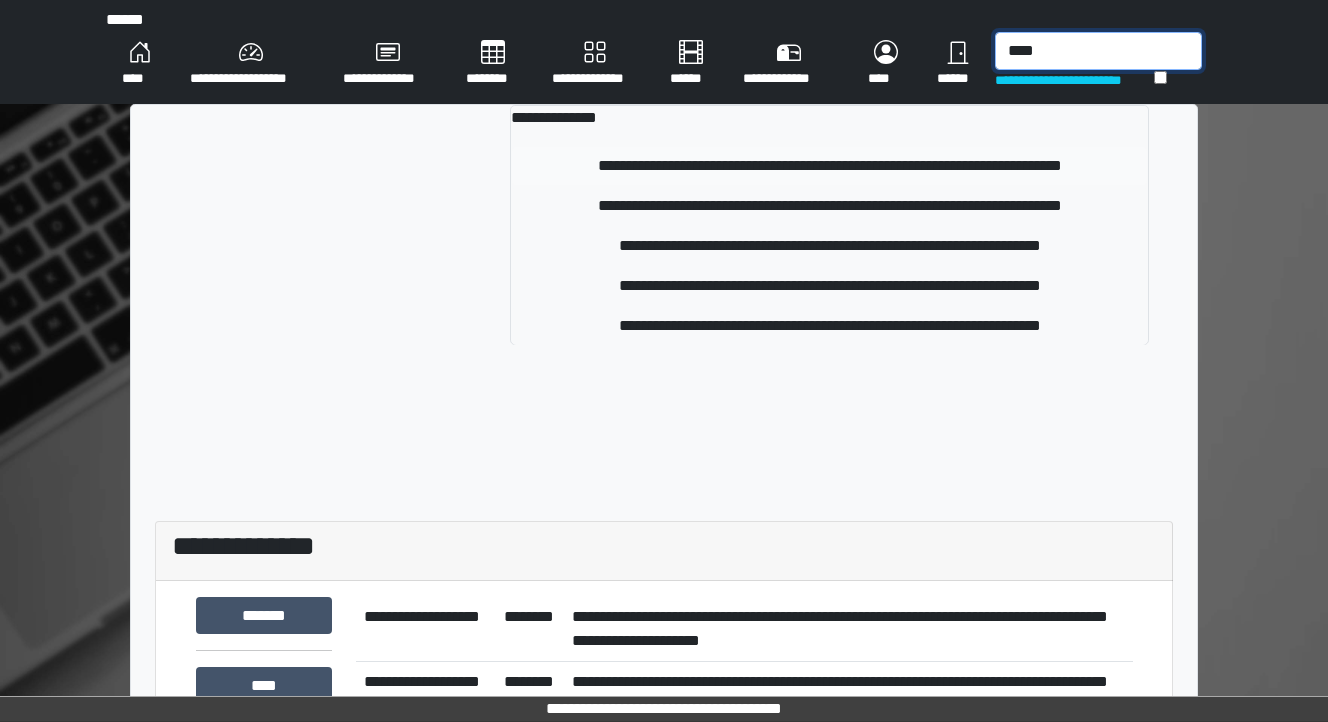 type on "****" 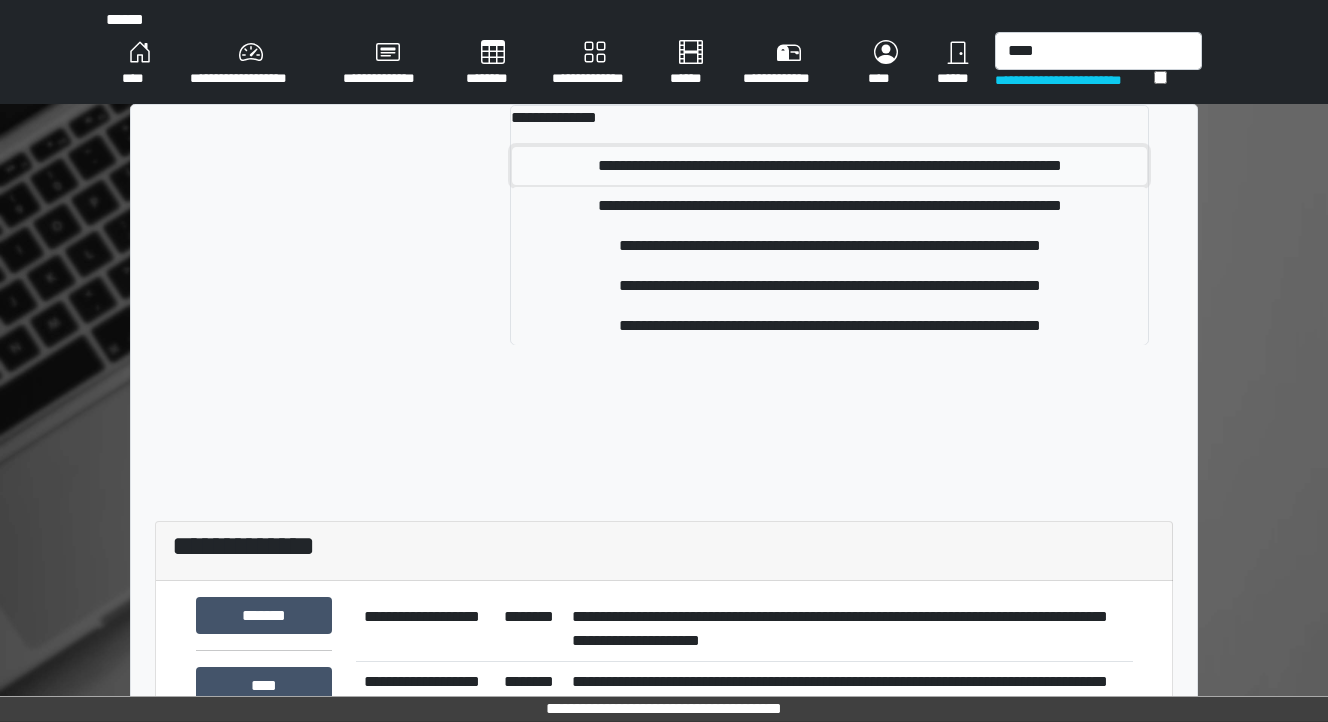 click on "**********" at bounding box center (829, 166) 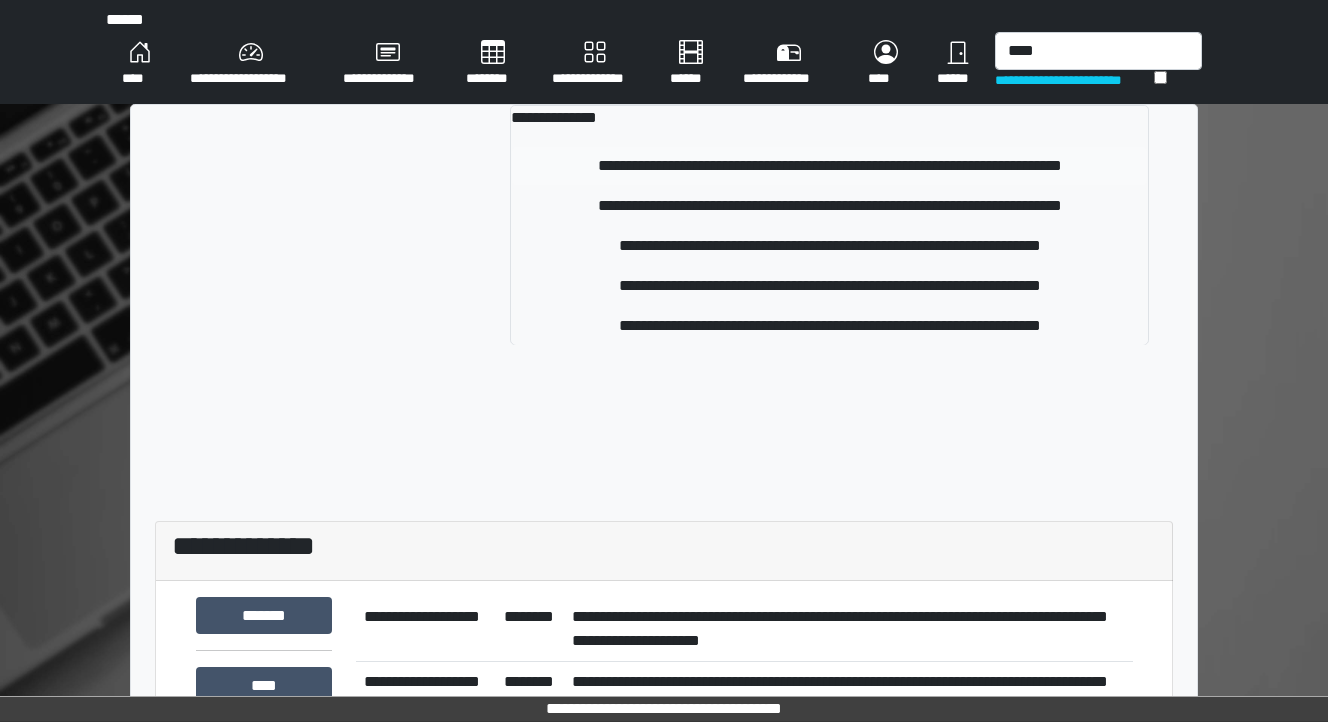 type 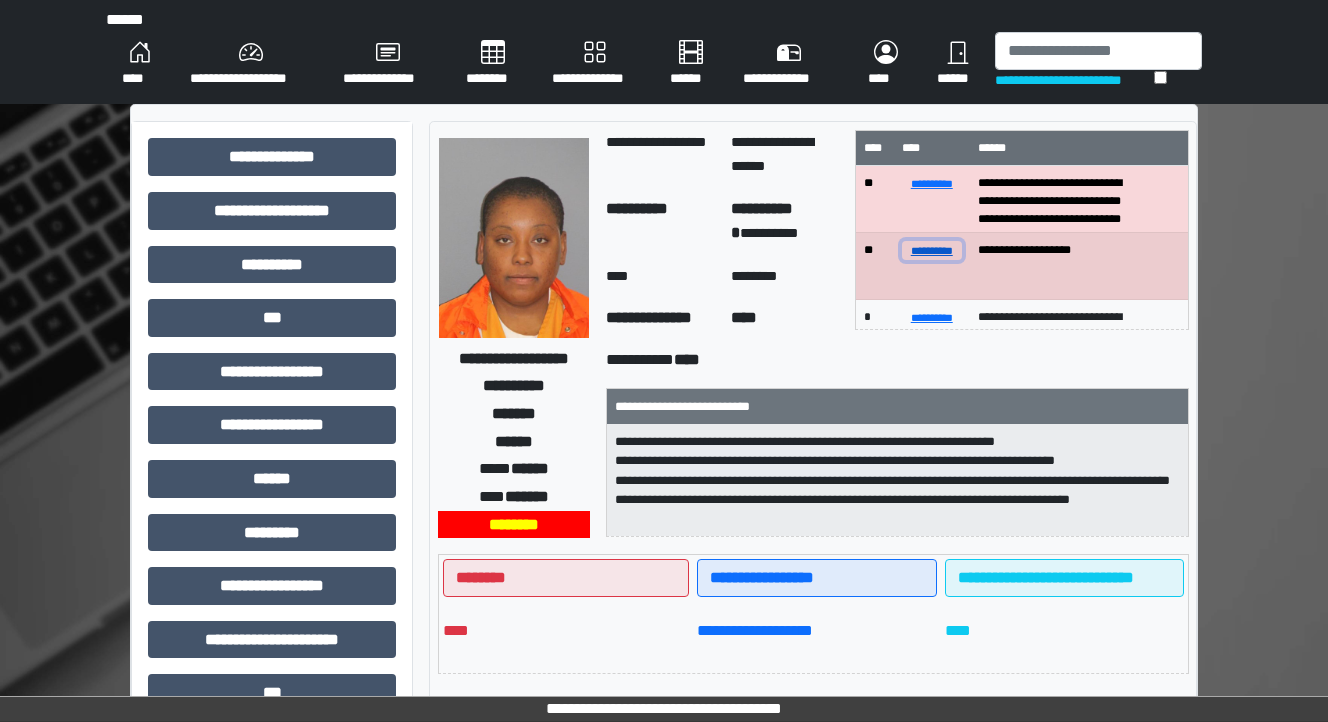 click on "**********" at bounding box center (932, 250) 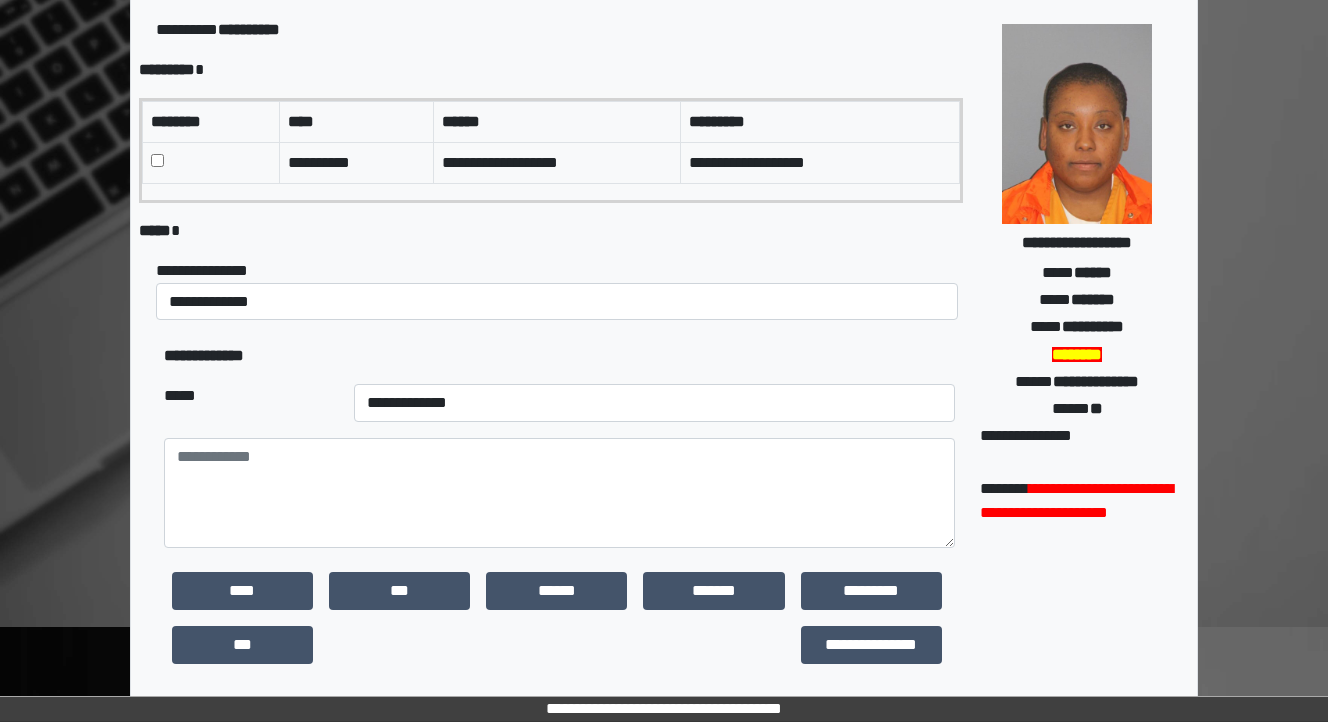 scroll, scrollTop: 160, scrollLeft: 0, axis: vertical 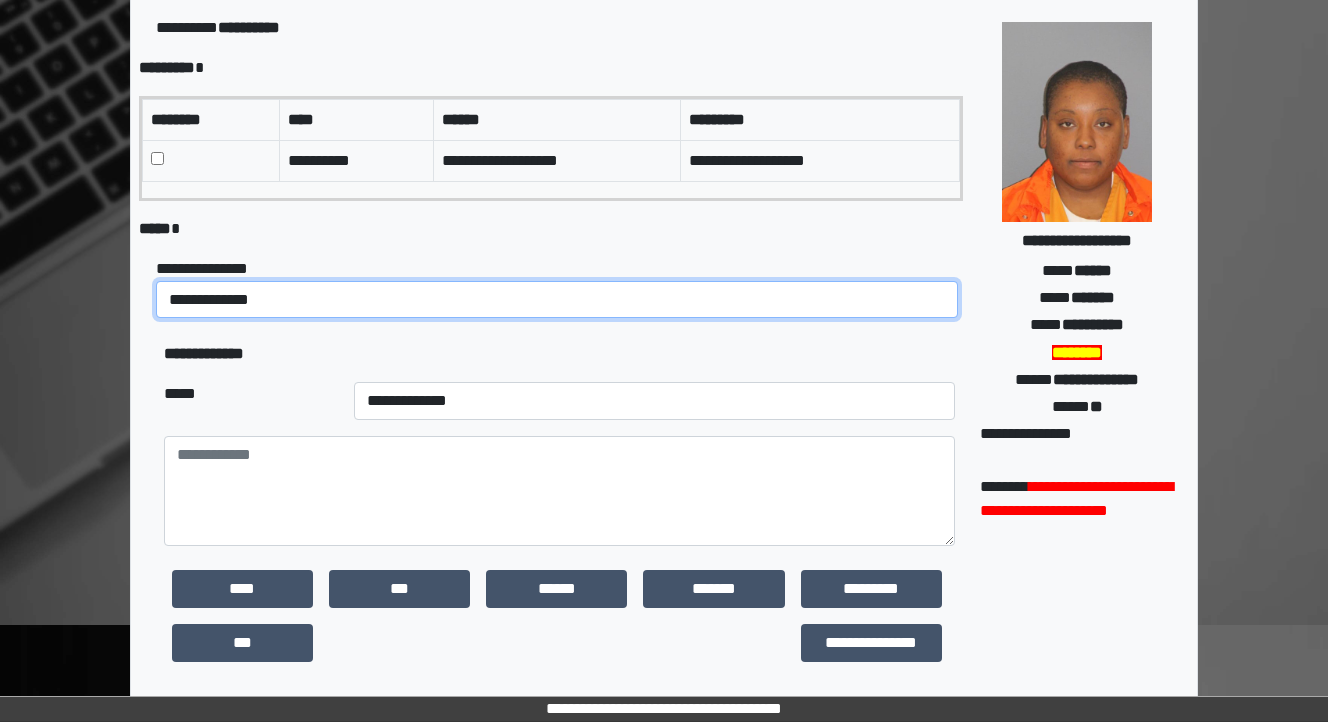 click on "**********" at bounding box center [557, 300] 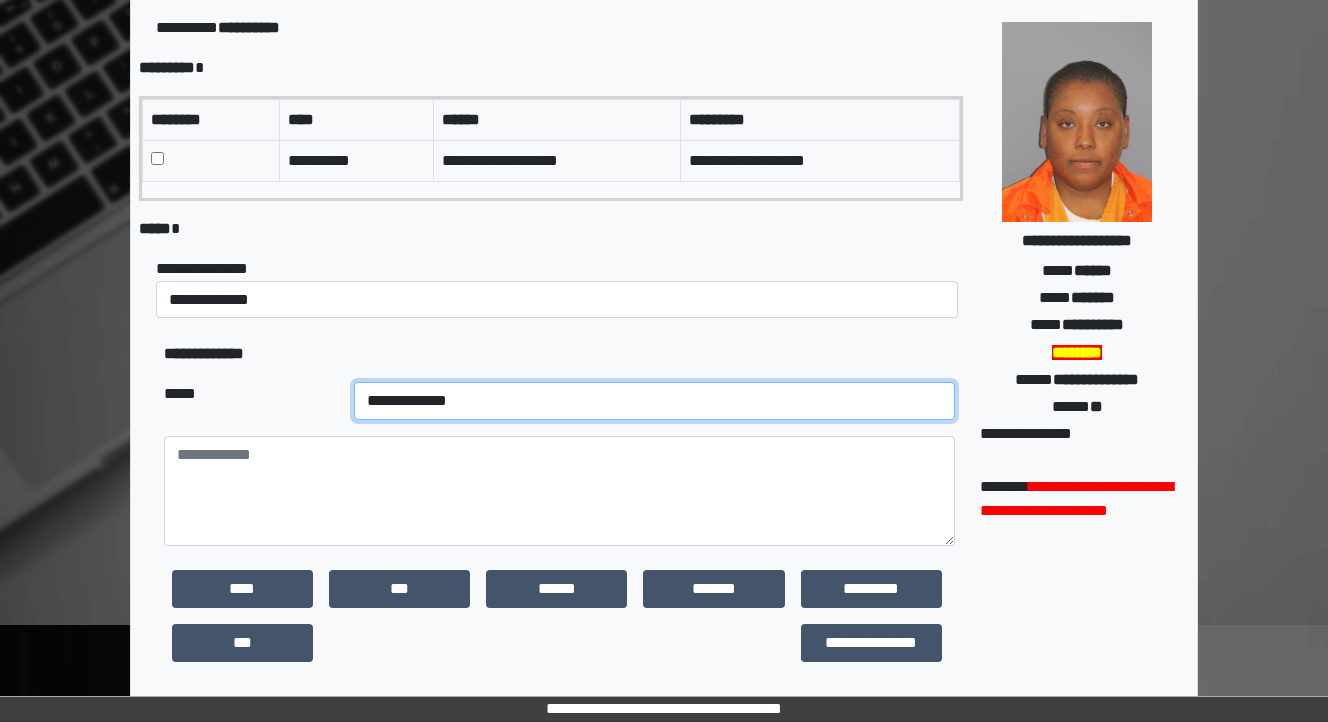 click on "**********" at bounding box center (654, 401) 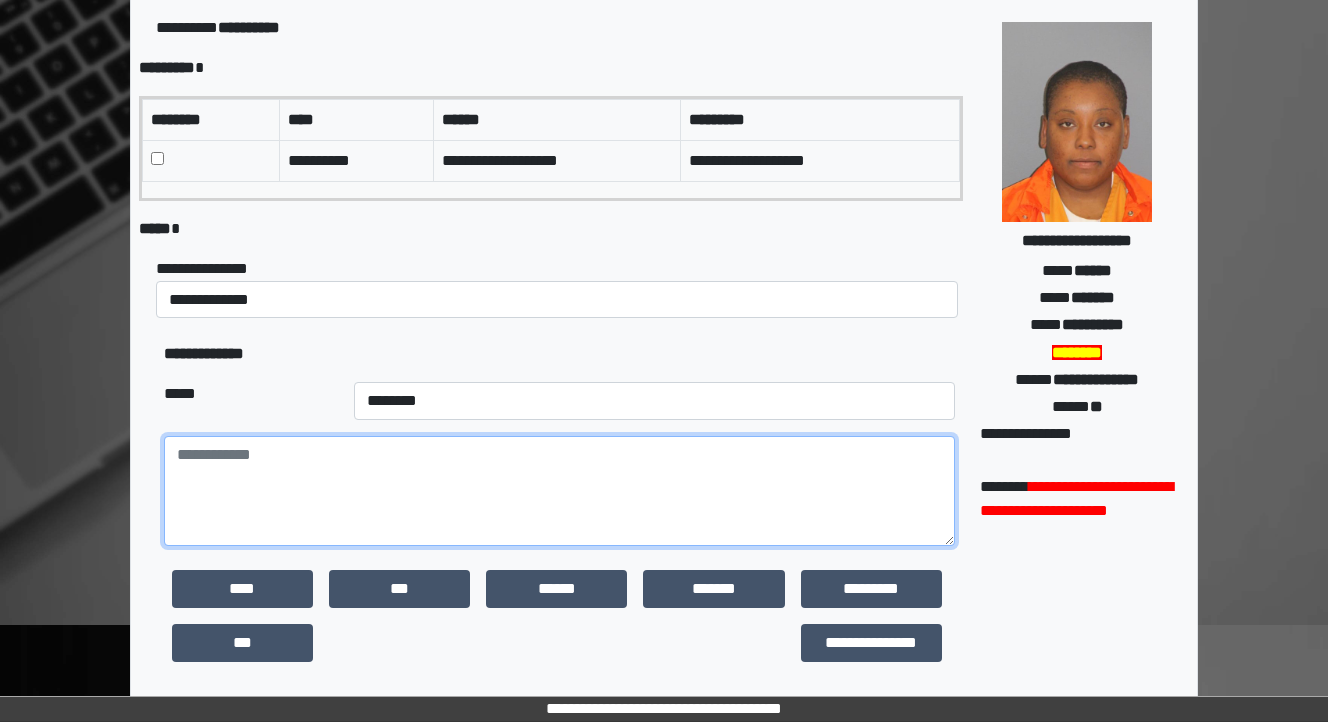click at bounding box center (559, 491) 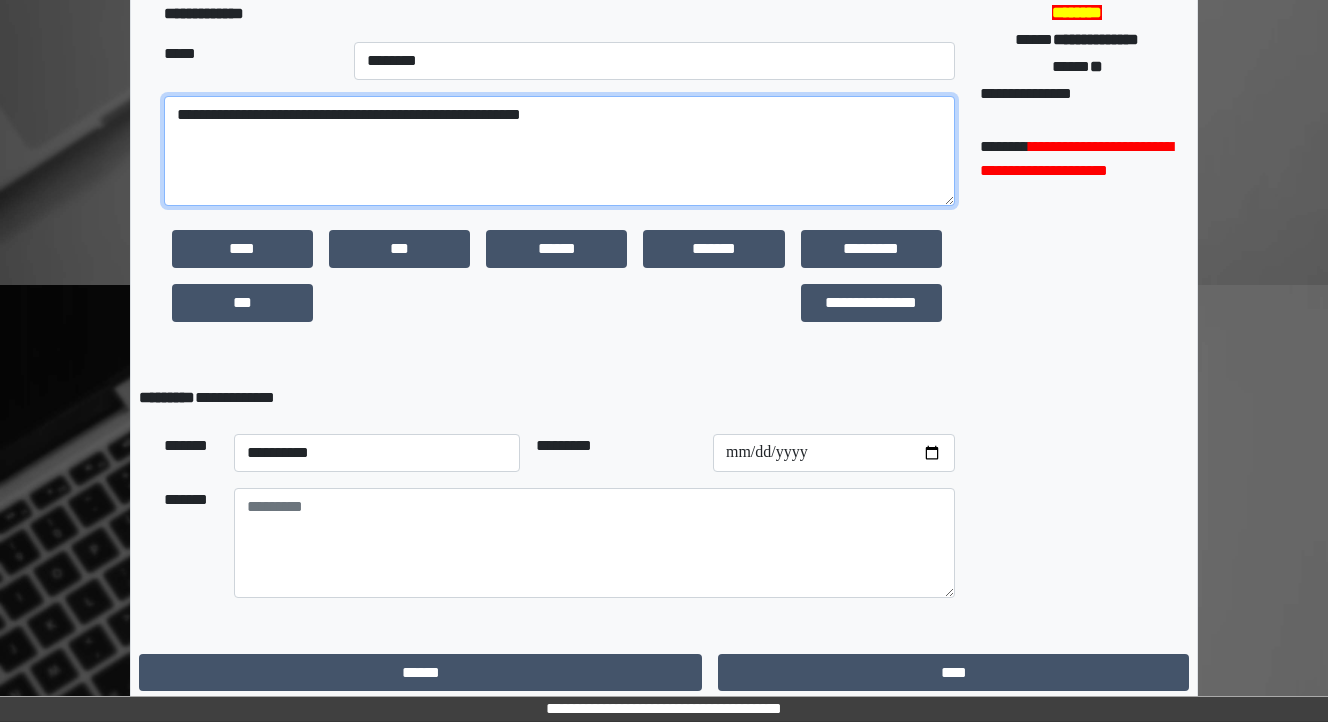 scroll, scrollTop: 506, scrollLeft: 0, axis: vertical 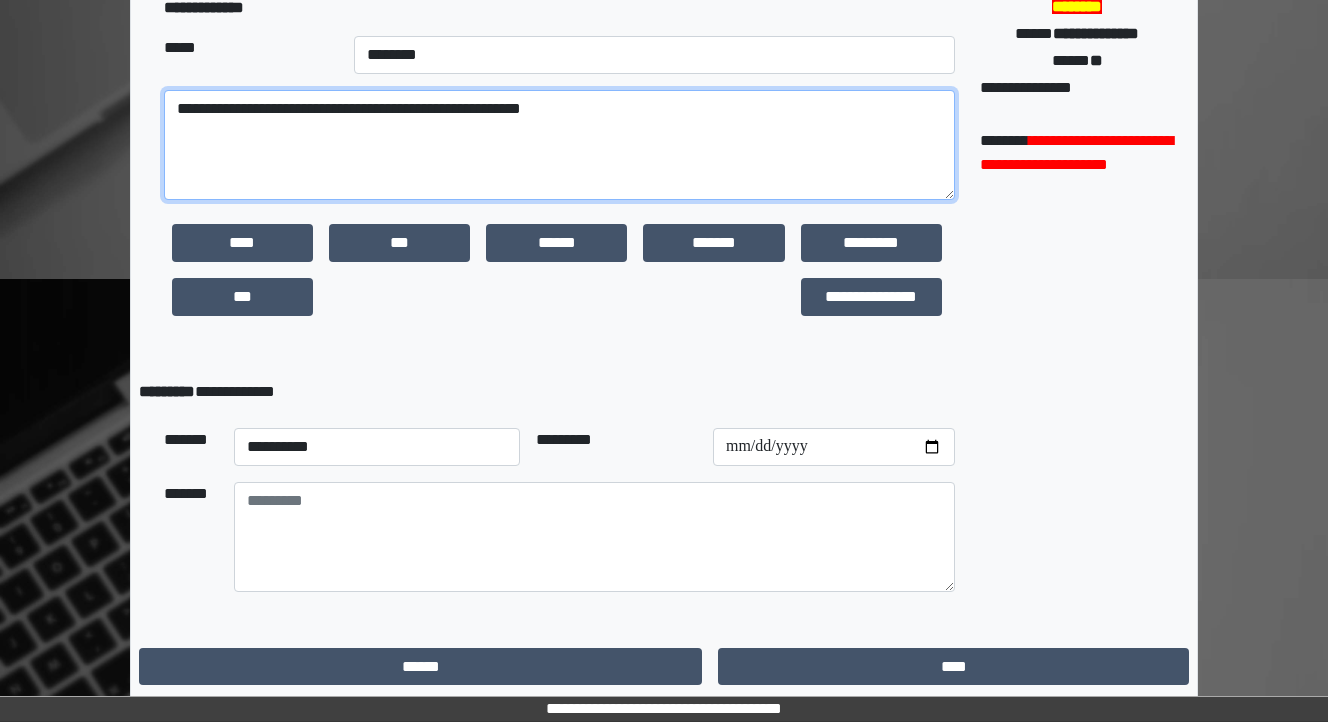 type on "**********" 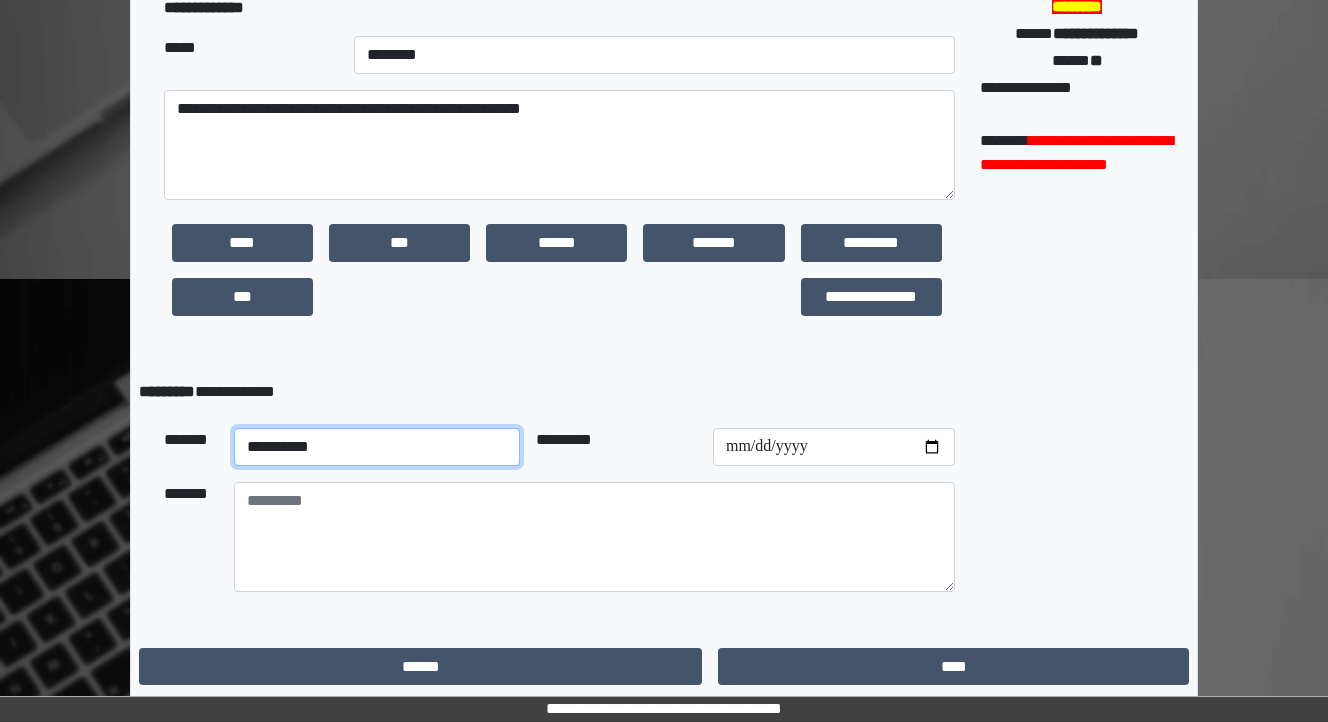 click on "**********" at bounding box center (377, 447) 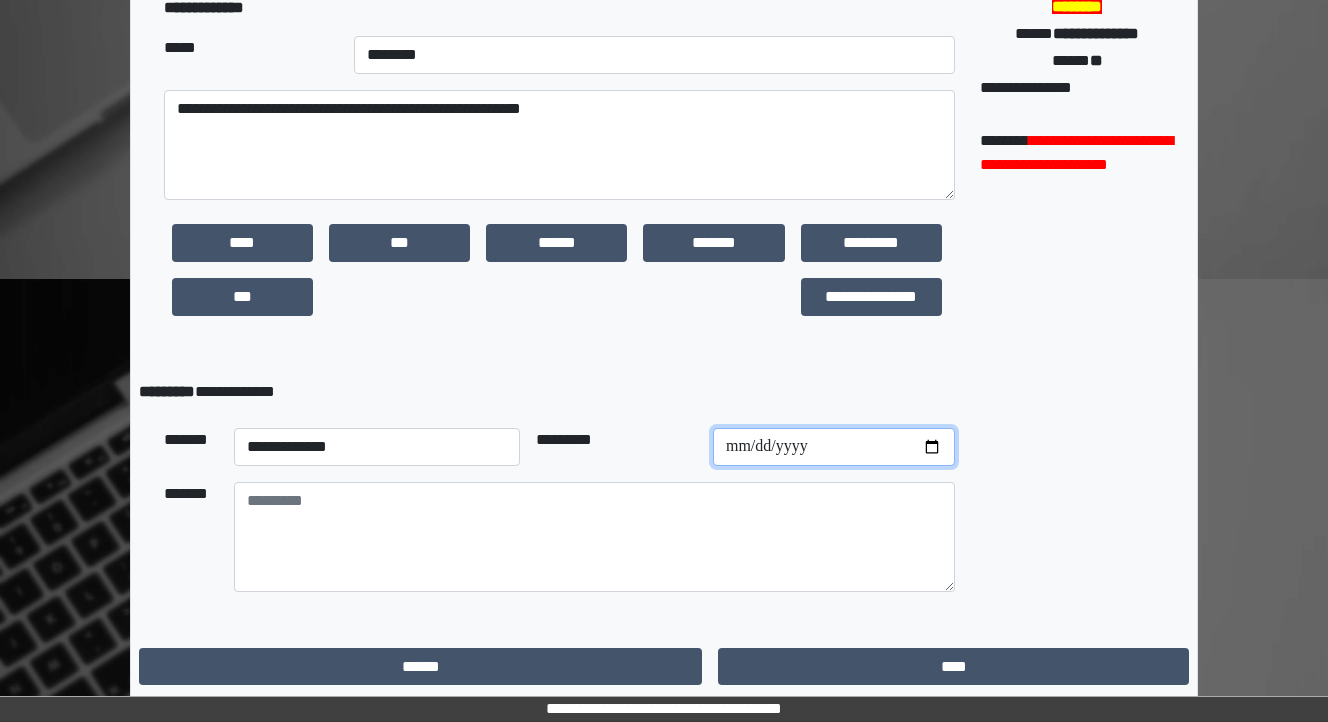 click at bounding box center [834, 447] 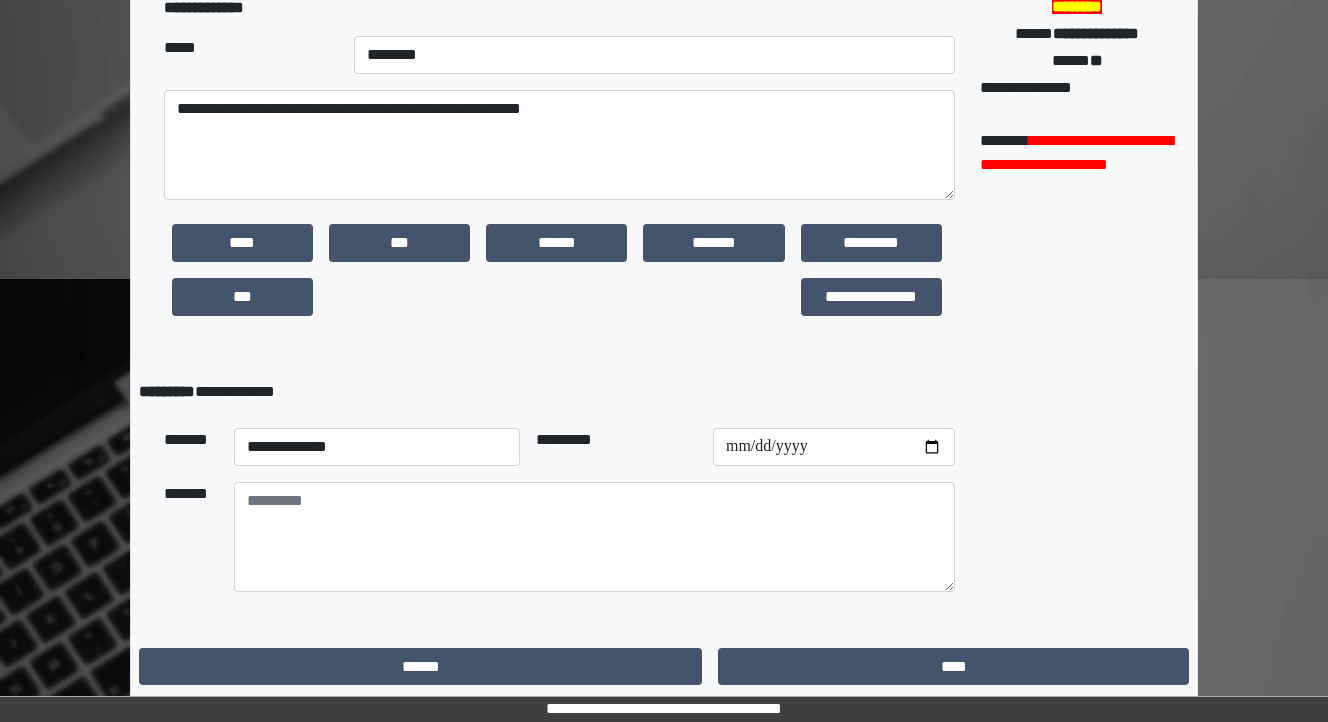 click on "*********" at bounding box center (616, 447) 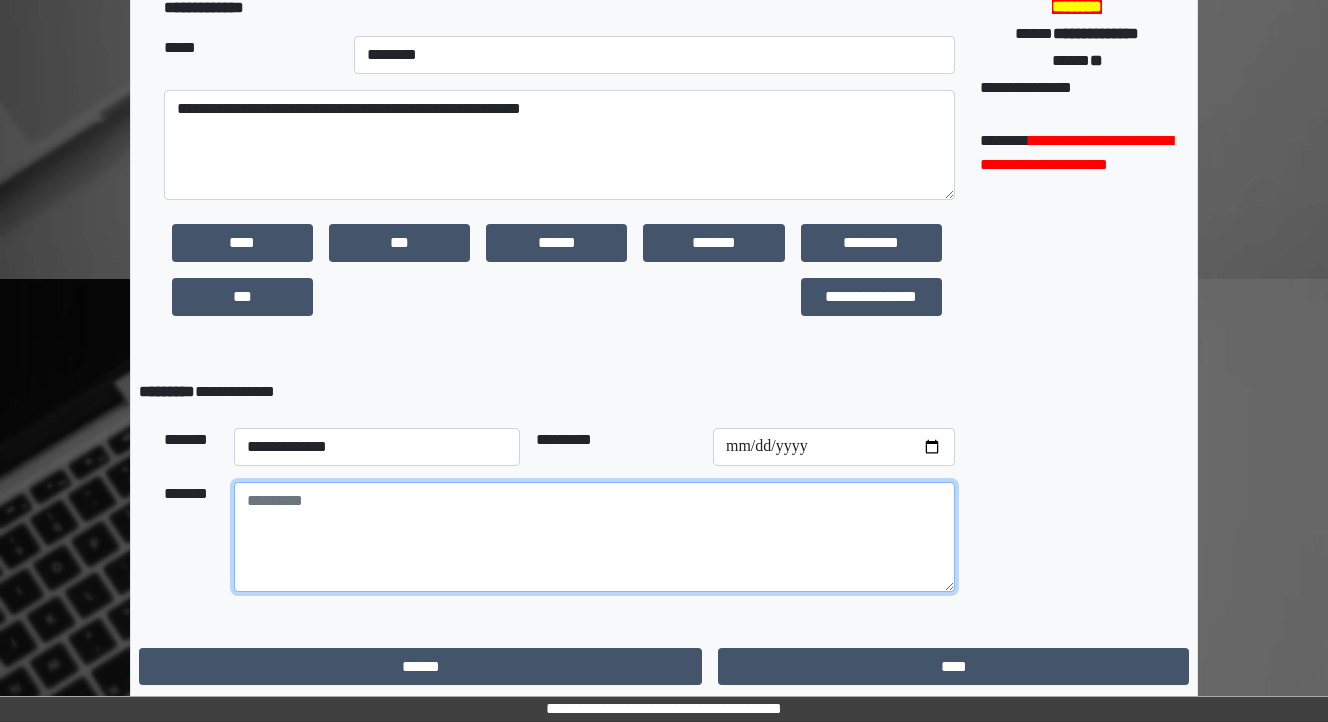 click at bounding box center (594, 537) 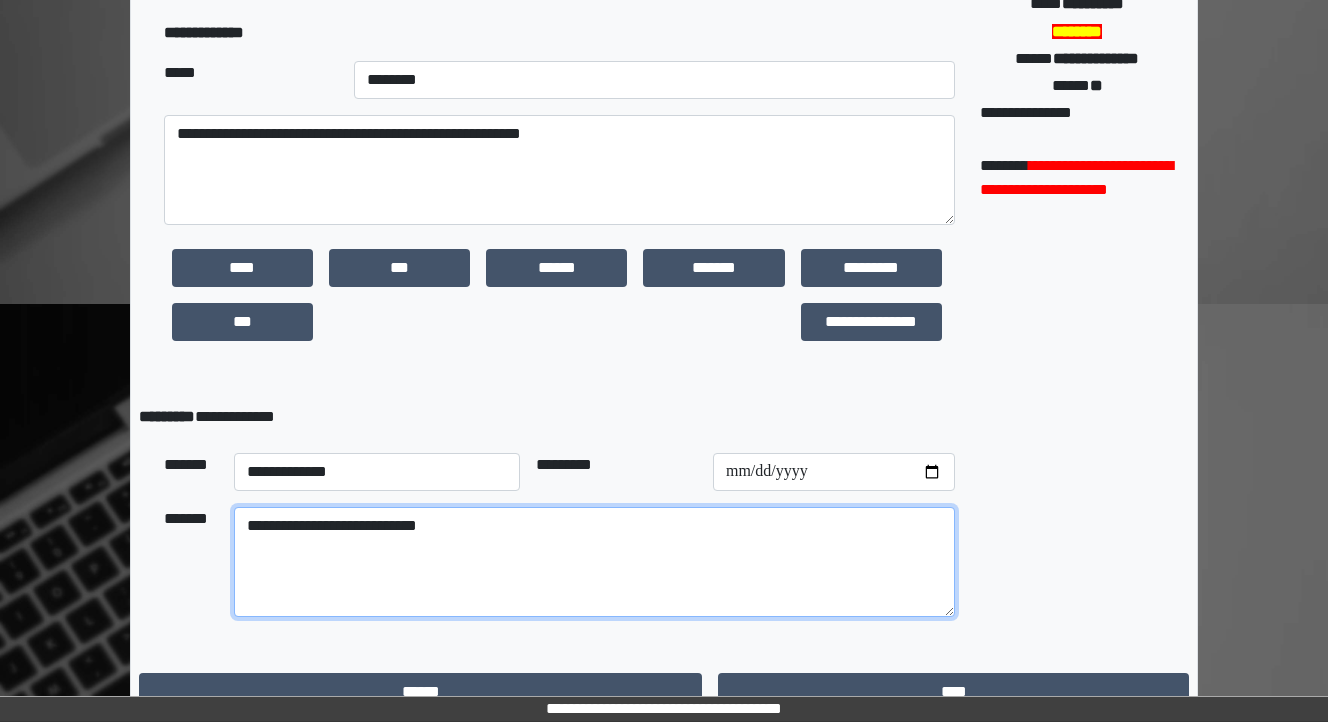 scroll, scrollTop: 506, scrollLeft: 0, axis: vertical 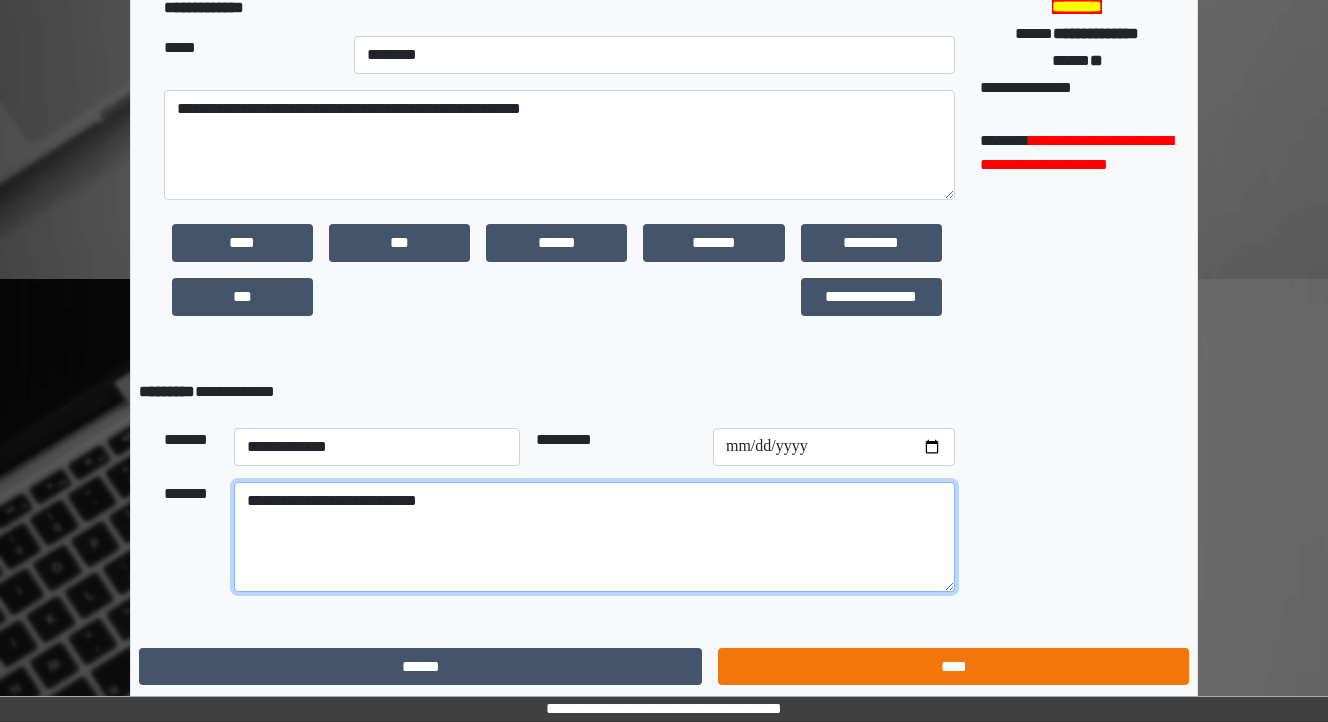 type on "**********" 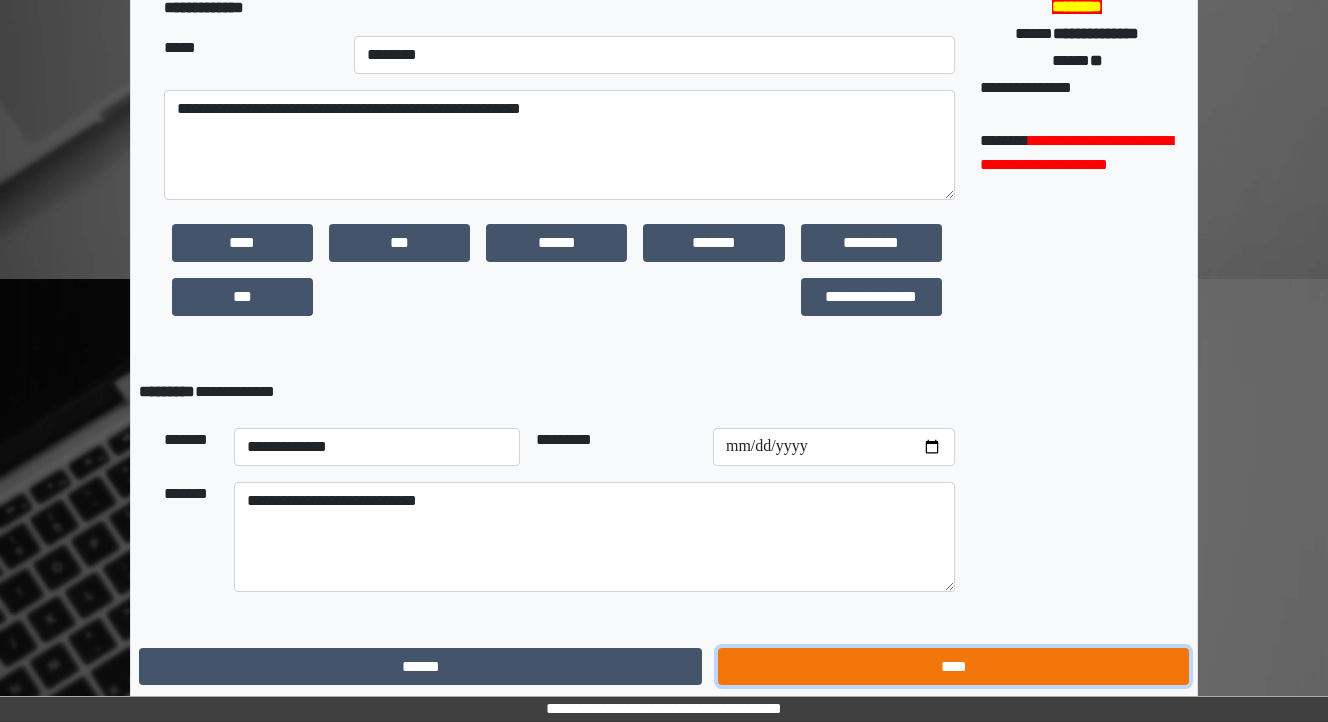 click on "****" at bounding box center [953, 667] 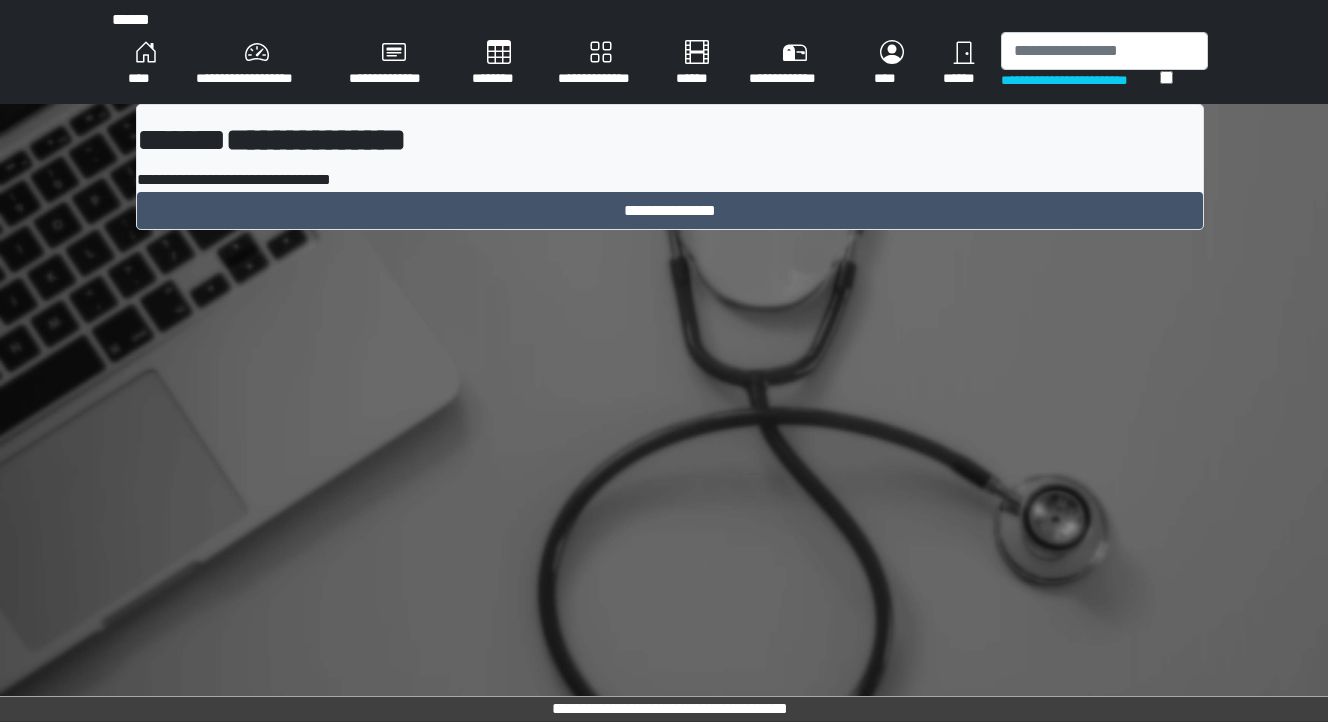 scroll, scrollTop: 0, scrollLeft: 0, axis: both 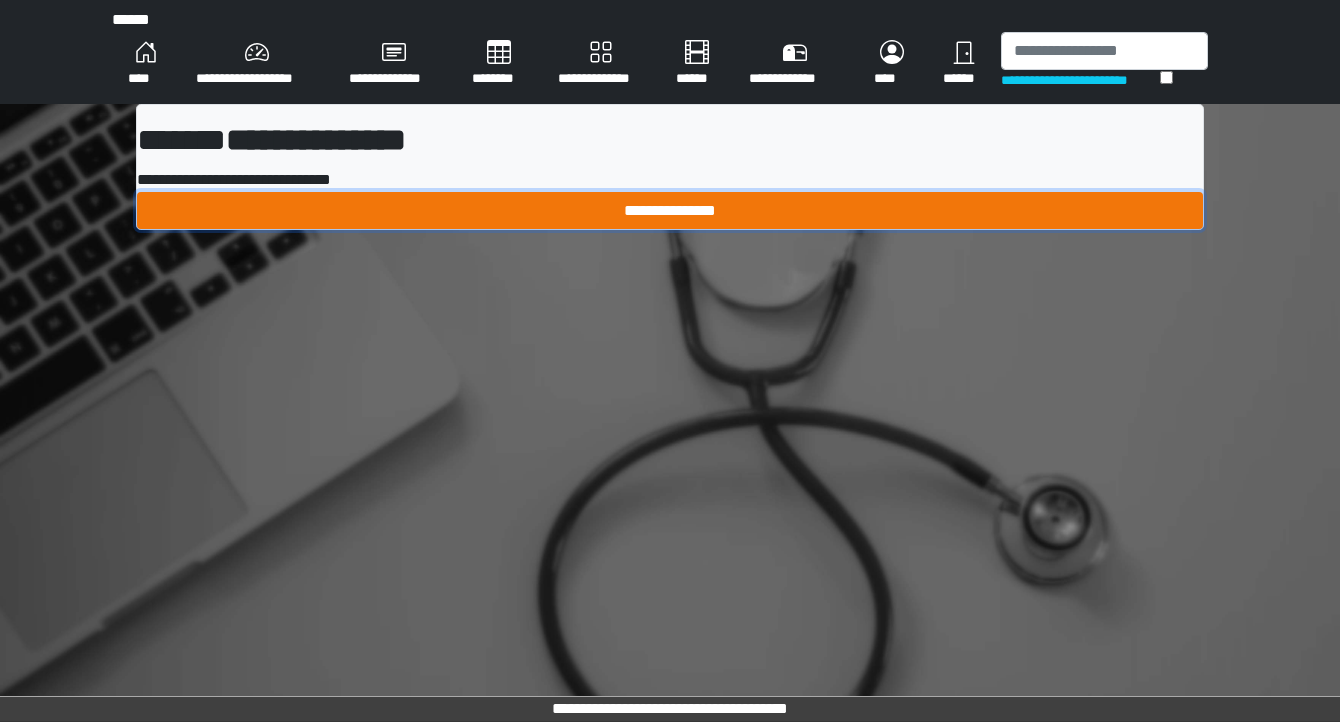 click on "**********" at bounding box center (670, 211) 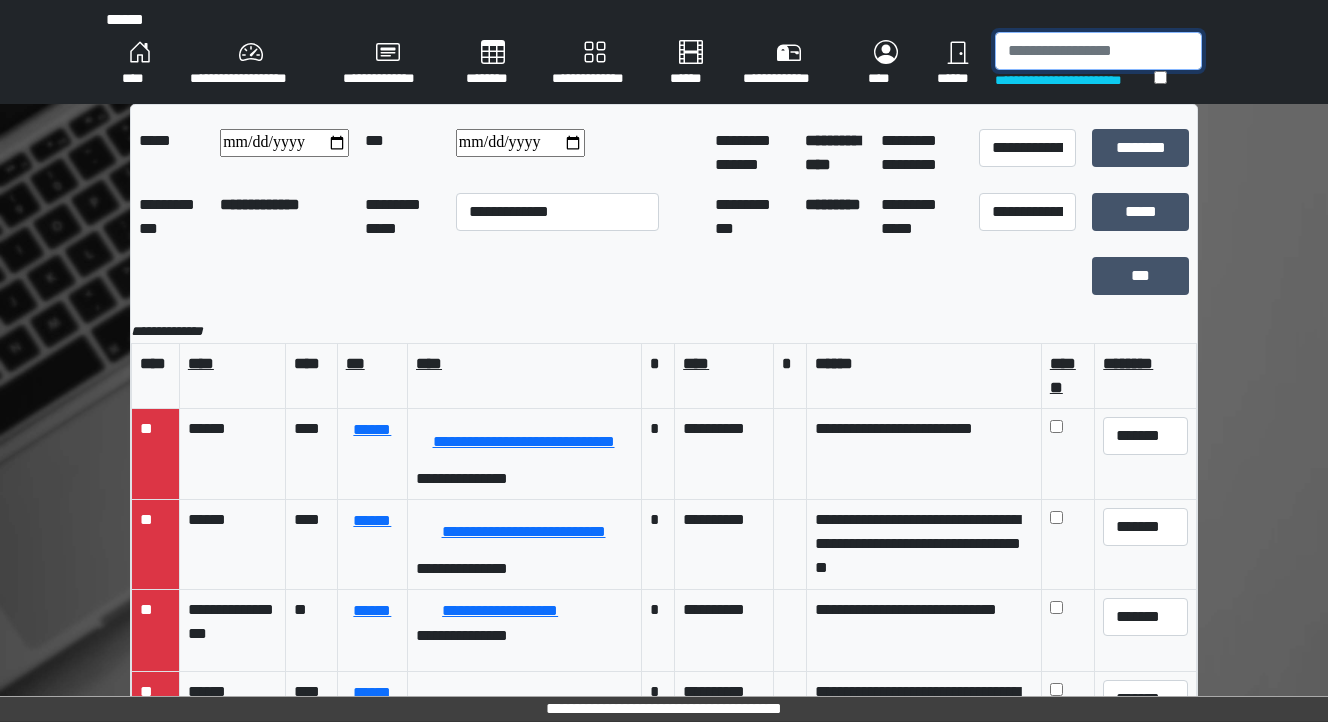 click at bounding box center [1098, 51] 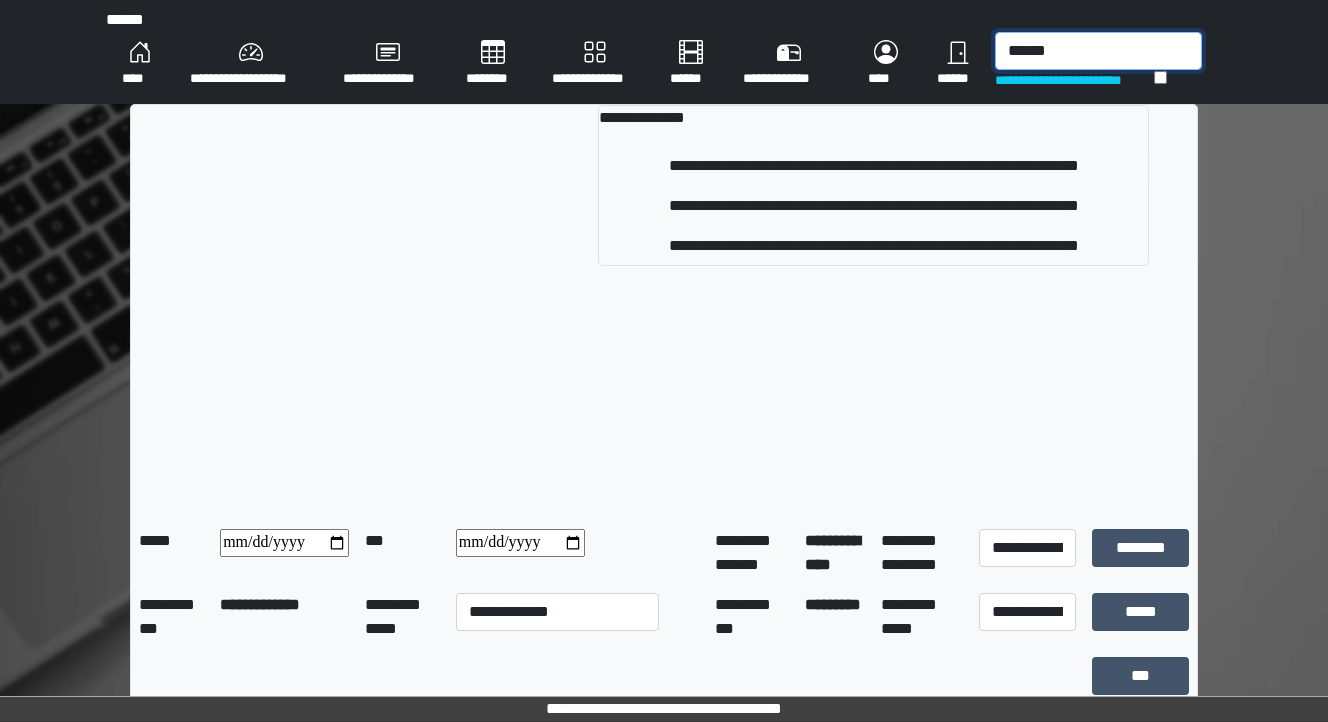 type on "******" 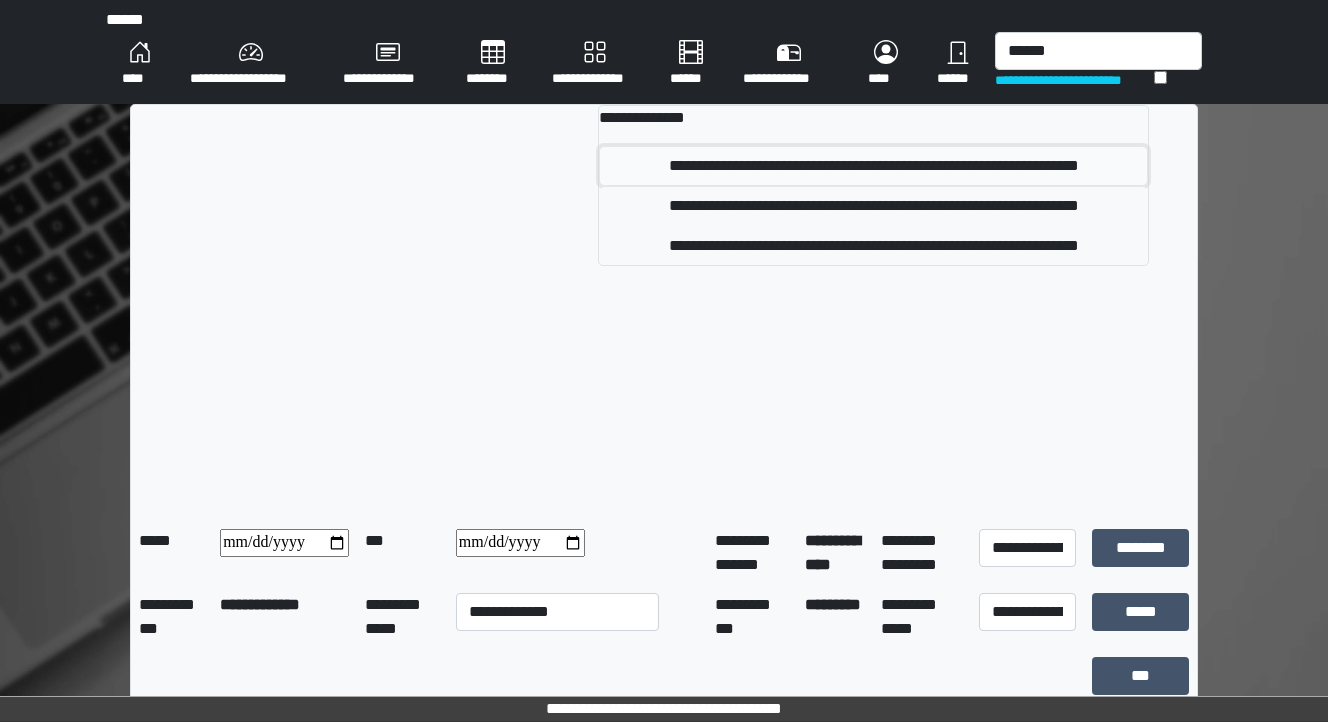 click on "**********" at bounding box center [874, 166] 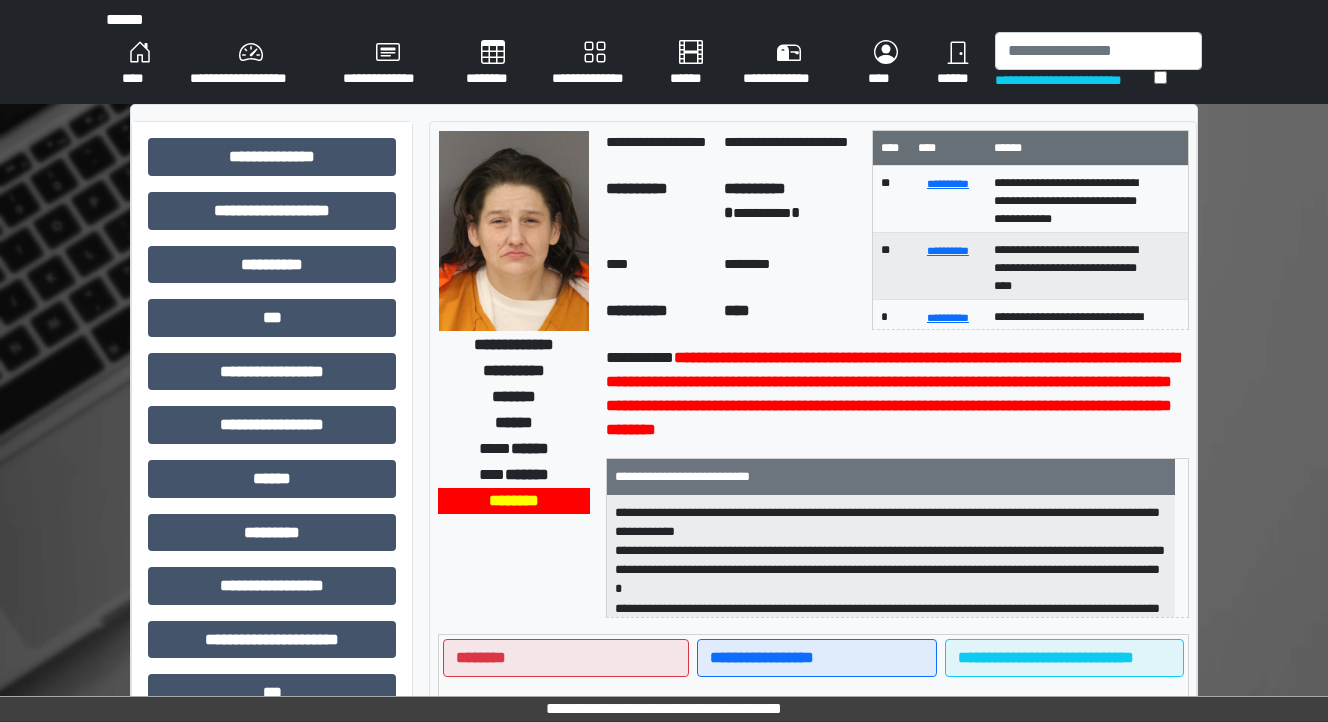 scroll, scrollTop: 4, scrollLeft: 0, axis: vertical 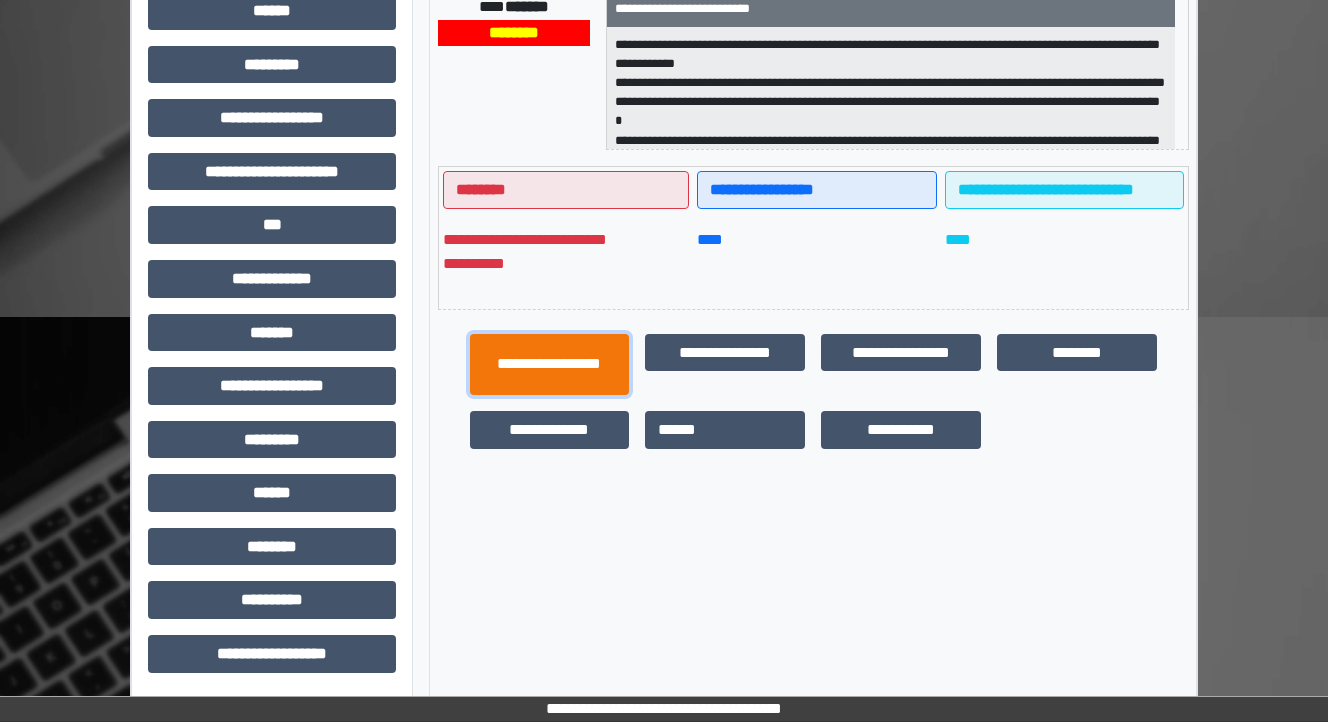 click on "**********" at bounding box center (550, 365) 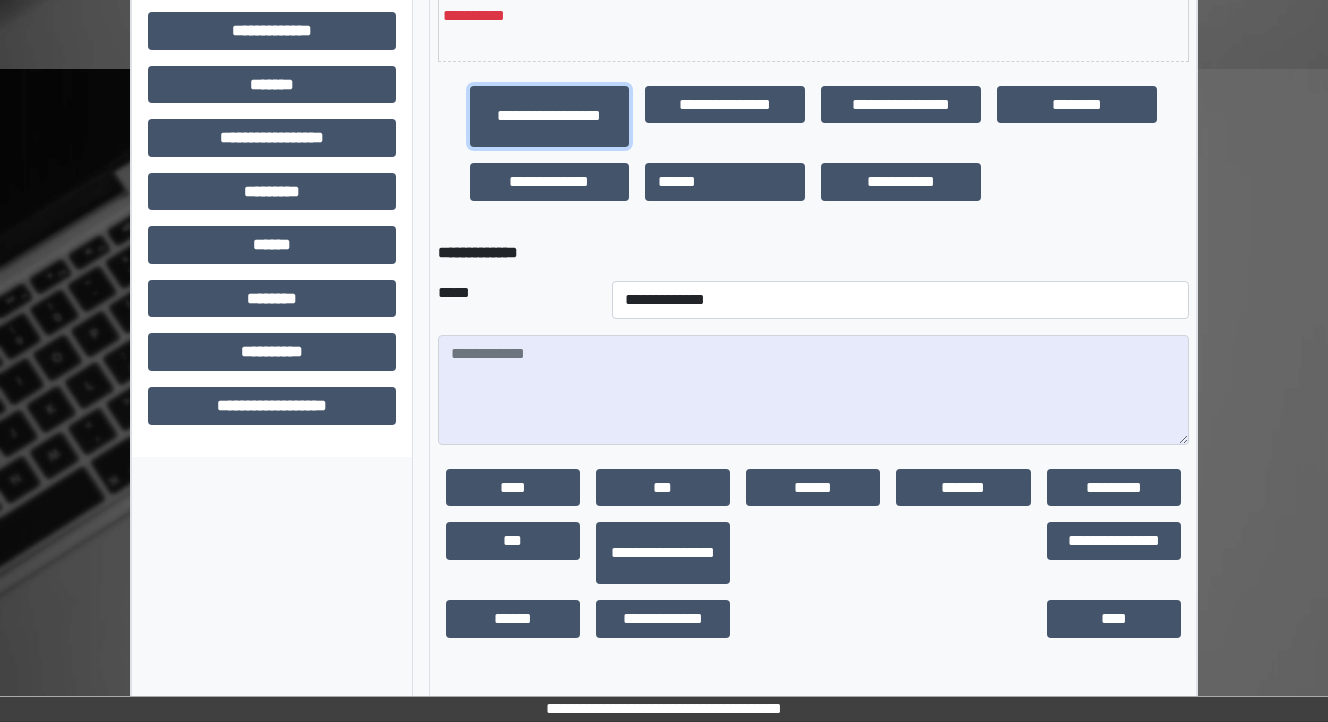 scroll, scrollTop: 720, scrollLeft: 0, axis: vertical 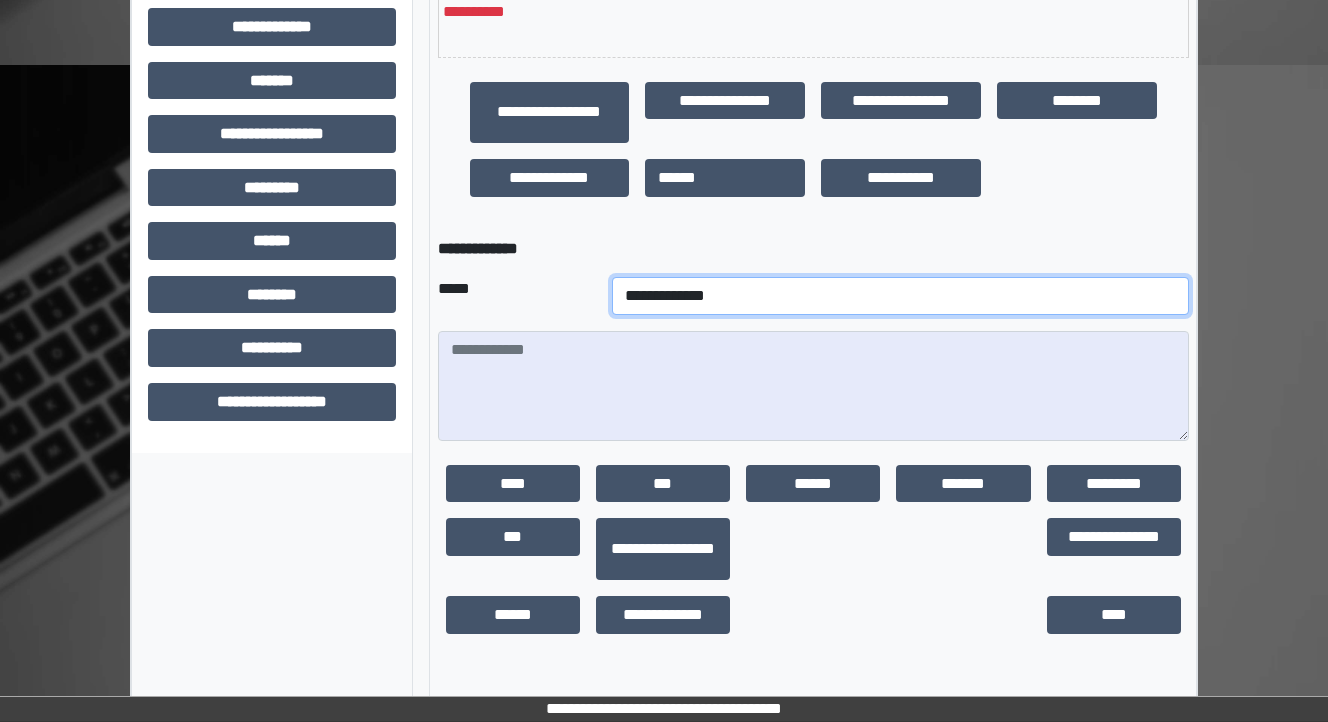 click on "**********" at bounding box center (900, 296) 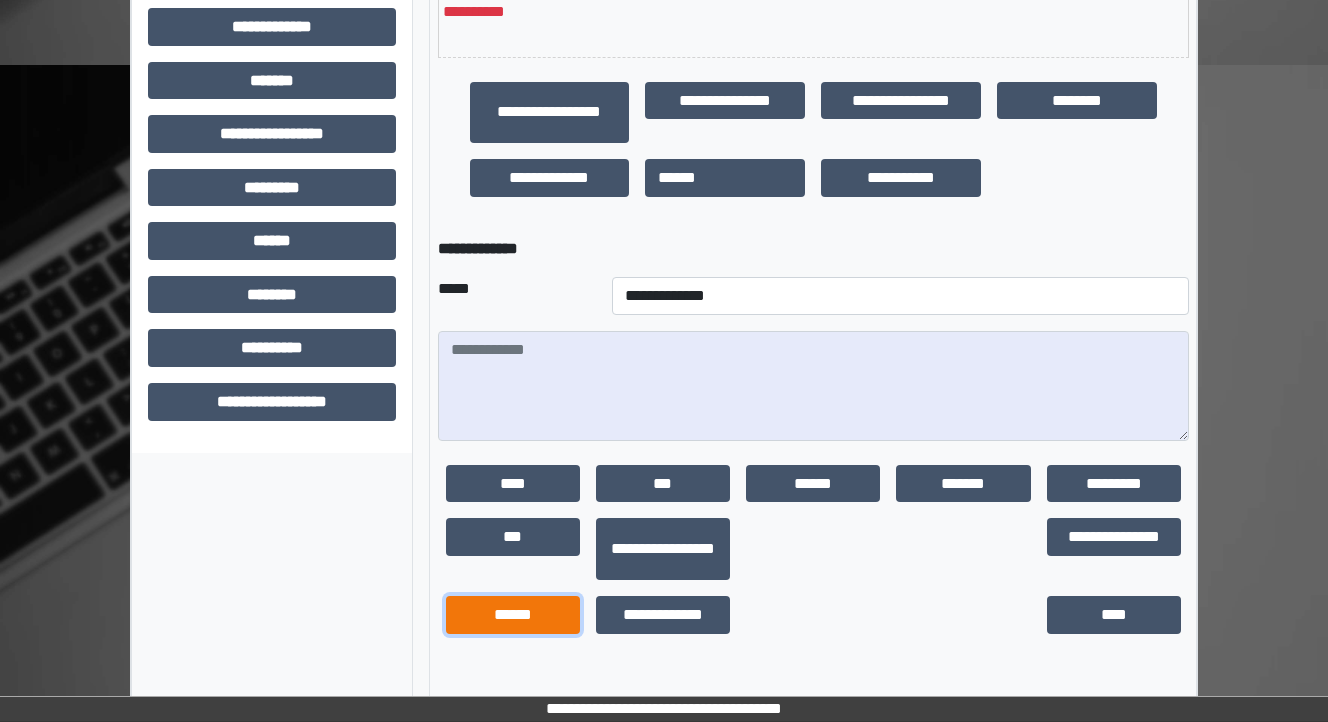 click on "******" at bounding box center [513, 615] 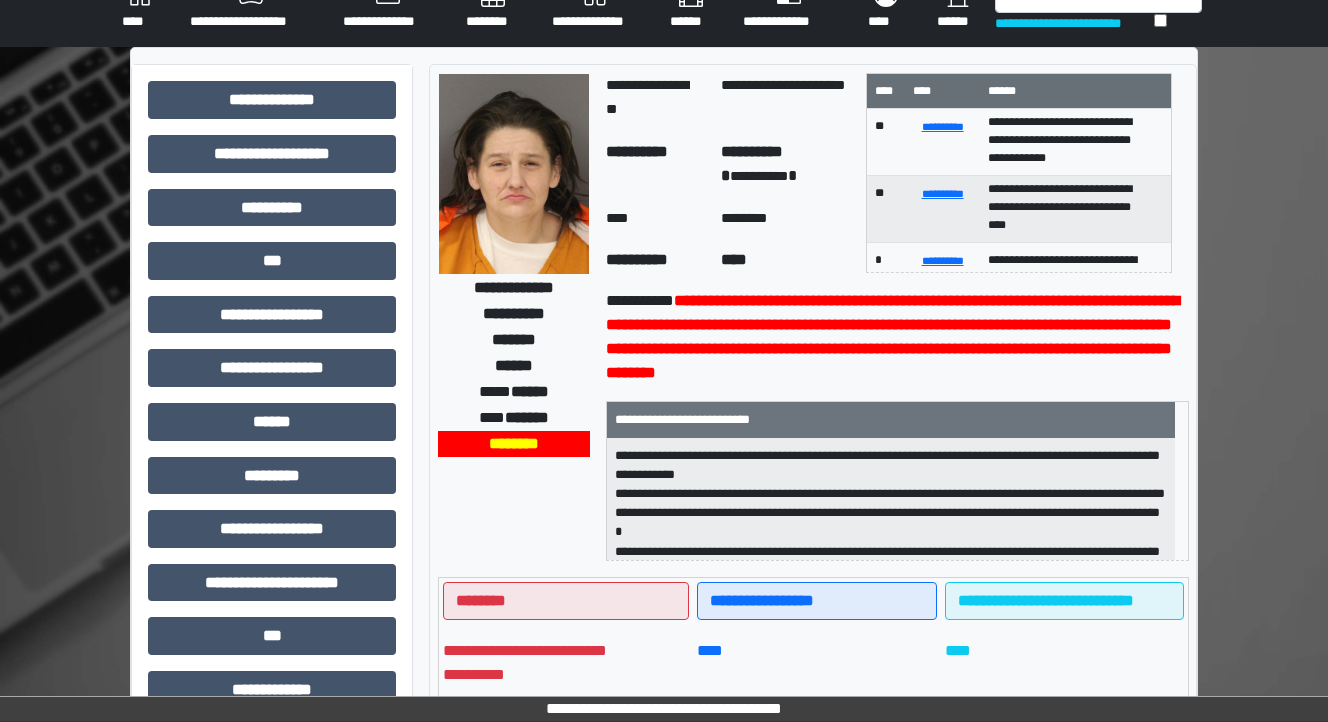 scroll, scrollTop: 0, scrollLeft: 0, axis: both 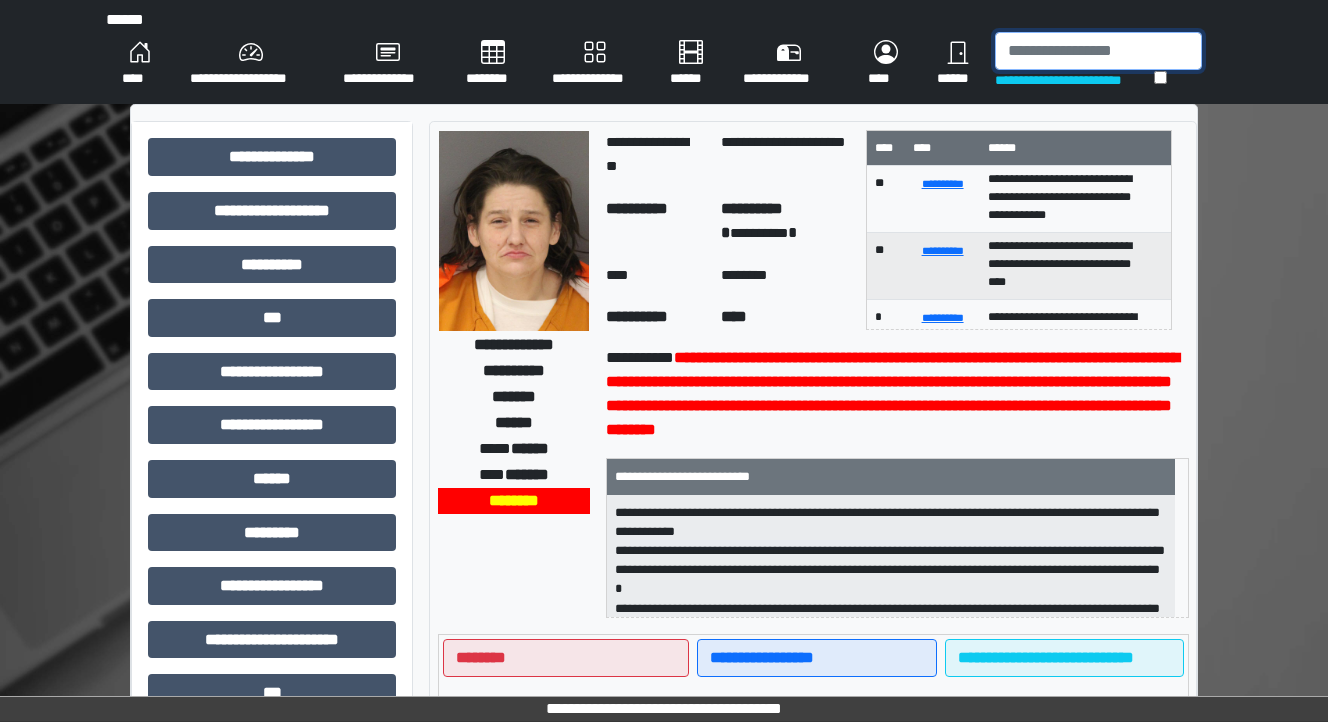 drag, startPoint x: 1048, startPoint y: 41, endPoint x: 1044, endPoint y: 28, distance: 13.601471 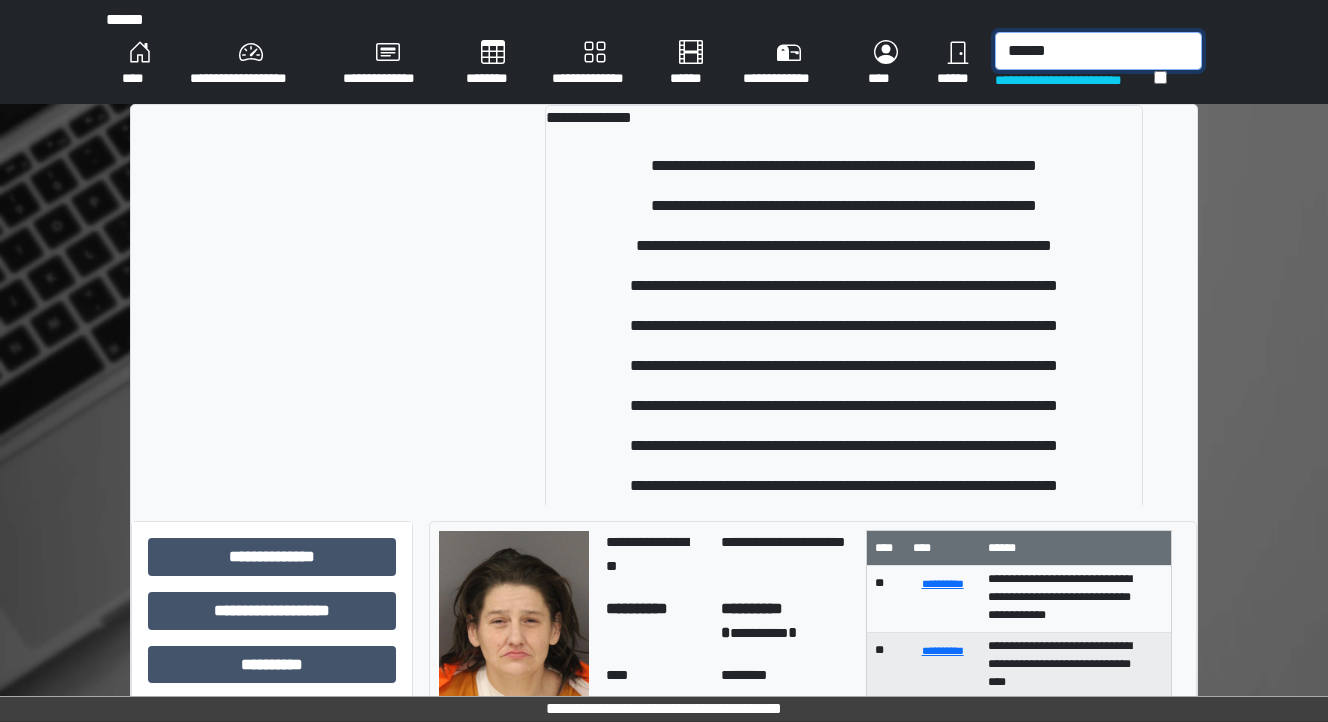 type on "******" 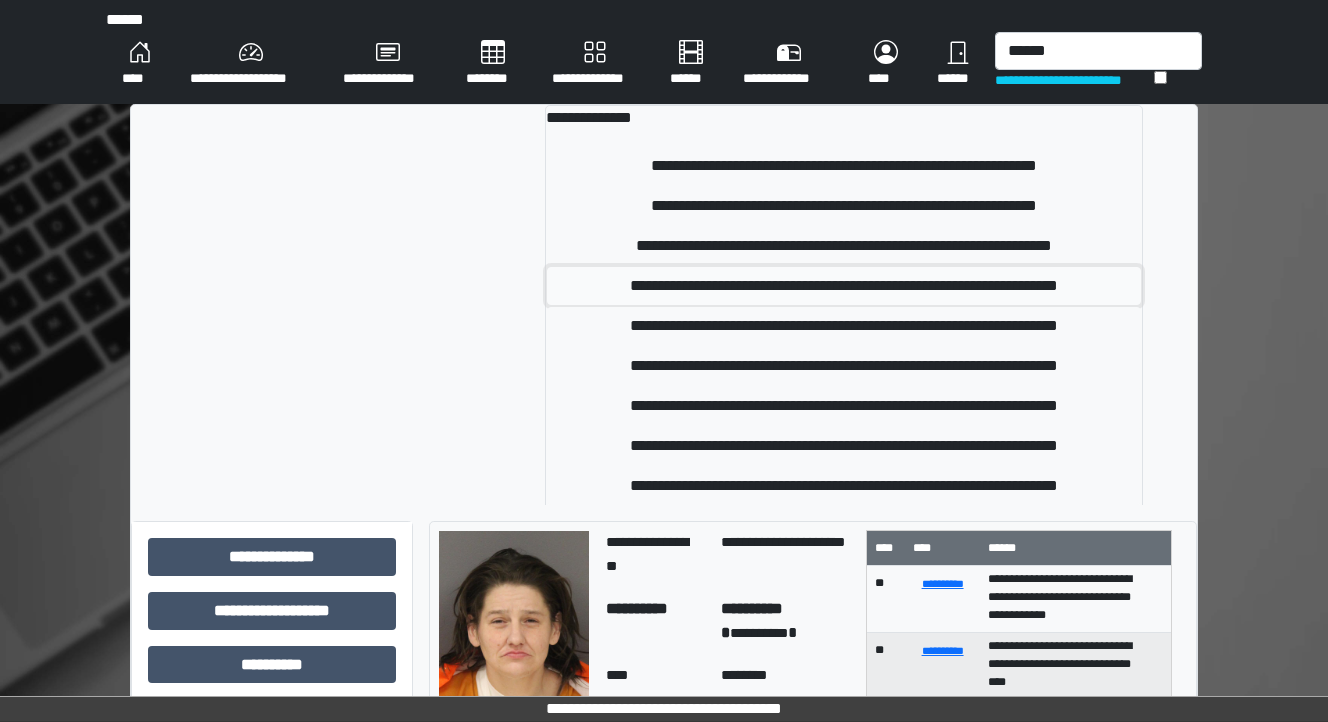 click on "**********" at bounding box center (844, 286) 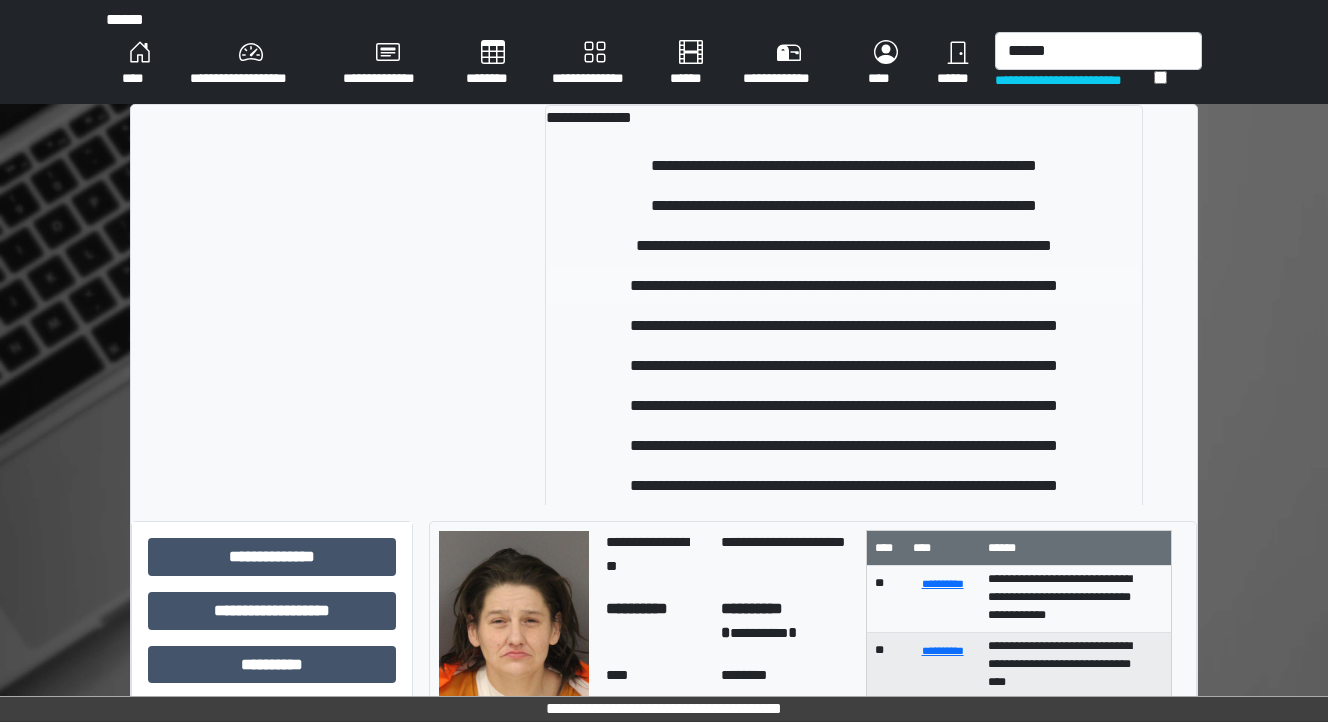 type 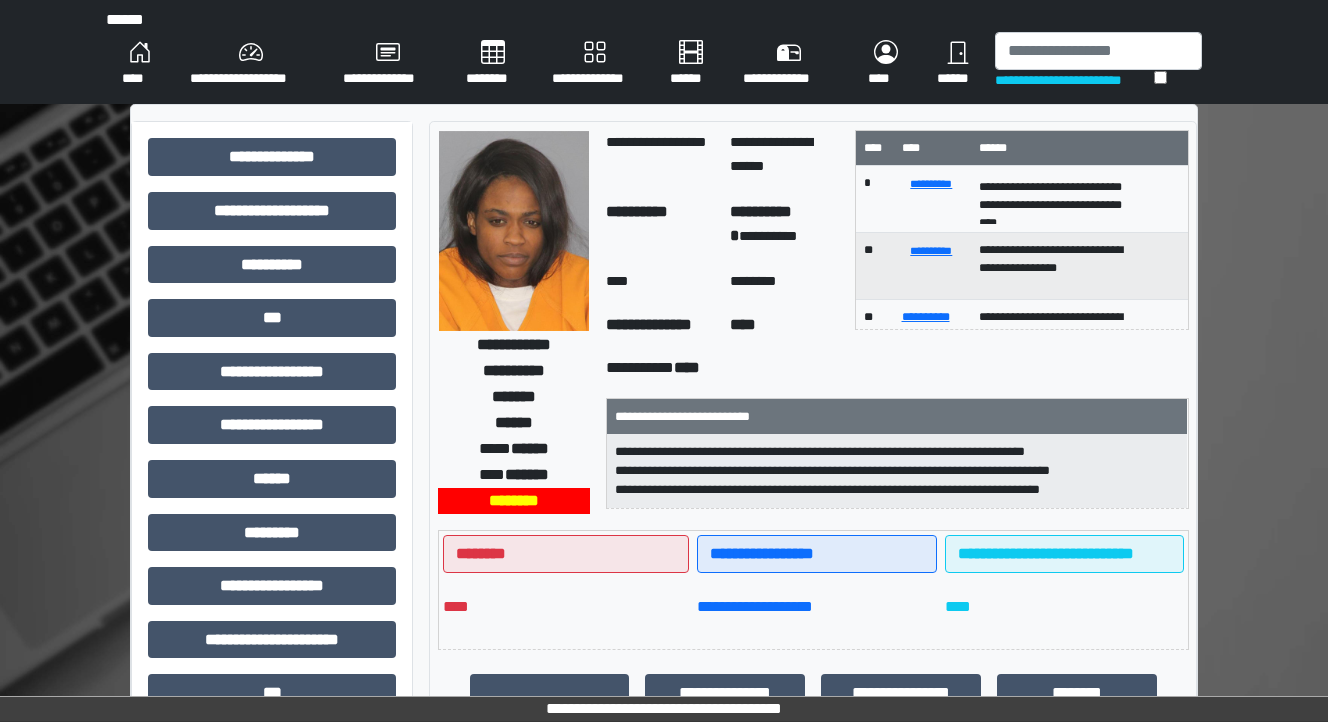 scroll, scrollTop: 220, scrollLeft: 0, axis: vertical 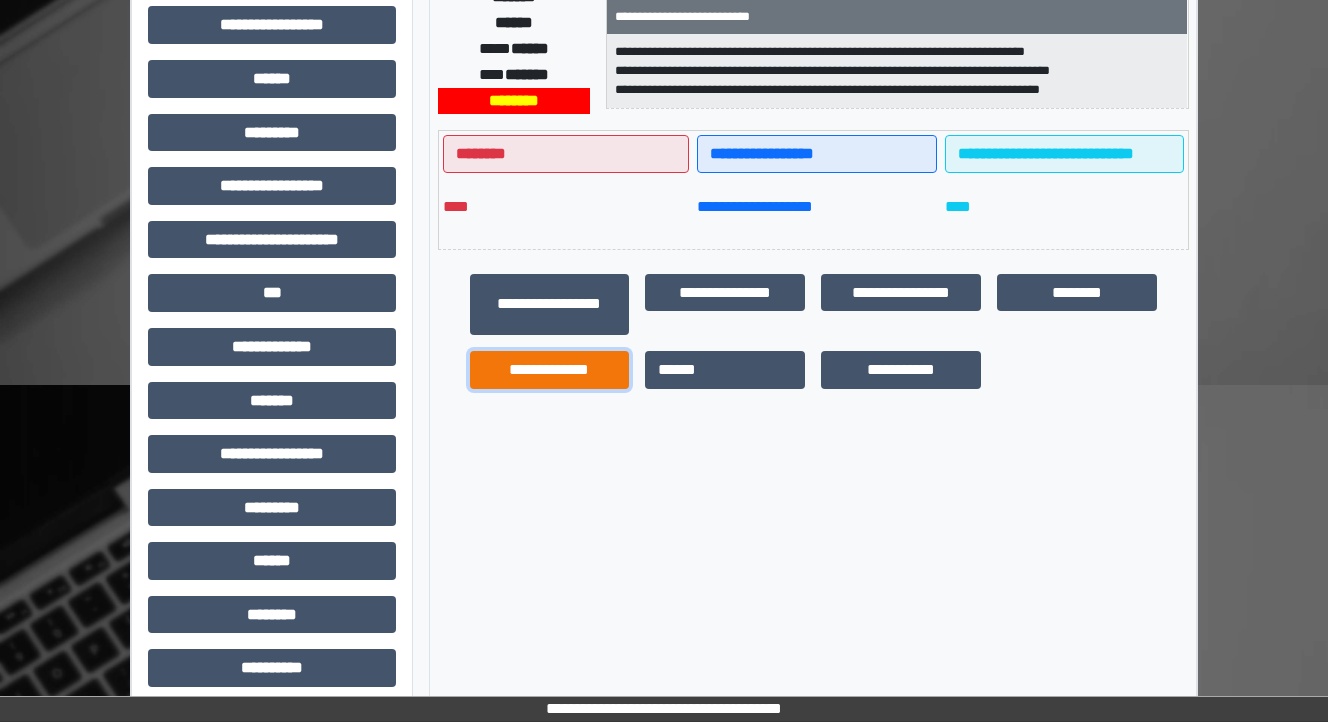 click on "**********" at bounding box center (550, 370) 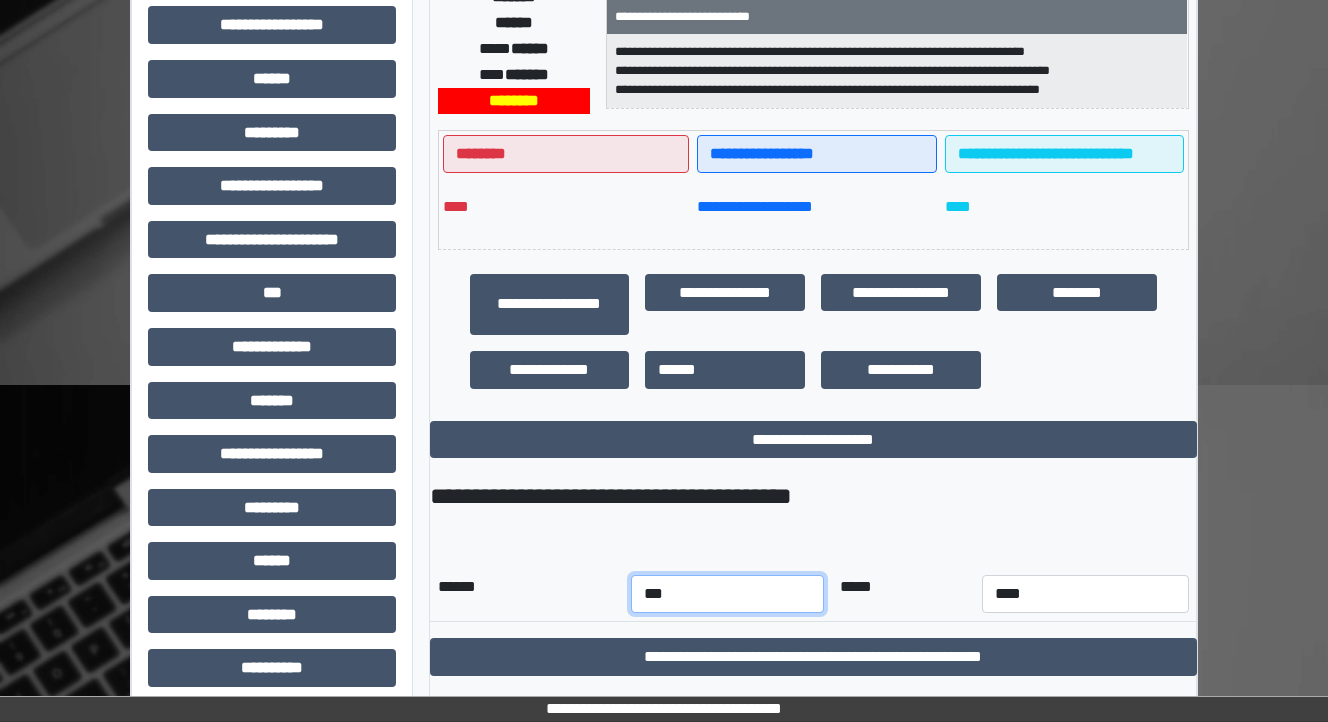 click on "***
***
***
***
***
***
***
***
***
***
***
***" at bounding box center [727, 594] 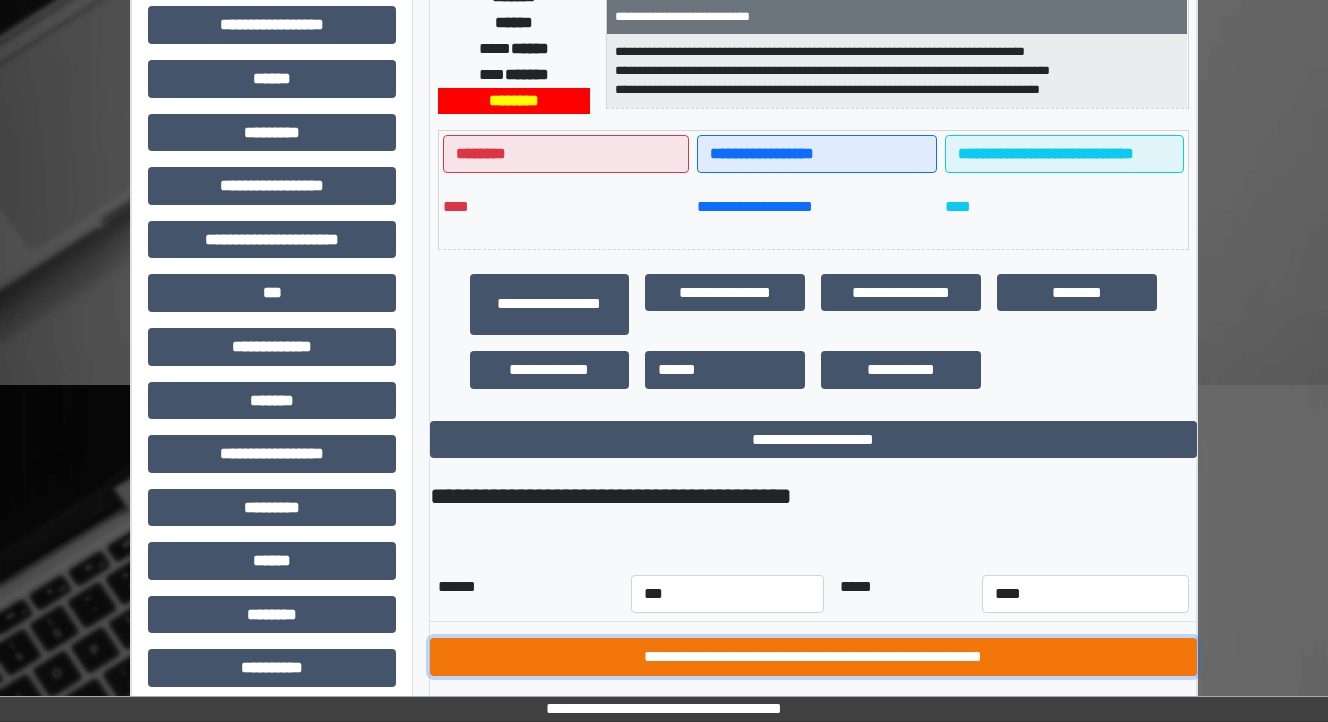 click on "**********" at bounding box center [813, 657] 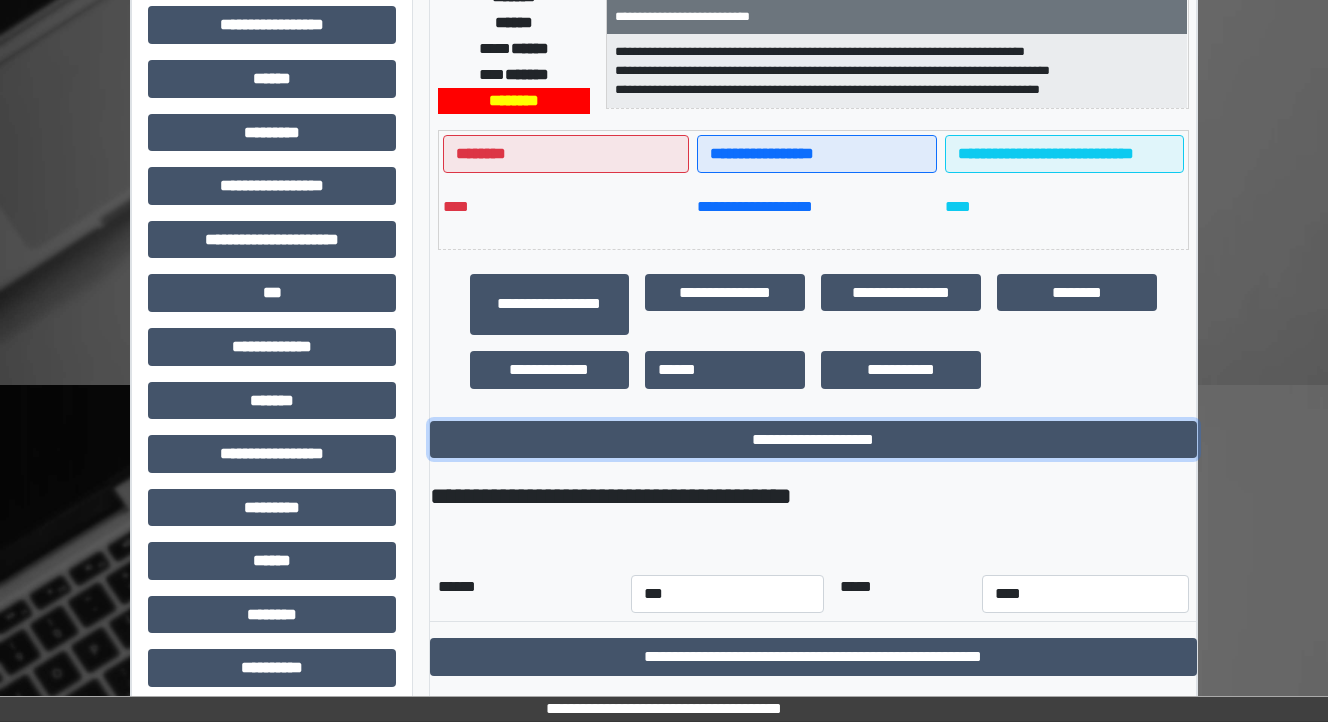 click on "**********" at bounding box center [813, 440] 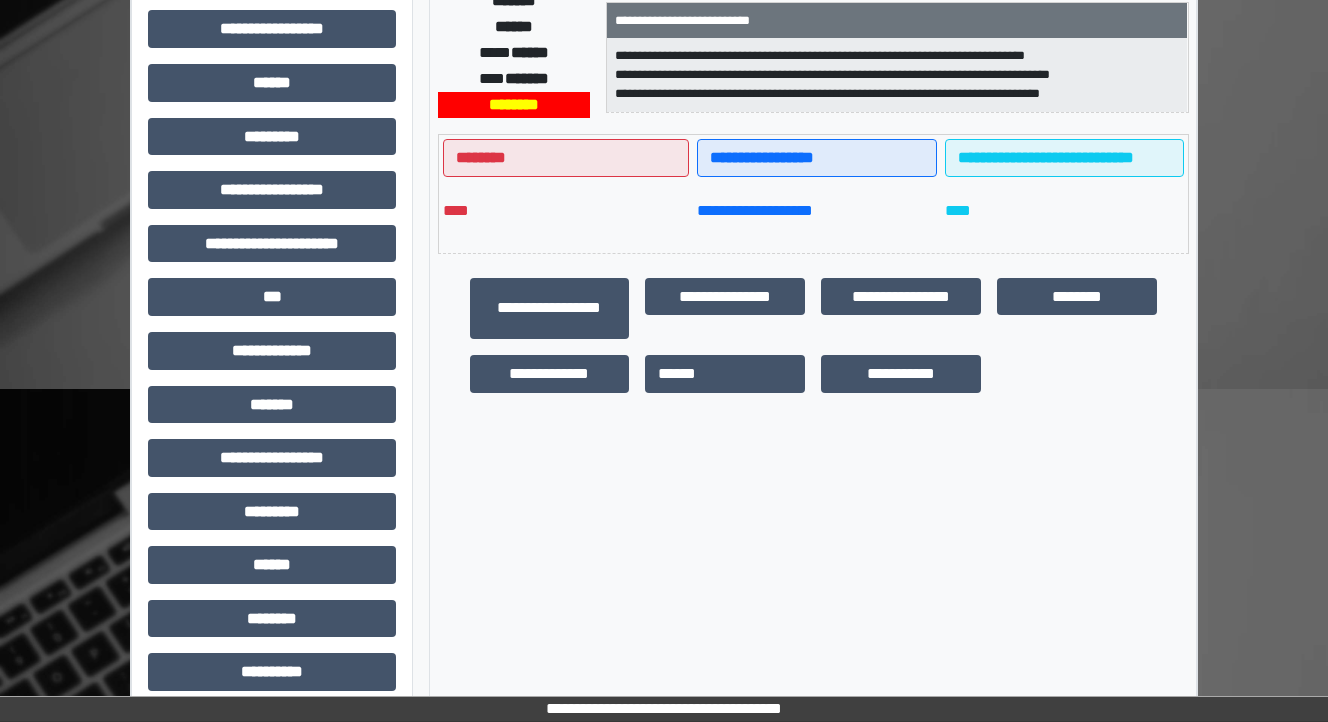 scroll, scrollTop: 400, scrollLeft: 0, axis: vertical 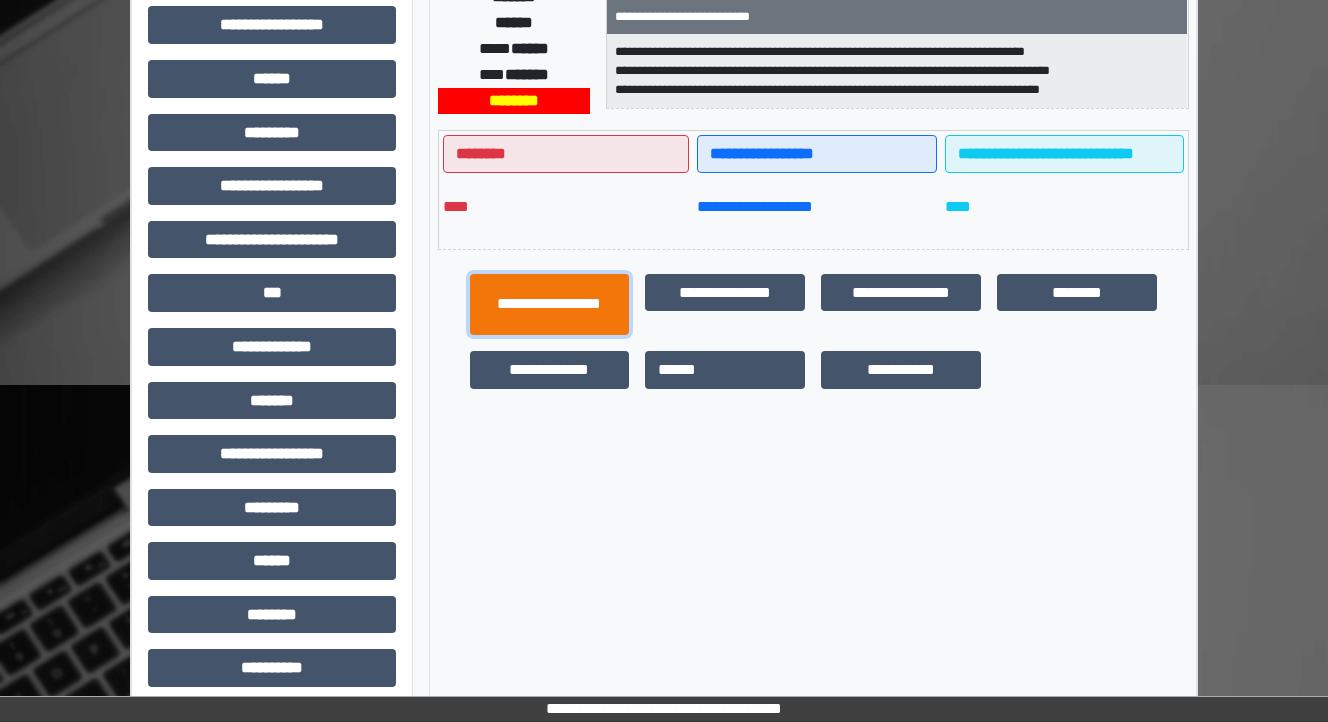 click on "**********" at bounding box center (550, 305) 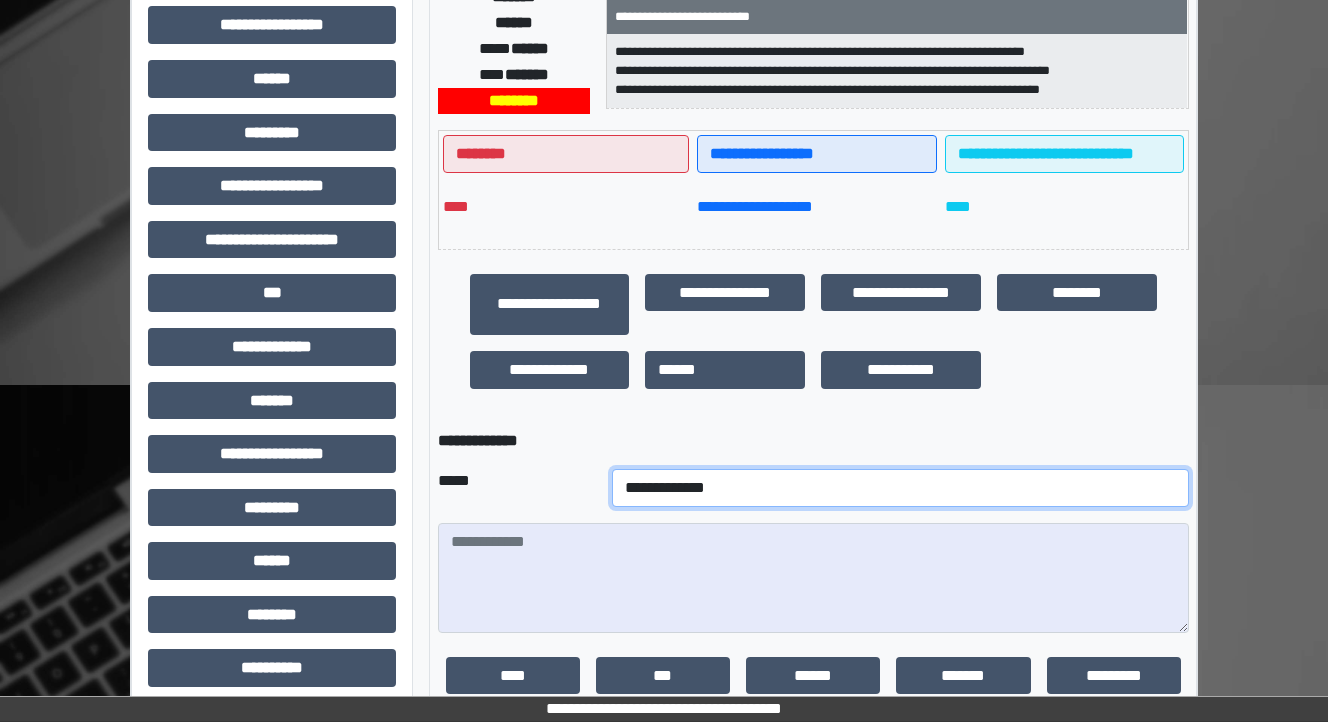 click on "**********" at bounding box center (900, 488) 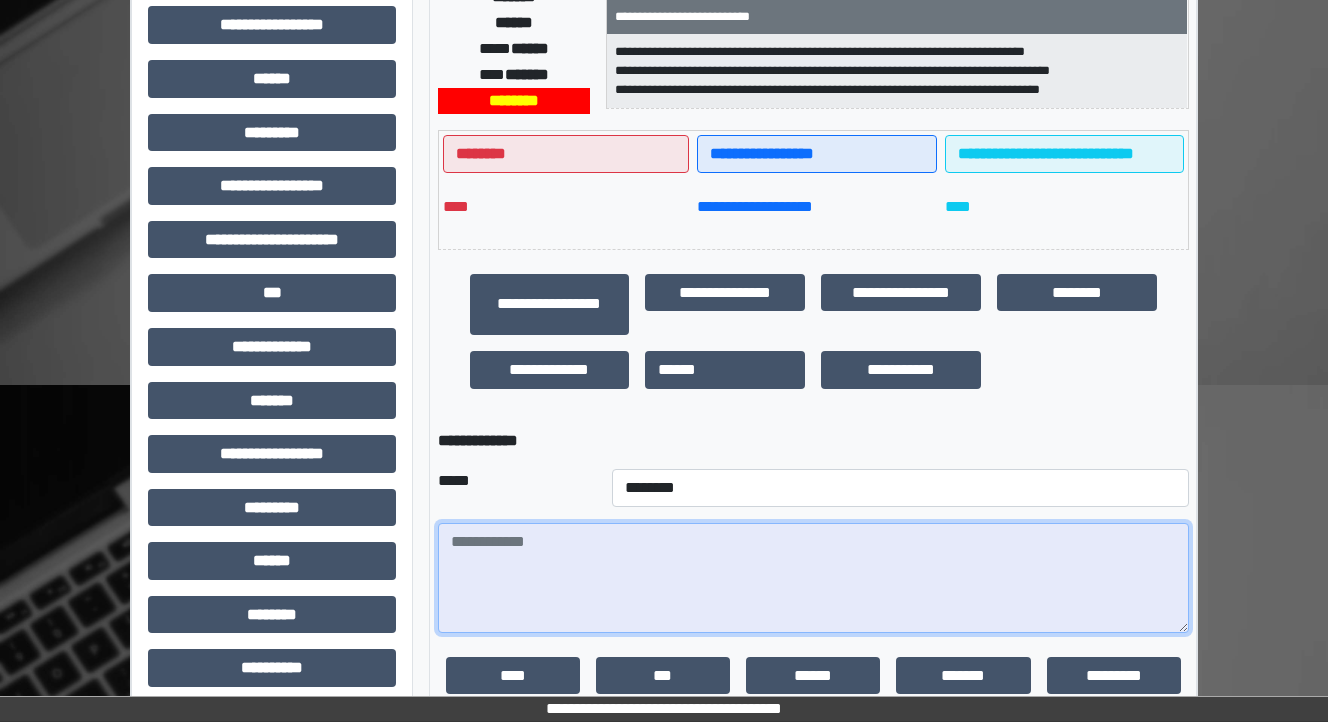 click at bounding box center [813, 578] 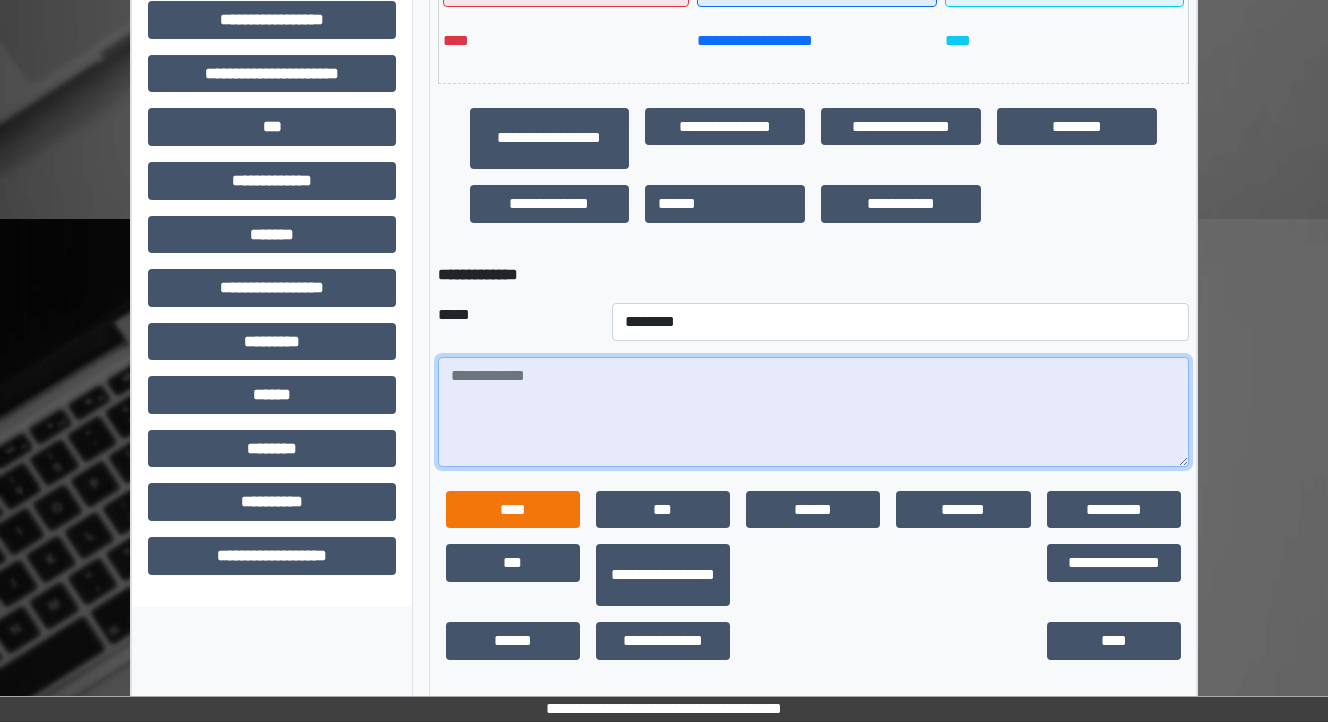 scroll, scrollTop: 568, scrollLeft: 0, axis: vertical 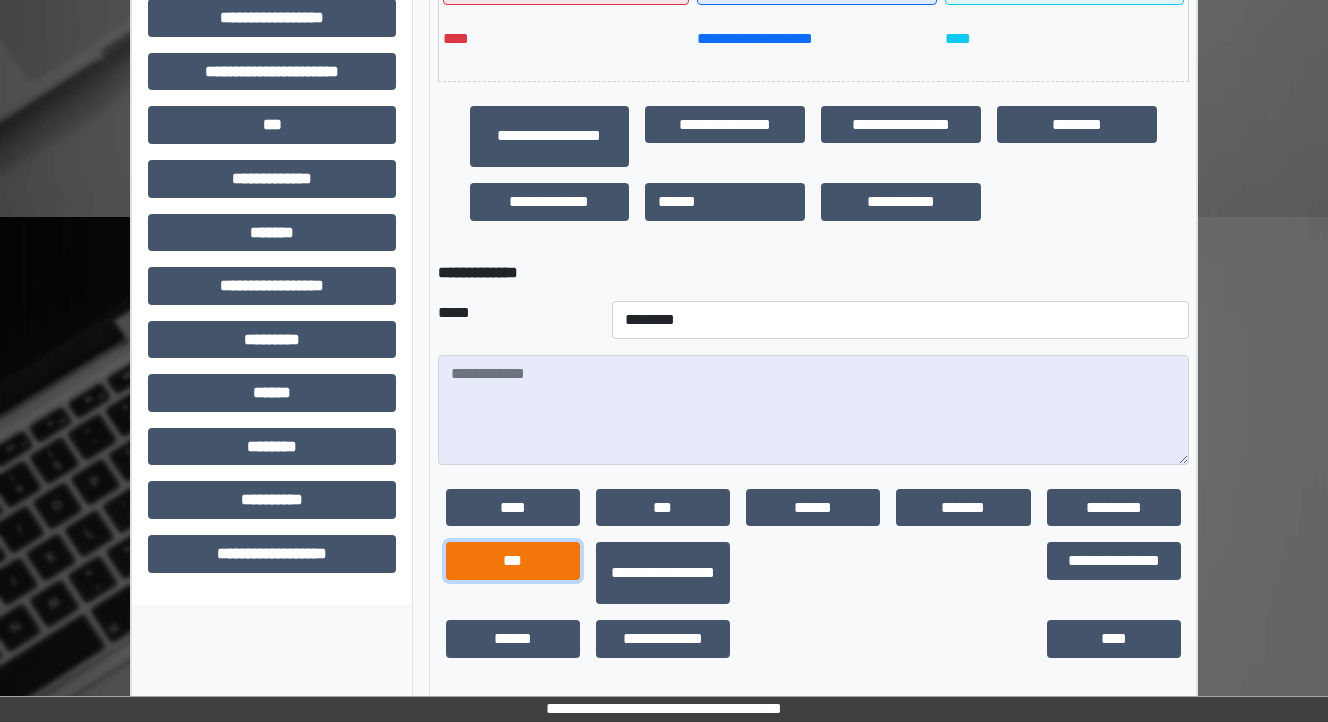 click on "***" at bounding box center [513, 561] 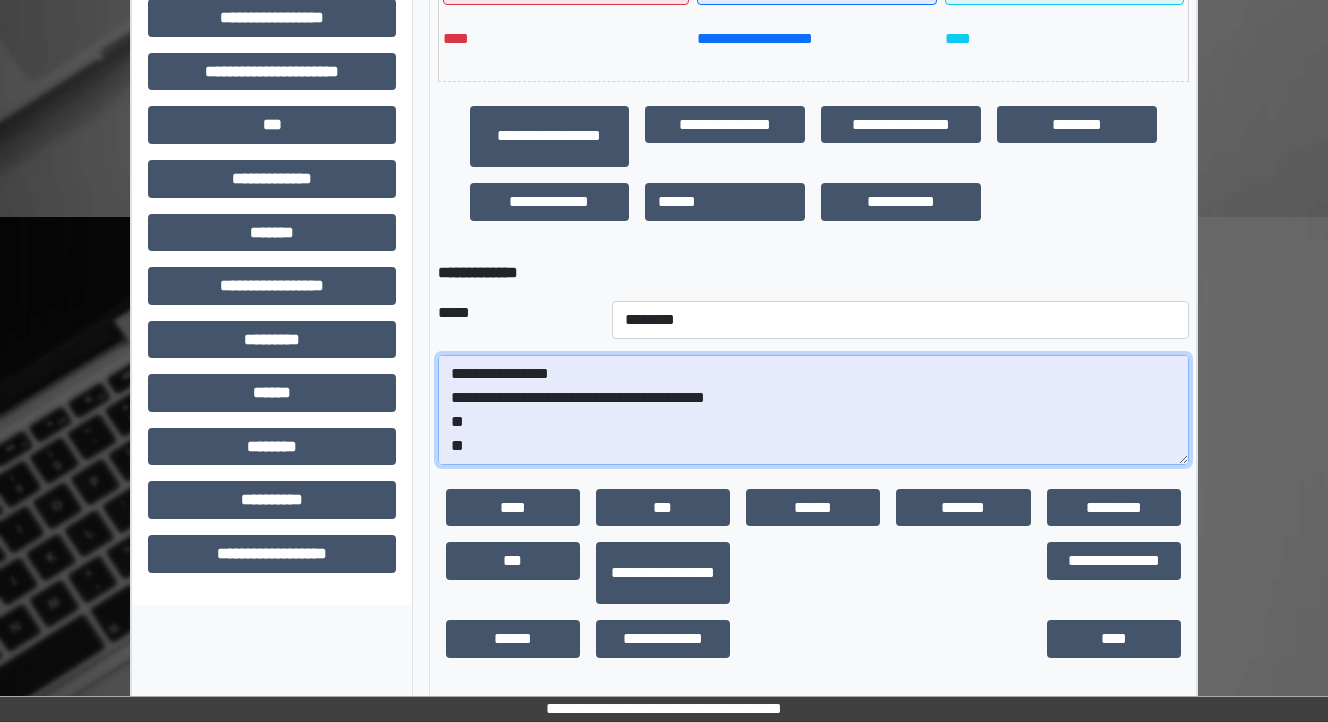 click on "**********" at bounding box center (813, 410) 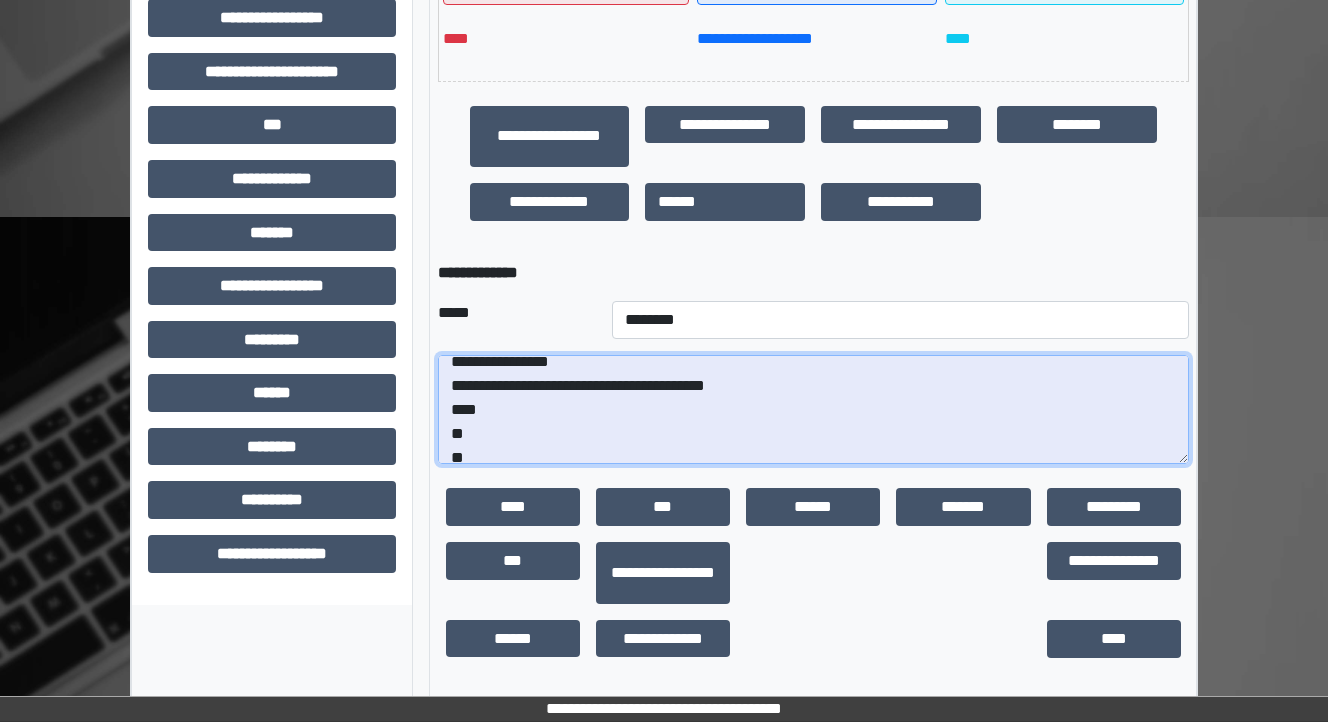 scroll, scrollTop: 48, scrollLeft: 0, axis: vertical 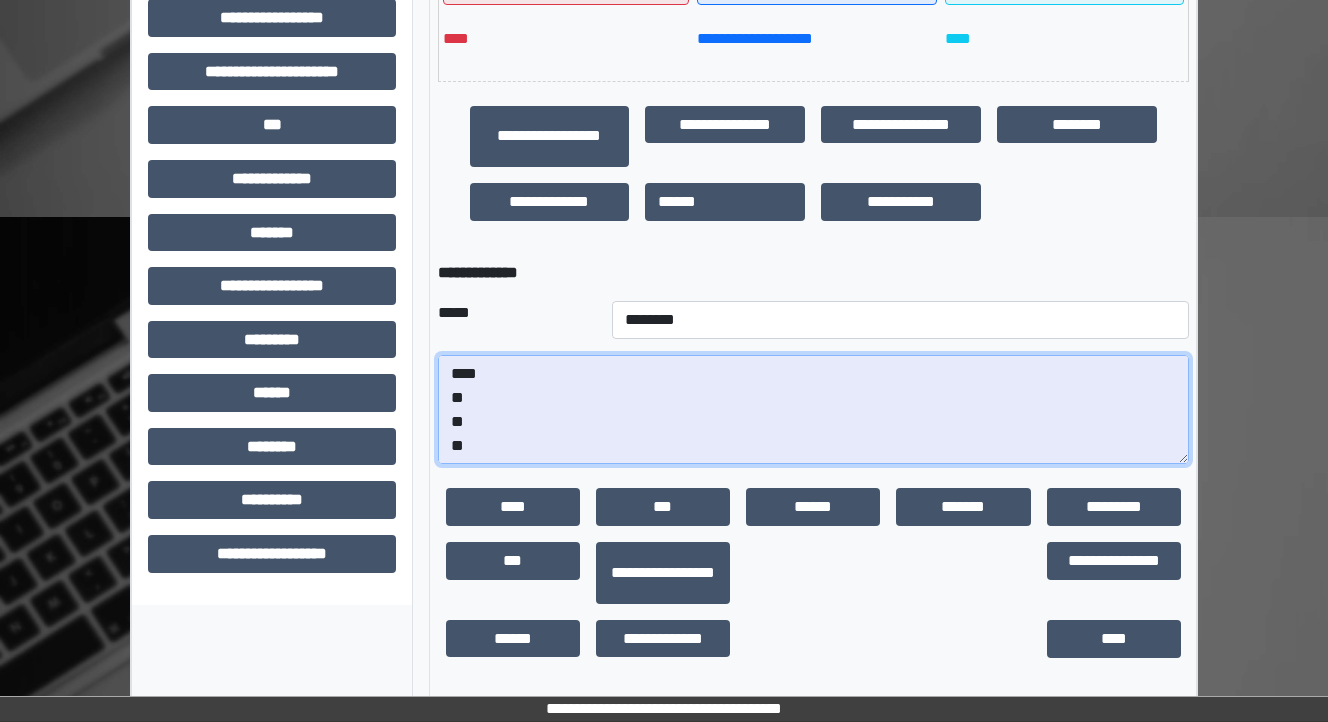 drag, startPoint x: 491, startPoint y: 452, endPoint x: 484, endPoint y: 436, distance: 17.464249 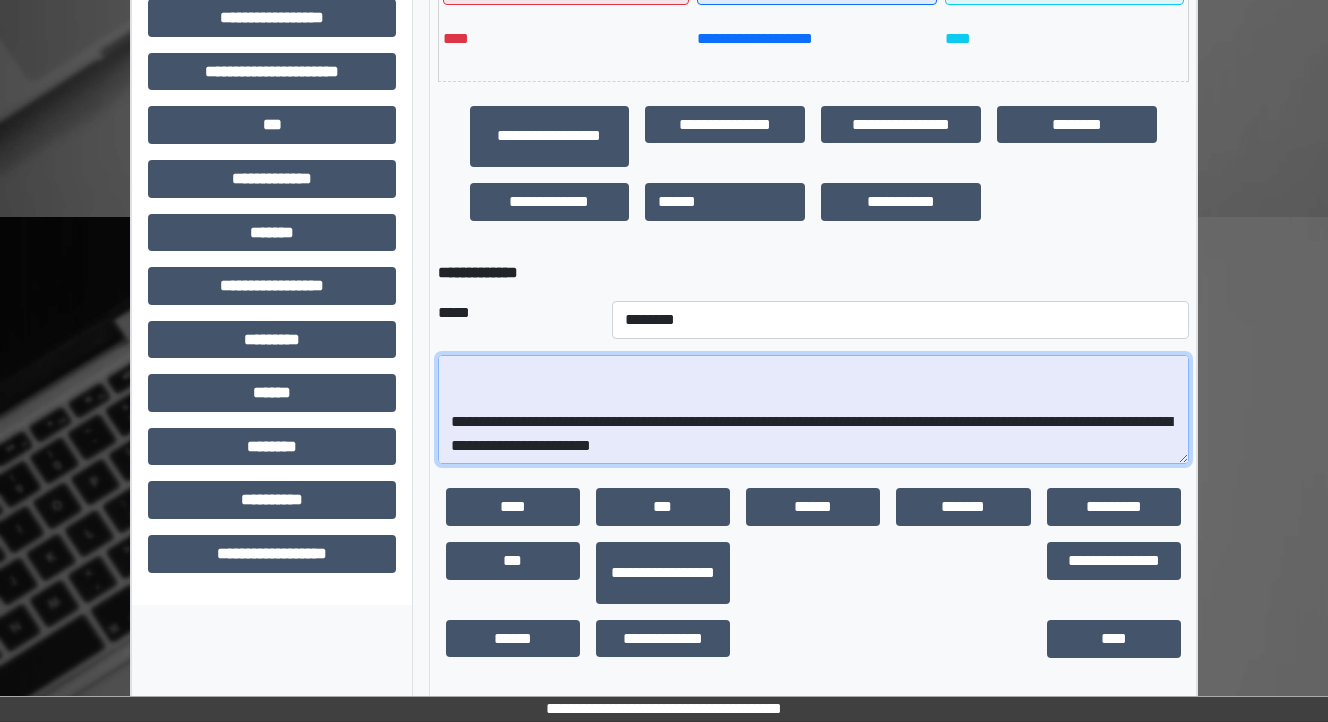 scroll, scrollTop: 240, scrollLeft: 0, axis: vertical 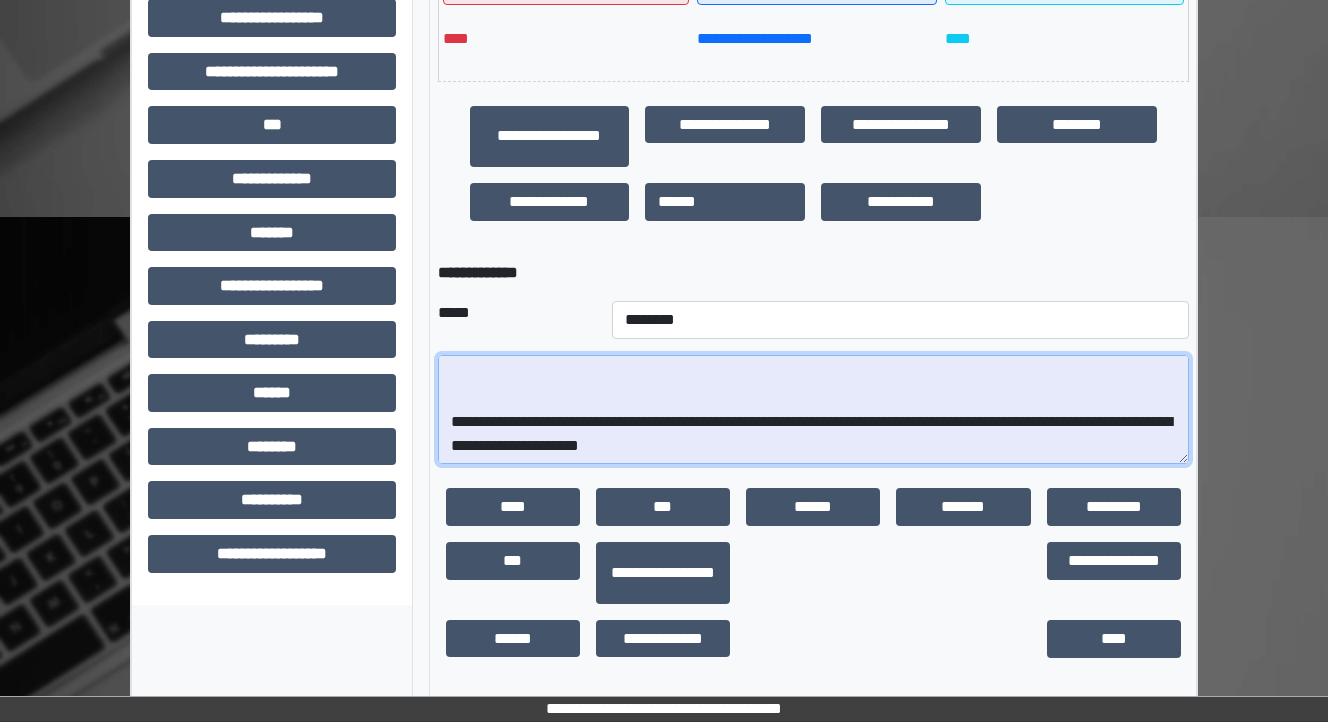 click on "**********" at bounding box center [813, 410] 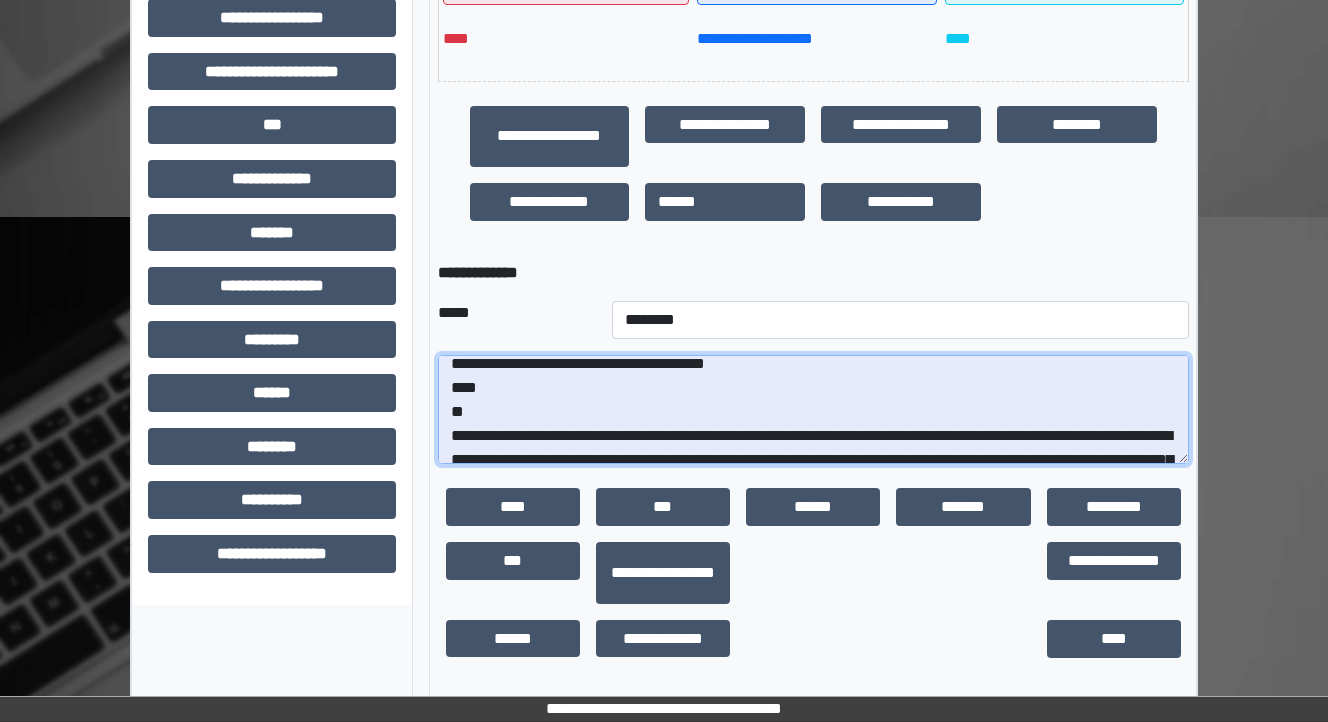 scroll, scrollTop: 8, scrollLeft: 0, axis: vertical 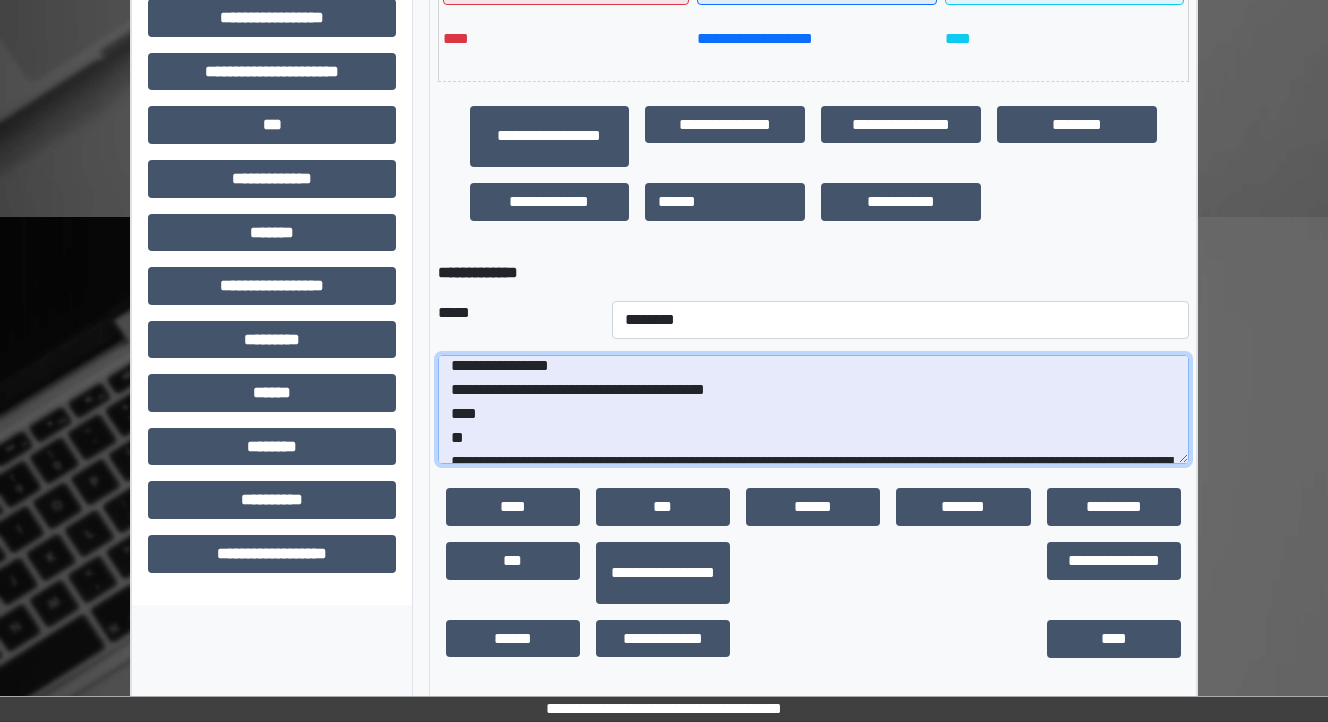 click on "**********" at bounding box center [813, 410] 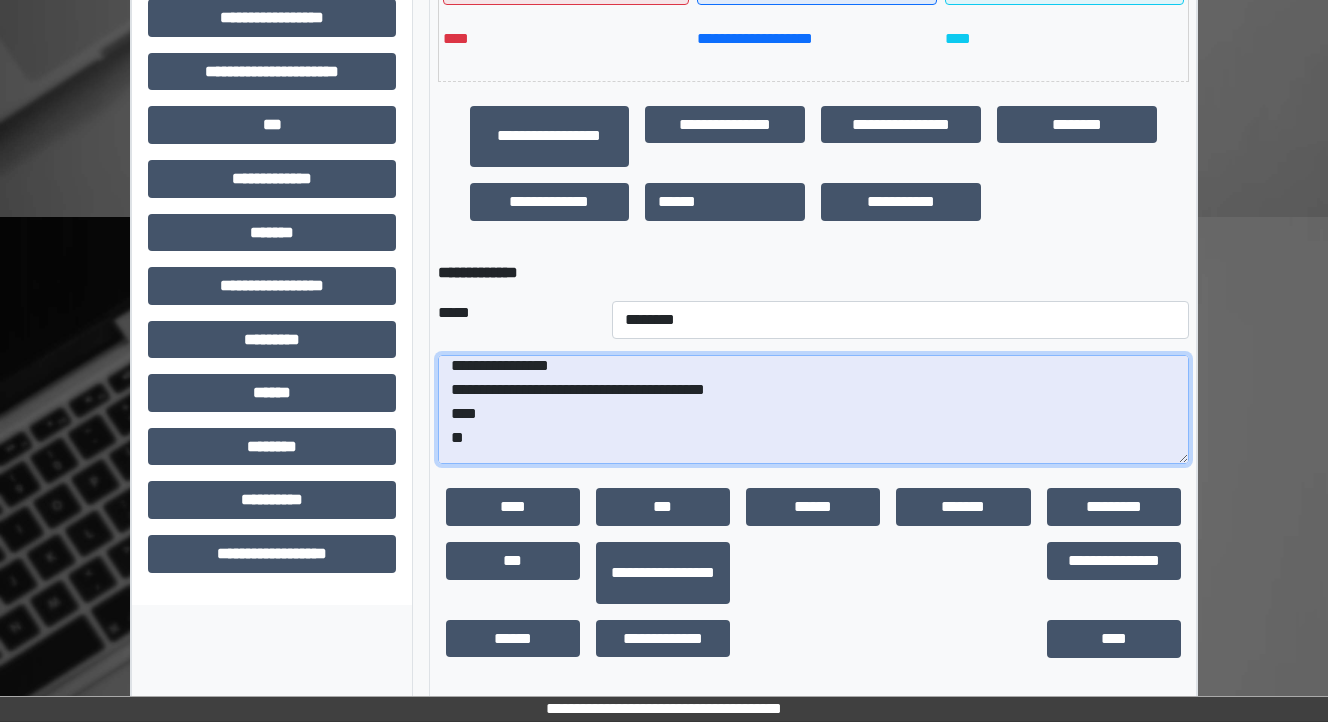 scroll, scrollTop: 16, scrollLeft: 0, axis: vertical 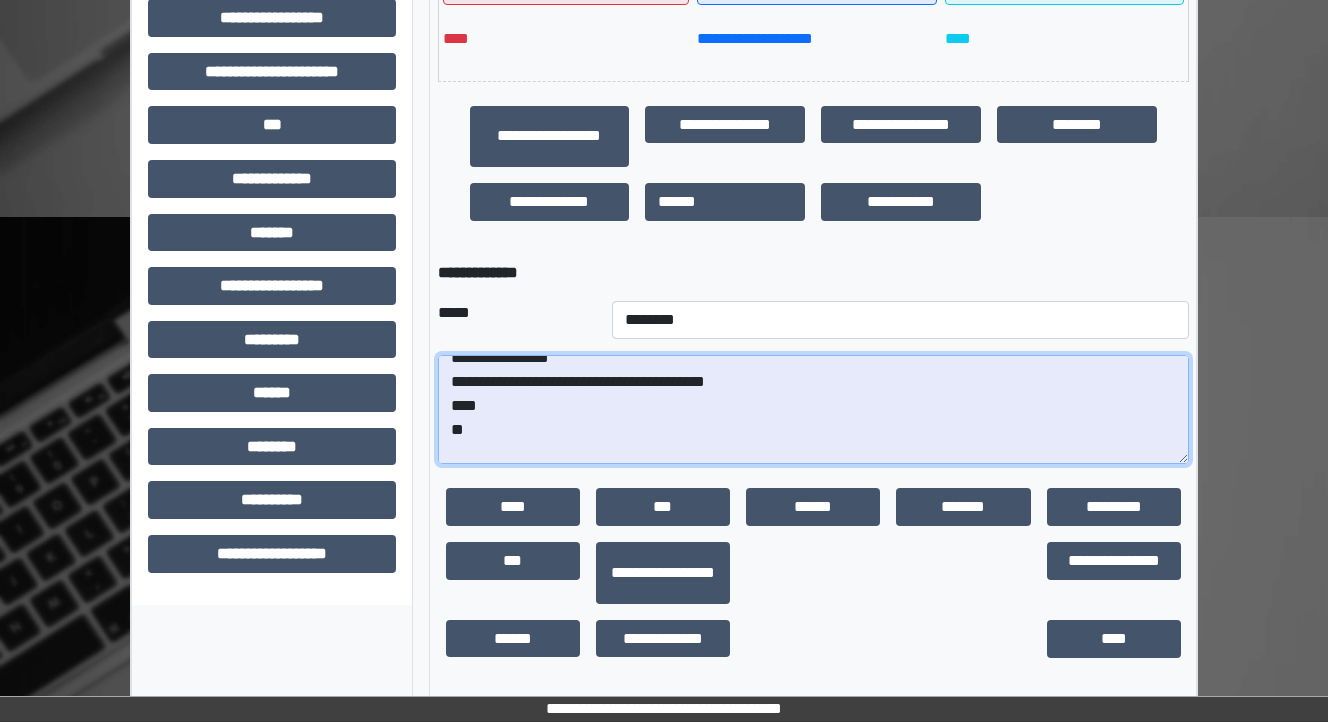 click on "**********" at bounding box center (813, 410) 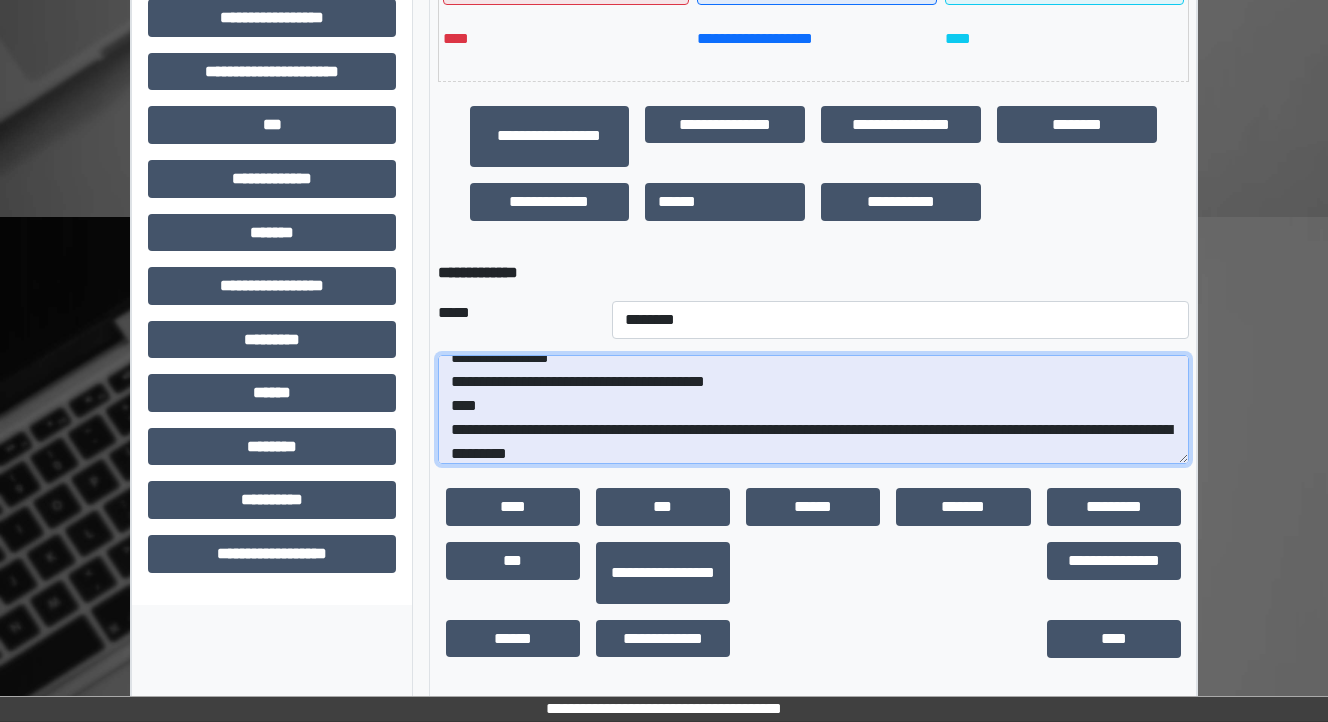 click on "**********" at bounding box center (813, 410) 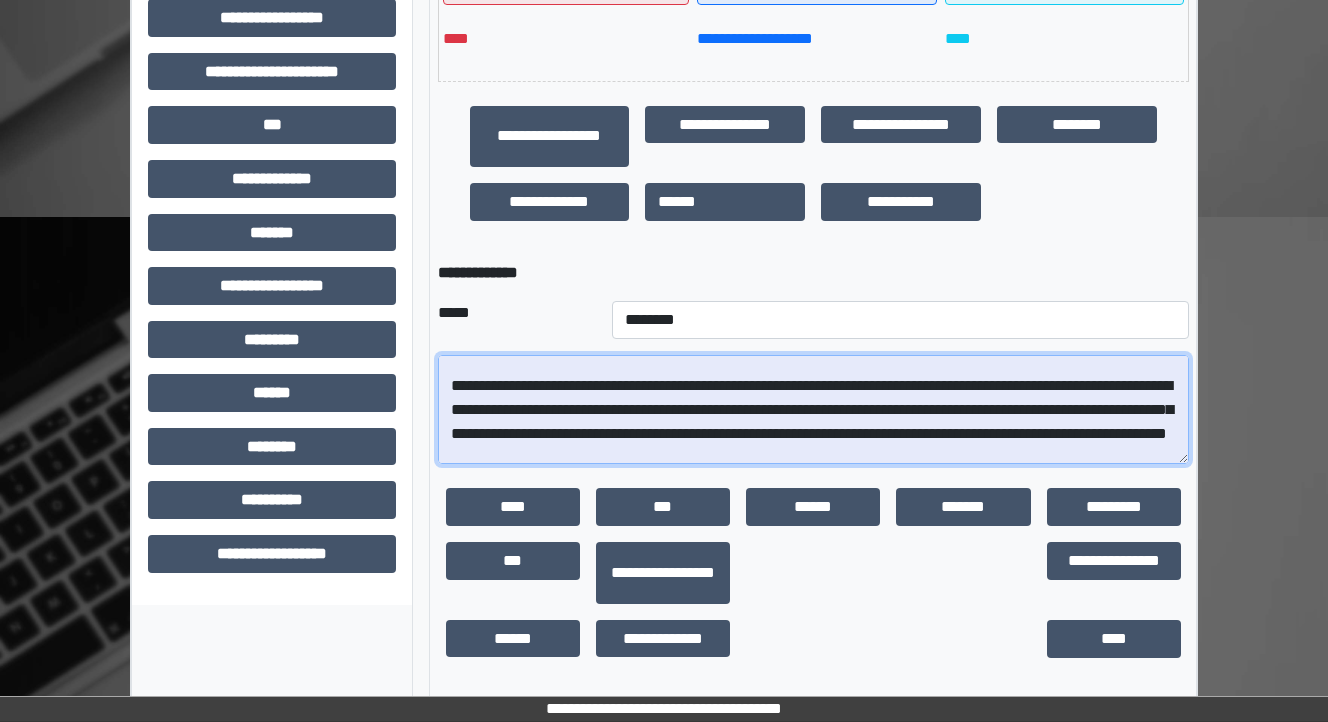 scroll, scrollTop: 188, scrollLeft: 0, axis: vertical 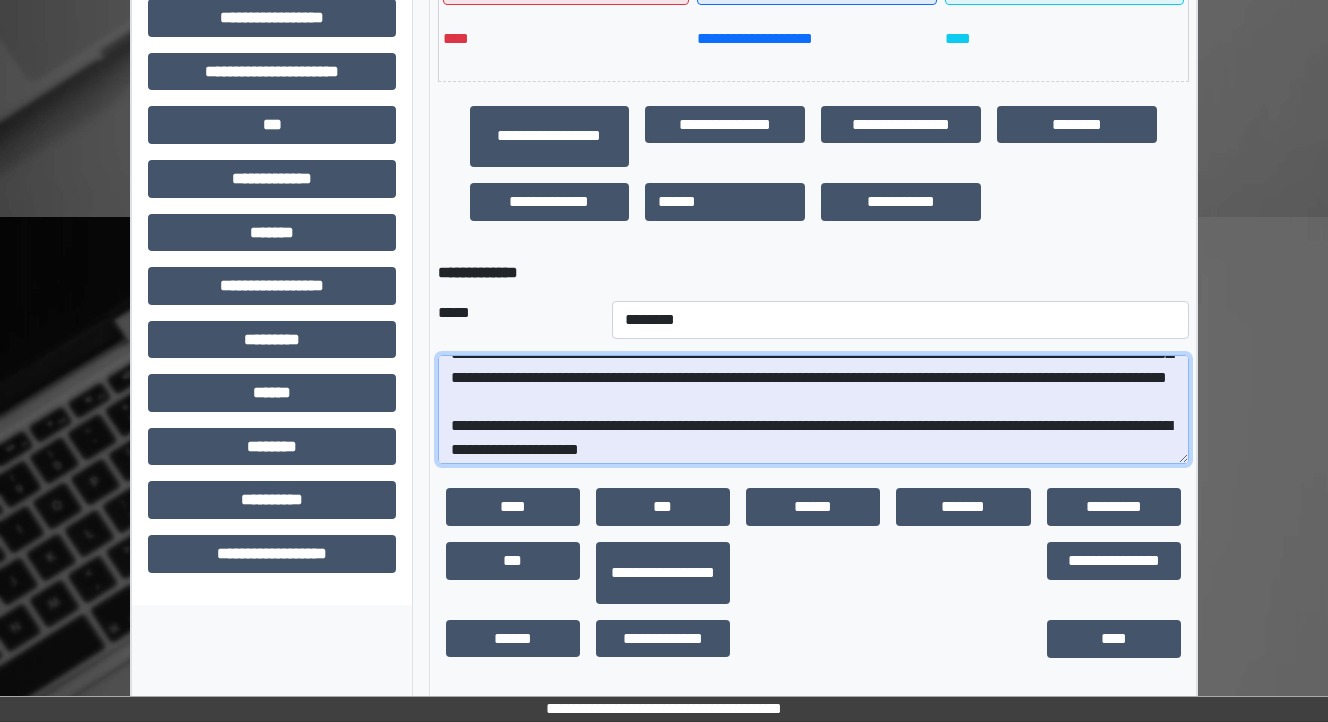 drag, startPoint x: 685, startPoint y: 453, endPoint x: 532, endPoint y: 444, distance: 153.26448 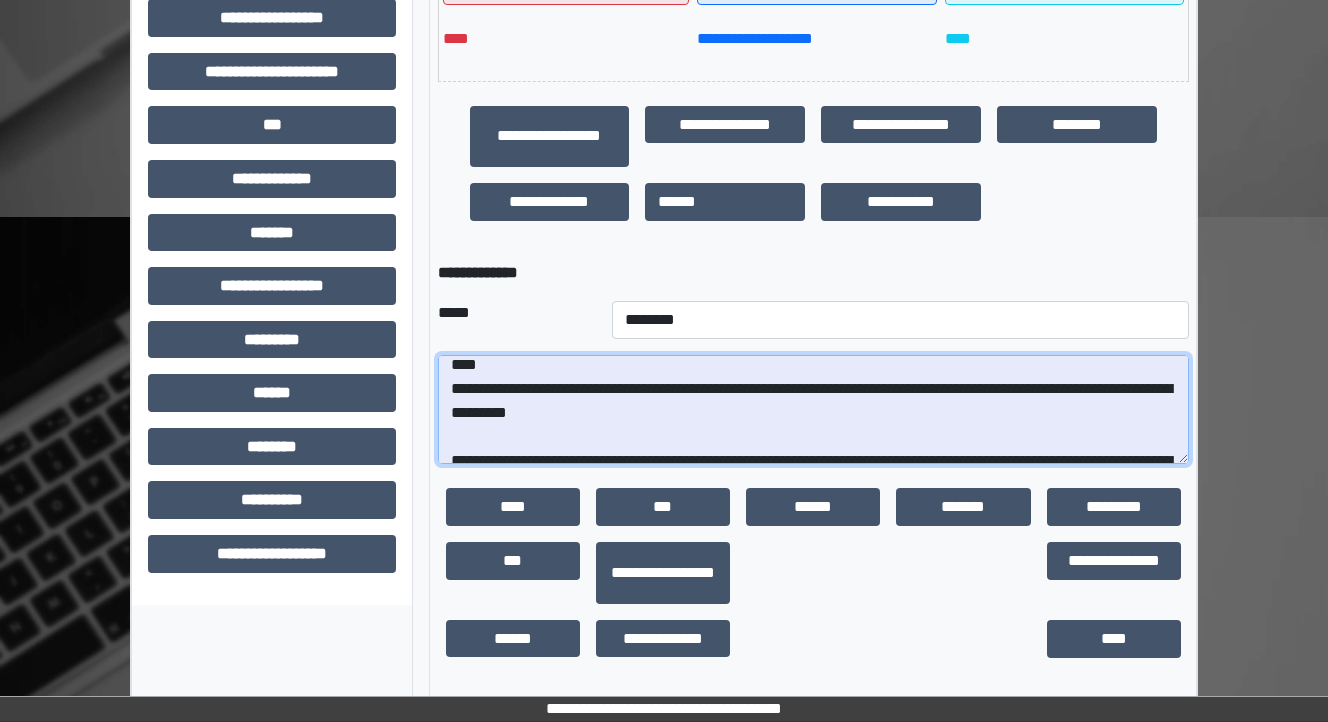 scroll, scrollTop: 28, scrollLeft: 0, axis: vertical 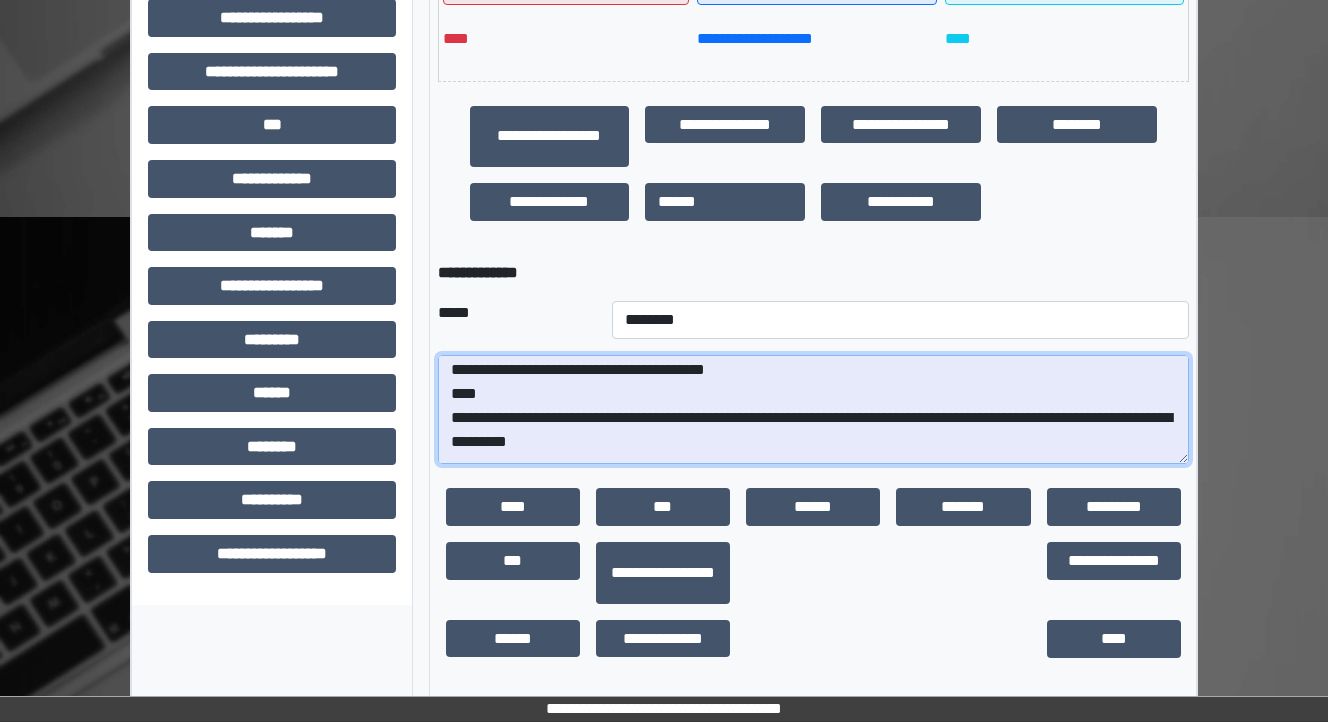drag, startPoint x: 670, startPoint y: 445, endPoint x: 1079, endPoint y: 416, distance: 410.02682 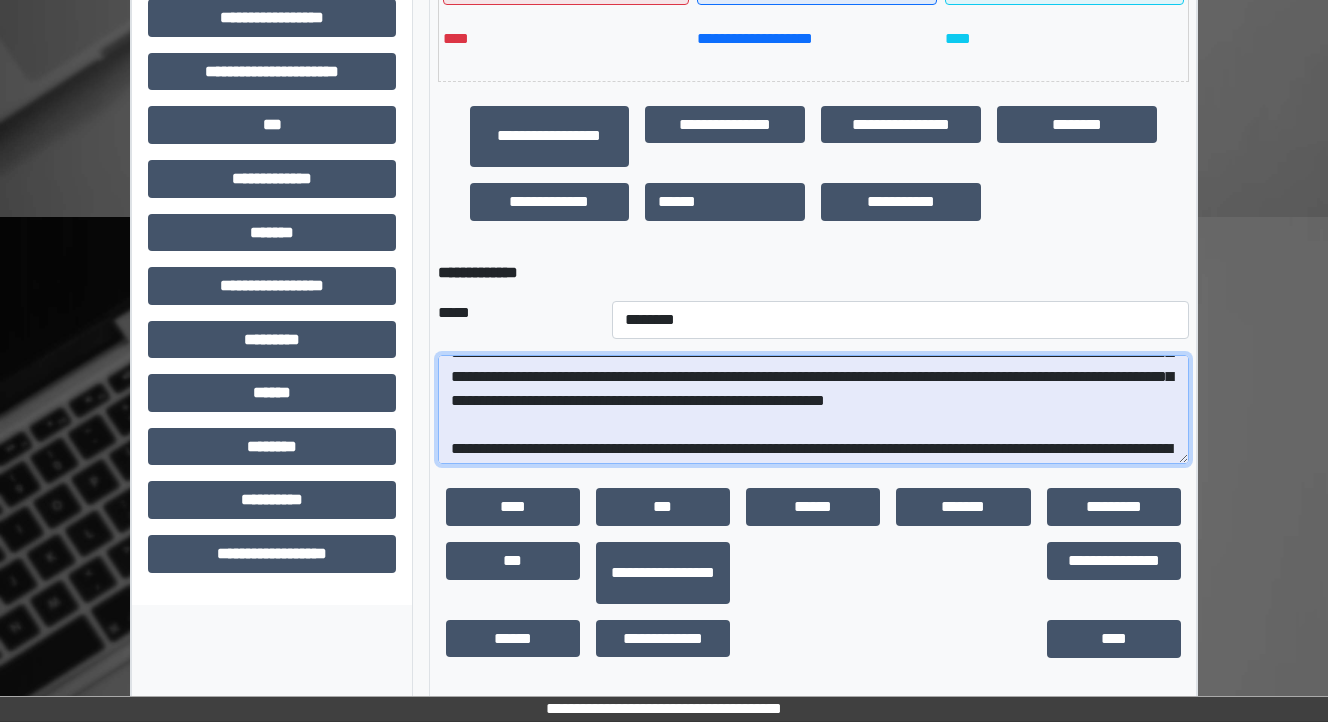 scroll, scrollTop: 112, scrollLeft: 0, axis: vertical 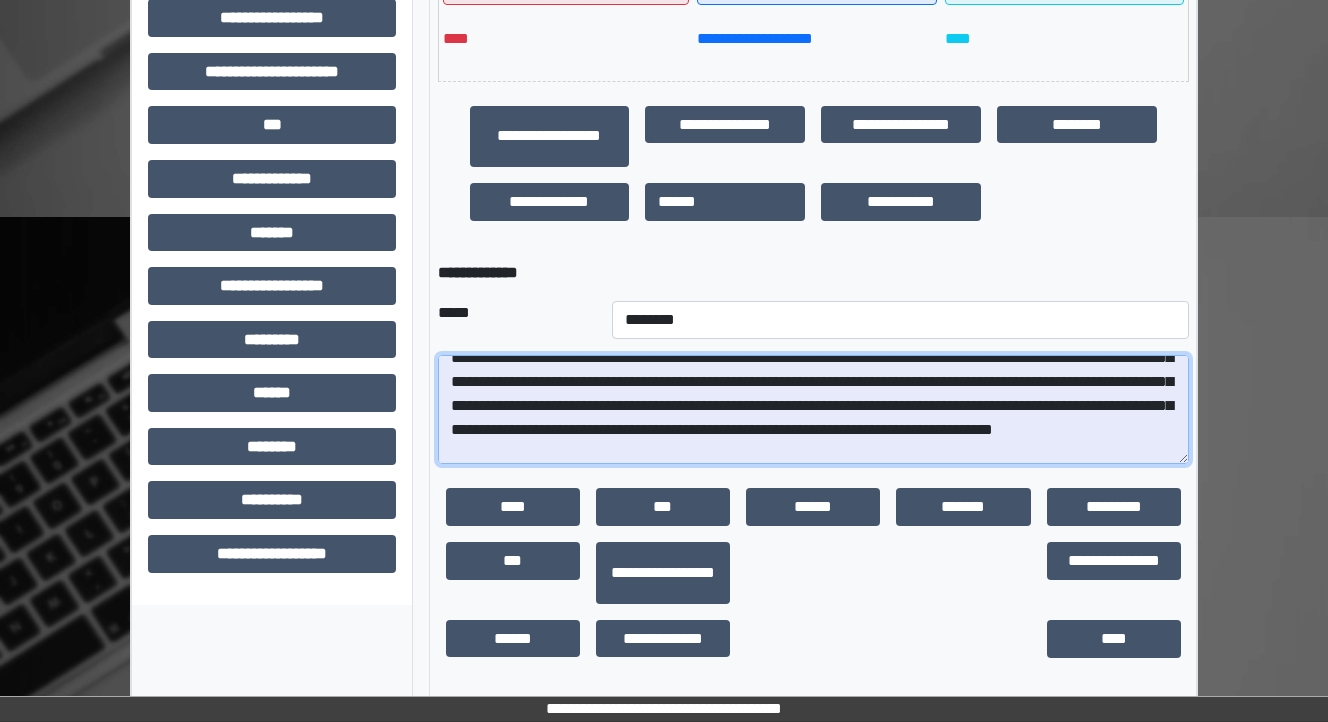 click at bounding box center (813, 410) 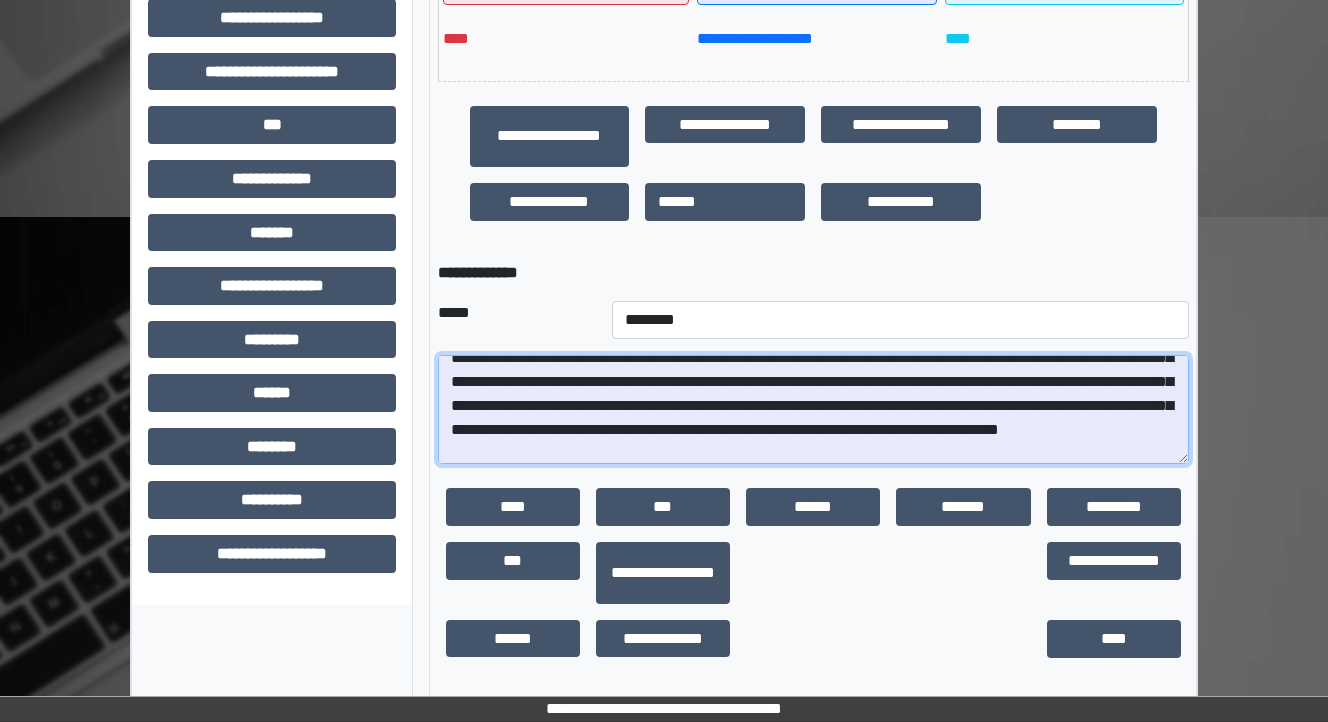 click at bounding box center [813, 410] 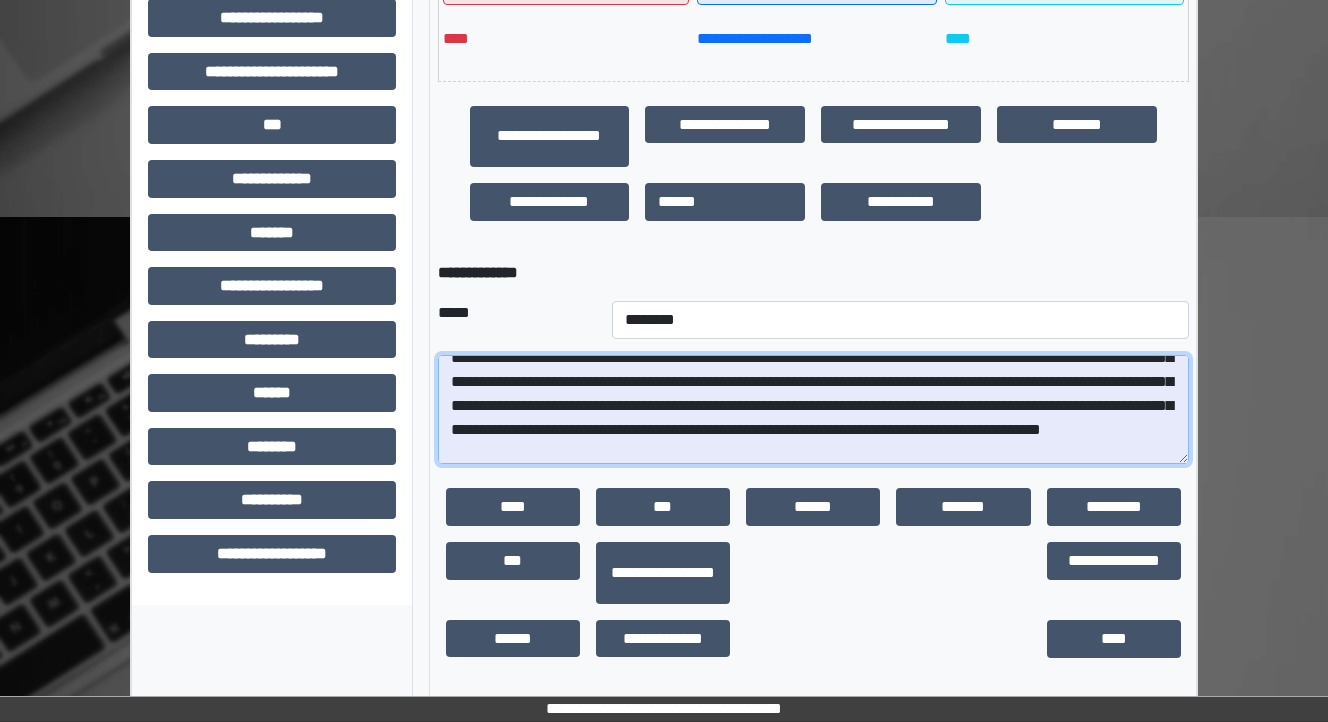 click at bounding box center [813, 410] 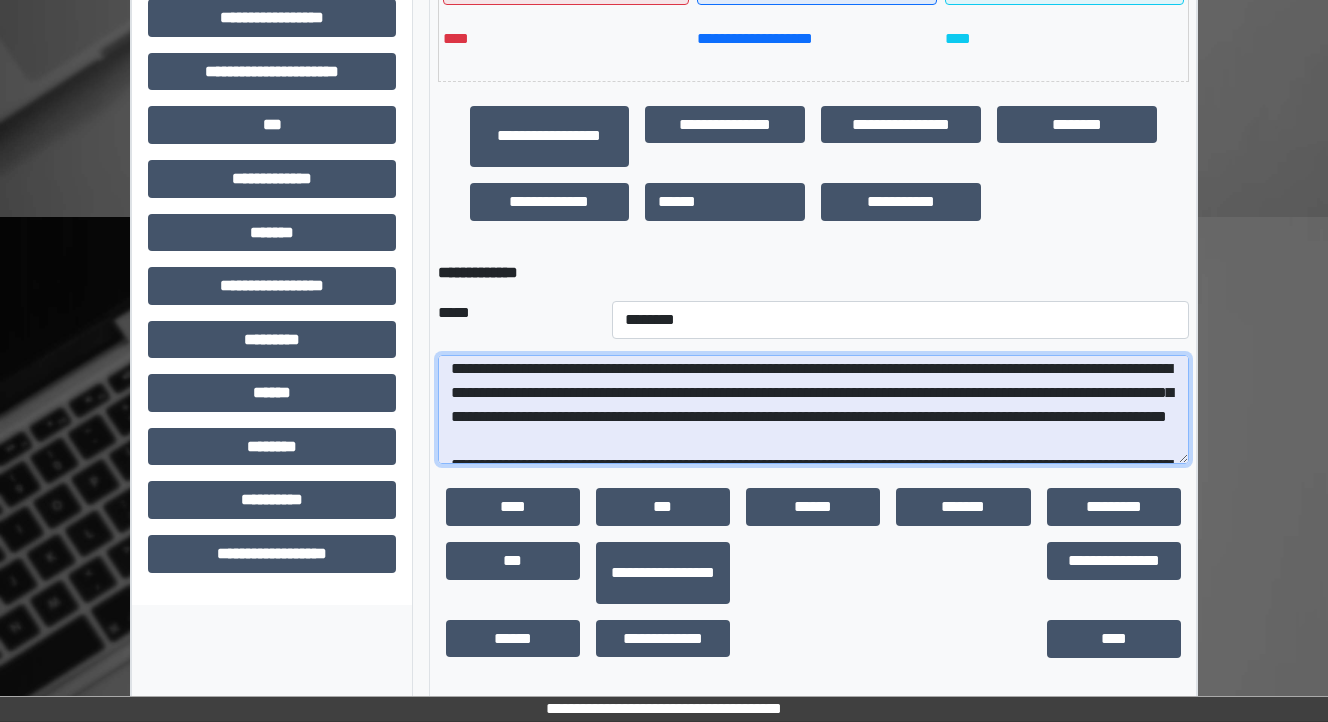 scroll, scrollTop: 216, scrollLeft: 0, axis: vertical 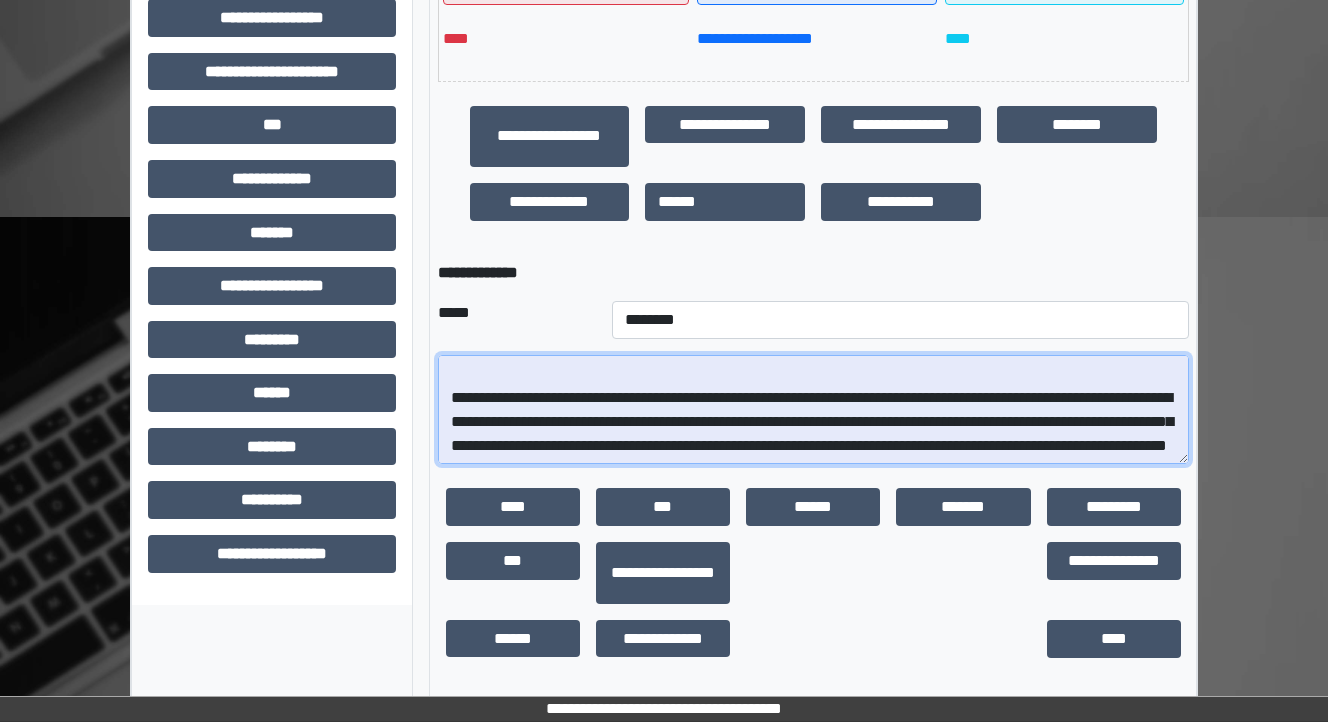 drag, startPoint x: 893, startPoint y: 420, endPoint x: 622, endPoint y: 427, distance: 271.0904 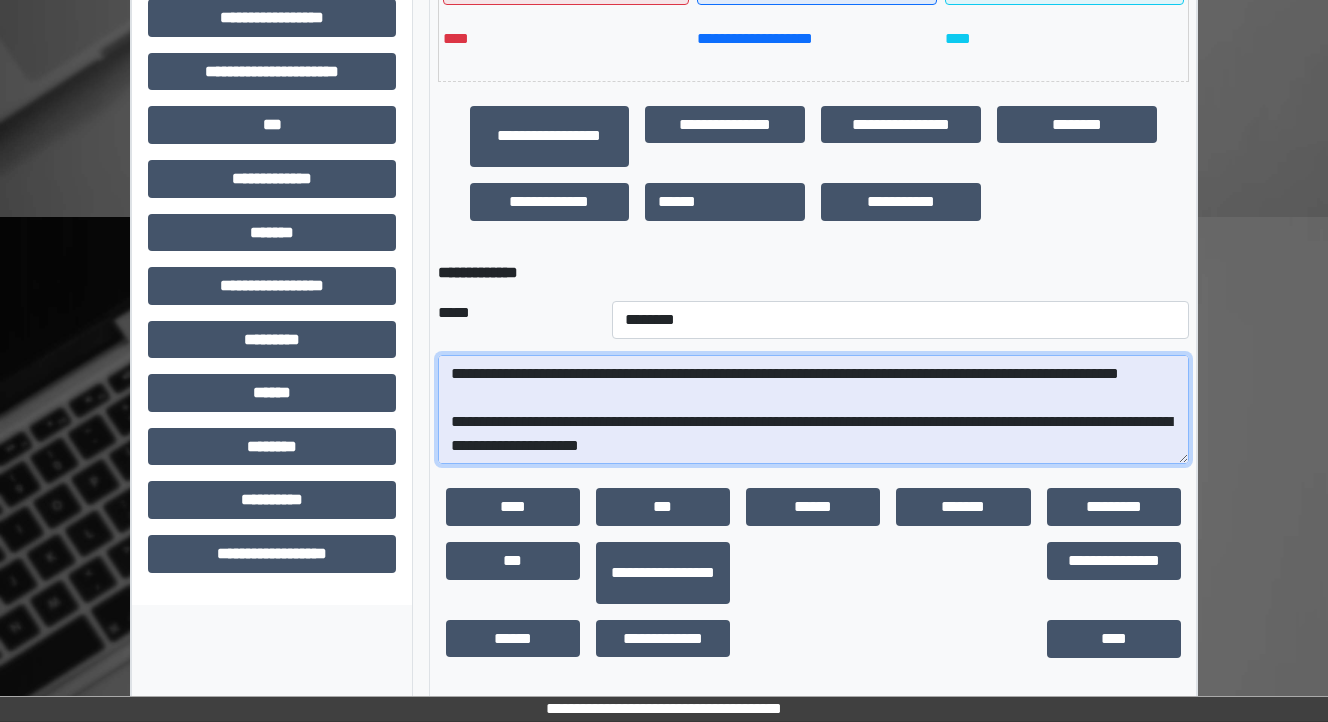 scroll, scrollTop: 216, scrollLeft: 0, axis: vertical 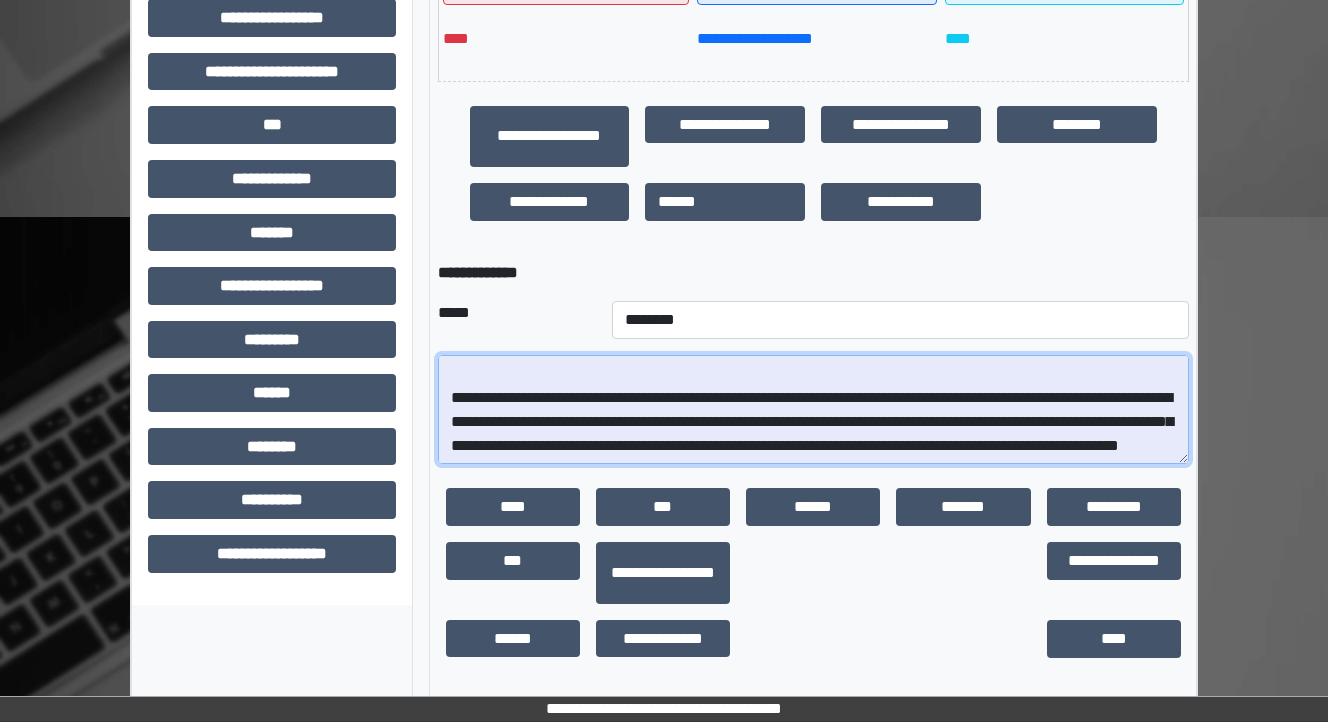 drag, startPoint x: 1116, startPoint y: 422, endPoint x: 829, endPoint y: 416, distance: 287.0627 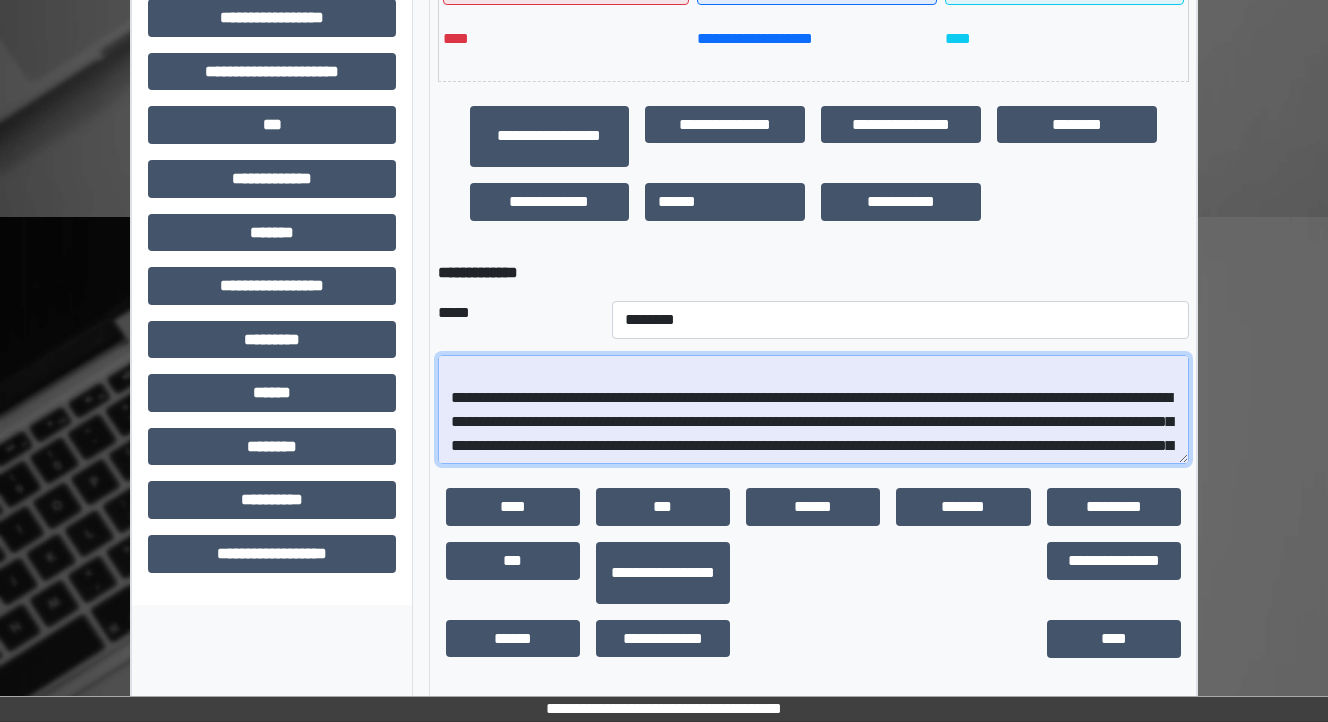 scroll, scrollTop: 232, scrollLeft: 0, axis: vertical 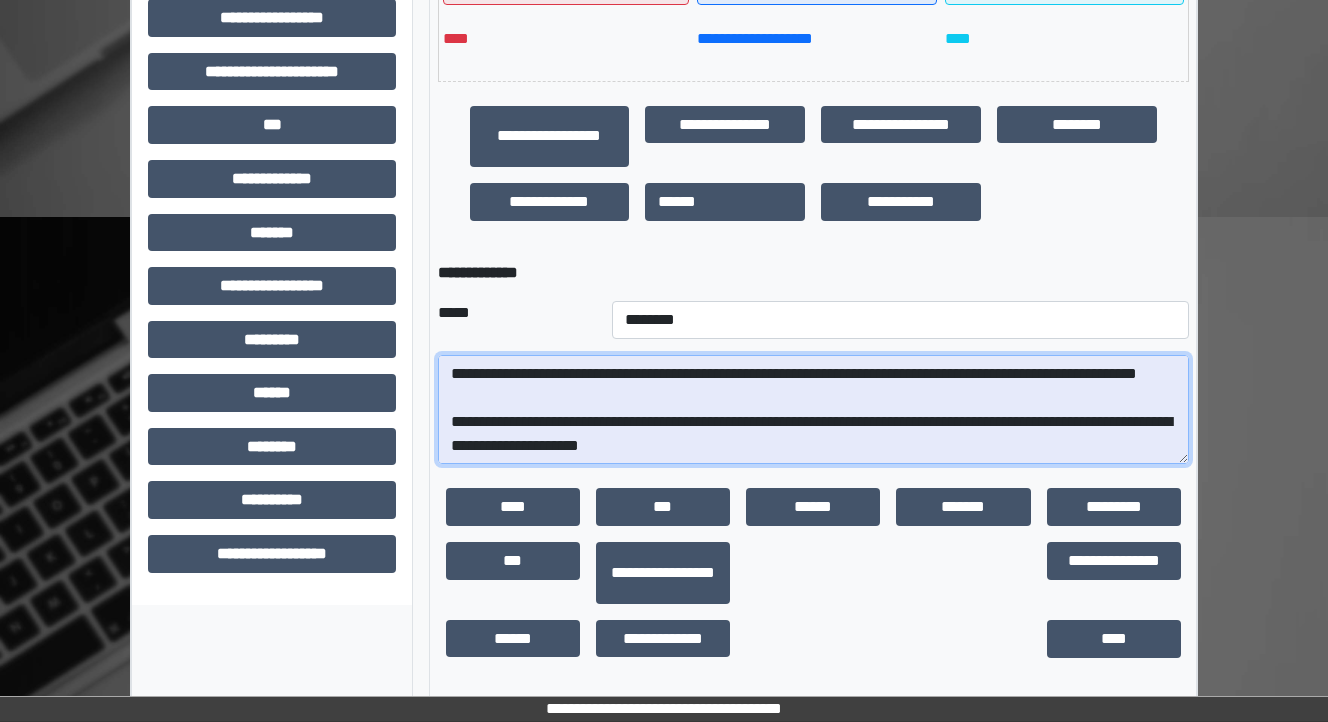 click at bounding box center (813, 410) 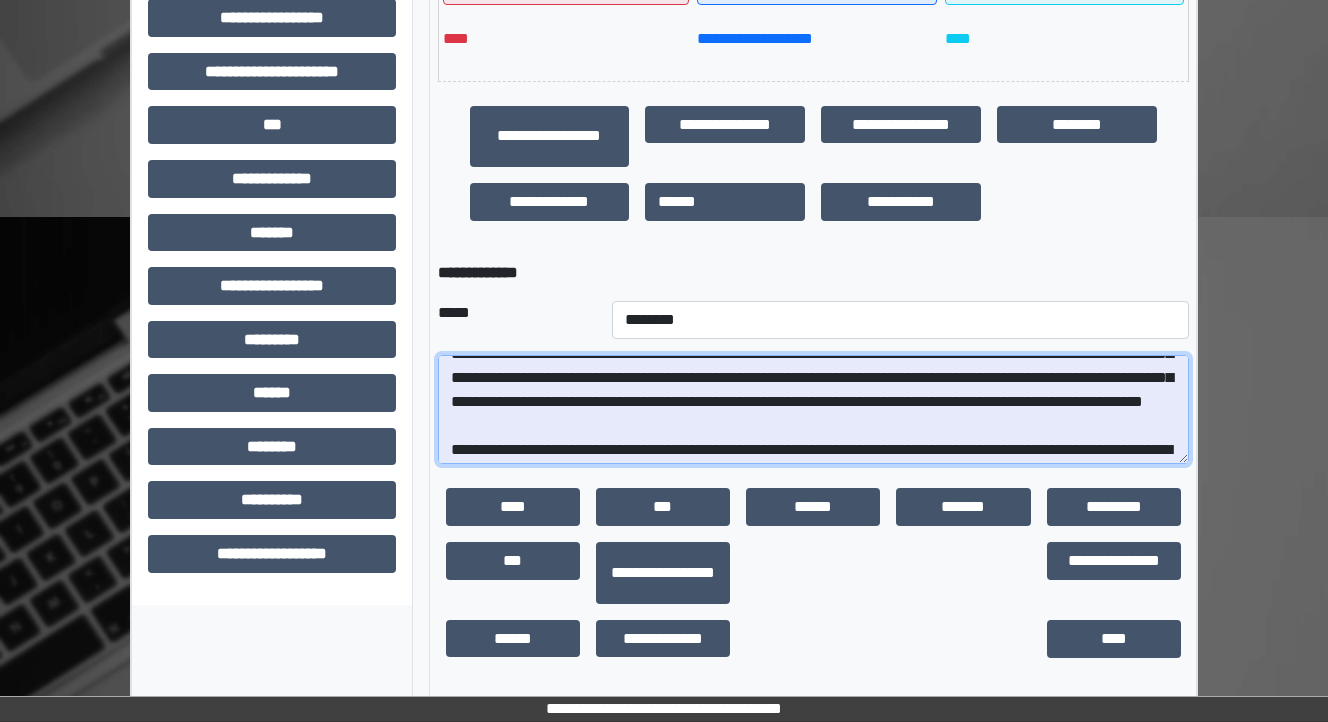 scroll, scrollTop: 312, scrollLeft: 0, axis: vertical 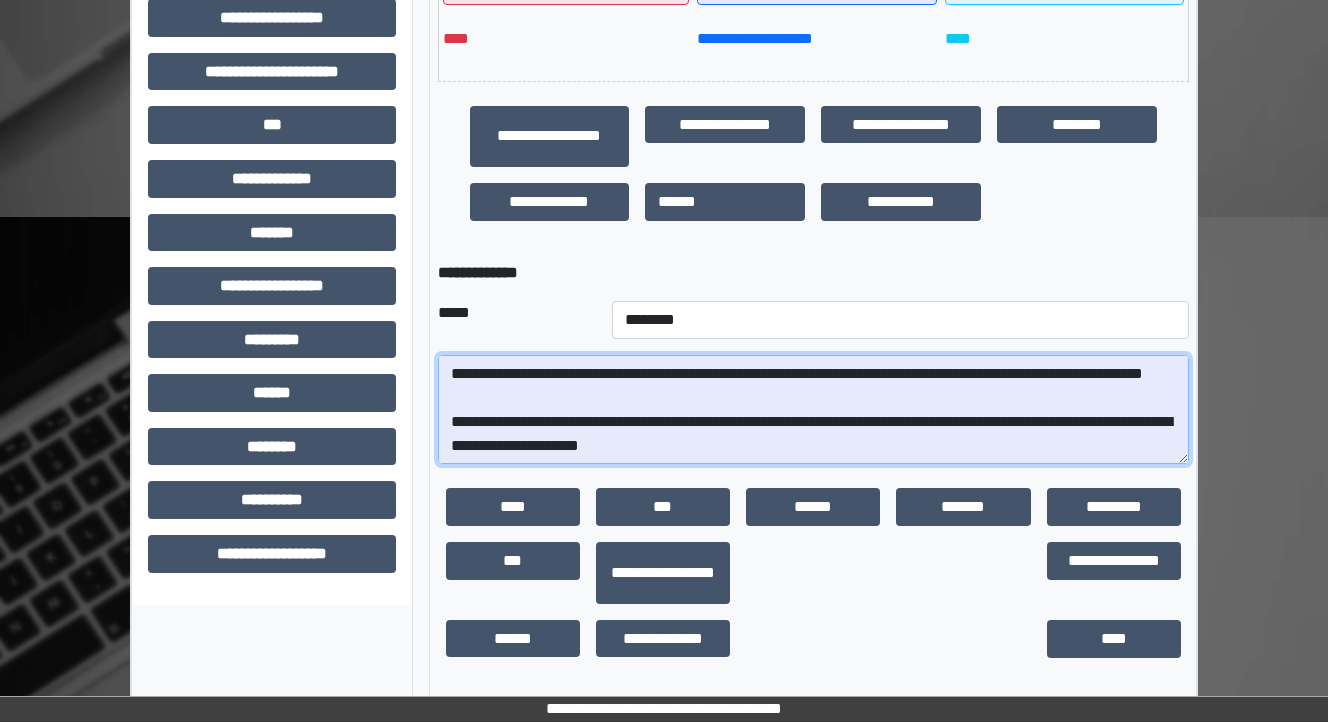 click at bounding box center [813, 410] 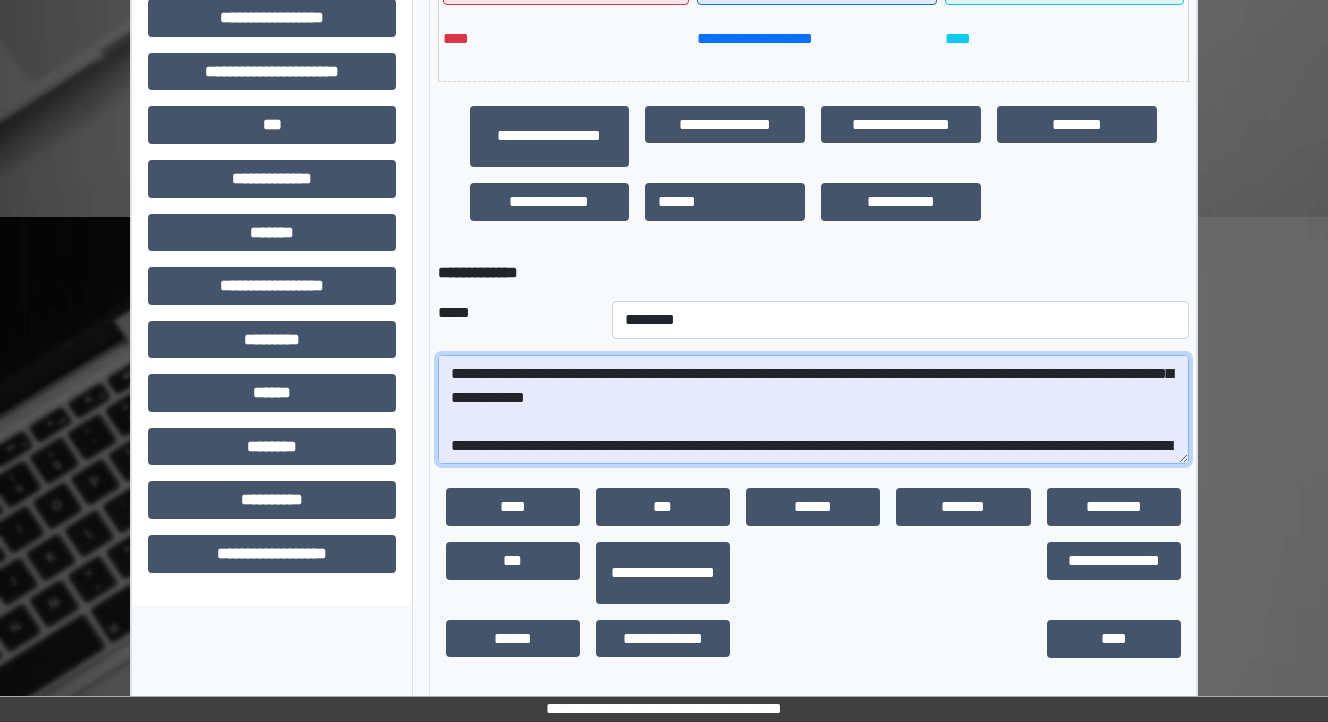 click at bounding box center (813, 410) 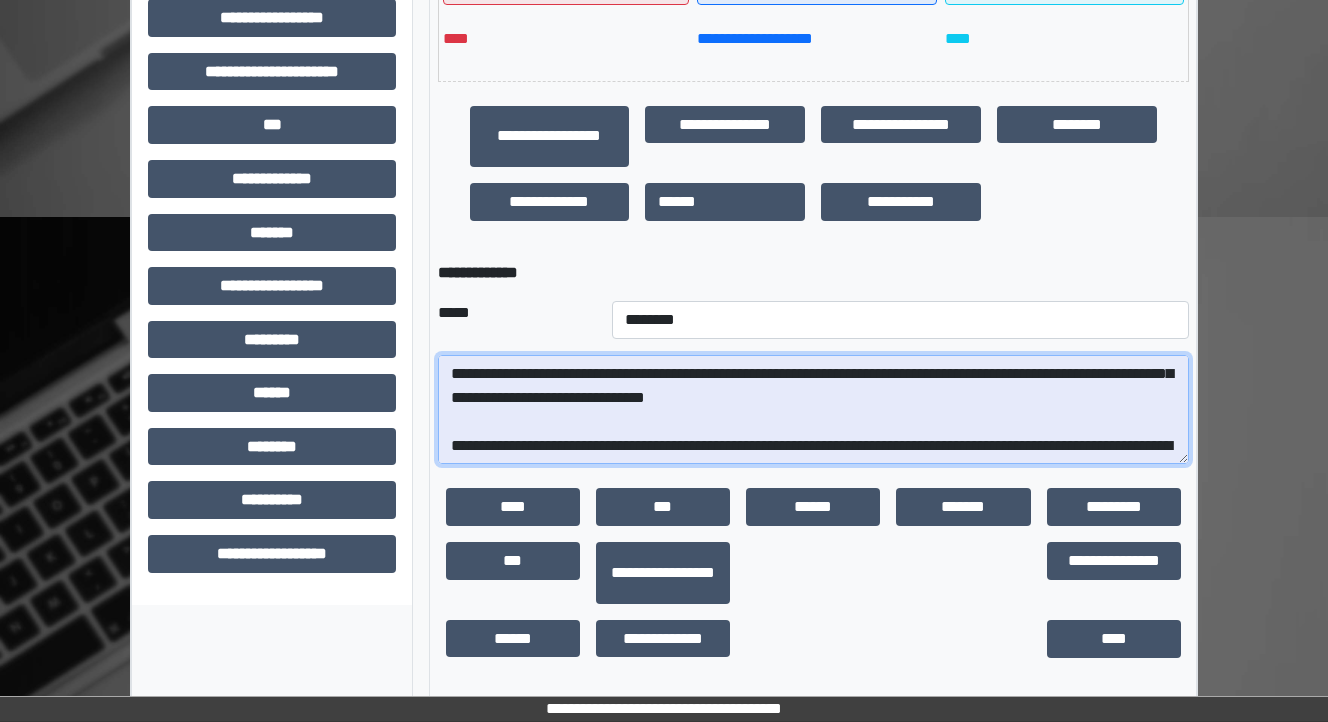 click at bounding box center [813, 410] 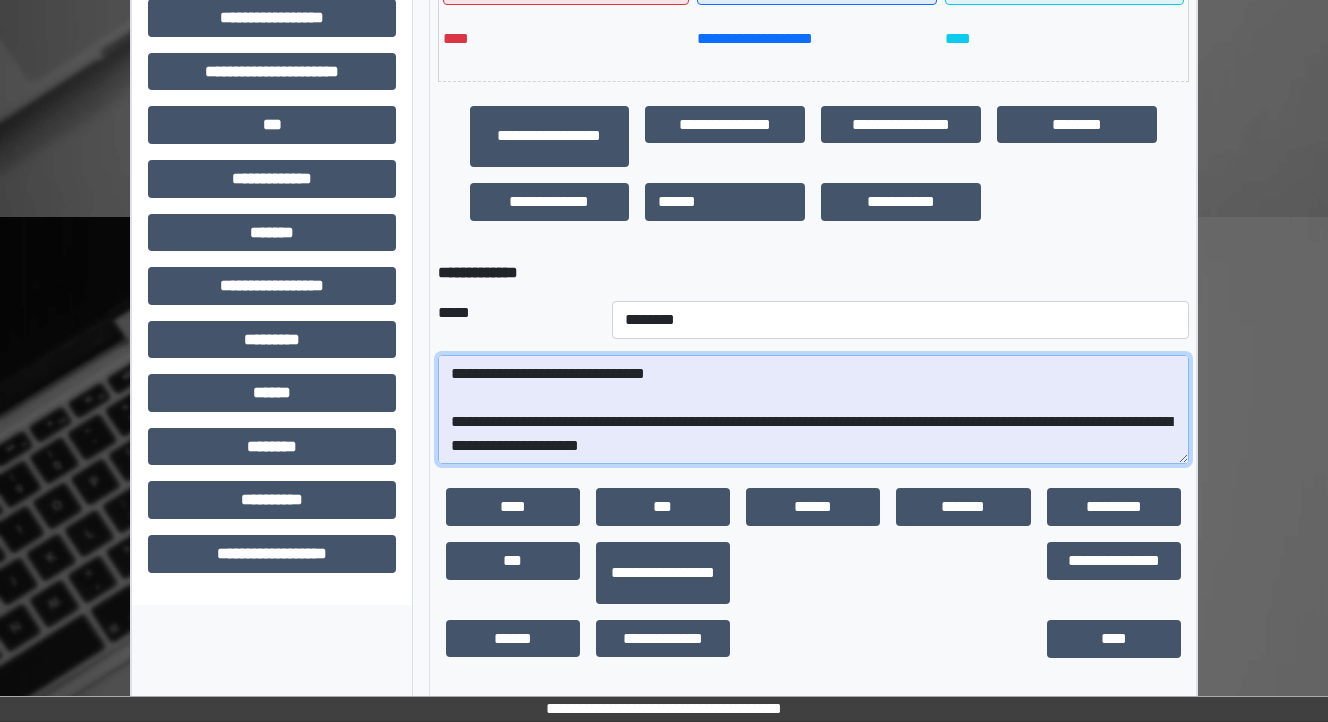 scroll, scrollTop: 384, scrollLeft: 0, axis: vertical 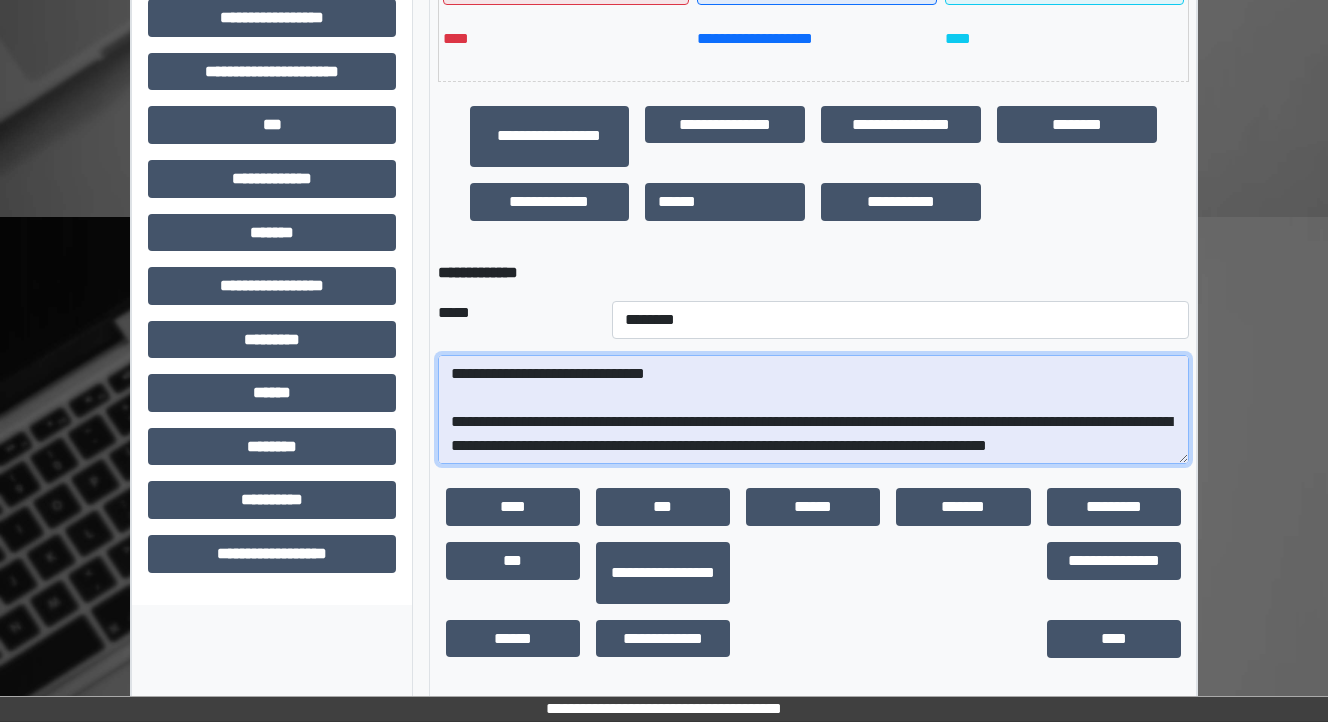 drag, startPoint x: 1140, startPoint y: 441, endPoint x: 1119, endPoint y: 448, distance: 22.135944 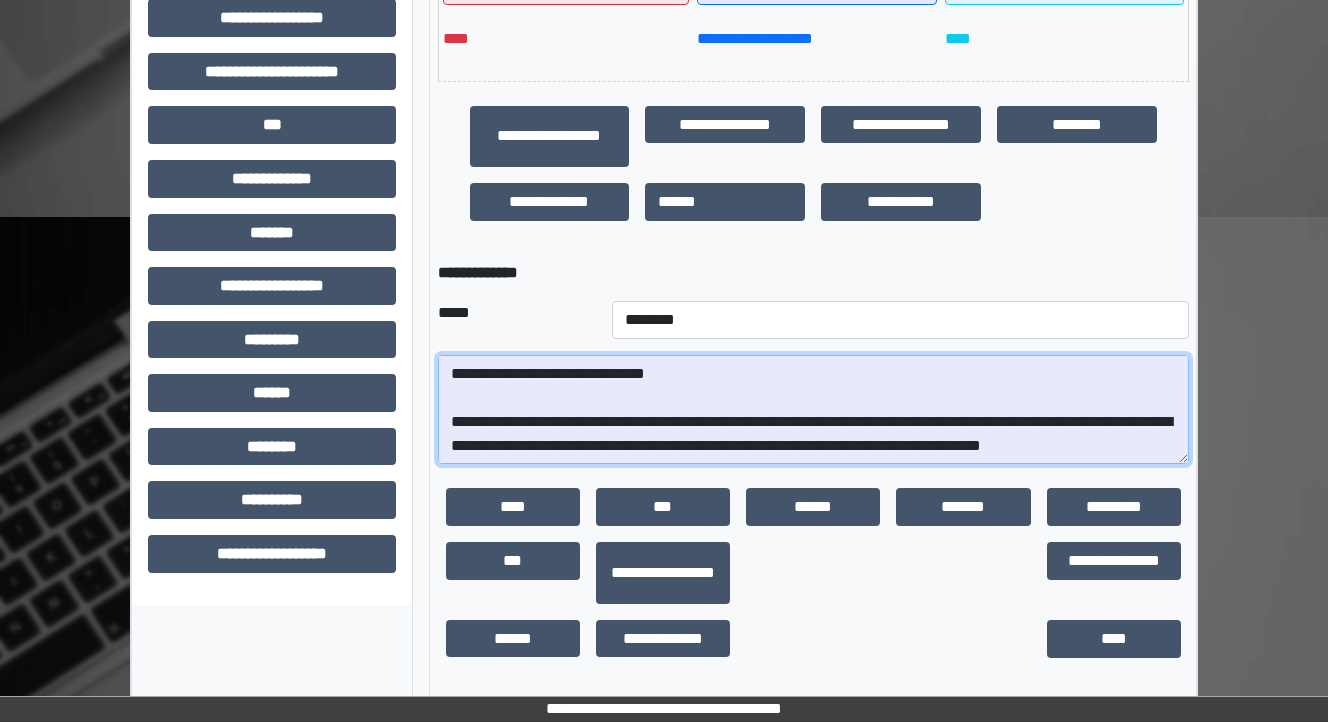 click at bounding box center [813, 410] 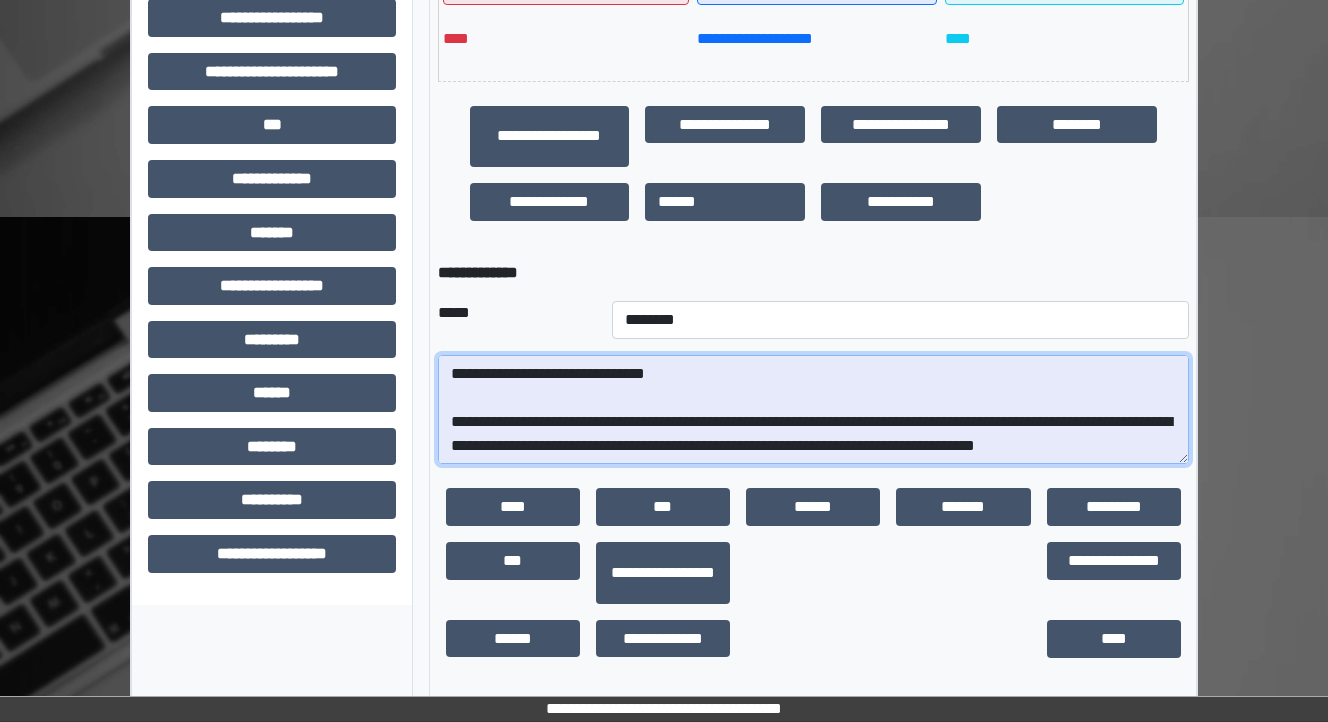 click at bounding box center [813, 410] 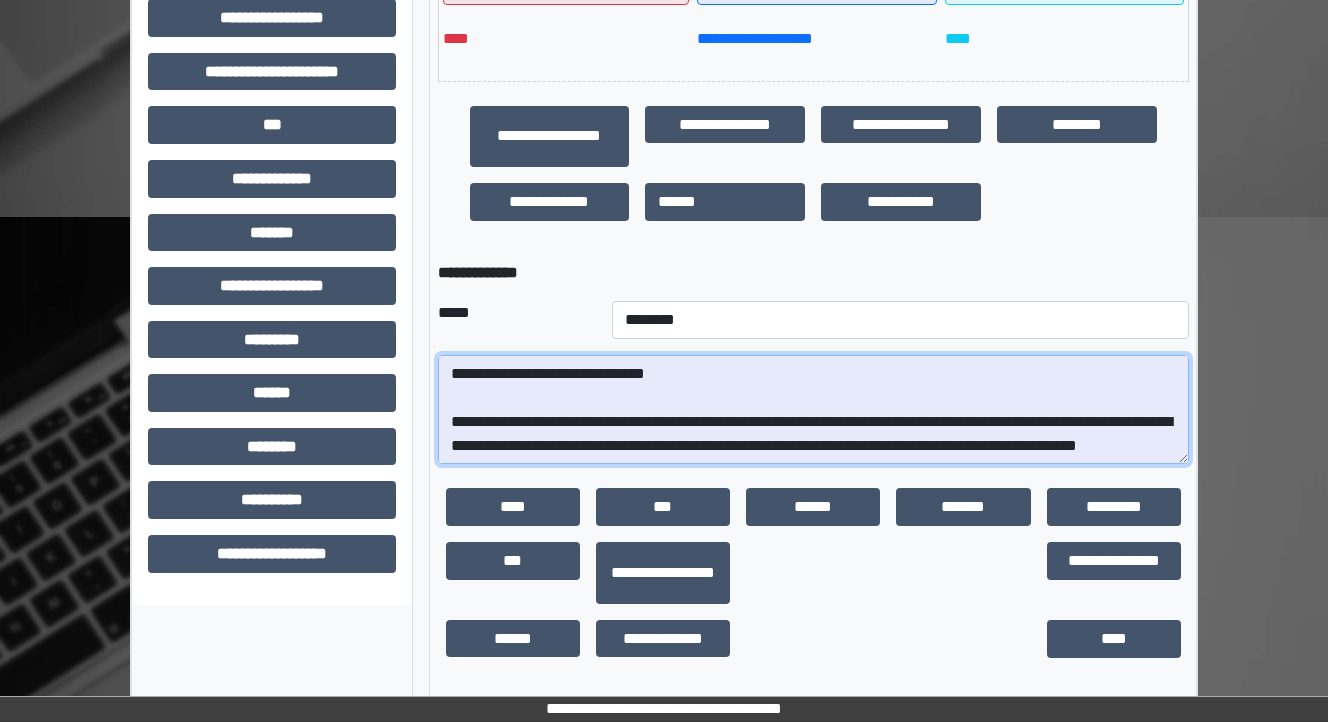 click at bounding box center (813, 410) 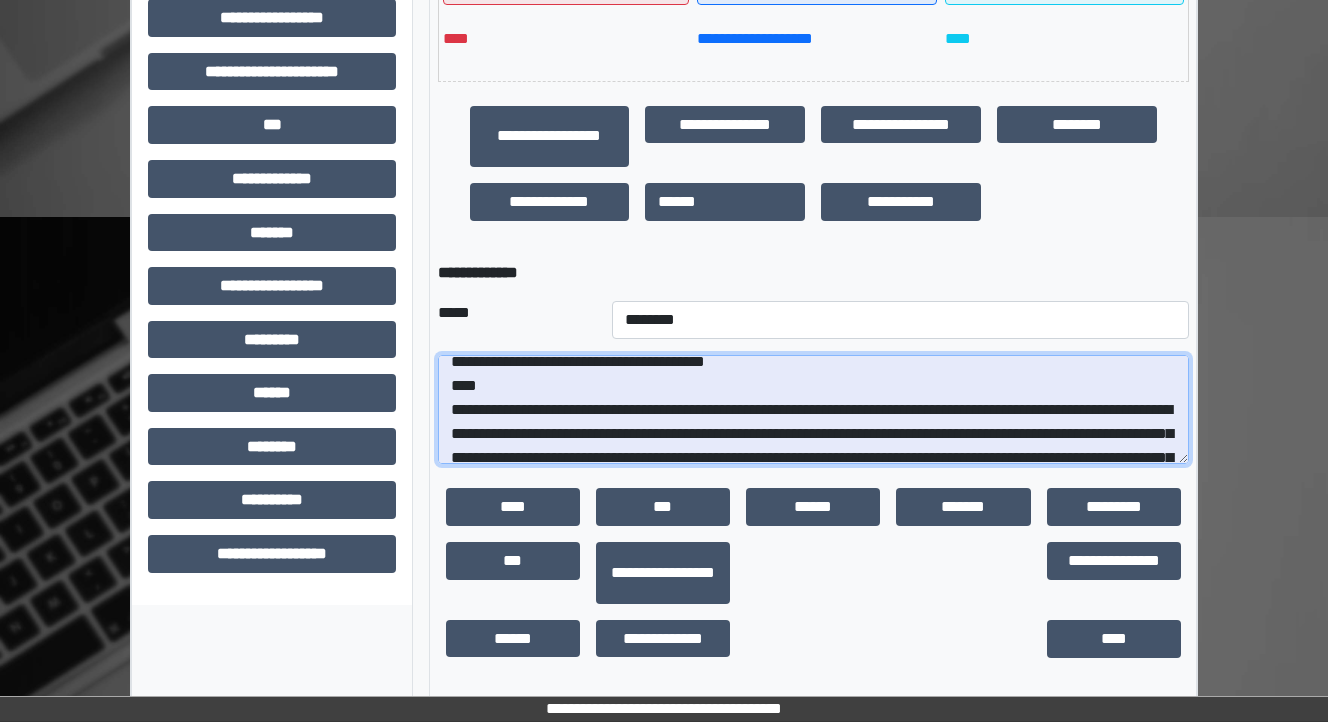 scroll, scrollTop: 8, scrollLeft: 0, axis: vertical 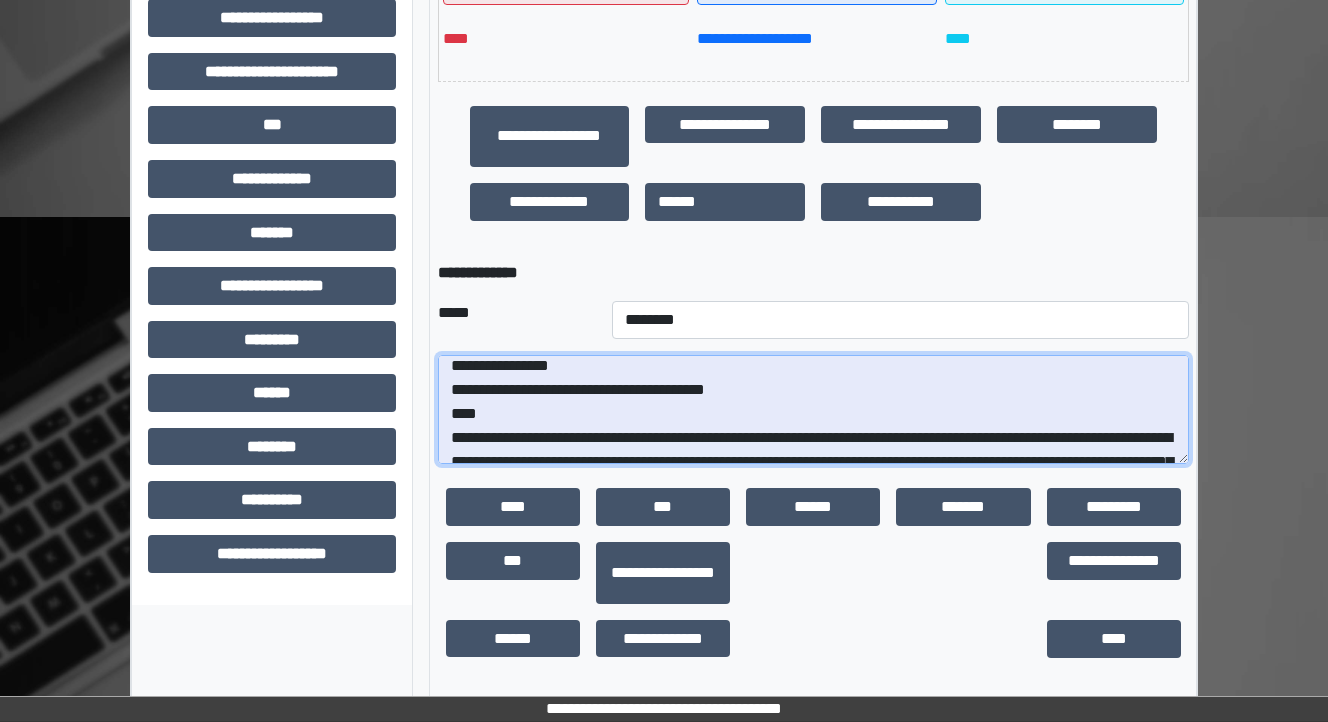 click at bounding box center [813, 410] 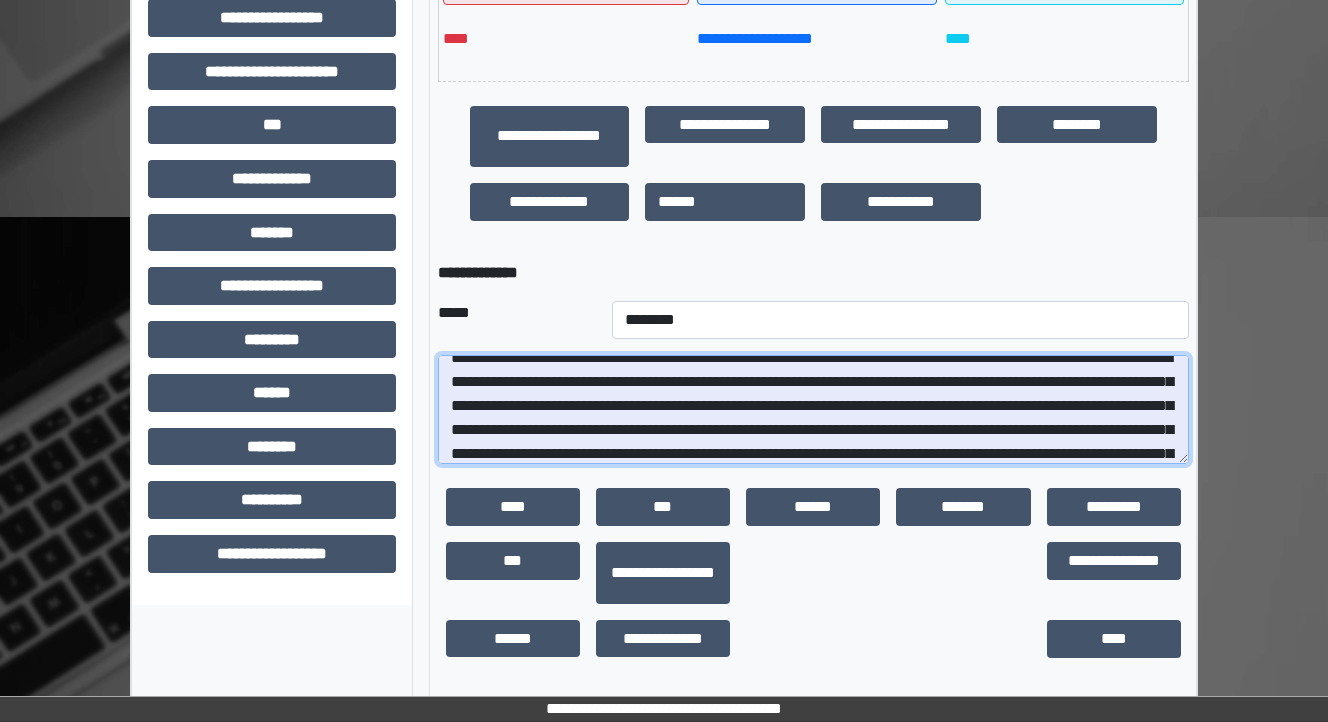 scroll, scrollTop: 8, scrollLeft: 0, axis: vertical 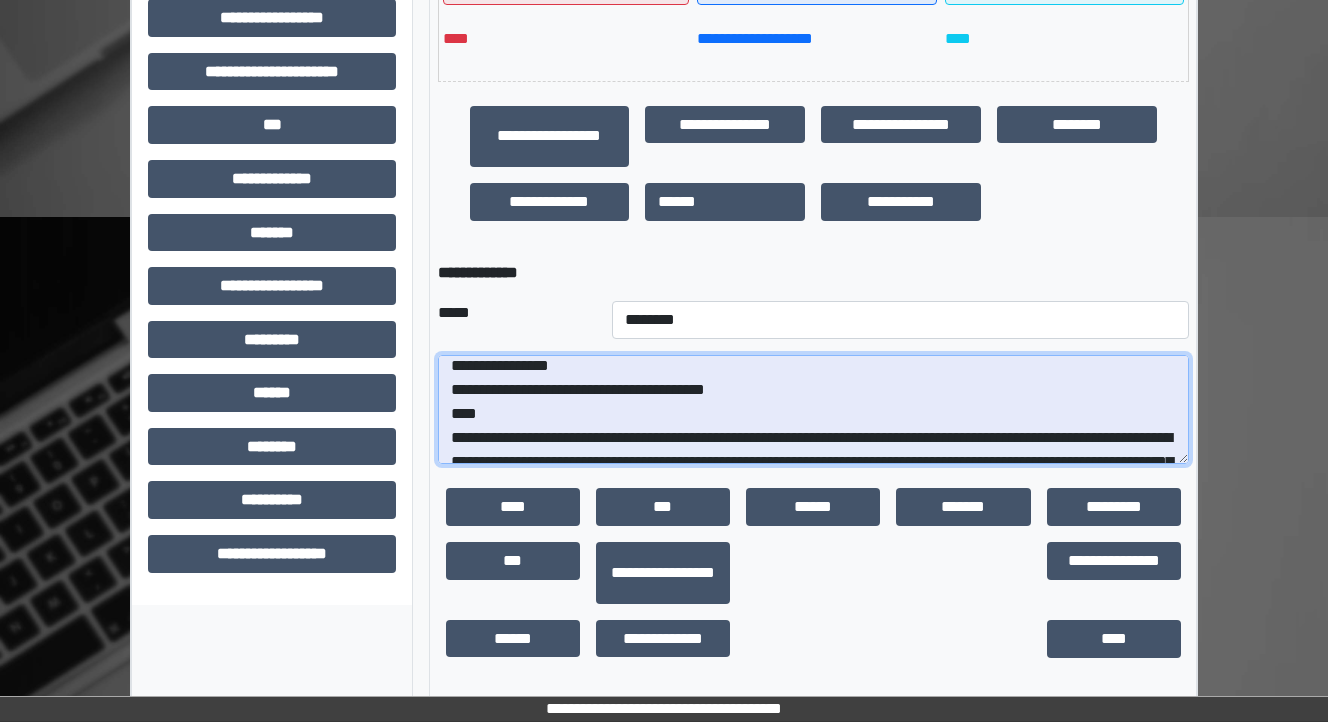 click at bounding box center [813, 410] 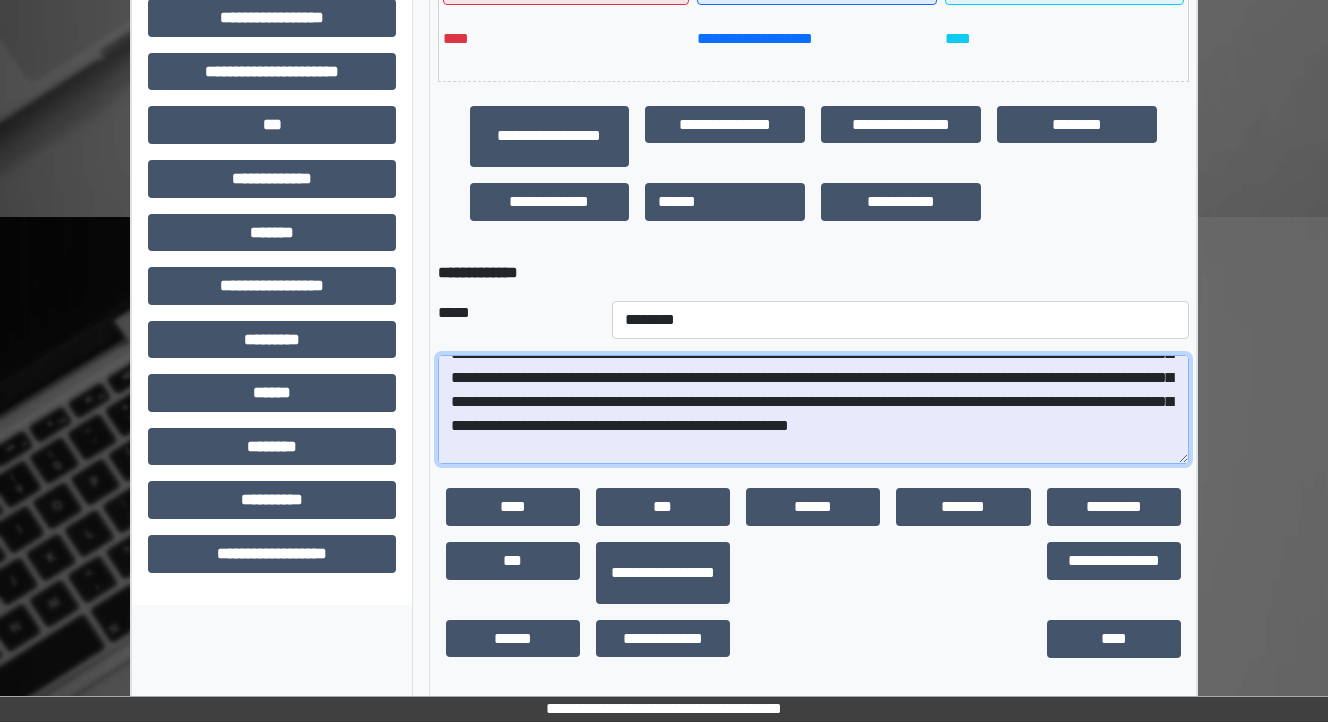 scroll, scrollTop: 168, scrollLeft: 0, axis: vertical 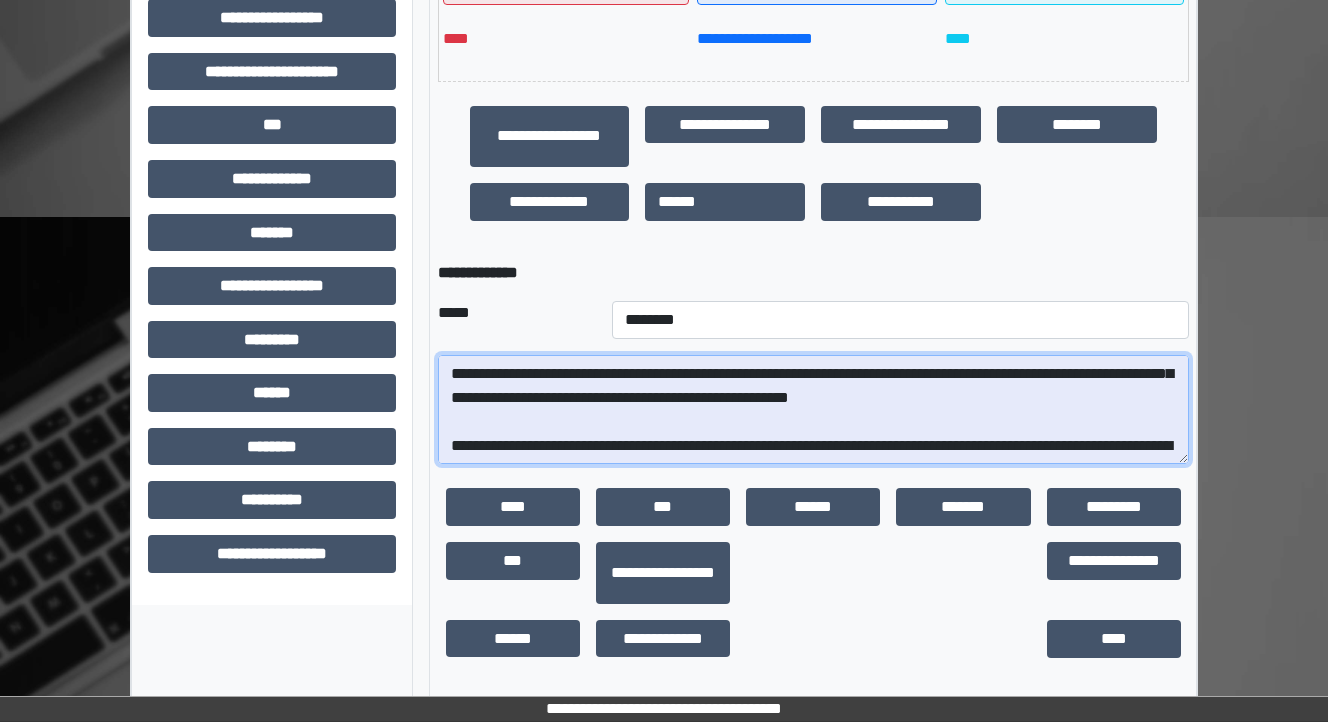 click at bounding box center (813, 410) 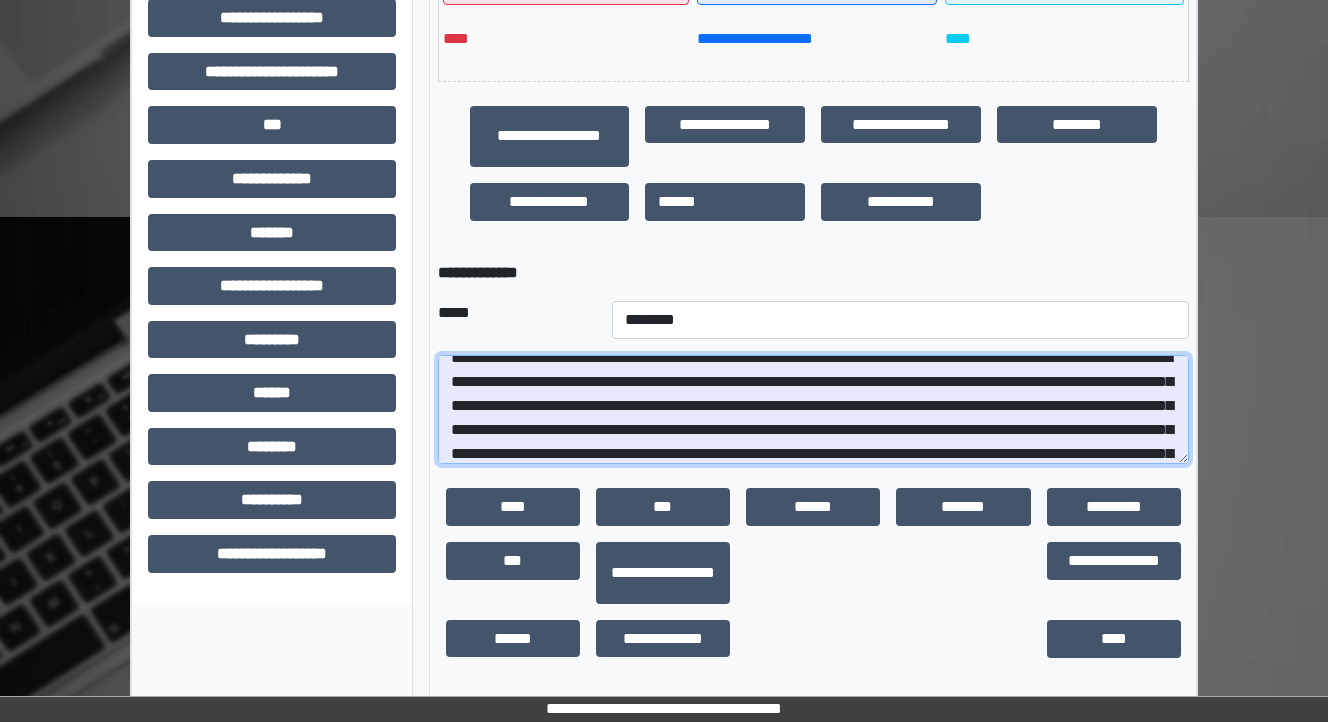 scroll, scrollTop: 168, scrollLeft: 0, axis: vertical 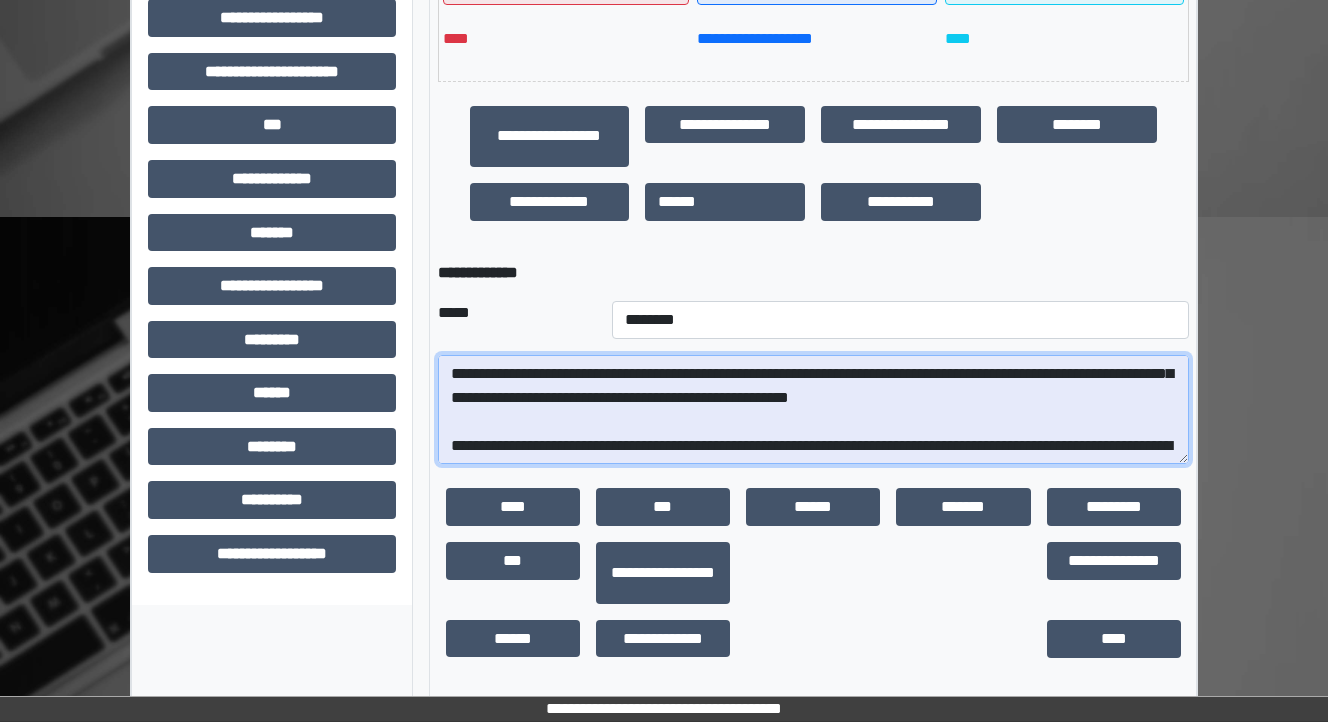 click at bounding box center (813, 410) 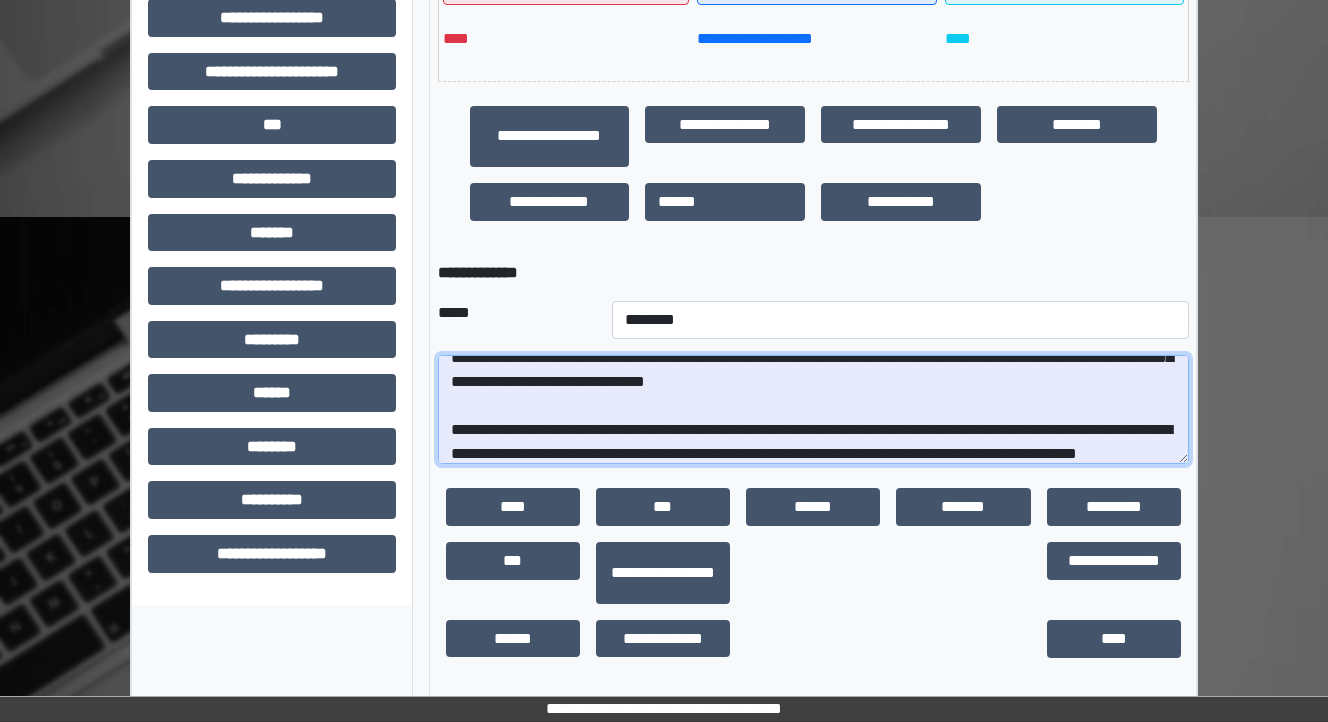 scroll, scrollTop: 408, scrollLeft: 0, axis: vertical 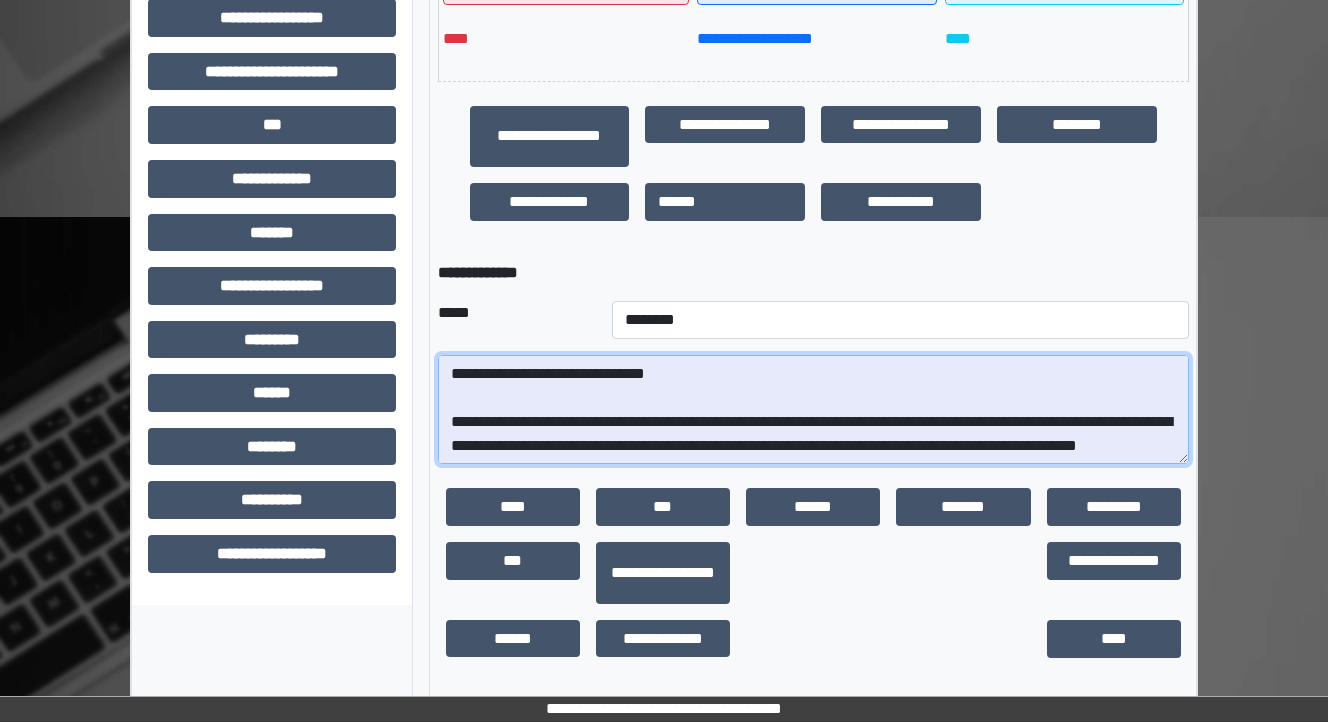 click at bounding box center [813, 410] 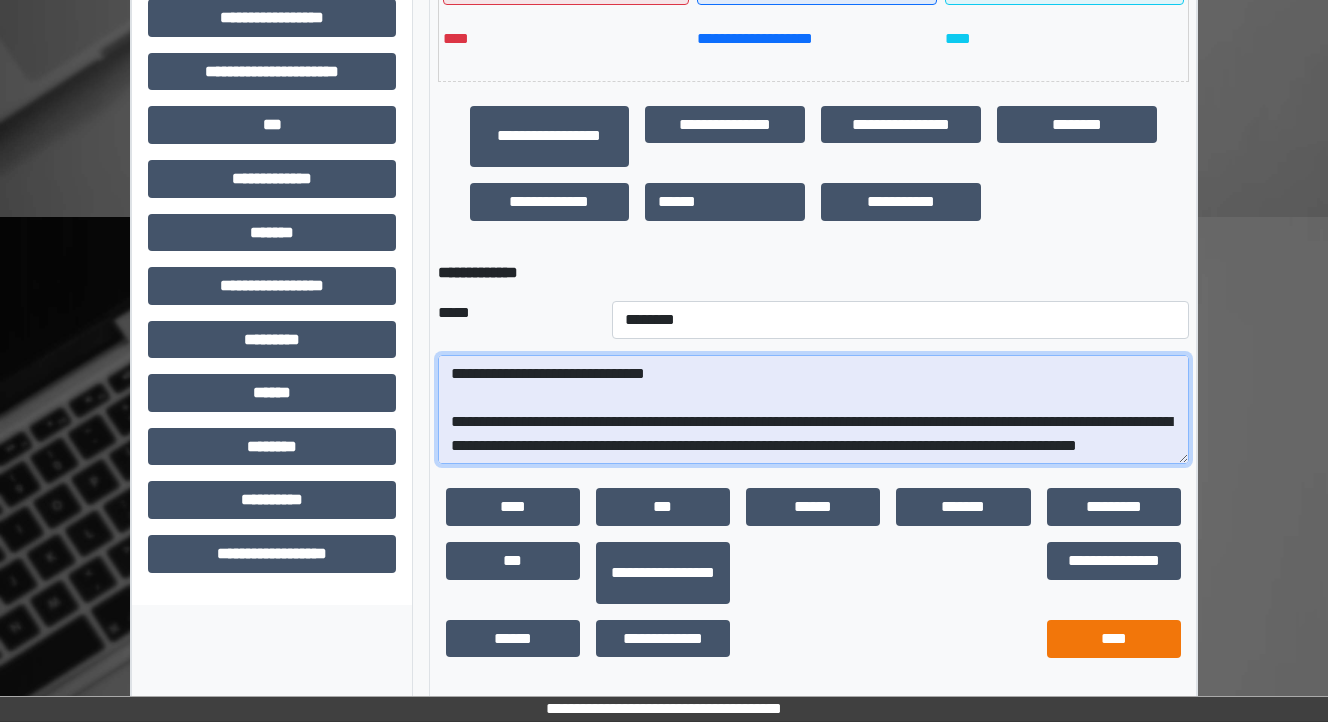 type on "**********" 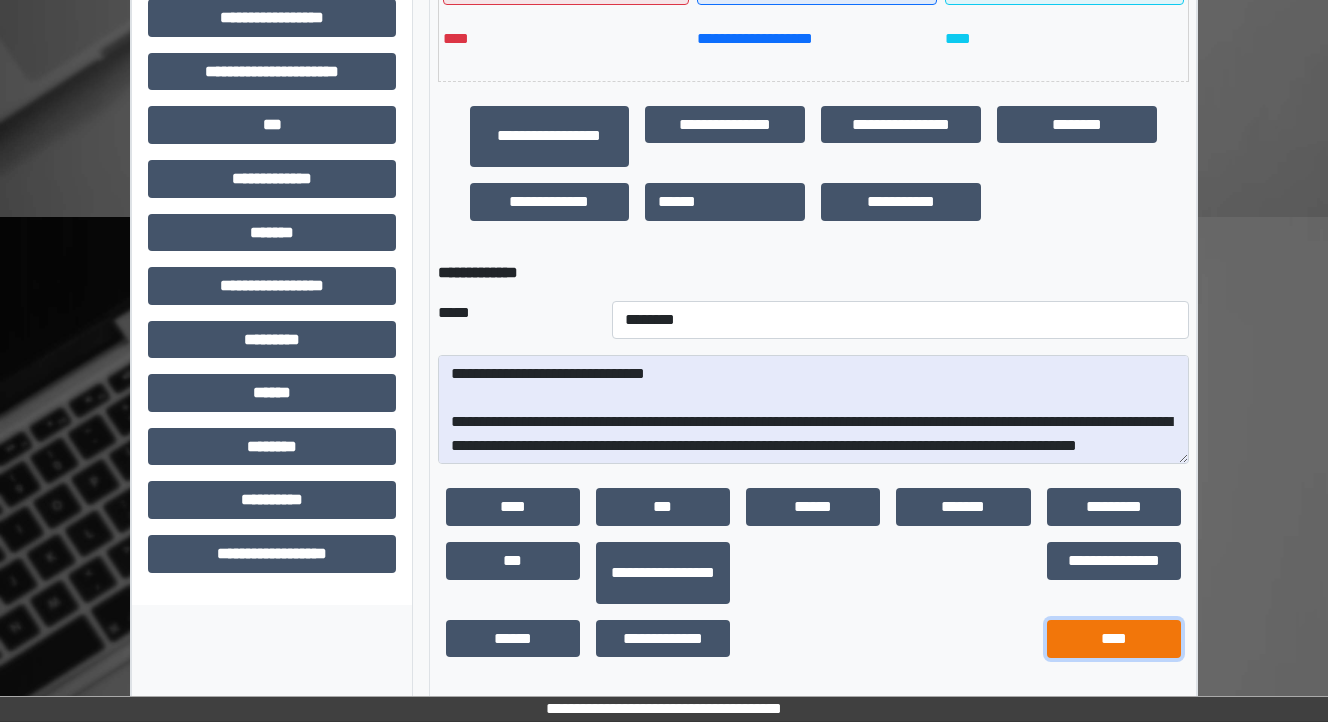 click on "****" at bounding box center (1114, 639) 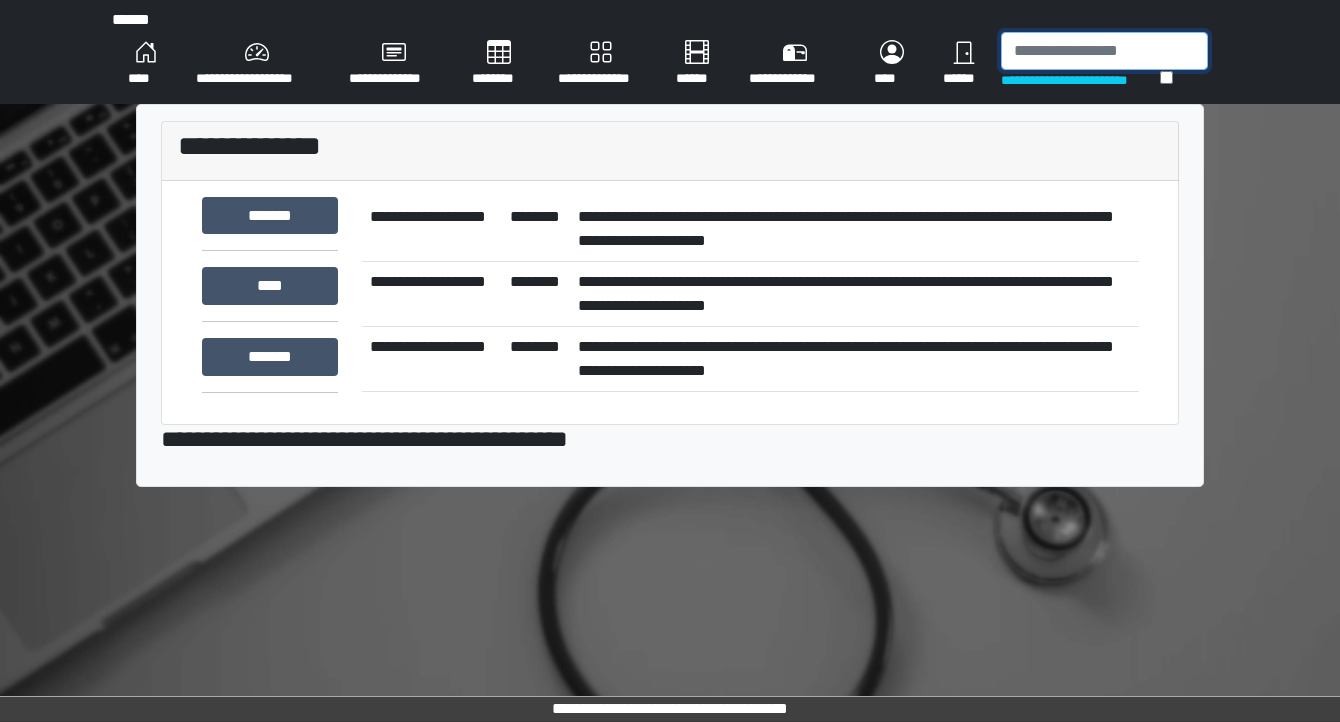 click at bounding box center (1104, 51) 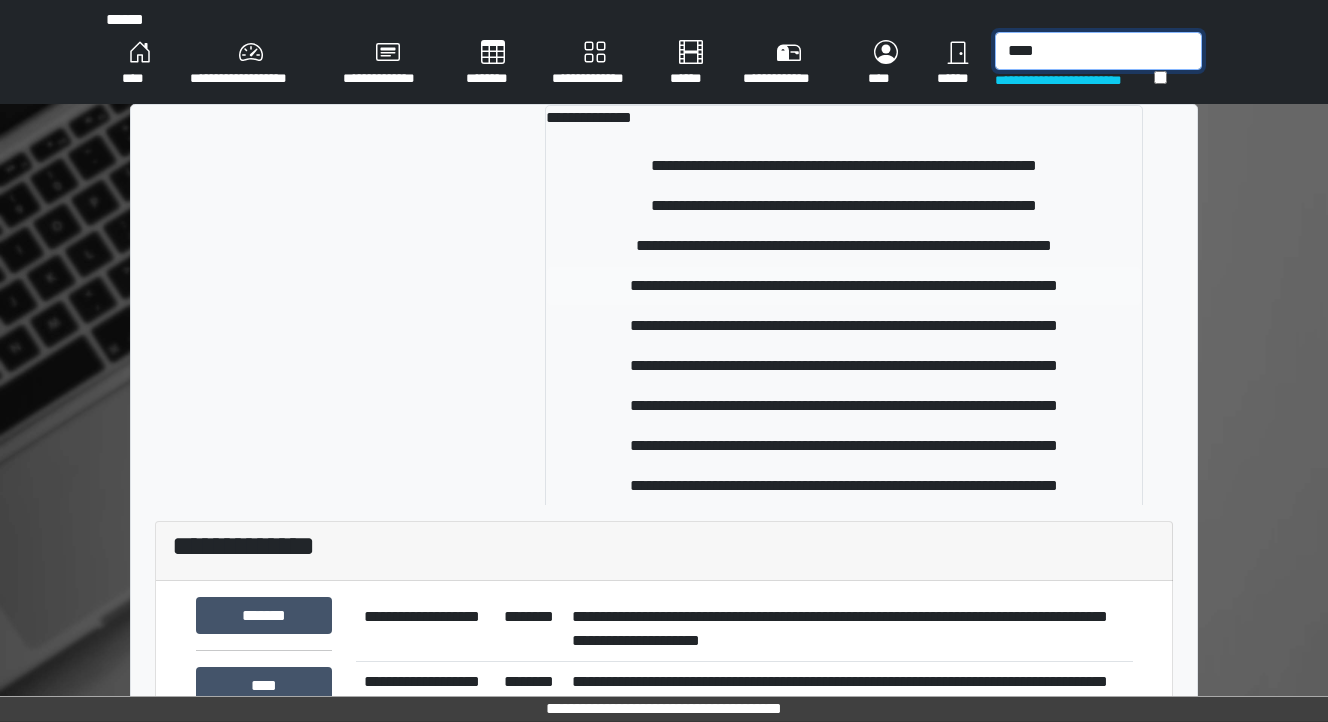 type on "****" 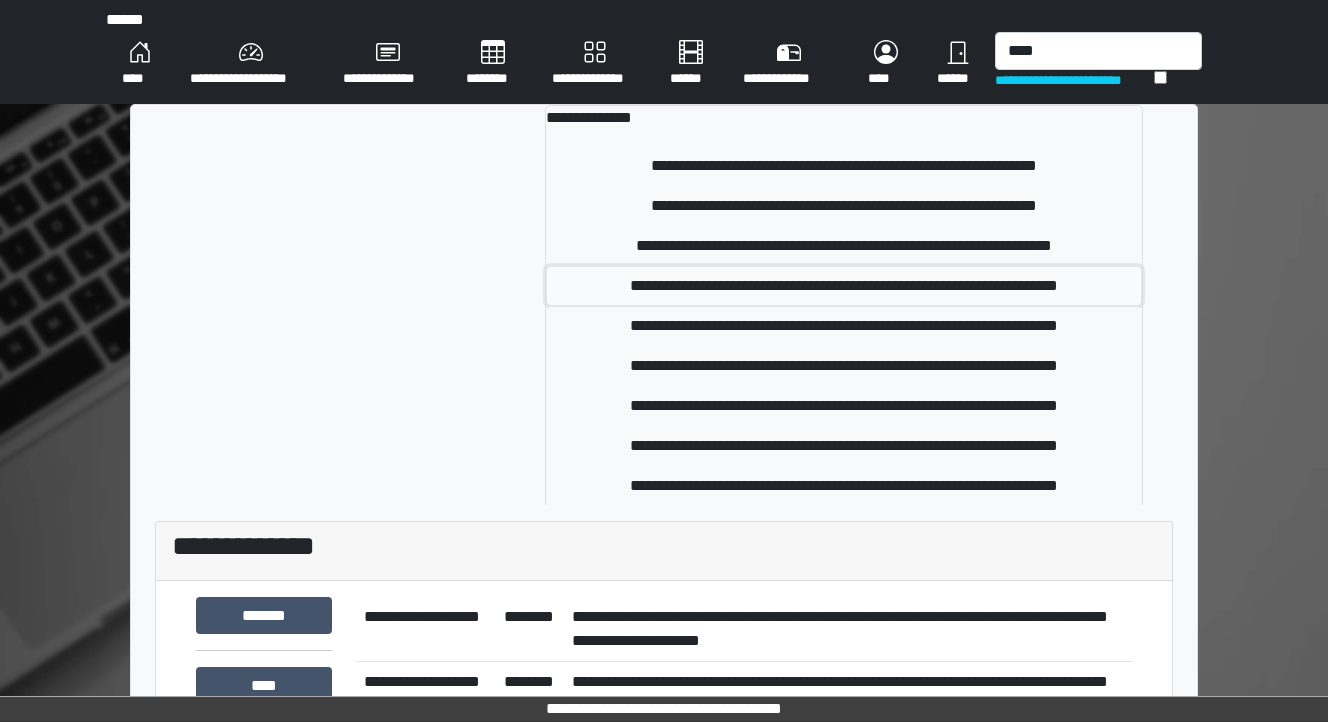 click on "**********" at bounding box center [844, 286] 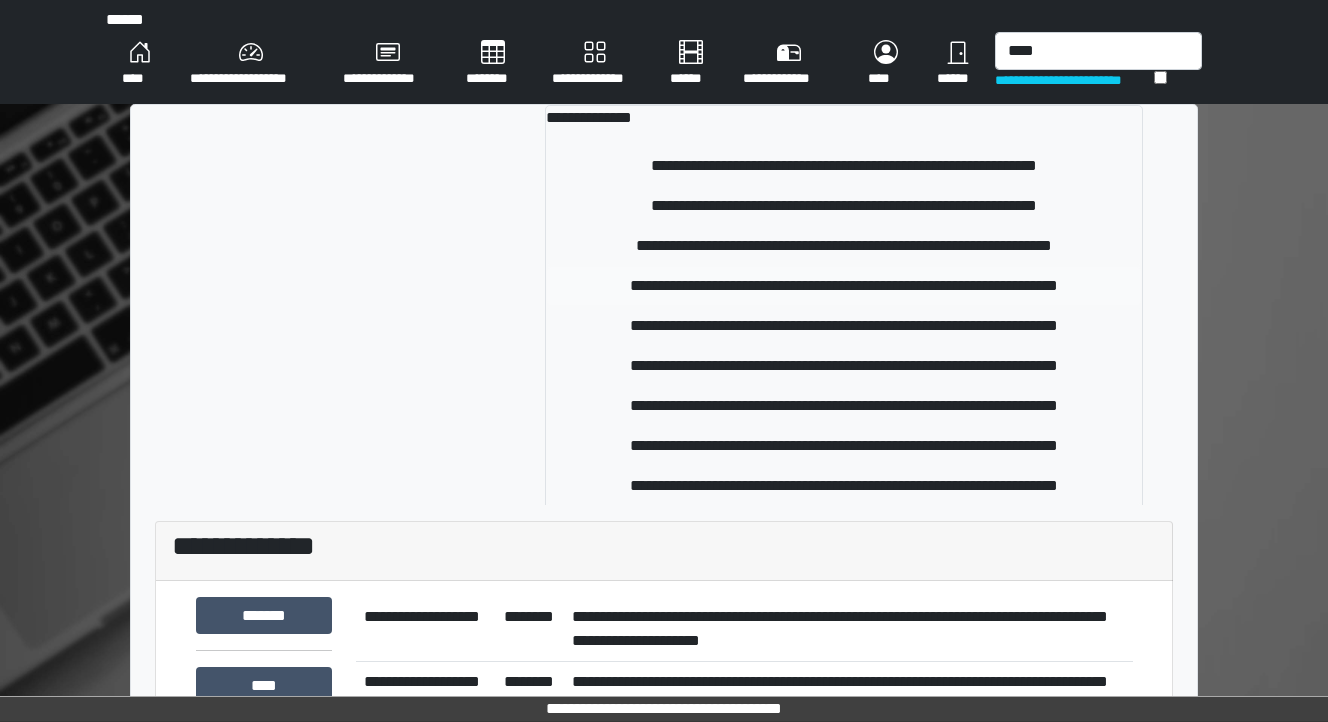 type 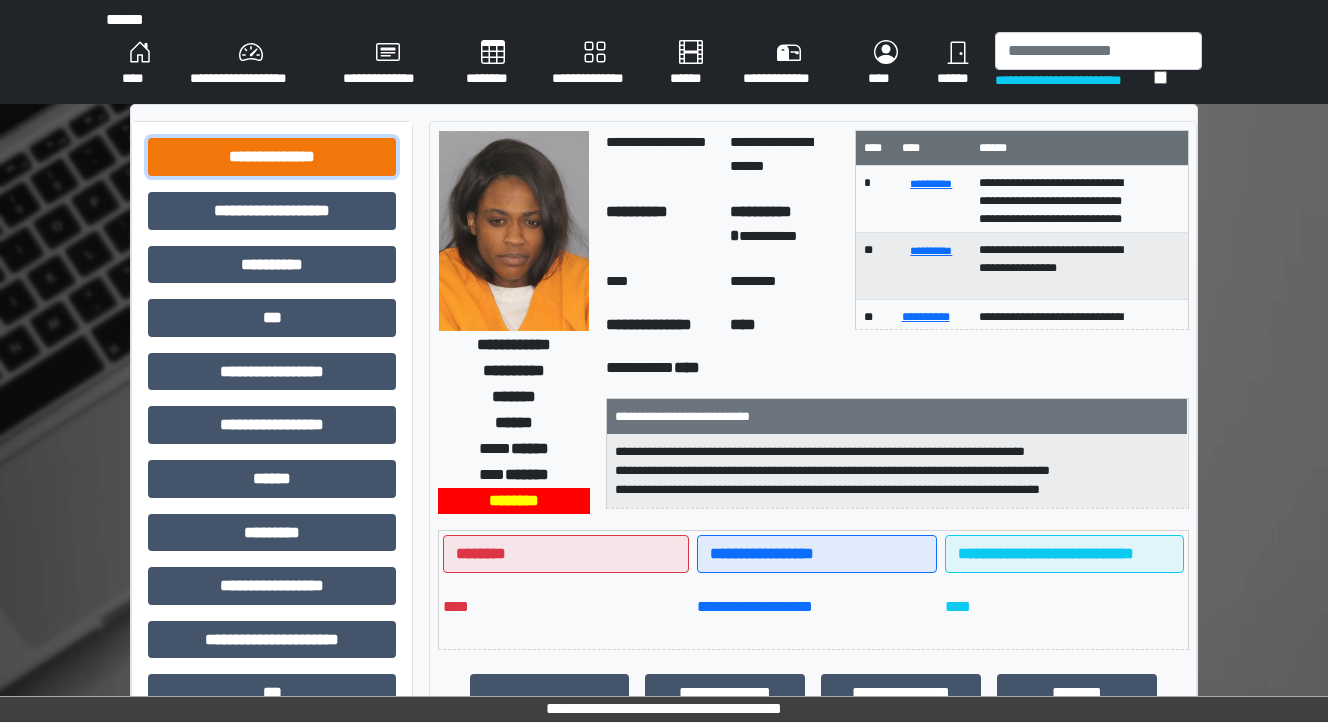 click on "**********" at bounding box center (272, 157) 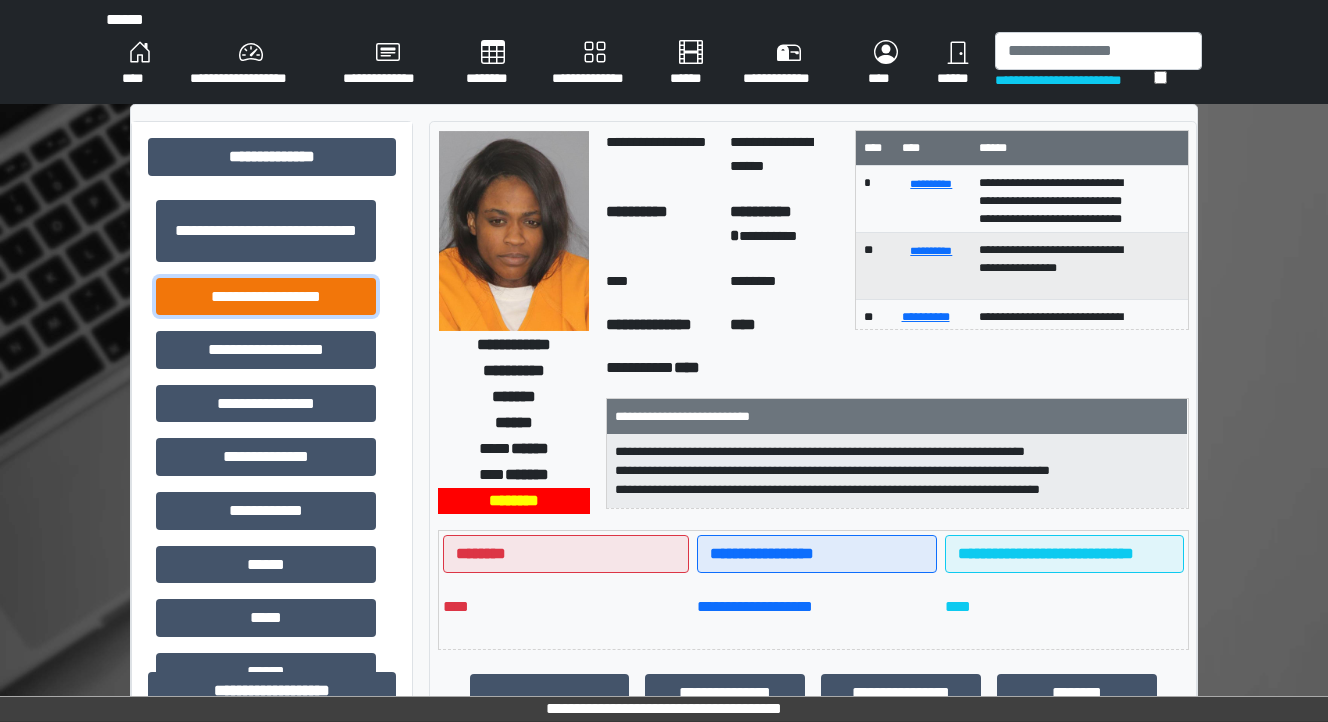 click on "**********" at bounding box center [266, 297] 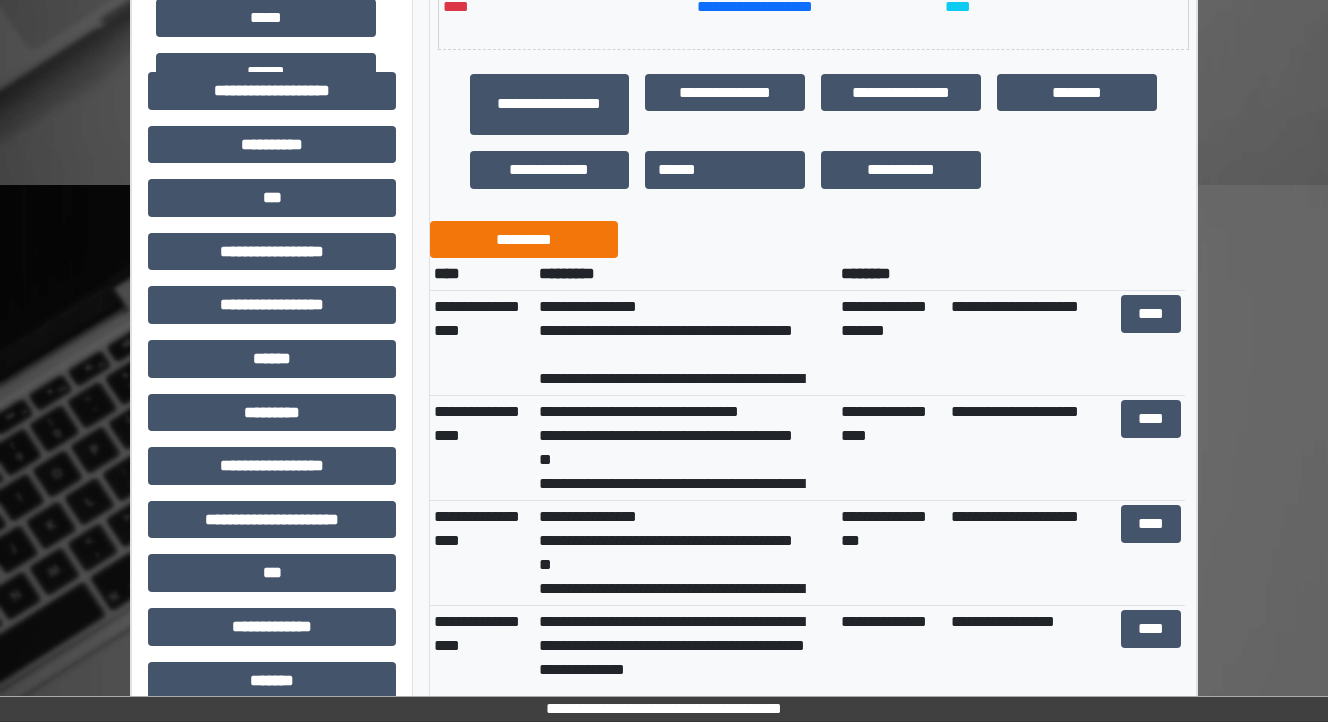 scroll, scrollTop: 640, scrollLeft: 0, axis: vertical 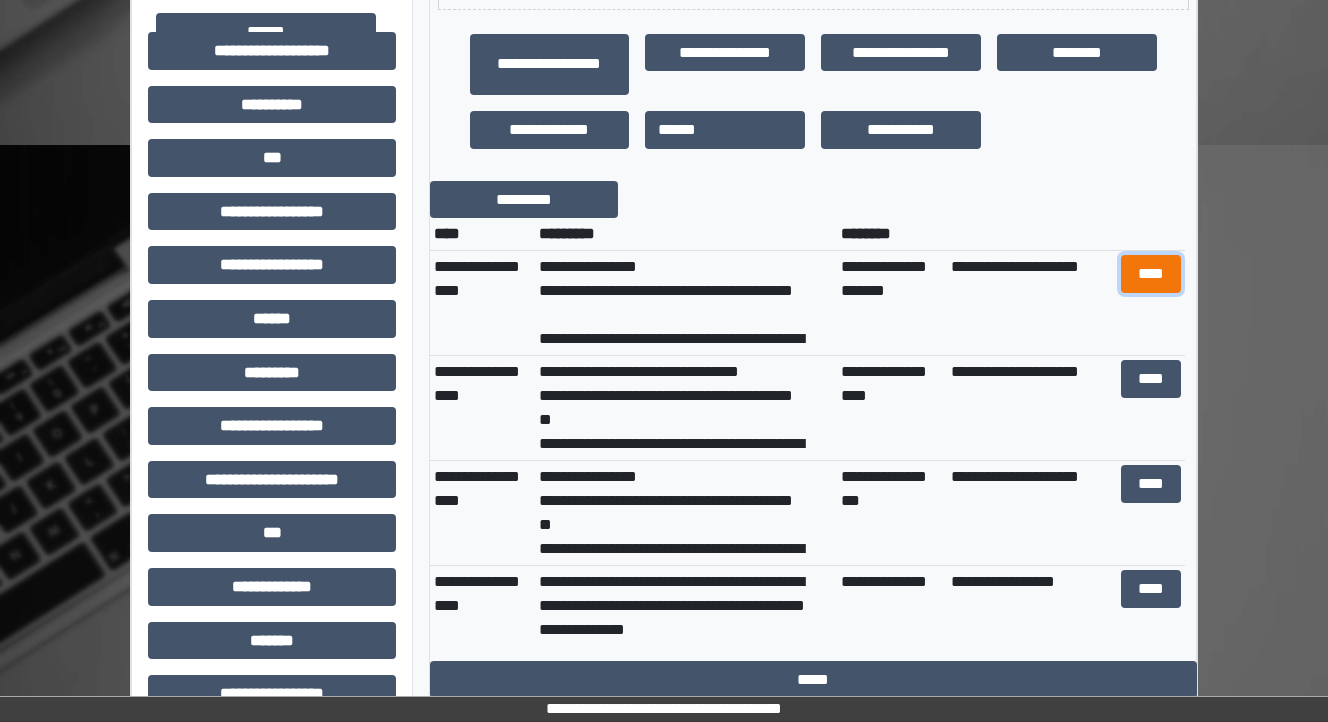 click on "****" at bounding box center (1150, 274) 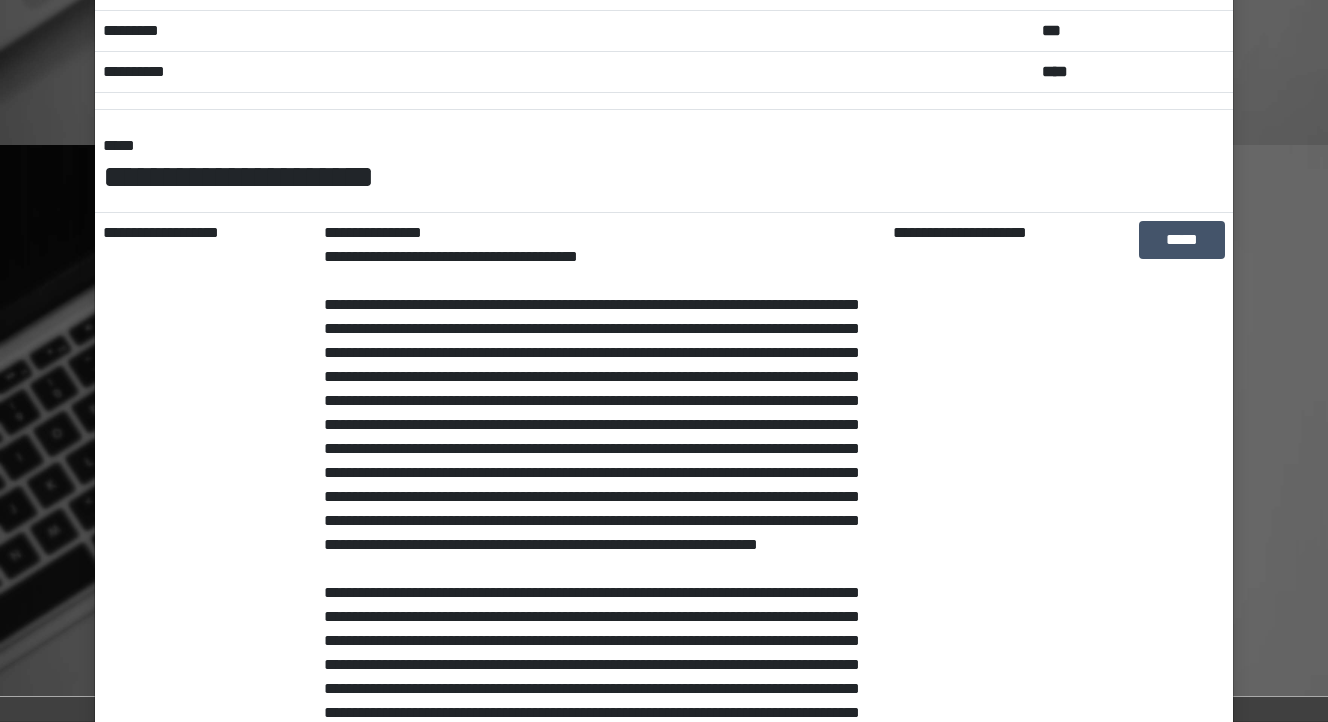 scroll, scrollTop: 0, scrollLeft: 0, axis: both 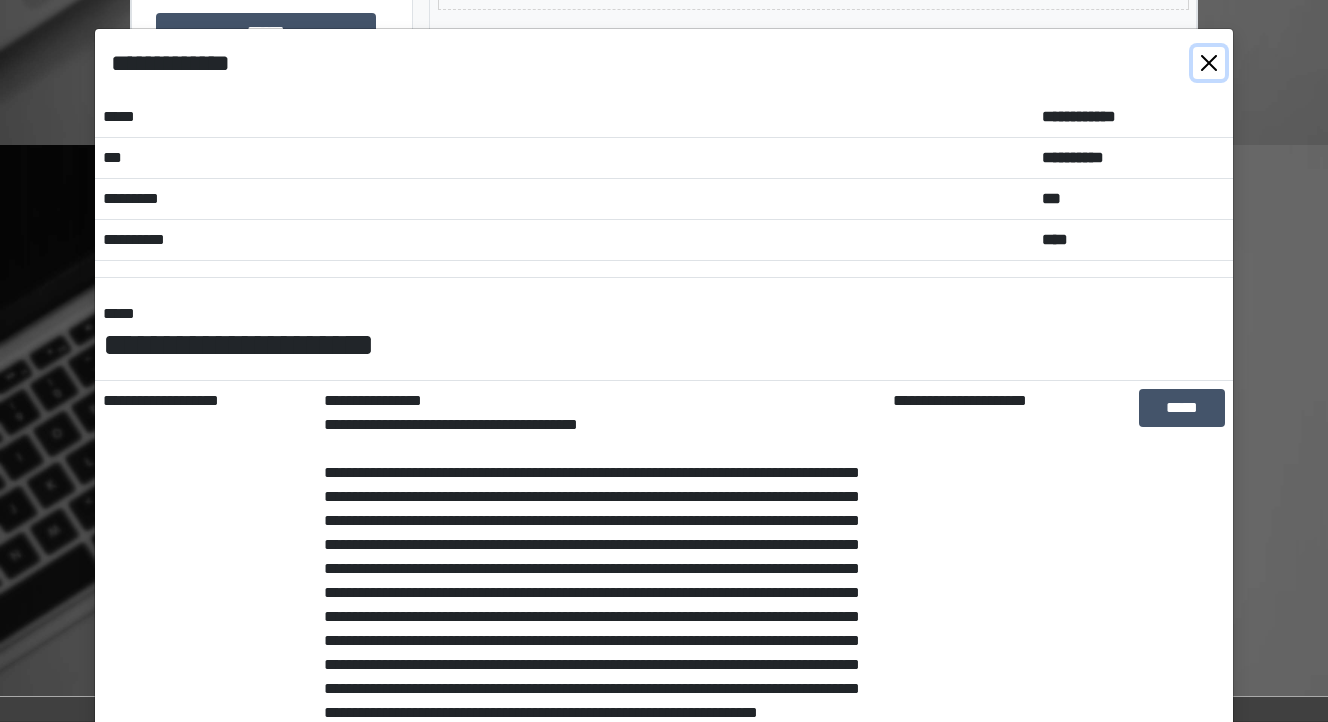 click at bounding box center [1209, 63] 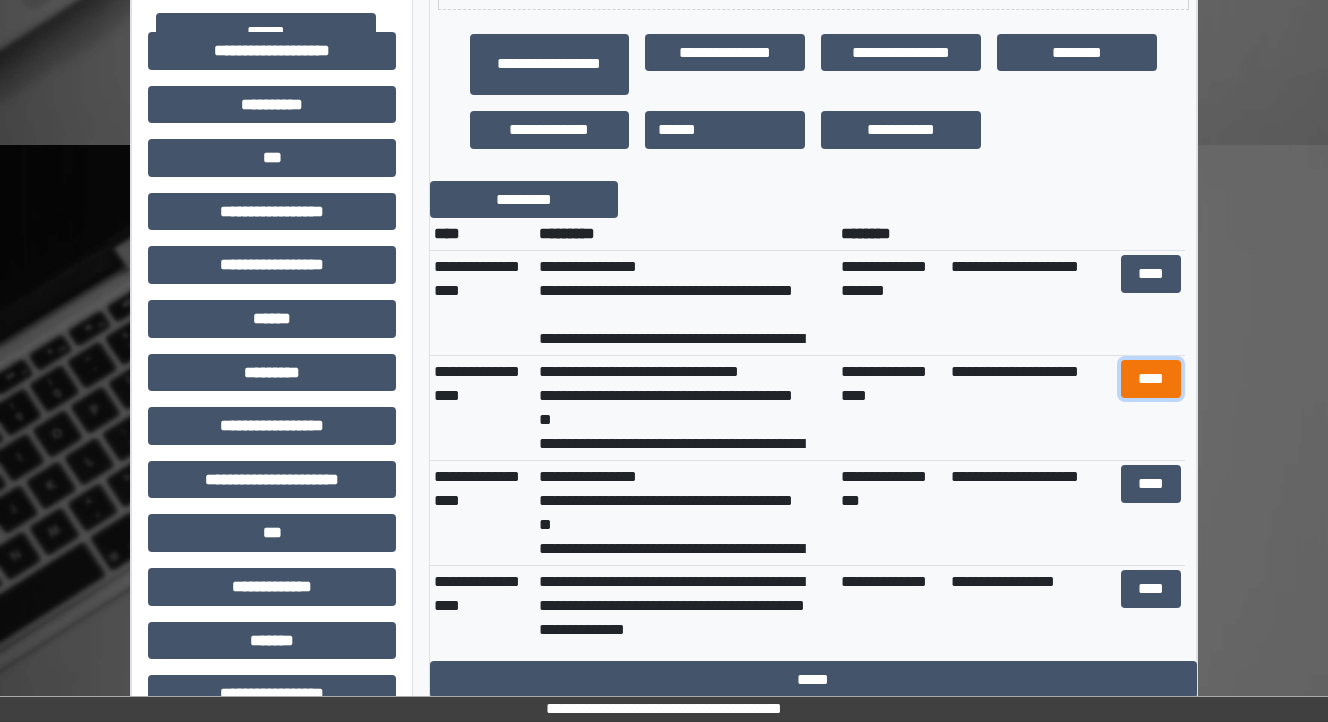 click on "****" at bounding box center [1150, 379] 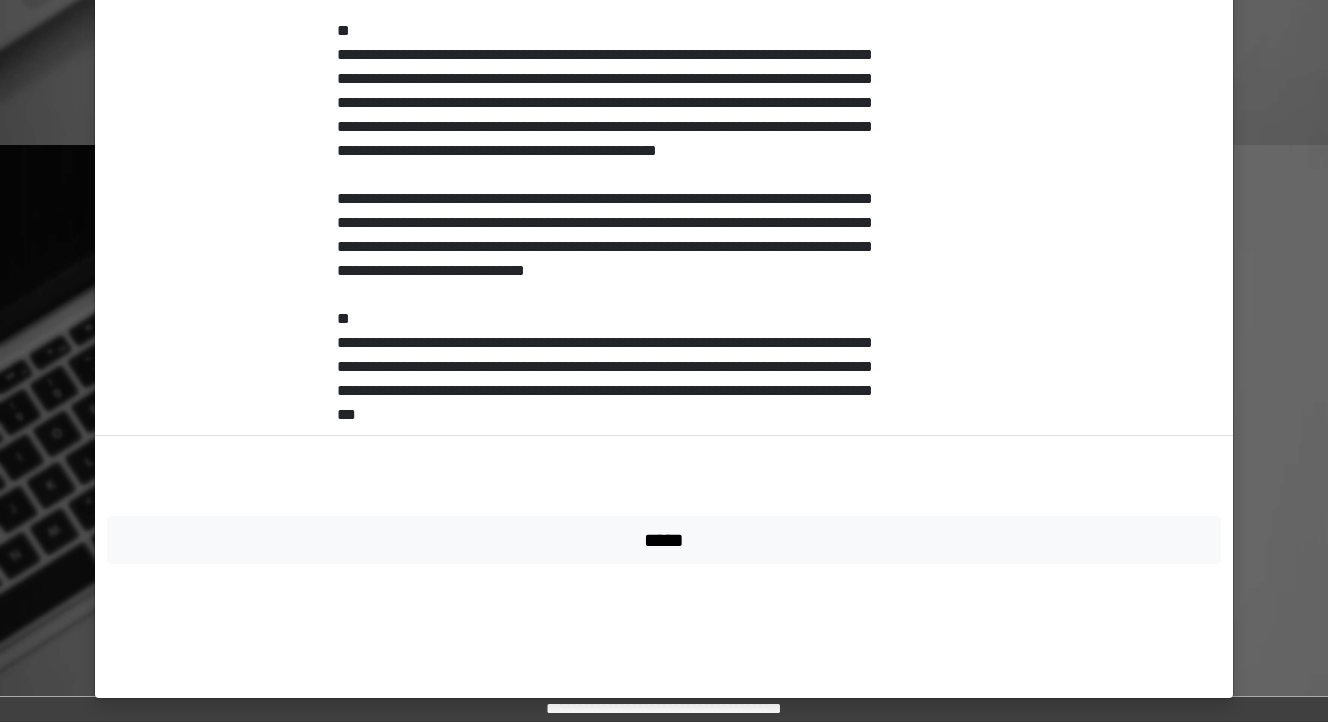 scroll, scrollTop: 903, scrollLeft: 0, axis: vertical 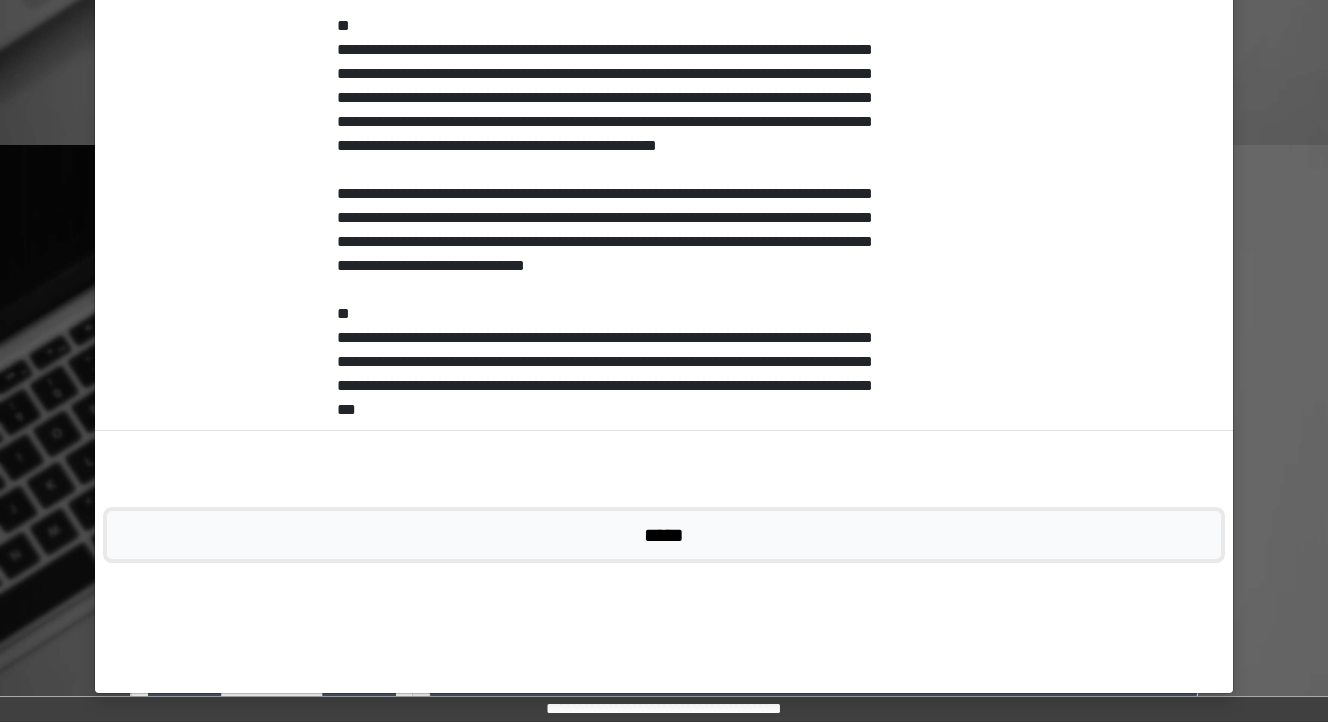 click on "*****" at bounding box center [664, 535] 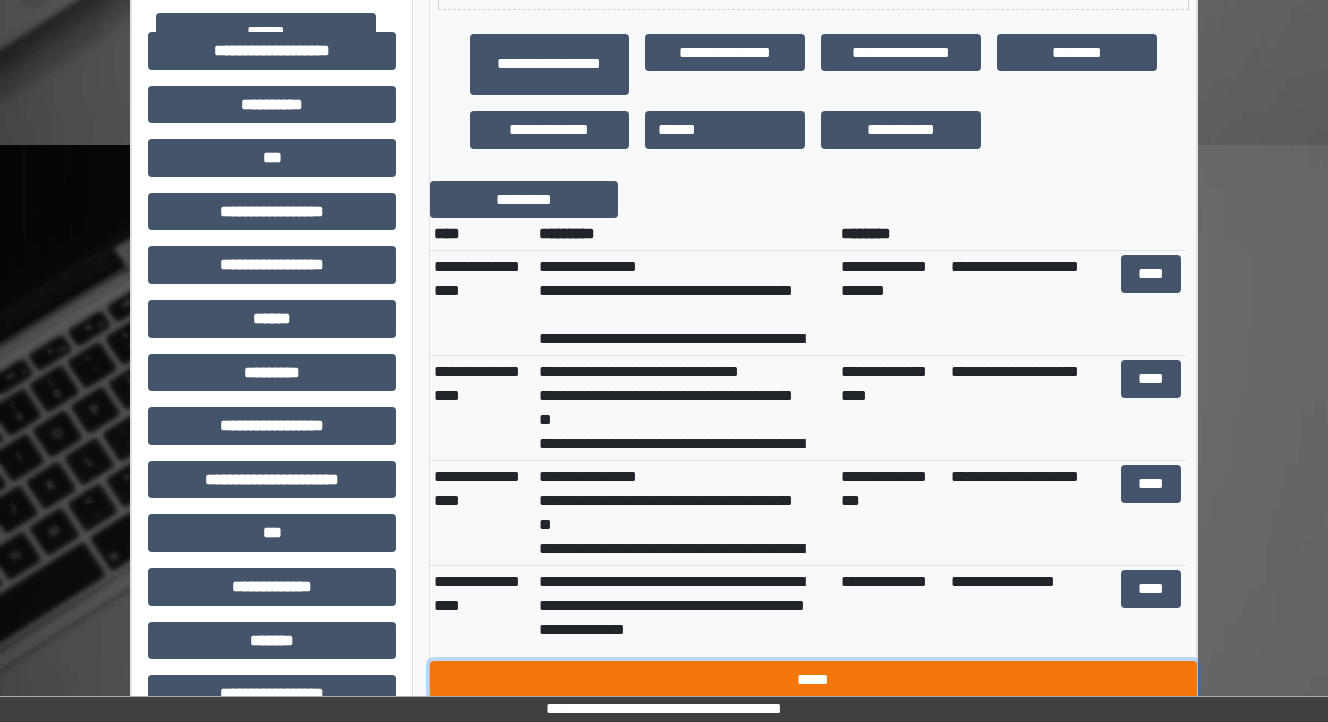 click on "*****" at bounding box center (813, 680) 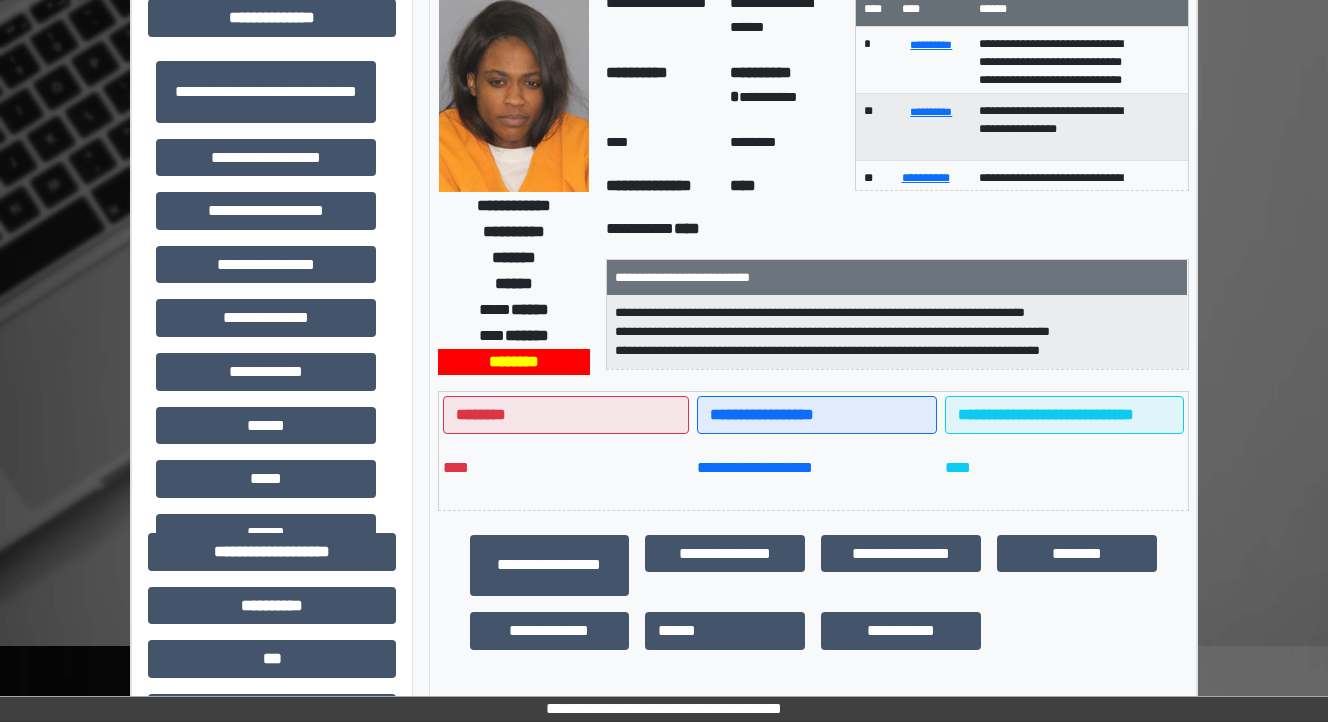 scroll, scrollTop: 80, scrollLeft: 0, axis: vertical 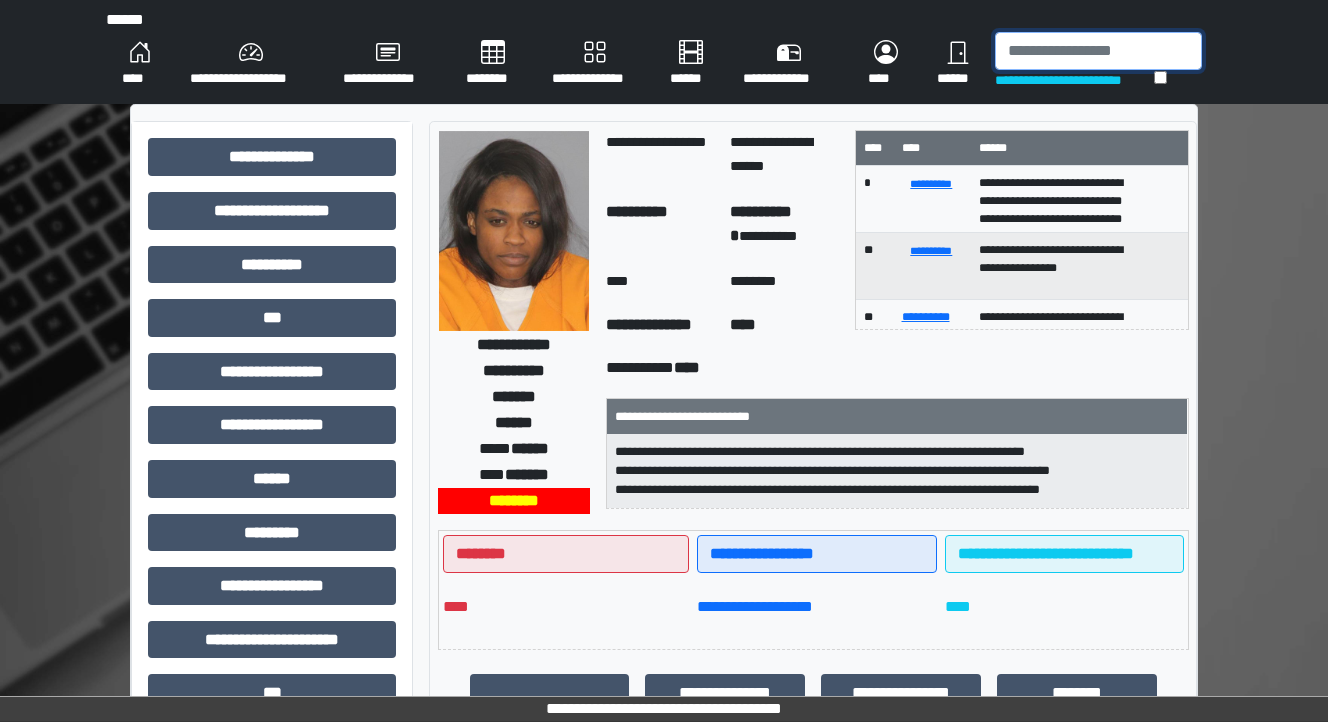 click at bounding box center [1098, 51] 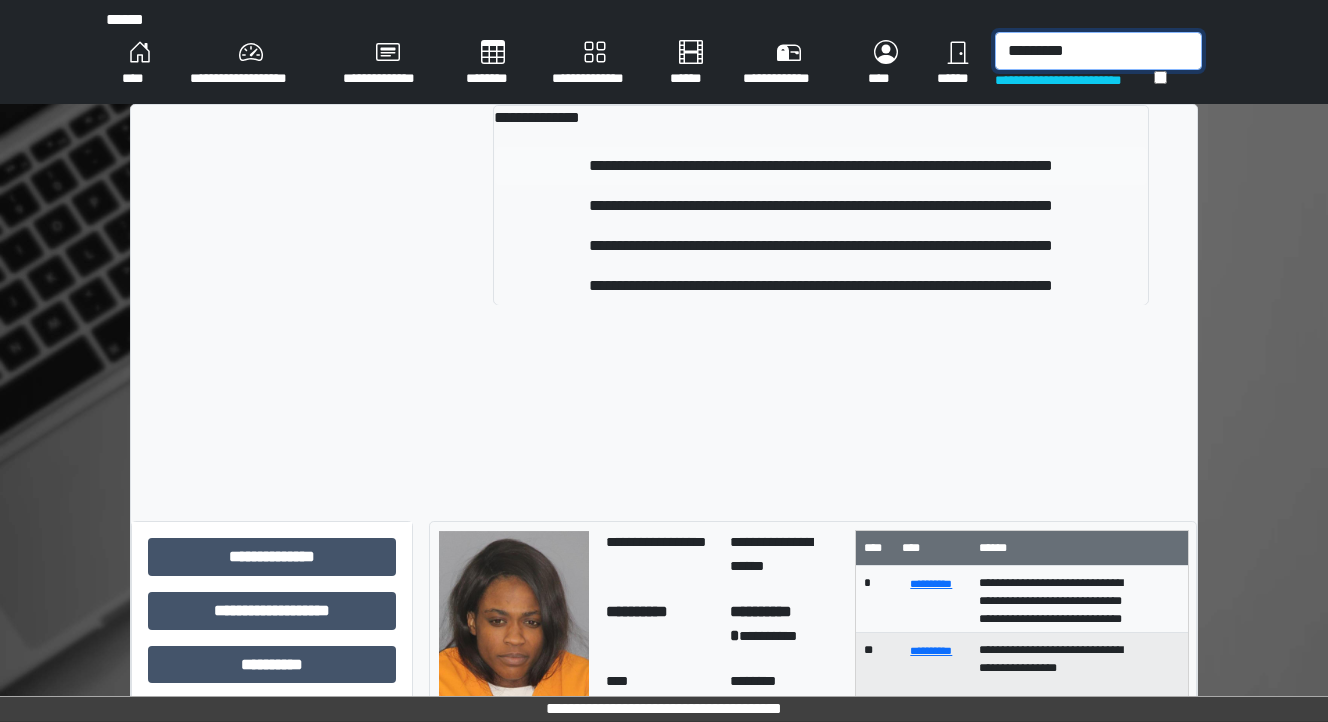 type on "*********" 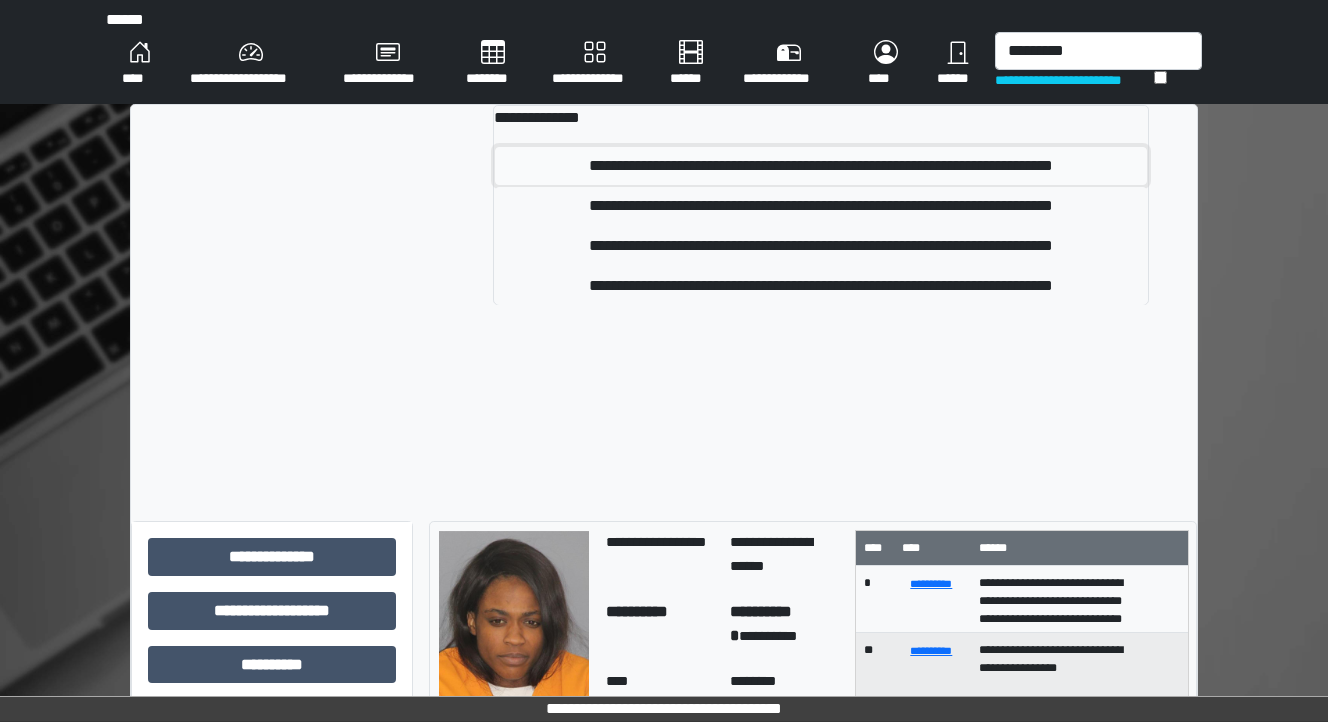 click on "**********" at bounding box center (821, 166) 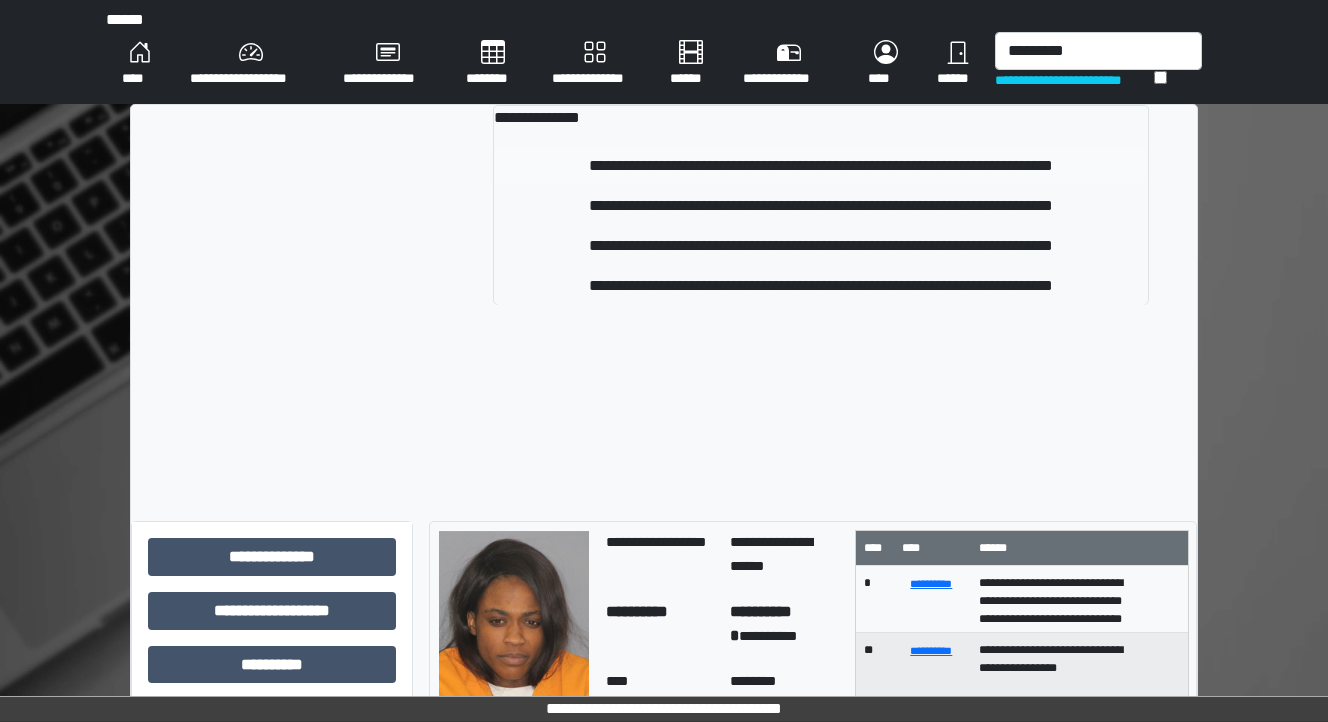 type 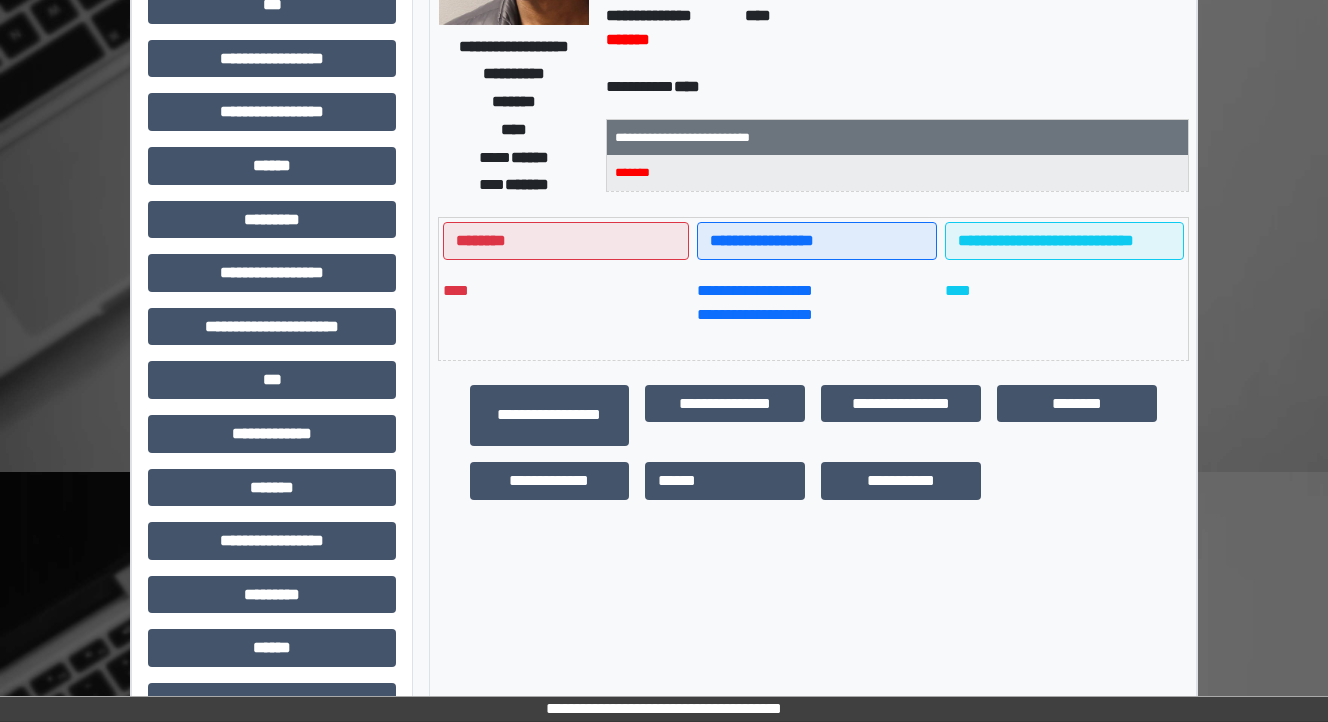 scroll, scrollTop: 400, scrollLeft: 0, axis: vertical 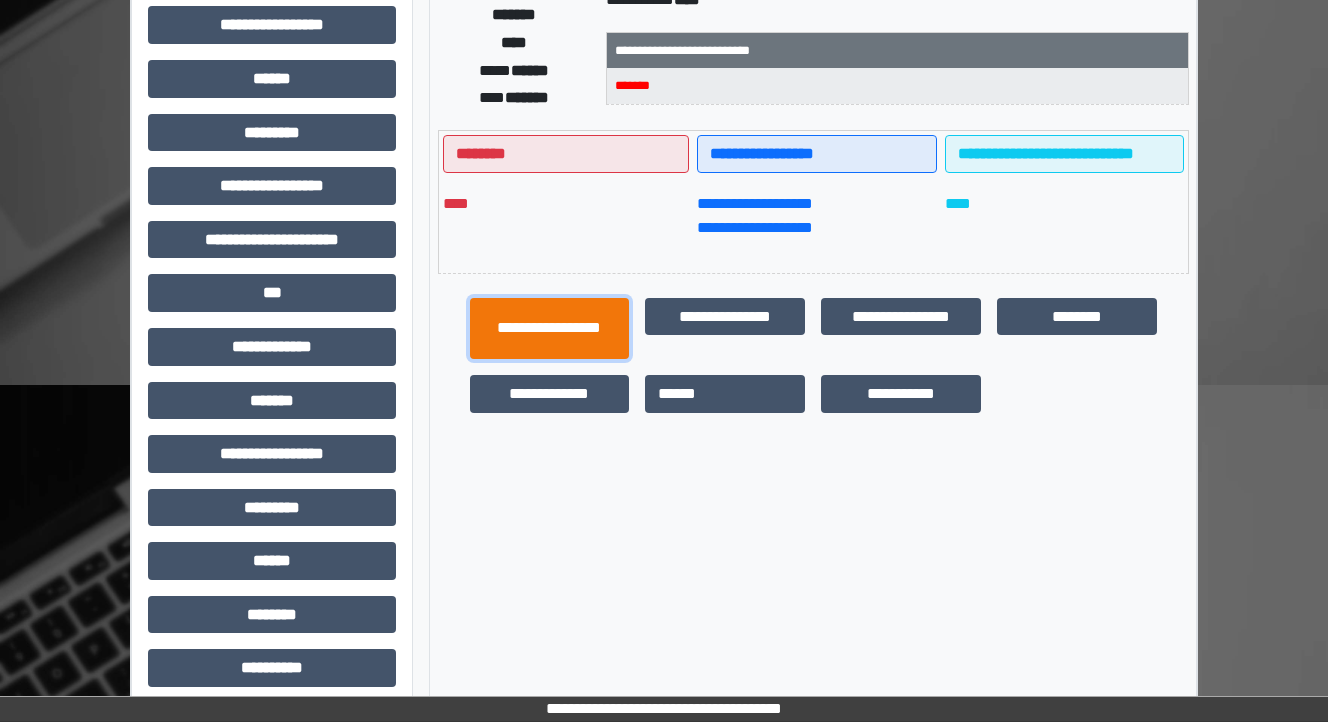 click on "**********" at bounding box center (550, 329) 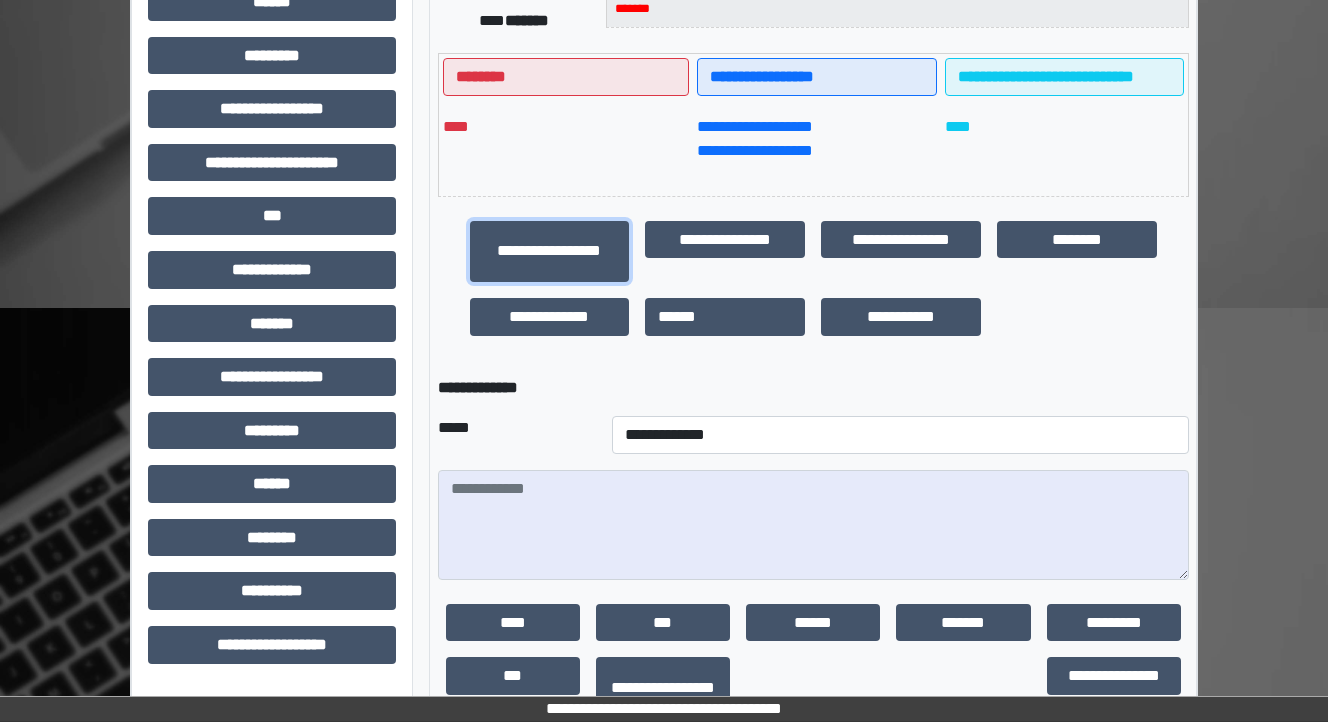 scroll, scrollTop: 592, scrollLeft: 0, axis: vertical 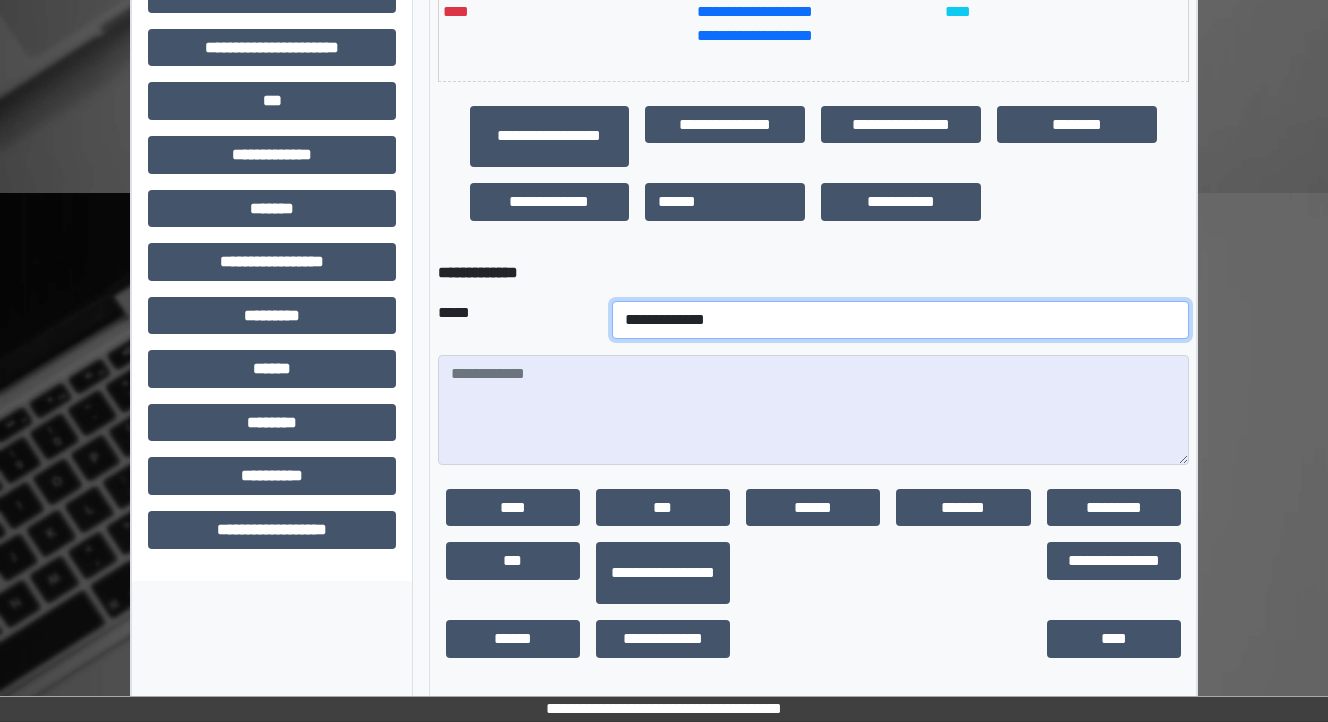 click on "**********" at bounding box center (900, 320) 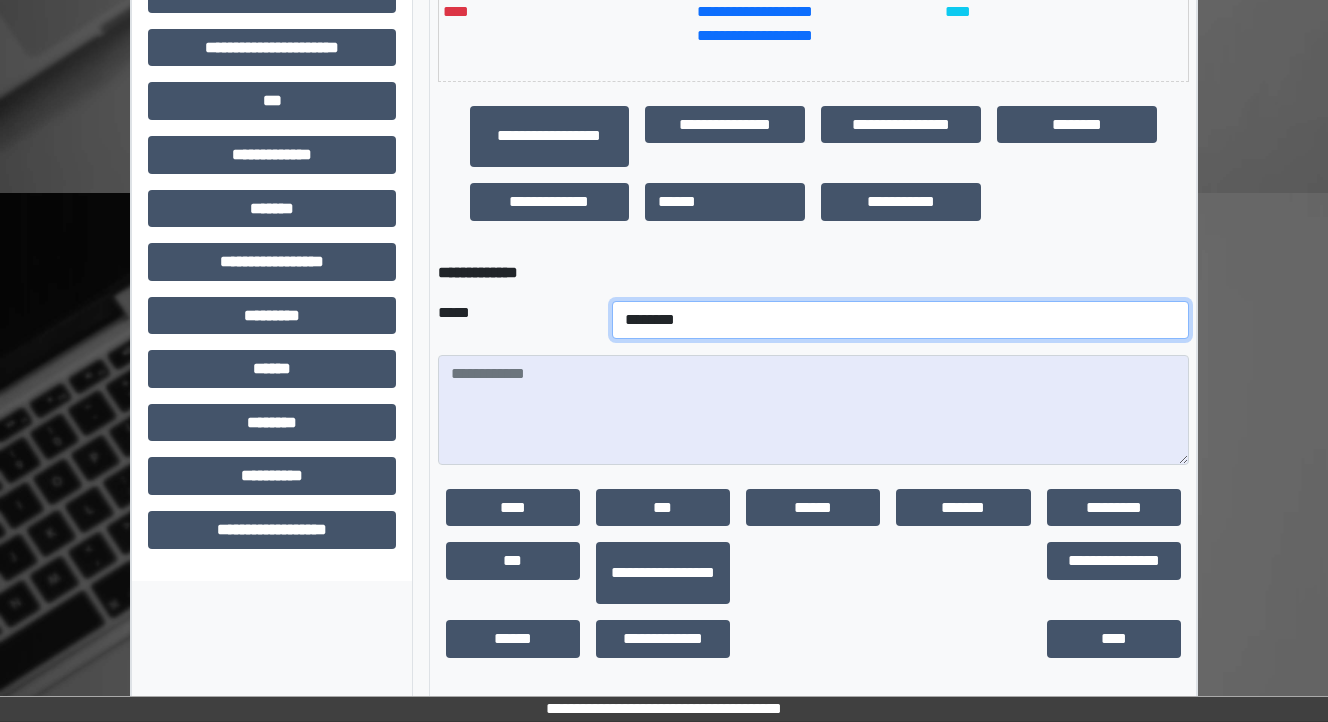click on "**********" at bounding box center (900, 320) 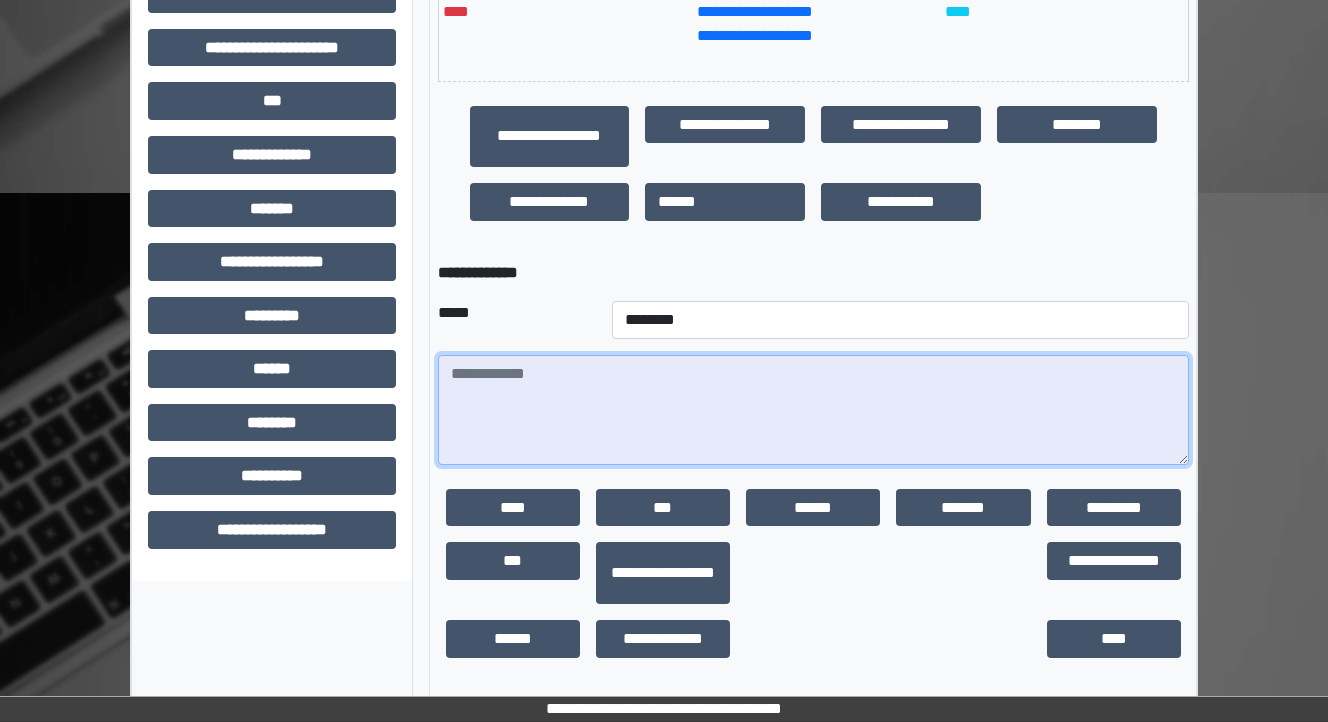drag, startPoint x: 595, startPoint y: 398, endPoint x: 581, endPoint y: 438, distance: 42.379242 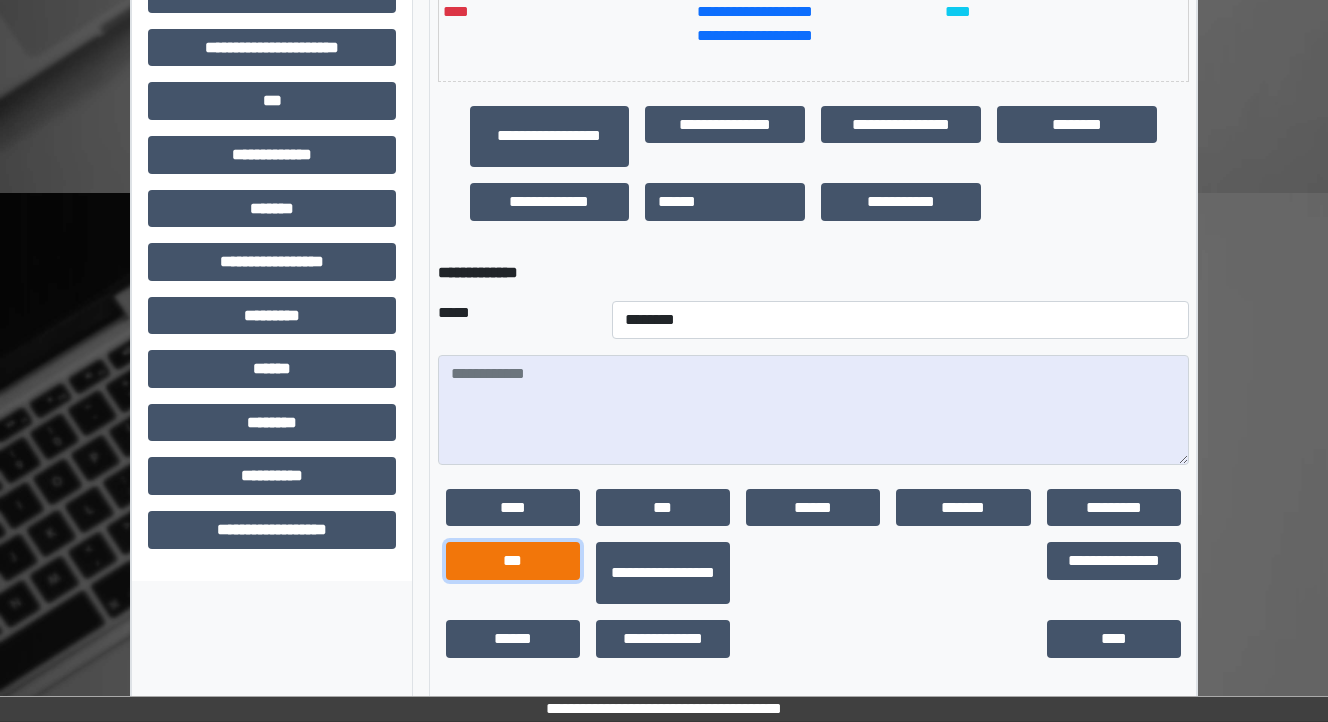 click on "***" at bounding box center [513, 561] 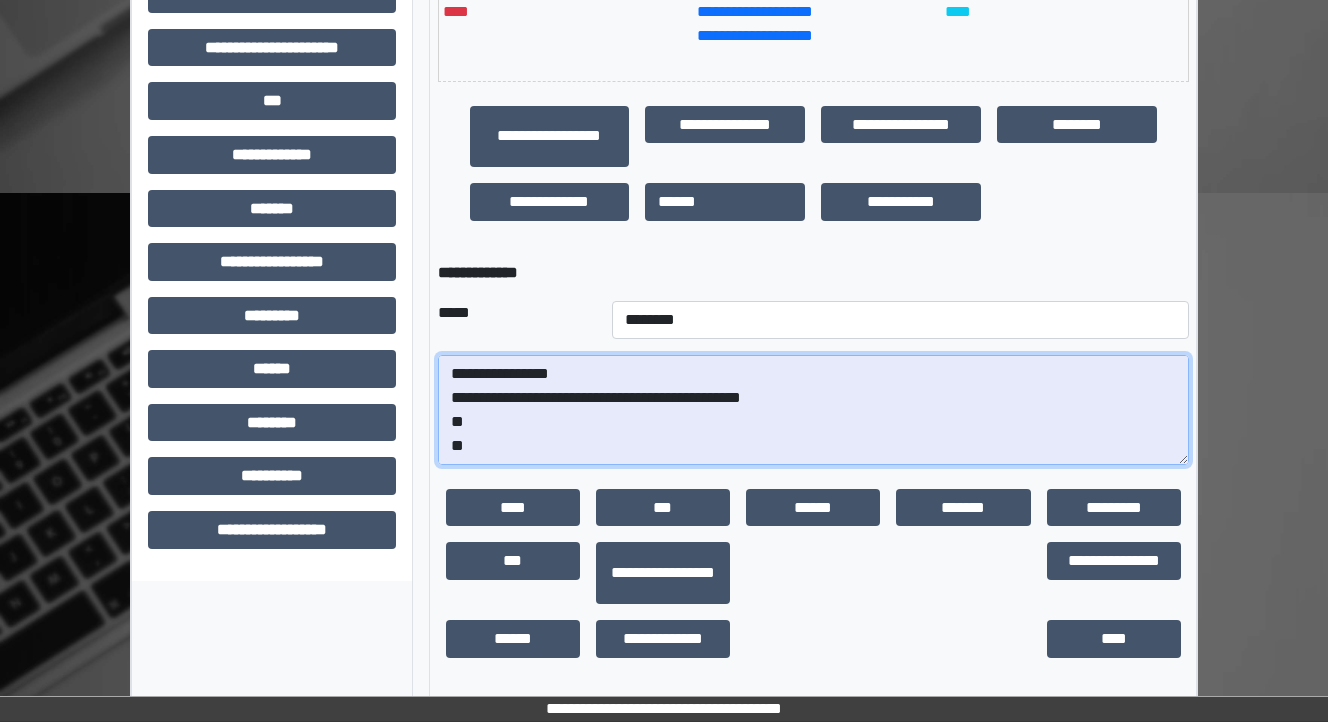 click on "**********" at bounding box center [813, 410] 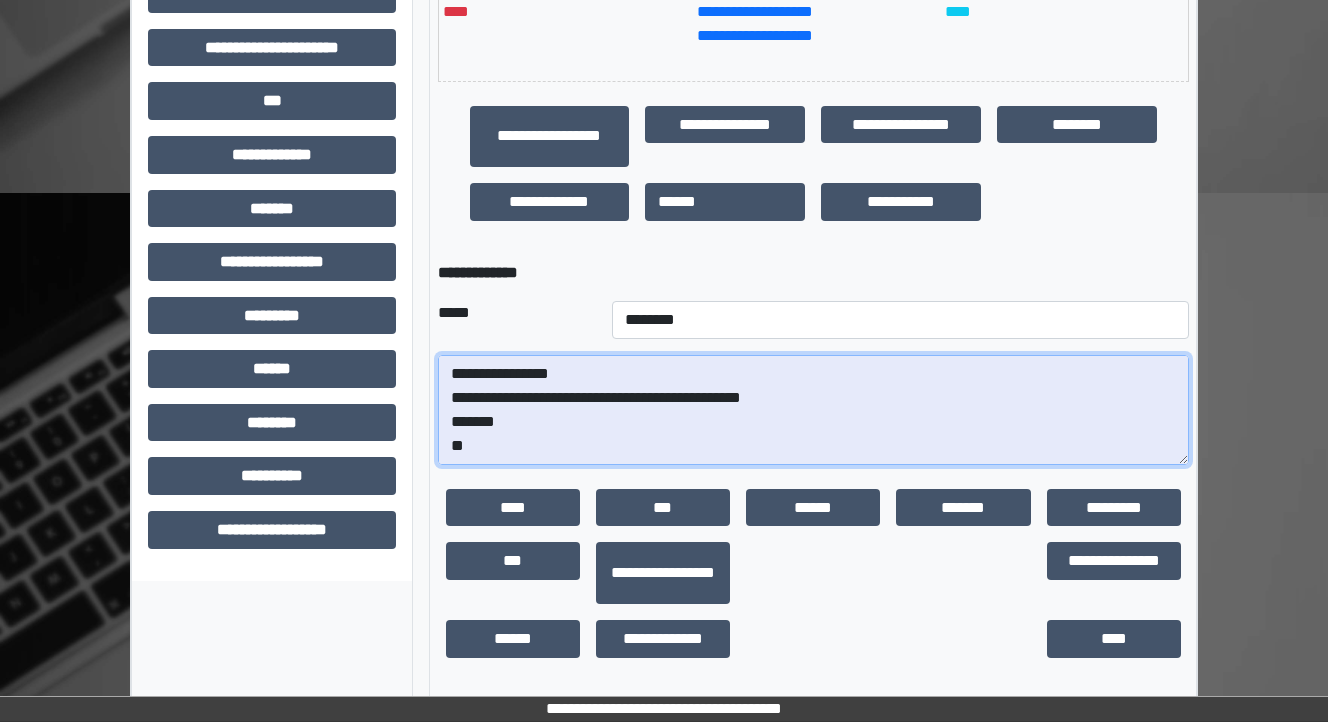scroll, scrollTop: 48, scrollLeft: 0, axis: vertical 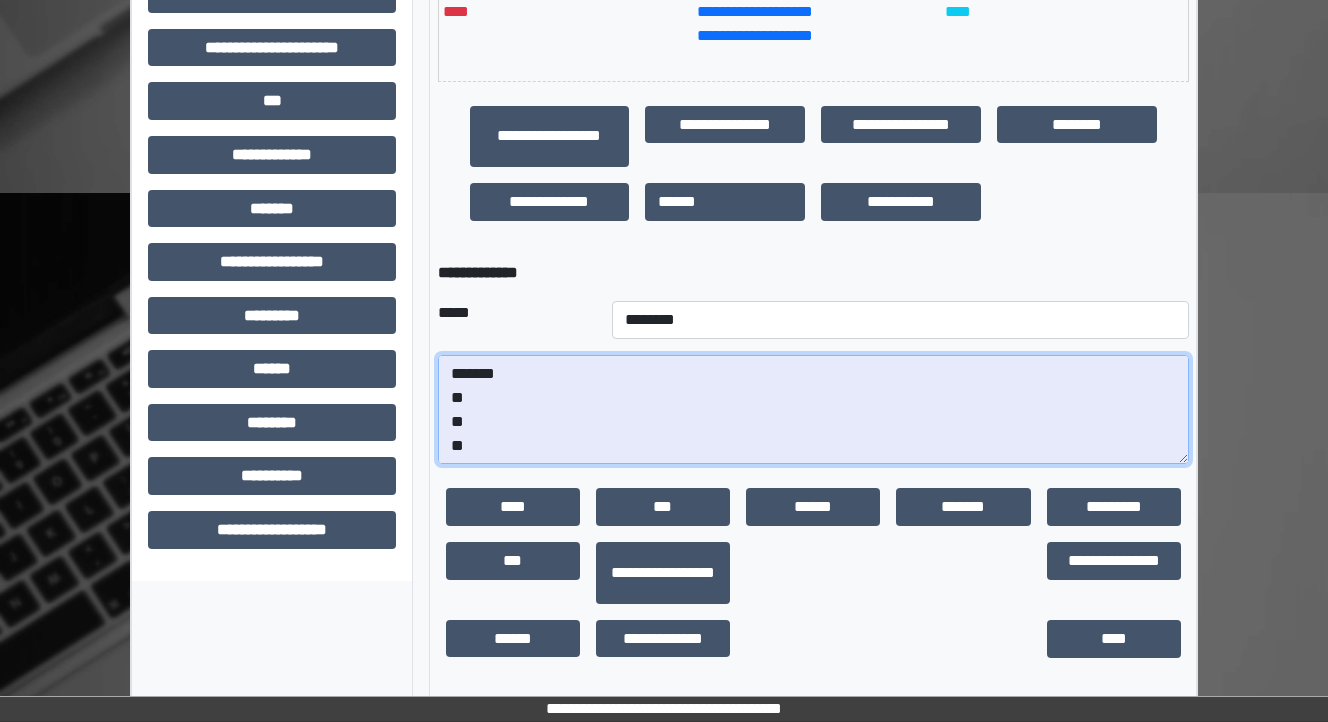 drag, startPoint x: 473, startPoint y: 444, endPoint x: 448, endPoint y: 428, distance: 29.681644 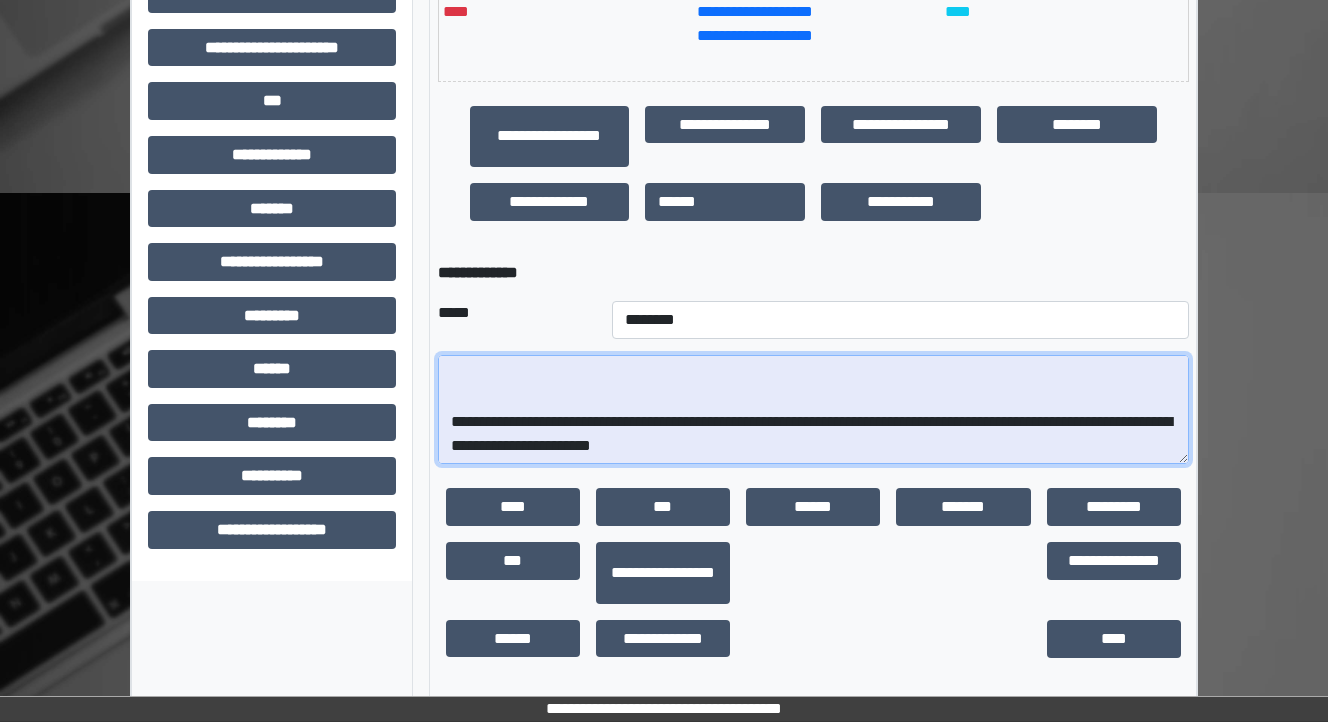 scroll, scrollTop: 240, scrollLeft: 0, axis: vertical 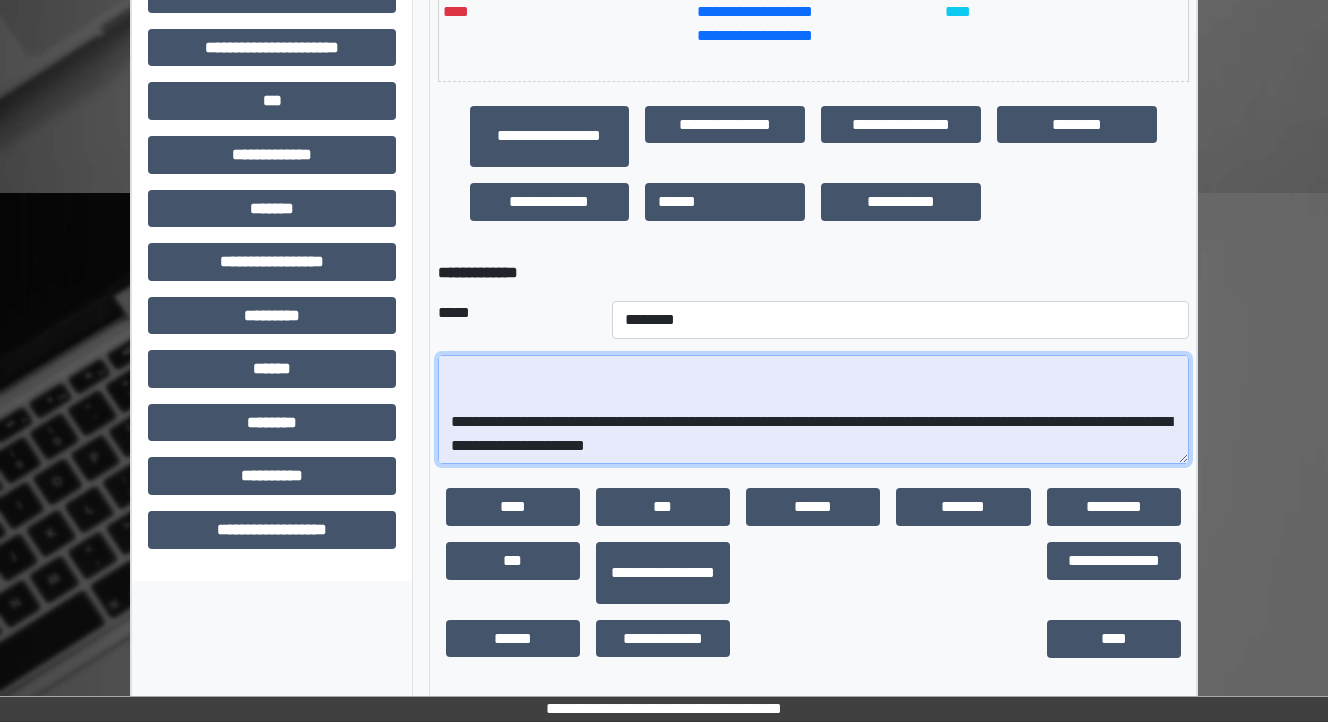 click on "**********" at bounding box center (813, 410) 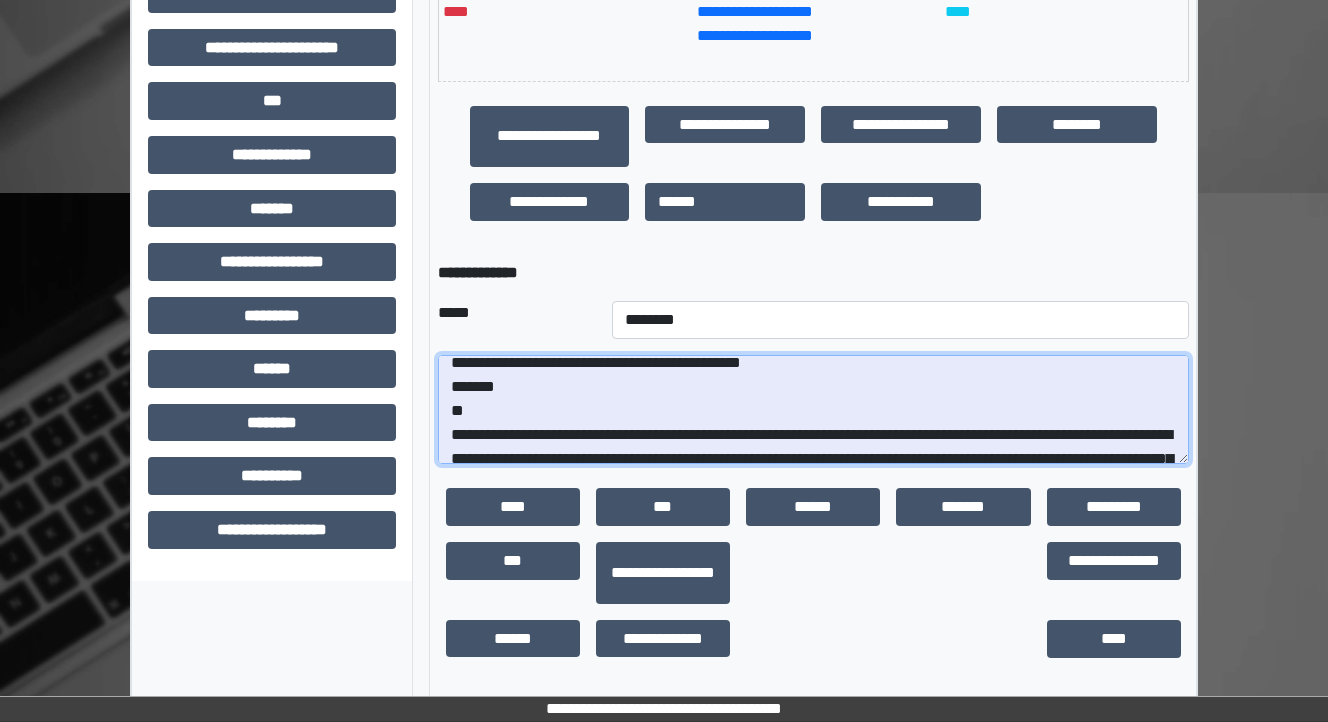 scroll, scrollTop: 8, scrollLeft: 0, axis: vertical 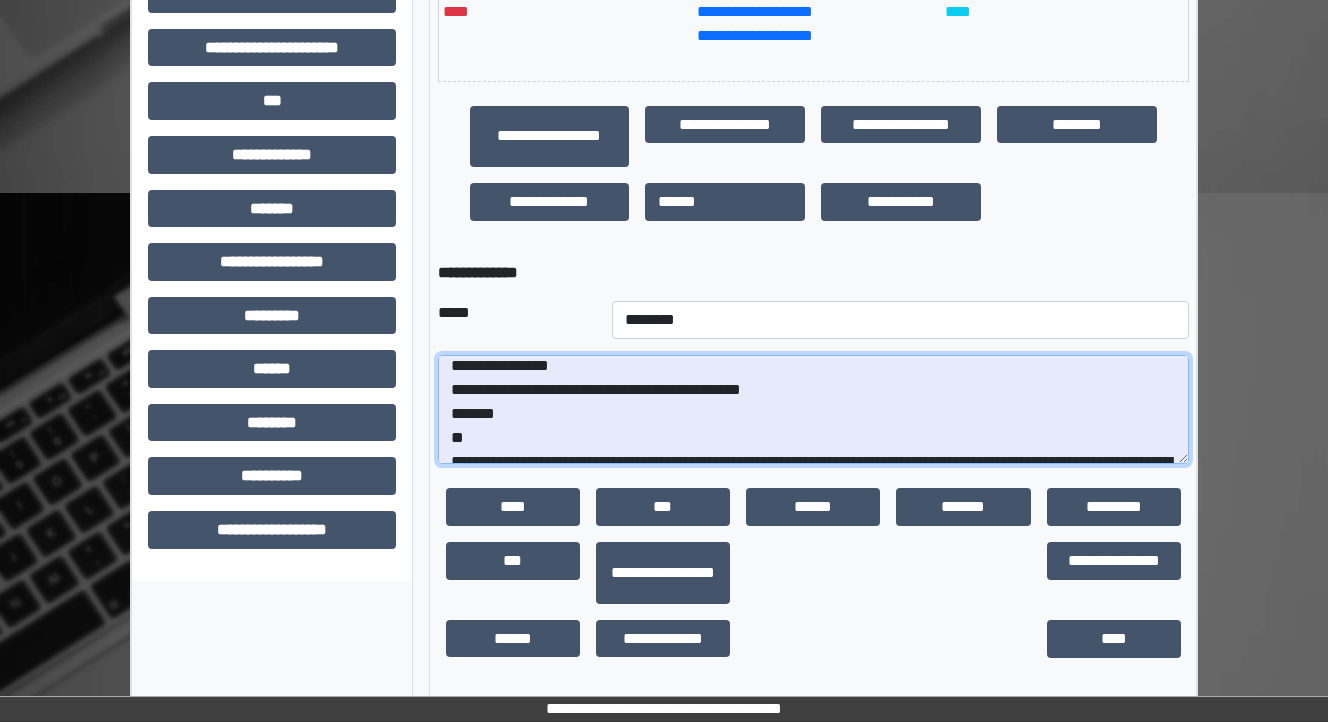 click on "**********" at bounding box center [813, 410] 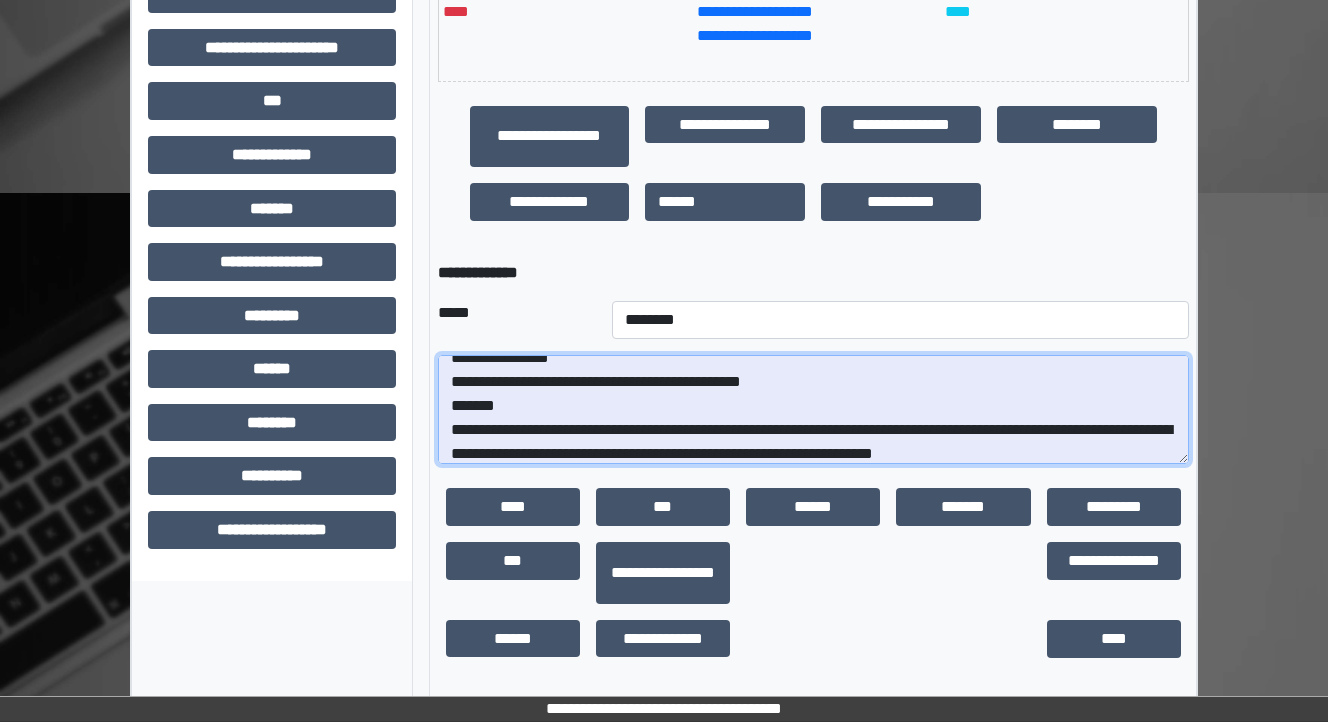 scroll, scrollTop: 40, scrollLeft: 0, axis: vertical 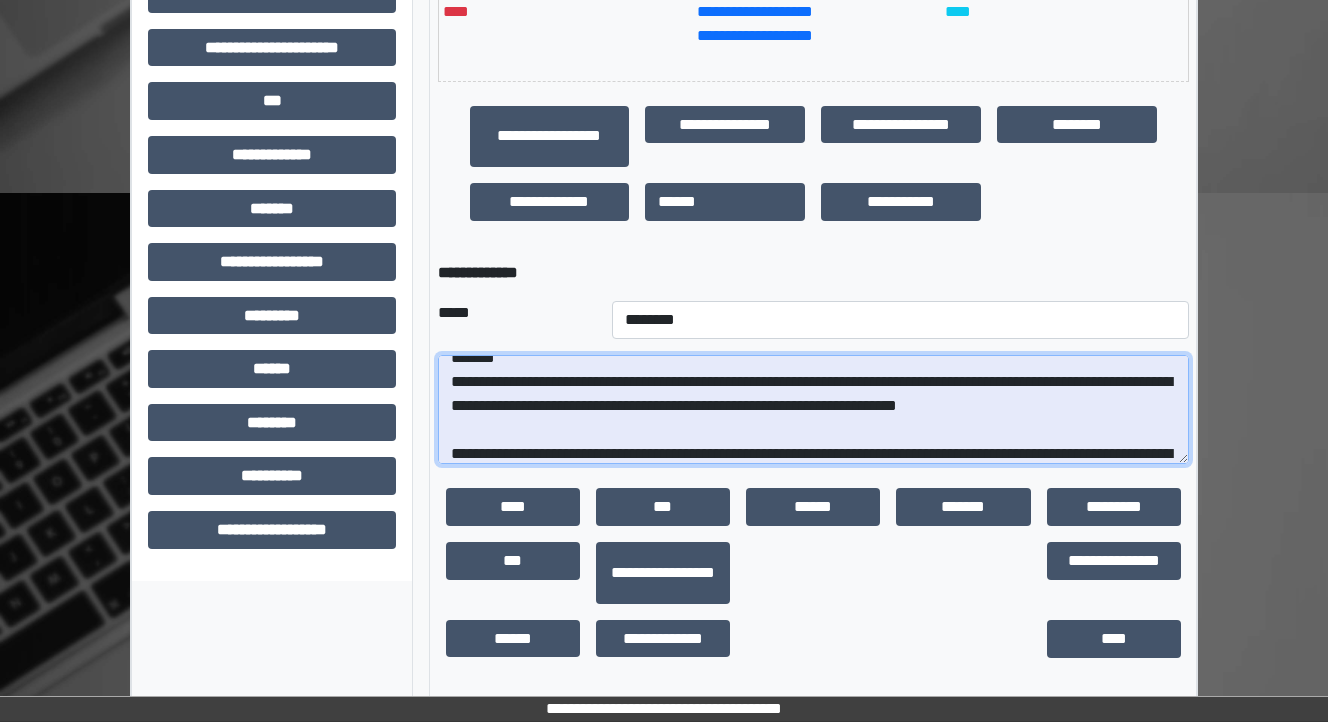 click on "**********" at bounding box center (813, 410) 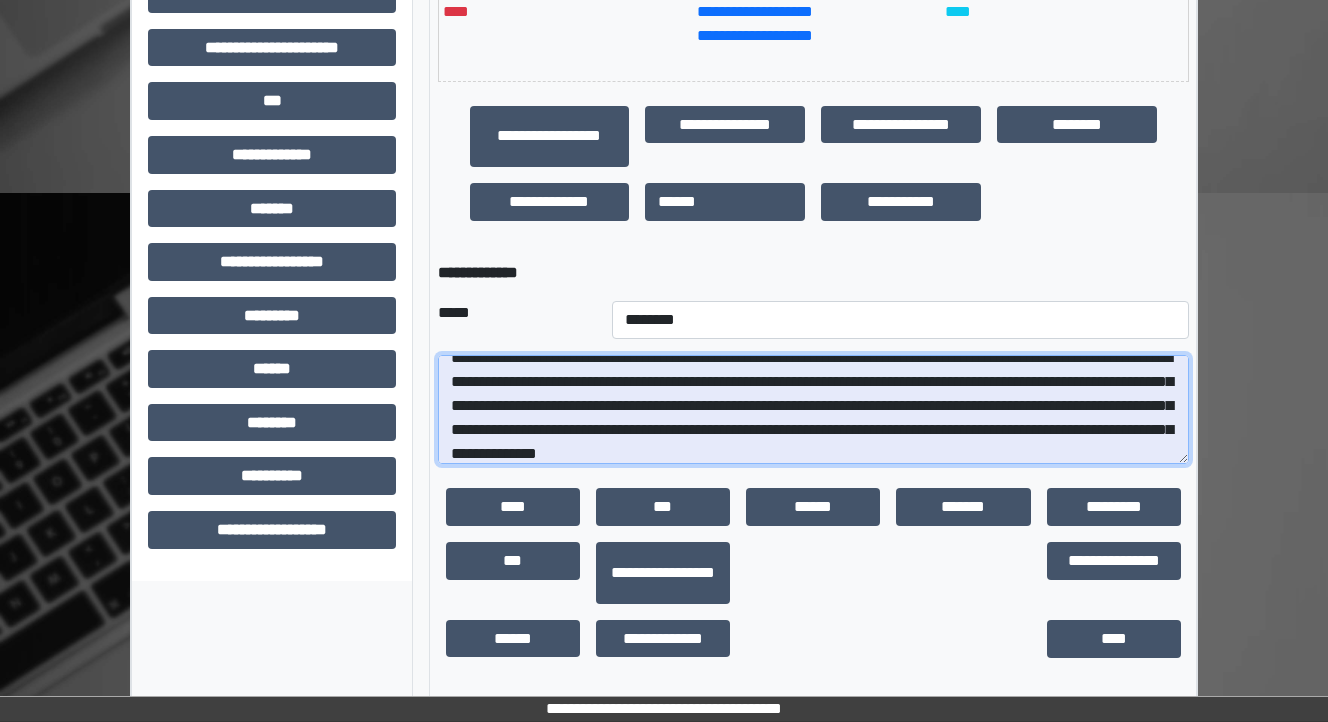 scroll, scrollTop: 112, scrollLeft: 0, axis: vertical 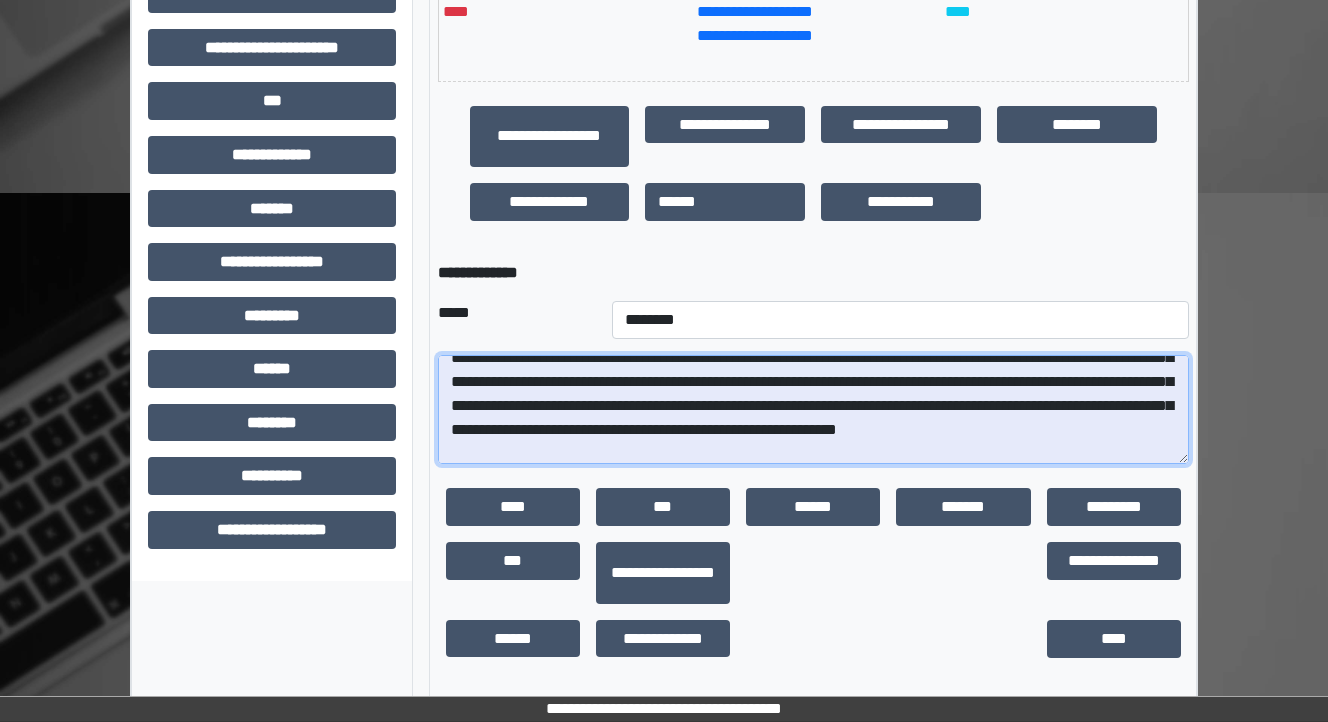click at bounding box center [813, 410] 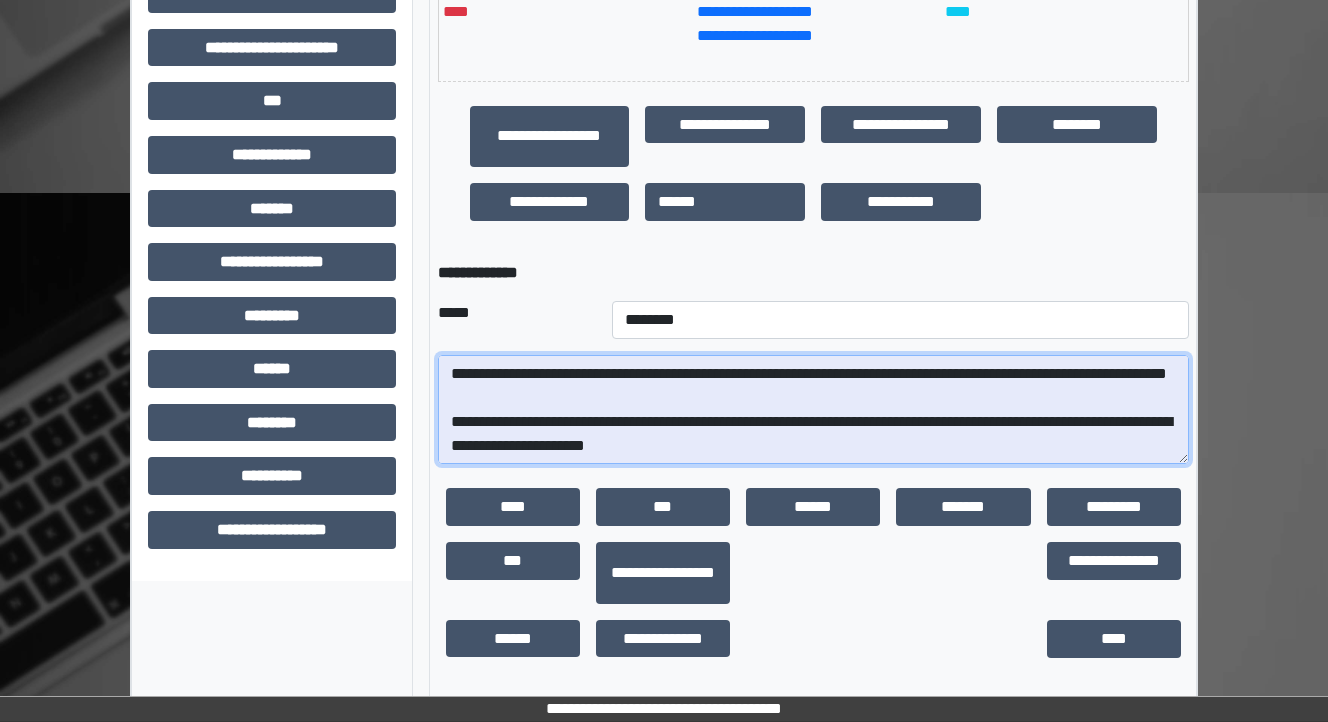 scroll, scrollTop: 272, scrollLeft: 0, axis: vertical 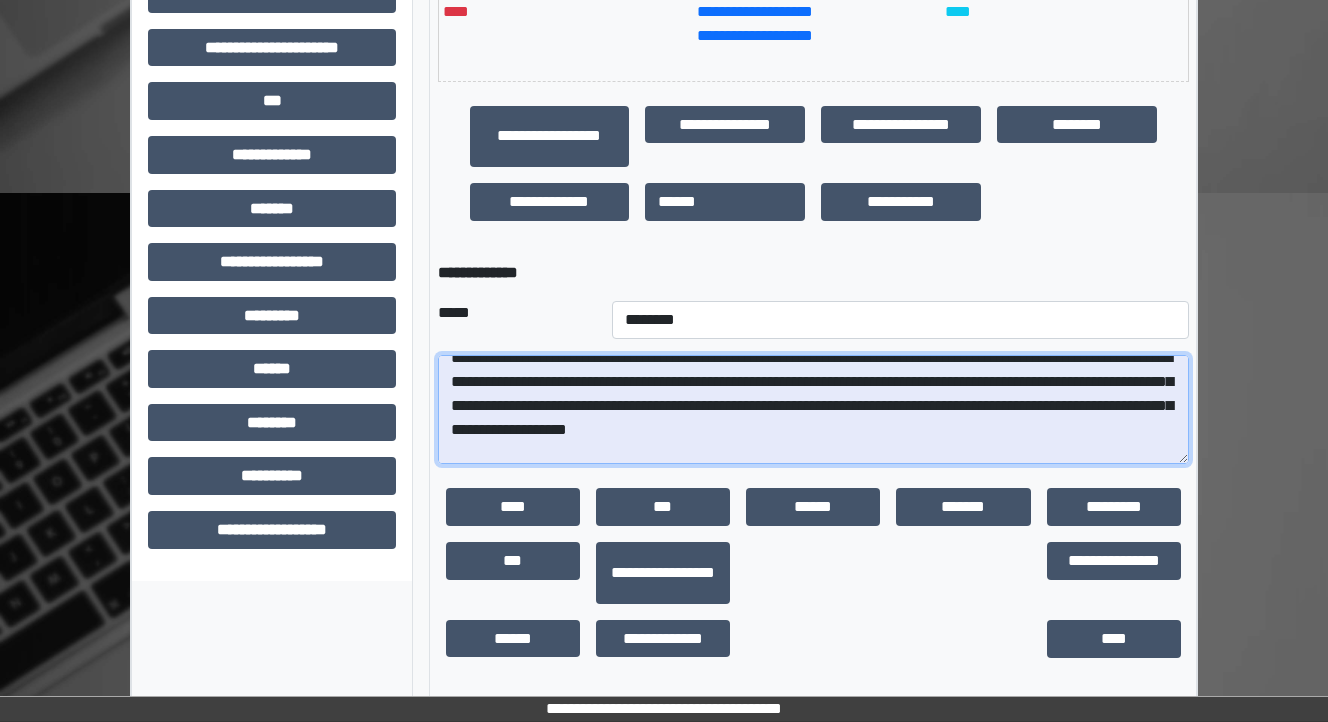 drag, startPoint x: 730, startPoint y: 408, endPoint x: 551, endPoint y: 397, distance: 179.33768 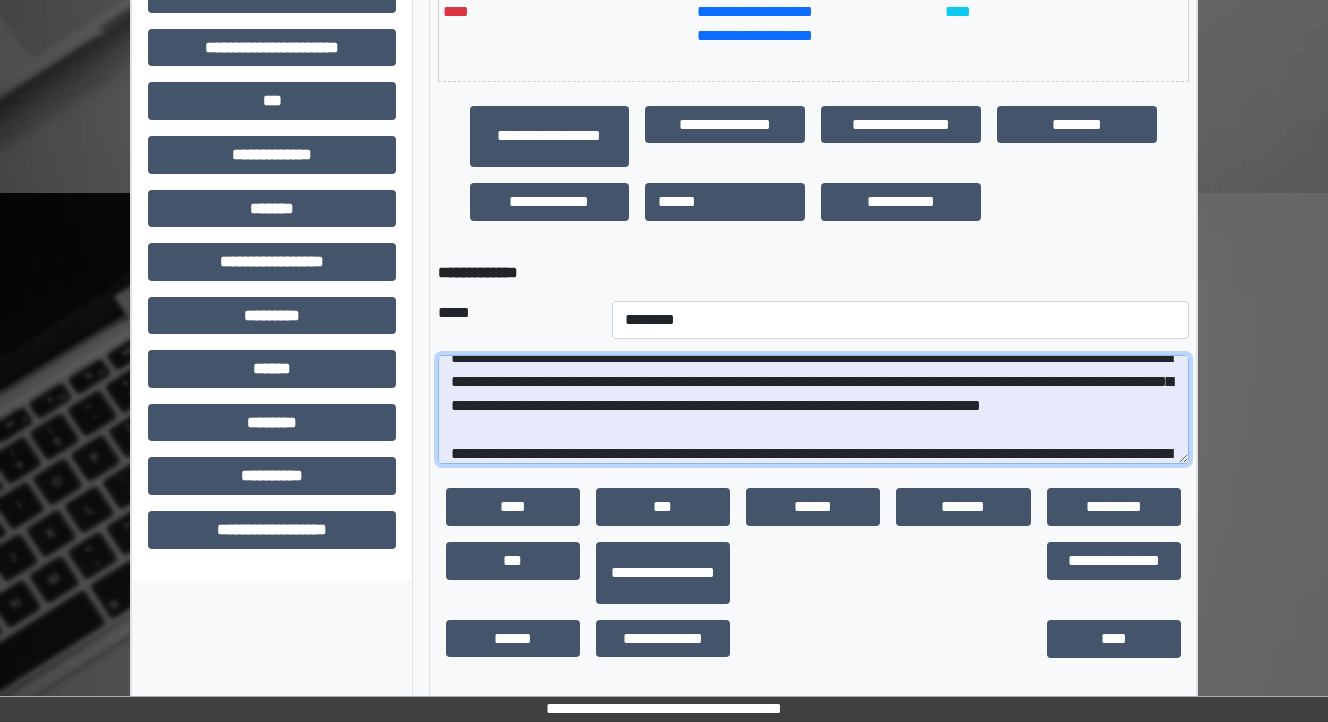 click at bounding box center [813, 410] 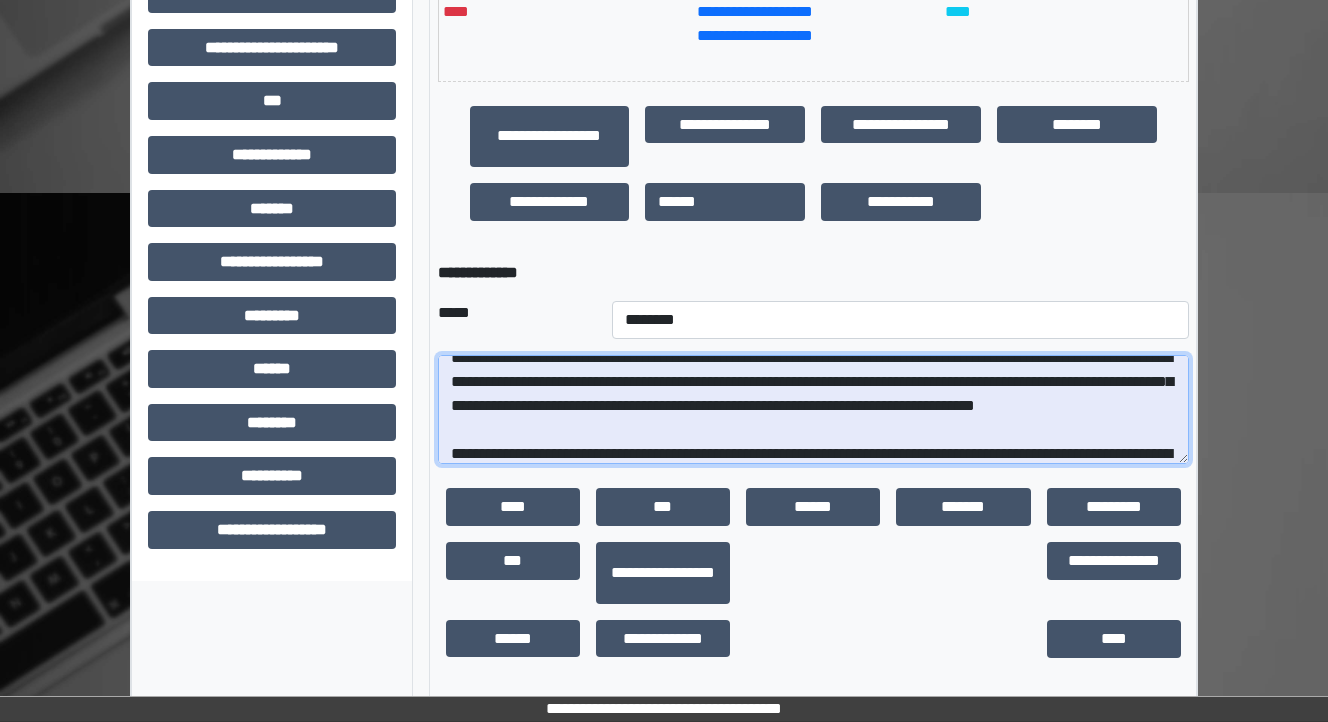click at bounding box center [813, 410] 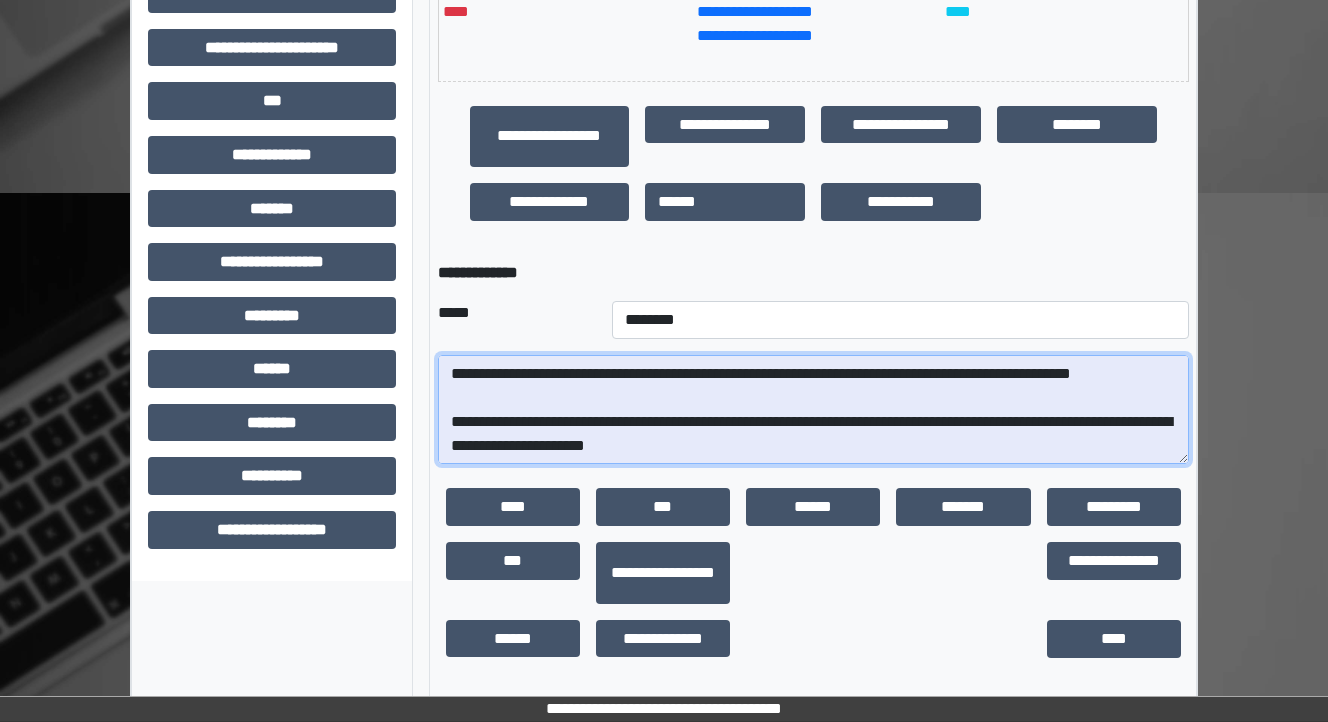 scroll, scrollTop: 336, scrollLeft: 0, axis: vertical 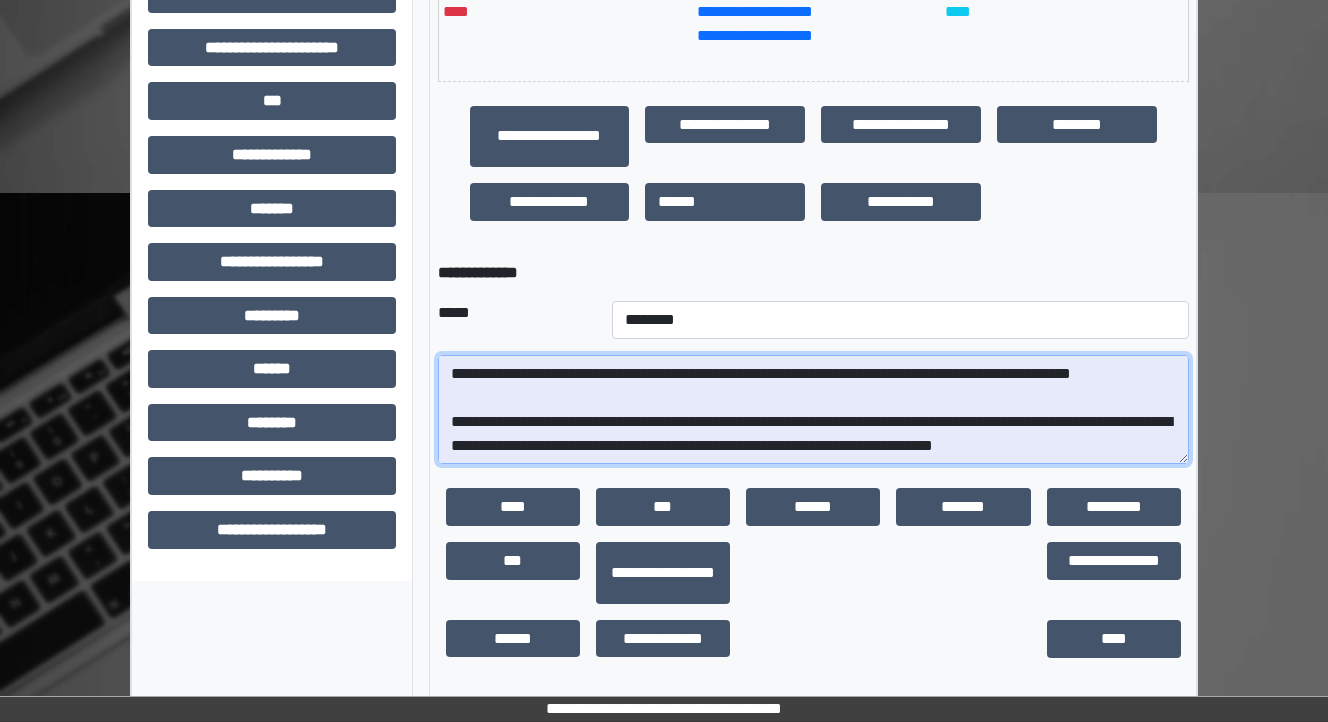 click at bounding box center [813, 410] 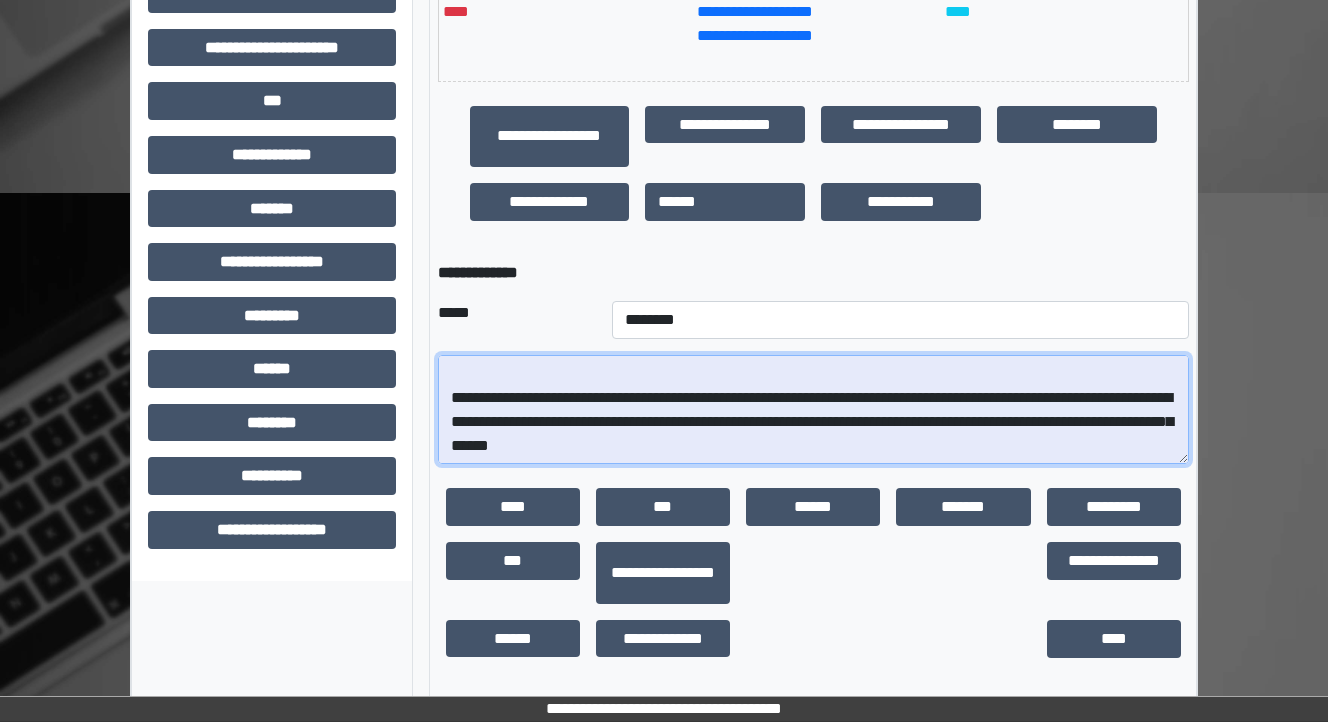 scroll, scrollTop: 352, scrollLeft: 0, axis: vertical 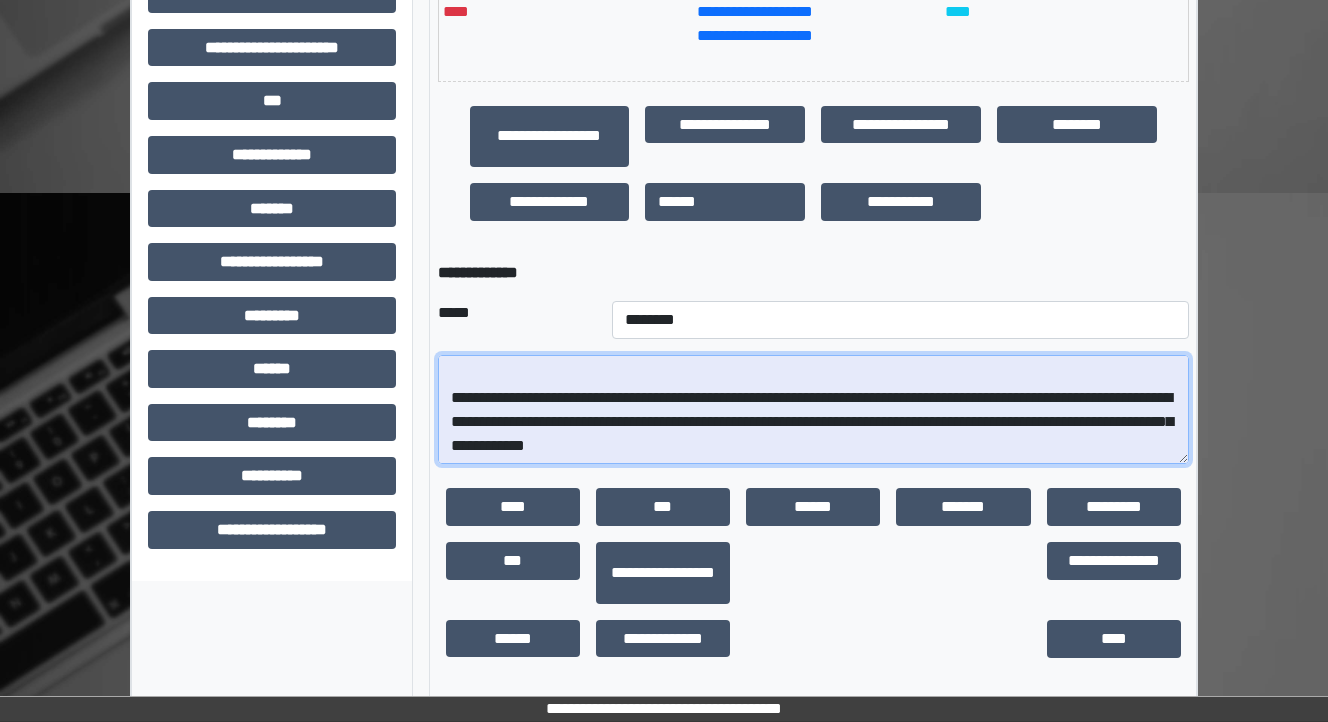 click at bounding box center [813, 410] 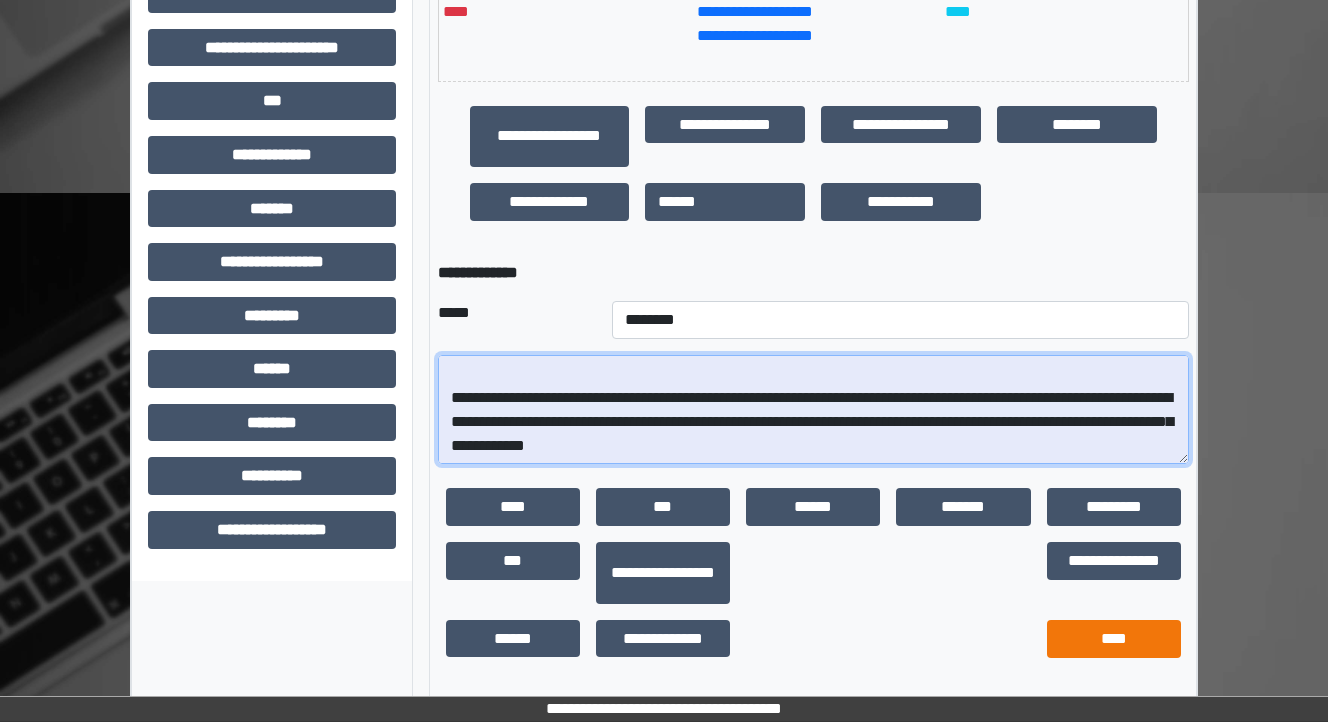 type on "**********" 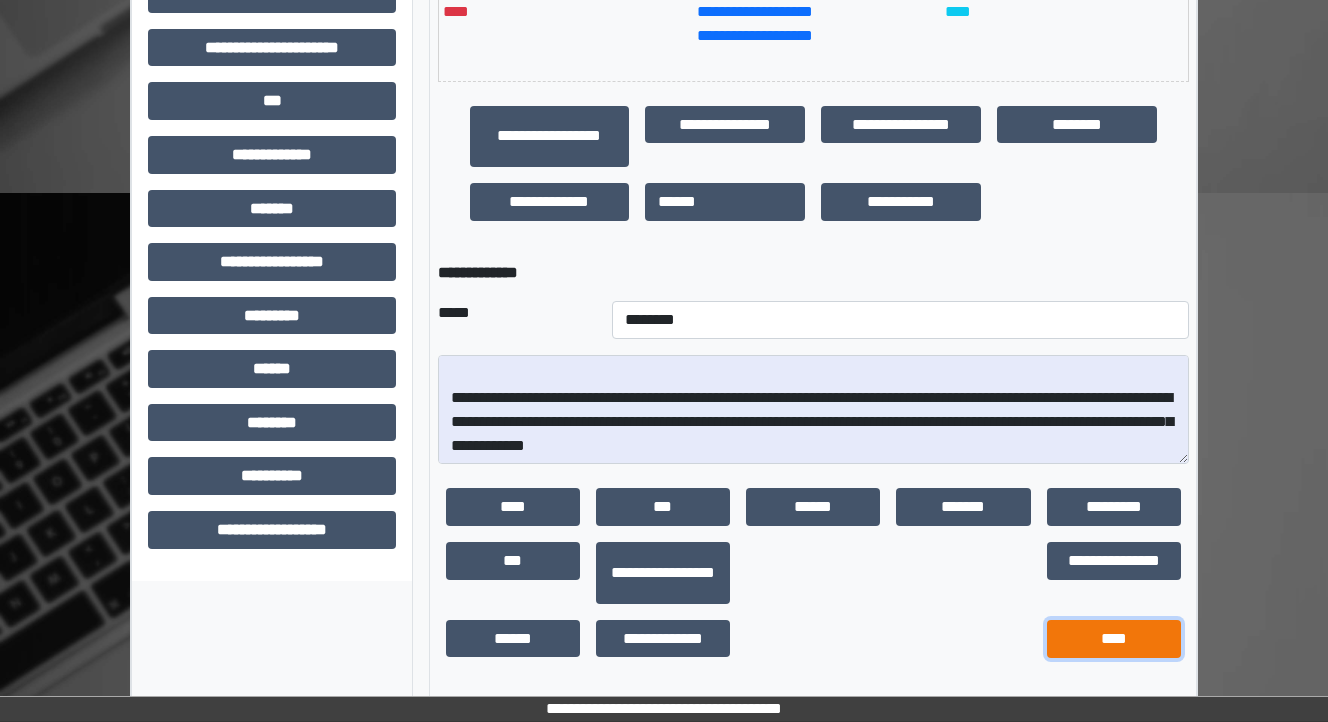 click on "****" at bounding box center (1114, 639) 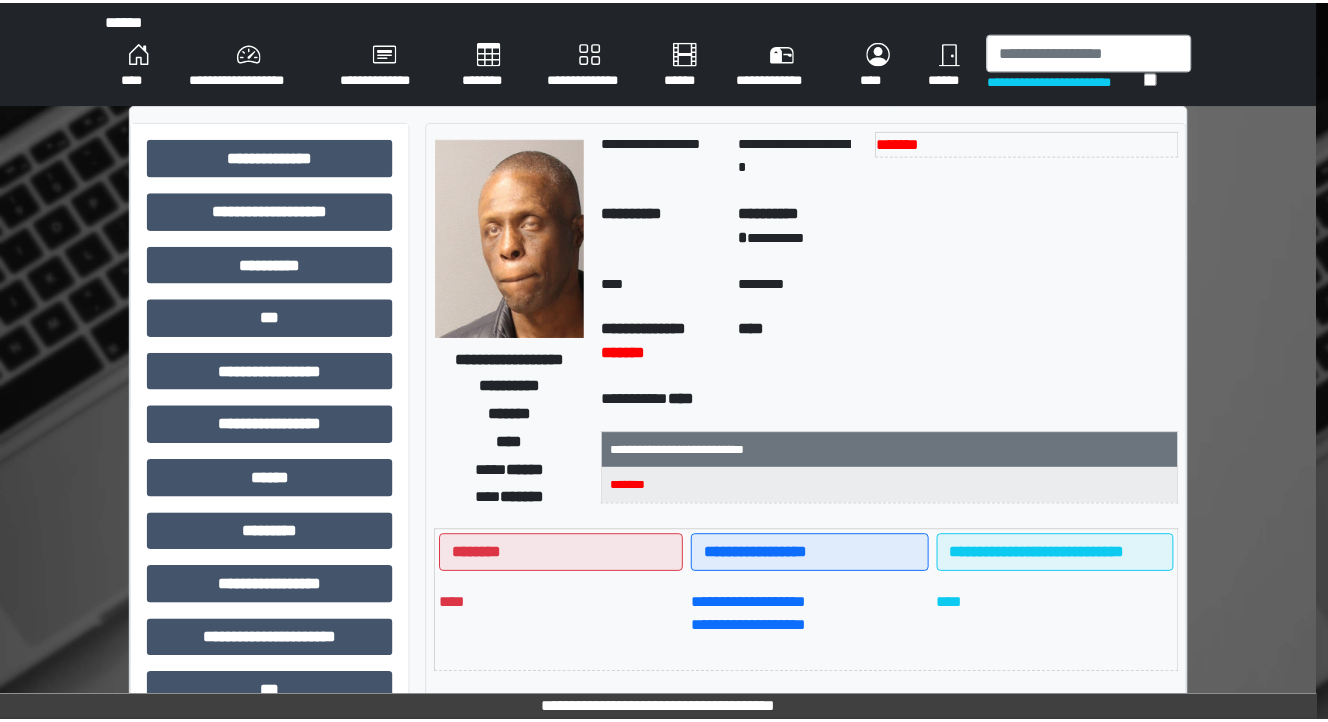 scroll, scrollTop: 0, scrollLeft: 0, axis: both 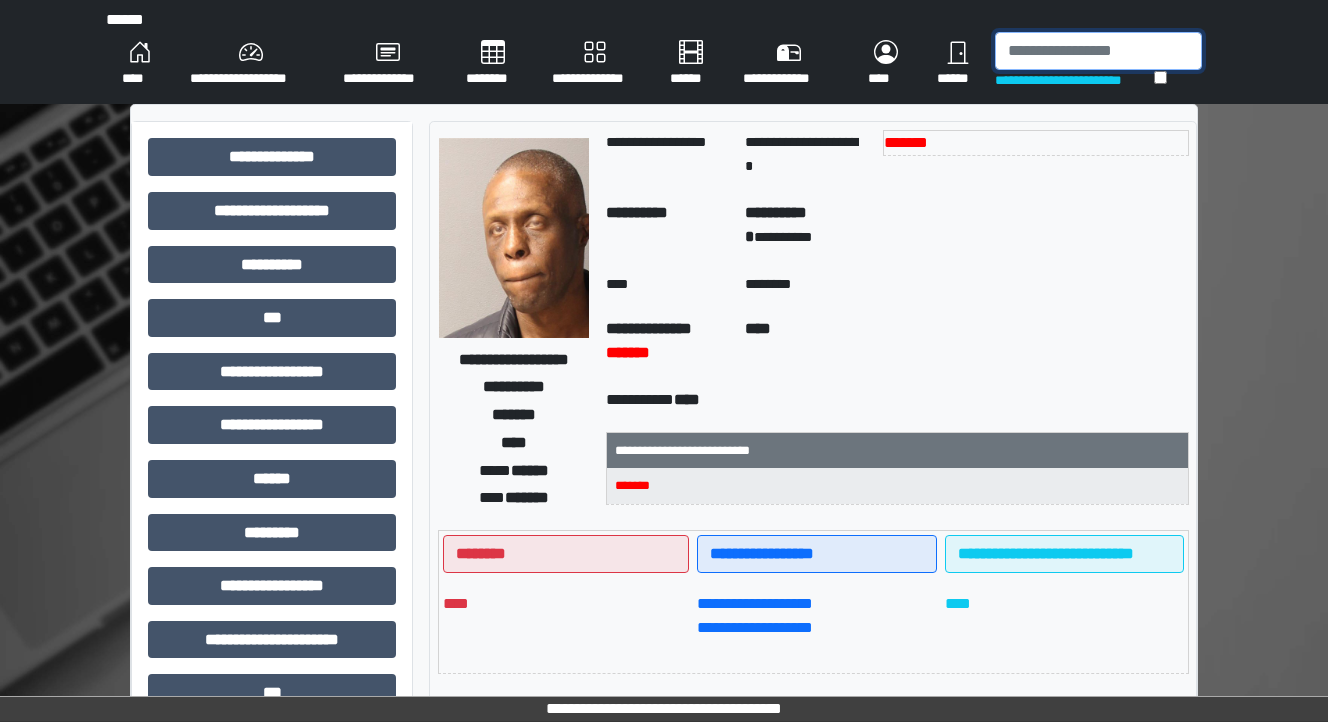 click at bounding box center [1098, 51] 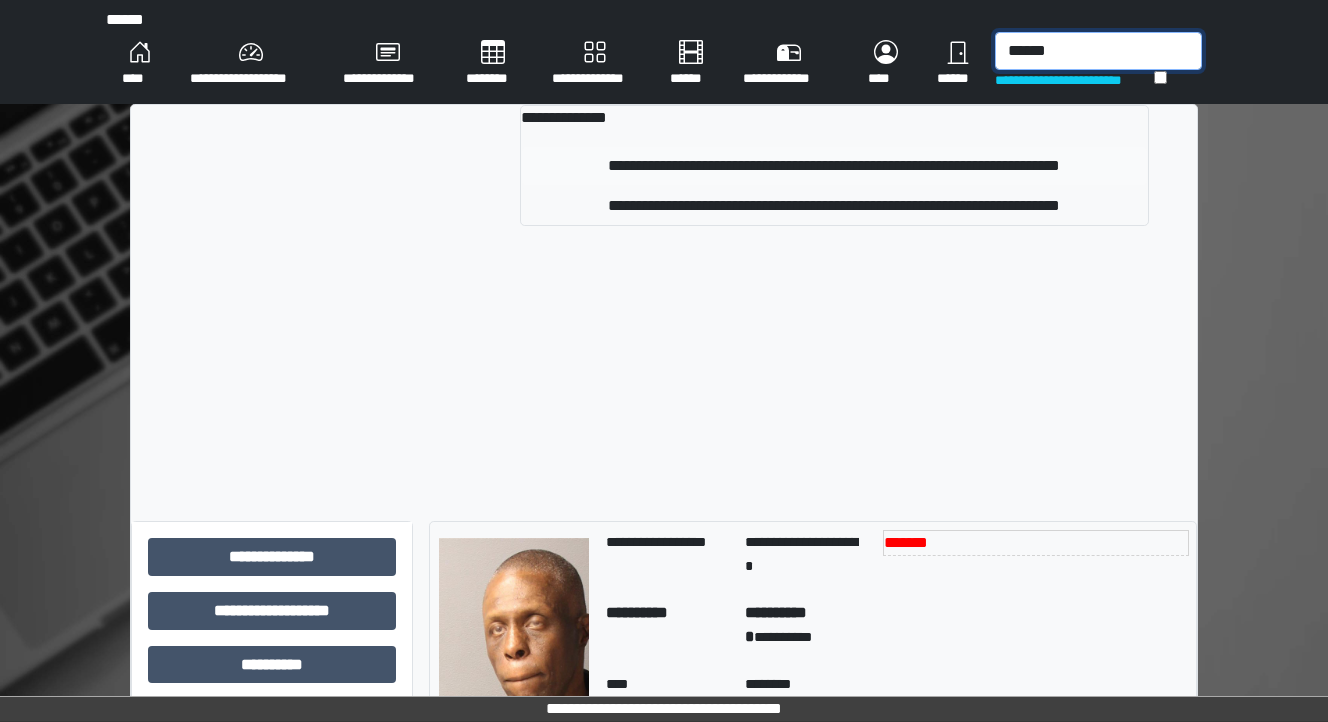 type on "******" 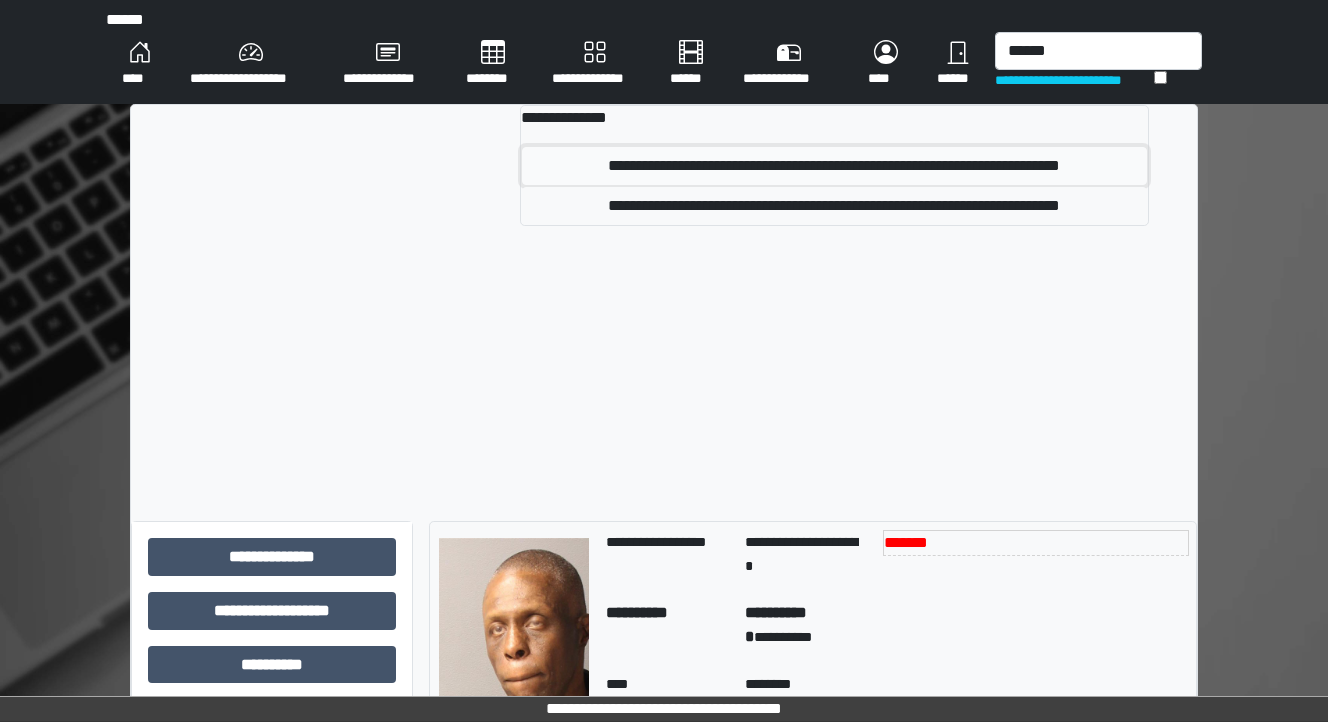 click on "**********" at bounding box center [835, 166] 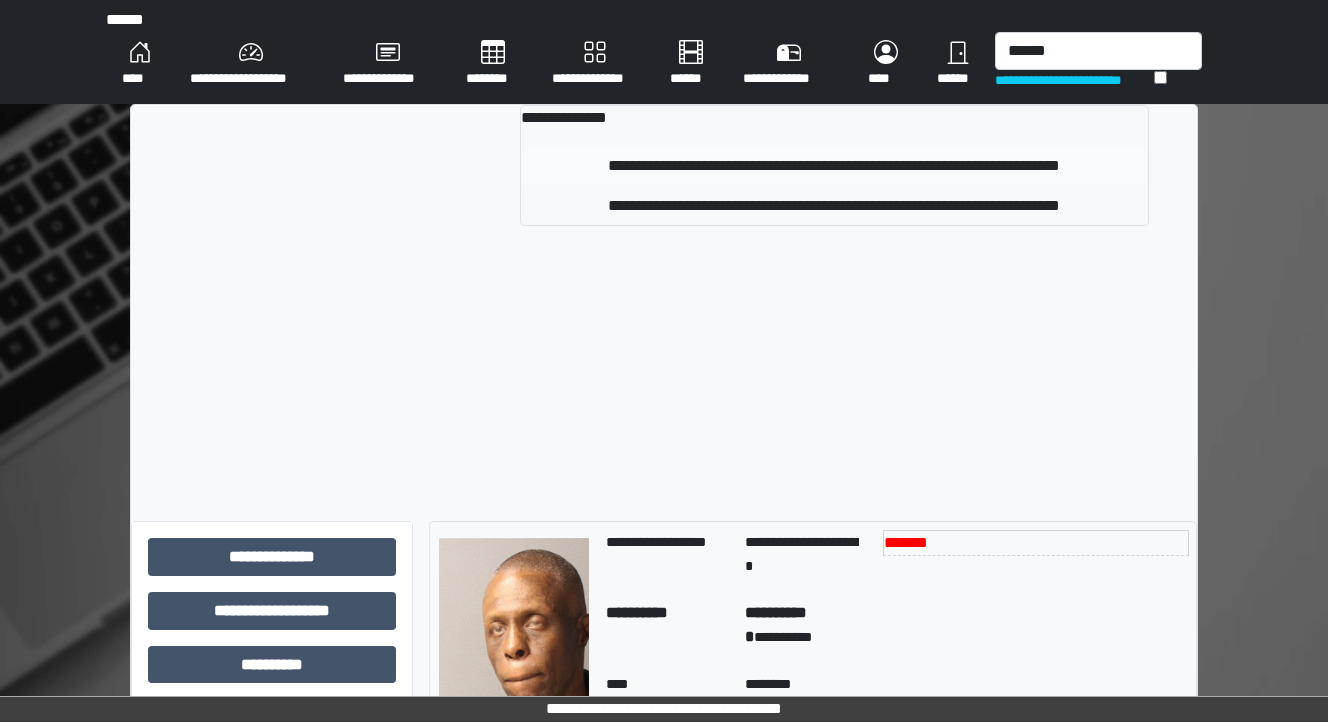 type 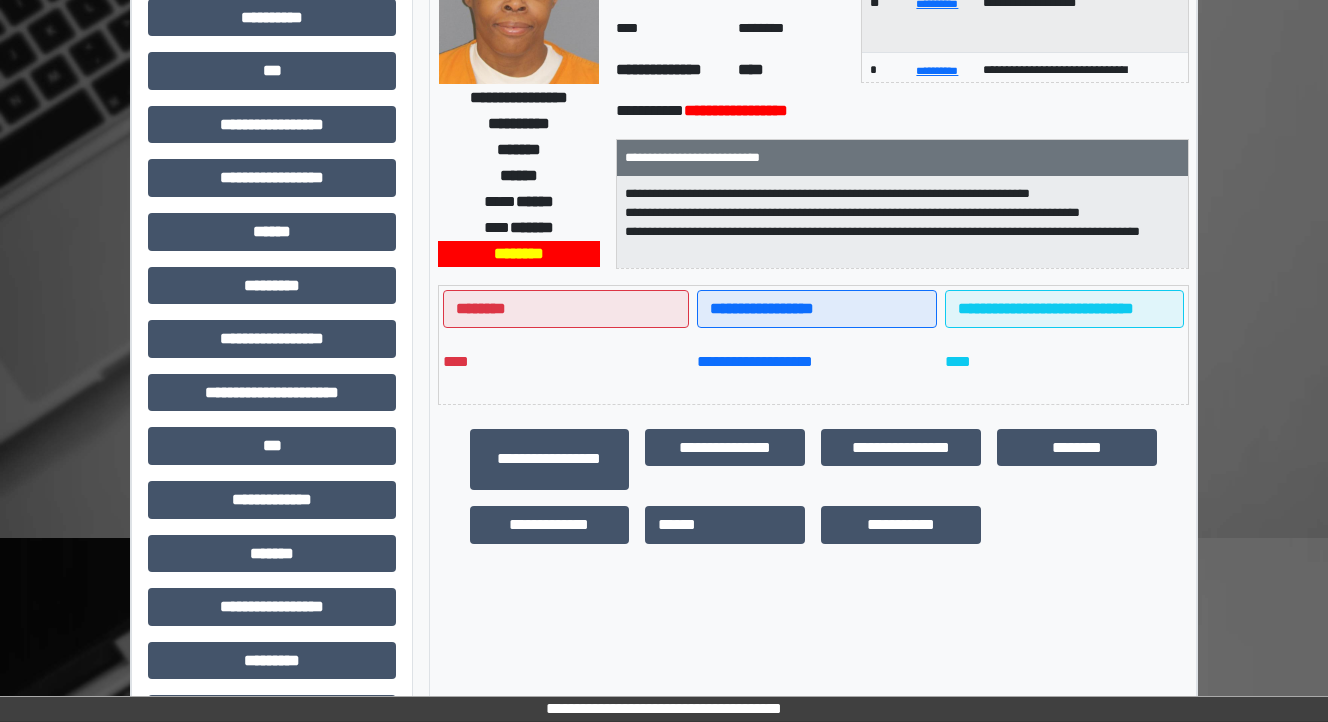 scroll, scrollTop: 468, scrollLeft: 0, axis: vertical 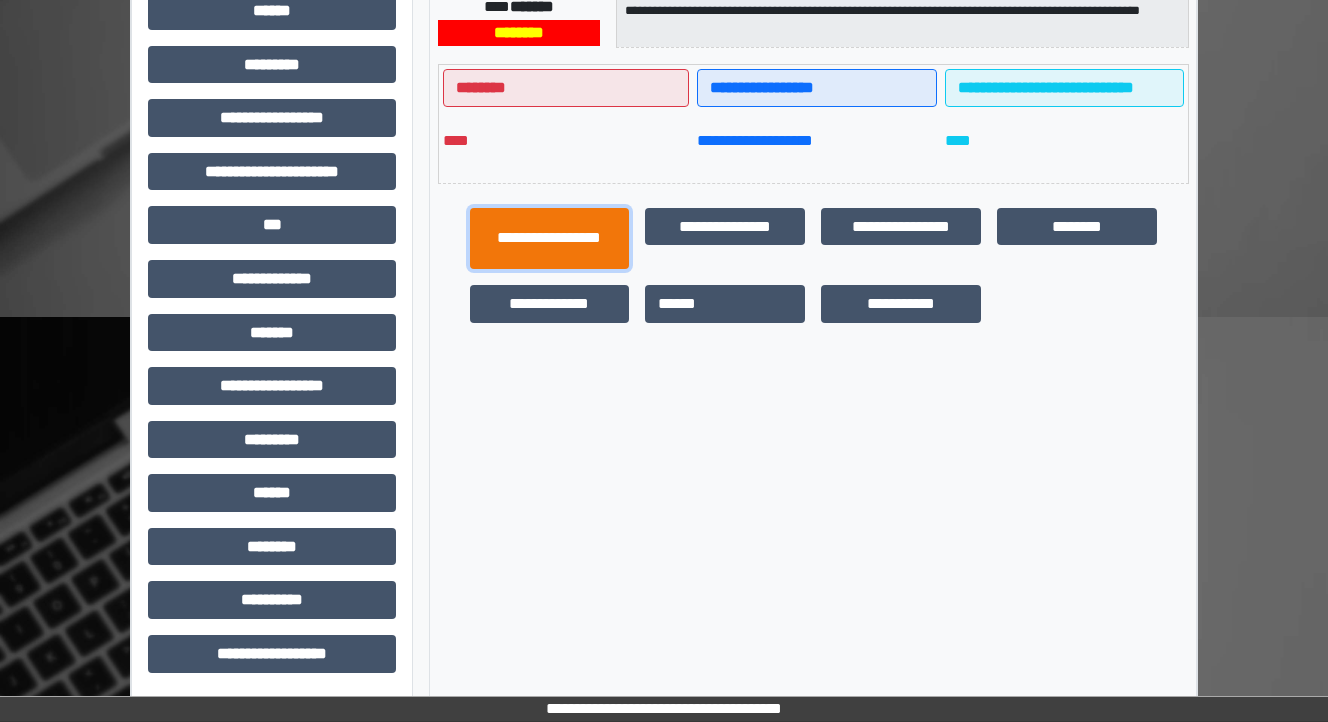 click on "**********" at bounding box center (550, 239) 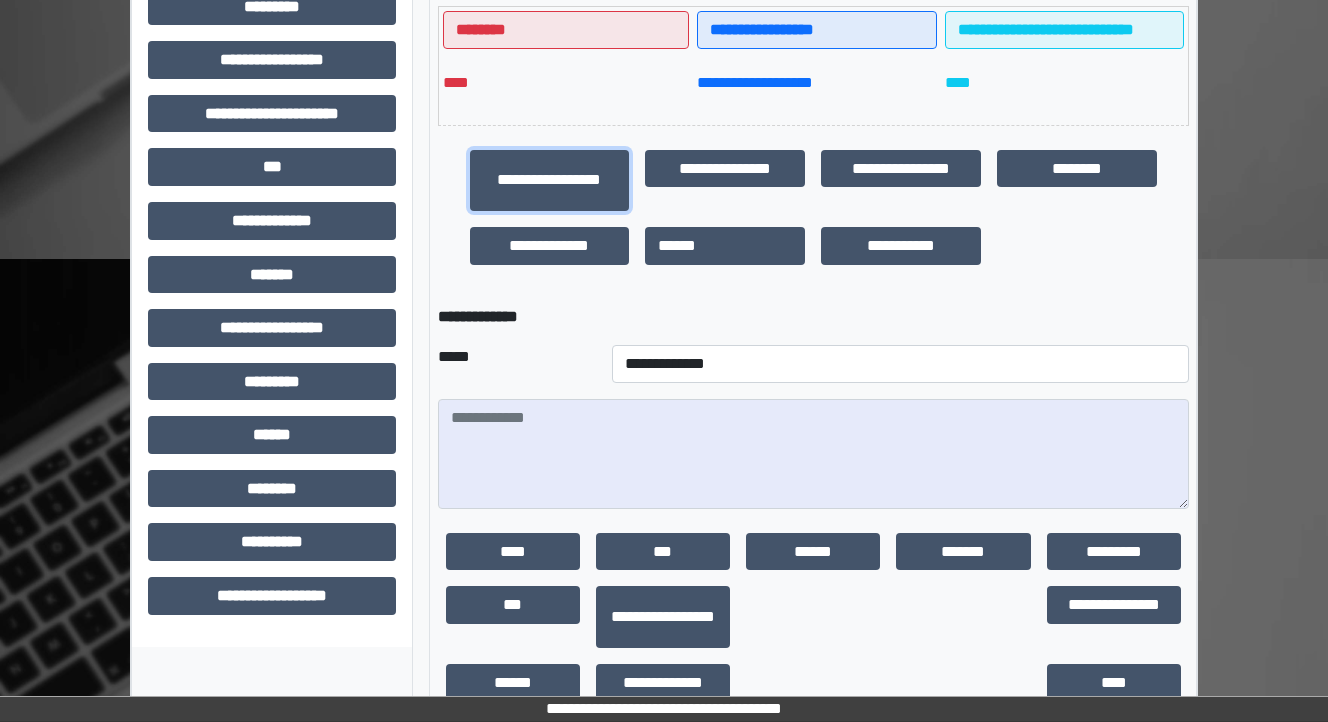 scroll, scrollTop: 585, scrollLeft: 0, axis: vertical 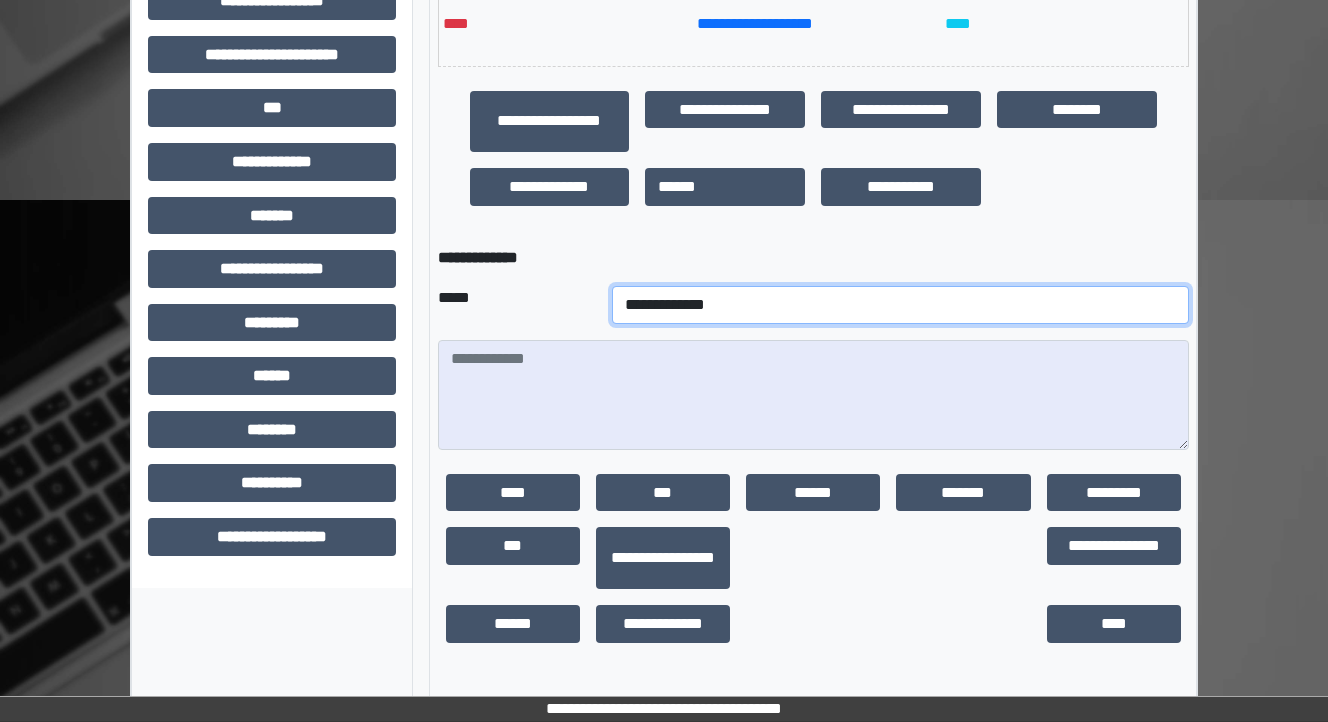 click on "**********" at bounding box center [900, 305] 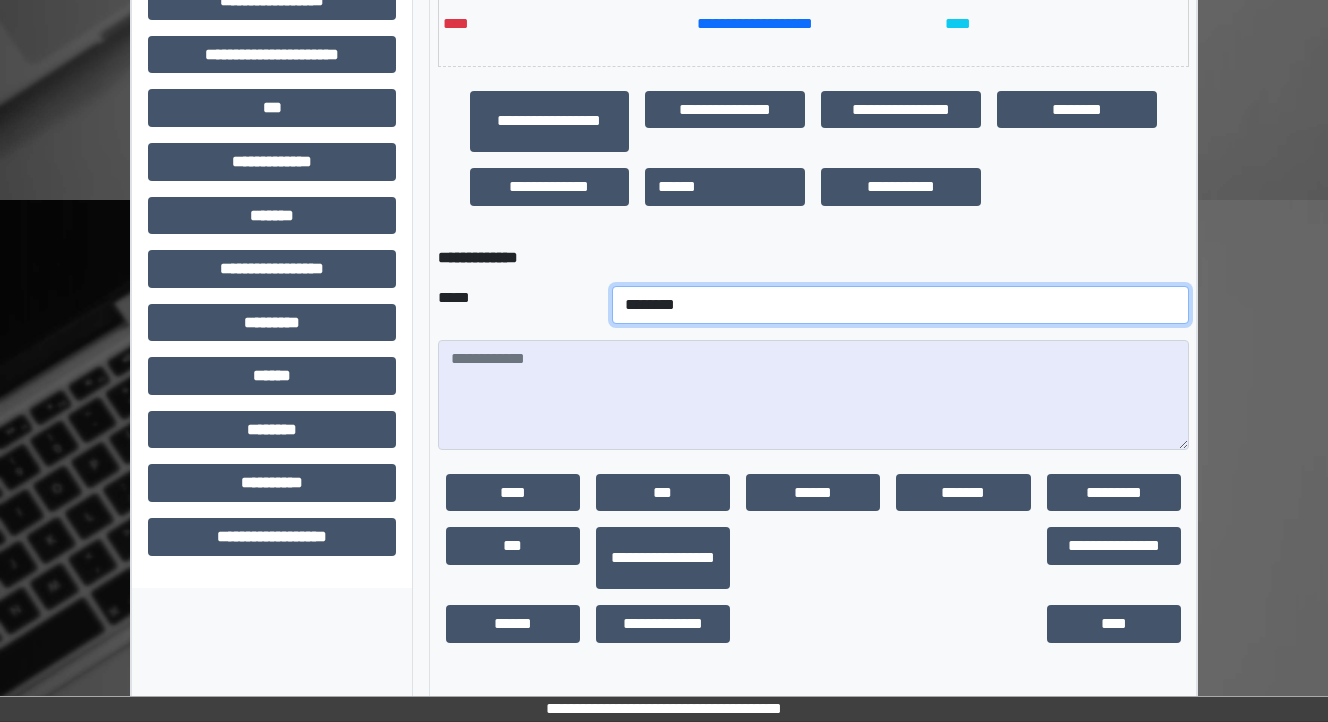 click on "**********" at bounding box center (900, 305) 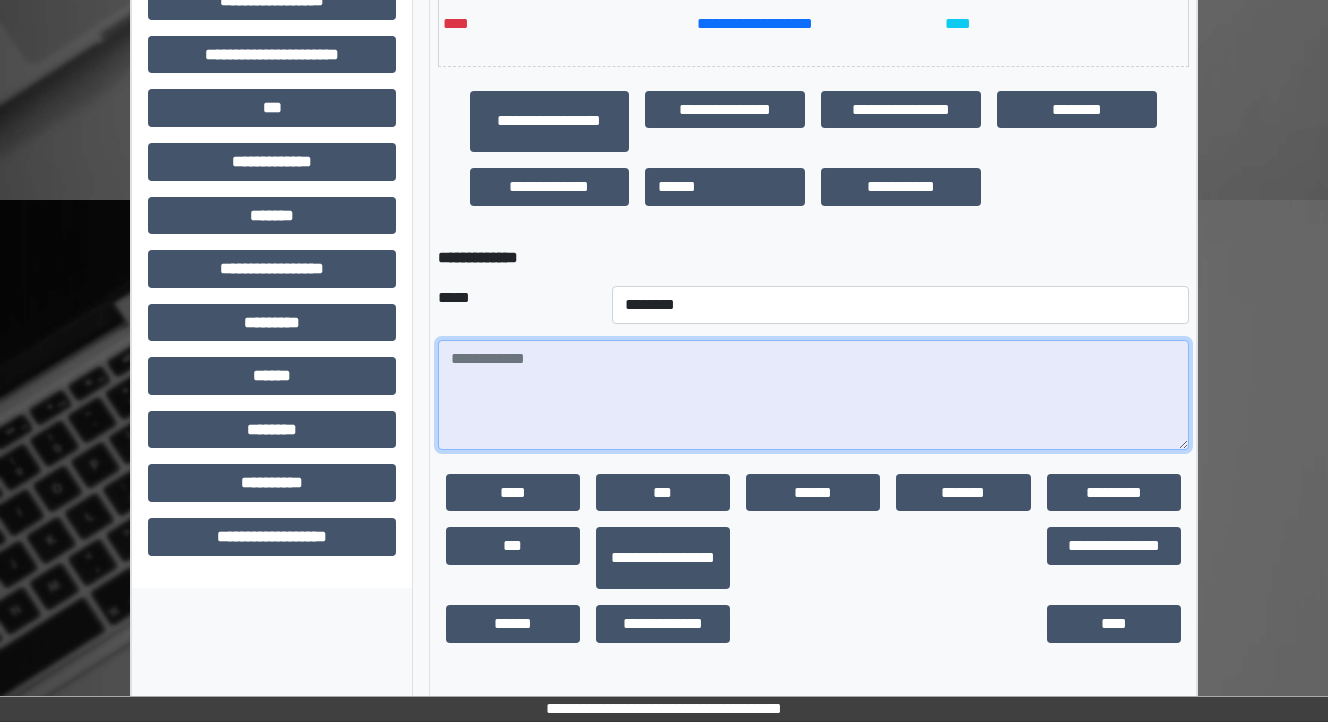 click at bounding box center (813, 395) 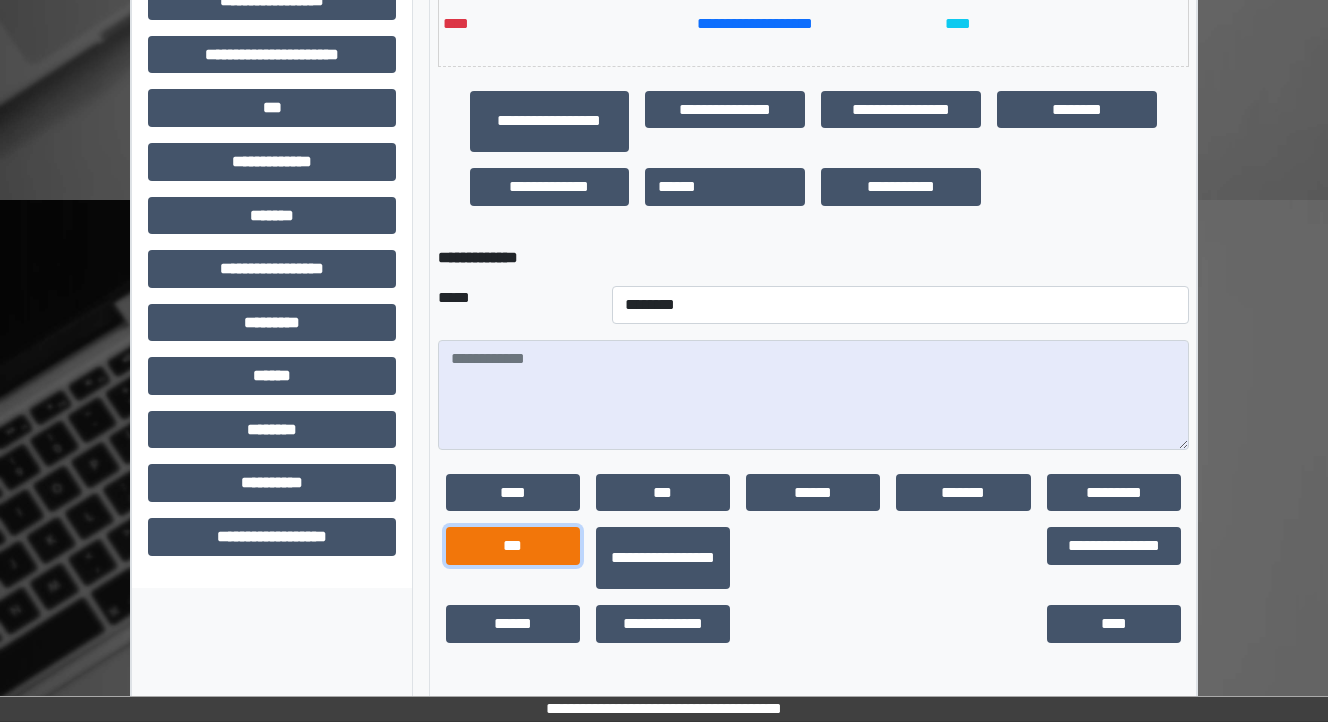 click on "***" at bounding box center (513, 546) 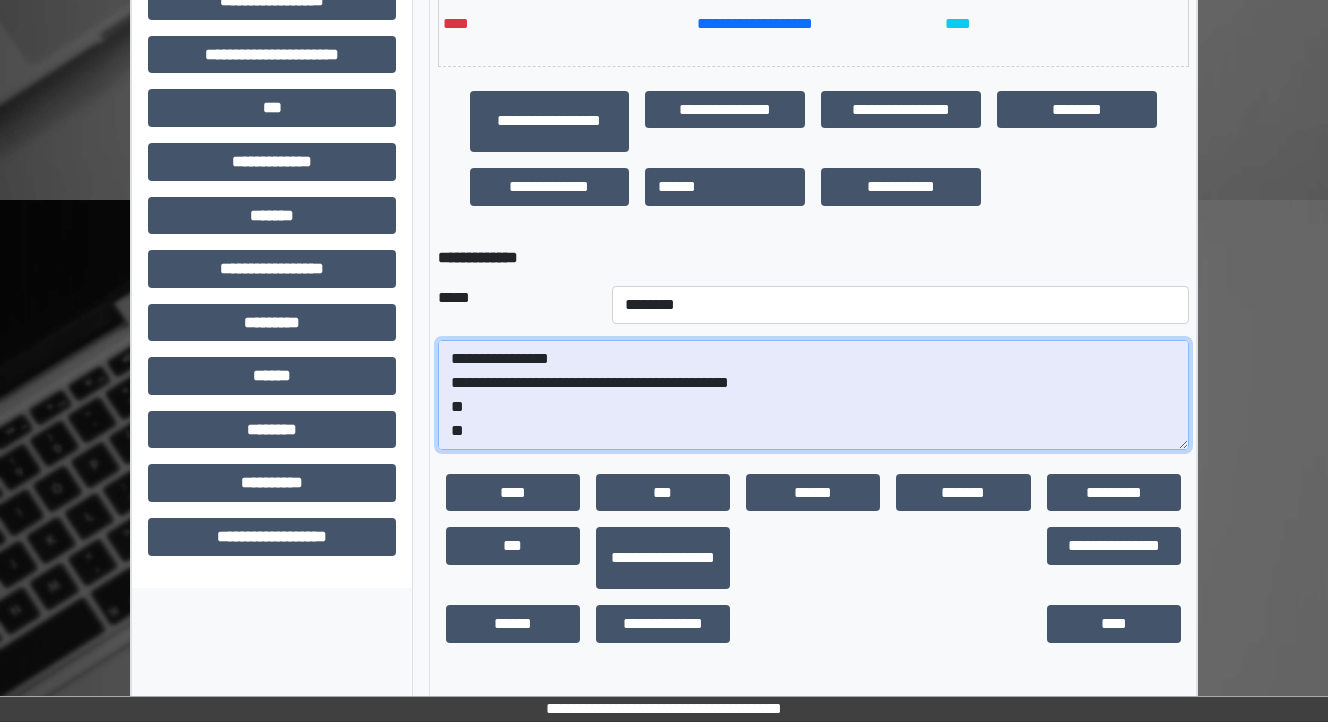 click on "**********" at bounding box center [813, 395] 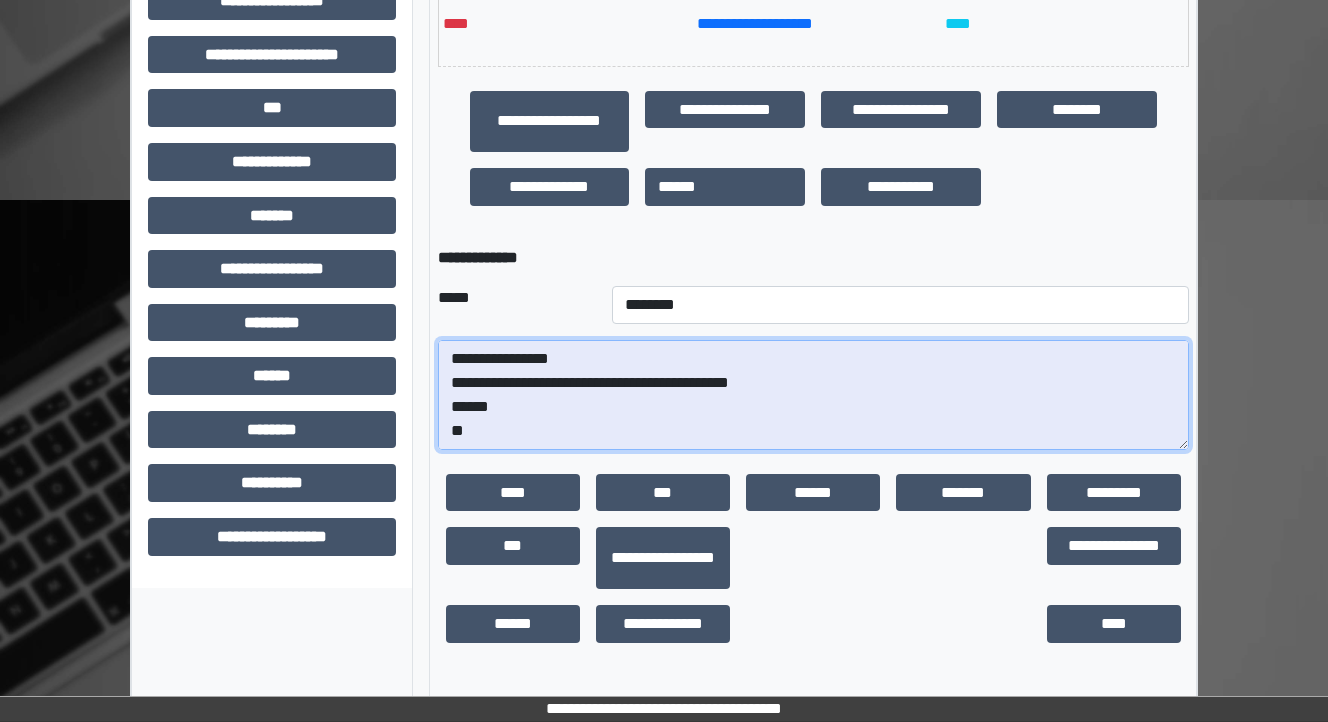 scroll, scrollTop: 48, scrollLeft: 0, axis: vertical 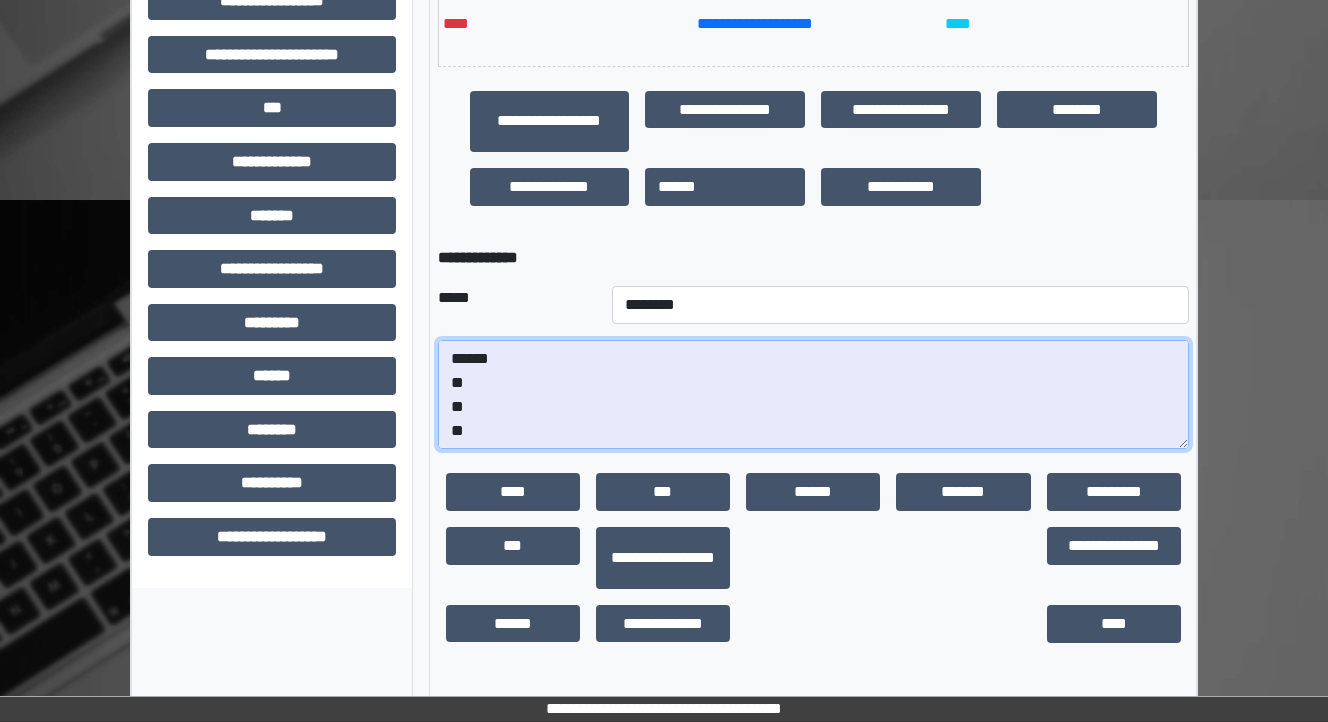 click on "**********" at bounding box center [813, 395] 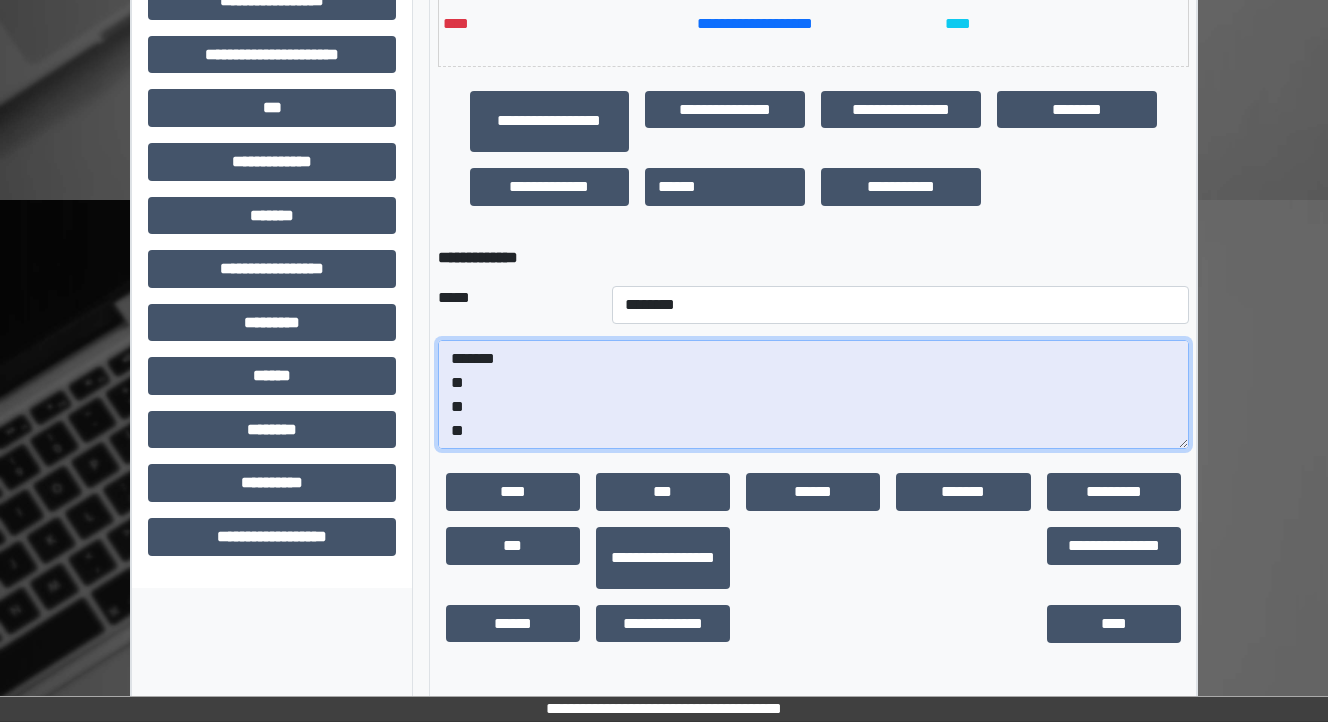 drag, startPoint x: 467, startPoint y: 445, endPoint x: 441, endPoint y: 427, distance: 31.622776 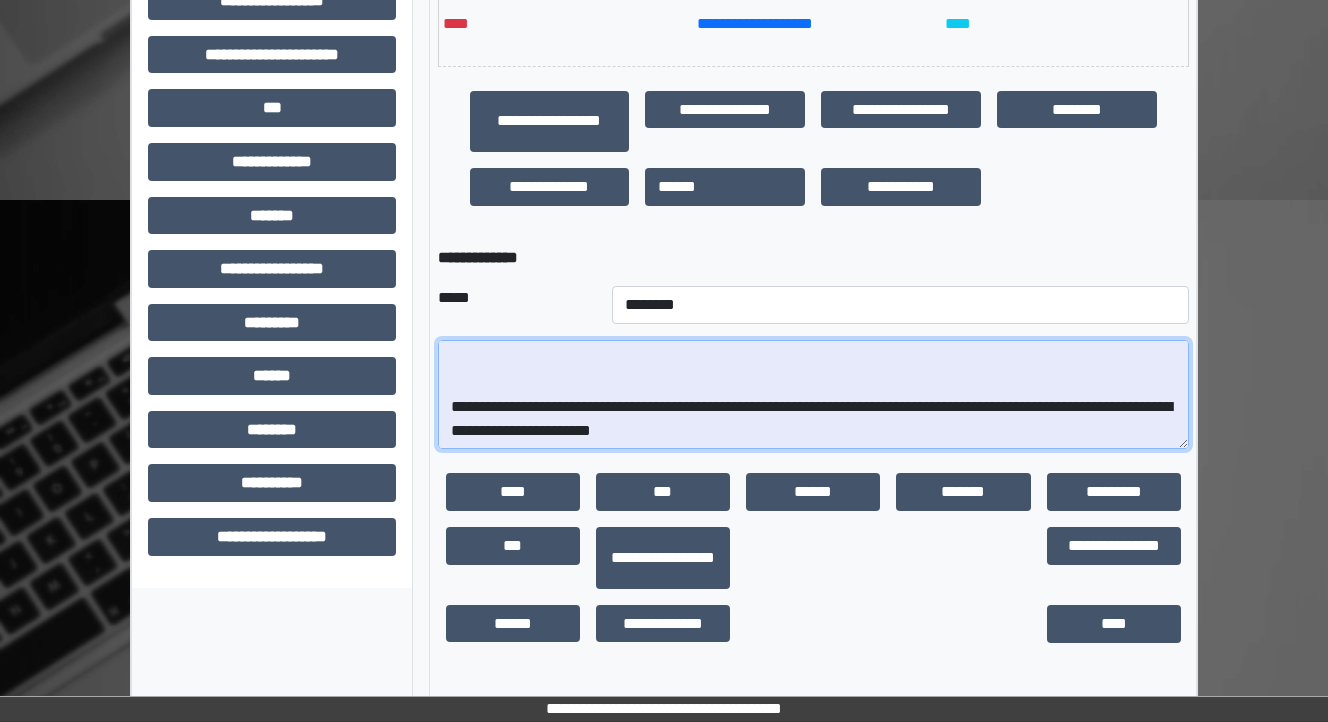 scroll, scrollTop: 240, scrollLeft: 0, axis: vertical 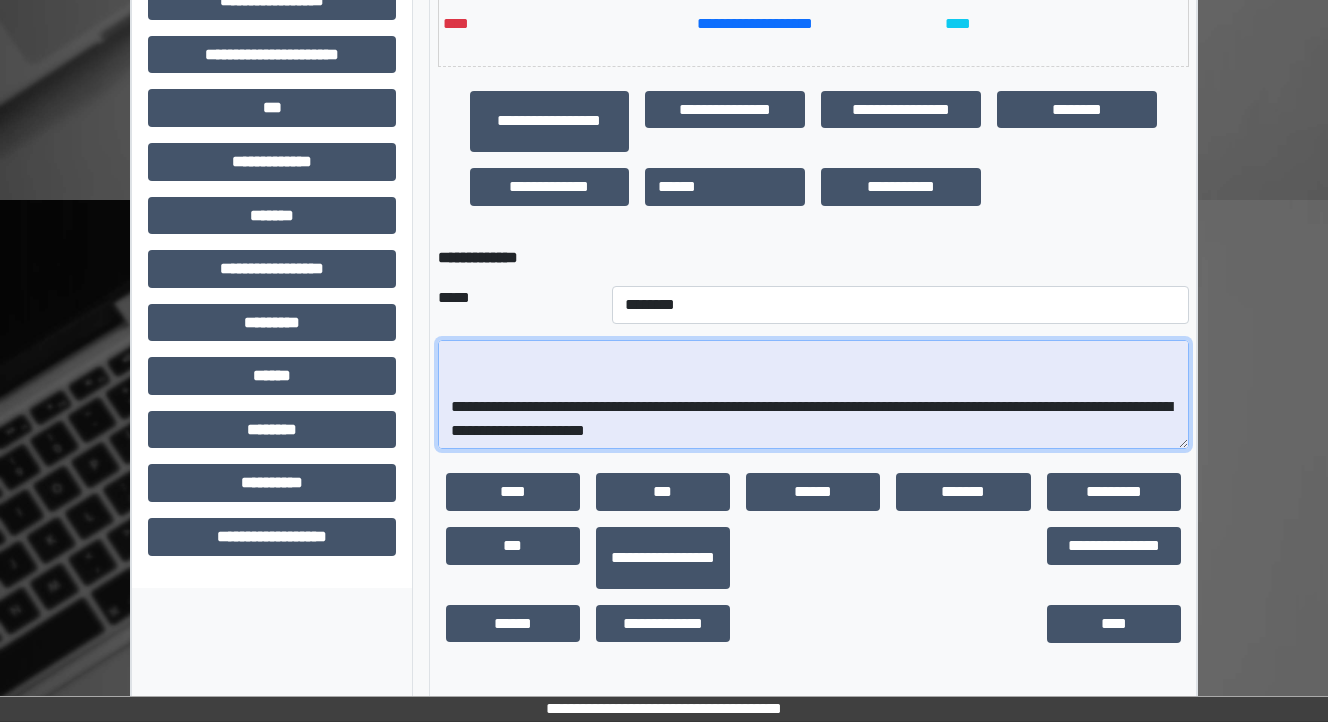 click on "**********" at bounding box center [813, 395] 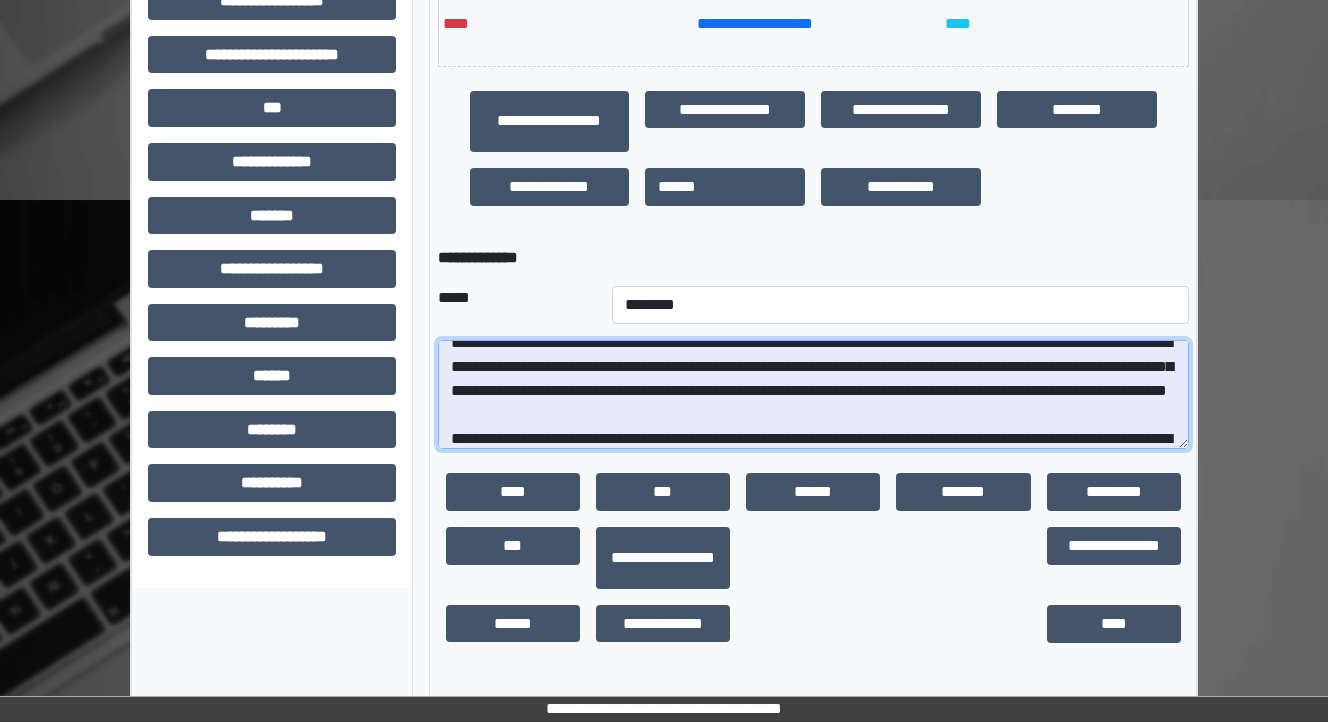 scroll, scrollTop: 88, scrollLeft: 0, axis: vertical 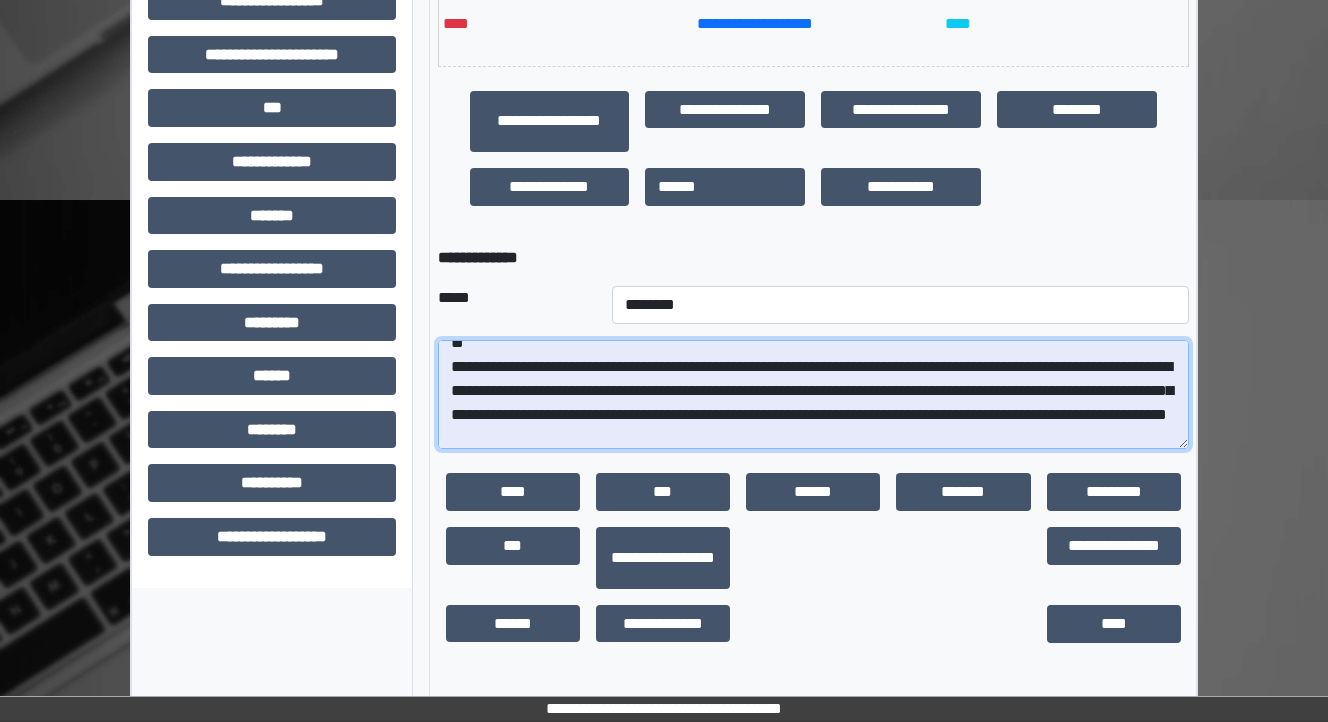 click on "**********" at bounding box center [813, 395] 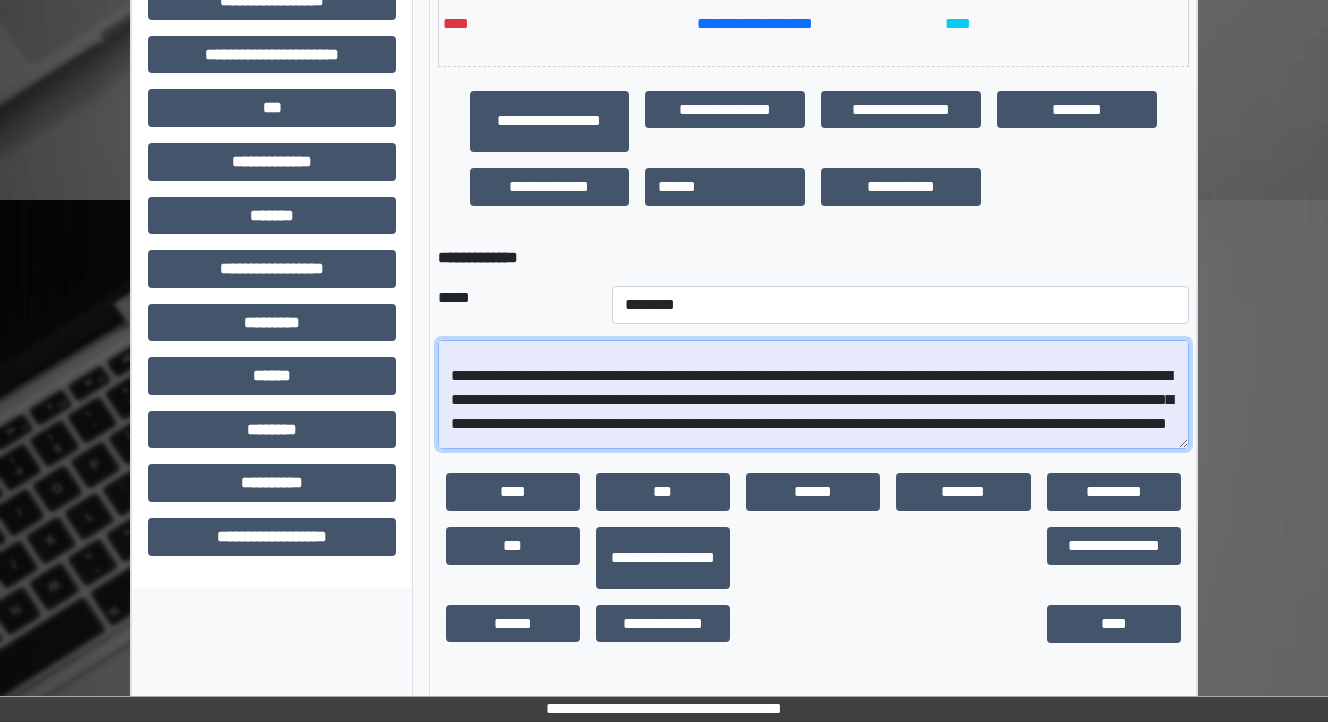 scroll, scrollTop: 183, scrollLeft: 0, axis: vertical 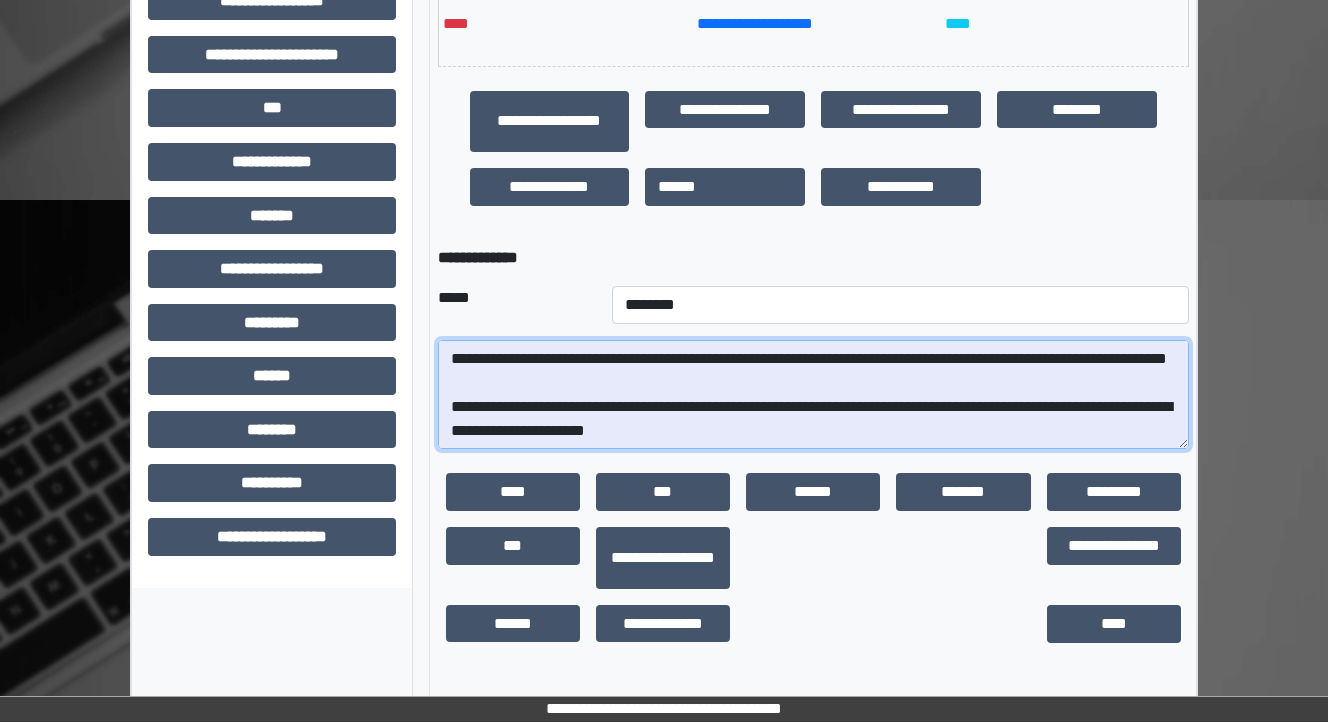 click on "**********" at bounding box center (813, 395) 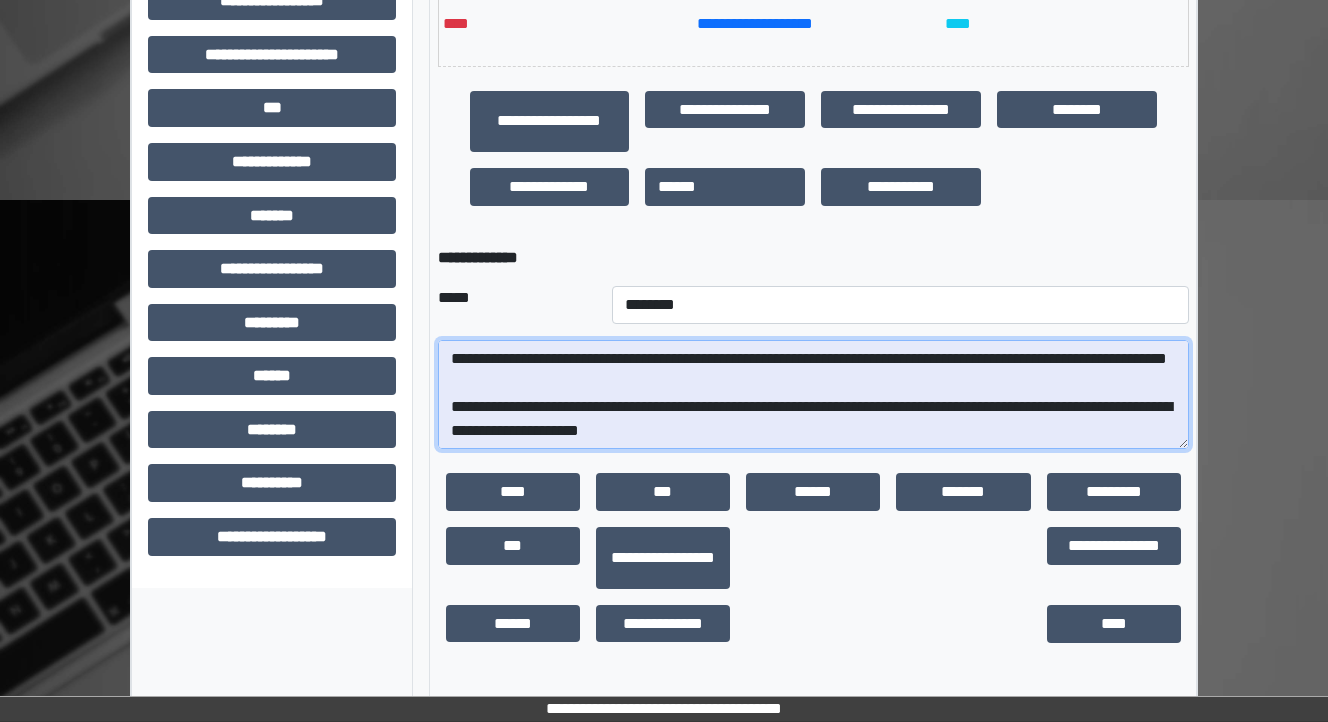 scroll, scrollTop: 184, scrollLeft: 0, axis: vertical 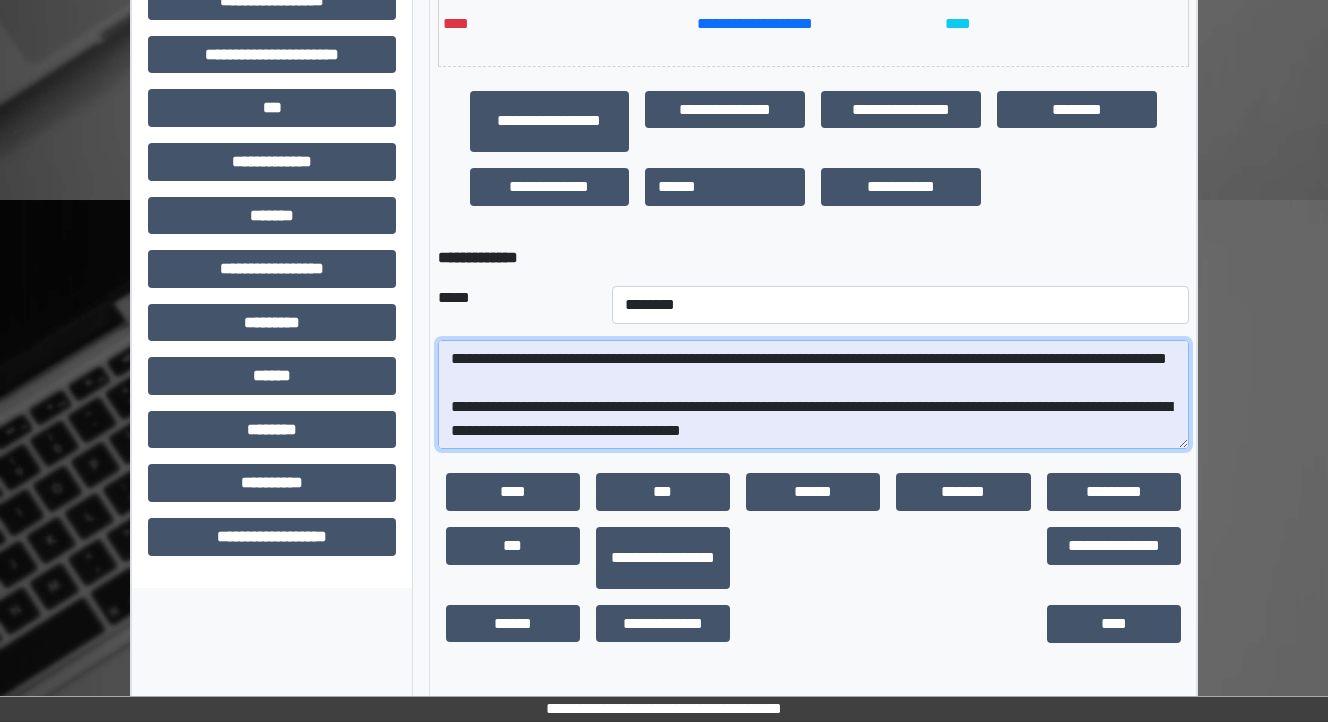 click on "**********" at bounding box center [813, 395] 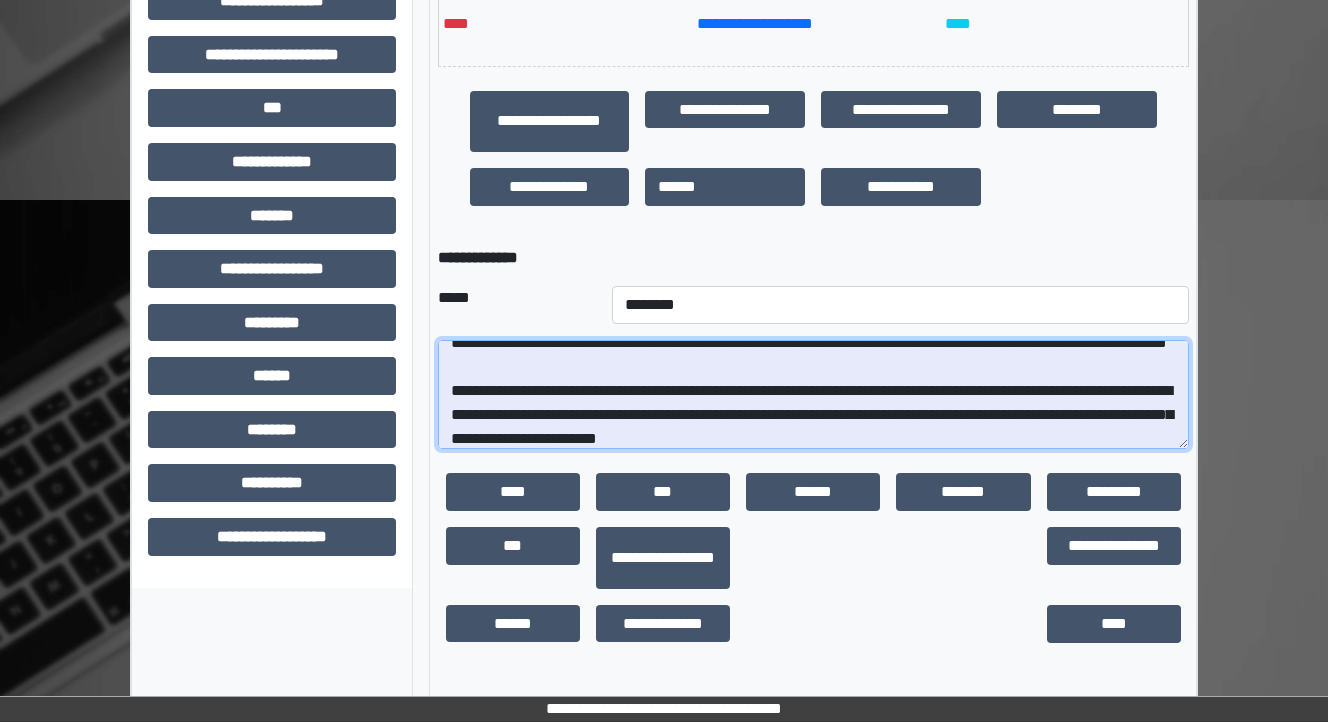 drag, startPoint x: 952, startPoint y: 384, endPoint x: 964, endPoint y: 416, distance: 34.176014 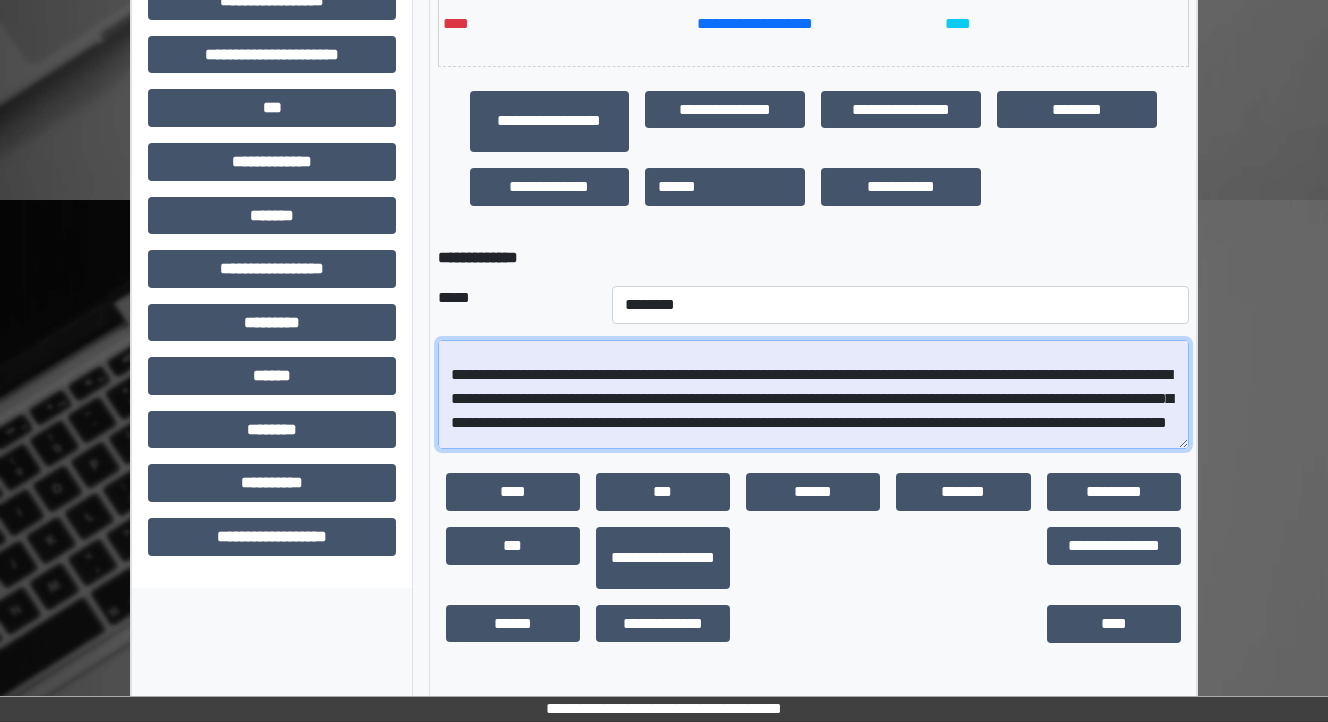 click on "**********" at bounding box center [813, 395] 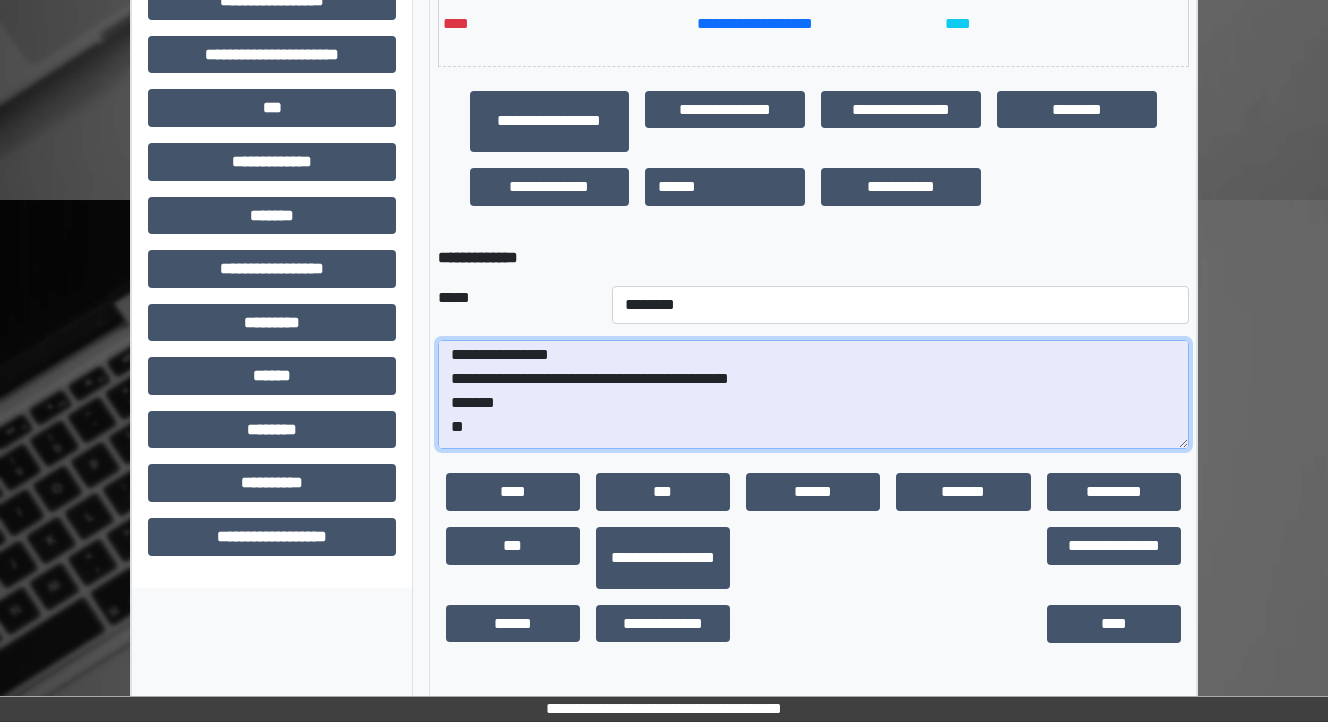 scroll, scrollTop: 0, scrollLeft: 0, axis: both 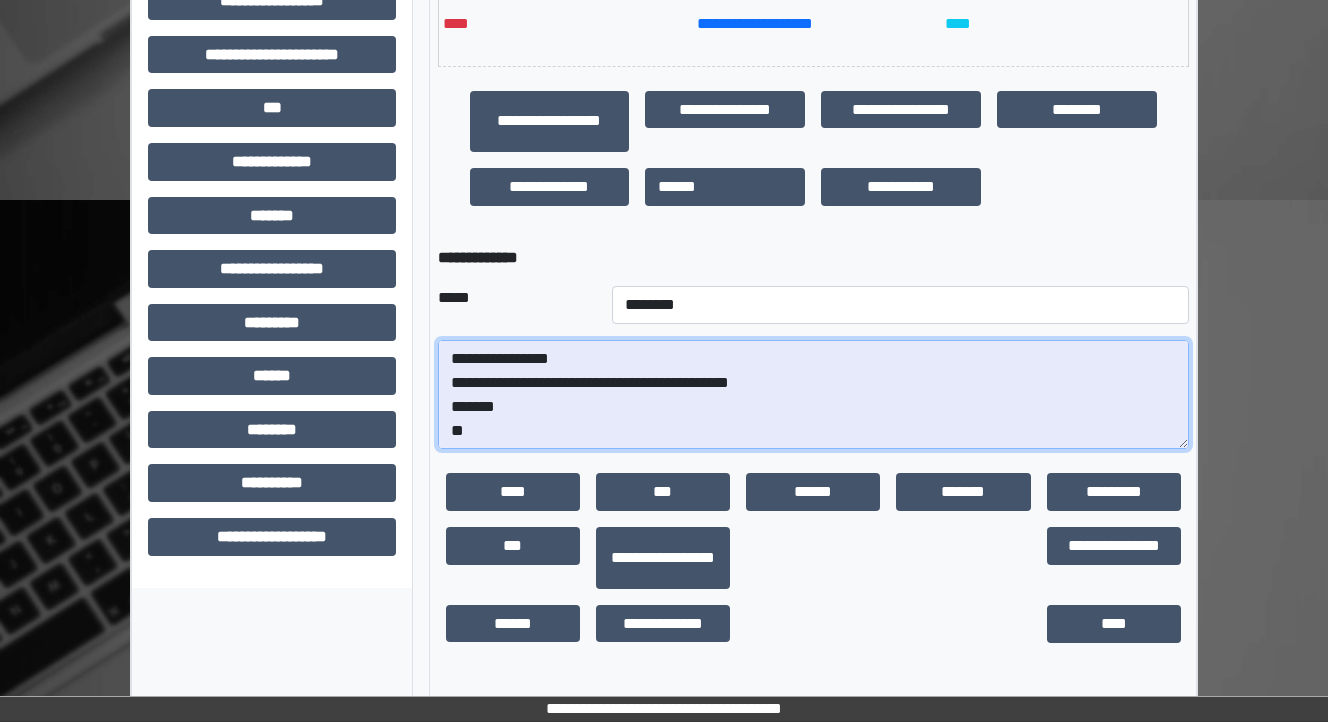 click on "**********" at bounding box center (813, 395) 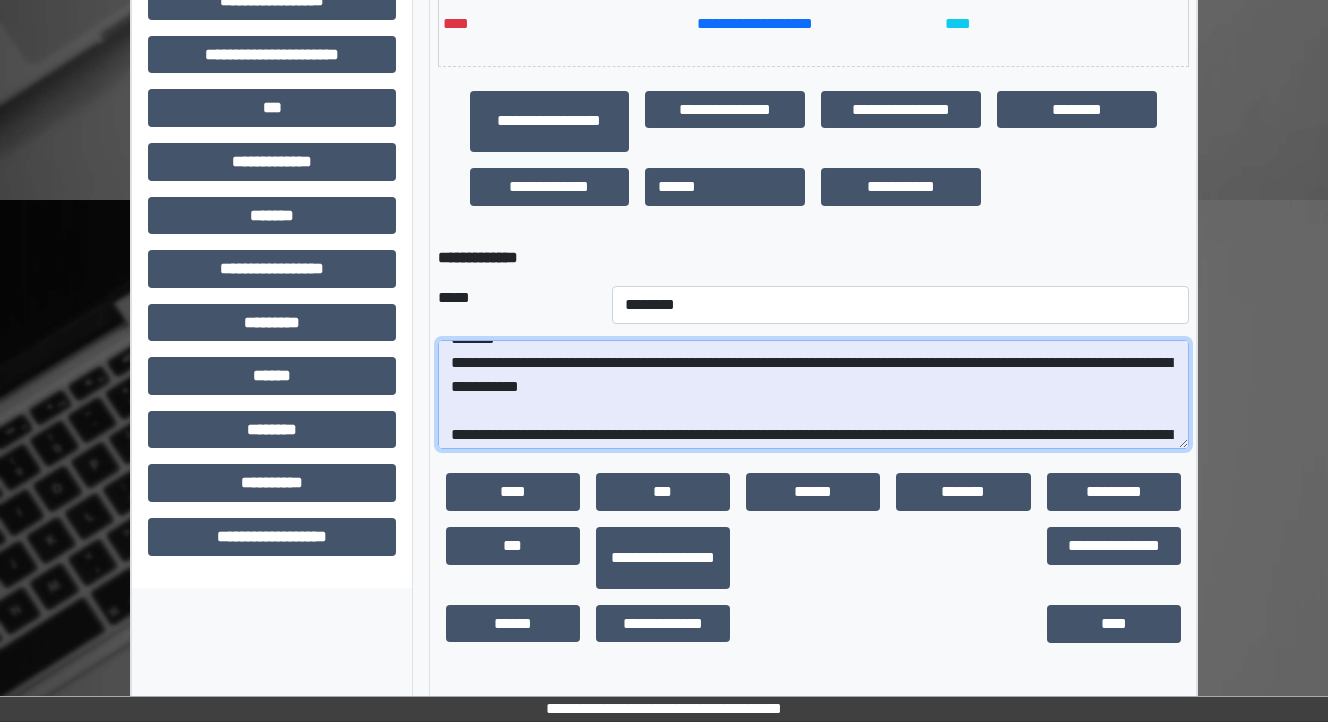 scroll, scrollTop: 96, scrollLeft: 0, axis: vertical 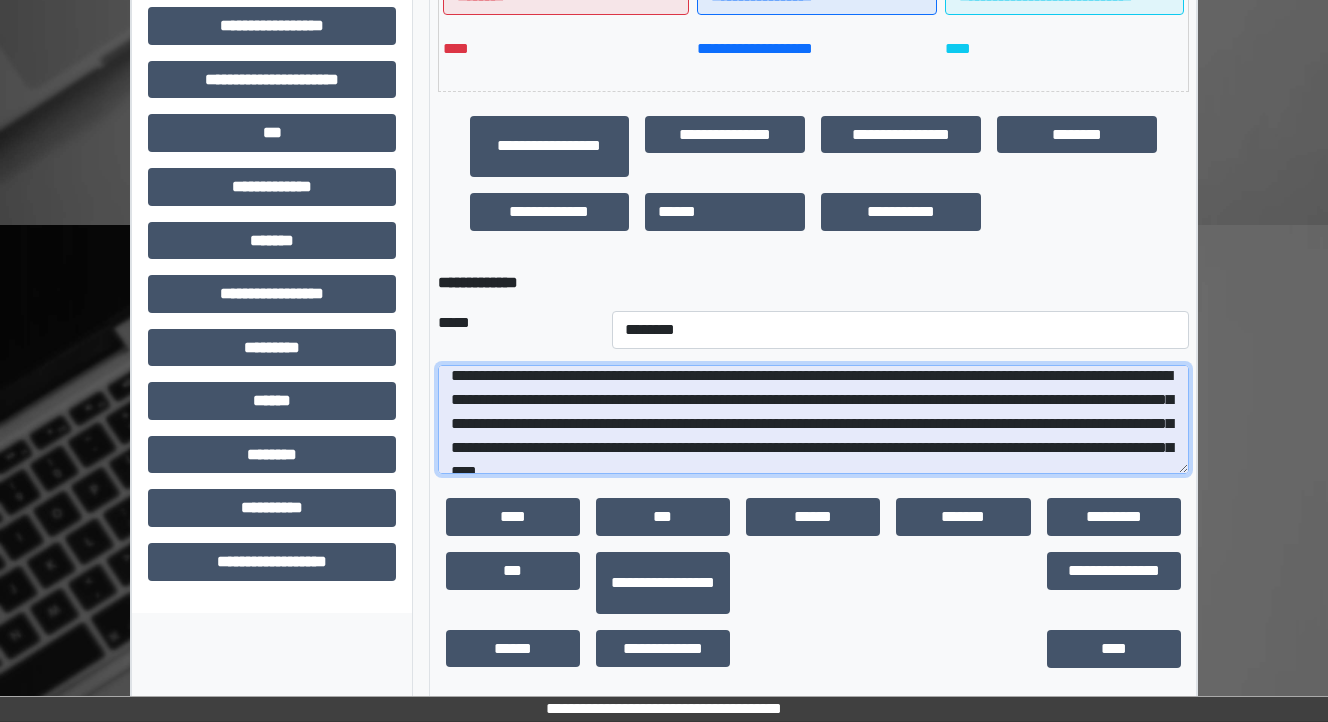 click at bounding box center (813, 420) 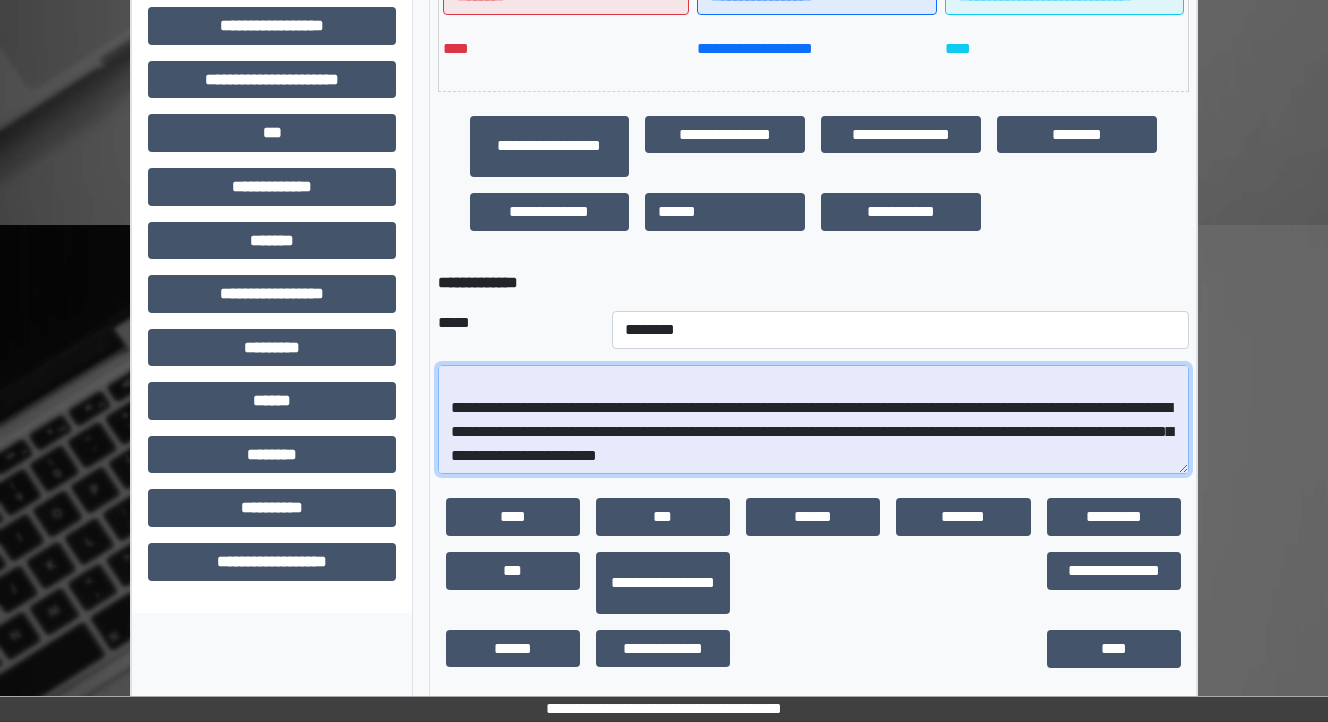 scroll, scrollTop: 360, scrollLeft: 0, axis: vertical 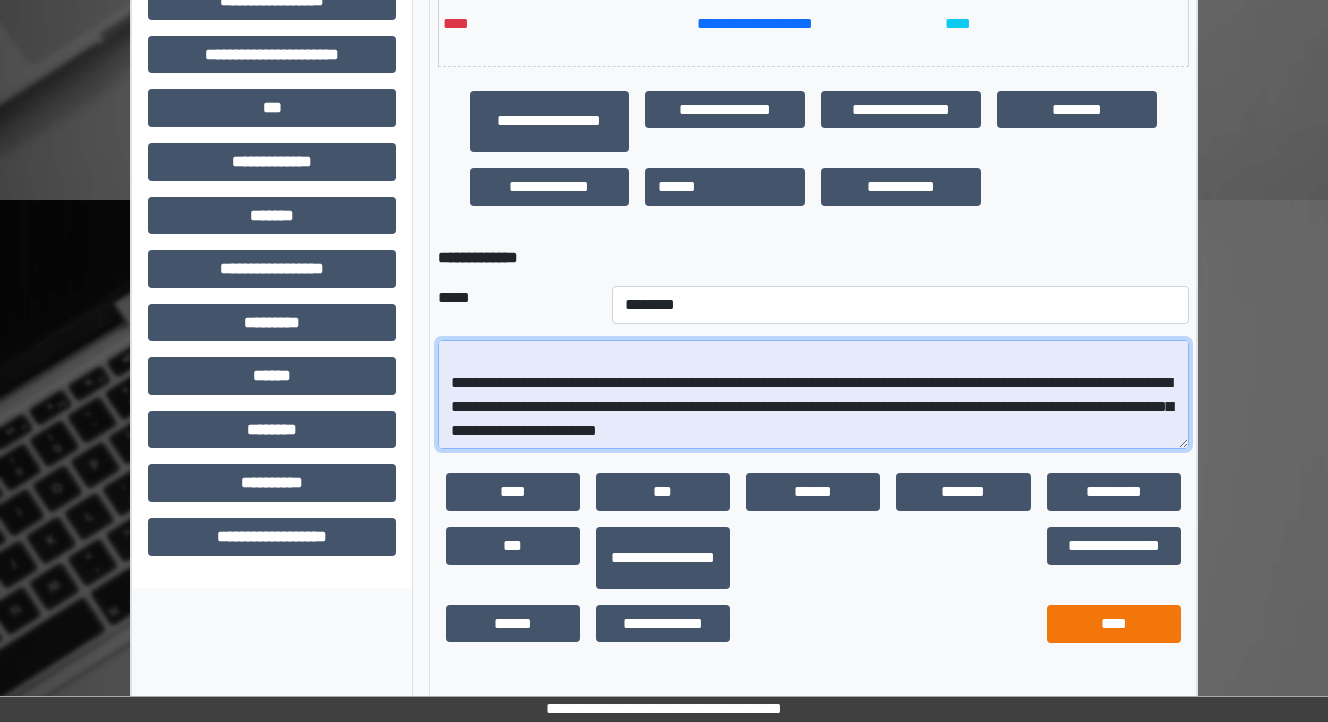 type on "**********" 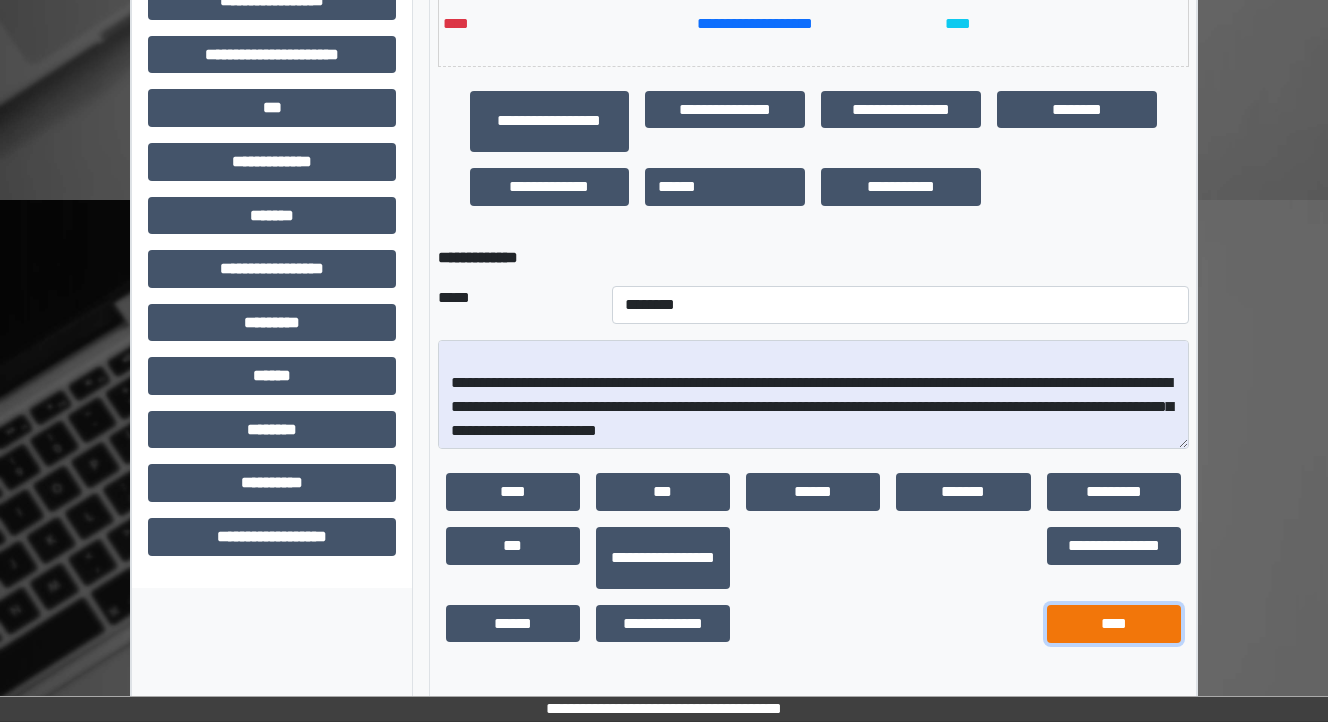 click on "****" at bounding box center [1114, 624] 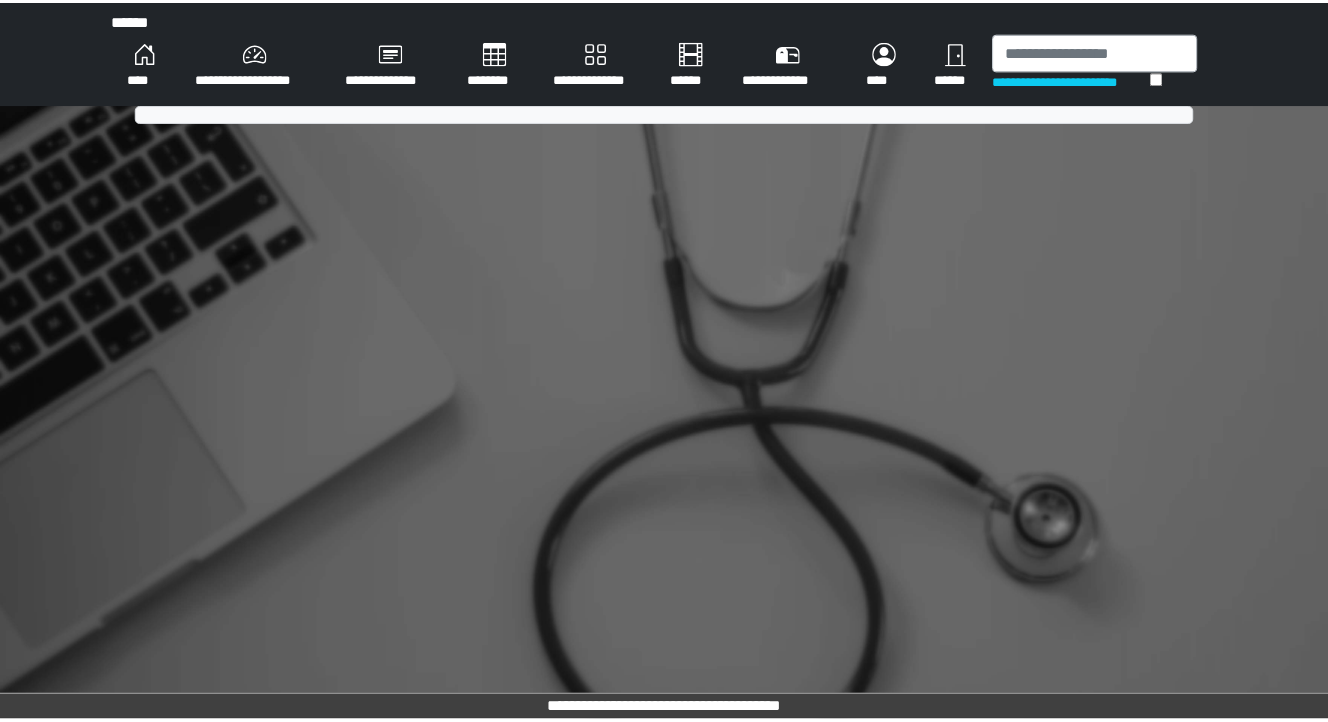 scroll, scrollTop: 0, scrollLeft: 0, axis: both 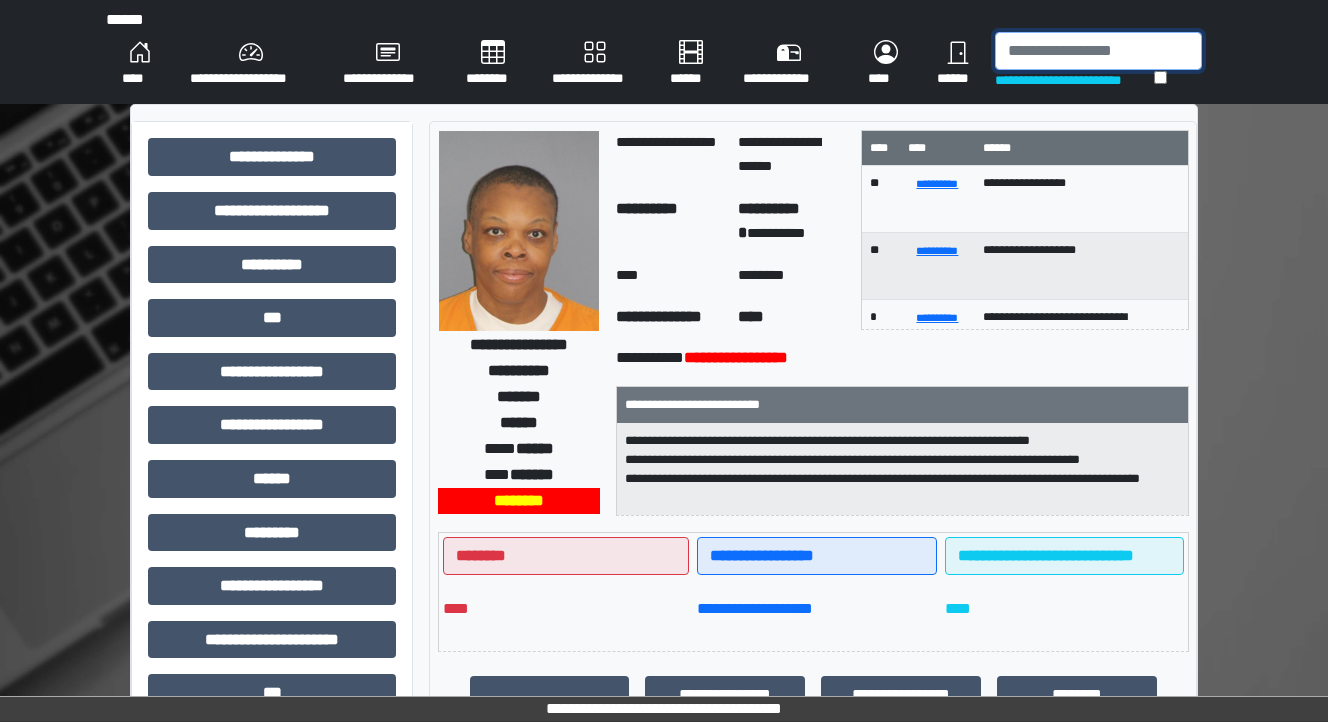 click at bounding box center (1098, 51) 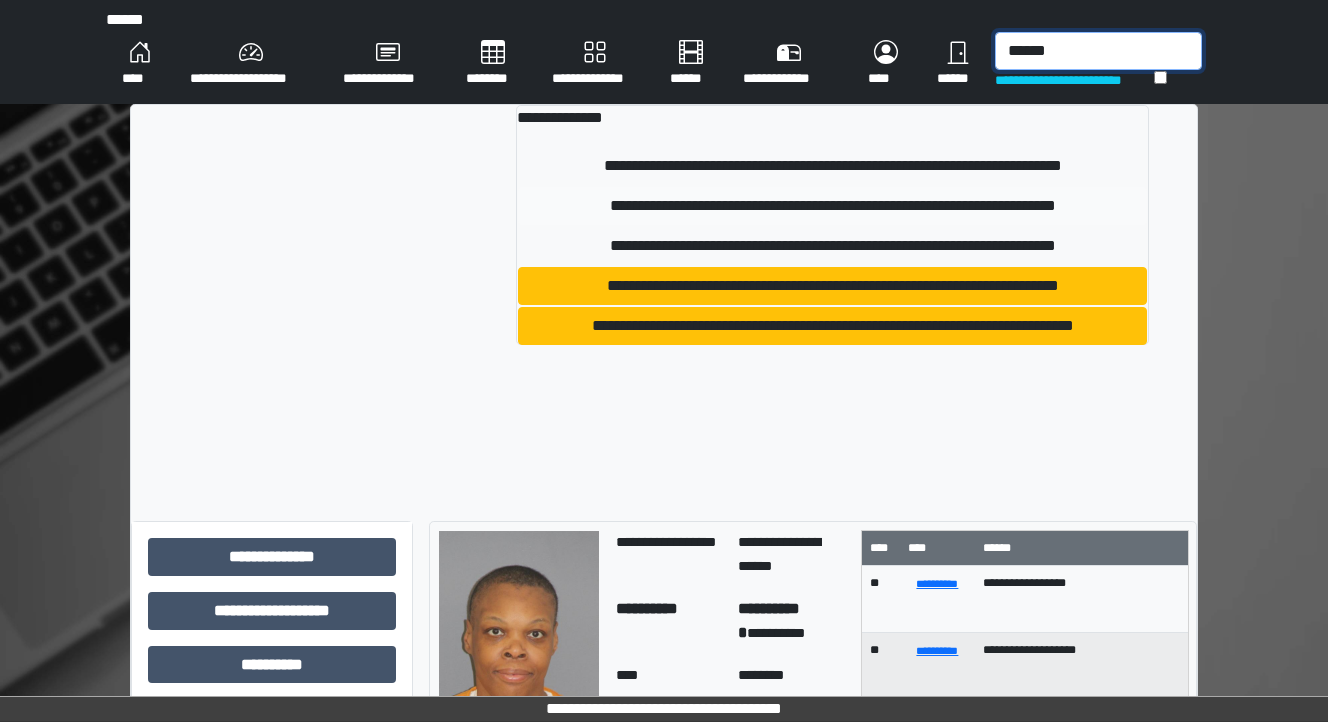type on "******" 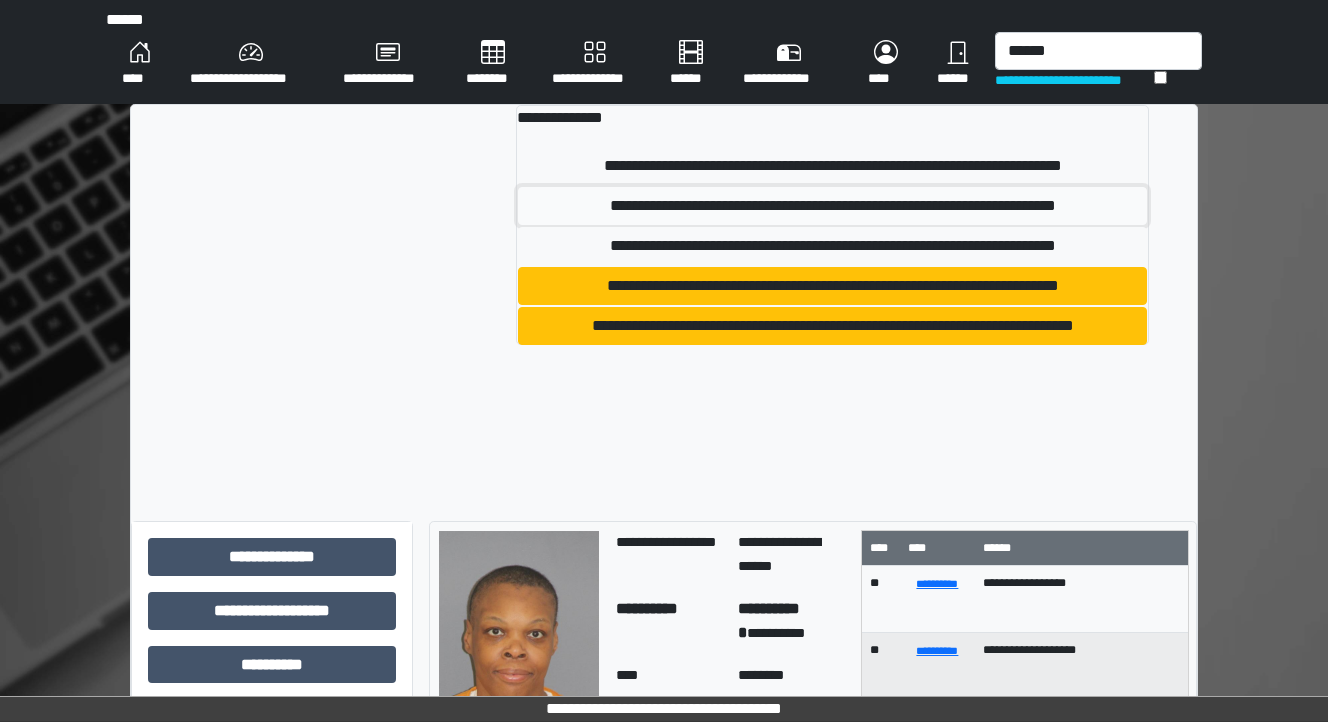 click on "**********" at bounding box center (833, 206) 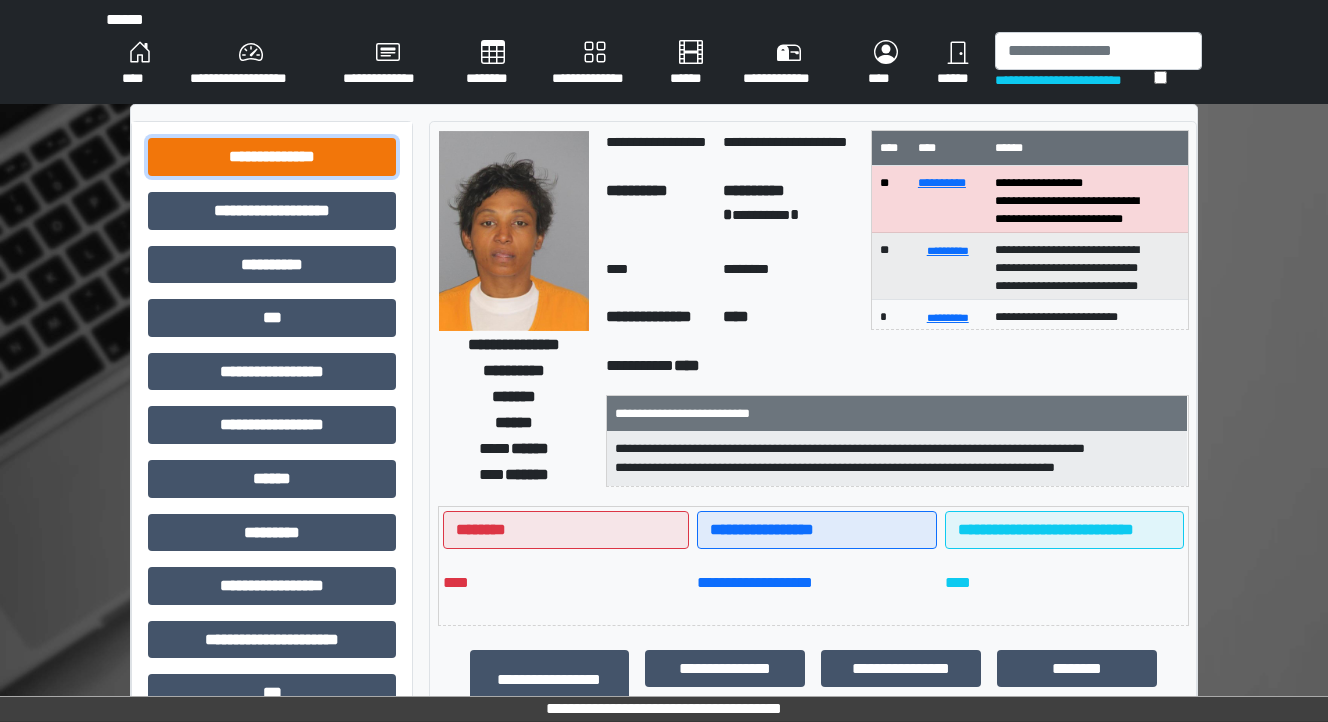 click on "**********" at bounding box center [272, 157] 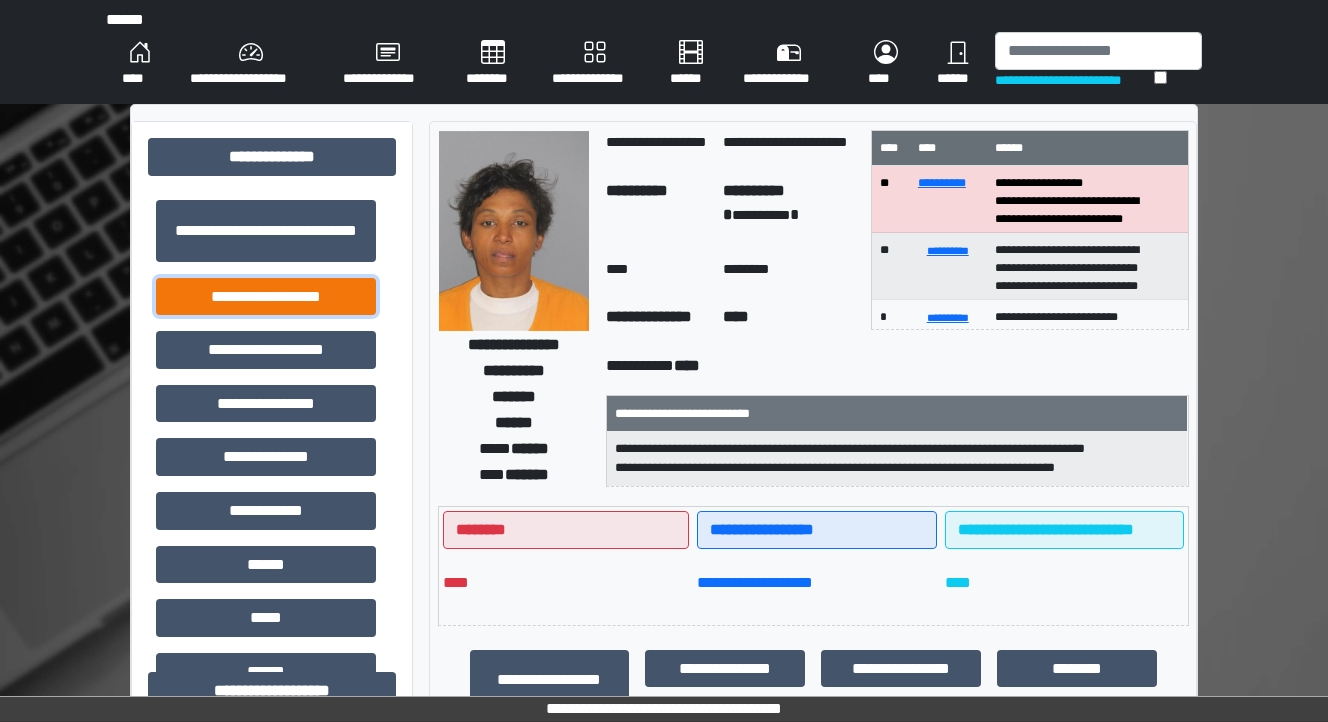 click on "**********" at bounding box center (266, 297) 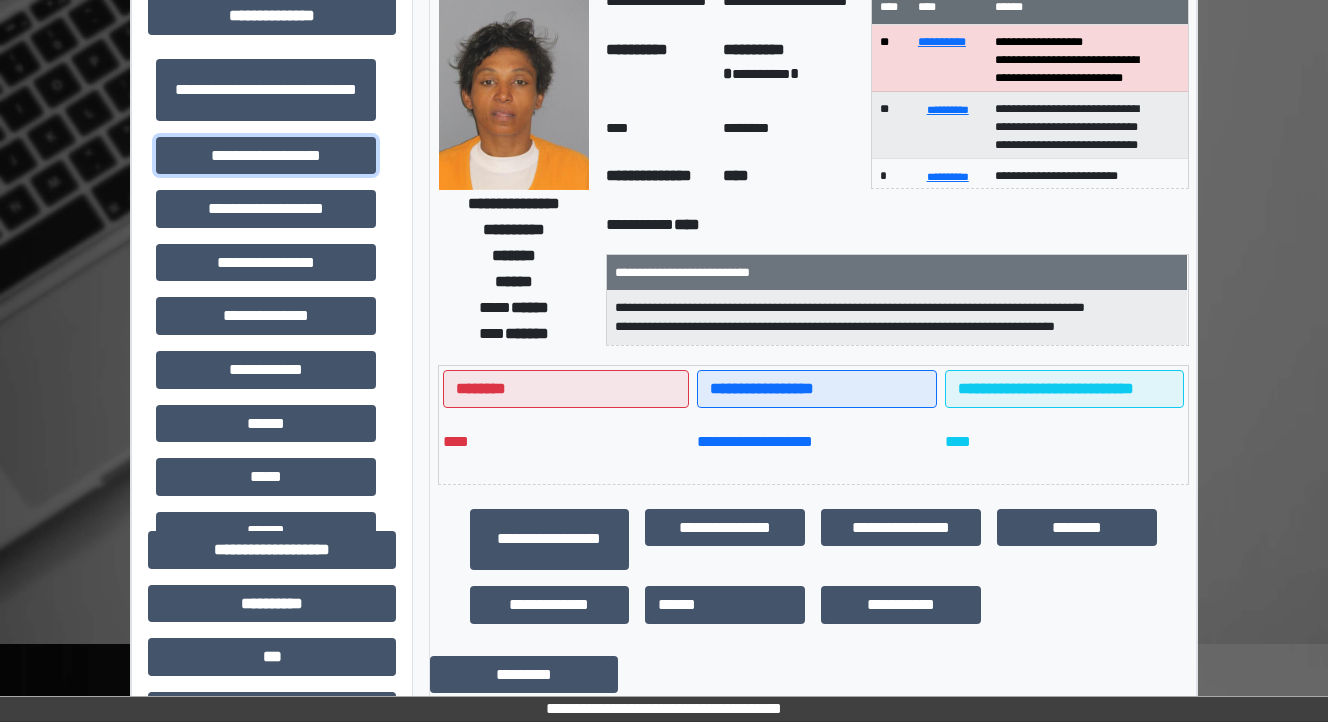 scroll, scrollTop: 0, scrollLeft: 0, axis: both 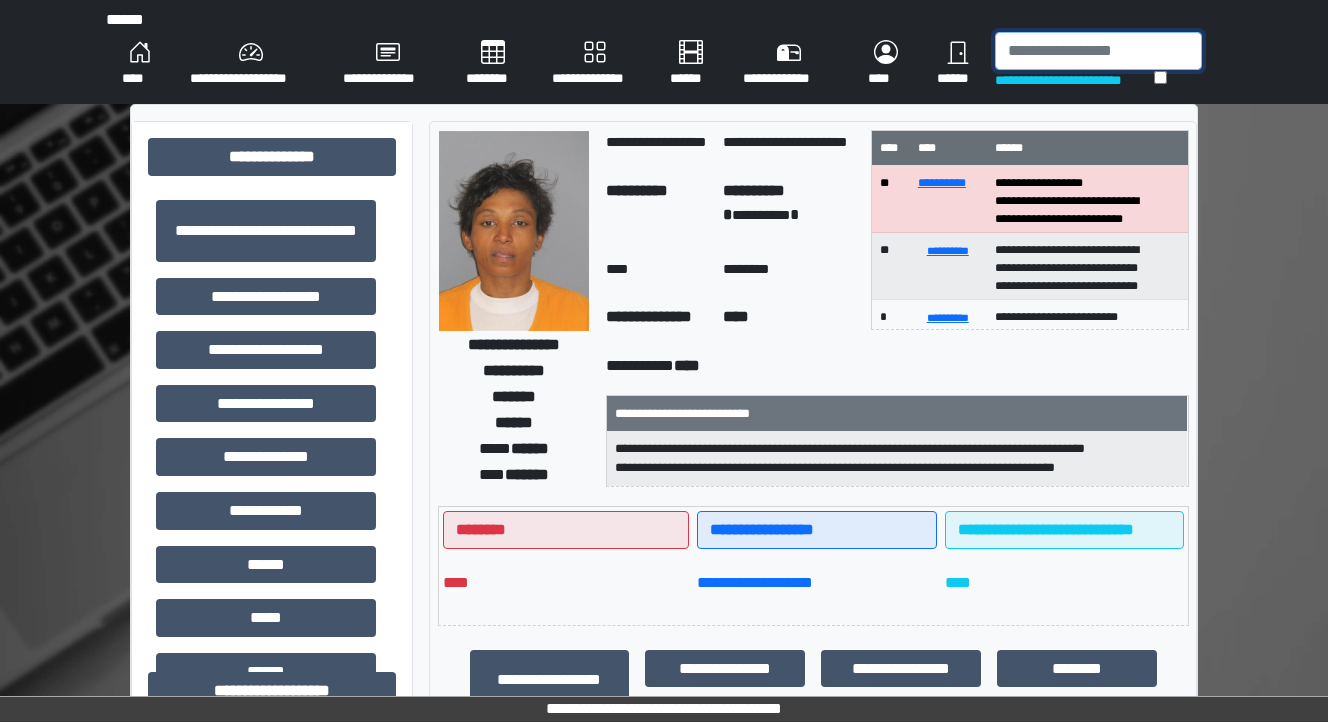 click at bounding box center [1098, 51] 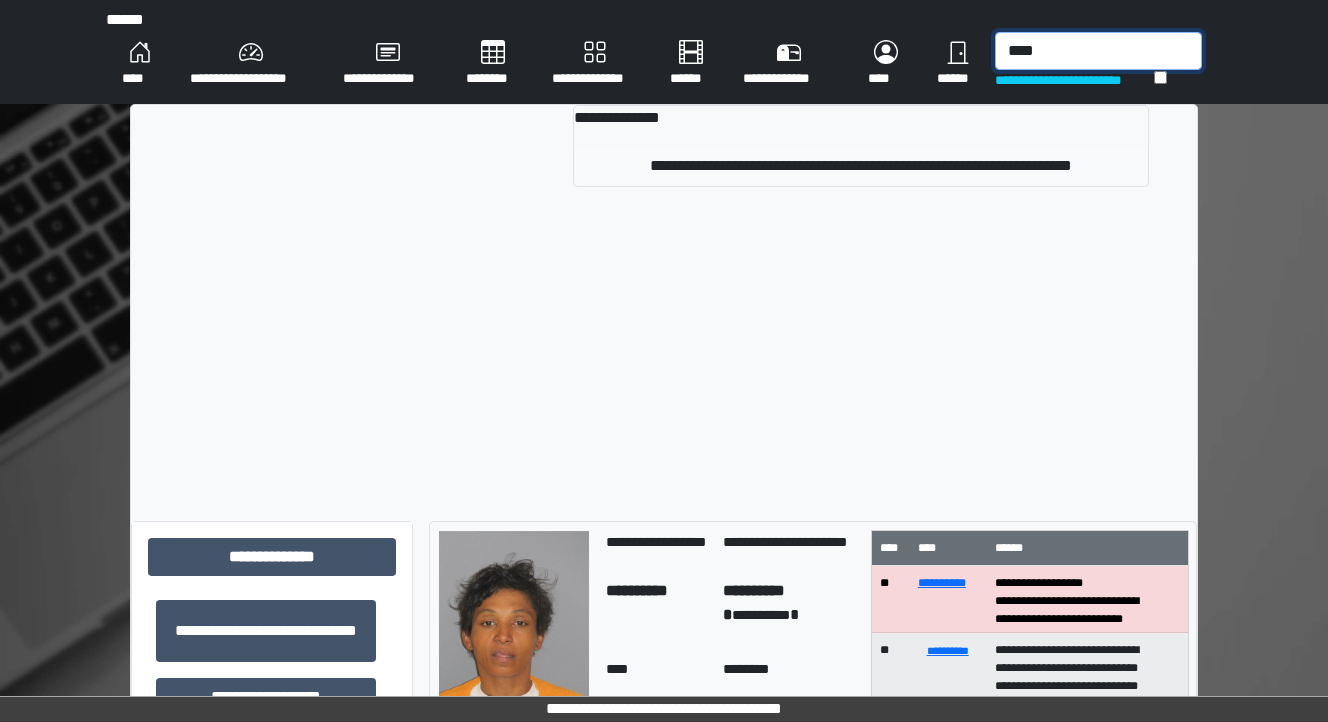 type on "****" 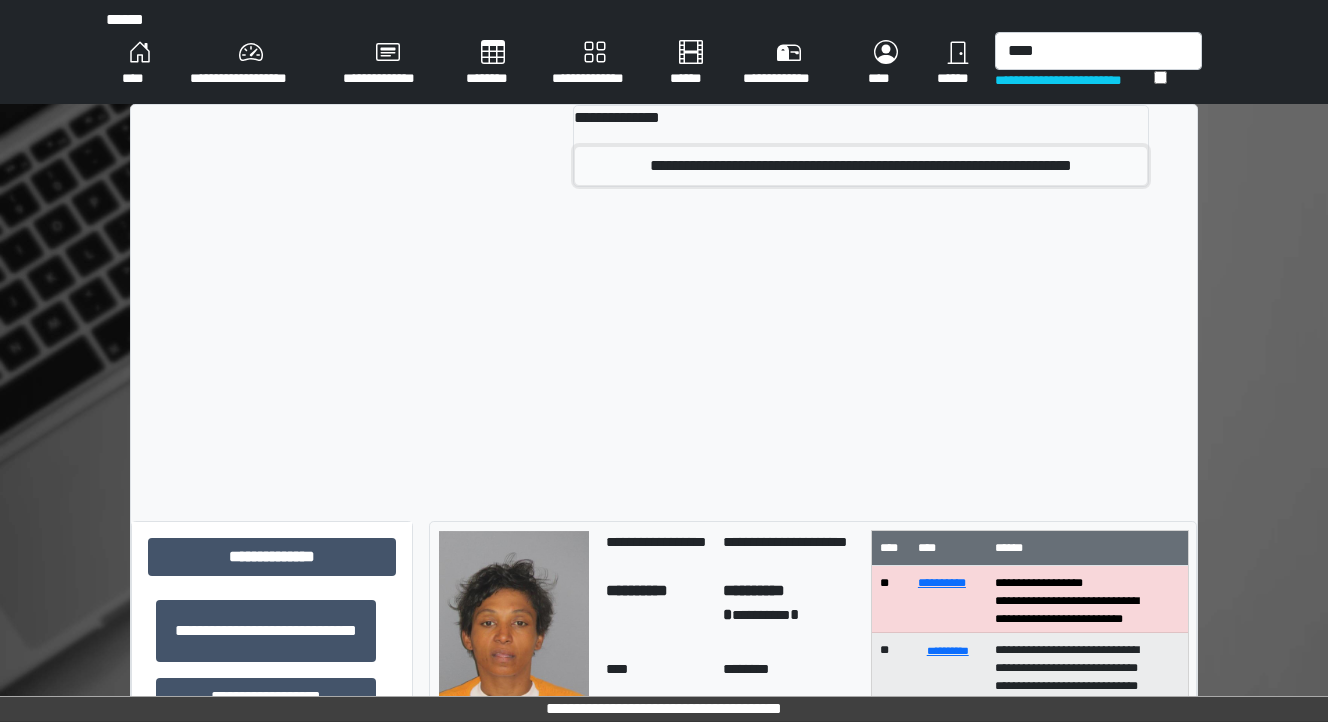 click on "**********" at bounding box center (861, 166) 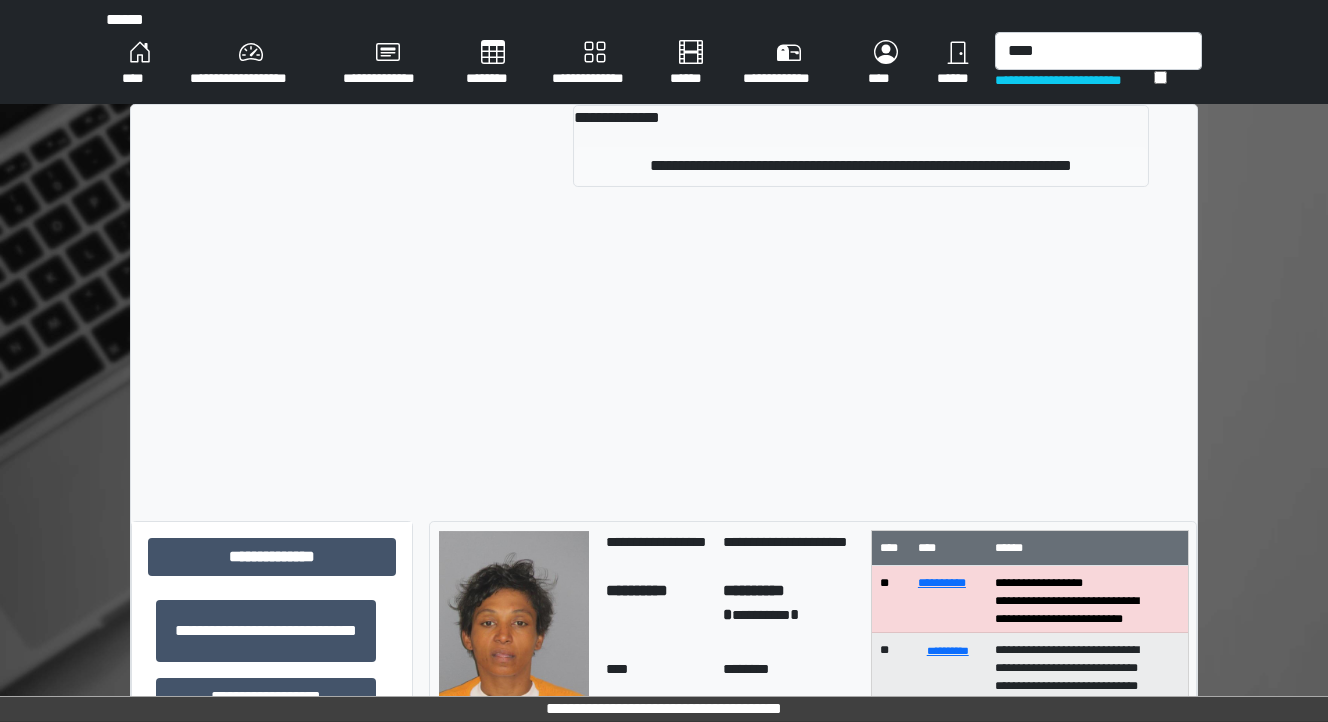 type 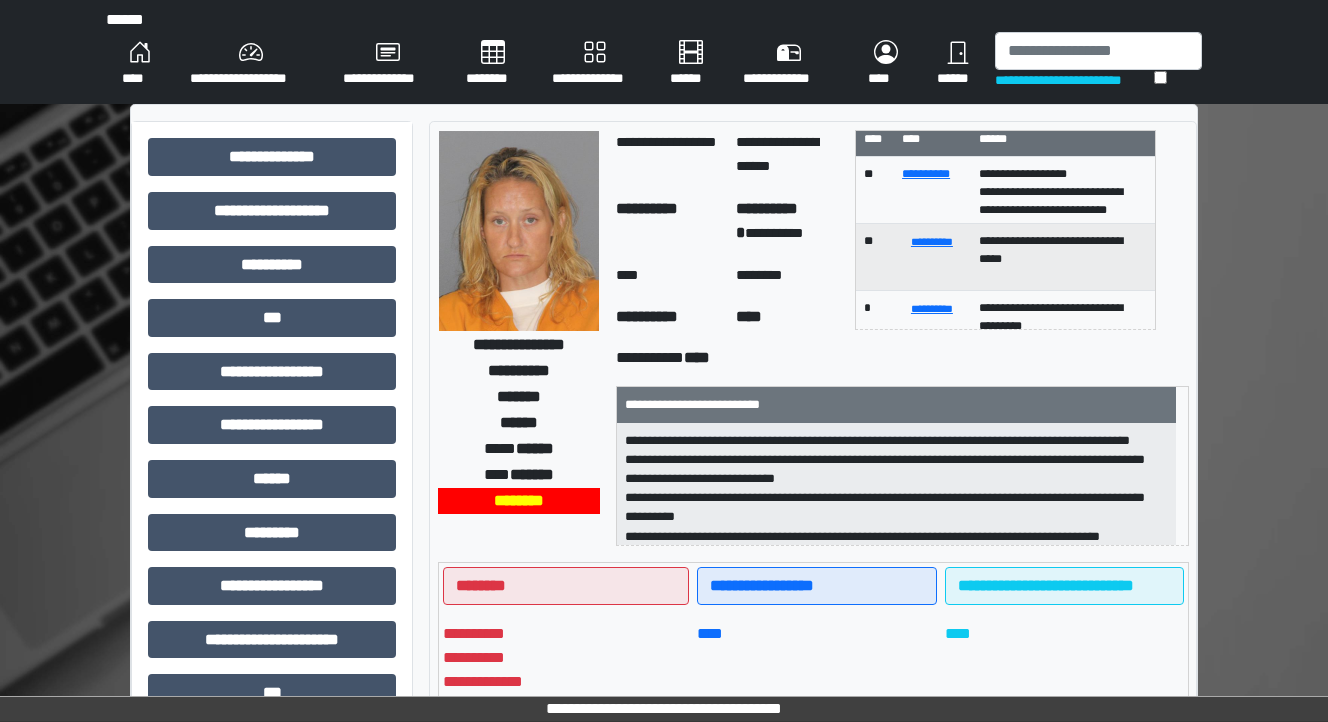 scroll, scrollTop: 0, scrollLeft: 0, axis: both 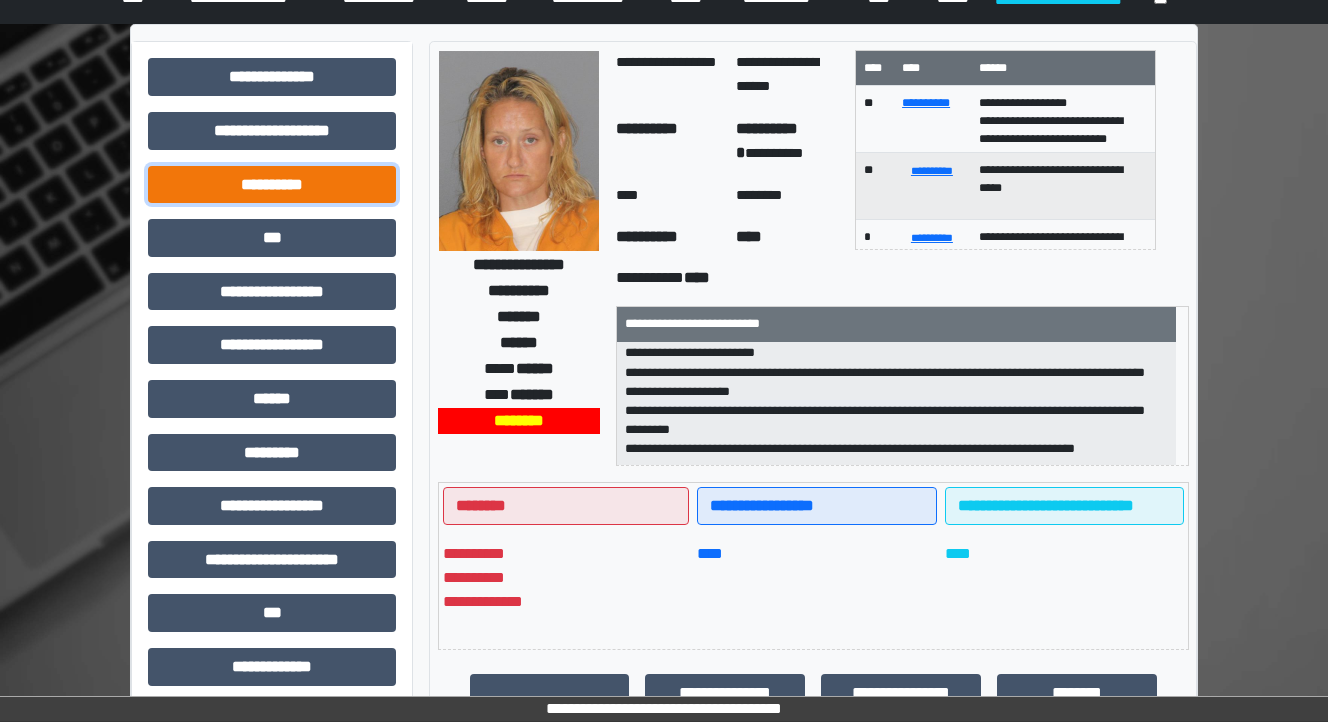 click on "**********" at bounding box center [272, 185] 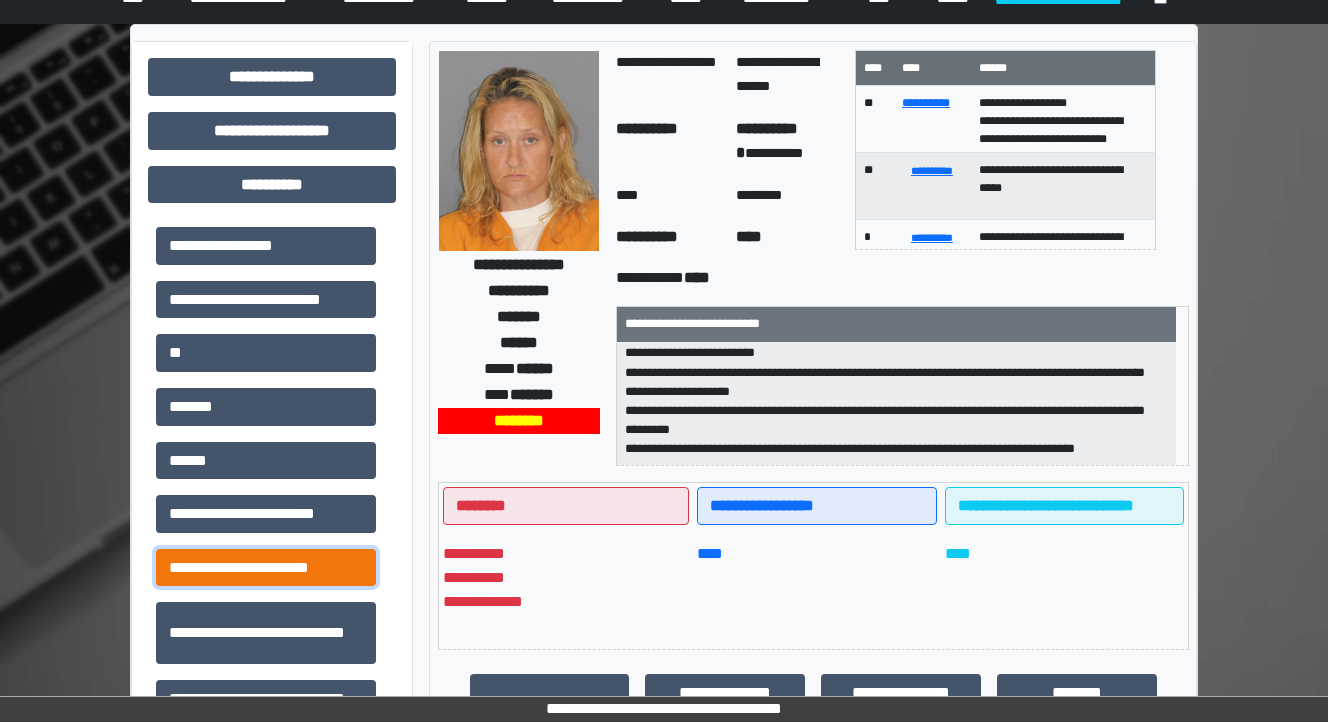 click on "**********" at bounding box center [266, 568] 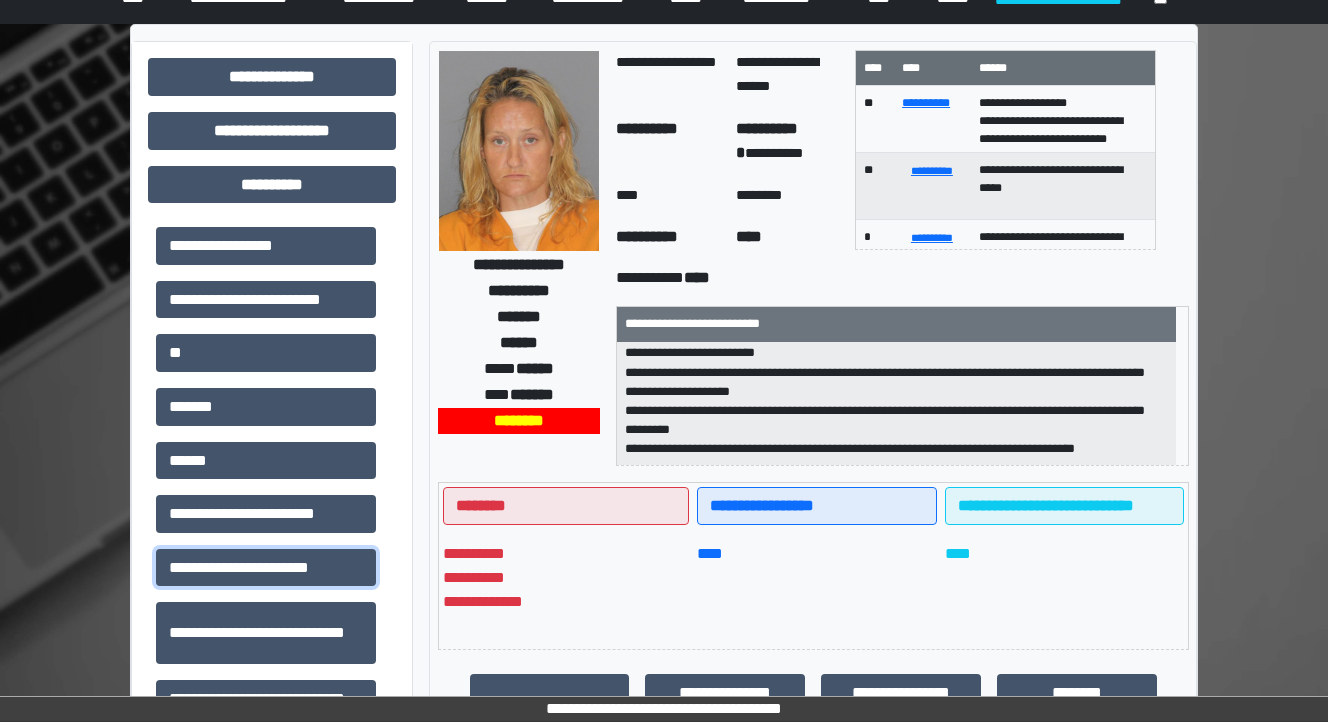 scroll, scrollTop: 560, scrollLeft: 0, axis: vertical 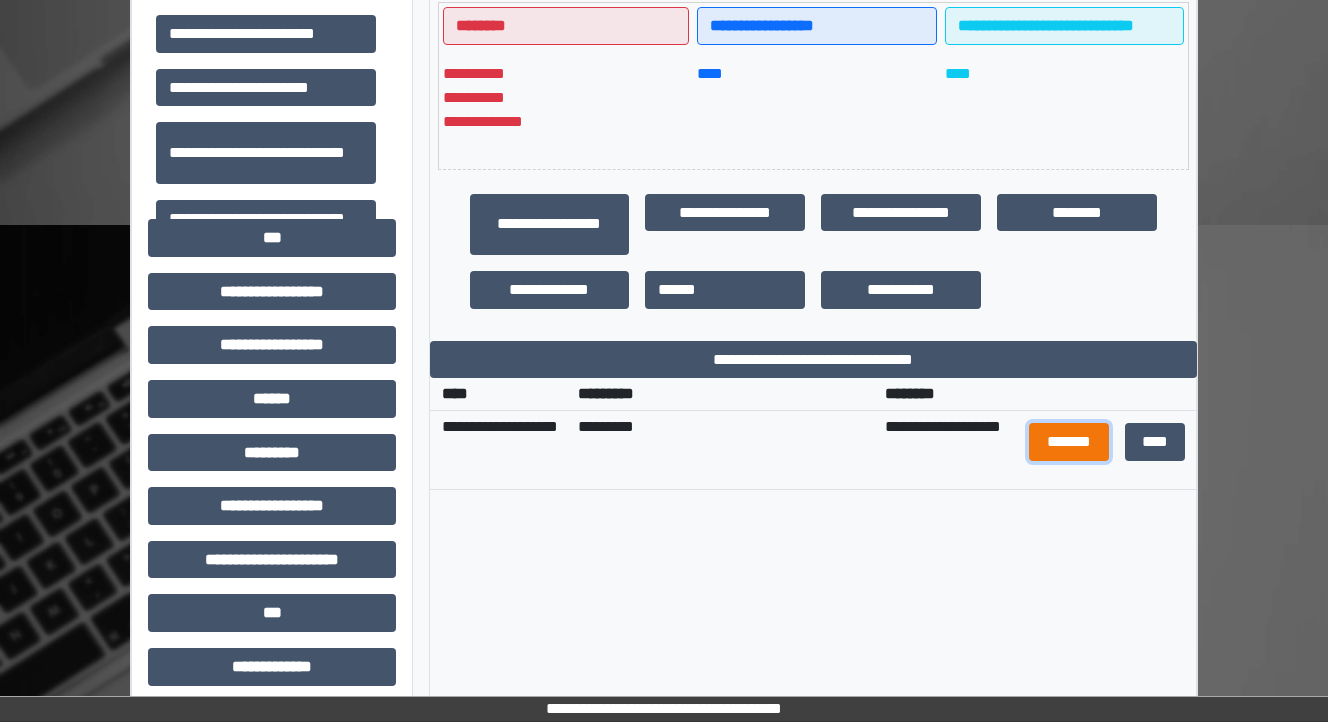 click on "*******" at bounding box center [1069, 442] 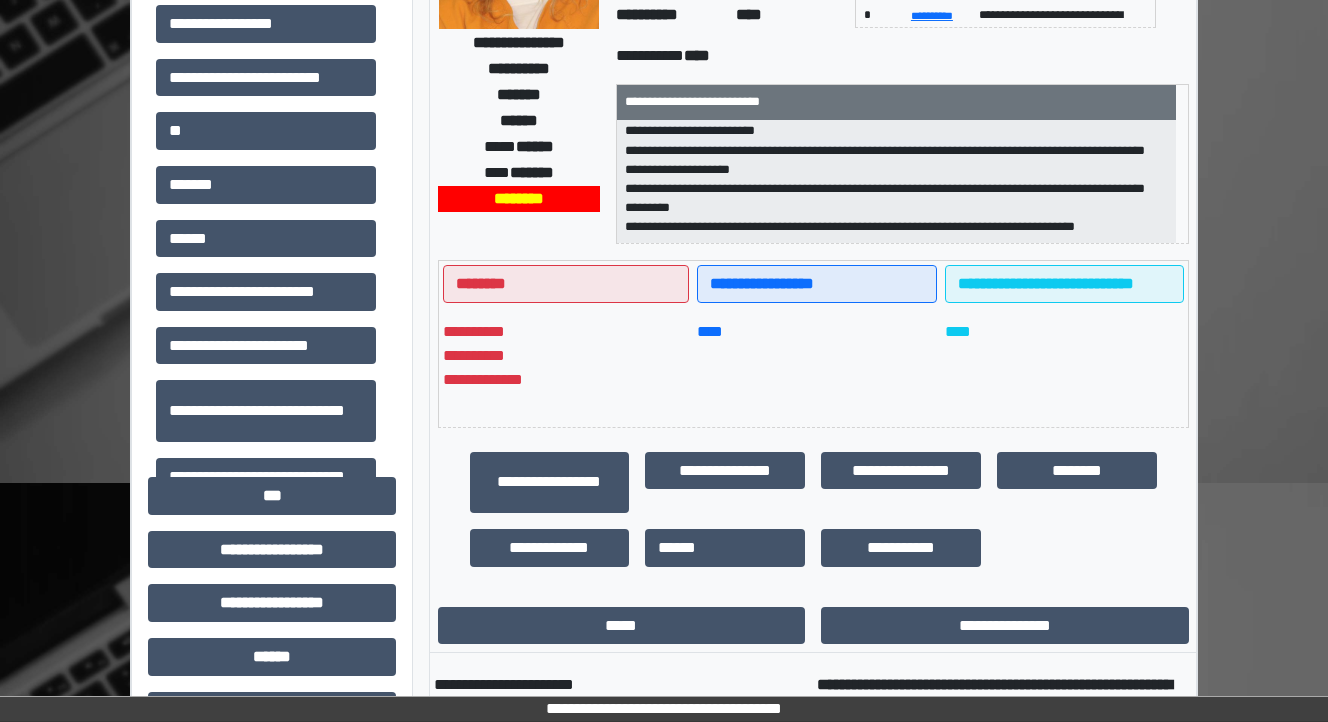 scroll, scrollTop: 160, scrollLeft: 0, axis: vertical 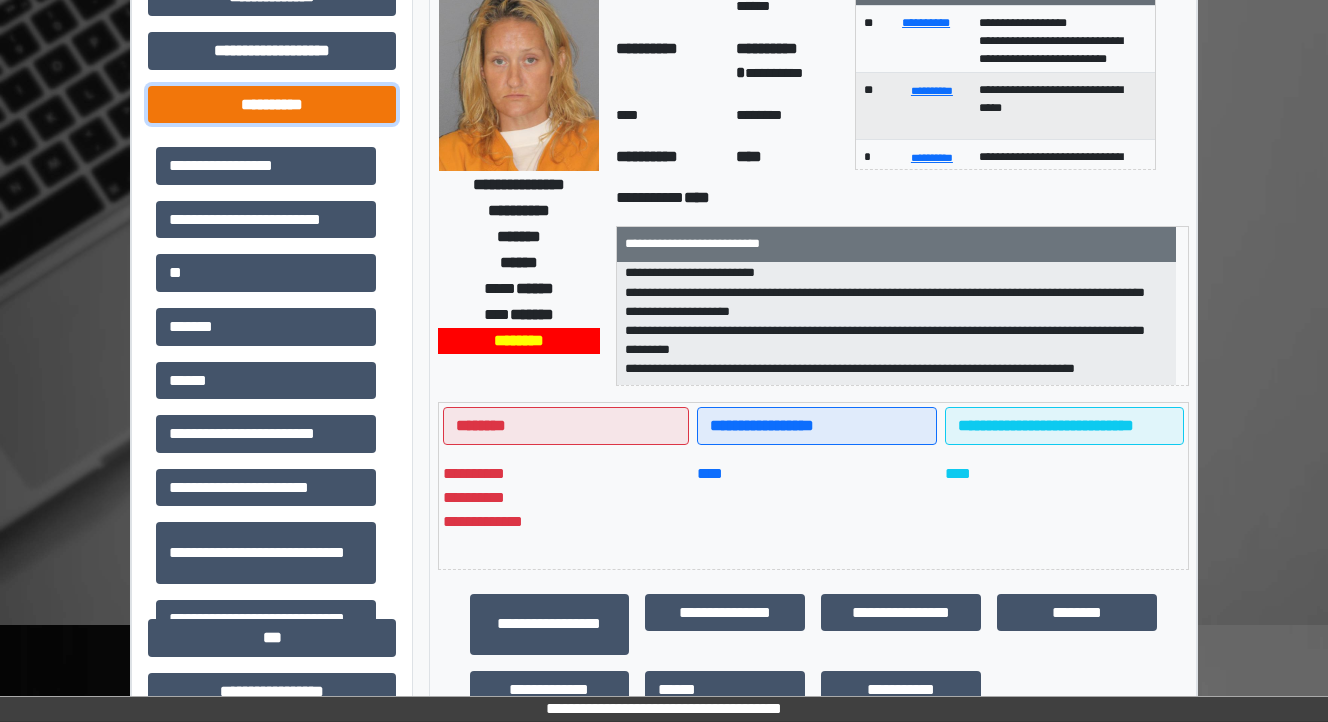 click on "**********" at bounding box center [272, 105] 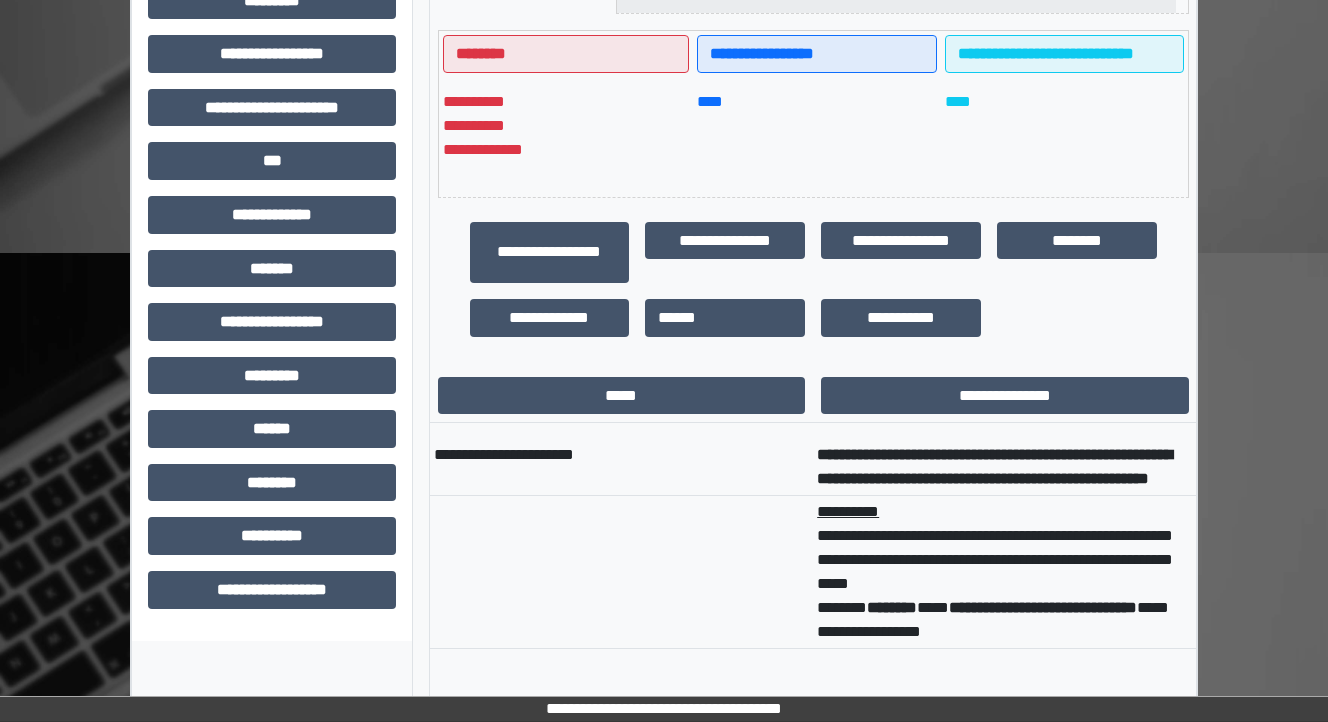 scroll, scrollTop: 612, scrollLeft: 0, axis: vertical 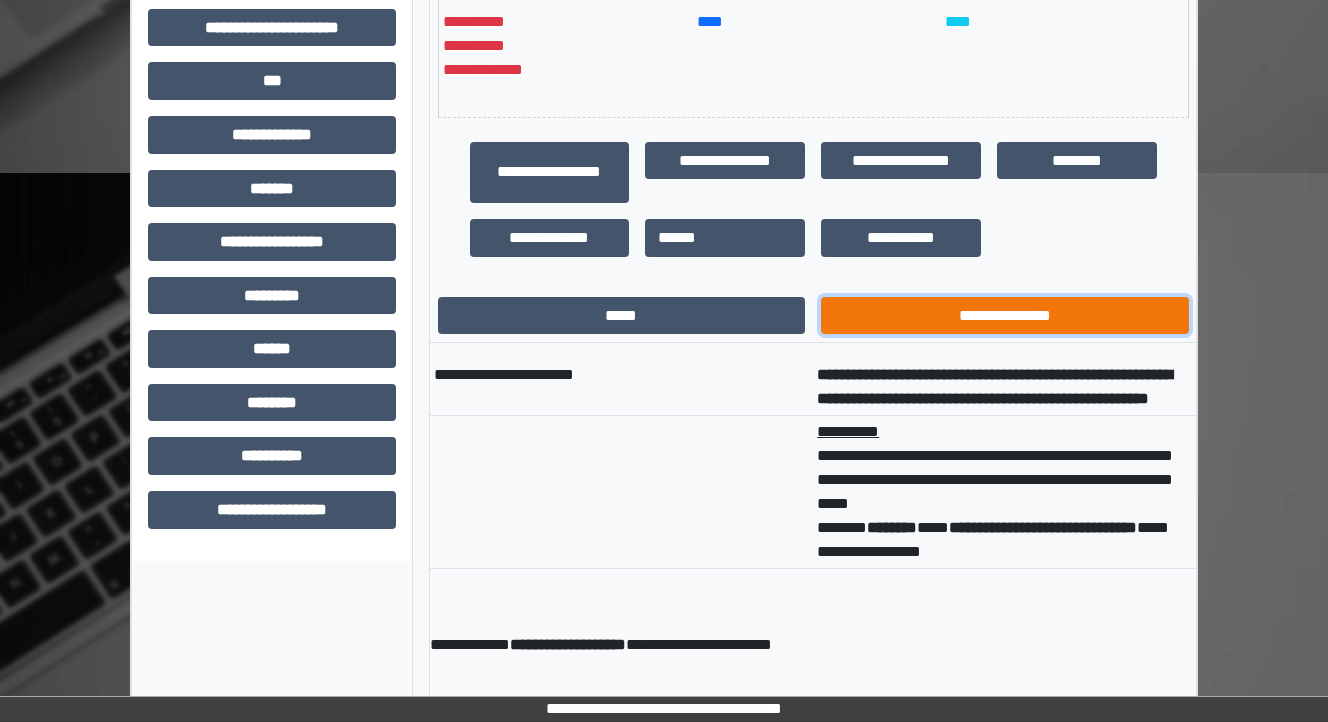click on "**********" at bounding box center (1005, 316) 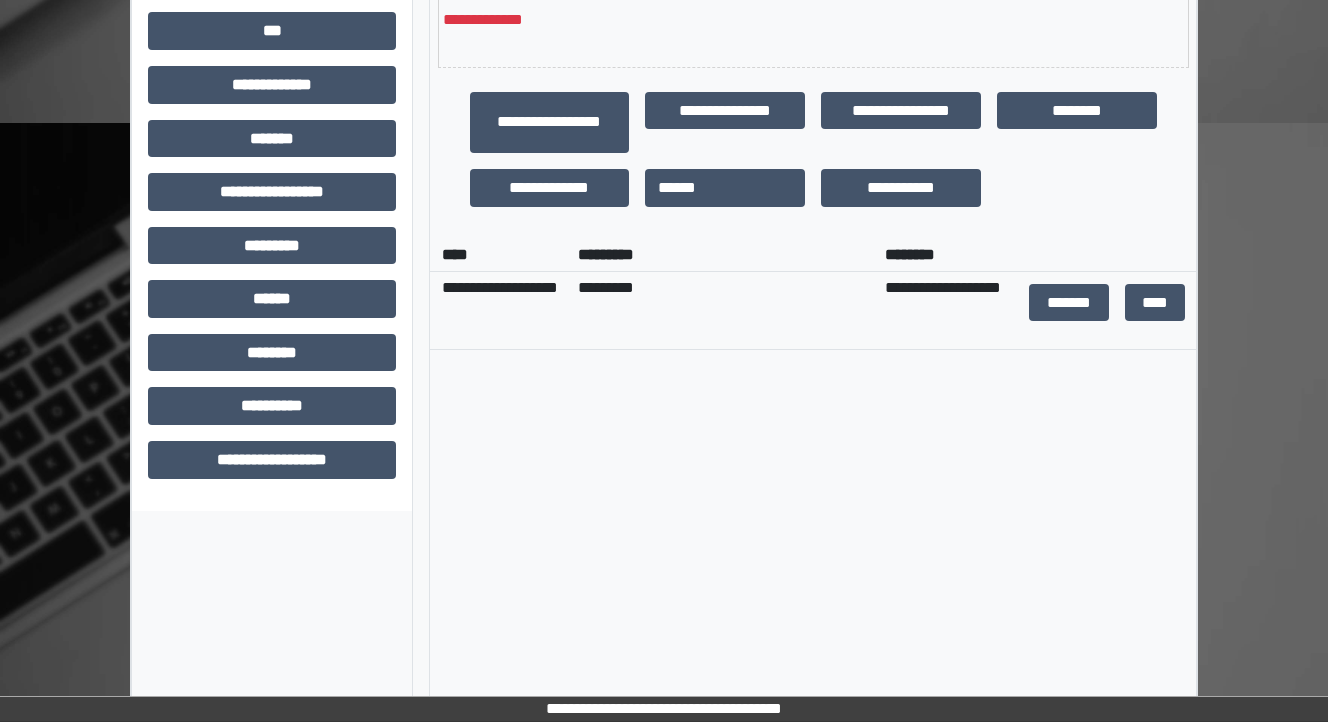 scroll, scrollTop: 713, scrollLeft: 0, axis: vertical 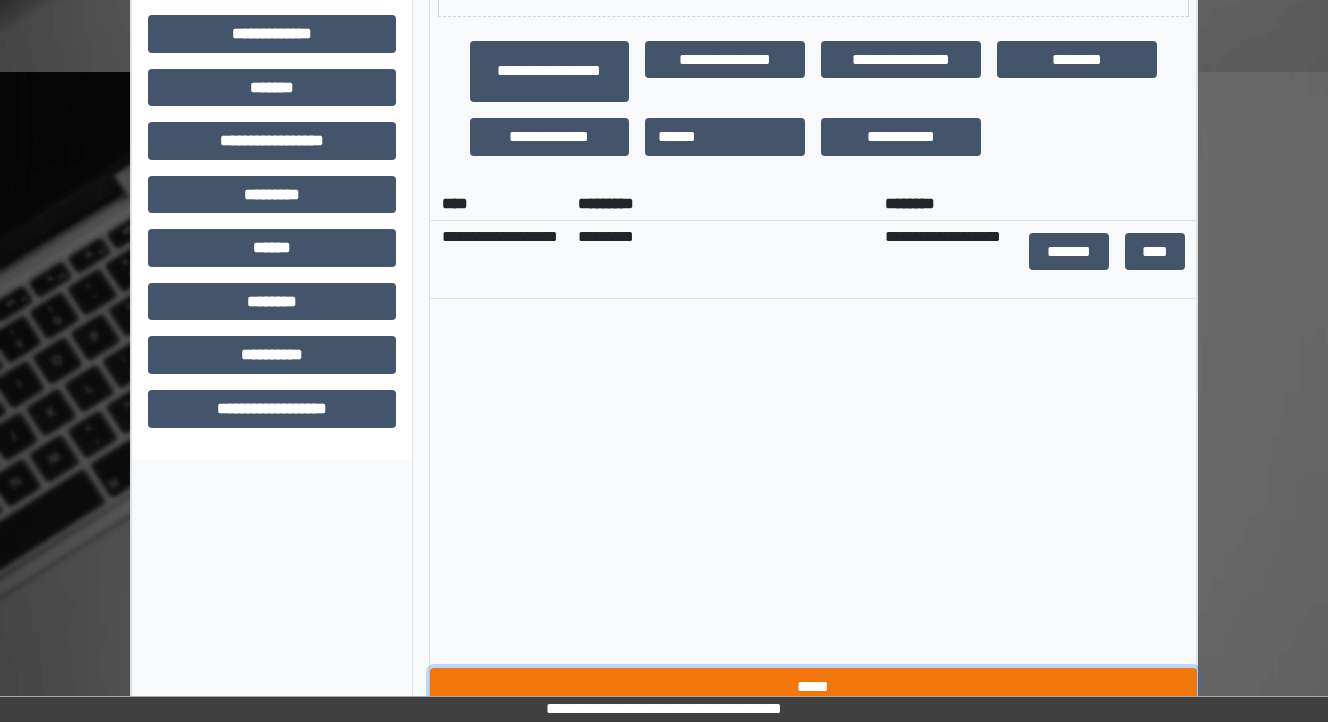 click on "*****" at bounding box center (813, 687) 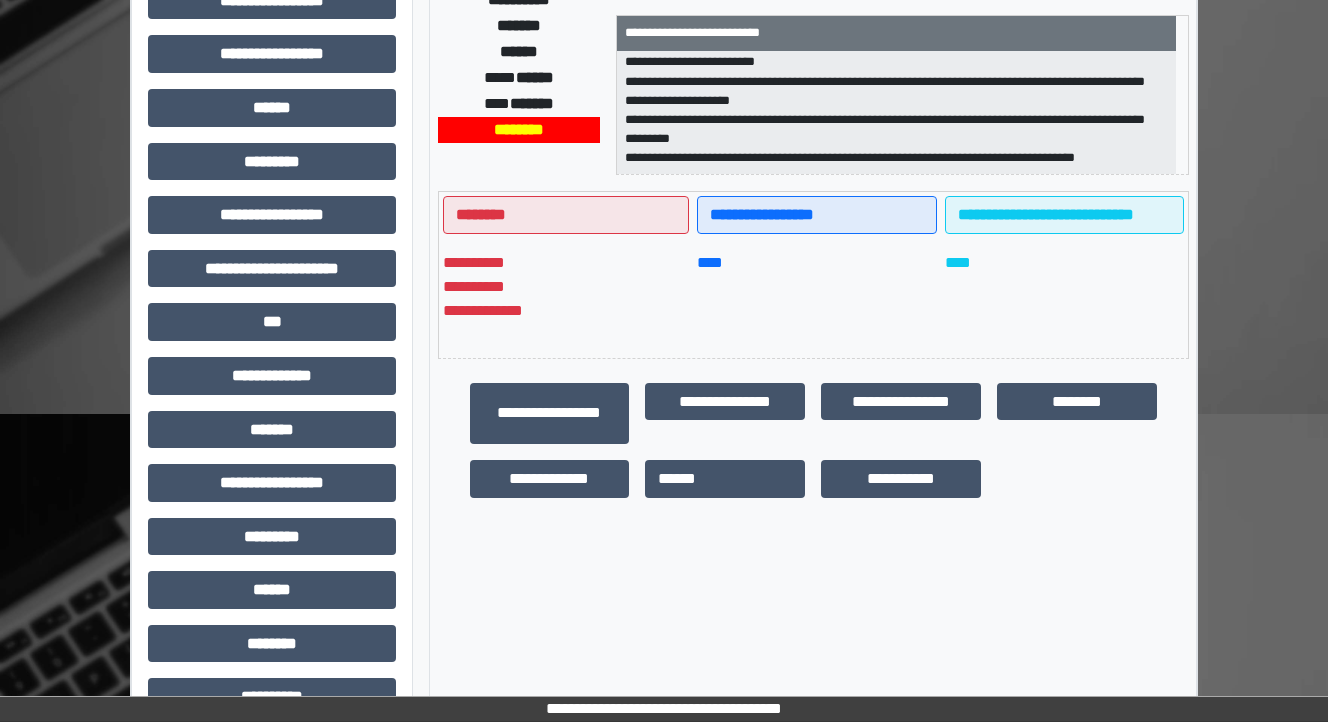 scroll, scrollTop: 400, scrollLeft: 0, axis: vertical 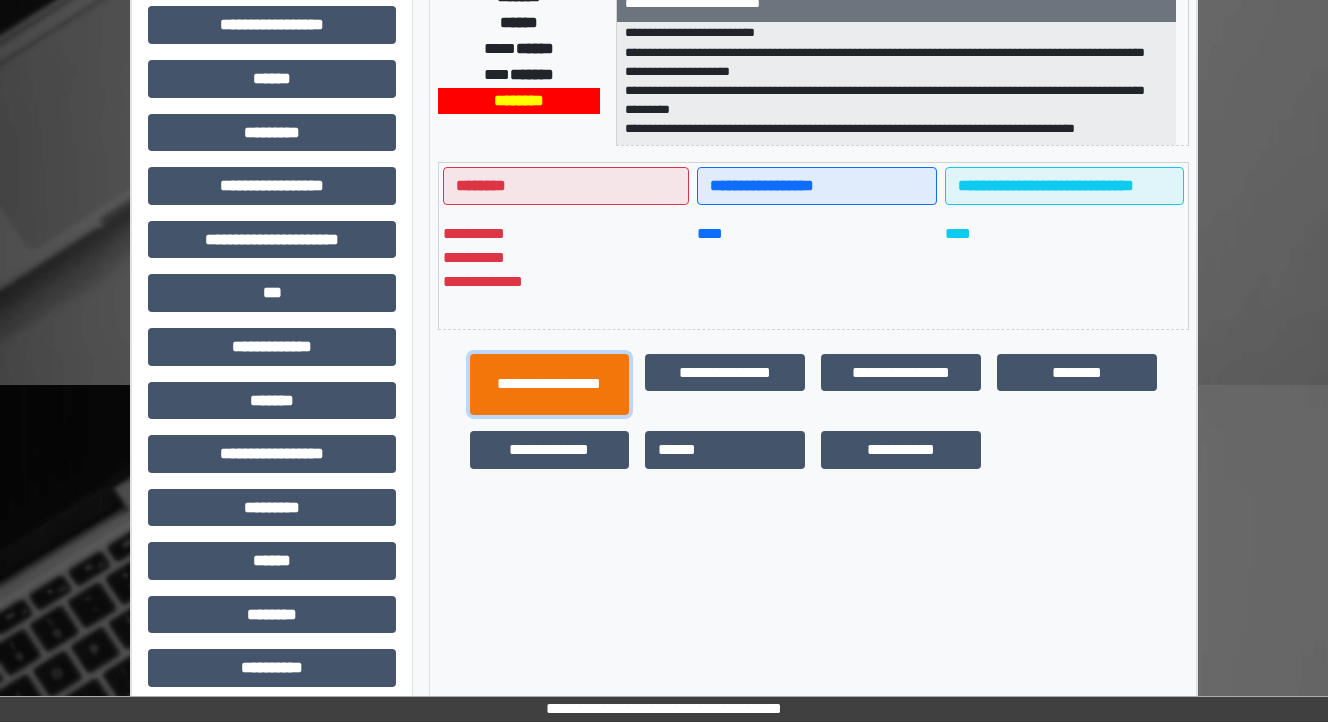 click on "**********" at bounding box center (550, 385) 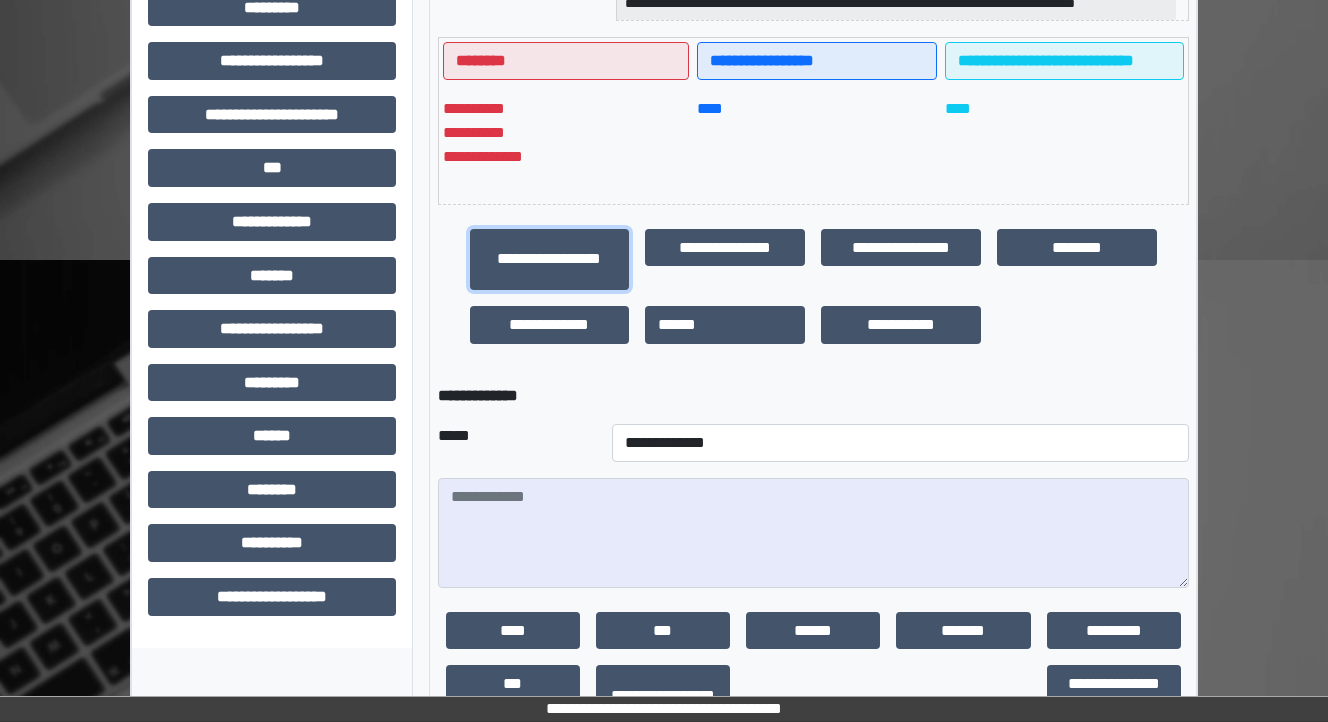 scroll, scrollTop: 648, scrollLeft: 0, axis: vertical 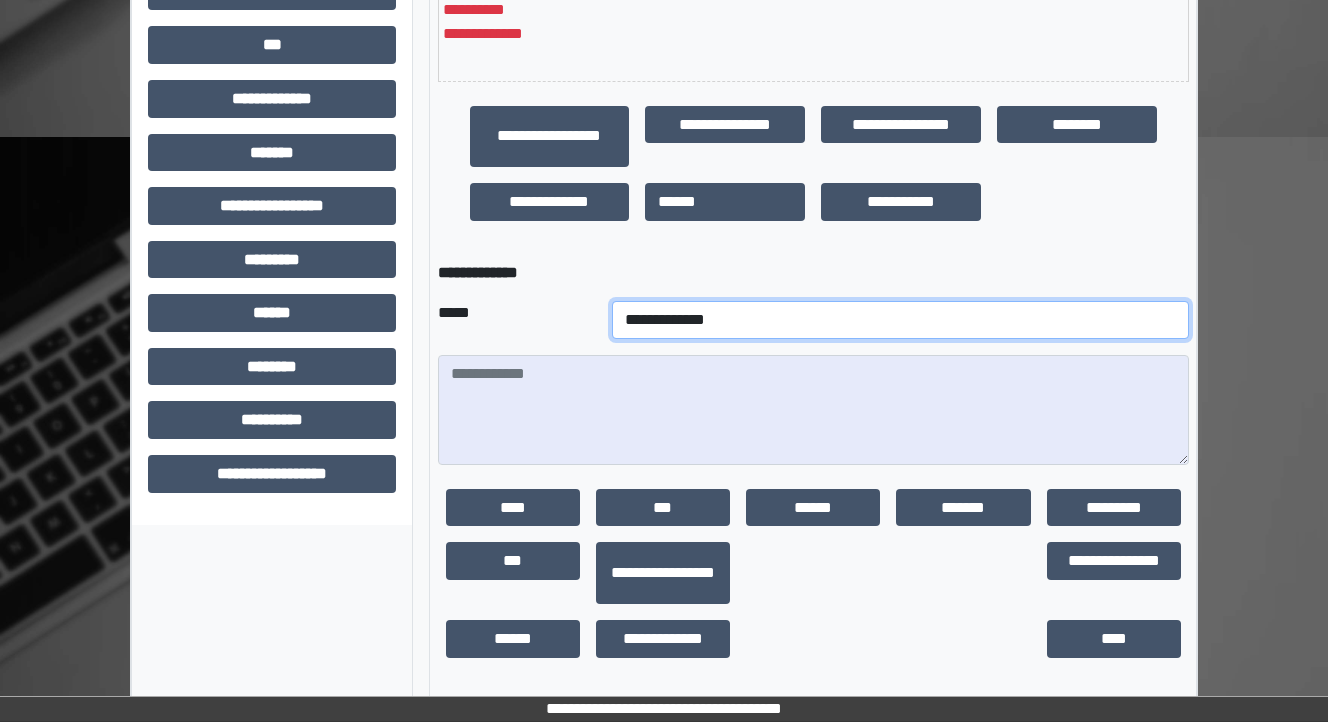 click on "**********" at bounding box center (900, 320) 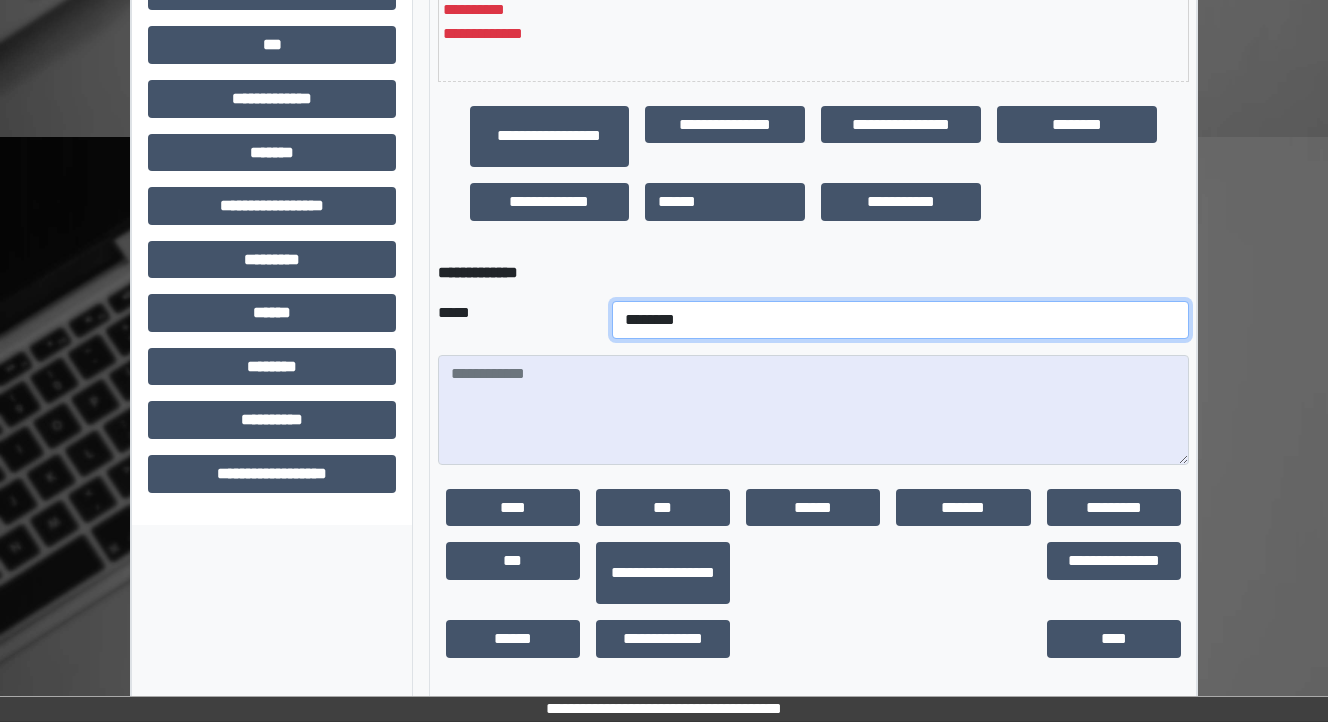 click on "**********" at bounding box center [900, 320] 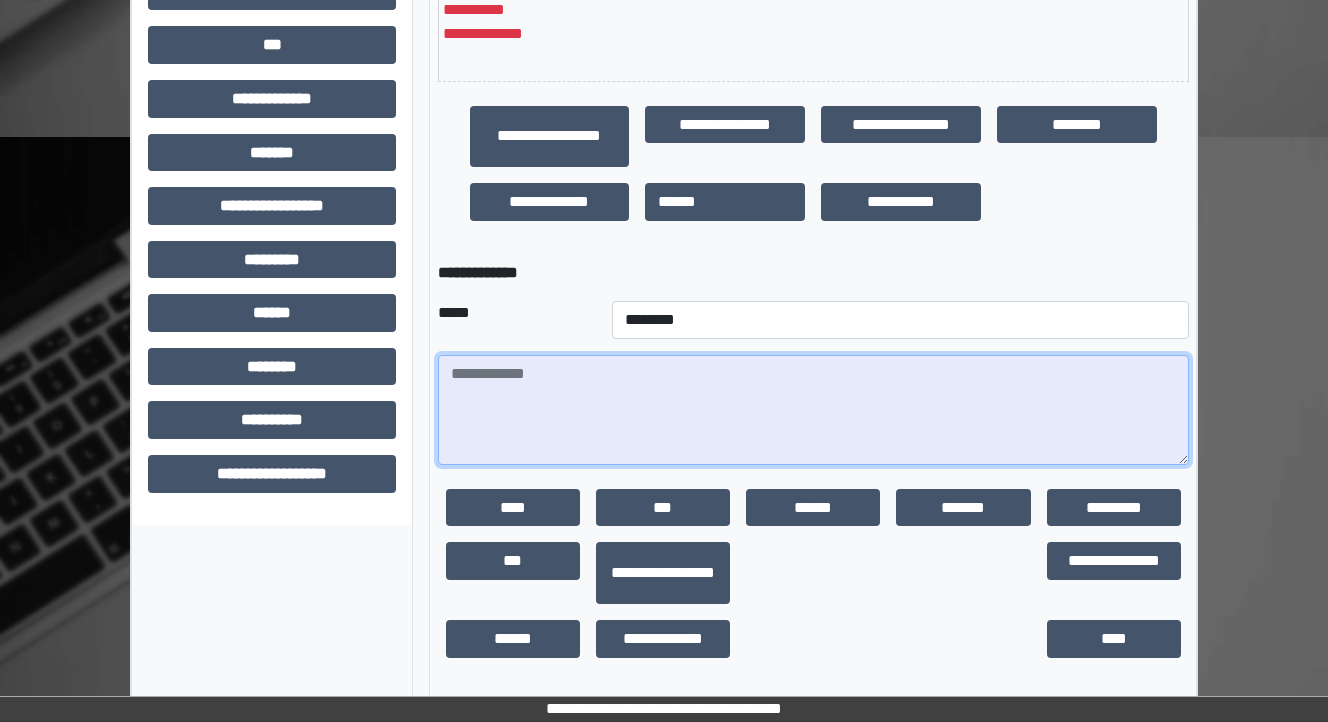 click at bounding box center [813, 410] 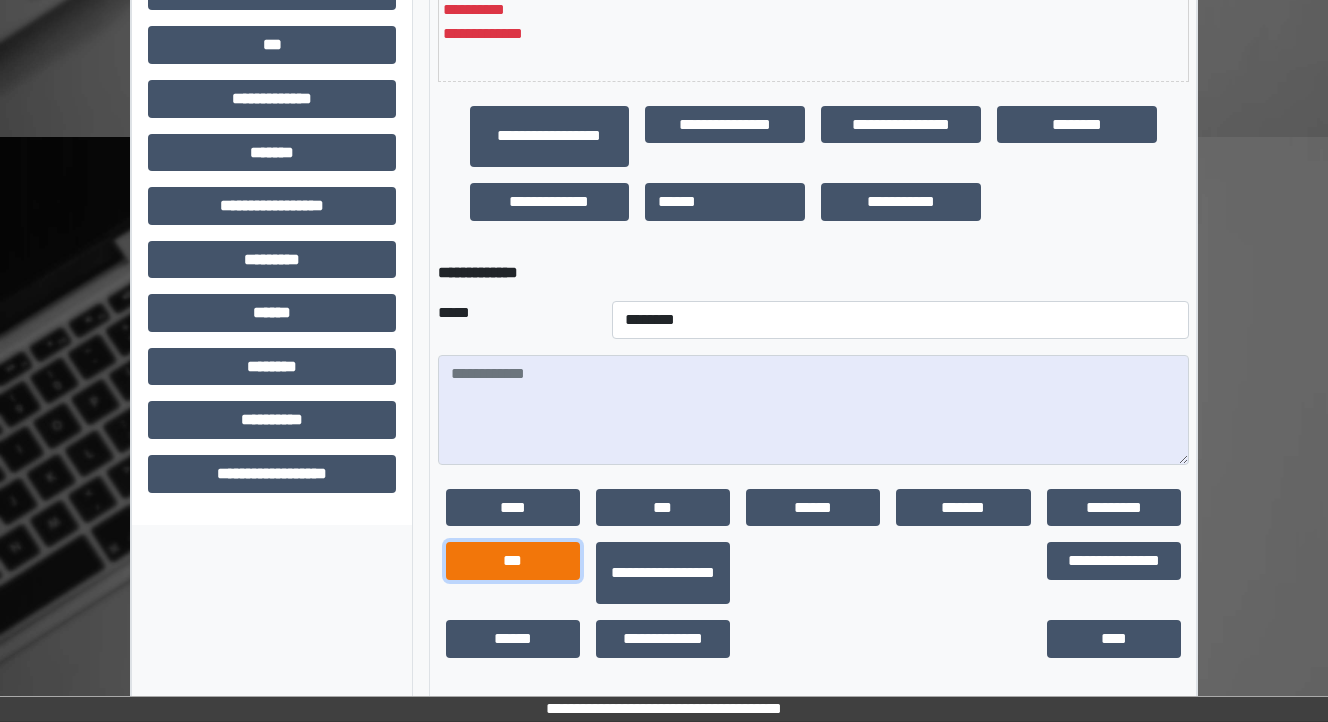 click on "***" at bounding box center (513, 561) 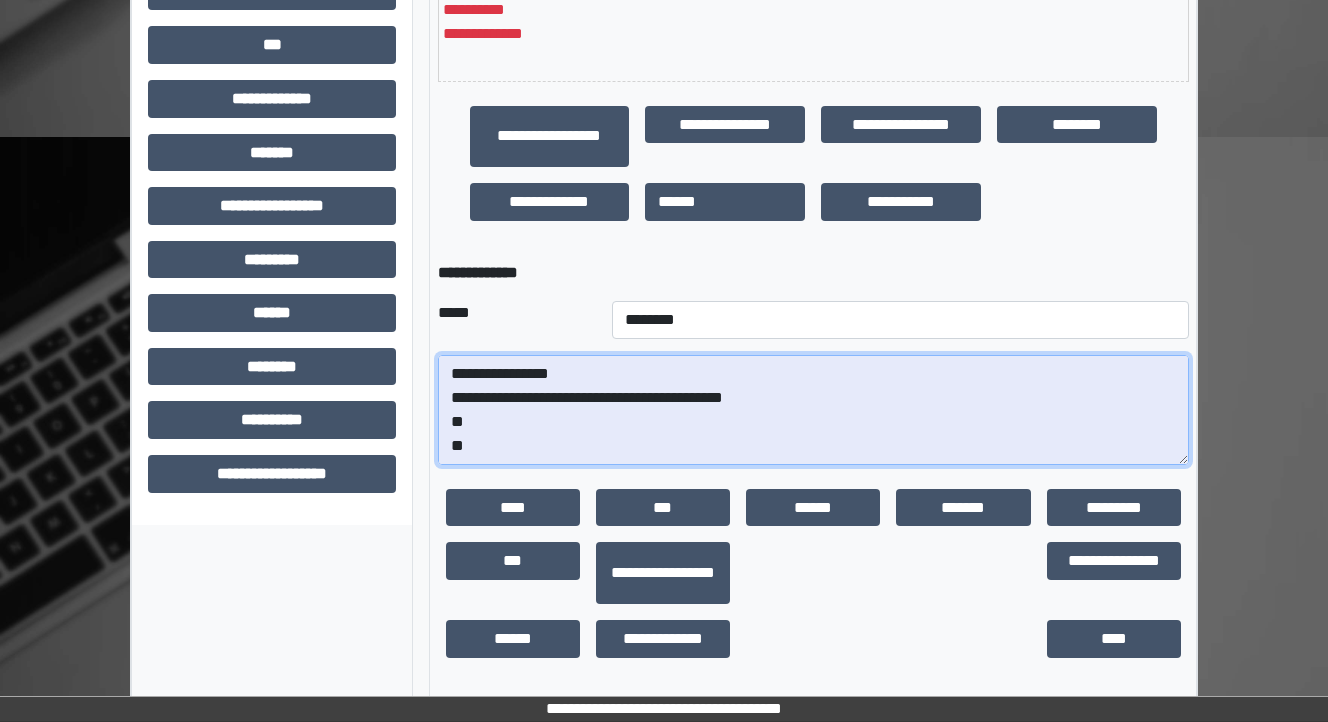 click on "**********" at bounding box center [813, 410] 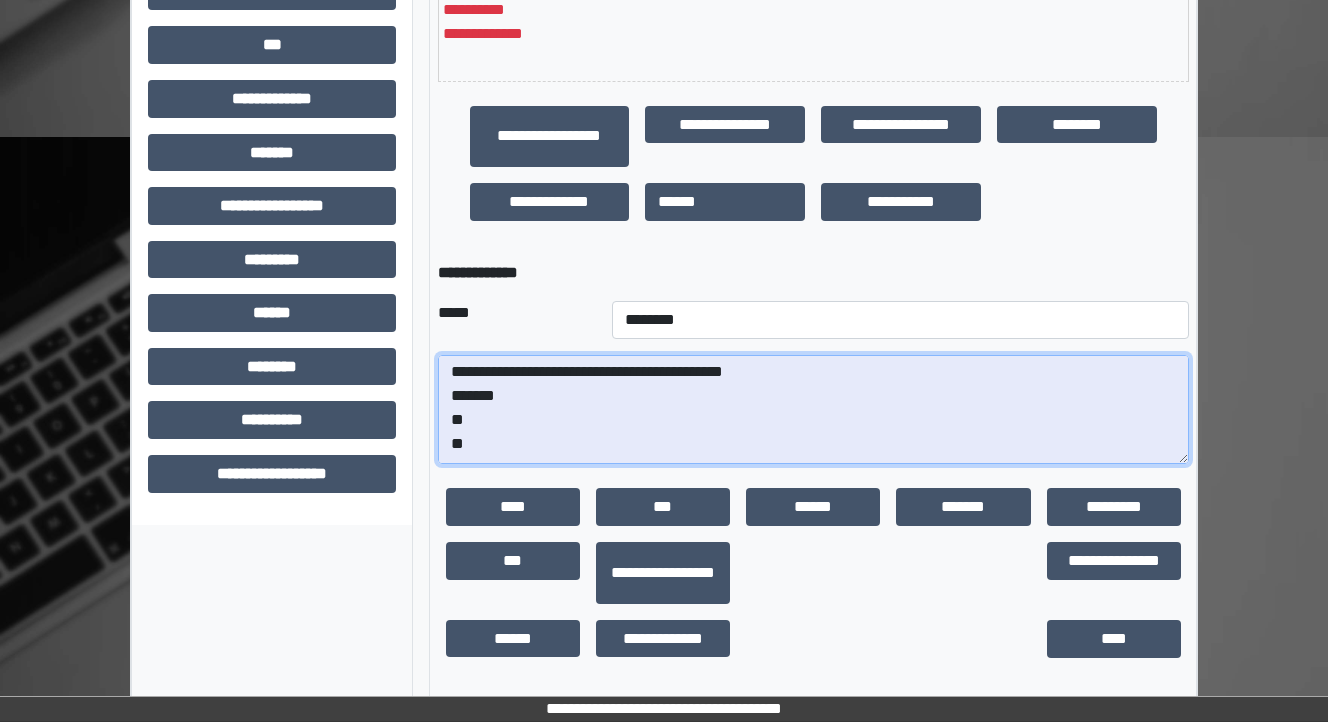scroll, scrollTop: 48, scrollLeft: 0, axis: vertical 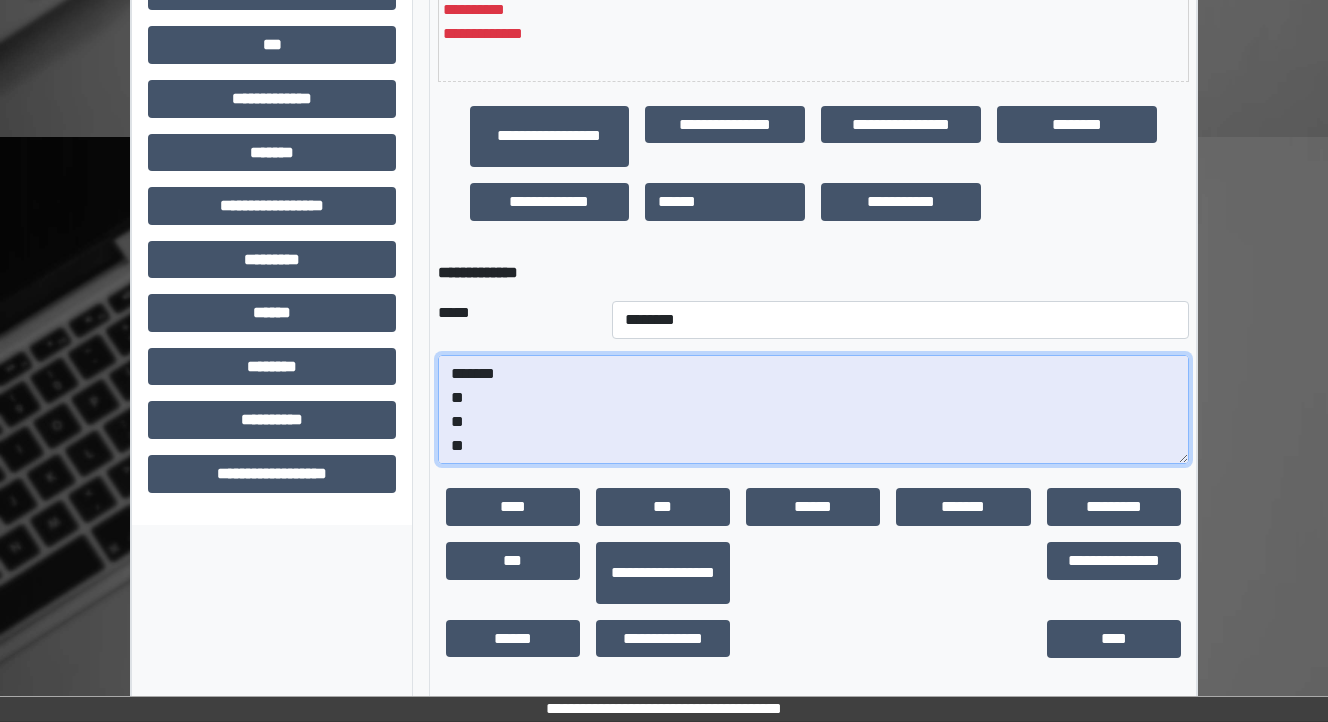 click on "**********" at bounding box center [813, 410] 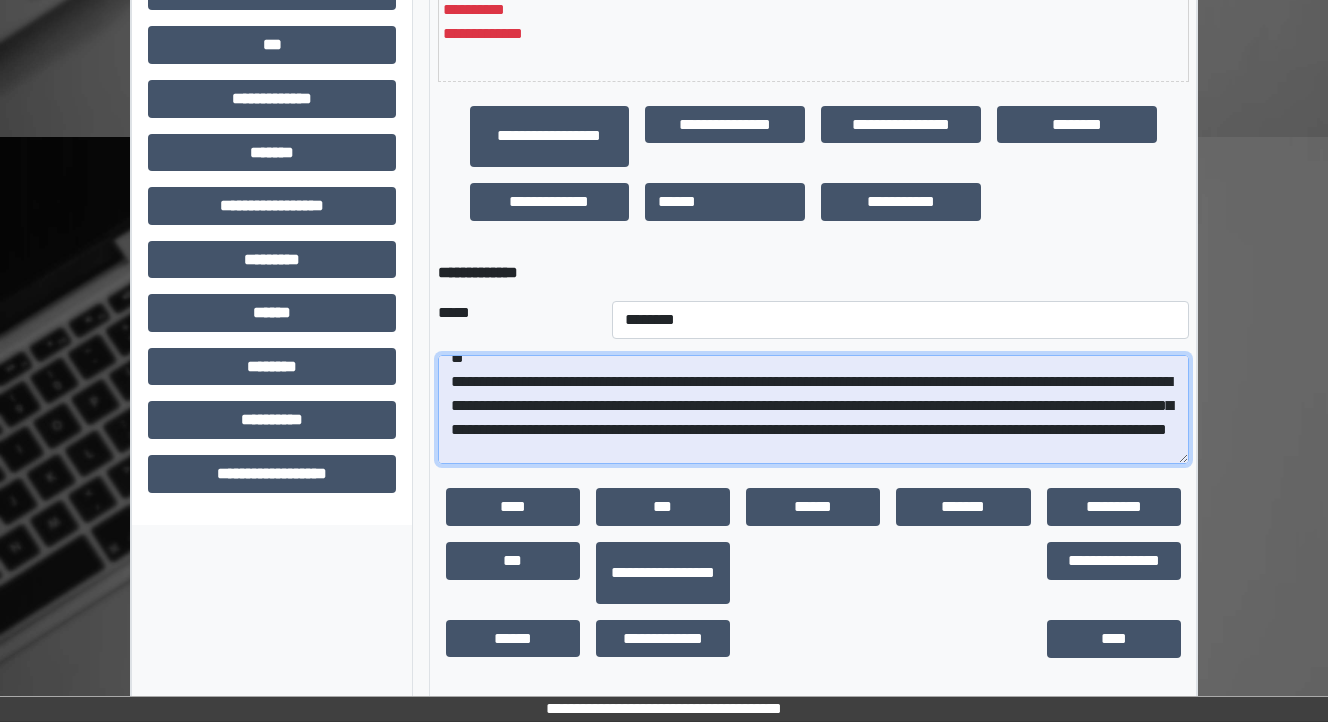 scroll, scrollTop: 240, scrollLeft: 0, axis: vertical 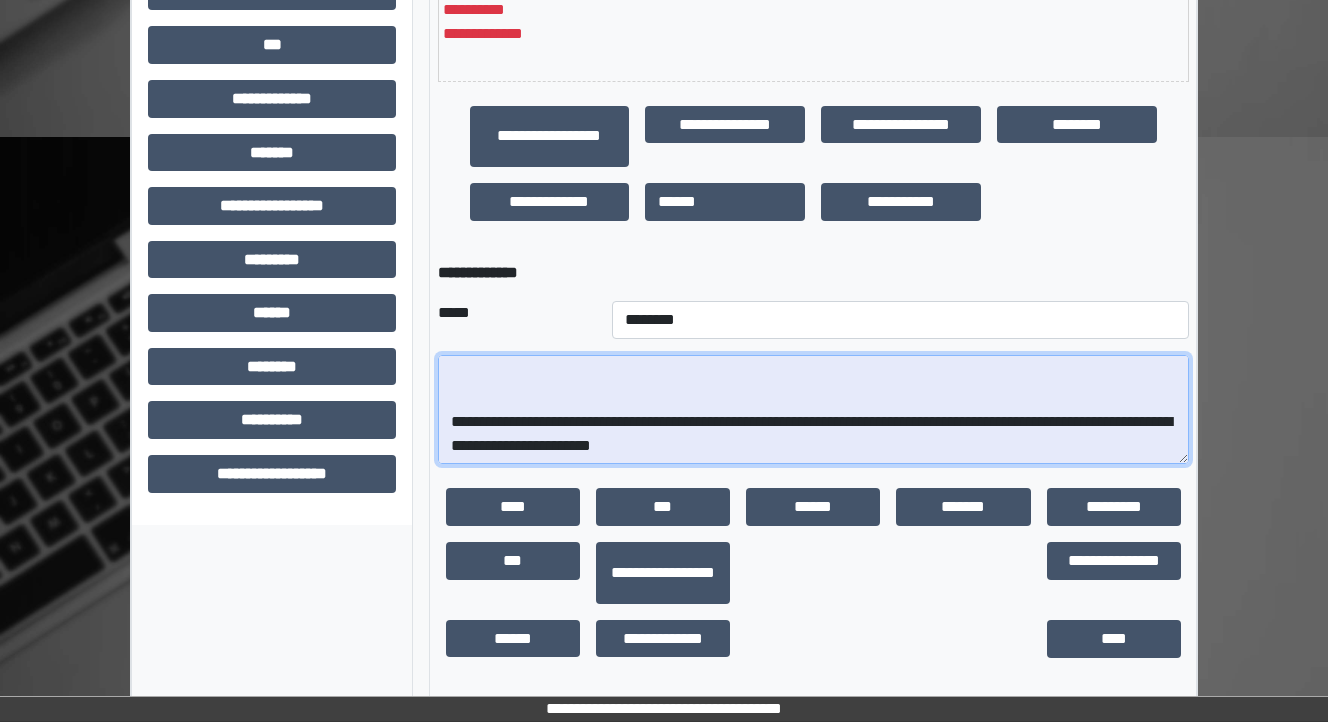 click on "**********" at bounding box center (813, 410) 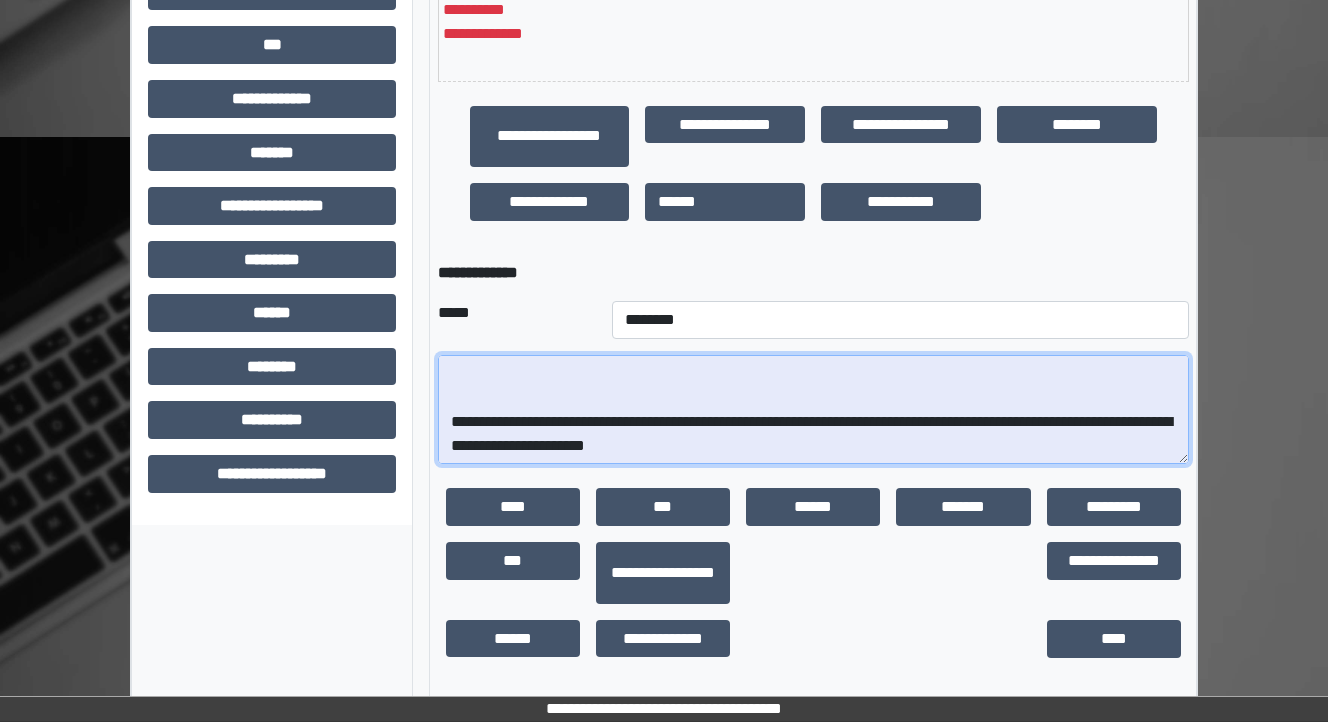 scroll, scrollTop: 216, scrollLeft: 0, axis: vertical 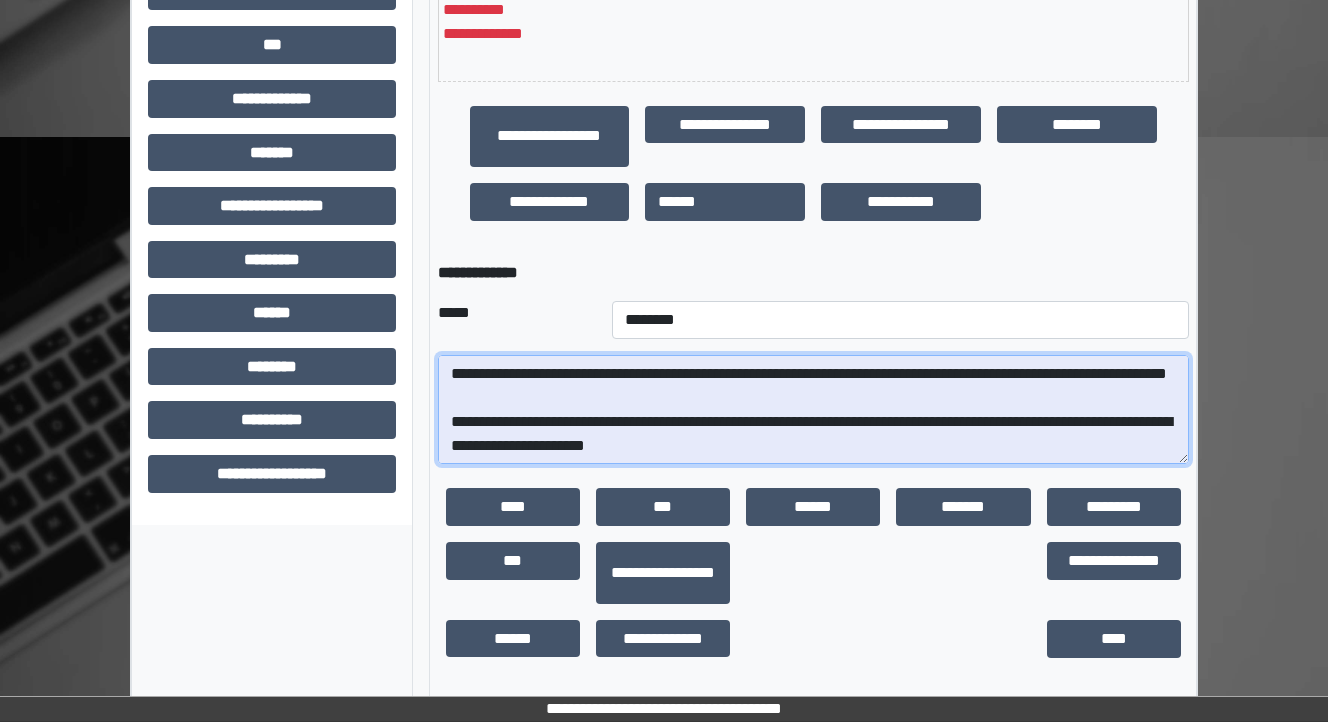 click on "**********" at bounding box center [813, 410] 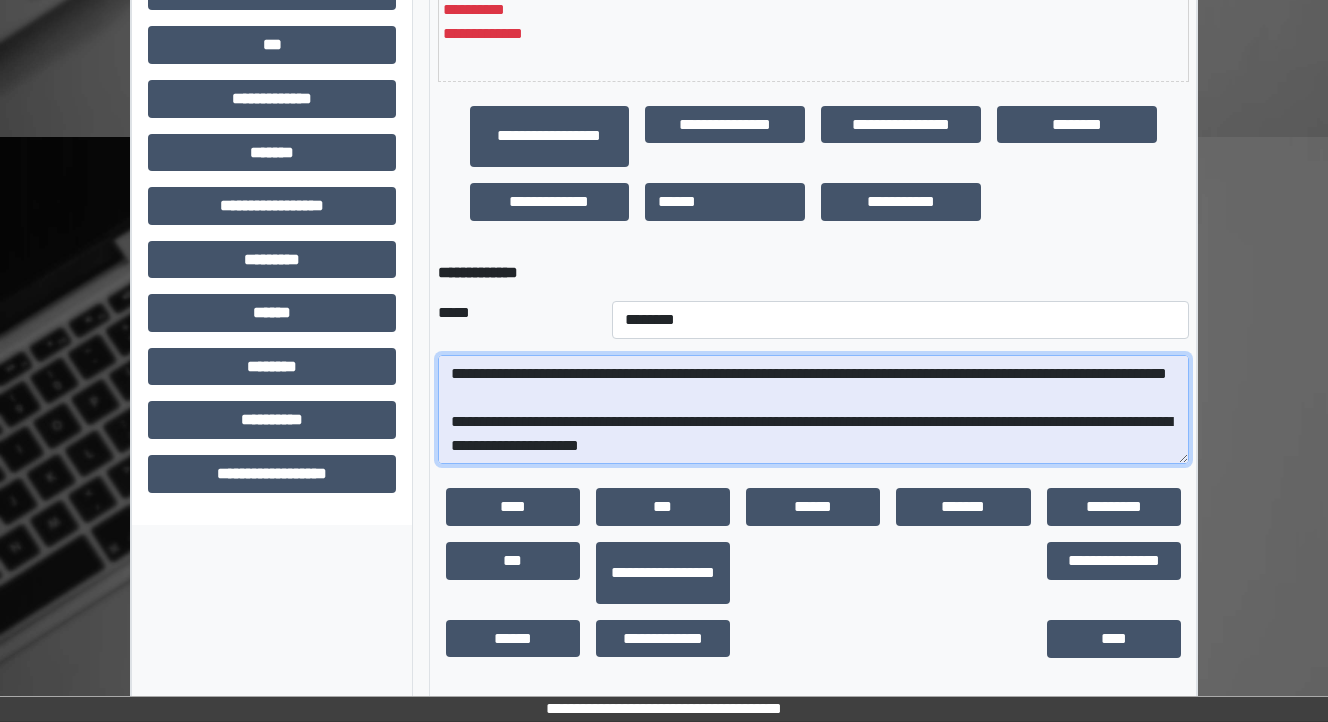 click on "**********" at bounding box center [813, 410] 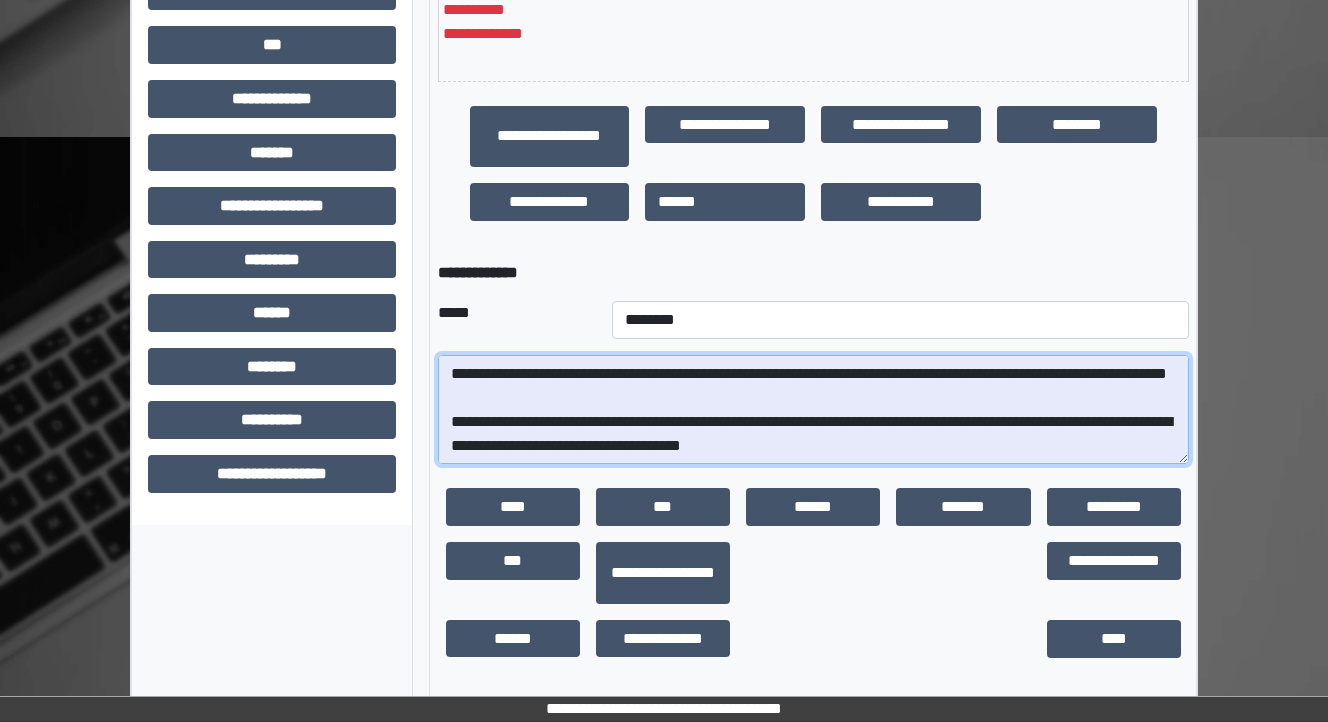 click on "**********" at bounding box center [813, 410] 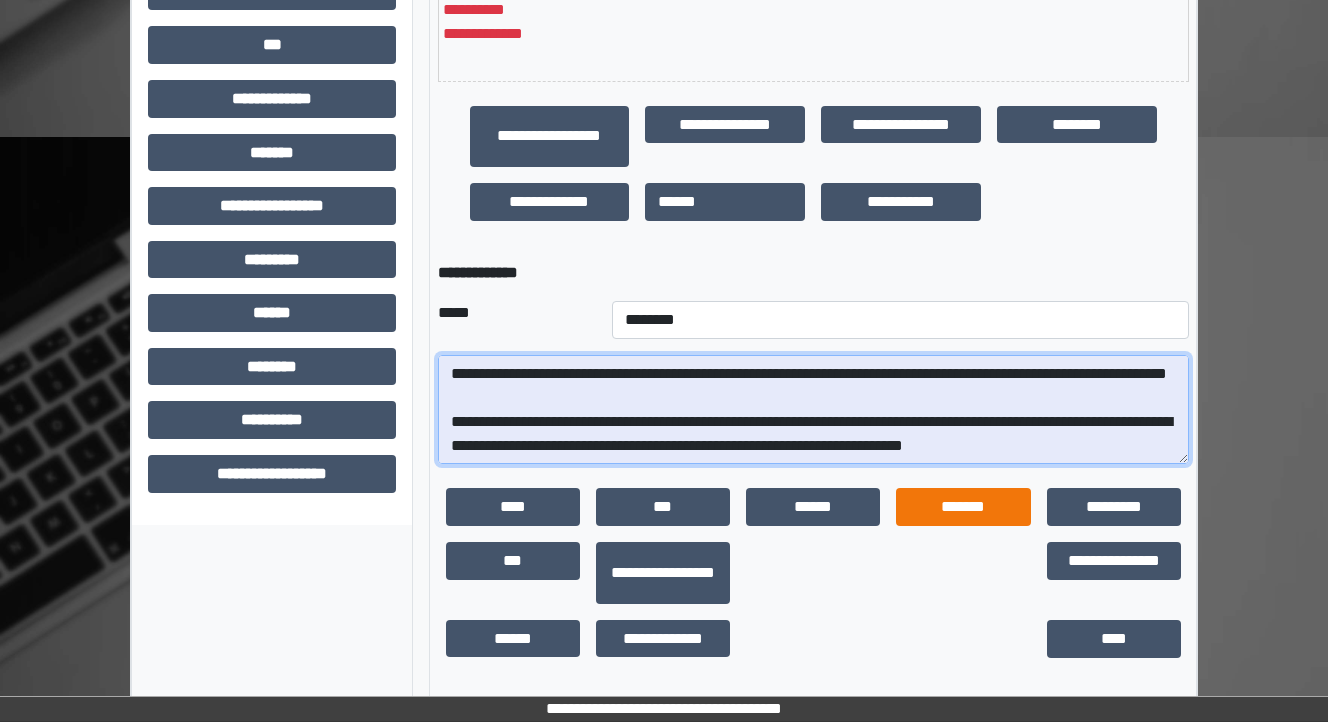 scroll, scrollTop: 192, scrollLeft: 0, axis: vertical 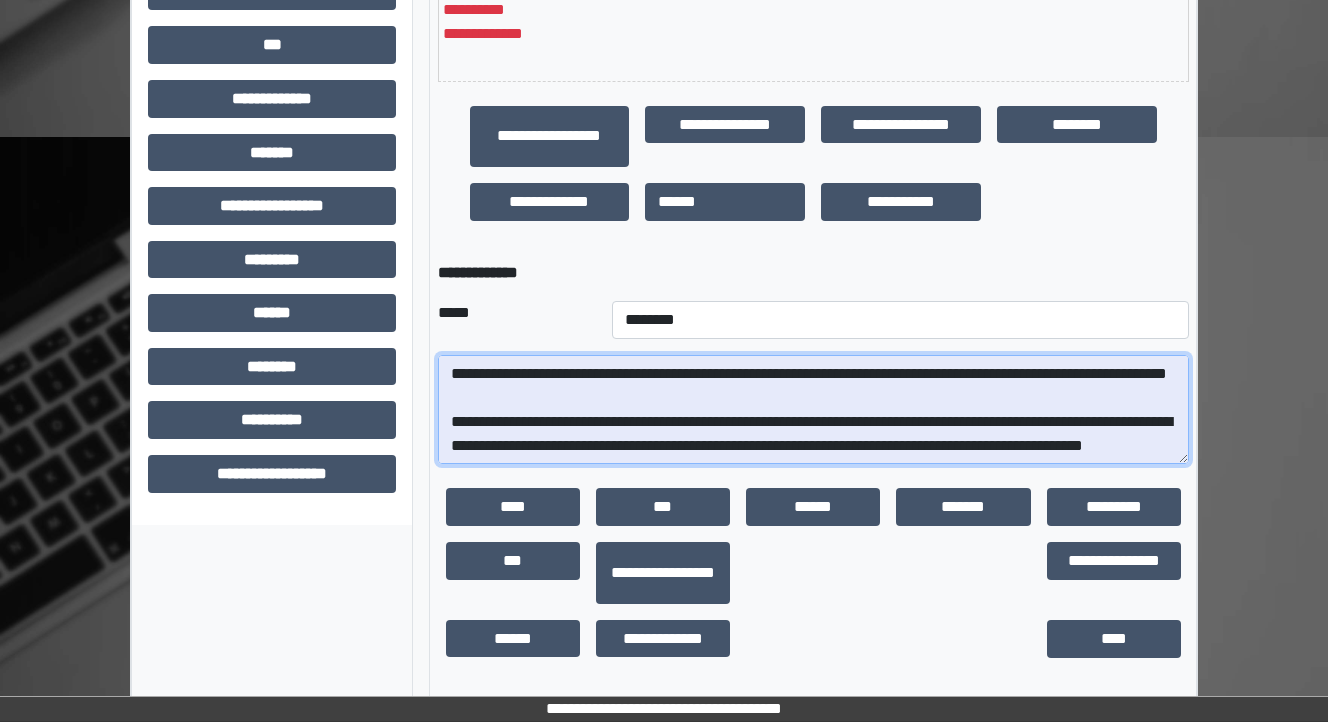 click on "**********" at bounding box center [813, 410] 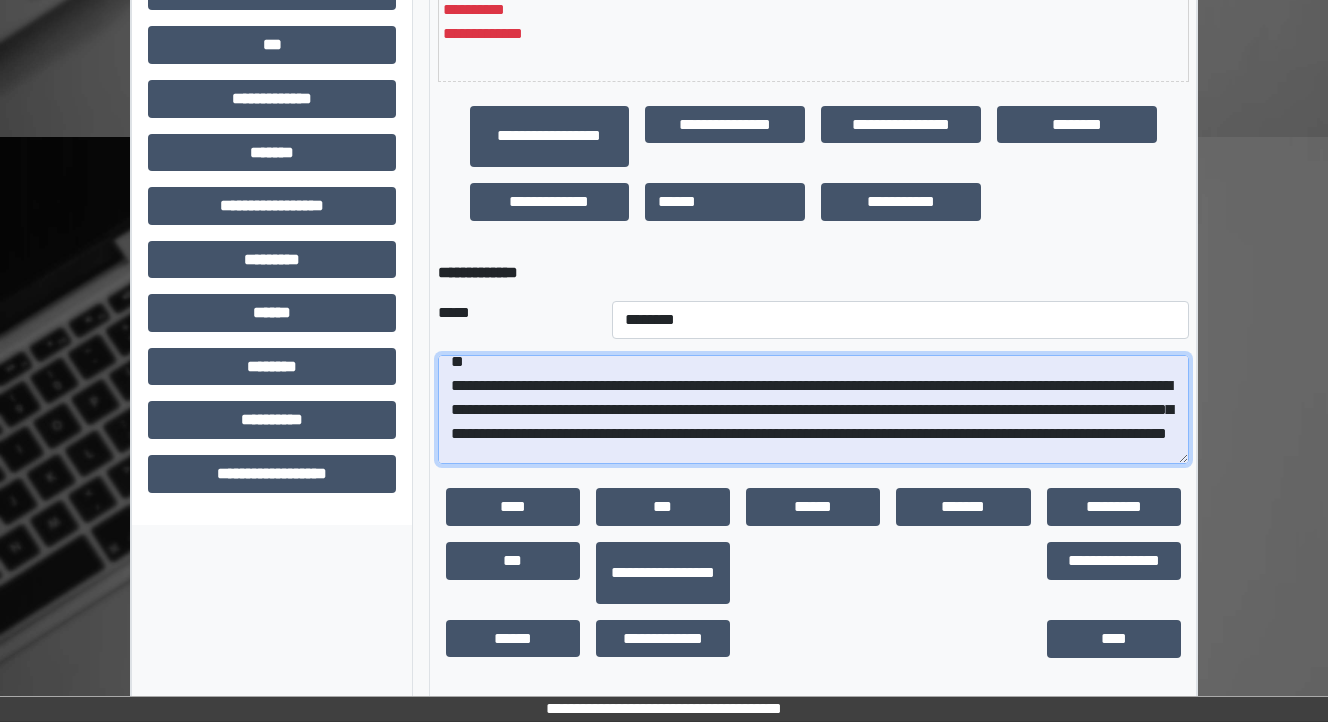 scroll, scrollTop: 112, scrollLeft: 0, axis: vertical 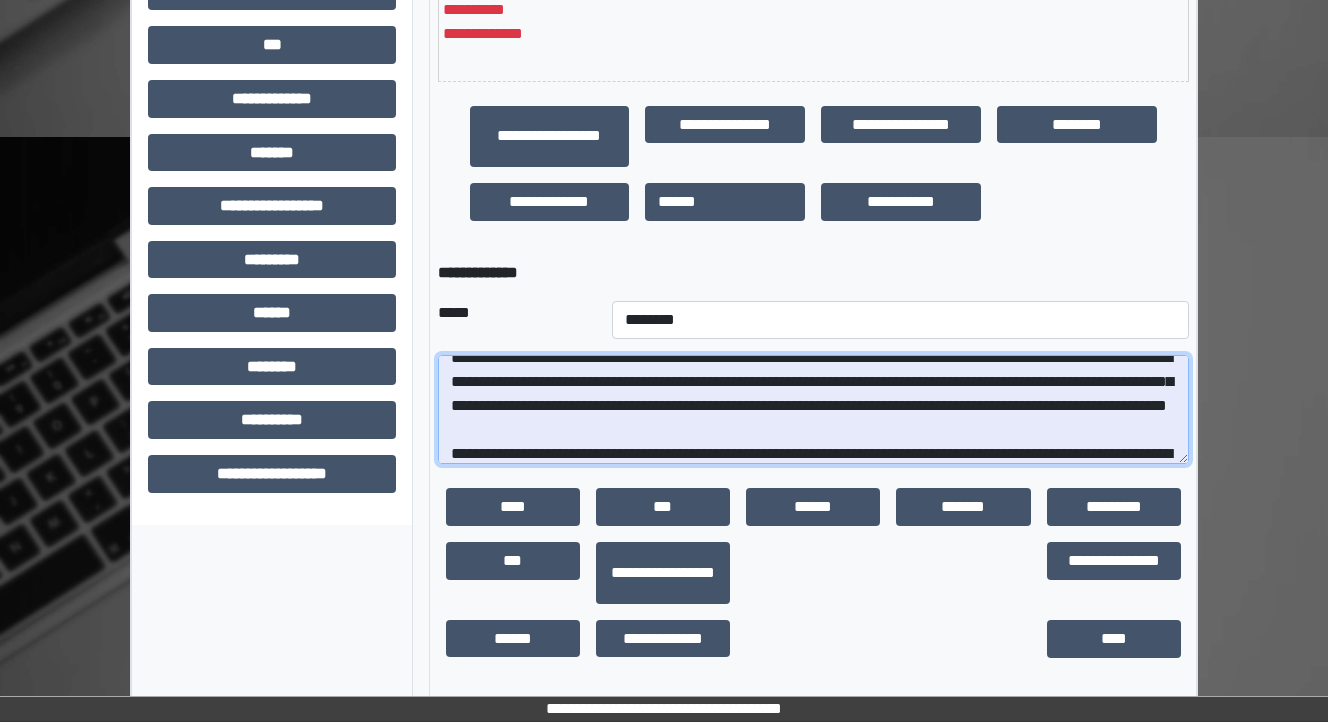 click on "**********" at bounding box center (813, 410) 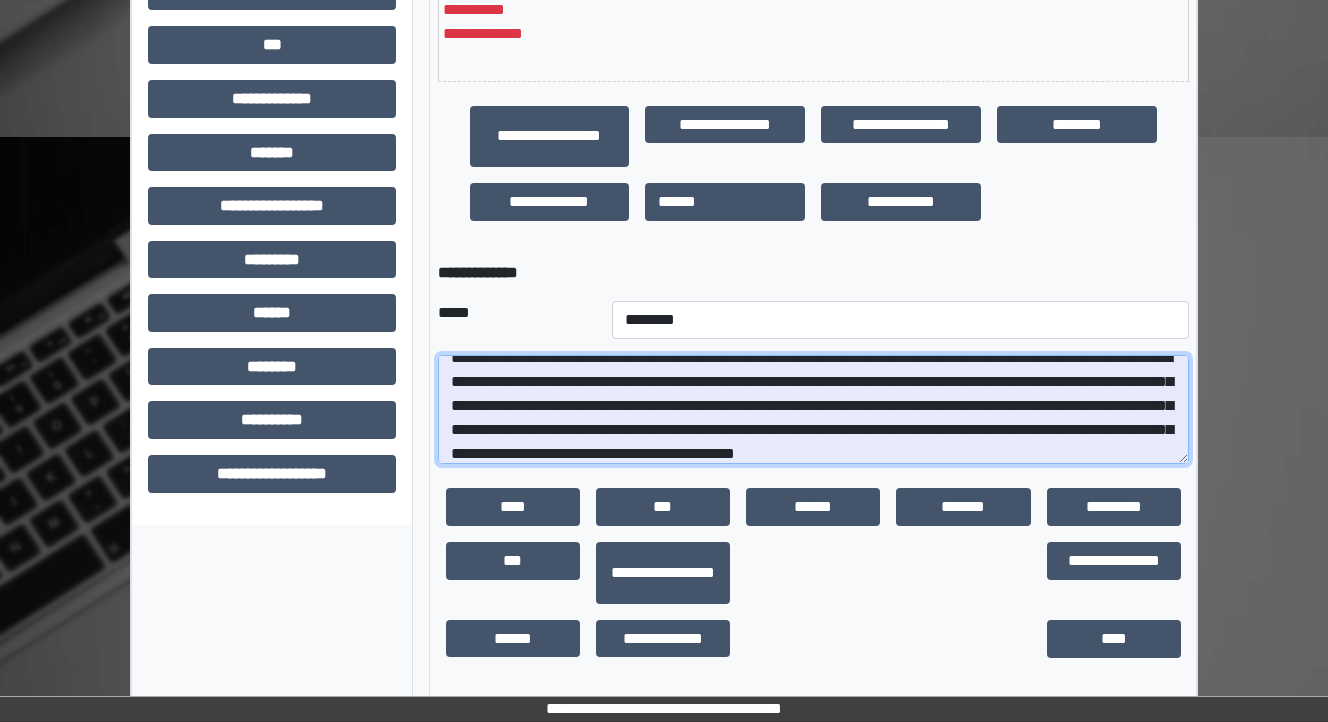 scroll, scrollTop: 32, scrollLeft: 0, axis: vertical 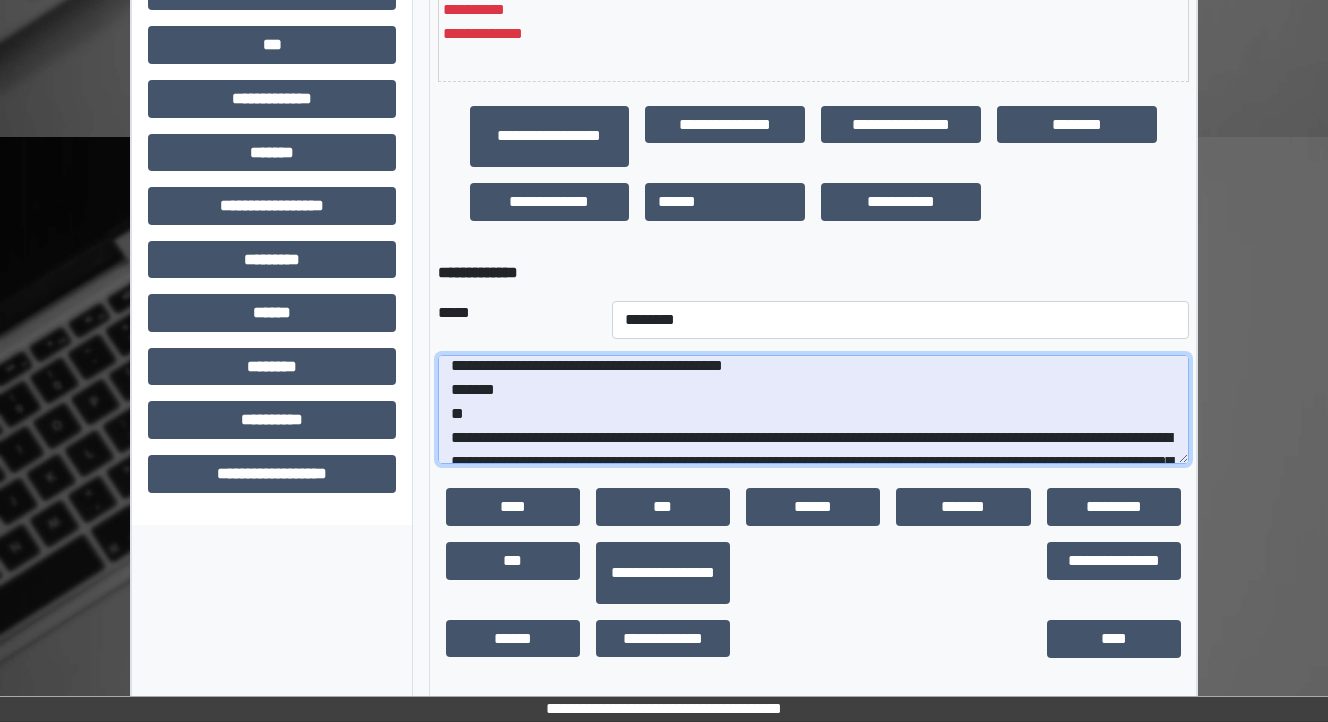 click on "**********" at bounding box center [813, 410] 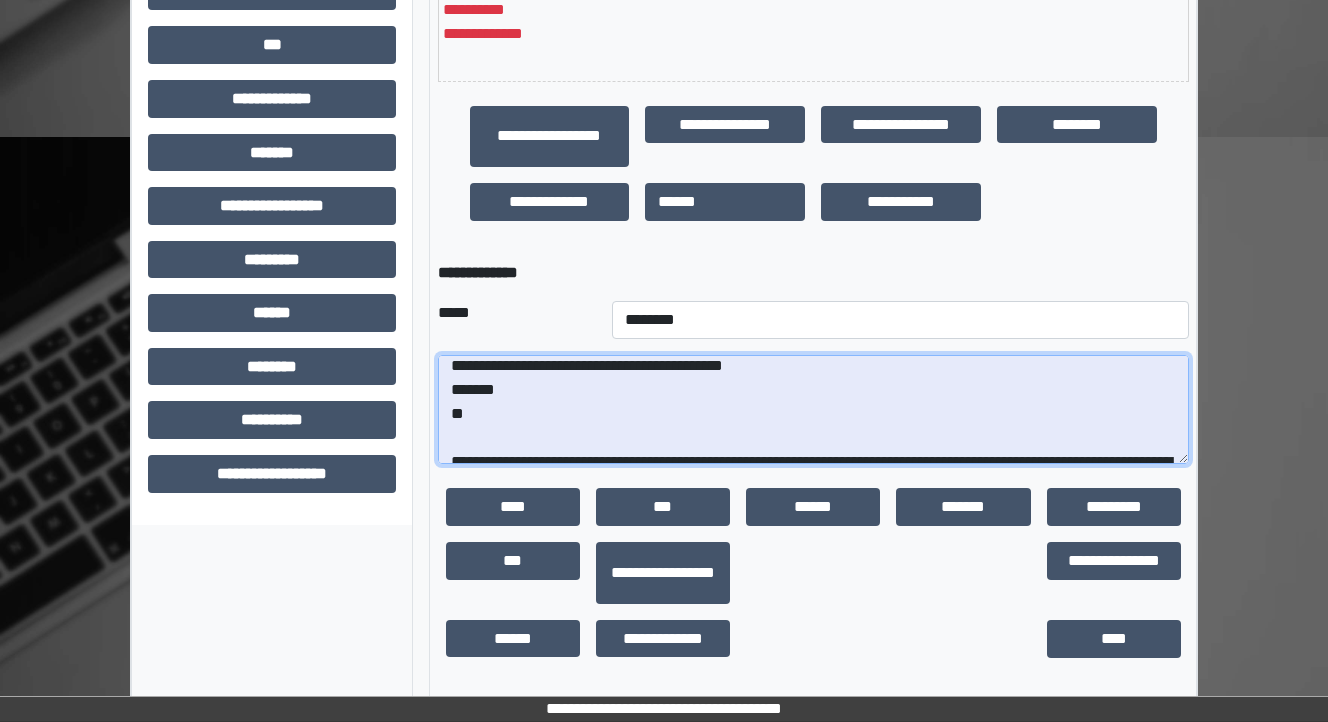 click on "**********" at bounding box center [813, 410] 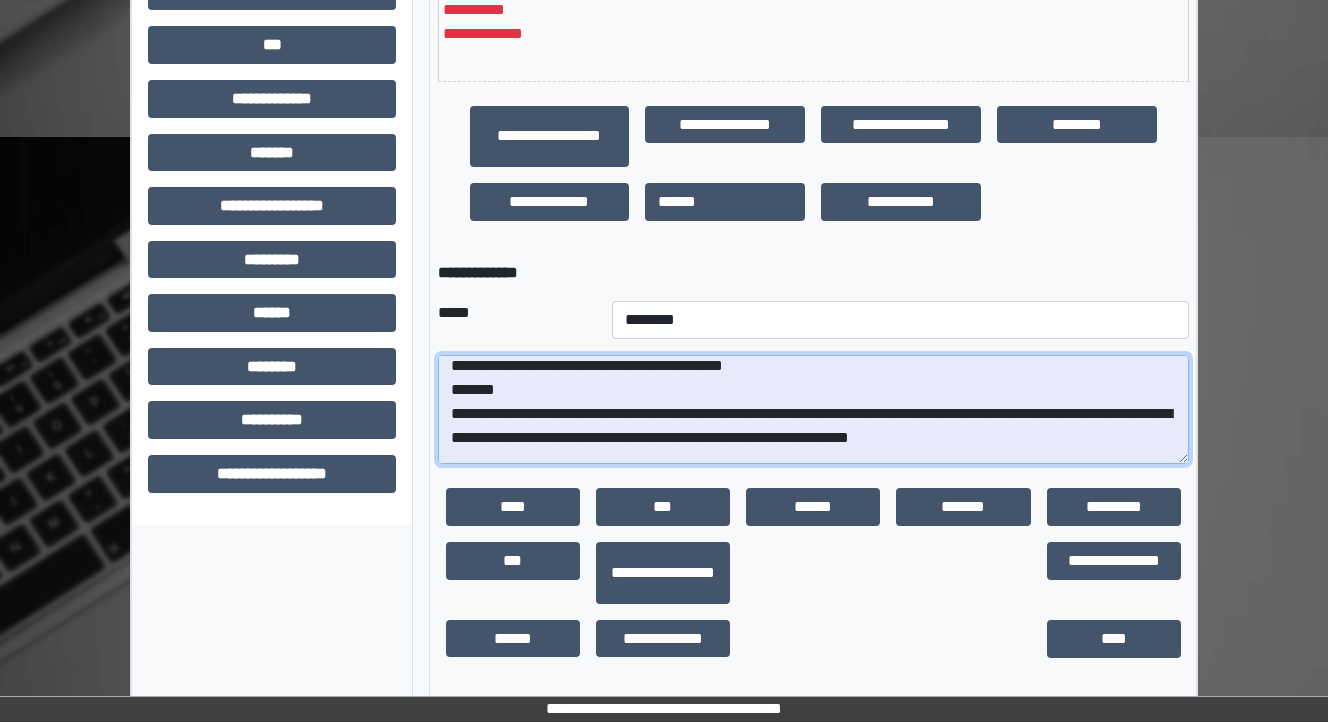 click on "**********" at bounding box center [813, 410] 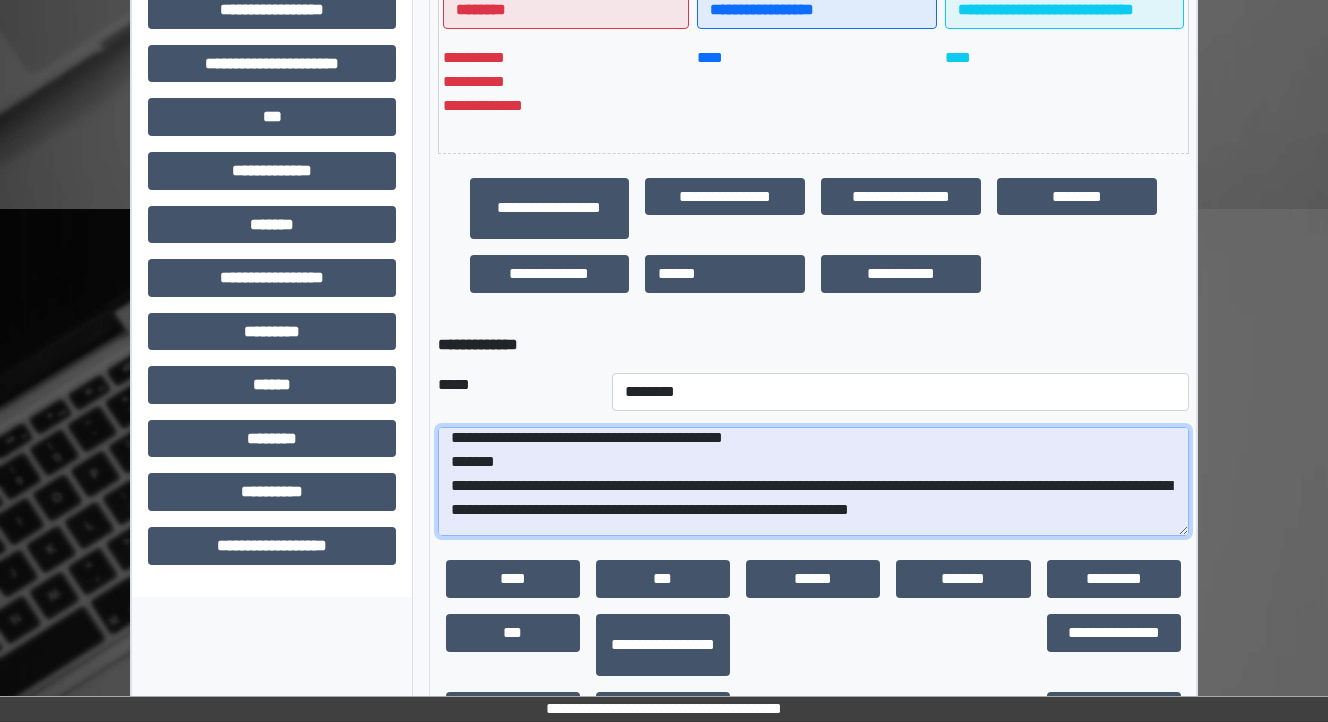 scroll, scrollTop: 648, scrollLeft: 0, axis: vertical 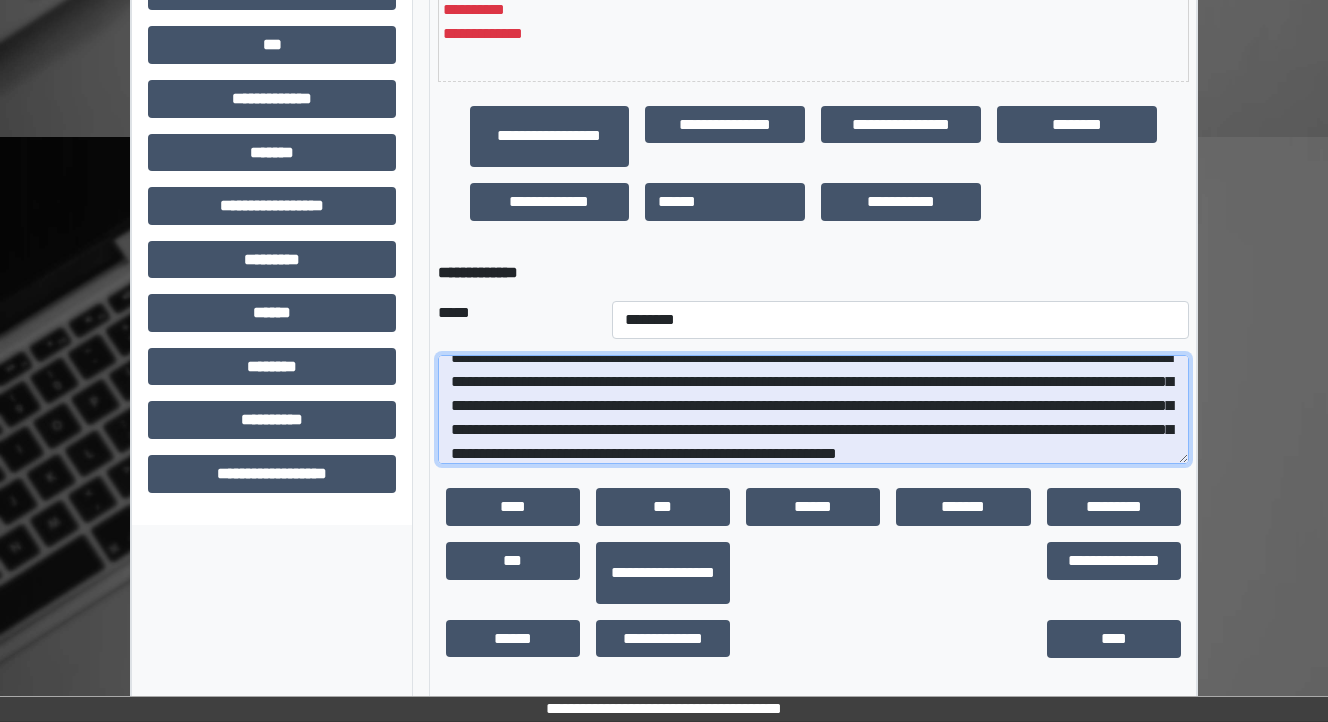 click at bounding box center [813, 410] 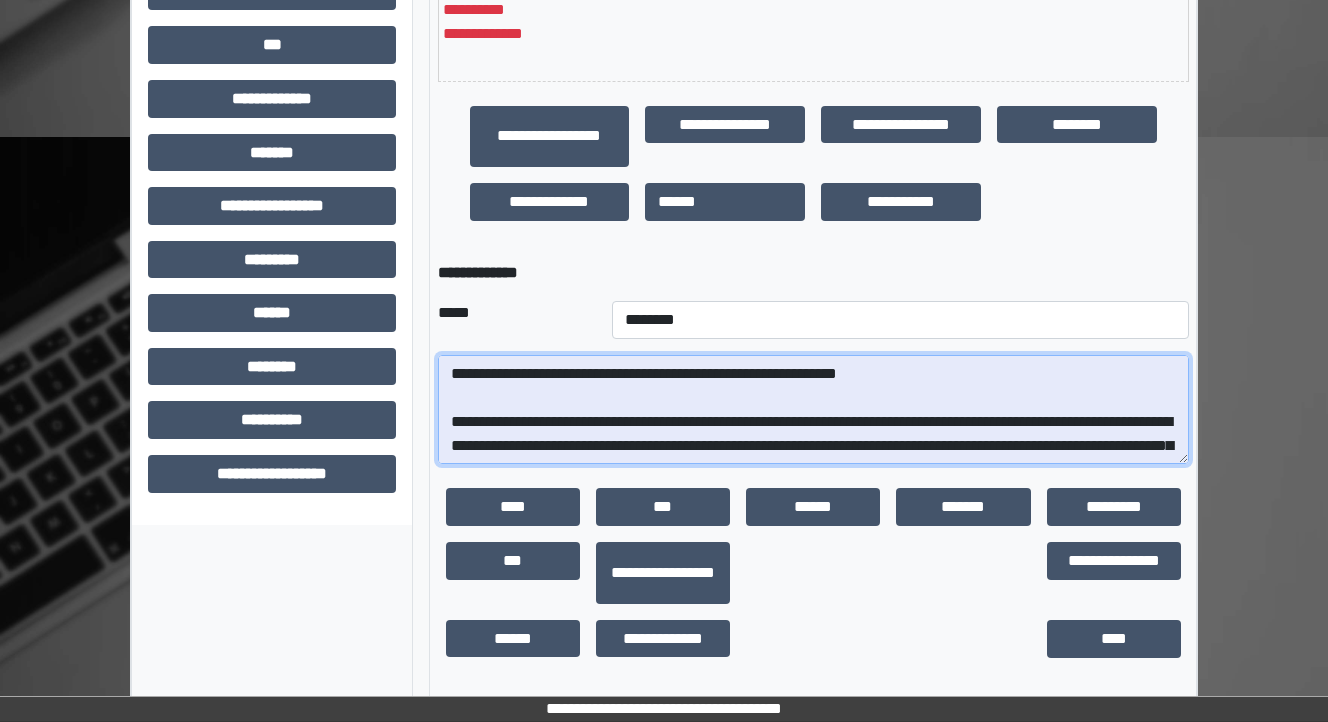 click at bounding box center [813, 410] 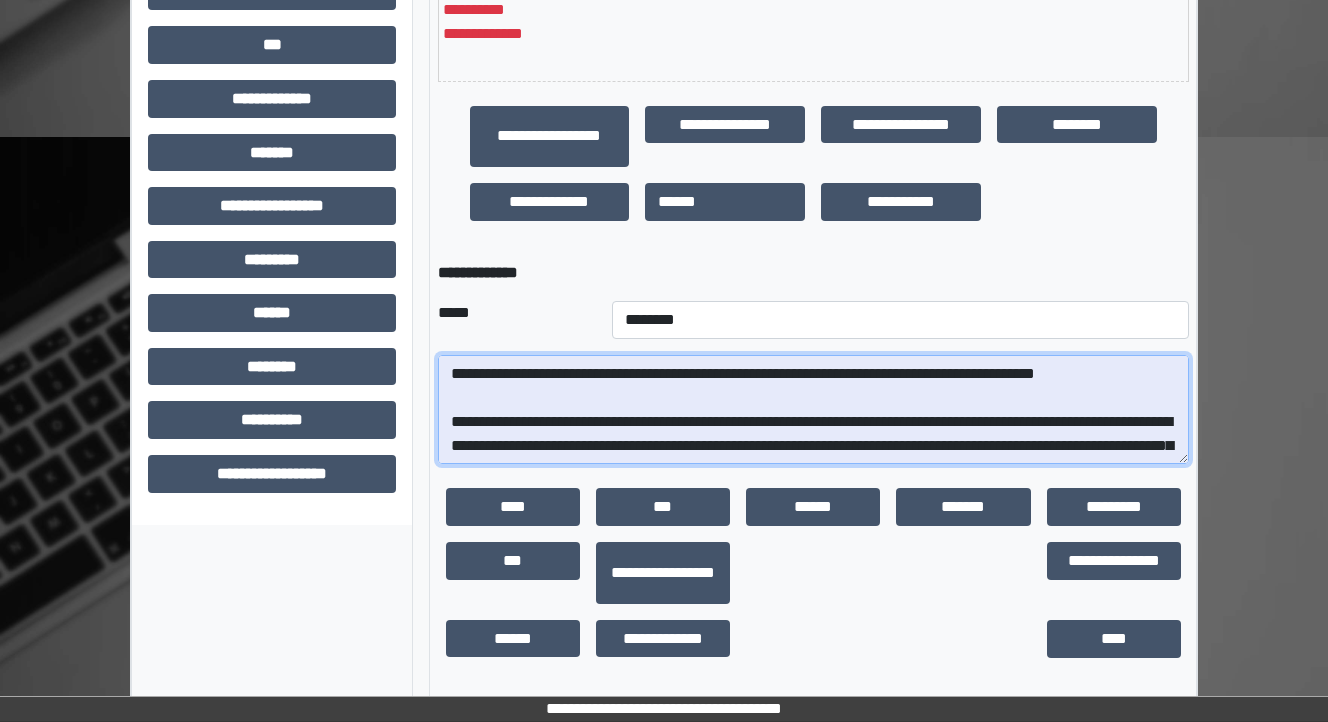 click at bounding box center (813, 410) 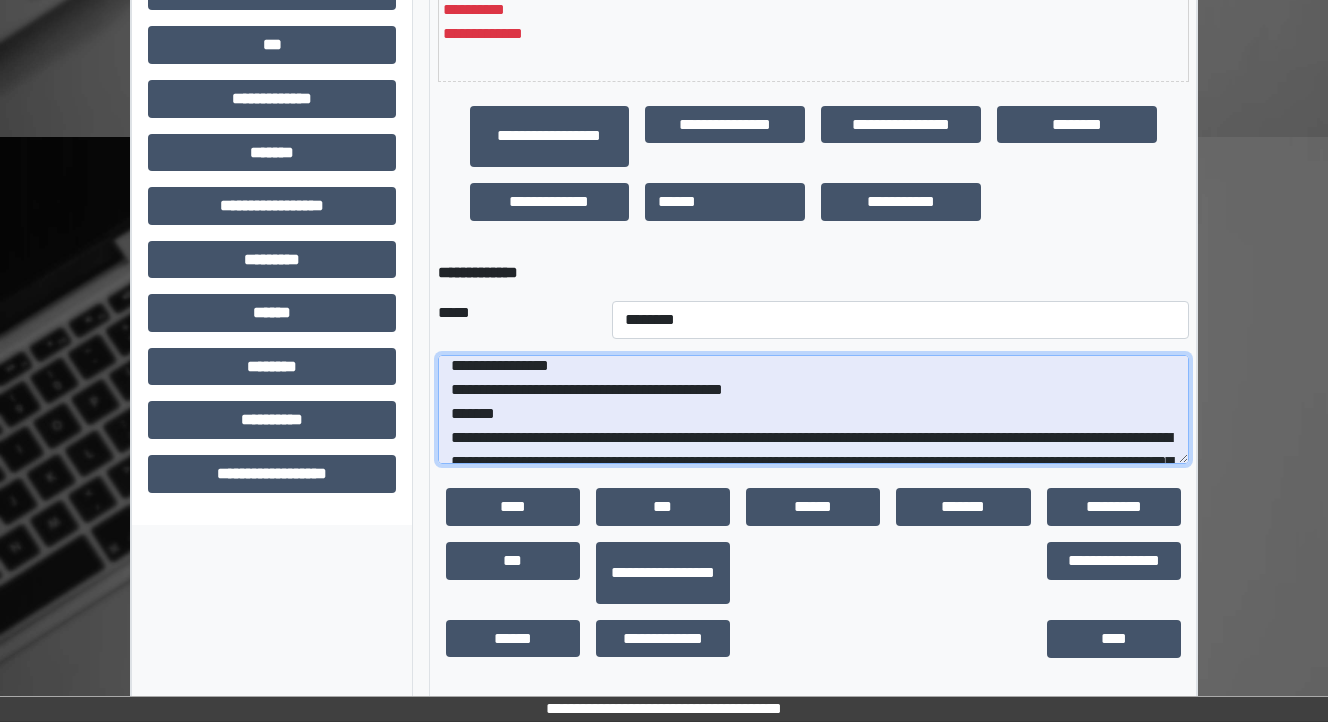 scroll, scrollTop: 88, scrollLeft: 0, axis: vertical 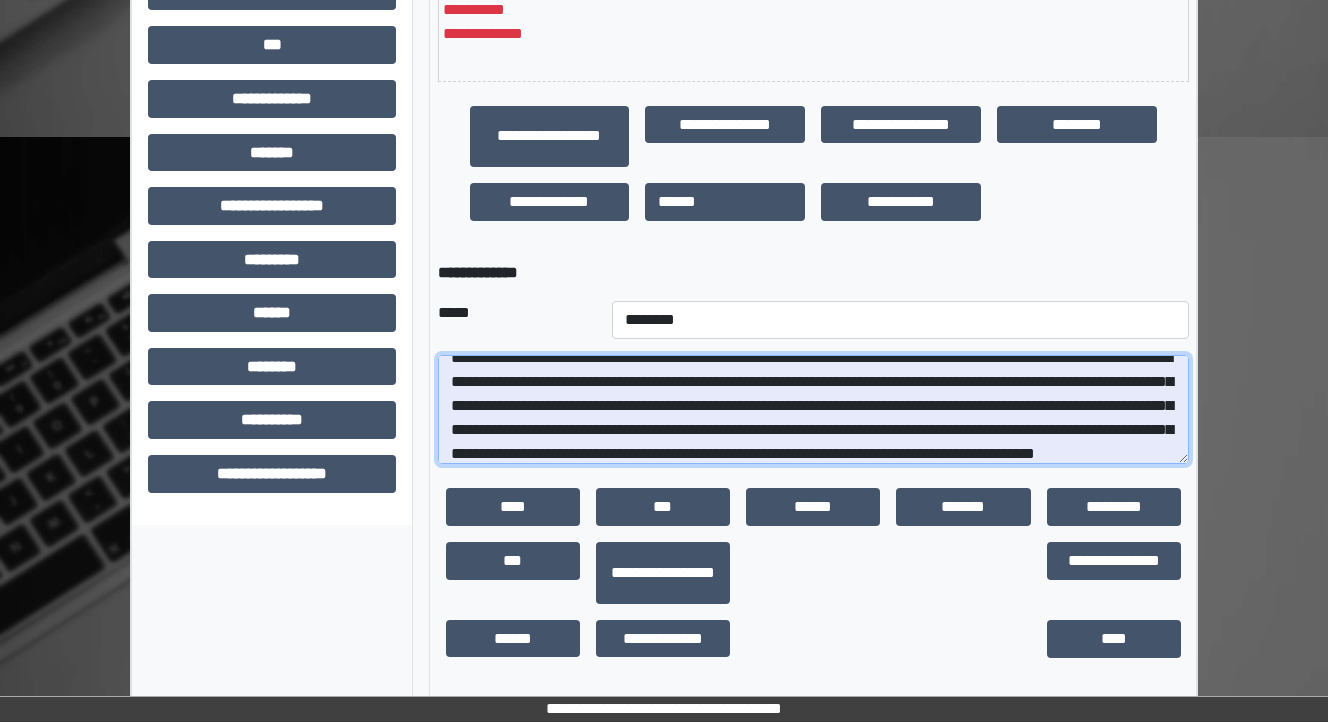 click at bounding box center [813, 410] 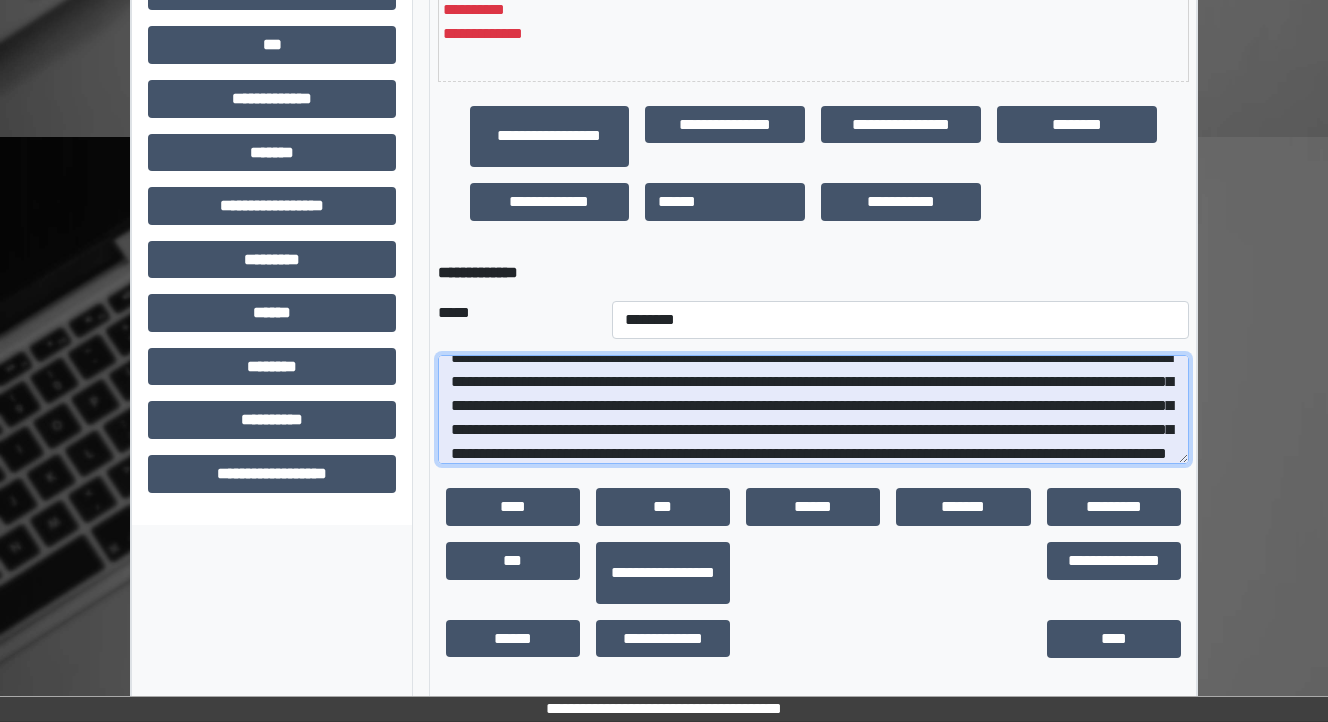 click at bounding box center (813, 410) 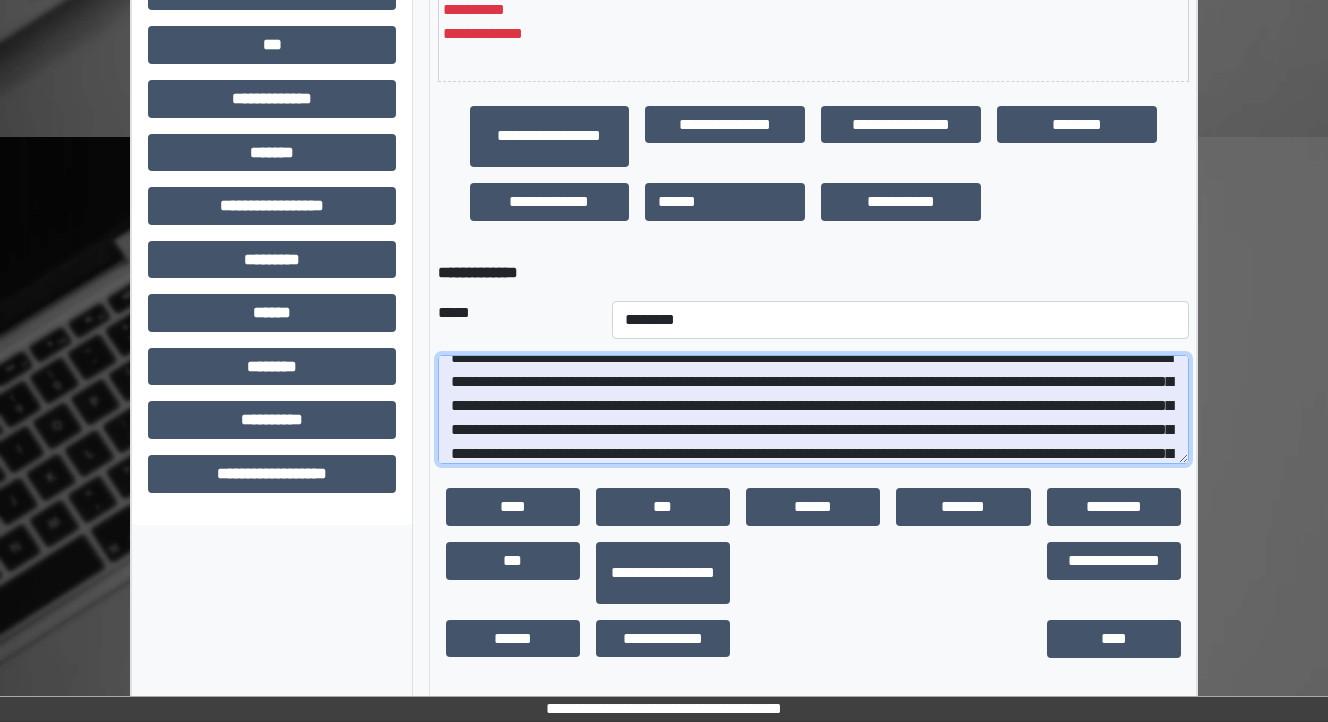 scroll, scrollTop: 168, scrollLeft: 0, axis: vertical 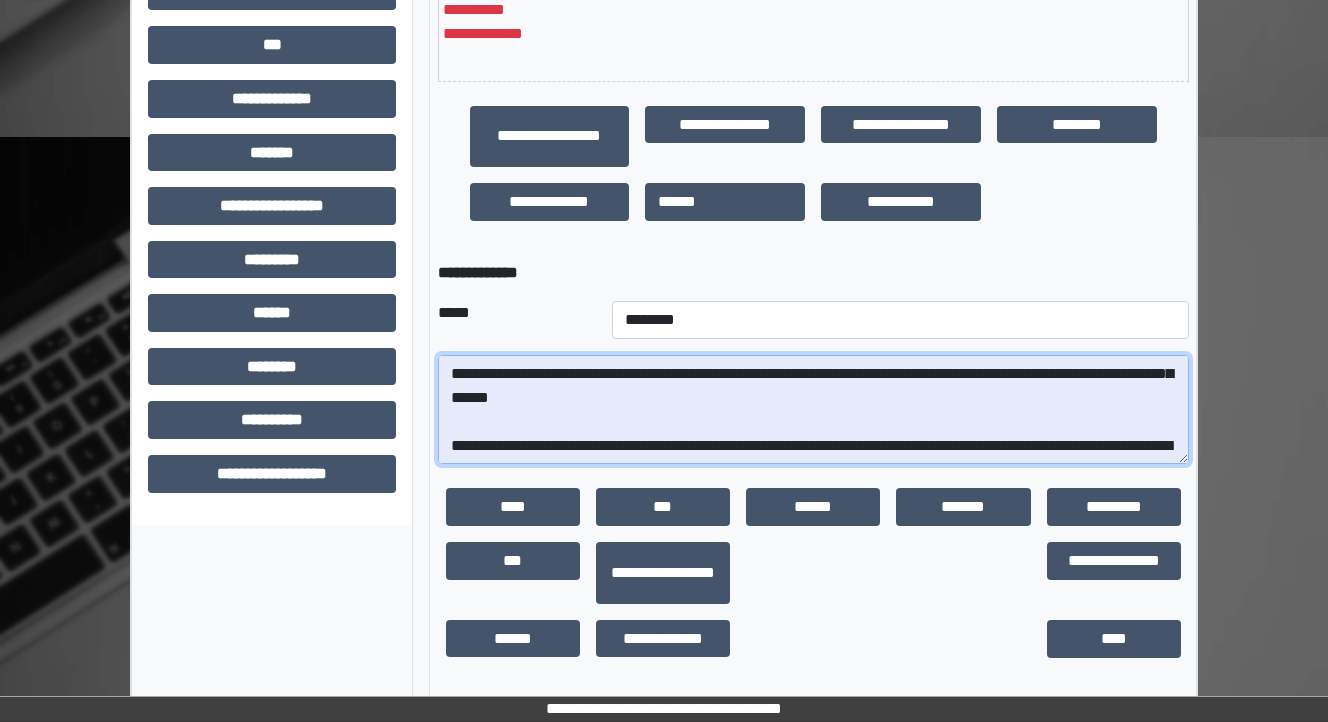 click at bounding box center [813, 410] 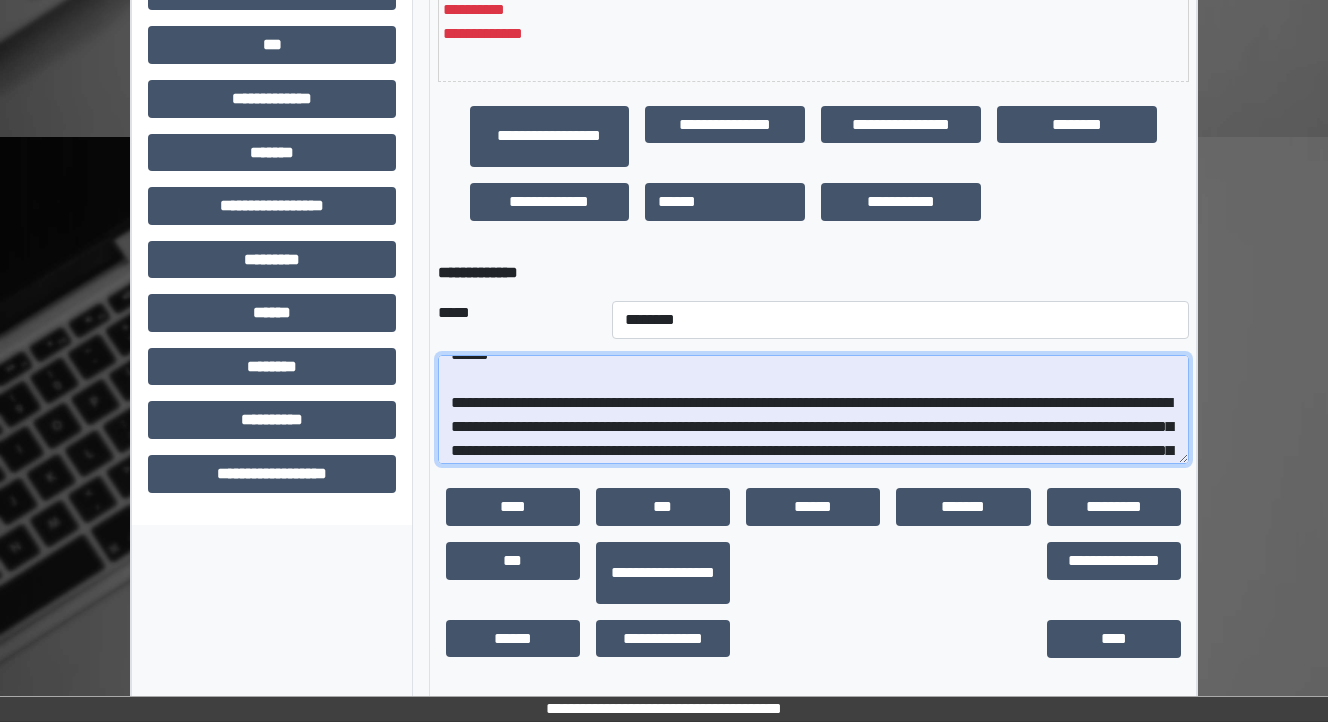 scroll, scrollTop: 248, scrollLeft: 0, axis: vertical 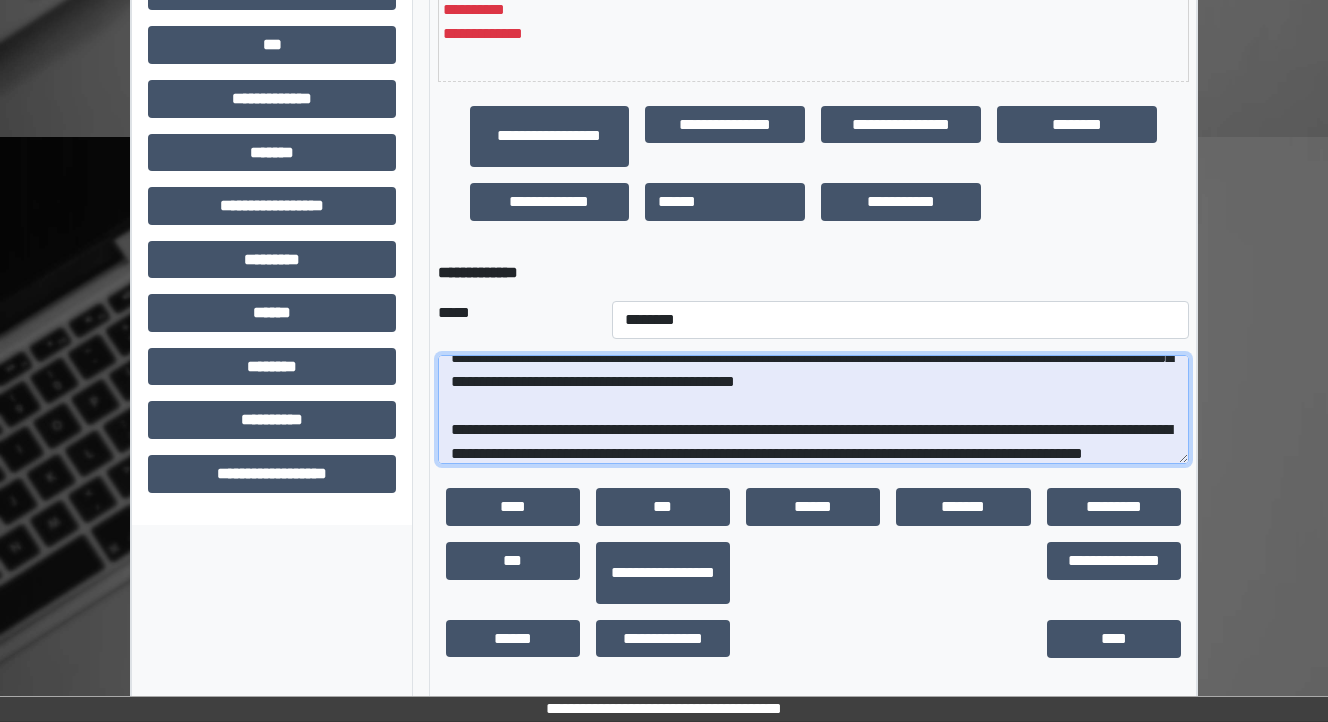 click at bounding box center (813, 410) 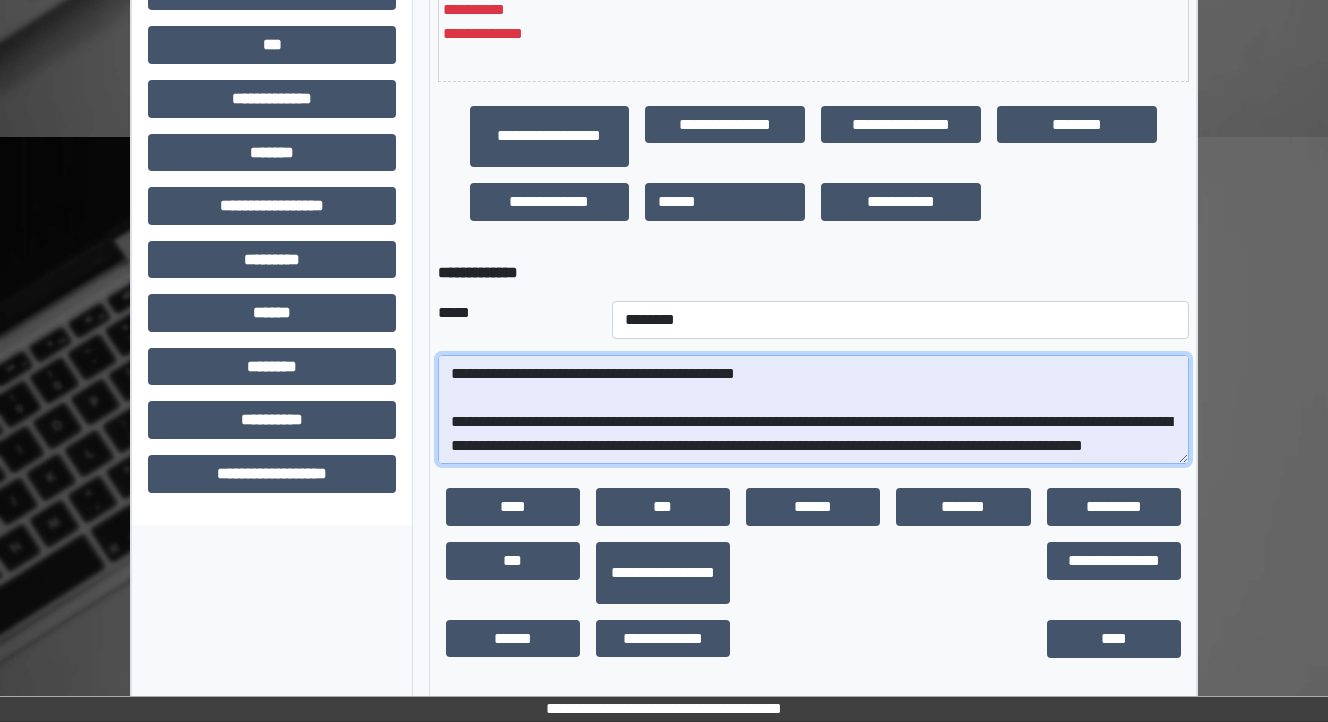 click at bounding box center [813, 410] 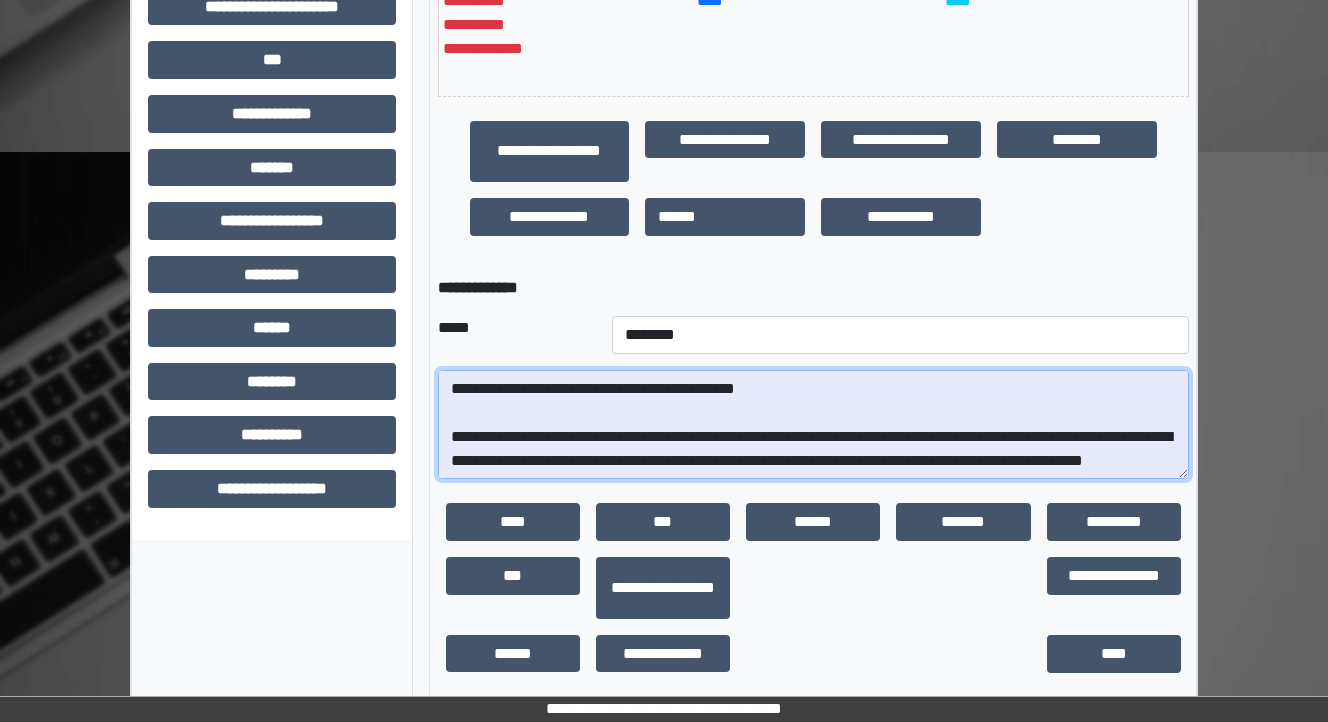 scroll, scrollTop: 648, scrollLeft: 0, axis: vertical 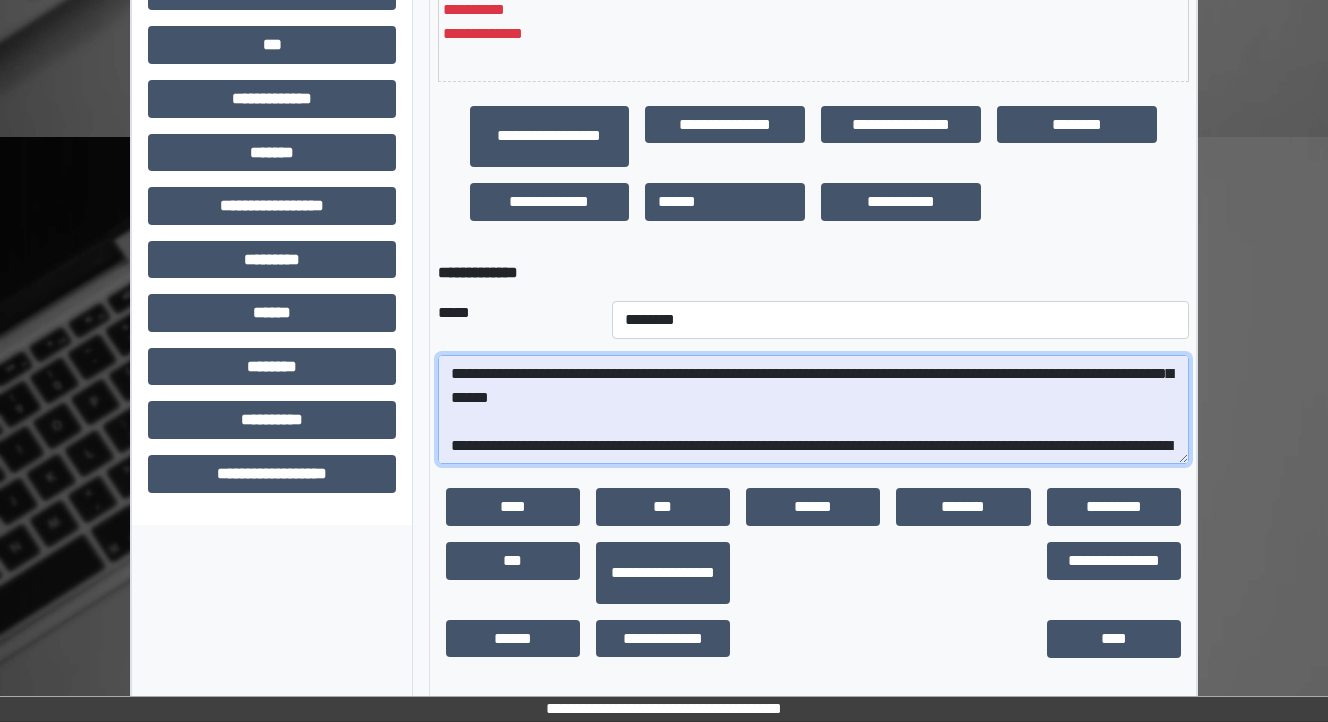 click at bounding box center [813, 410] 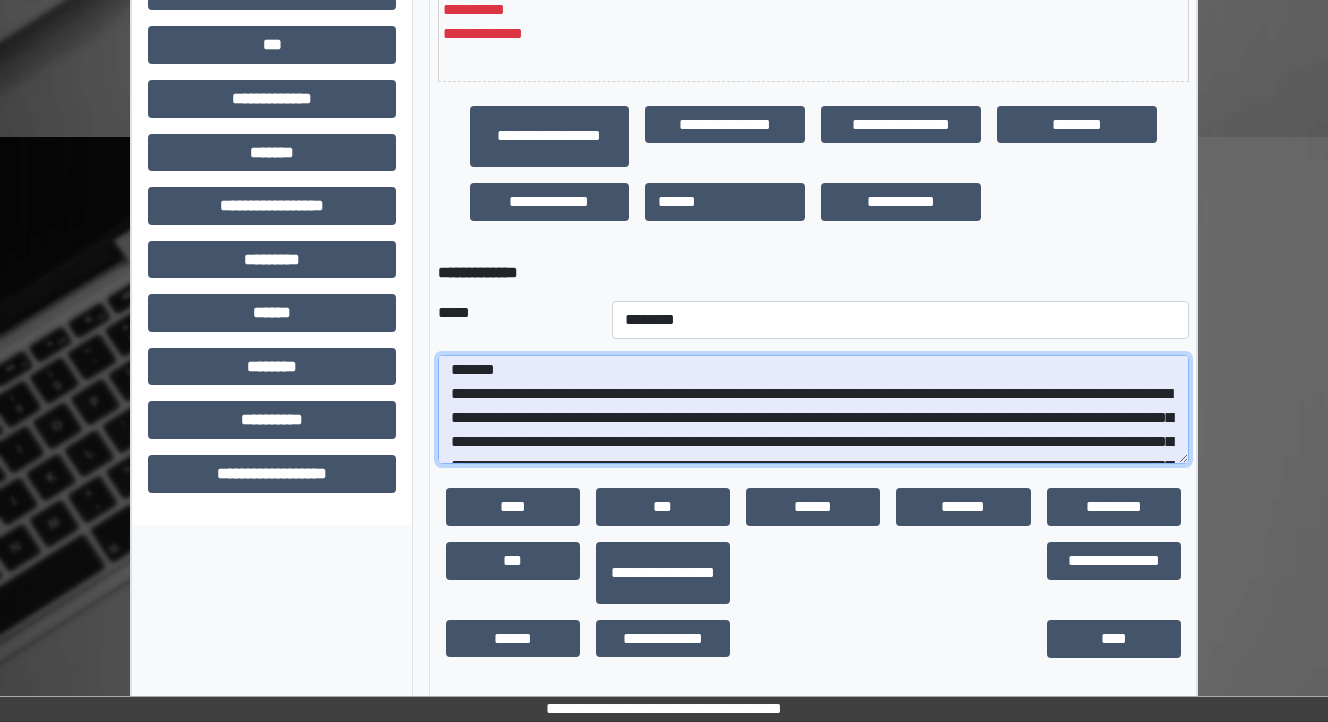 scroll, scrollTop: 80, scrollLeft: 0, axis: vertical 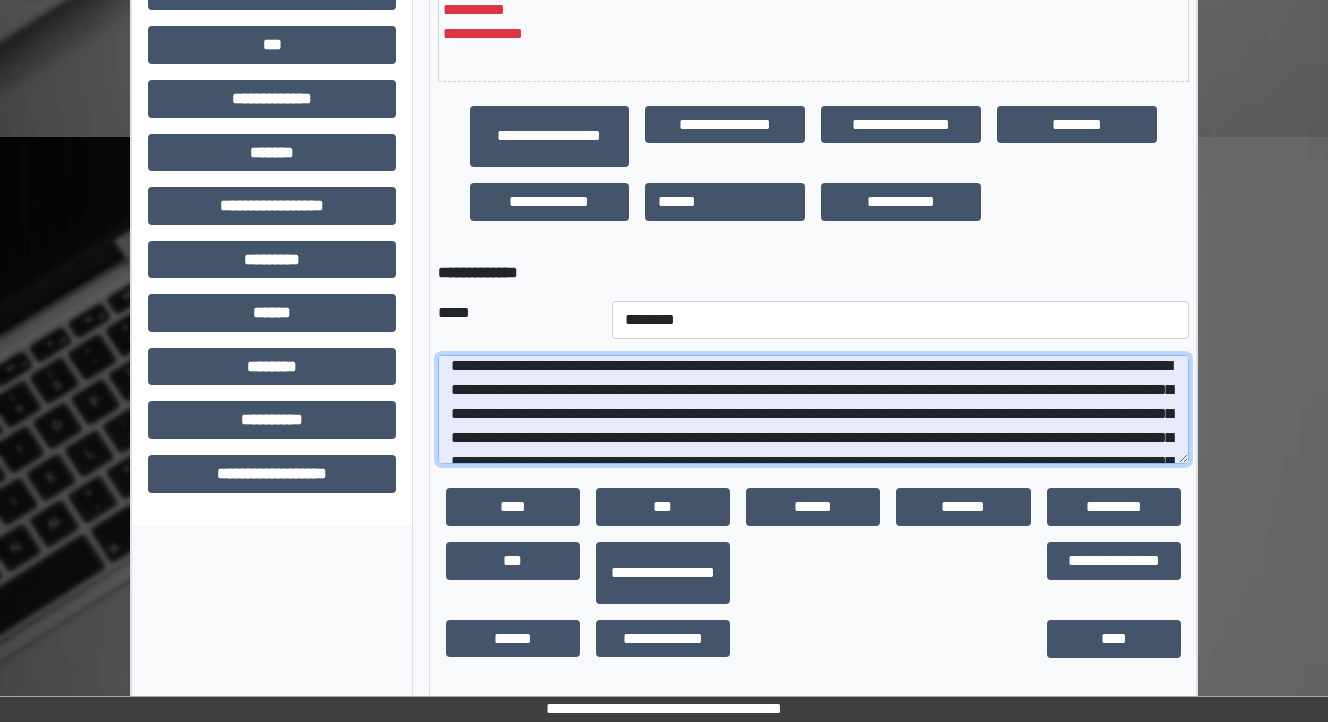 click at bounding box center (813, 410) 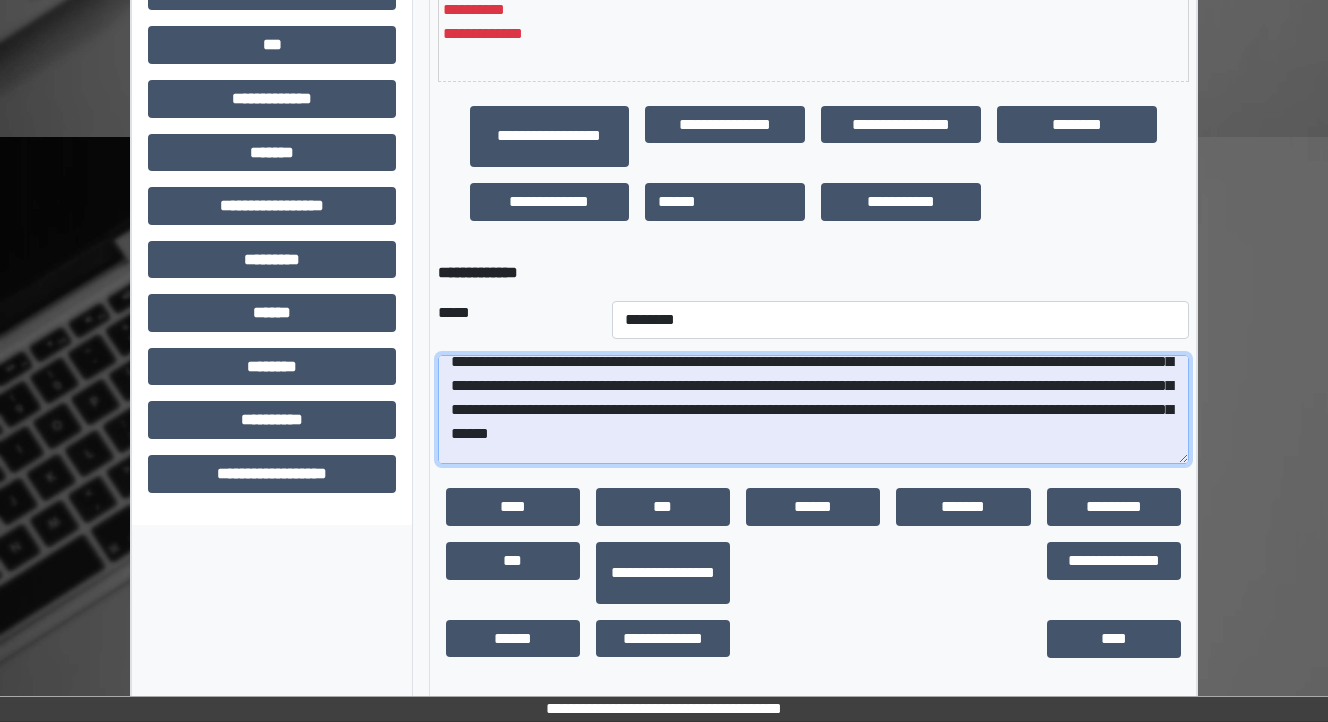 scroll, scrollTop: 160, scrollLeft: 0, axis: vertical 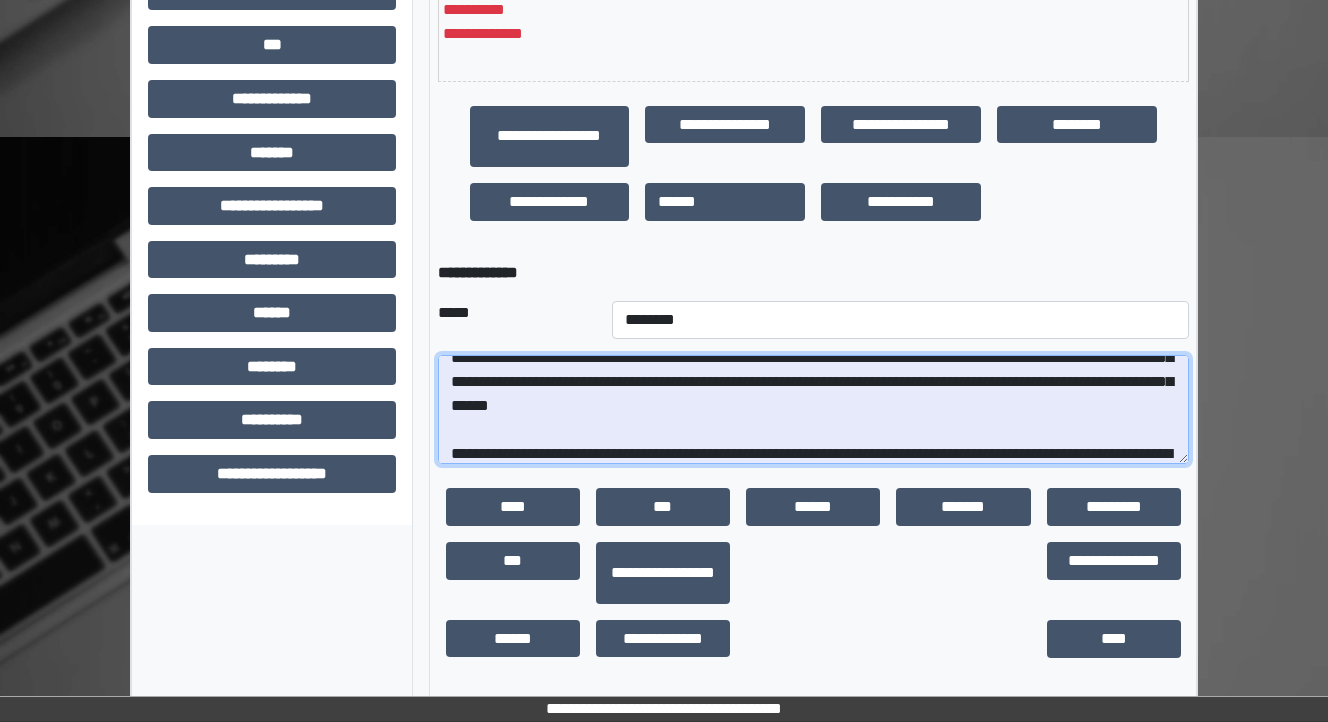 click at bounding box center (813, 410) 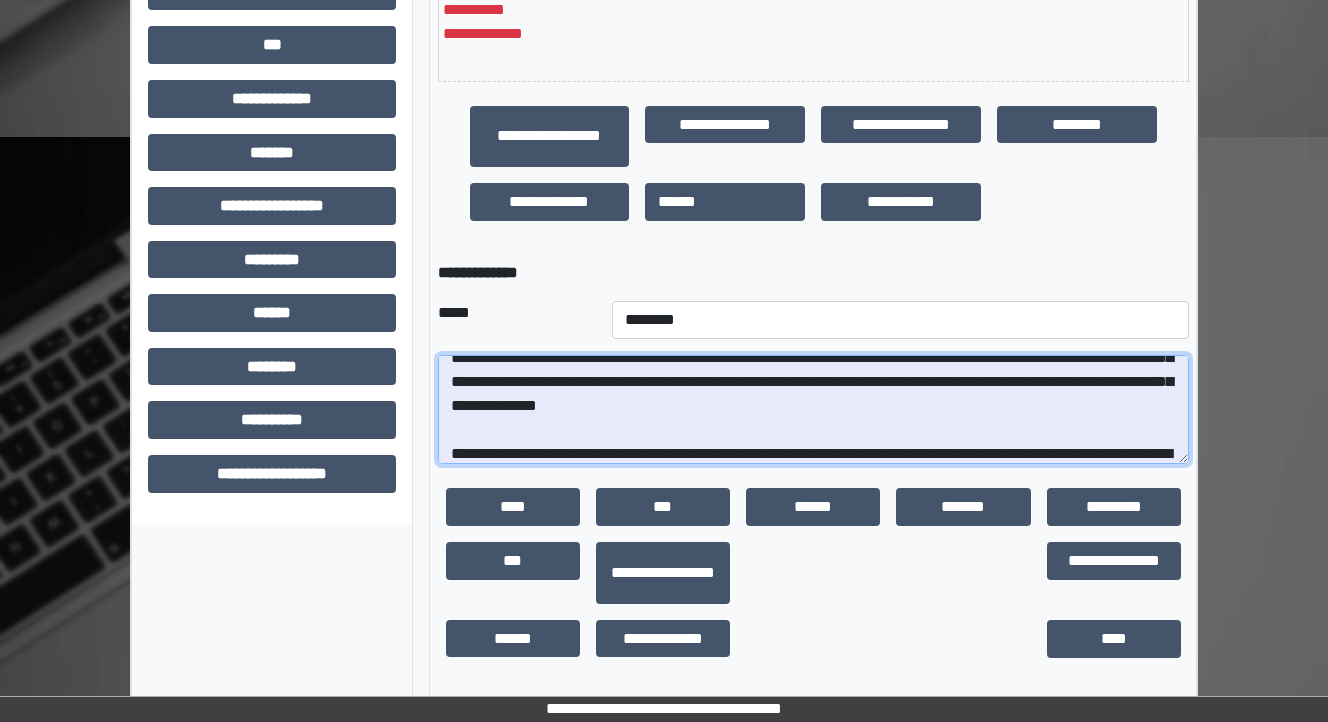 click at bounding box center (813, 410) 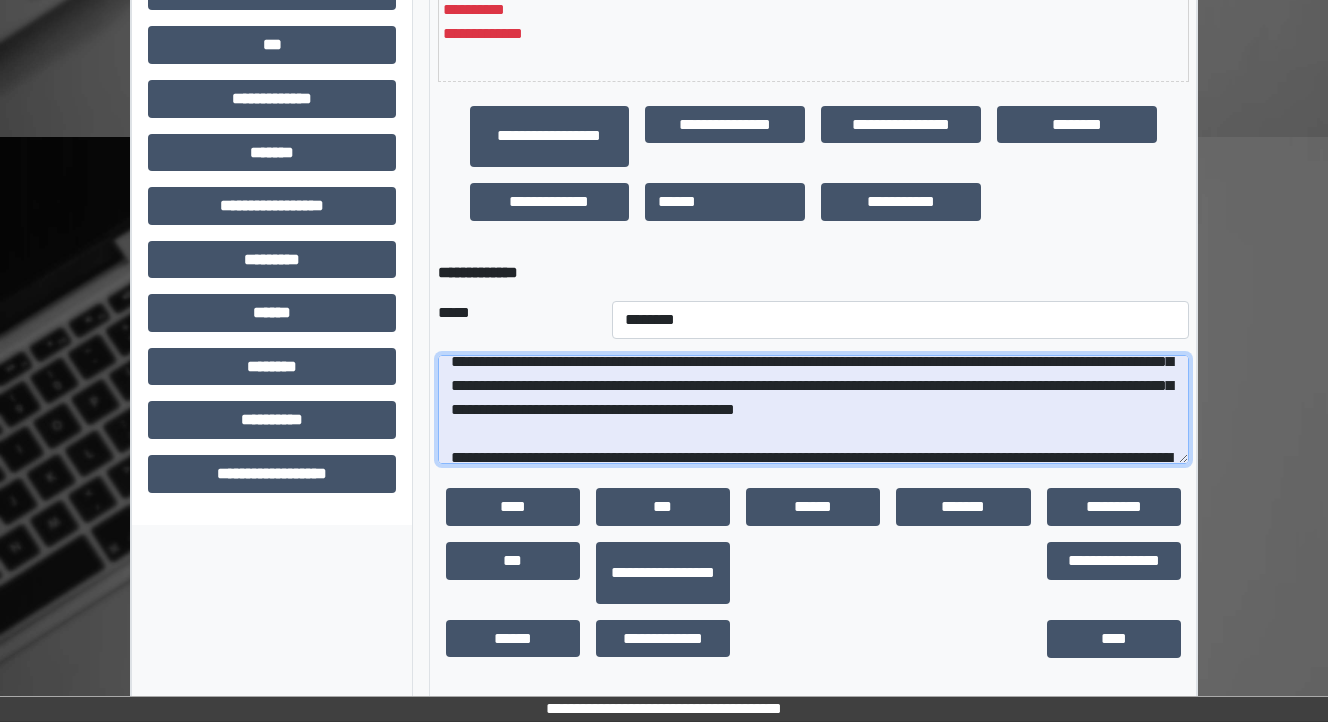 scroll, scrollTop: 328, scrollLeft: 0, axis: vertical 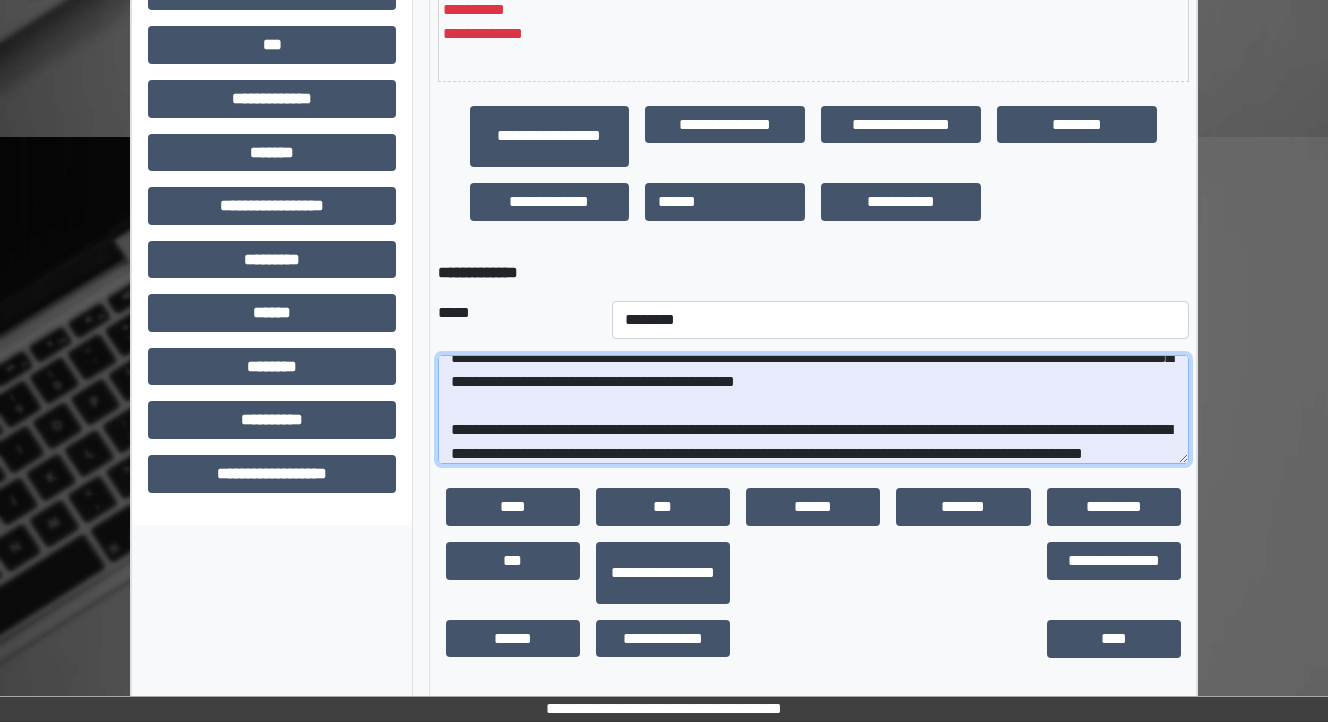 click at bounding box center (813, 410) 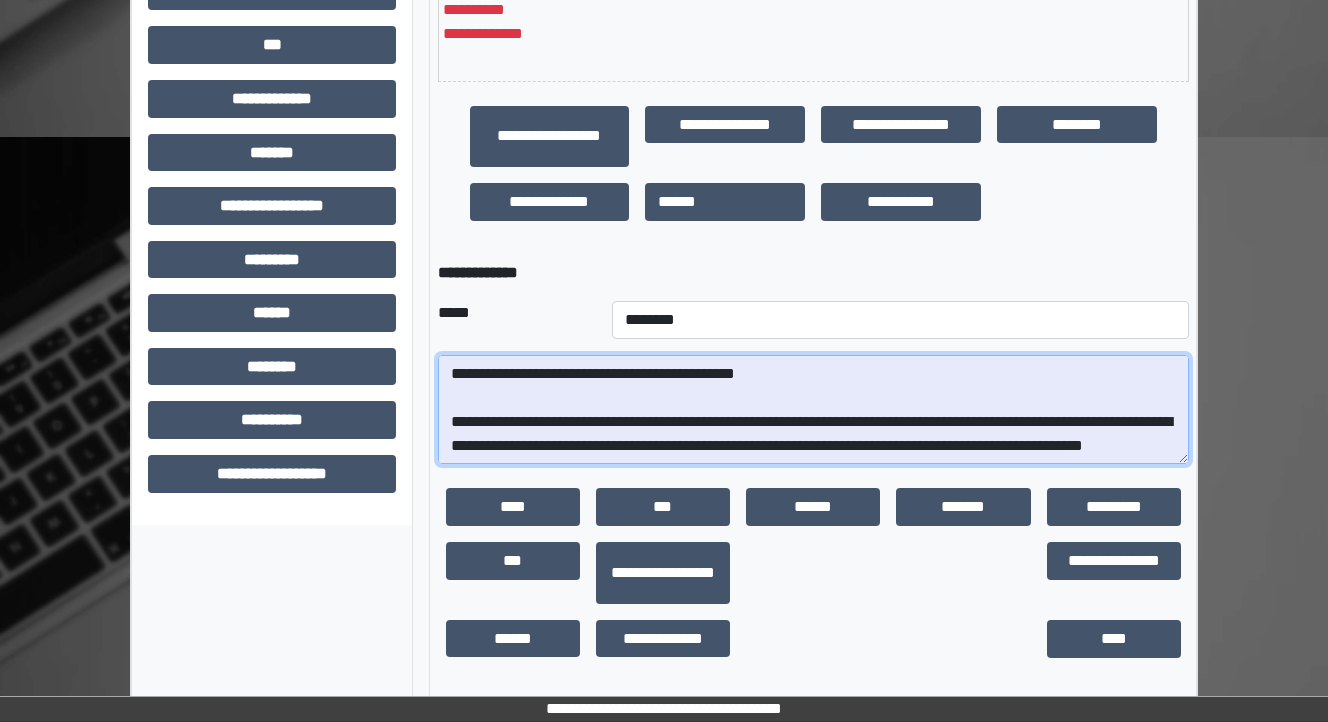scroll, scrollTop: 408, scrollLeft: 0, axis: vertical 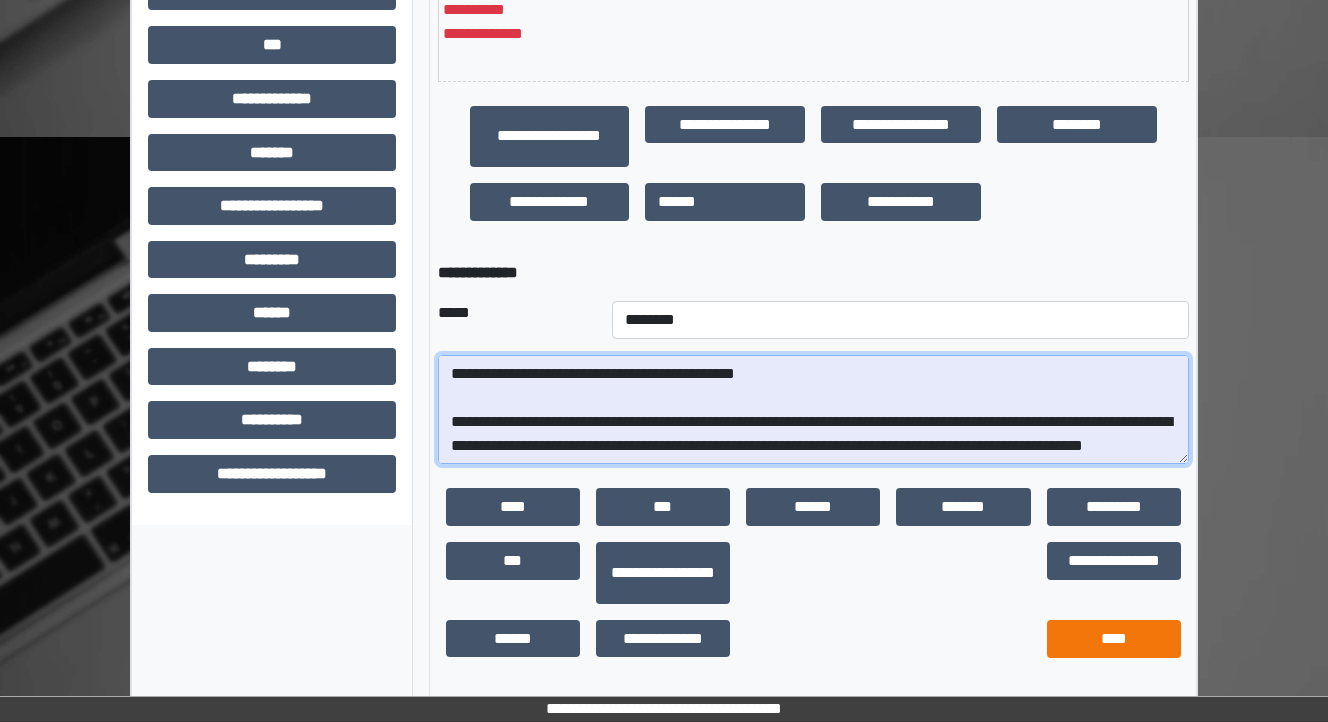 type on "**********" 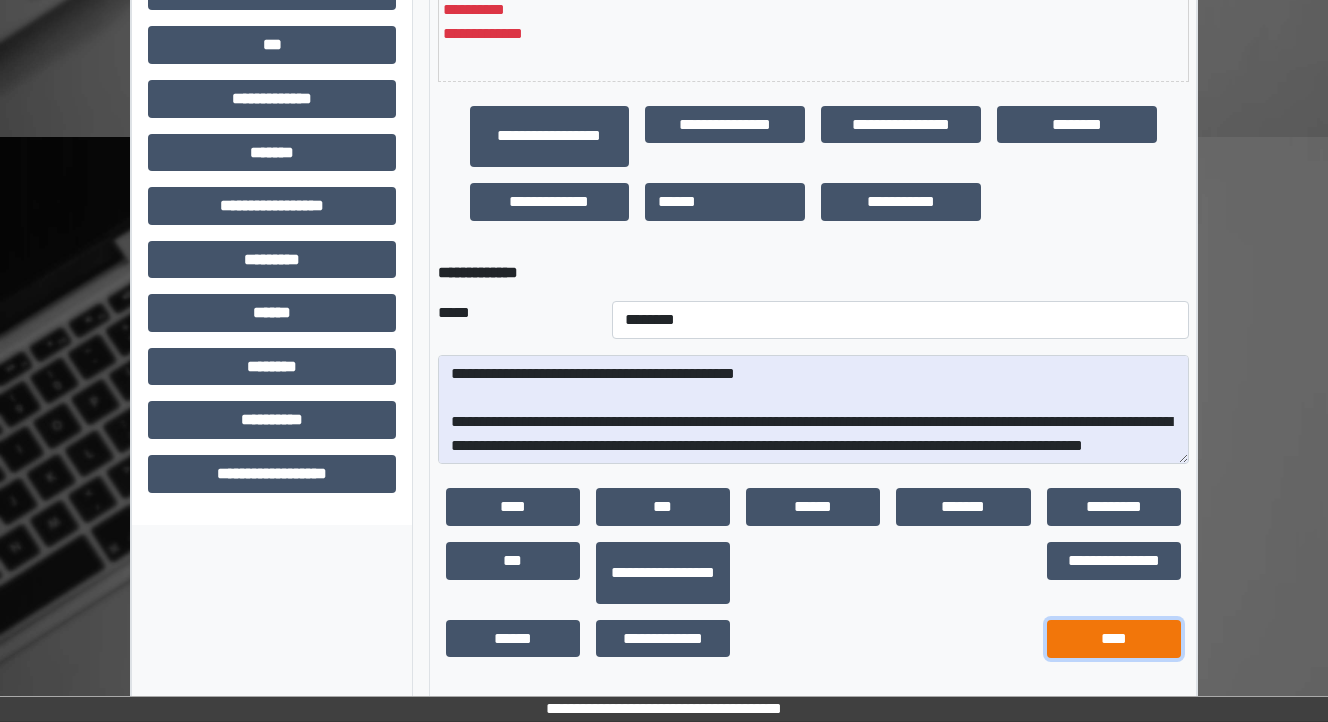 click on "****" at bounding box center [1114, 639] 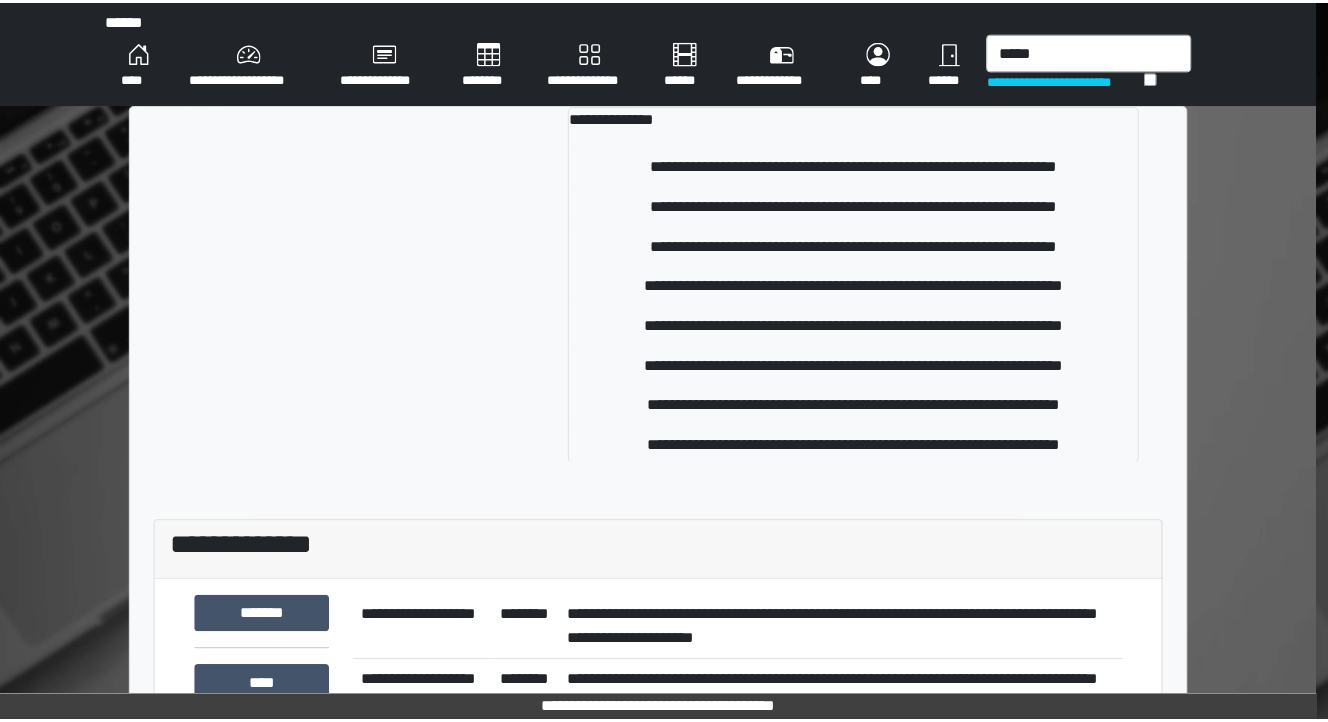 scroll, scrollTop: 0, scrollLeft: 0, axis: both 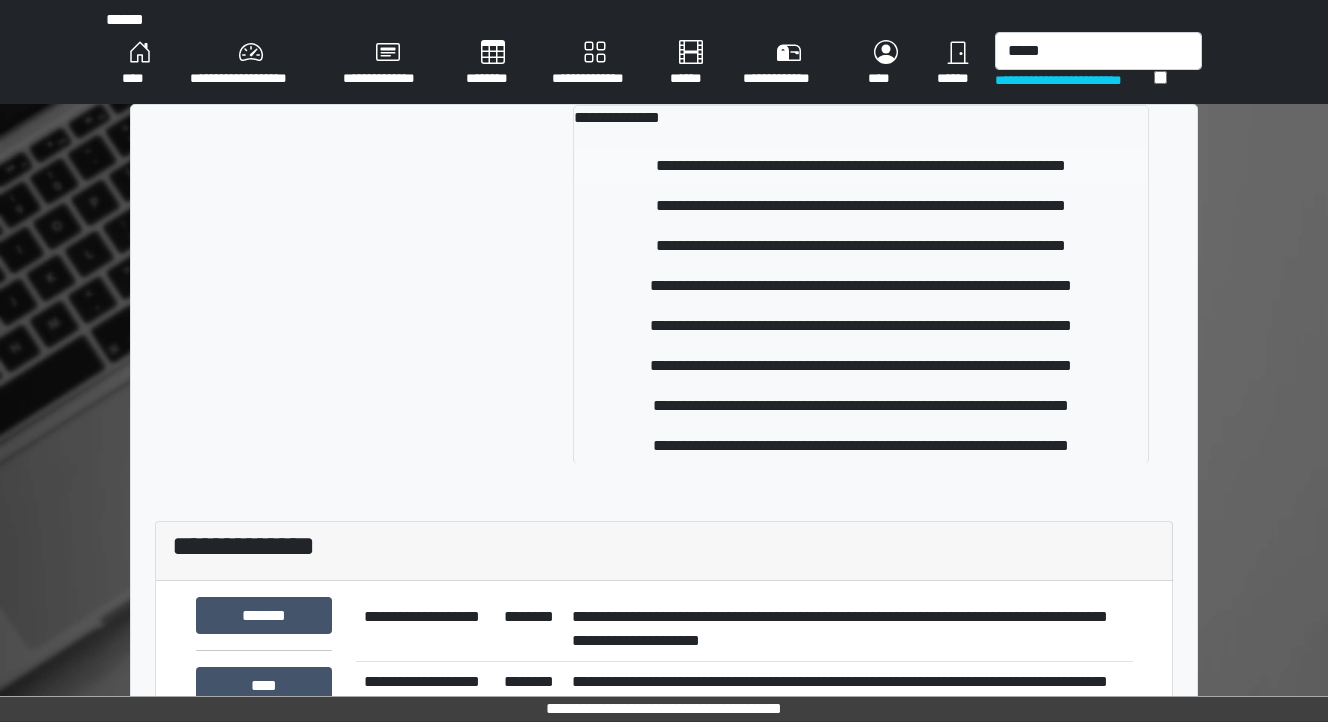 type on "*****" 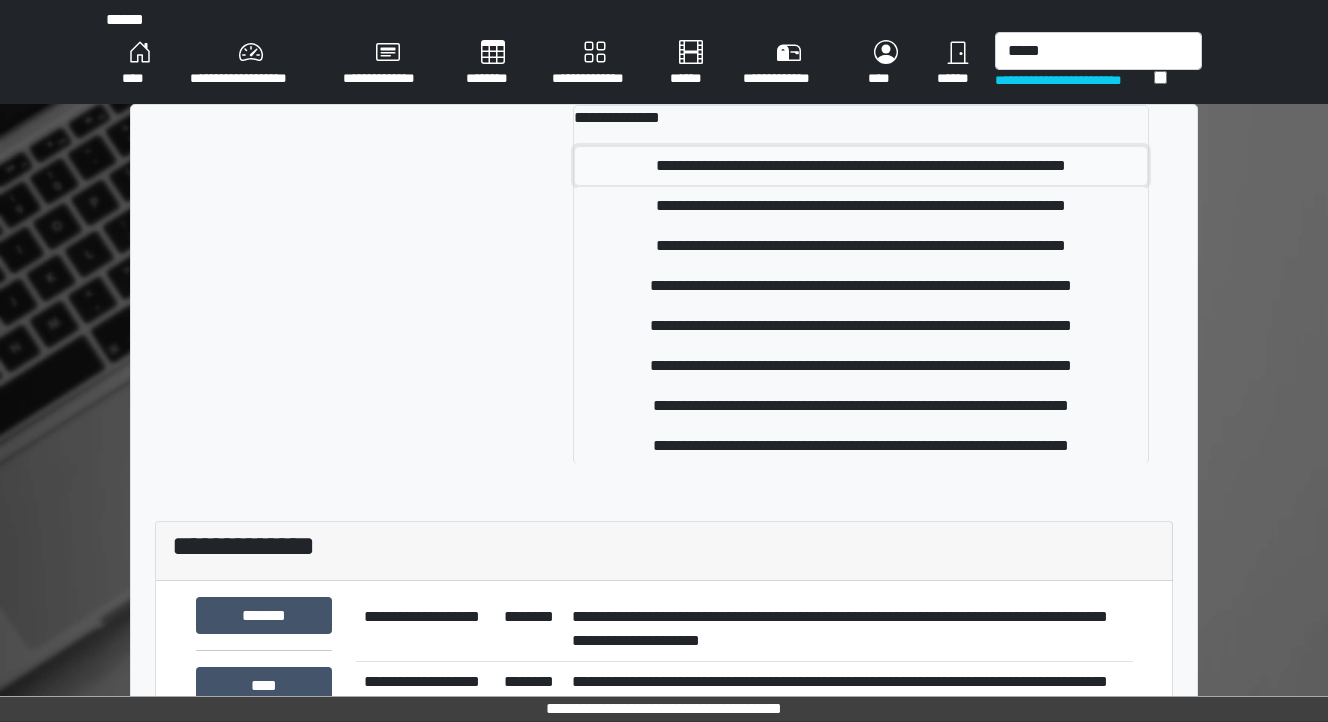 click on "**********" at bounding box center (861, 166) 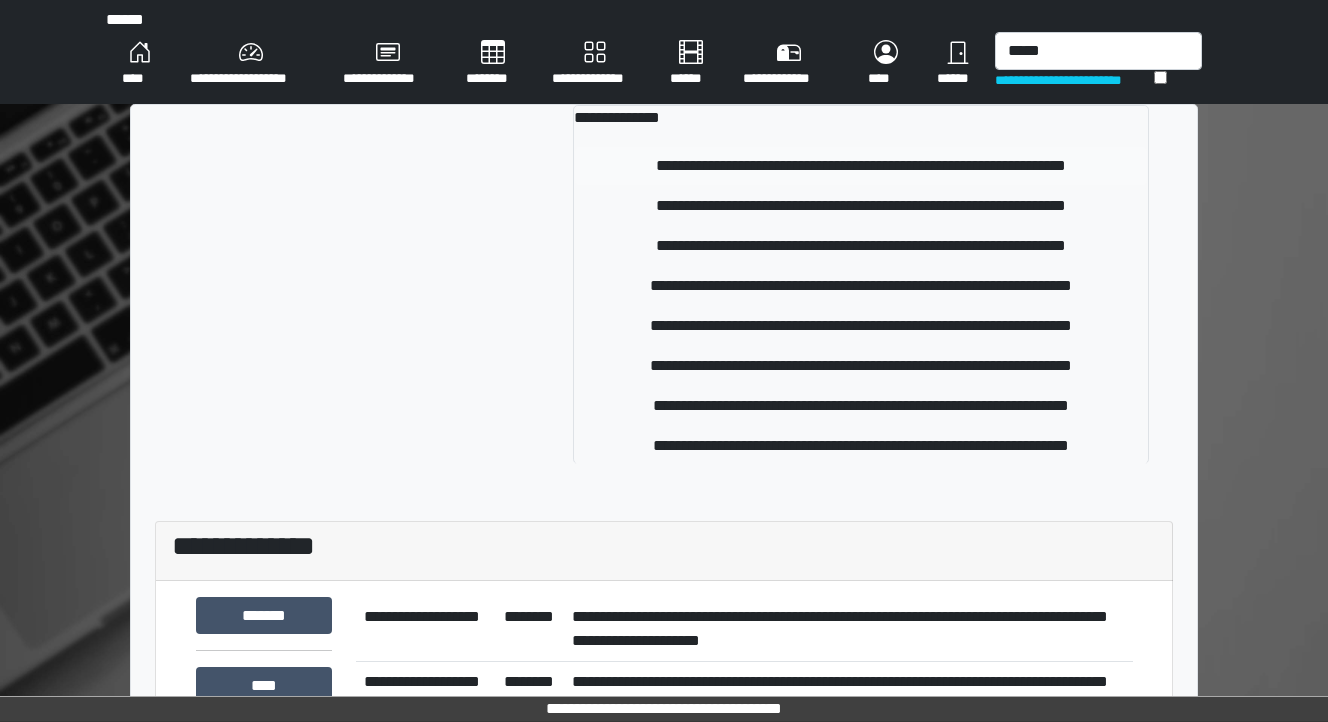type 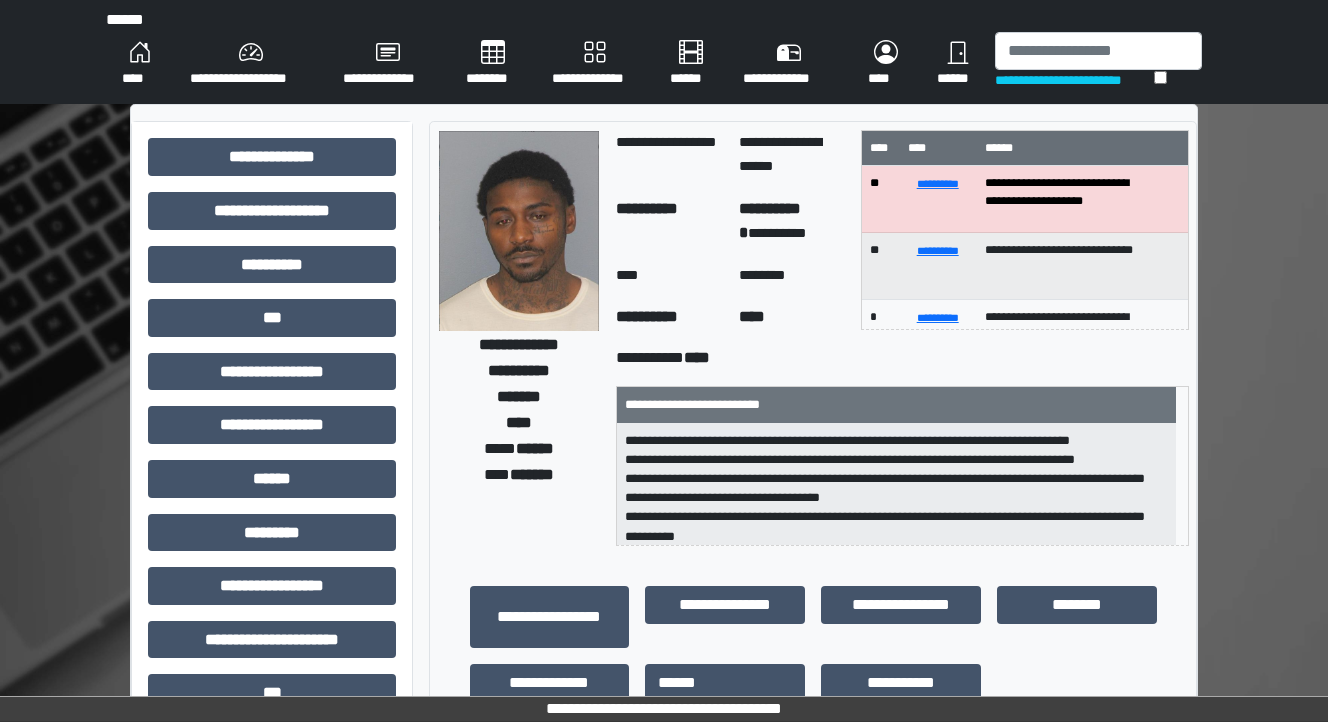 scroll, scrollTop: 0, scrollLeft: 0, axis: both 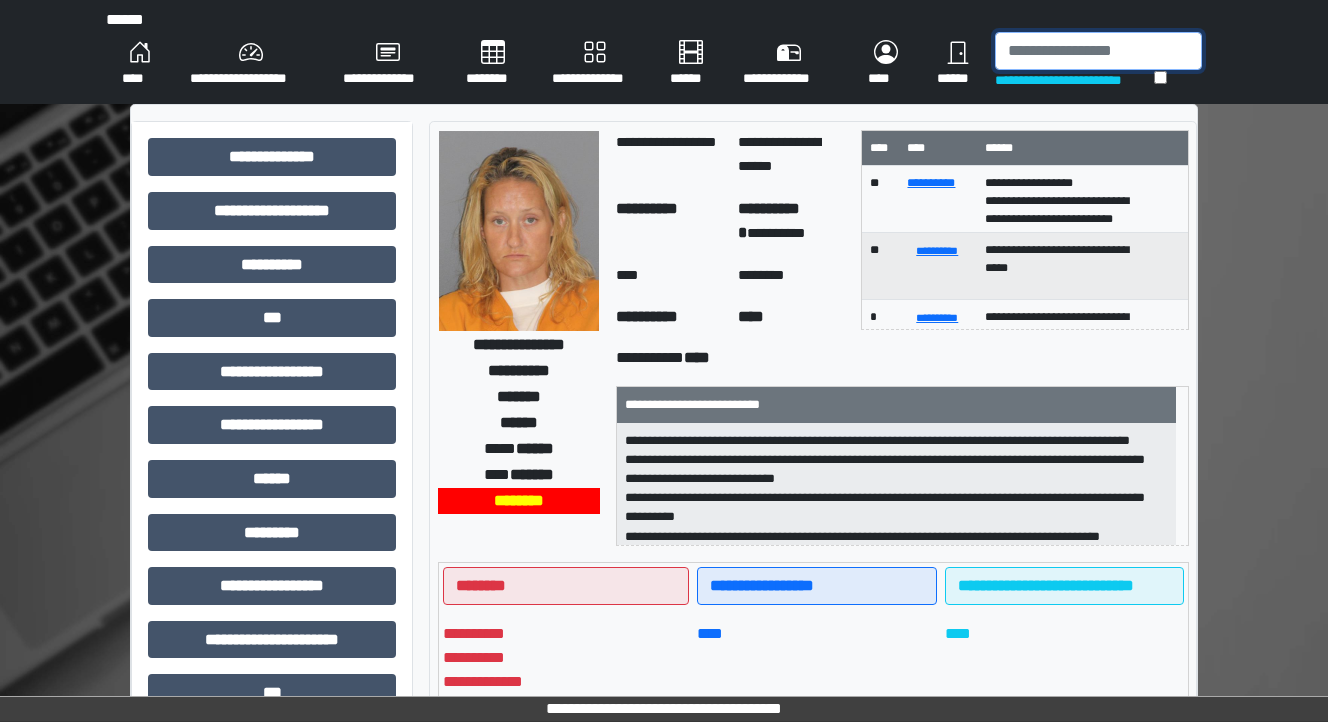 click at bounding box center [1098, 51] 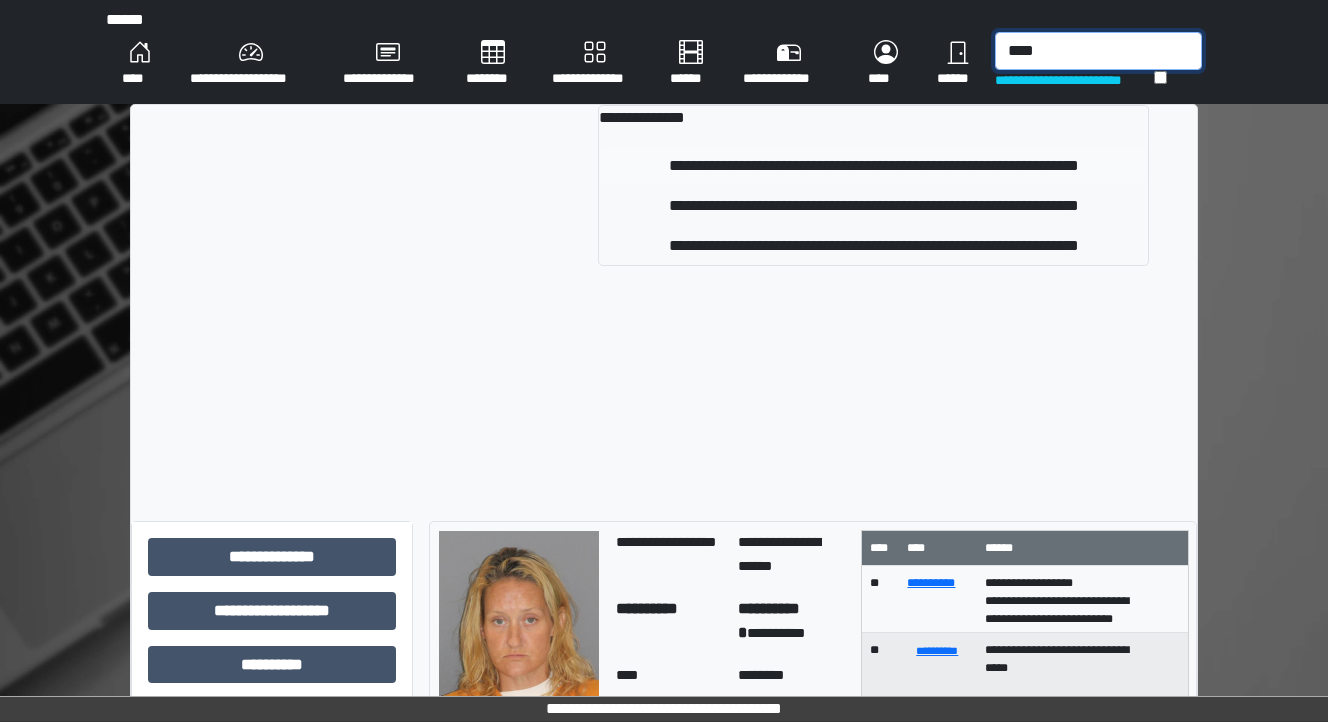 type on "****" 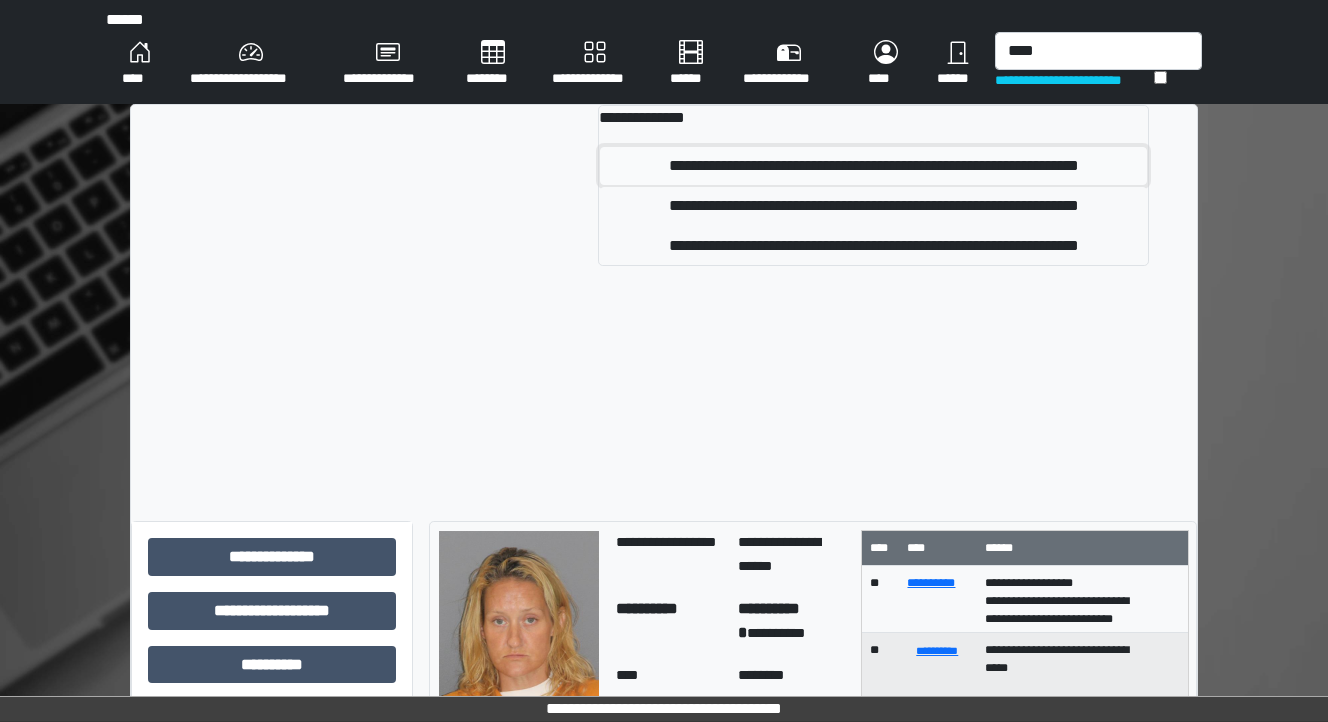 click on "**********" at bounding box center [874, 166] 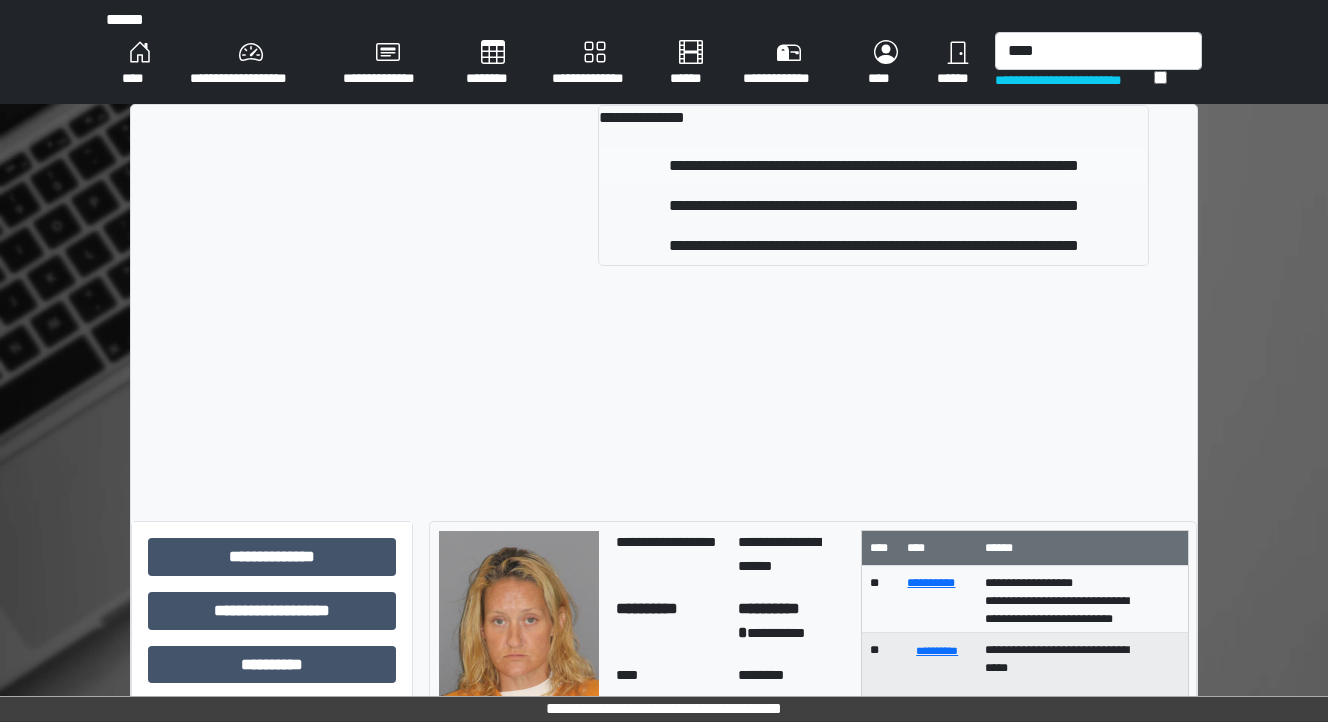 type 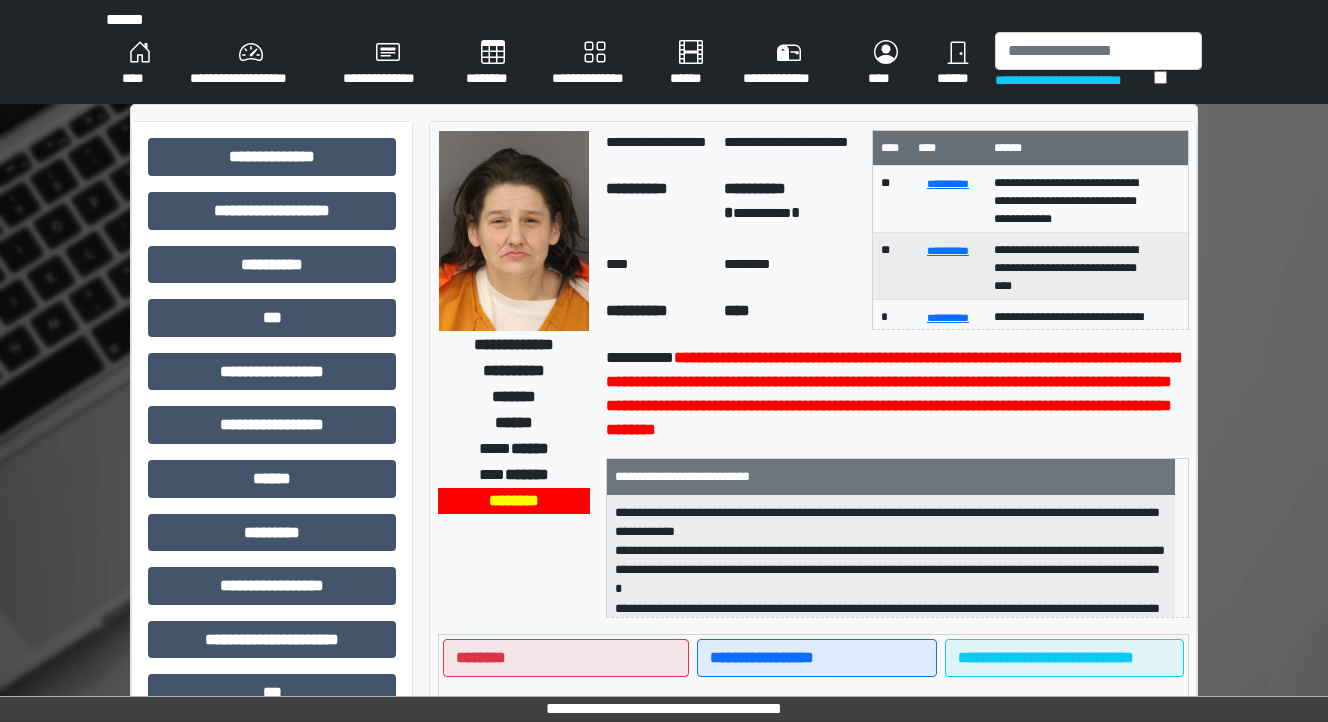 scroll, scrollTop: 4, scrollLeft: 0, axis: vertical 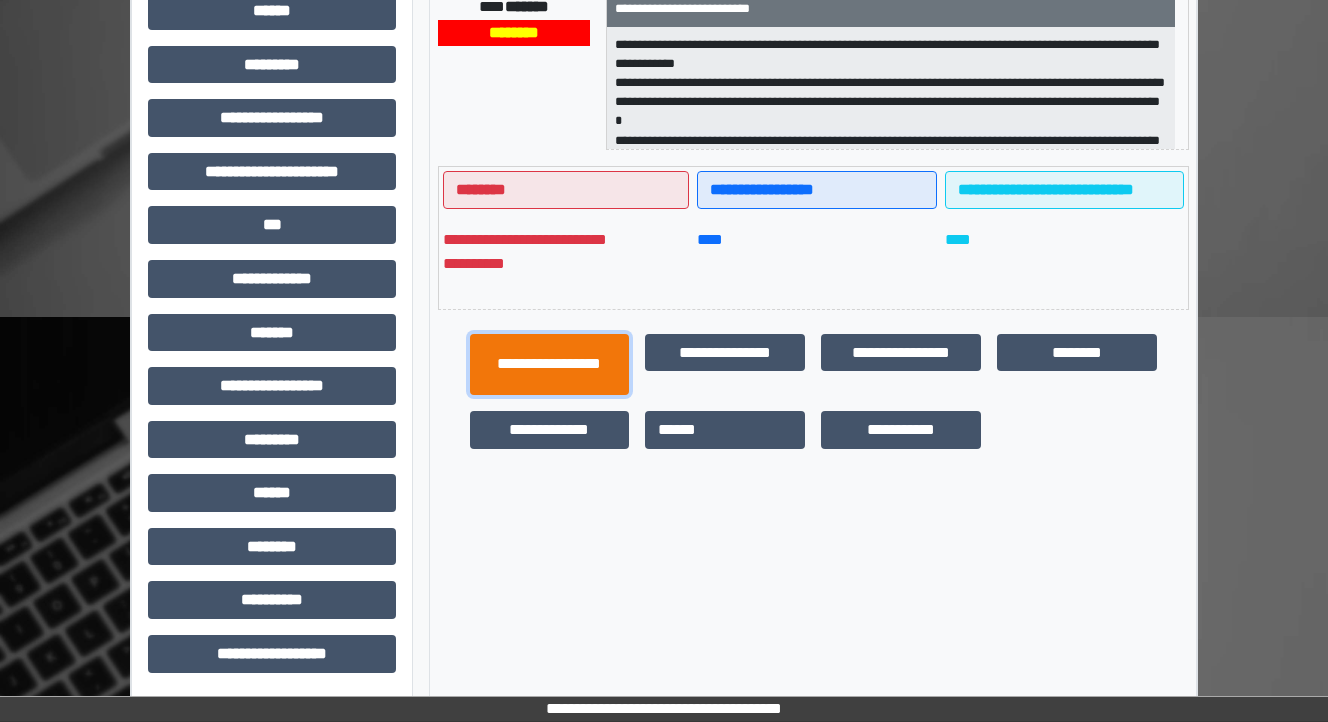 click on "**********" at bounding box center [550, 365] 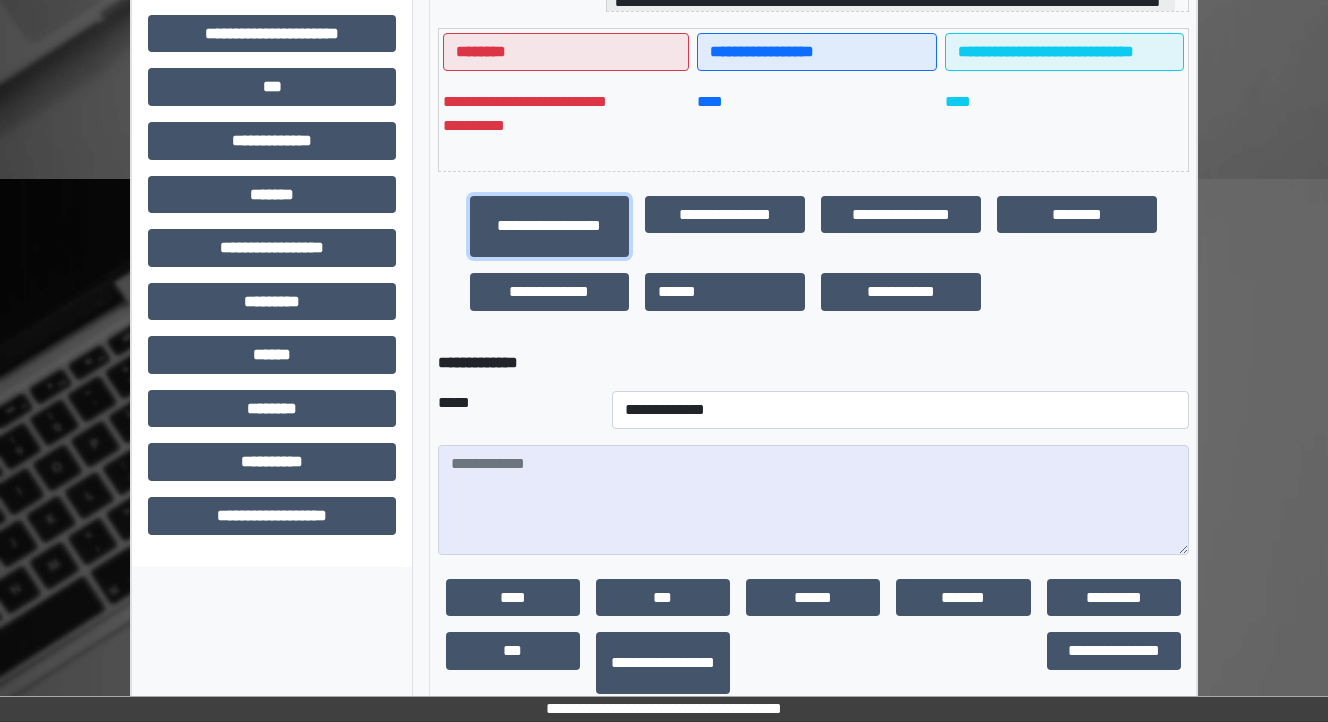 scroll, scrollTop: 720, scrollLeft: 0, axis: vertical 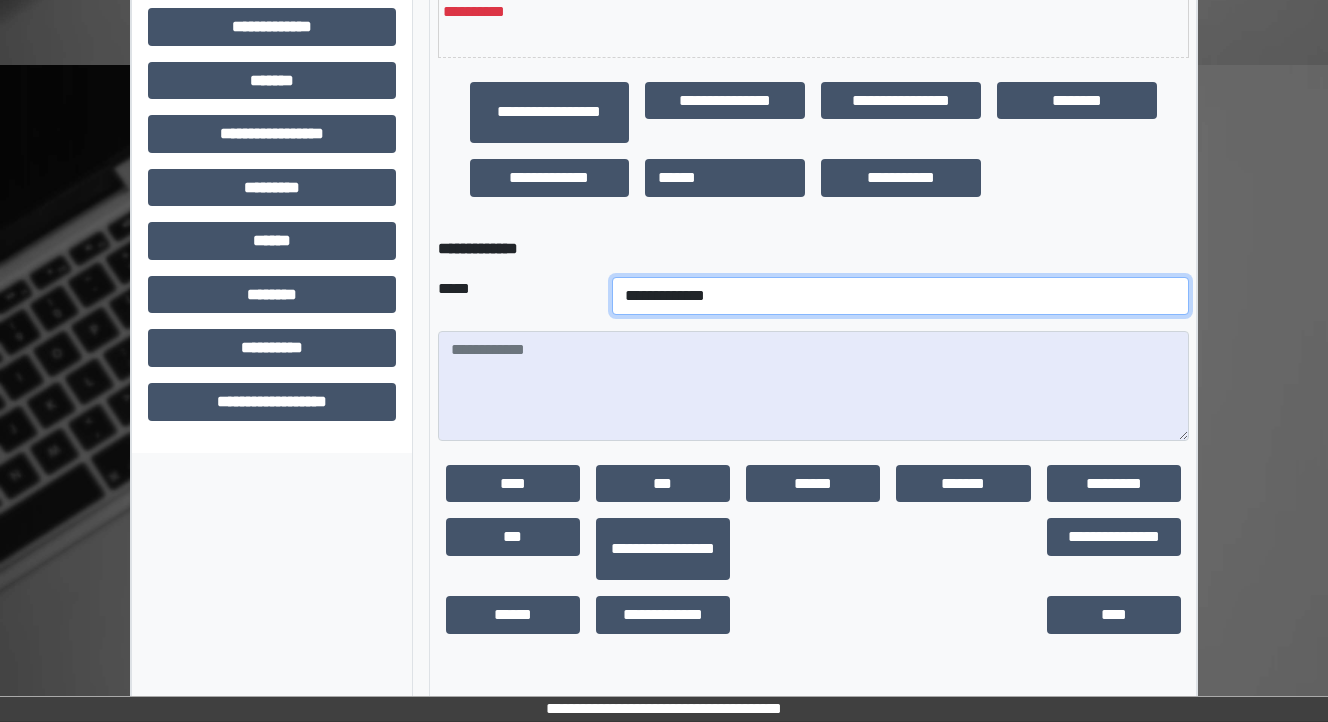 click on "**********" at bounding box center [900, 296] 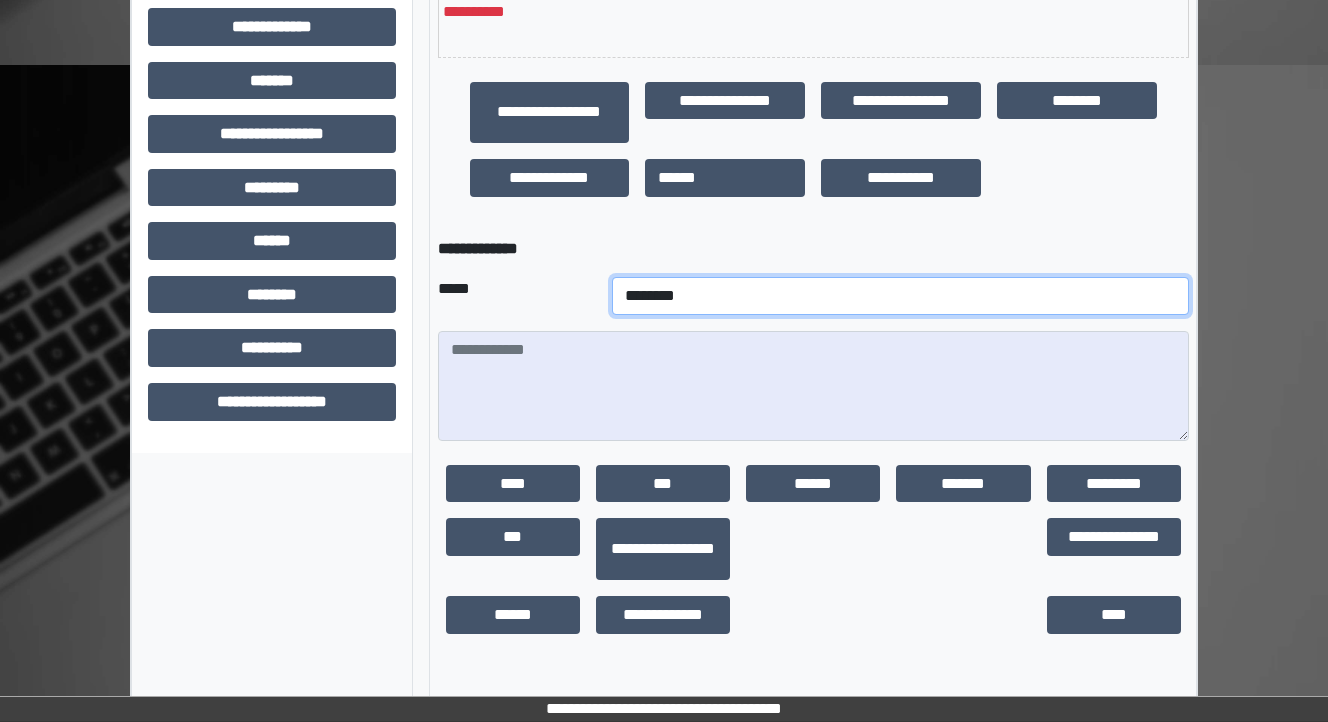 click on "**********" at bounding box center (900, 296) 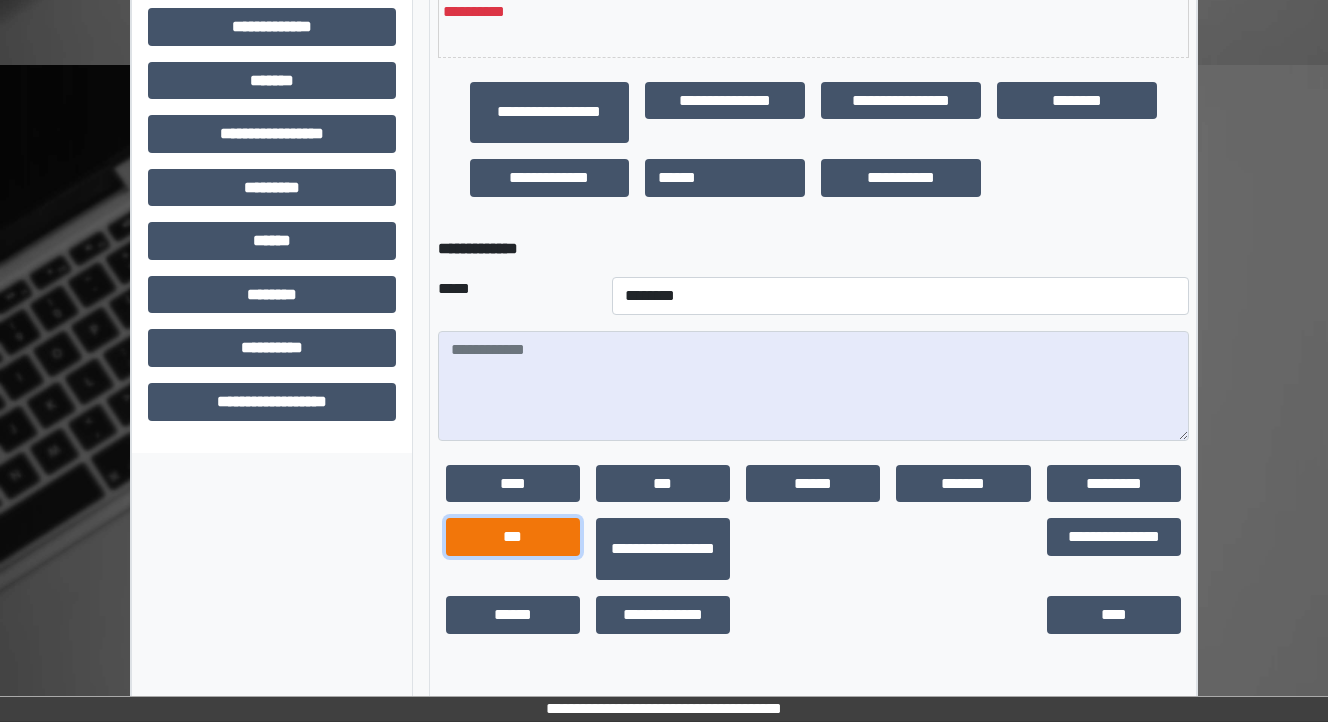 click on "***" at bounding box center (513, 537) 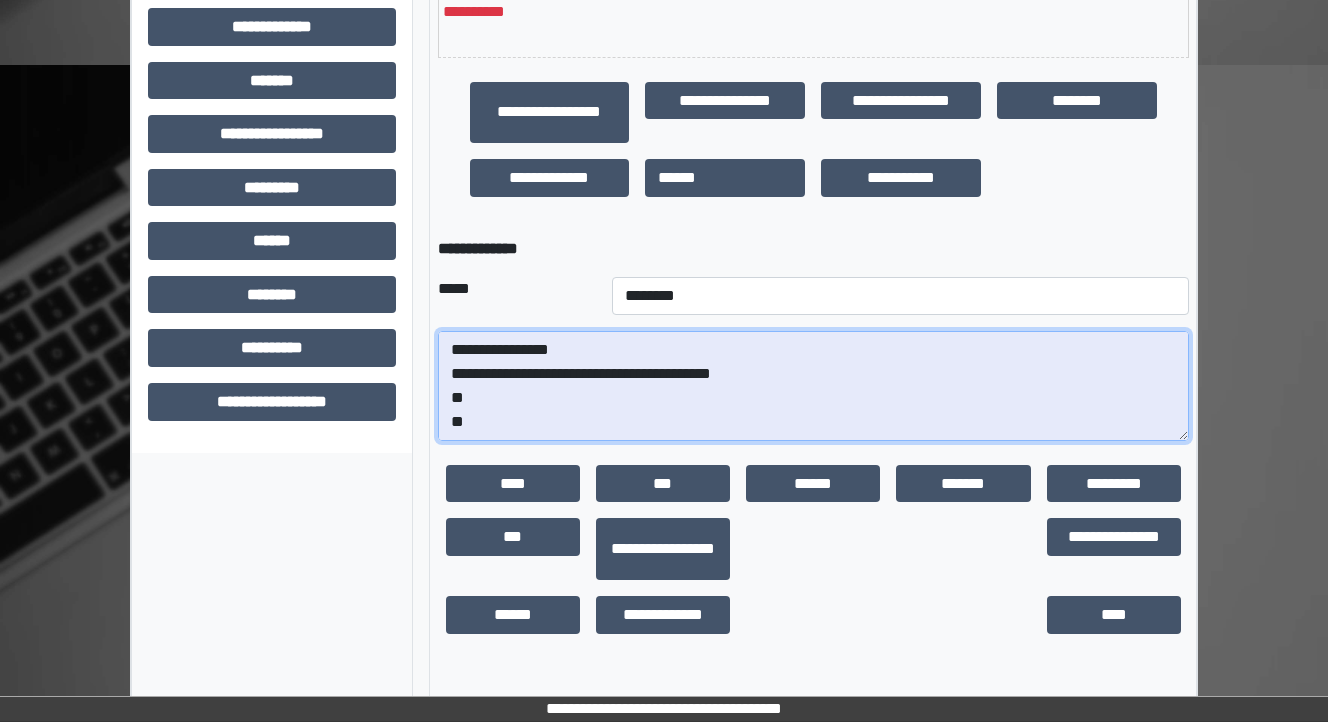 click on "**********" at bounding box center (813, 386) 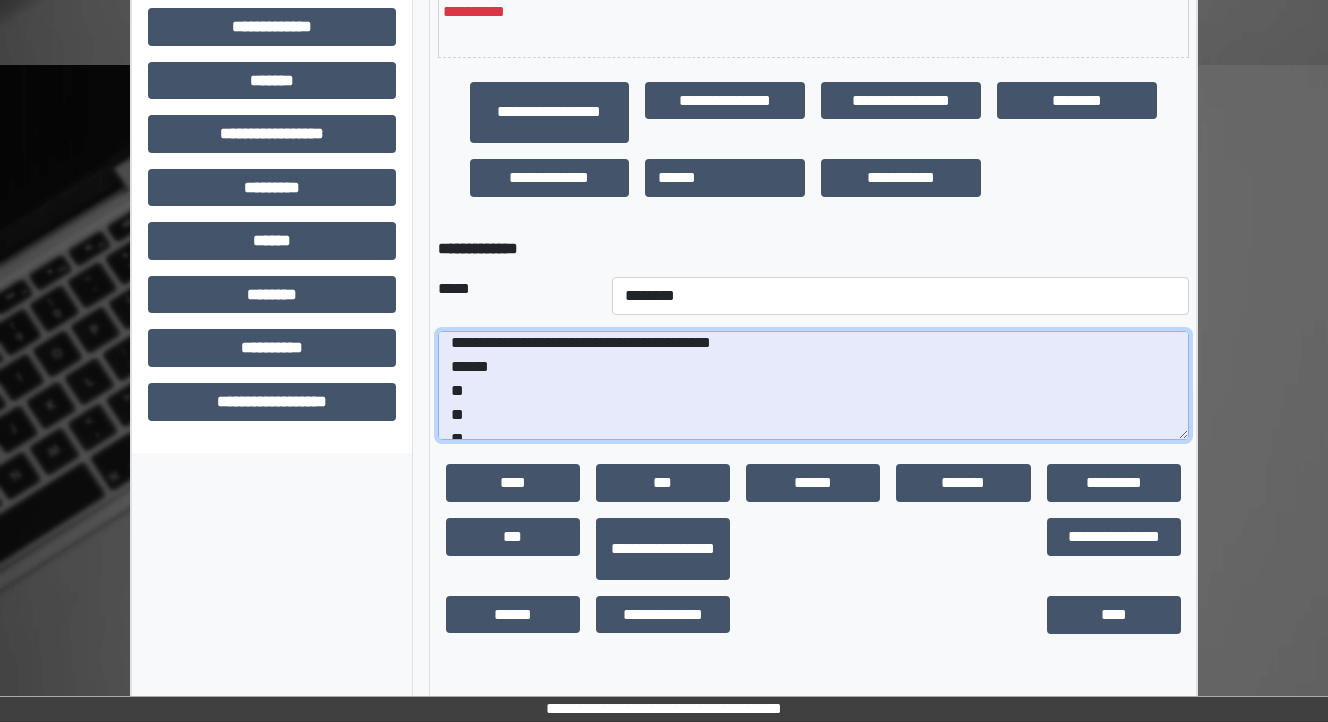 scroll, scrollTop: 48, scrollLeft: 0, axis: vertical 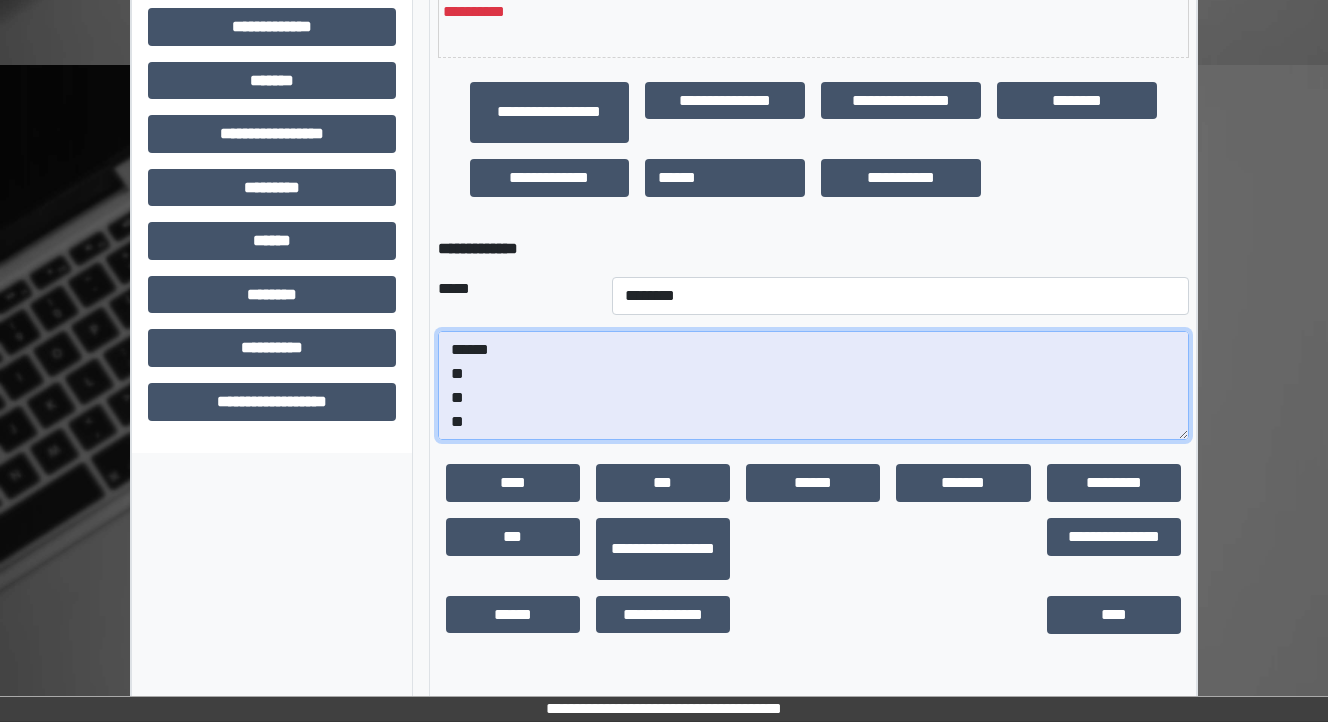 drag, startPoint x: 485, startPoint y: 443, endPoint x: 452, endPoint y: 428, distance: 36.249138 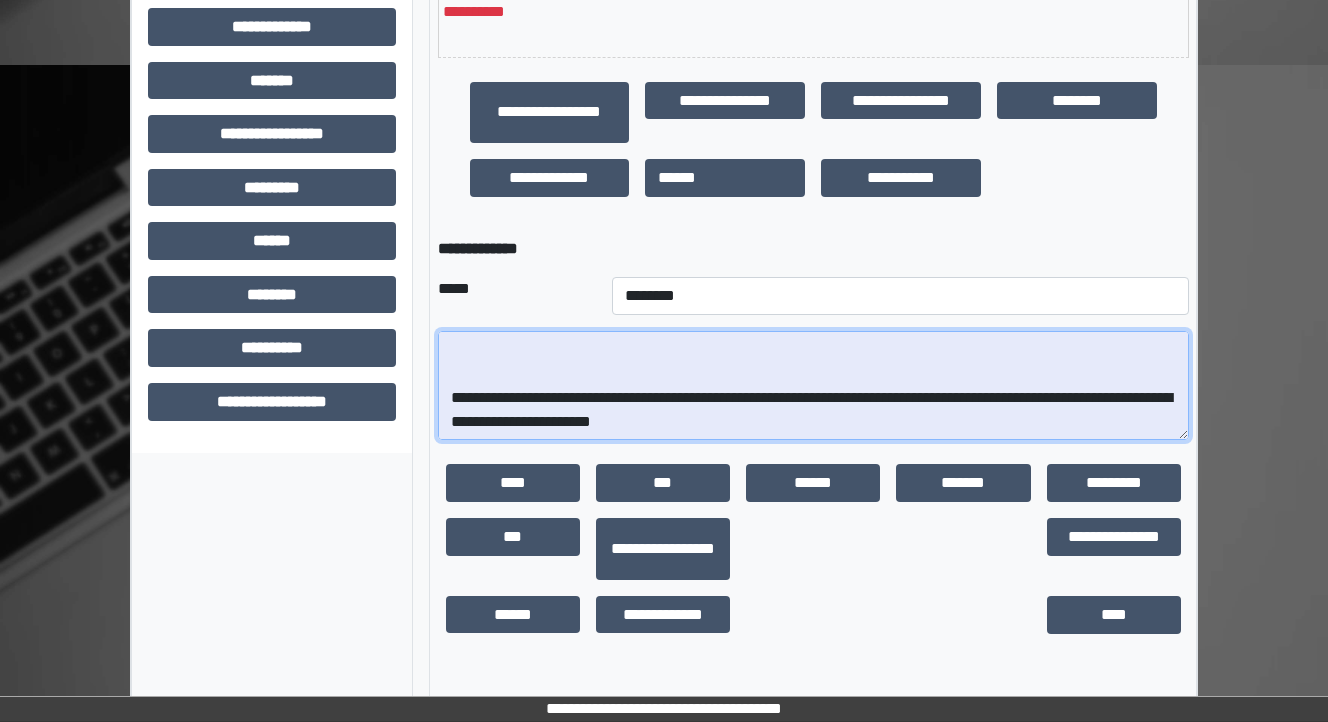 scroll, scrollTop: 256, scrollLeft: 0, axis: vertical 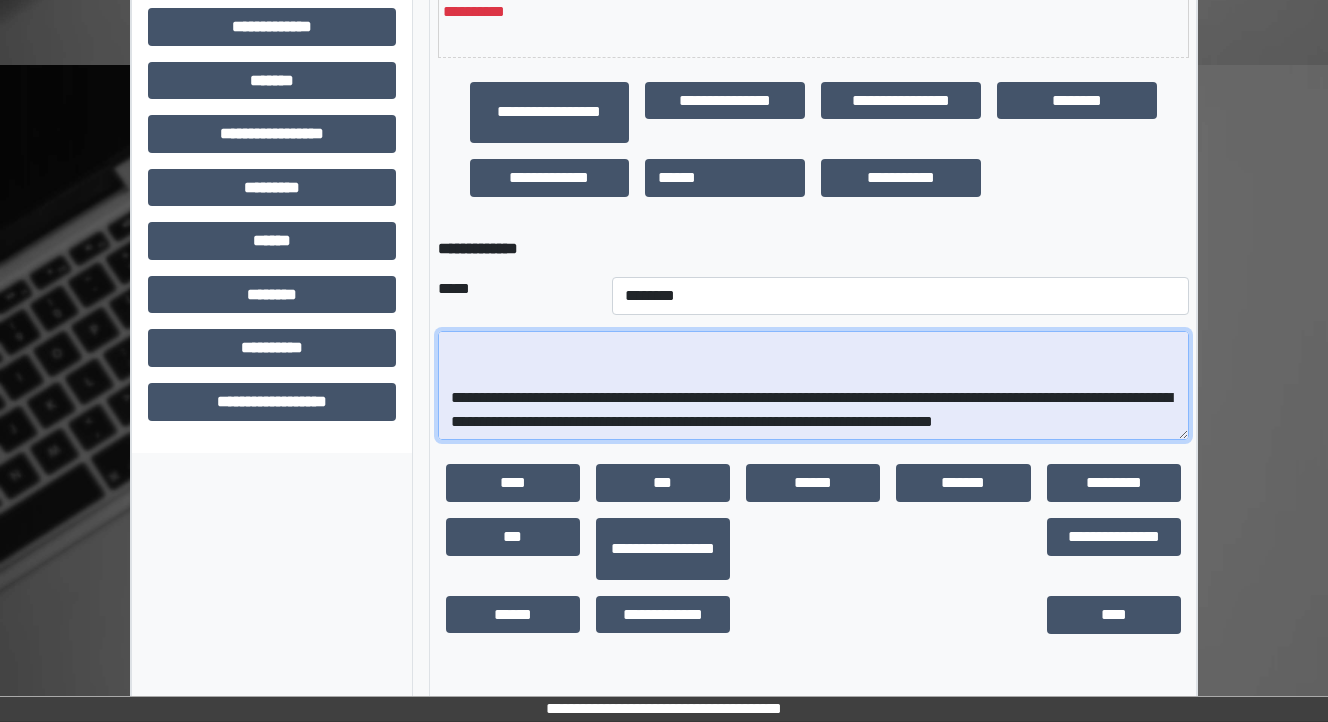 click on "**********" at bounding box center [813, 386] 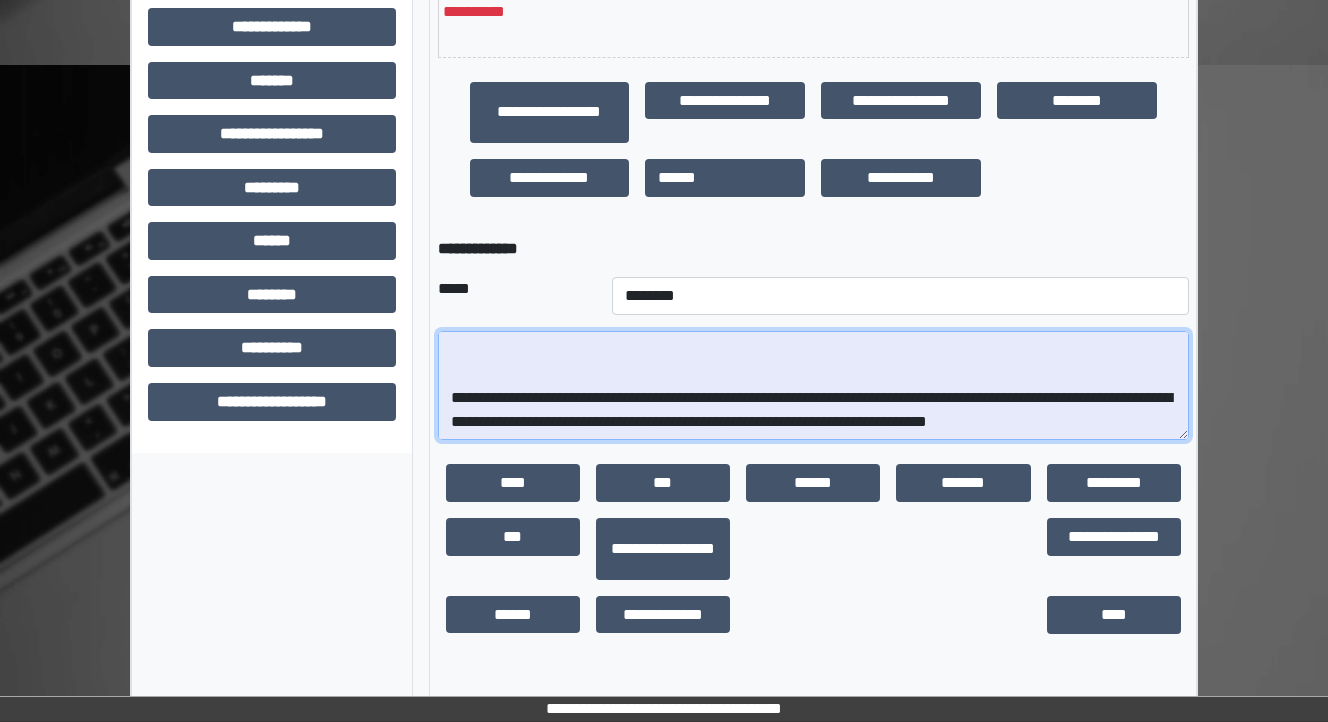 scroll, scrollTop: 240, scrollLeft: 0, axis: vertical 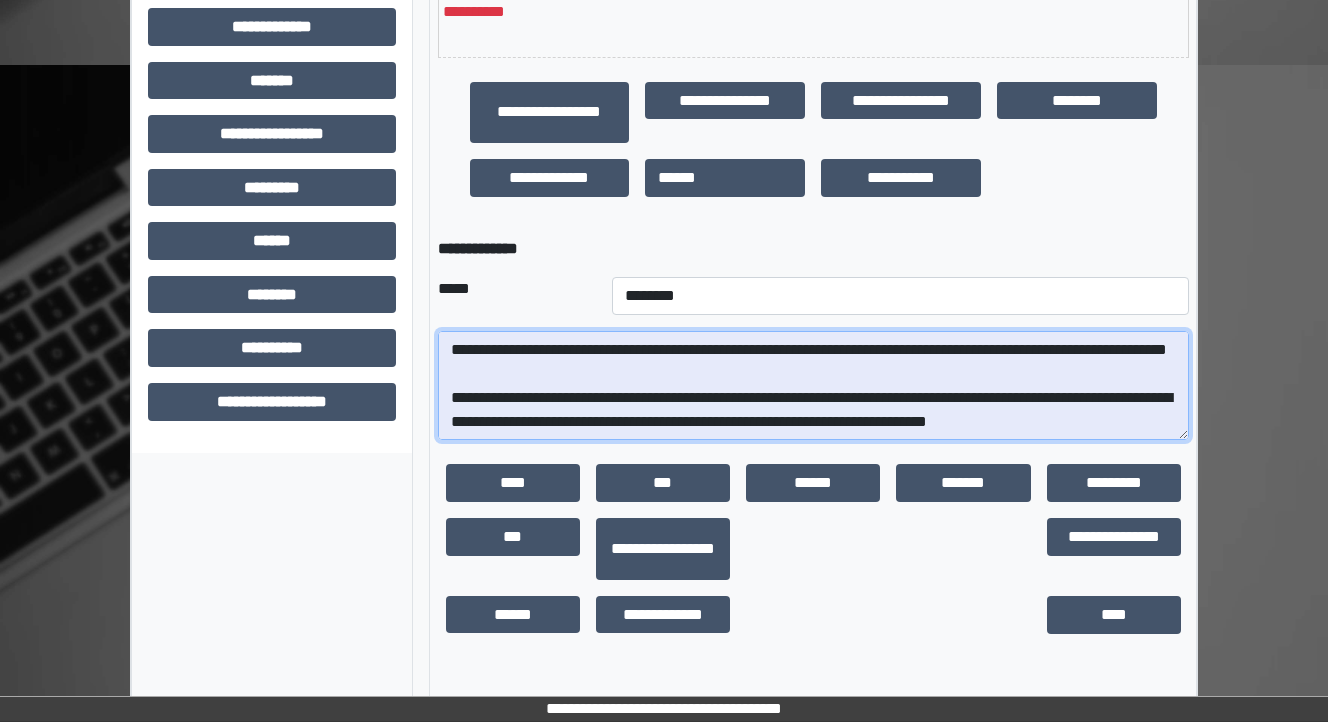 click on "**********" at bounding box center [813, 386] 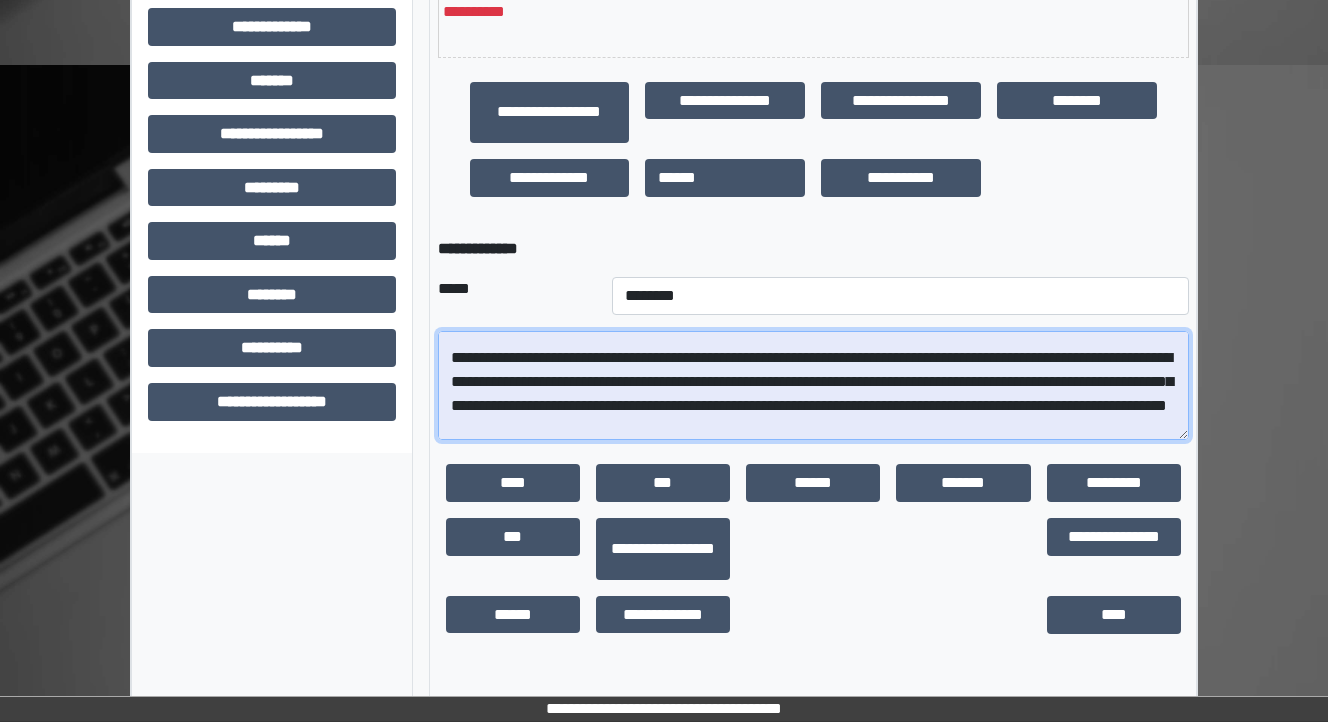 click on "**********" at bounding box center (813, 386) 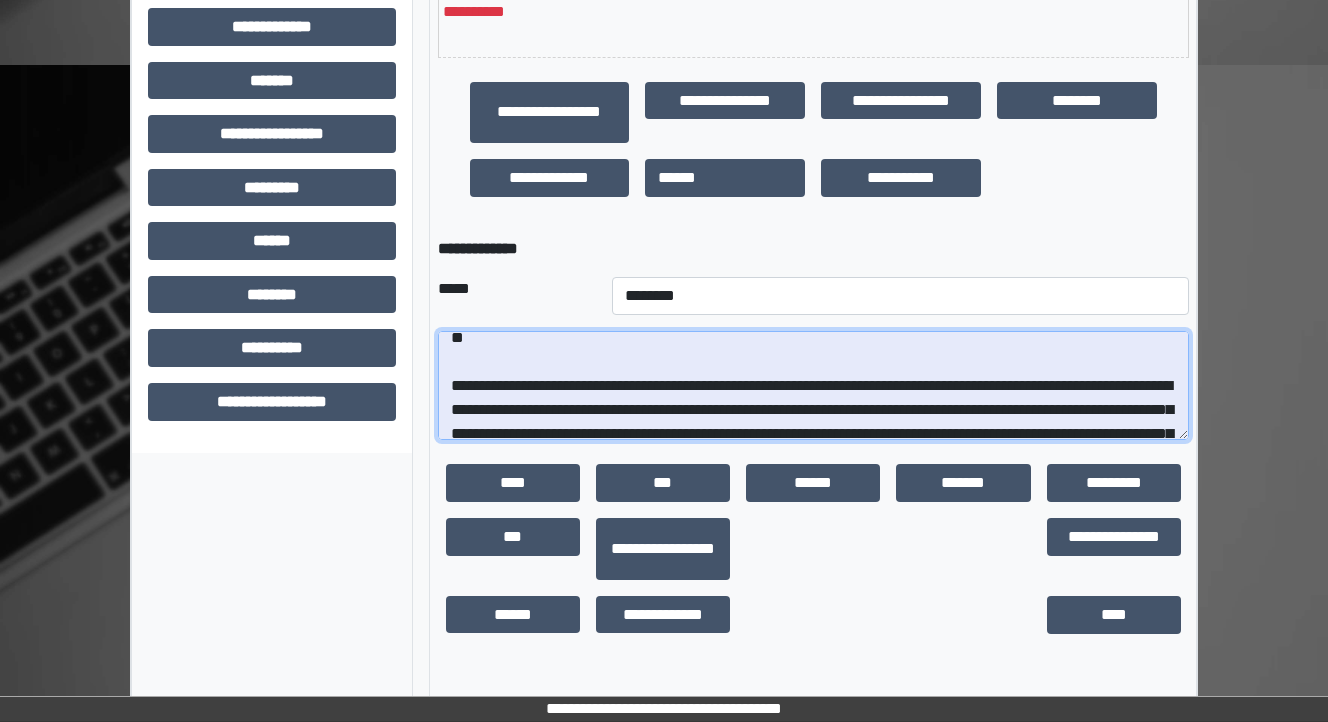 scroll, scrollTop: 56, scrollLeft: 0, axis: vertical 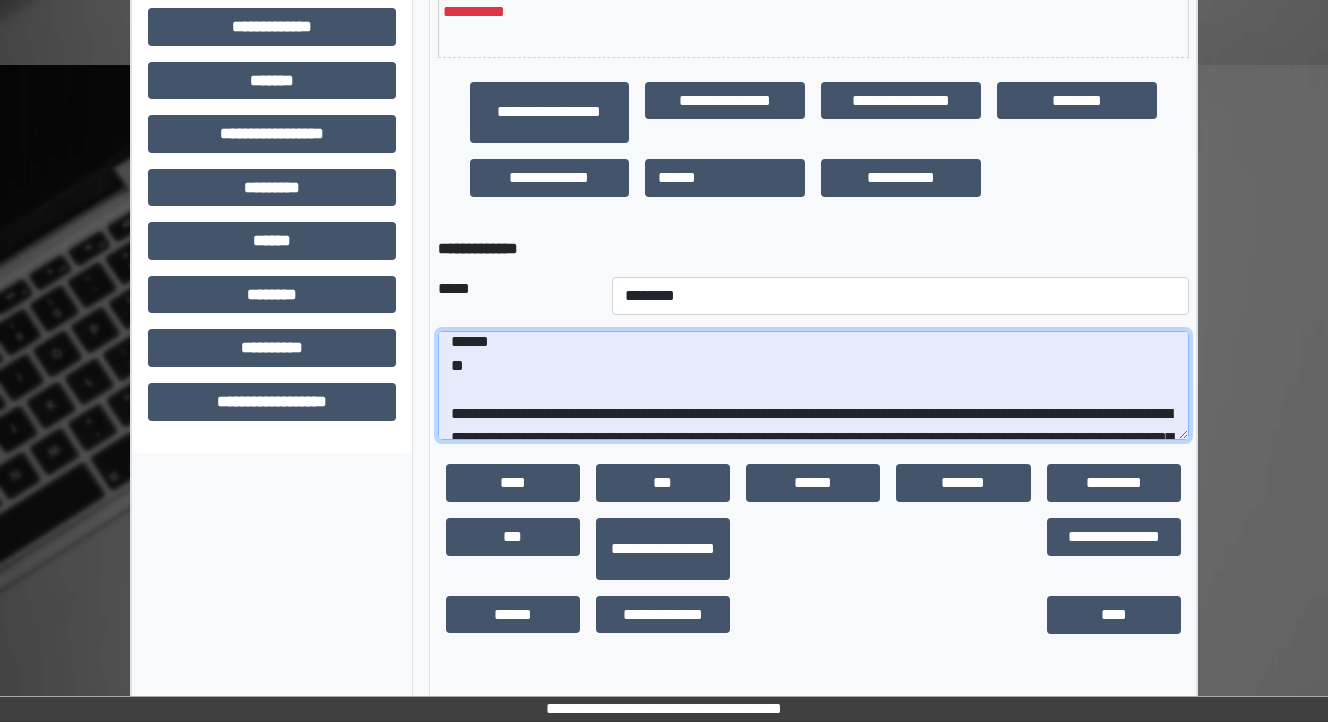 click on "**********" at bounding box center (813, 386) 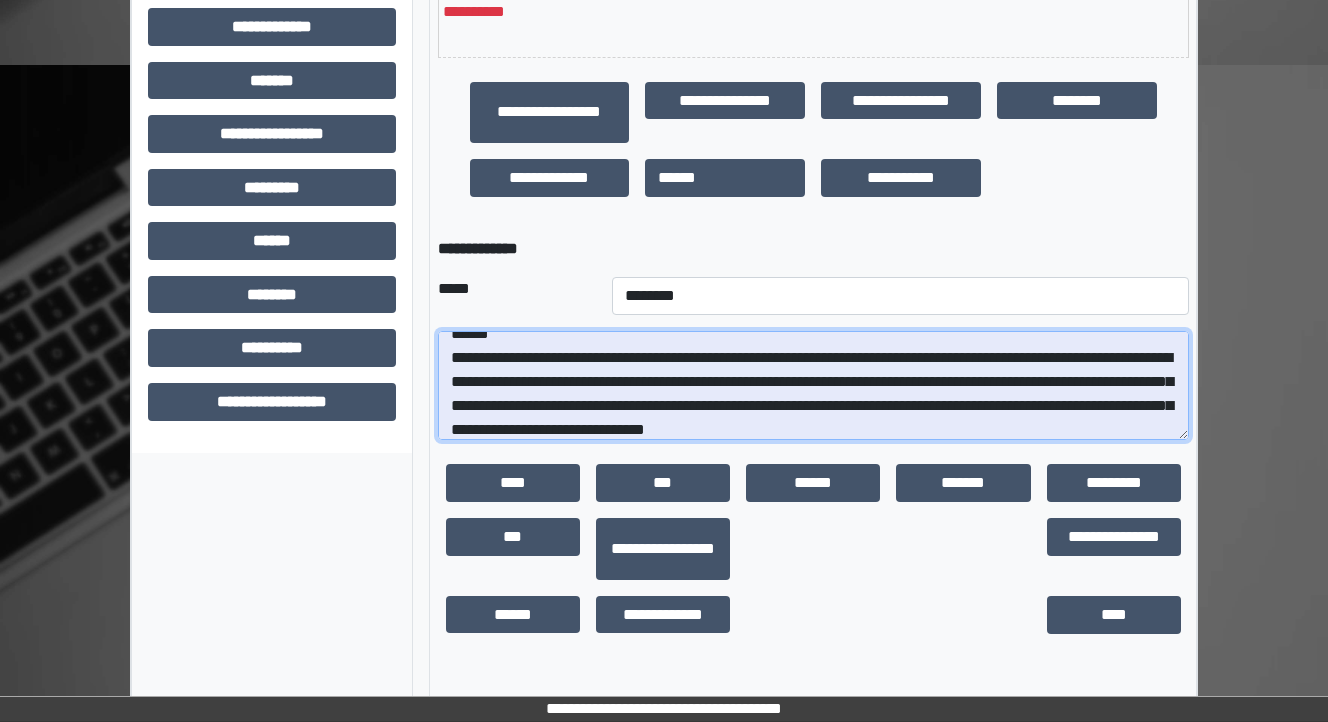 scroll, scrollTop: 88, scrollLeft: 0, axis: vertical 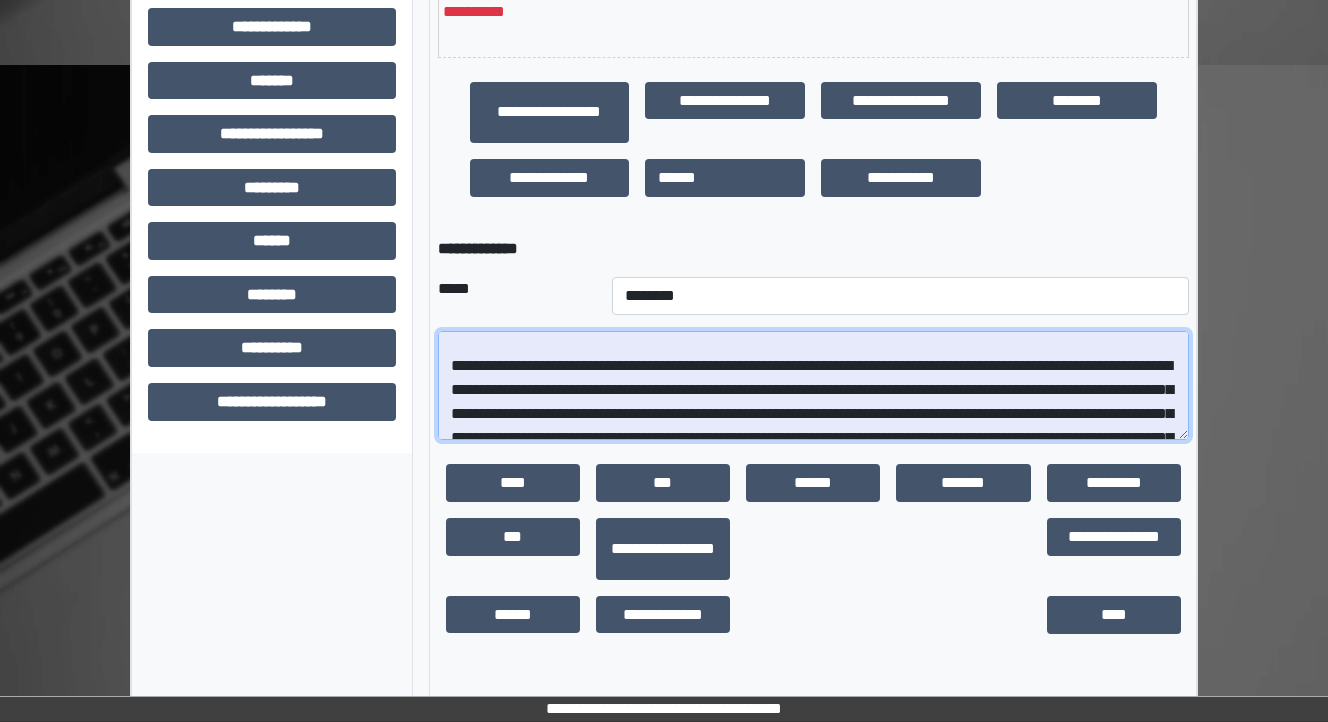 drag, startPoint x: 1116, startPoint y: 452, endPoint x: 754, endPoint y: 444, distance: 362.08838 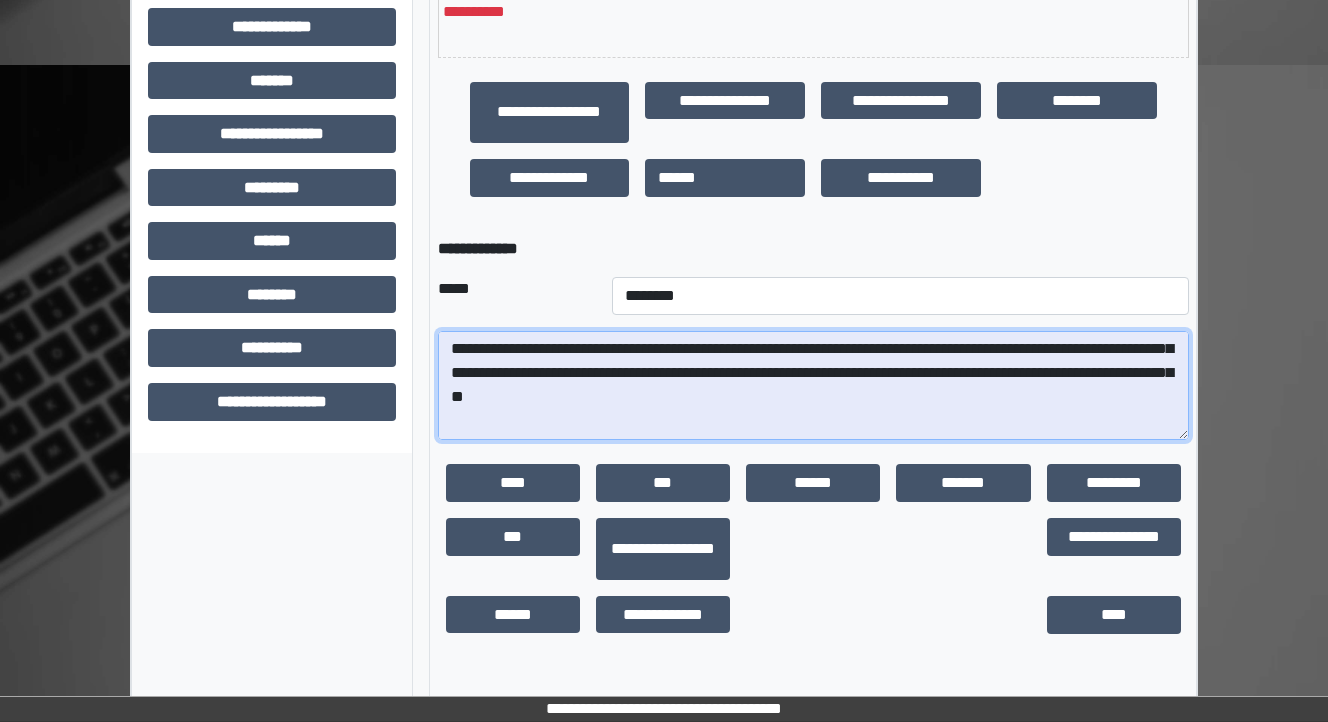 scroll, scrollTop: 120, scrollLeft: 0, axis: vertical 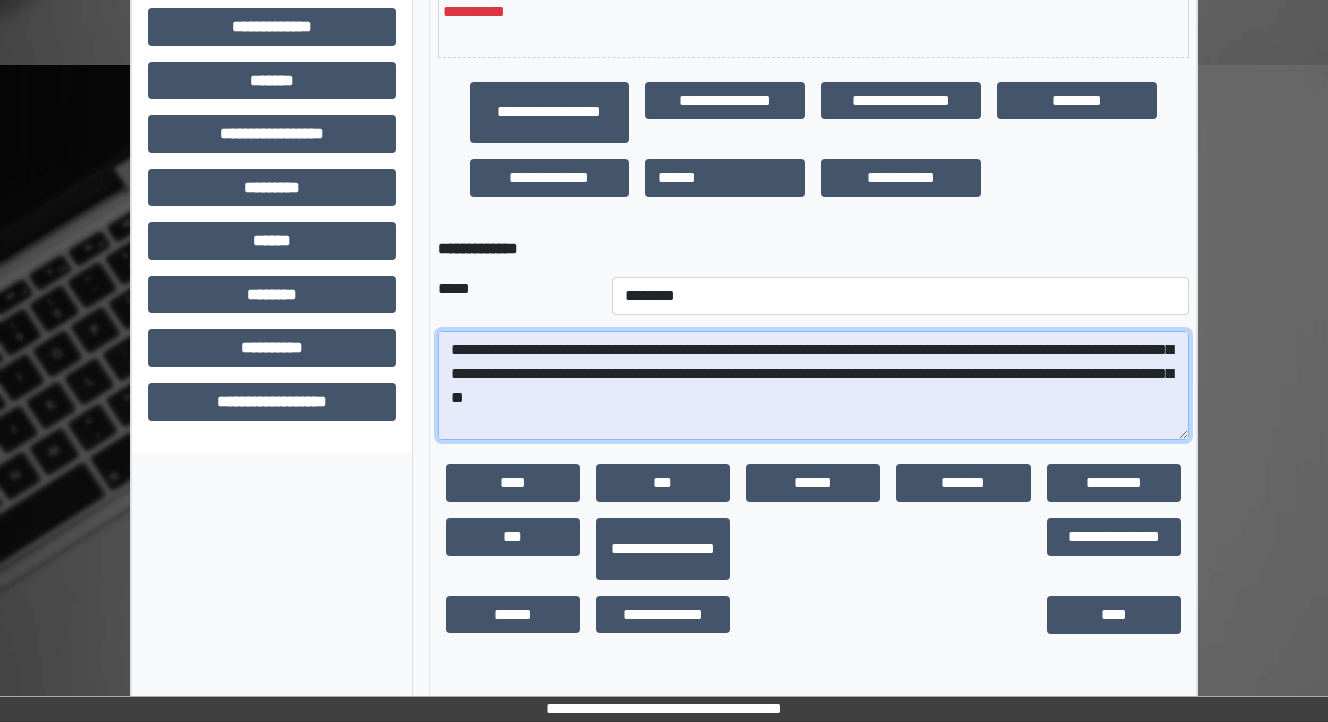 drag, startPoint x: 1091, startPoint y: 417, endPoint x: 644, endPoint y: 415, distance: 447.0045 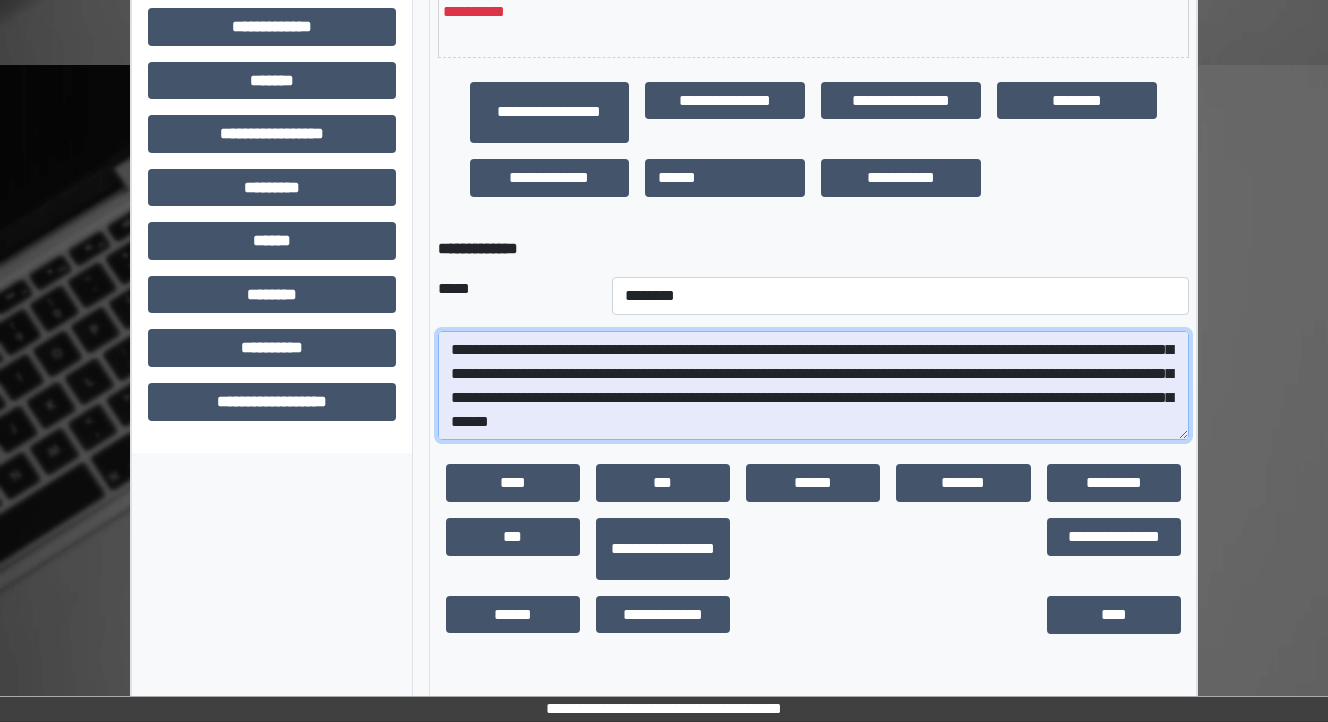 scroll, scrollTop: 120, scrollLeft: 0, axis: vertical 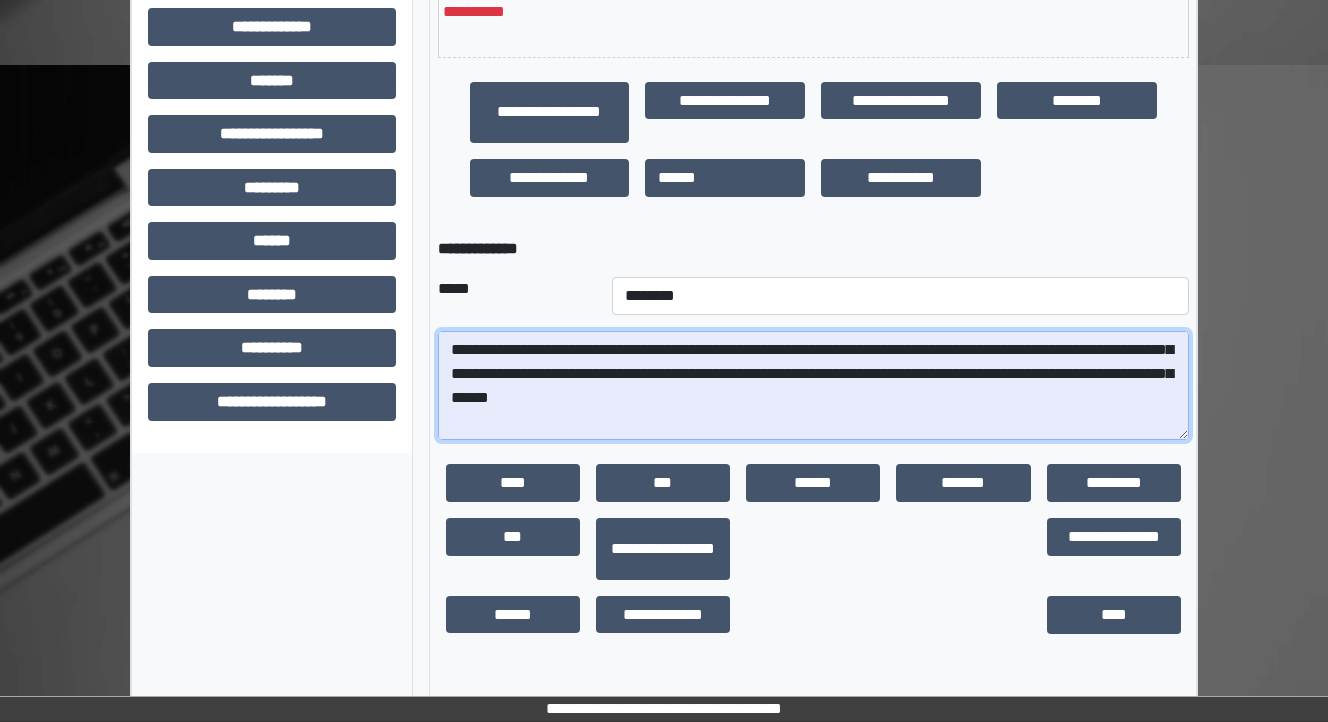 drag, startPoint x: 1123, startPoint y: 422, endPoint x: 1048, endPoint y: 412, distance: 75.66373 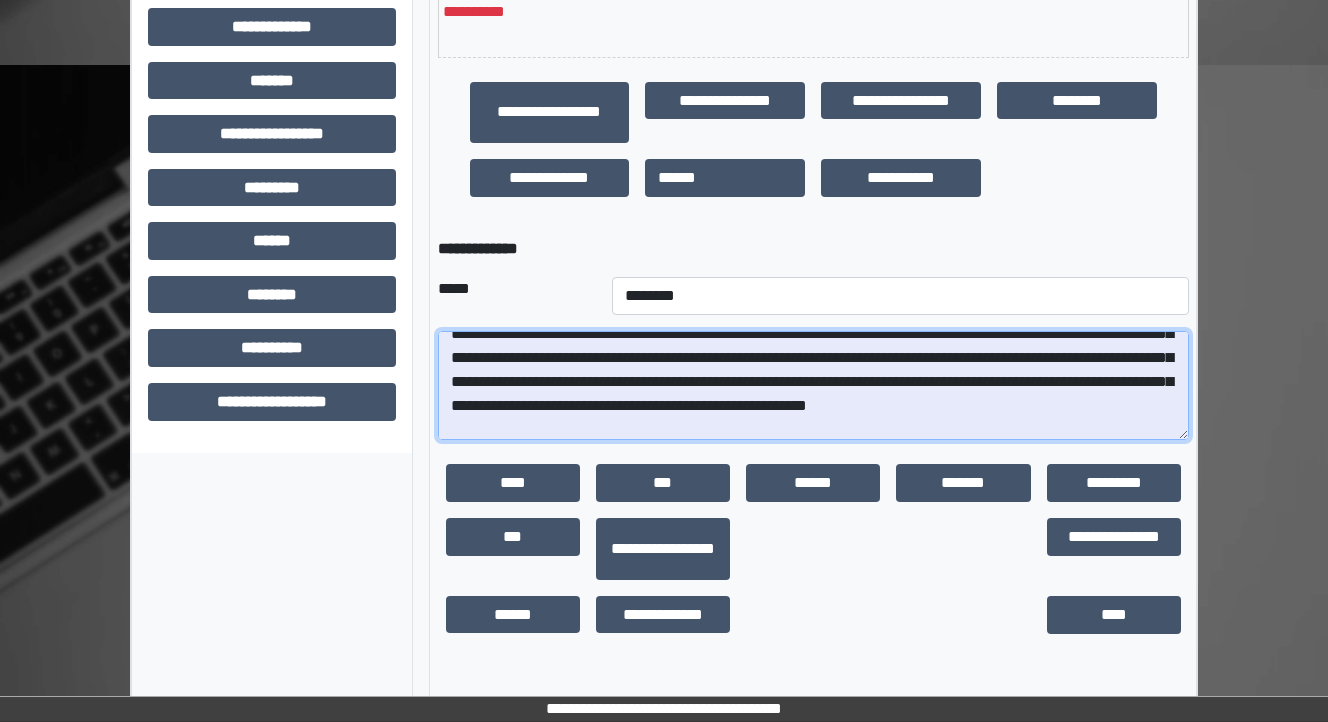 scroll, scrollTop: 184, scrollLeft: 0, axis: vertical 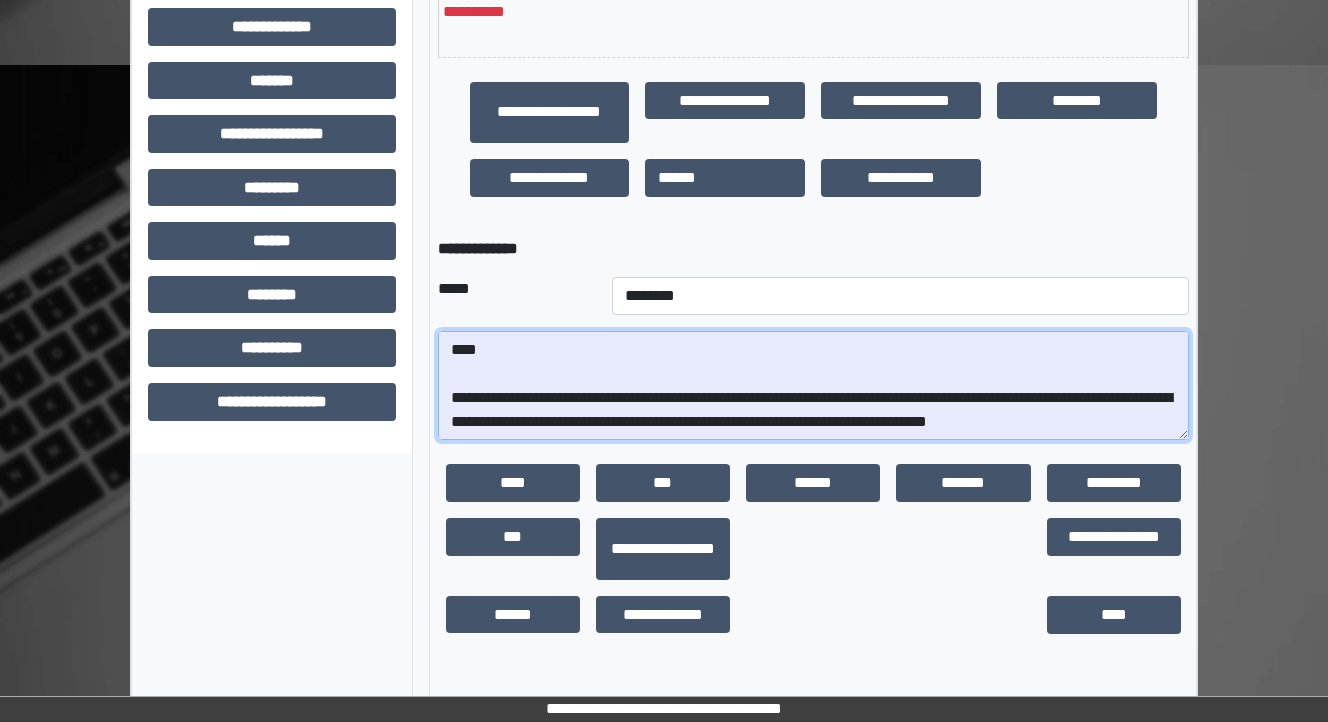 drag, startPoint x: 448, startPoint y: 455, endPoint x: 571, endPoint y: 448, distance: 123.19903 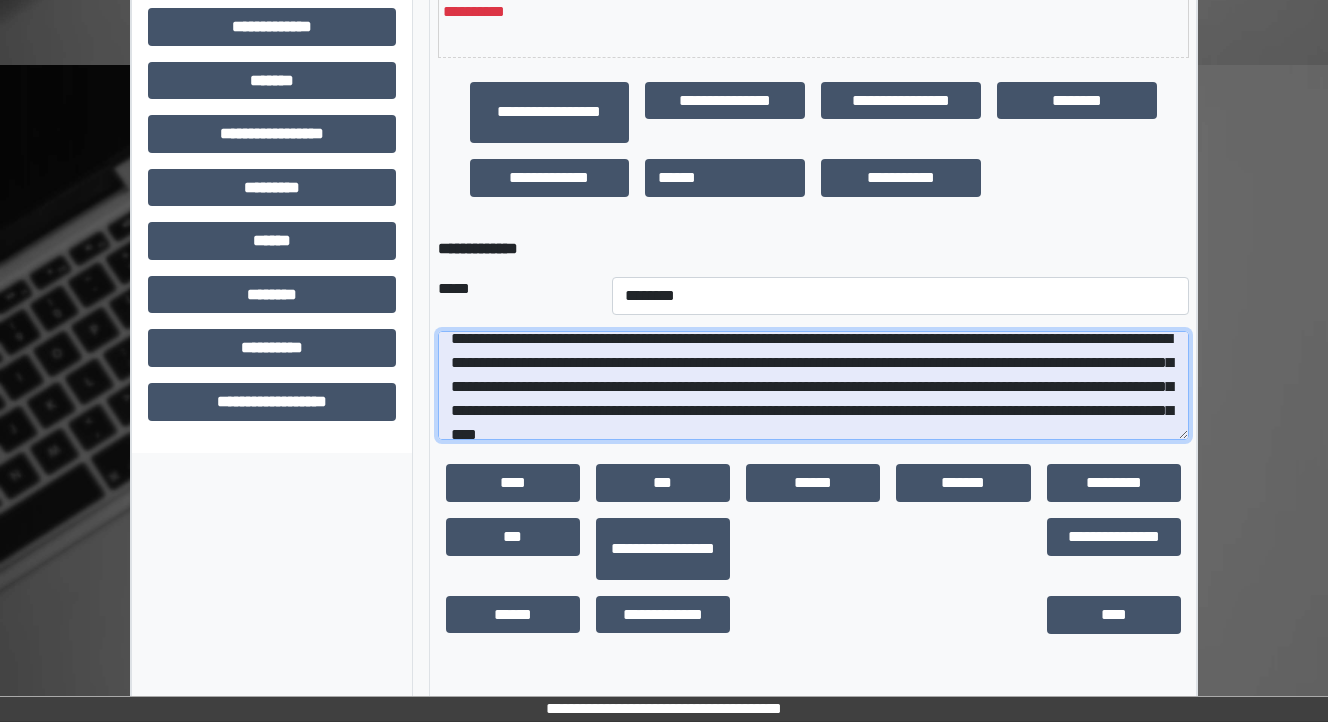 scroll, scrollTop: 248, scrollLeft: 0, axis: vertical 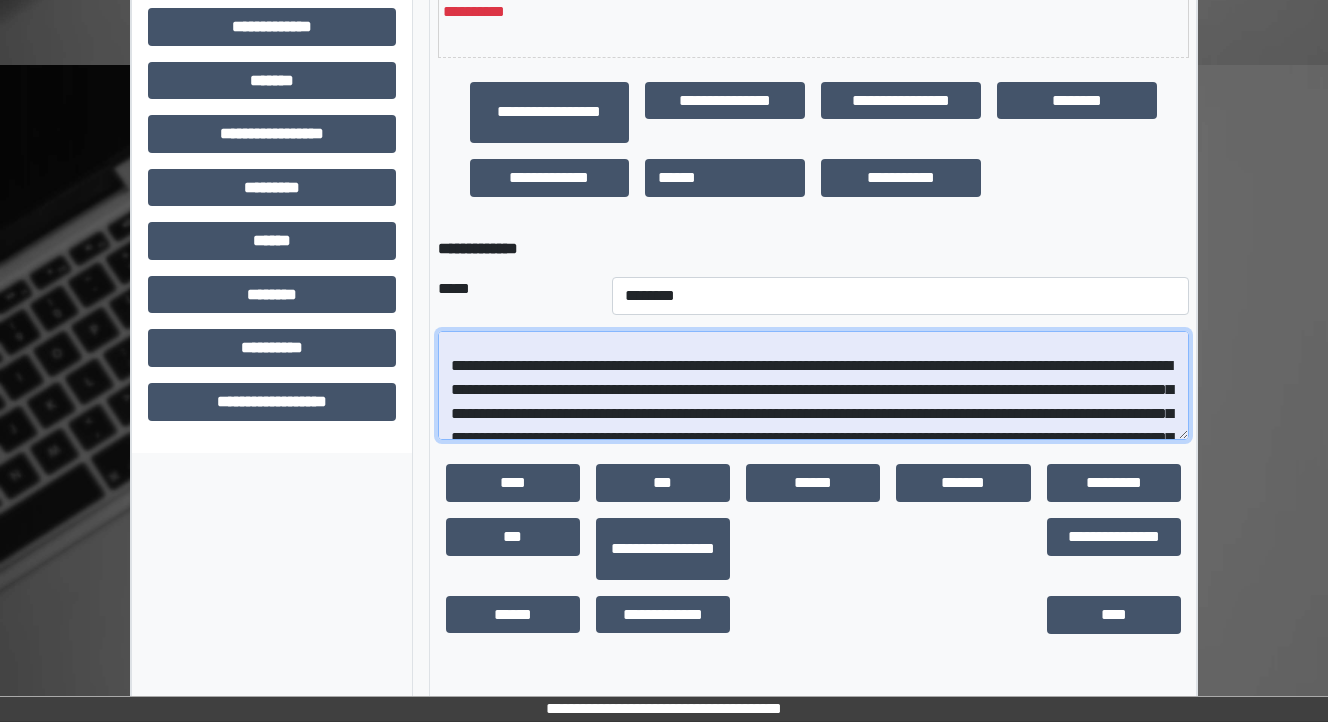 click at bounding box center (813, 386) 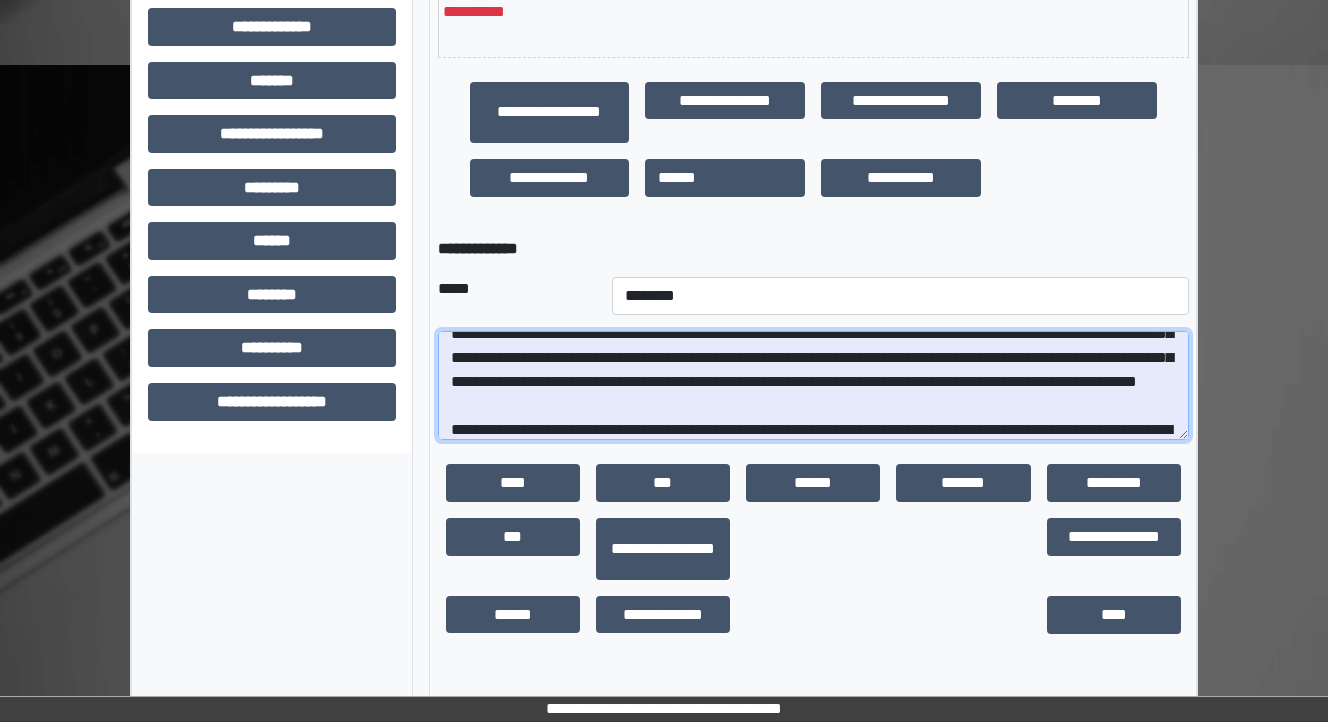 scroll, scrollTop: 104, scrollLeft: 0, axis: vertical 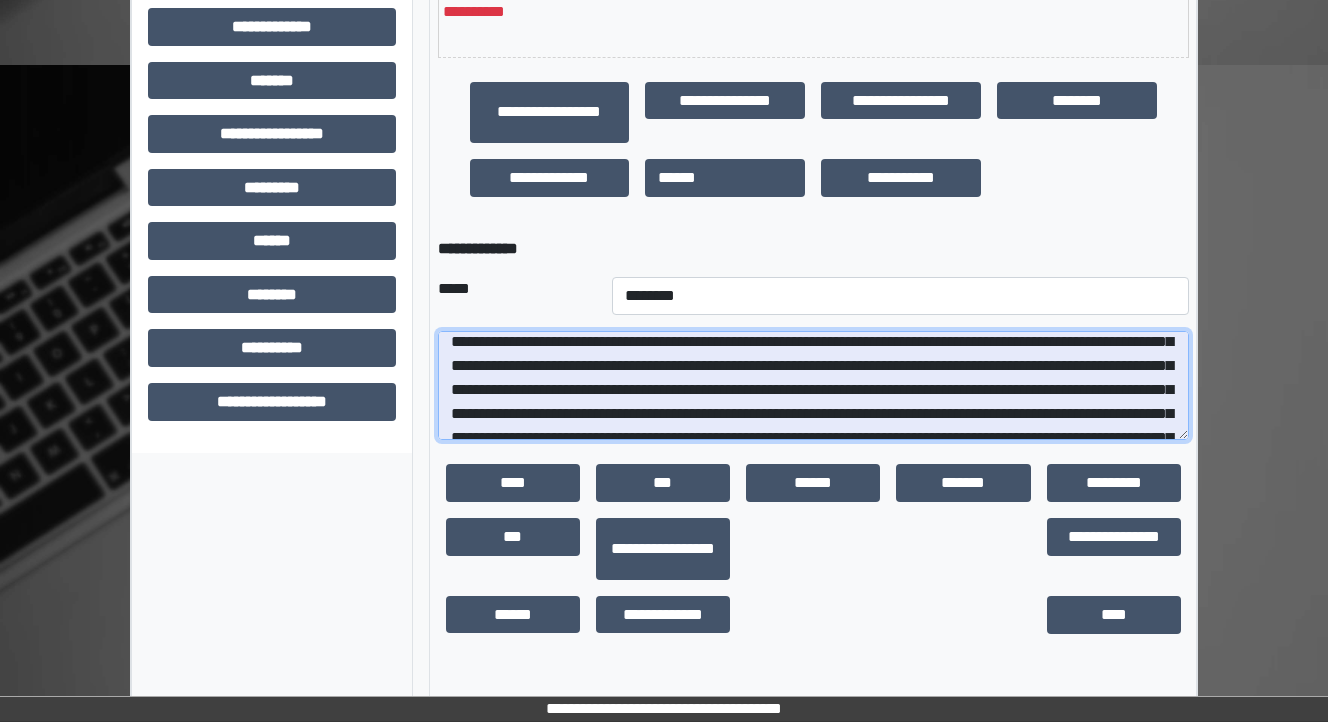 click at bounding box center (813, 386) 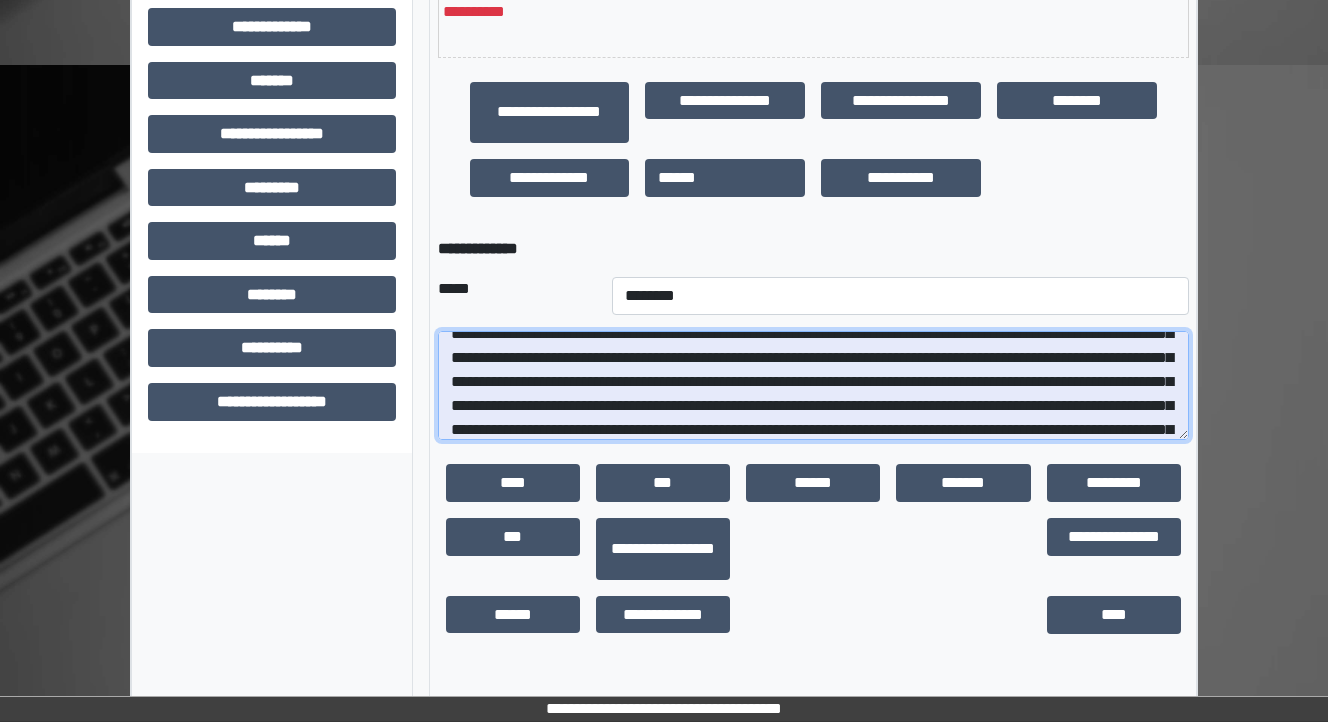 click at bounding box center [813, 386] 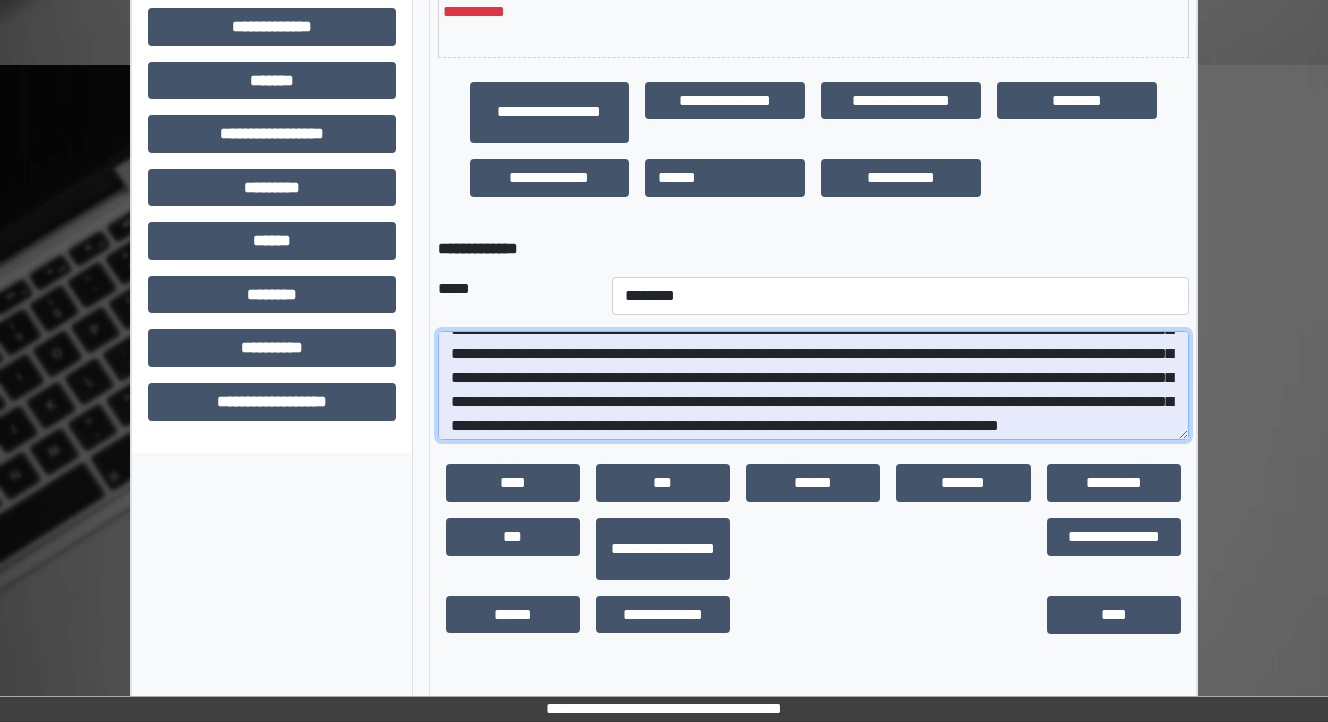 scroll, scrollTop: 192, scrollLeft: 0, axis: vertical 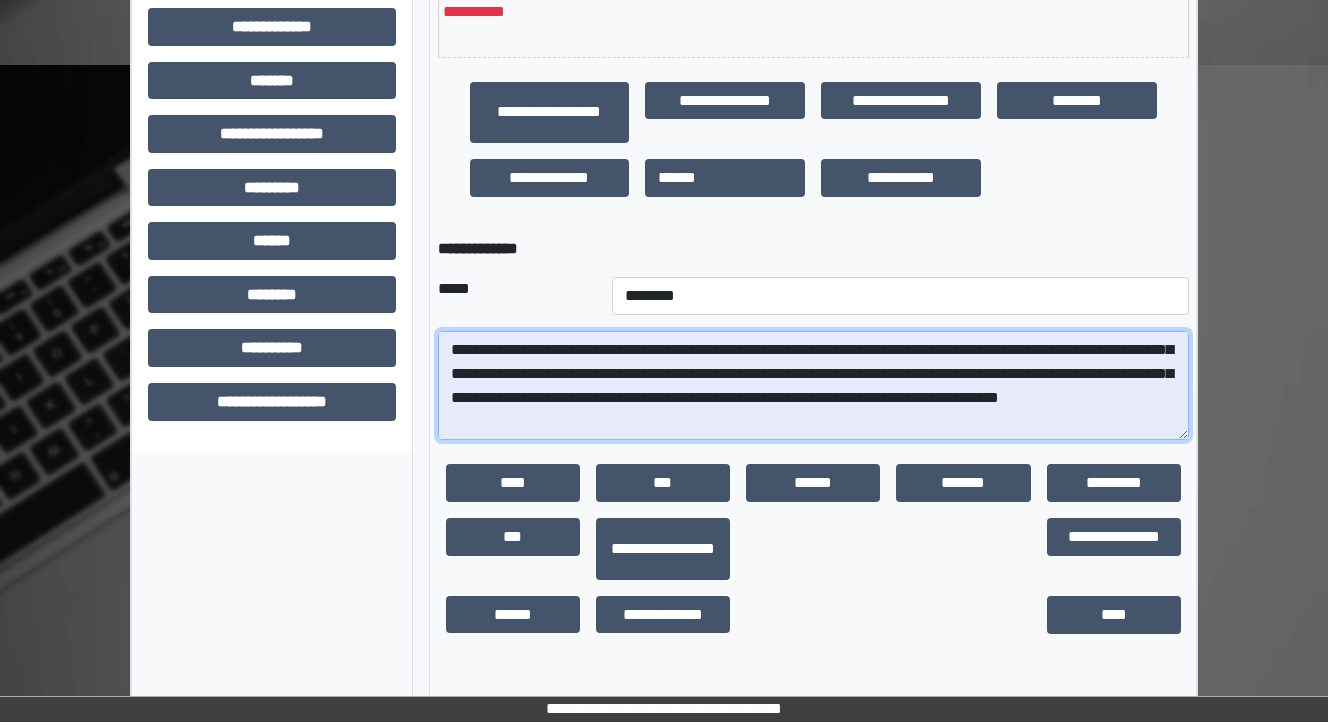 drag, startPoint x: 689, startPoint y: 398, endPoint x: 648, endPoint y: 400, distance: 41.04875 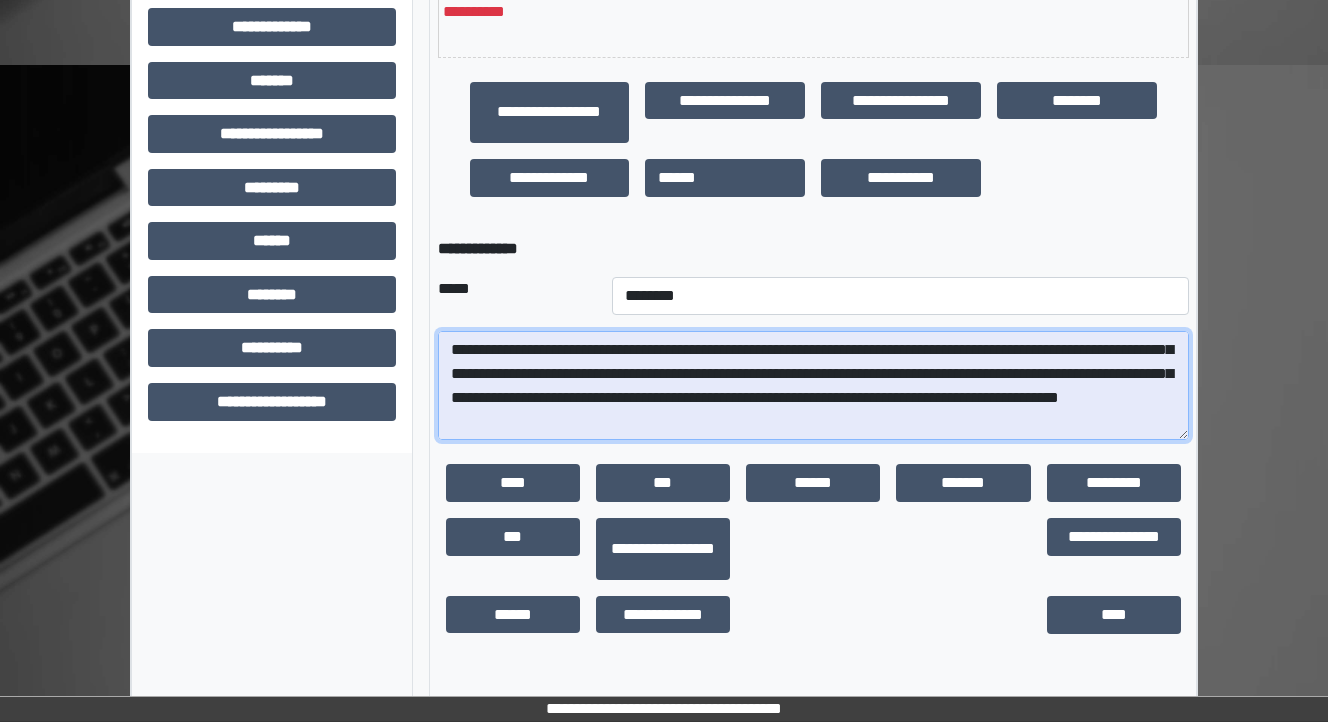 click at bounding box center [813, 386] 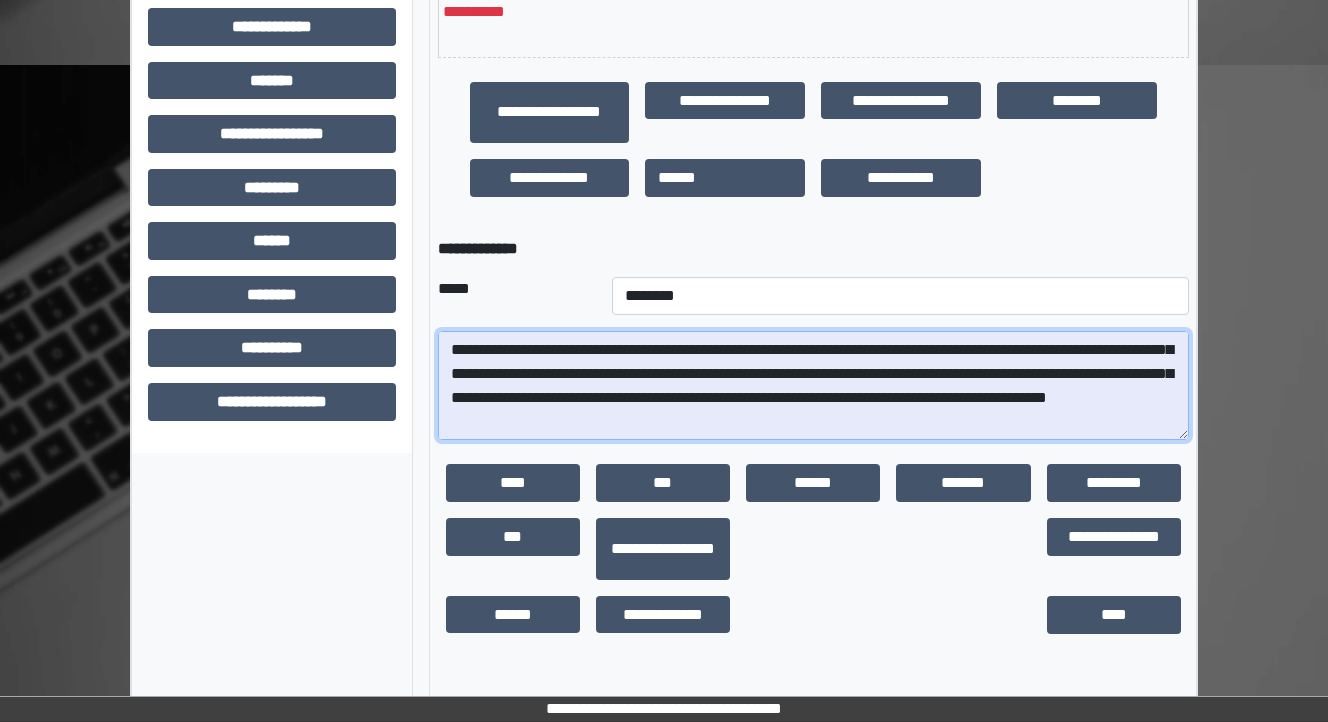 click at bounding box center (813, 386) 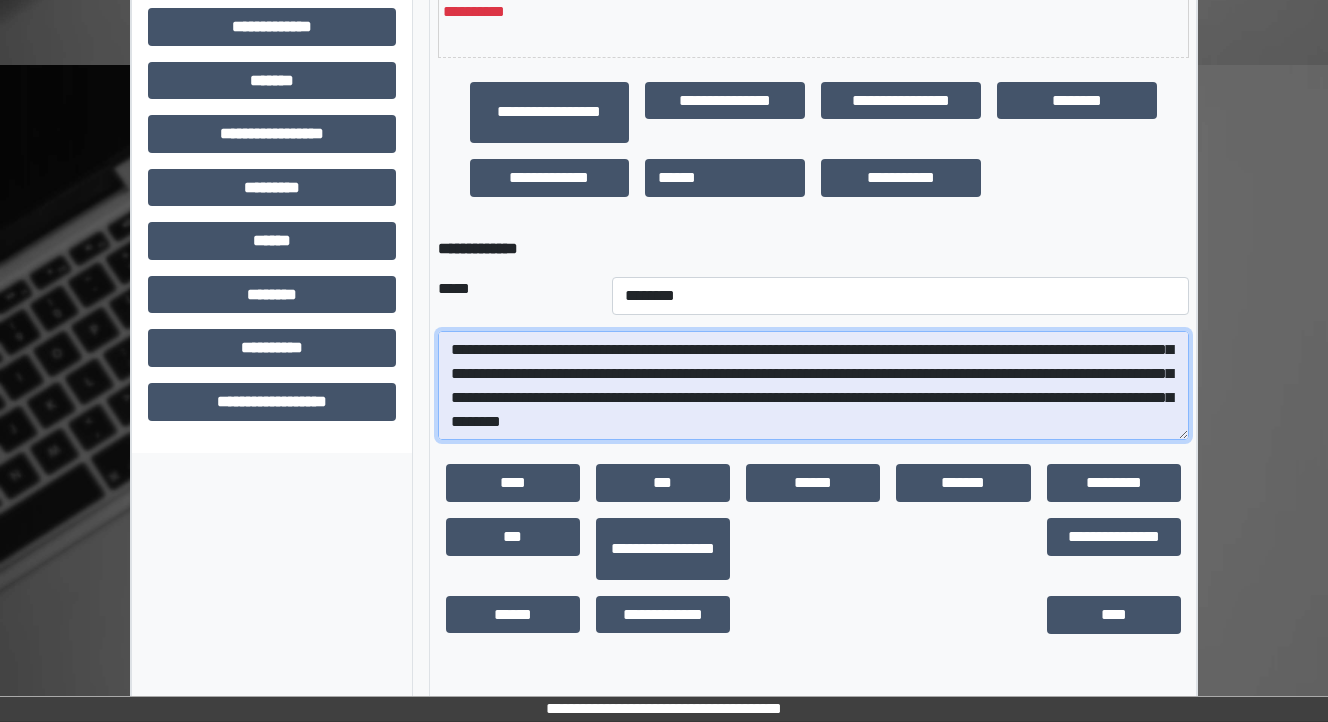 click at bounding box center (813, 386) 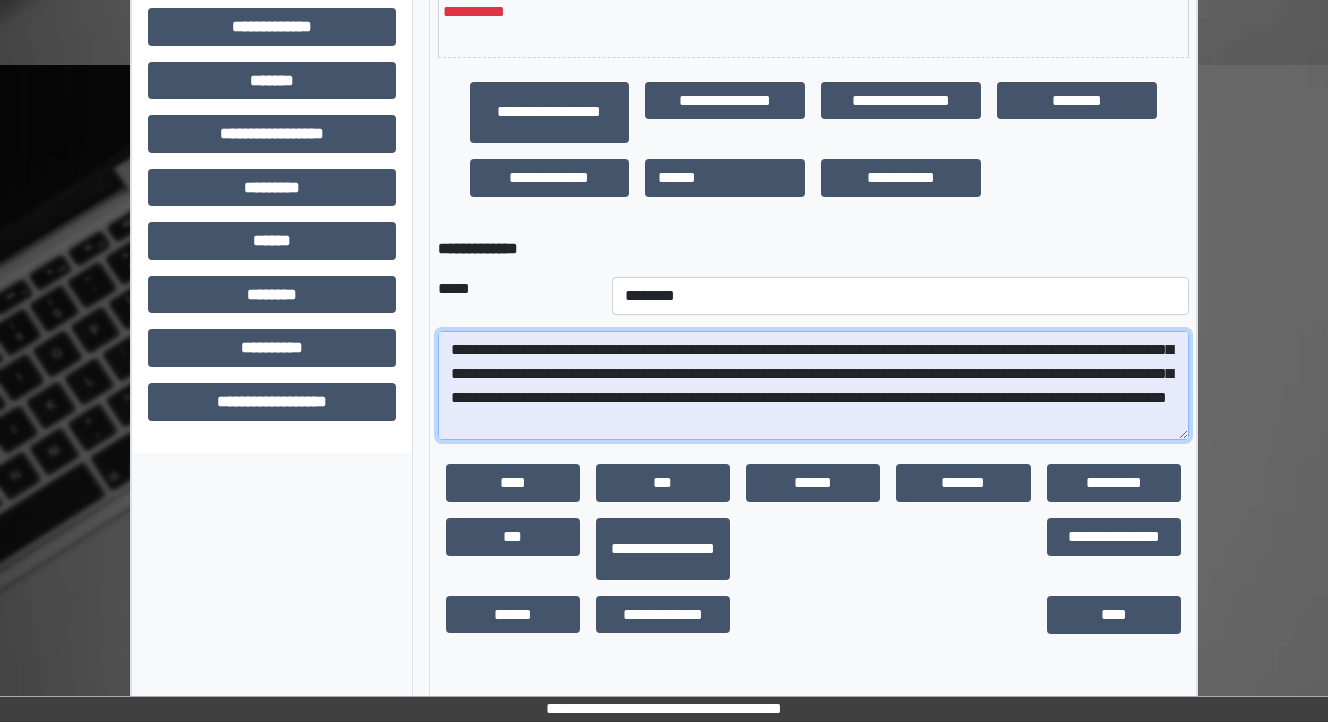 click at bounding box center [813, 386] 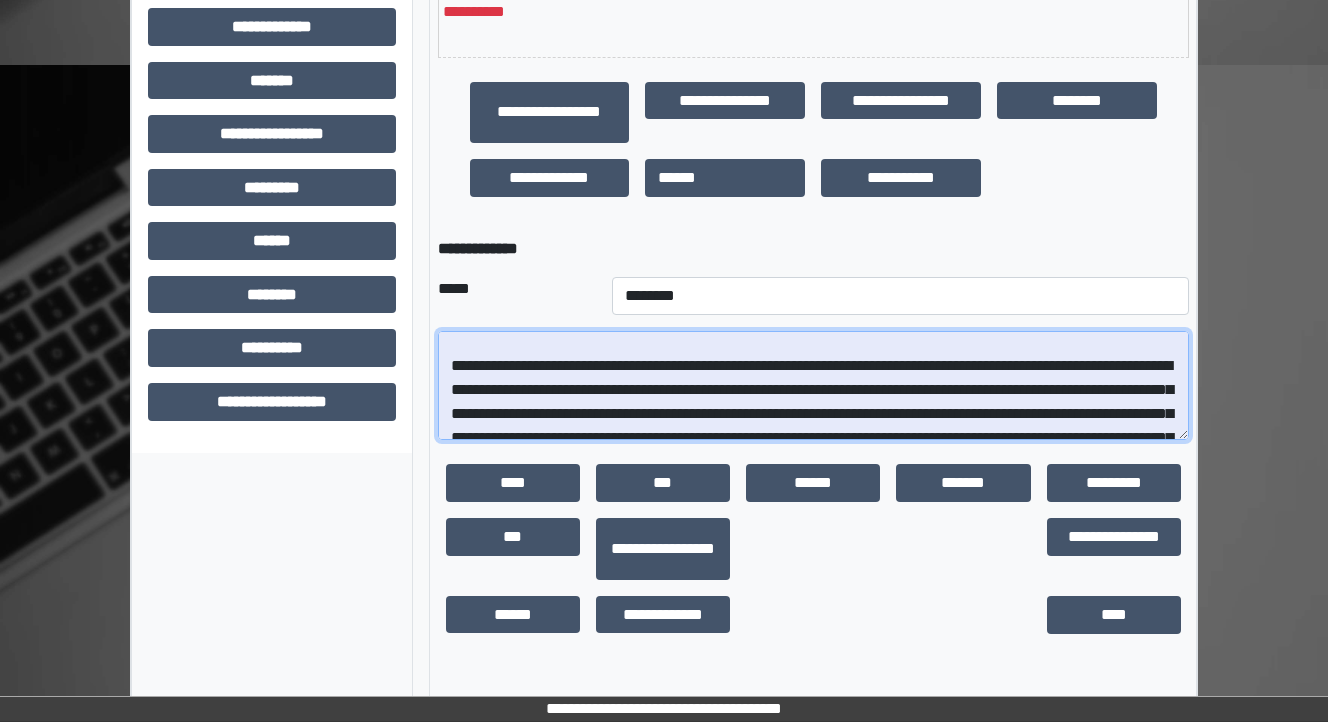 click at bounding box center [813, 386] 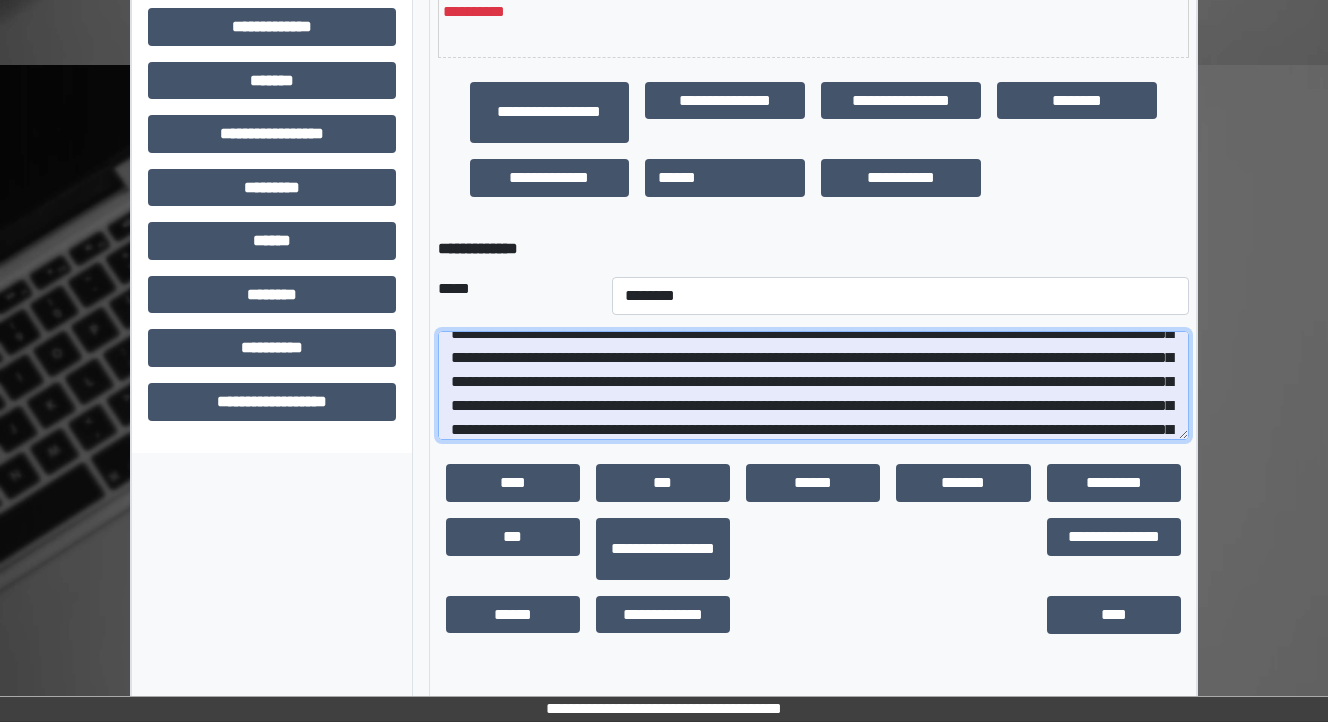 scroll, scrollTop: 192, scrollLeft: 0, axis: vertical 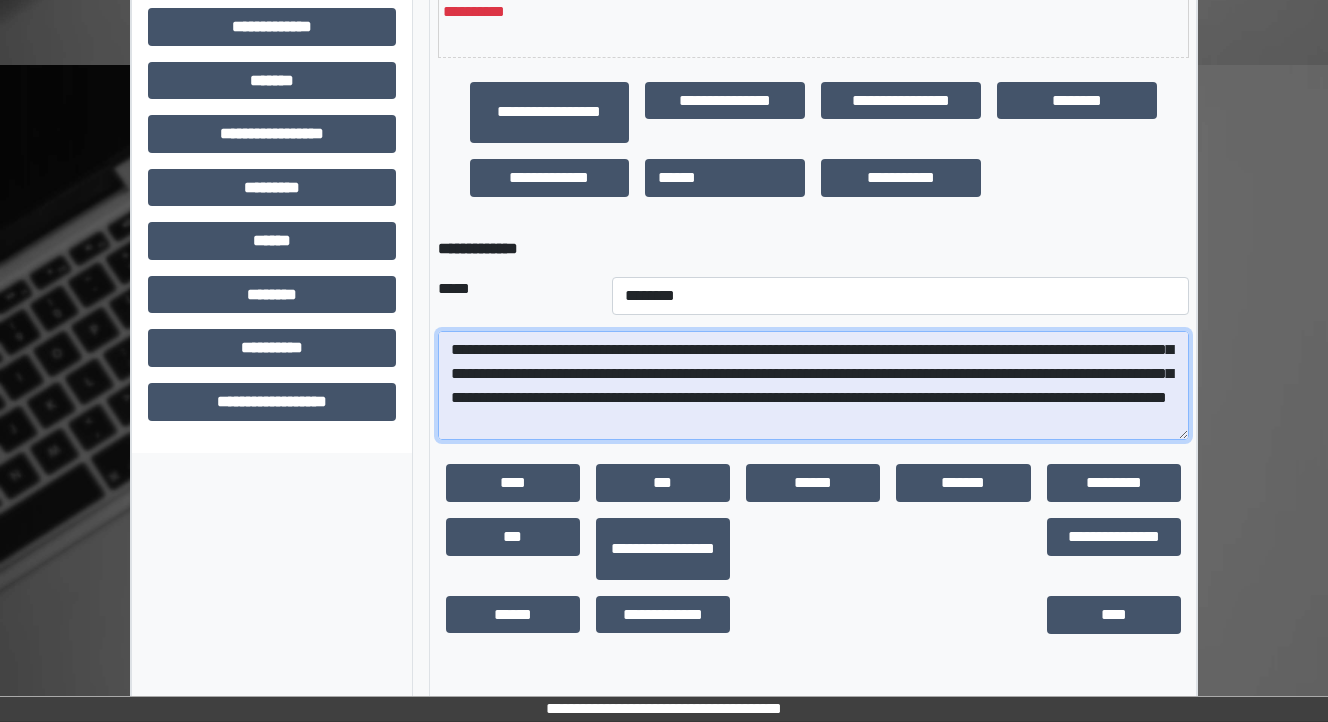 click at bounding box center (813, 386) 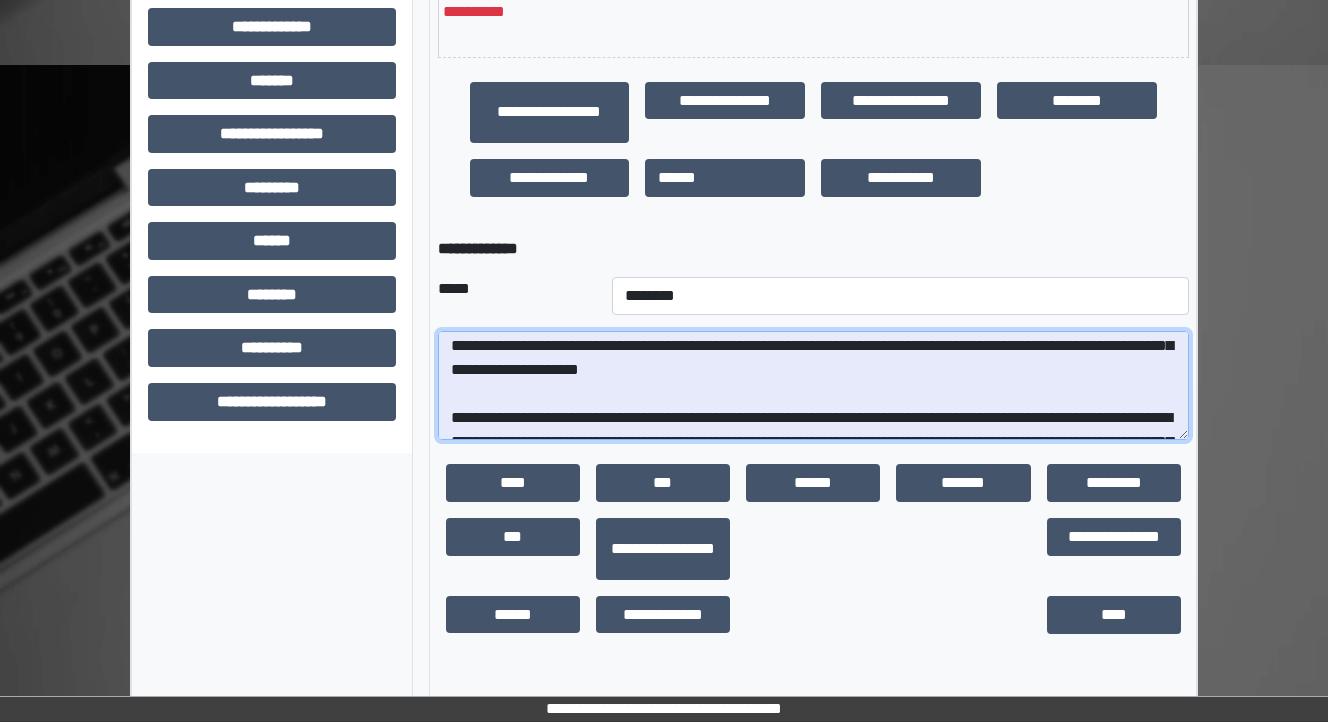 scroll, scrollTop: 272, scrollLeft: 0, axis: vertical 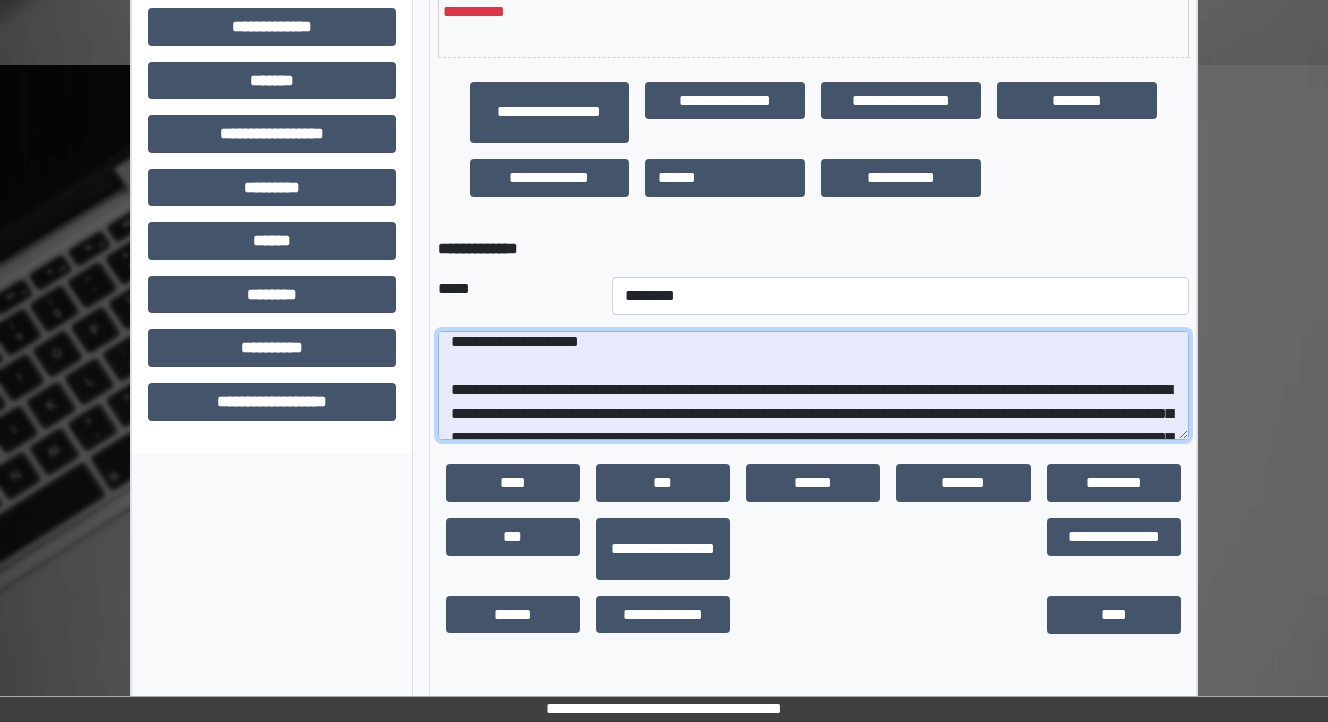 click at bounding box center (813, 386) 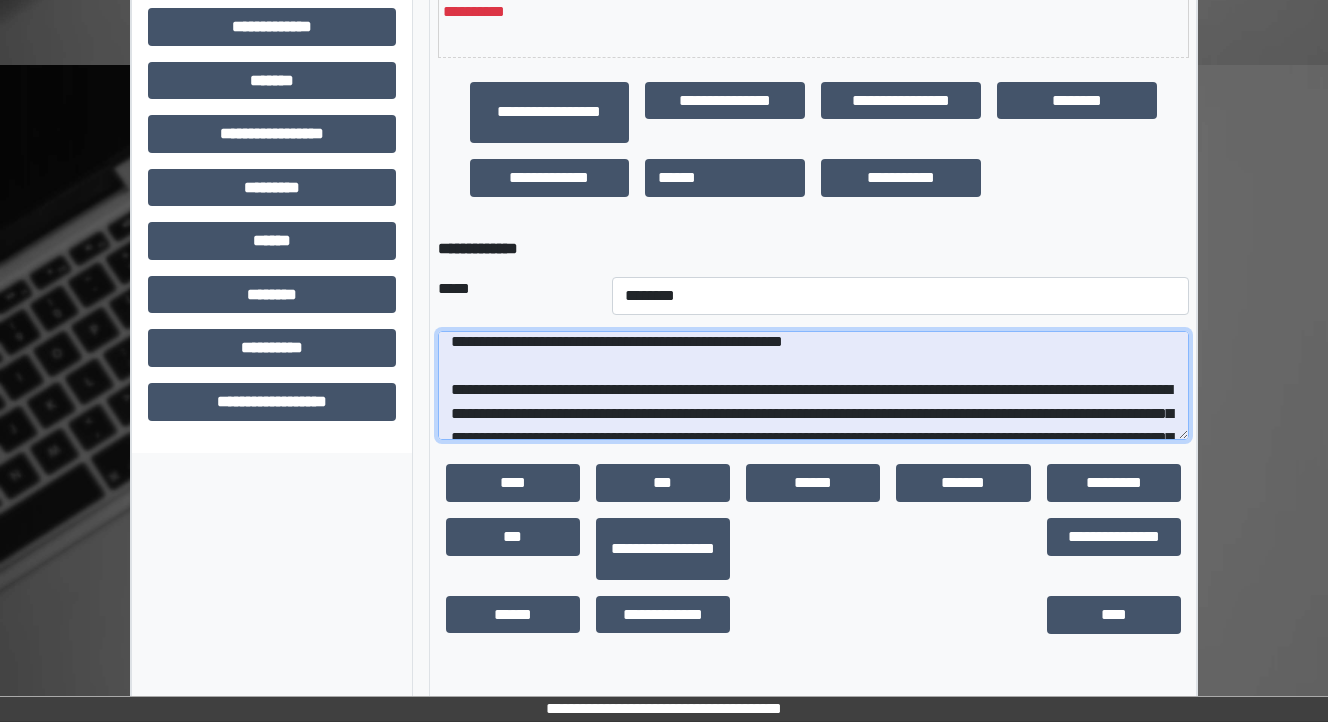 click at bounding box center [813, 386] 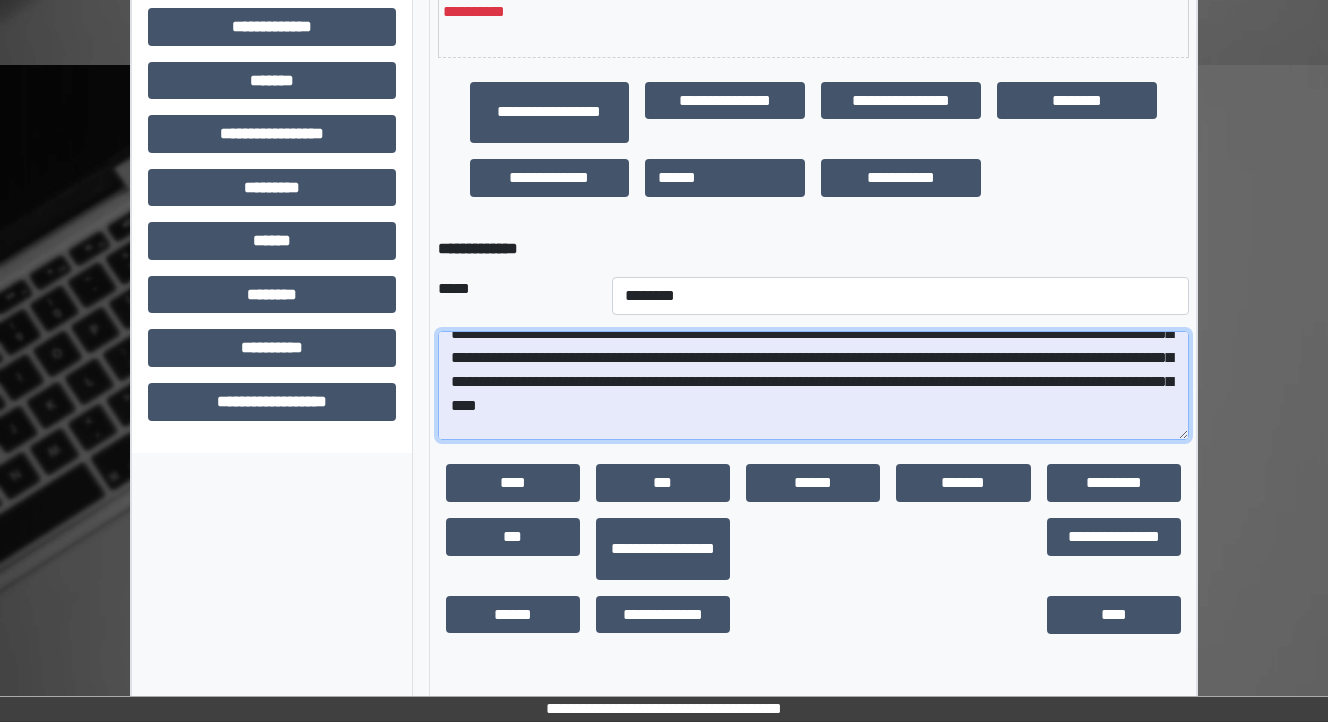 scroll, scrollTop: 352, scrollLeft: 0, axis: vertical 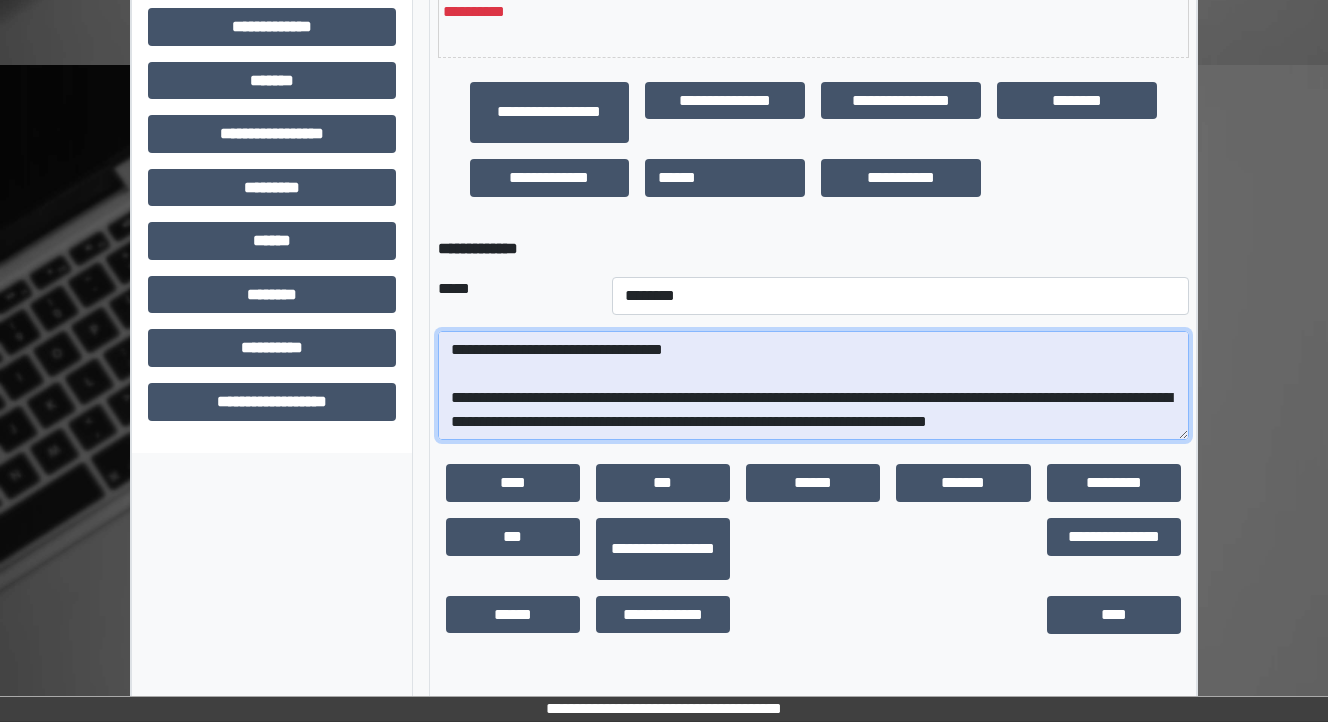 click at bounding box center (813, 386) 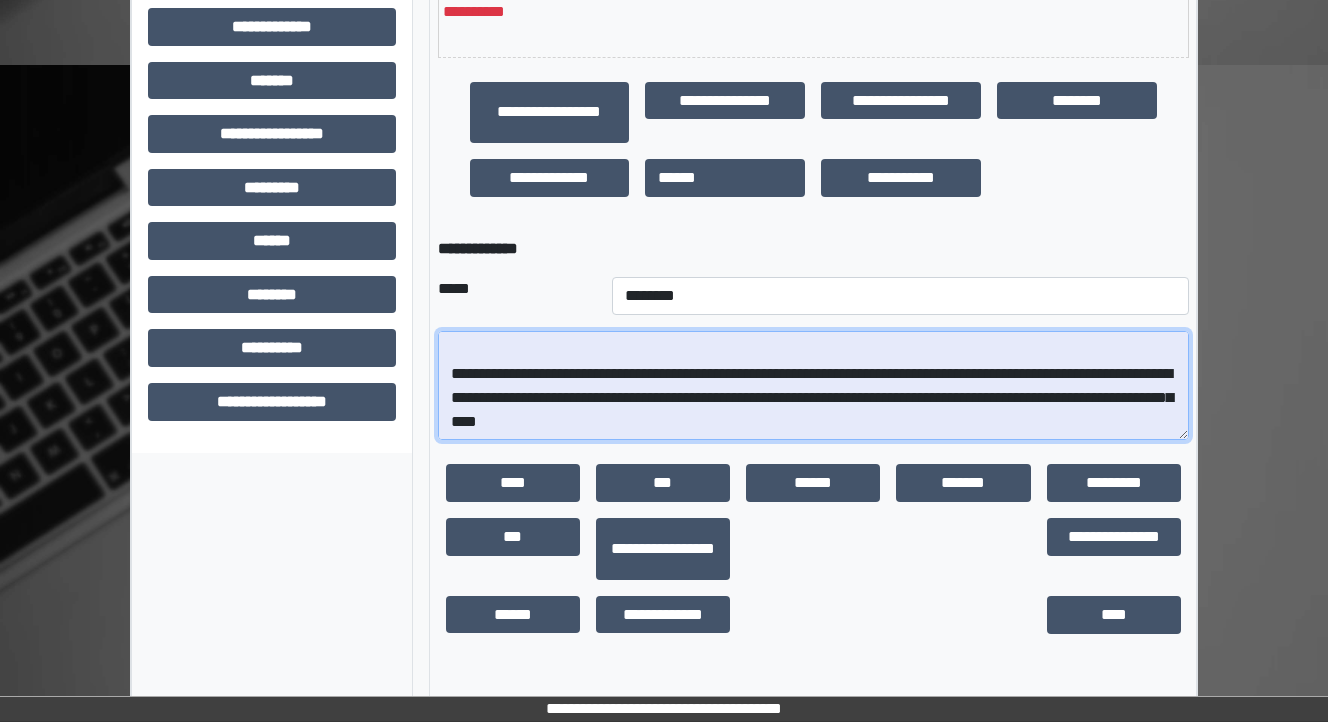 scroll, scrollTop: 504, scrollLeft: 0, axis: vertical 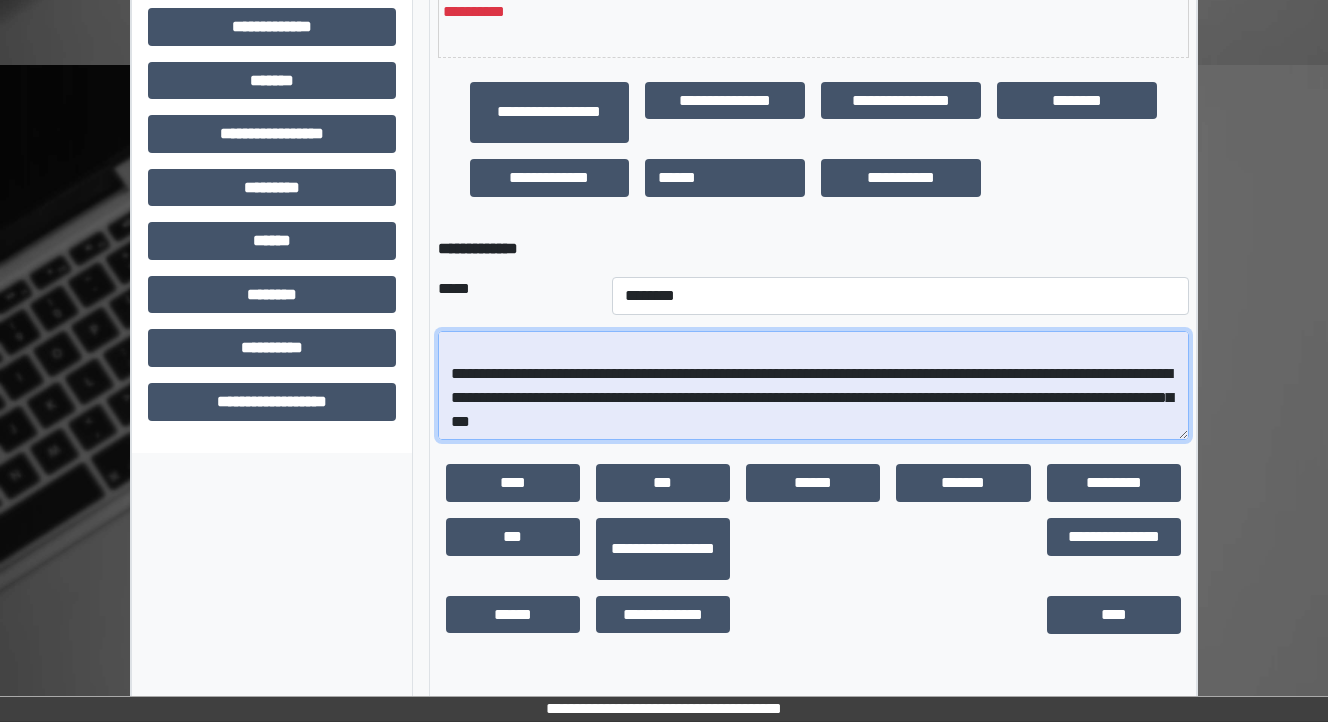 click at bounding box center [813, 386] 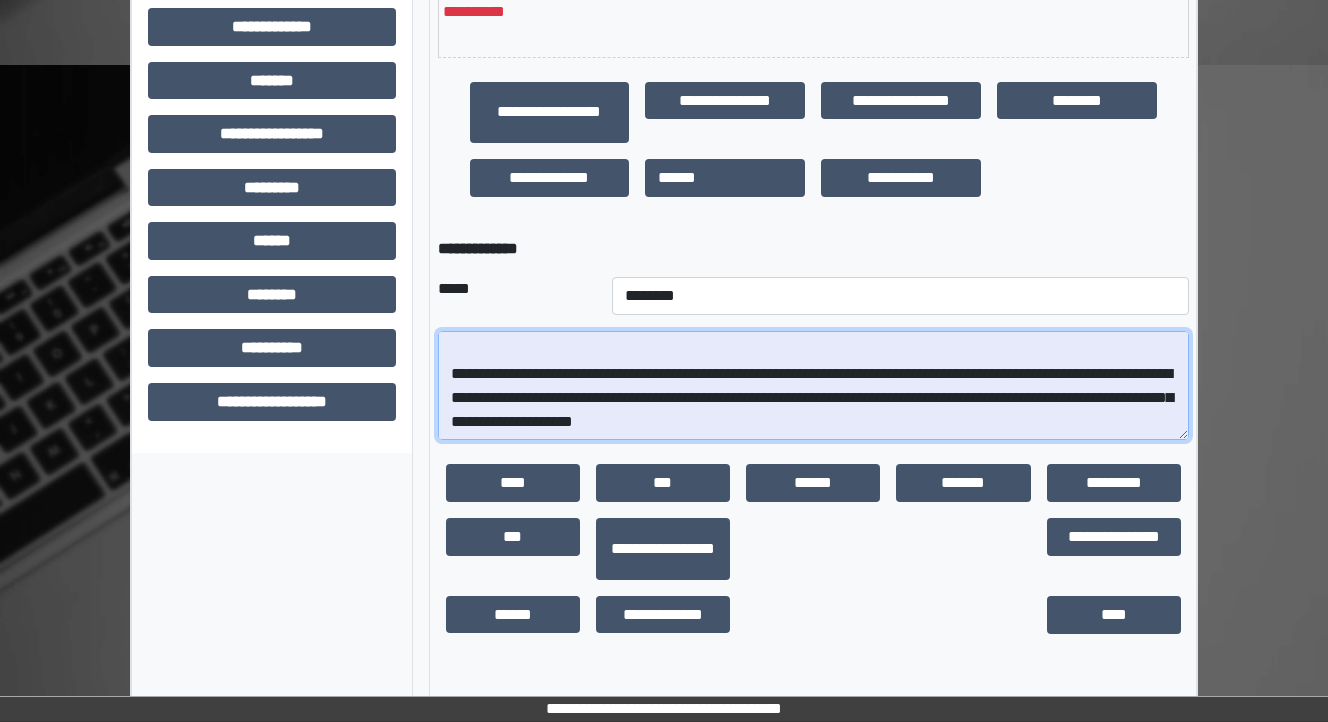 click at bounding box center (813, 386) 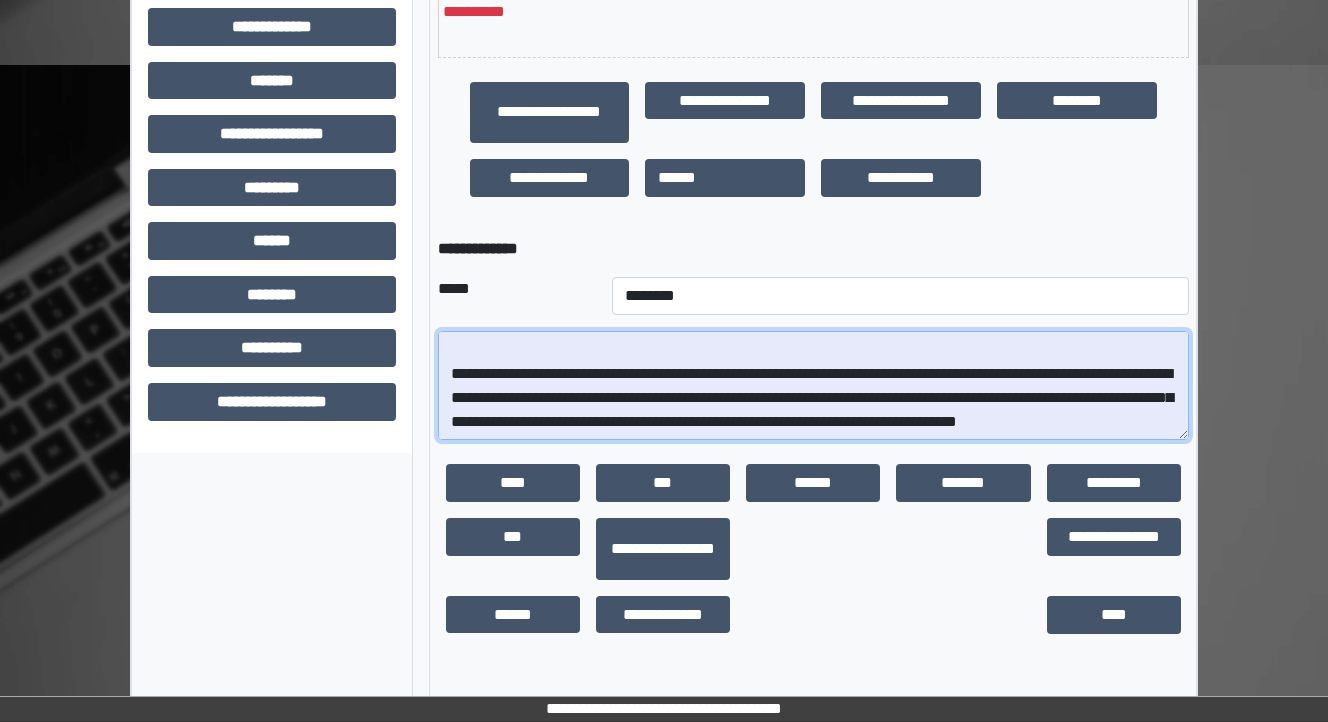 click at bounding box center [813, 386] 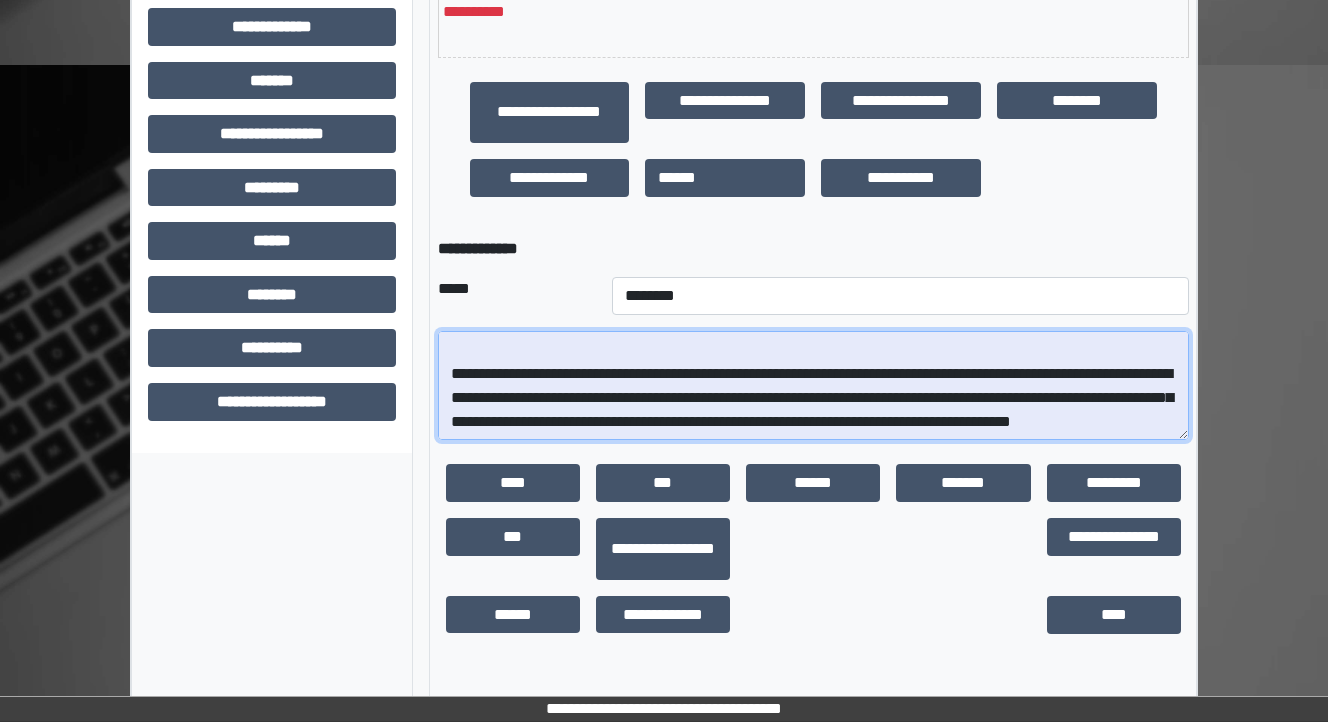 click at bounding box center (813, 386) 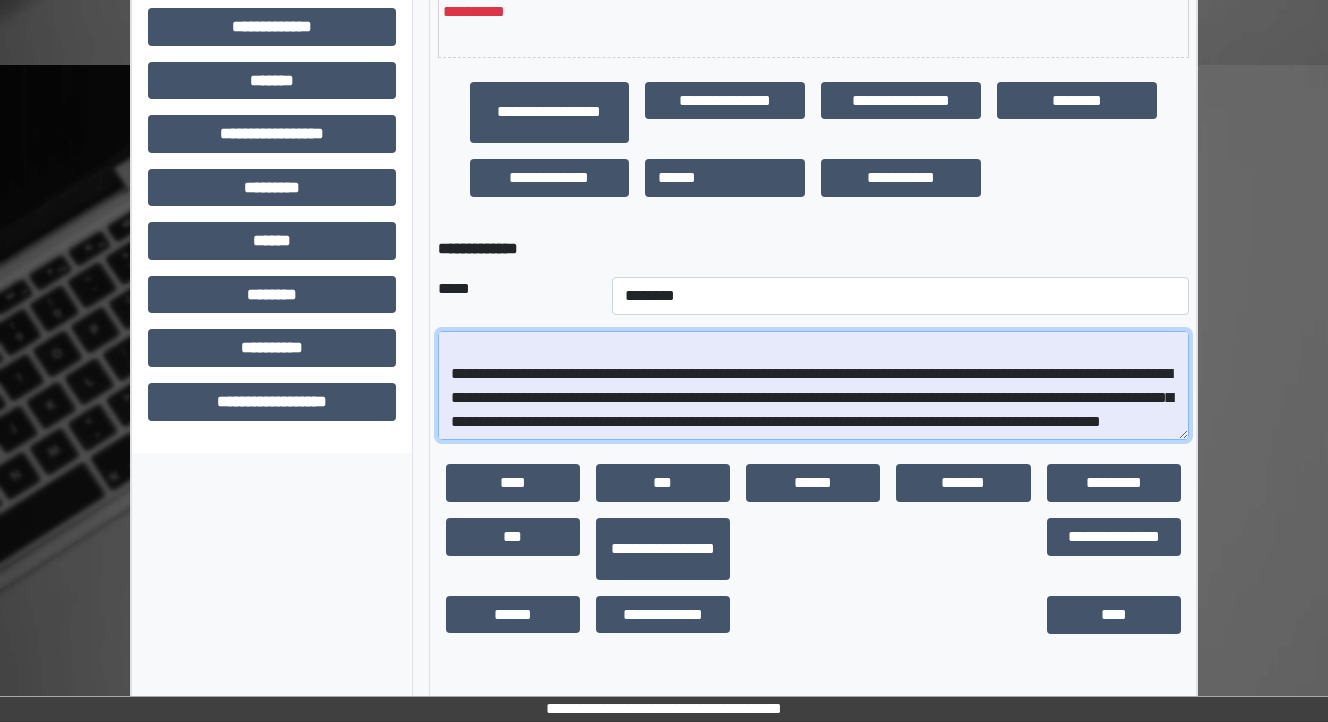 scroll, scrollTop: 528, scrollLeft: 0, axis: vertical 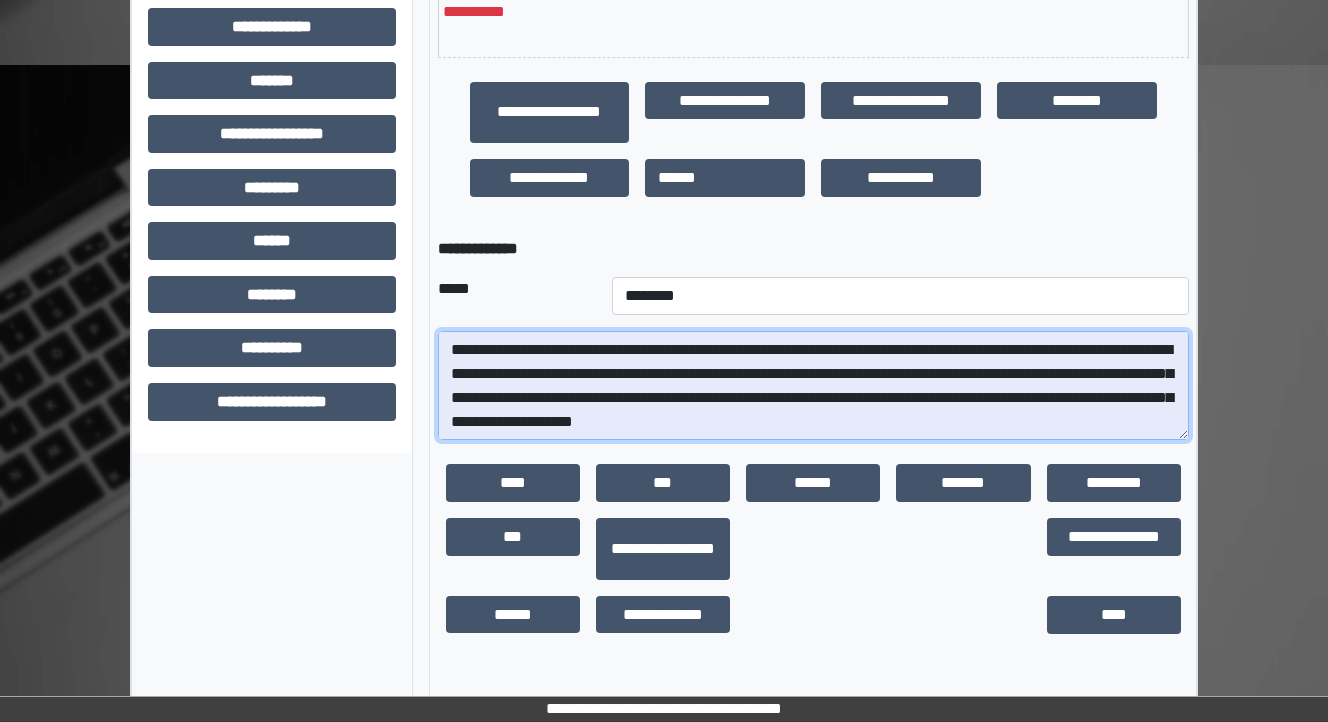 click at bounding box center (813, 386) 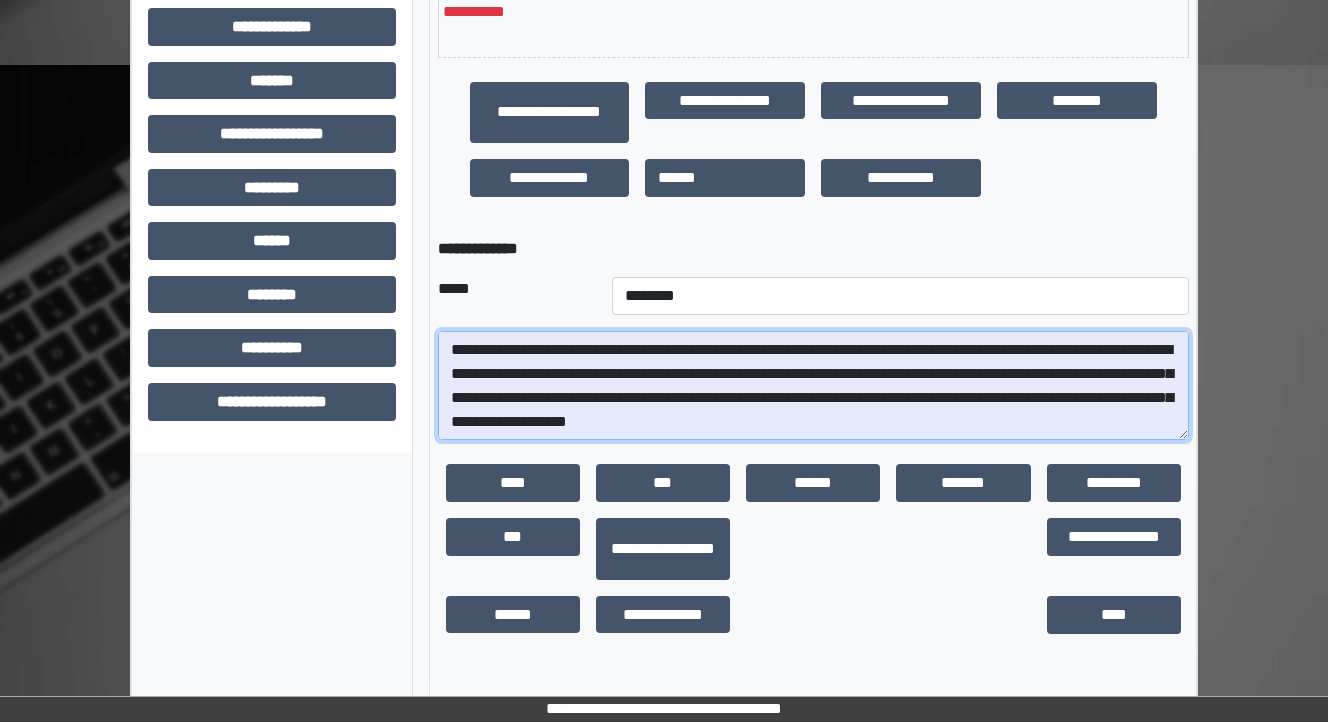 click at bounding box center (813, 386) 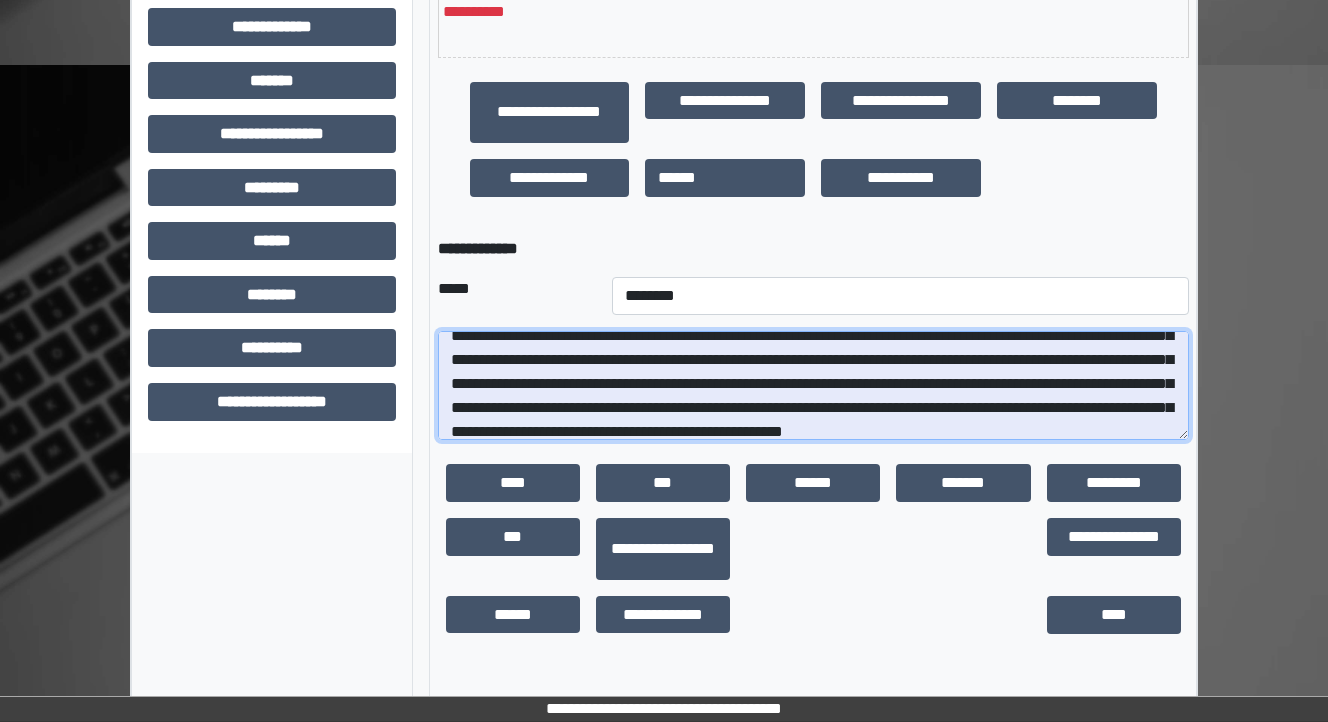 scroll, scrollTop: 208, scrollLeft: 0, axis: vertical 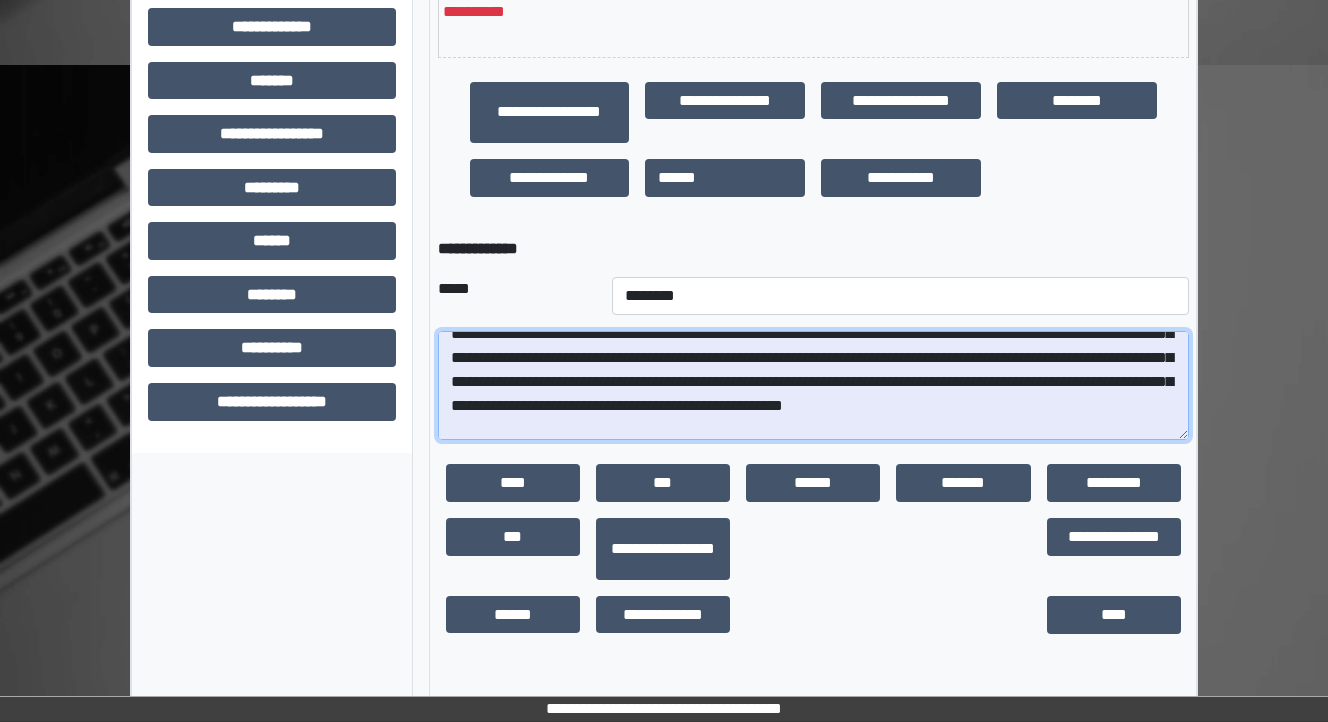 click at bounding box center [813, 386] 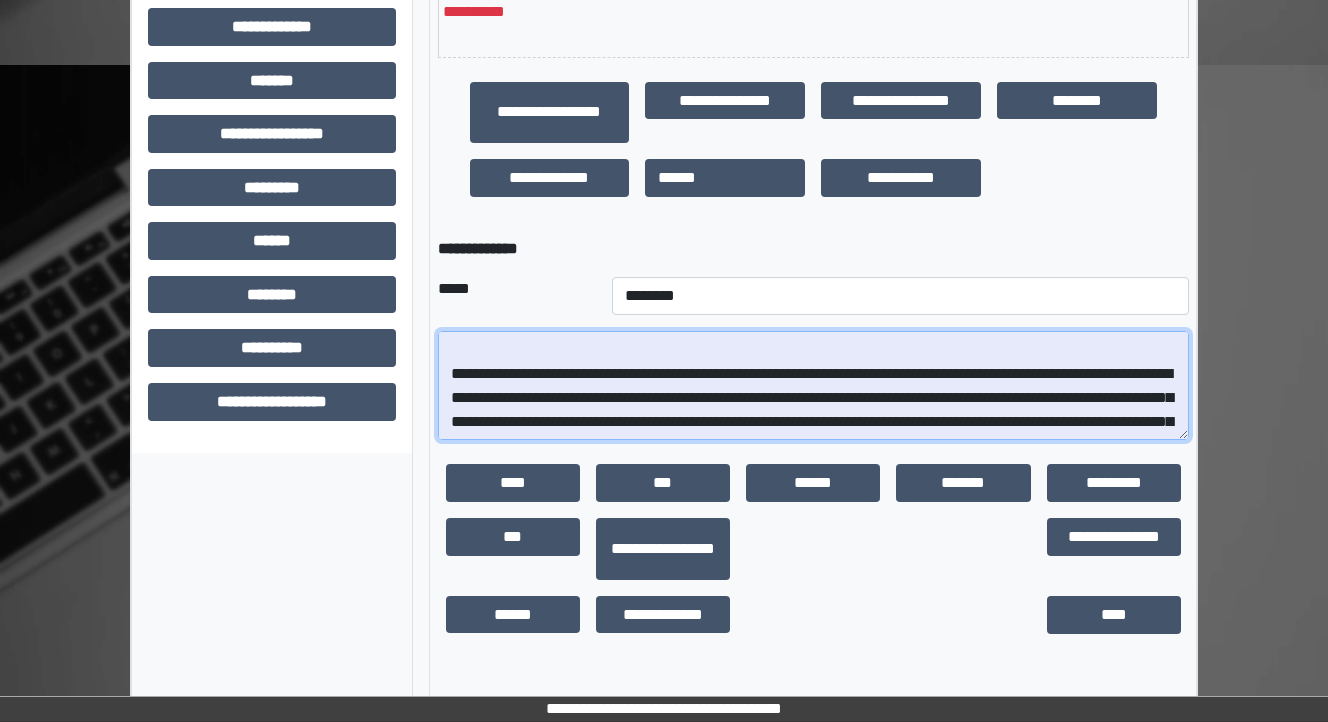 click at bounding box center (813, 386) 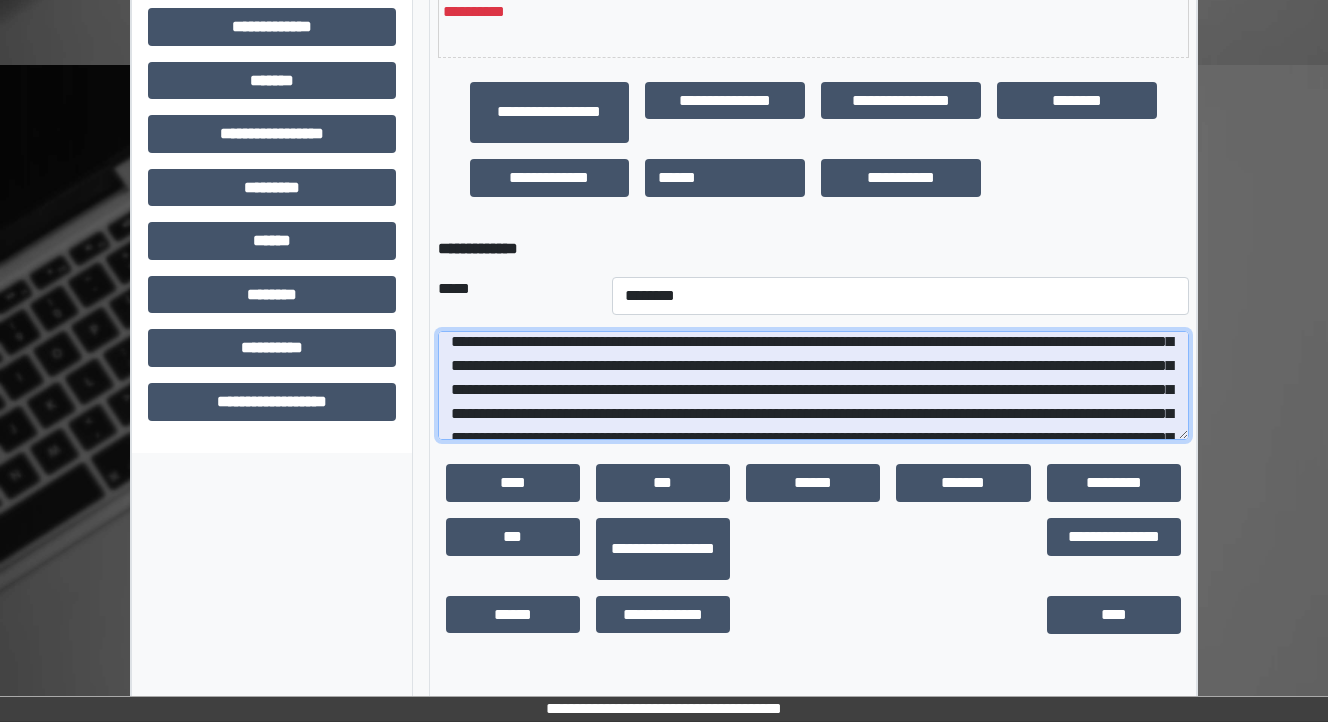 scroll, scrollTop: 208, scrollLeft: 0, axis: vertical 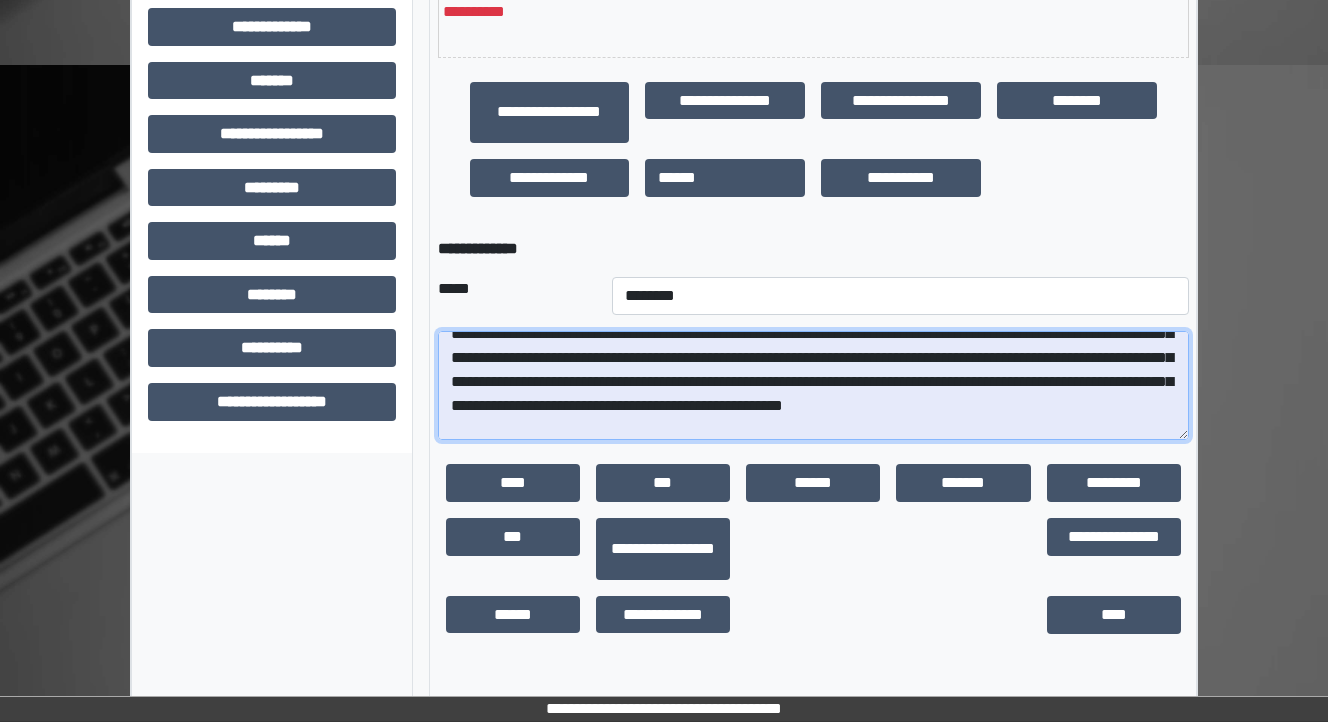 click at bounding box center (813, 386) 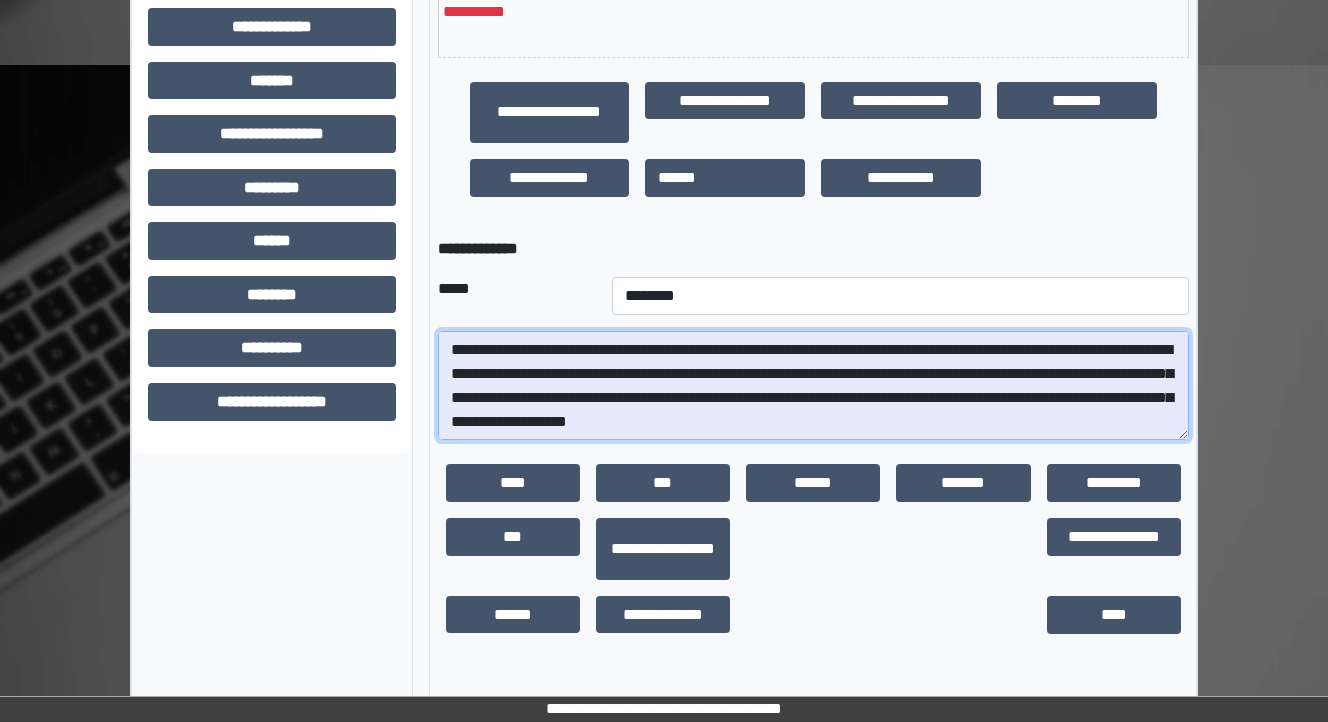 scroll, scrollTop: 528, scrollLeft: 0, axis: vertical 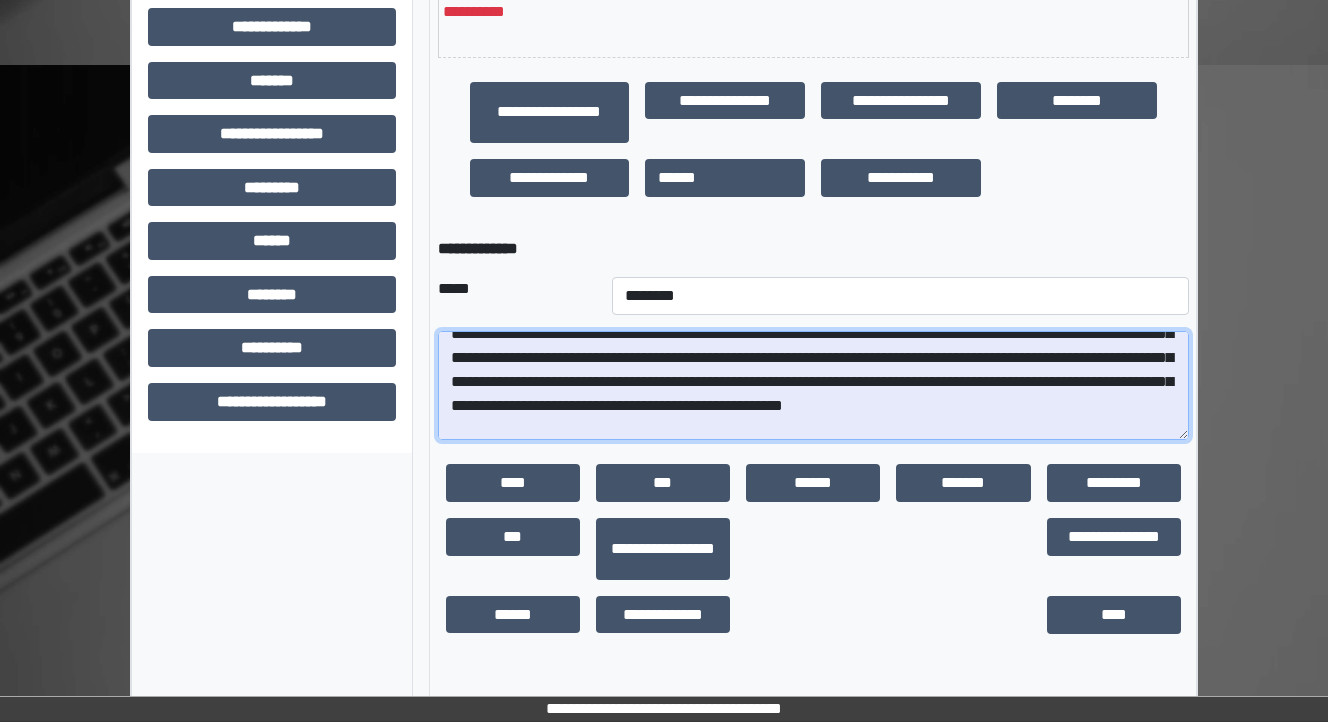 click at bounding box center (813, 386) 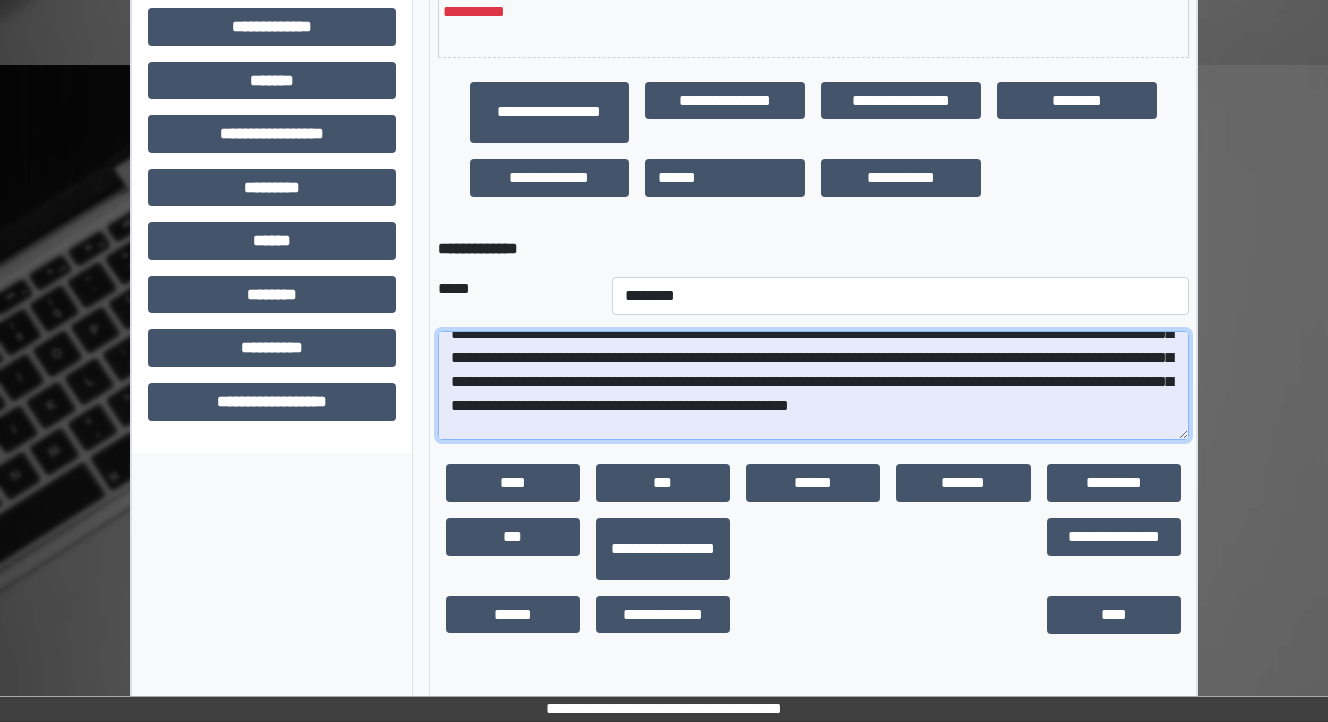 scroll, scrollTop: 208, scrollLeft: 0, axis: vertical 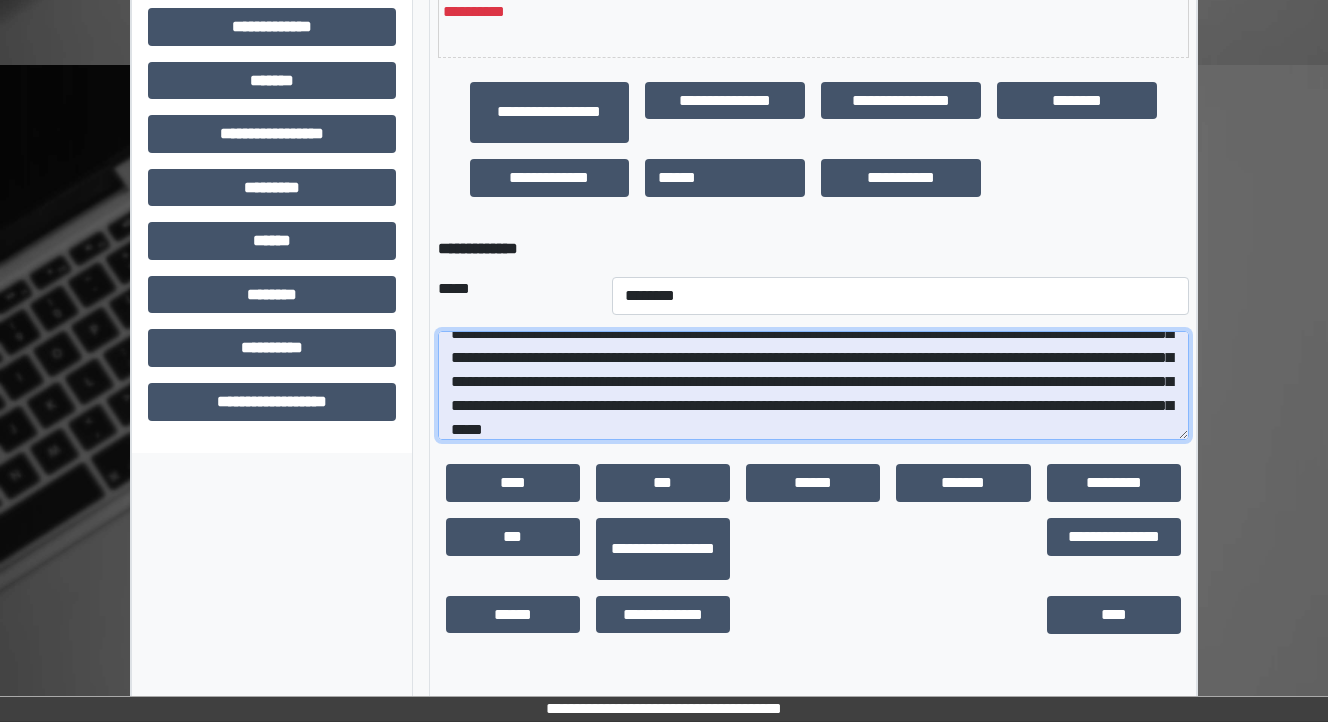 drag, startPoint x: 855, startPoint y: 455, endPoint x: 1090, endPoint y: 431, distance: 236.22235 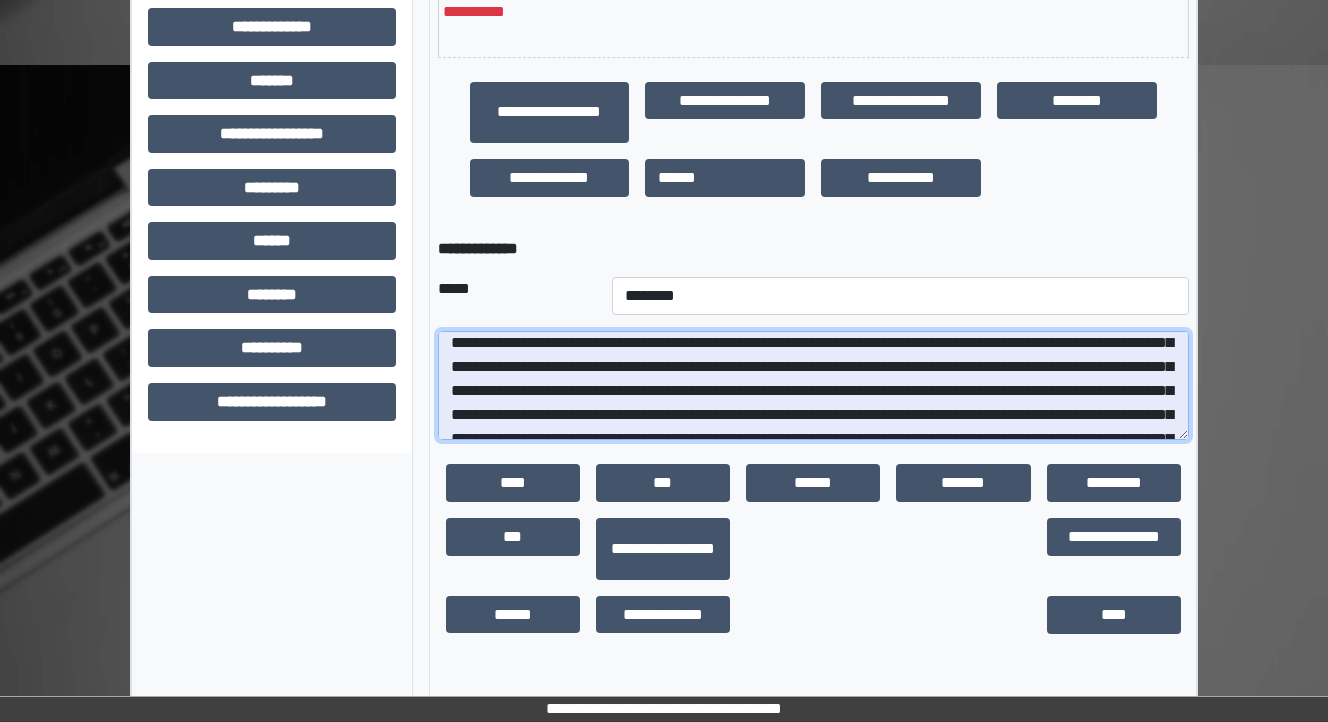scroll, scrollTop: 128, scrollLeft: 0, axis: vertical 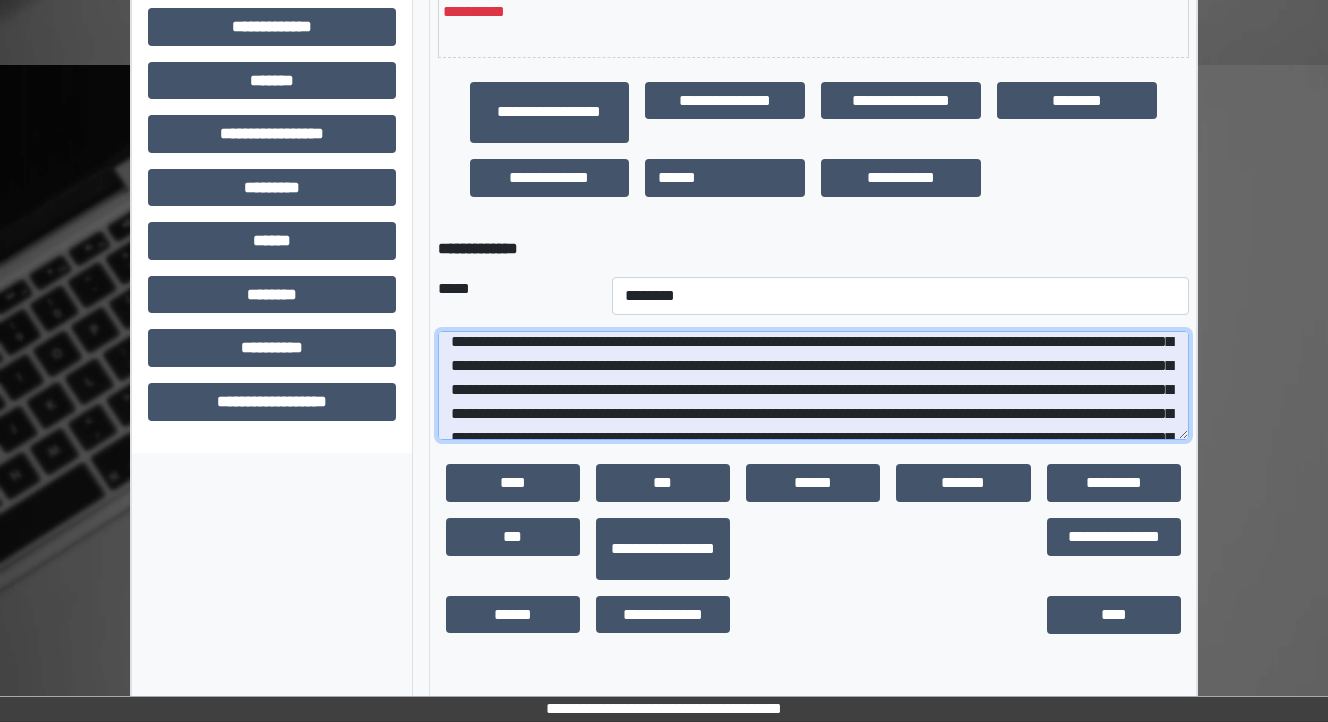 click at bounding box center [813, 386] 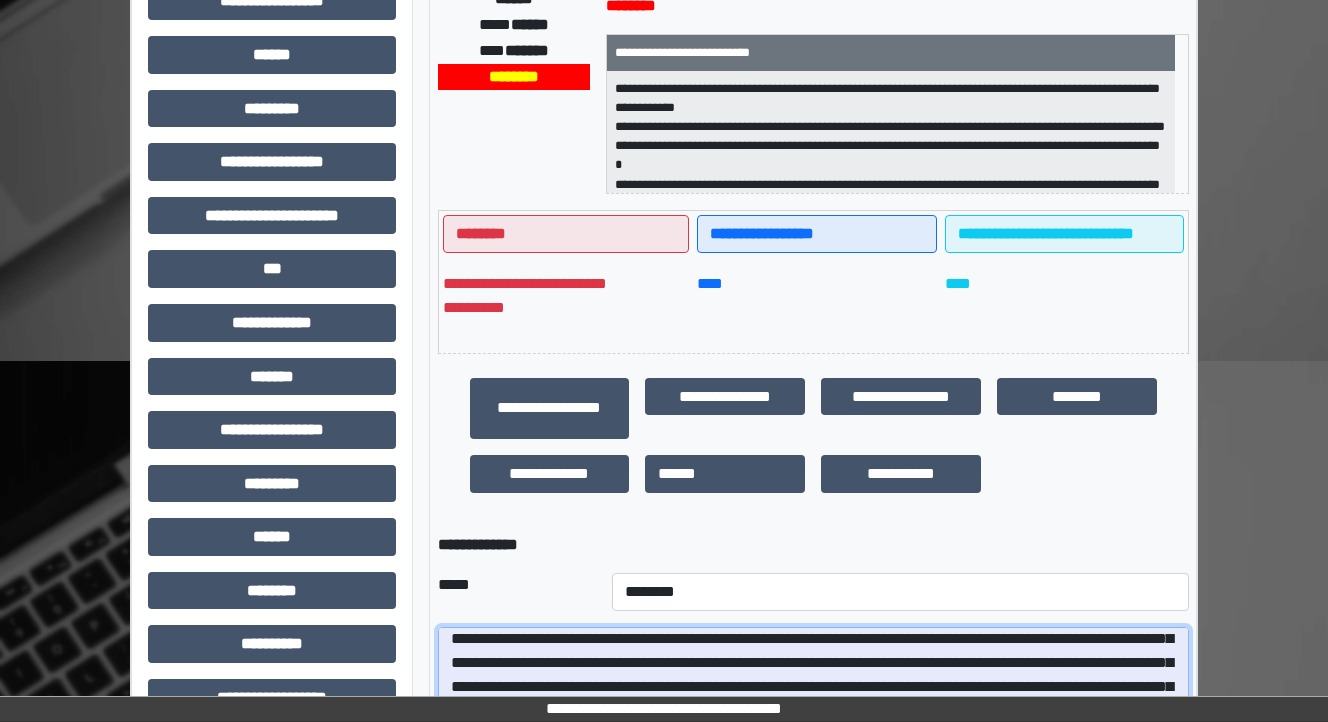 scroll, scrollTop: 400, scrollLeft: 0, axis: vertical 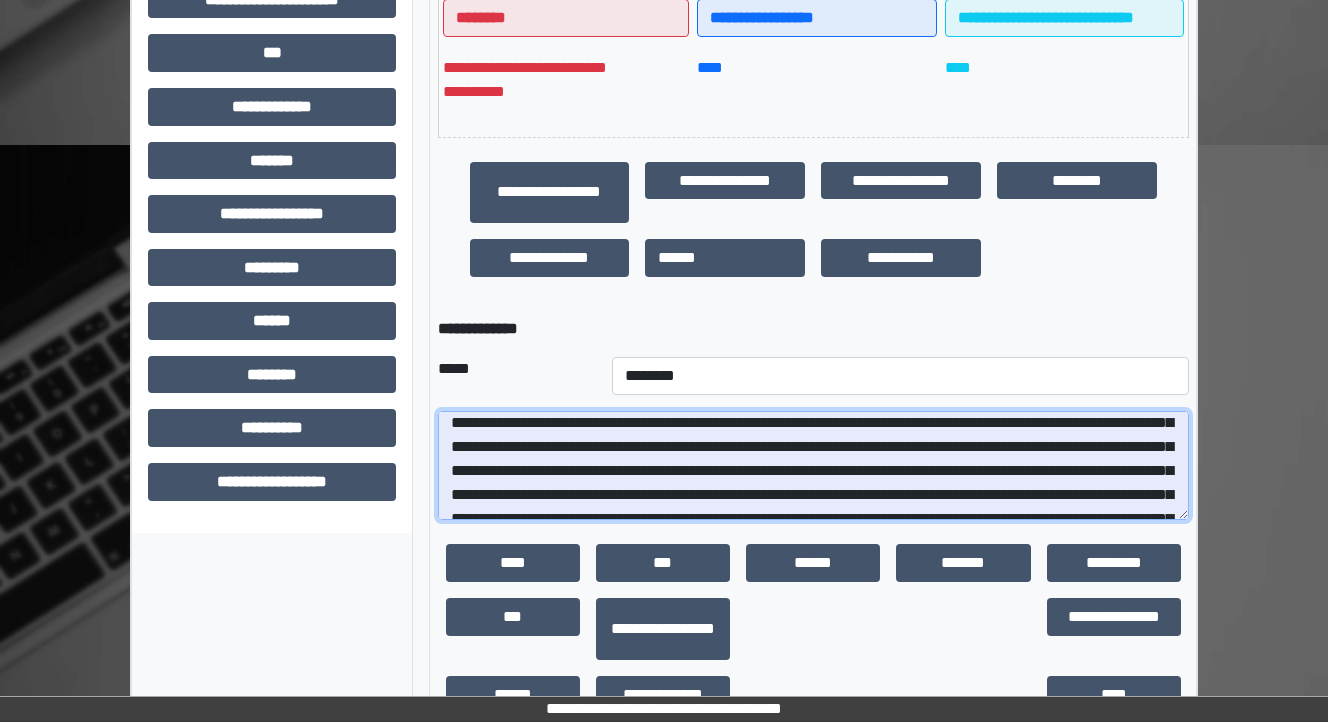 click at bounding box center [813, 466] 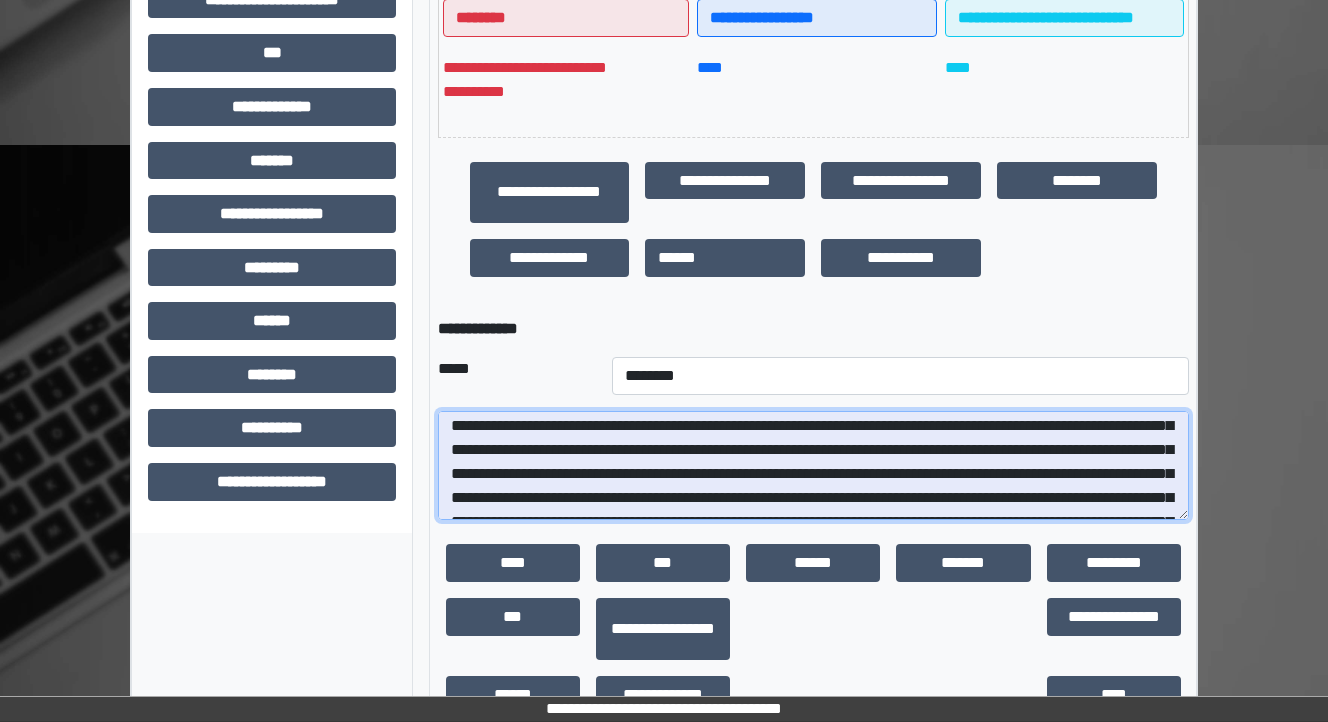 scroll, scrollTop: 127, scrollLeft: 0, axis: vertical 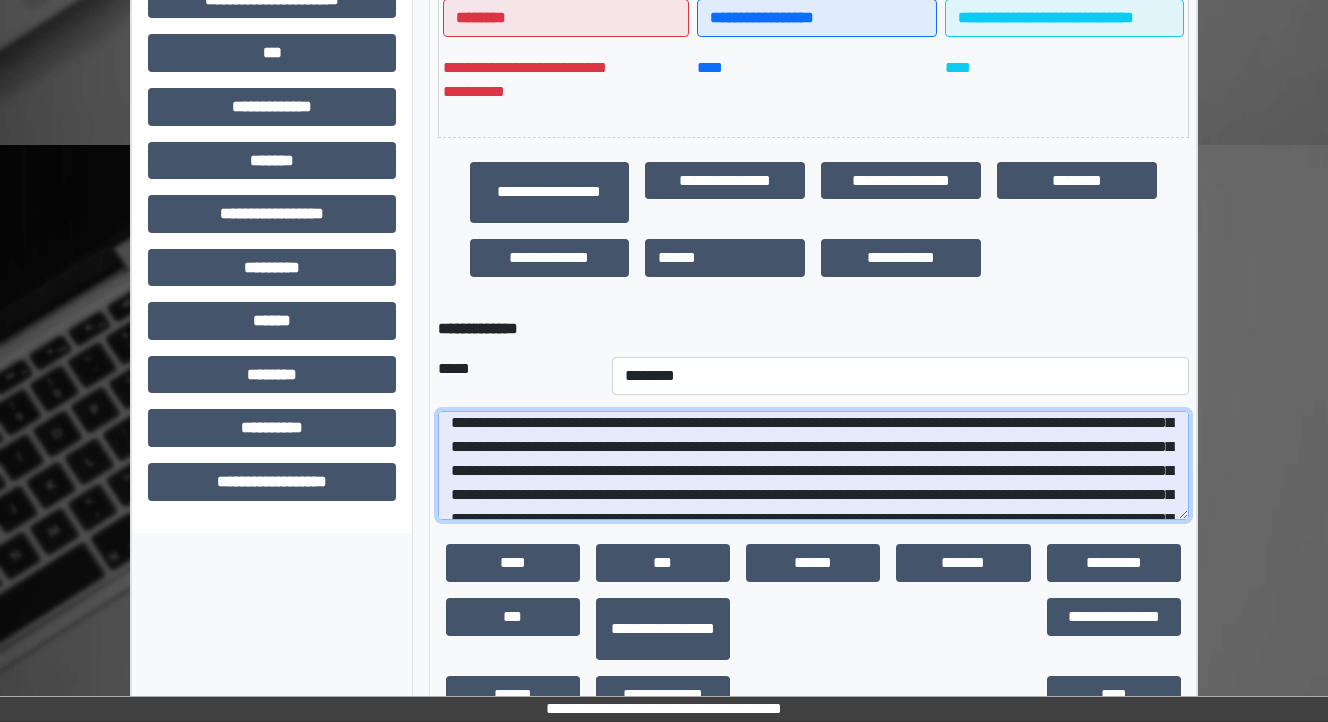 drag, startPoint x: 994, startPoint y: 474, endPoint x: 954, endPoint y: 471, distance: 40.112343 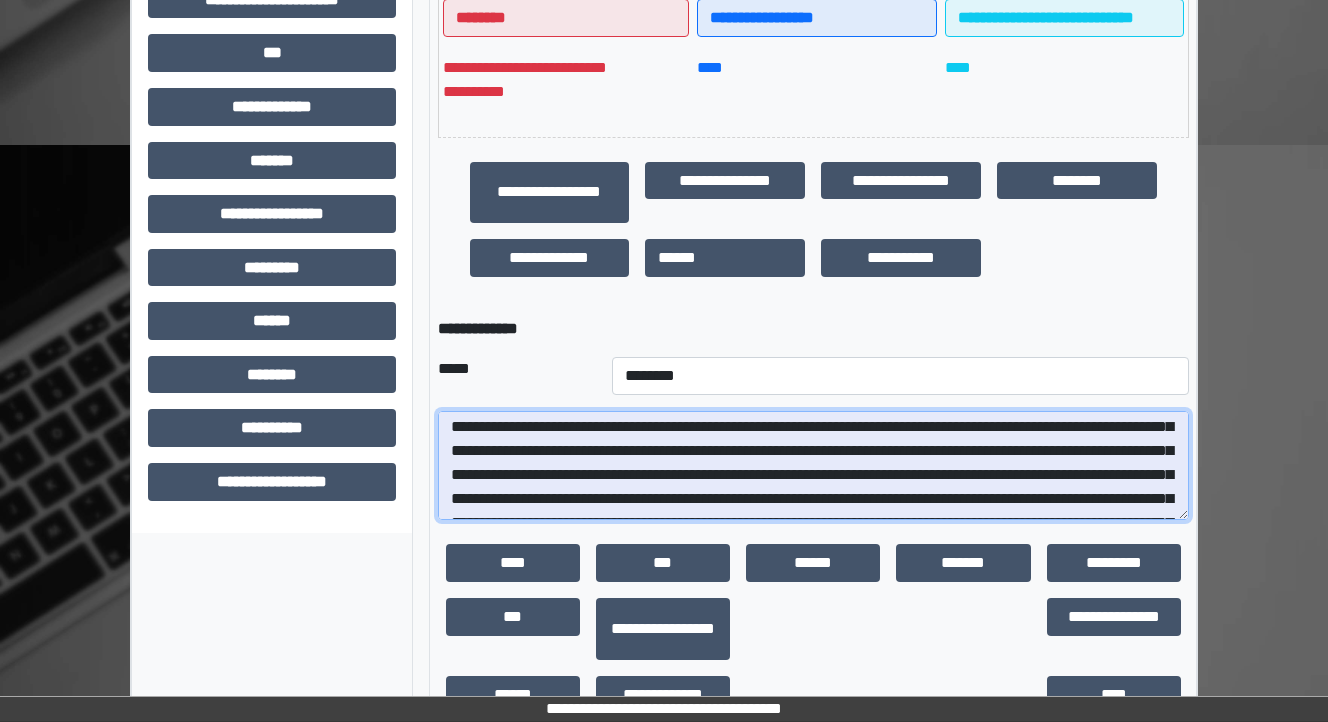 scroll, scrollTop: 207, scrollLeft: 0, axis: vertical 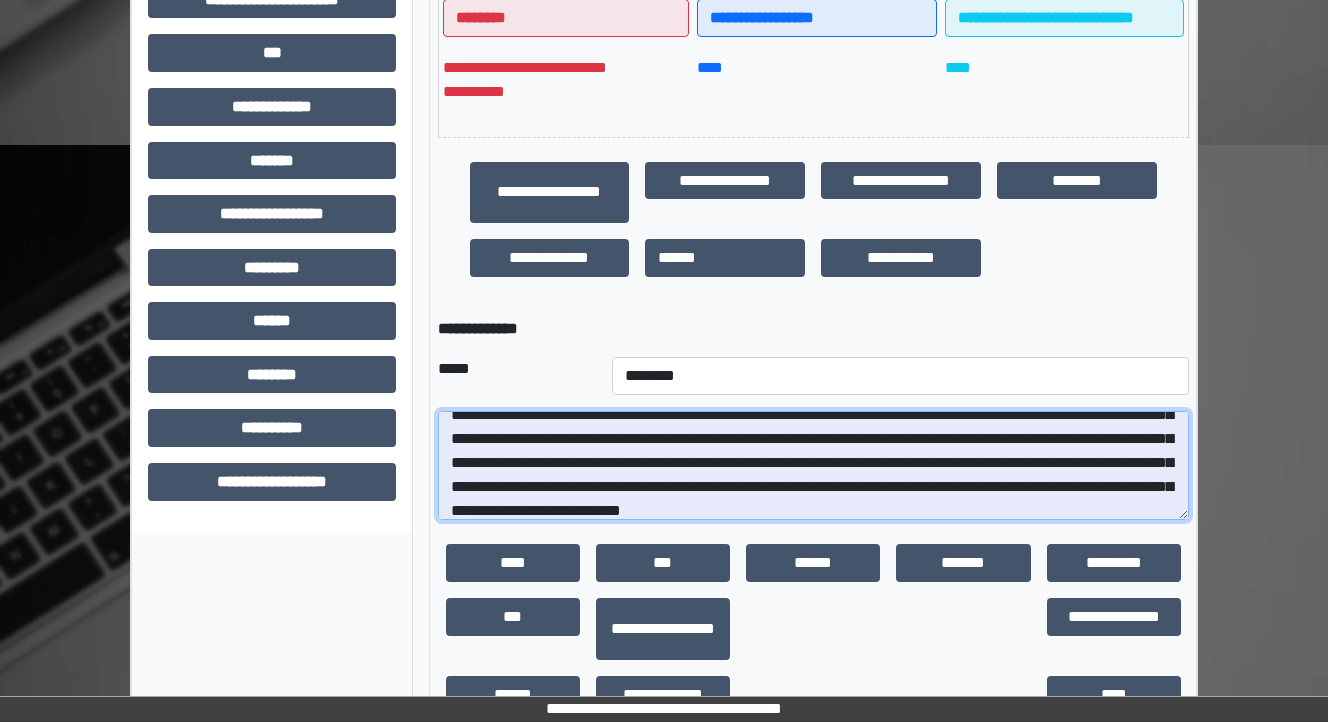 drag, startPoint x: 490, startPoint y: 462, endPoint x: 448, endPoint y: 465, distance: 42.107006 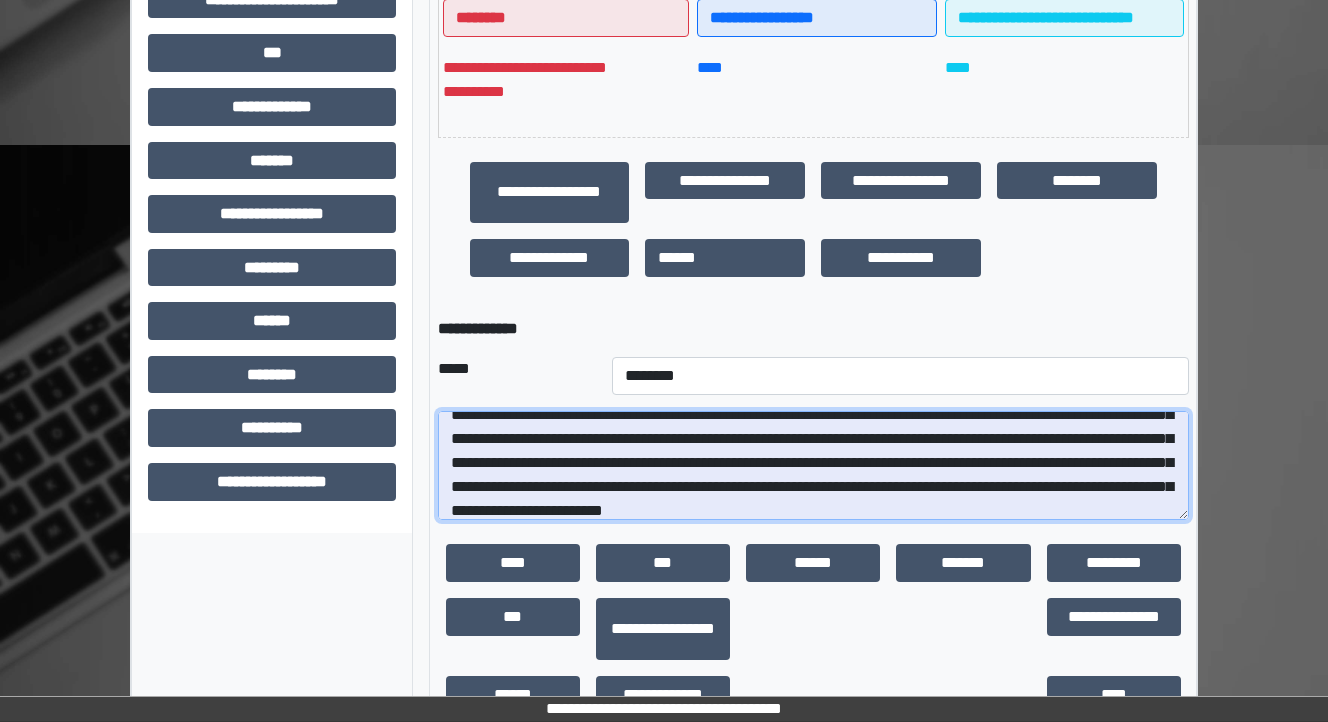 click at bounding box center (813, 466) 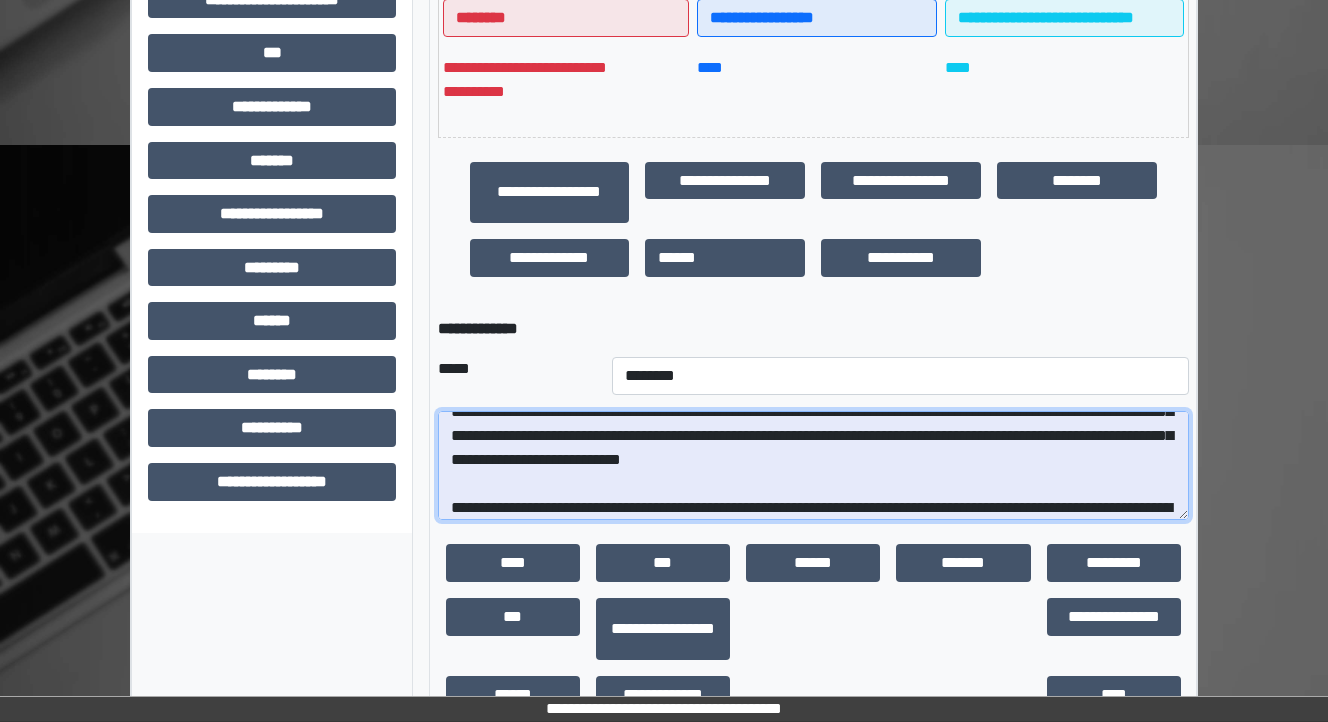 scroll, scrollTop: 287, scrollLeft: 0, axis: vertical 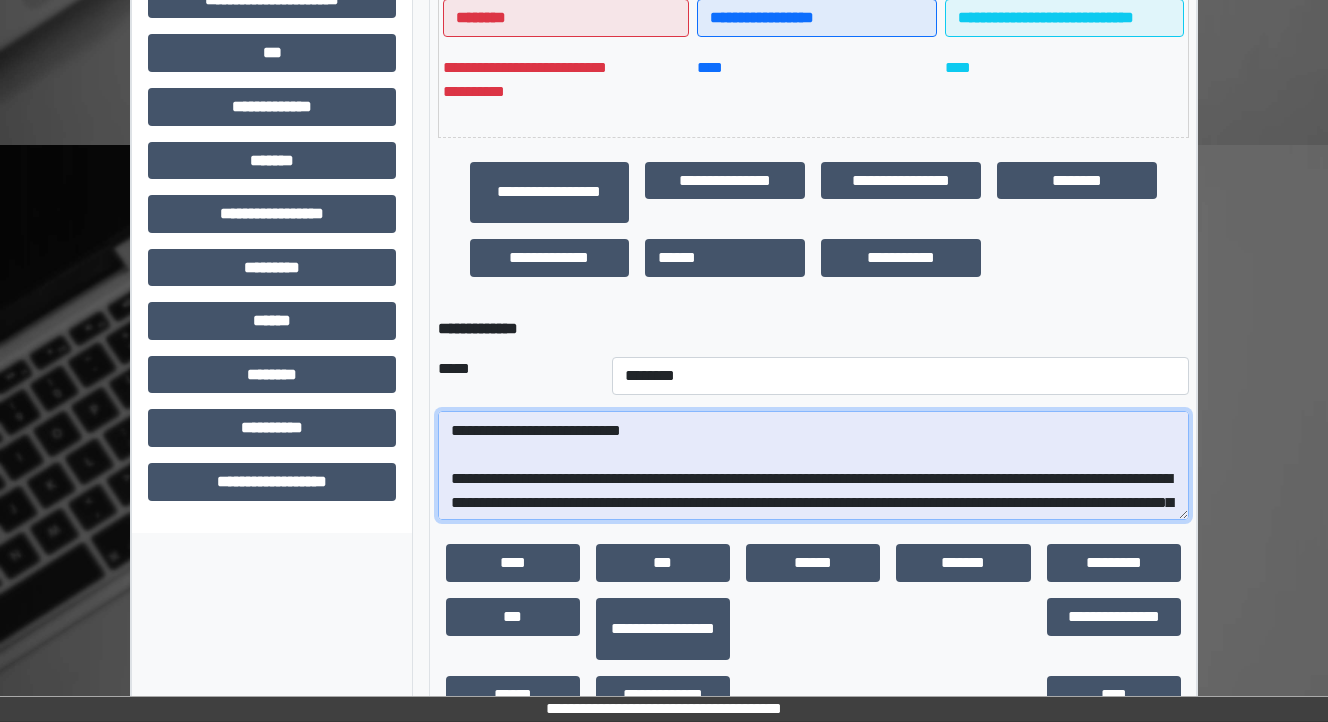click at bounding box center [813, 466] 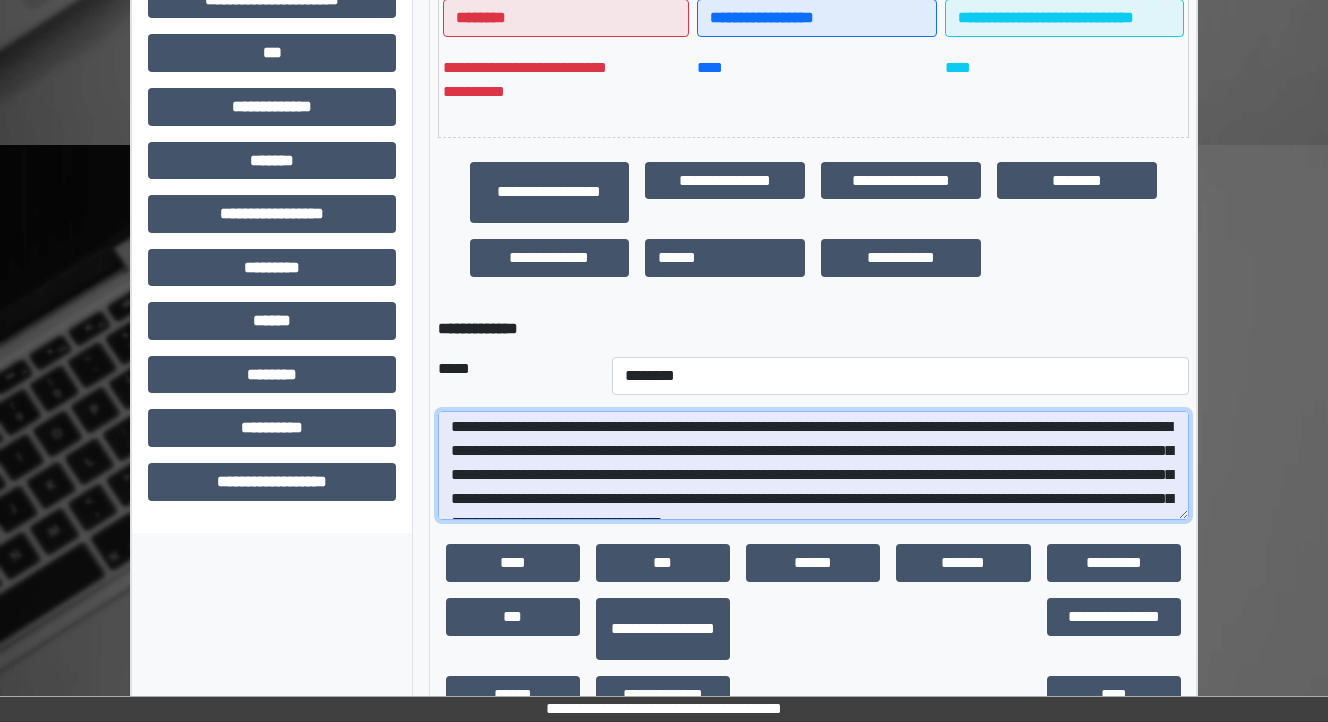 scroll, scrollTop: 367, scrollLeft: 0, axis: vertical 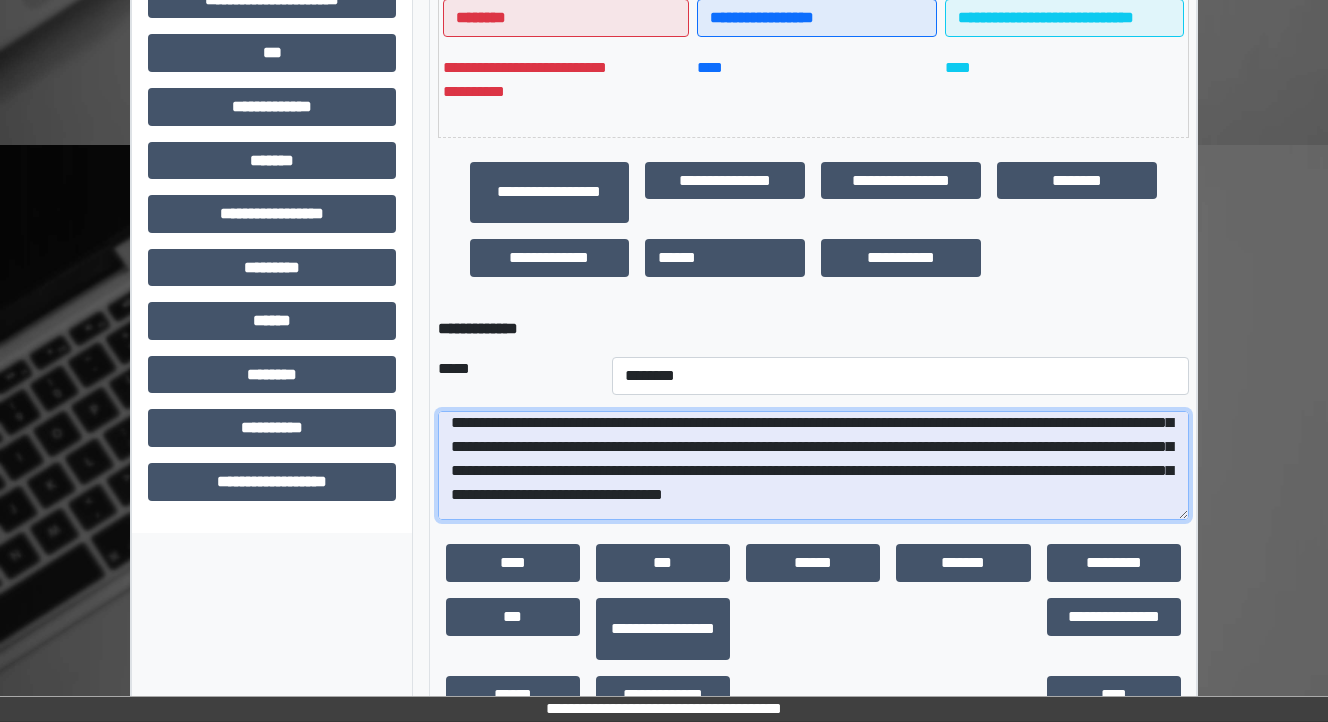 drag, startPoint x: 736, startPoint y: 471, endPoint x: 640, endPoint y: 470, distance: 96.00521 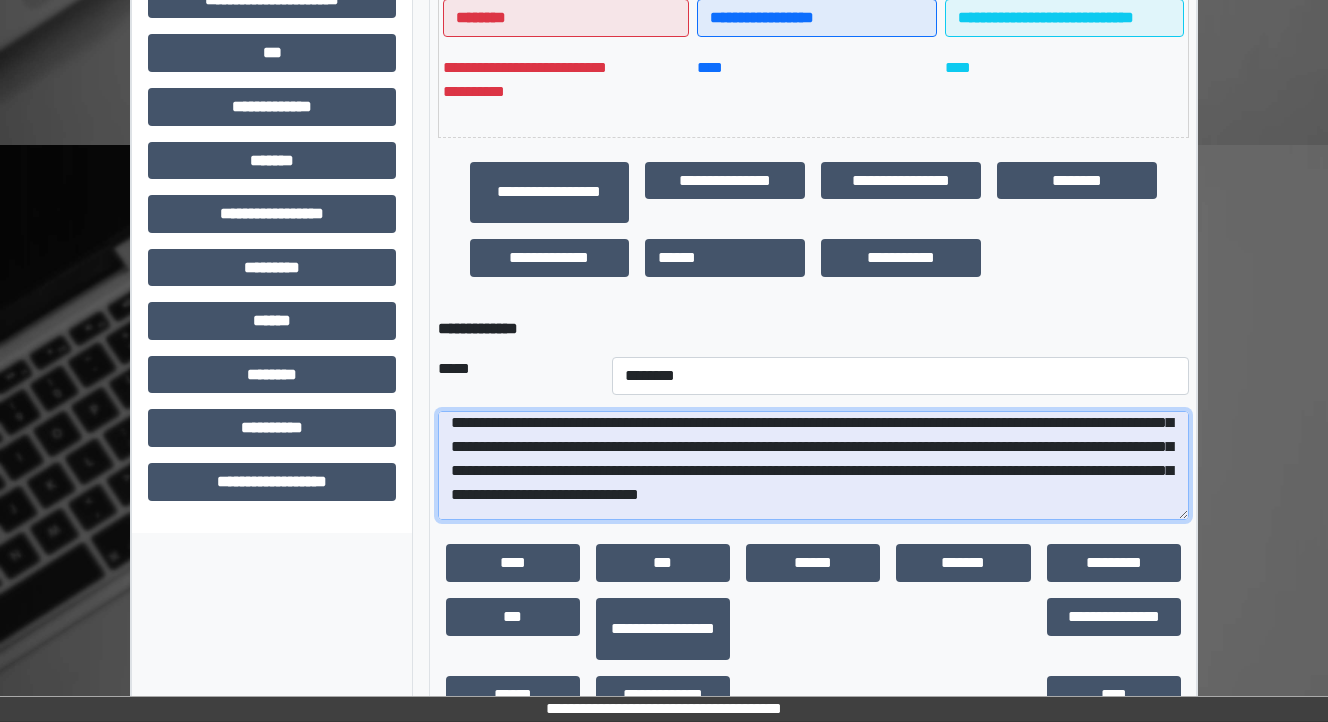 click at bounding box center (813, 466) 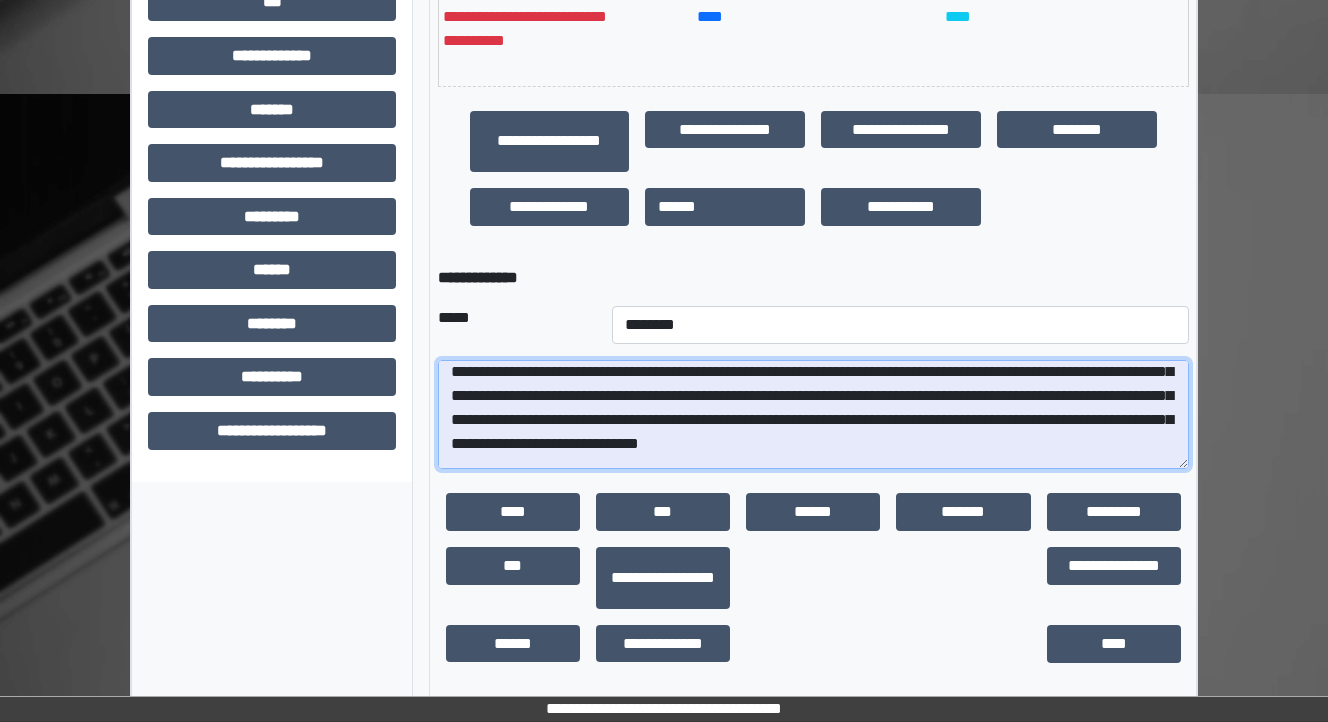scroll, scrollTop: 720, scrollLeft: 0, axis: vertical 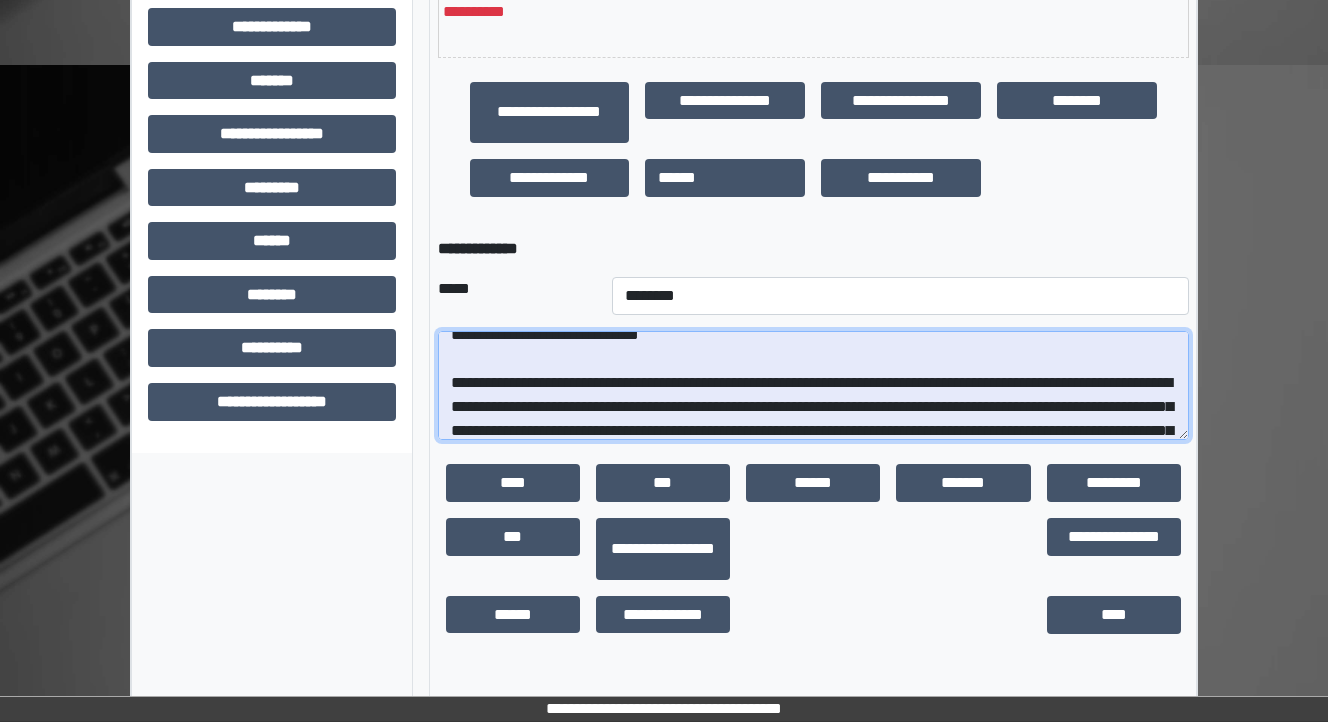 click at bounding box center [813, 386] 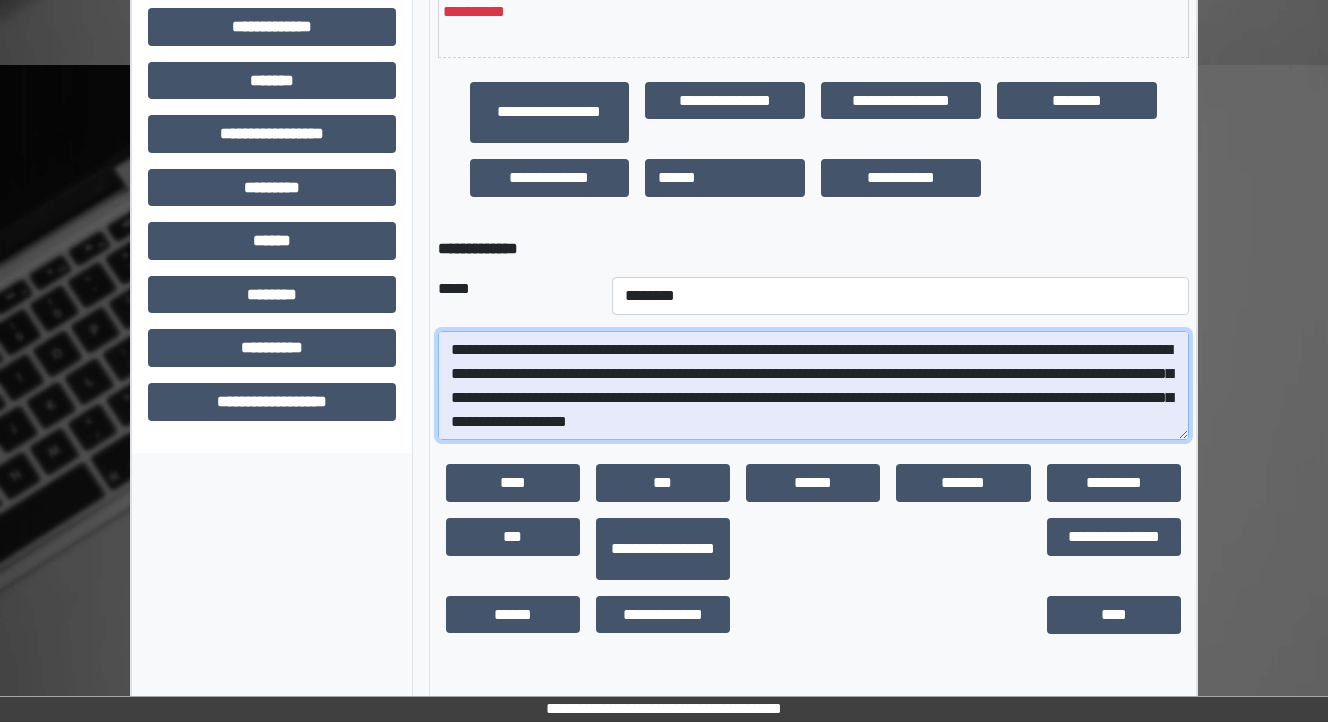 scroll, scrollTop: 552, scrollLeft: 0, axis: vertical 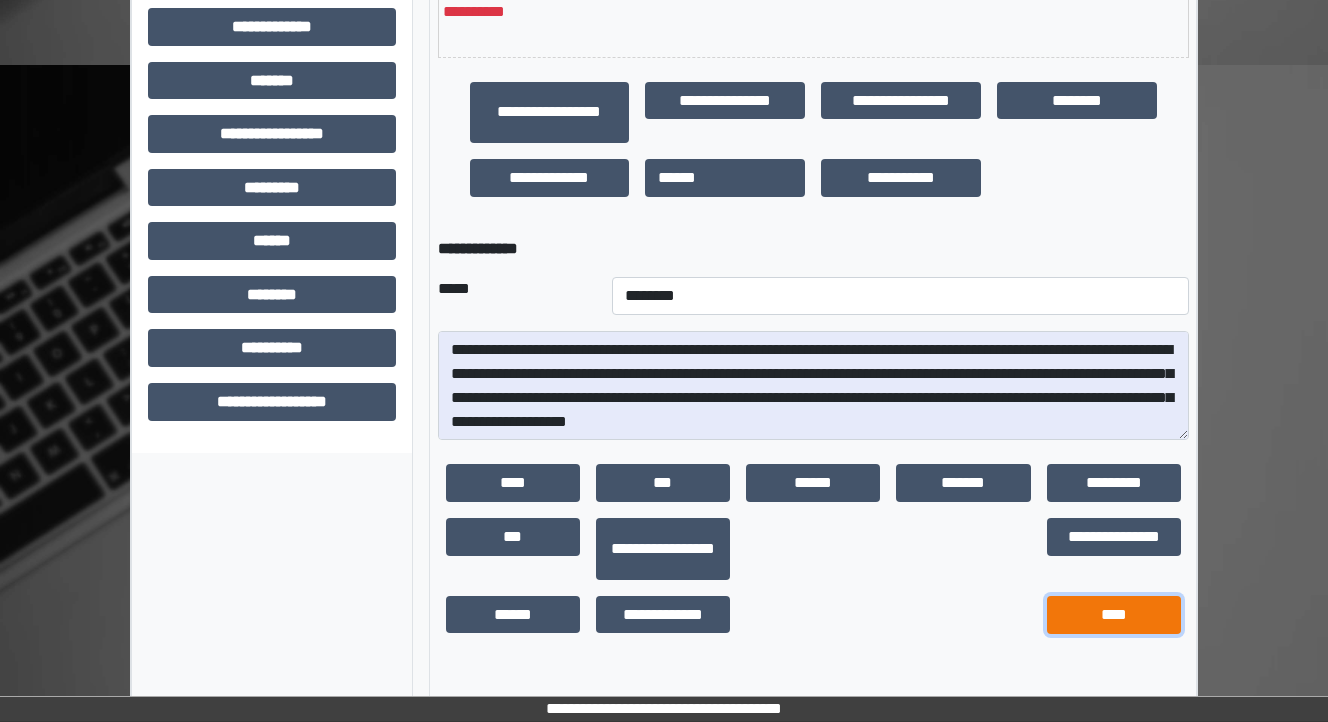 click on "****" at bounding box center (1114, 615) 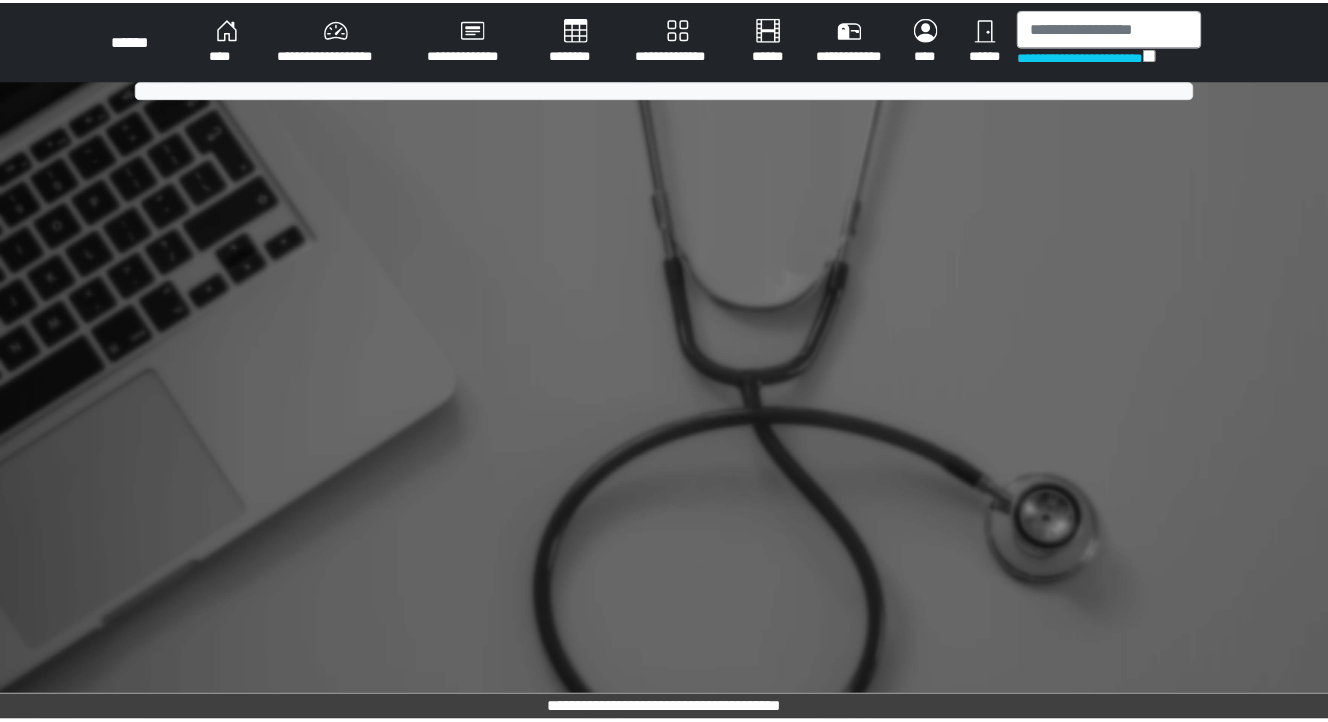 scroll, scrollTop: 0, scrollLeft: 0, axis: both 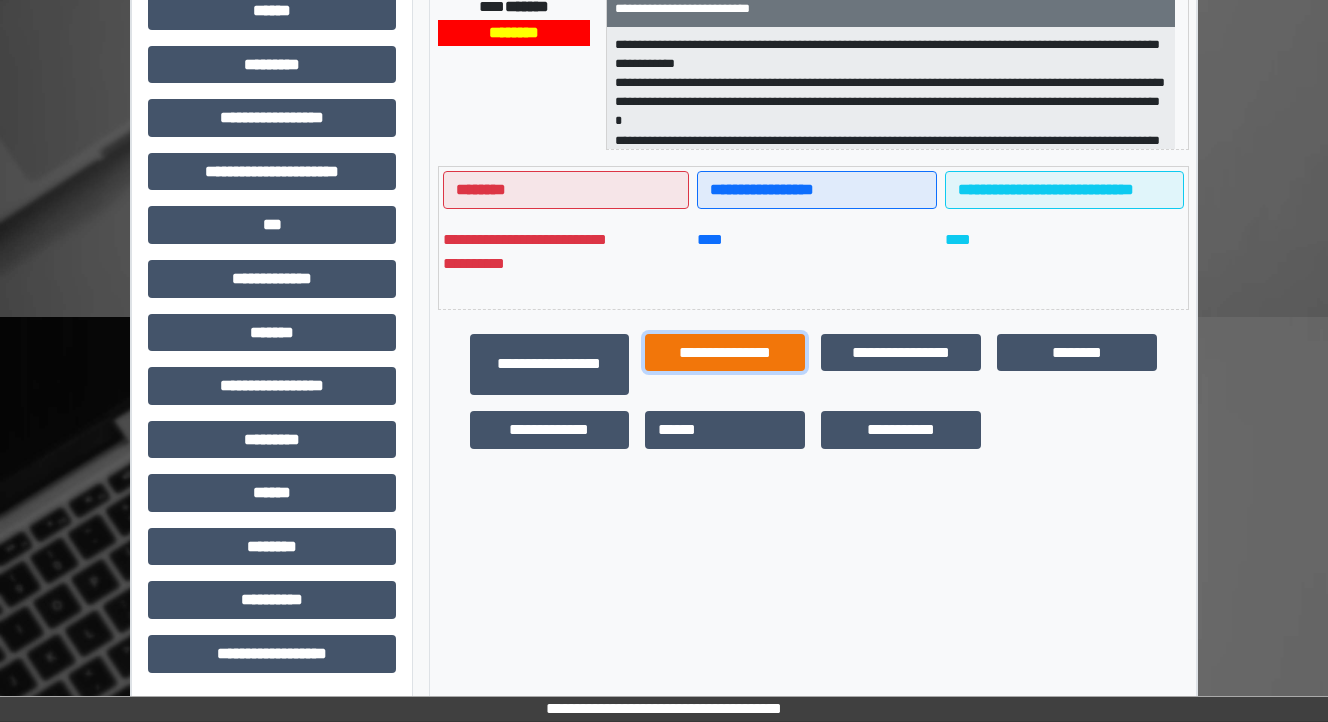 click on "**********" at bounding box center (725, 353) 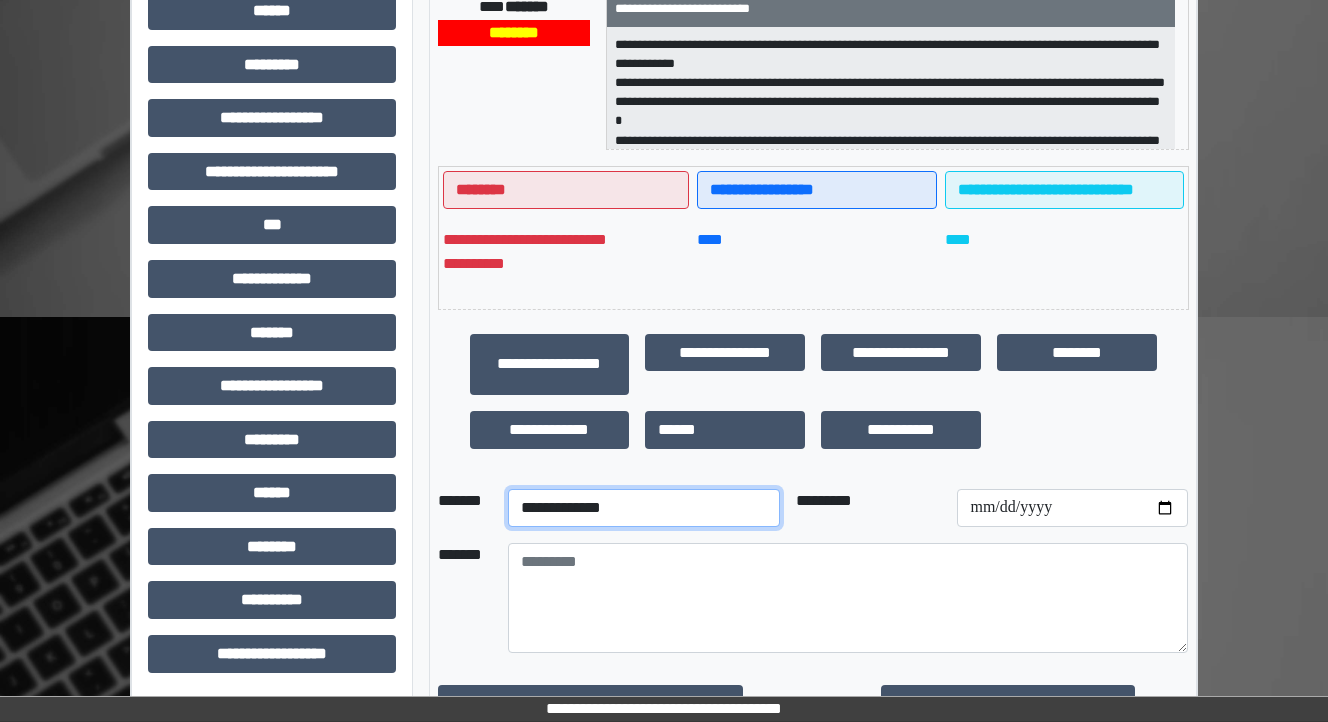 click on "**********" at bounding box center (644, 508) 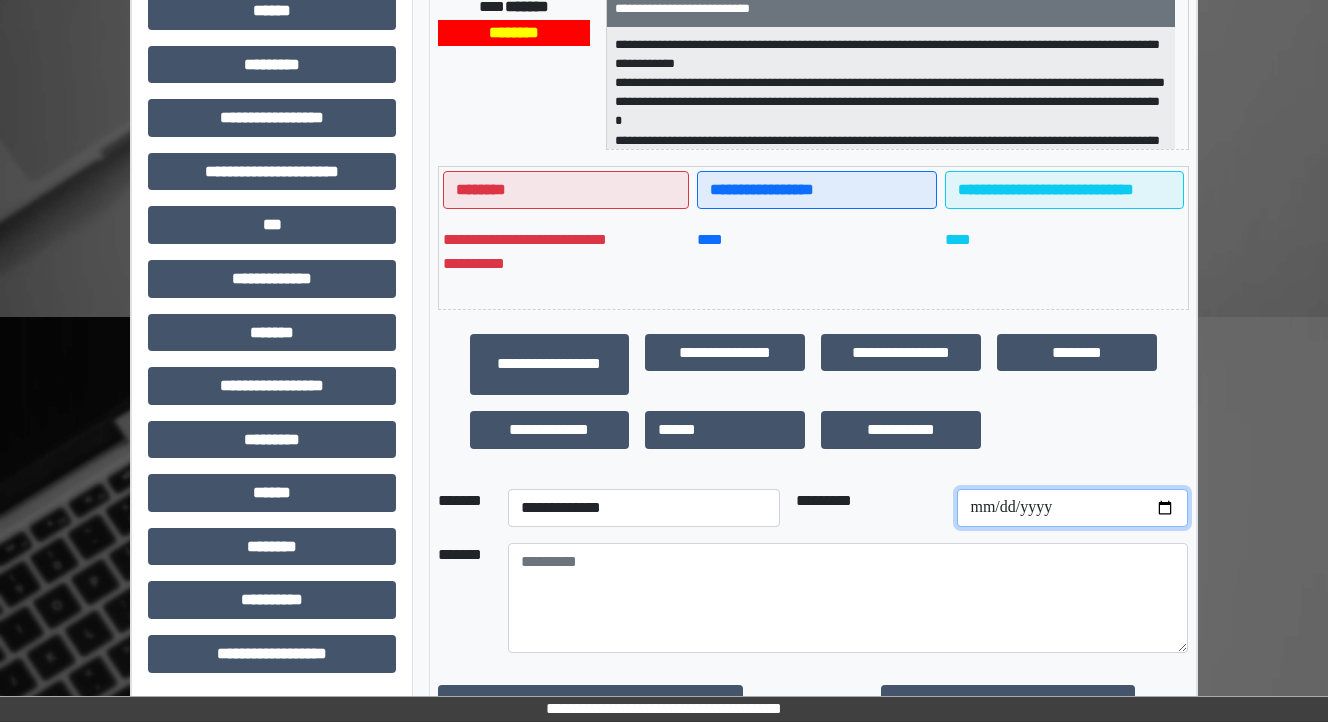 click at bounding box center (1072, 508) 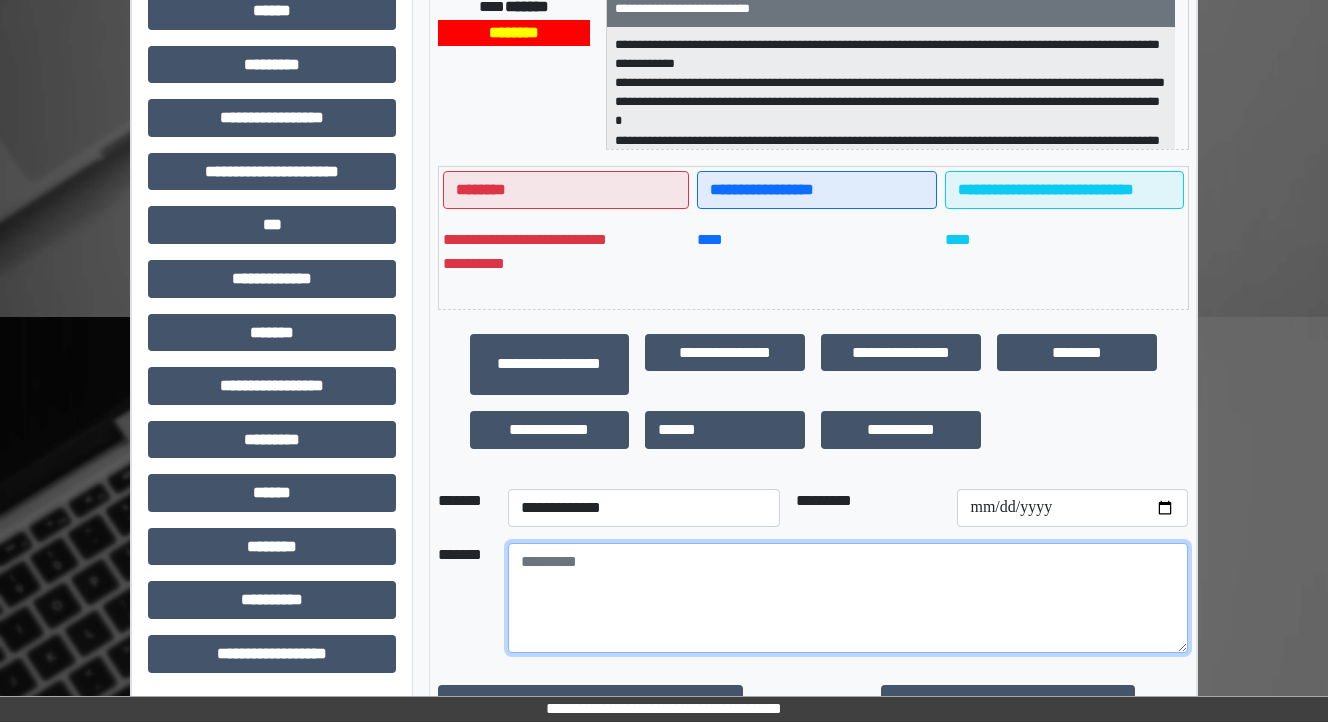 click at bounding box center (848, 598) 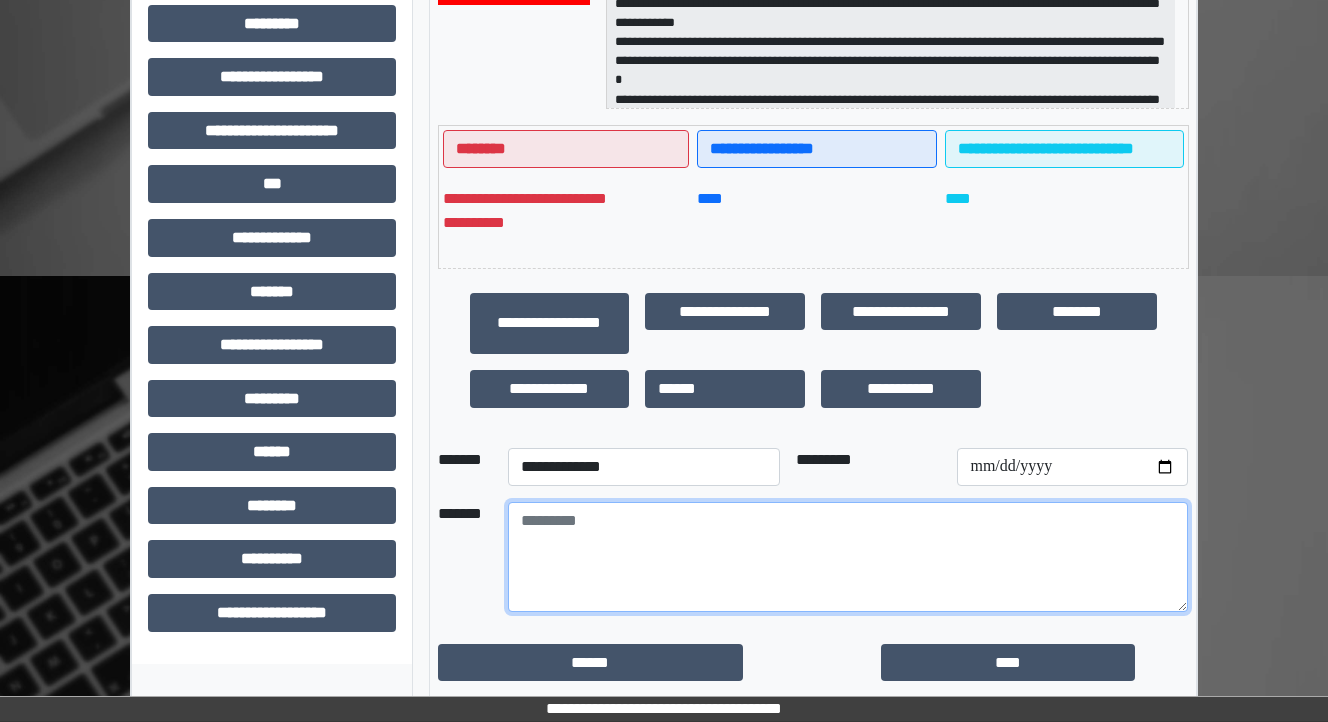 scroll, scrollTop: 532, scrollLeft: 0, axis: vertical 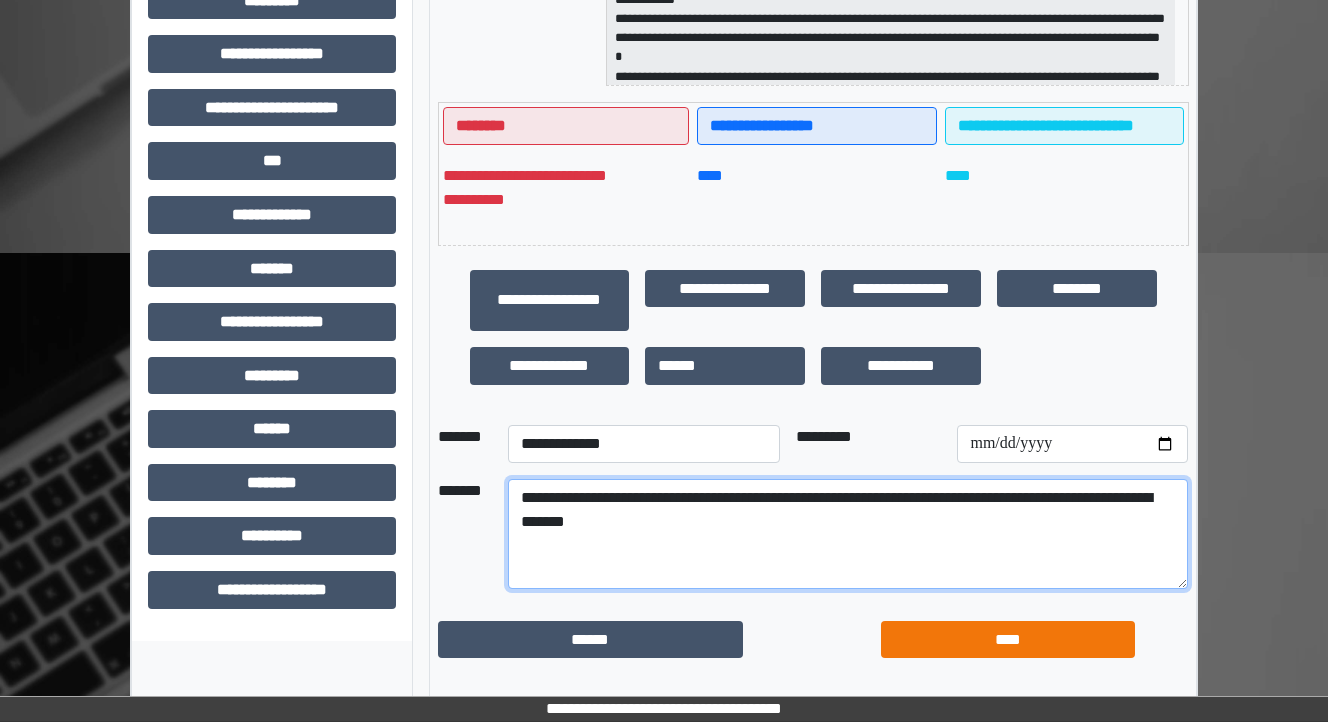 type on "**********" 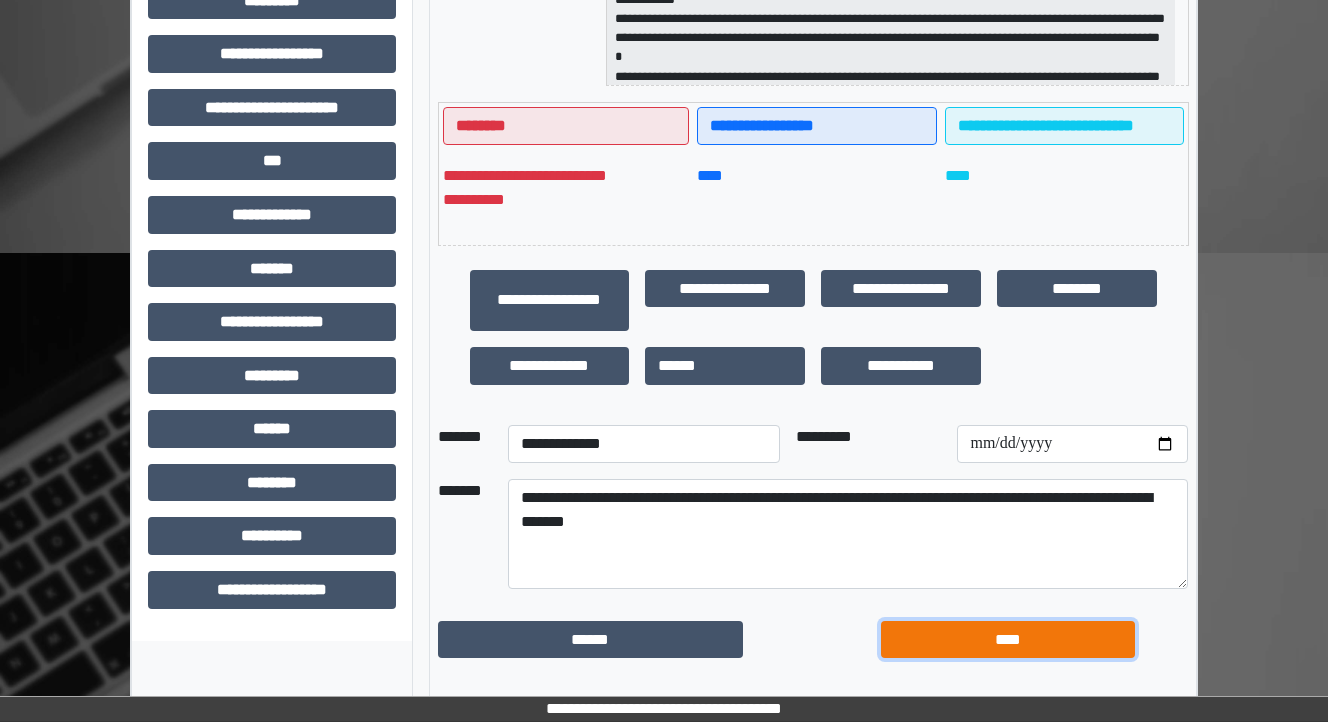 click on "****" at bounding box center (1008, 640) 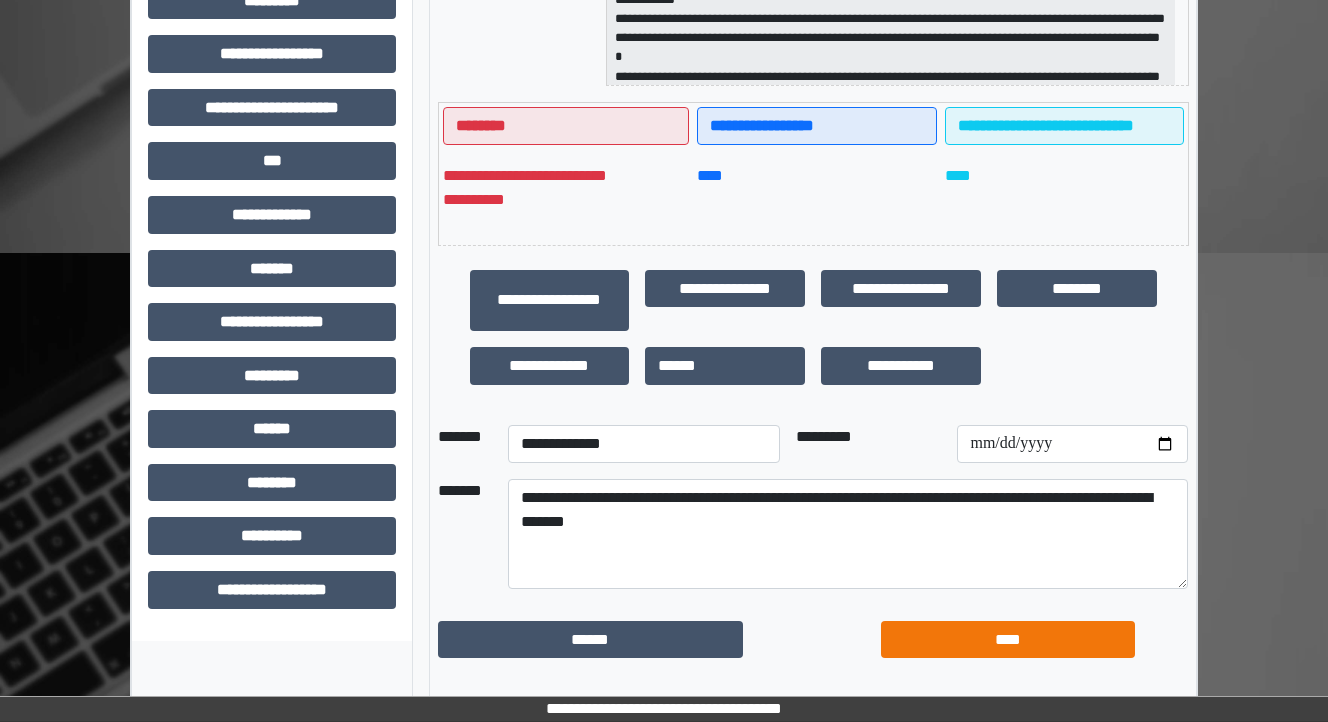 scroll, scrollTop: 468, scrollLeft: 0, axis: vertical 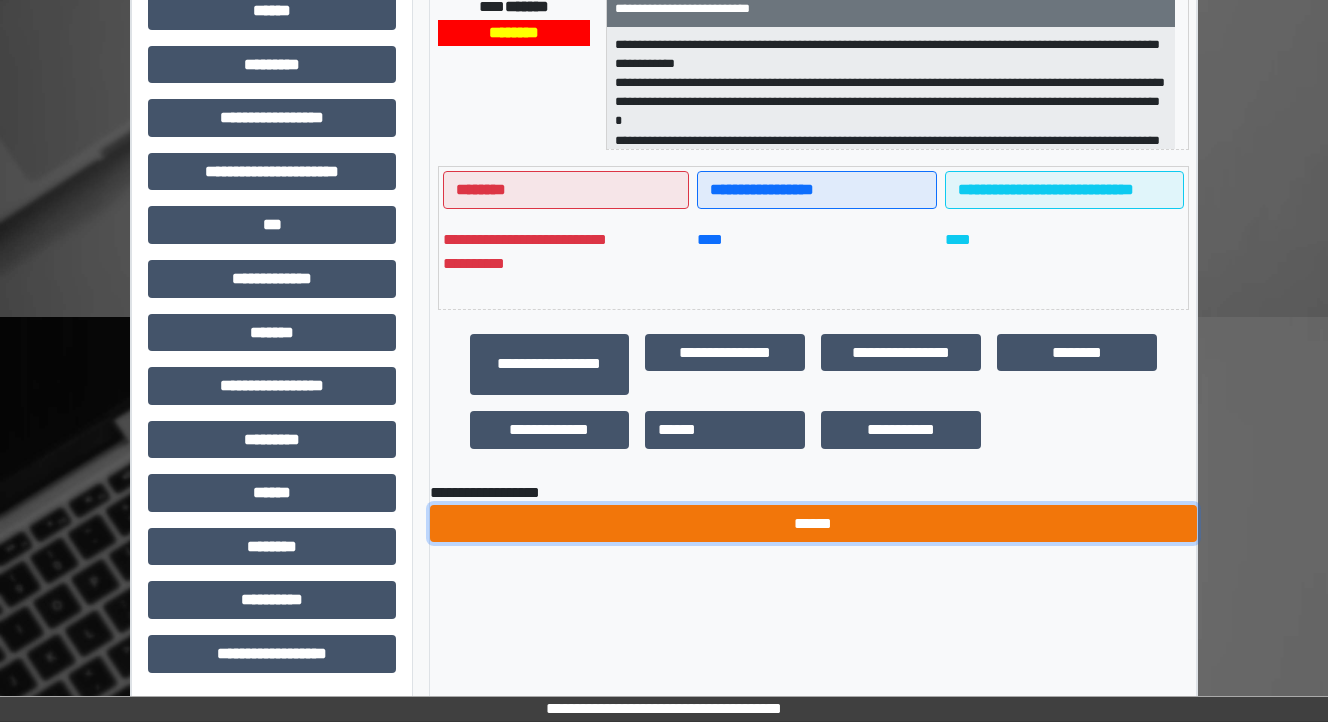 click on "******" at bounding box center (813, 524) 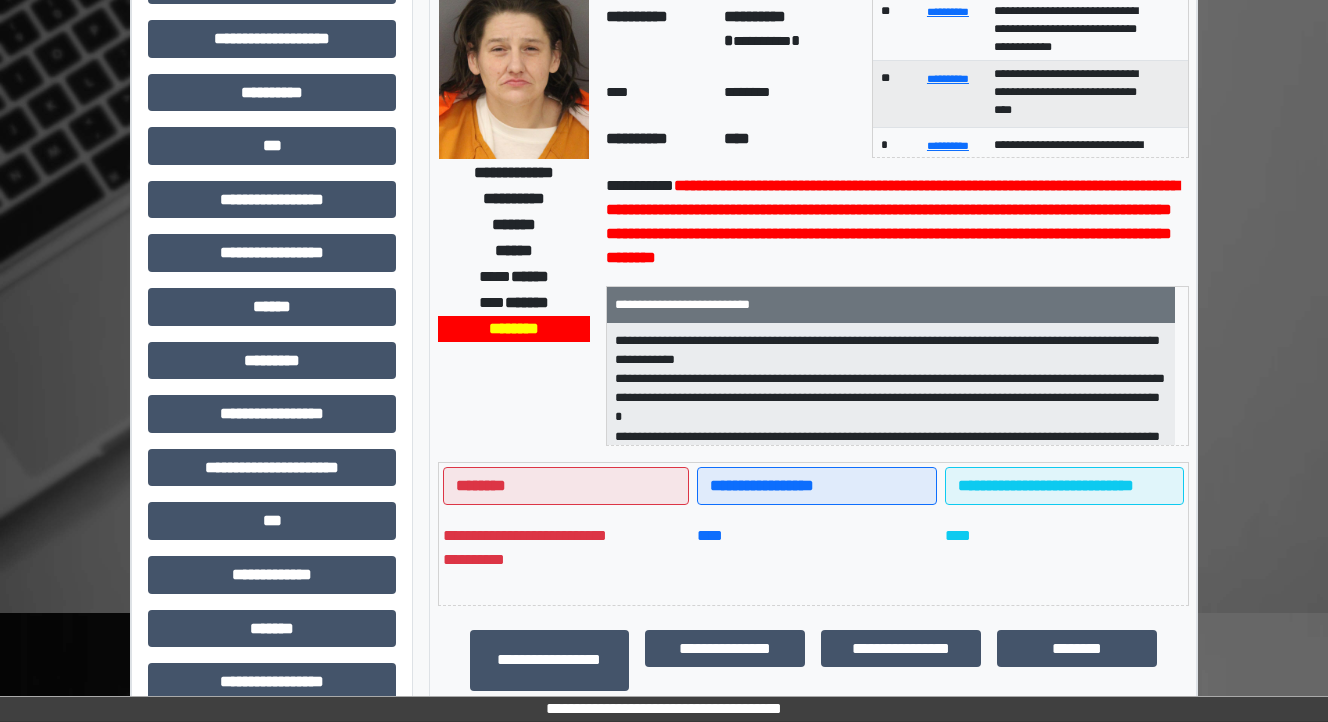 scroll, scrollTop: 0, scrollLeft: 0, axis: both 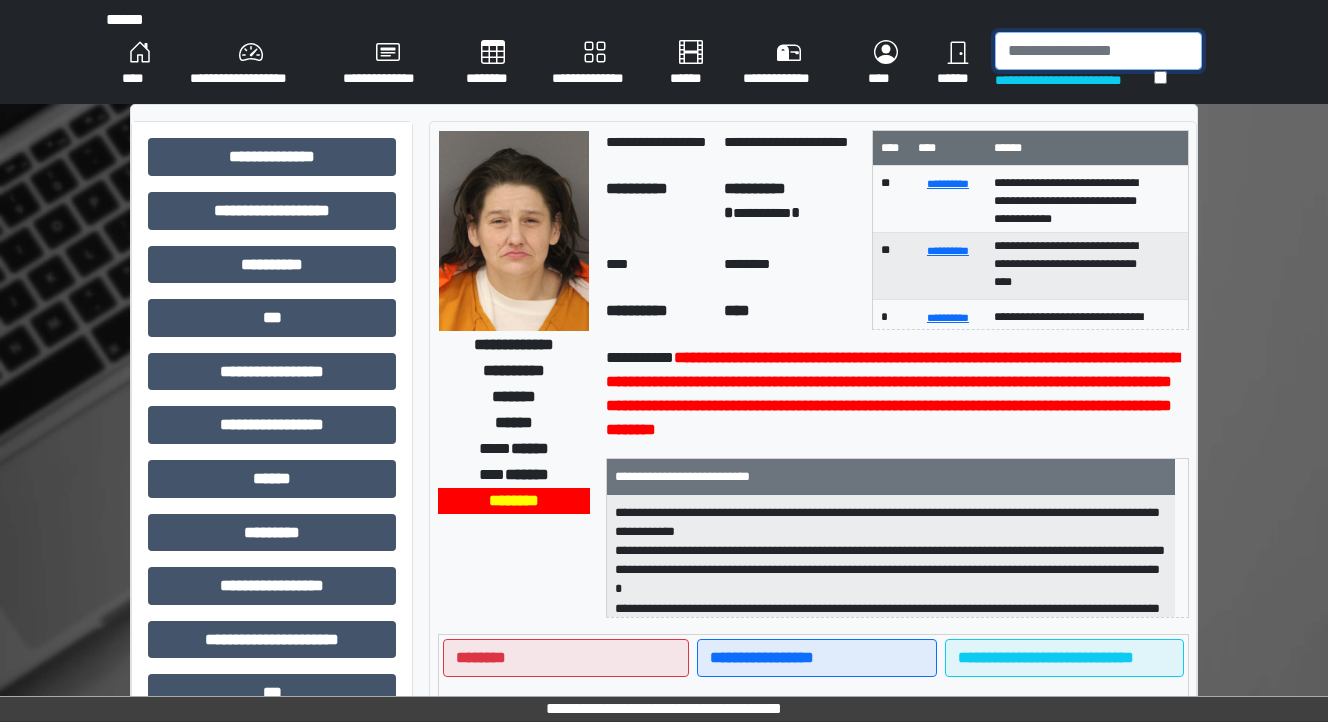 click at bounding box center [1098, 51] 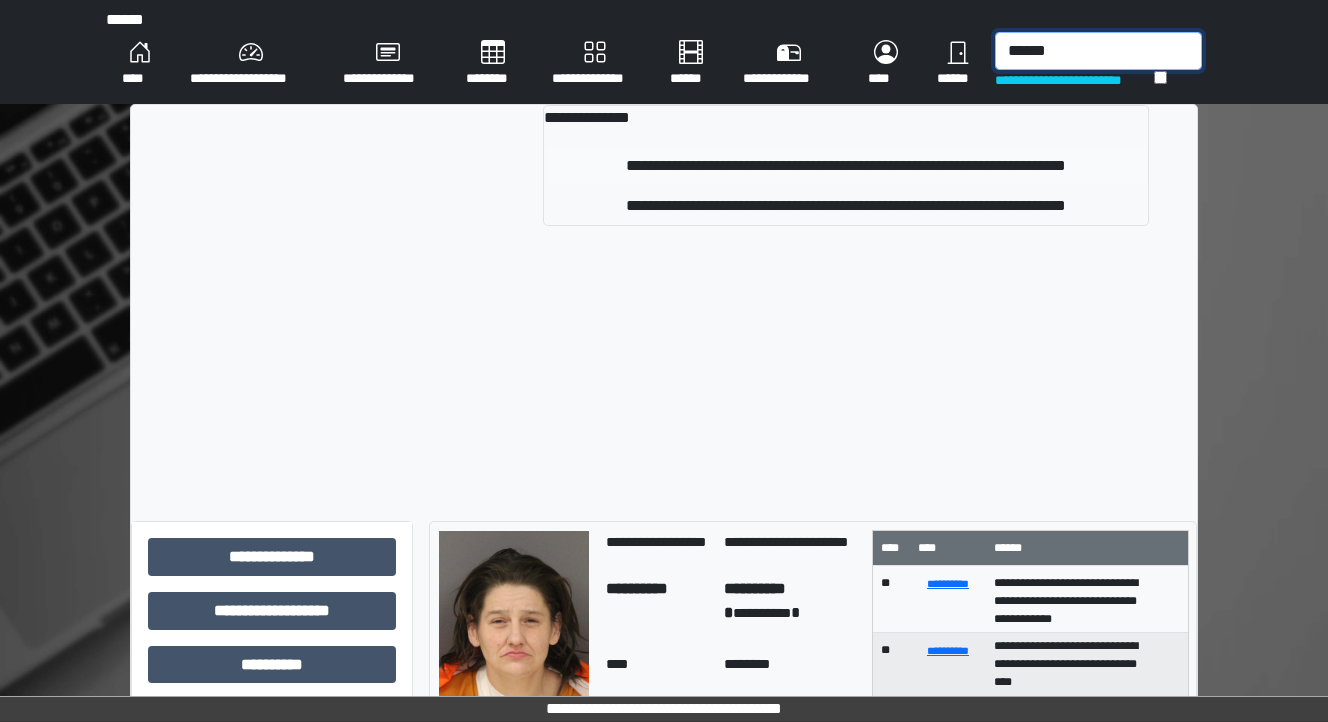 type on "******" 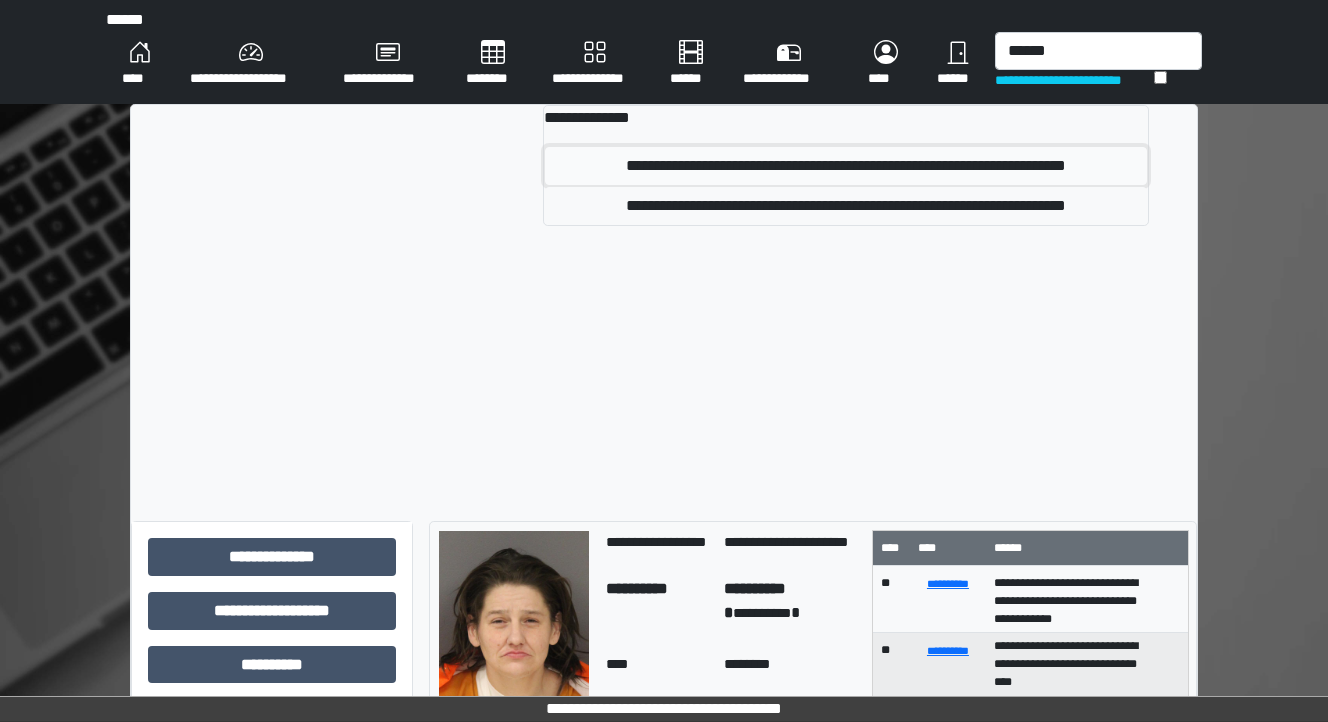 drag, startPoint x: 768, startPoint y: 172, endPoint x: 865, endPoint y: 208, distance: 103.46497 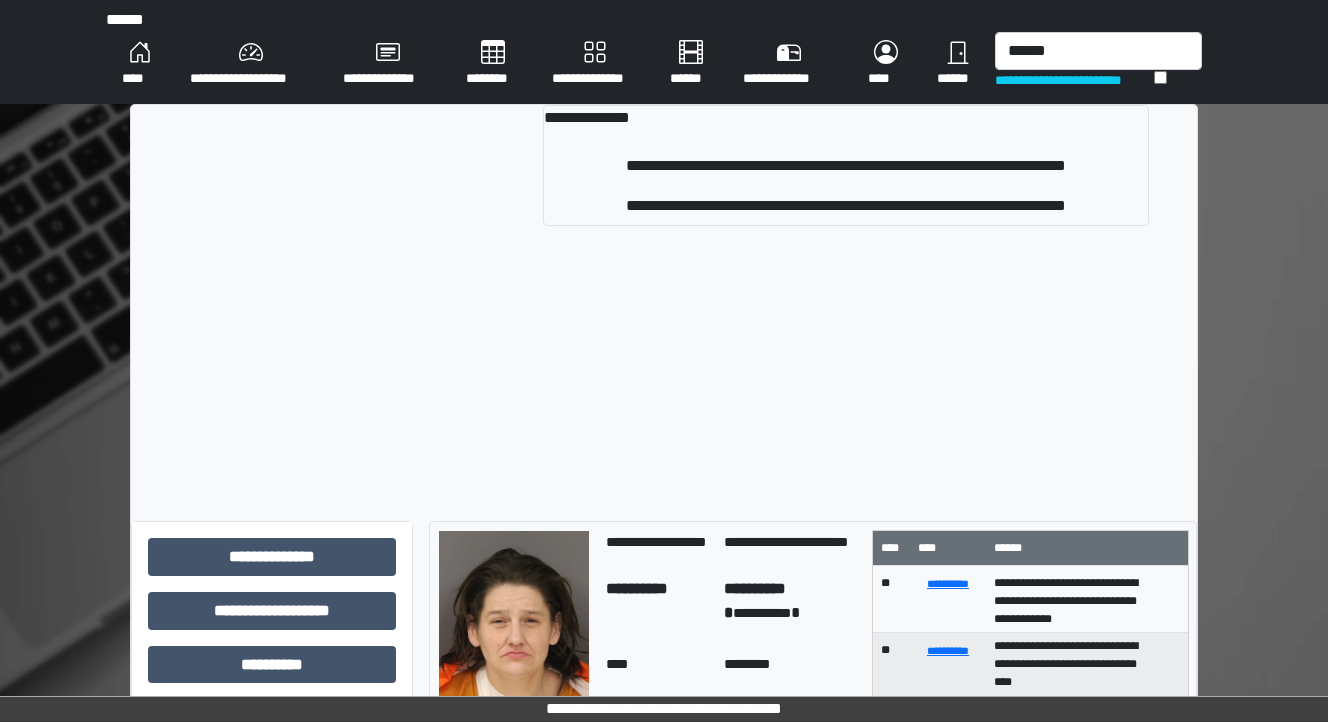 type 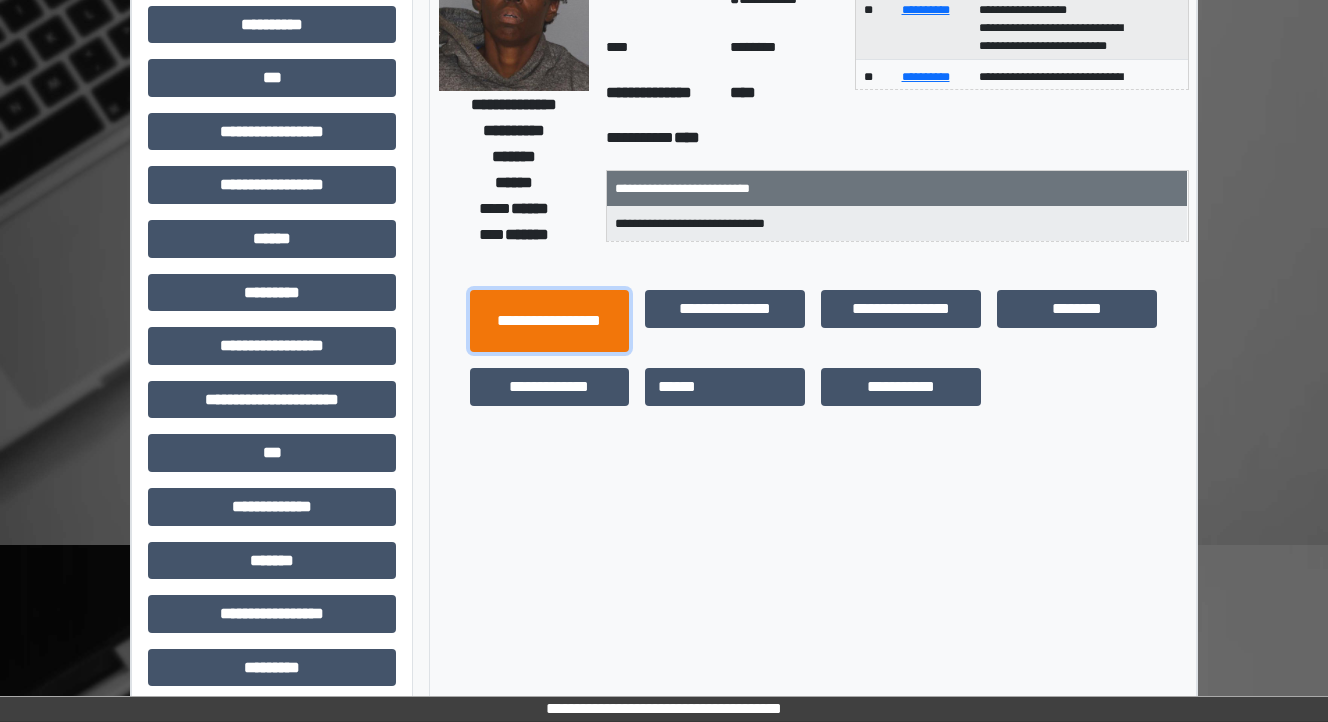 click on "**********" at bounding box center (550, 321) 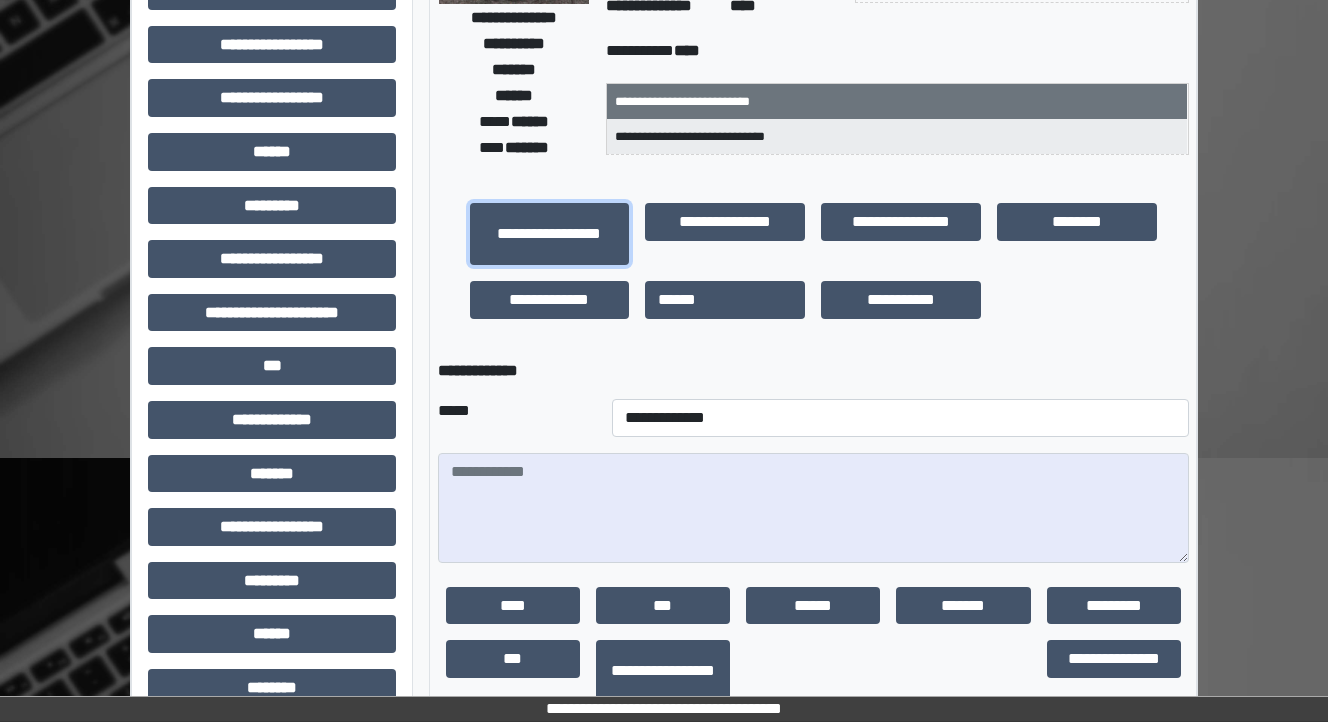 scroll, scrollTop: 468, scrollLeft: 0, axis: vertical 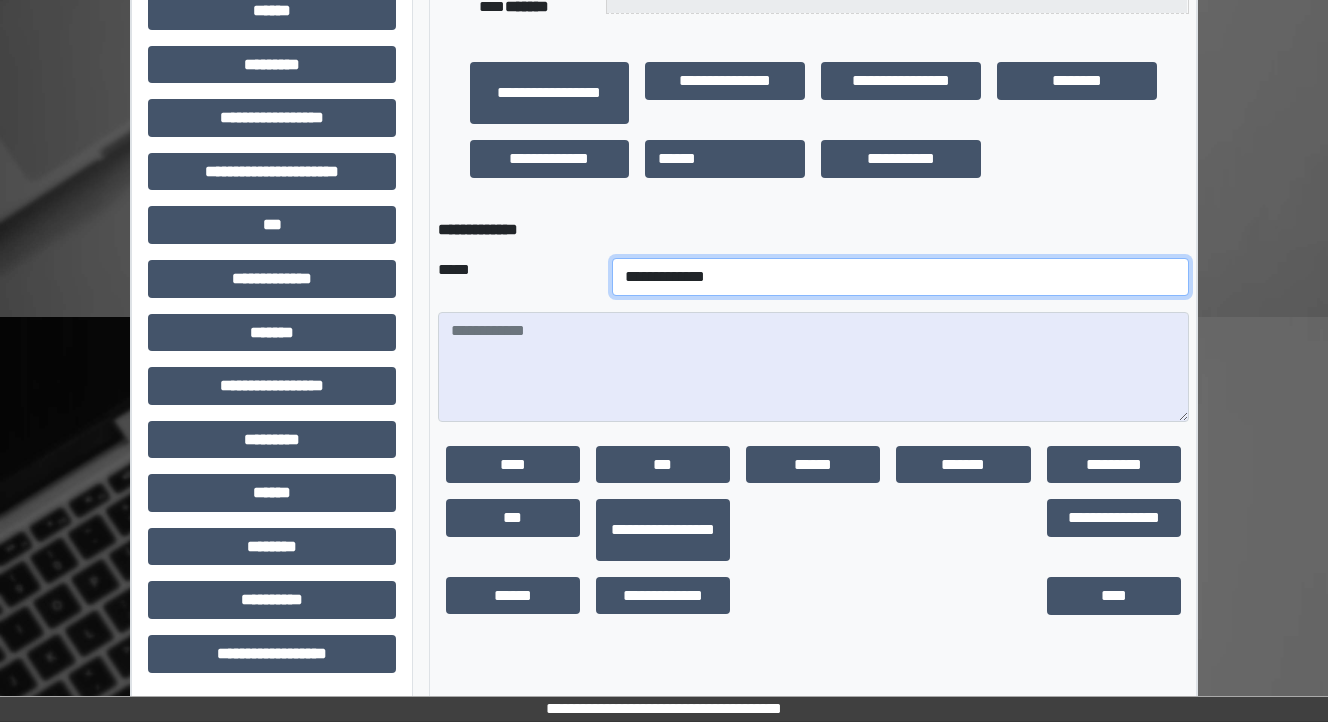 click on "**********" at bounding box center (900, 277) 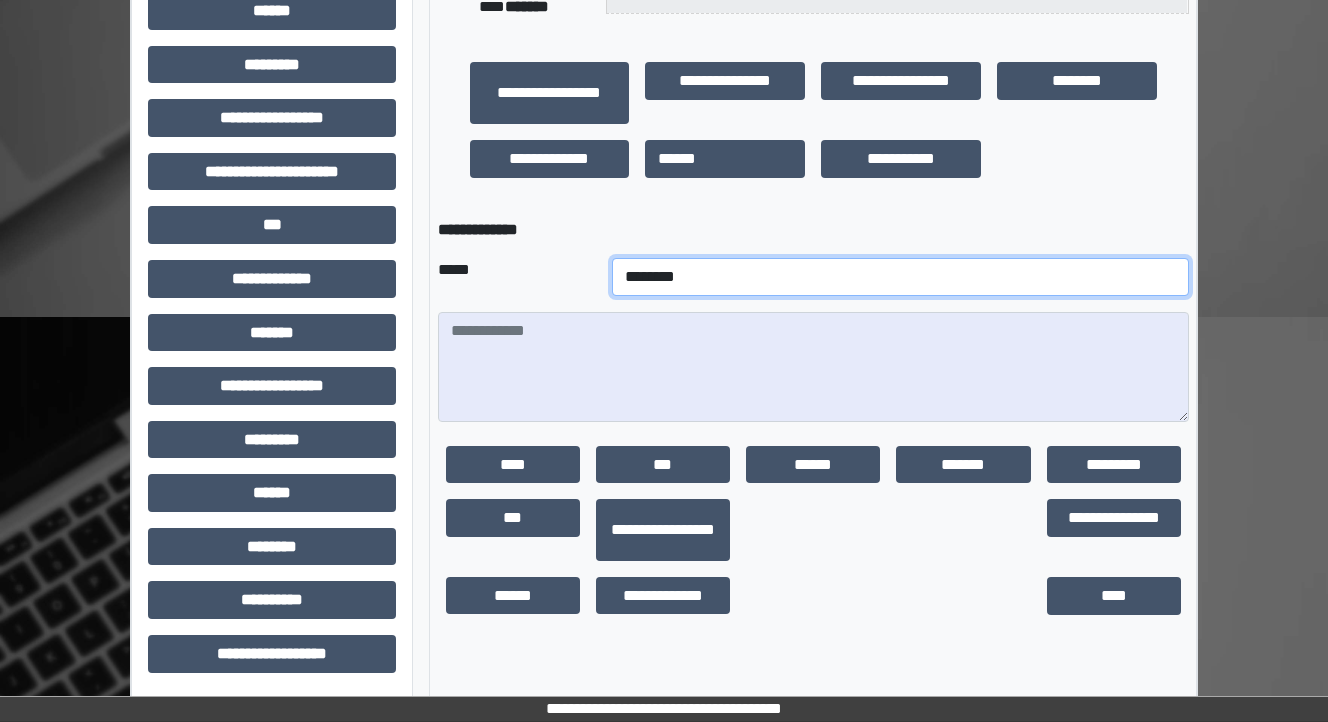 click on "**********" at bounding box center [900, 277] 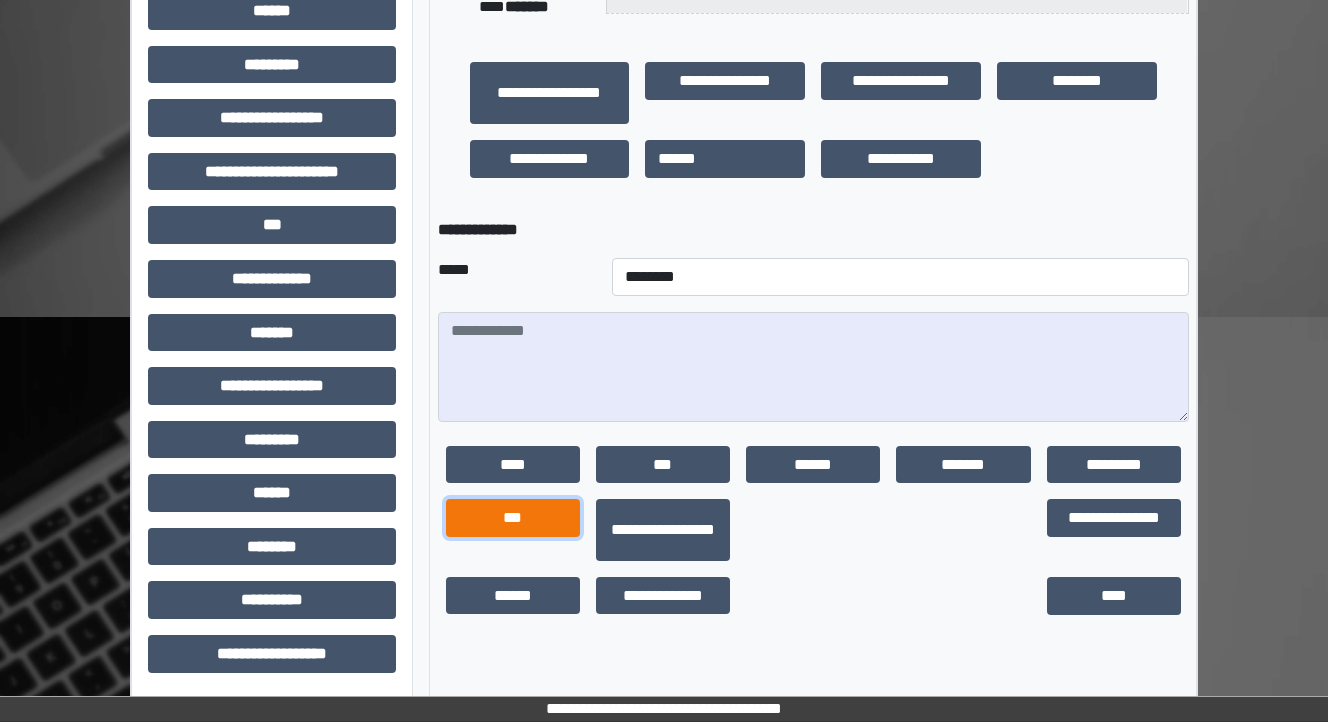 click on "***" at bounding box center [513, 518] 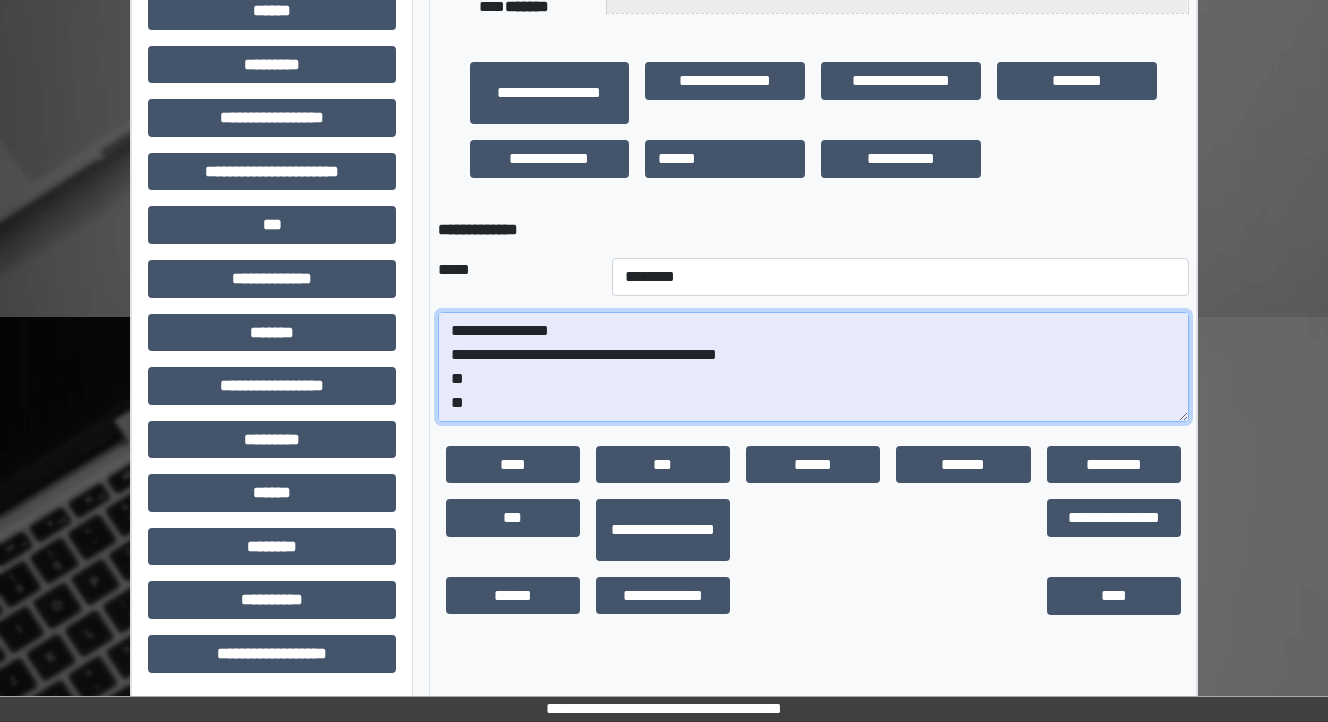click on "**********" at bounding box center (813, 367) 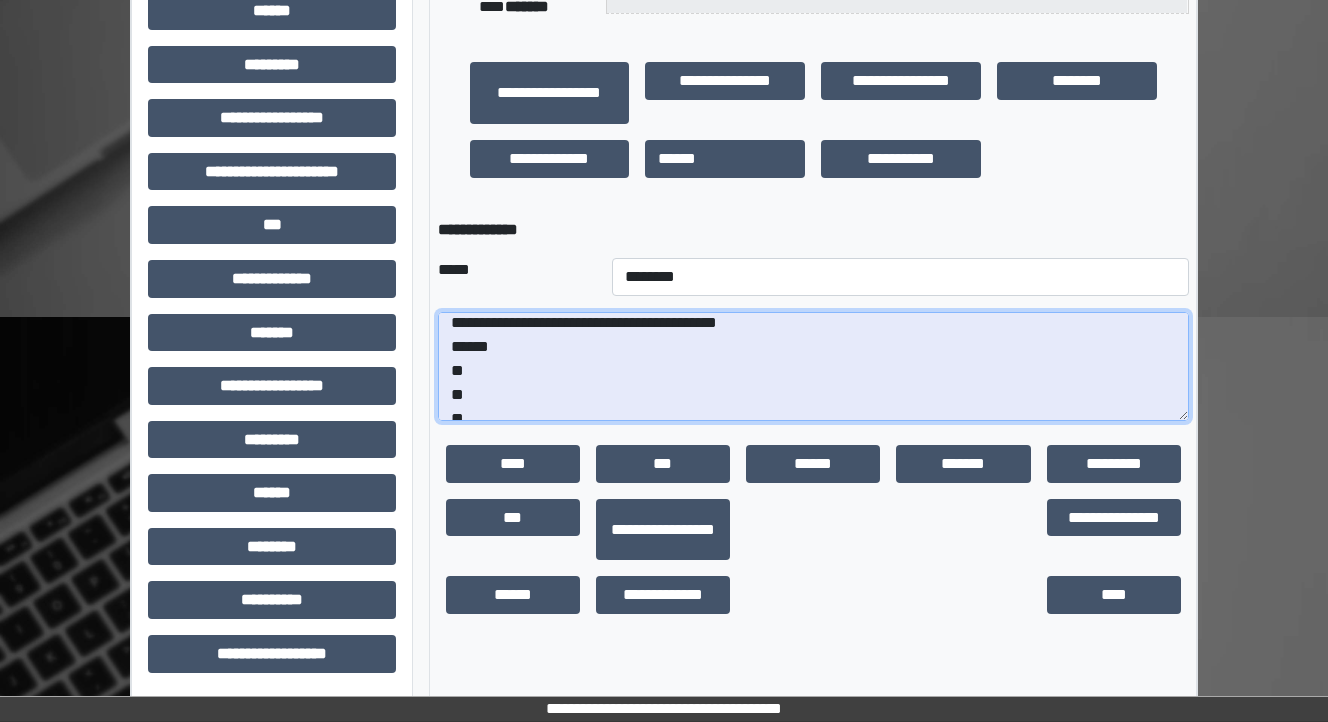 scroll, scrollTop: 48, scrollLeft: 0, axis: vertical 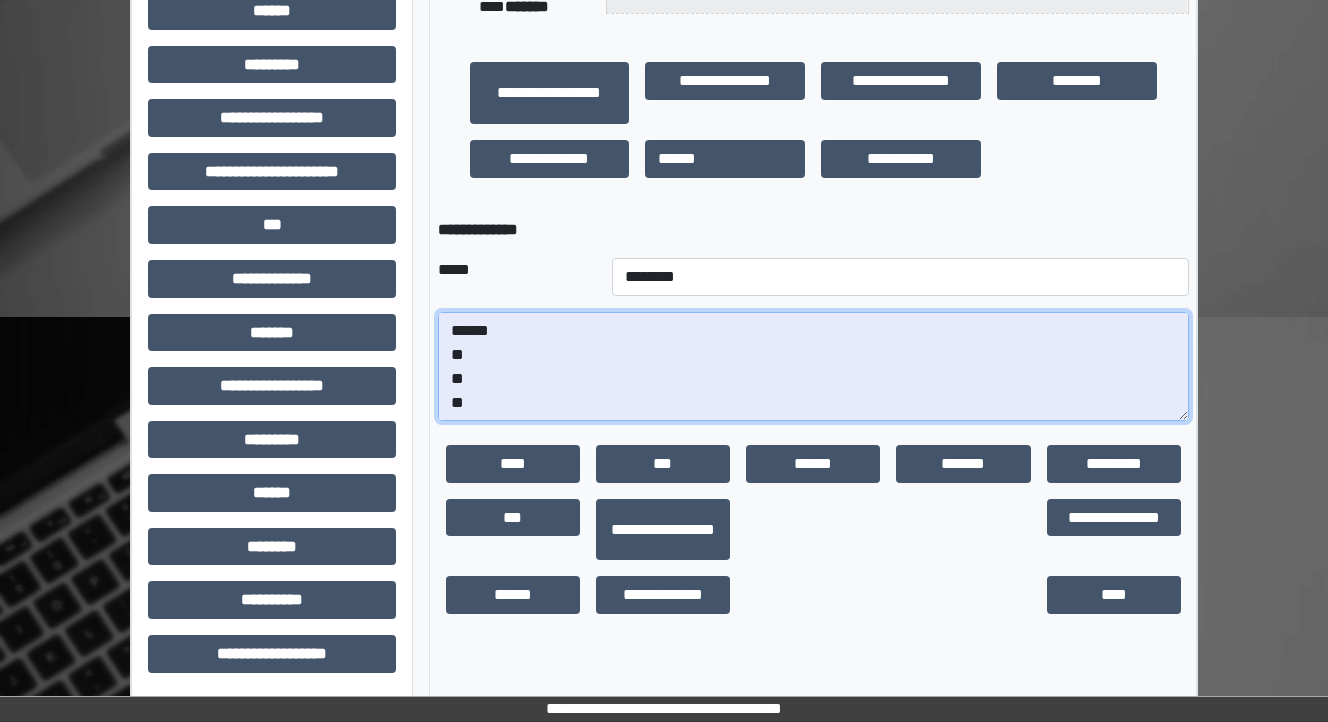 drag, startPoint x: 473, startPoint y: 405, endPoint x: 449, endPoint y: 387, distance: 30 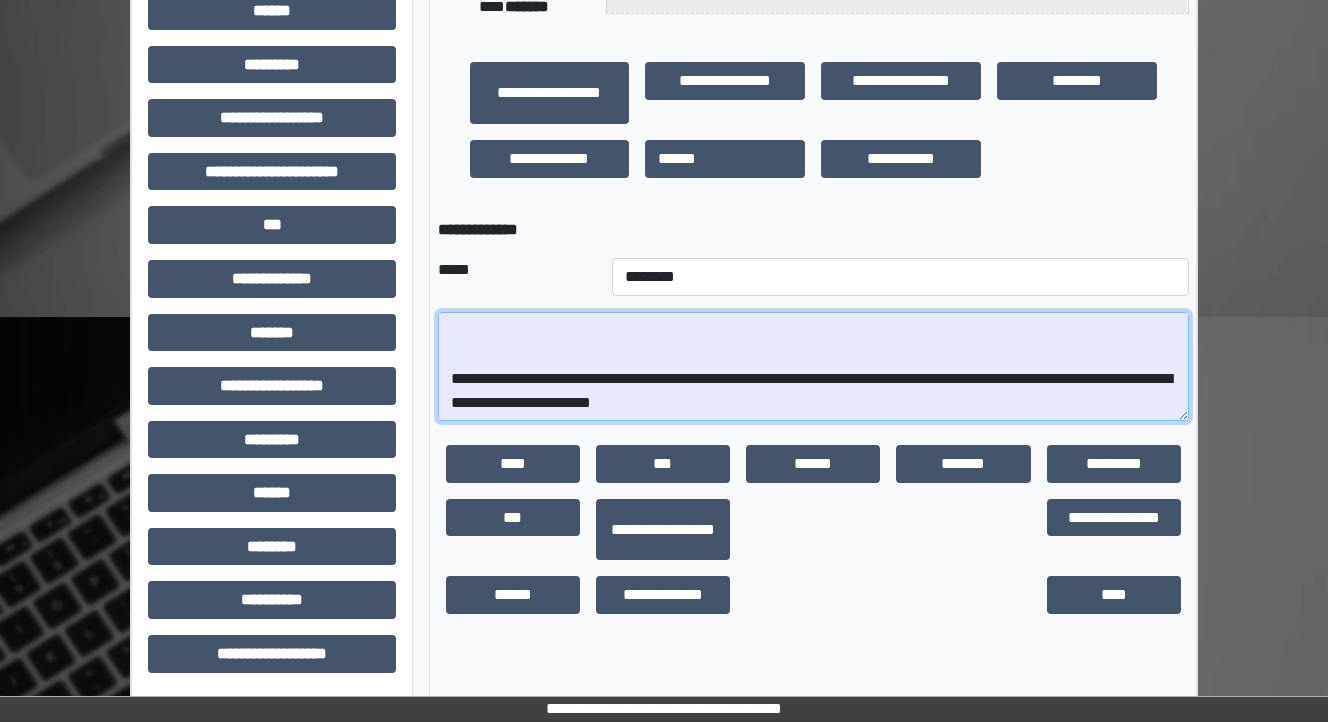 scroll, scrollTop: 240, scrollLeft: 0, axis: vertical 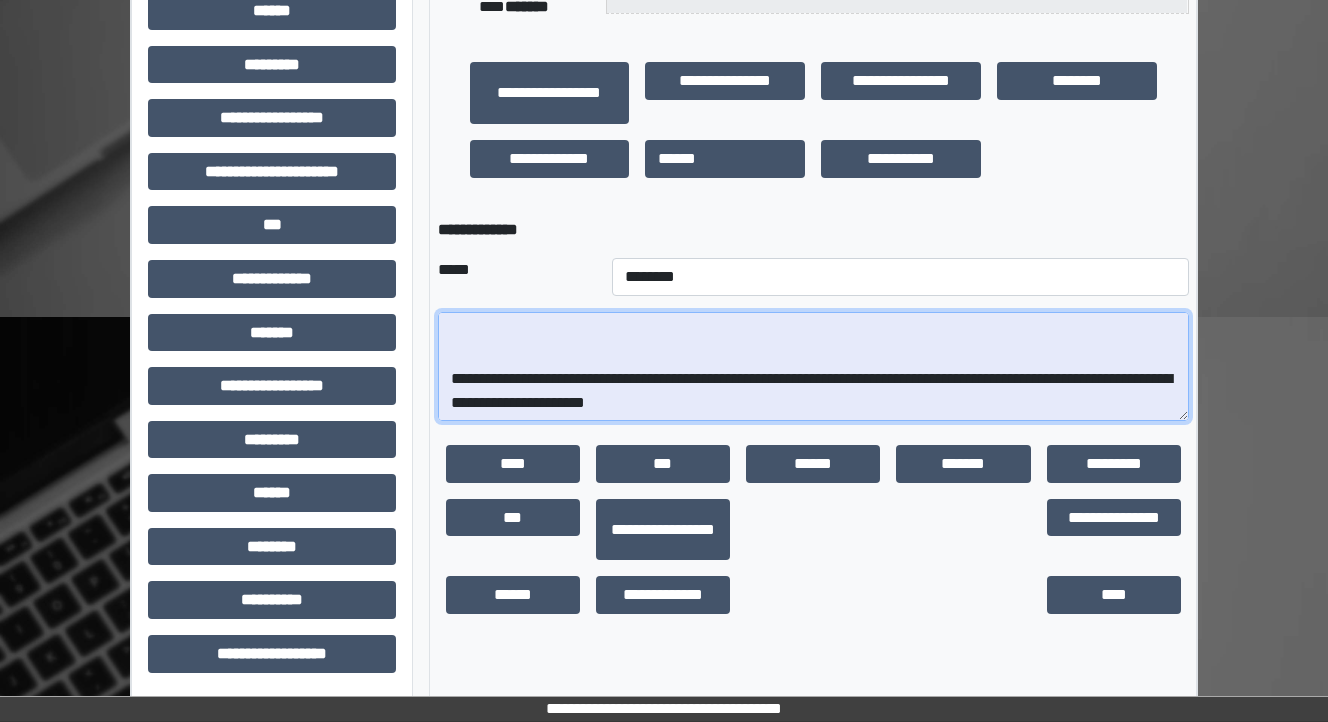 click on "**********" at bounding box center [813, 367] 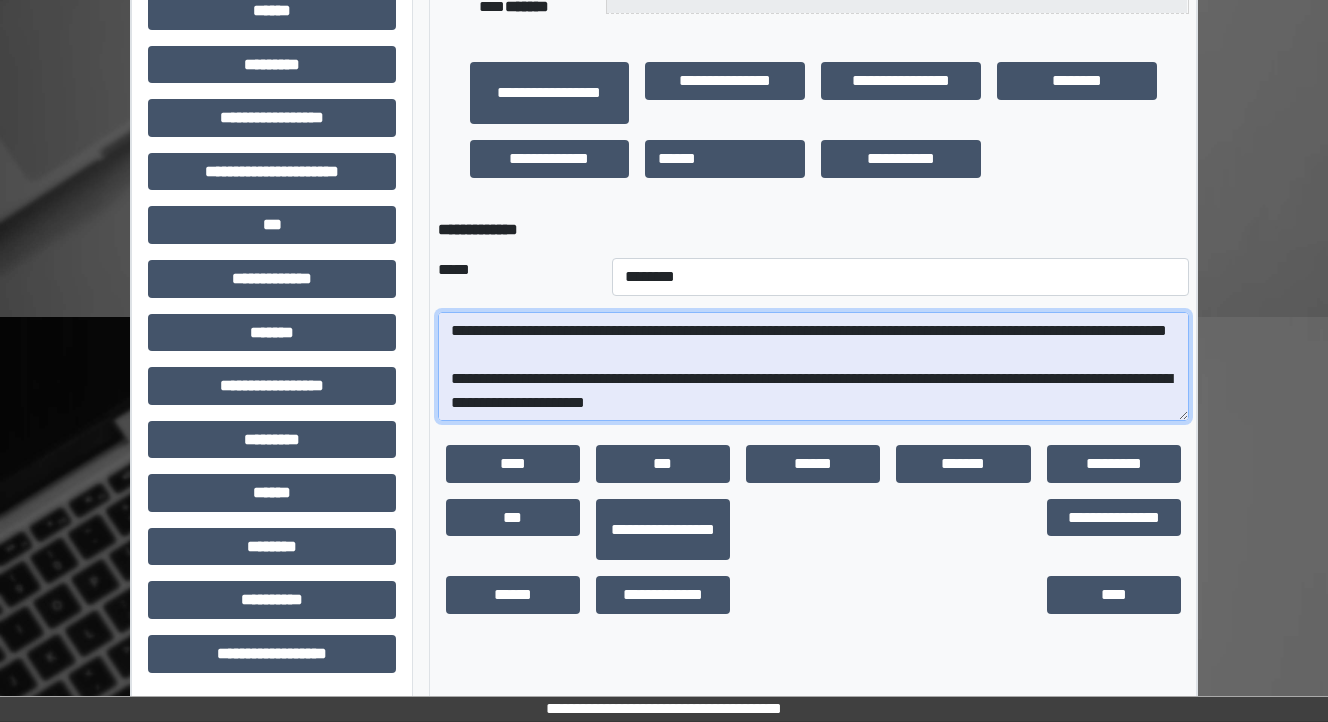 scroll, scrollTop: 168, scrollLeft: 0, axis: vertical 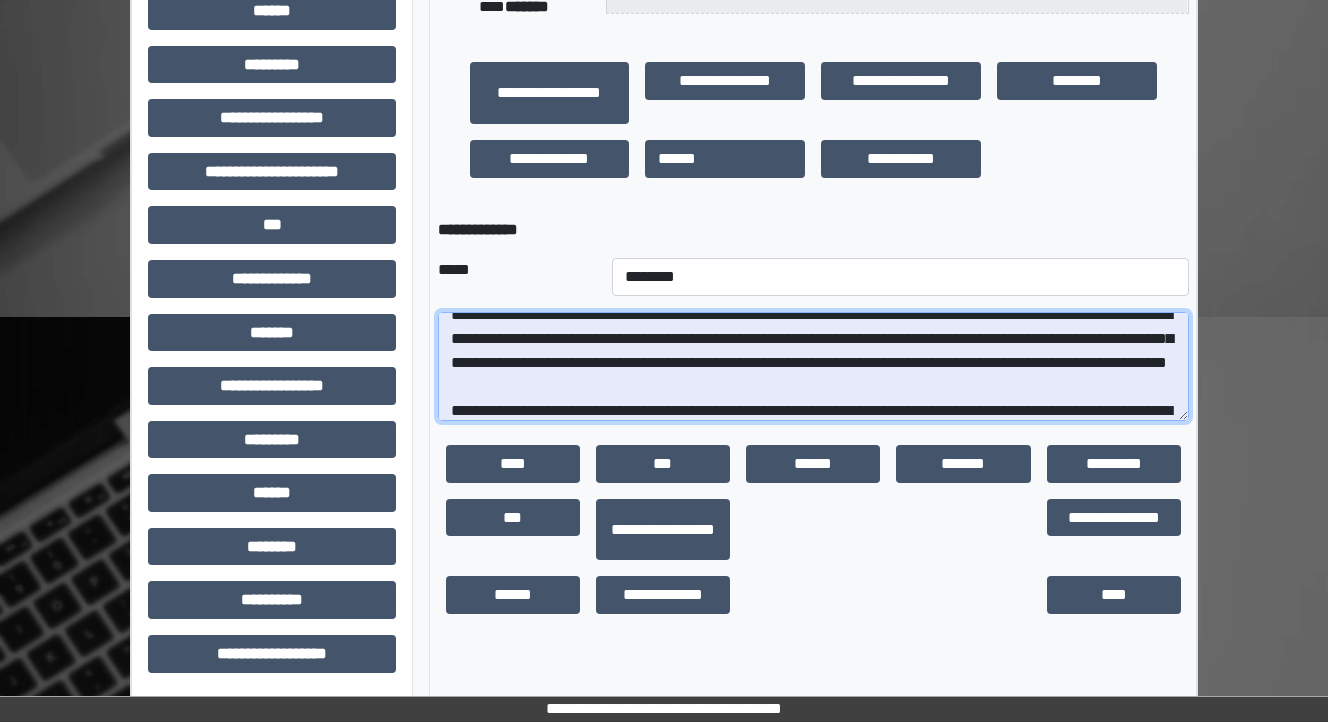 click on "**********" at bounding box center [813, 367] 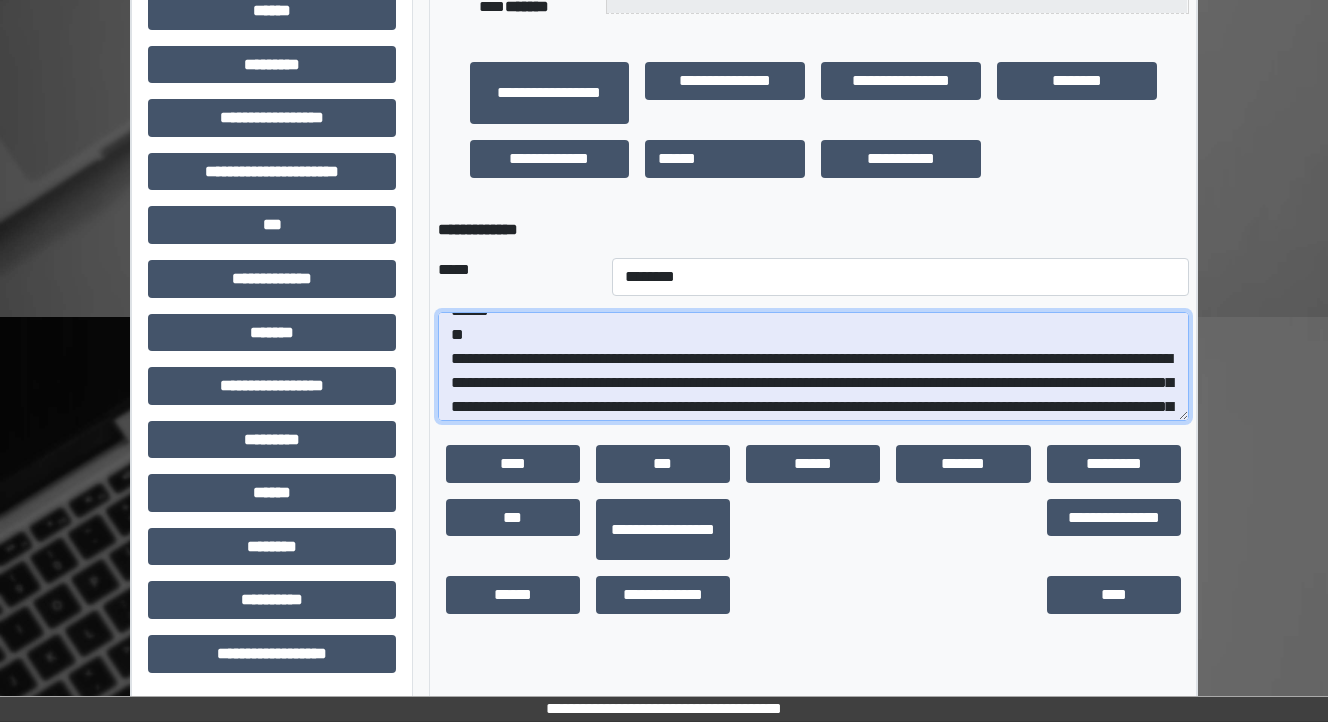 scroll, scrollTop: 32, scrollLeft: 0, axis: vertical 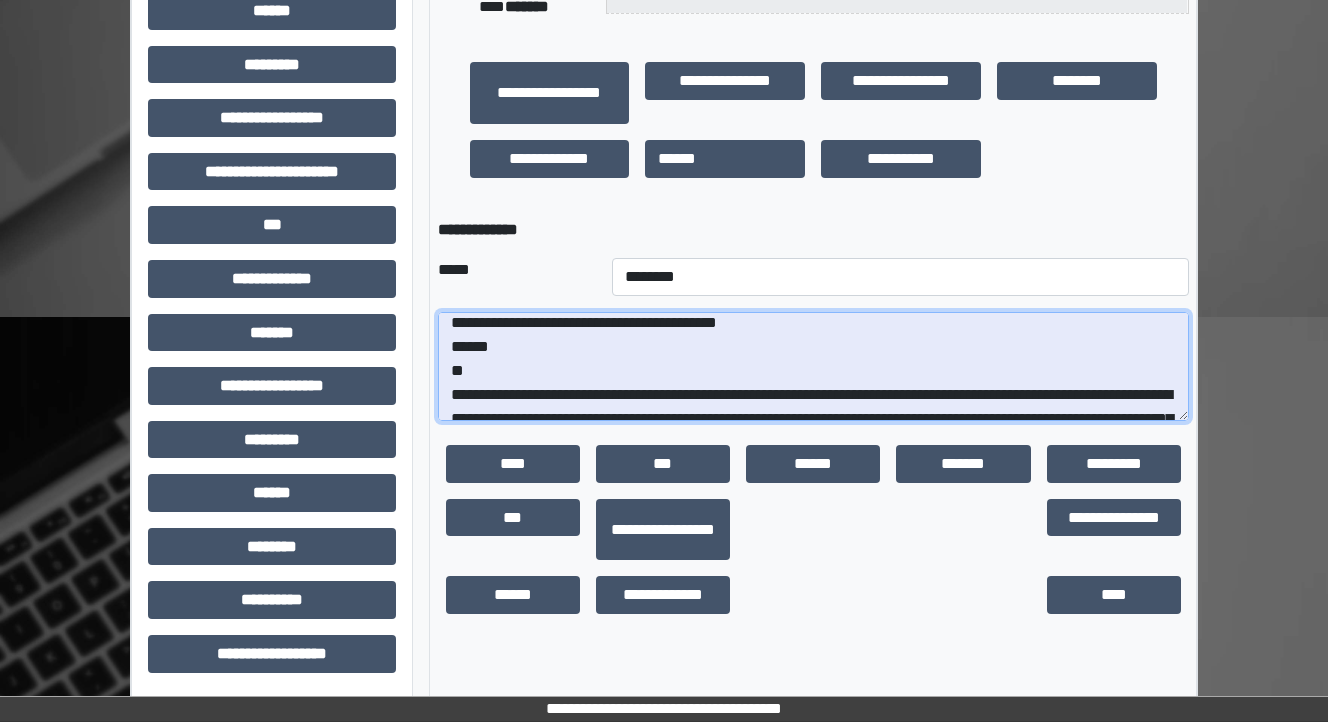 click on "**********" at bounding box center [813, 367] 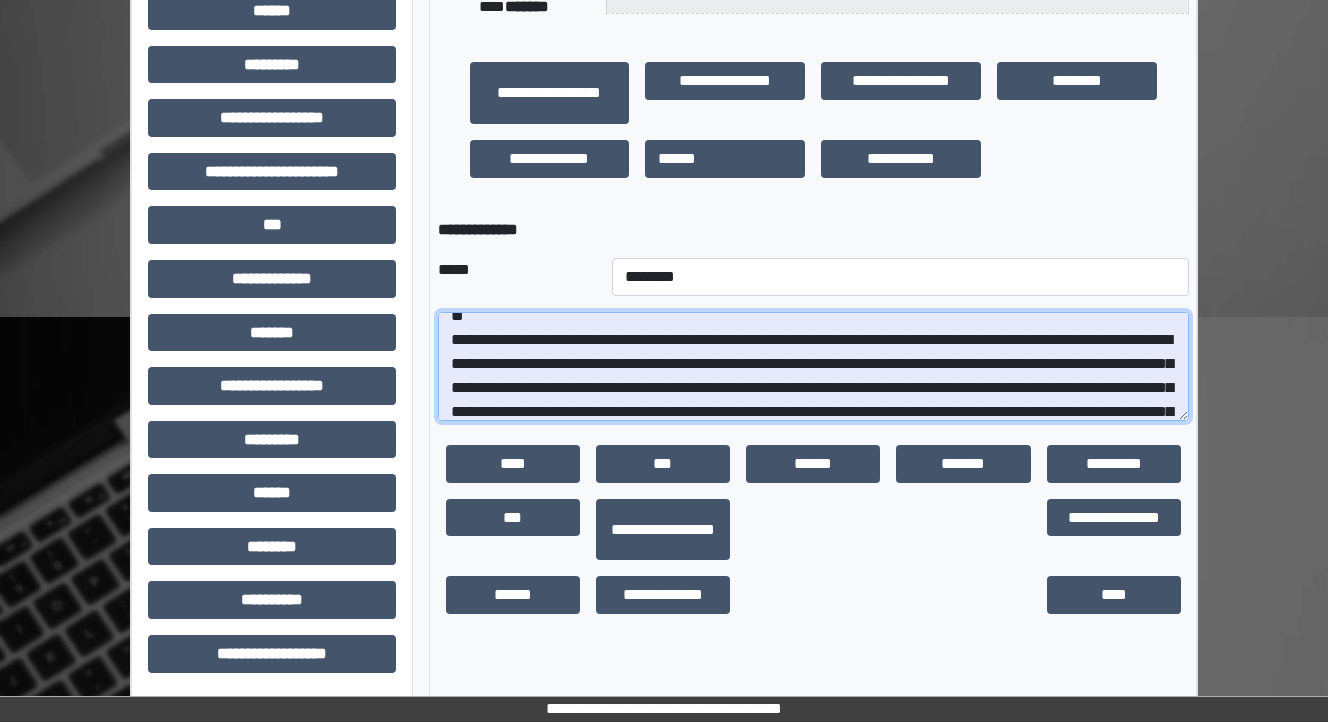 scroll, scrollTop: 112, scrollLeft: 0, axis: vertical 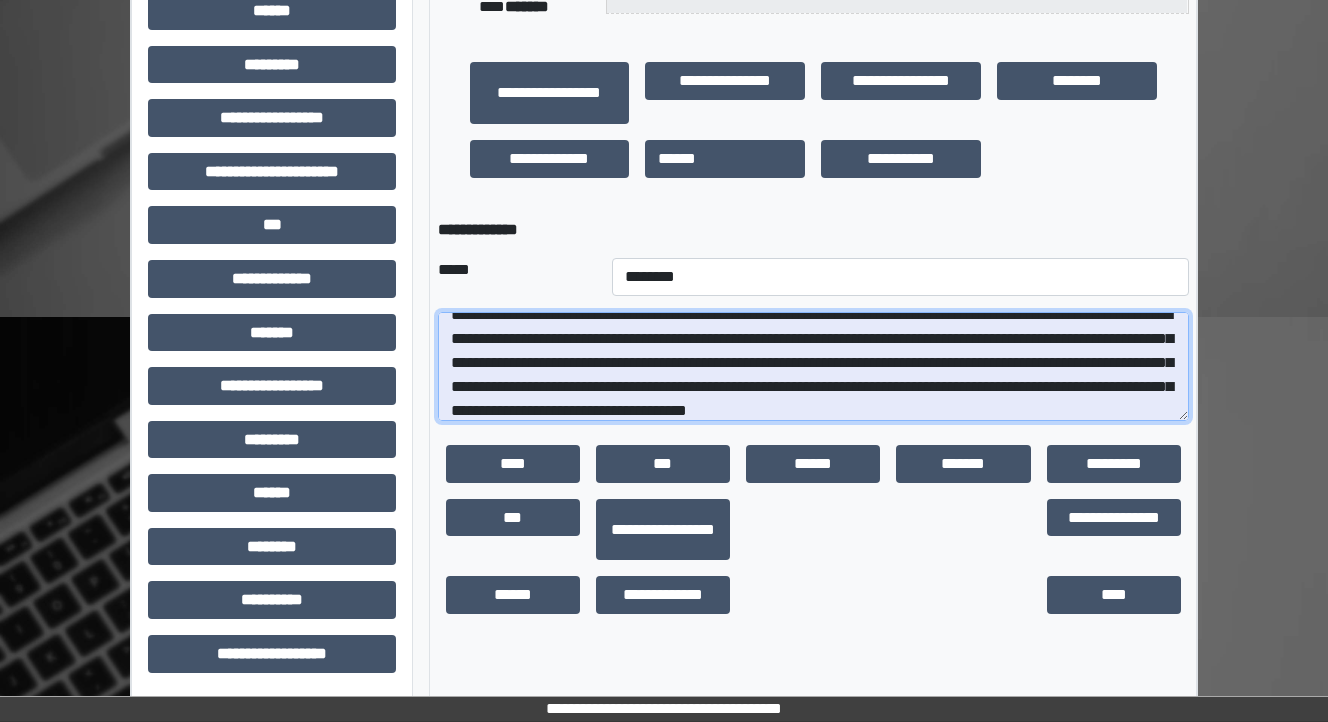 click on "**********" at bounding box center (813, 367) 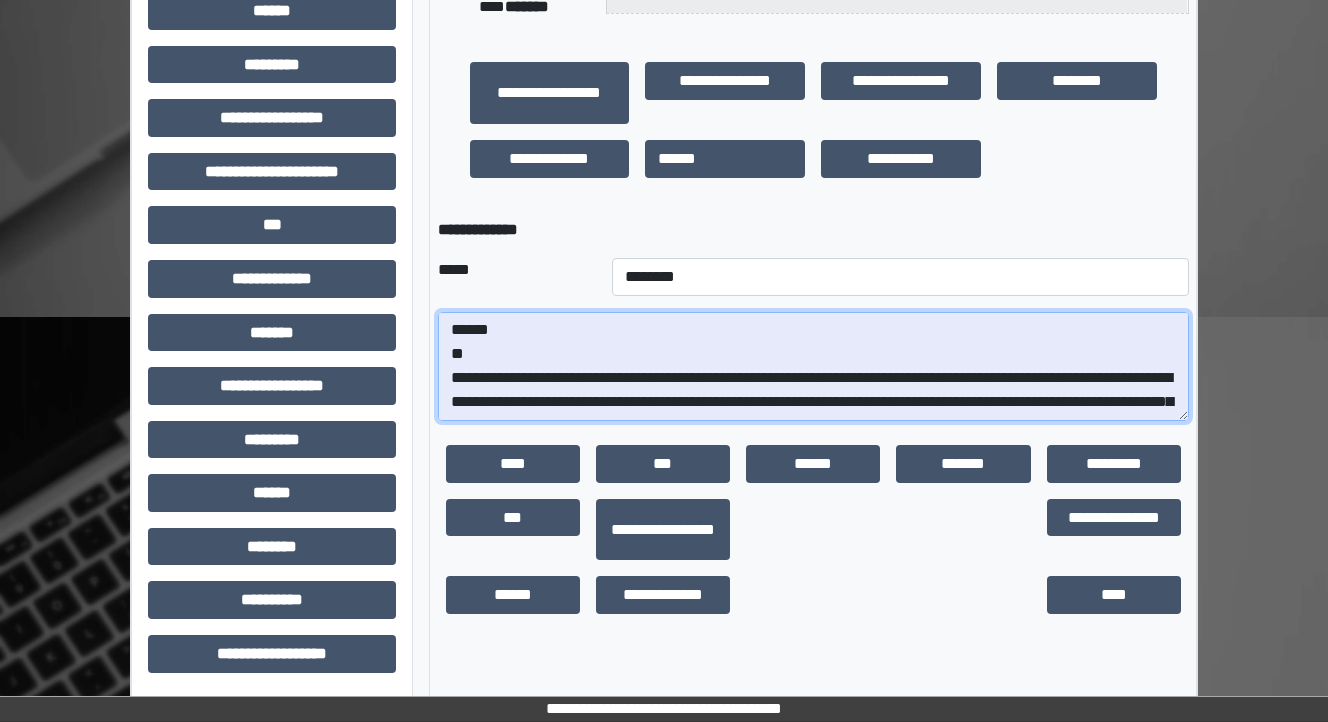 scroll, scrollTop: 23, scrollLeft: 0, axis: vertical 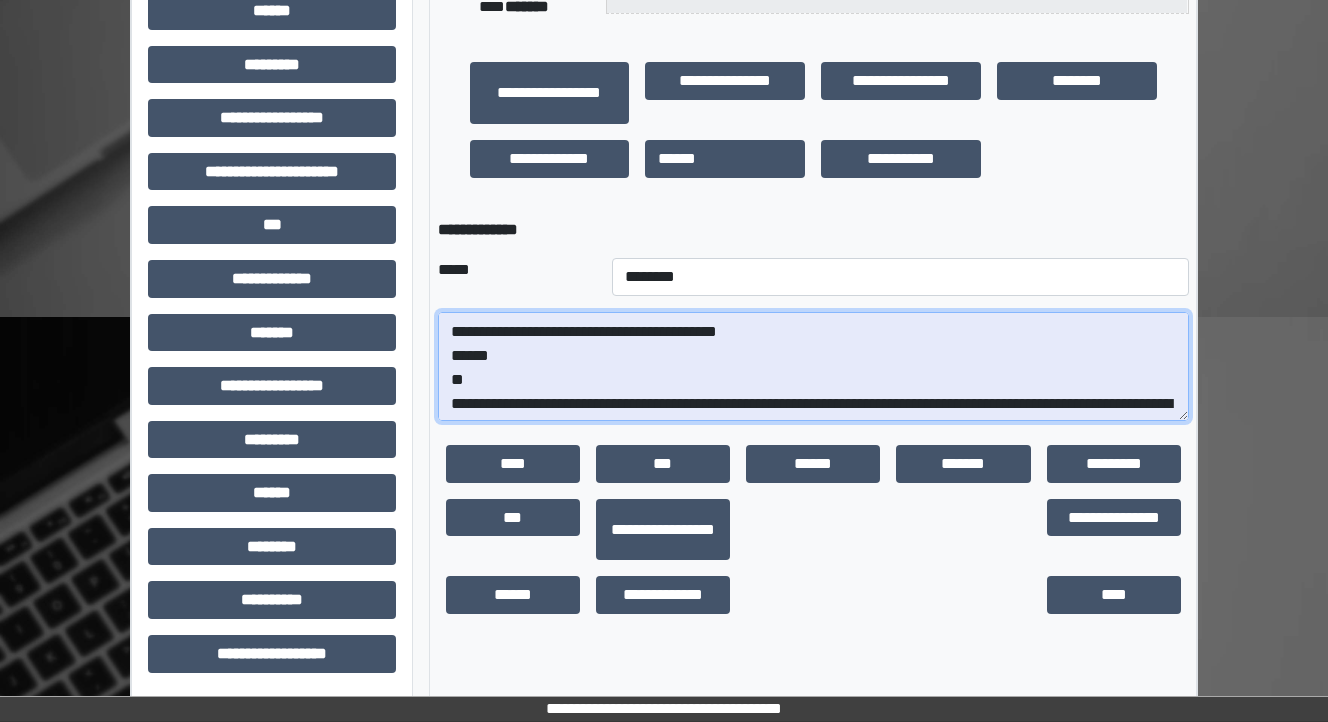 click on "**********" at bounding box center [813, 367] 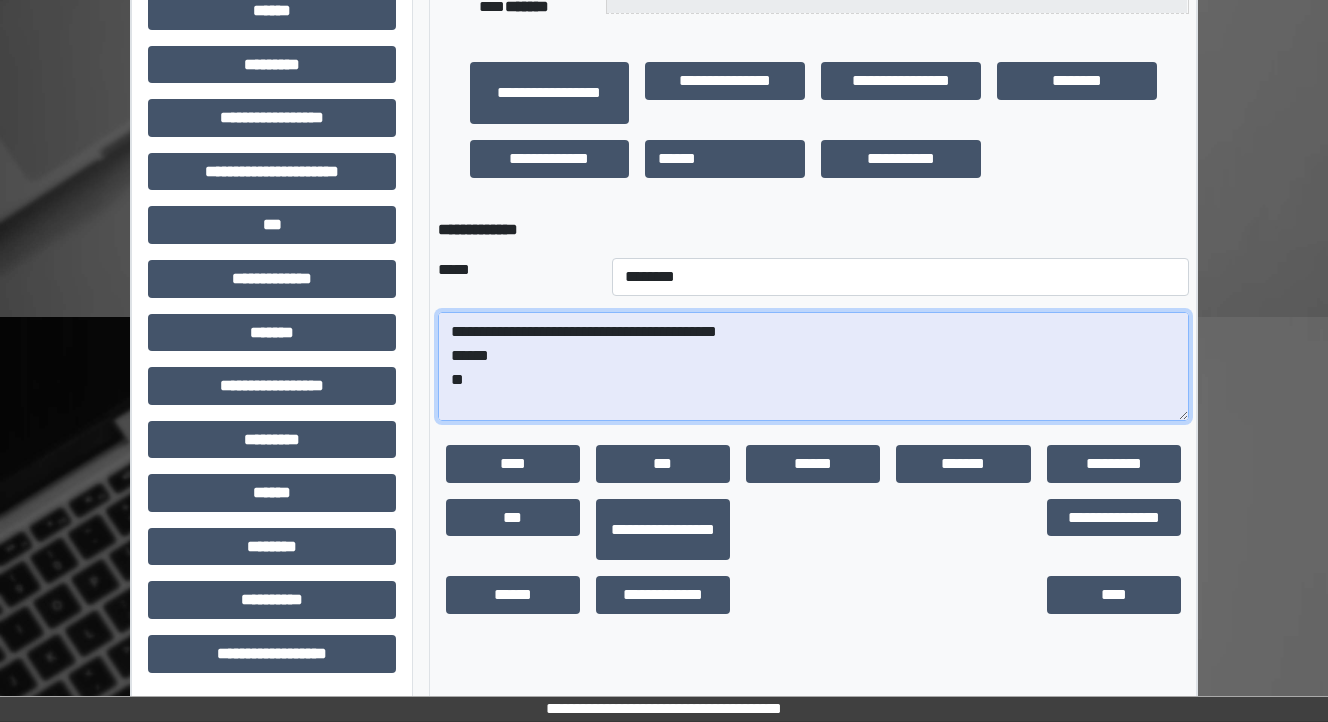 click on "**********" at bounding box center [813, 367] 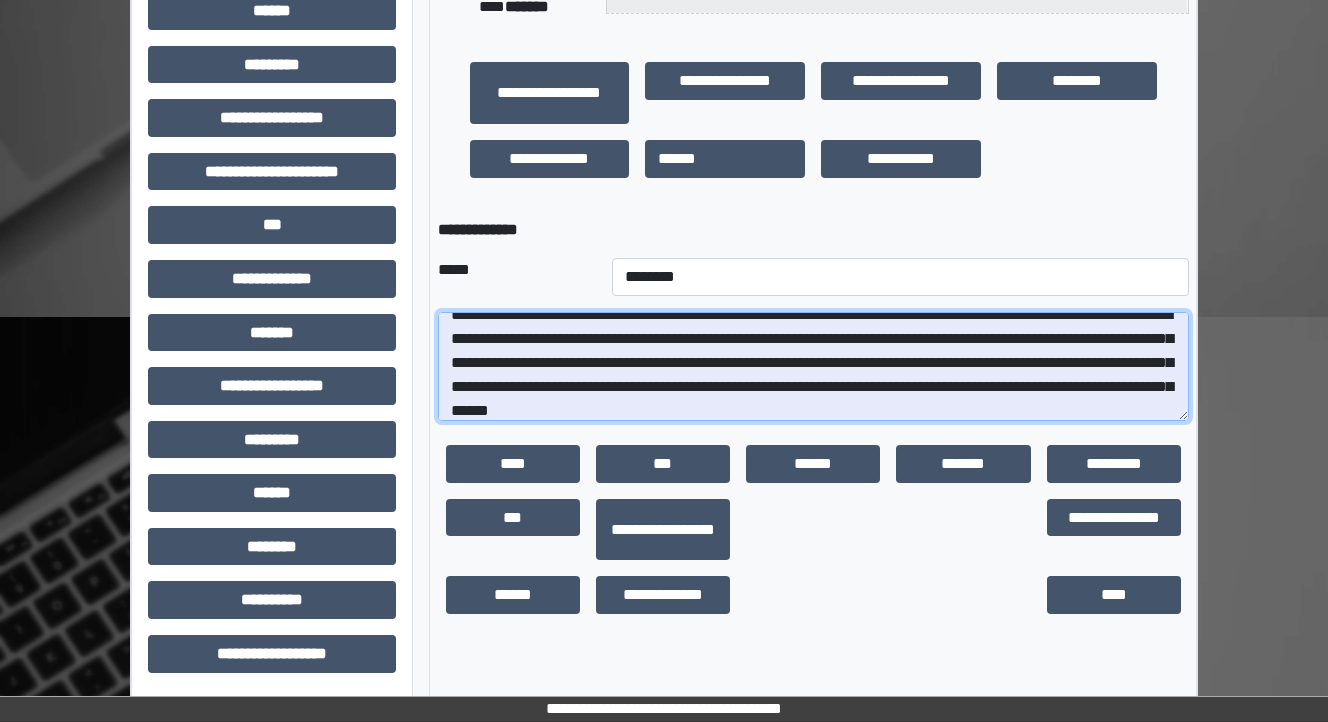 scroll, scrollTop: 112, scrollLeft: 0, axis: vertical 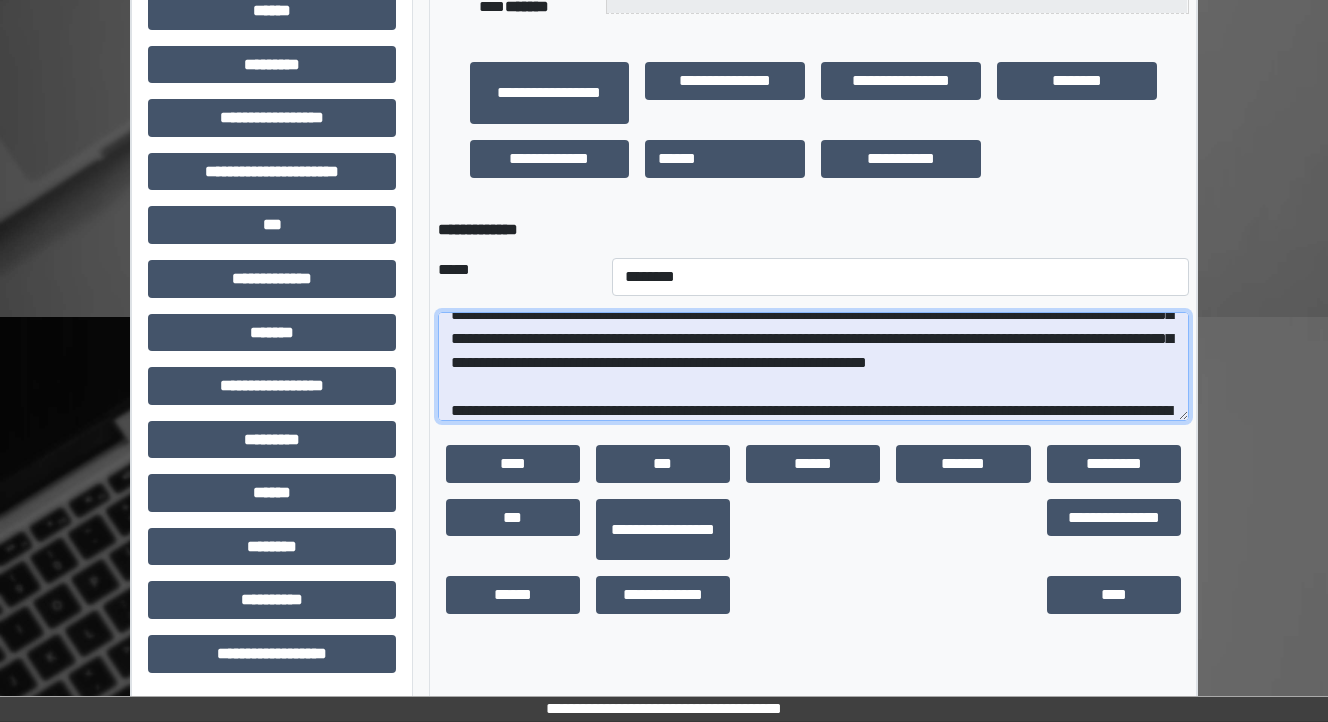 click at bounding box center [813, 367] 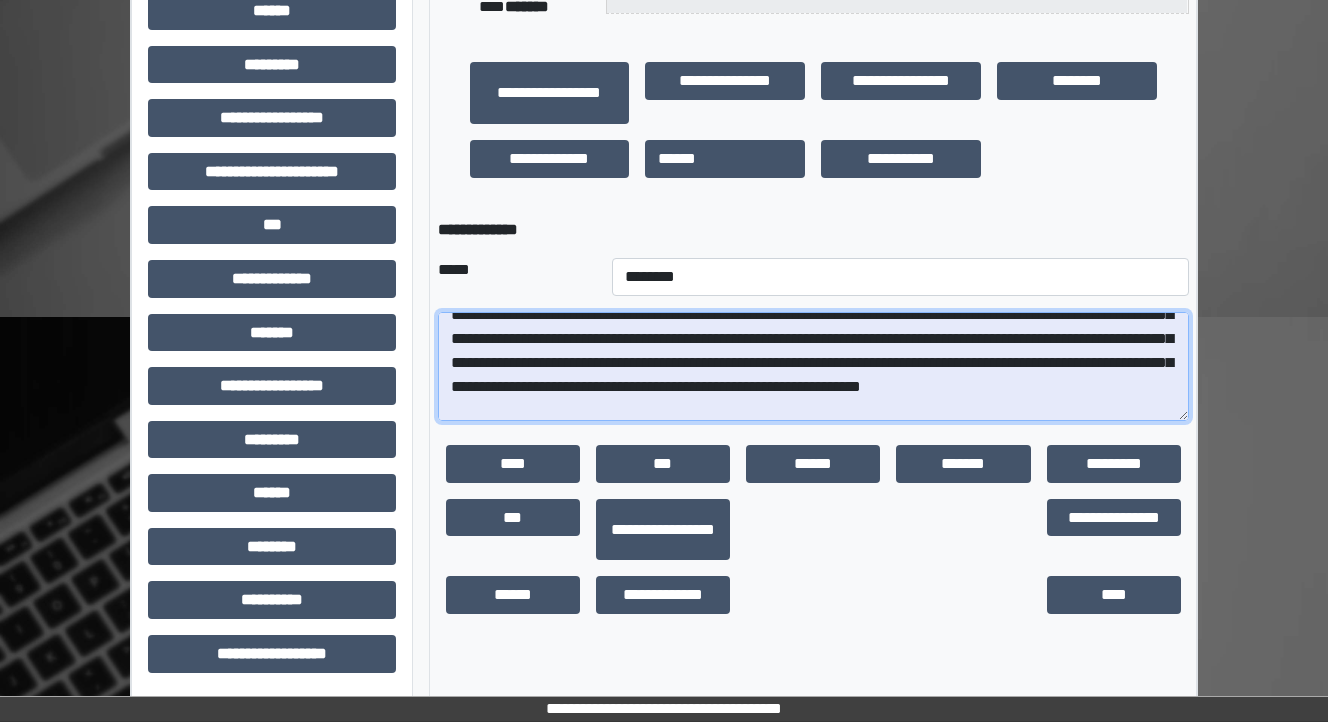 click at bounding box center (813, 367) 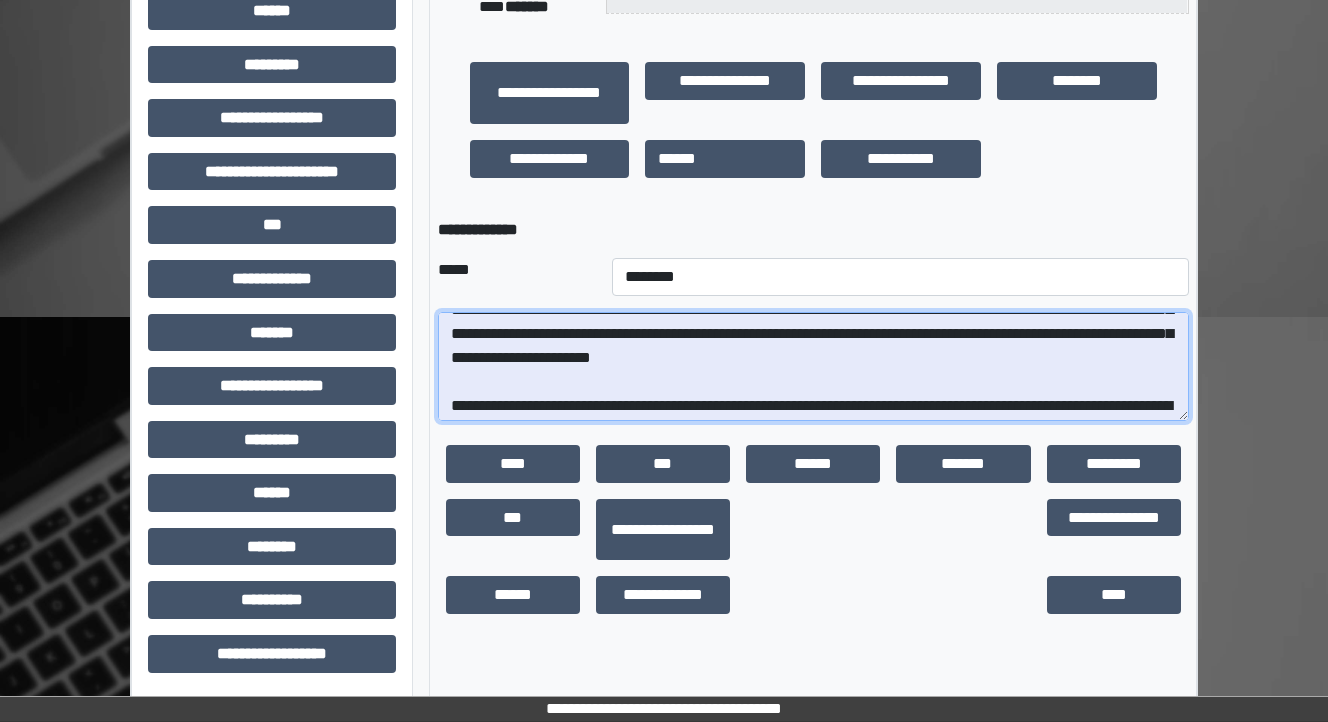 scroll, scrollTop: 264, scrollLeft: 0, axis: vertical 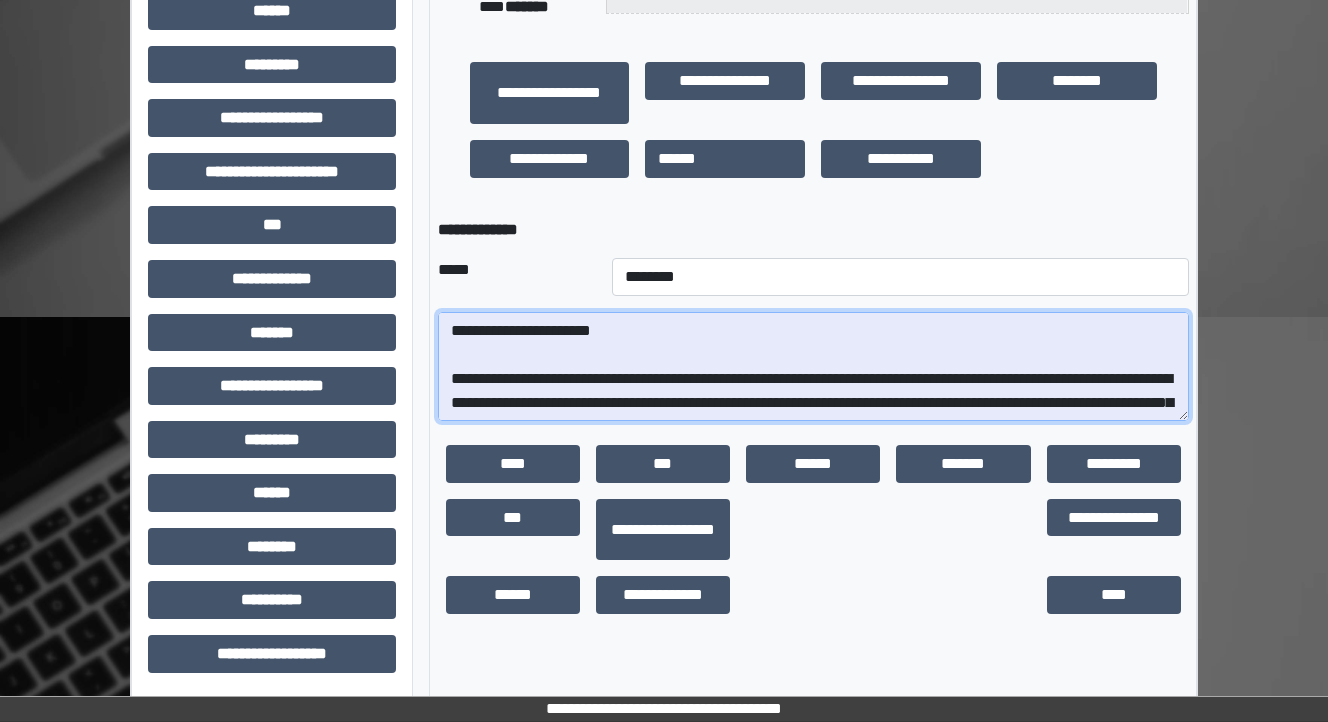 click at bounding box center [813, 367] 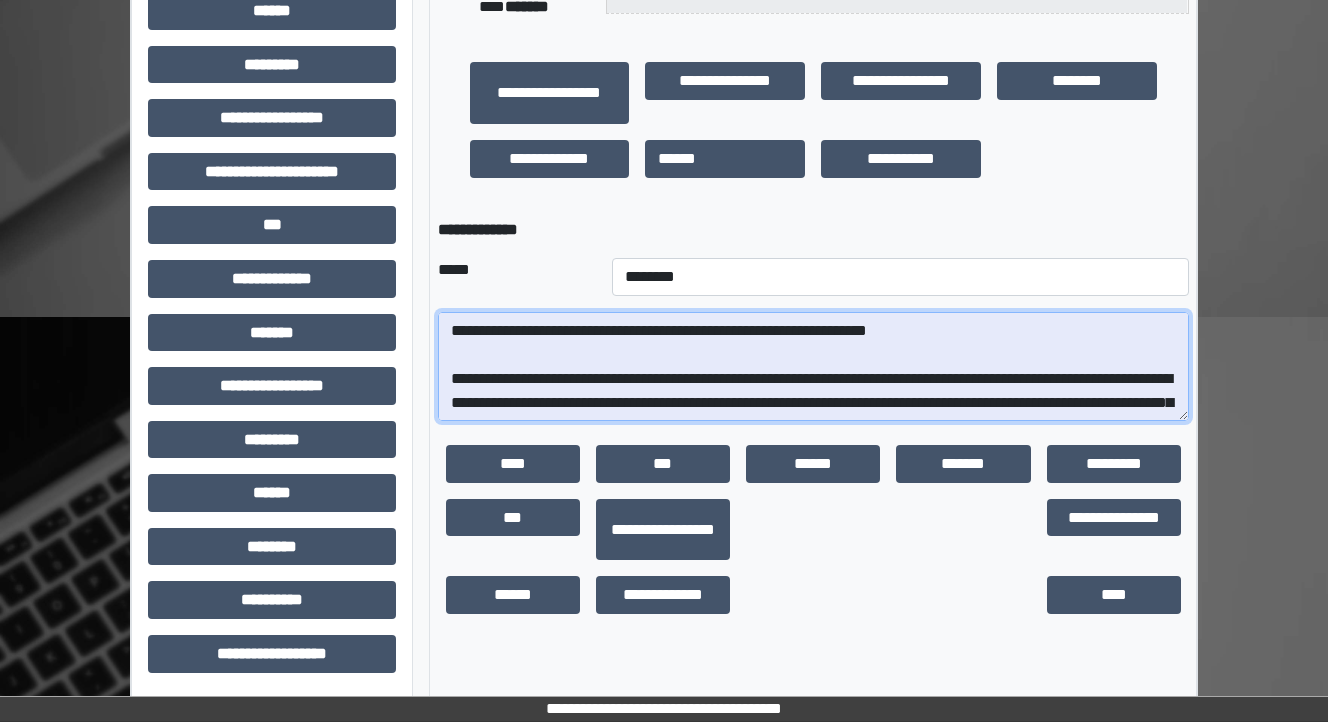 click at bounding box center [813, 367] 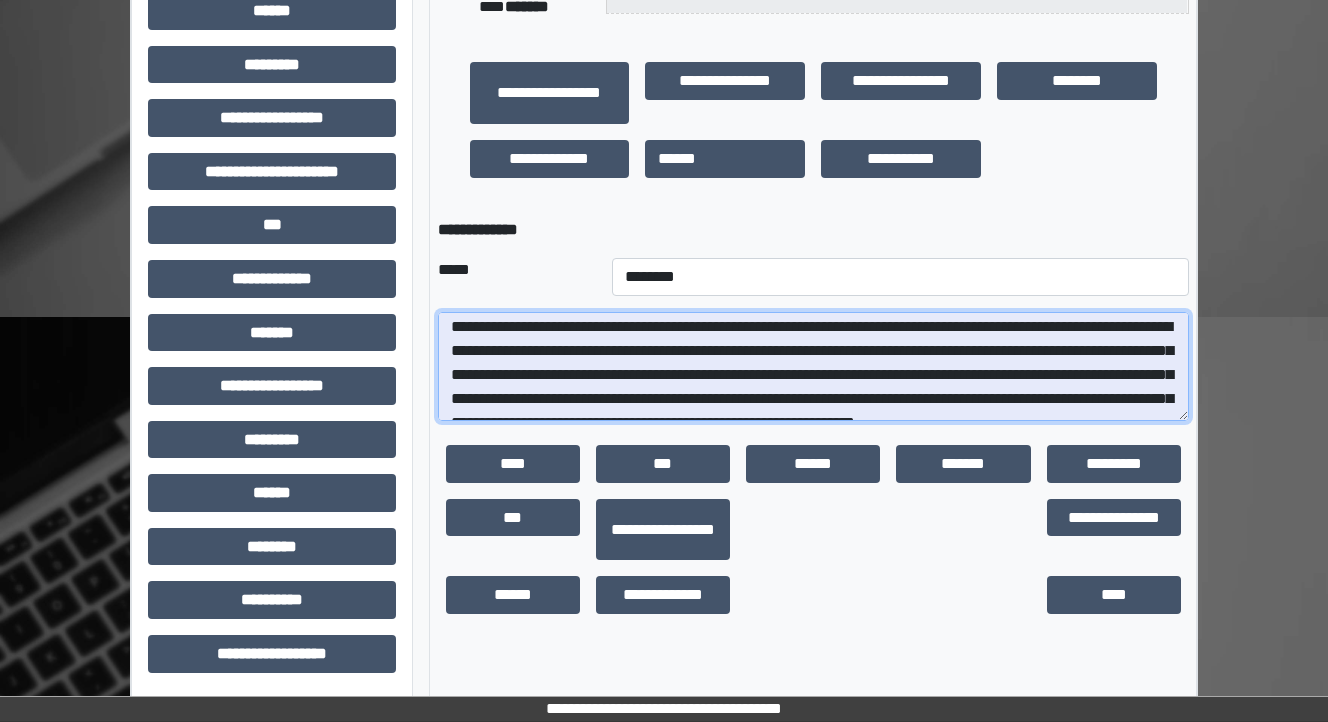 scroll, scrollTop: 344, scrollLeft: 0, axis: vertical 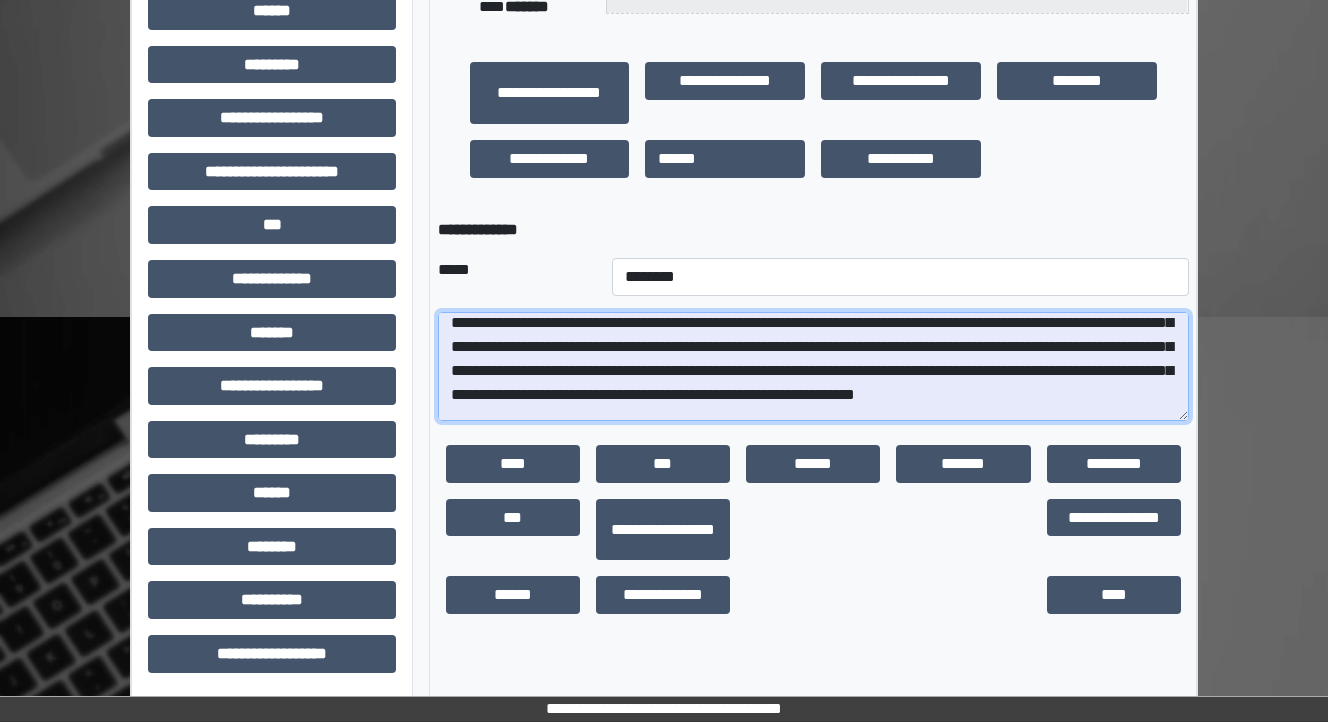 drag, startPoint x: 733, startPoint y: 372, endPoint x: 642, endPoint y: 364, distance: 91.350975 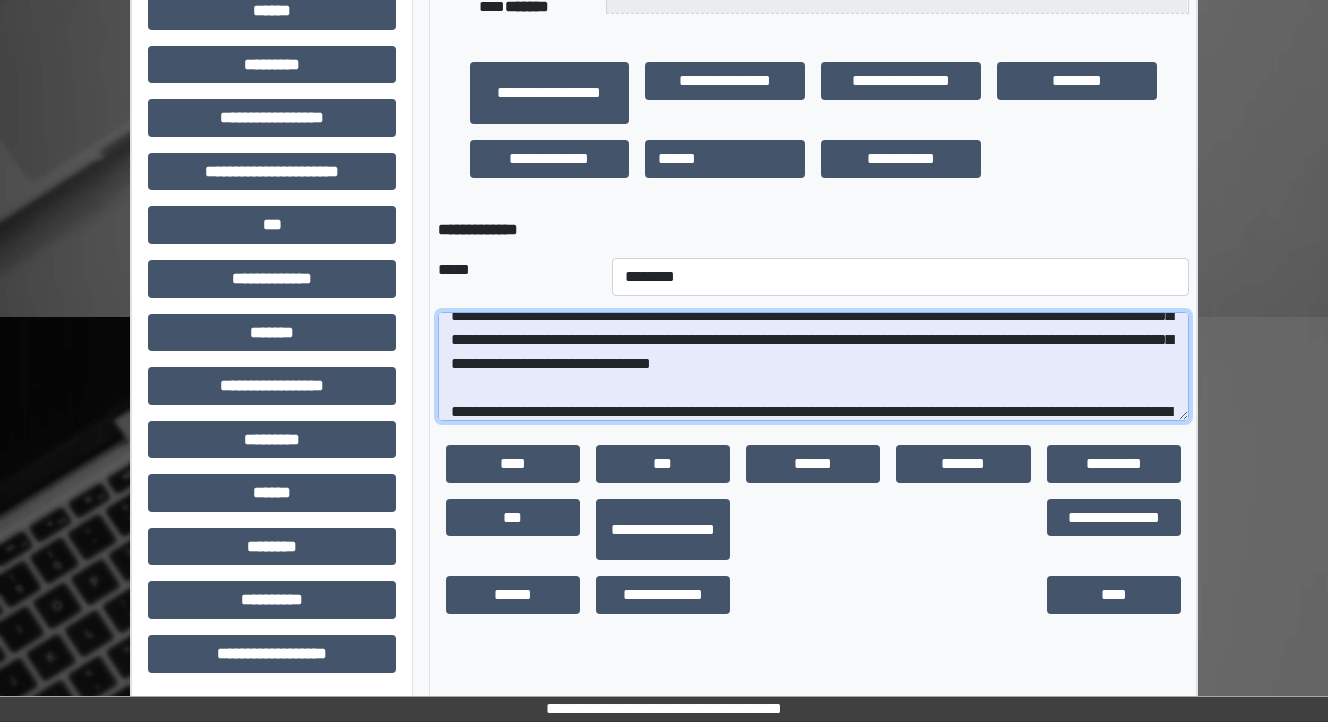 scroll, scrollTop: 424, scrollLeft: 0, axis: vertical 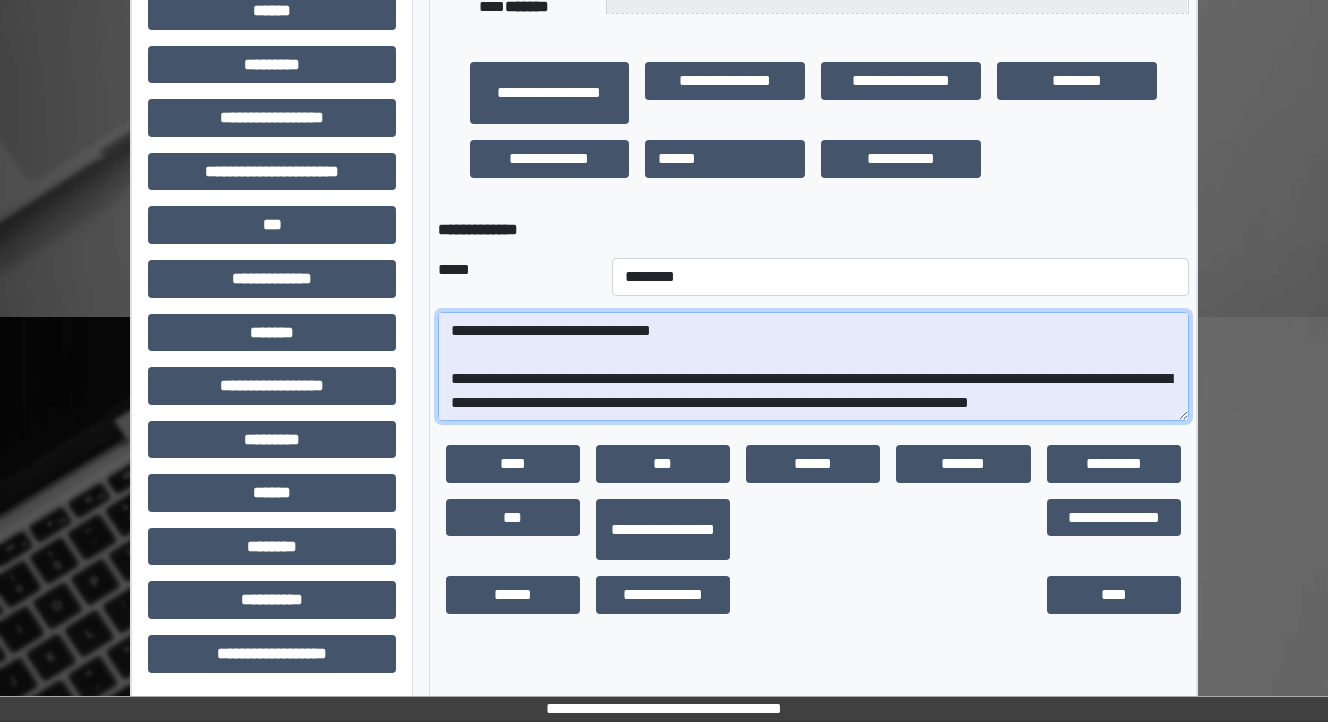 drag, startPoint x: 607, startPoint y: 387, endPoint x: 445, endPoint y: 392, distance: 162.07715 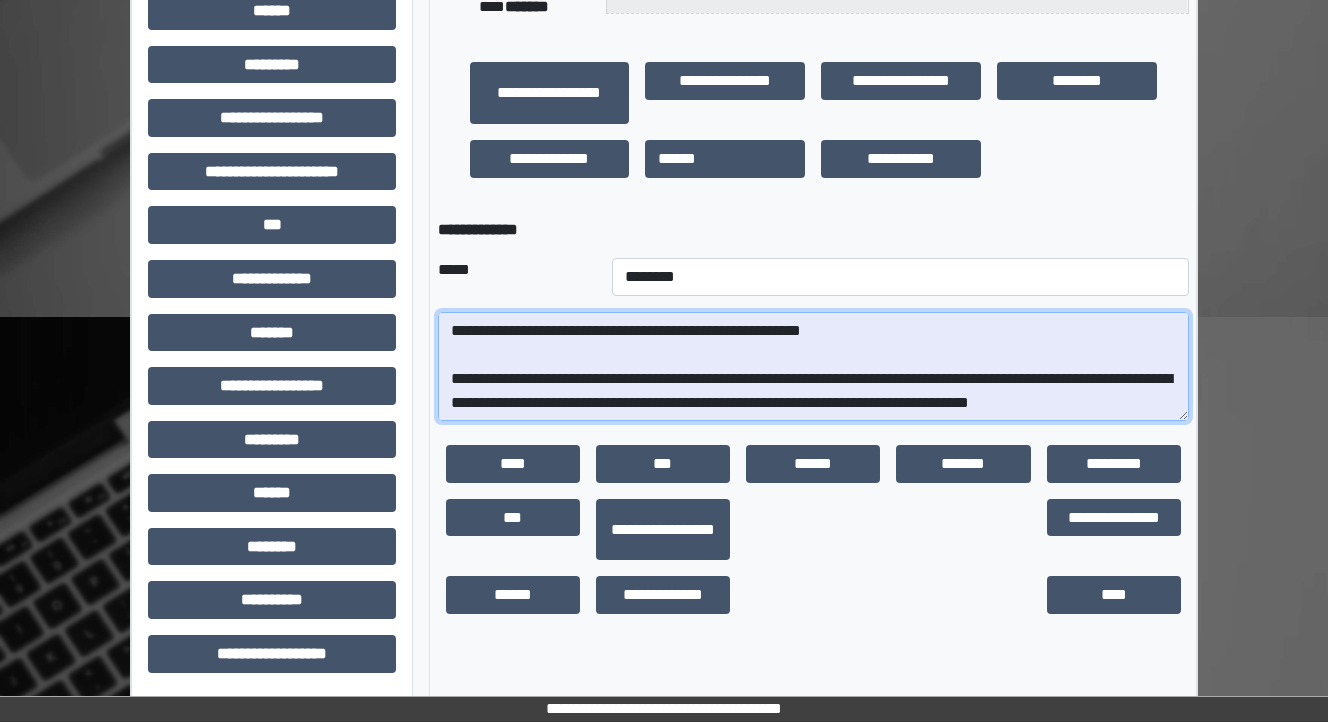 drag, startPoint x: 1034, startPoint y: 388, endPoint x: 916, endPoint y: 380, distance: 118.270874 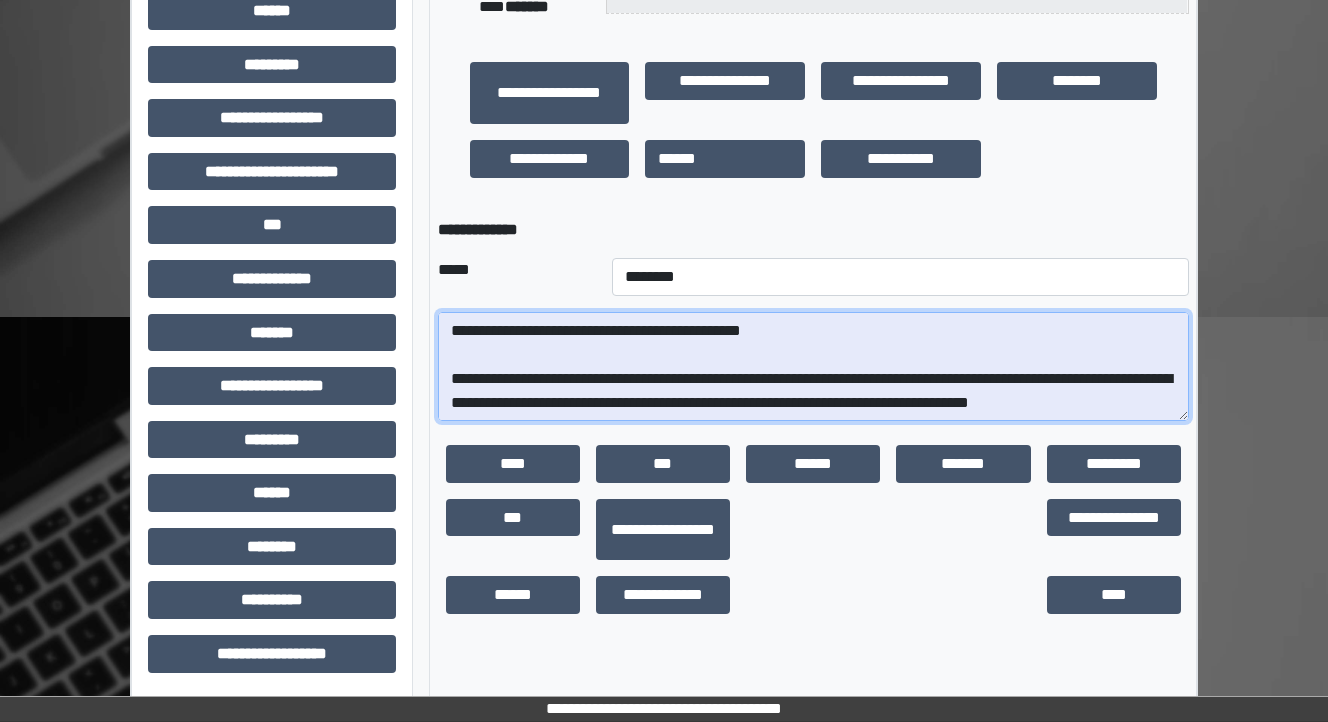 click at bounding box center (813, 367) 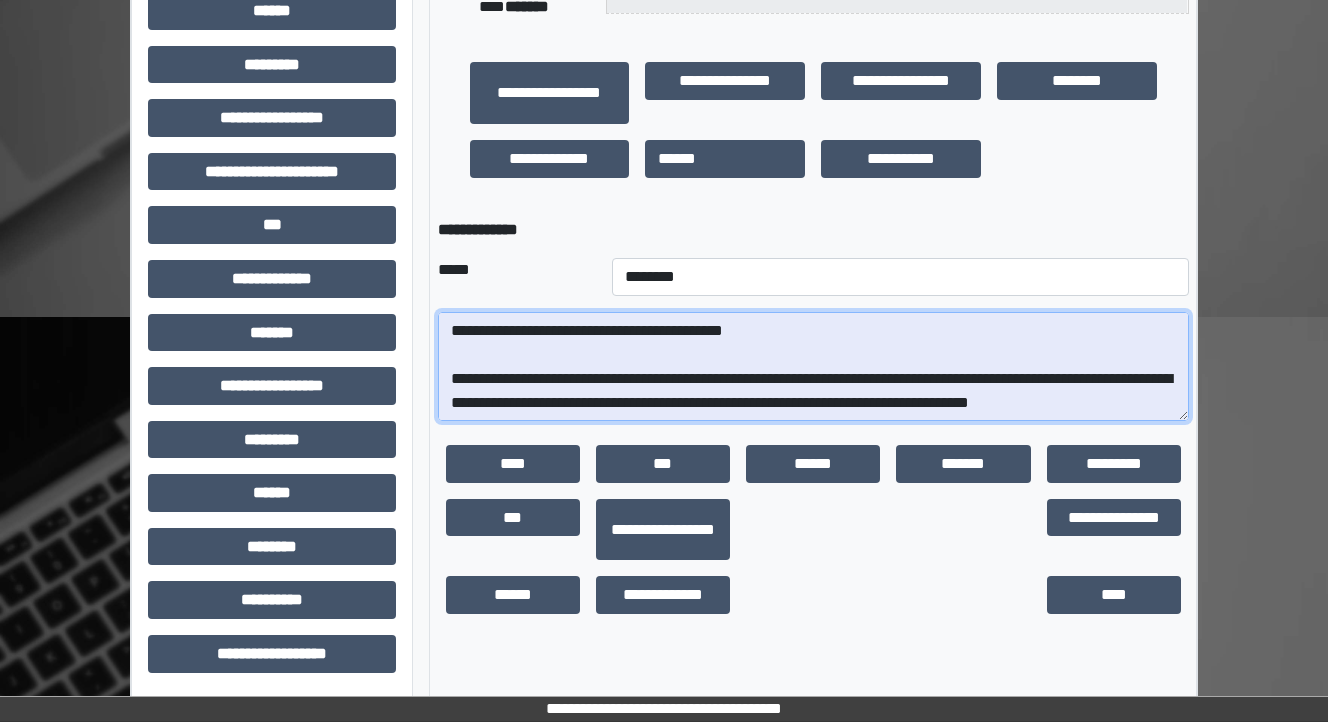drag, startPoint x: 1118, startPoint y: 340, endPoint x: 920, endPoint y: 342, distance: 198.0101 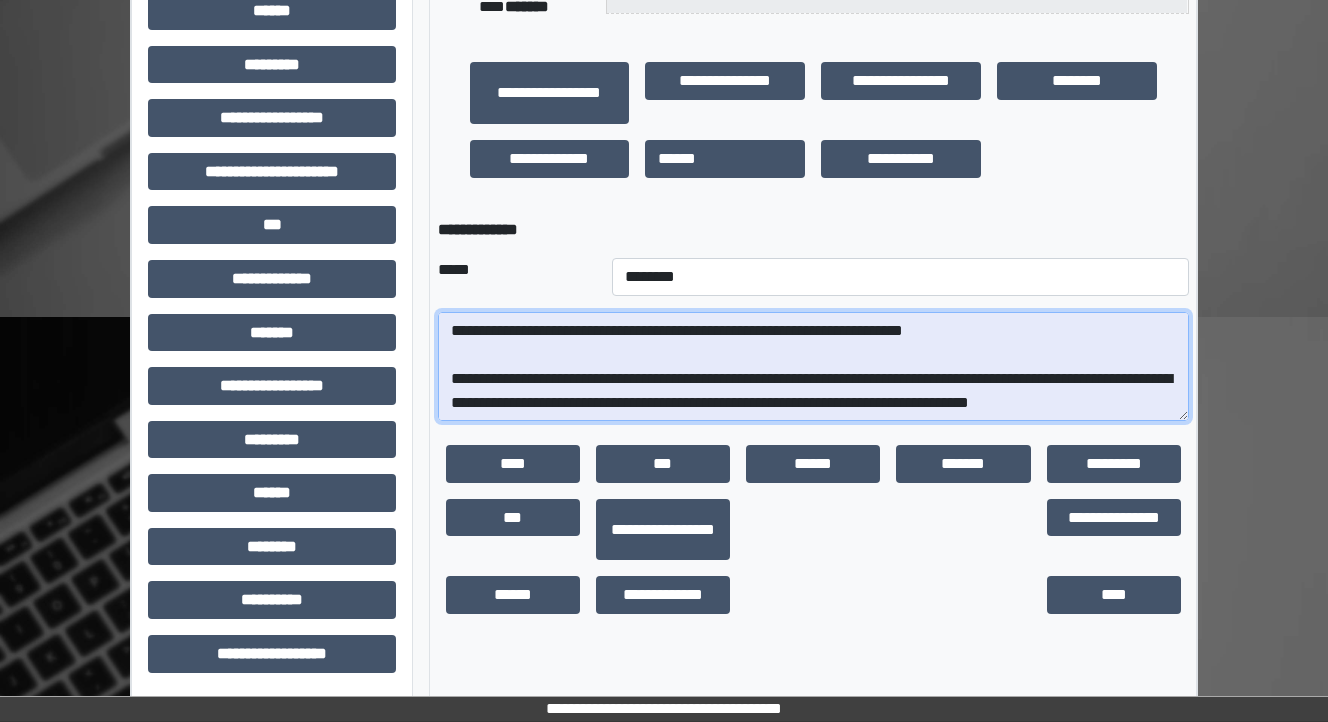 click at bounding box center [813, 367] 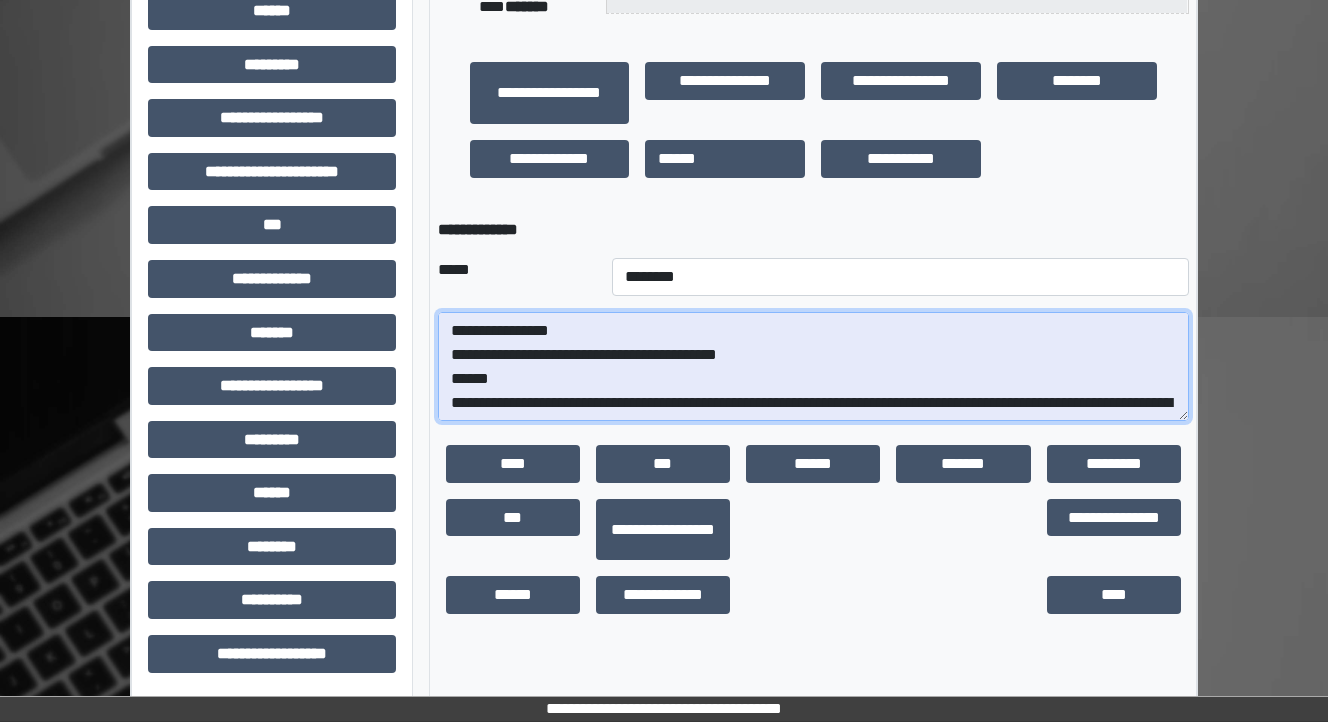scroll, scrollTop: 80, scrollLeft: 0, axis: vertical 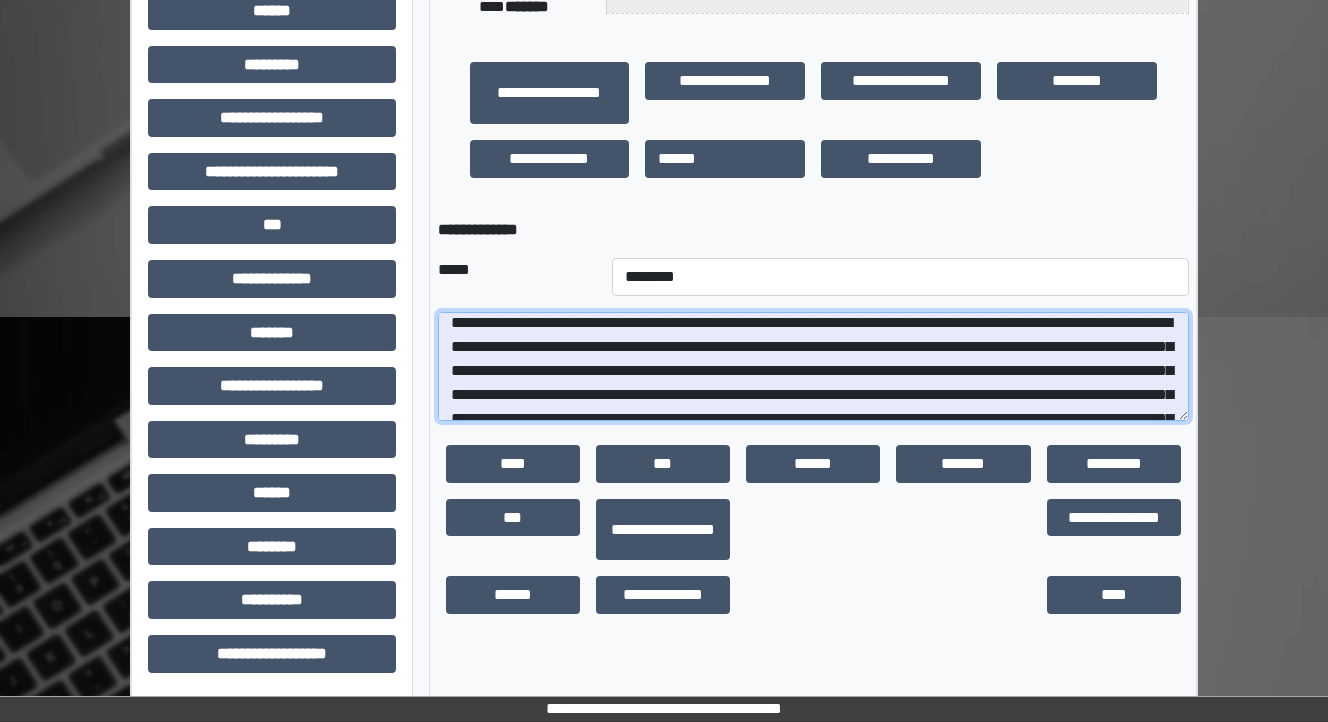 click at bounding box center [813, 367] 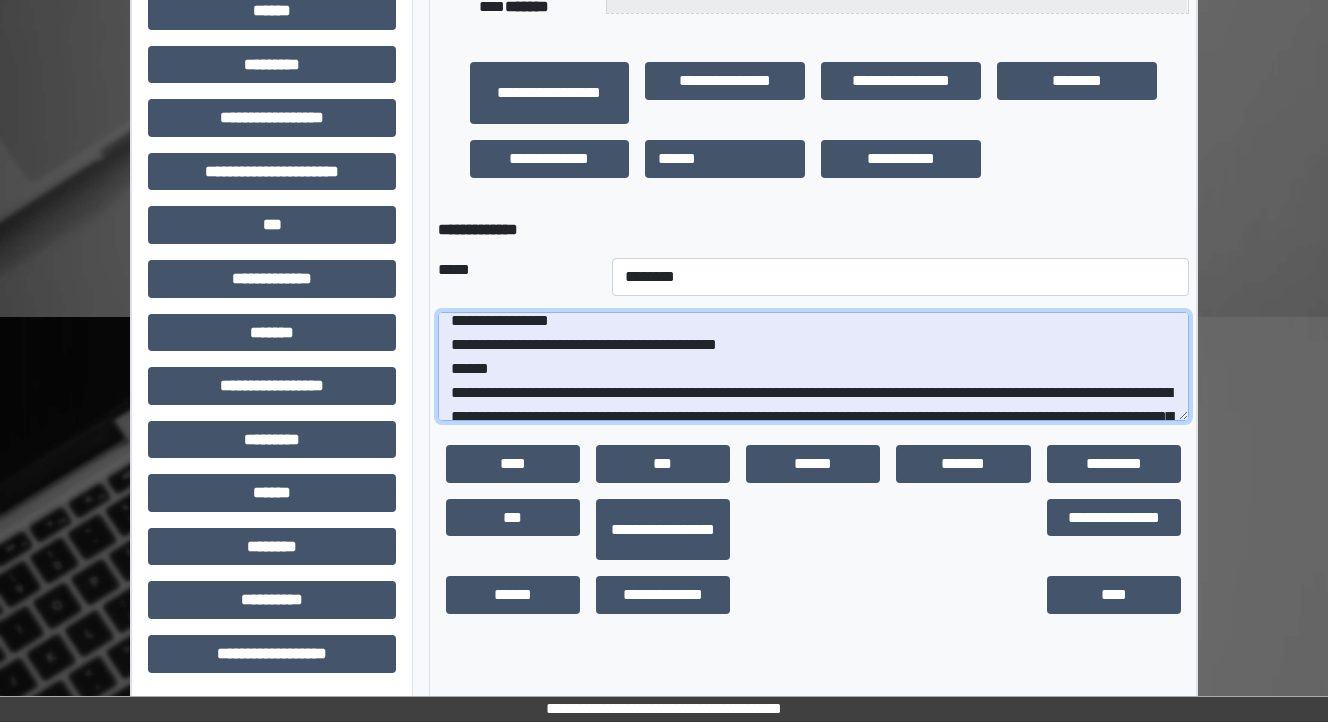scroll, scrollTop: 0, scrollLeft: 0, axis: both 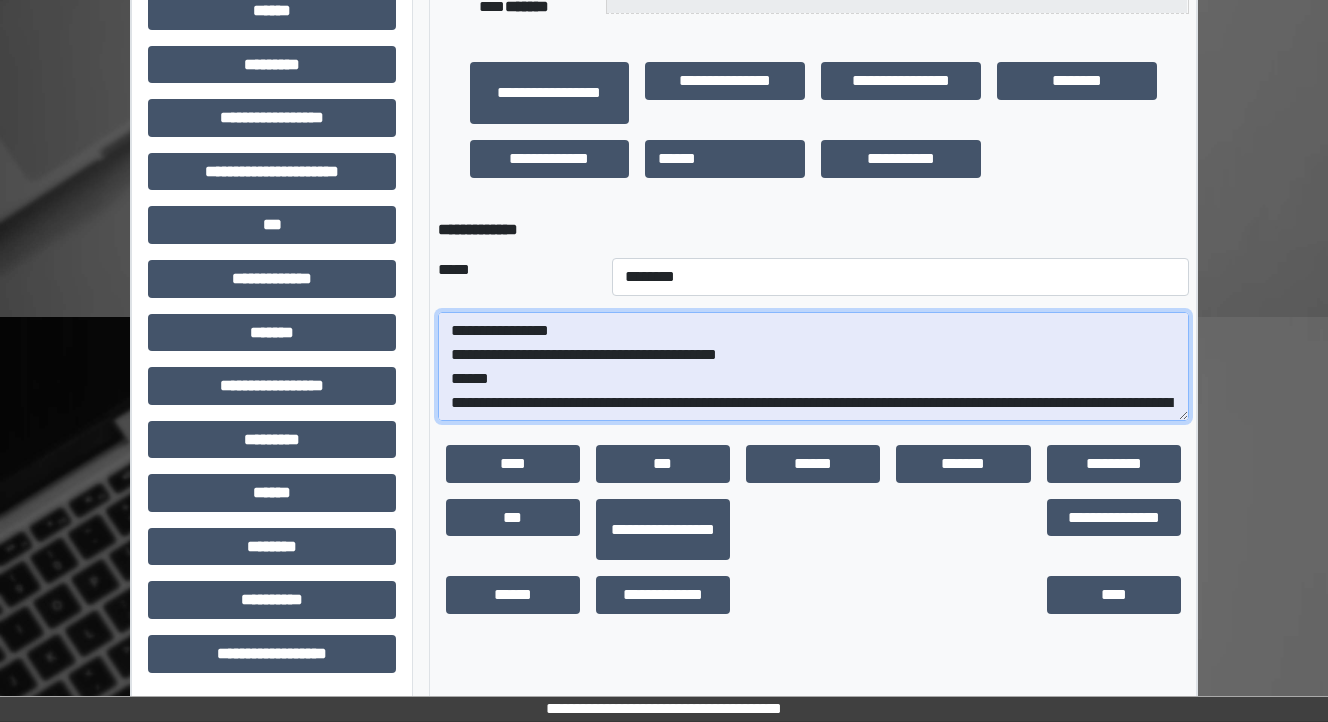 drag, startPoint x: 1155, startPoint y: 326, endPoint x: 1112, endPoint y: 319, distance: 43.56604 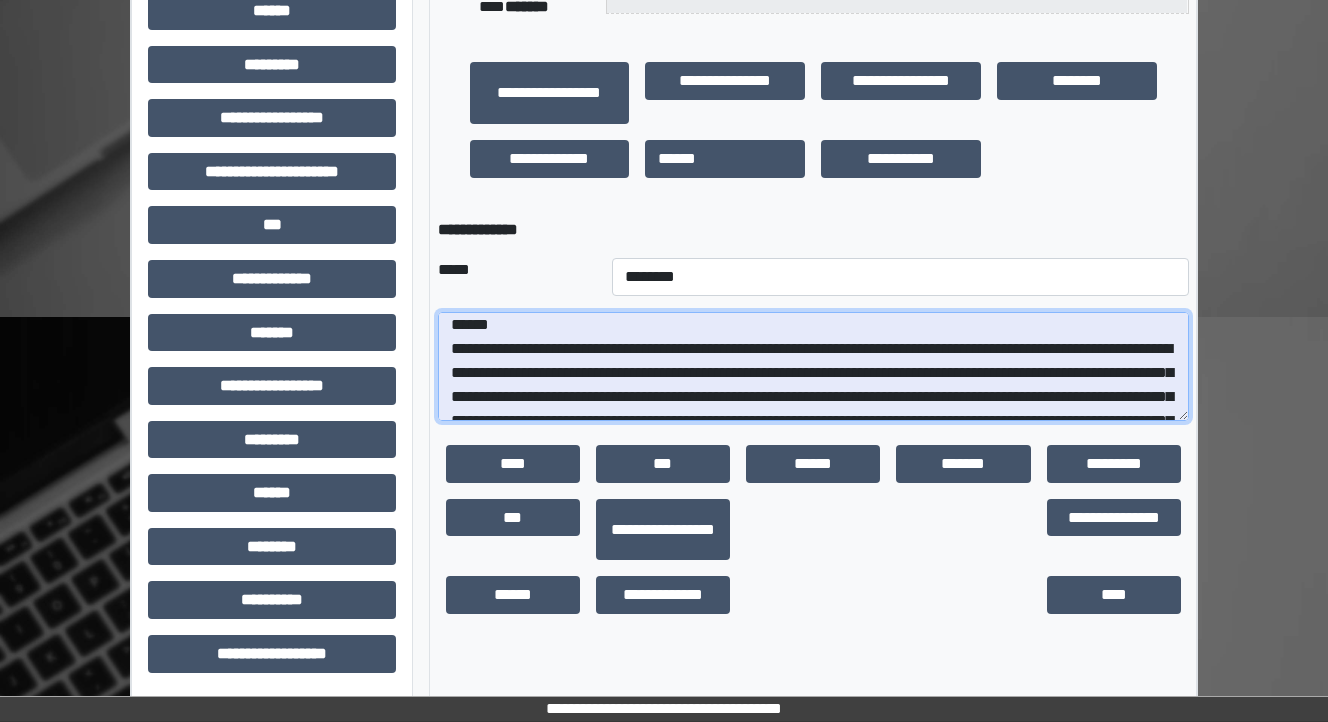 scroll, scrollTop: 80, scrollLeft: 0, axis: vertical 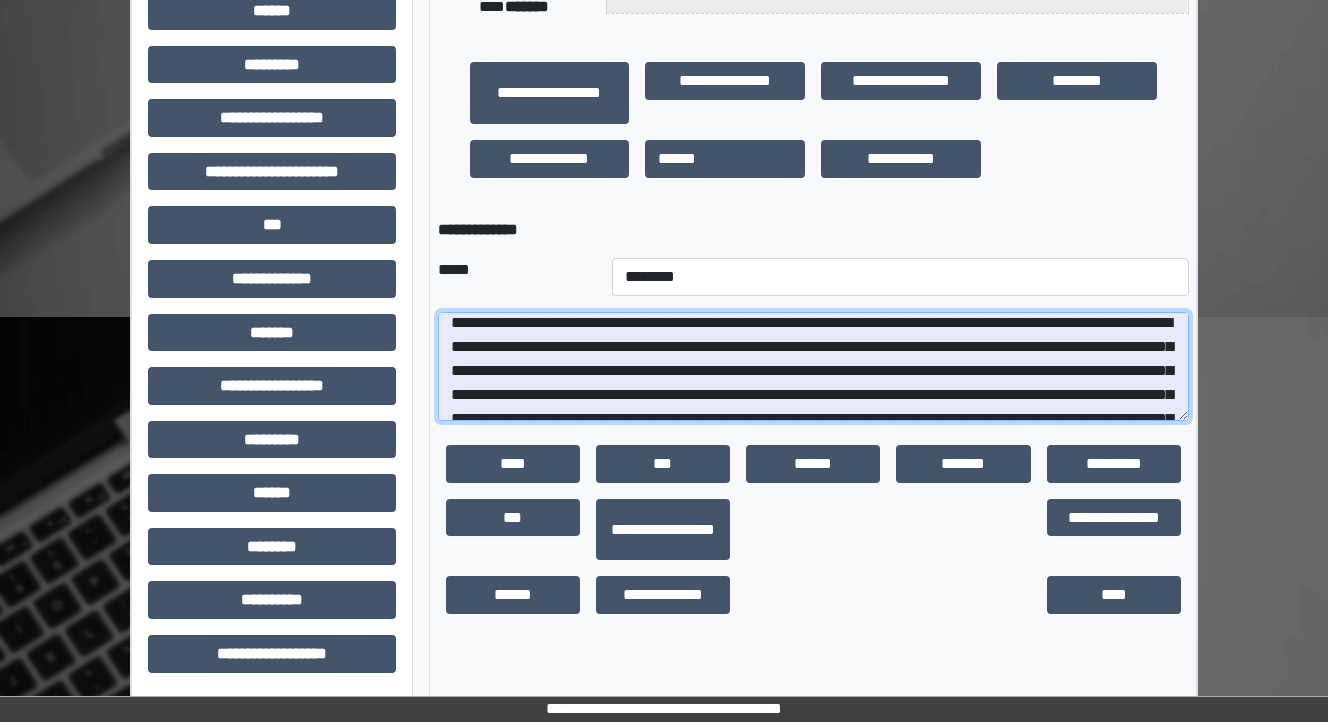 click at bounding box center (813, 367) 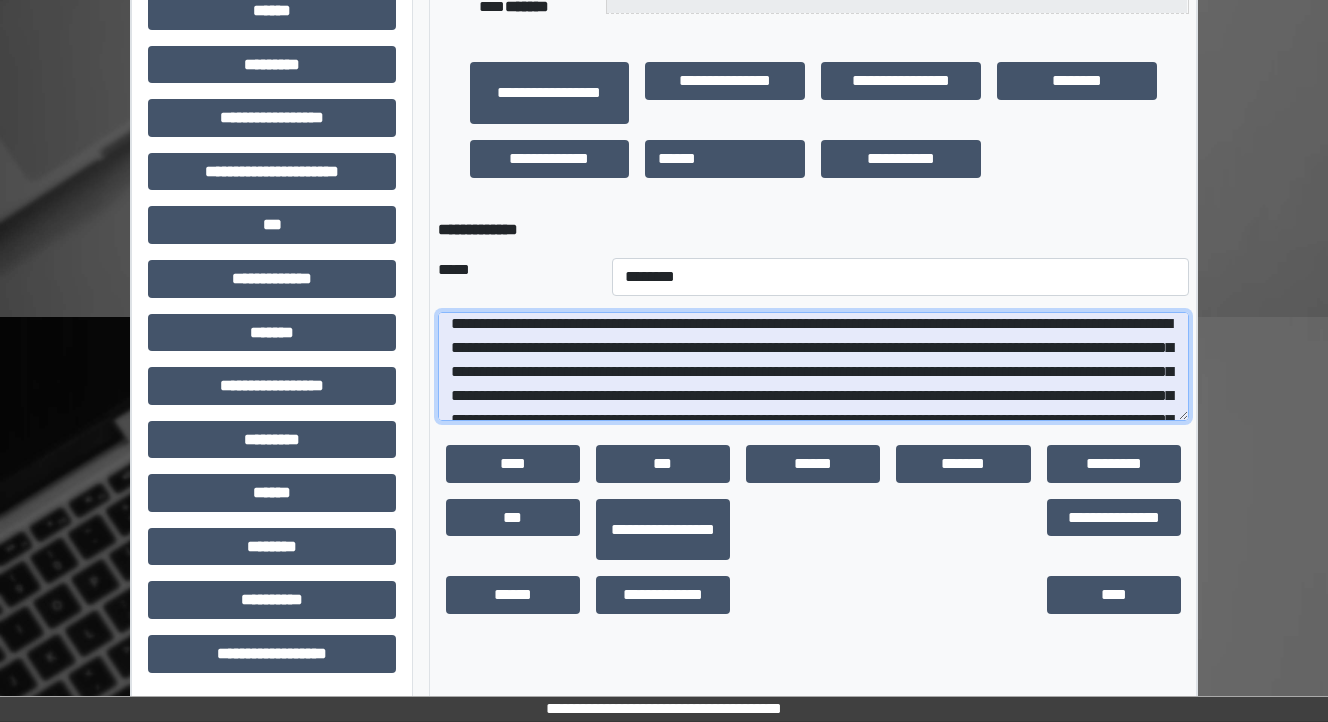 click at bounding box center [813, 367] 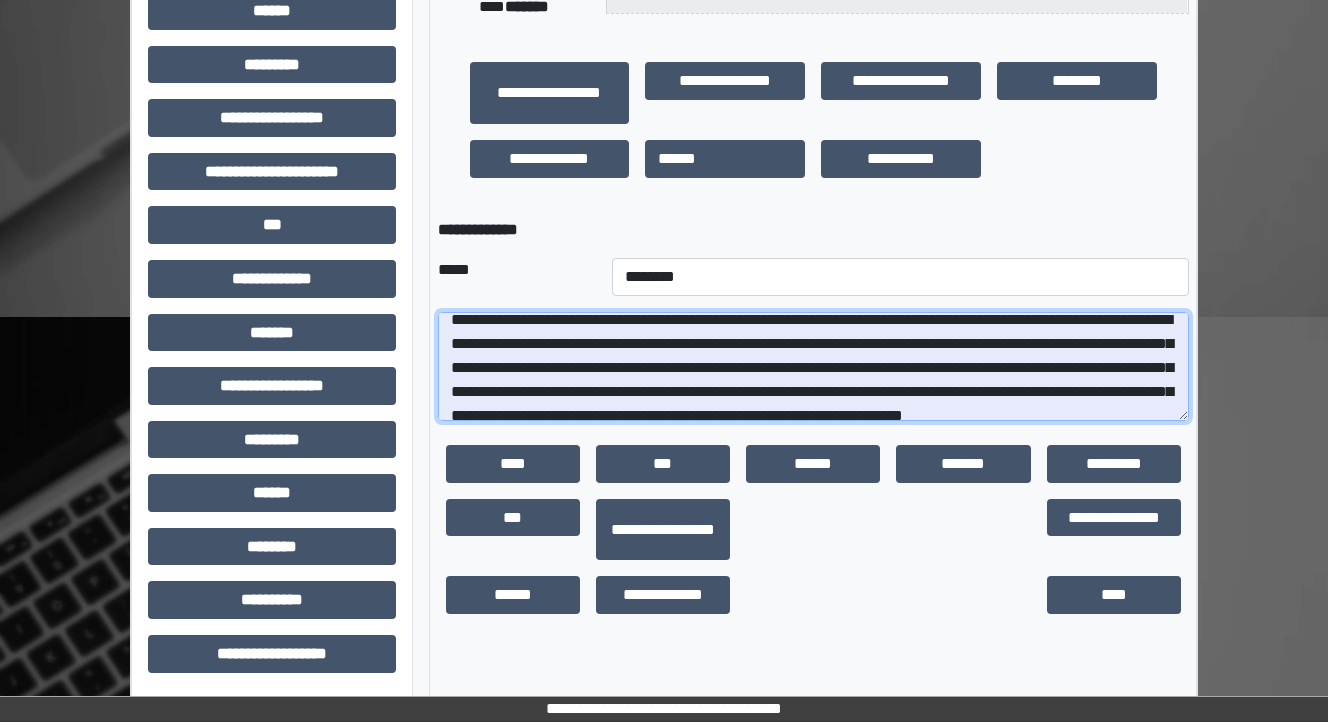 scroll, scrollTop: 319, scrollLeft: 0, axis: vertical 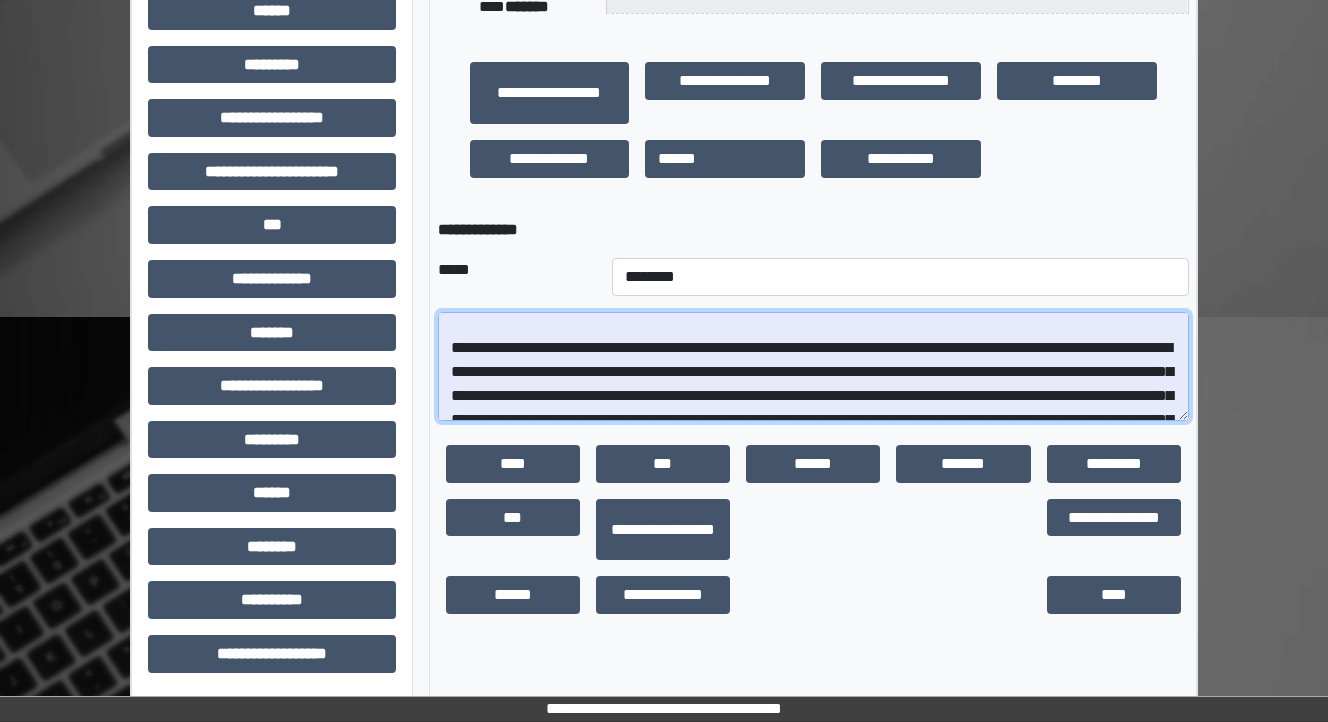 click at bounding box center [813, 367] 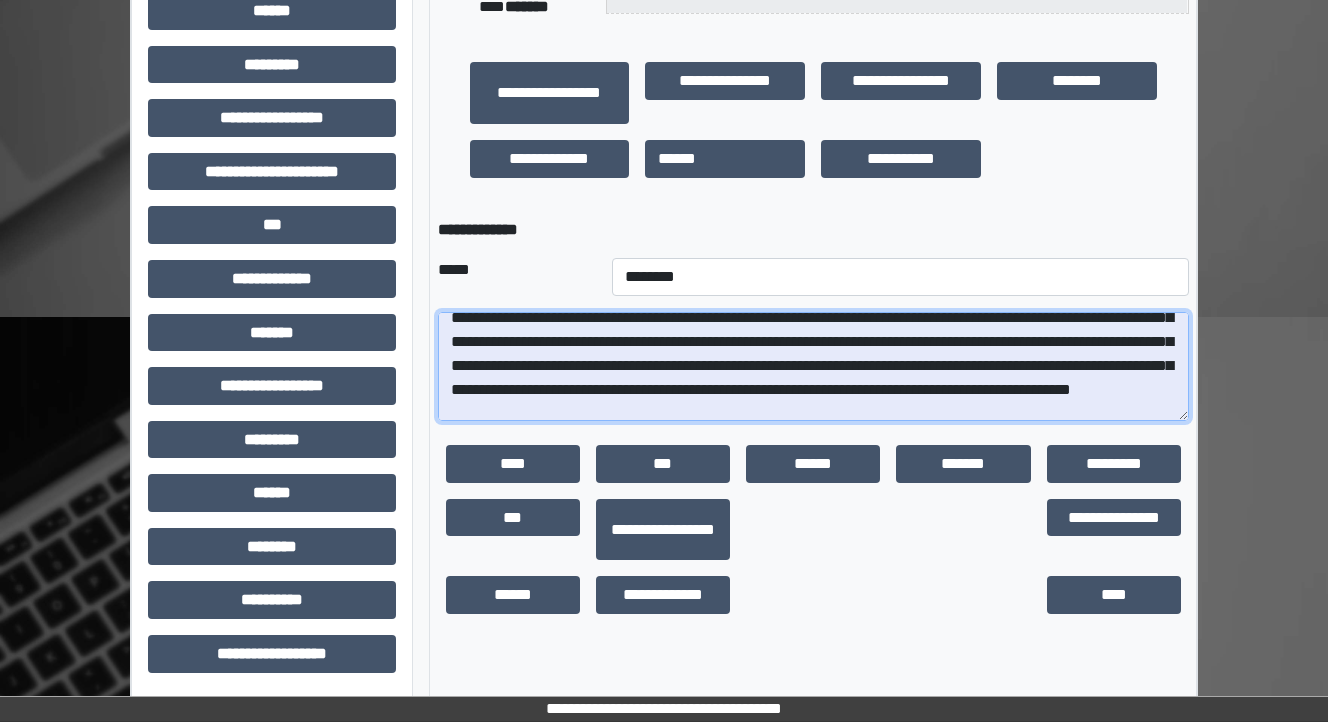scroll, scrollTop: 399, scrollLeft: 0, axis: vertical 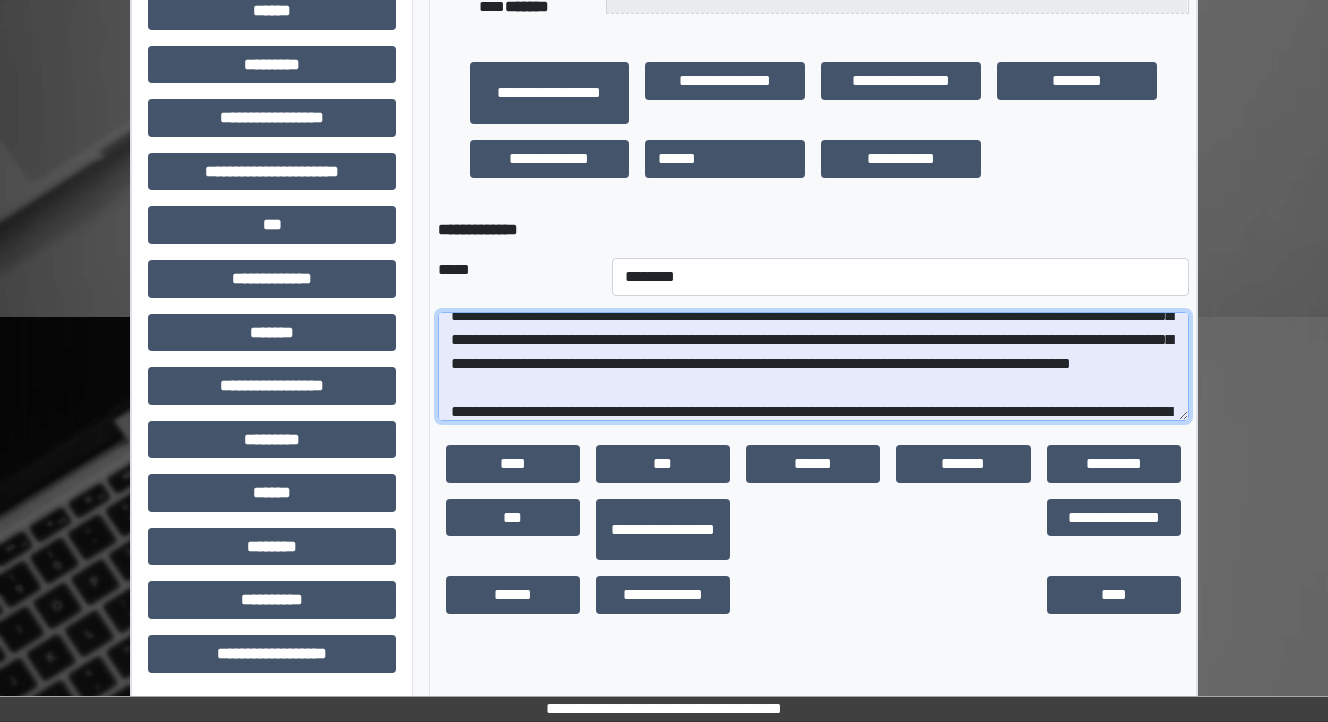 drag, startPoint x: 927, startPoint y: 339, endPoint x: 686, endPoint y: 344, distance: 241.05186 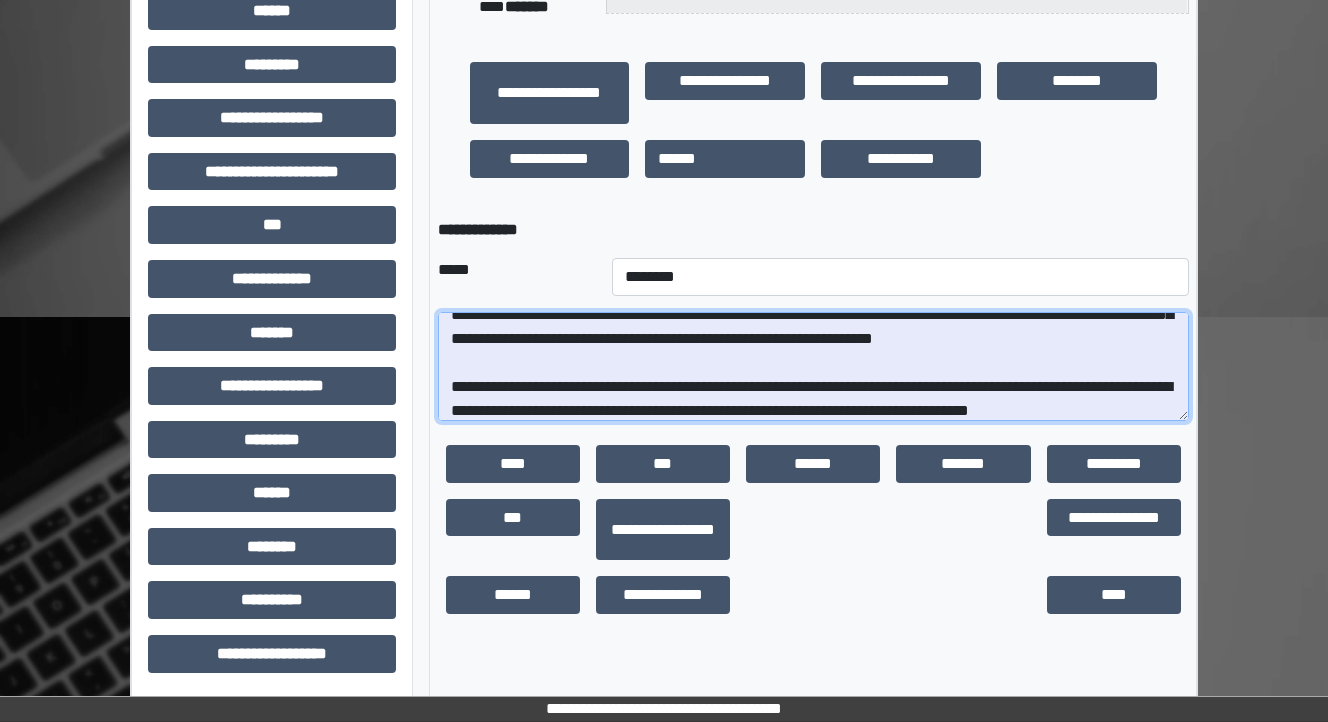 scroll, scrollTop: 399, scrollLeft: 0, axis: vertical 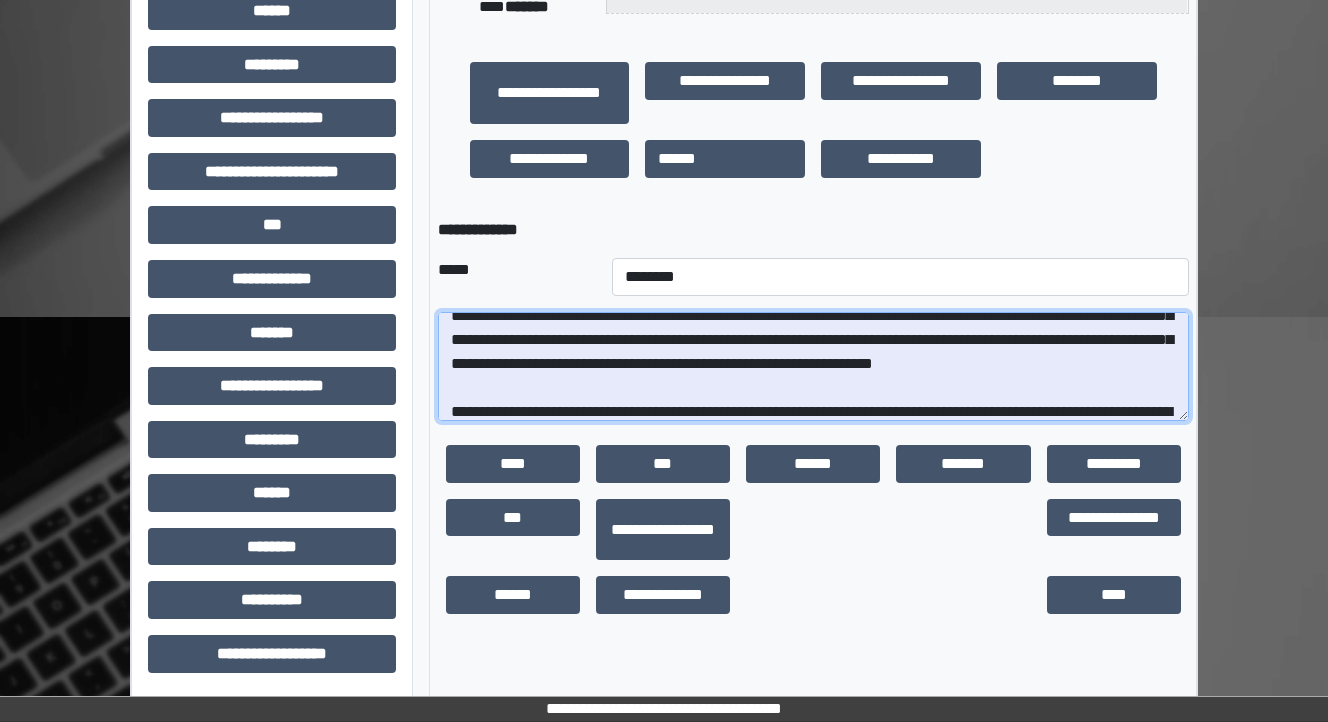 click at bounding box center (813, 367) 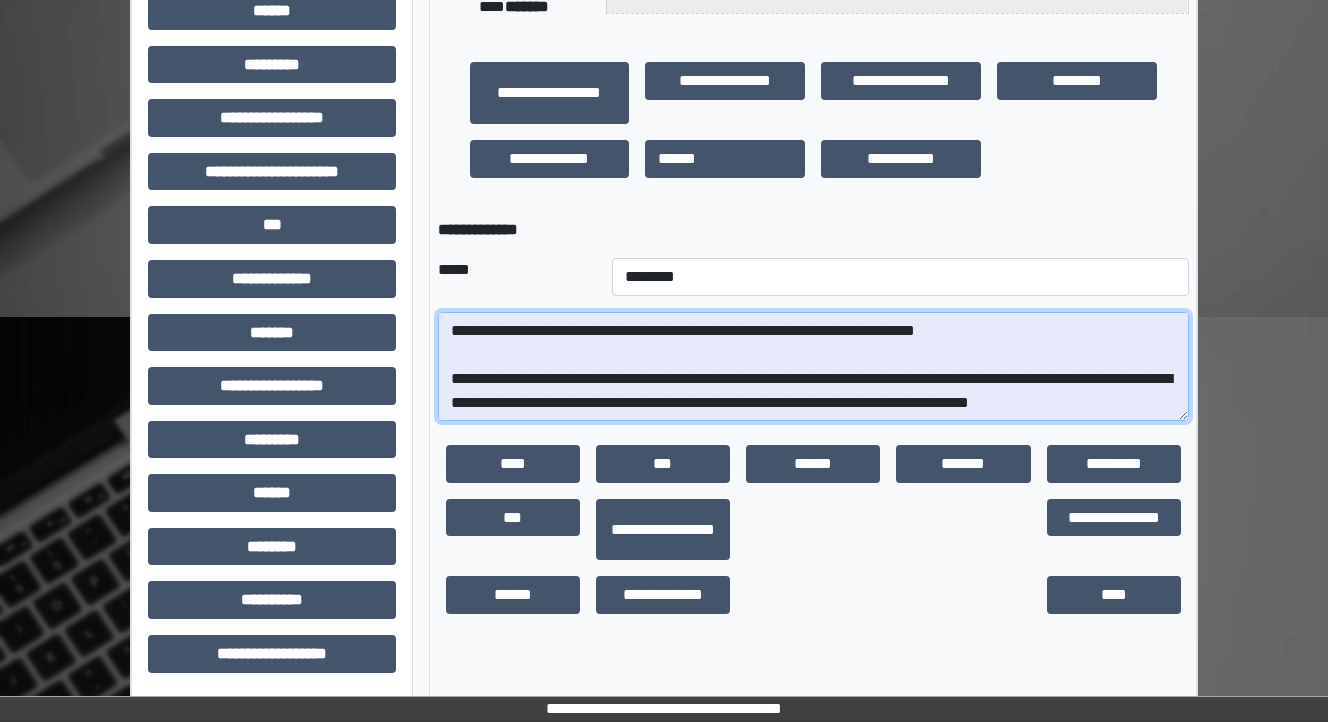 scroll, scrollTop: 479, scrollLeft: 0, axis: vertical 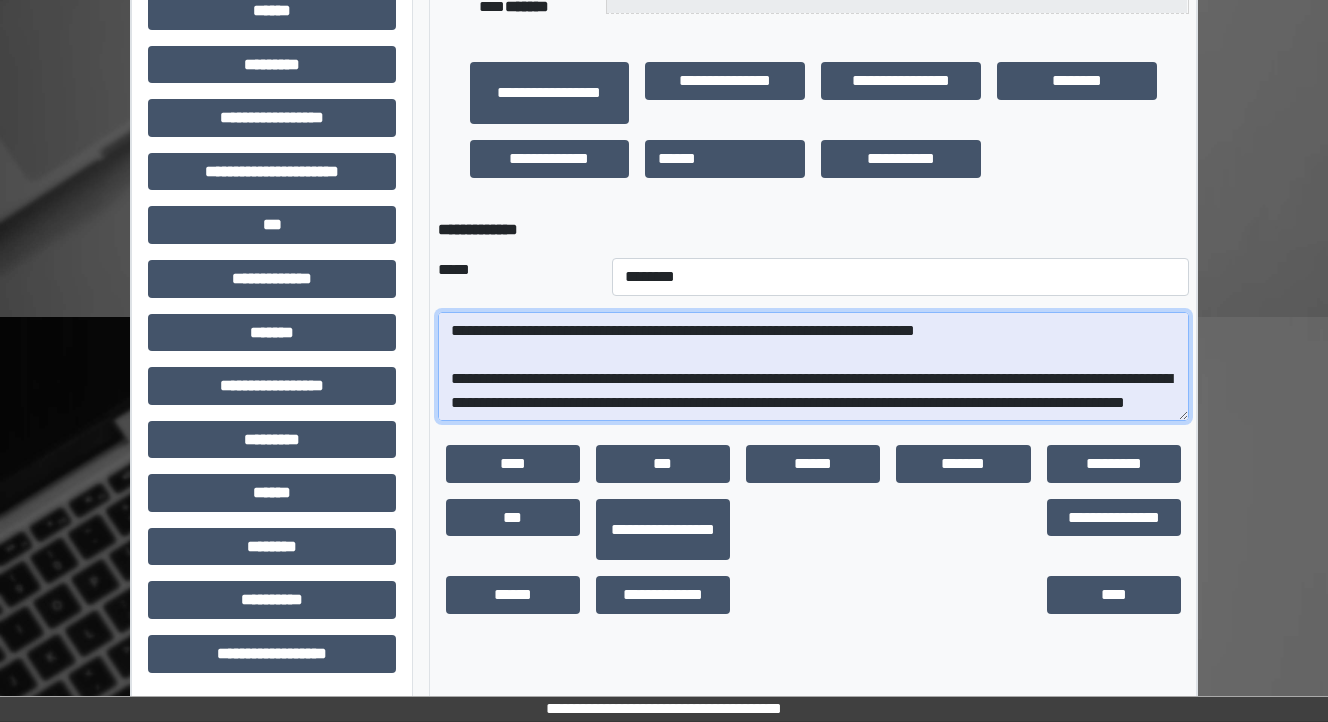 click at bounding box center (813, 367) 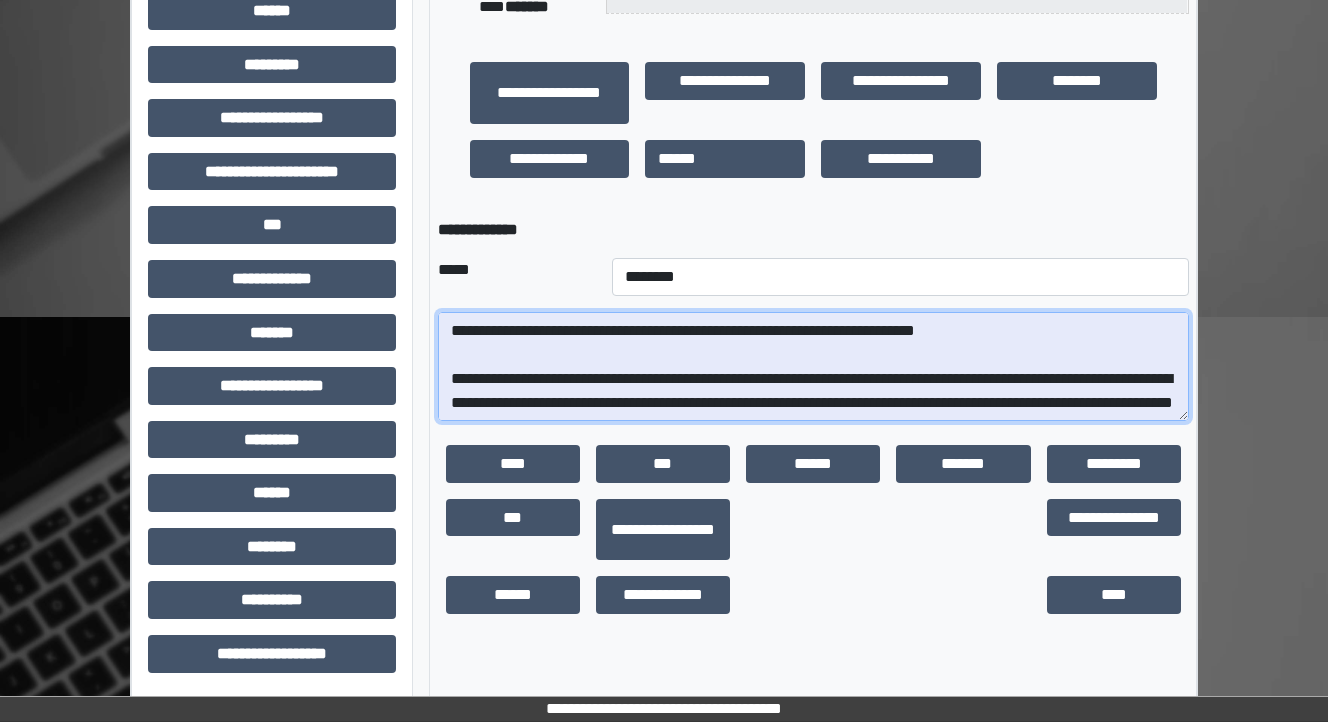 click at bounding box center (813, 367) 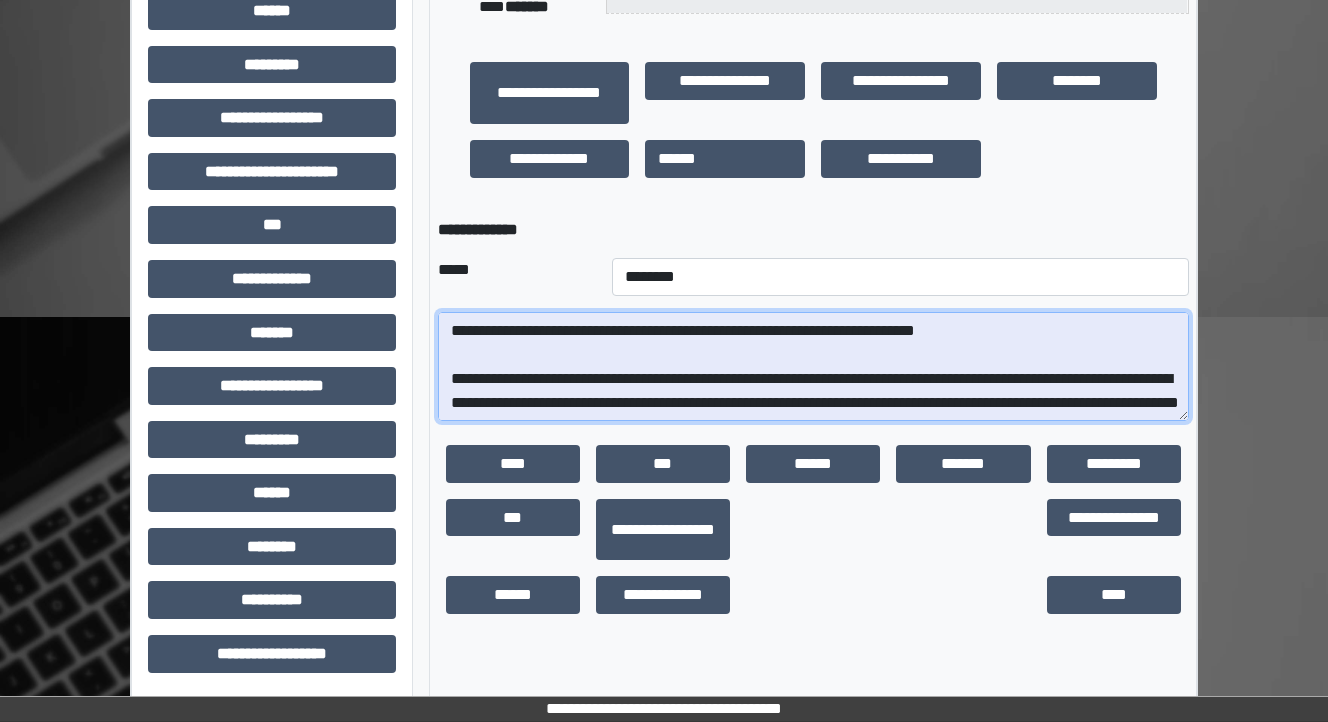 click at bounding box center (813, 367) 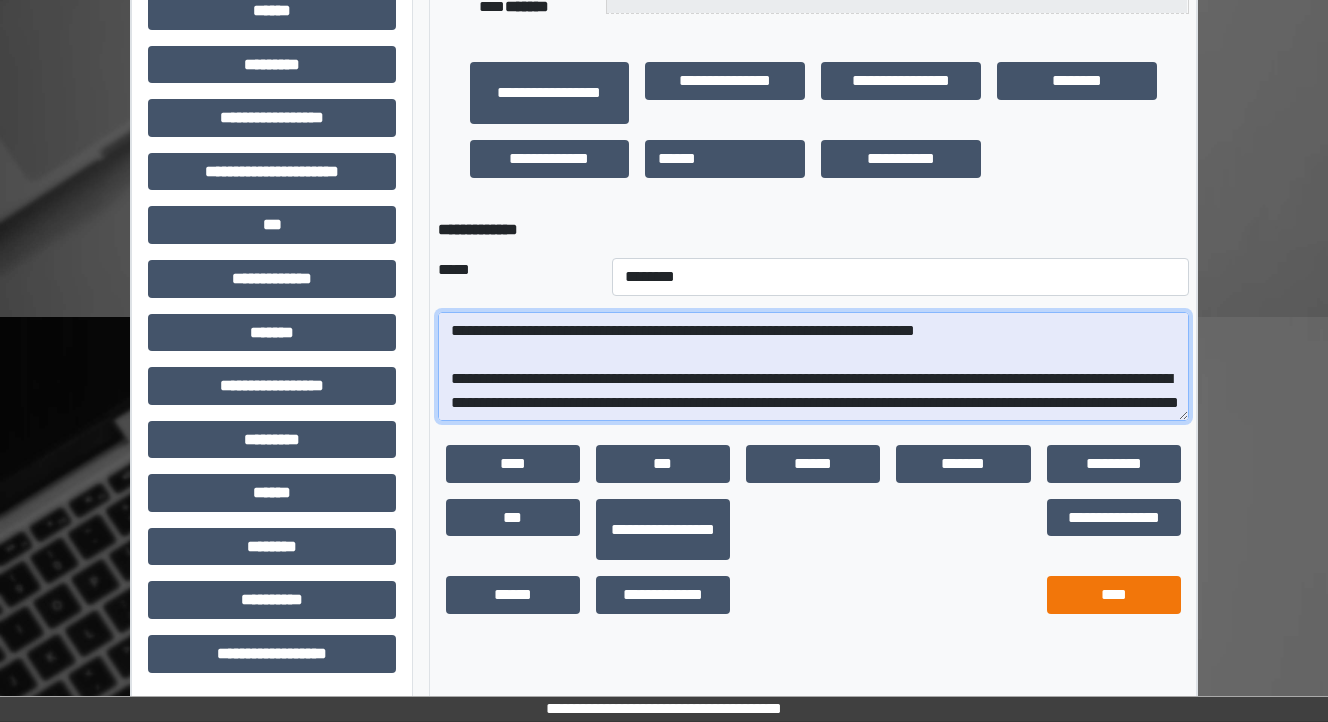 type on "**********" 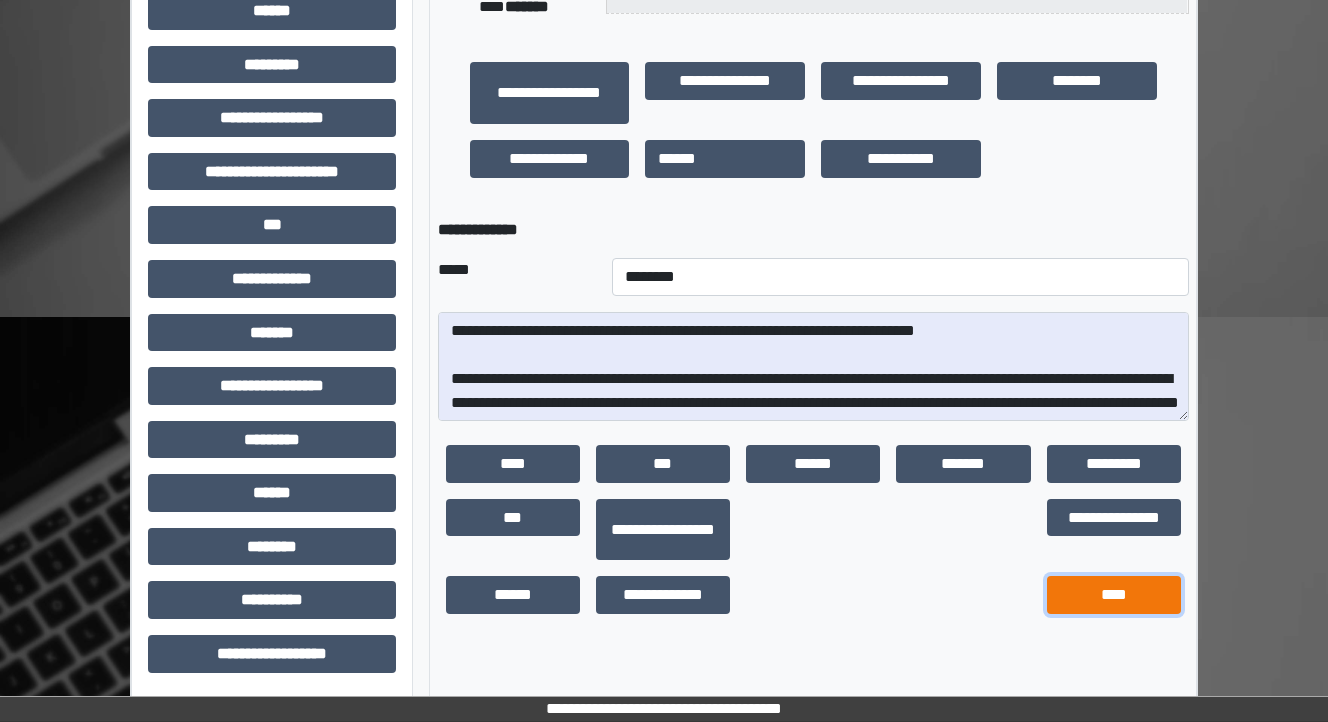 click on "****" at bounding box center [1114, 595] 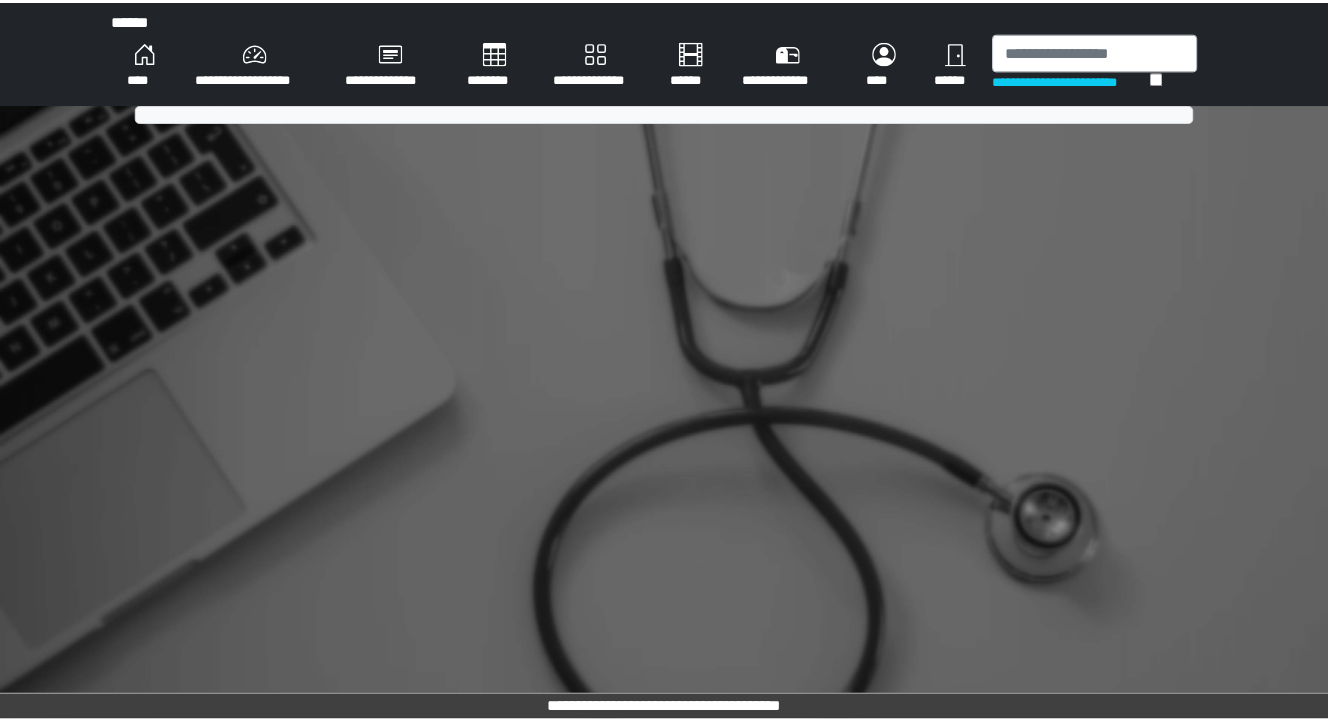 scroll, scrollTop: 0, scrollLeft: 0, axis: both 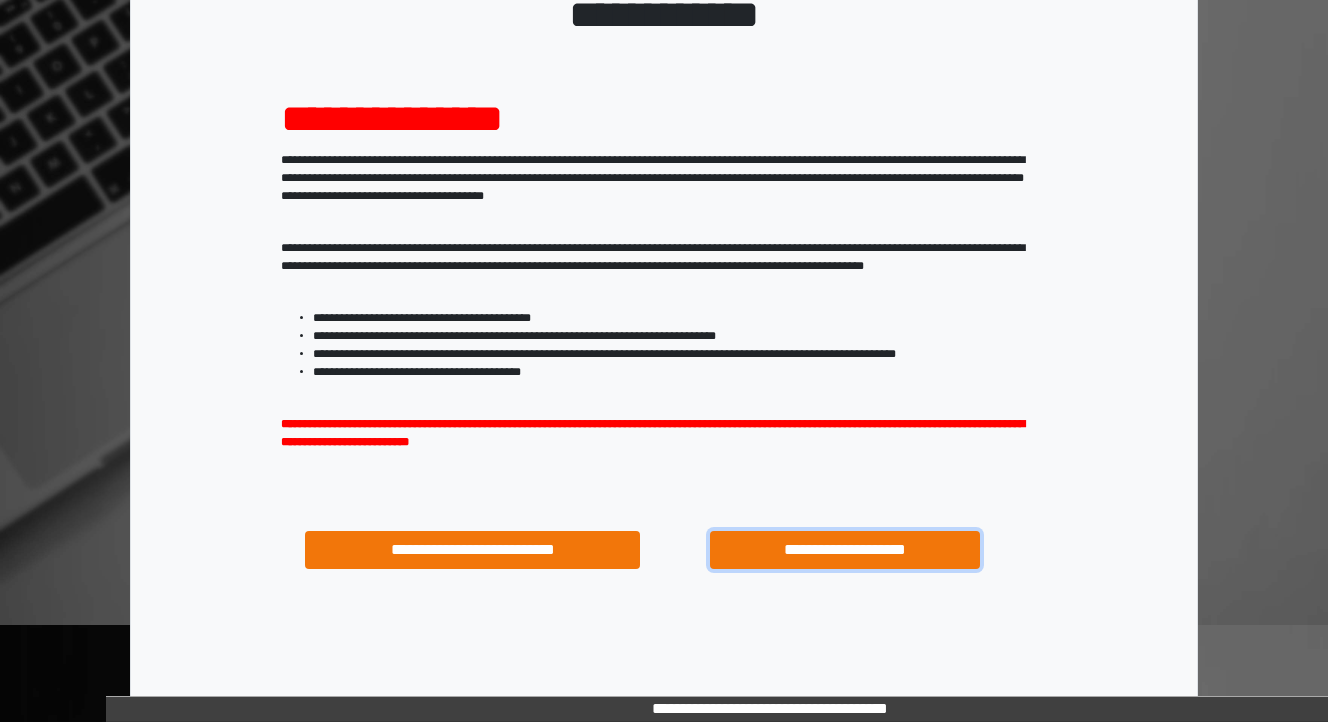 click on "**********" at bounding box center [844, 550] 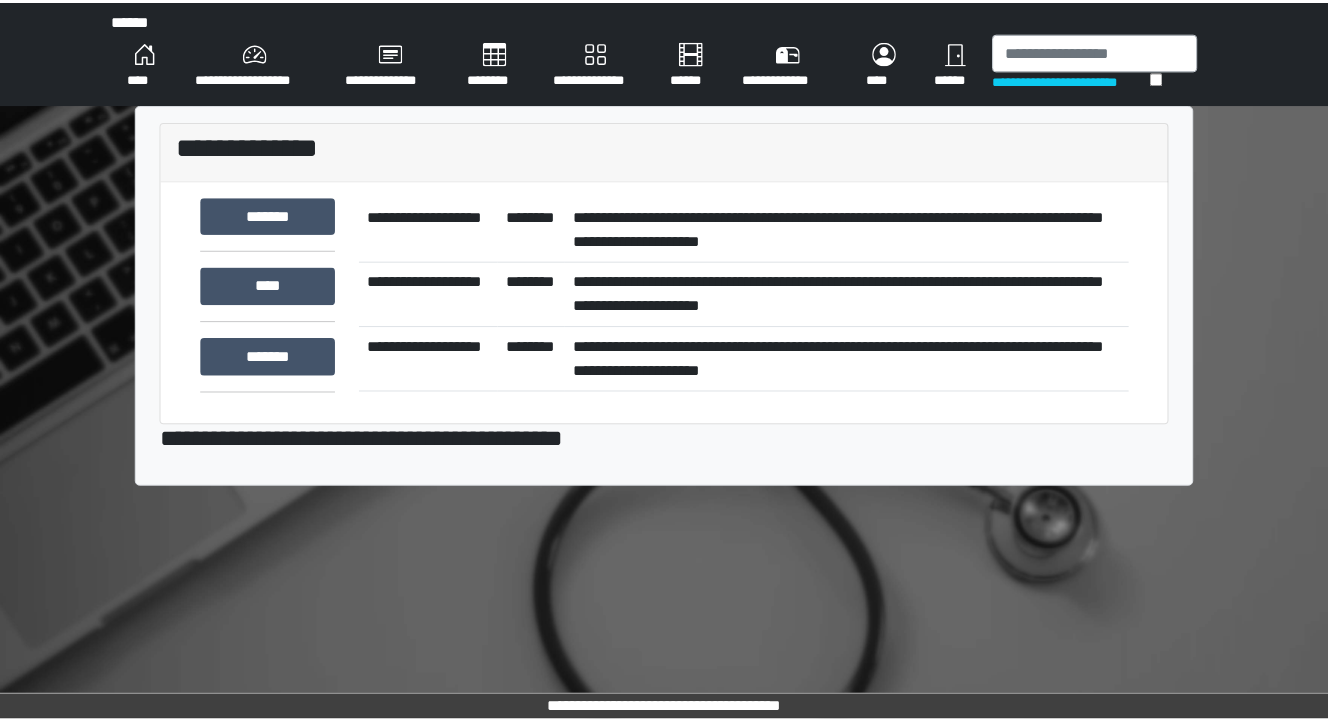 scroll, scrollTop: 0, scrollLeft: 0, axis: both 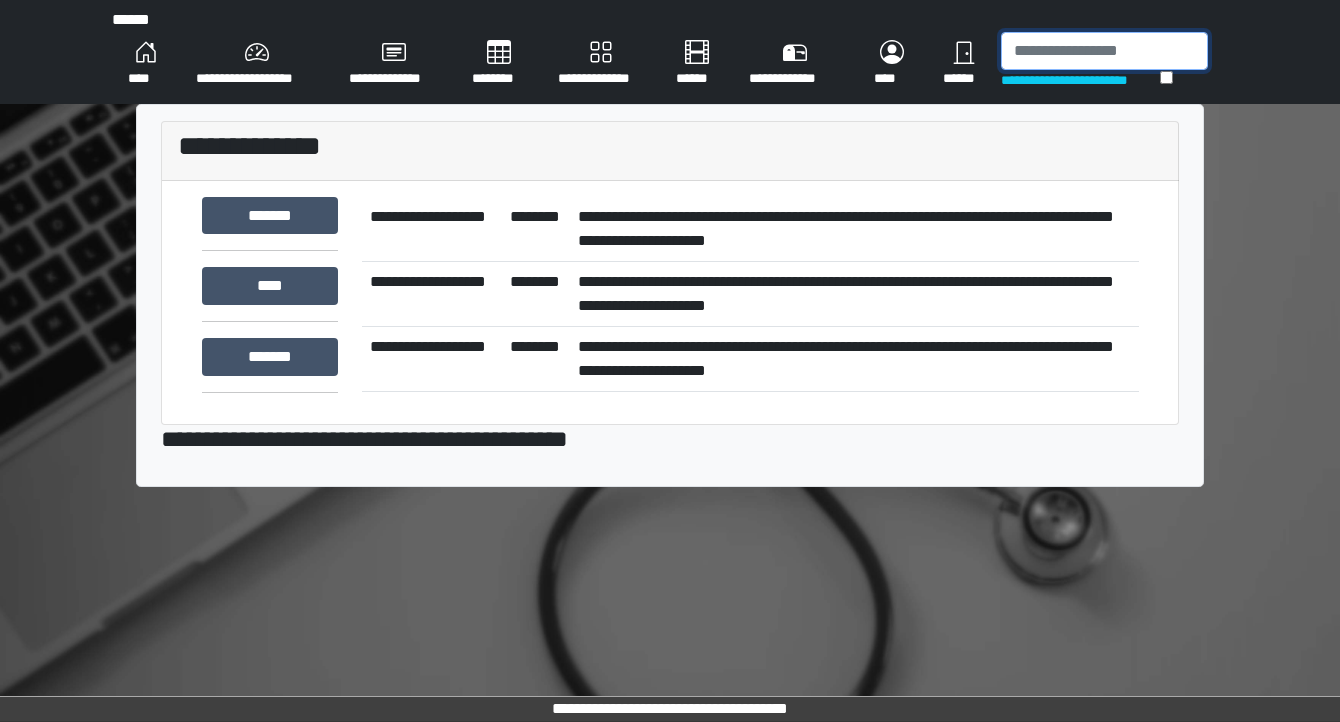 click at bounding box center [1104, 51] 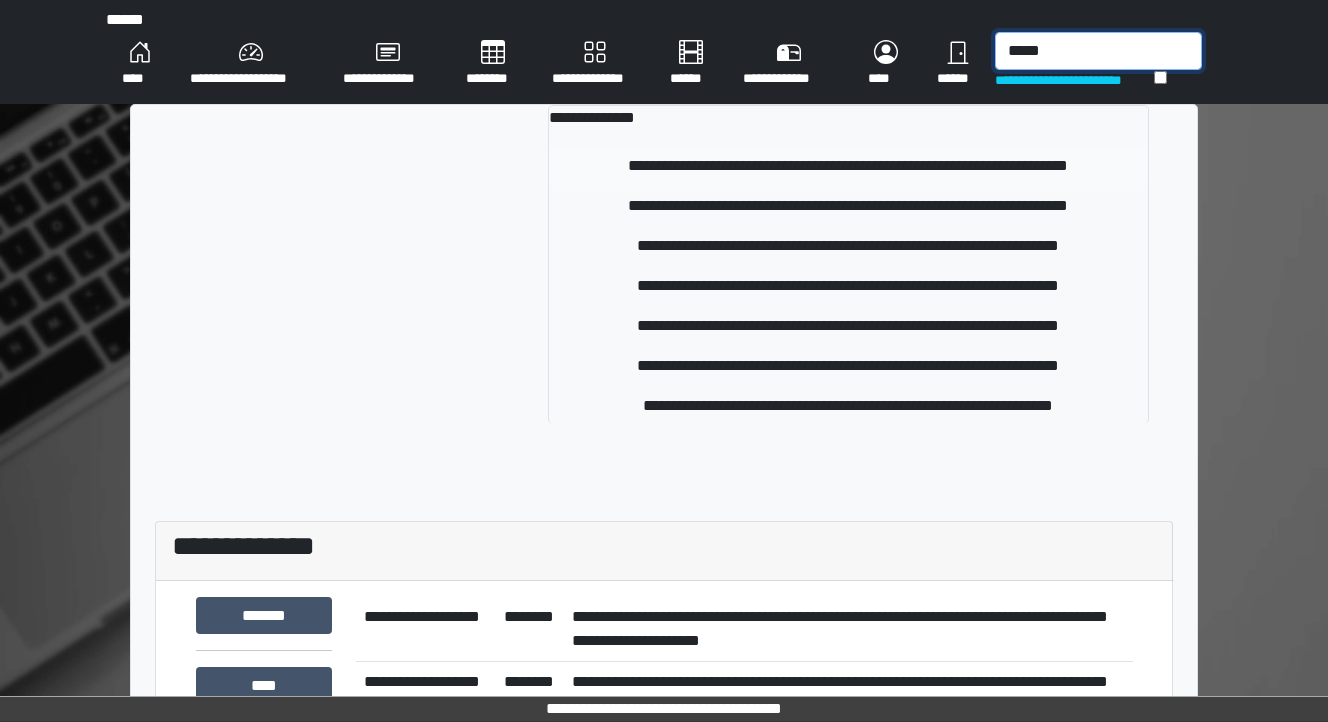 type on "*****" 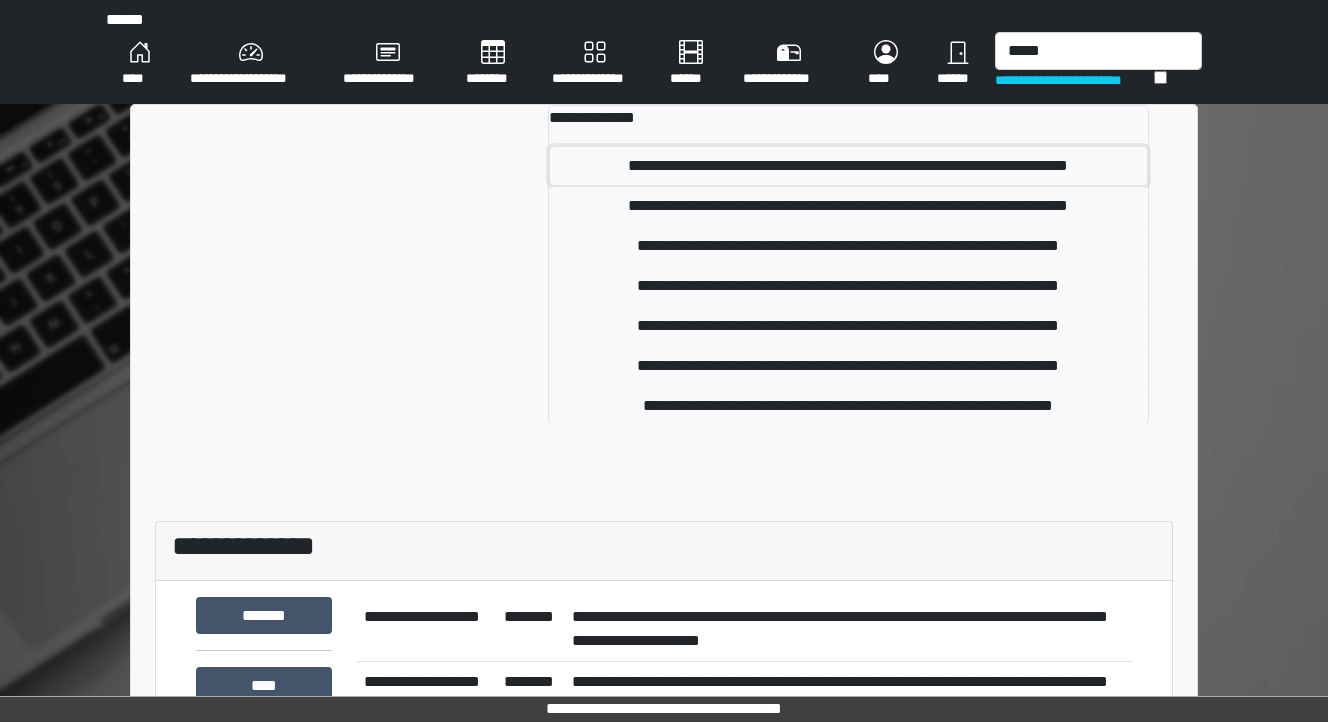 click on "**********" at bounding box center (849, 166) 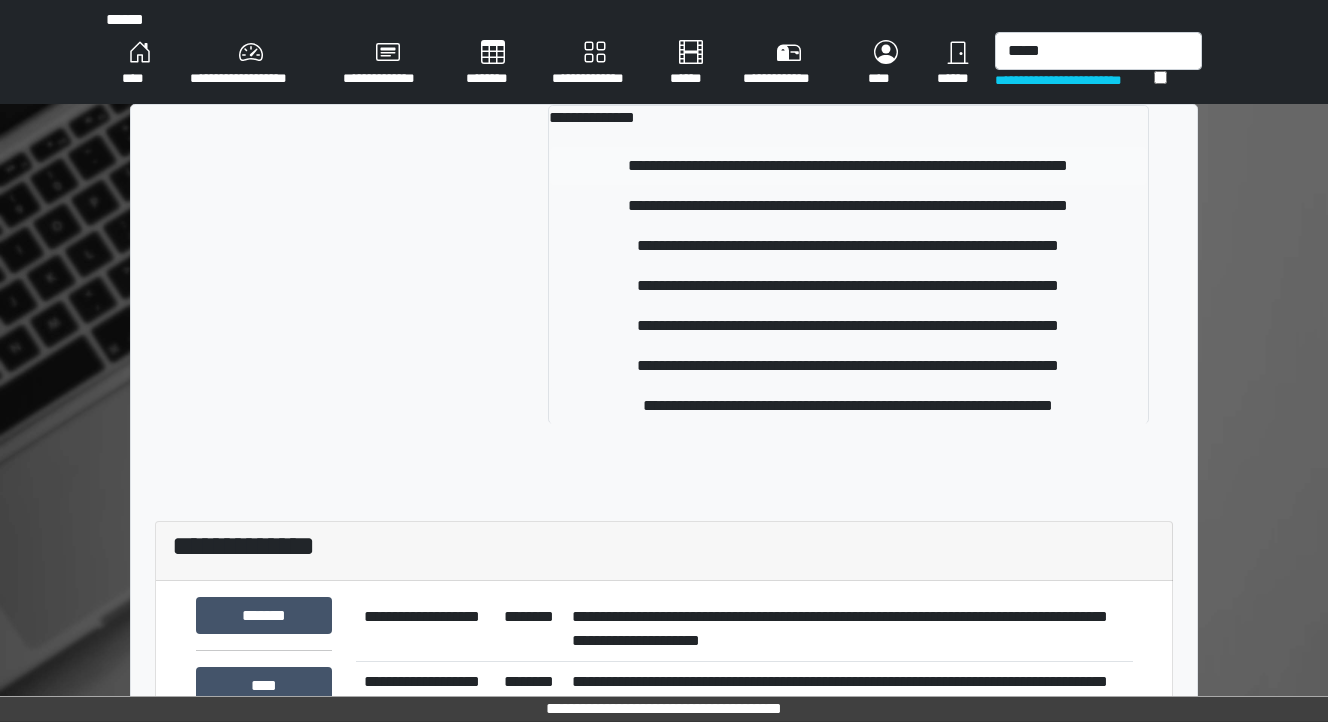 type 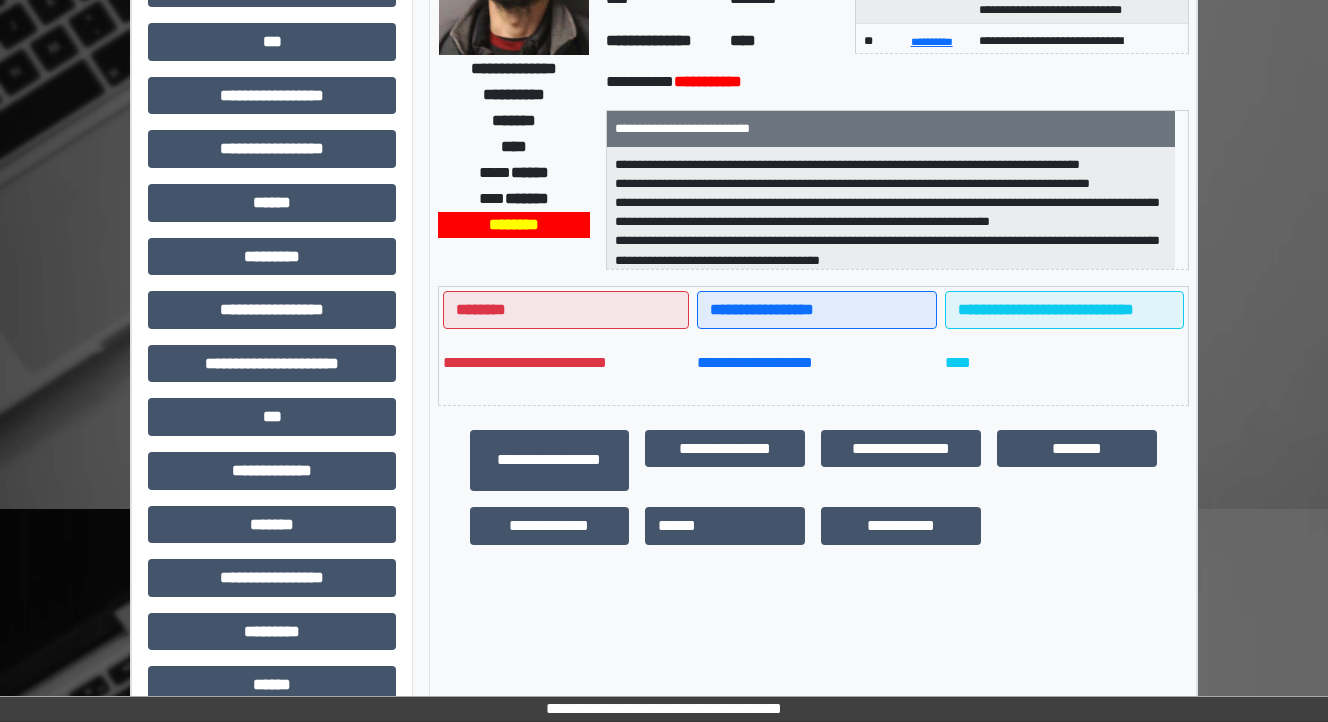 scroll, scrollTop: 320, scrollLeft: 0, axis: vertical 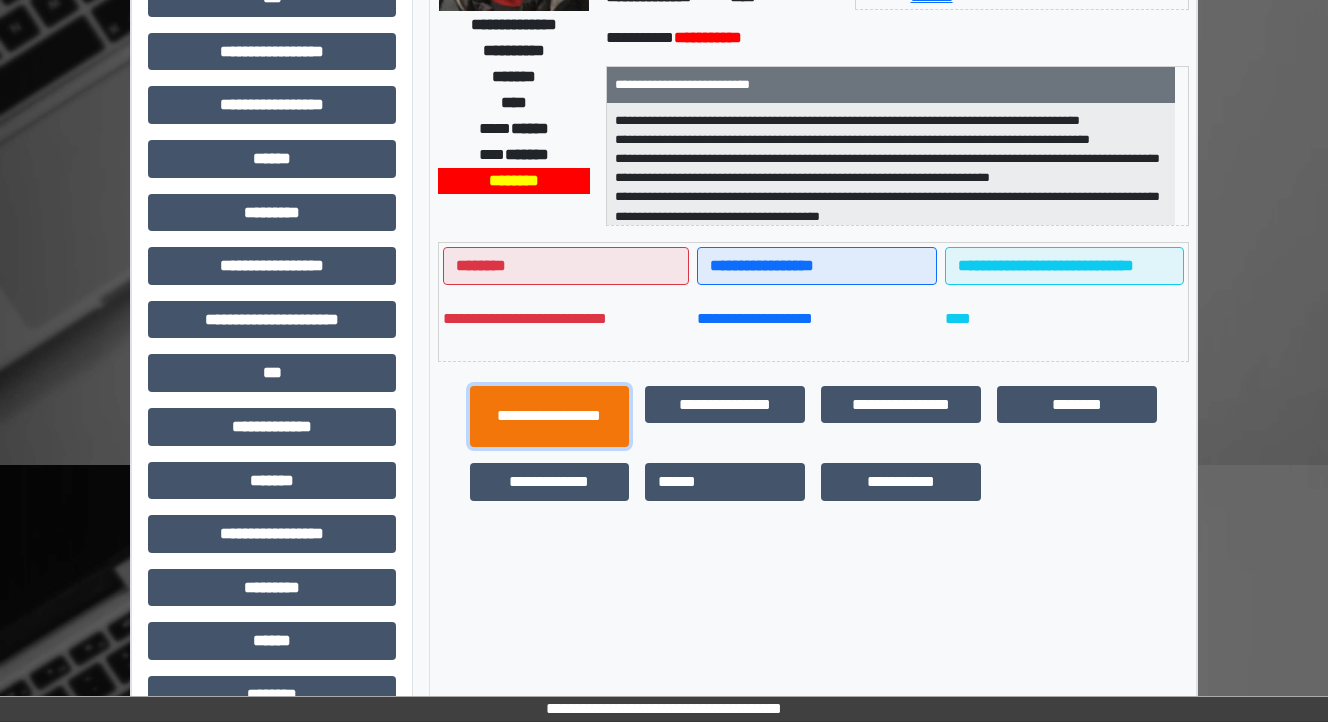 click on "**********" at bounding box center [550, 417] 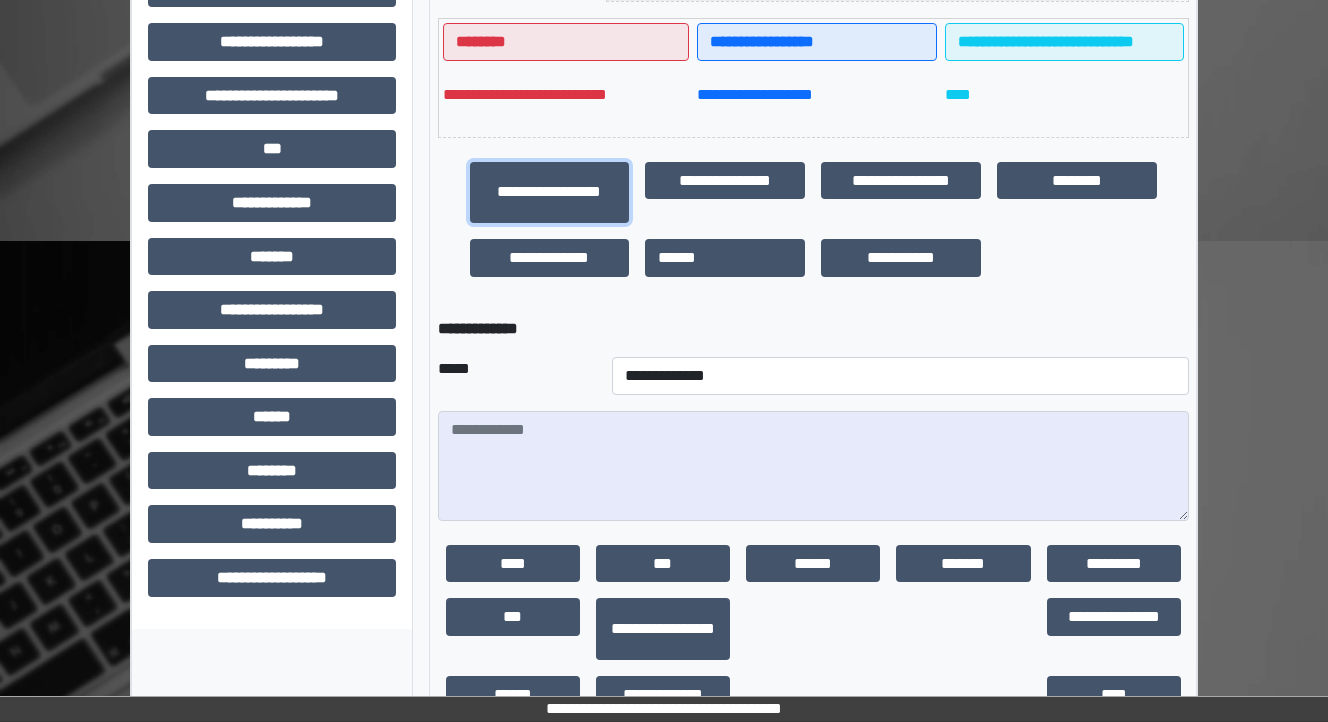 scroll, scrollTop: 560, scrollLeft: 0, axis: vertical 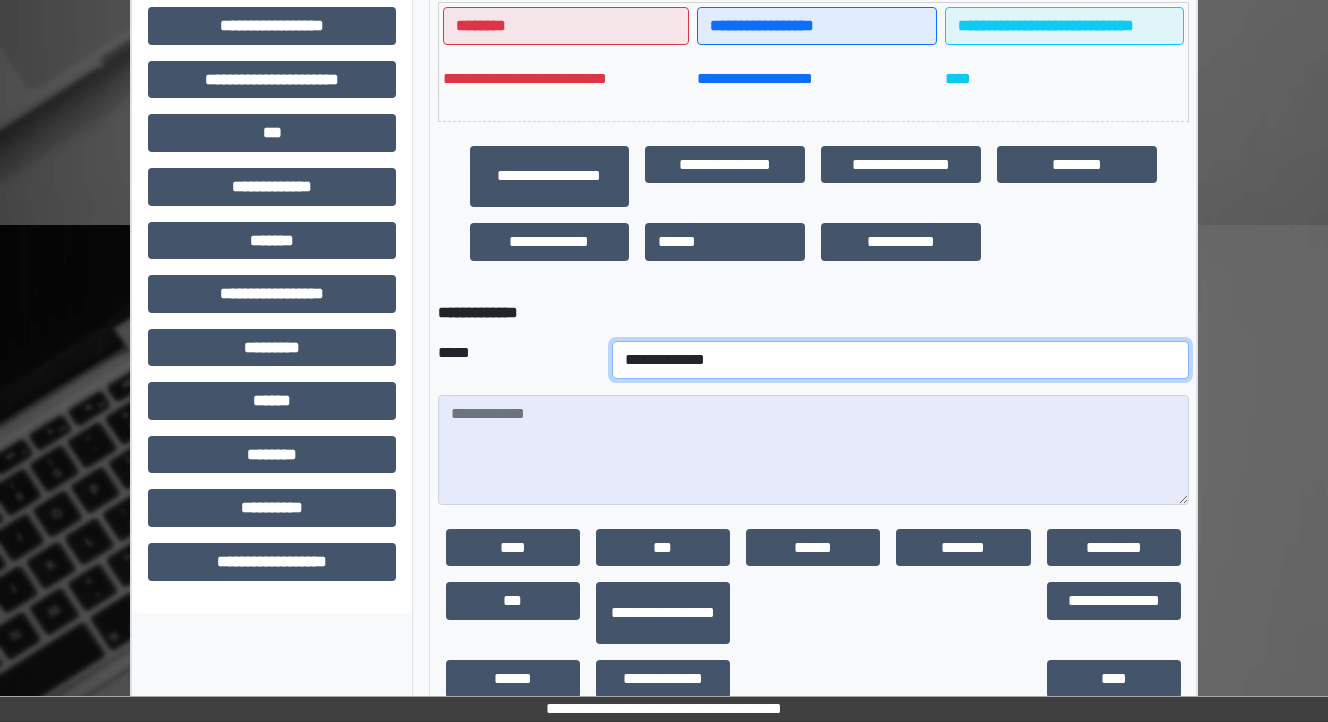 click on "**********" at bounding box center [900, 360] 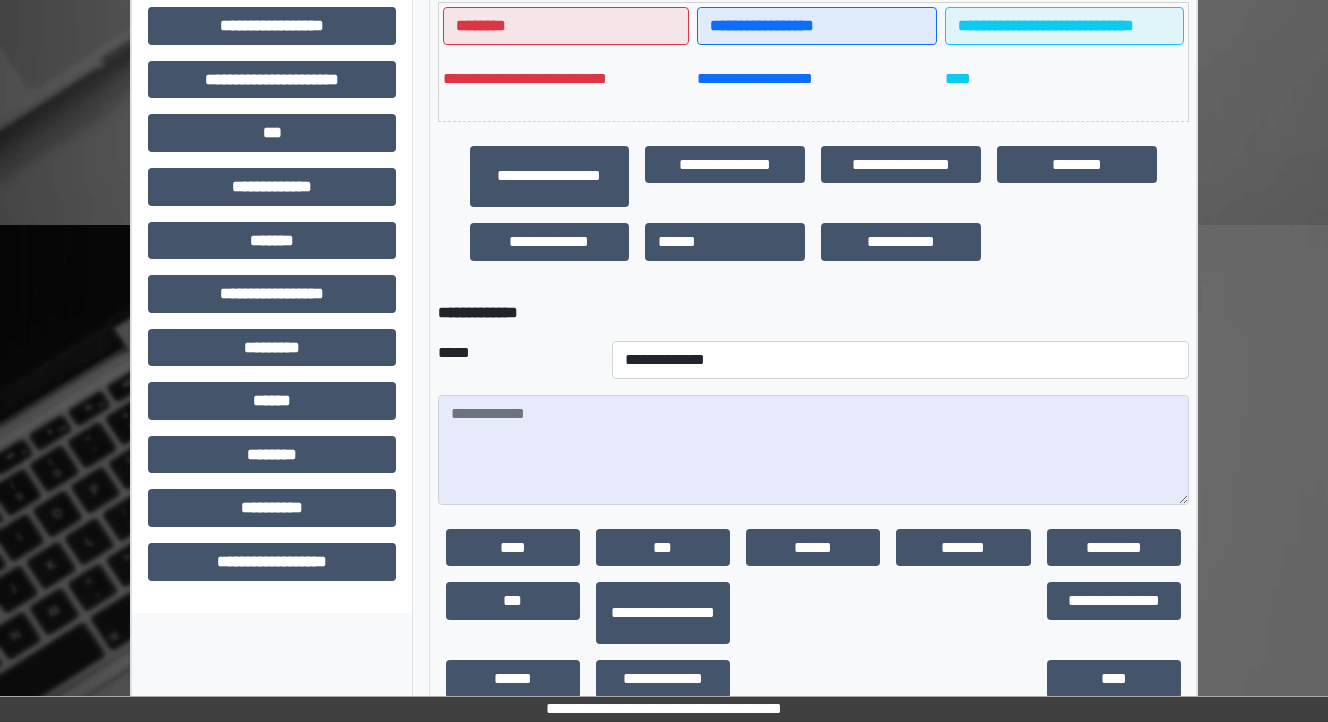 click on "**********" at bounding box center [813, 161] 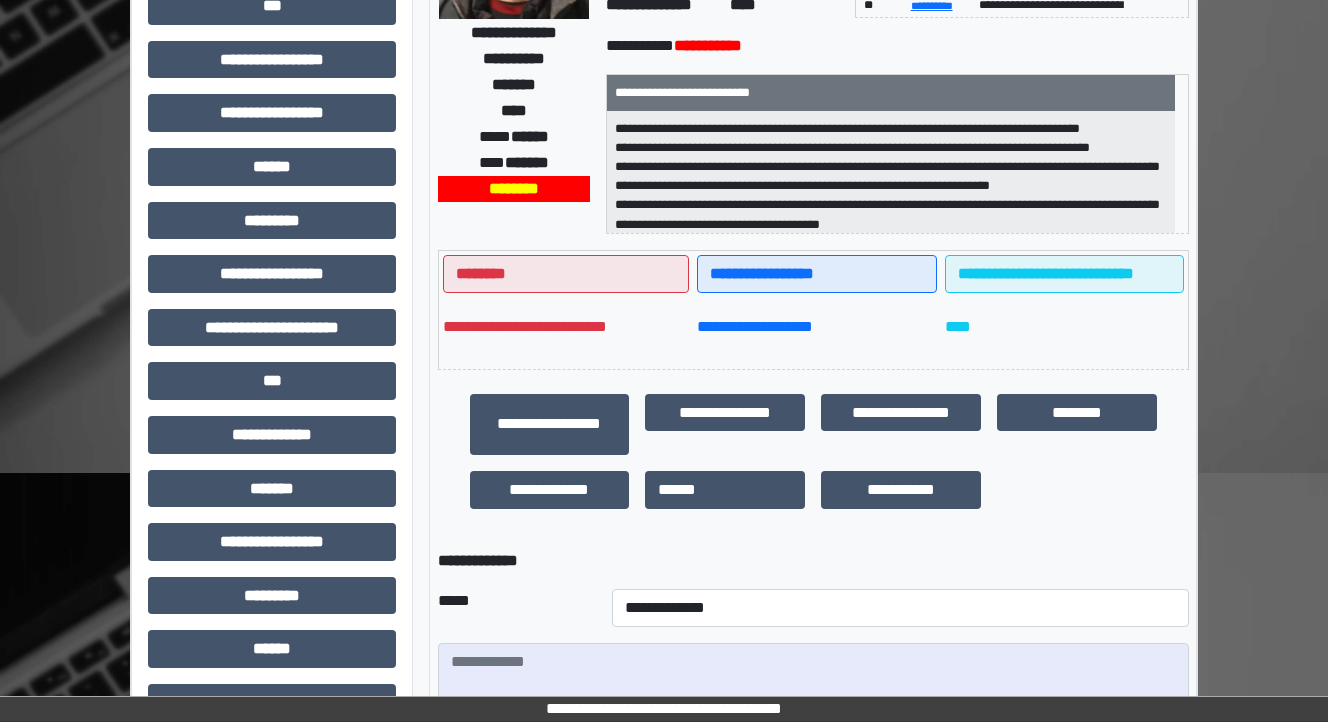 scroll, scrollTop: 160, scrollLeft: 0, axis: vertical 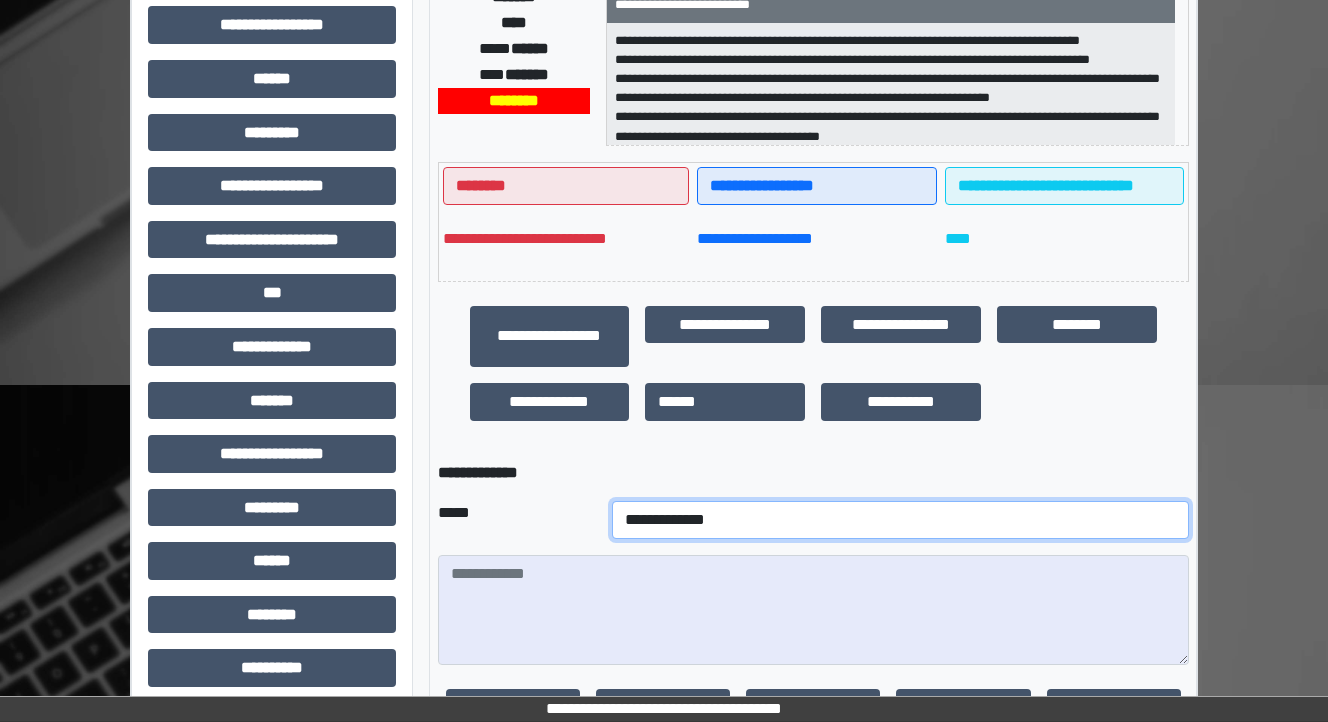 drag, startPoint x: 588, startPoint y: 528, endPoint x: 588, endPoint y: 517, distance: 11 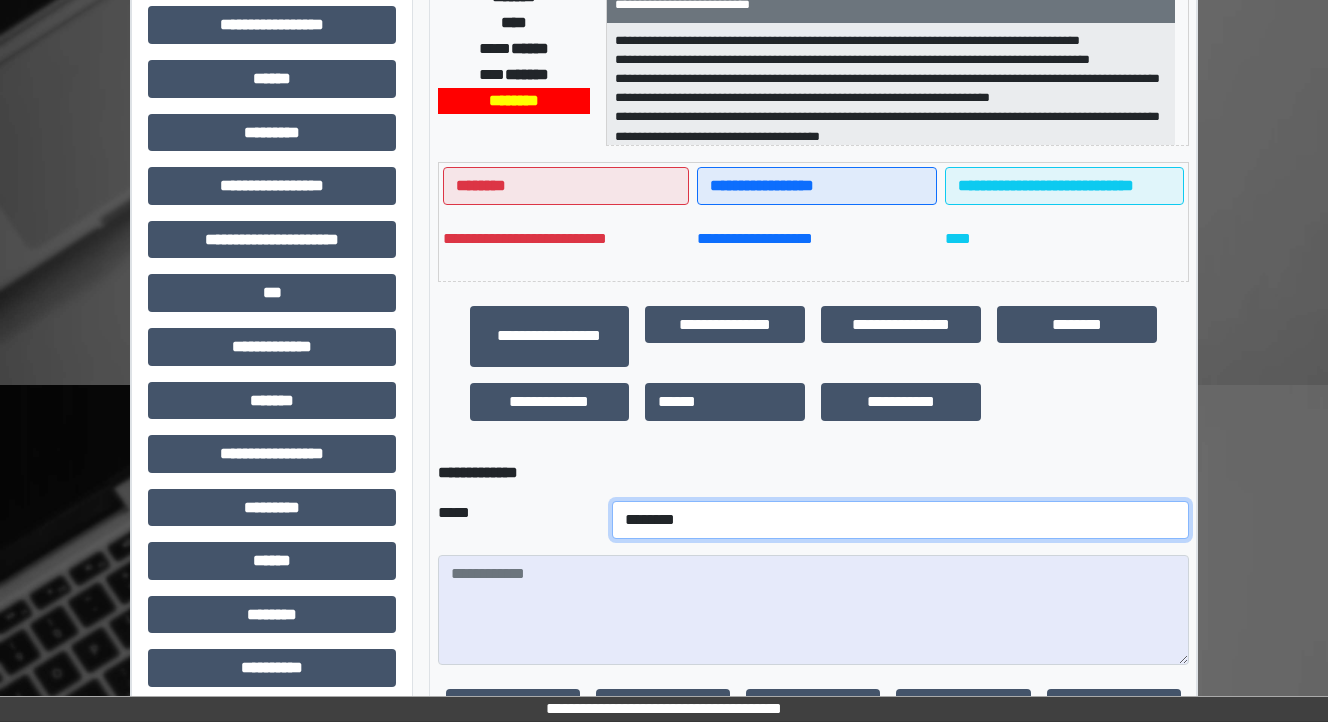 click on "**********" at bounding box center [900, 520] 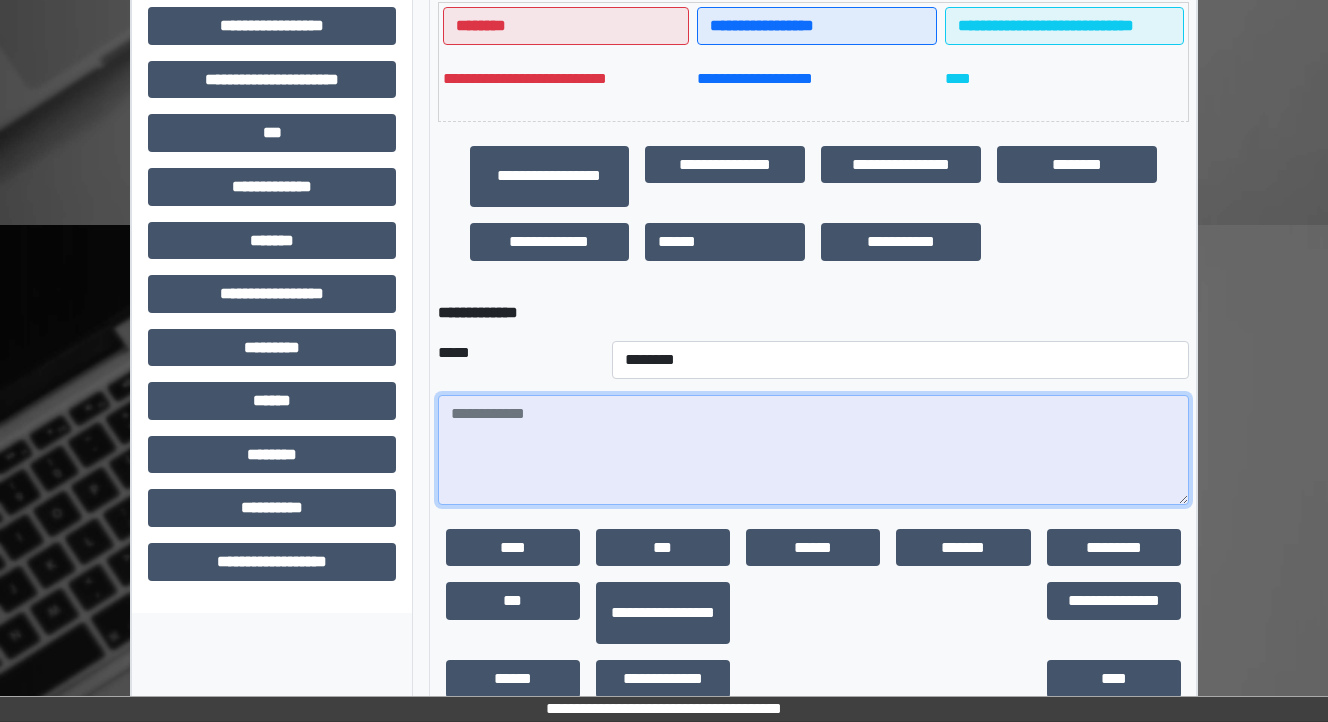 click at bounding box center (813, 450) 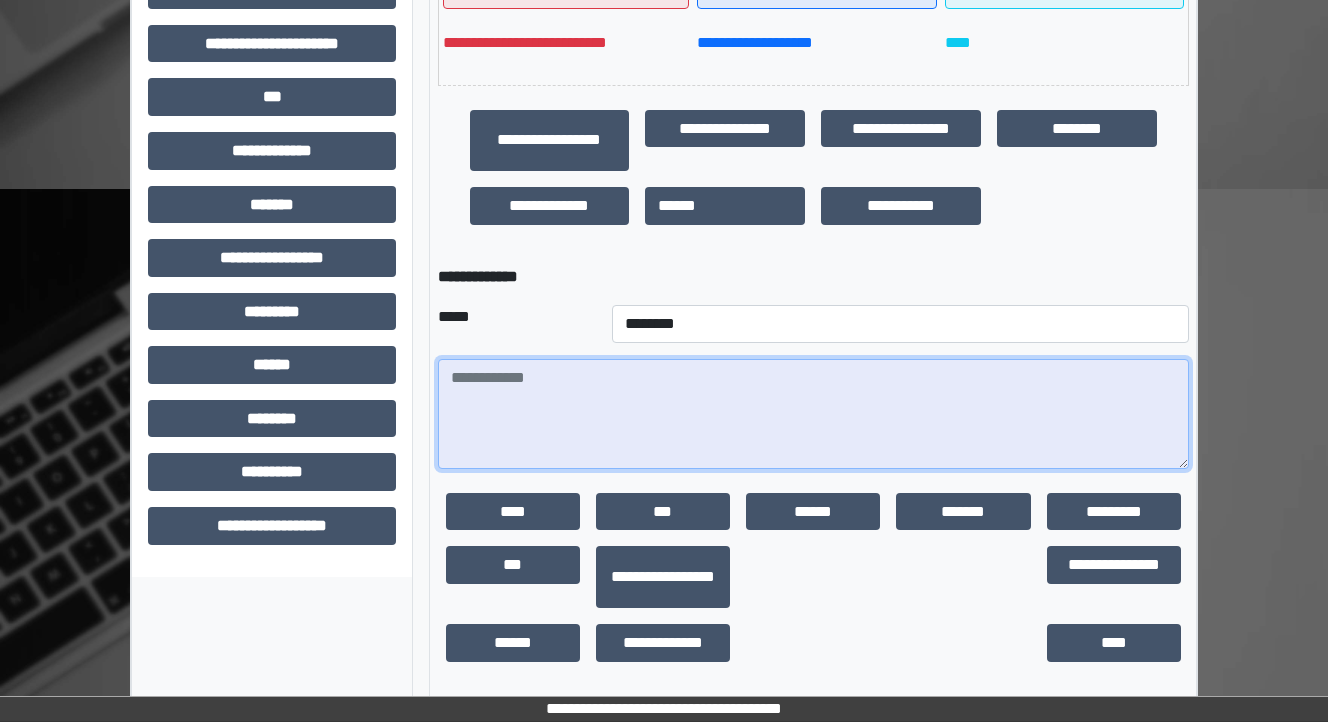 scroll, scrollTop: 616, scrollLeft: 0, axis: vertical 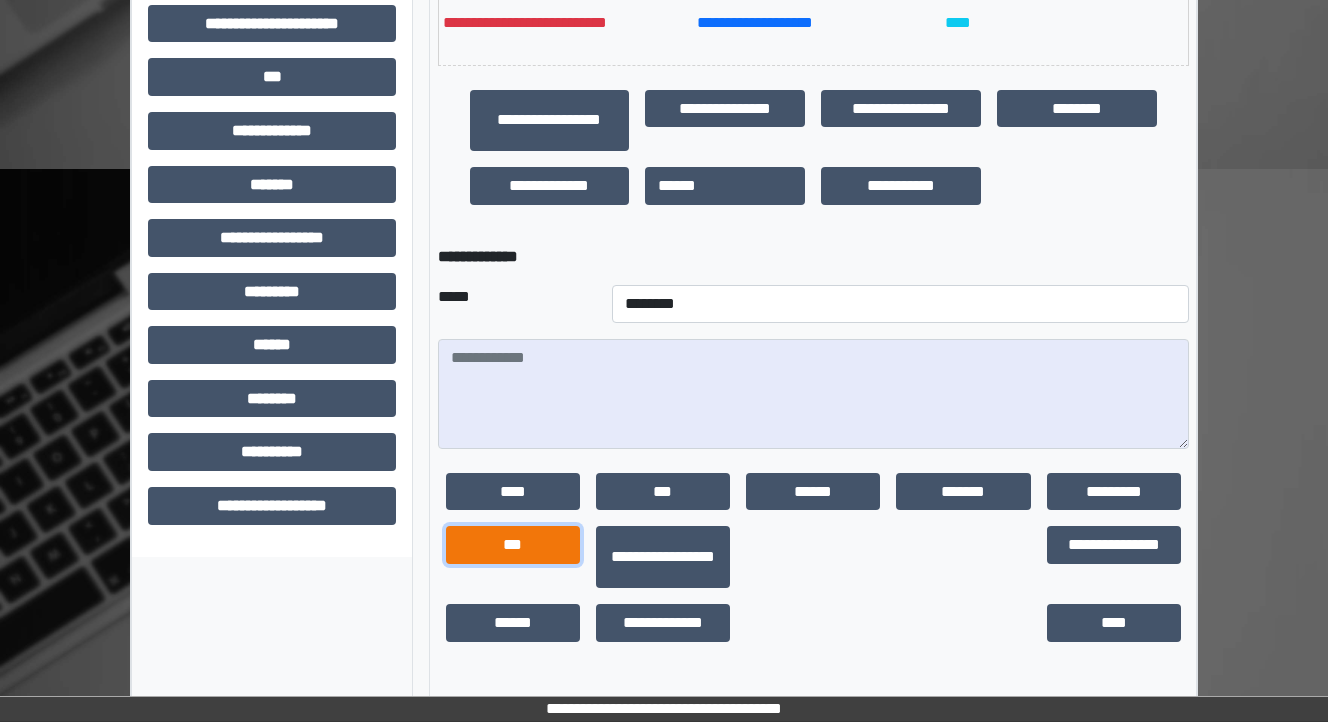 click on "***" at bounding box center [513, 545] 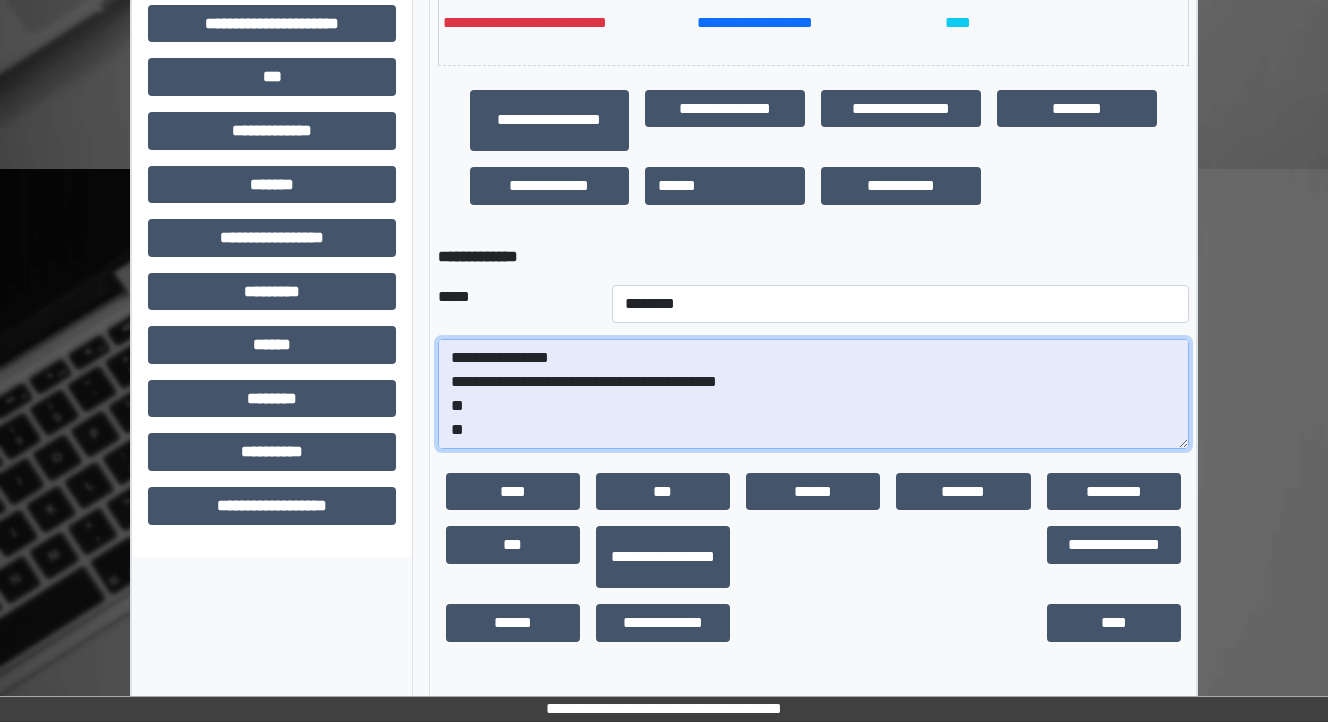 click on "**********" at bounding box center (813, 394) 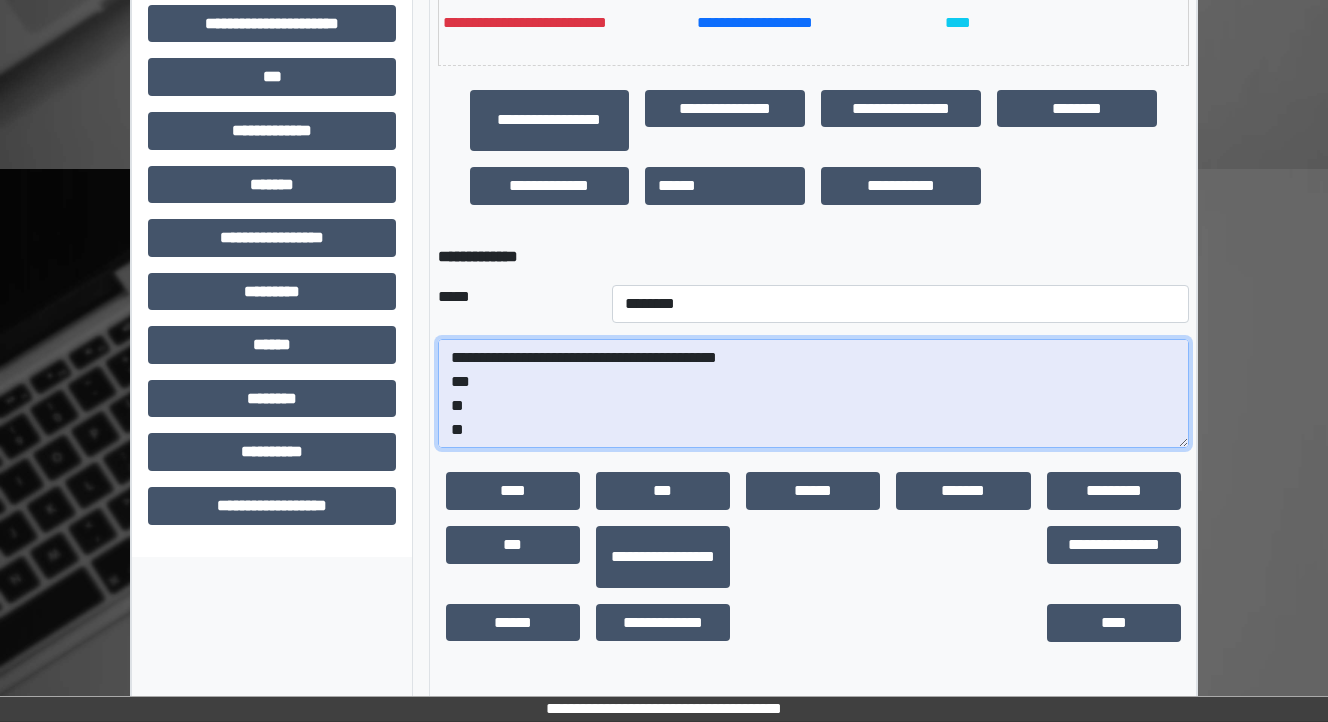 scroll, scrollTop: 48, scrollLeft: 0, axis: vertical 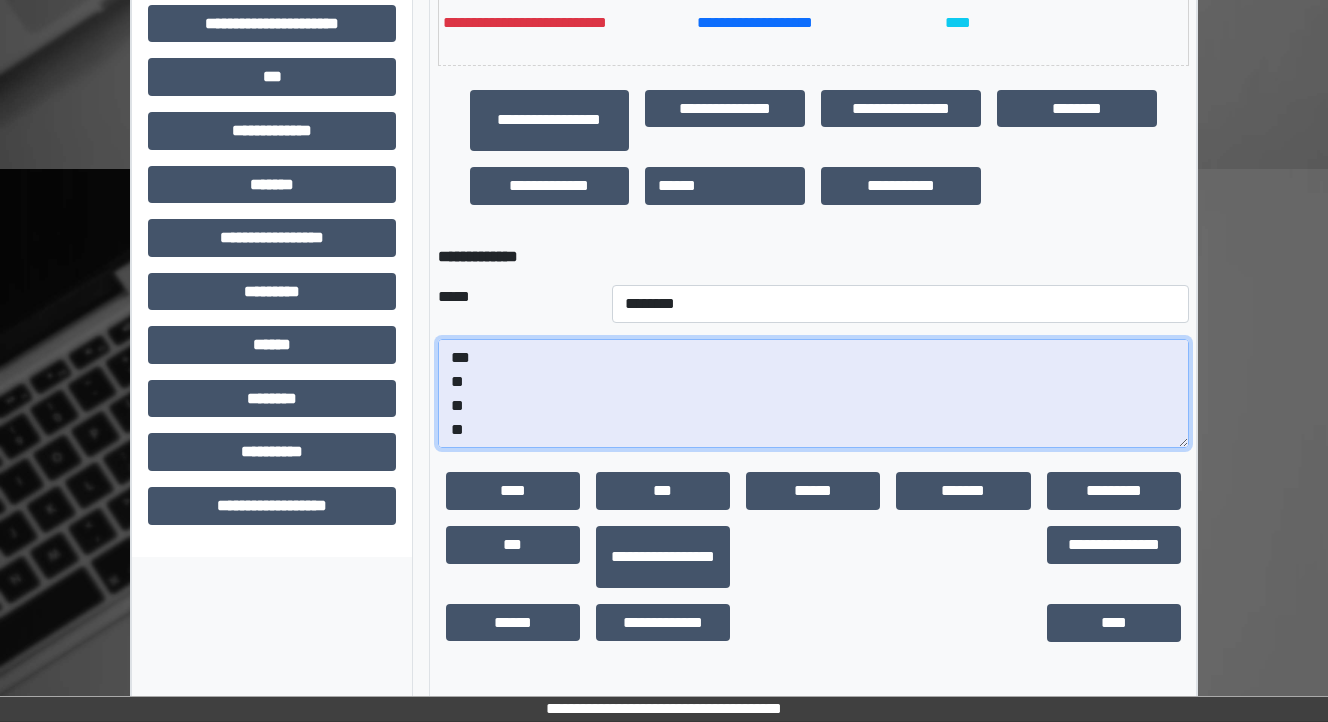 drag, startPoint x: 476, startPoint y: 452, endPoint x: 445, endPoint y: 427, distance: 39.824615 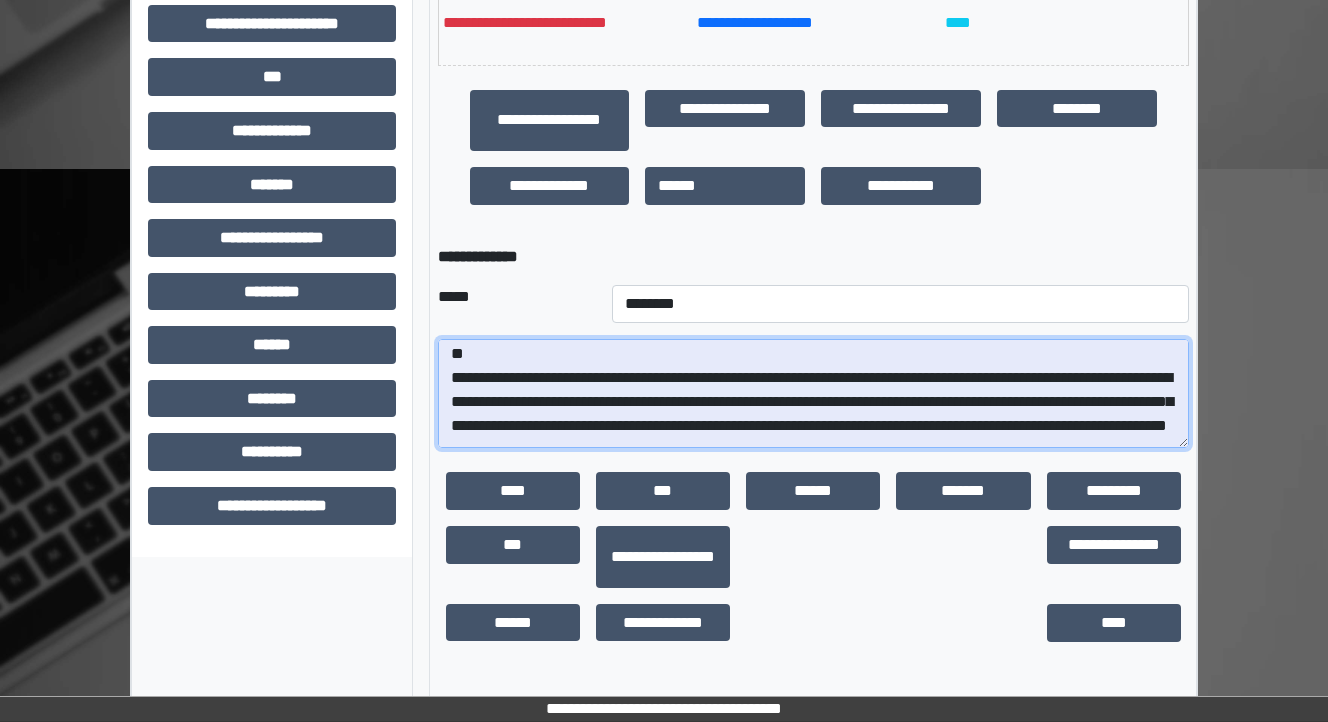 scroll, scrollTop: 240, scrollLeft: 0, axis: vertical 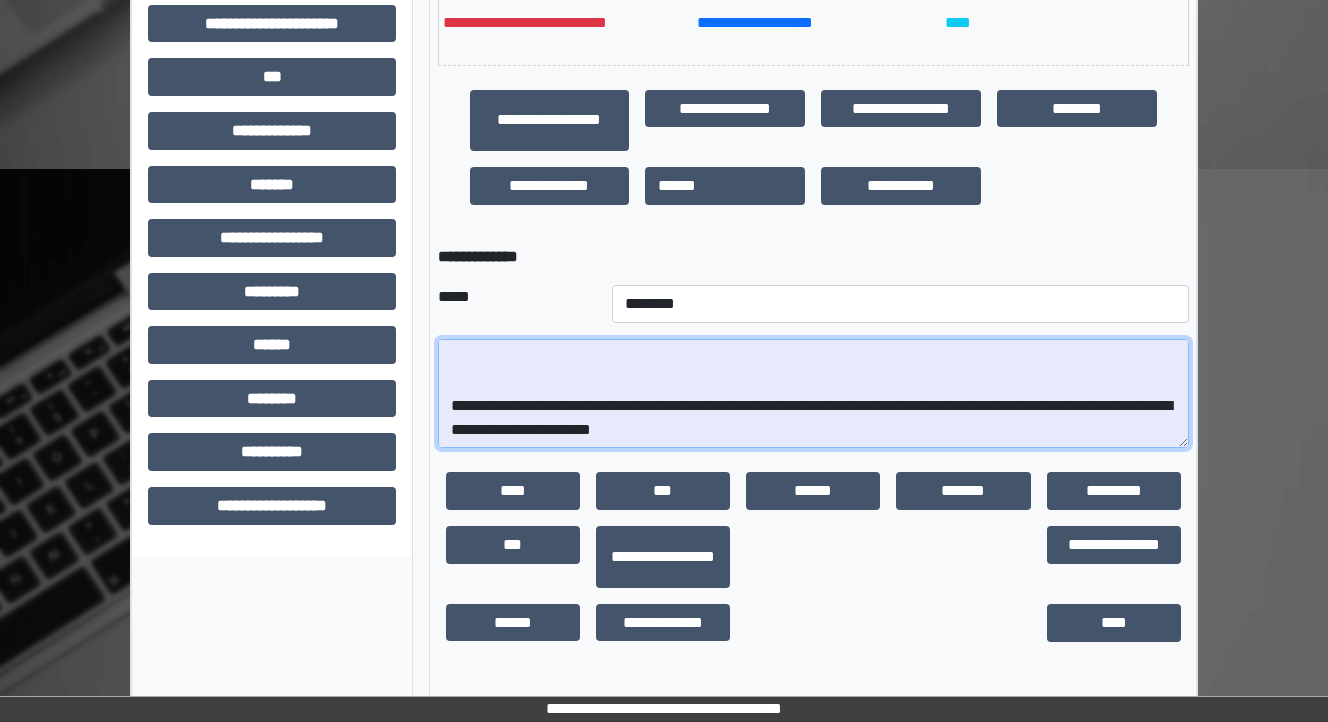 drag, startPoint x: 480, startPoint y: 452, endPoint x: 498, endPoint y: 454, distance: 18.110771 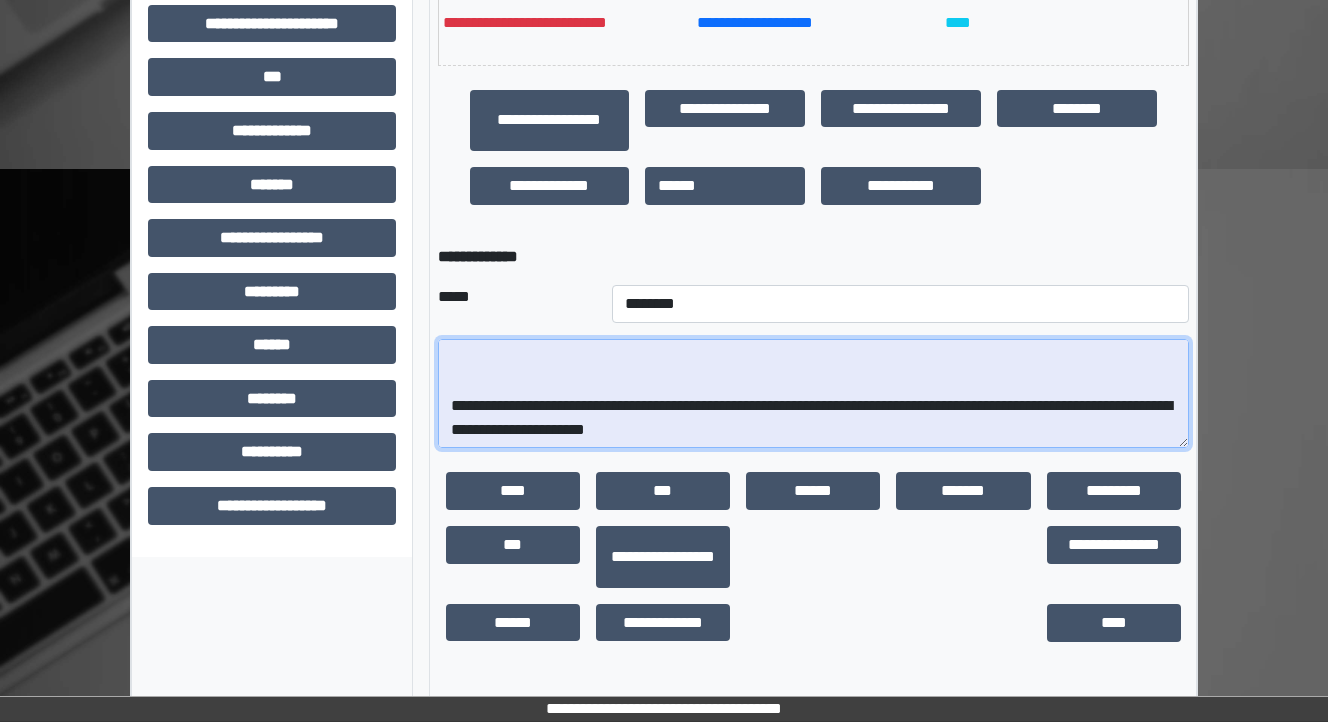 scroll, scrollTop: 216, scrollLeft: 0, axis: vertical 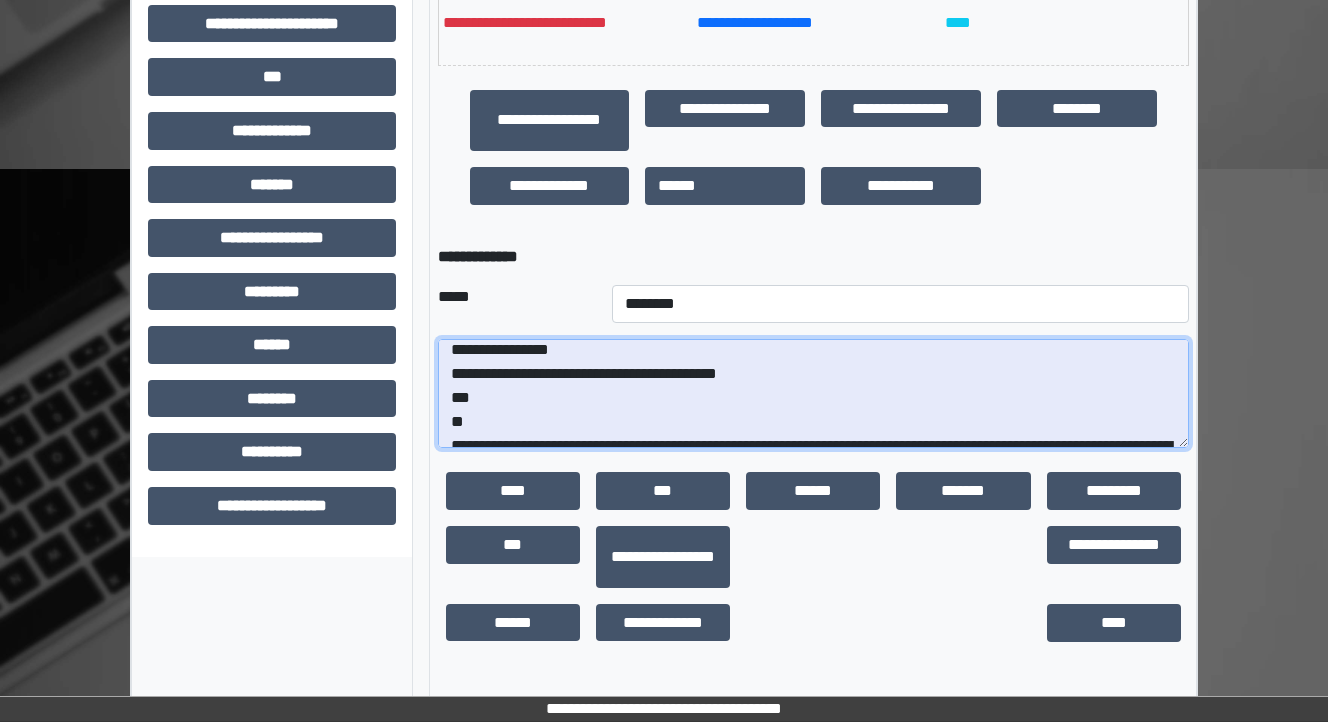 click on "**********" at bounding box center (813, 394) 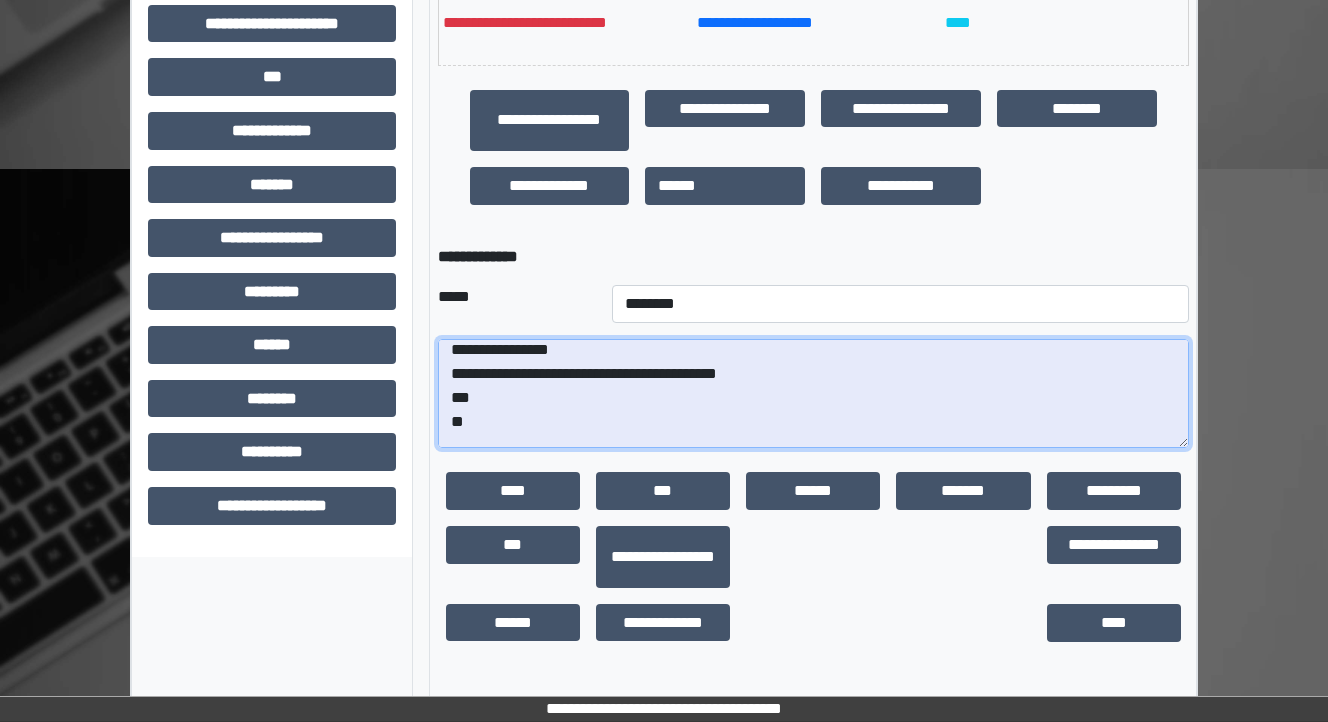 scroll, scrollTop: 16, scrollLeft: 0, axis: vertical 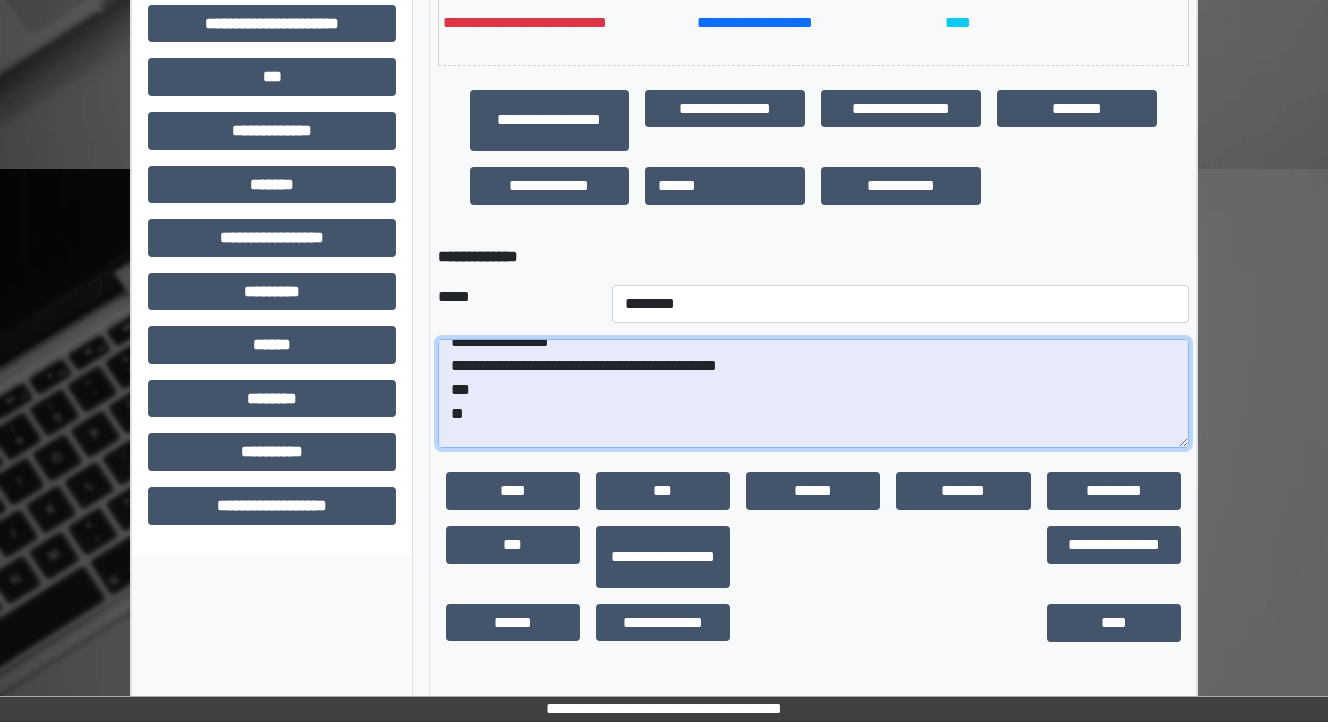 click on "**********" at bounding box center [813, 394] 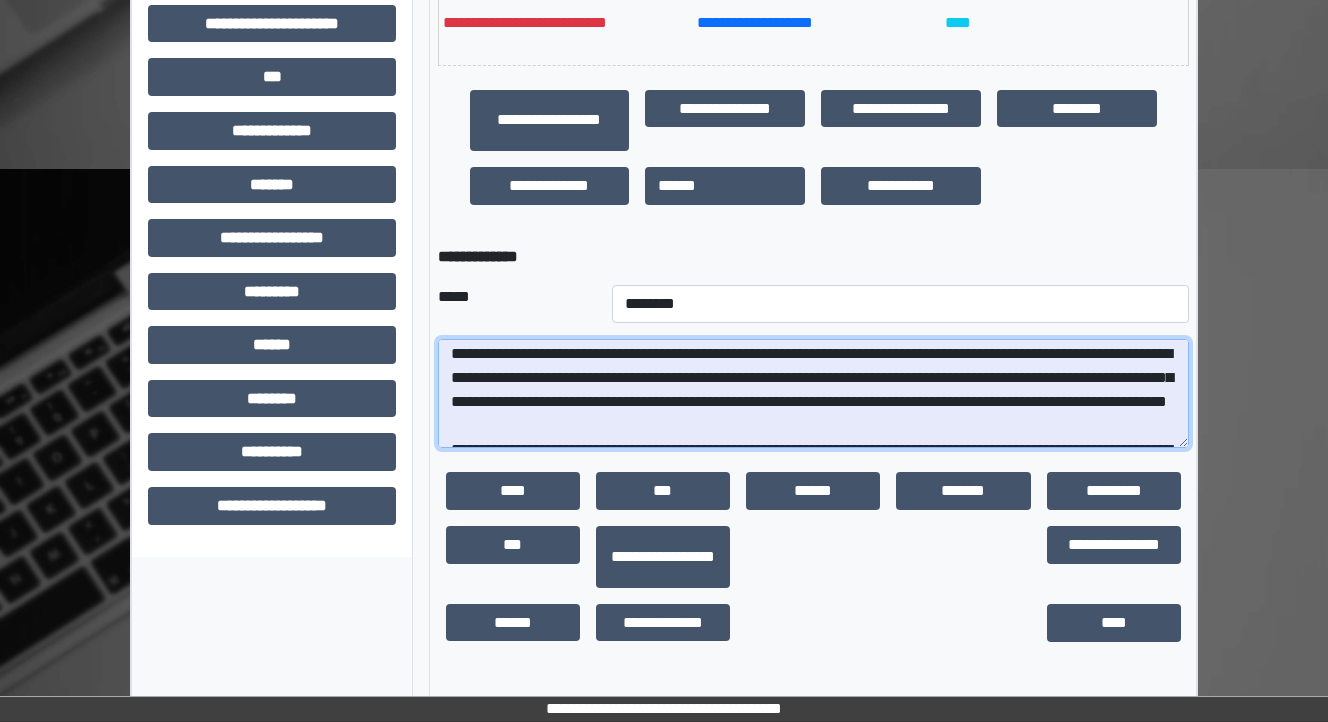 scroll, scrollTop: 216, scrollLeft: 0, axis: vertical 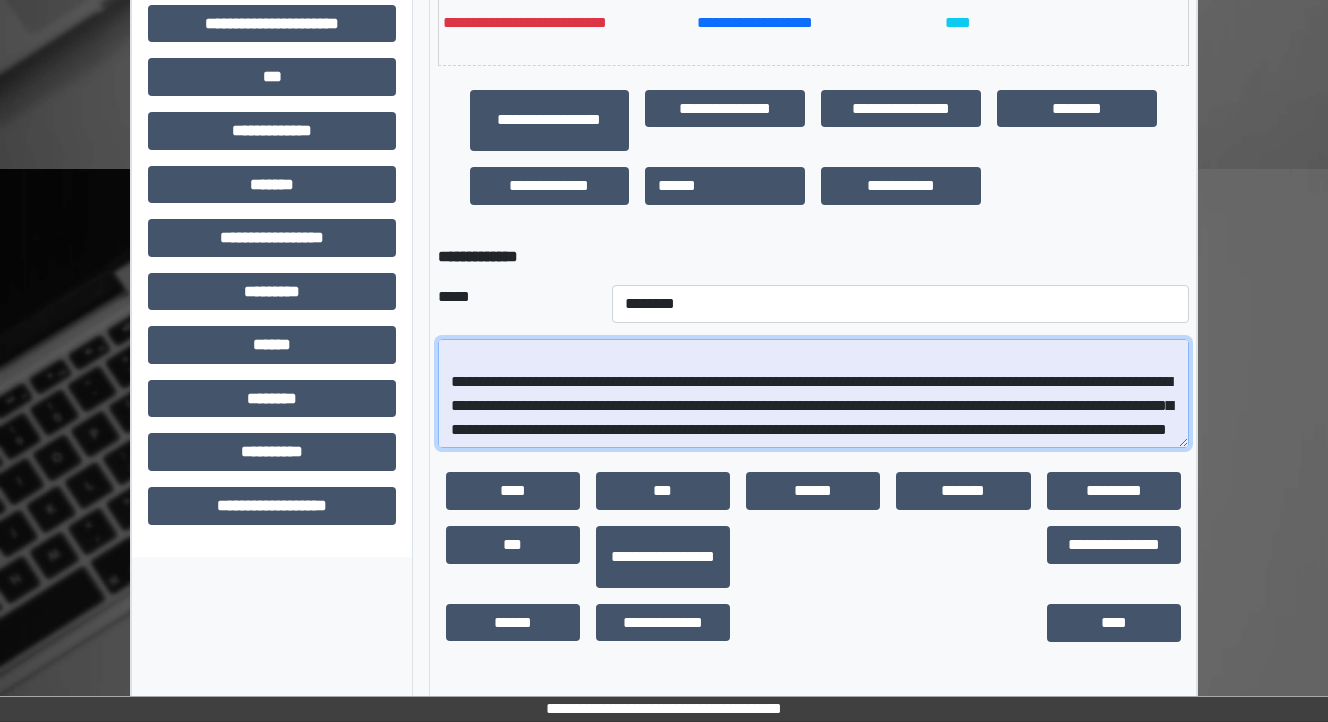 click at bounding box center [813, 394] 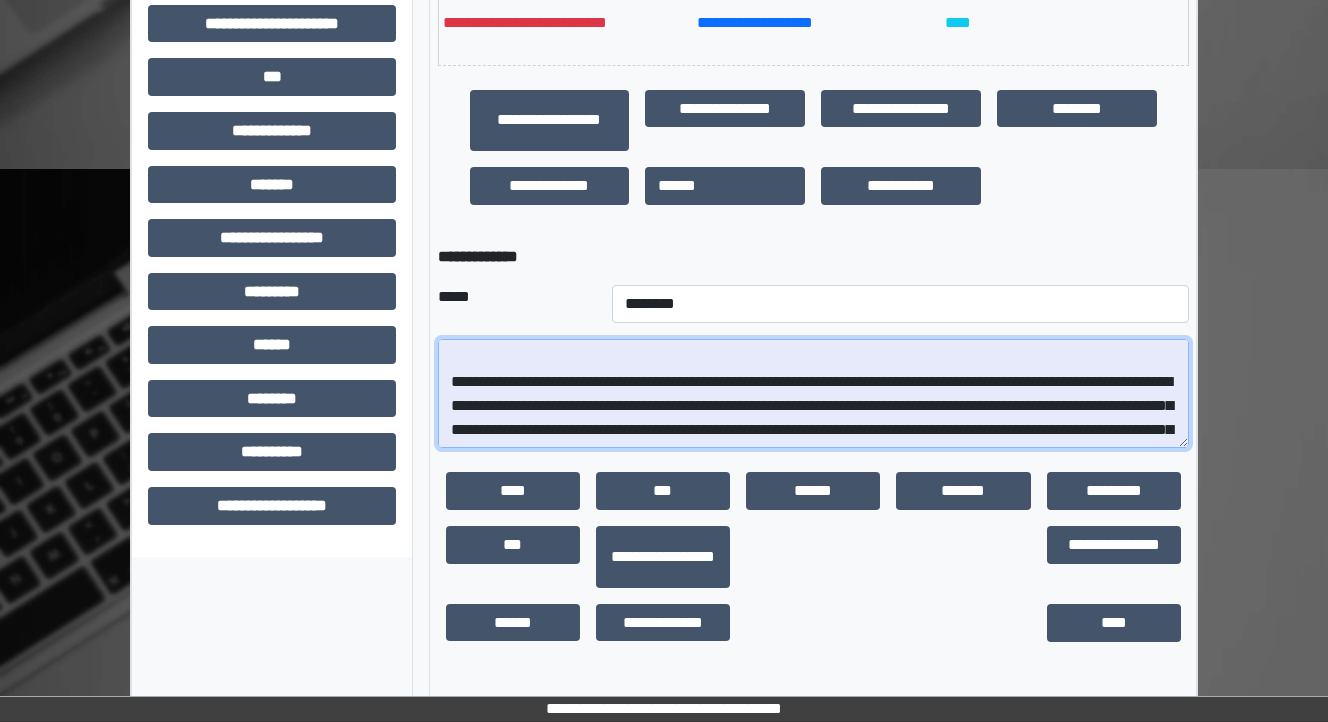 click at bounding box center [813, 394] 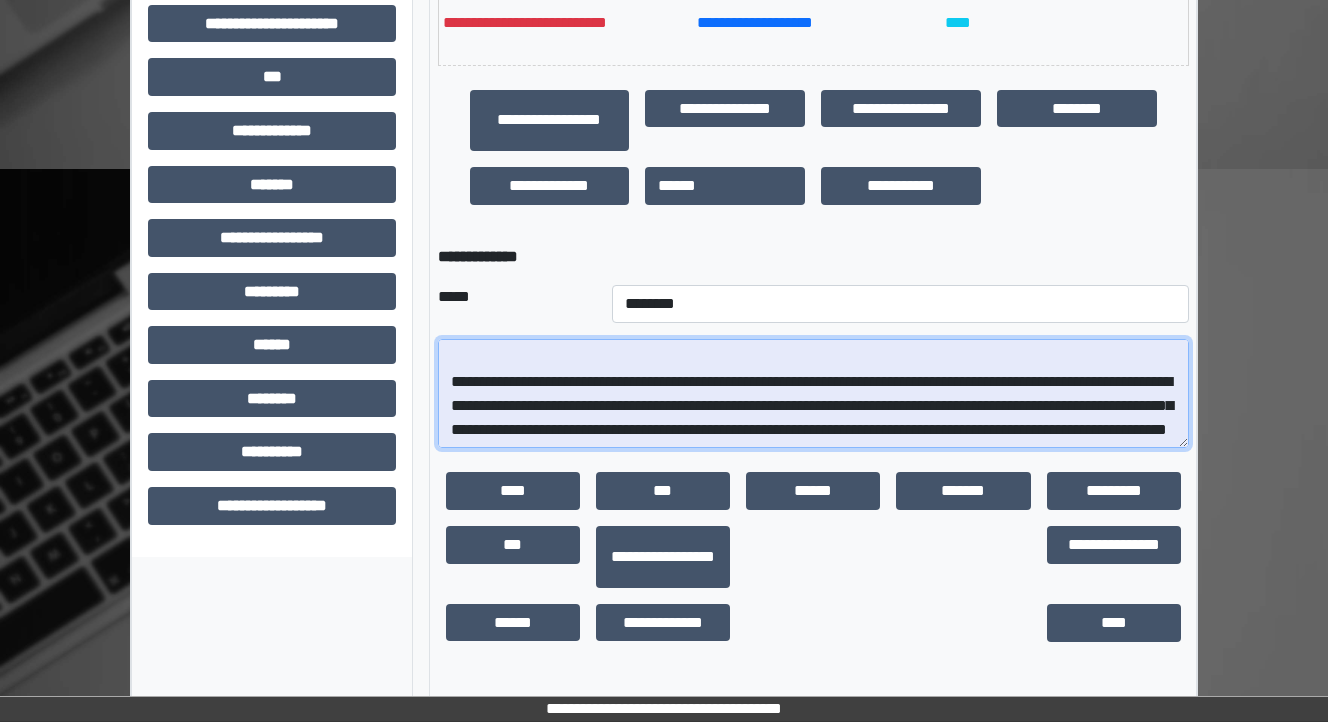 scroll, scrollTop: 136, scrollLeft: 0, axis: vertical 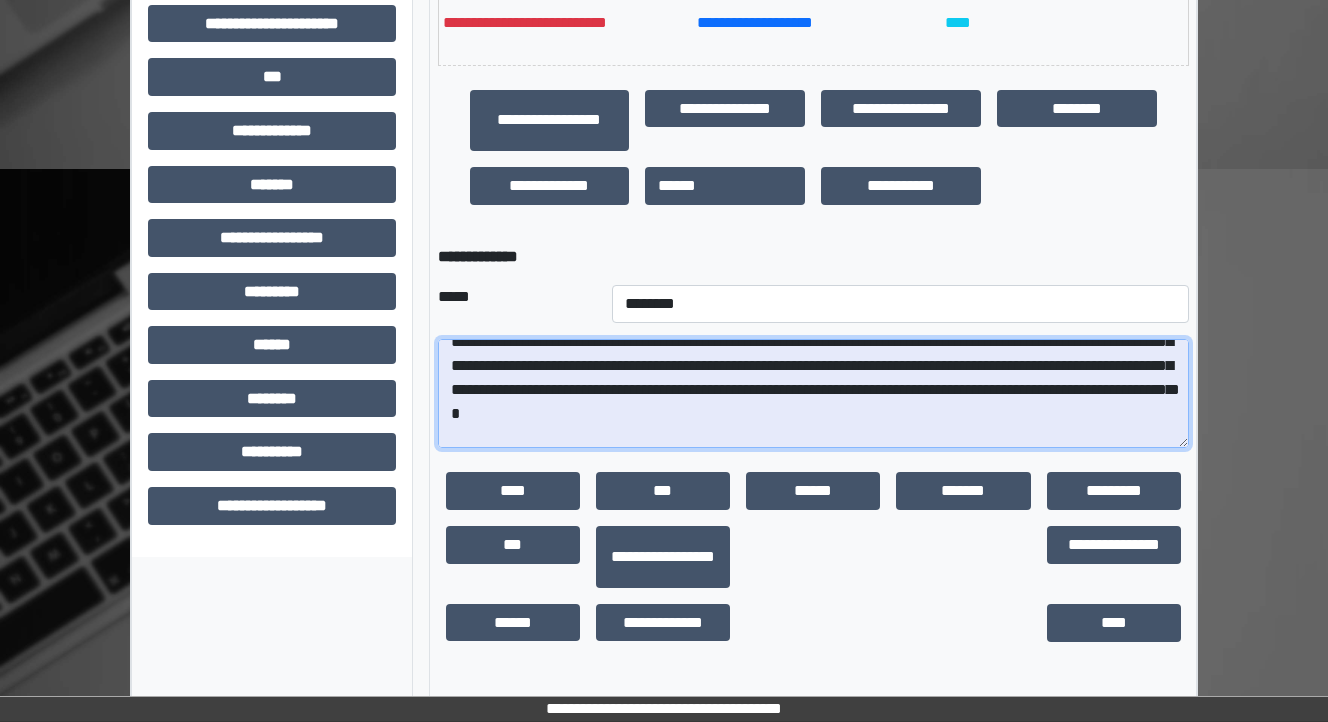 click at bounding box center [813, 394] 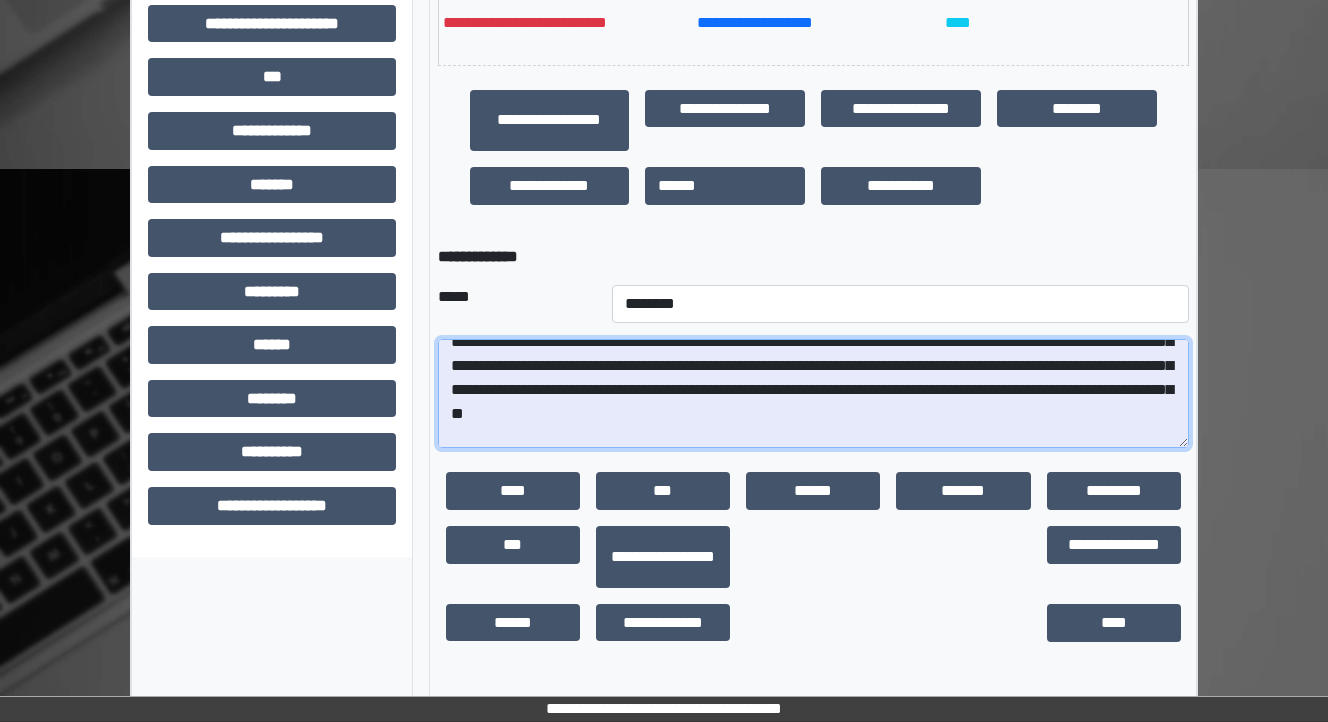 click at bounding box center [813, 394] 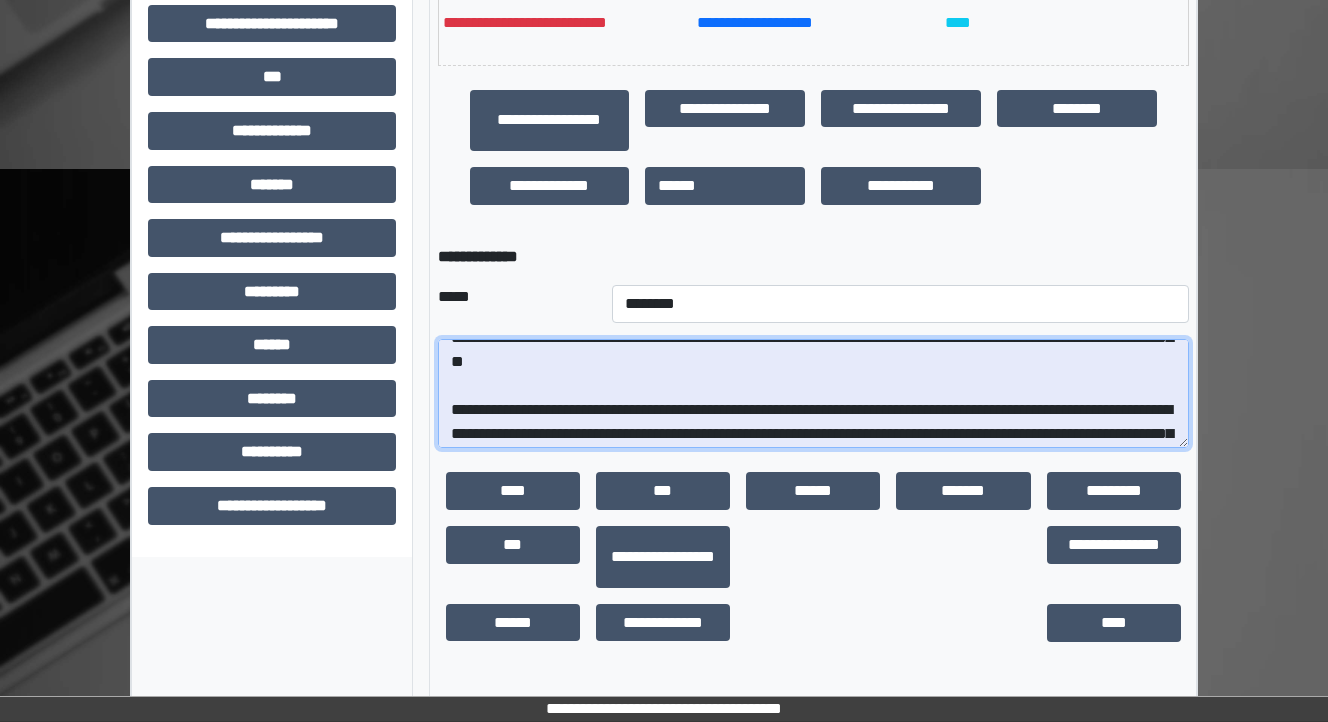 scroll, scrollTop: 216, scrollLeft: 0, axis: vertical 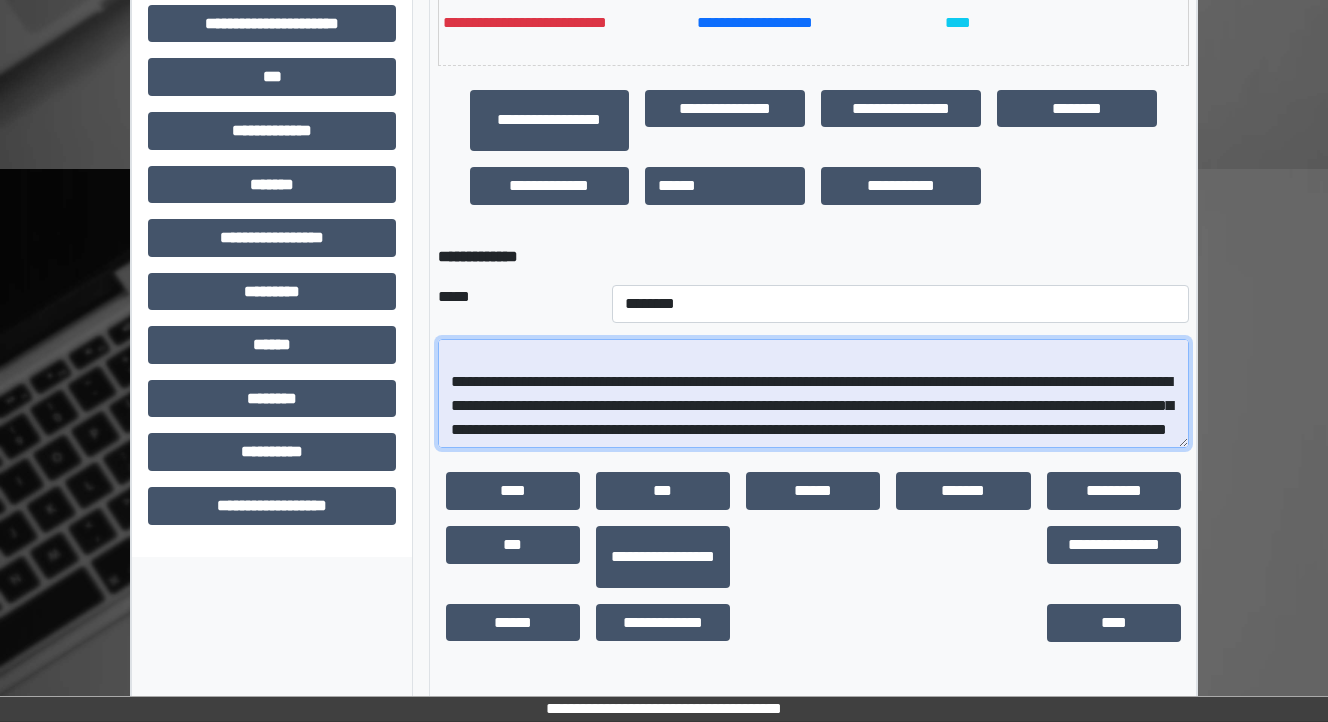 click at bounding box center [813, 394] 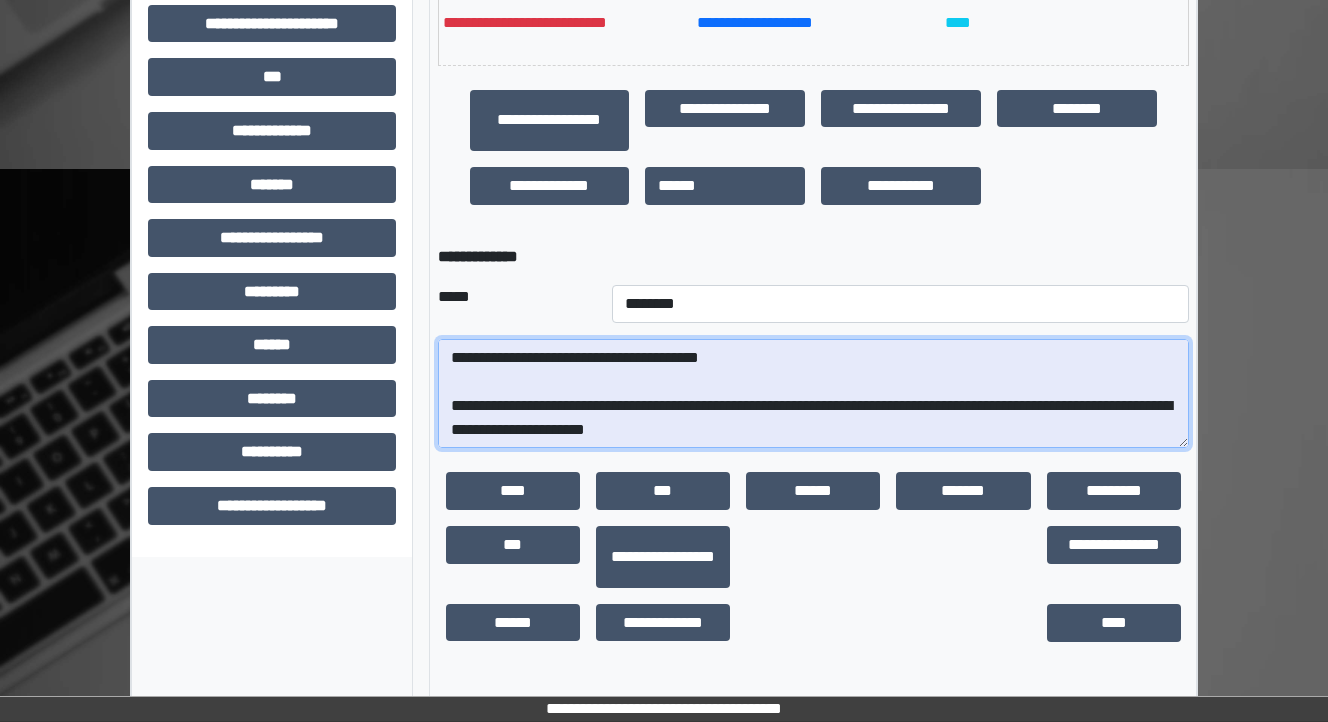 scroll, scrollTop: 384, scrollLeft: 0, axis: vertical 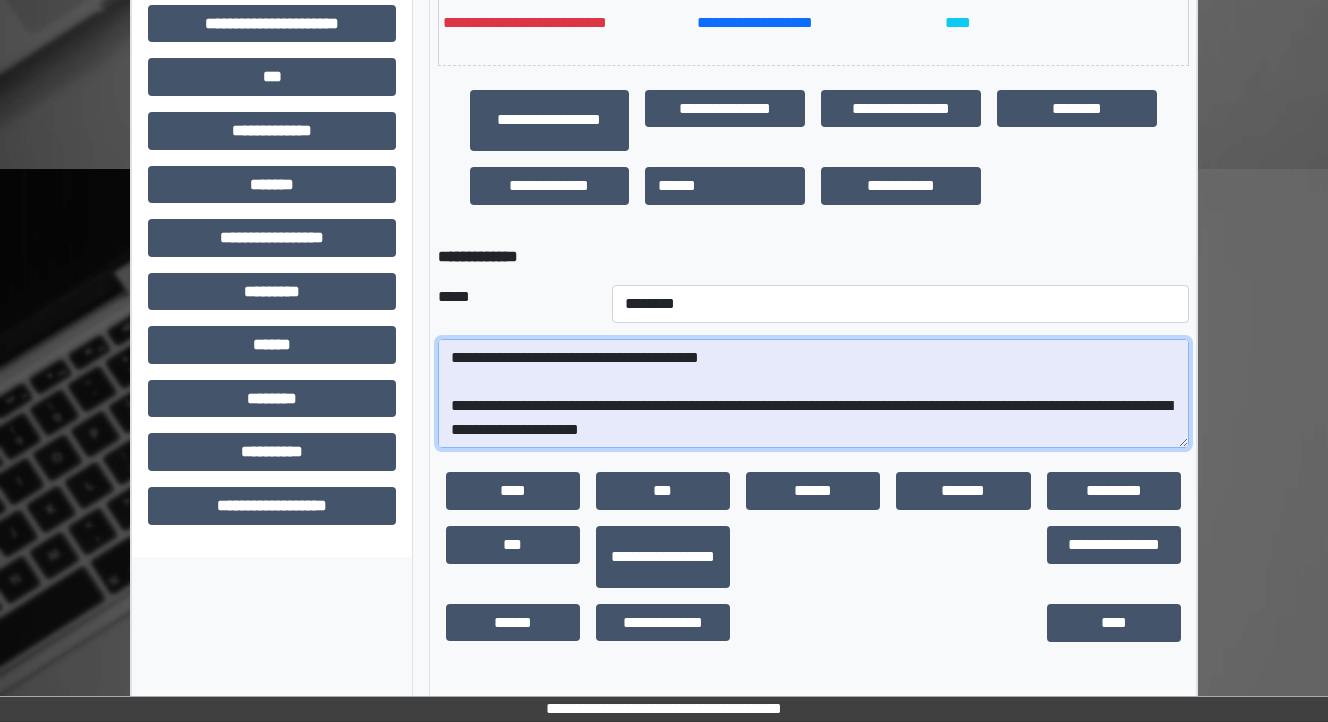 click at bounding box center [813, 394] 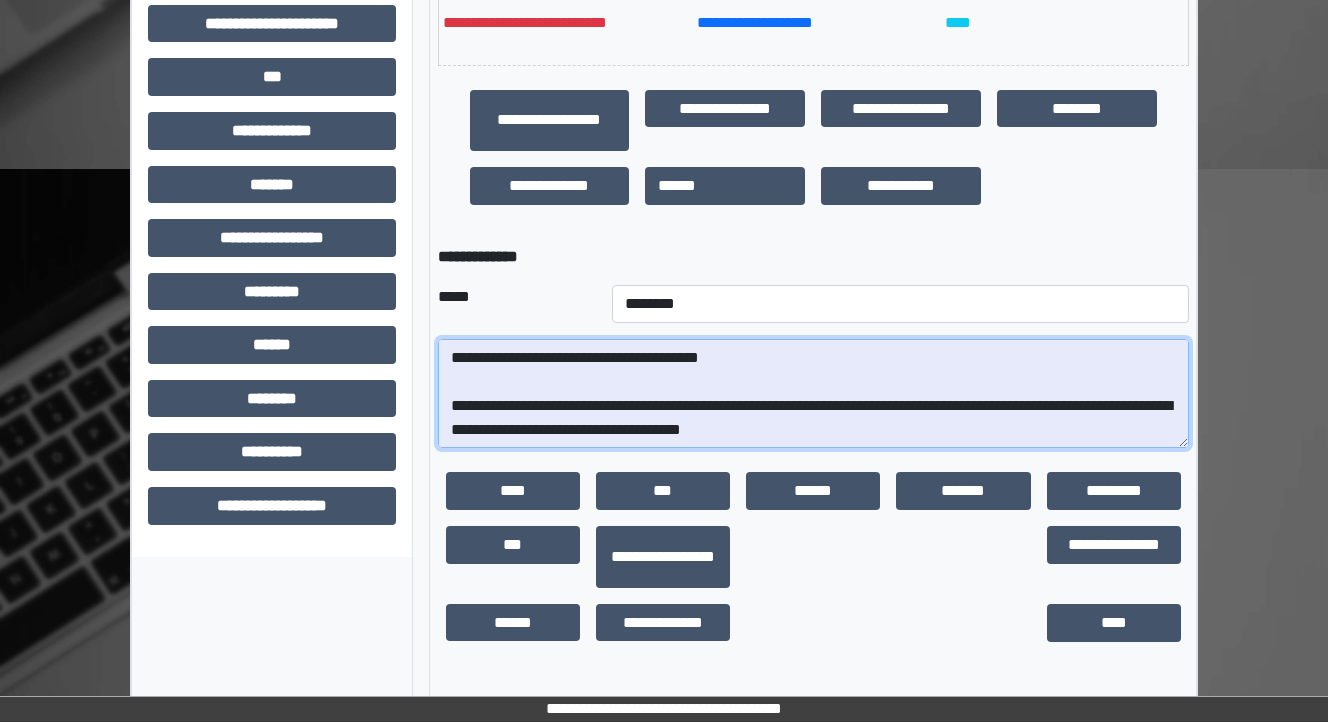 click at bounding box center (813, 394) 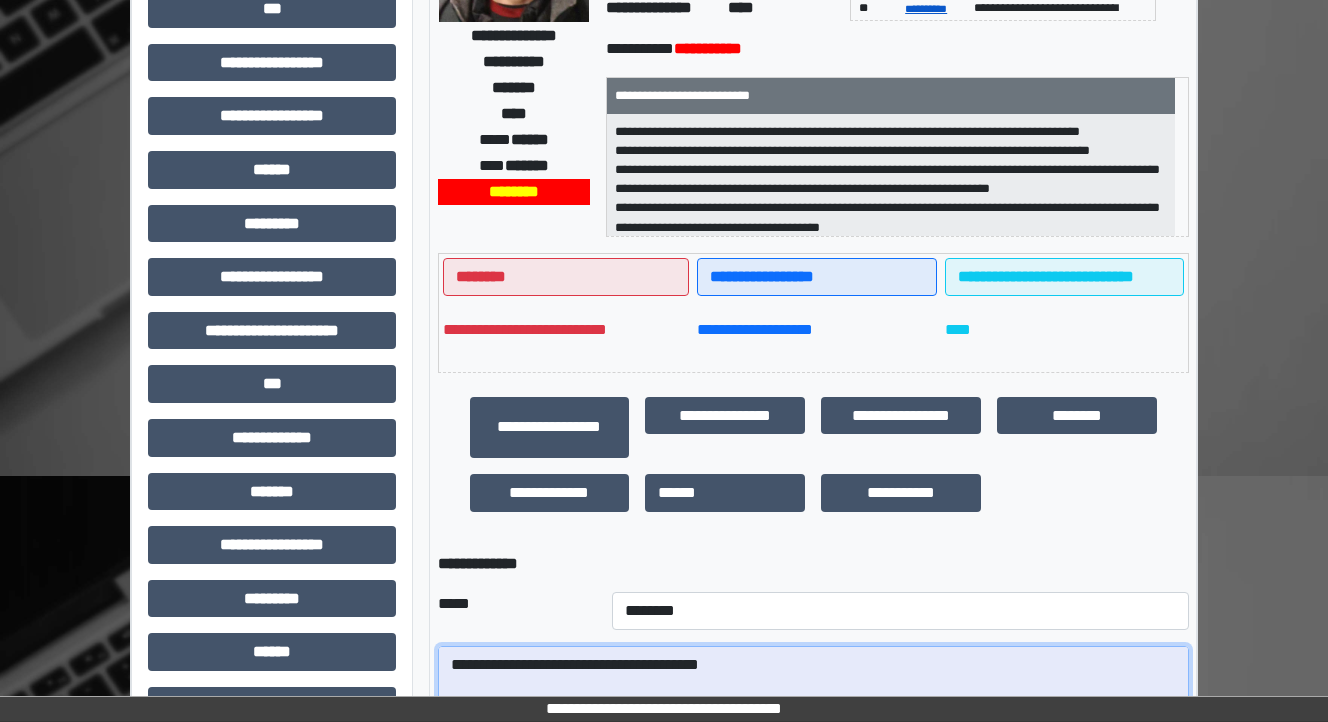 scroll, scrollTop: 136, scrollLeft: 0, axis: vertical 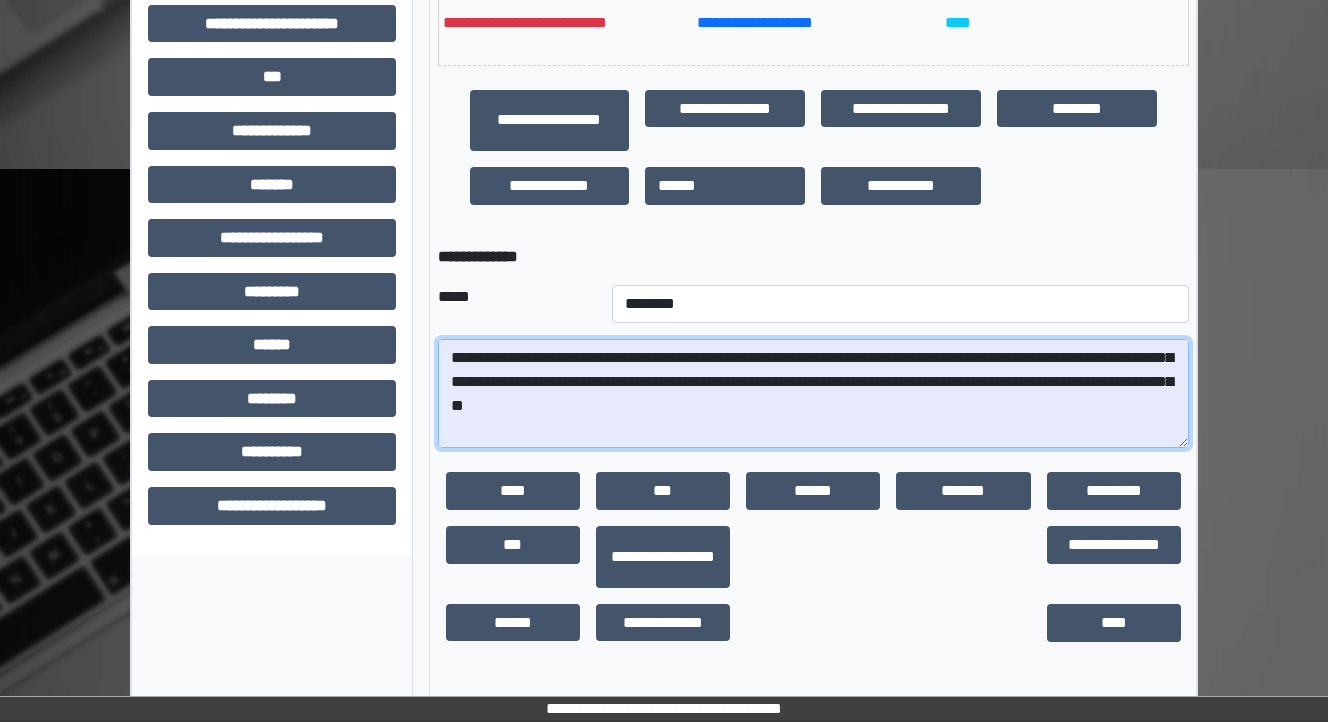 click at bounding box center (813, 394) 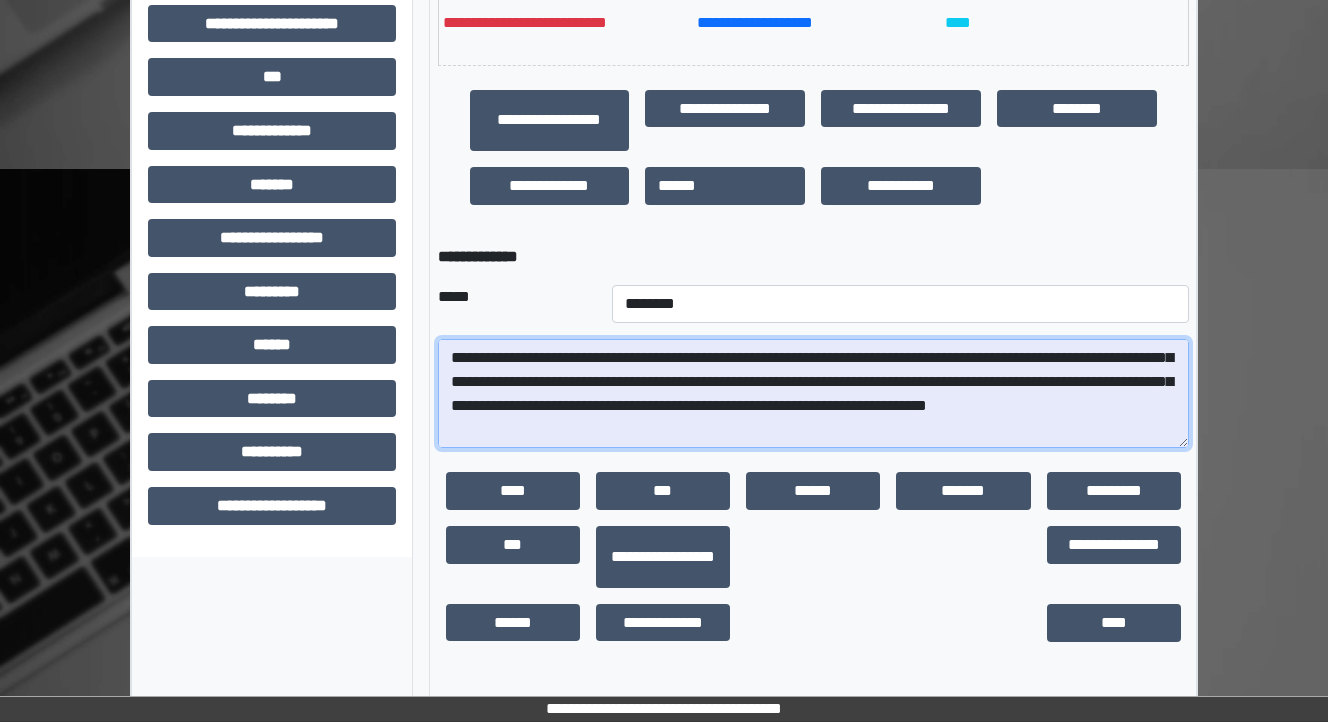 scroll, scrollTop: 160, scrollLeft: 0, axis: vertical 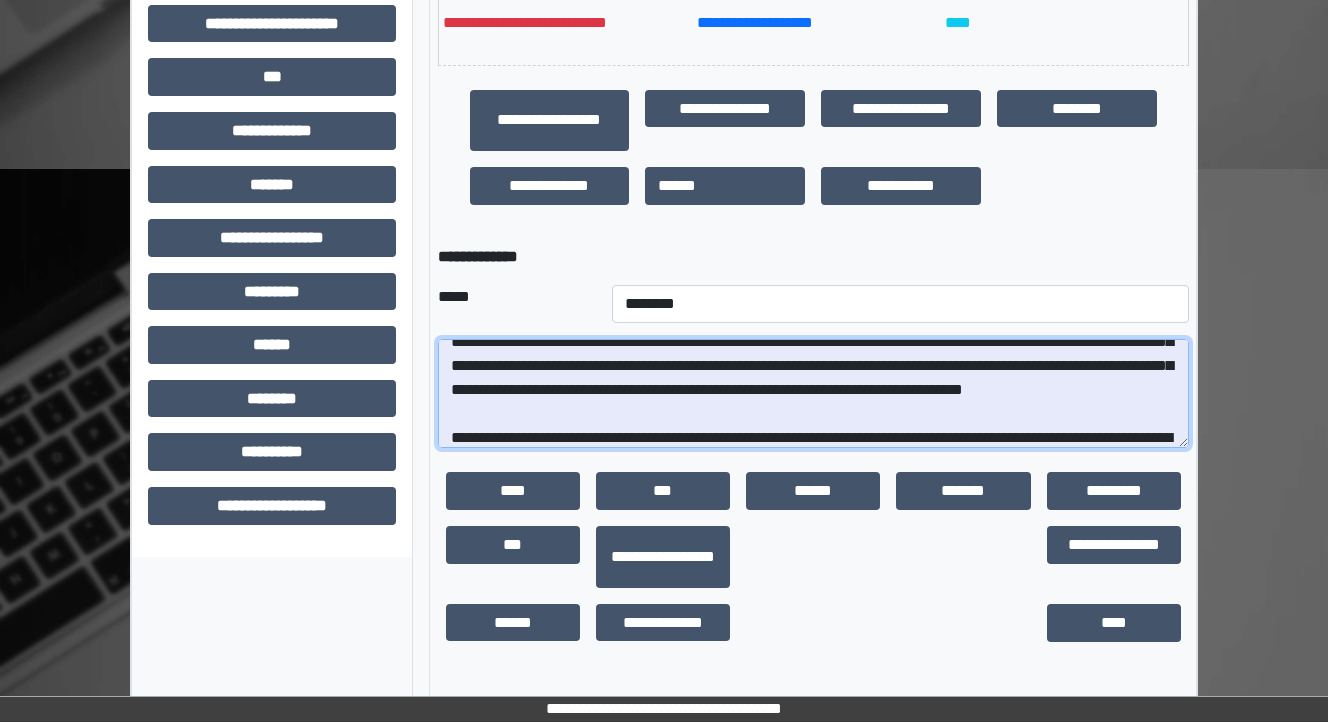 click at bounding box center (813, 394) 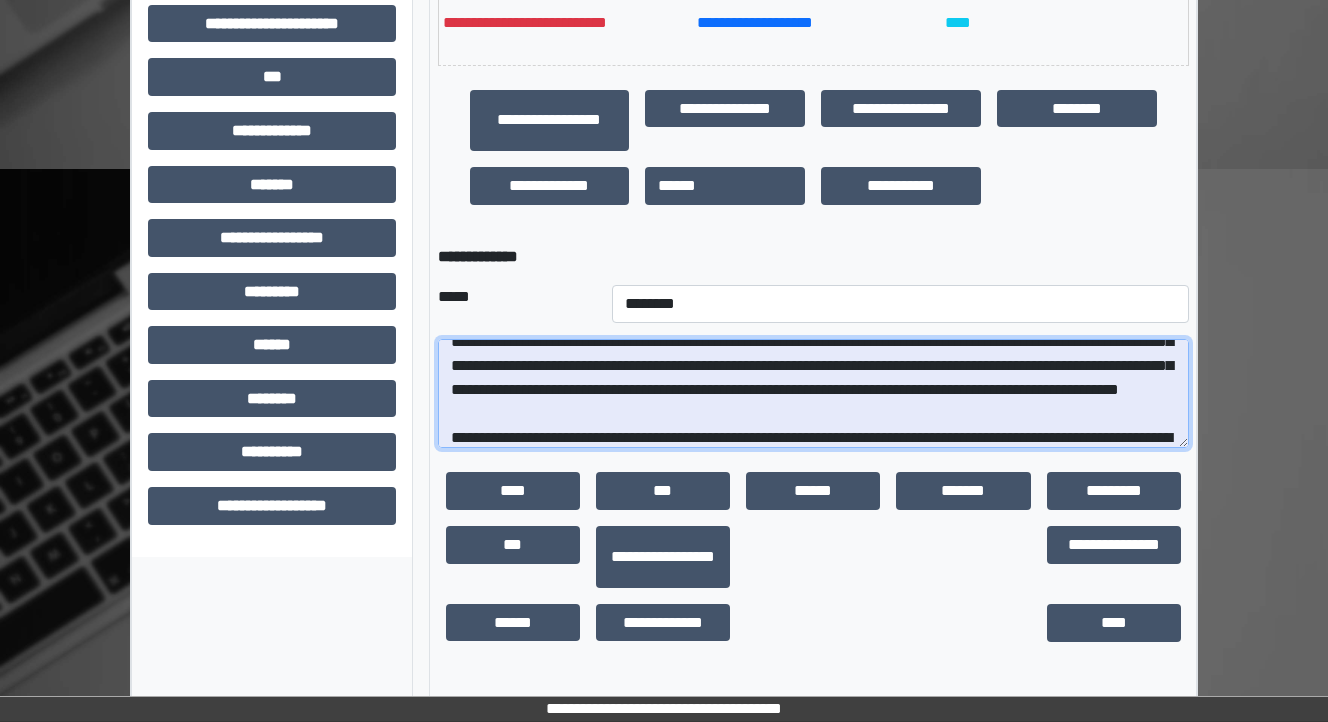 click at bounding box center [813, 394] 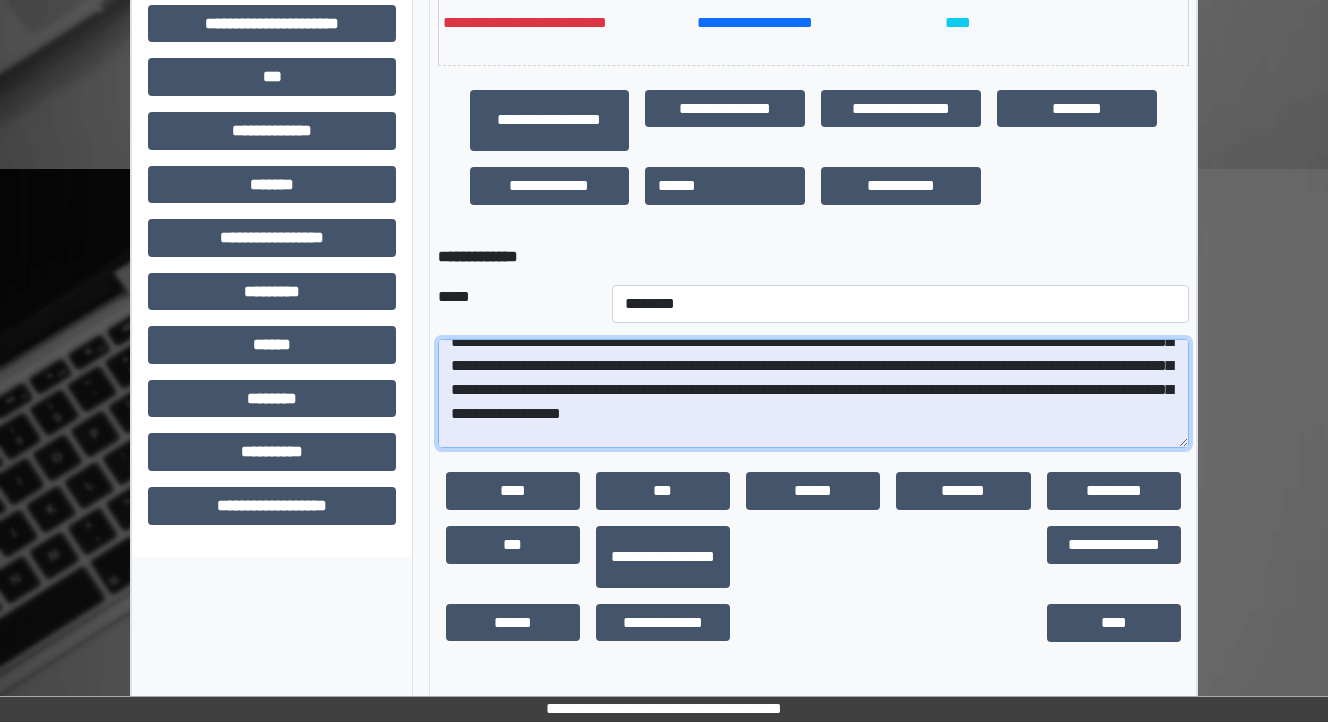 click at bounding box center (813, 394) 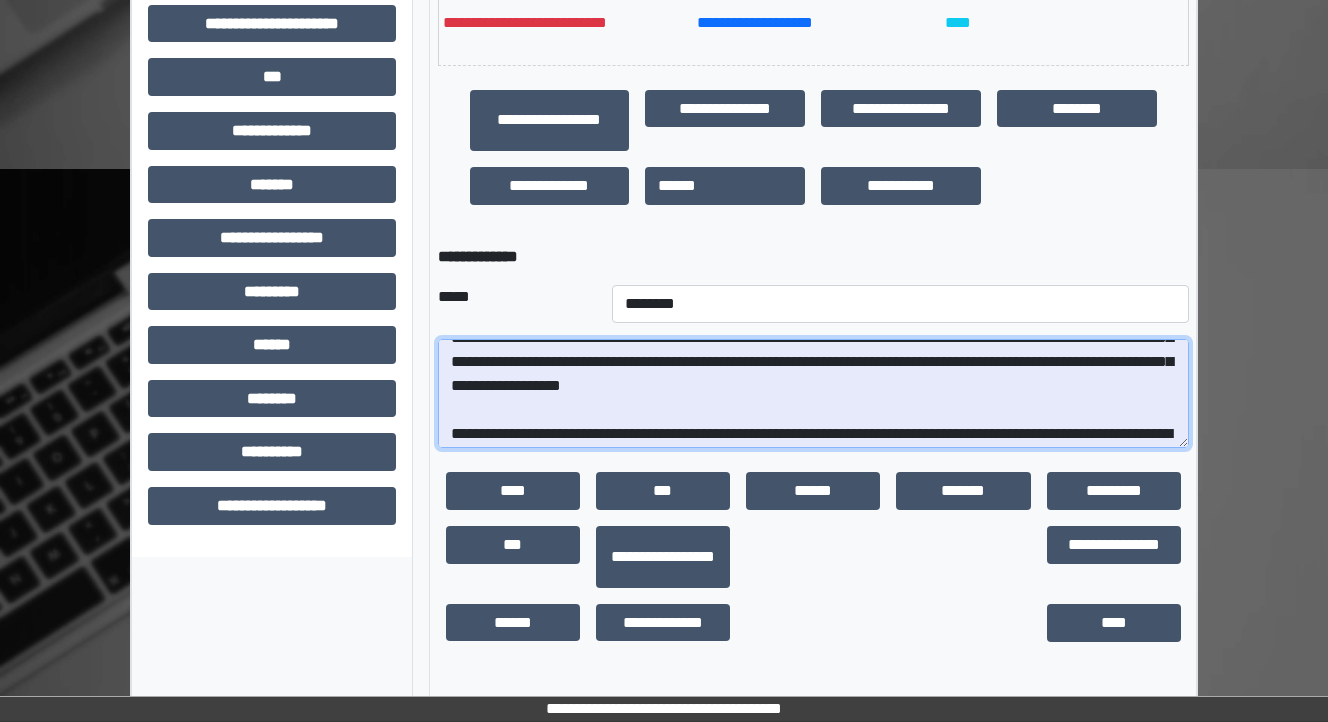 scroll, scrollTop: 160, scrollLeft: 0, axis: vertical 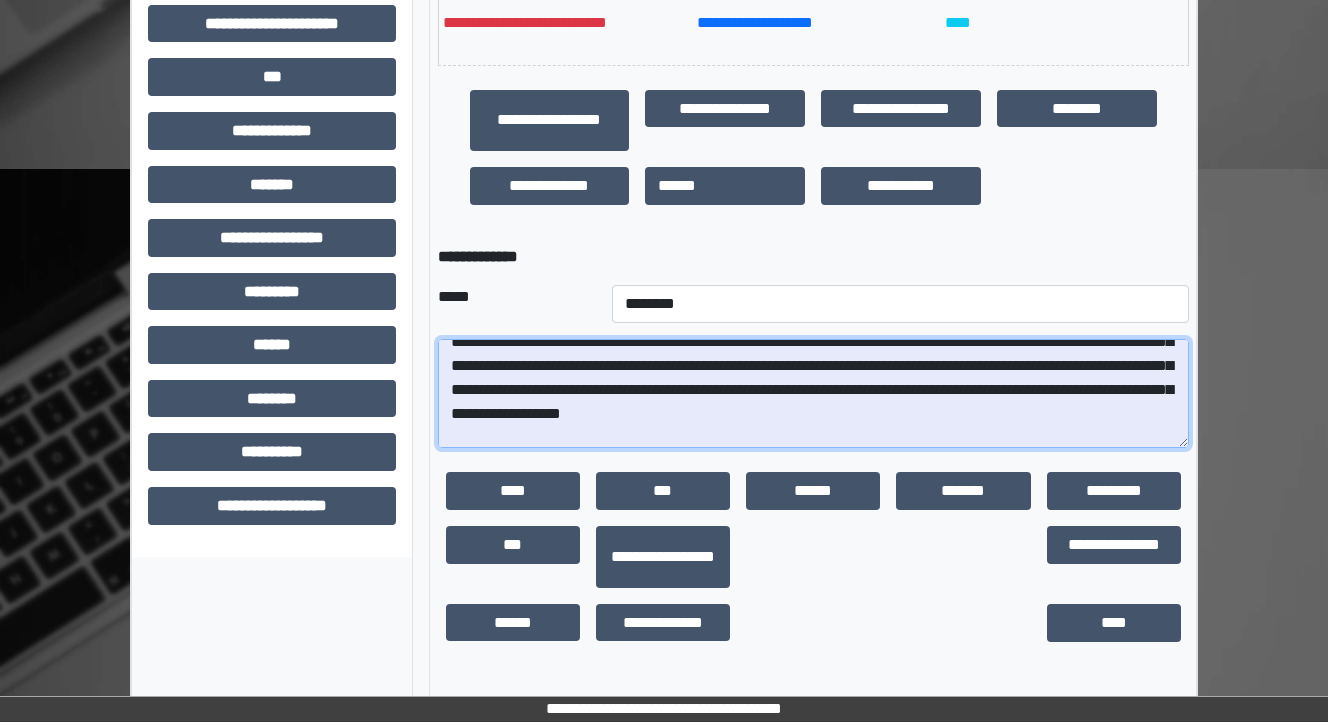 click at bounding box center [813, 394] 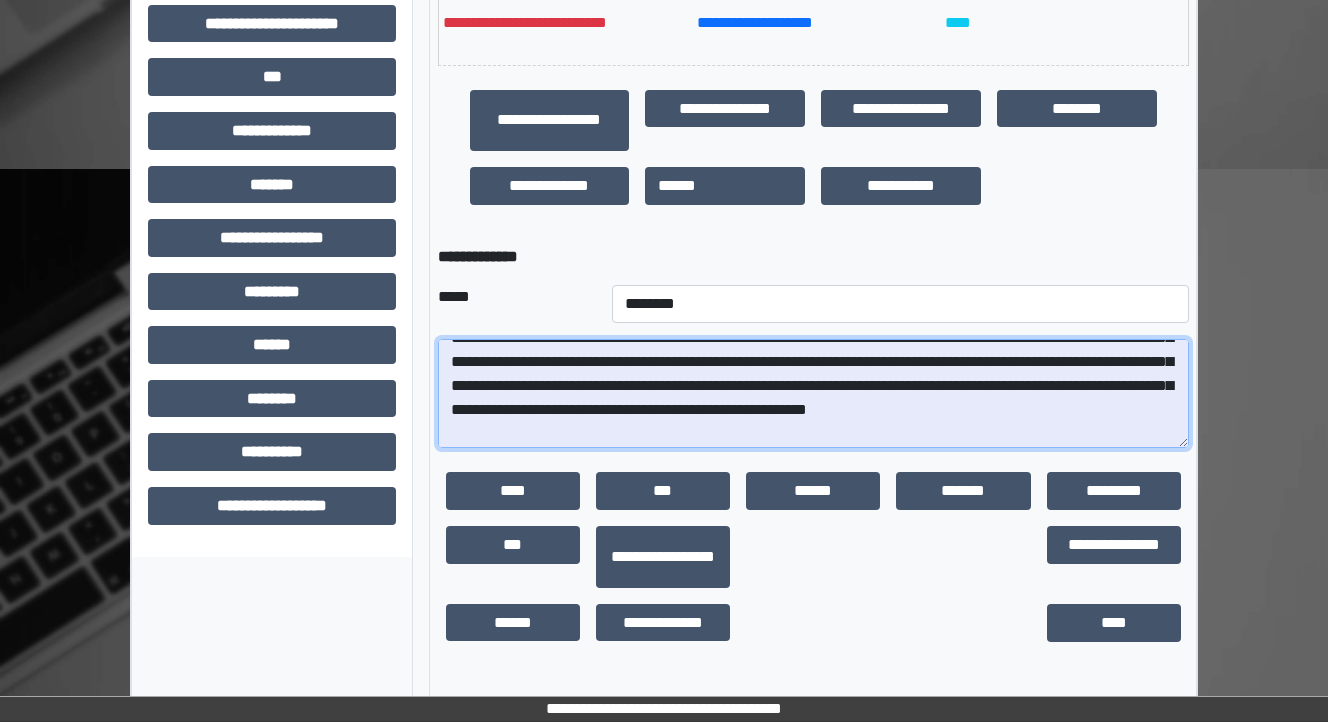 scroll, scrollTop: 160, scrollLeft: 0, axis: vertical 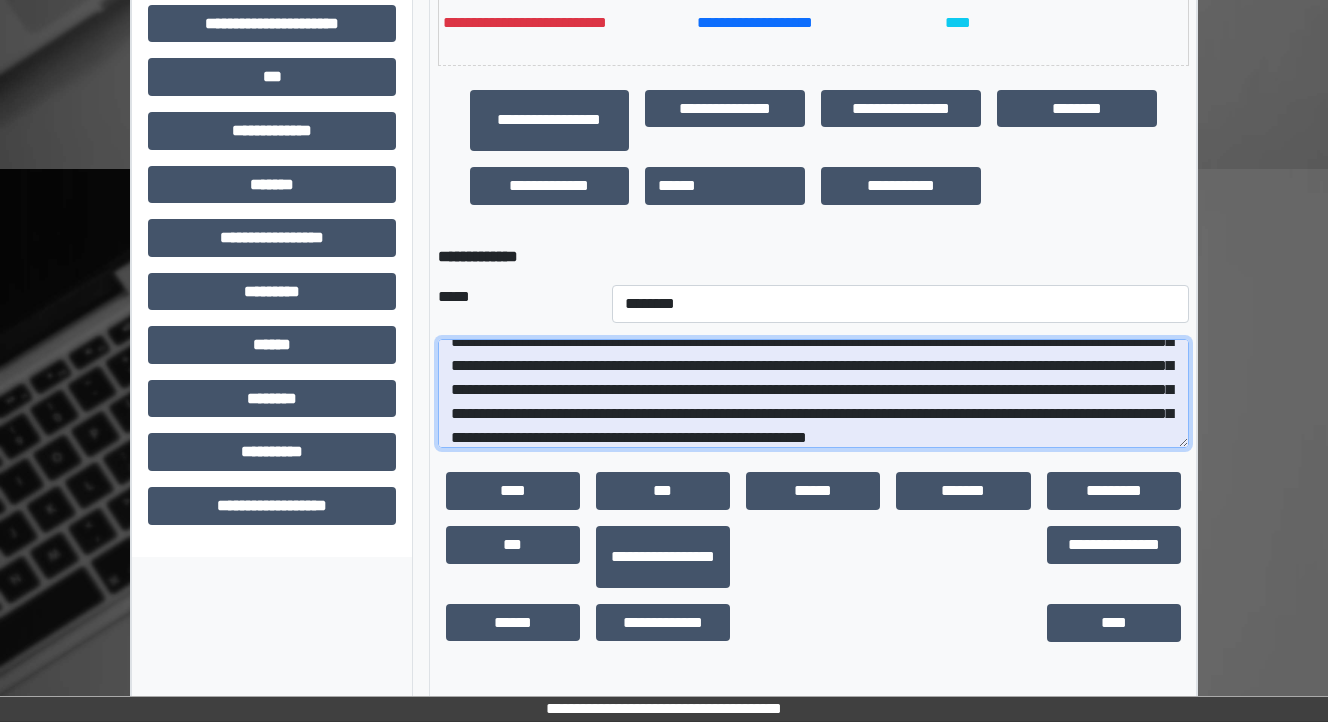 click at bounding box center [813, 394] 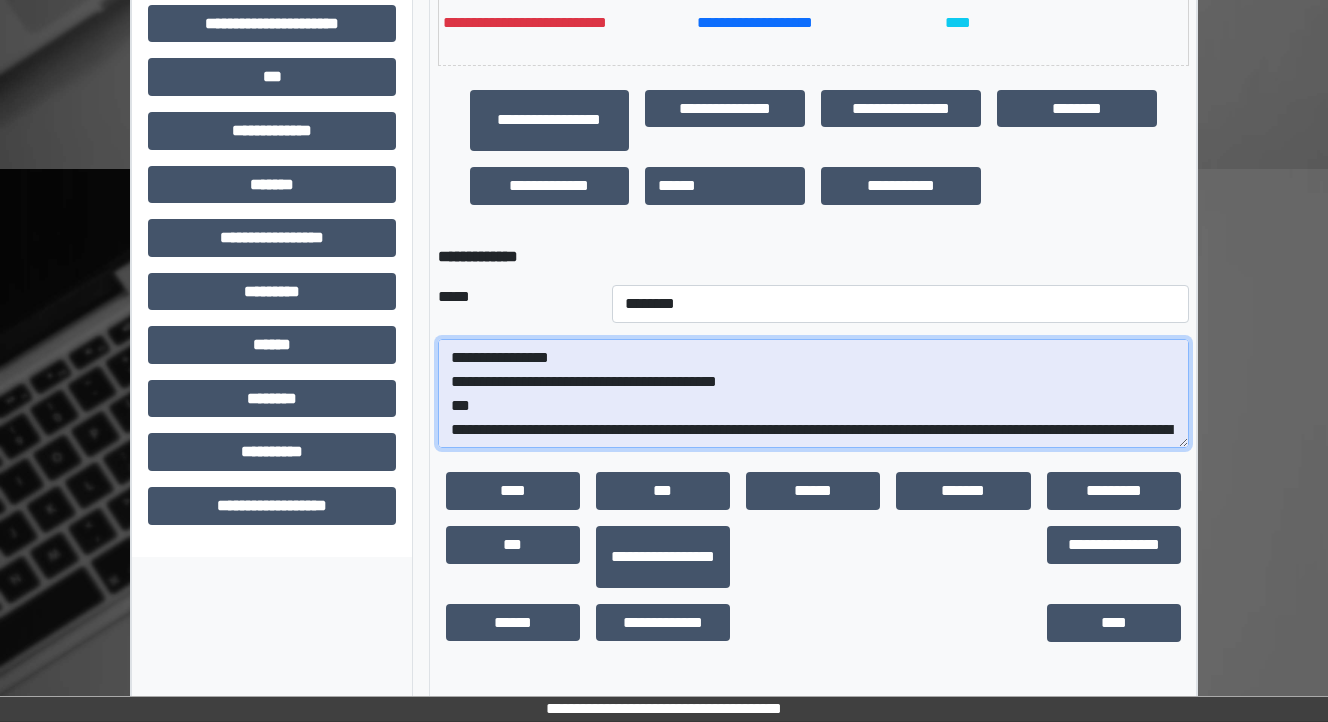 scroll, scrollTop: 80, scrollLeft: 0, axis: vertical 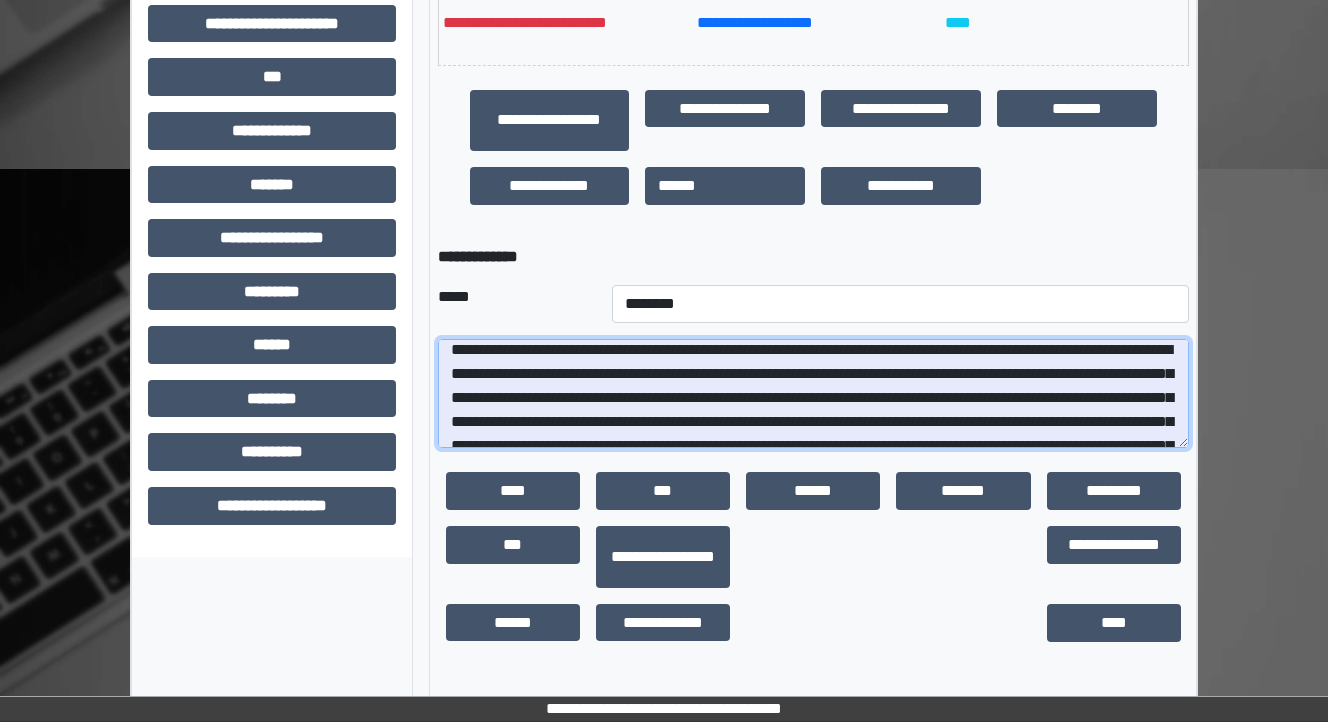 click at bounding box center (813, 394) 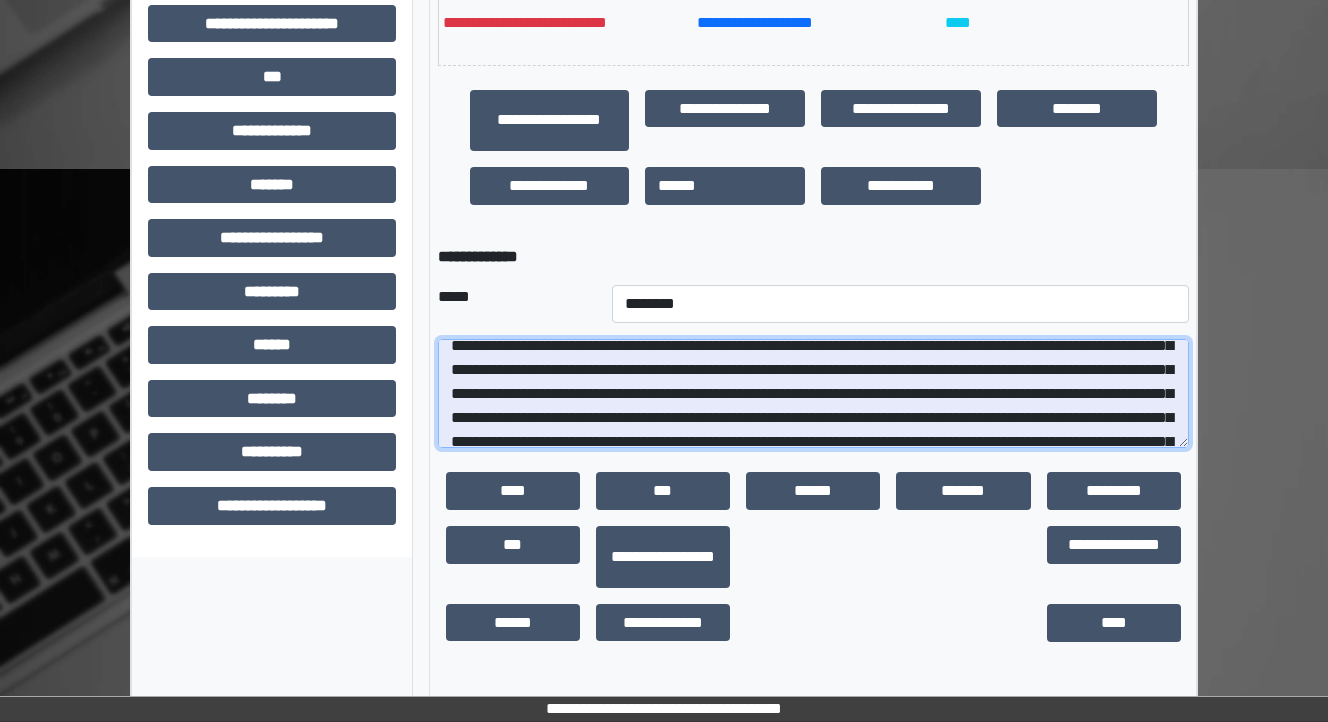 scroll, scrollTop: 80, scrollLeft: 0, axis: vertical 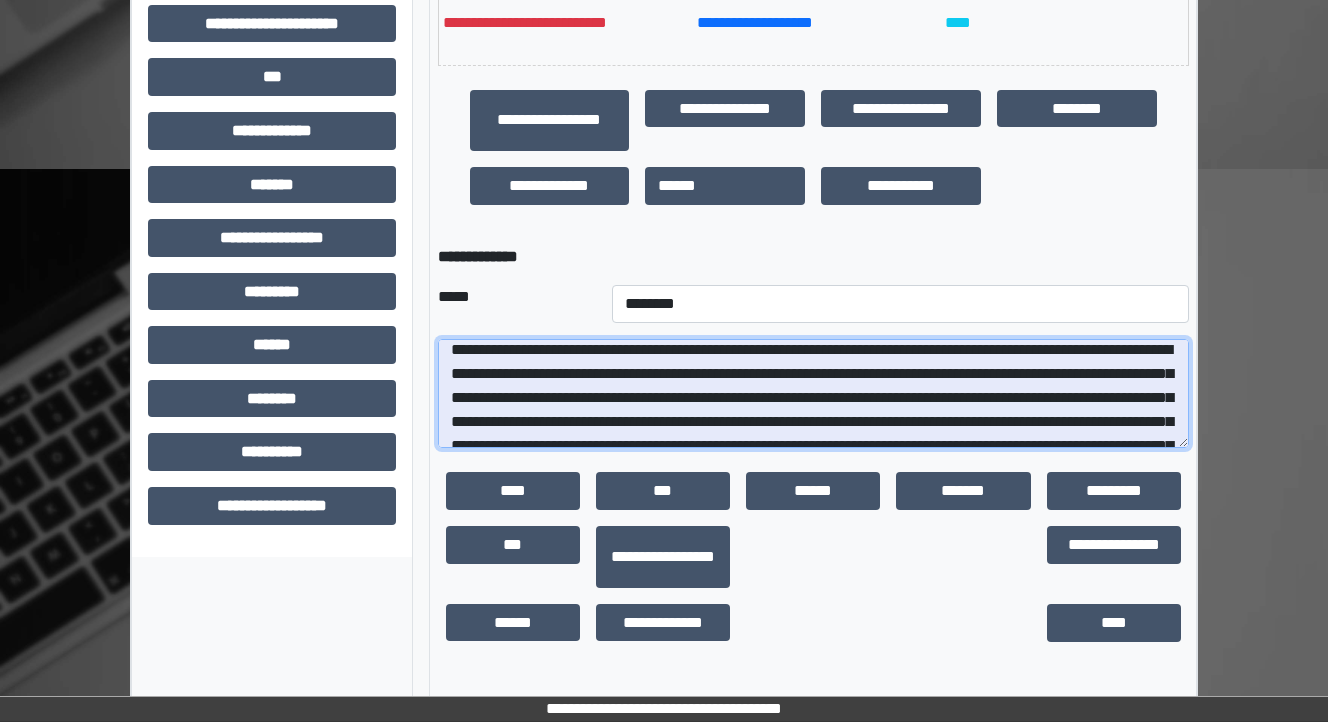 click at bounding box center [813, 394] 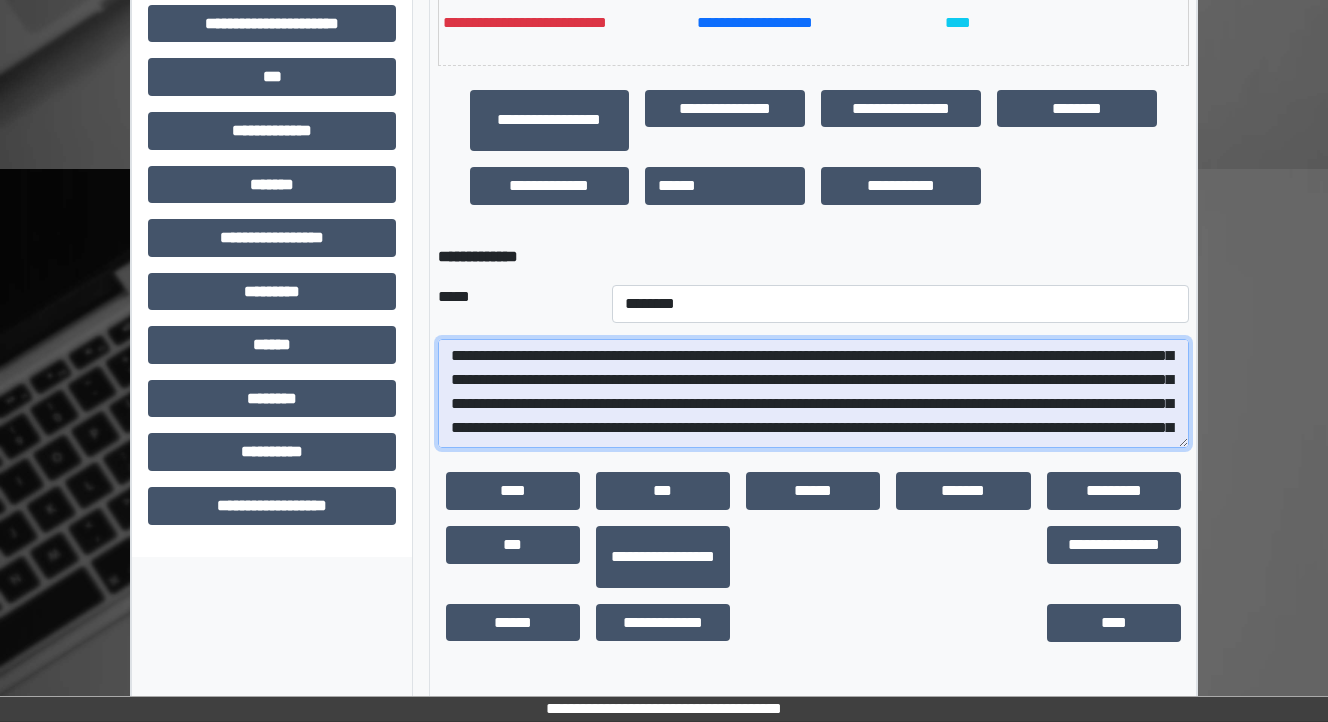 scroll, scrollTop: 160, scrollLeft: 0, axis: vertical 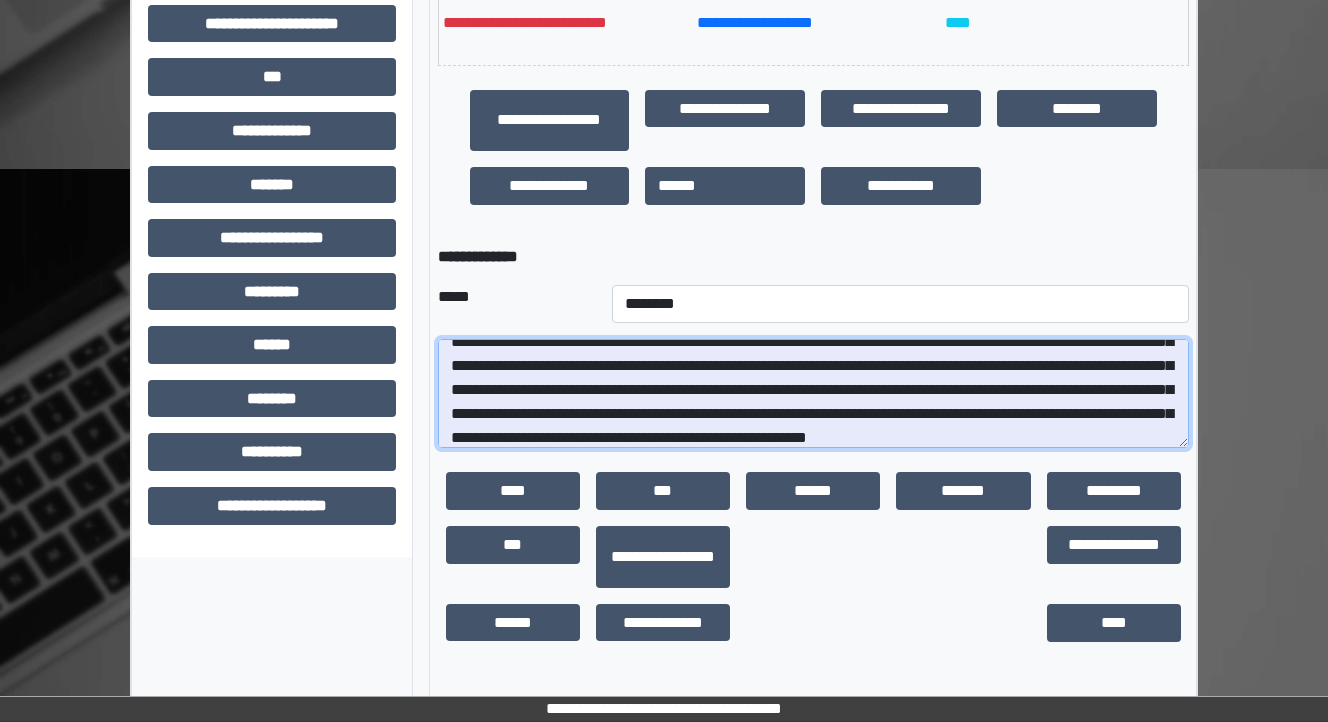 click at bounding box center (813, 394) 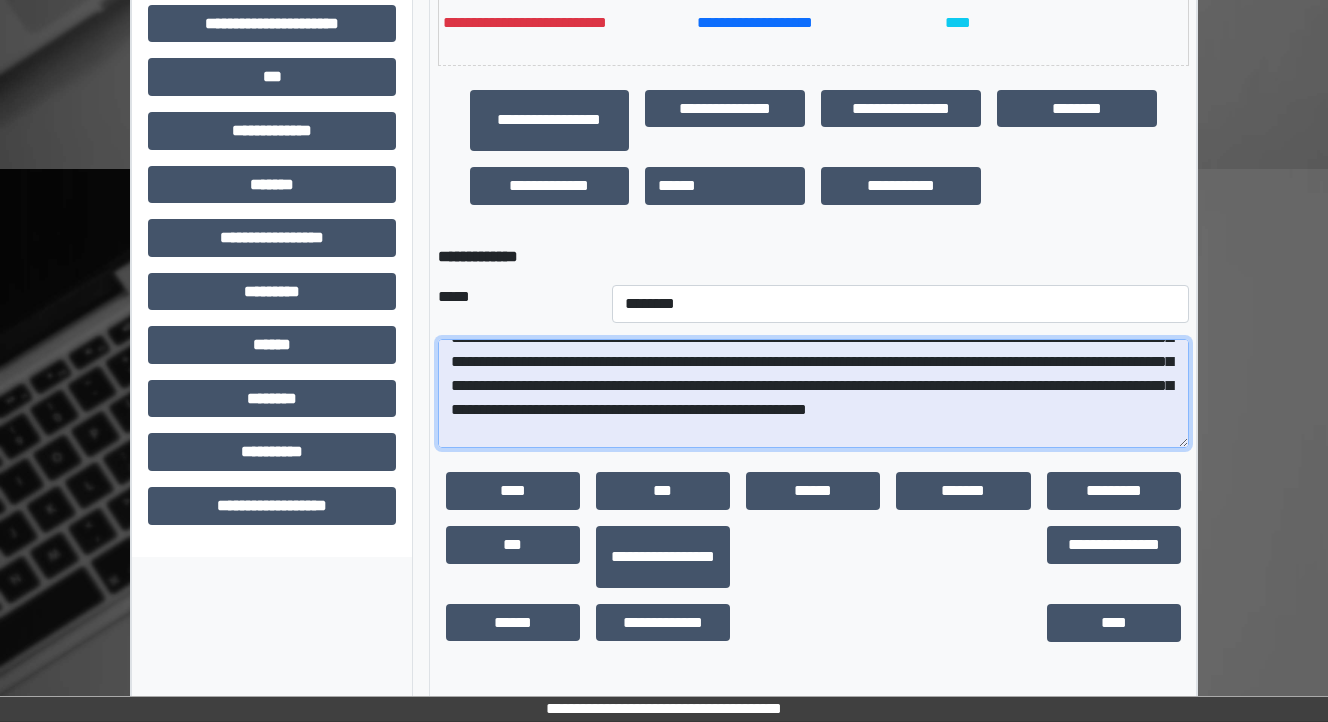 scroll, scrollTop: 160, scrollLeft: 0, axis: vertical 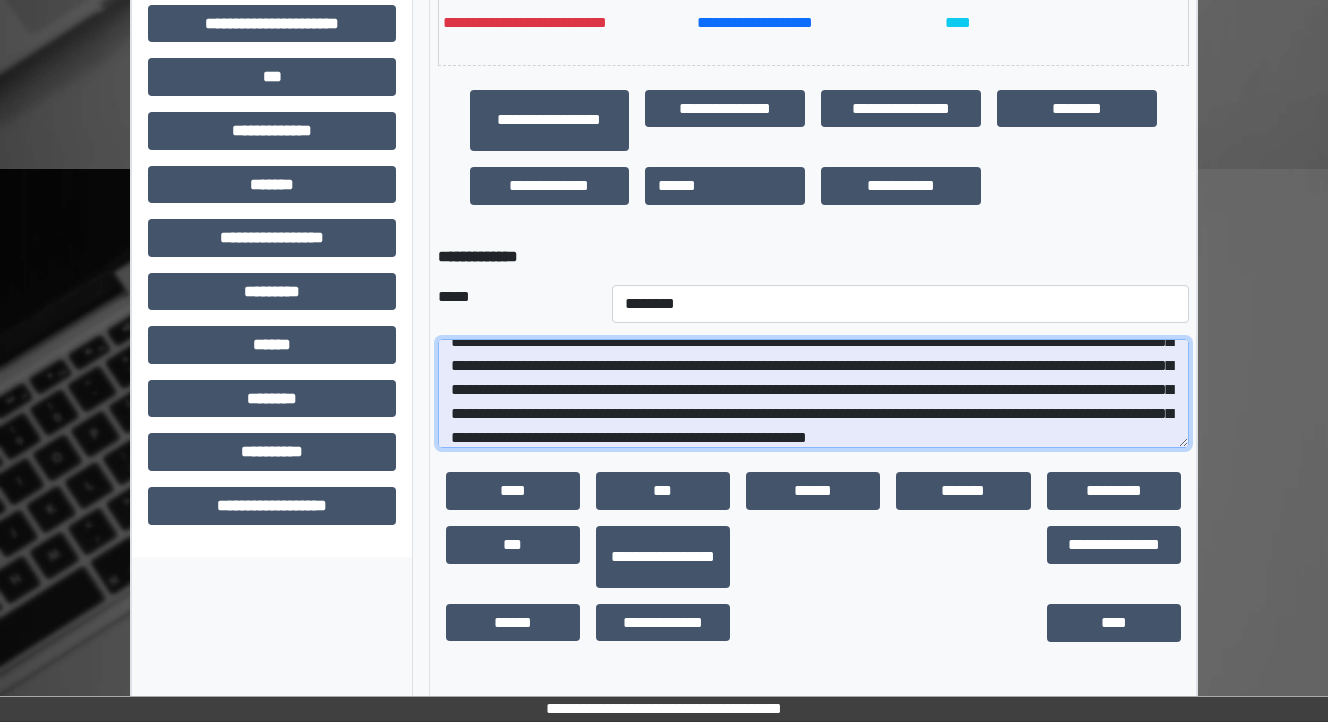 click at bounding box center [813, 394] 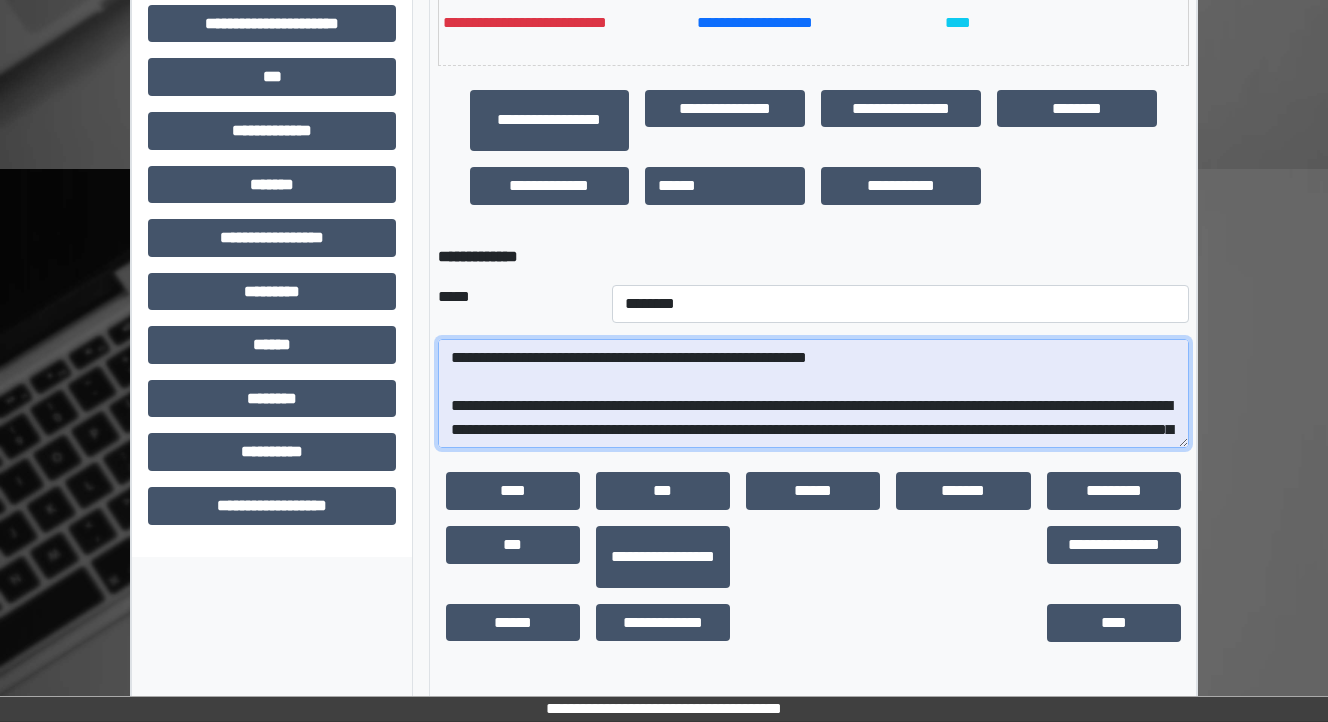 click at bounding box center (813, 394) 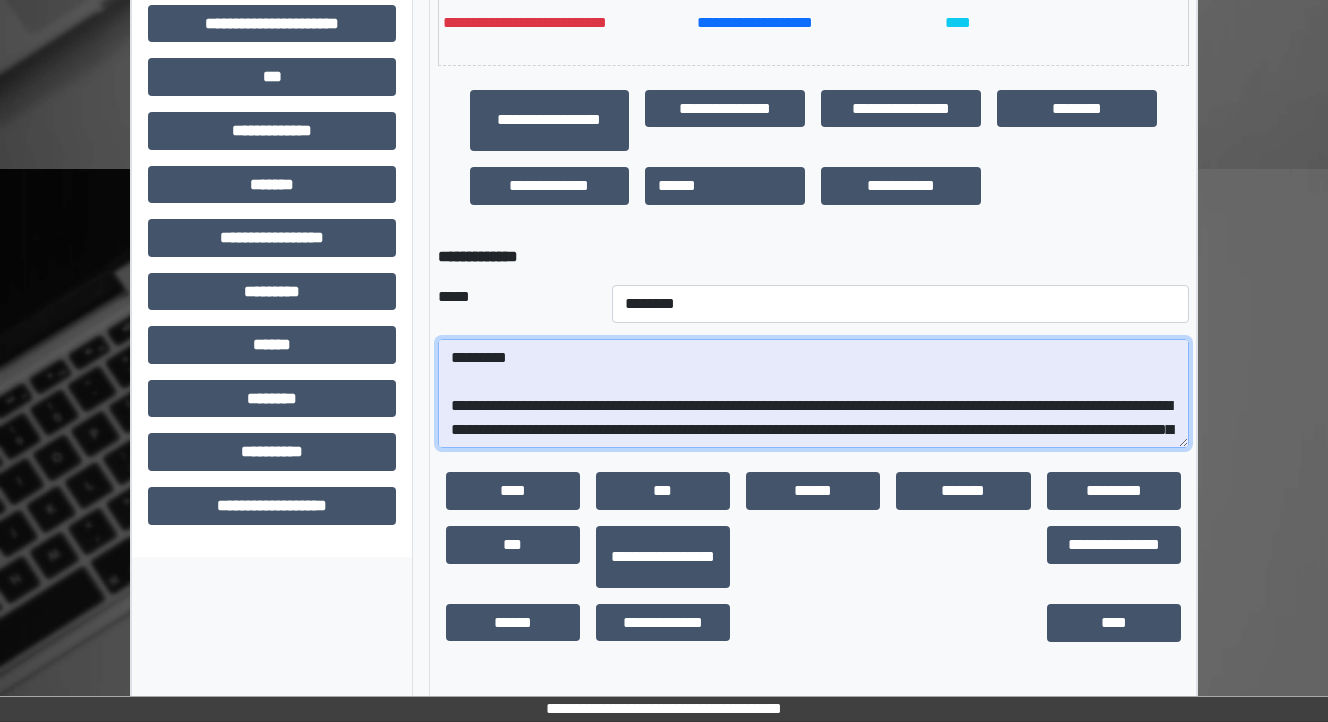 click at bounding box center [813, 394] 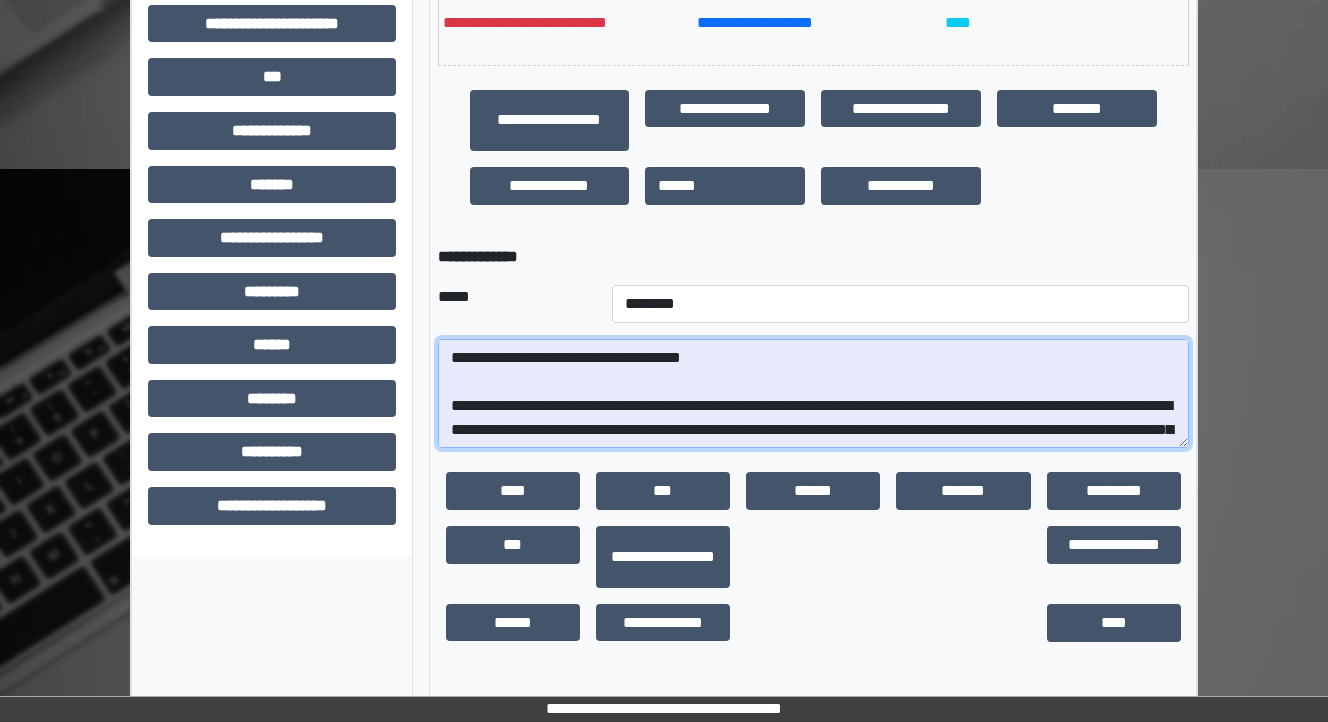 click at bounding box center [813, 394] 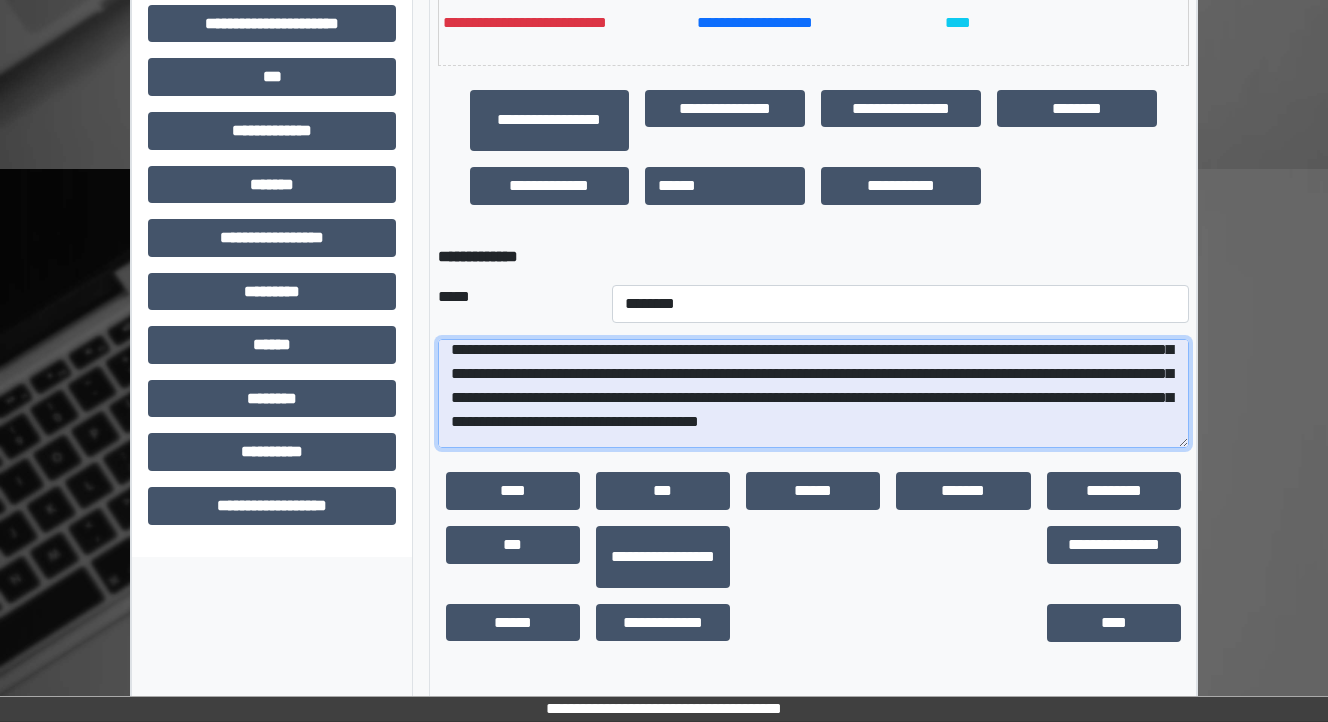 scroll, scrollTop: 400, scrollLeft: 0, axis: vertical 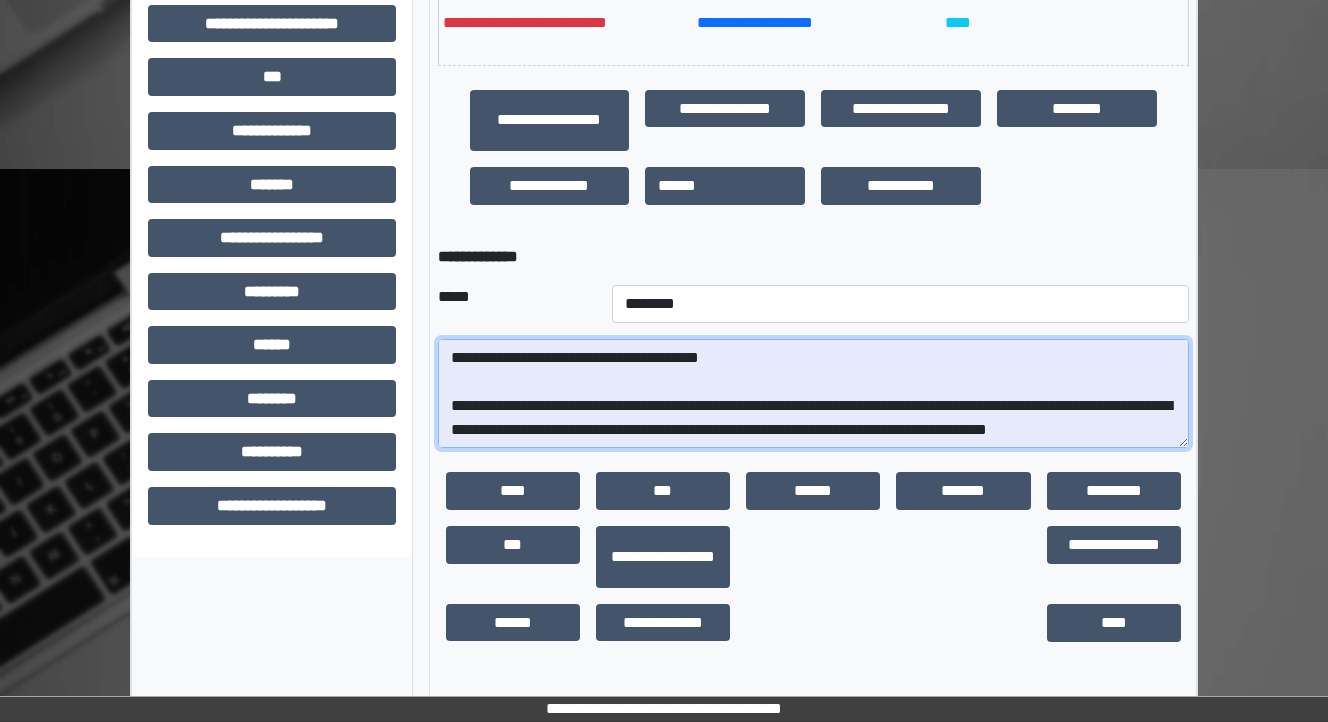 click at bounding box center [813, 394] 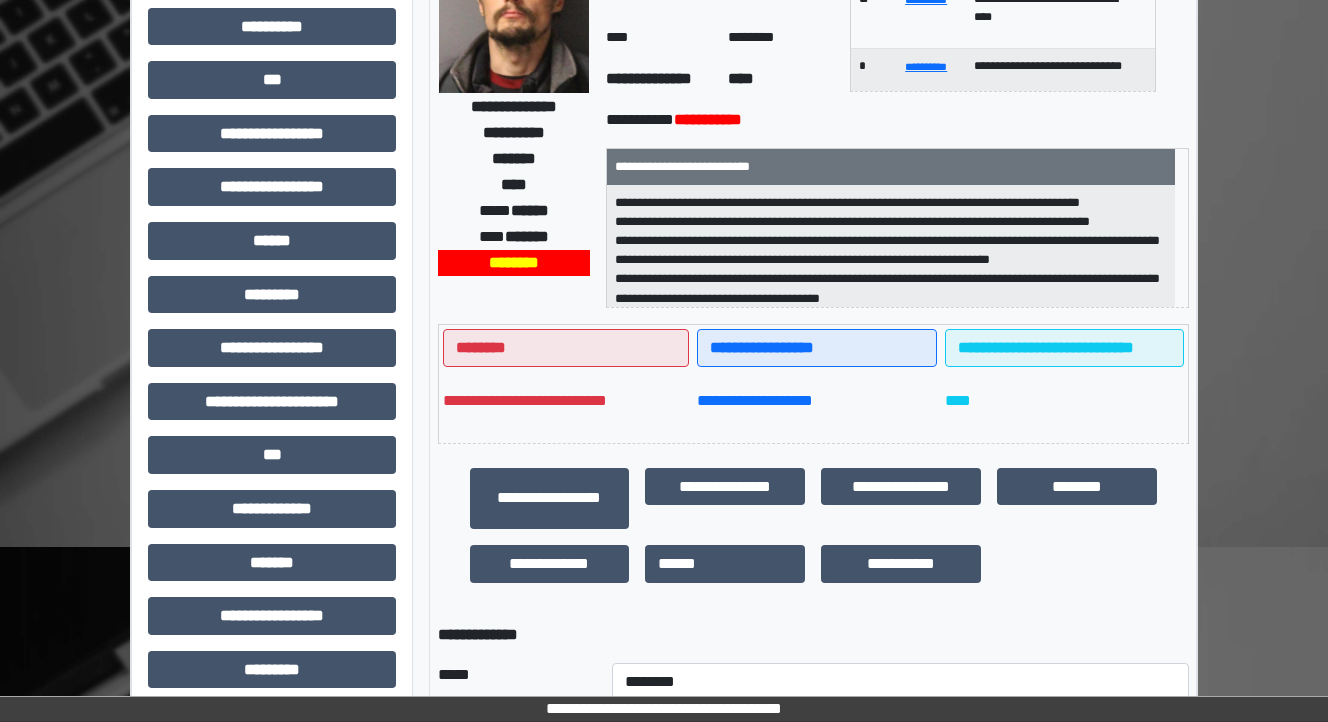 scroll, scrollTop: 56, scrollLeft: 0, axis: vertical 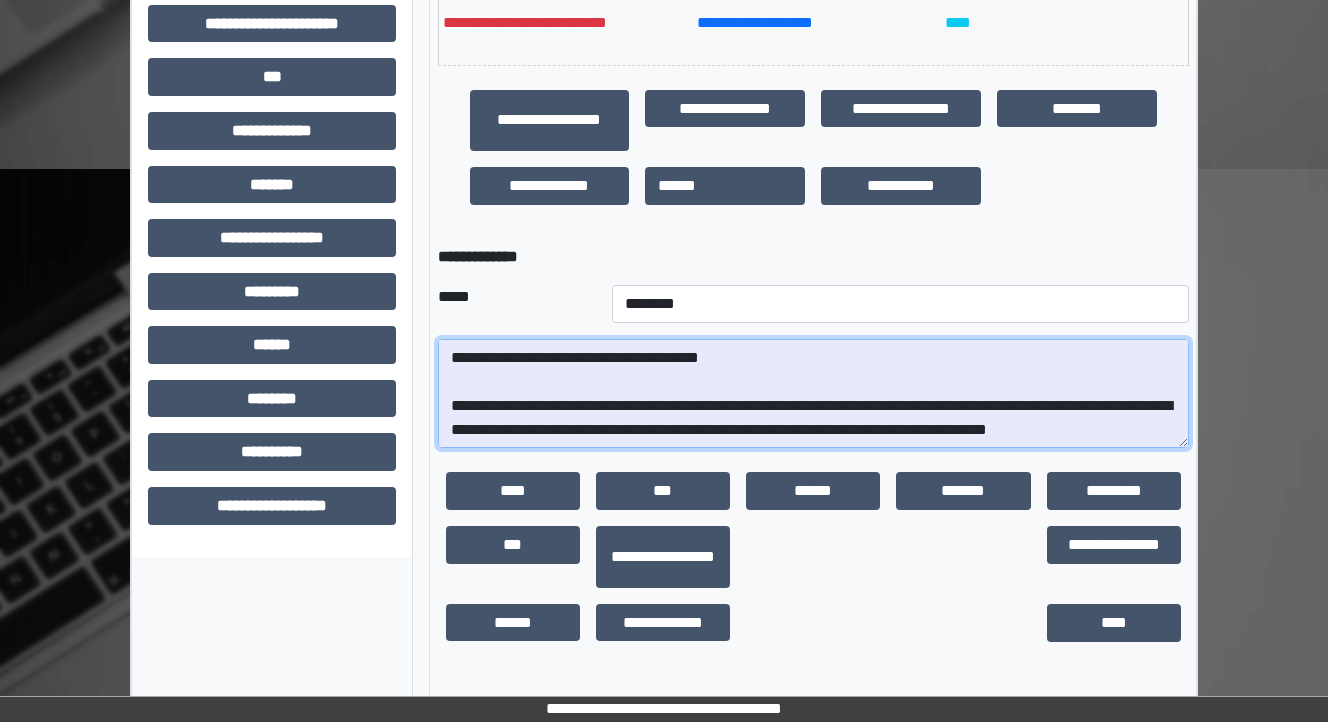 click at bounding box center (813, 394) 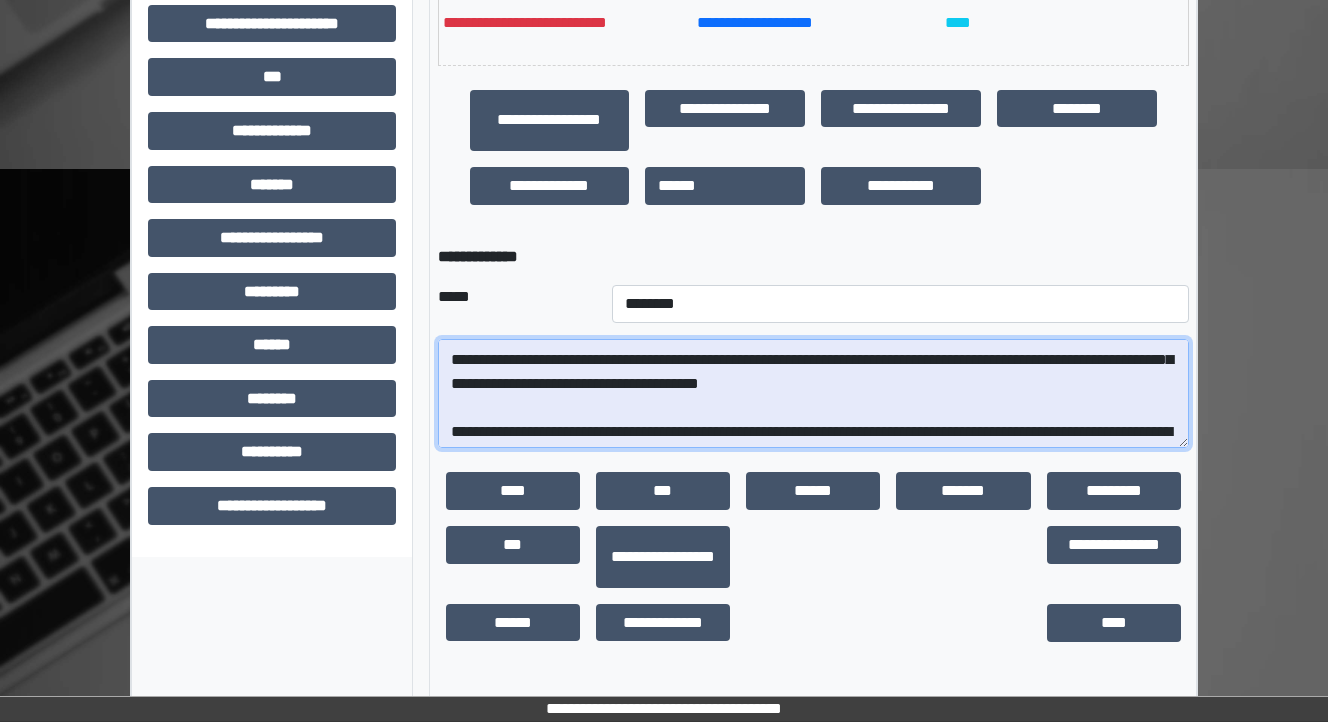 scroll, scrollTop: 320, scrollLeft: 0, axis: vertical 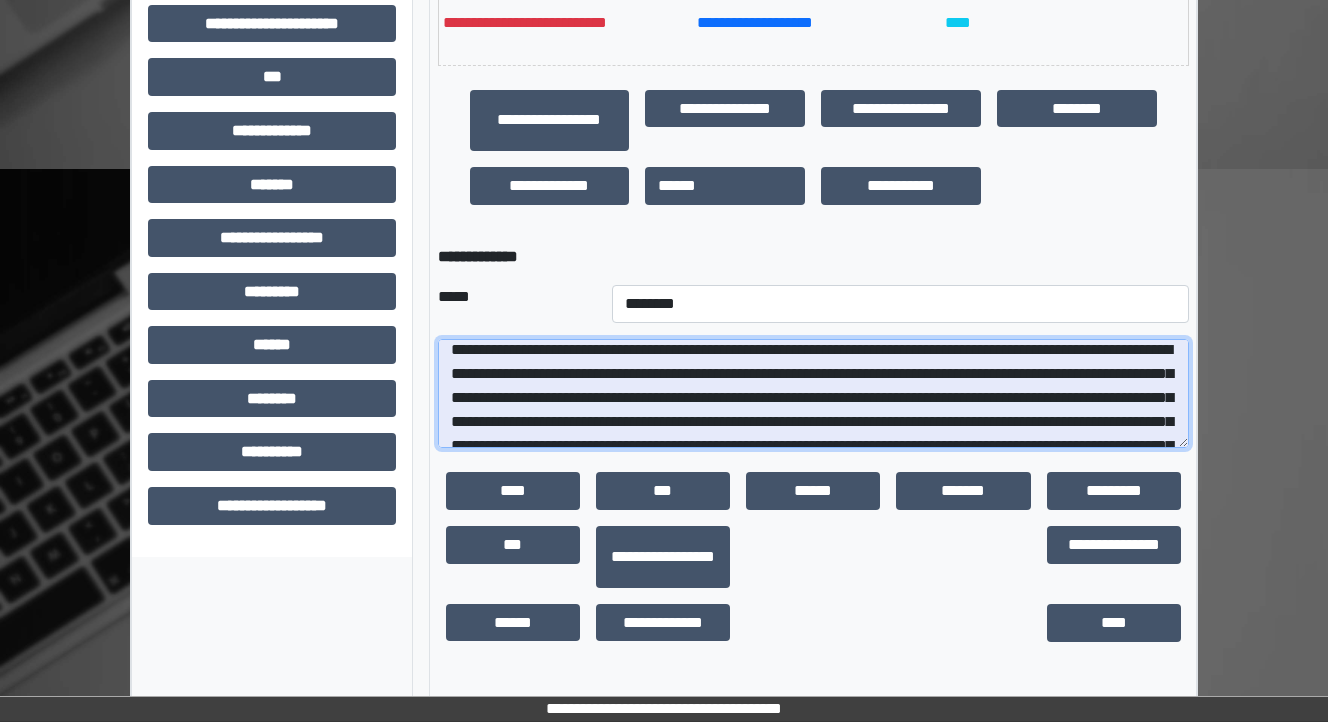 click at bounding box center (813, 394) 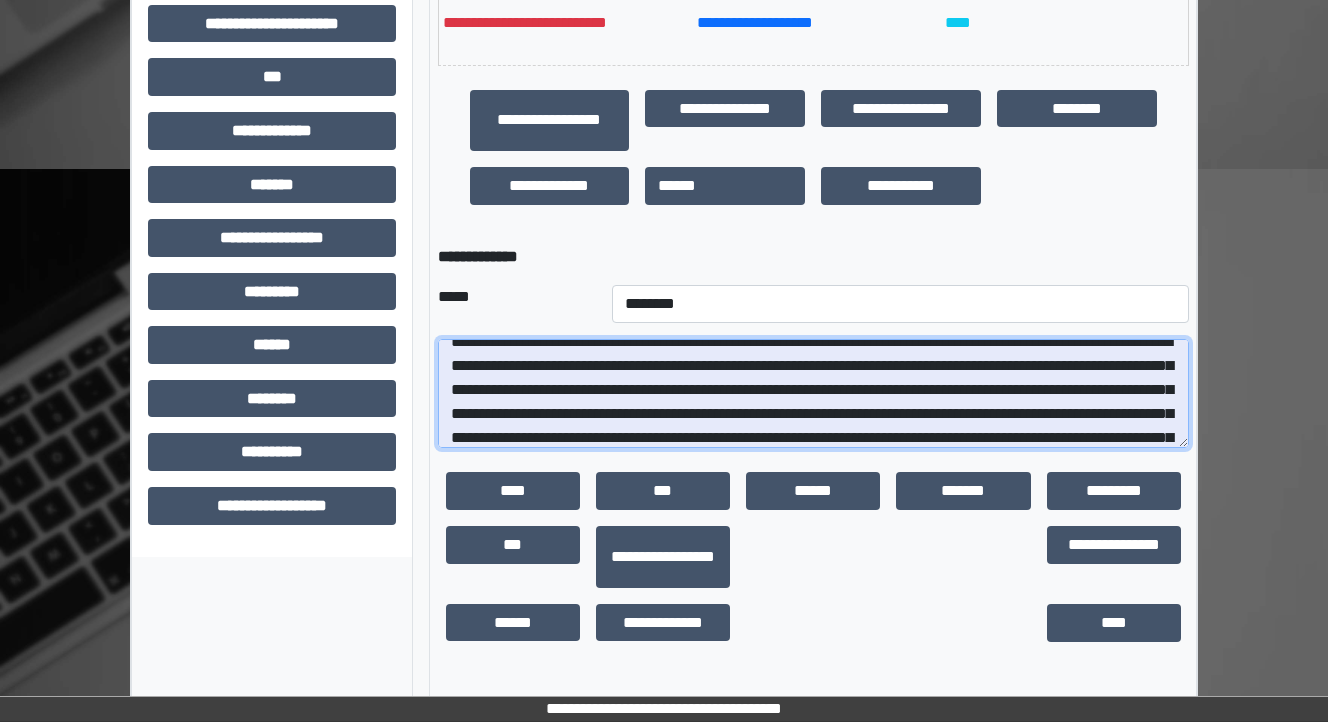 click at bounding box center [813, 394] 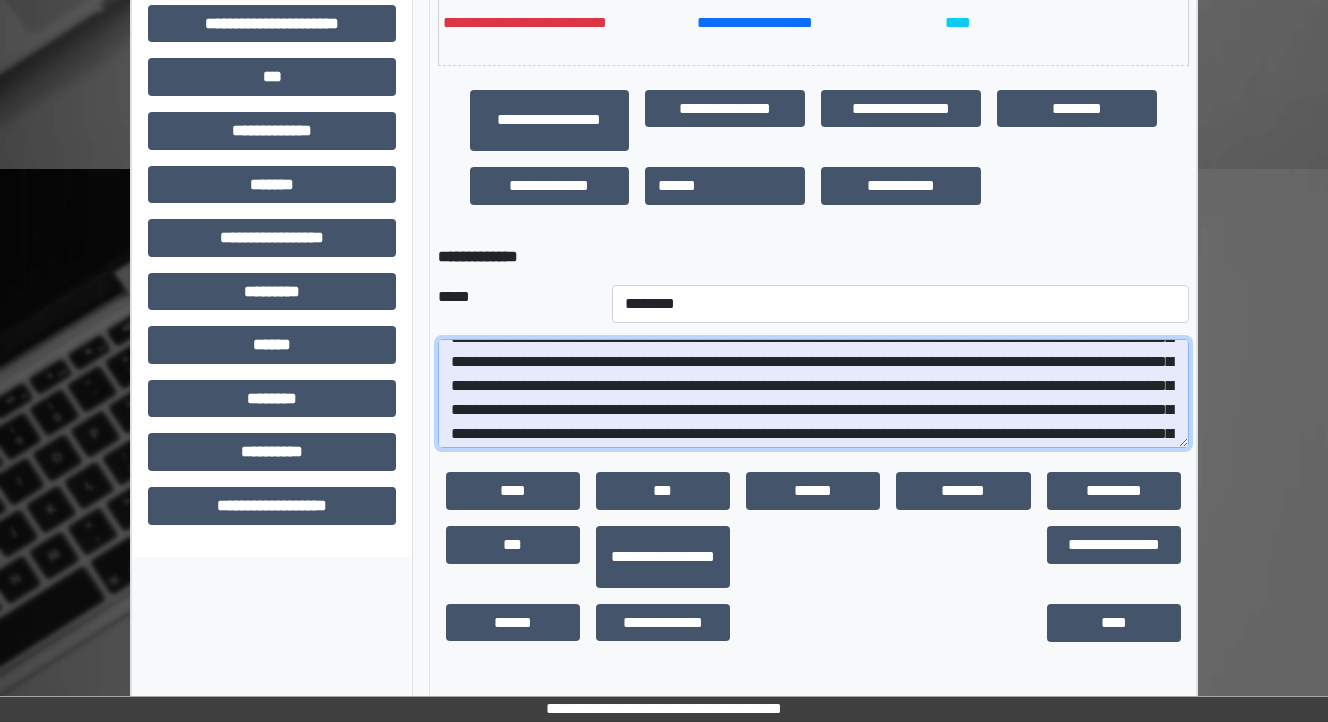 scroll, scrollTop: 168, scrollLeft: 0, axis: vertical 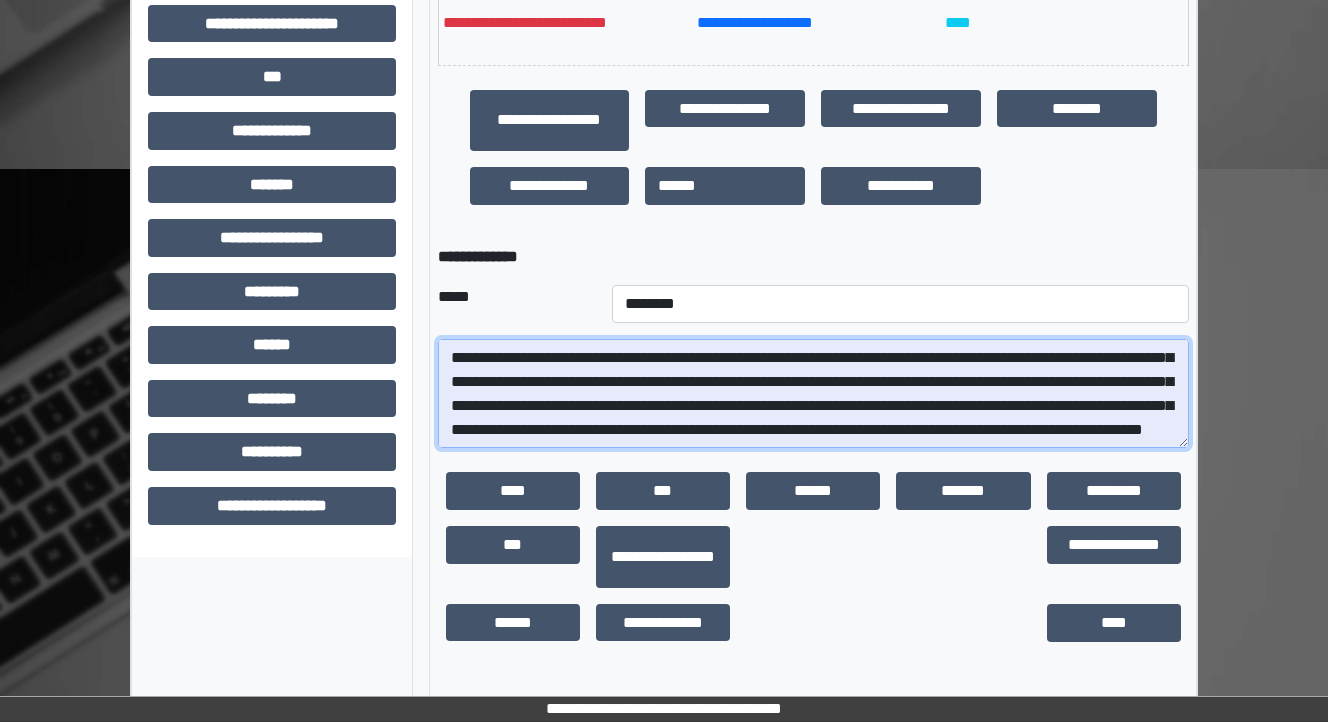 click at bounding box center [813, 394] 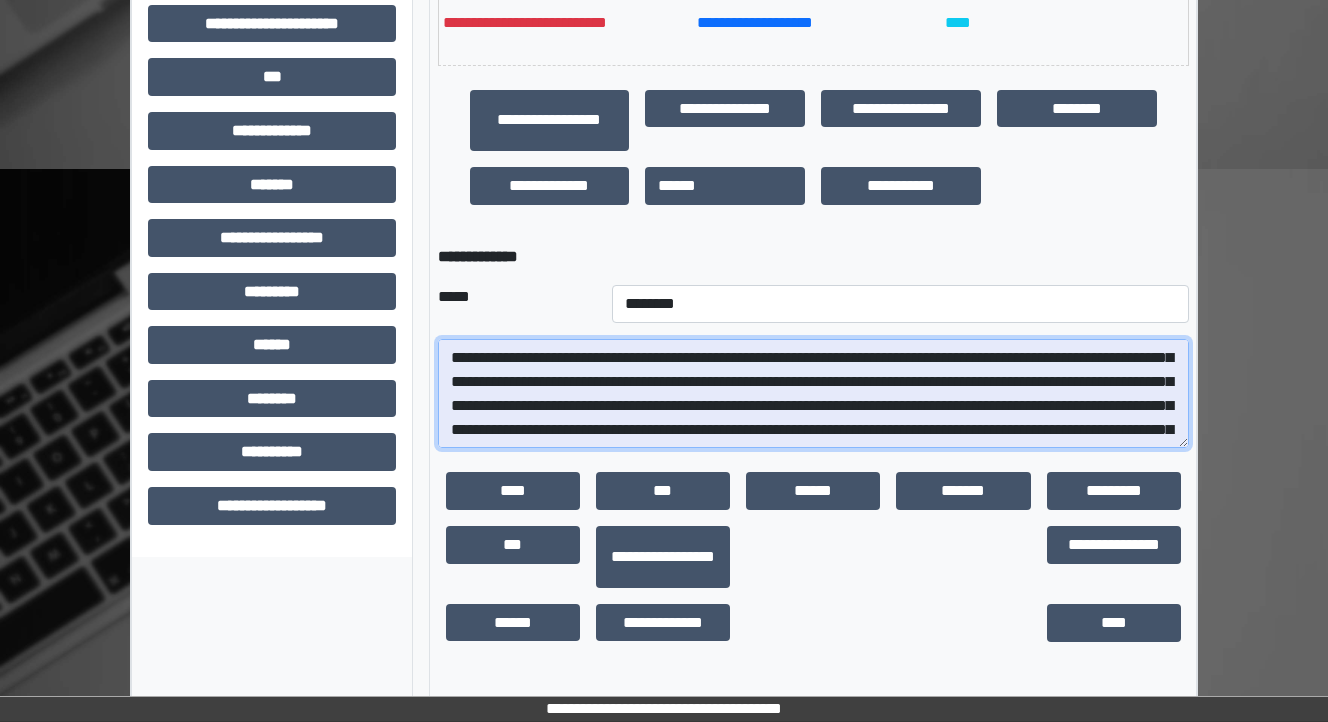 click at bounding box center [813, 394] 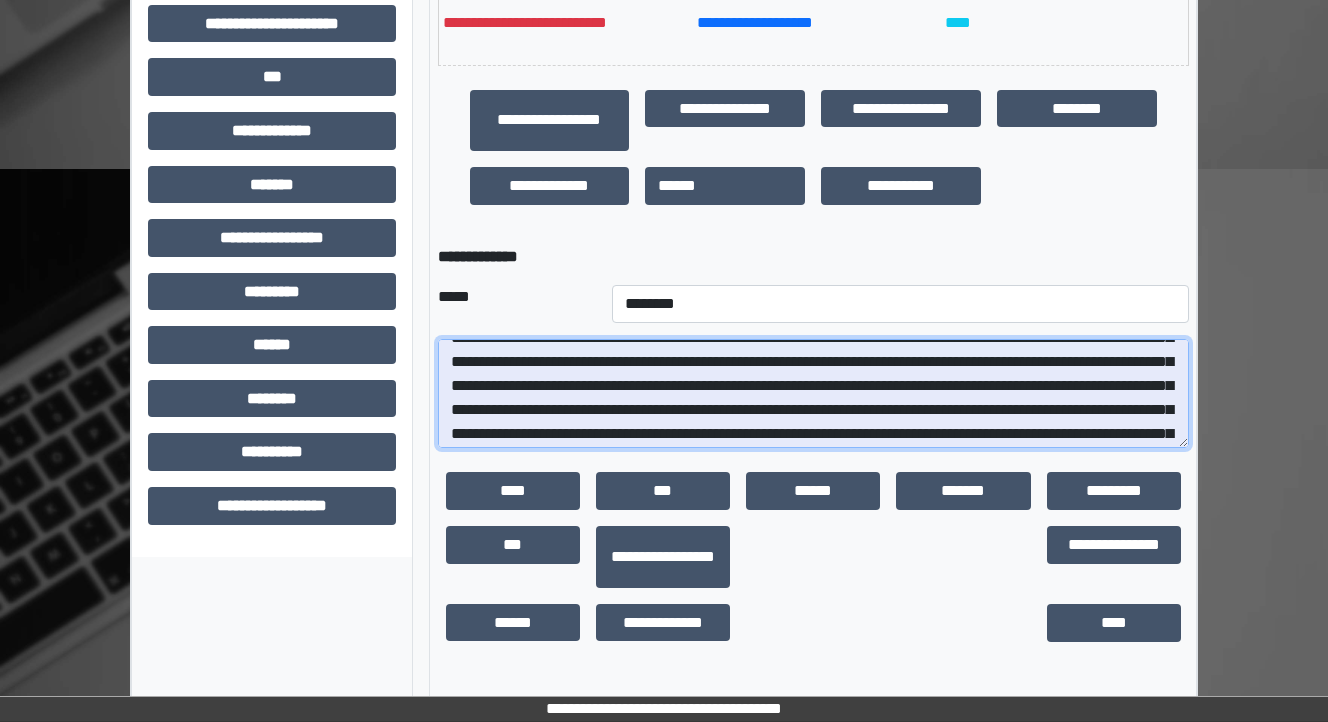 scroll, scrollTop: 168, scrollLeft: 0, axis: vertical 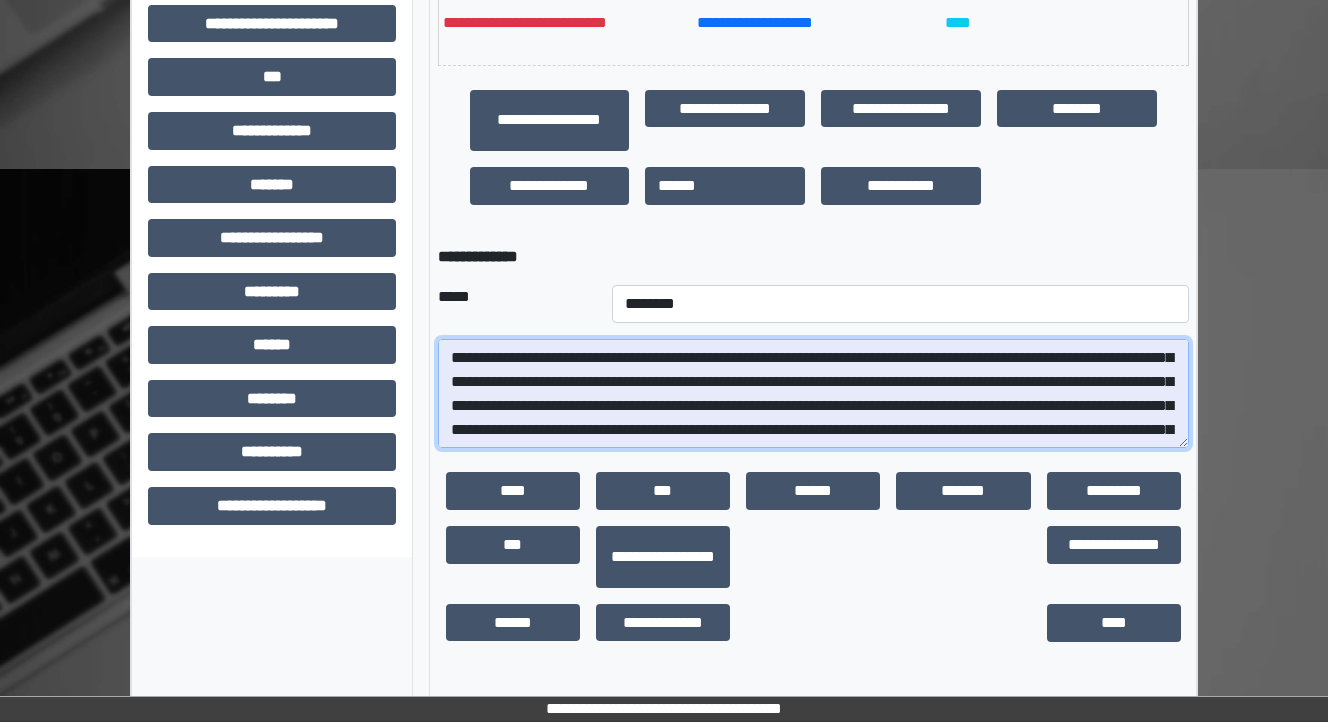 click at bounding box center (813, 394) 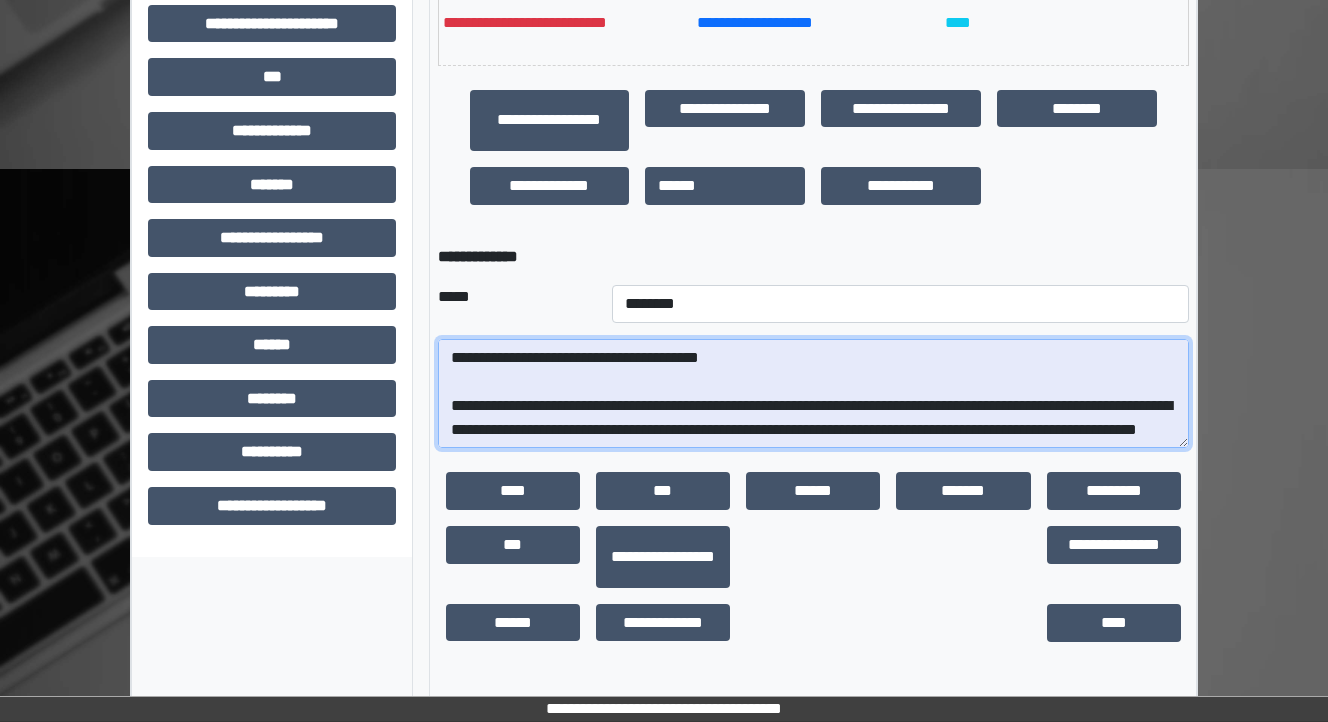 scroll, scrollTop: 504, scrollLeft: 0, axis: vertical 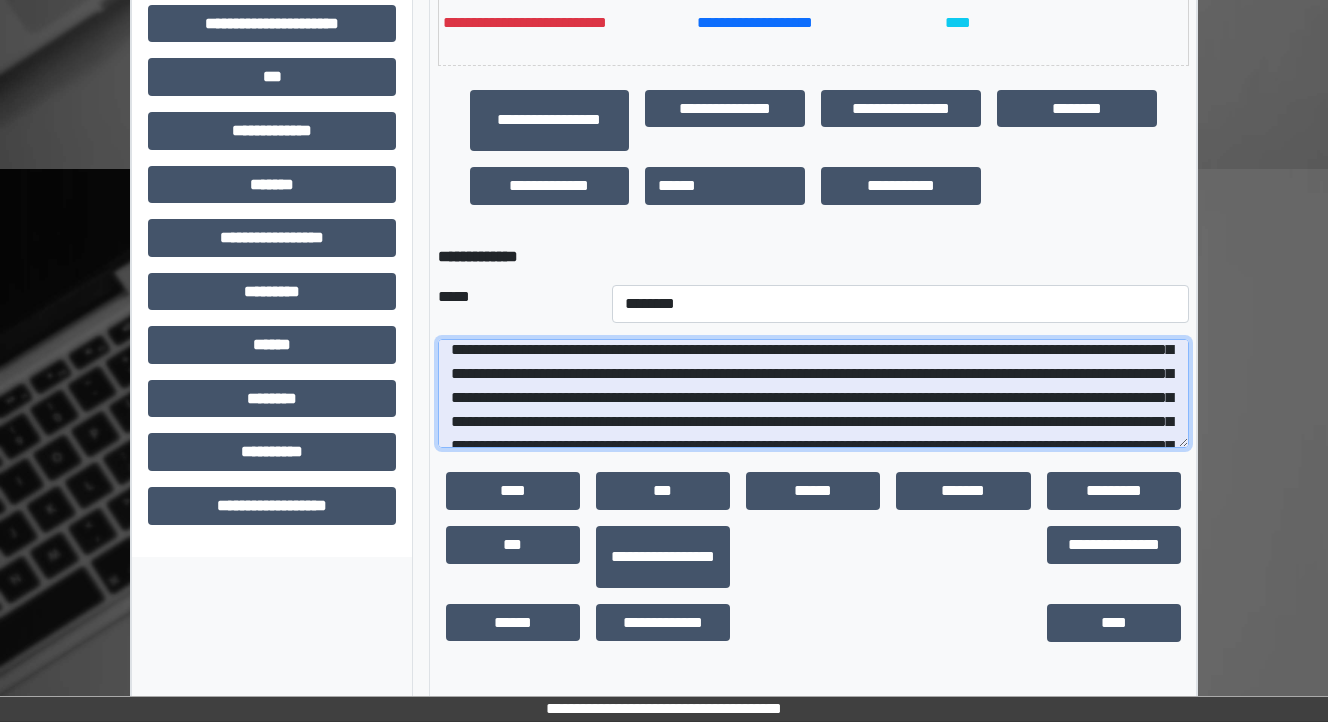 click at bounding box center (813, 394) 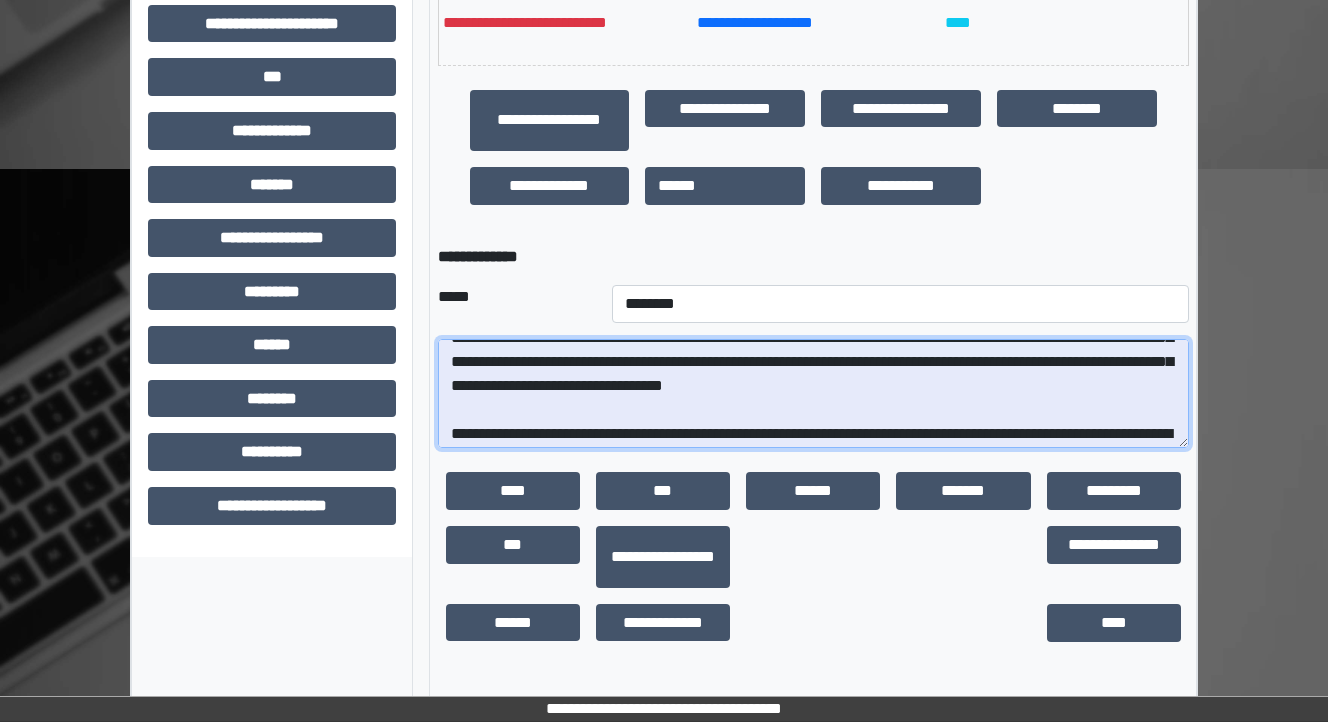 scroll, scrollTop: 264, scrollLeft: 0, axis: vertical 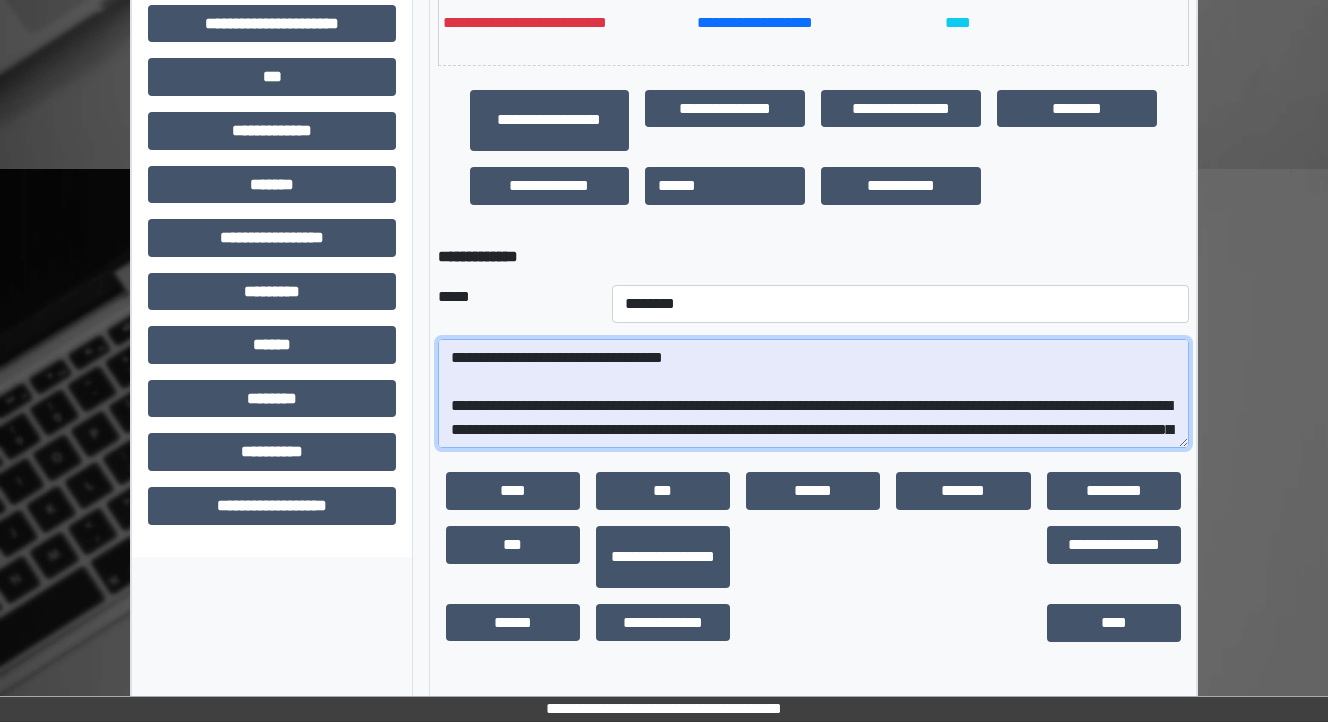 click at bounding box center [813, 394] 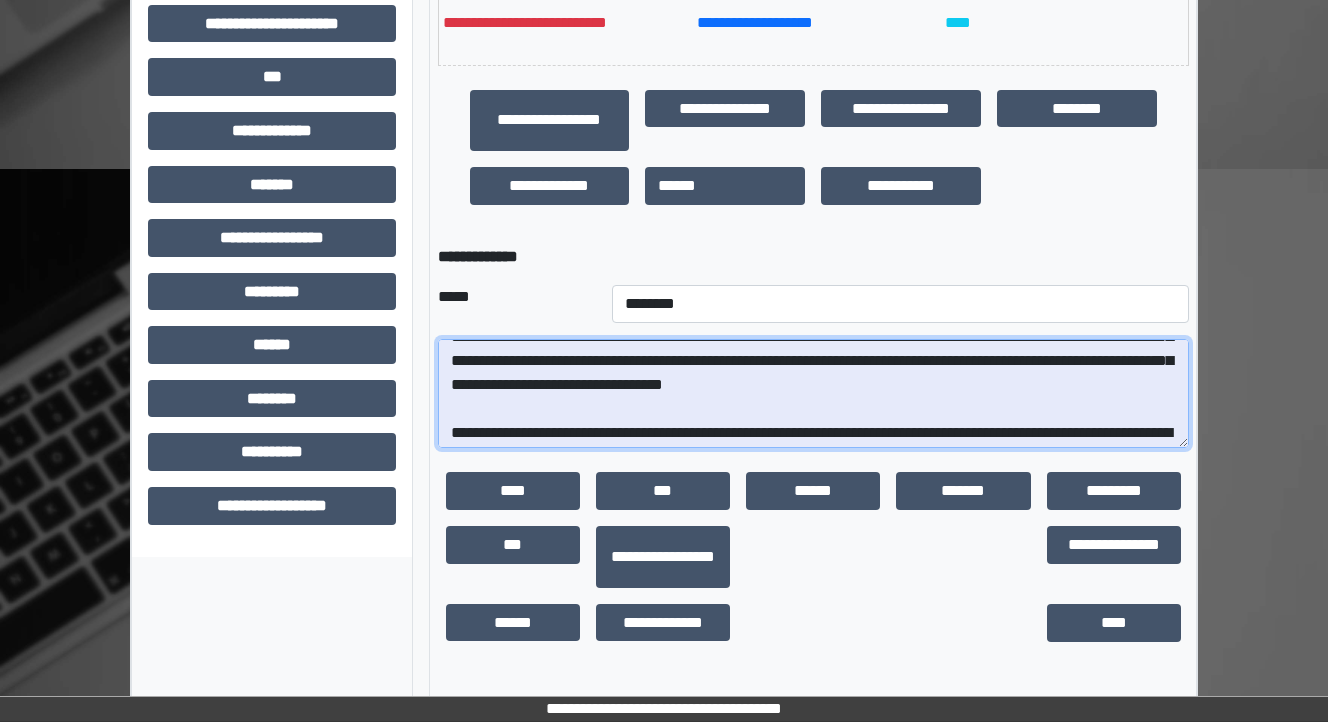 scroll, scrollTop: 264, scrollLeft: 0, axis: vertical 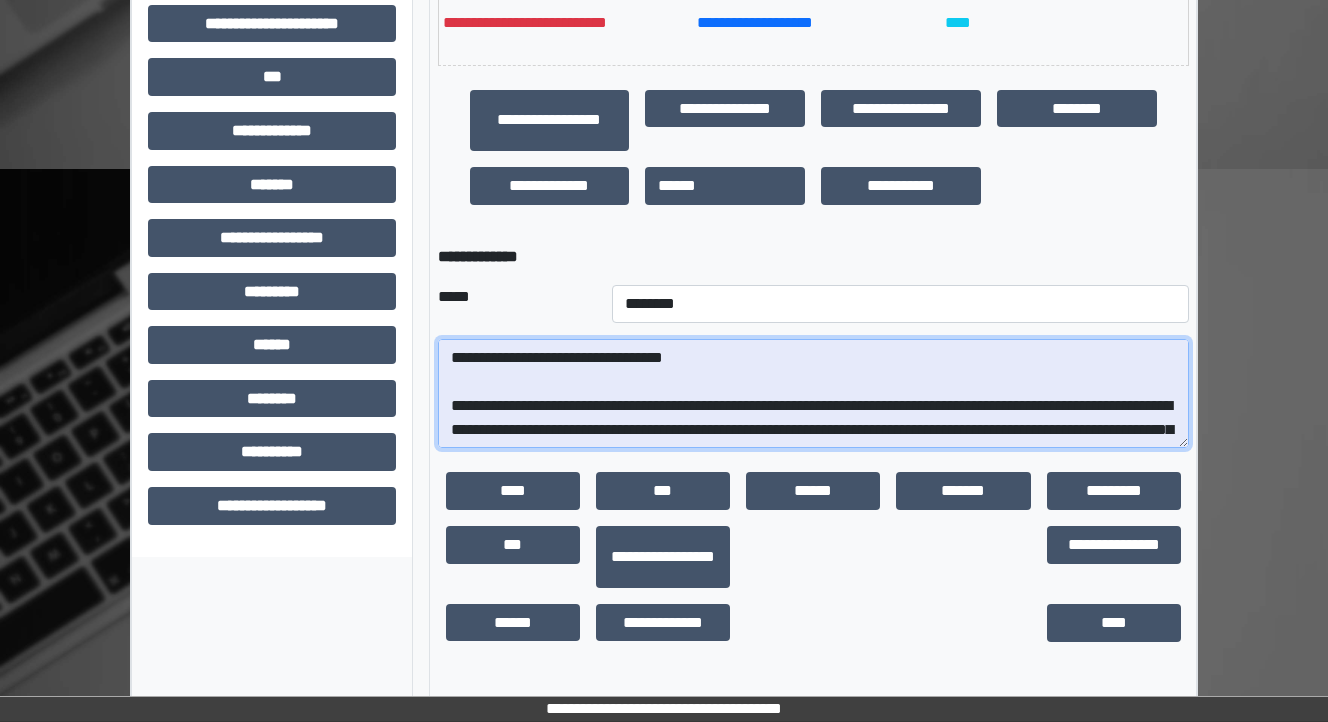 drag, startPoint x: 800, startPoint y: 376, endPoint x: 660, endPoint y: 376, distance: 140 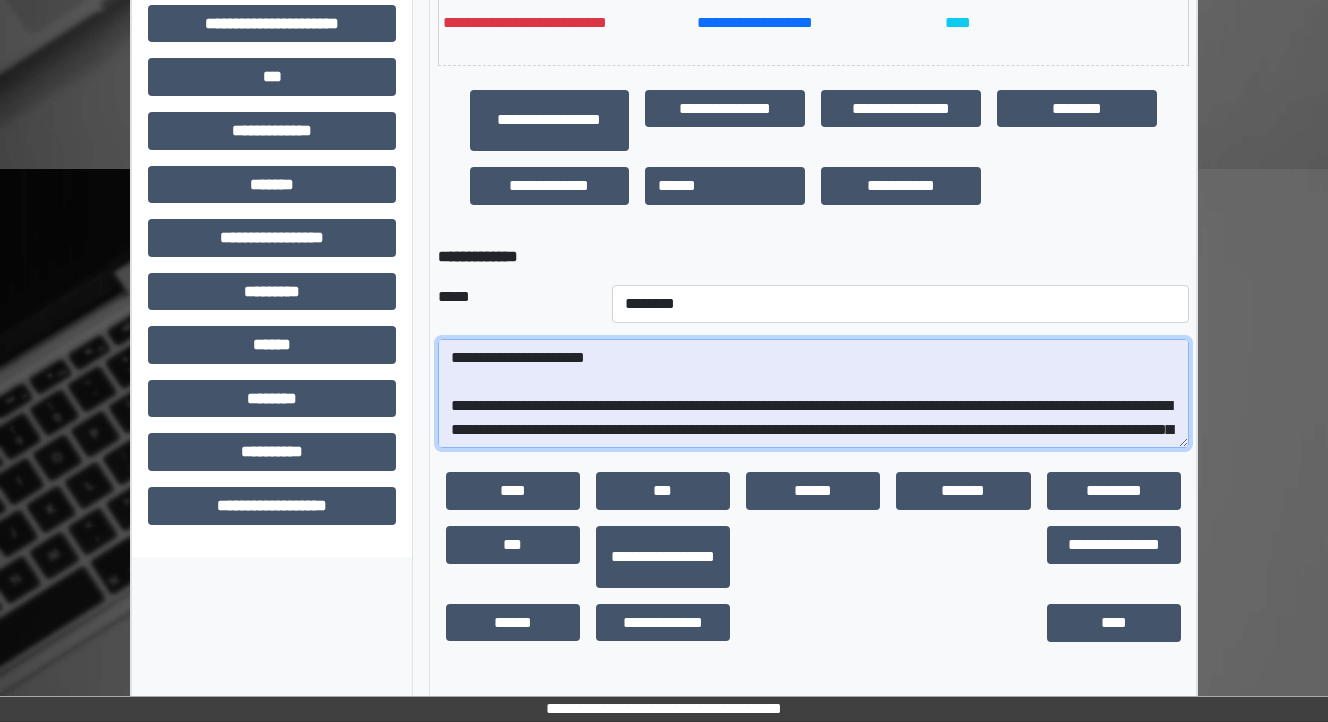 click at bounding box center [813, 394] 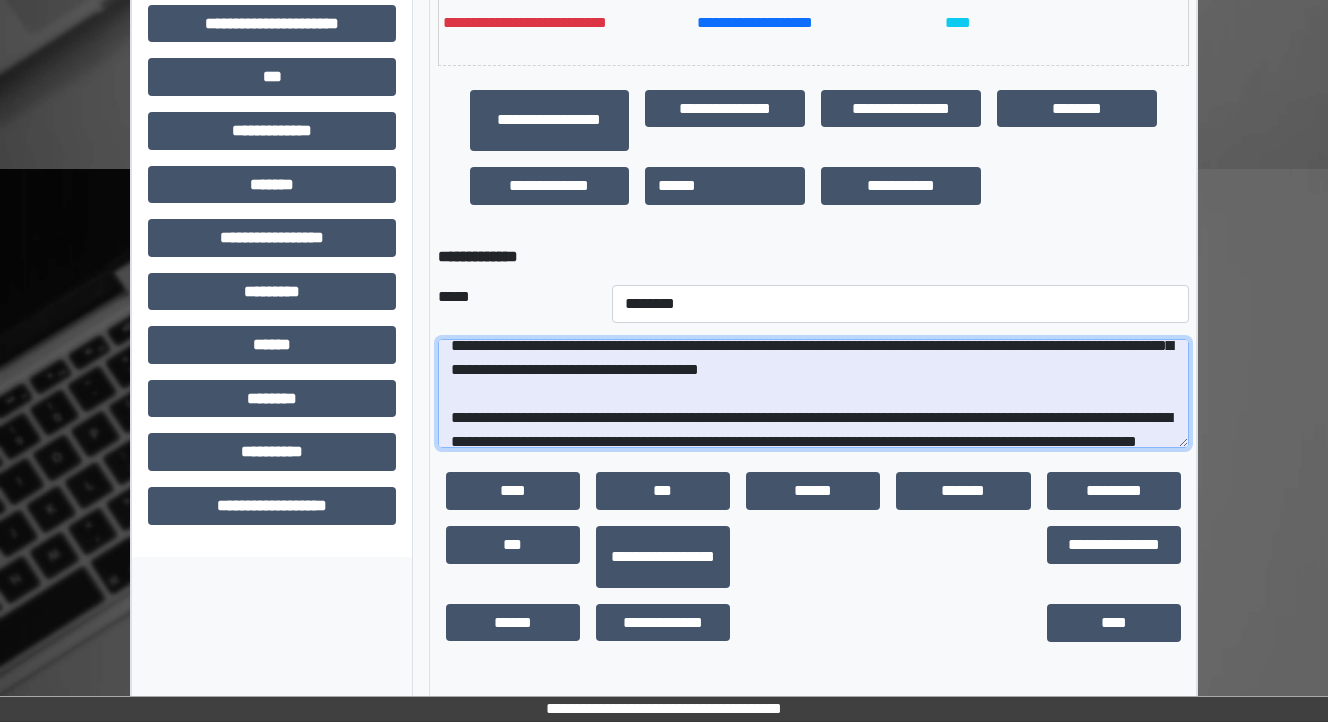 scroll, scrollTop: 424, scrollLeft: 0, axis: vertical 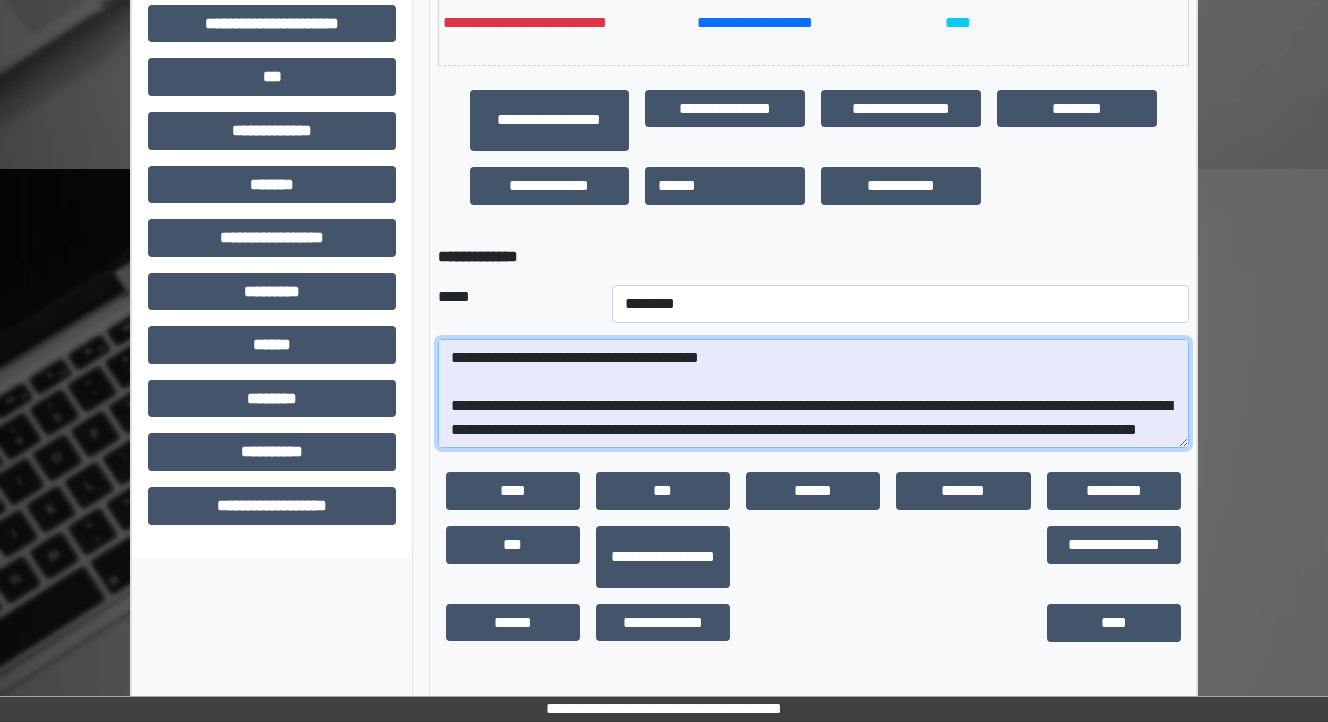 click at bounding box center (813, 394) 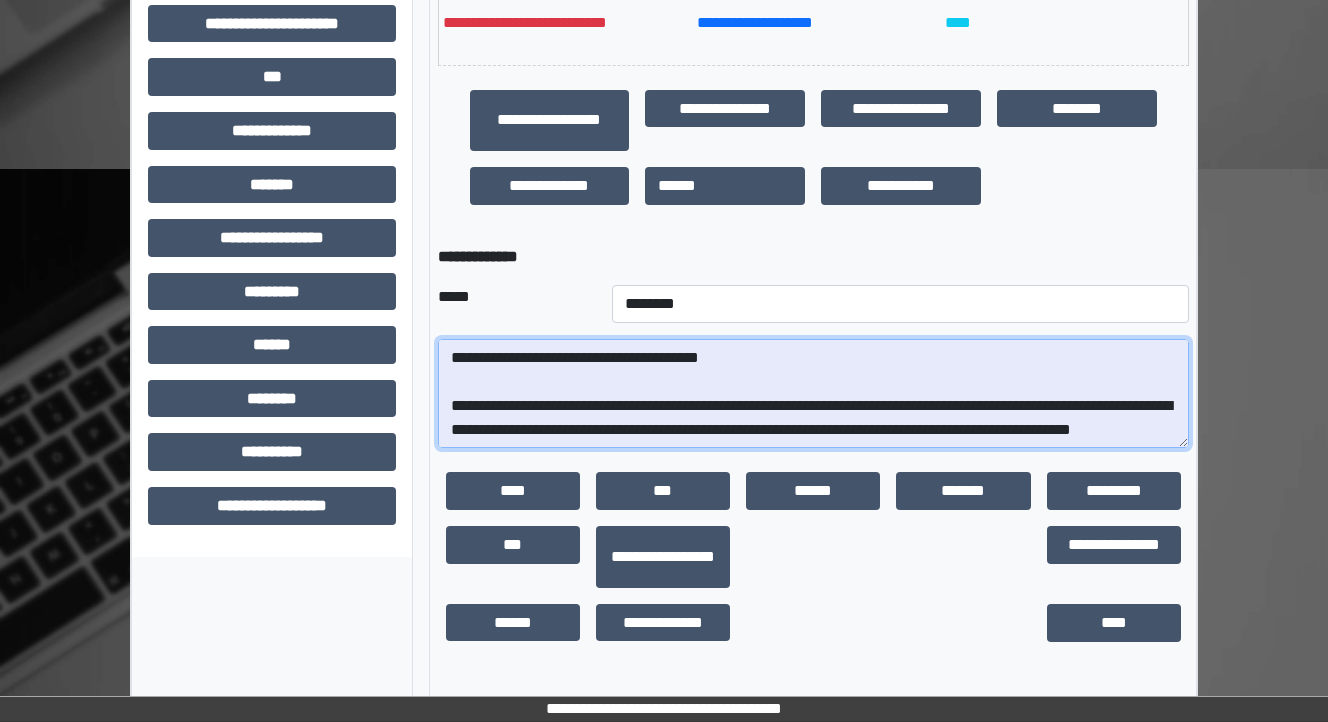 click at bounding box center [813, 394] 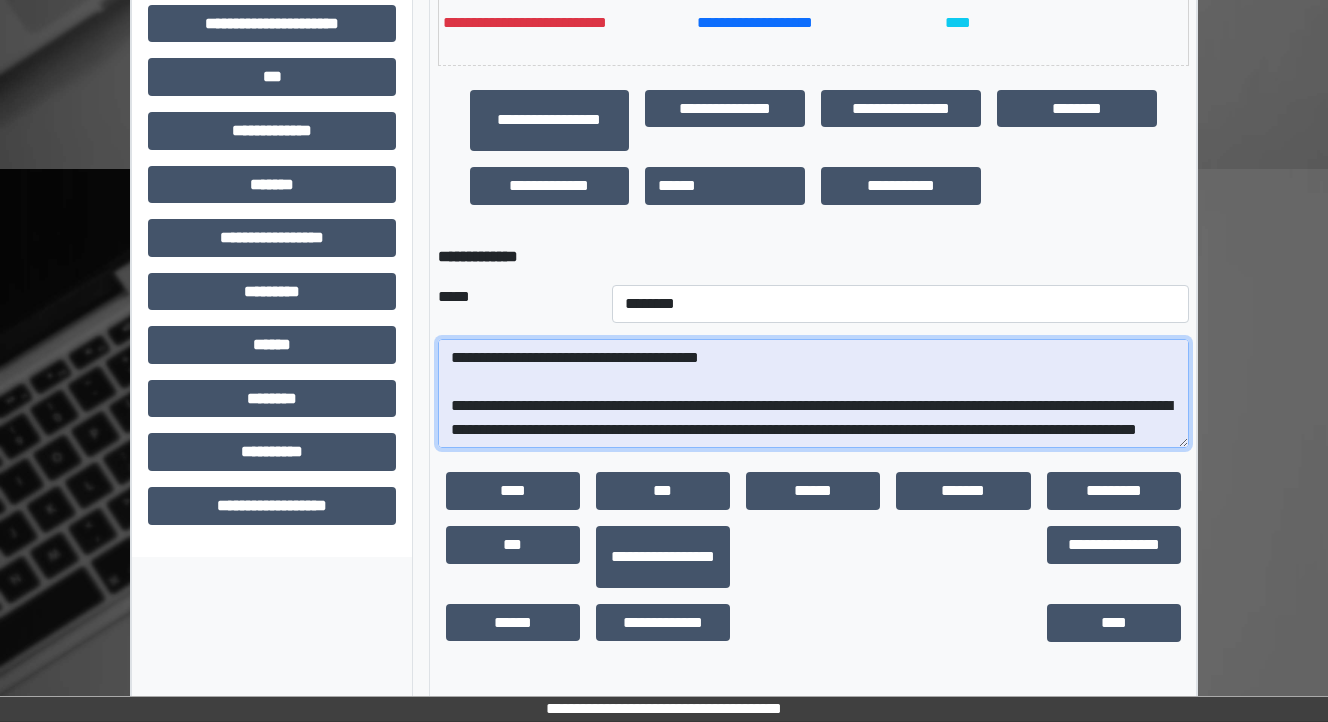 click at bounding box center [813, 394] 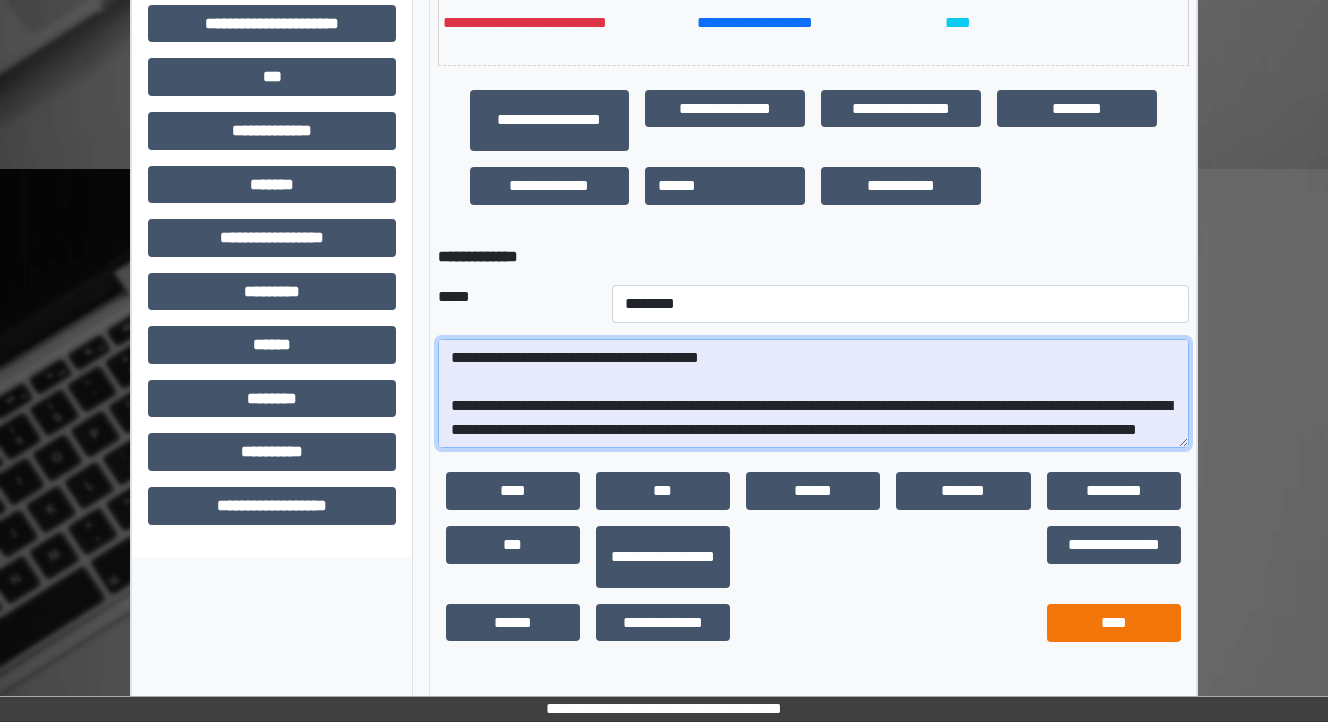 type on "**********" 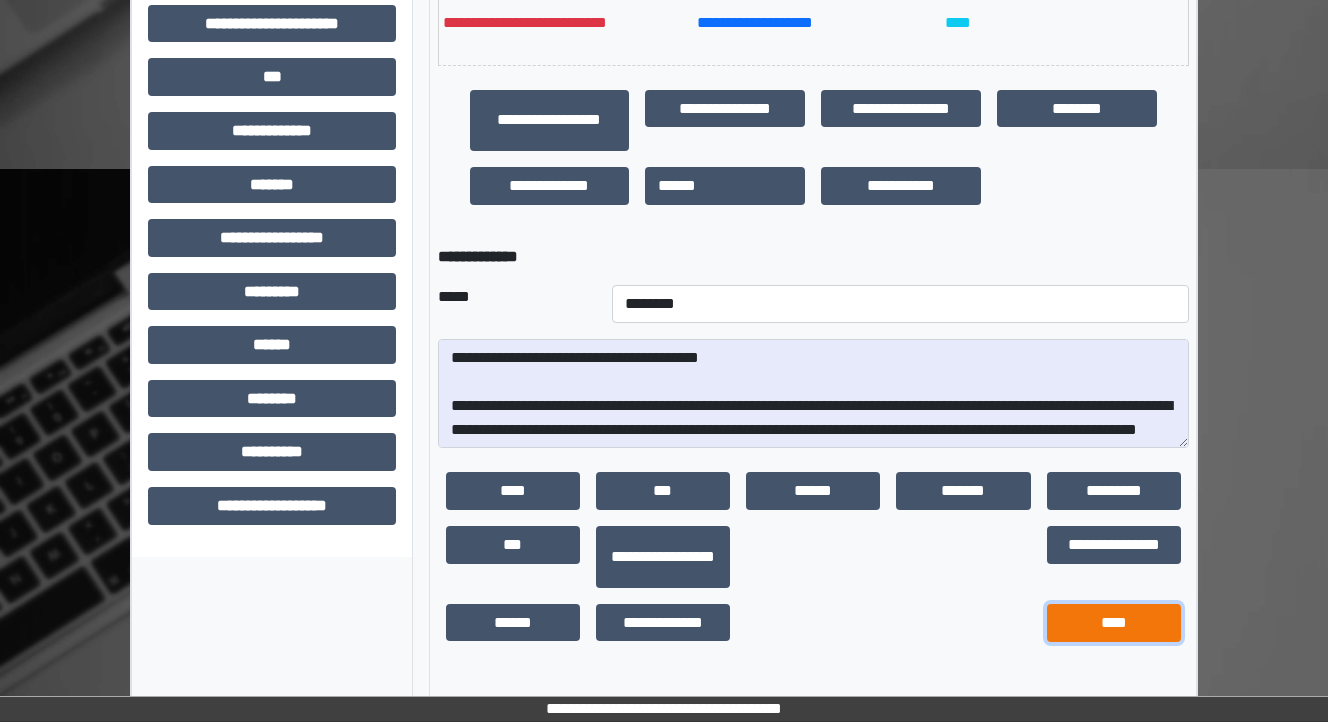 click on "****" at bounding box center [1114, 623] 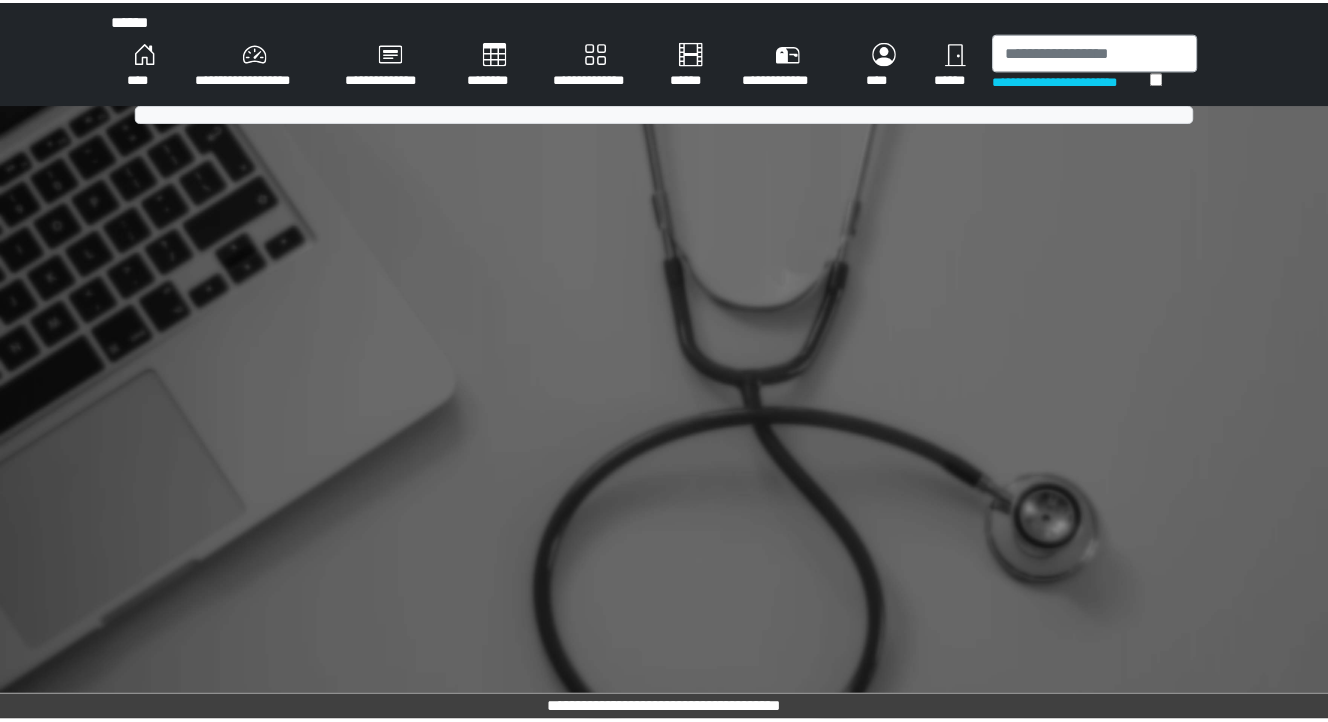 scroll, scrollTop: 0, scrollLeft: 0, axis: both 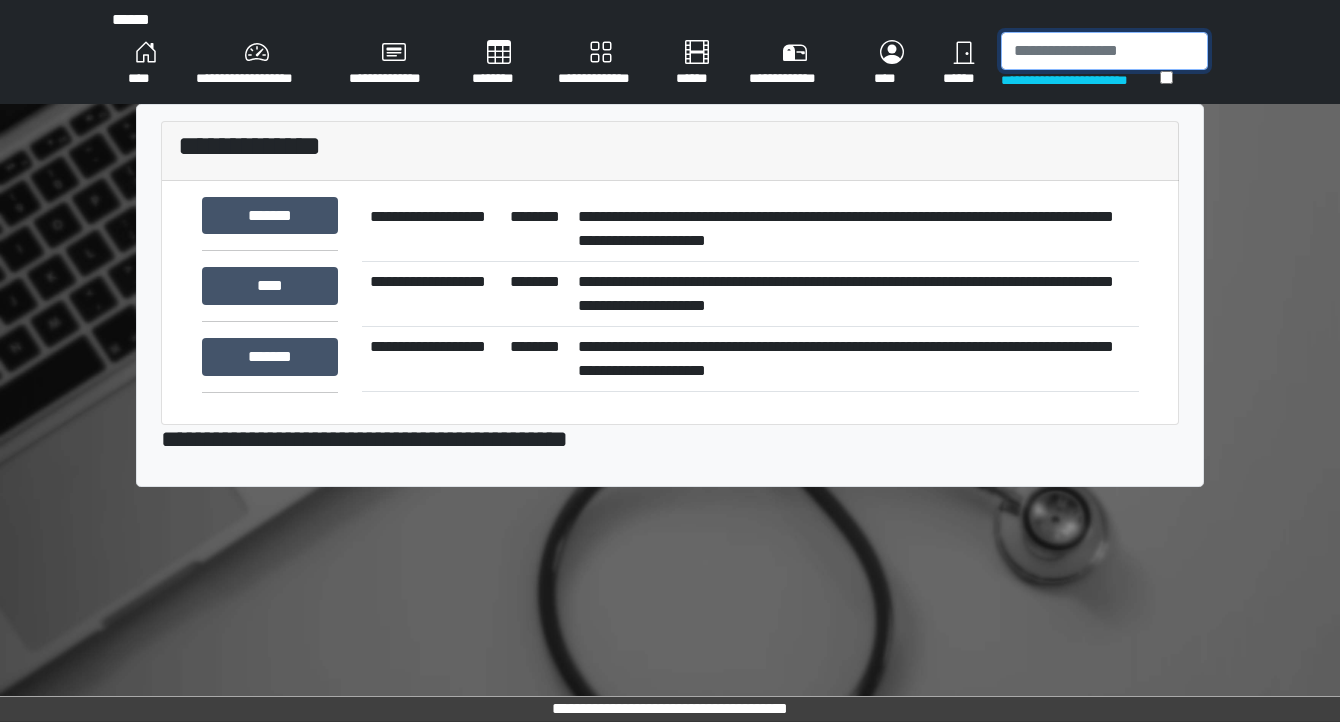 click at bounding box center (1104, 51) 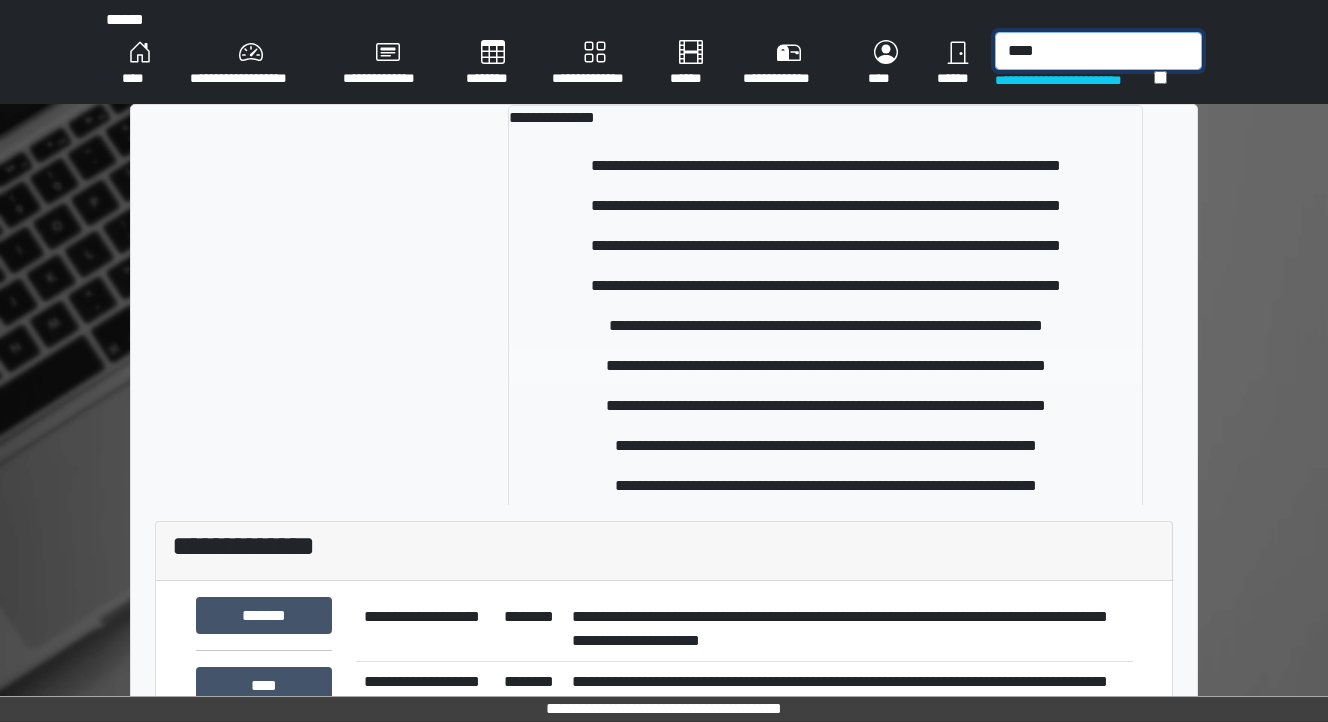 type on "****" 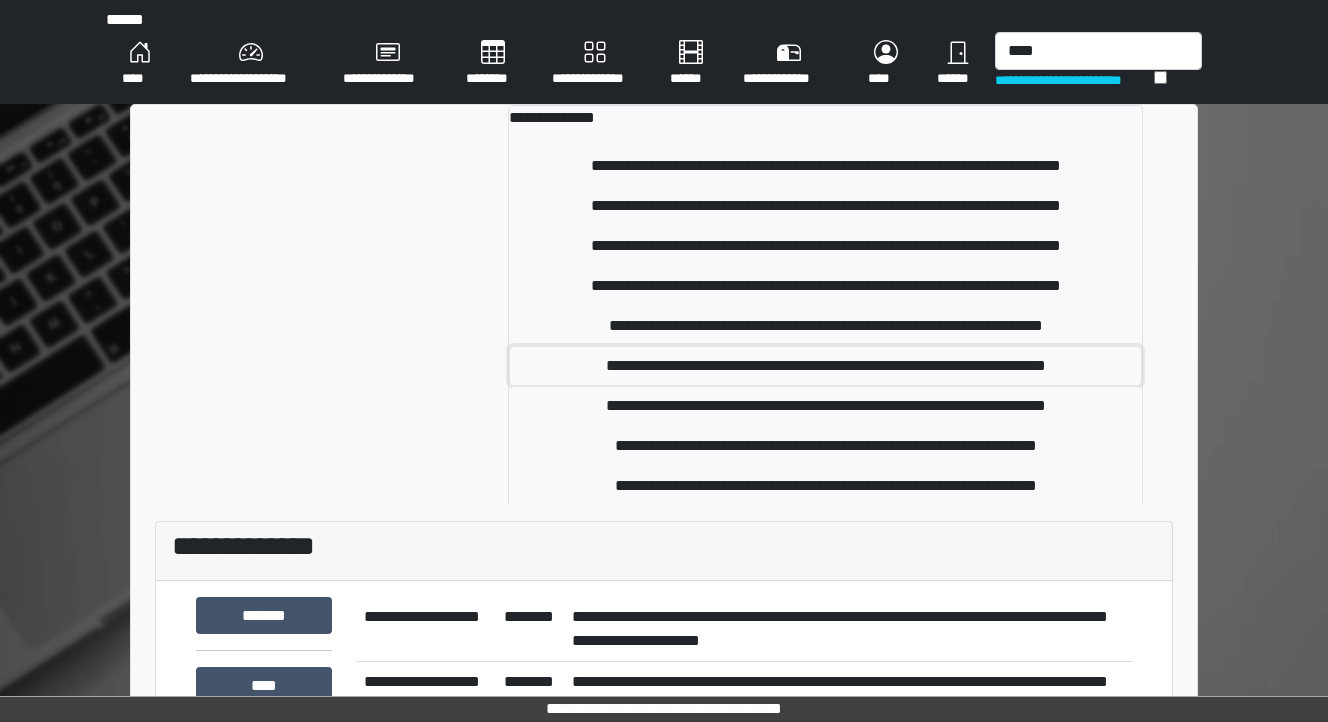 click on "**********" at bounding box center [825, 366] 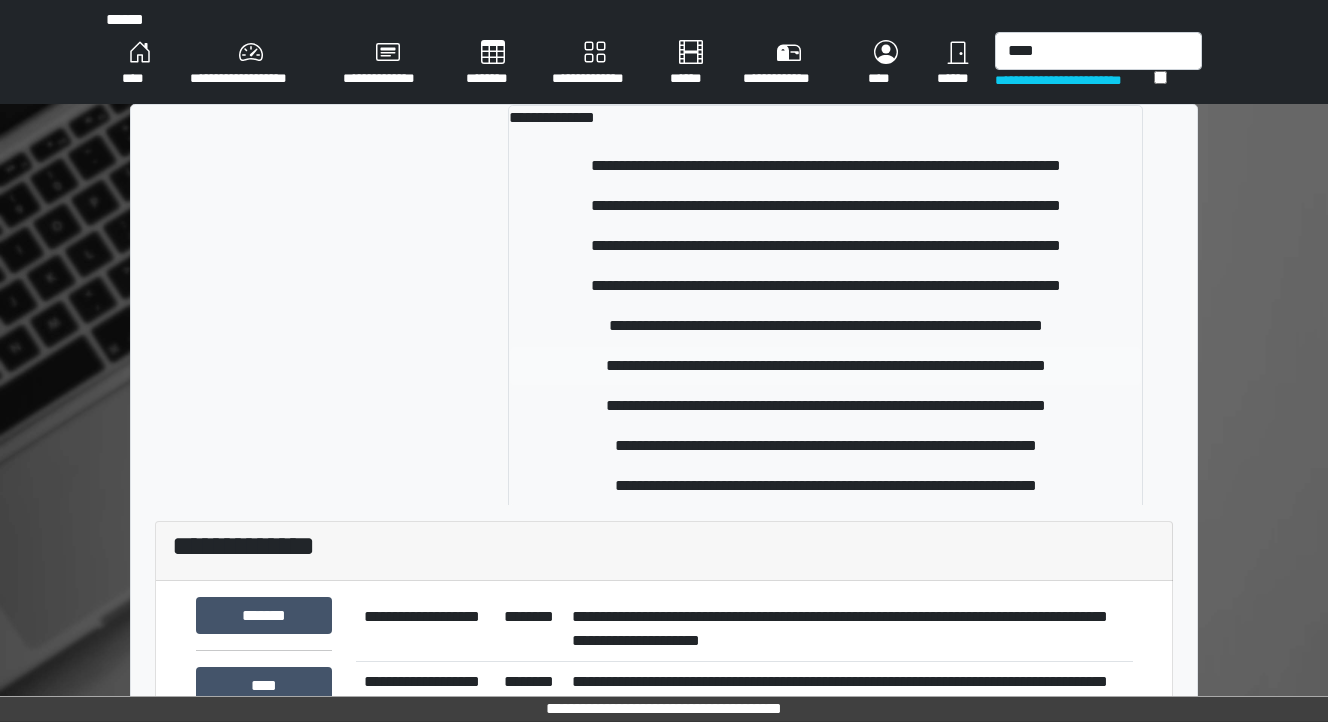 type 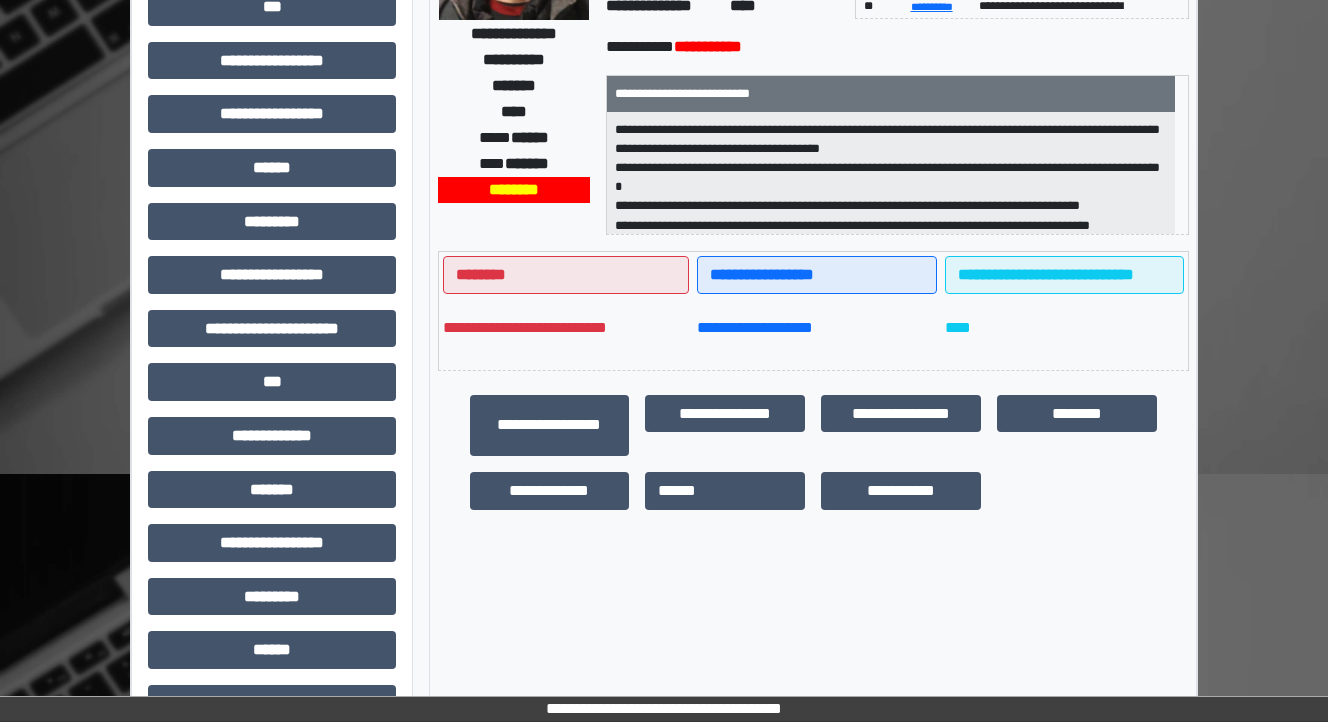 scroll, scrollTop: 320, scrollLeft: 0, axis: vertical 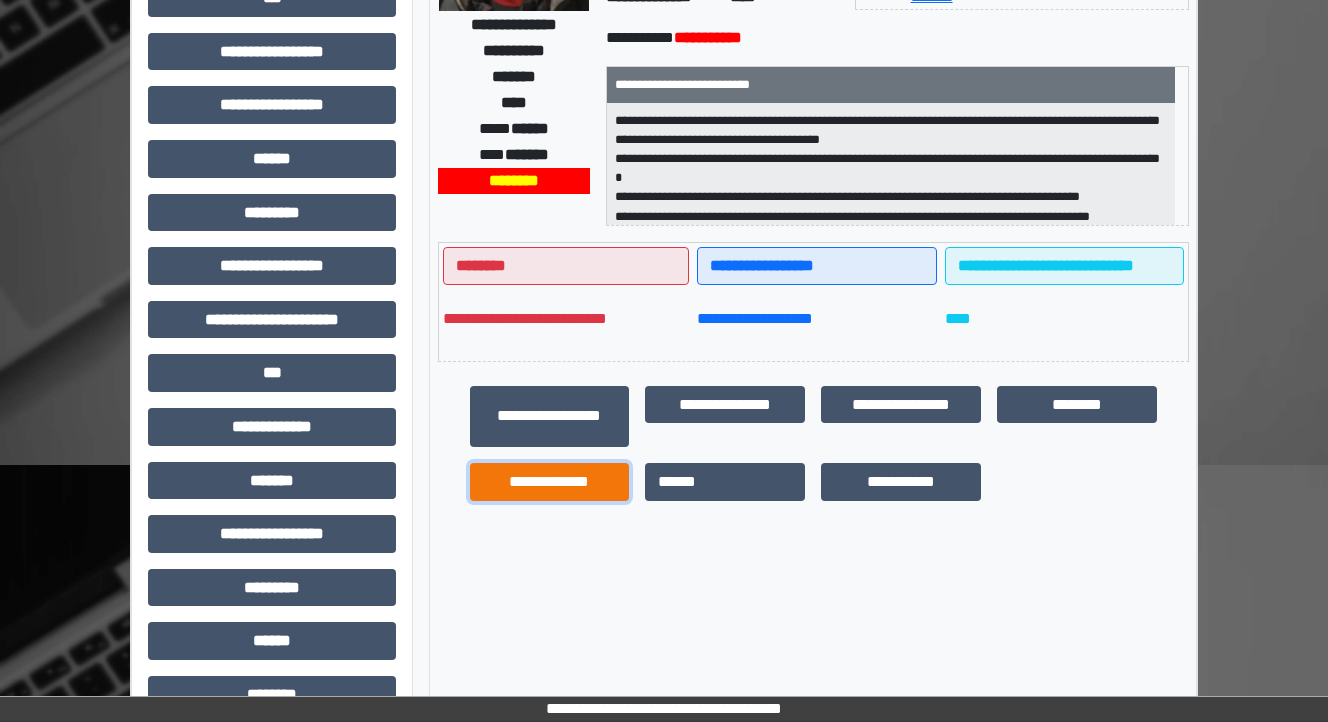 click on "**********" at bounding box center [550, 482] 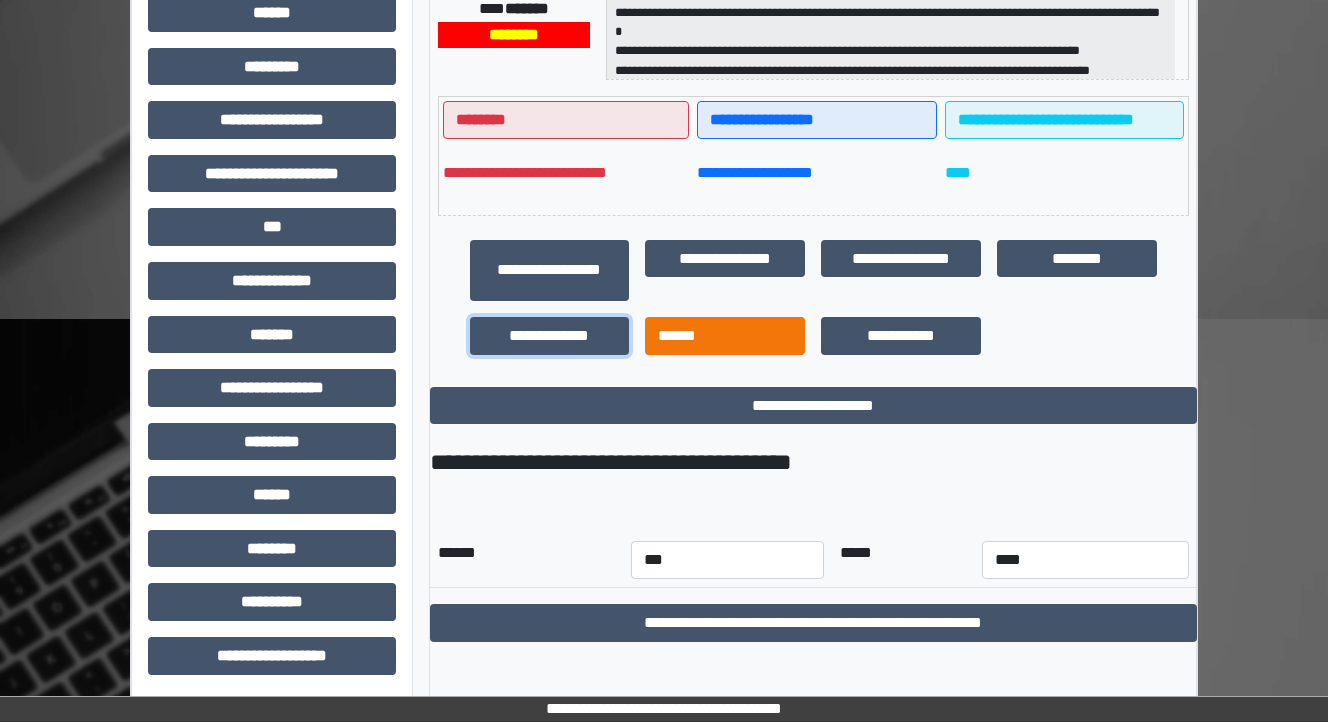 scroll, scrollTop: 468, scrollLeft: 0, axis: vertical 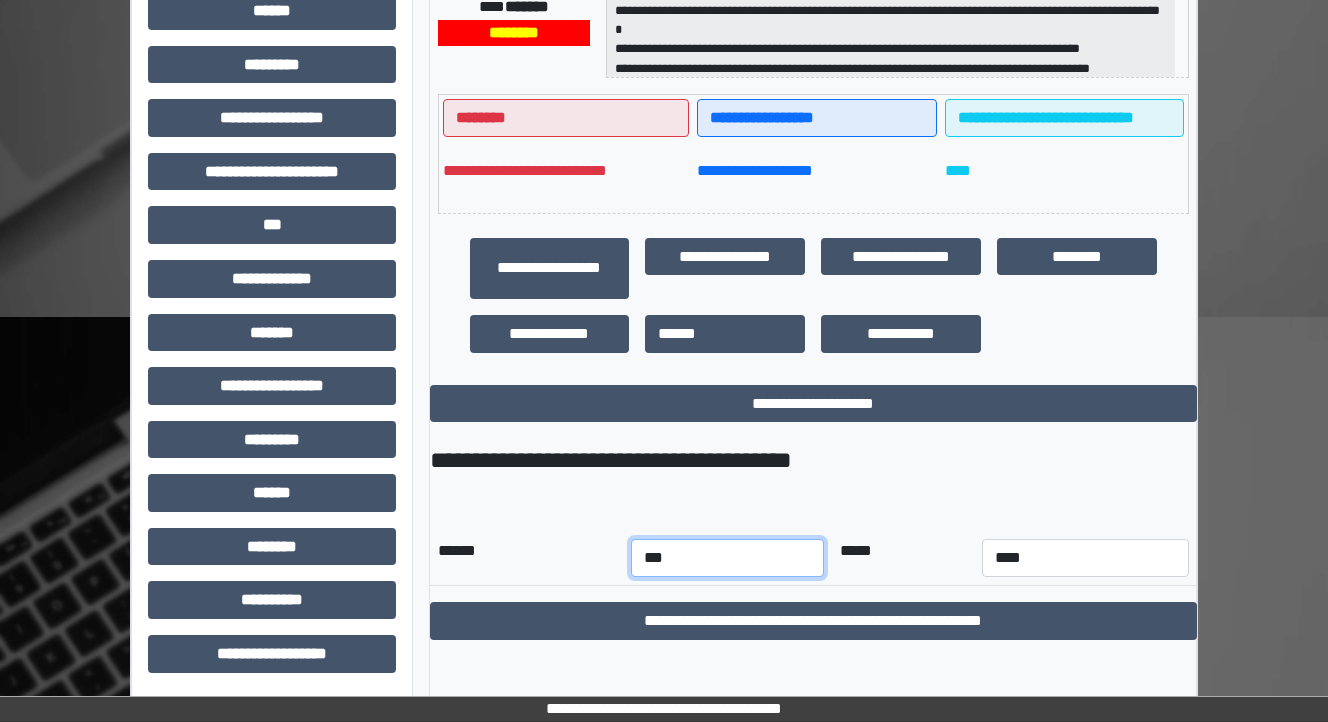 drag, startPoint x: 695, startPoint y: 570, endPoint x: 684, endPoint y: 556, distance: 17.804493 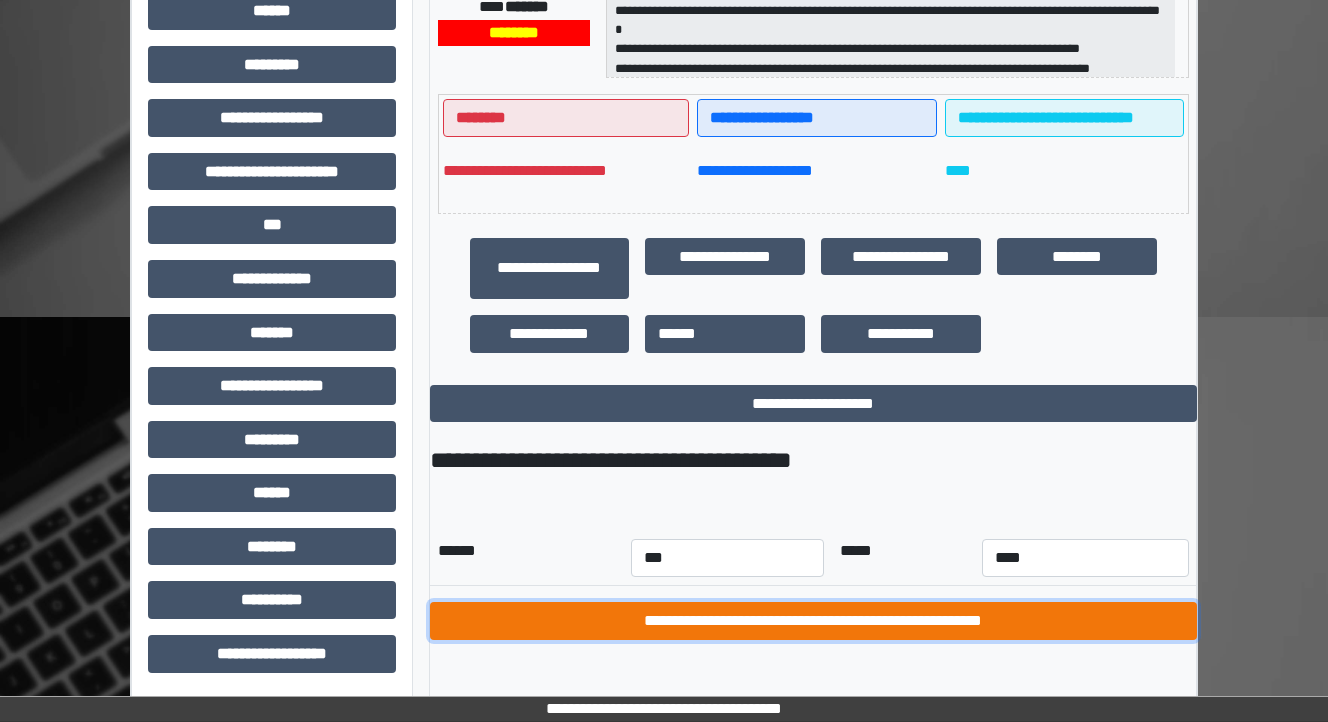 click on "**********" at bounding box center [813, 621] 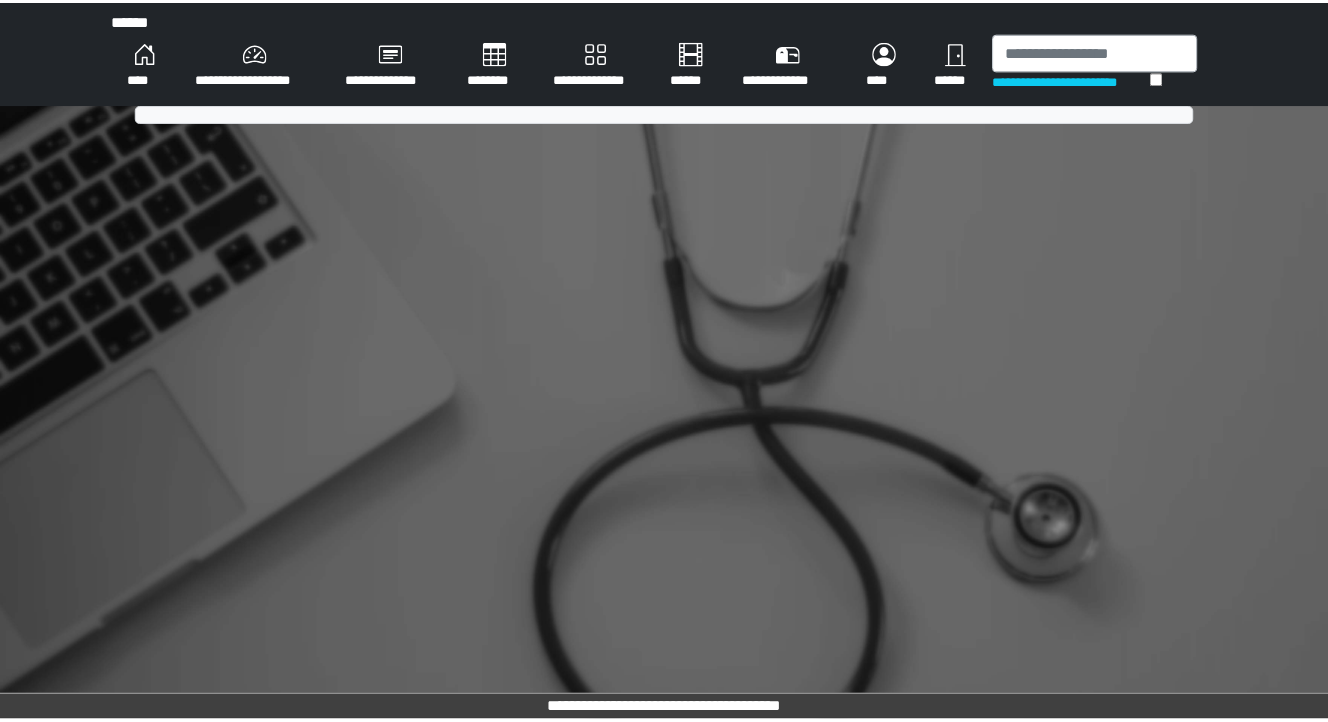 scroll, scrollTop: 0, scrollLeft: 0, axis: both 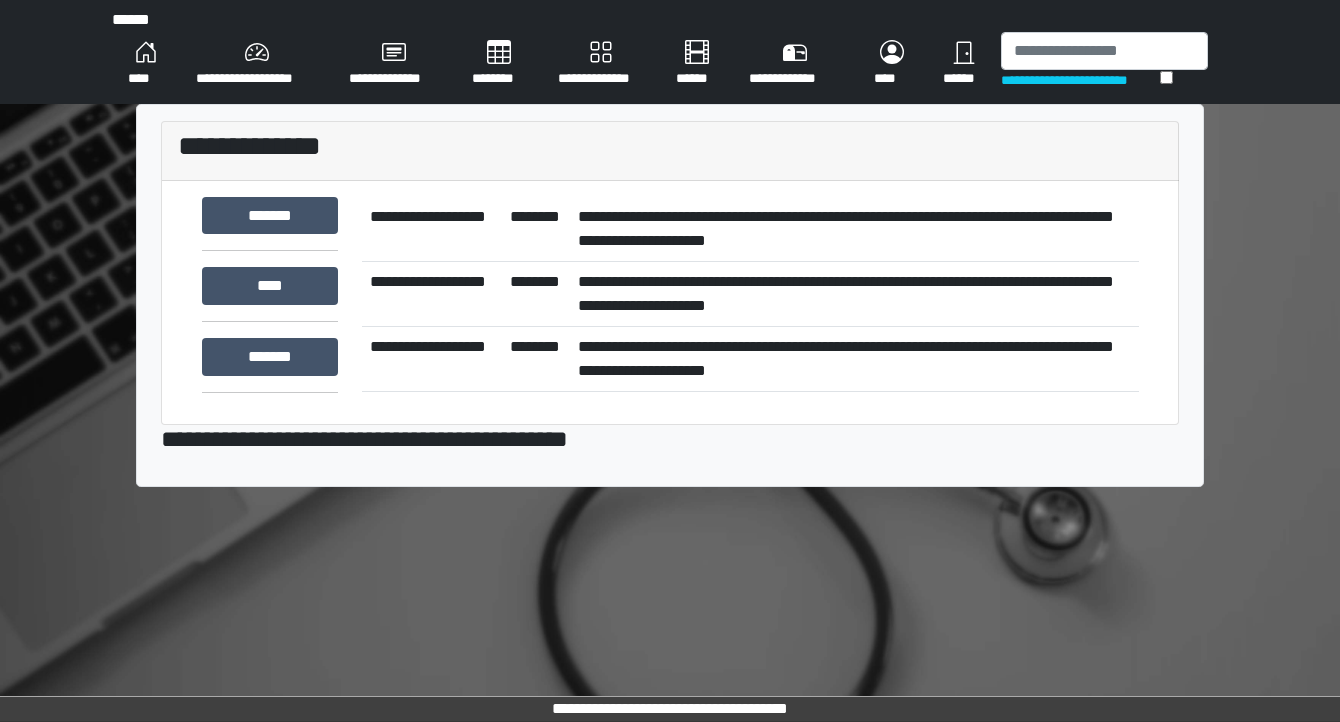 click on "**********" at bounding box center (854, 293) 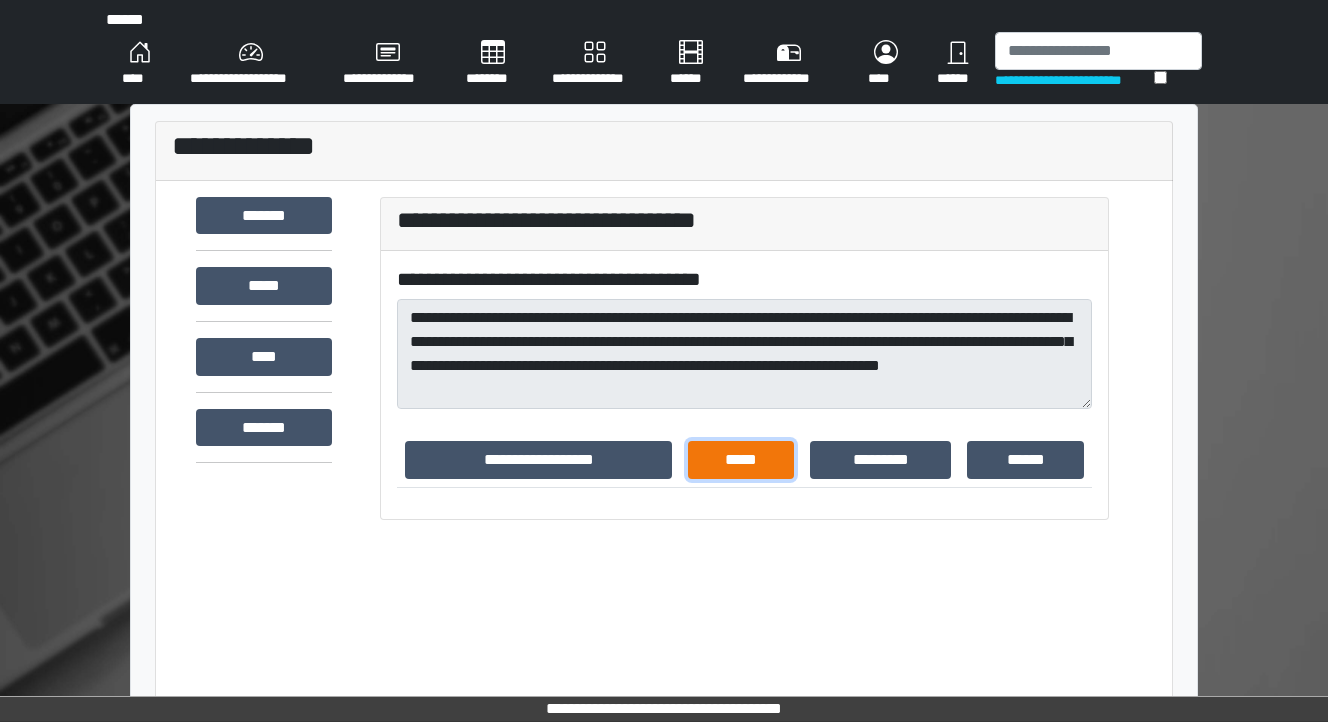 click on "*****" at bounding box center [741, 460] 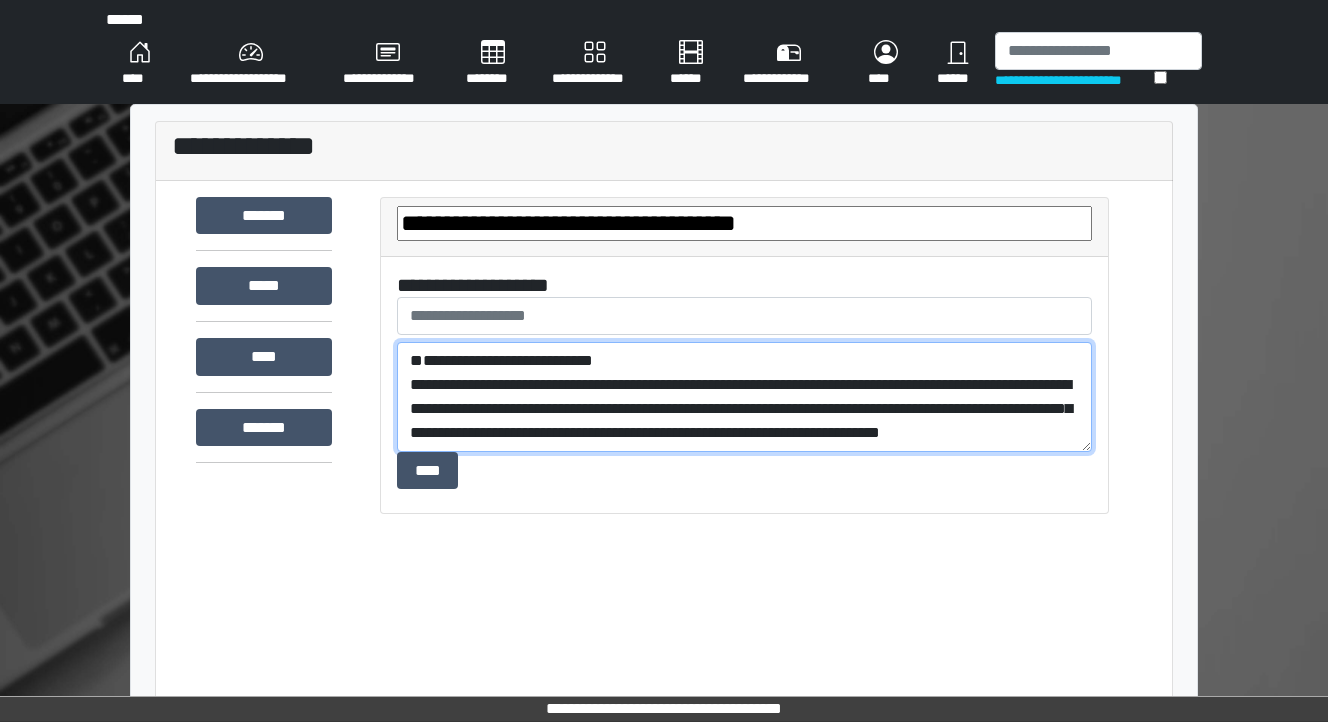 click on "**********" at bounding box center (744, 397) 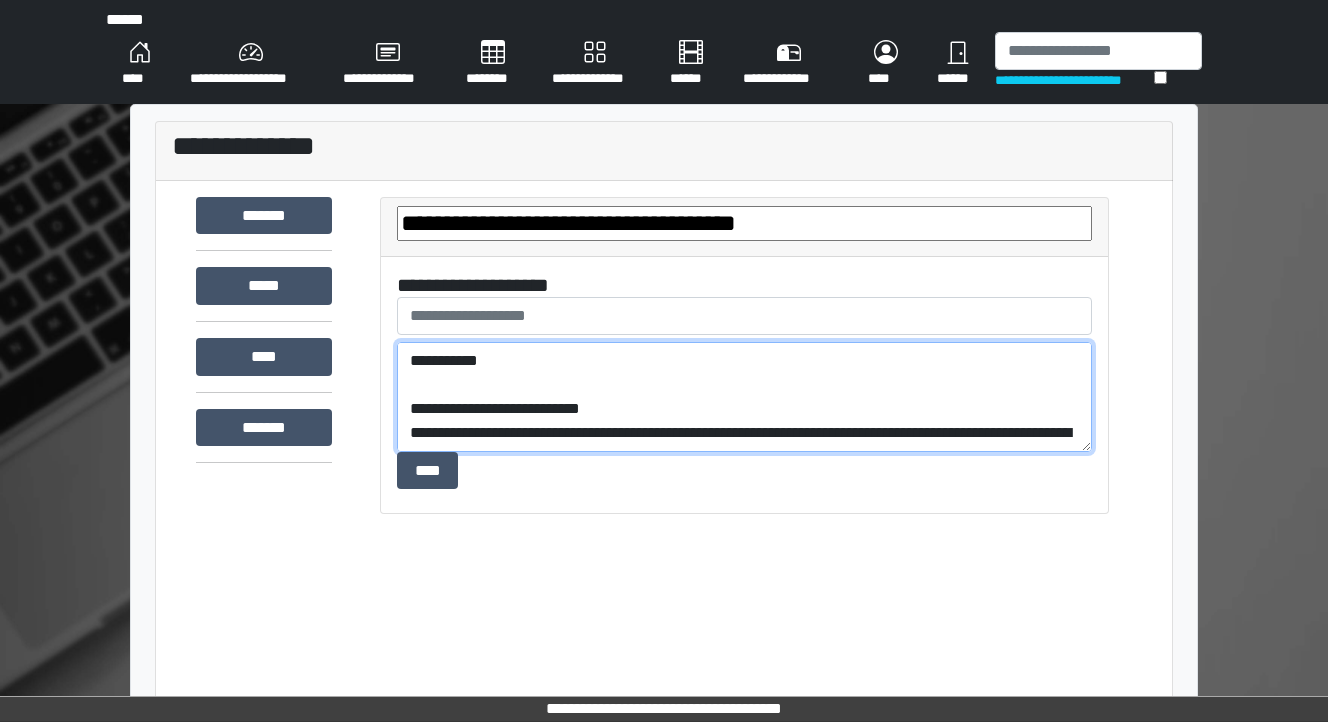 click on "**********" at bounding box center [744, 397] 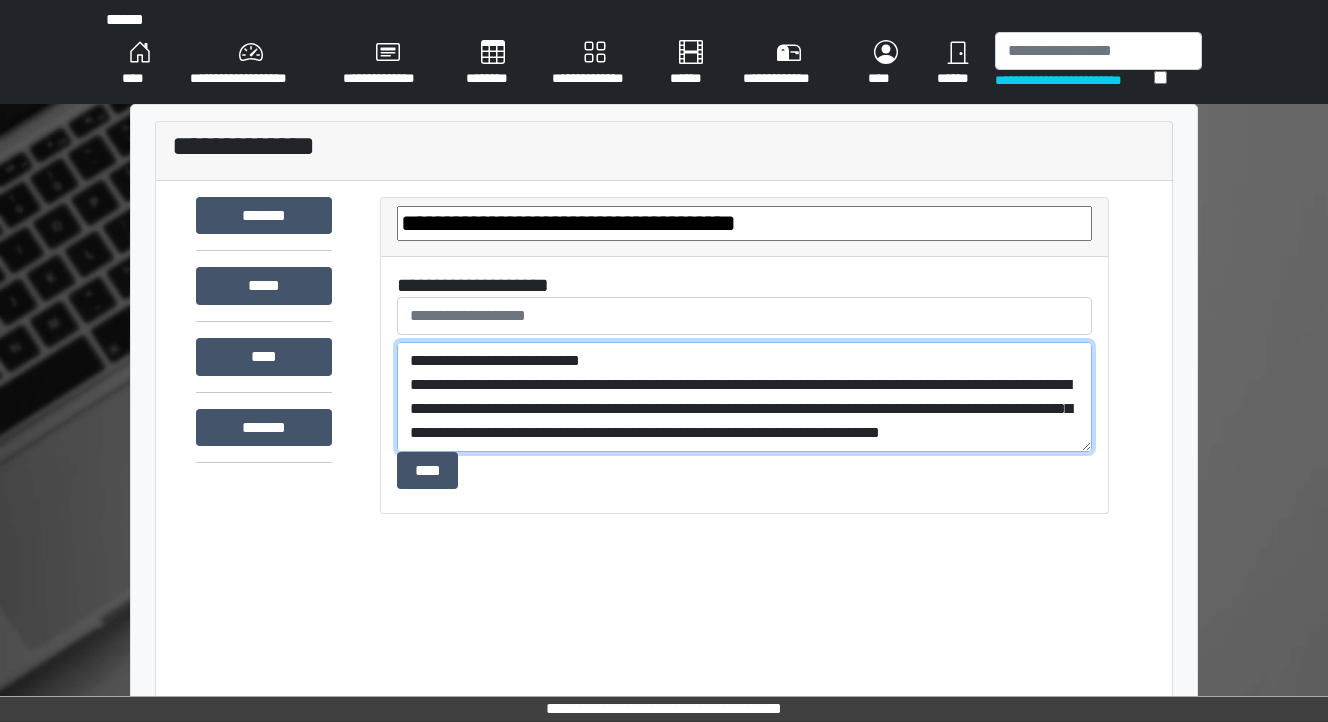 scroll, scrollTop: 16, scrollLeft: 0, axis: vertical 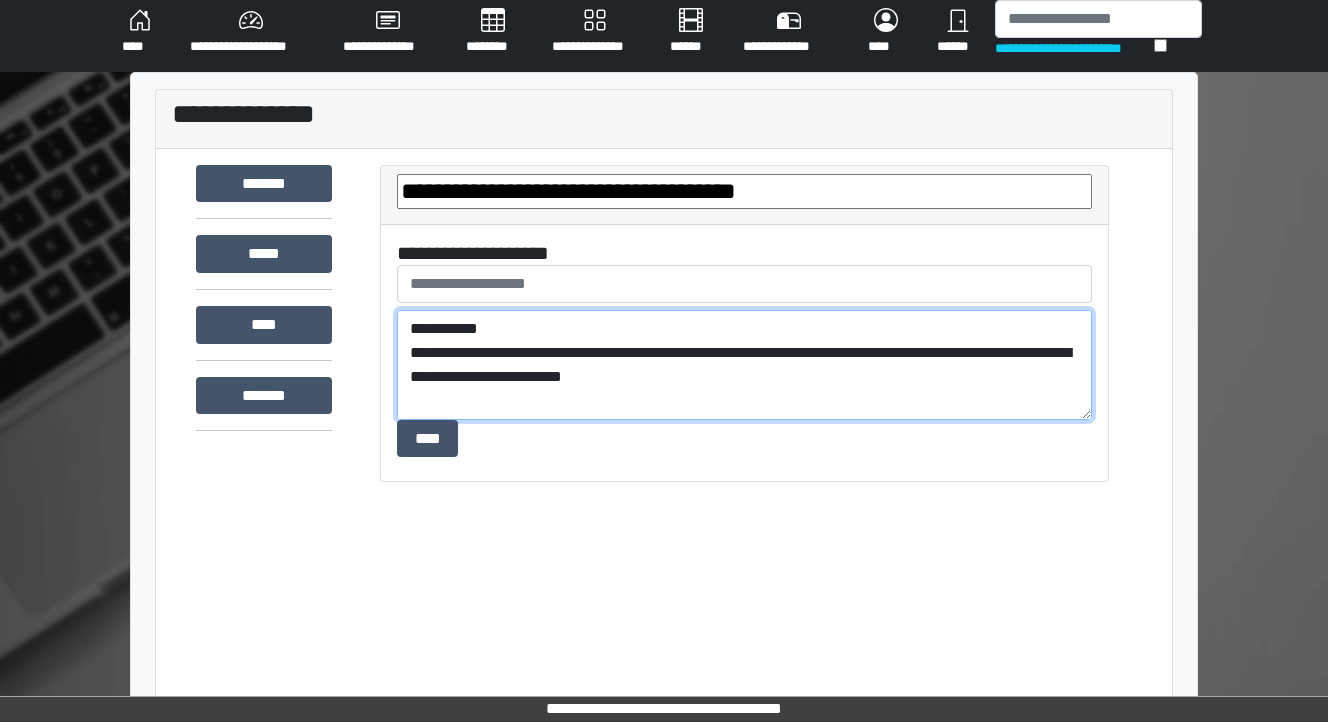drag, startPoint x: 696, startPoint y: 372, endPoint x: 375, endPoint y: 290, distance: 331.308 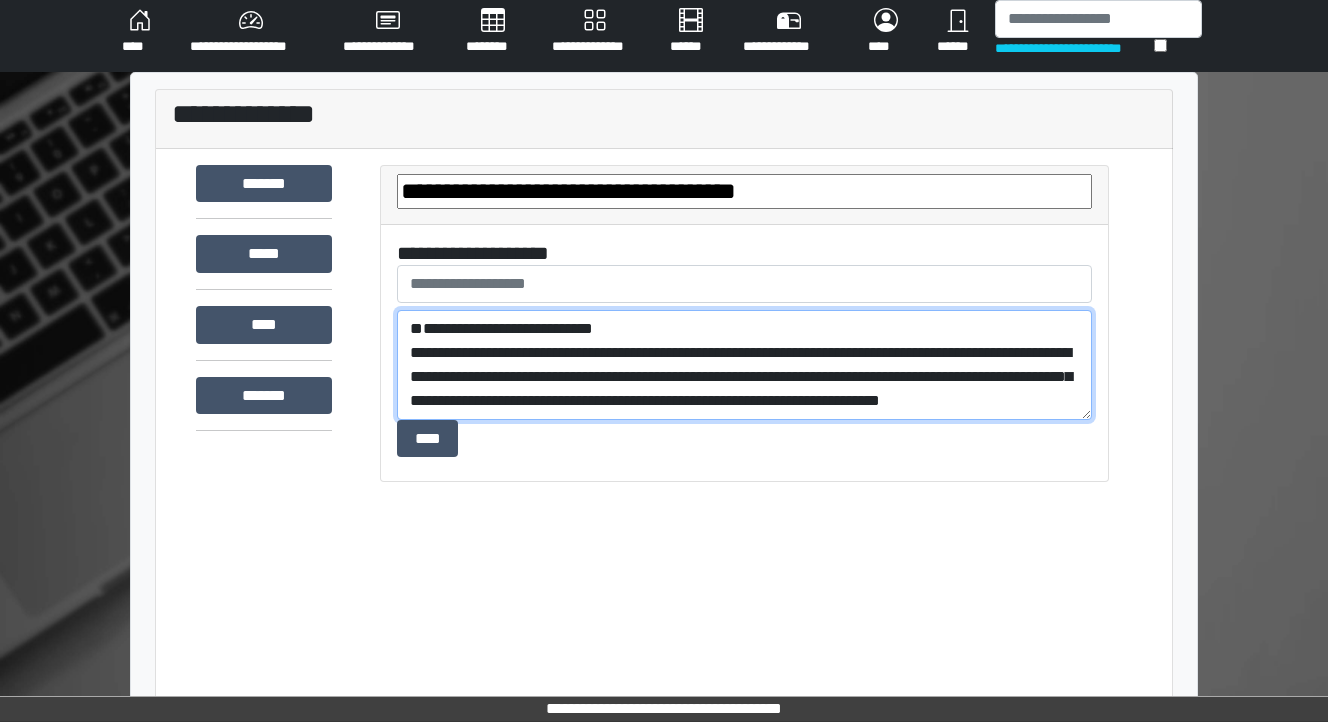 type on "**********" 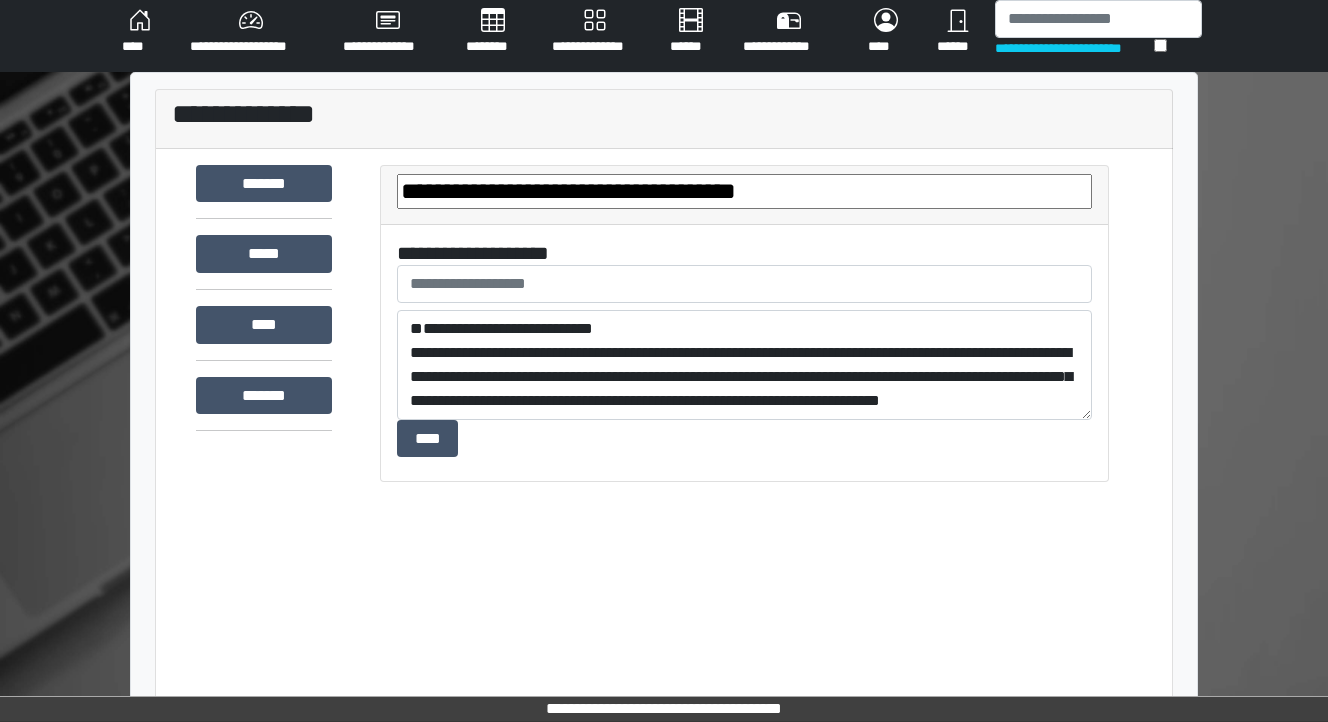 click on "****" at bounding box center (140, 32) 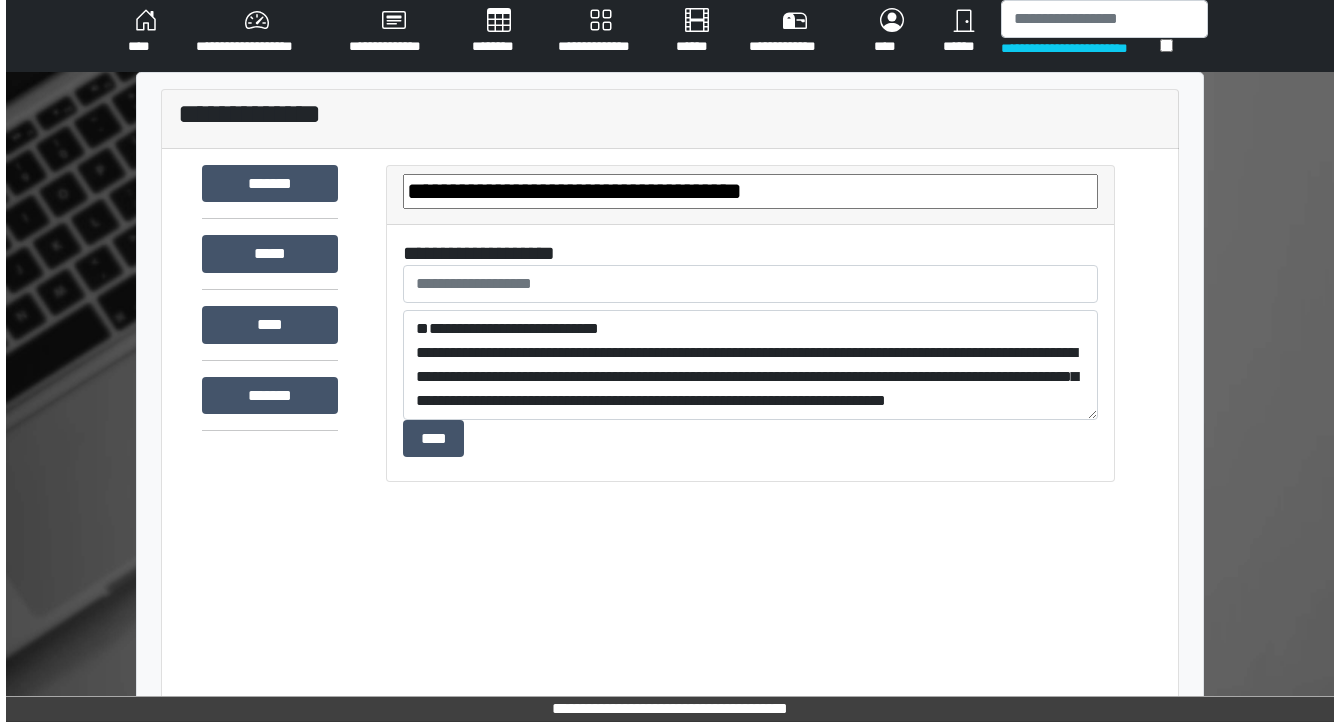 scroll, scrollTop: 0, scrollLeft: 0, axis: both 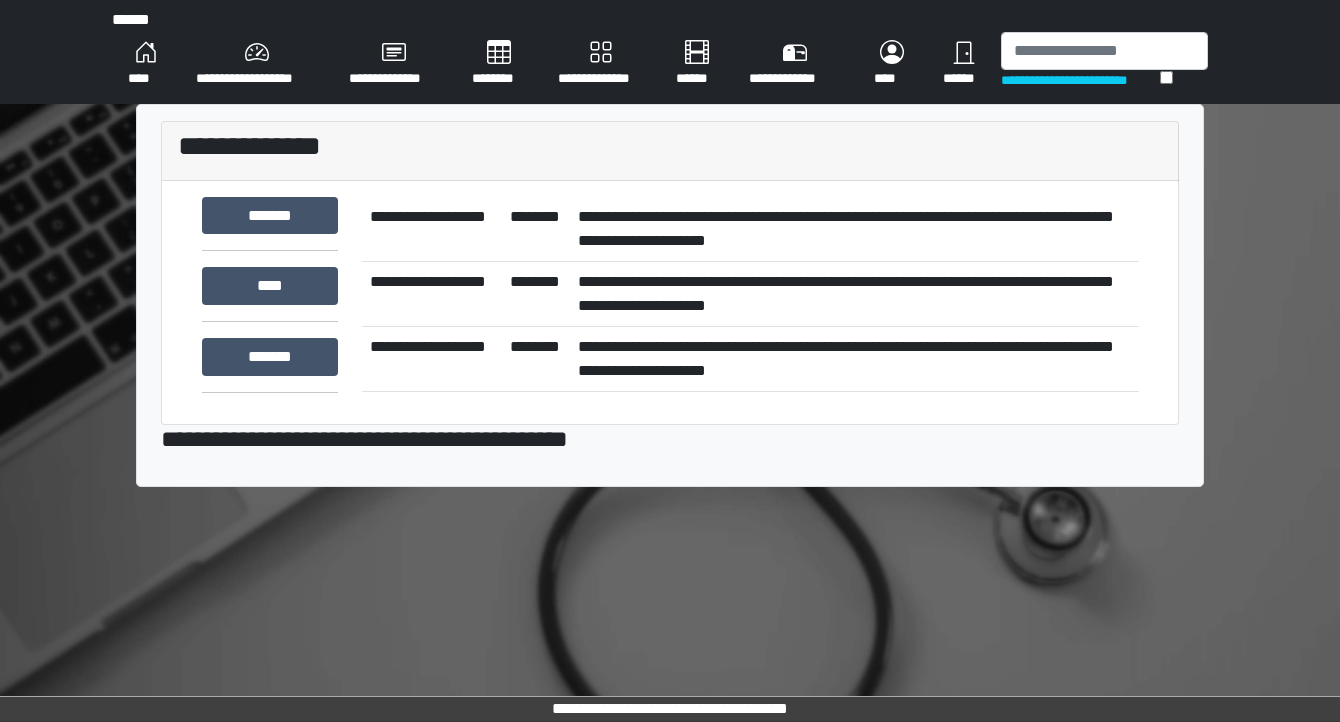 click on "**********" at bounding box center [854, 293] 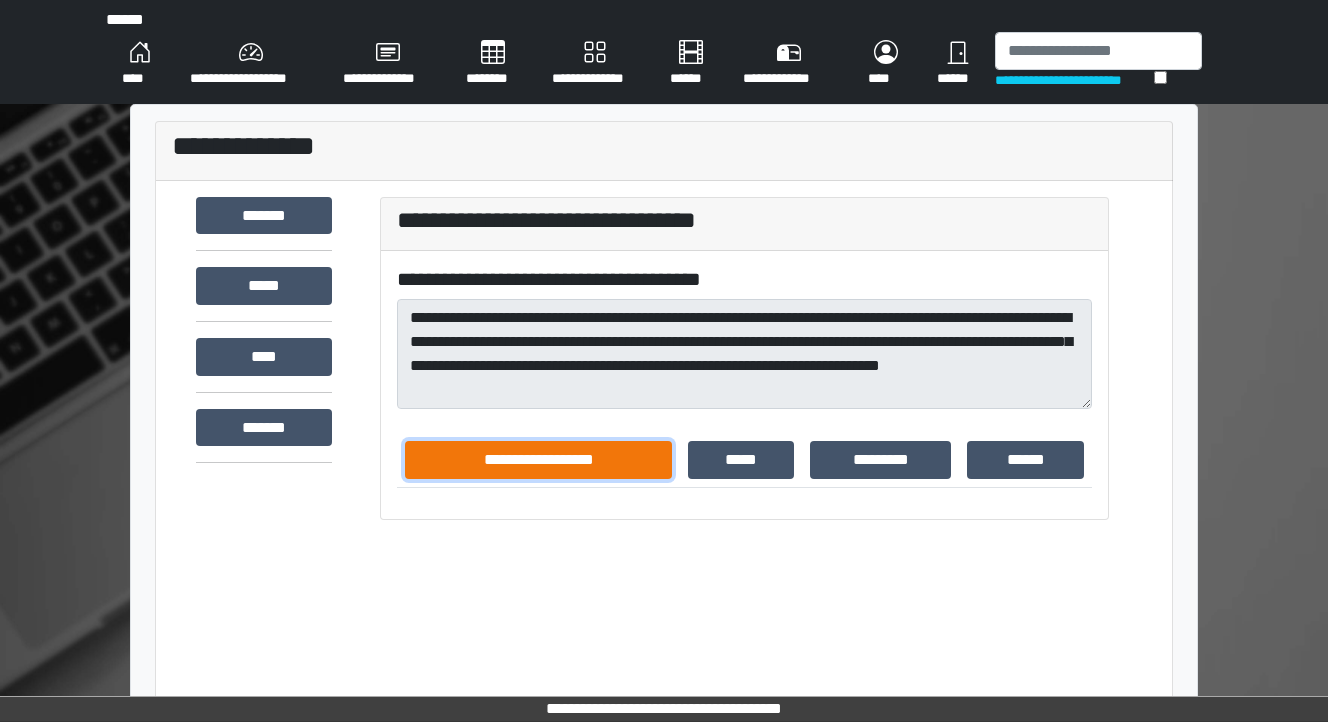 click on "**********" at bounding box center [538, 460] 